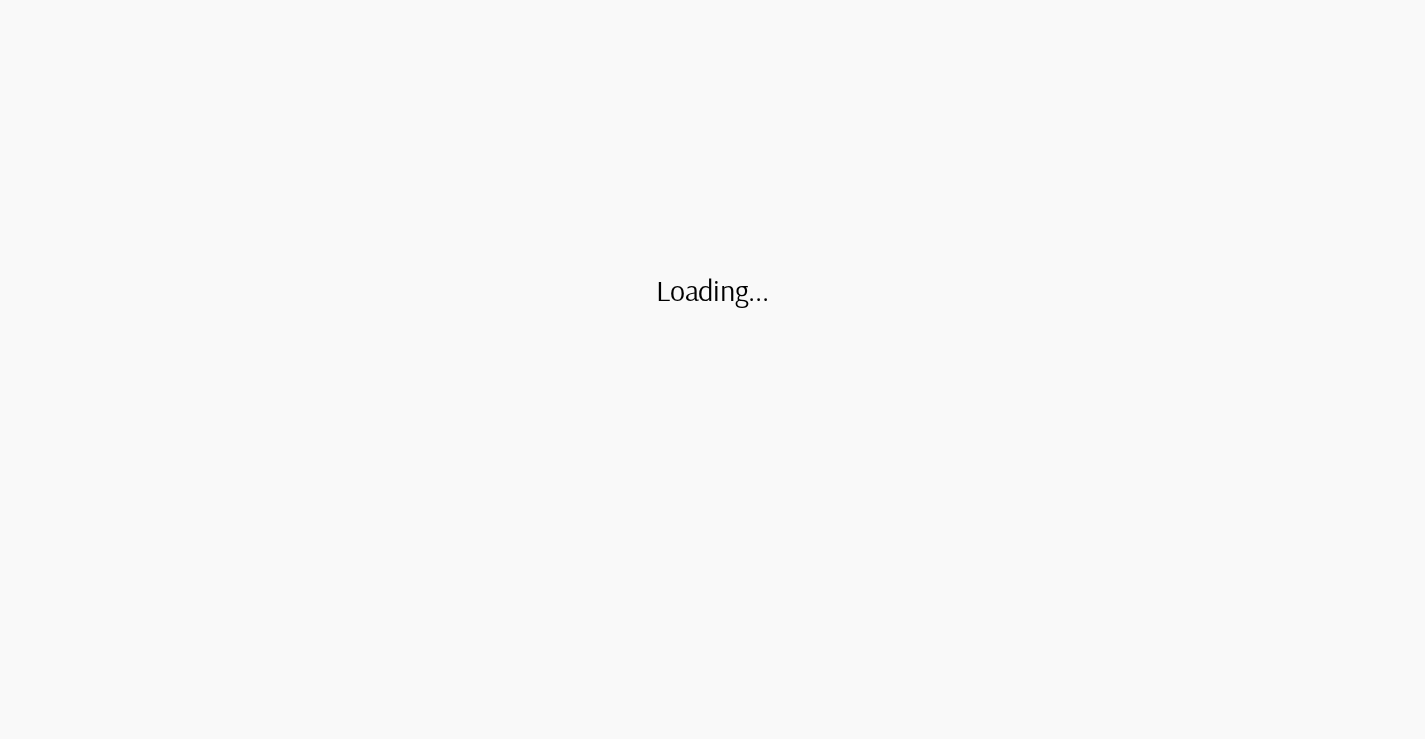 scroll, scrollTop: 0, scrollLeft: 0, axis: both 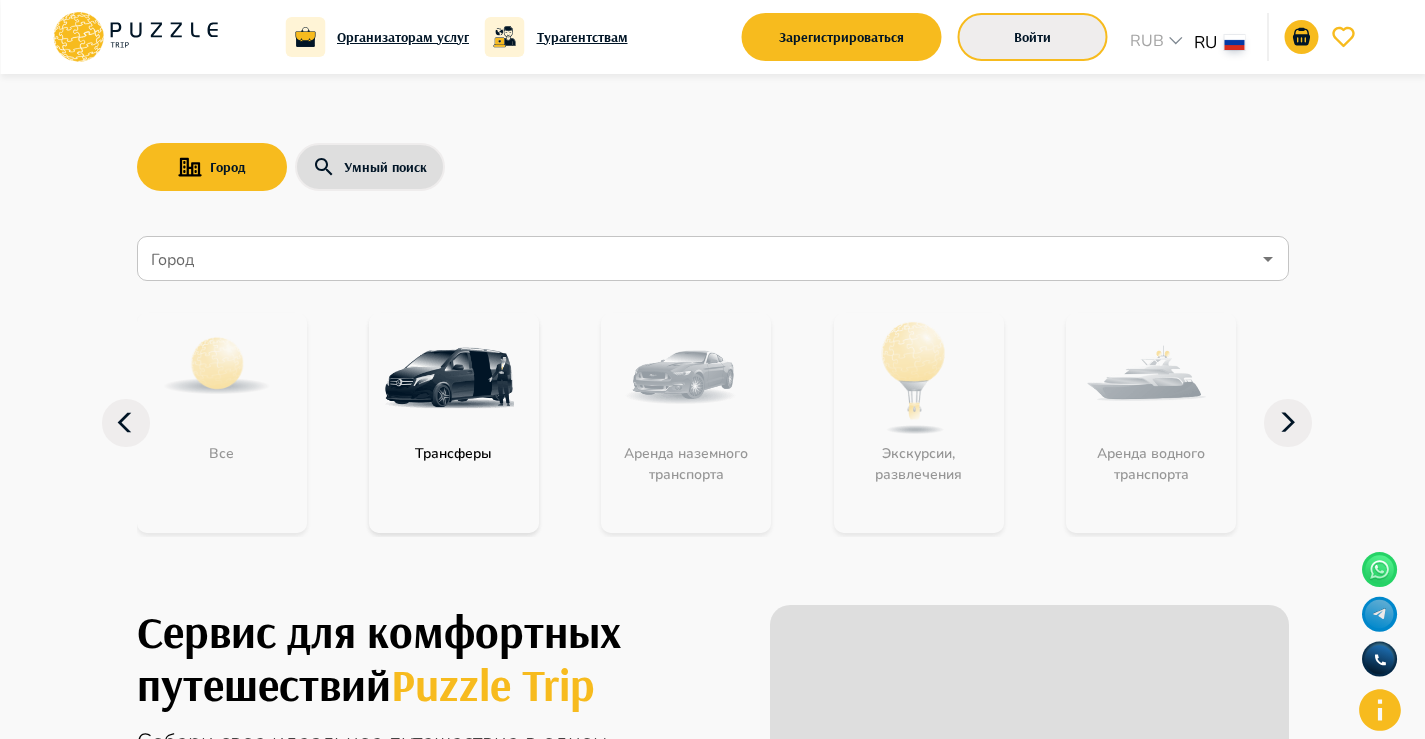 click on "Войти" at bounding box center [1033, 37] 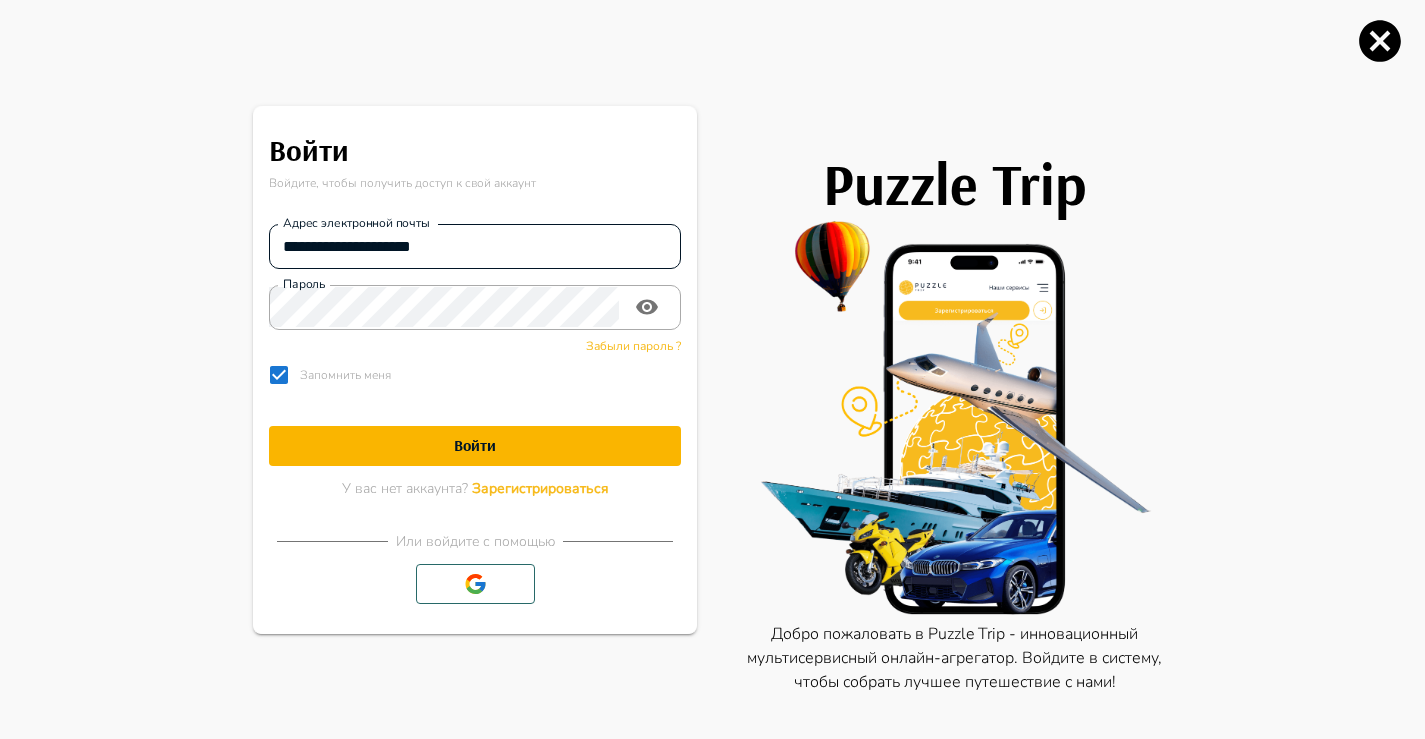 click on "**********" at bounding box center [475, 246] 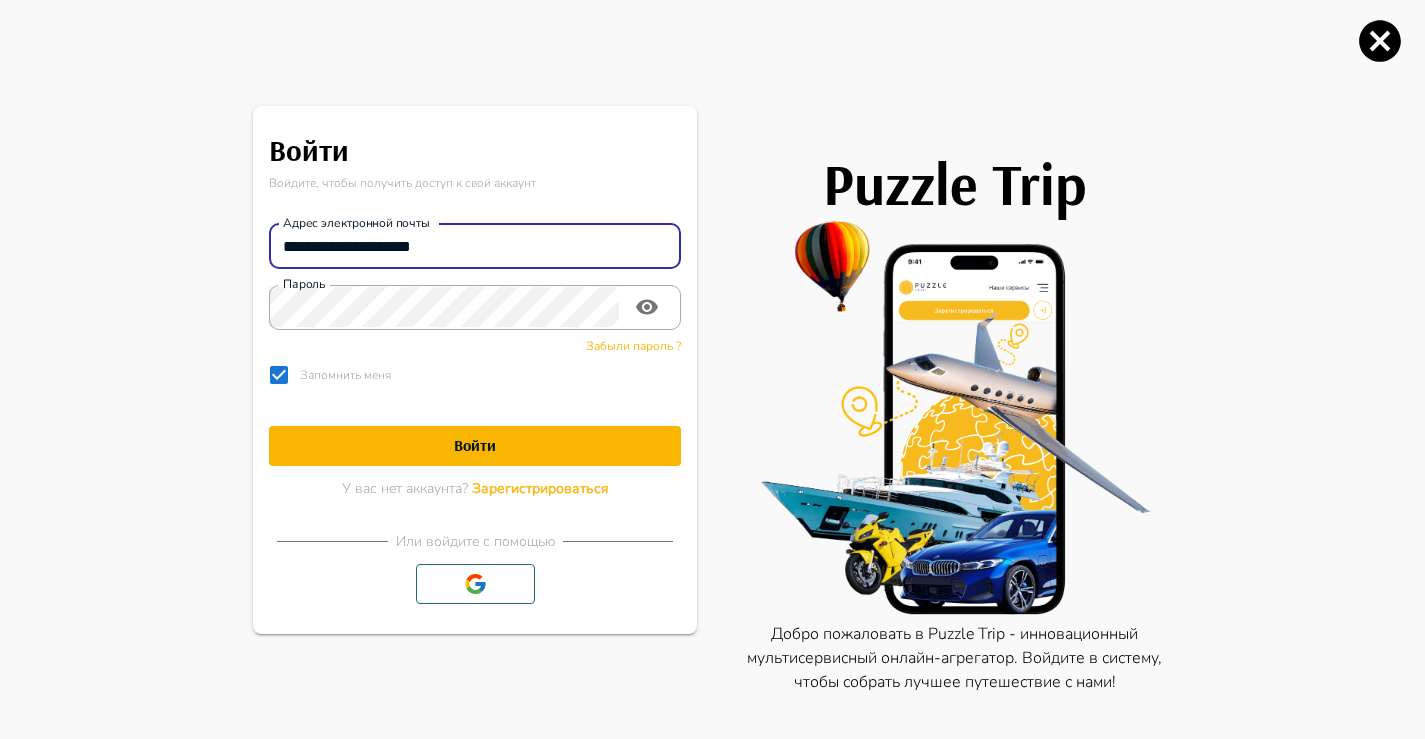 click on "**********" at bounding box center (475, 246) 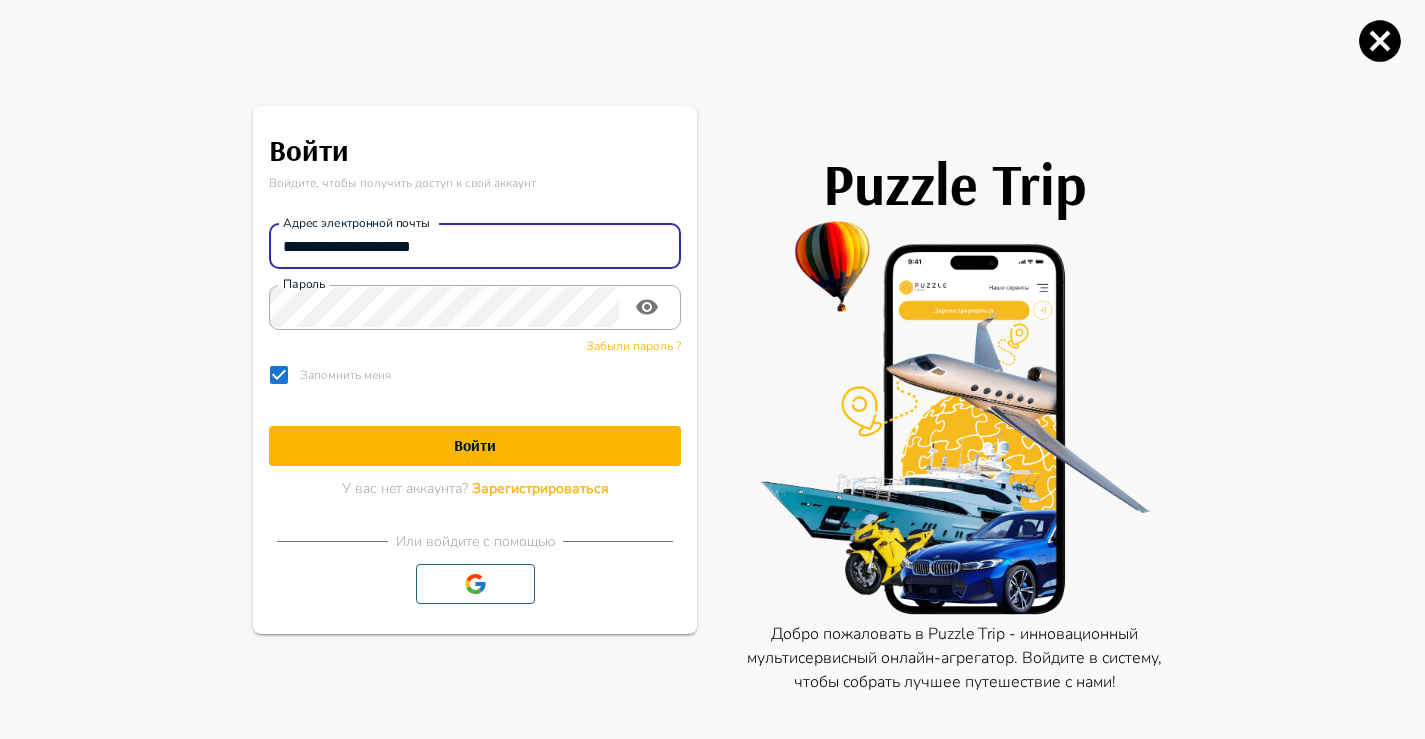 paste on "***" 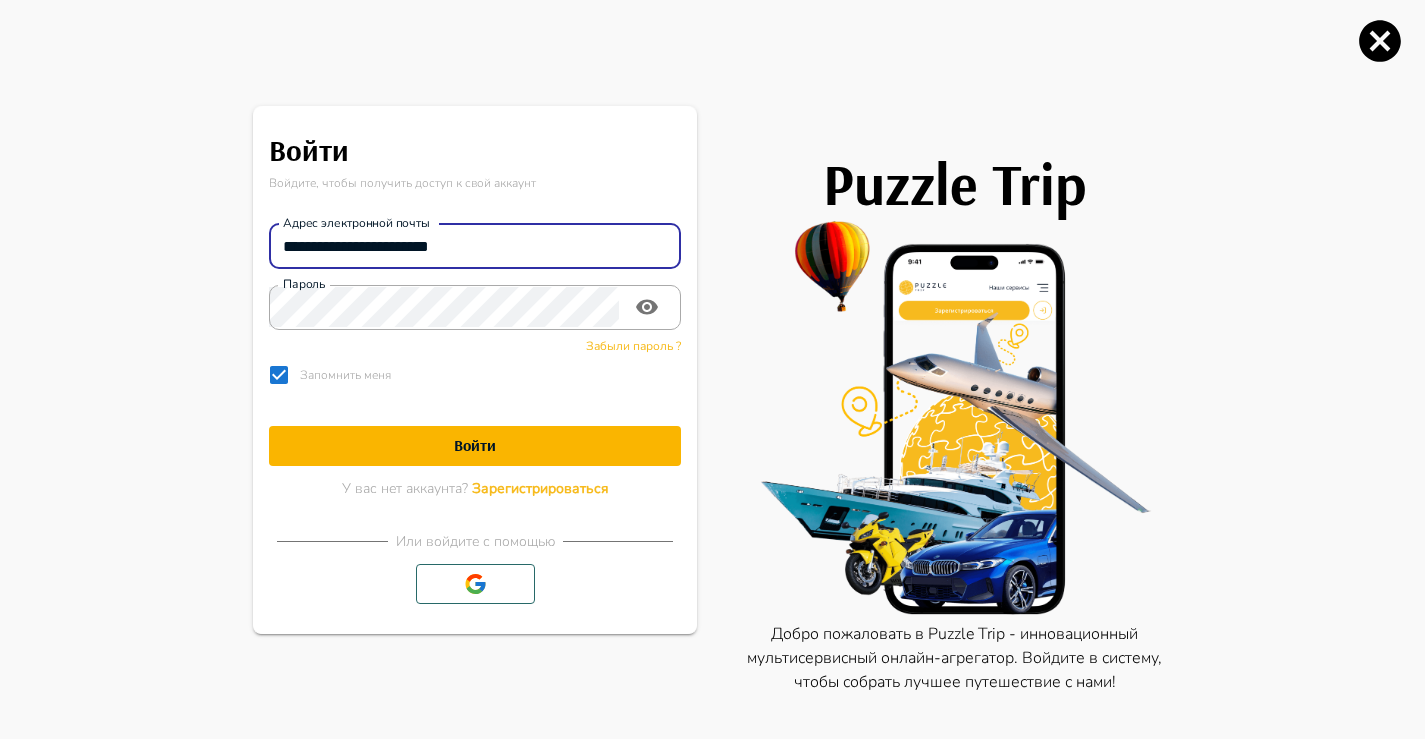 type on "**********" 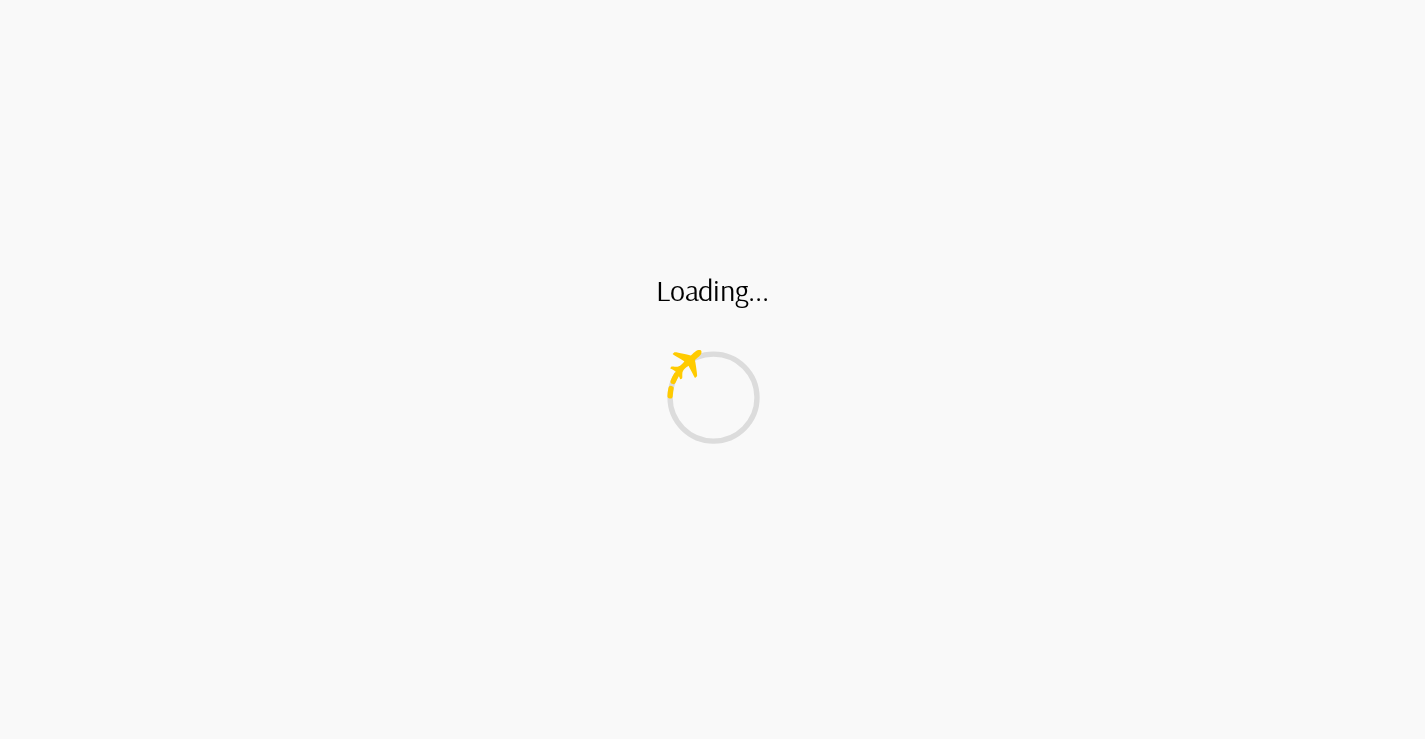 scroll, scrollTop: 0, scrollLeft: 0, axis: both 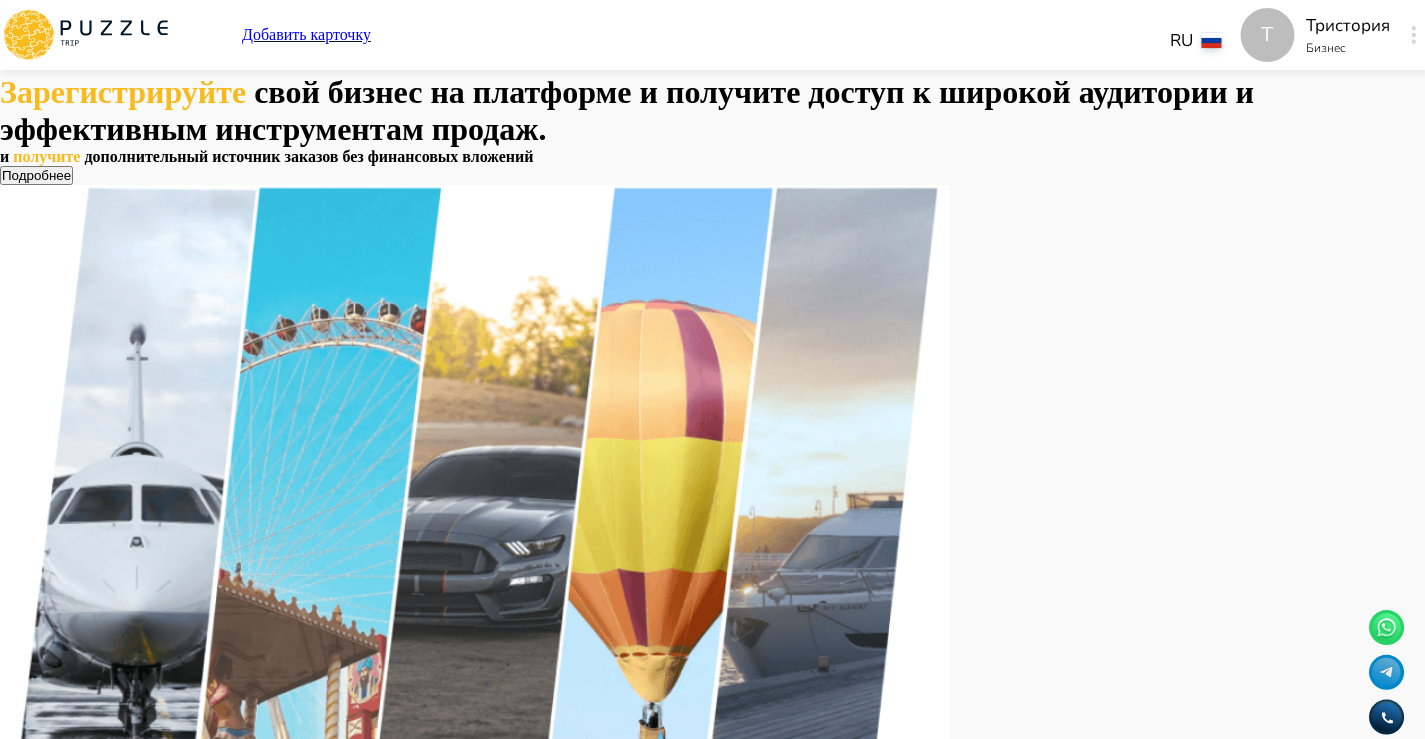click on "Т" at bounding box center (1267, 35) 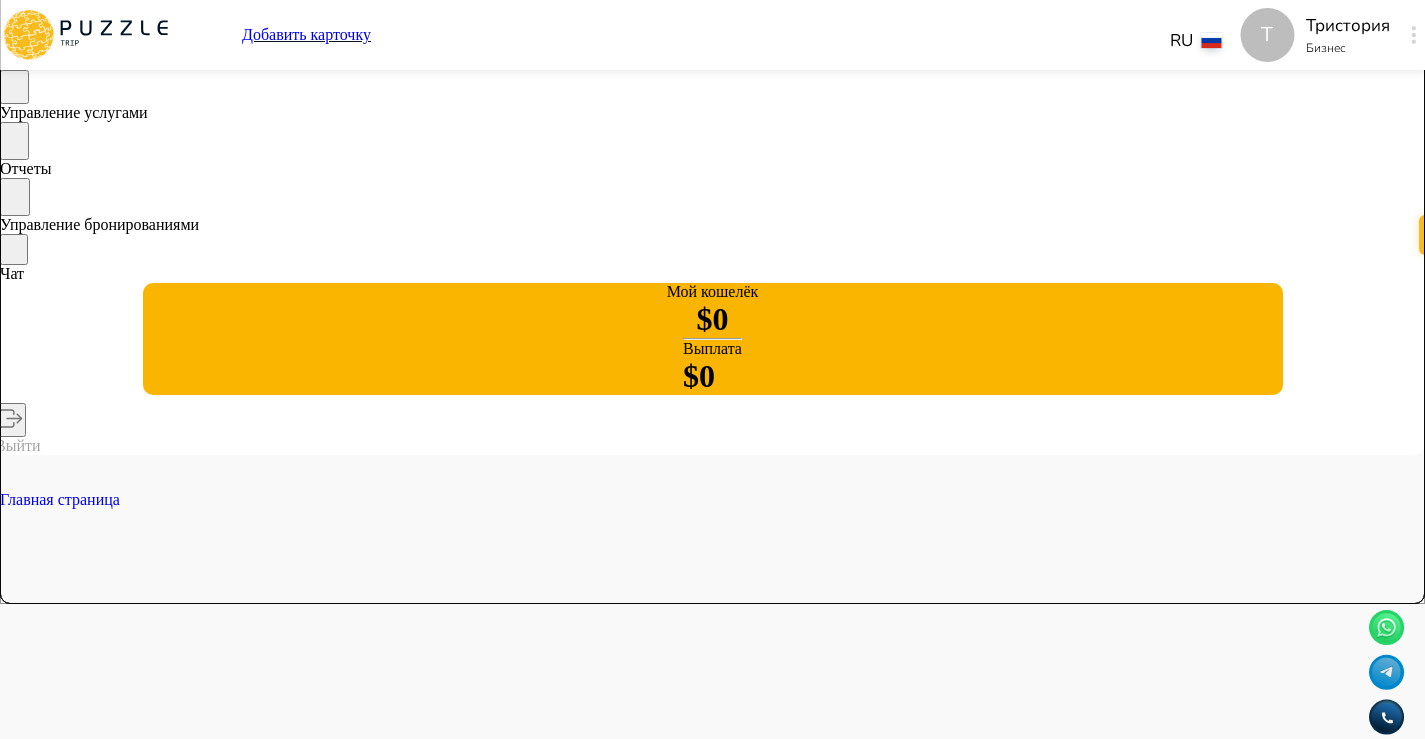 scroll, scrollTop: 34, scrollLeft: 0, axis: vertical 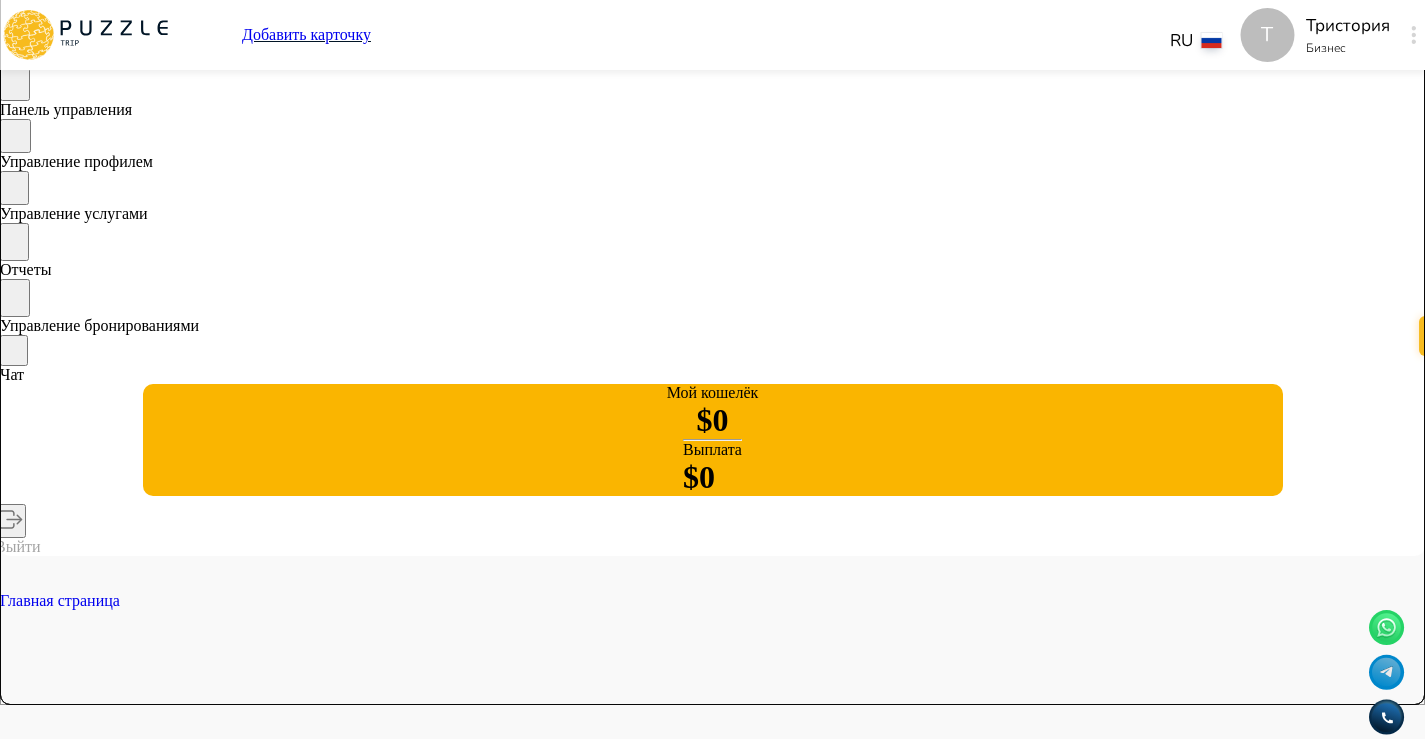 click on "Управление услугами" at bounding box center (712, 197) 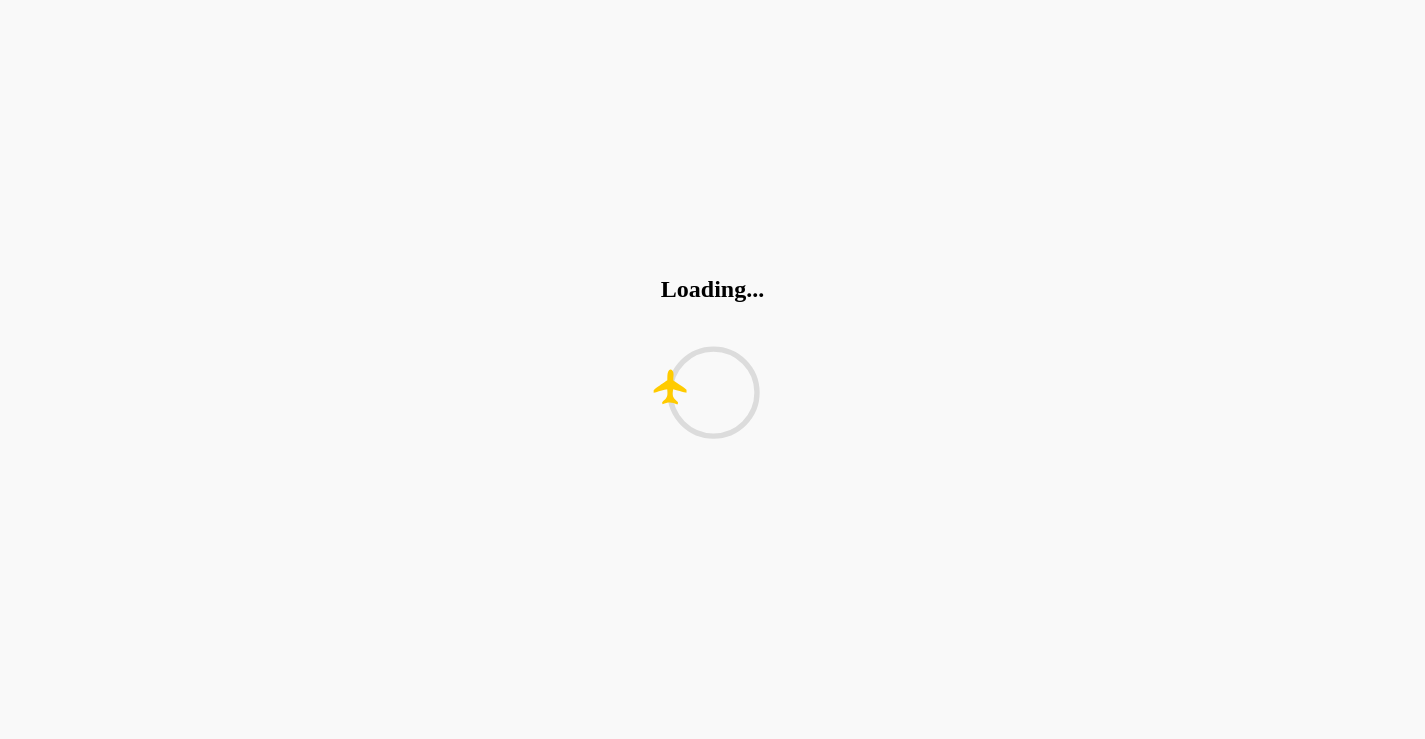 scroll, scrollTop: 0, scrollLeft: 0, axis: both 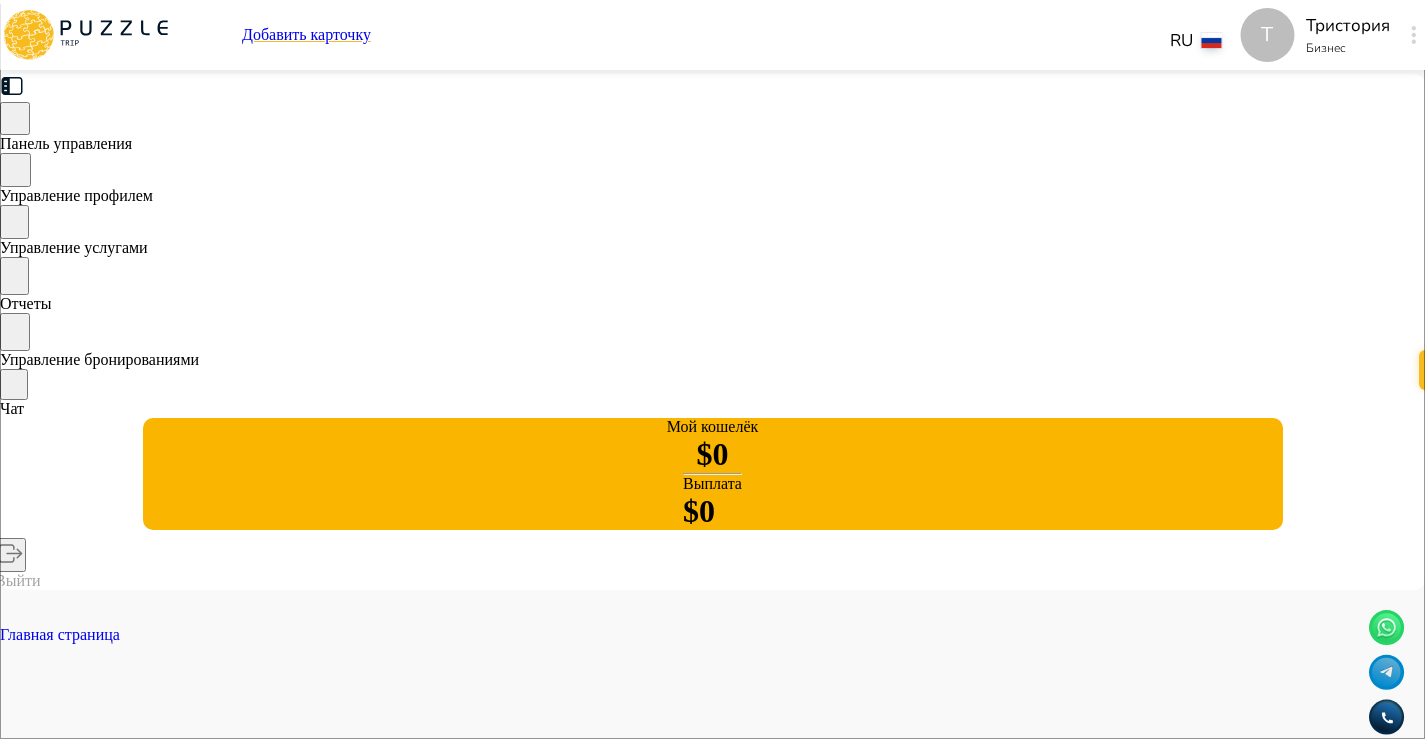click on "Добавить новую услугу" at bounding box center [74, 2134] 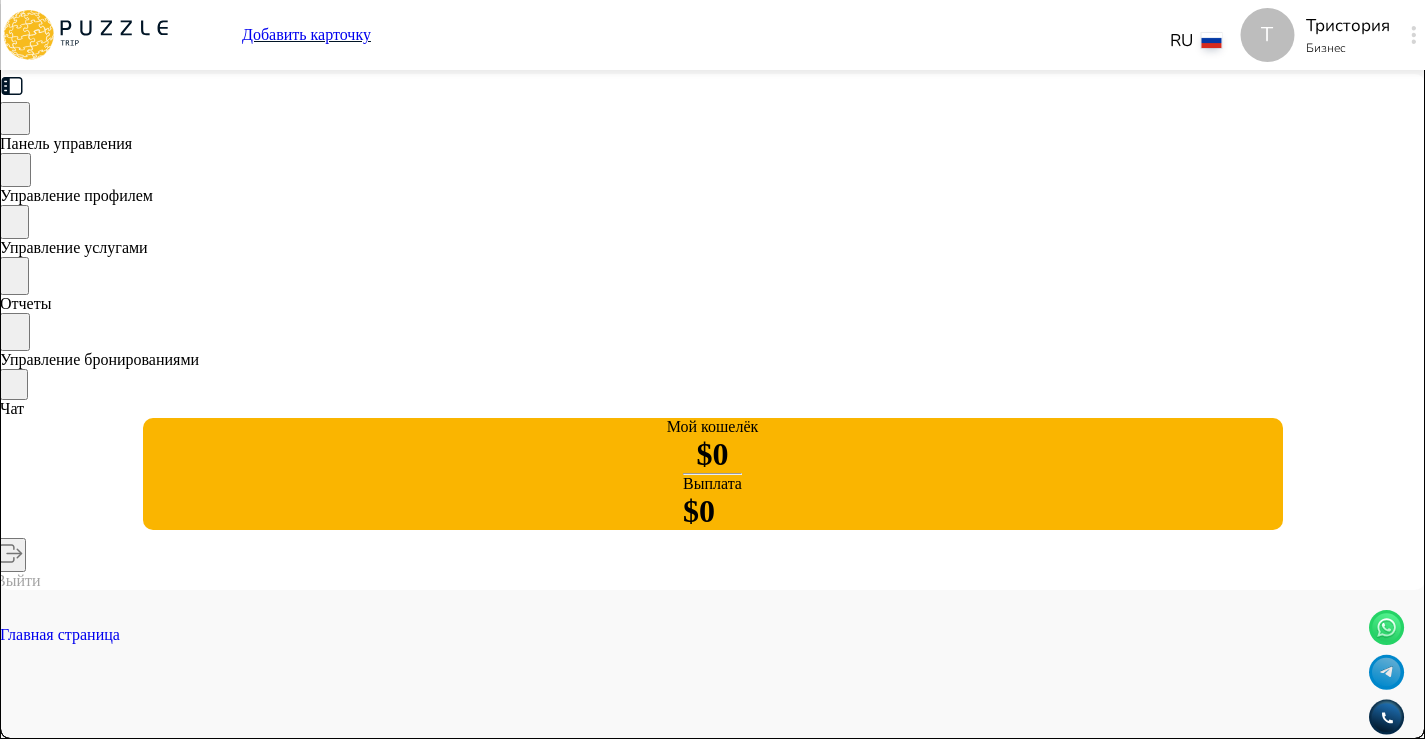 type on "*" 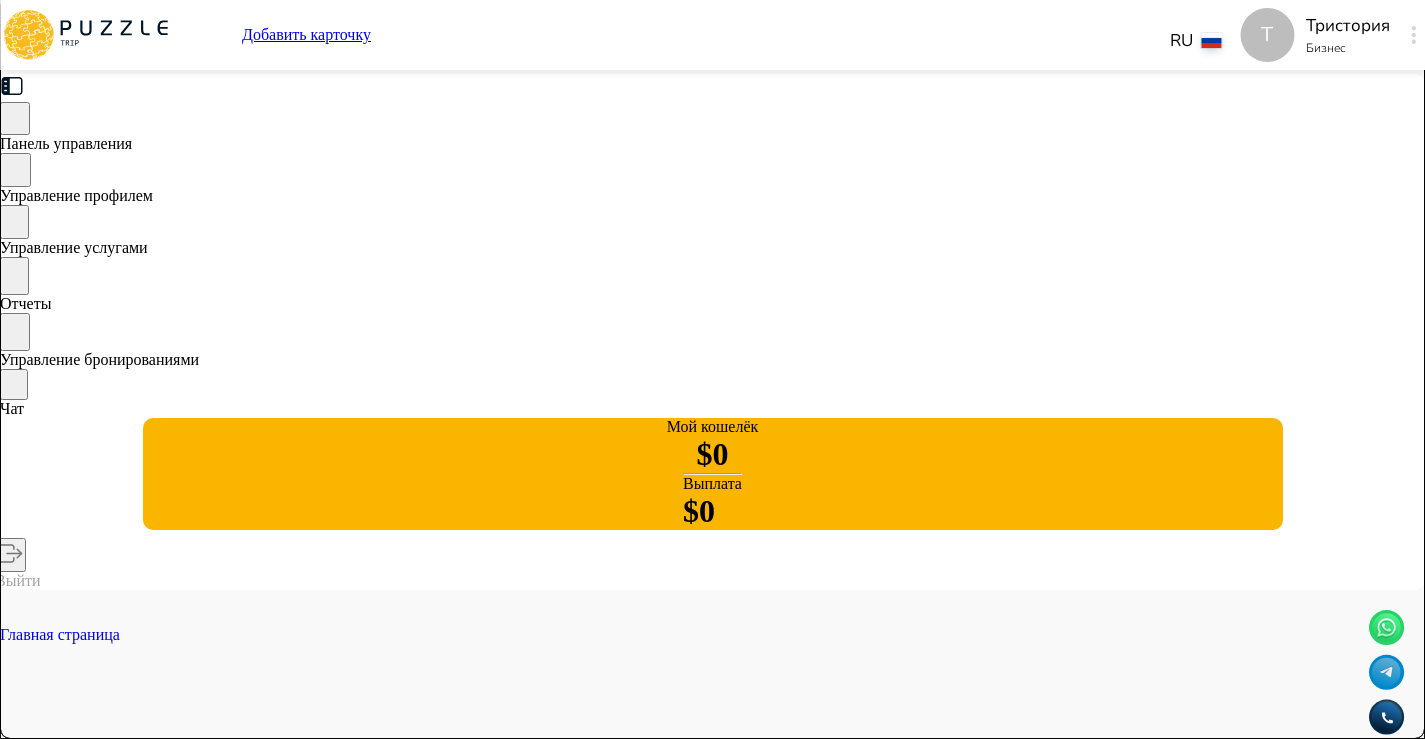 scroll, scrollTop: 0, scrollLeft: 43, axis: horizontal 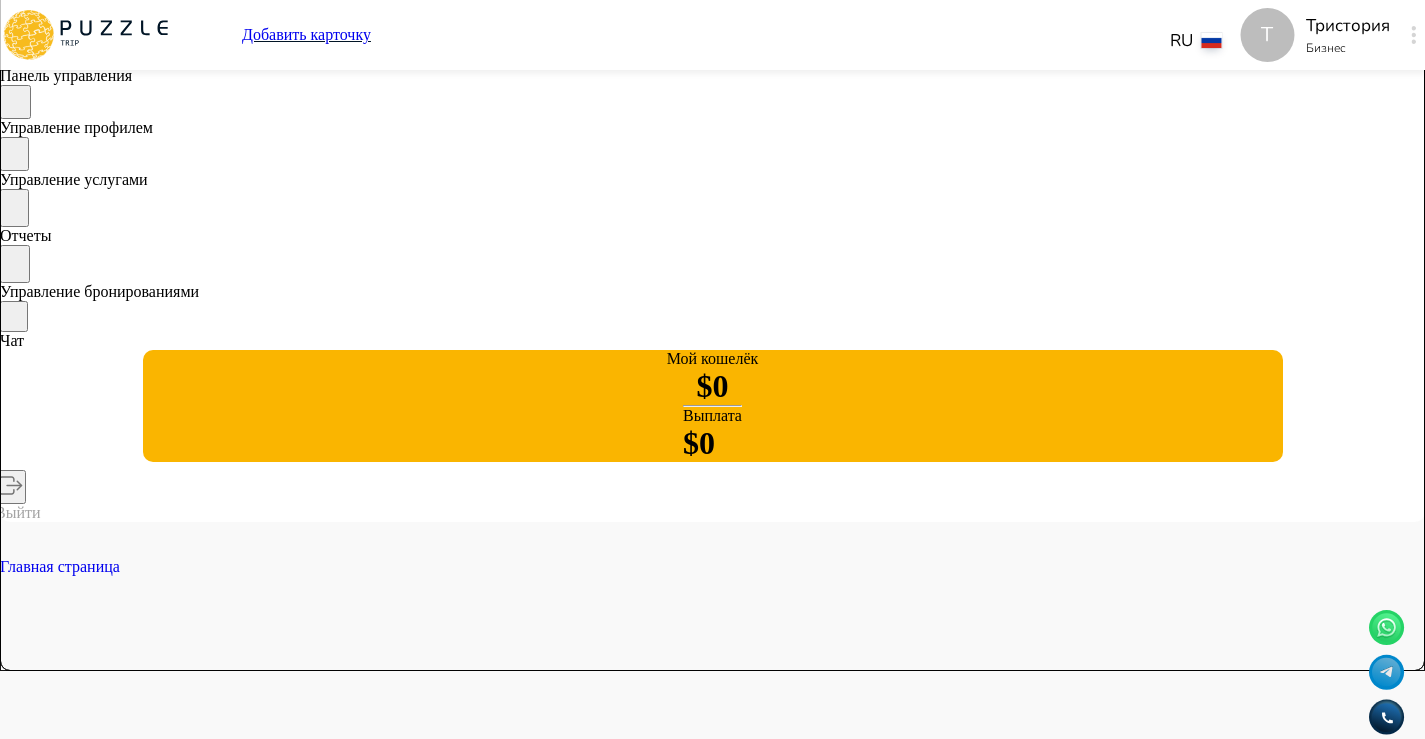 type on "*" 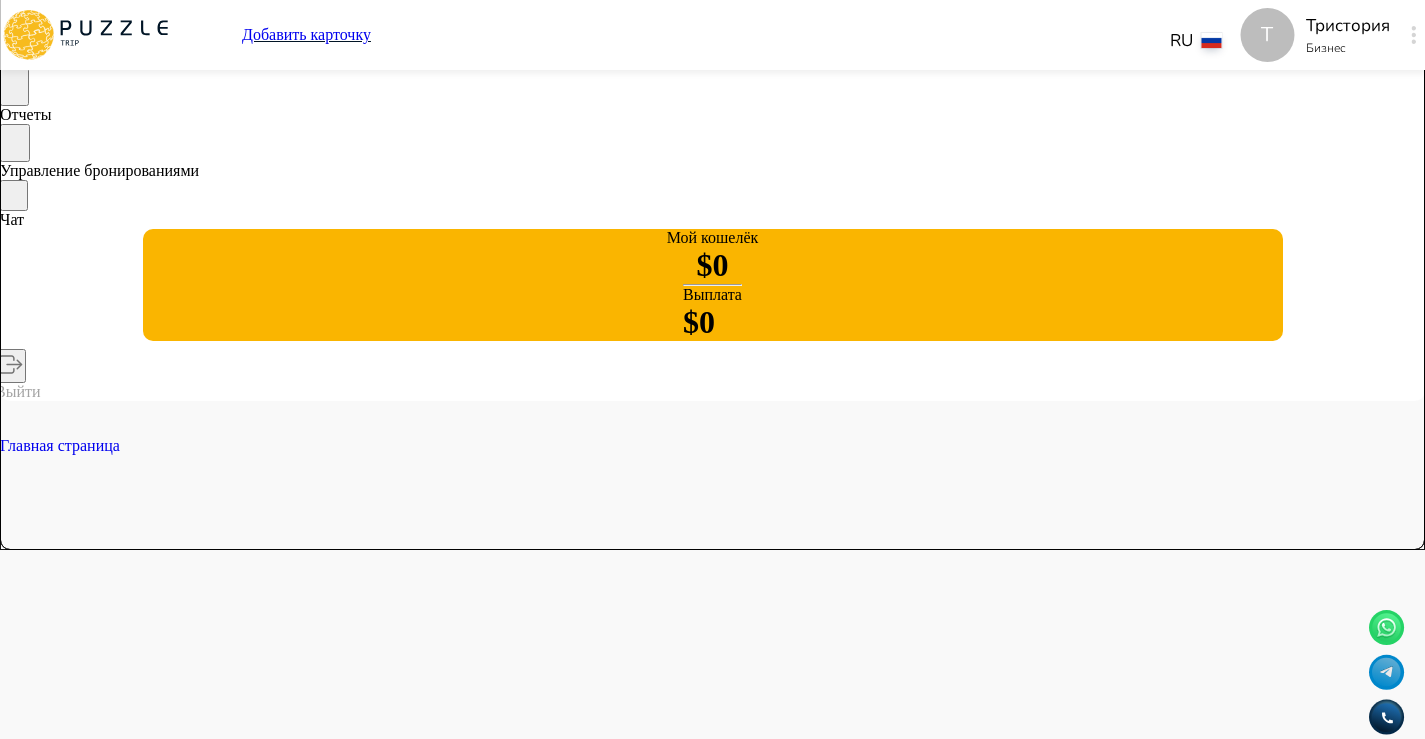 click on "Название   *" at bounding box center (45, -190) 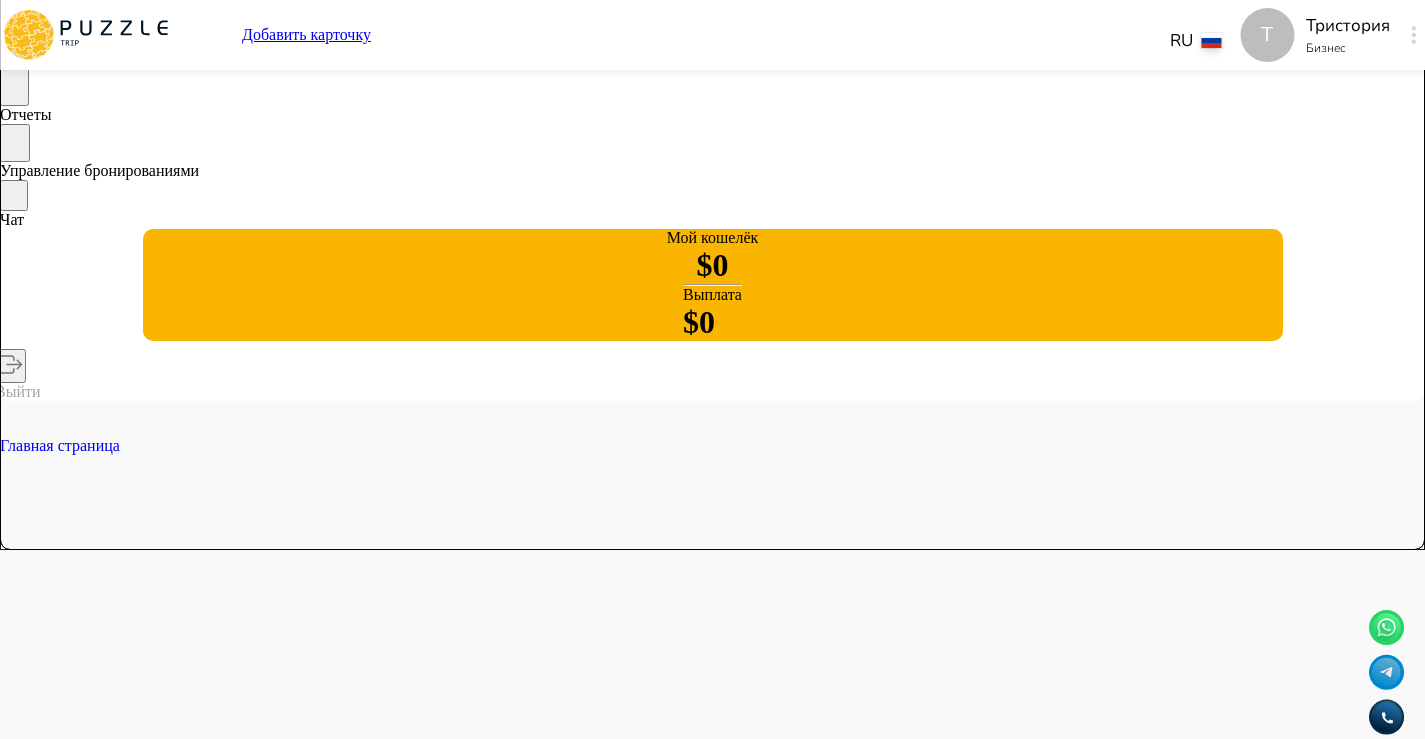 click on "Т Добавить карточку RU   ** Т Тристория Бизнес Т Панель управления Управление профилем Управление услугами Отчеты Управление бронированиями Чат Мой кошелёк $ 0 Выплата   $0 Выйти Главная страница Управление услугами Создать Назад Управление услугами ПОЖАЛУЙСТА, ВЫБЕРИТЕ КАТЕГОРИИ ВАШЕГО БИЗНЕСА Аренда наземного транспорта Автомобили с водителем Аренда водного транспорта Бизнес-авиация Экскурсии, развлечения Детские  развлечения Входные билеты Пожалуйста, проверьте обязательные поля Фотографии * + Добавить Место встречи Место возврата Подкатегория* ​" at bounding box center (712, 12816) 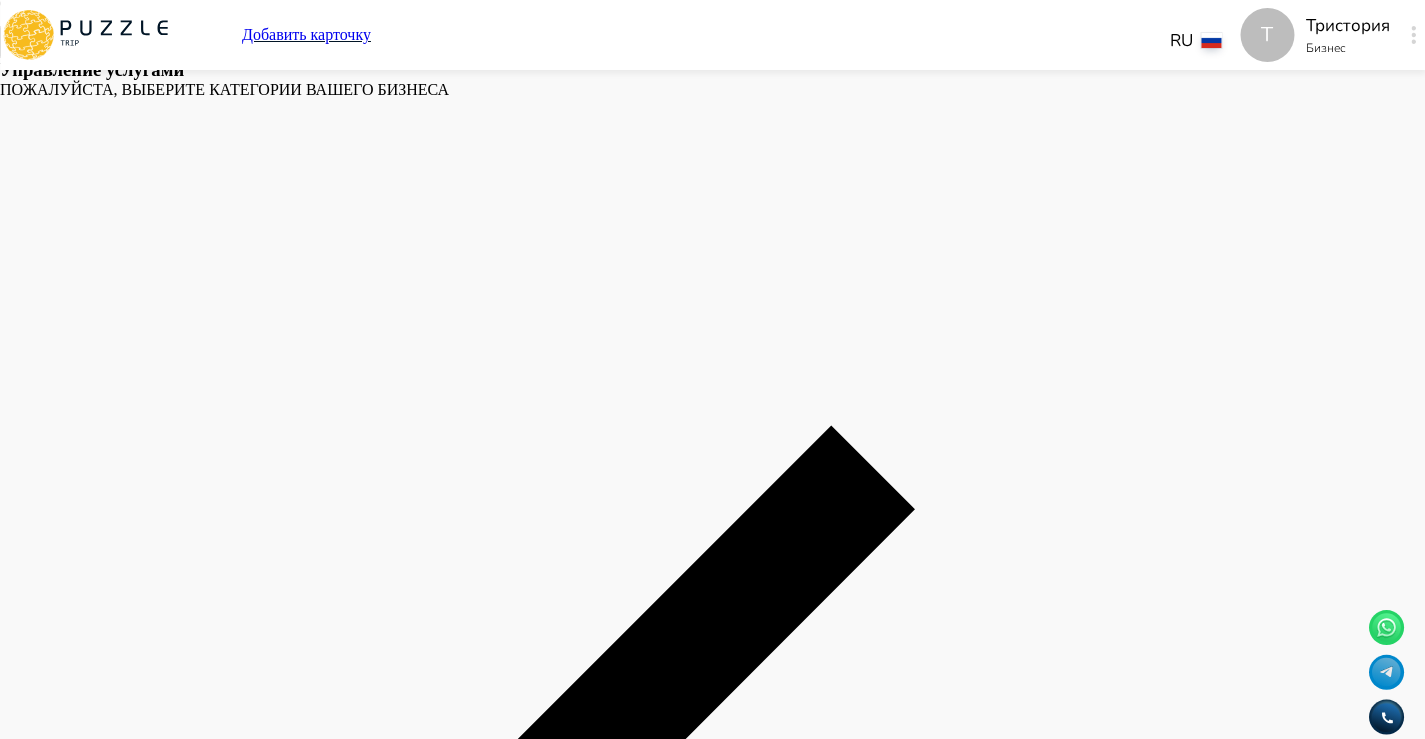scroll, scrollTop: 3540, scrollLeft: 0, axis: vertical 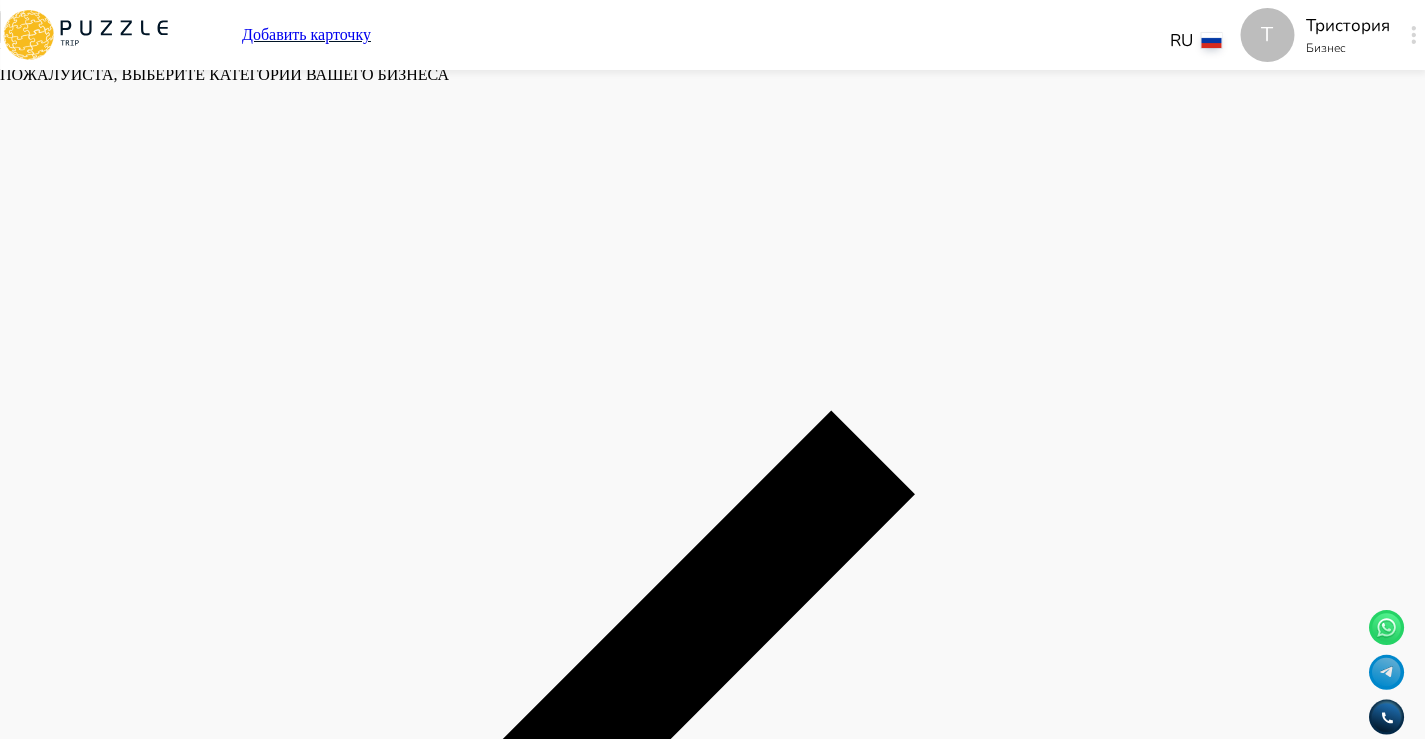 click on "*" at bounding box center (69, 9289) 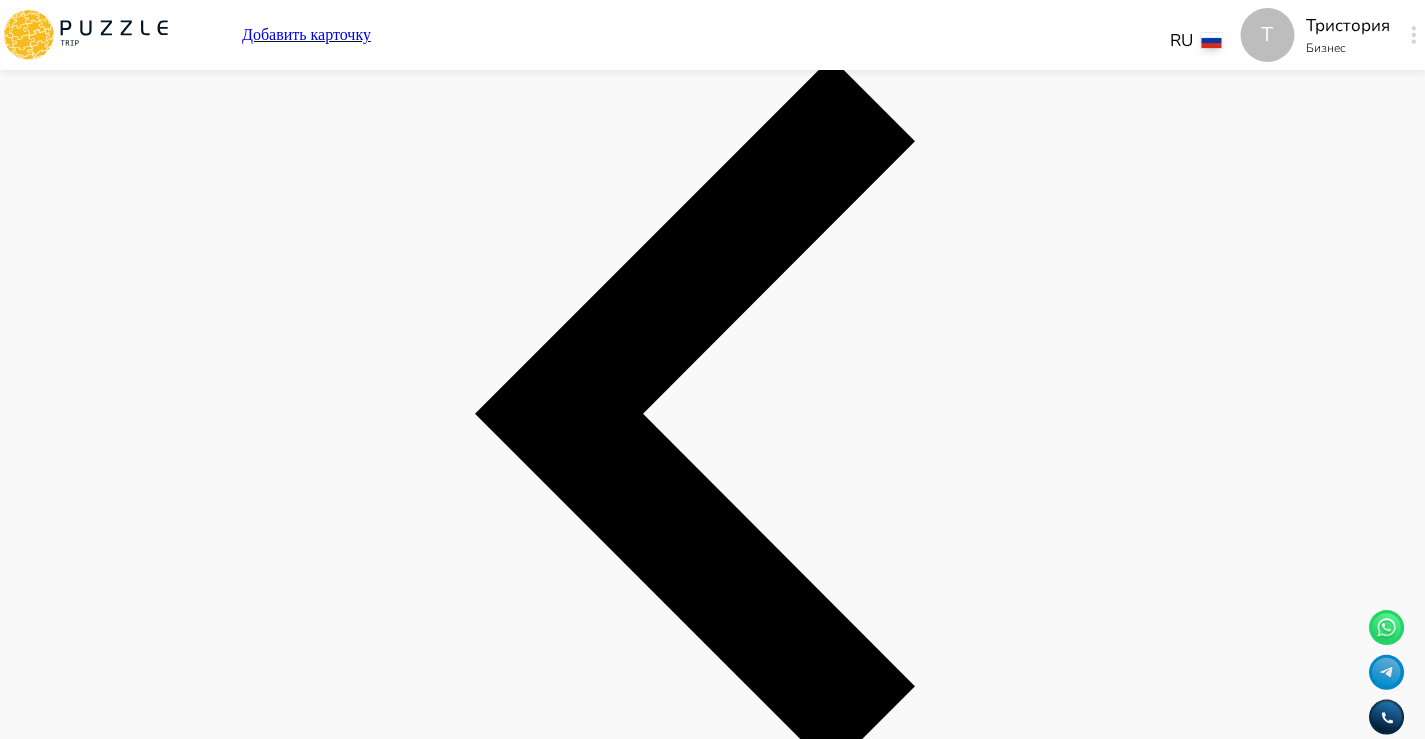 scroll, scrollTop: 3900, scrollLeft: 0, axis: vertical 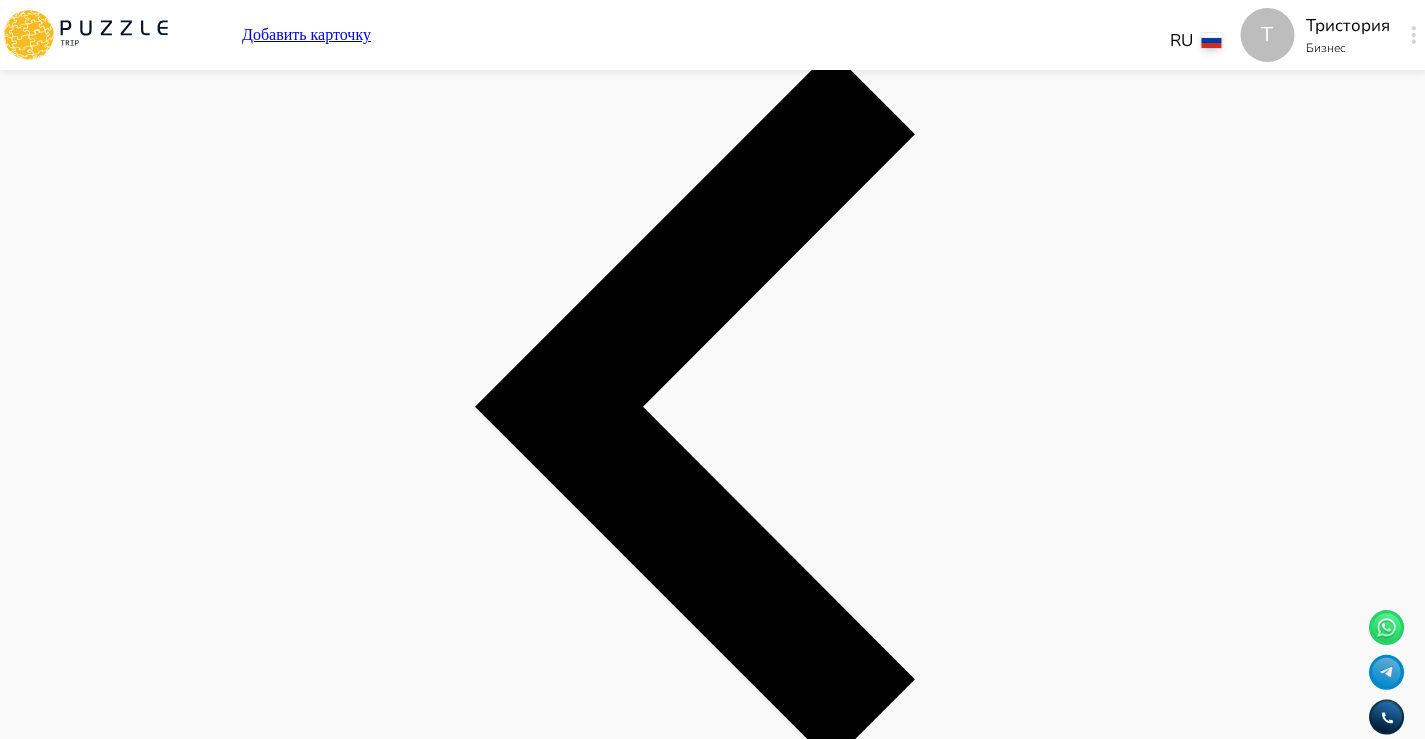 type on "*" 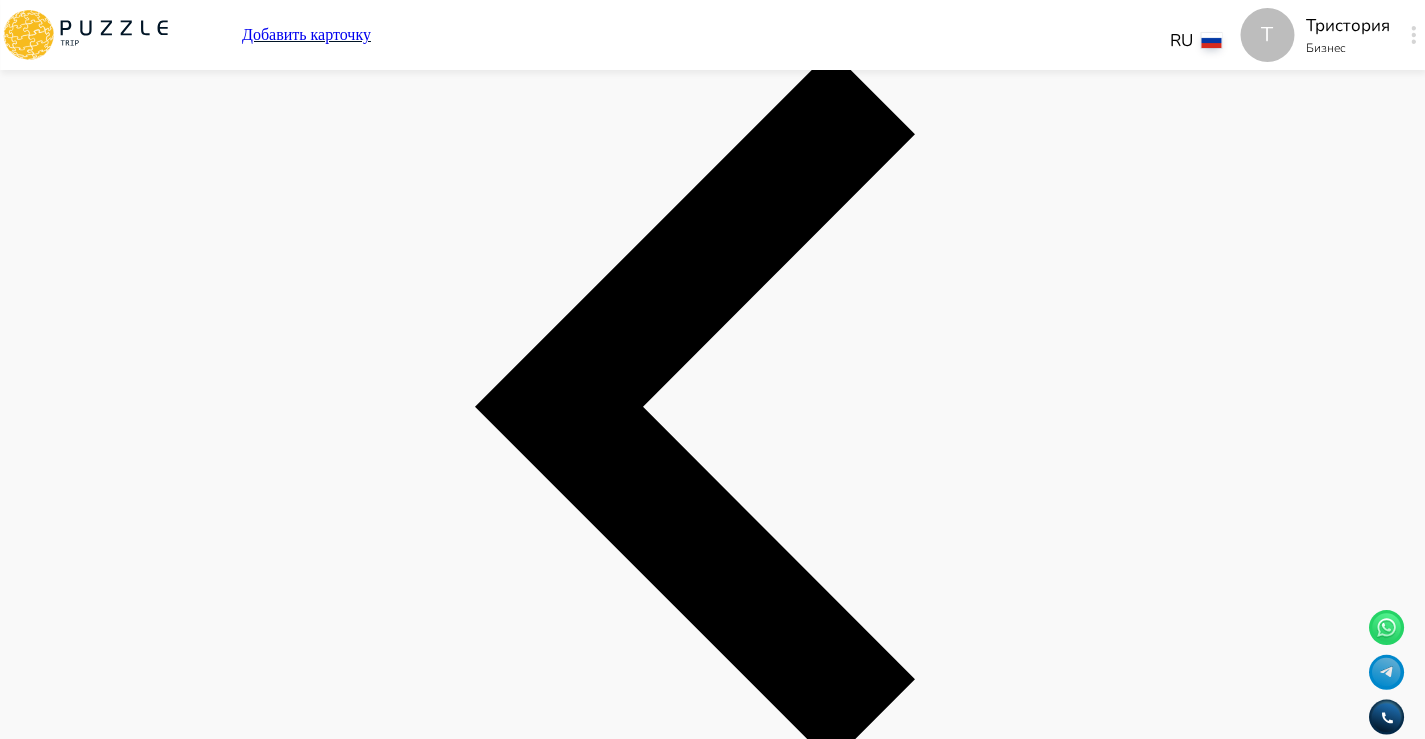 click on "Декабрь" at bounding box center (712, 23152) 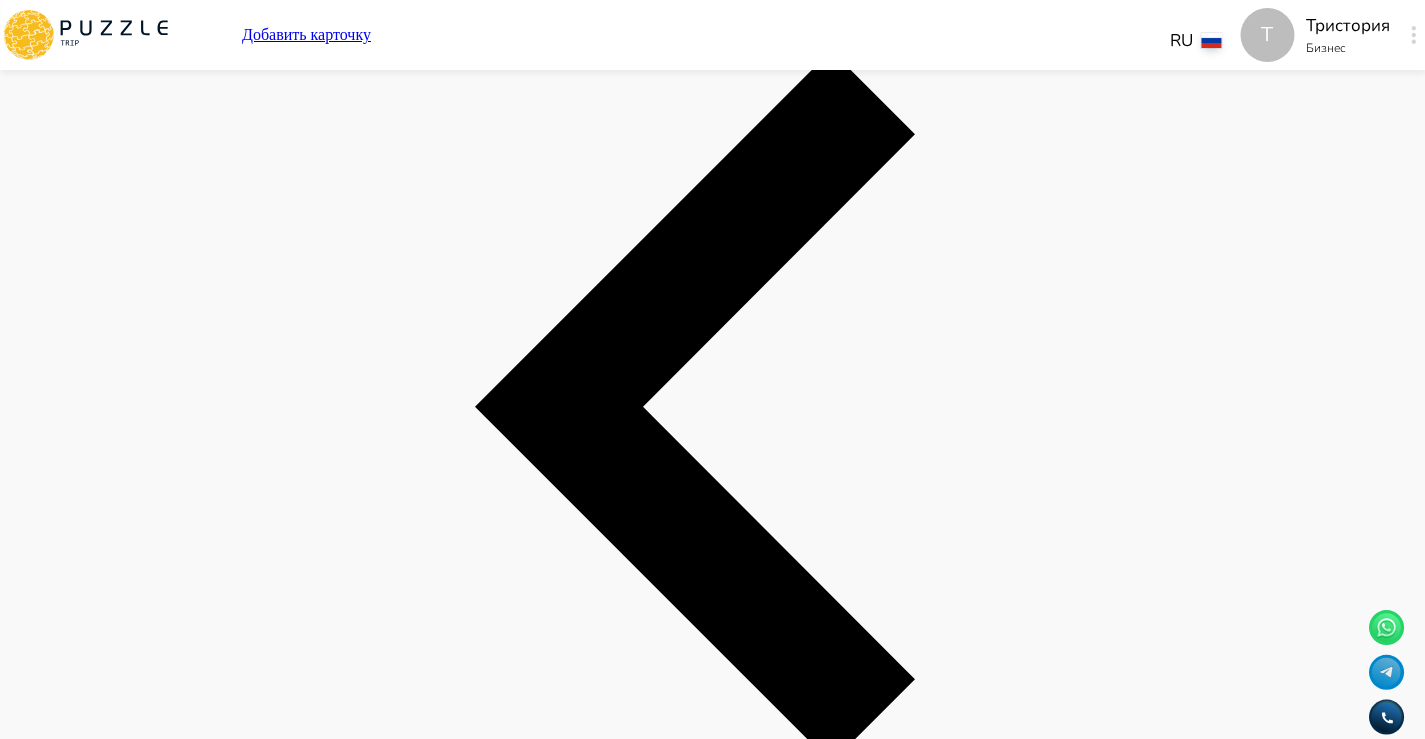 click on "Т Добавить карточку RU   ** Т Тристория Бизнес Т Панель управления Управление профилем Управление услугами Отчеты Управление бронированиями Чат Мой кошелёк $ 0 Выплата   $0 Выйти Главная страница Управление услугами Создать Назад Управление услугами ПОЖАЛУЙСТА, ВЫБЕРИТЕ КАТЕГОРИИ ВАШЕГО БИЗНЕСА Аренда наземного транспорта Автомобили с водителем Аренда водного транспорта Бизнес-авиация Экскурсии, развлечения Детские  развлечения Входные билеты Пожалуйста, проверьте обязательные поля Фотографии * + Добавить Место встречи Место возврата Подкатегория* ​" at bounding box center (712, 9522) 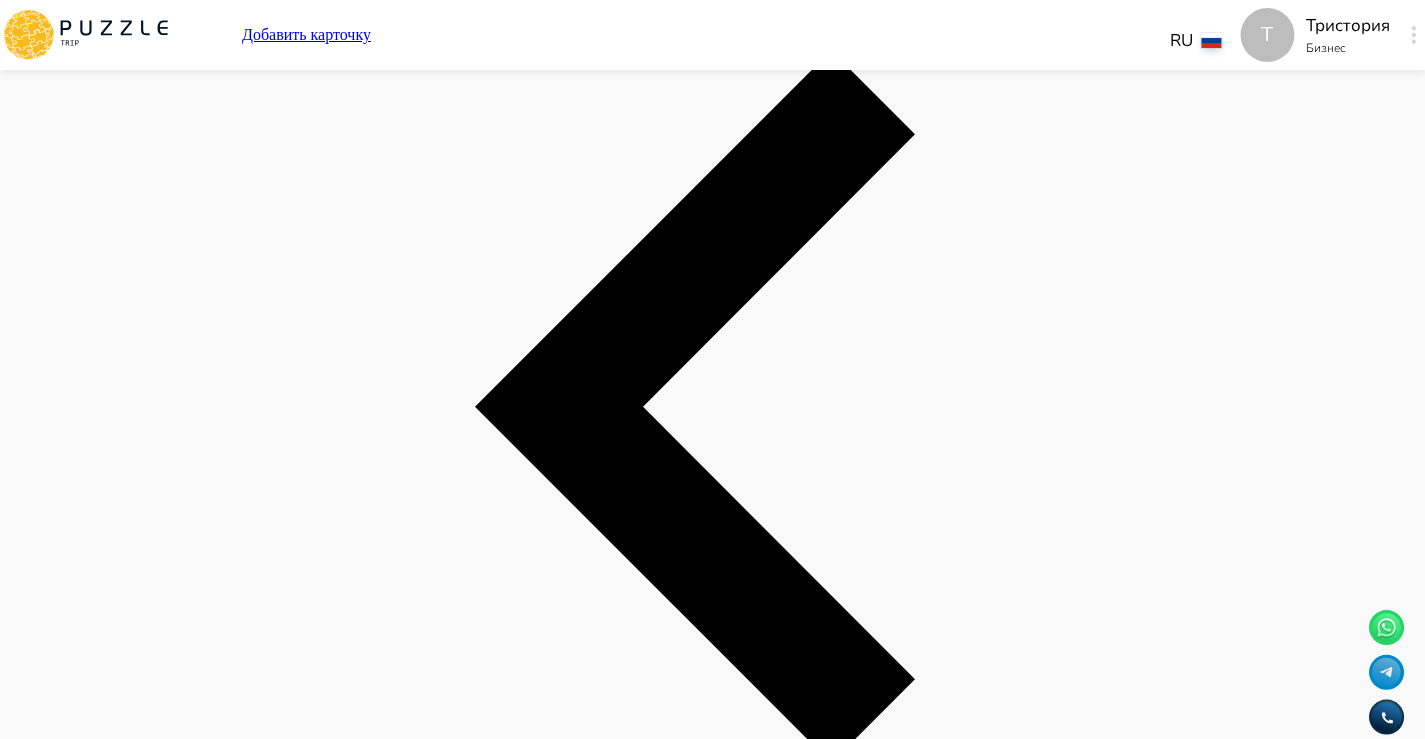 scroll, scrollTop: 489, scrollLeft: 0, axis: vertical 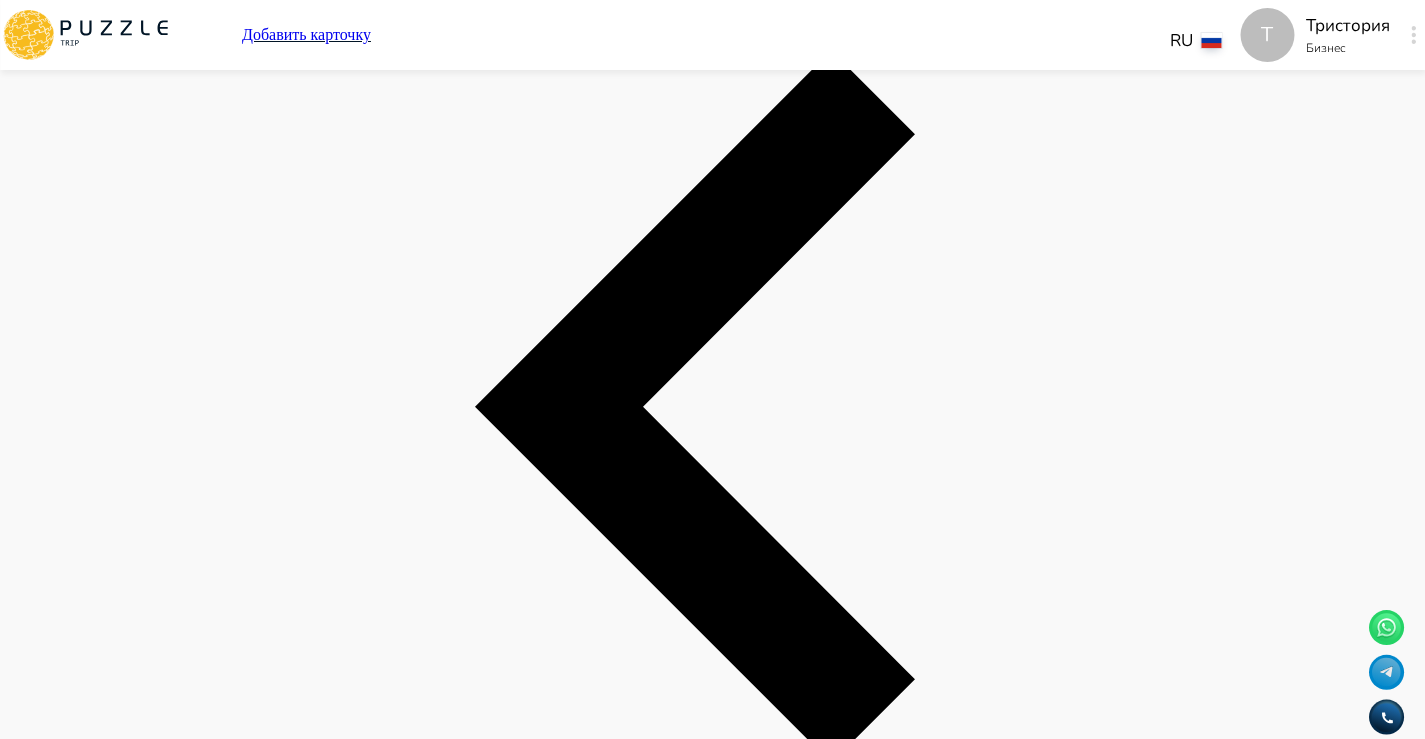 click on "Описание *" at bounding box center (69, 20834) 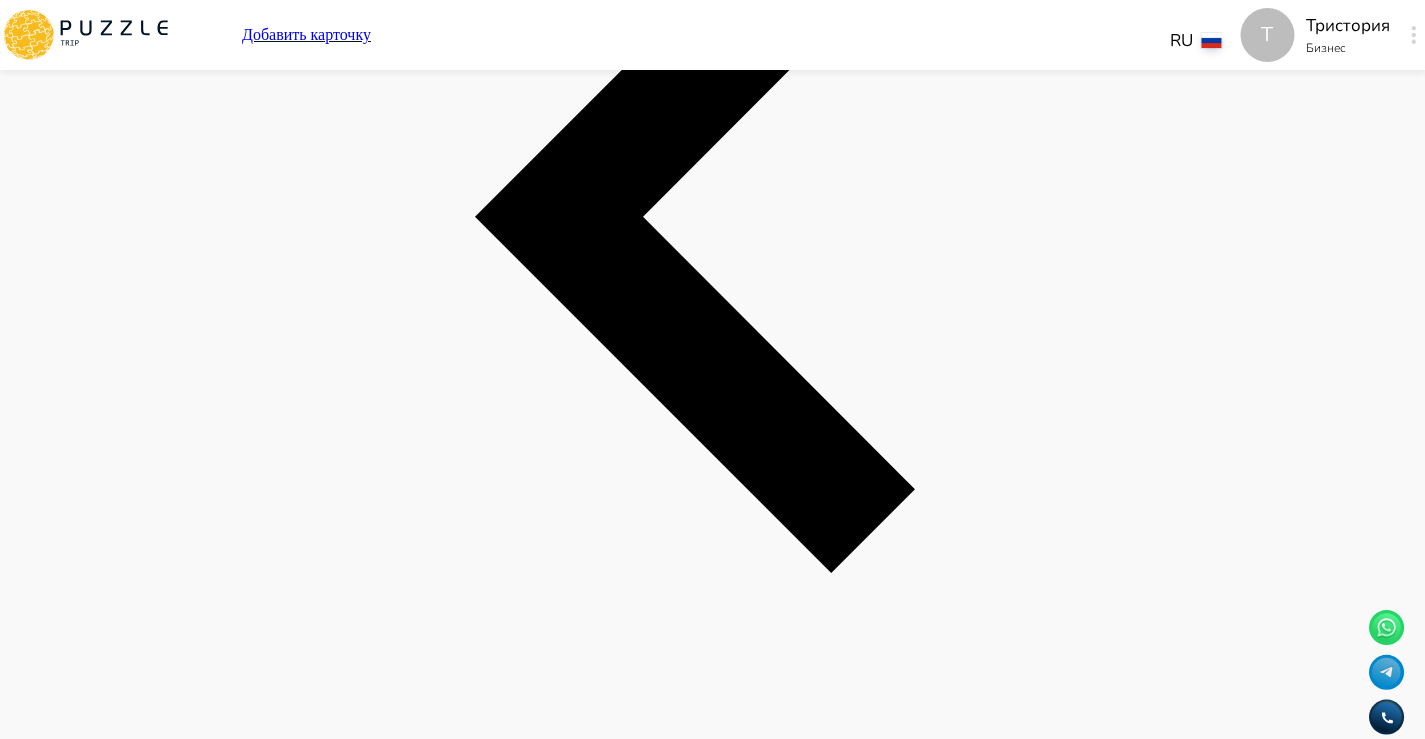 scroll, scrollTop: 4130, scrollLeft: 0, axis: vertical 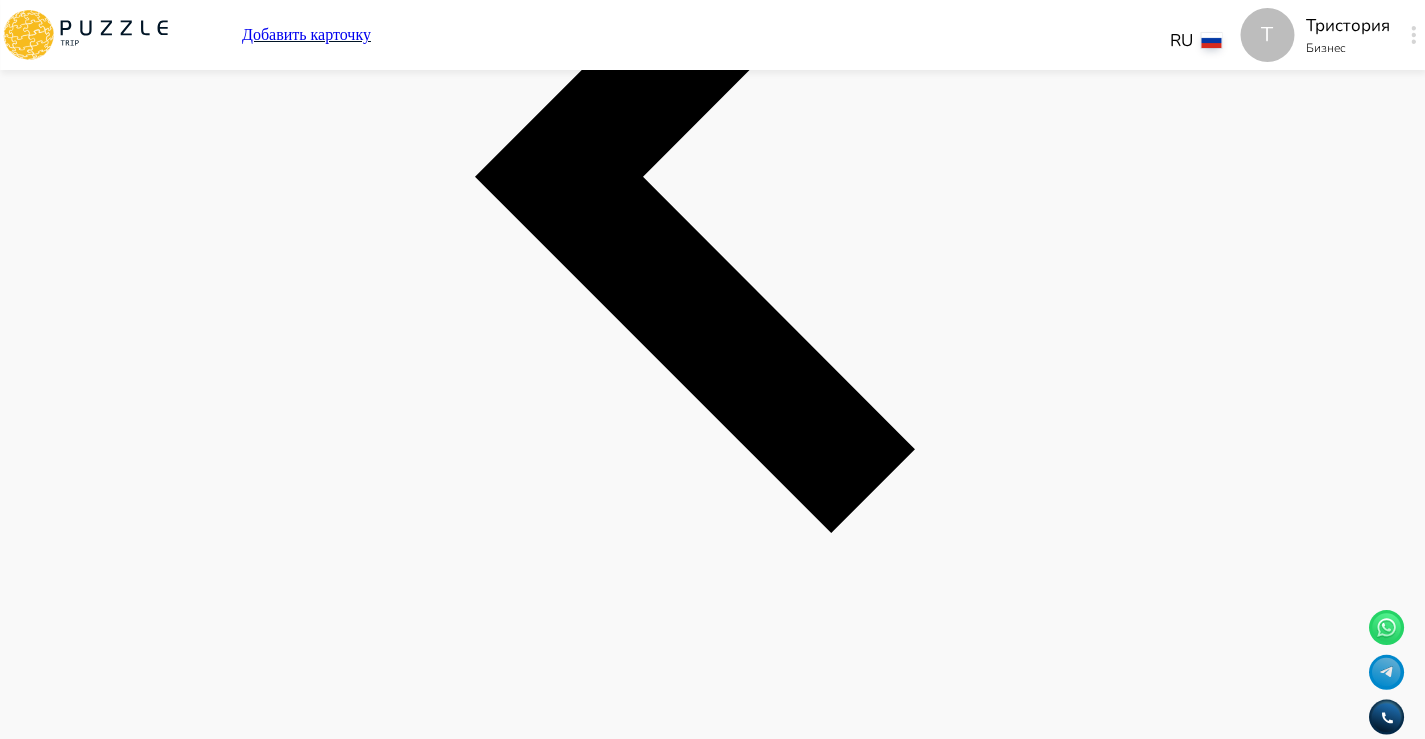 type on "***" 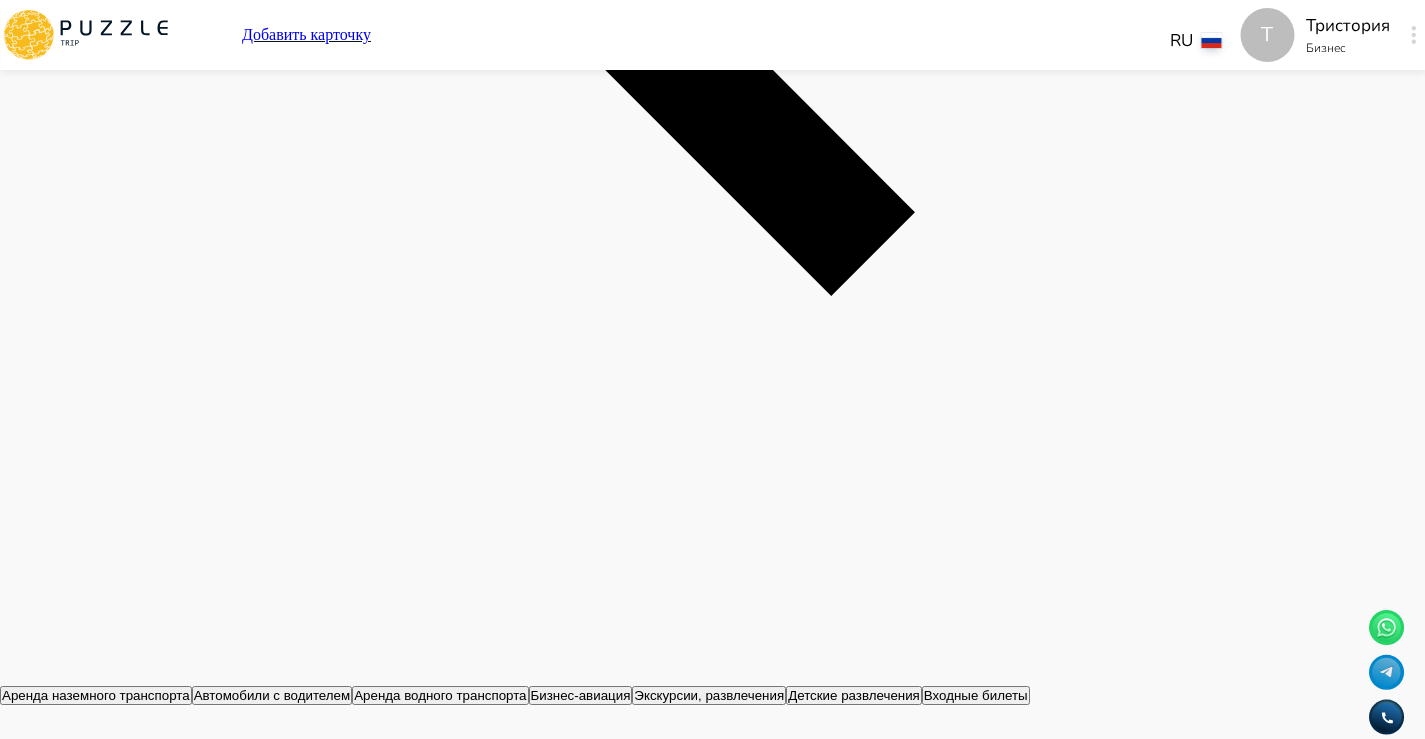scroll, scrollTop: 4382, scrollLeft: 0, axis: vertical 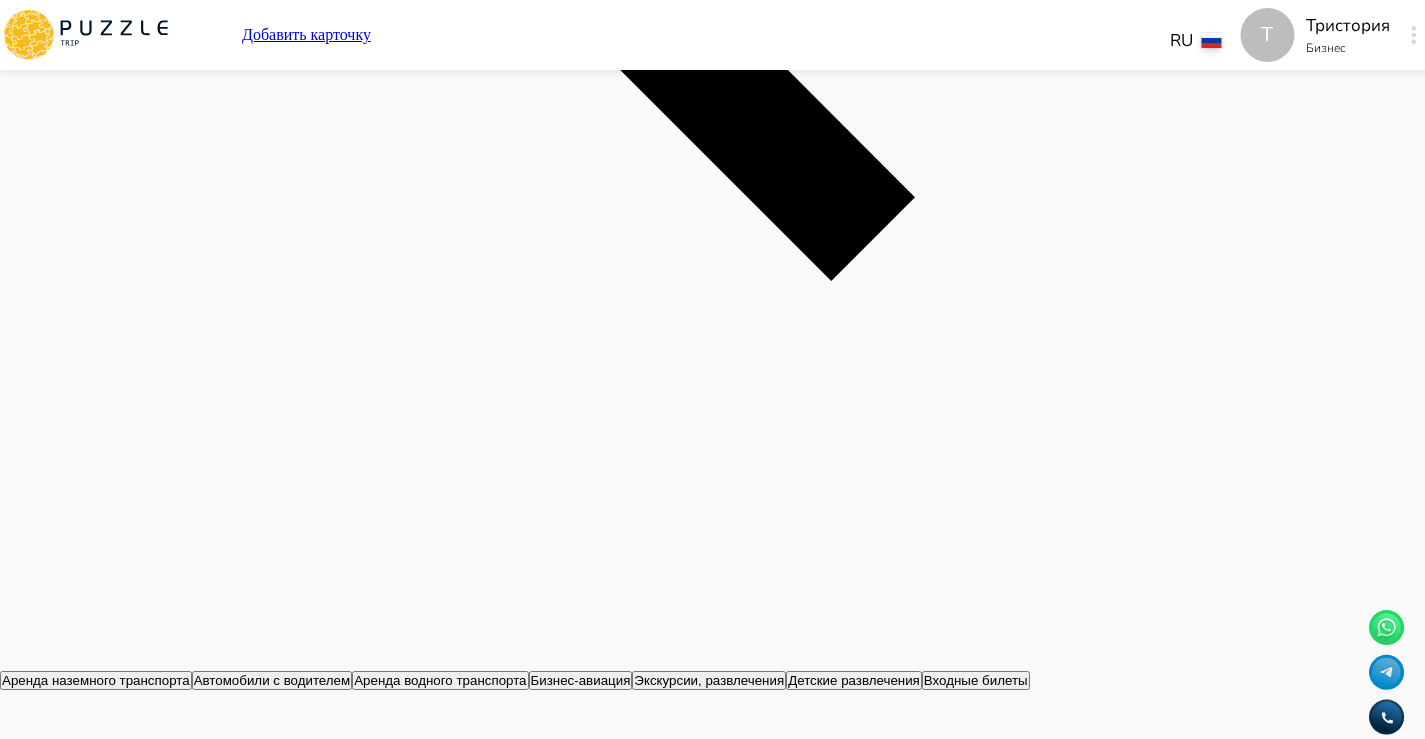 click on "Описание *" at bounding box center (69, 22165) 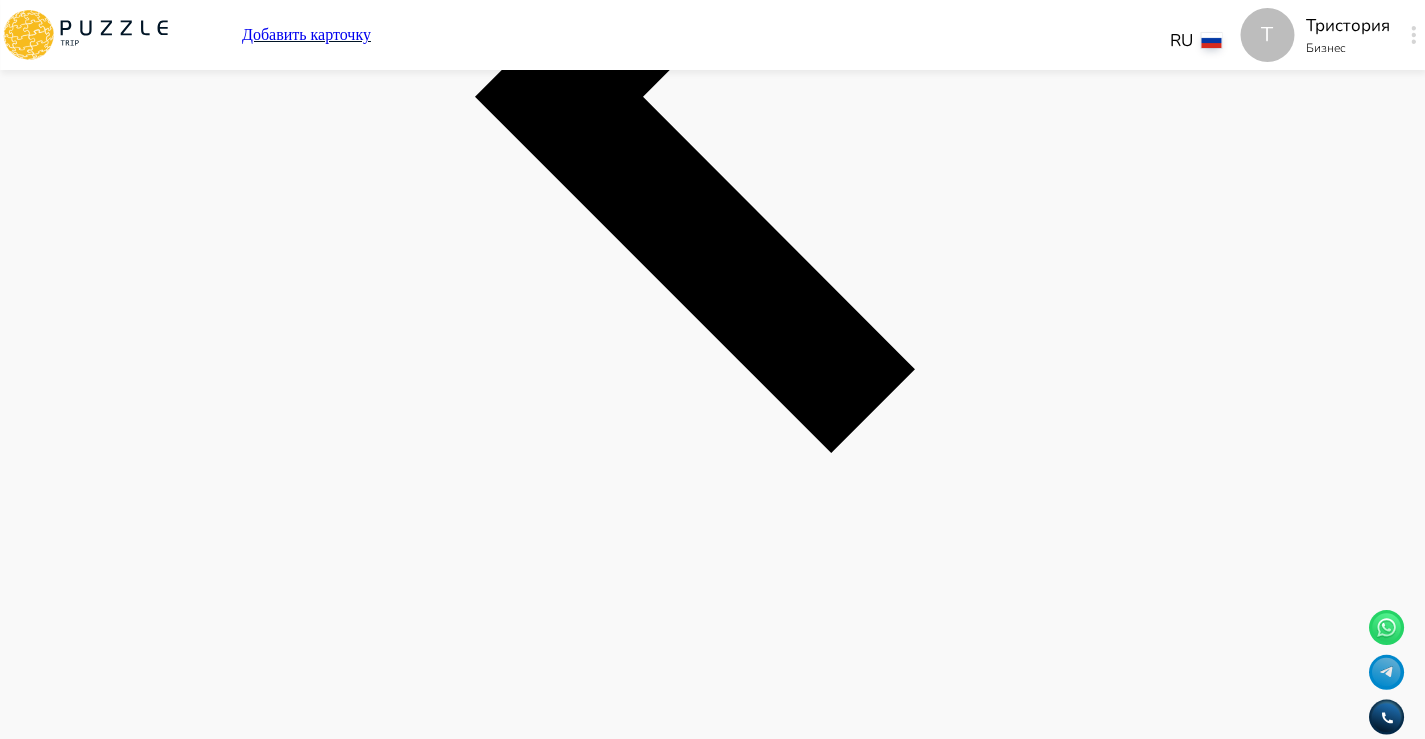 scroll, scrollTop: 4207, scrollLeft: 0, axis: vertical 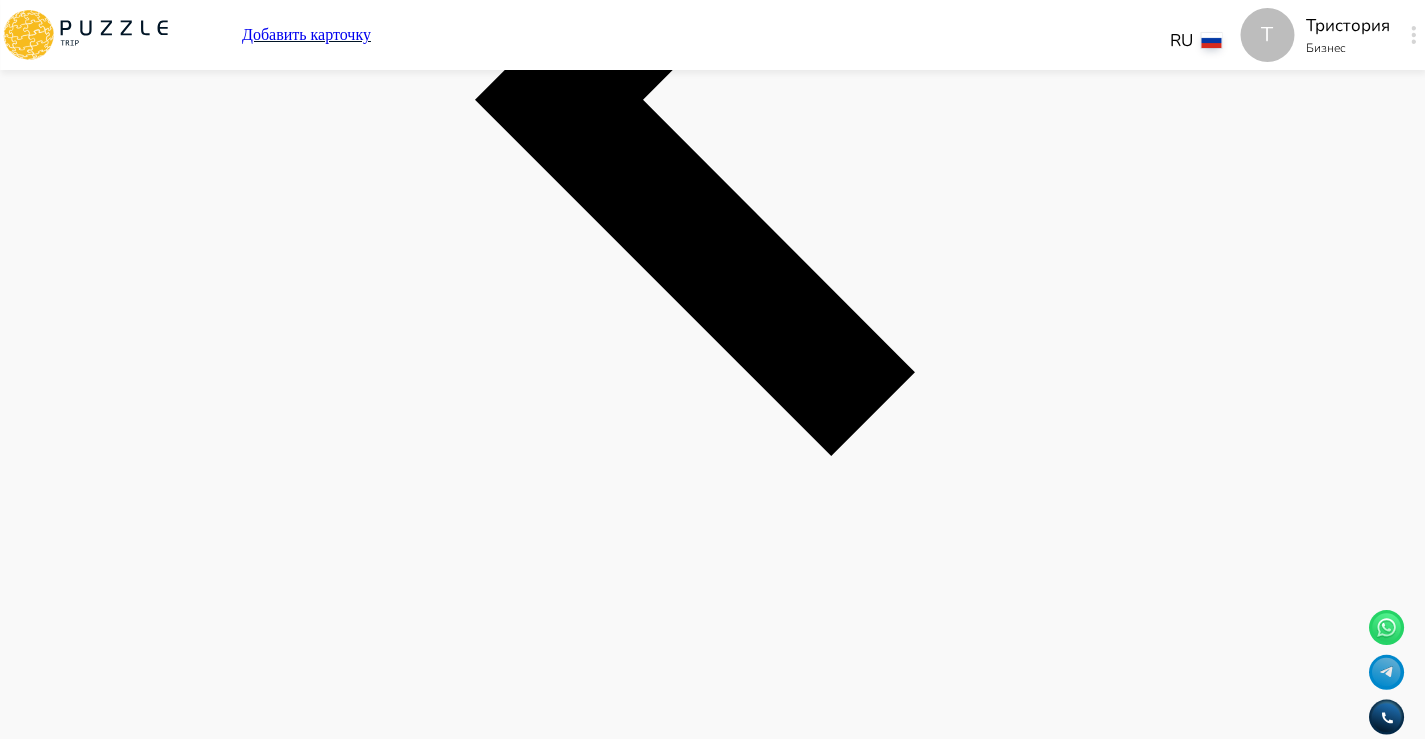 click on "Цена" at bounding box center [69, 20617] 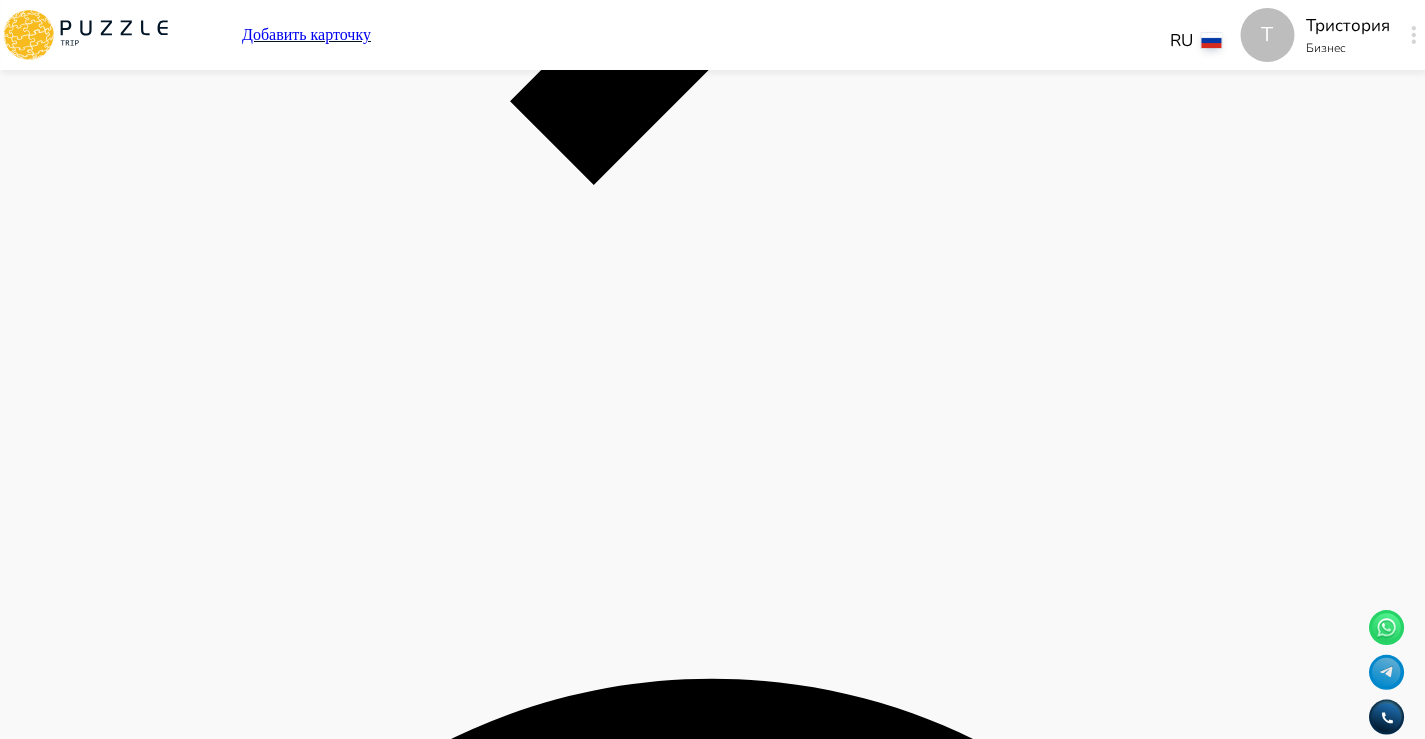 scroll, scrollTop: 6009, scrollLeft: 0, axis: vertical 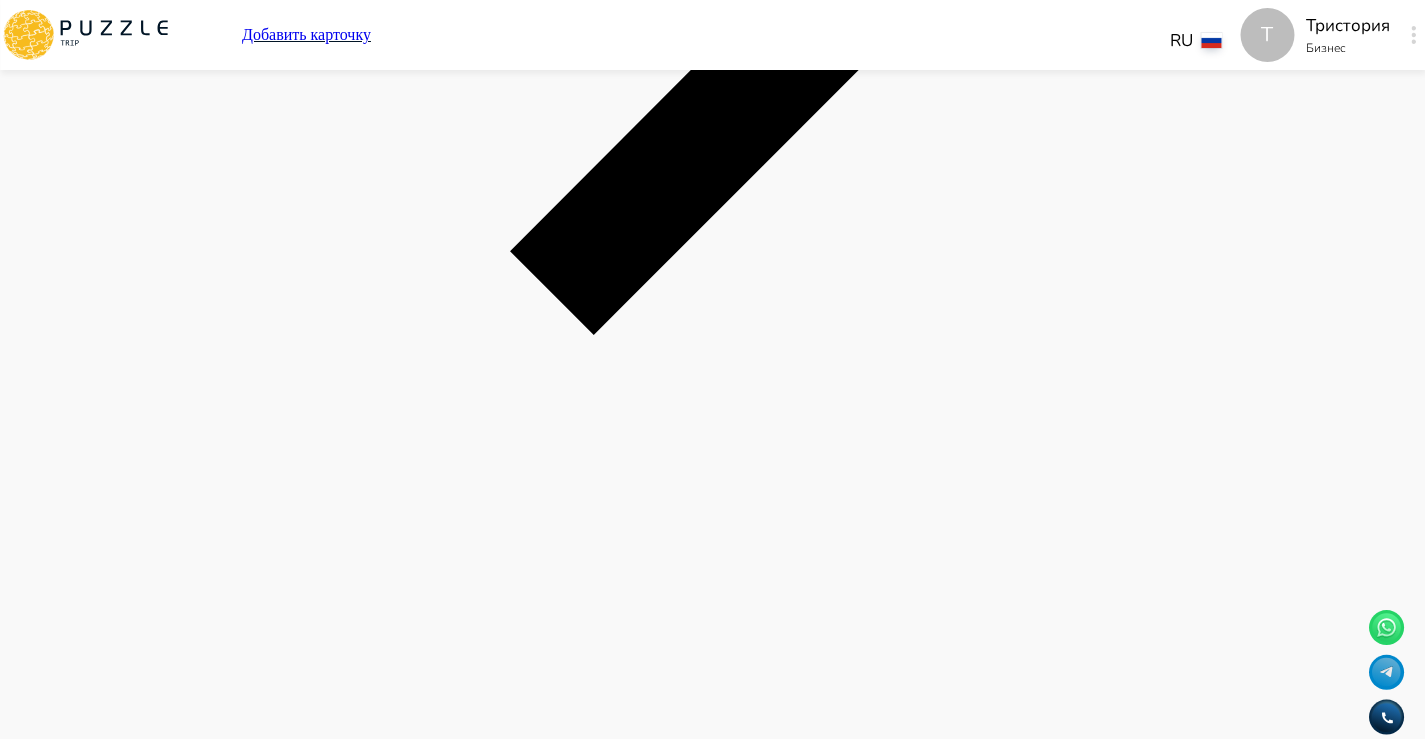 click on "Обратите внимание" at bounding box center [69, 20085] 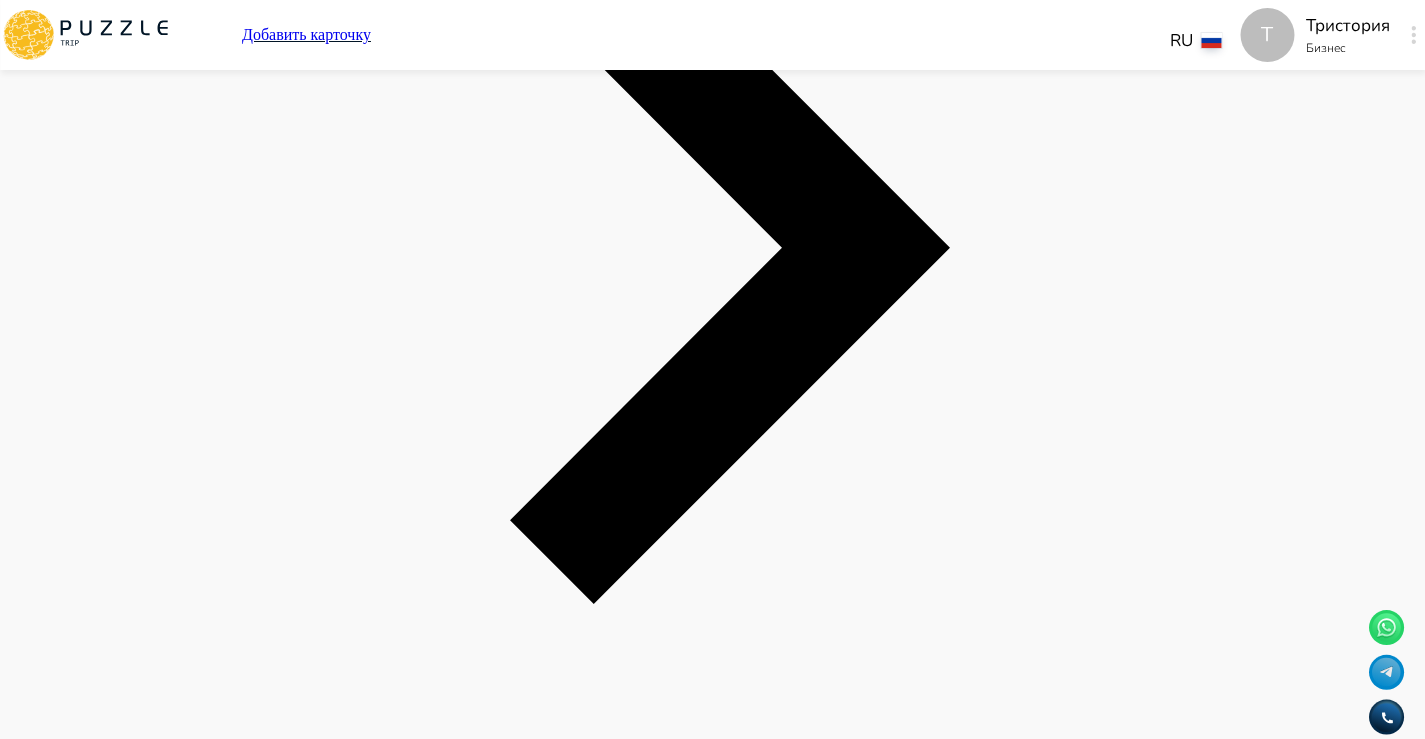 scroll, scrollTop: 5499, scrollLeft: 0, axis: vertical 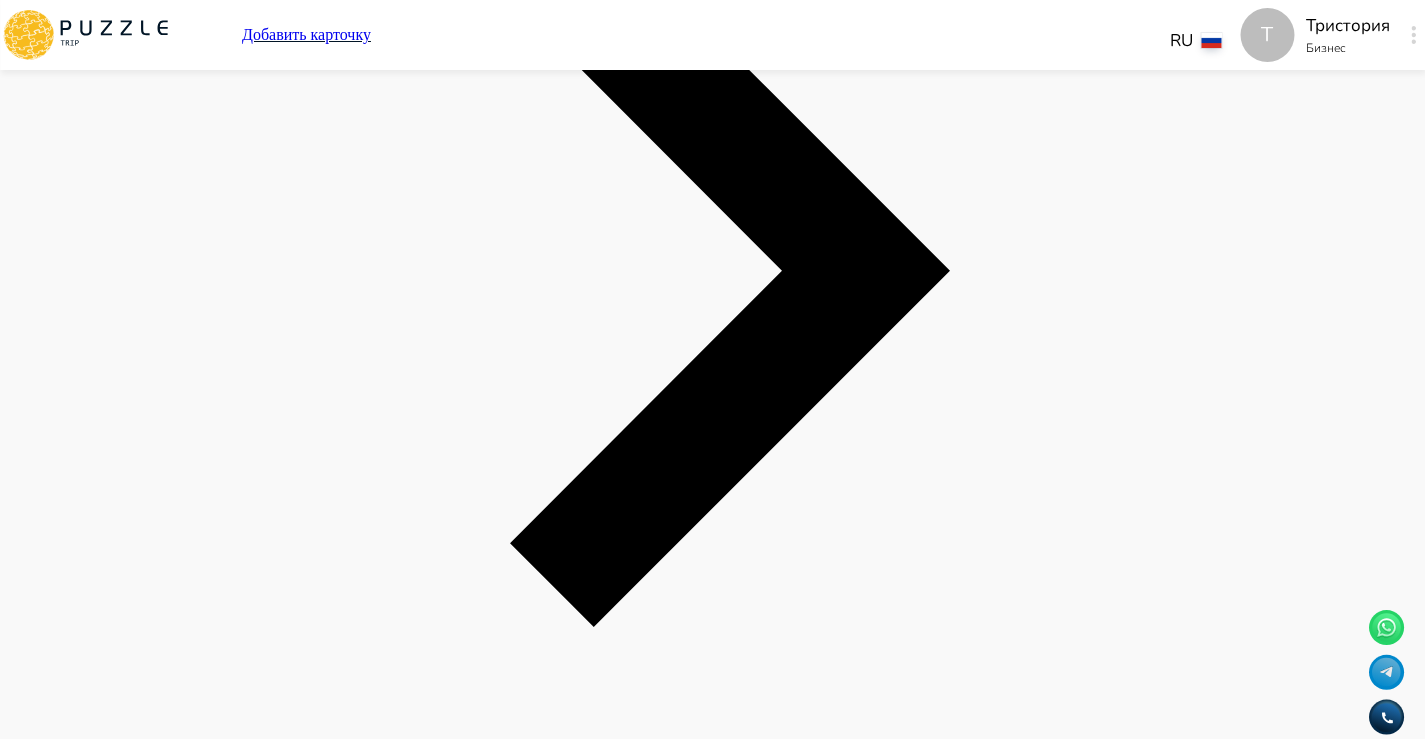 click on "Панель управления Управление профилем Управление услугами Отчеты Управление бронированиями Чат Мой кошелёк $ 0 Выплата   $0 Выйти" at bounding box center [712, -5167] 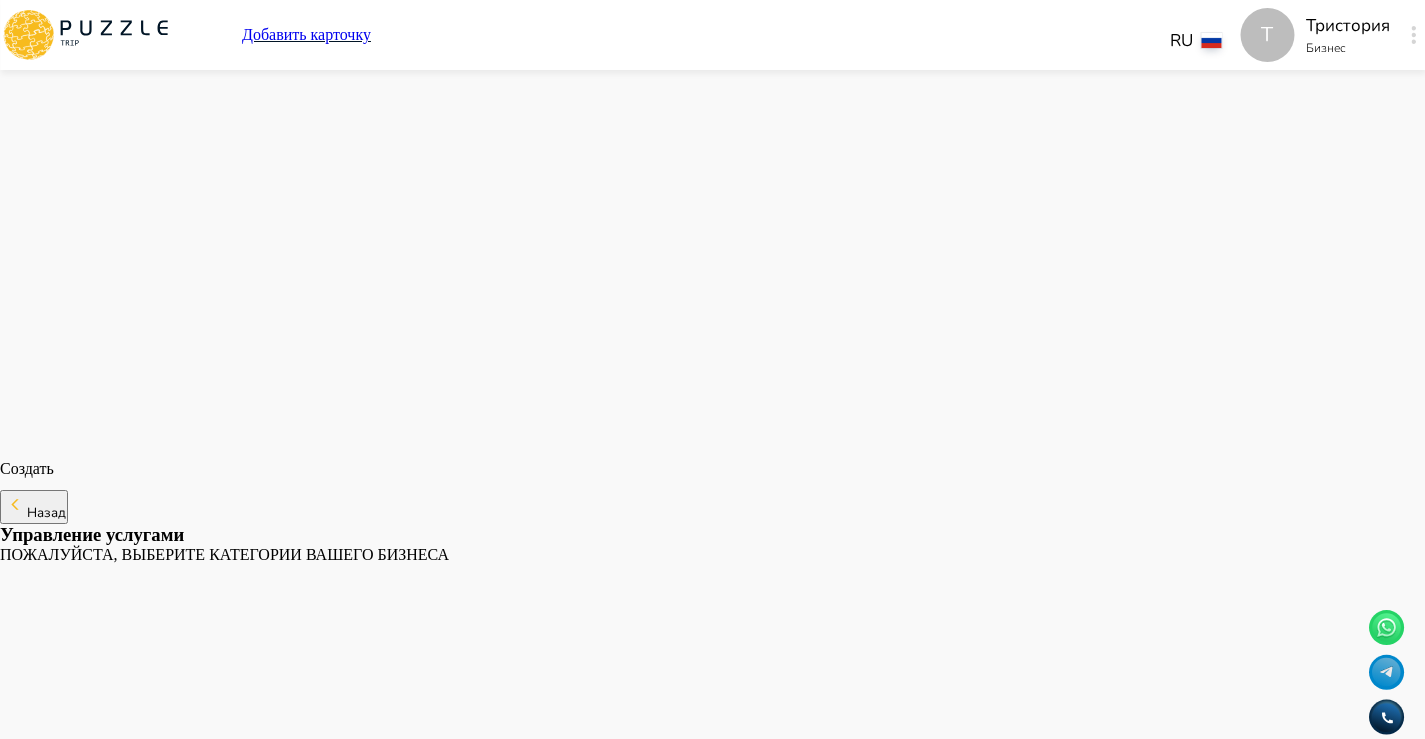 scroll, scrollTop: 3064, scrollLeft: 0, axis: vertical 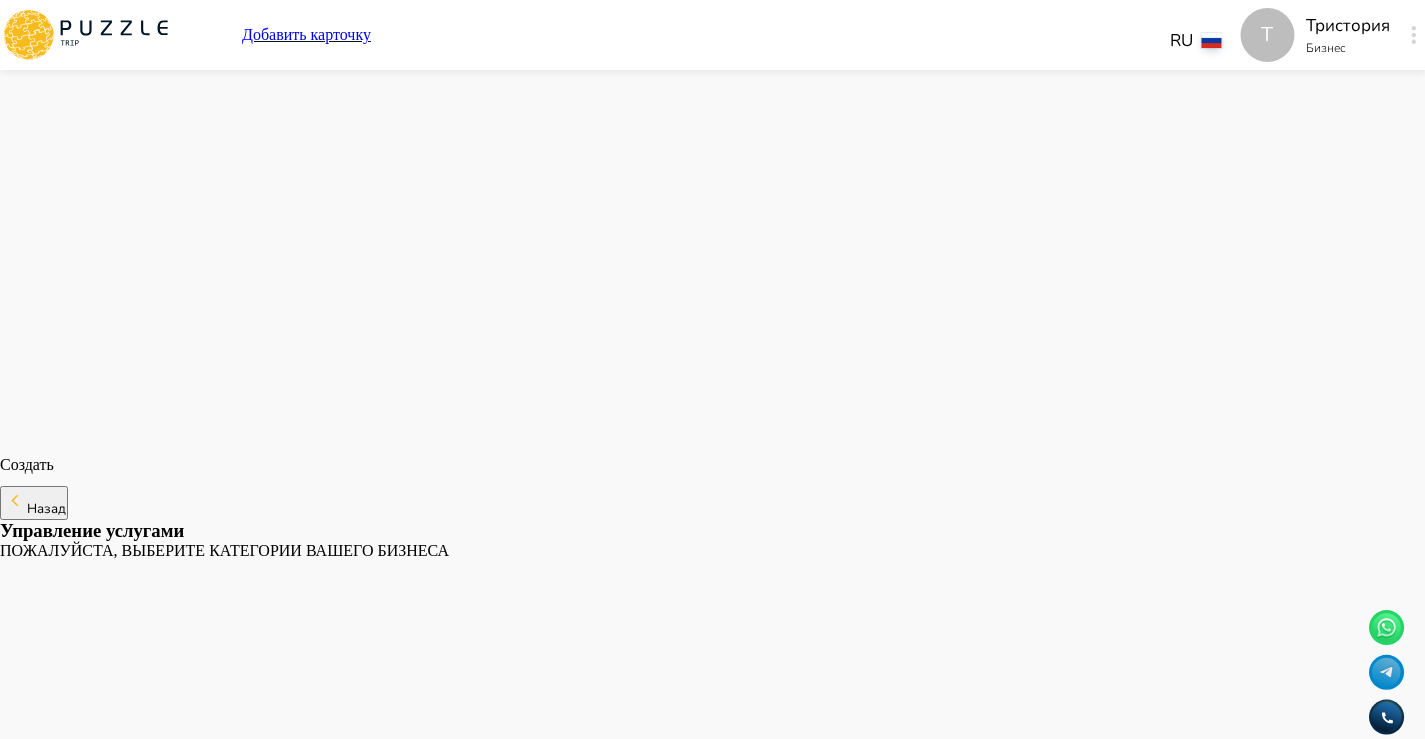 click at bounding box center [712, 9562] 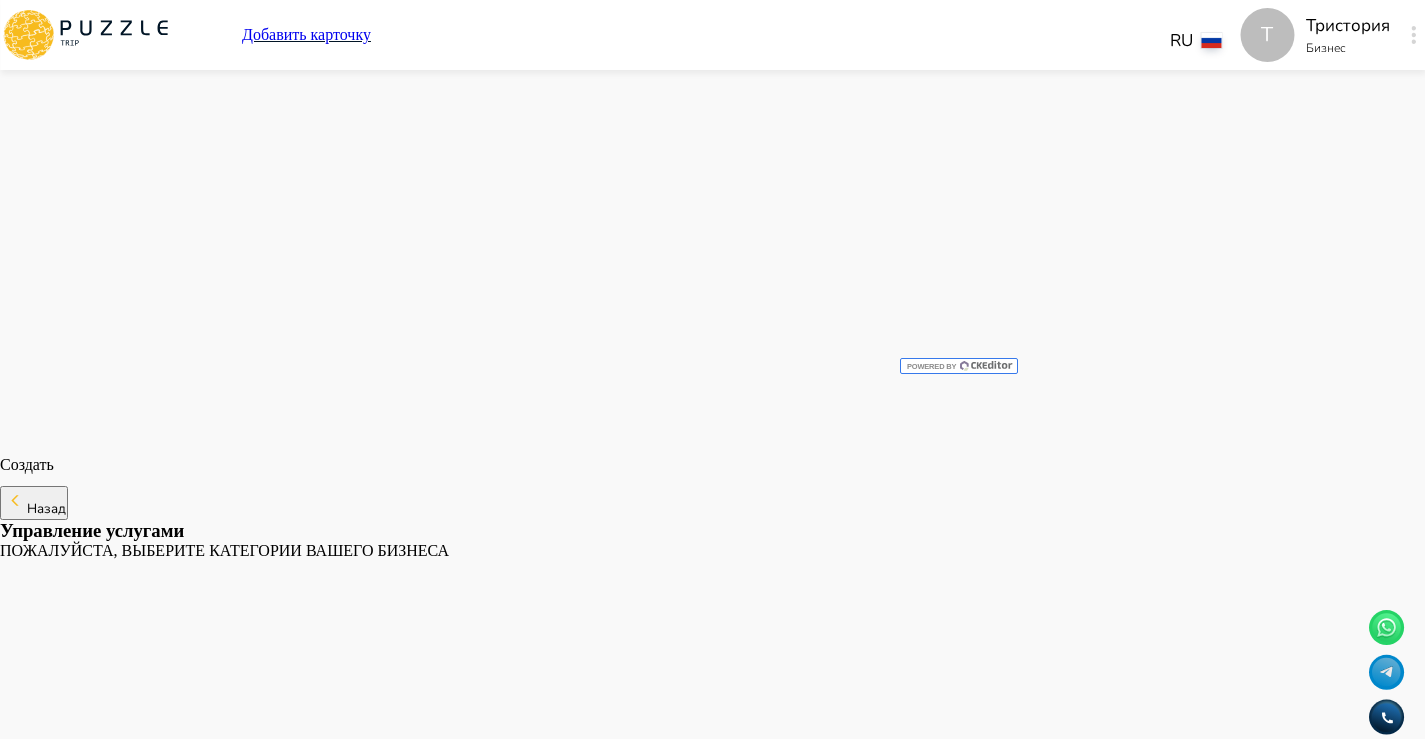 type on "*" 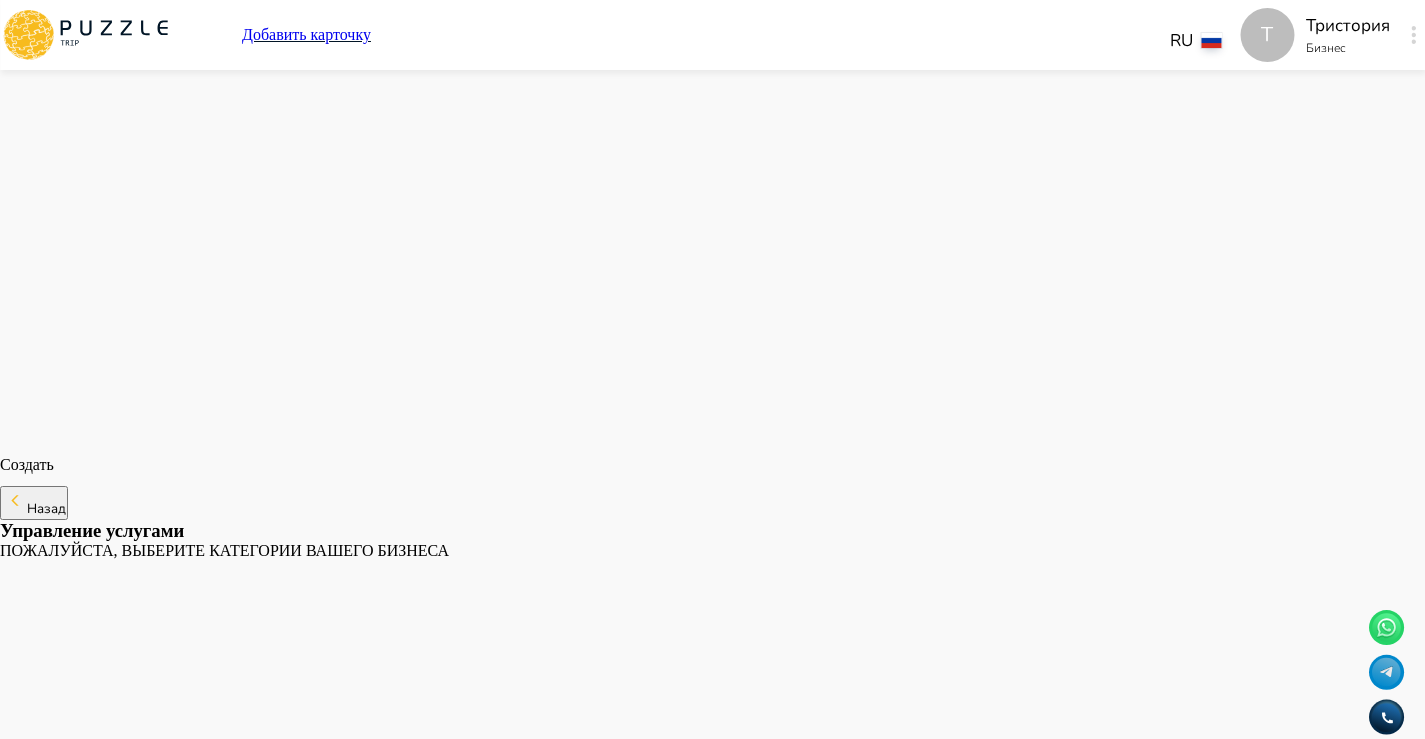 click on "Панель управления Управление профилем Управление услугами Отчеты Управление бронированиями Чат Мой кошелёк $ 0 Выплата   $0 Выйти" at bounding box center (712, -2732) 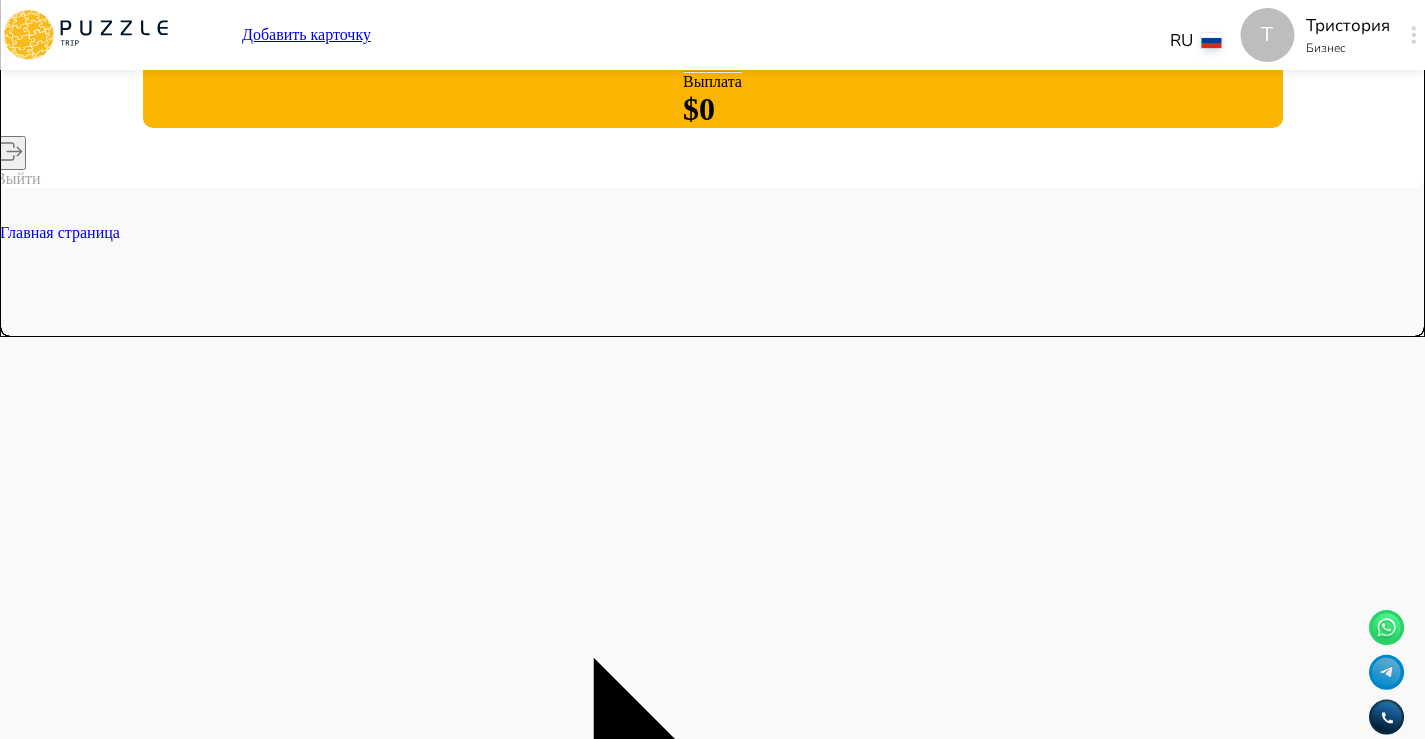scroll, scrollTop: 351, scrollLeft: 0, axis: vertical 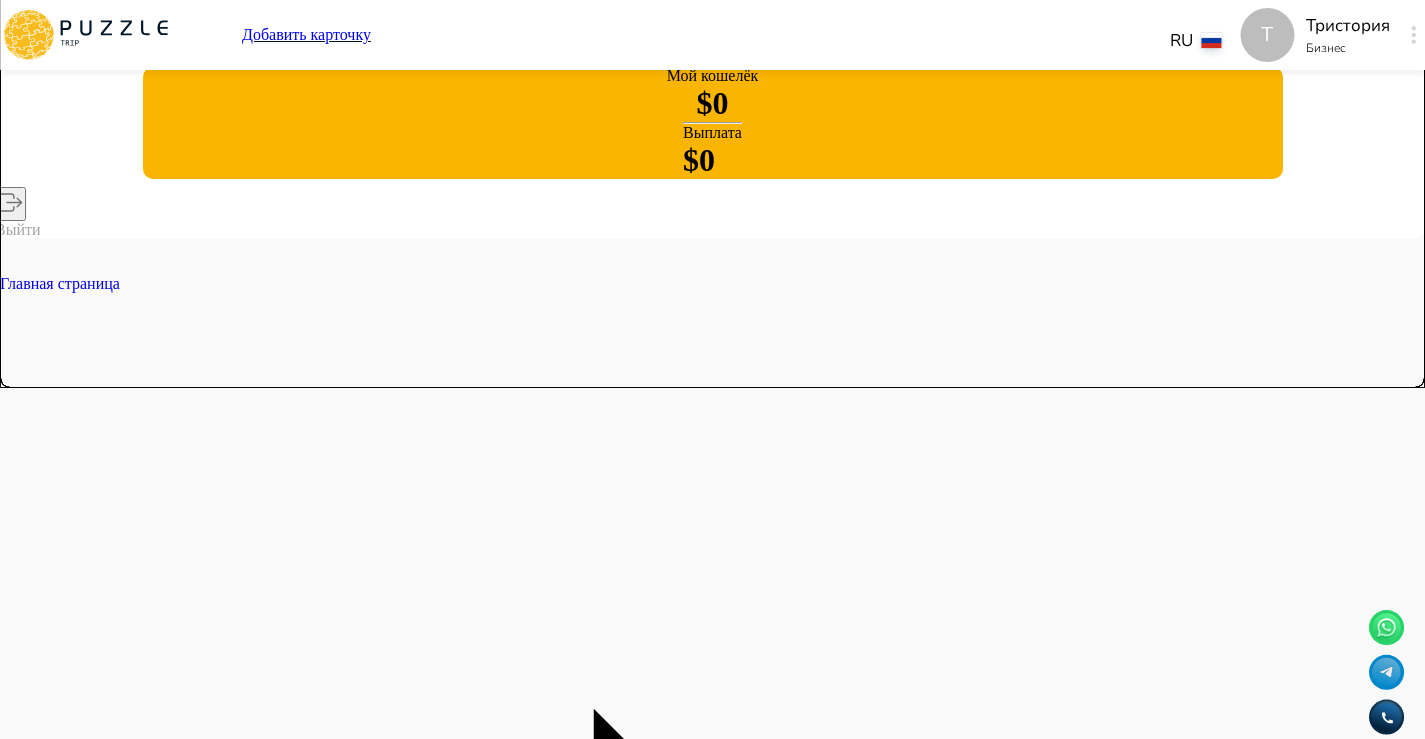 click on "Т Добавить карточку RU   ** Т Тристория Бизнес Т Панель управления Управление профилем Управление услугами Отчеты Управление бронированиями Чат Мой кошелёк $ 0 Выплата   $0 Выйти Главная страница Управление услугами Создать Назад Управление услугами ПОЖАЛУЙСТА, ВЫБЕРИТЕ КАТЕГОРИИ ВАШЕГО БИЗНЕСА Аренда наземного транспорта Автомобили с водителем Аренда водного транспорта Бизнес-авиация Экскурсии, развлечения Детские  развлечения Входные билеты Пожалуйста, проверьте обязательные поля Фотографии * + Добавить Место встречи Место возврата Подкатегория* ​" at bounding box center (712, 13150) 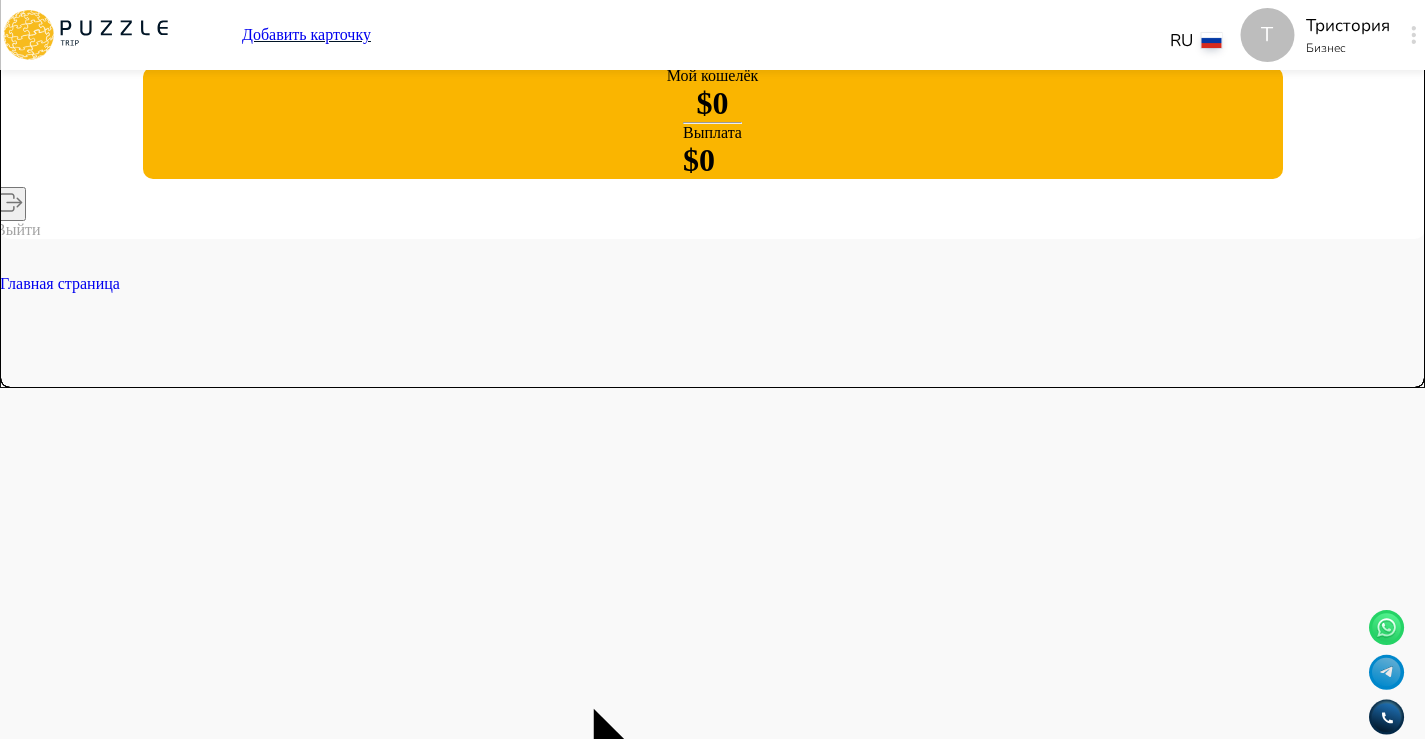 click on "Обзорные экскурсии" at bounding box center [712, 26660] 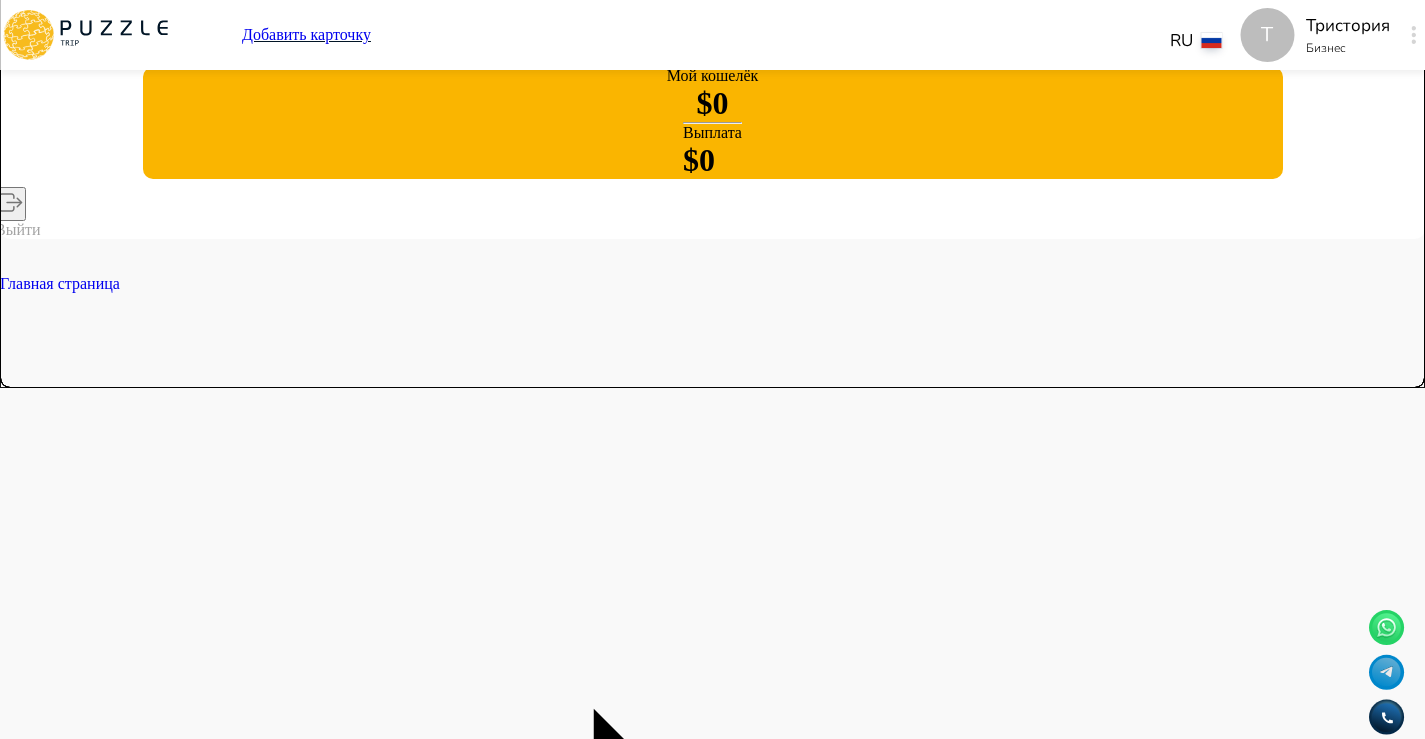 click on "+ Добавить" at bounding box center (712, 7633) 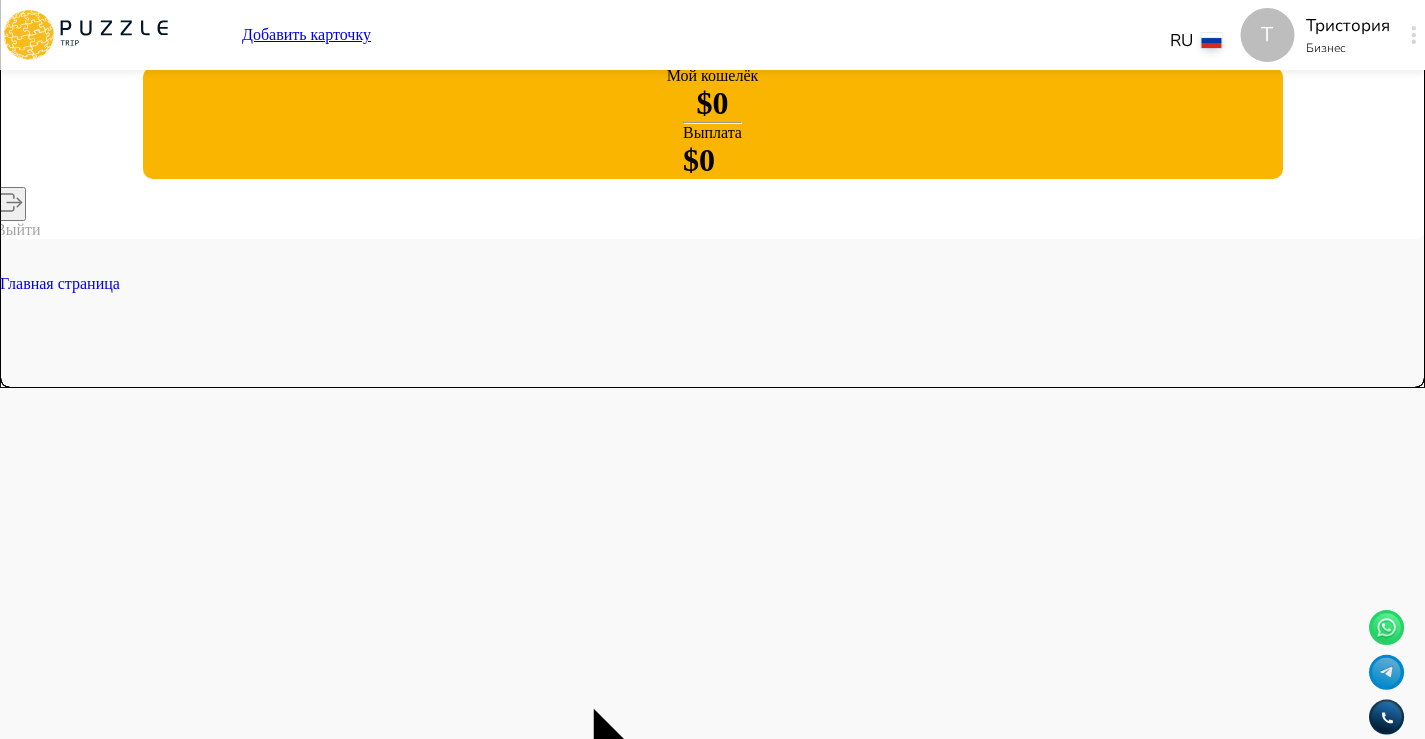 type on "*********" 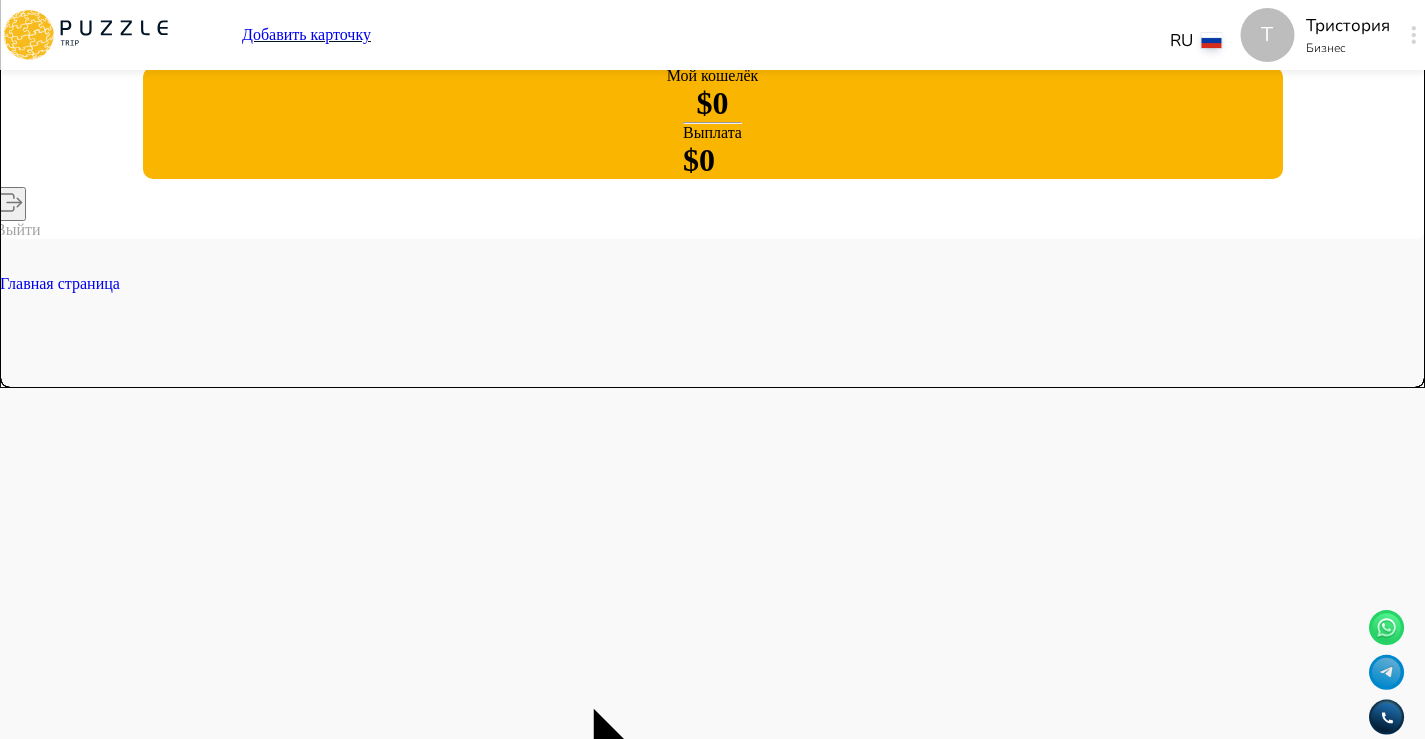 click at bounding box center (694, 7708) 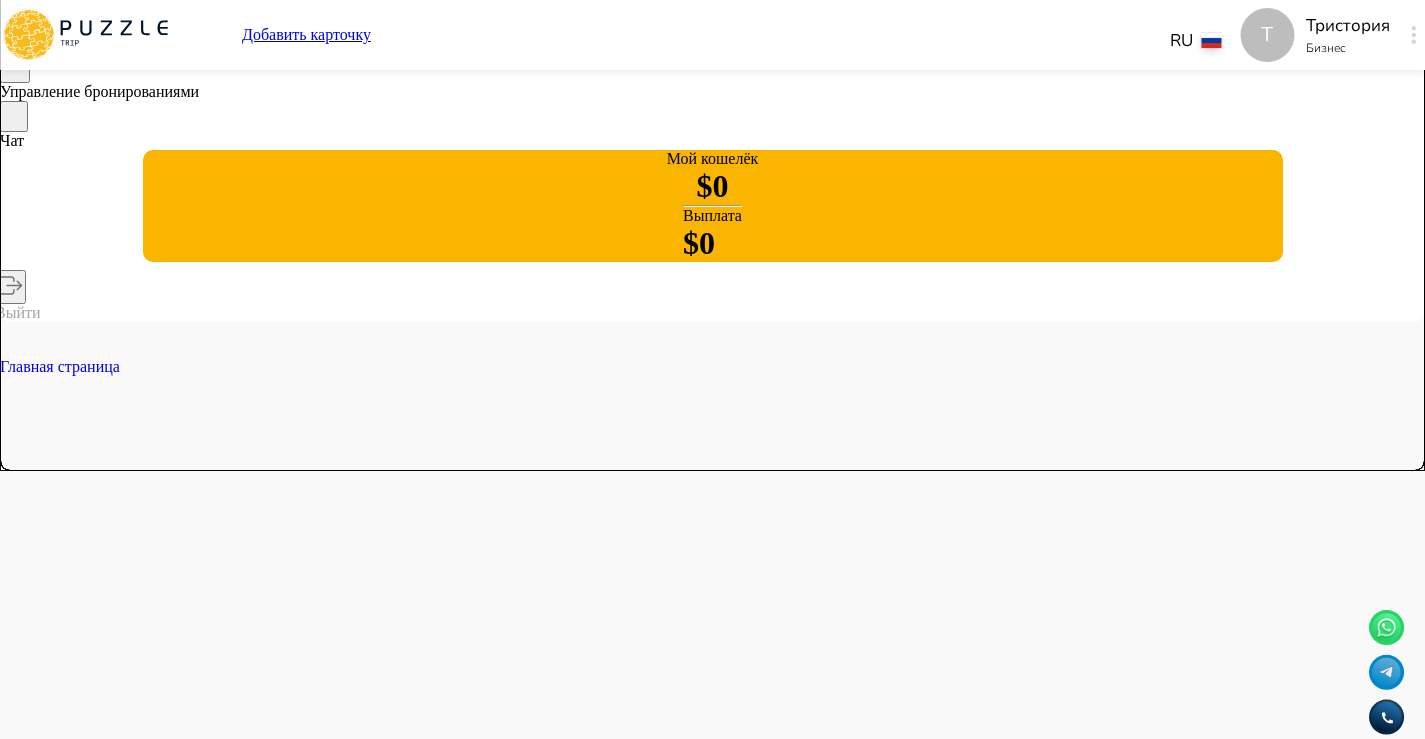 click on "+ Добавить" at bounding box center (712, 7716) 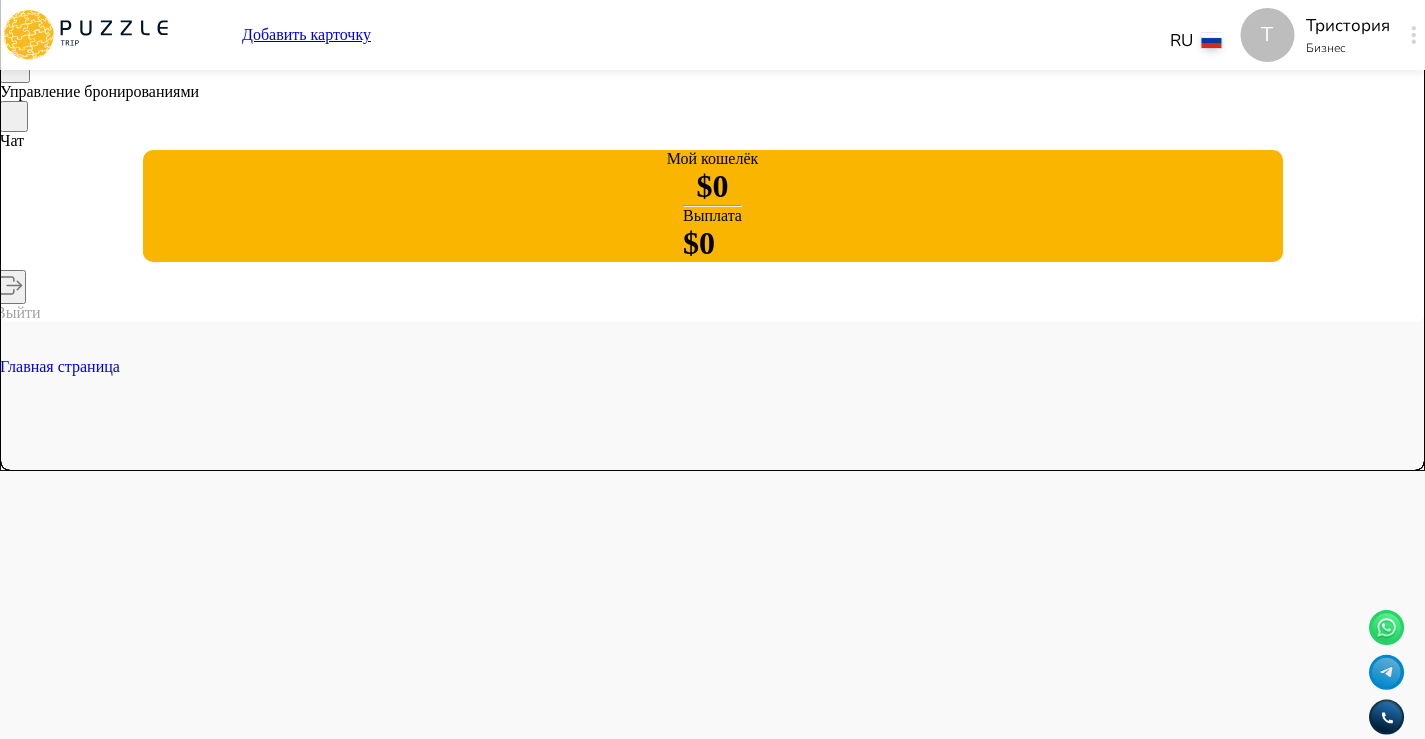 click on "Отмена Обрезать" at bounding box center [712, 26978] 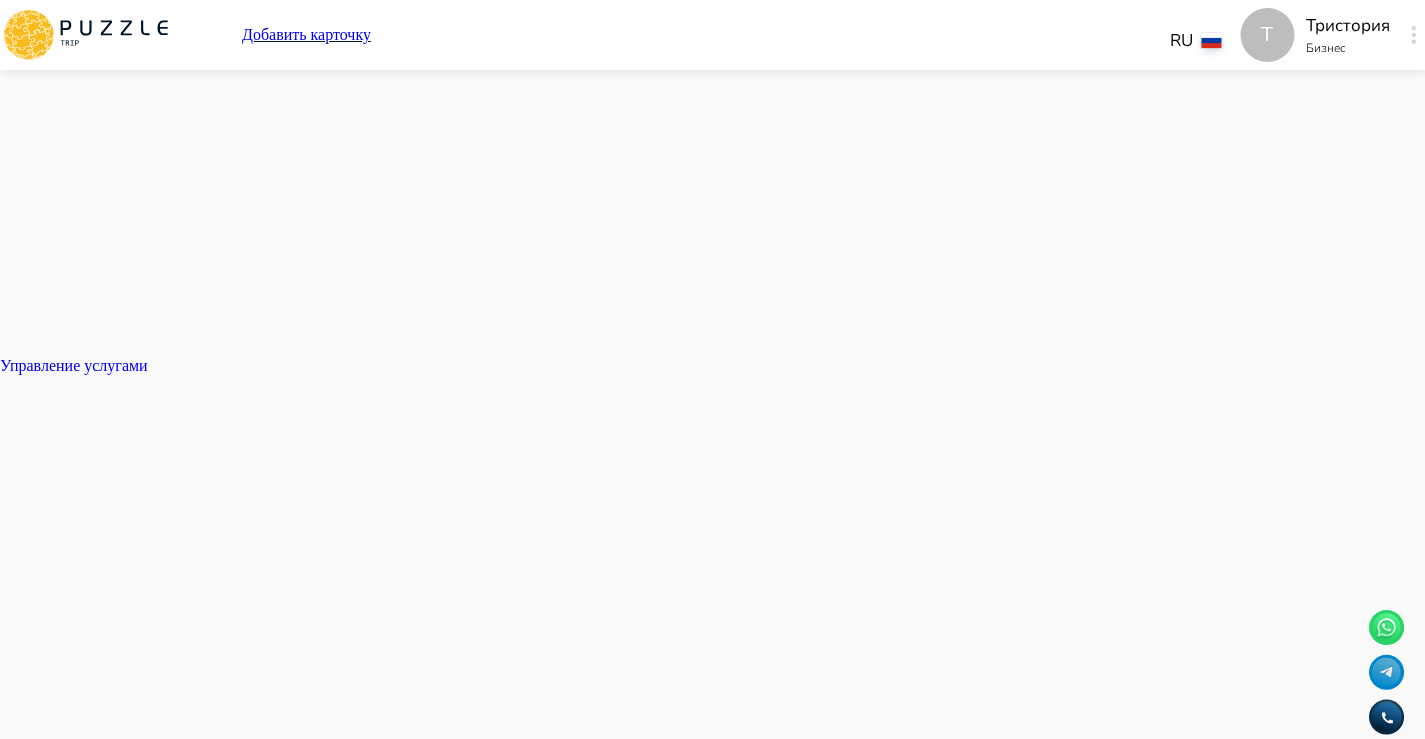scroll, scrollTop: 1730, scrollLeft: 0, axis: vertical 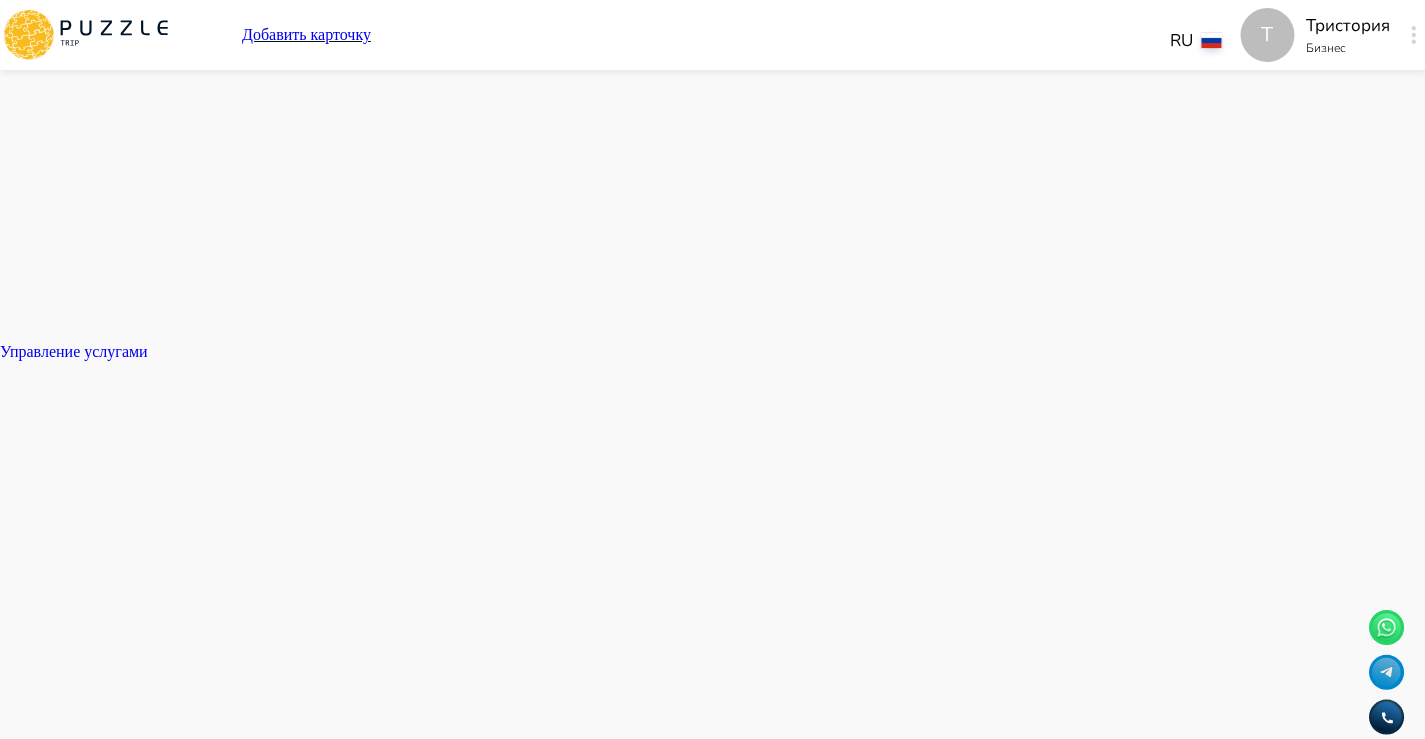 click at bounding box center [712, 8786] 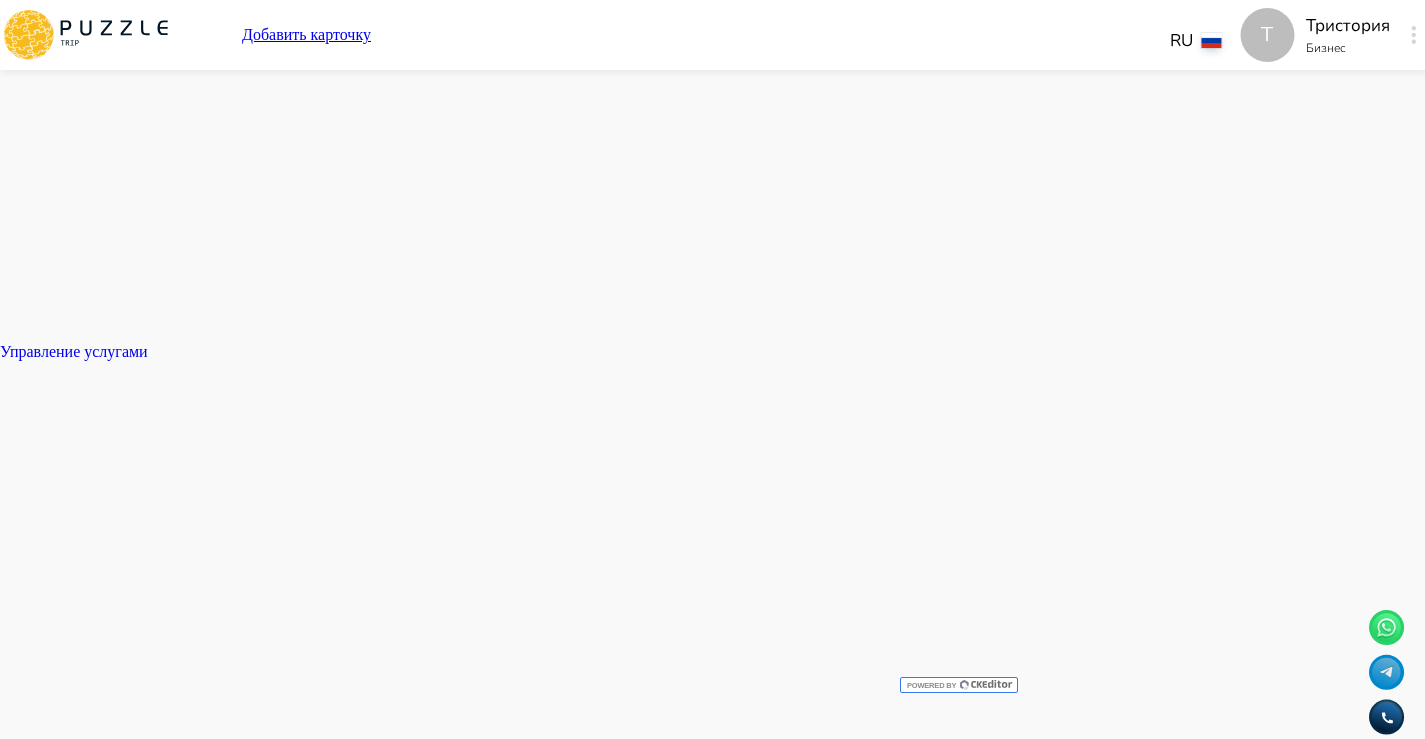 click on "**********" at bounding box center [128, 9056] 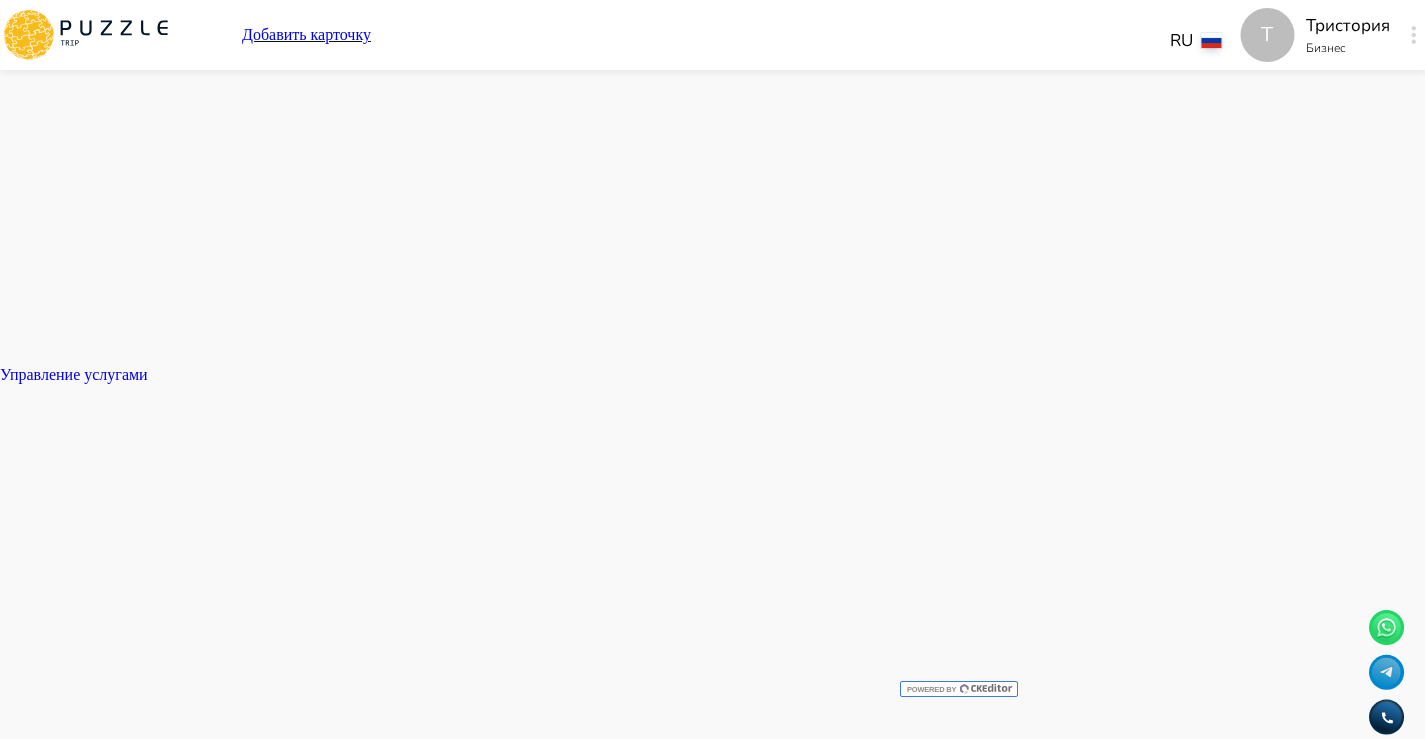 scroll, scrollTop: 1694, scrollLeft: 0, axis: vertical 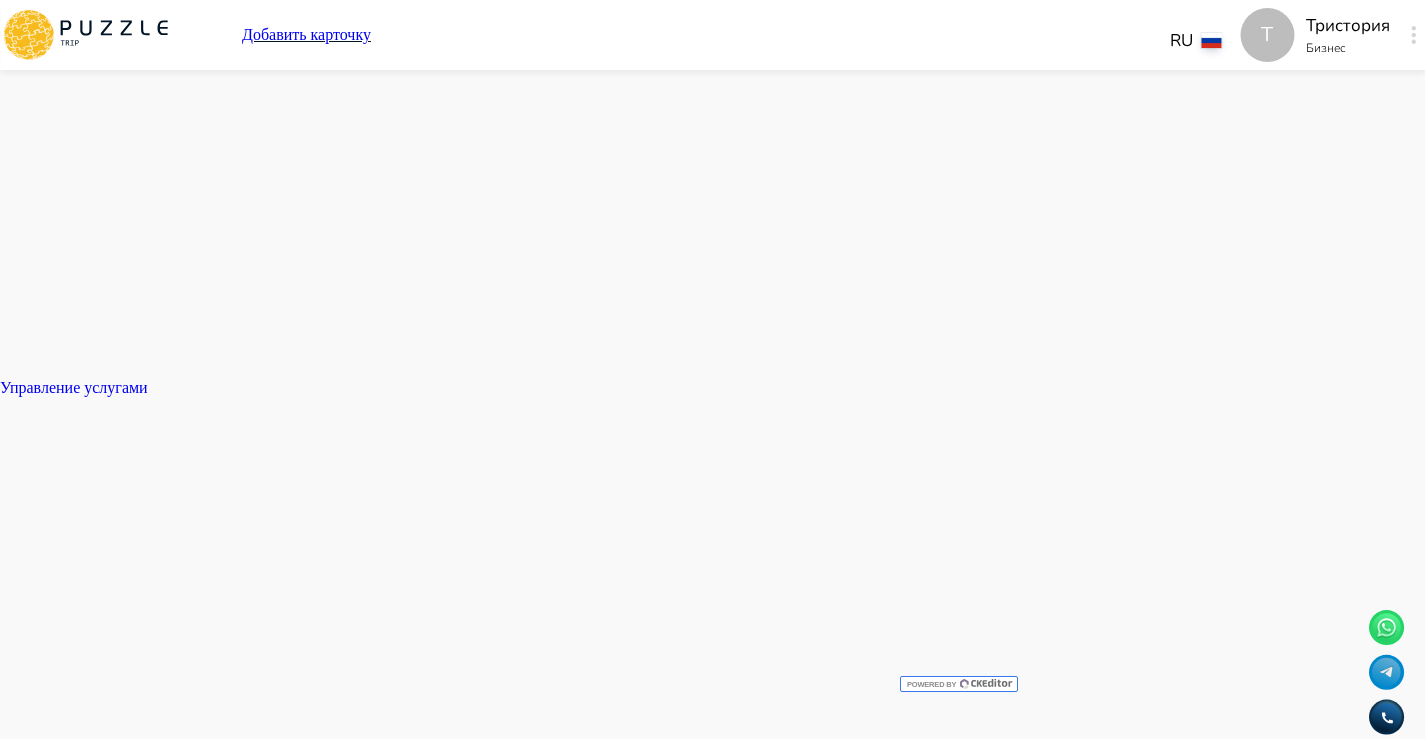 click on "**********" at bounding box center (194, 8822) 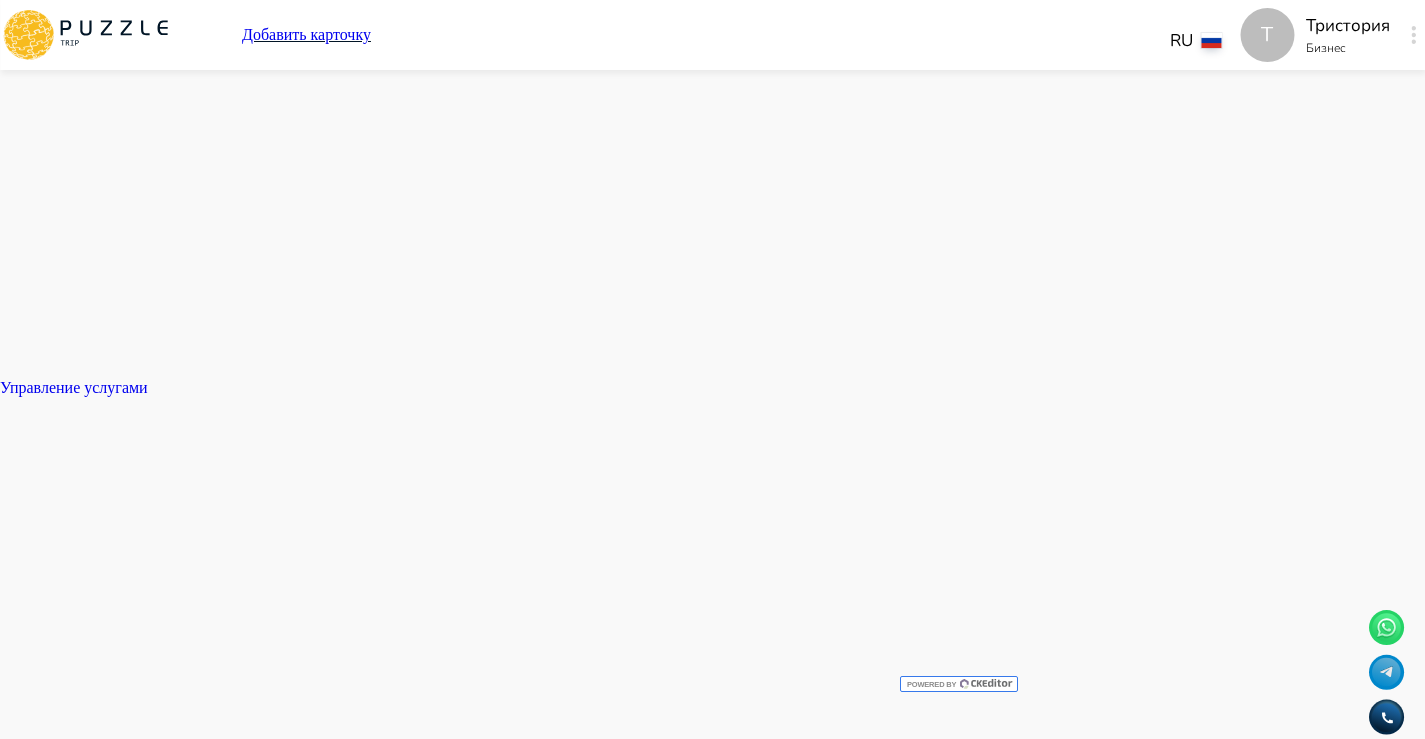 click on "**********" at bounding box center (281, 9072) 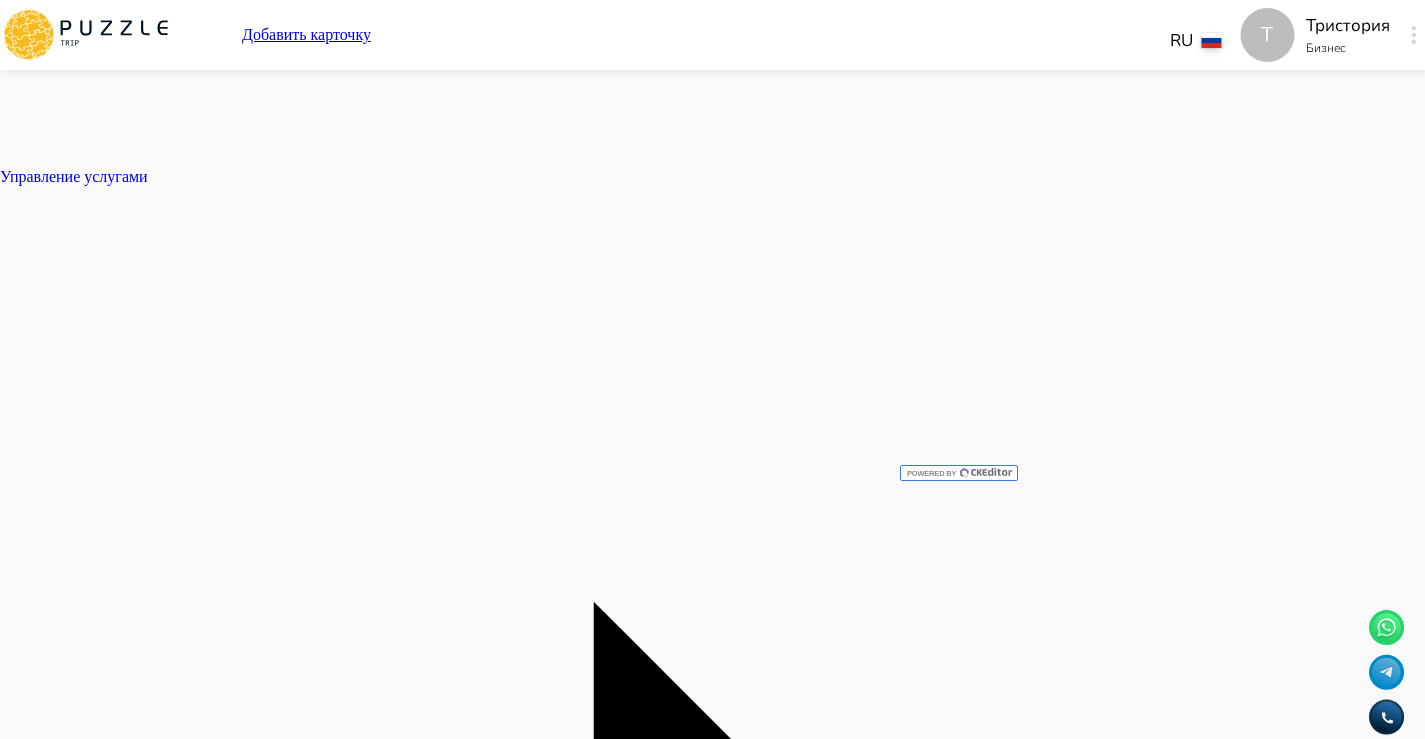 scroll, scrollTop: 1955, scrollLeft: 0, axis: vertical 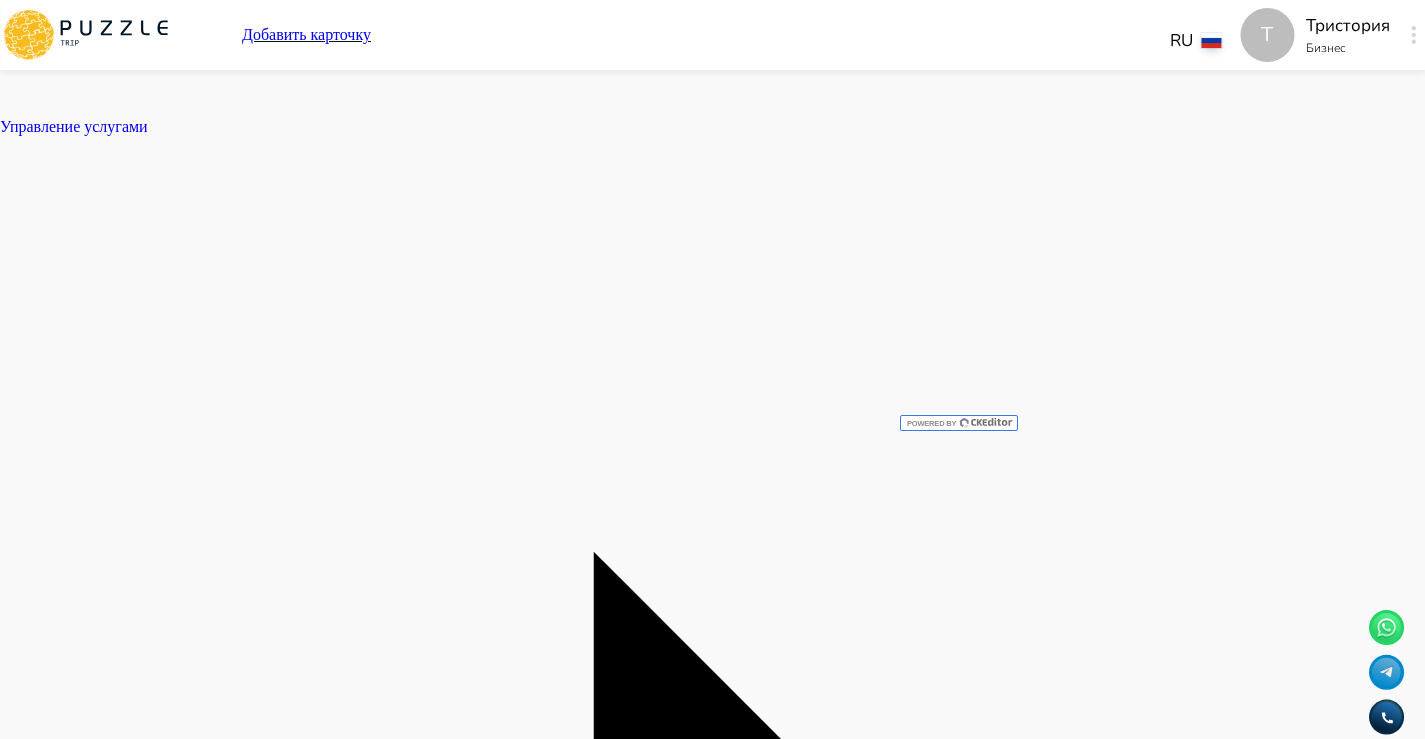 click at bounding box center [712, 9001] 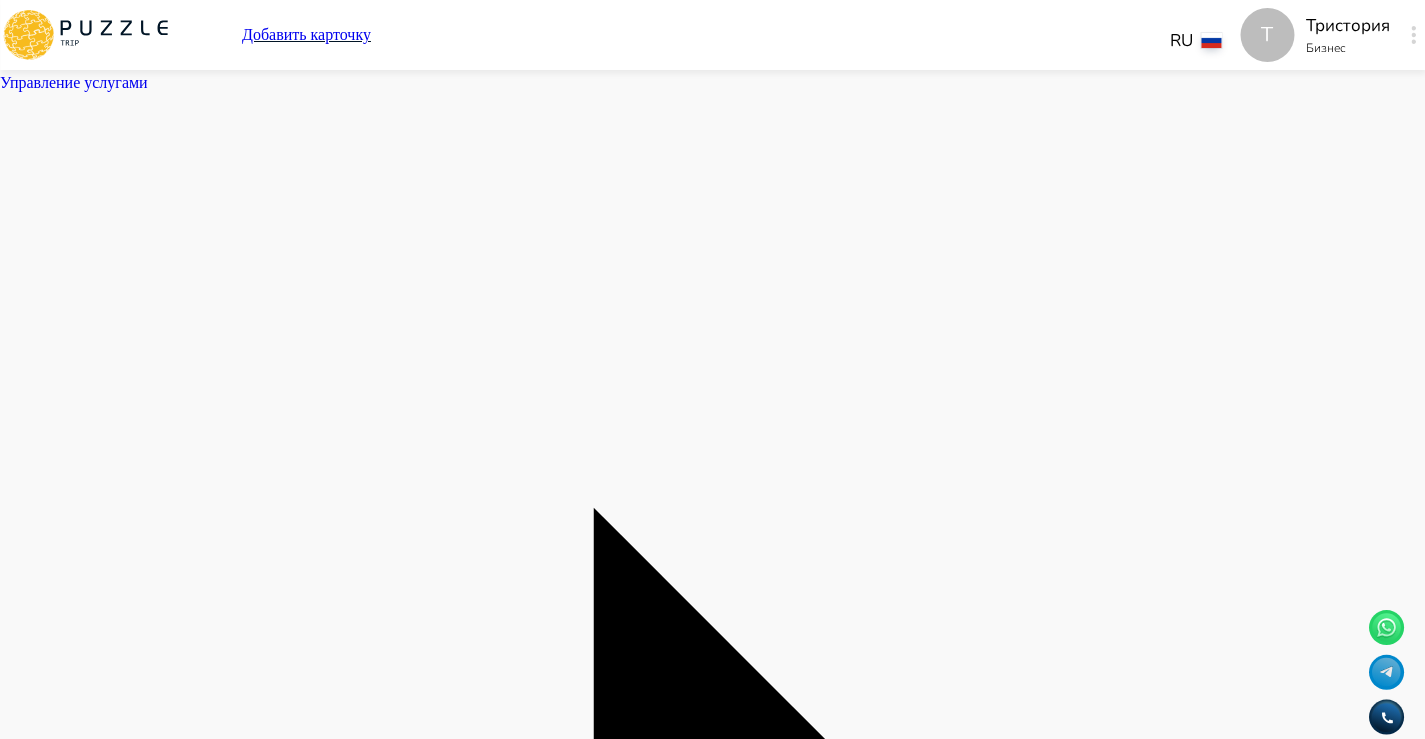 scroll, scrollTop: 2022, scrollLeft: 0, axis: vertical 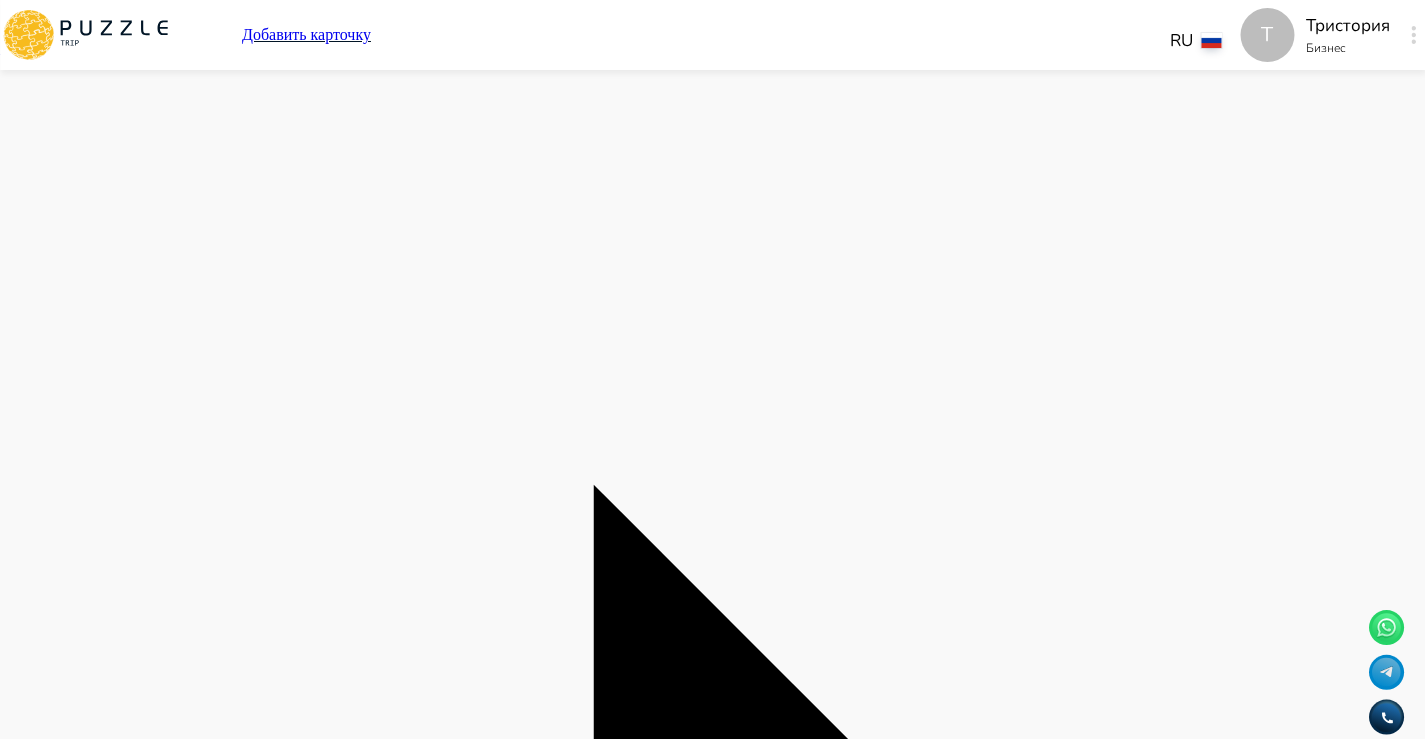 click on "**********" at bounding box center (281, 8963) 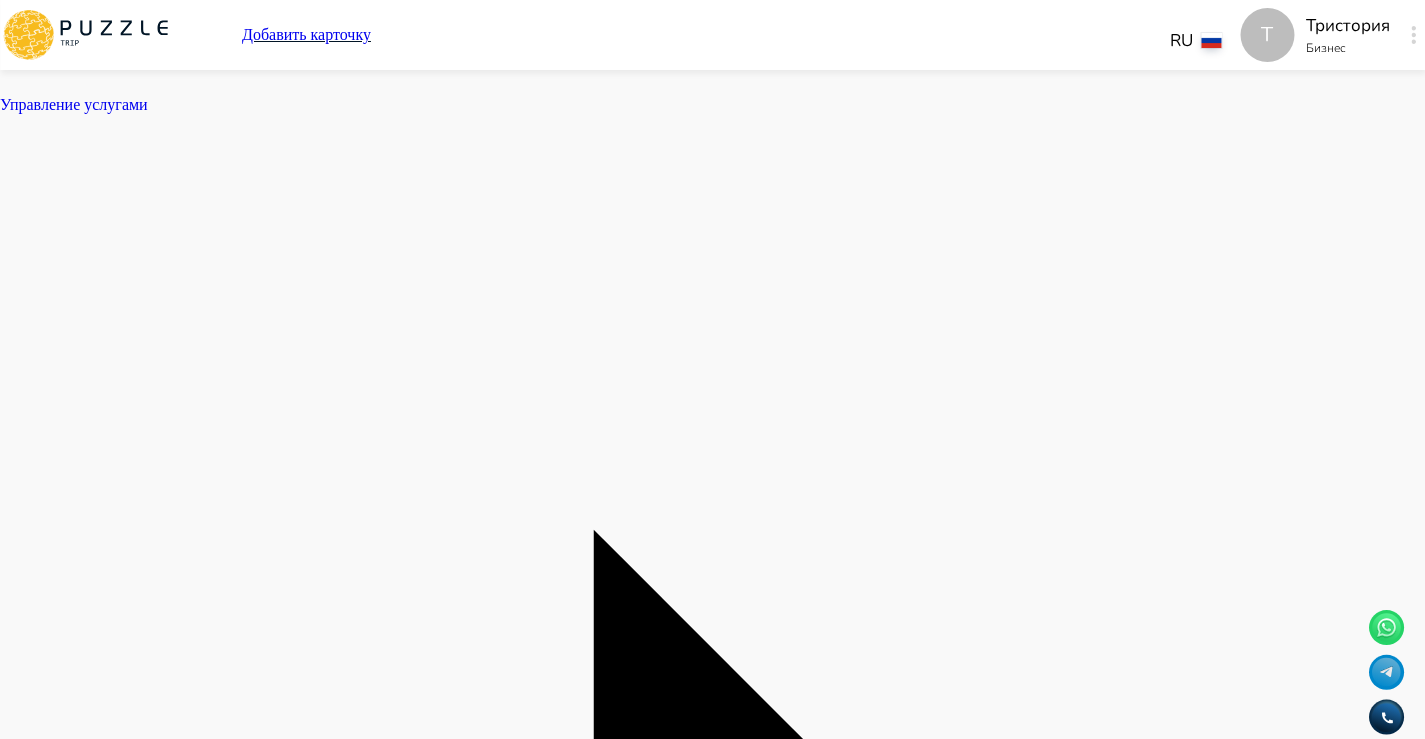 scroll, scrollTop: 1989, scrollLeft: 0, axis: vertical 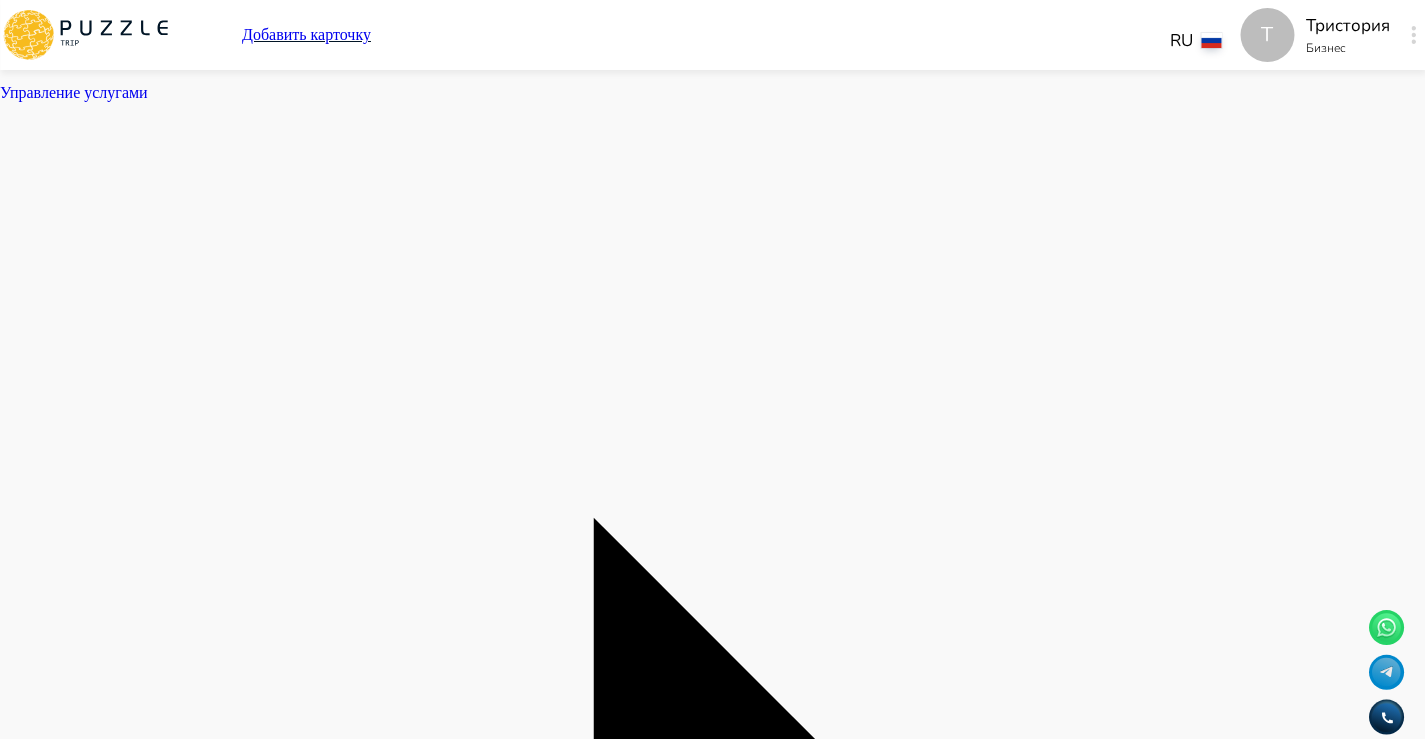 click 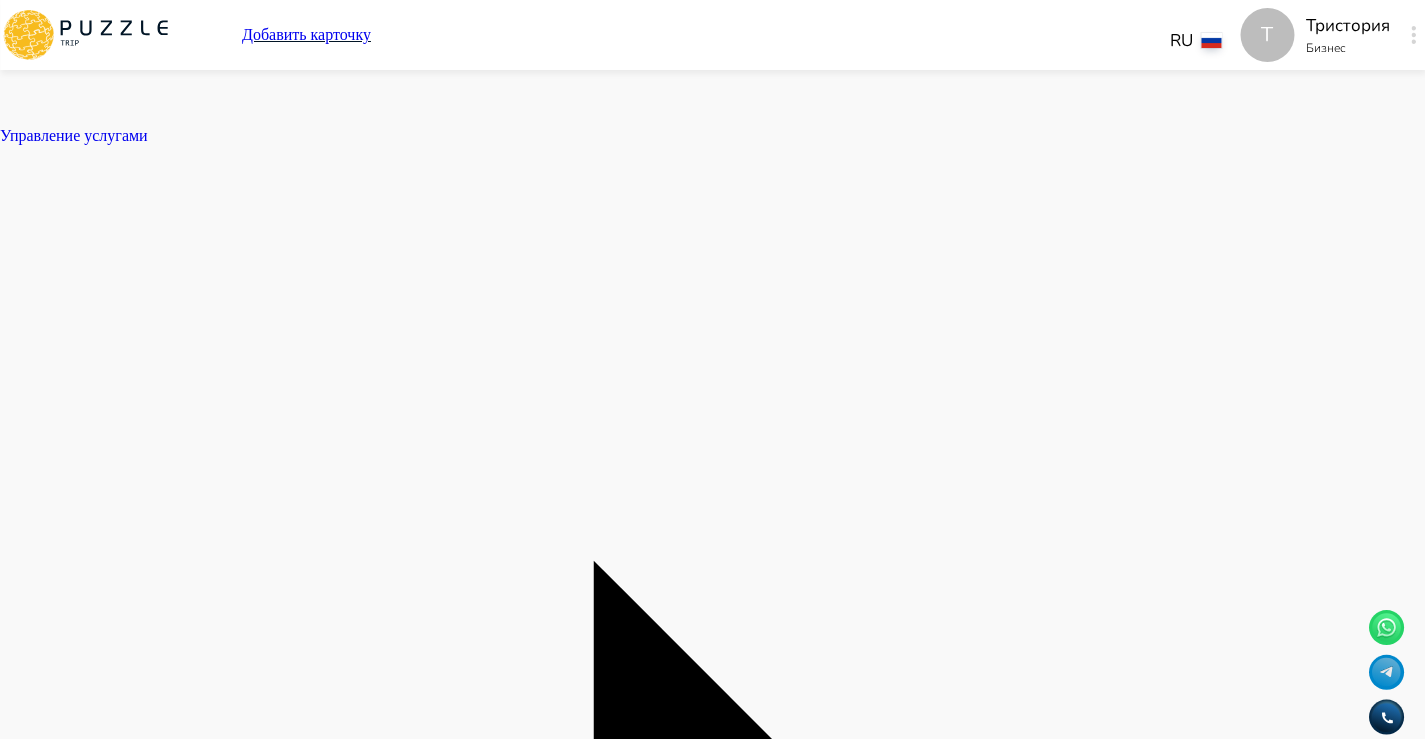 scroll, scrollTop: 1952, scrollLeft: 0, axis: vertical 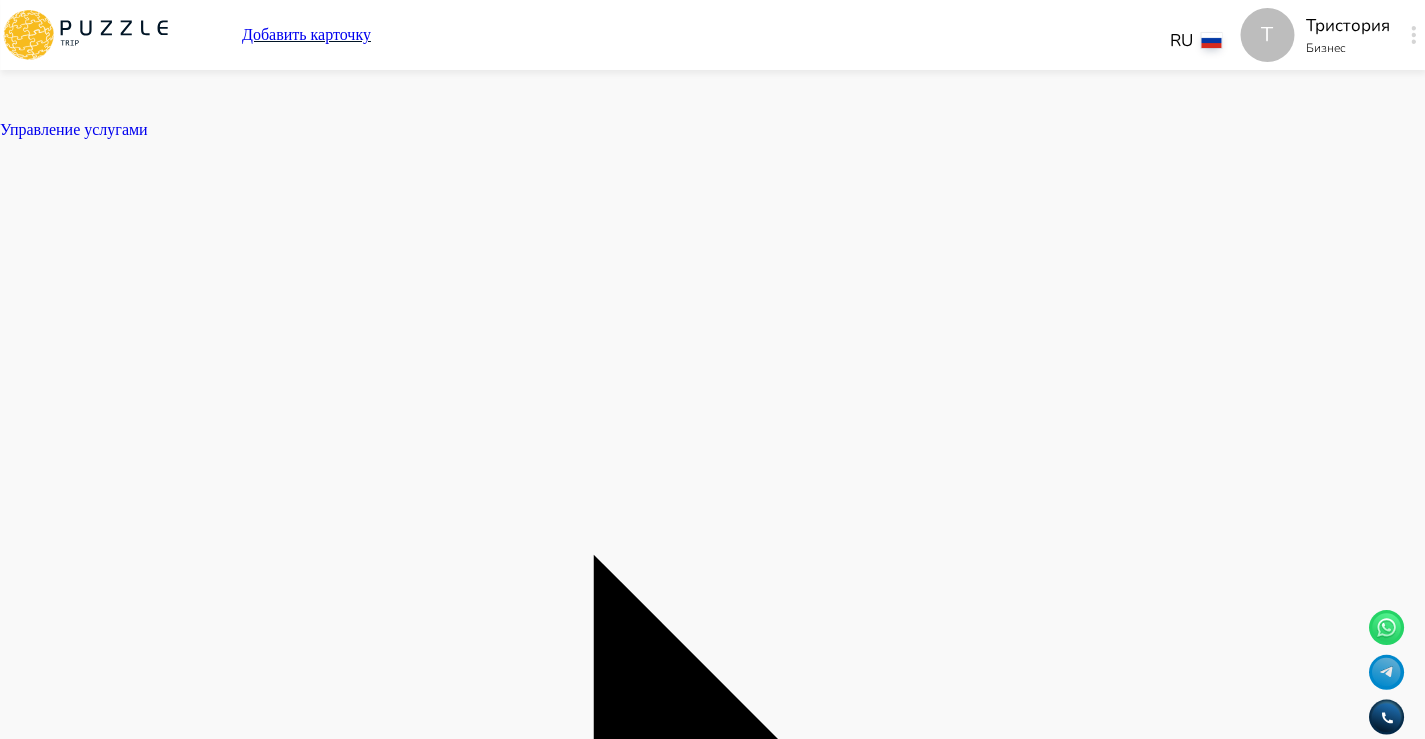 click on "**********" at bounding box center [281, 9033] 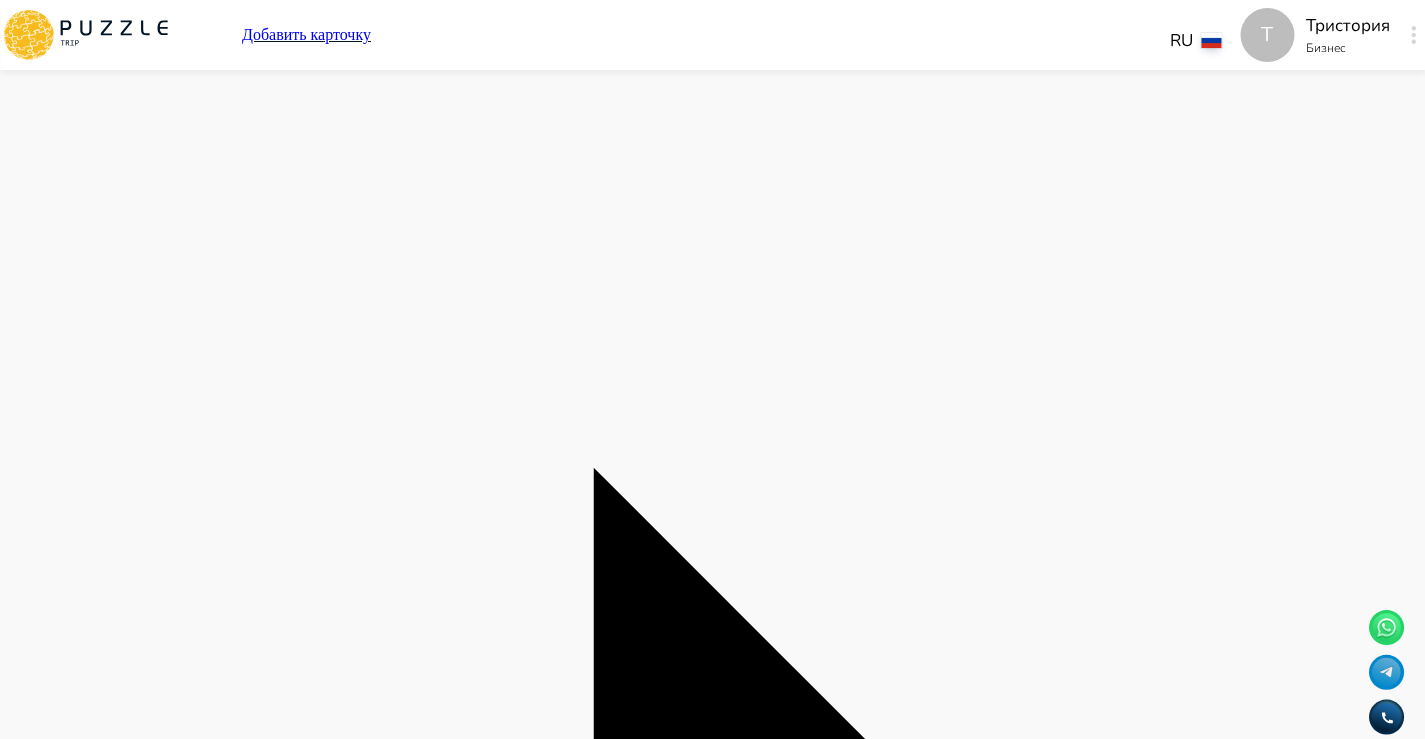 scroll, scrollTop: 2044, scrollLeft: 0, axis: vertical 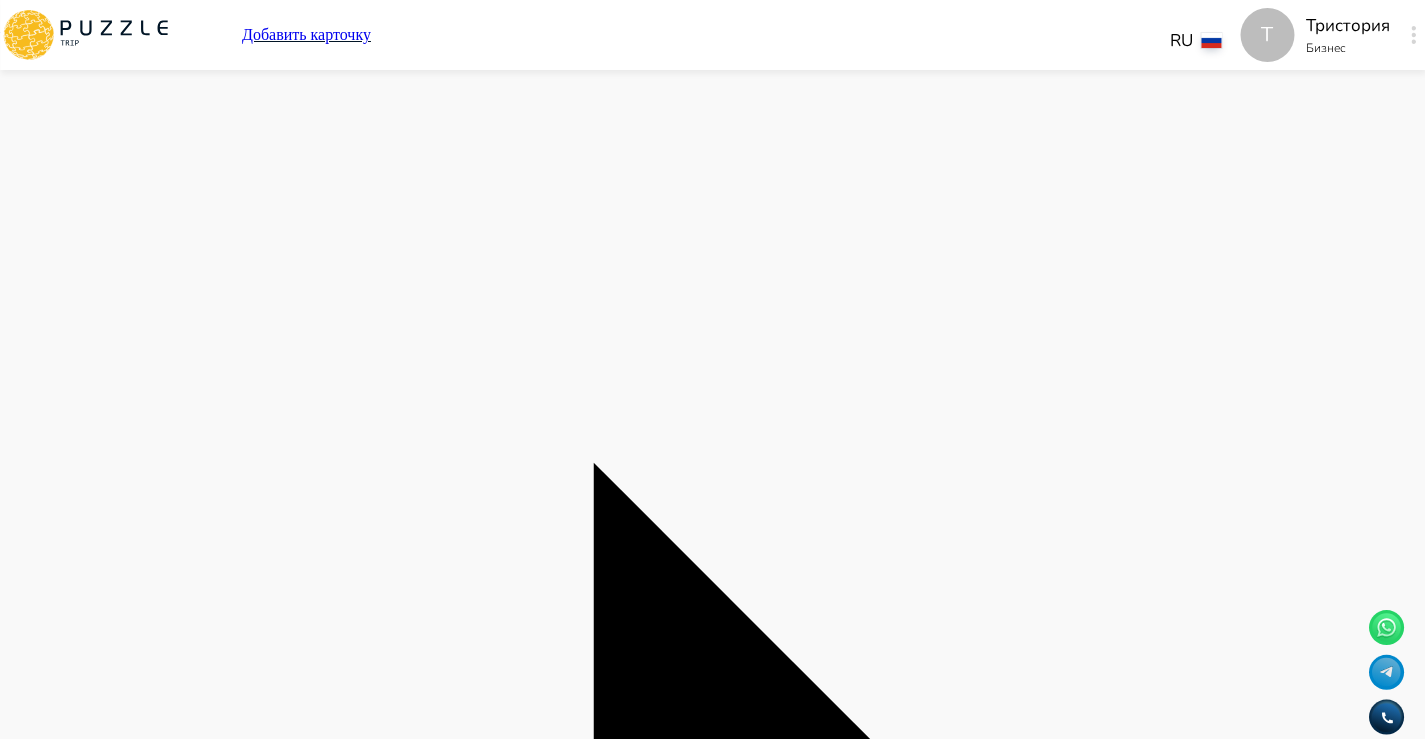 click on "**********" at bounding box center [281, 9015] 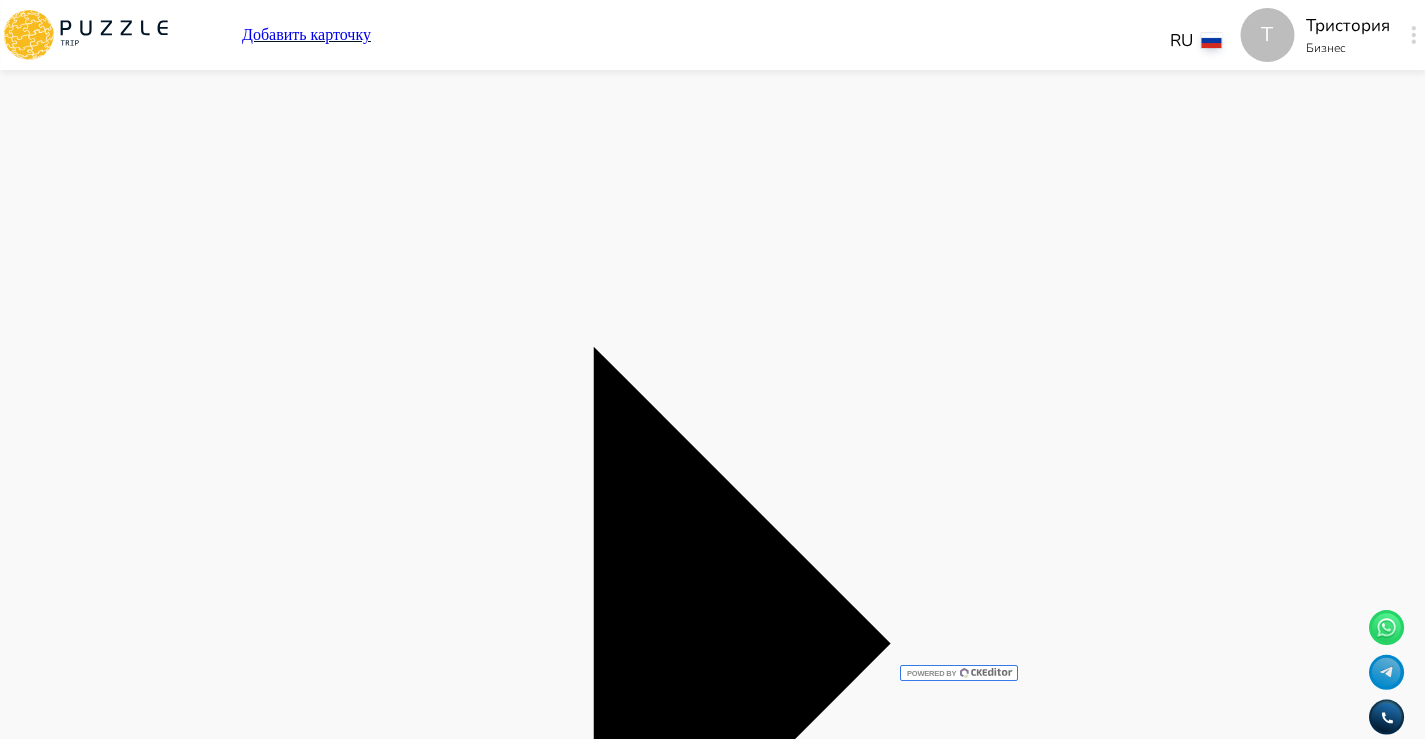 scroll, scrollTop: 2173, scrollLeft: 0, axis: vertical 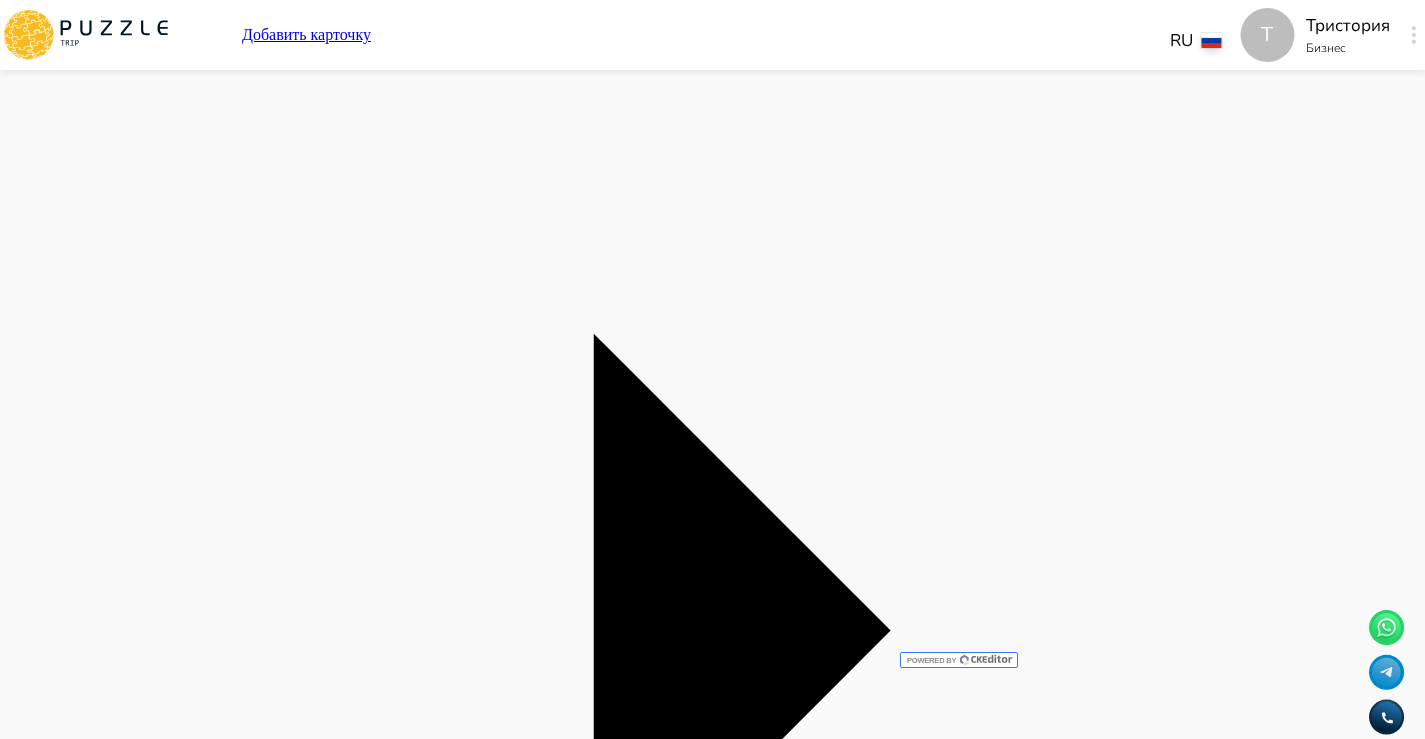 click on "**********" at bounding box center [281, 9034] 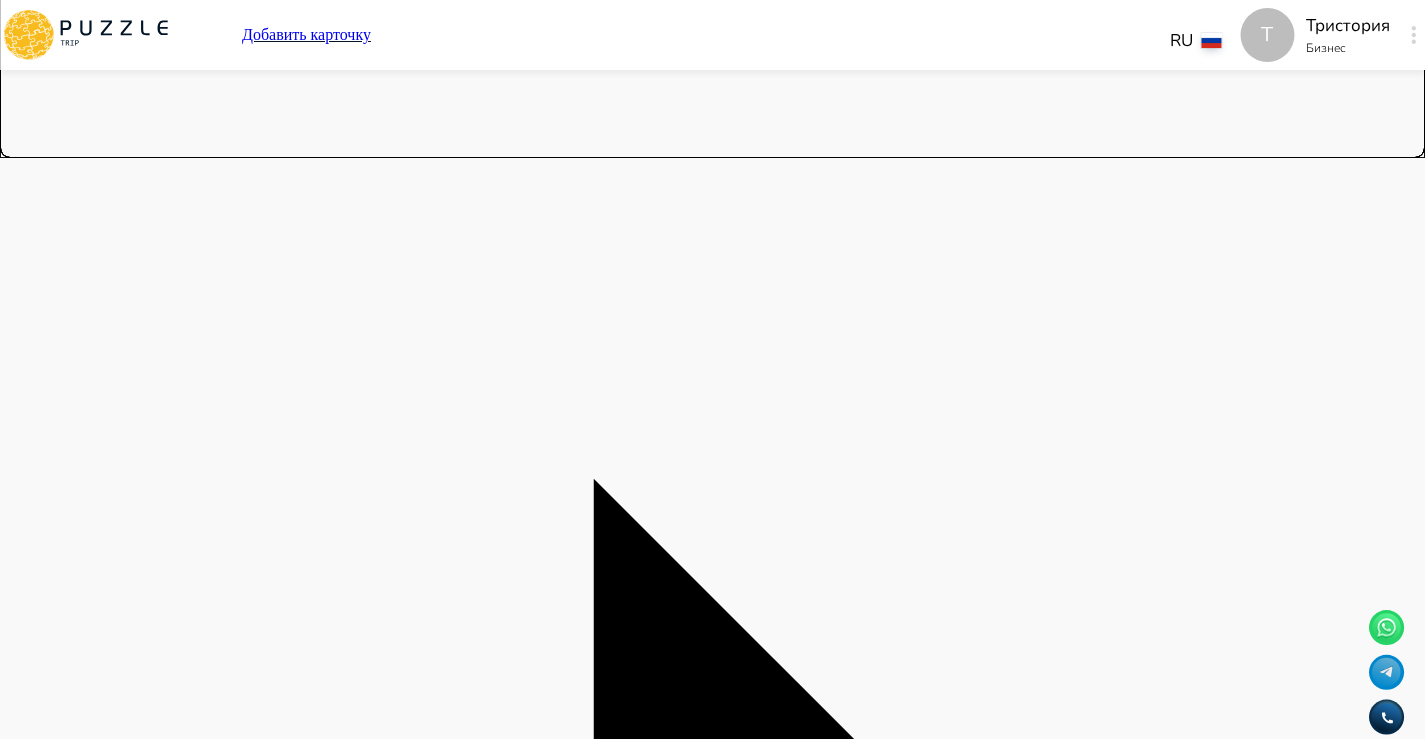 scroll, scrollTop: 540, scrollLeft: 0, axis: vertical 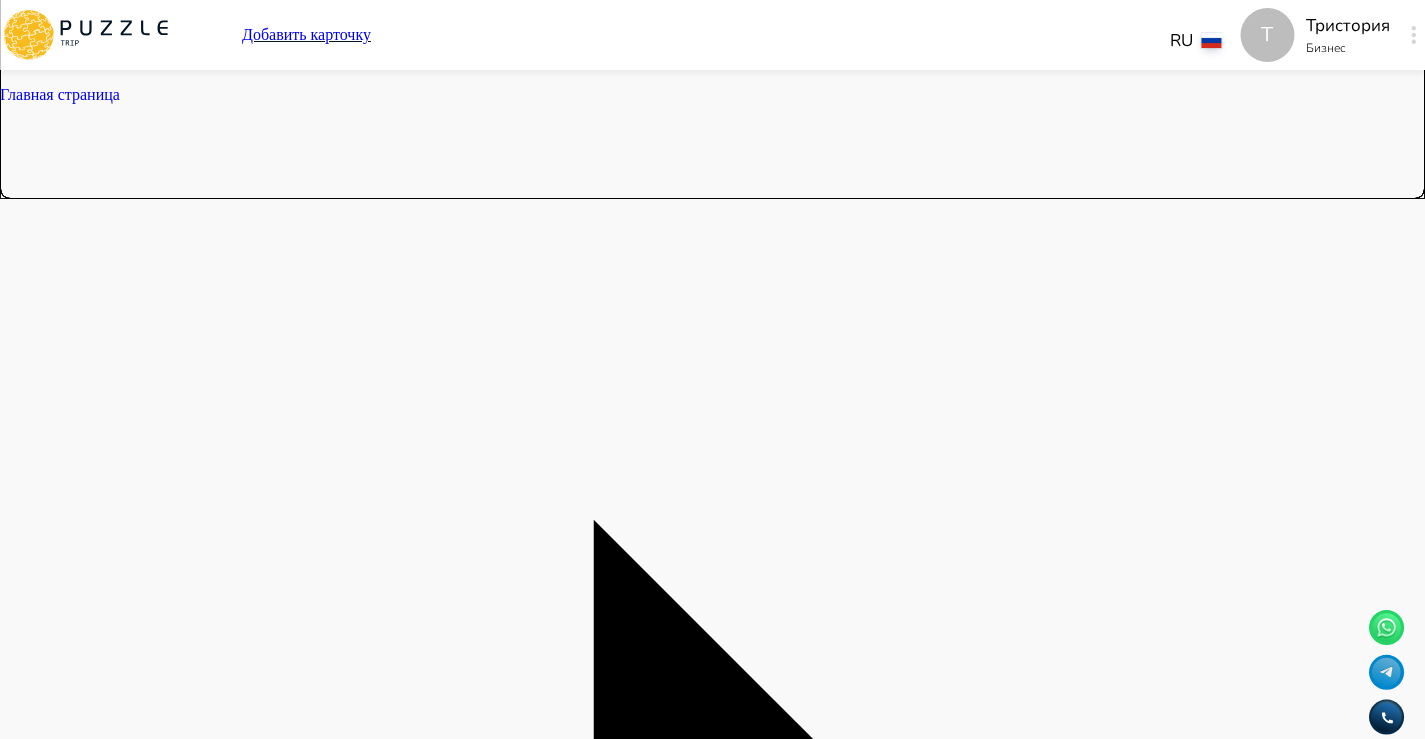 click on "**********" at bounding box center (69, 7705) 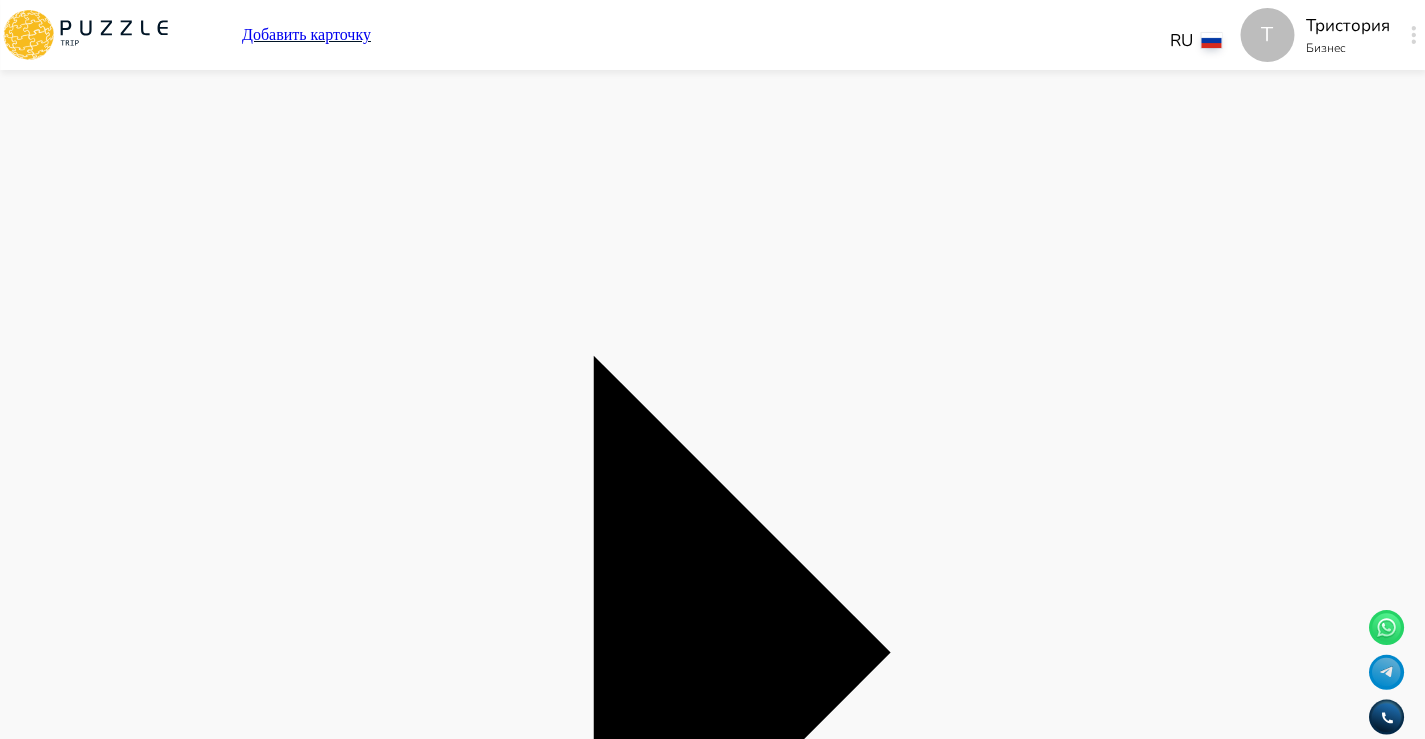 scroll, scrollTop: 2165, scrollLeft: 0, axis: vertical 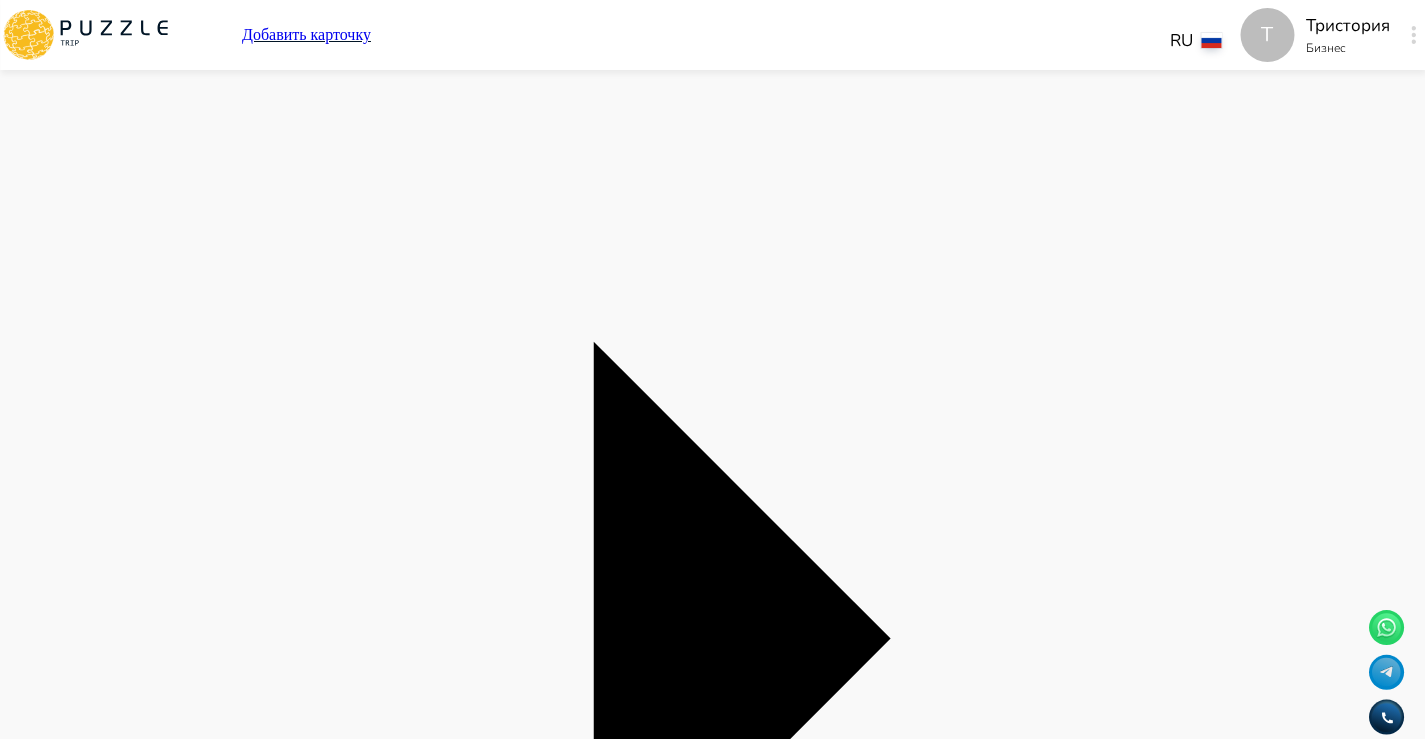 click on "**********" at bounding box center [281, 9042] 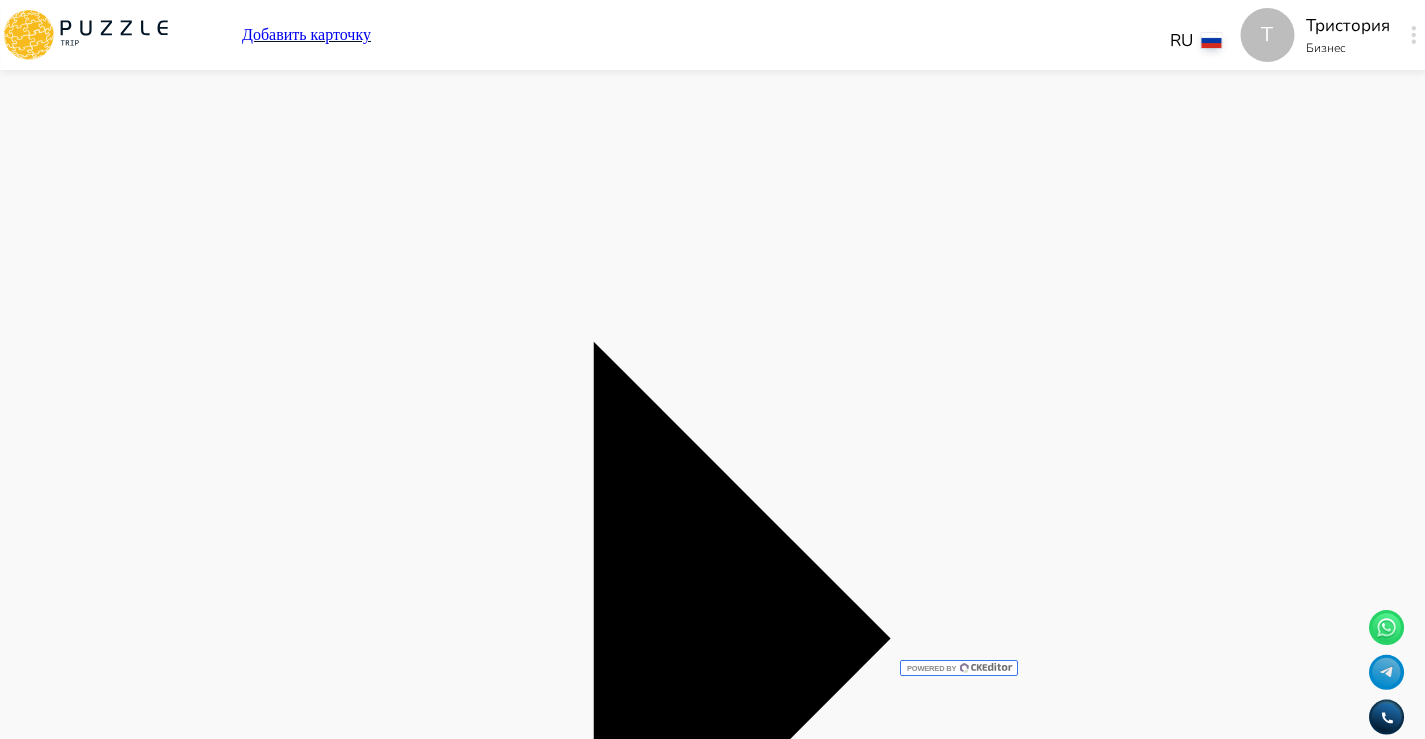 click on "**********" at bounding box center (281, 9042) 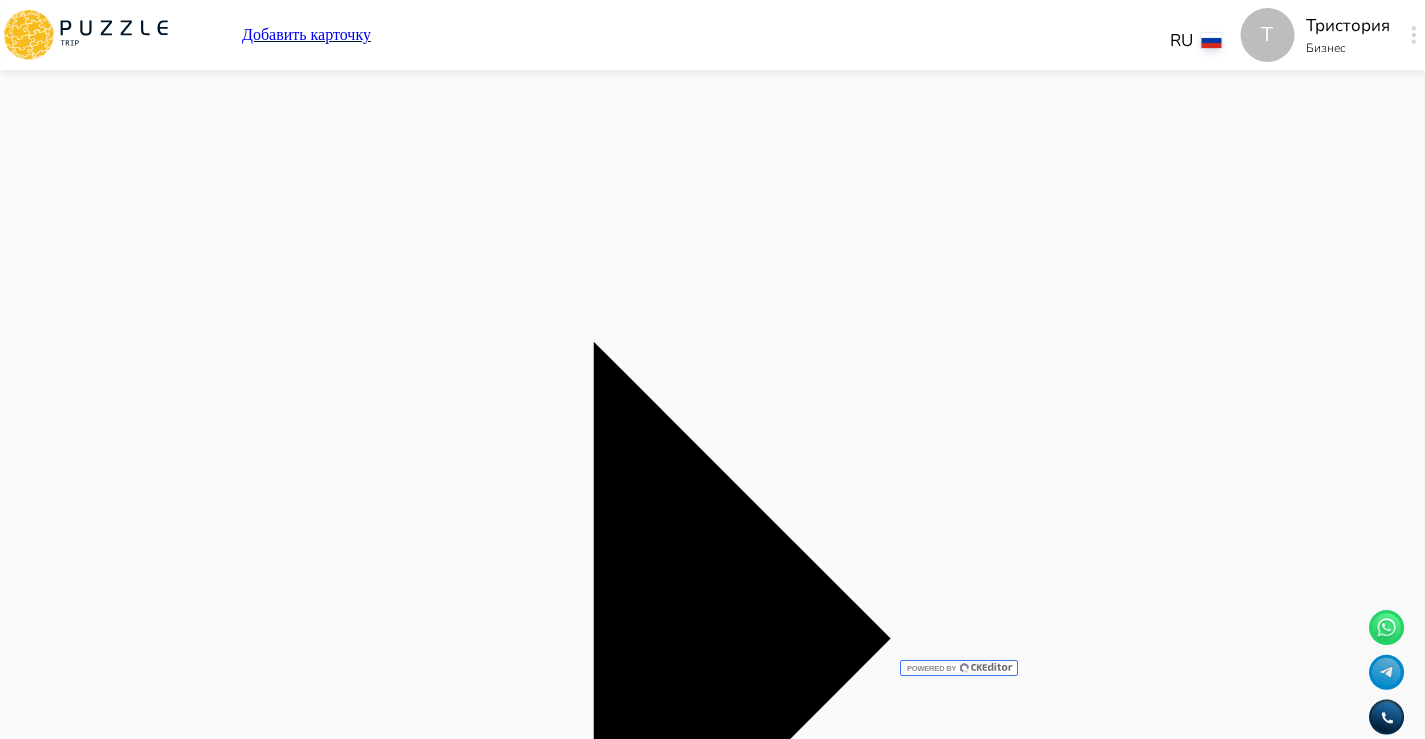 drag, startPoint x: 481, startPoint y: 583, endPoint x: 714, endPoint y: 585, distance: 233.00859 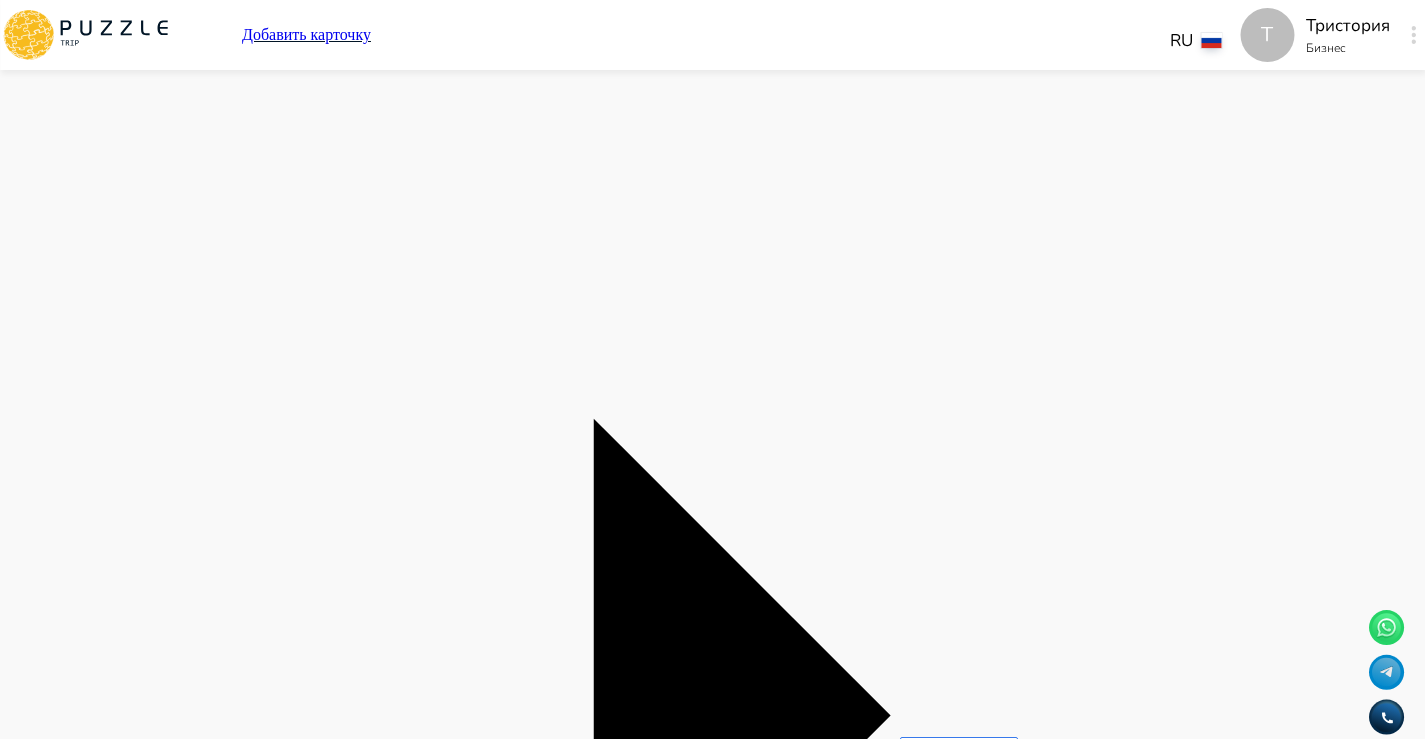 scroll, scrollTop: 2101, scrollLeft: 0, axis: vertical 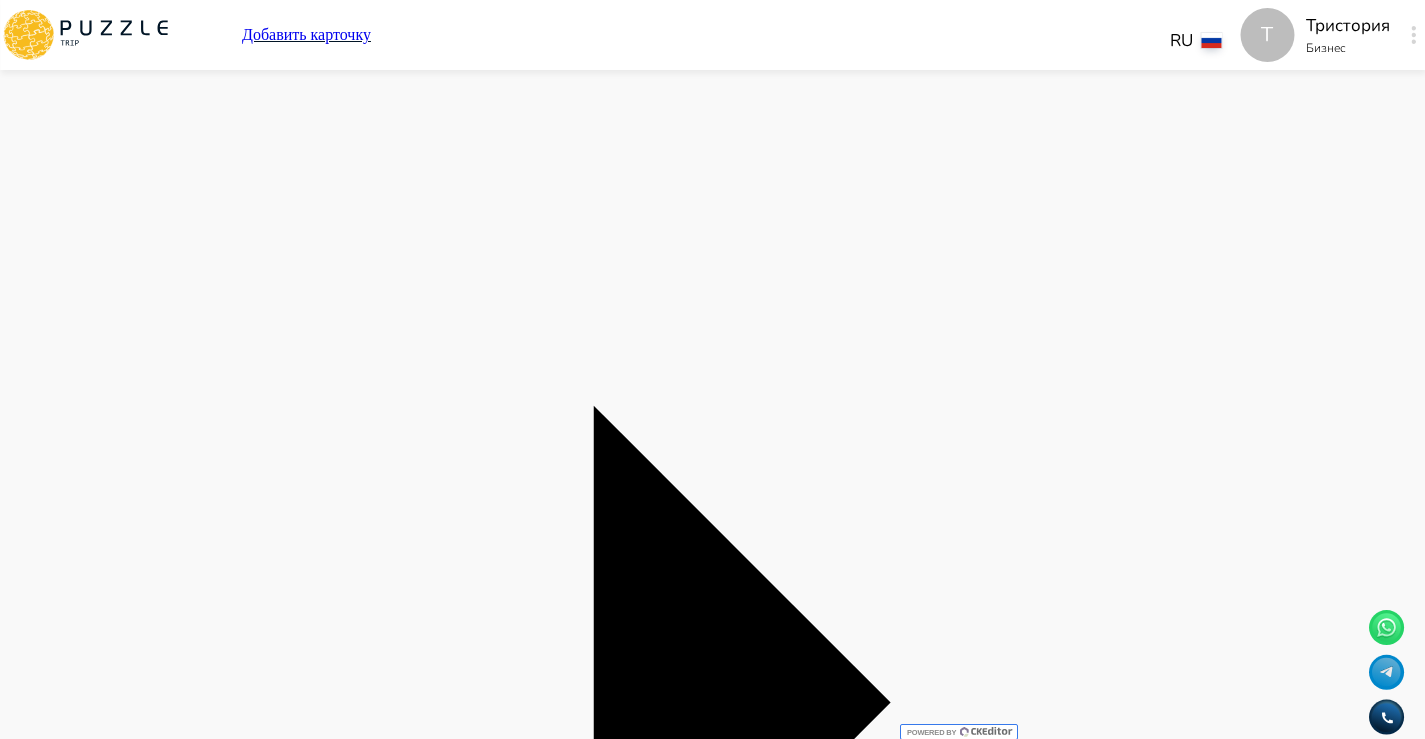 click on "**********" at bounding box center [281, 9032] 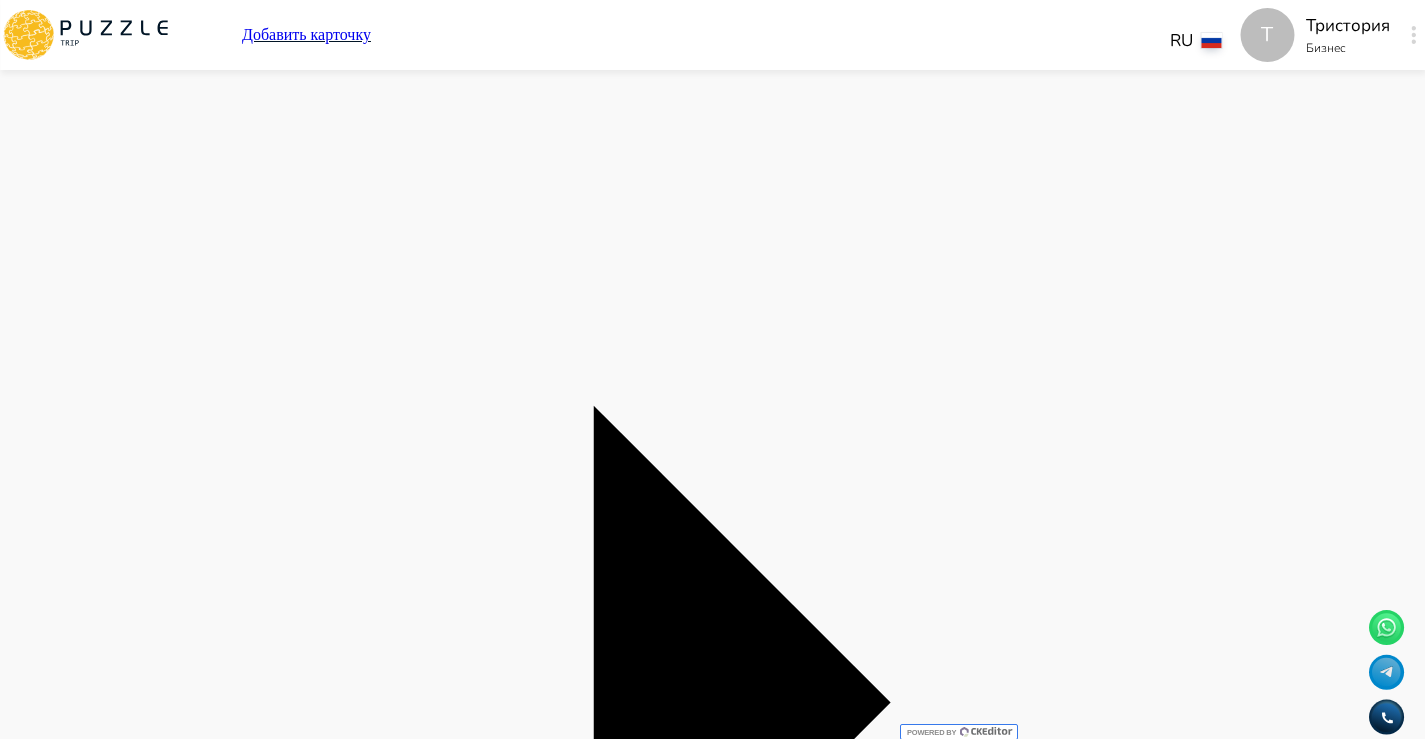 click 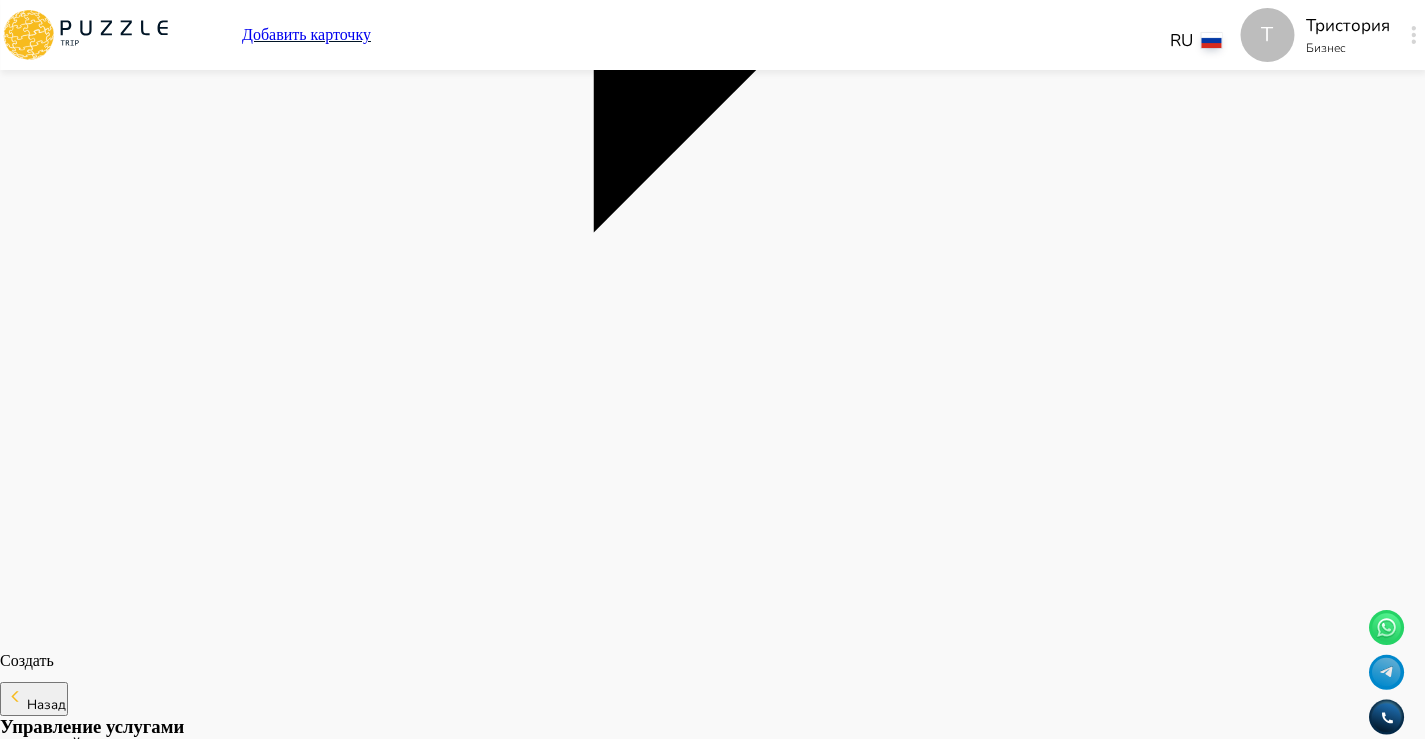 scroll, scrollTop: 2879, scrollLeft: 0, axis: vertical 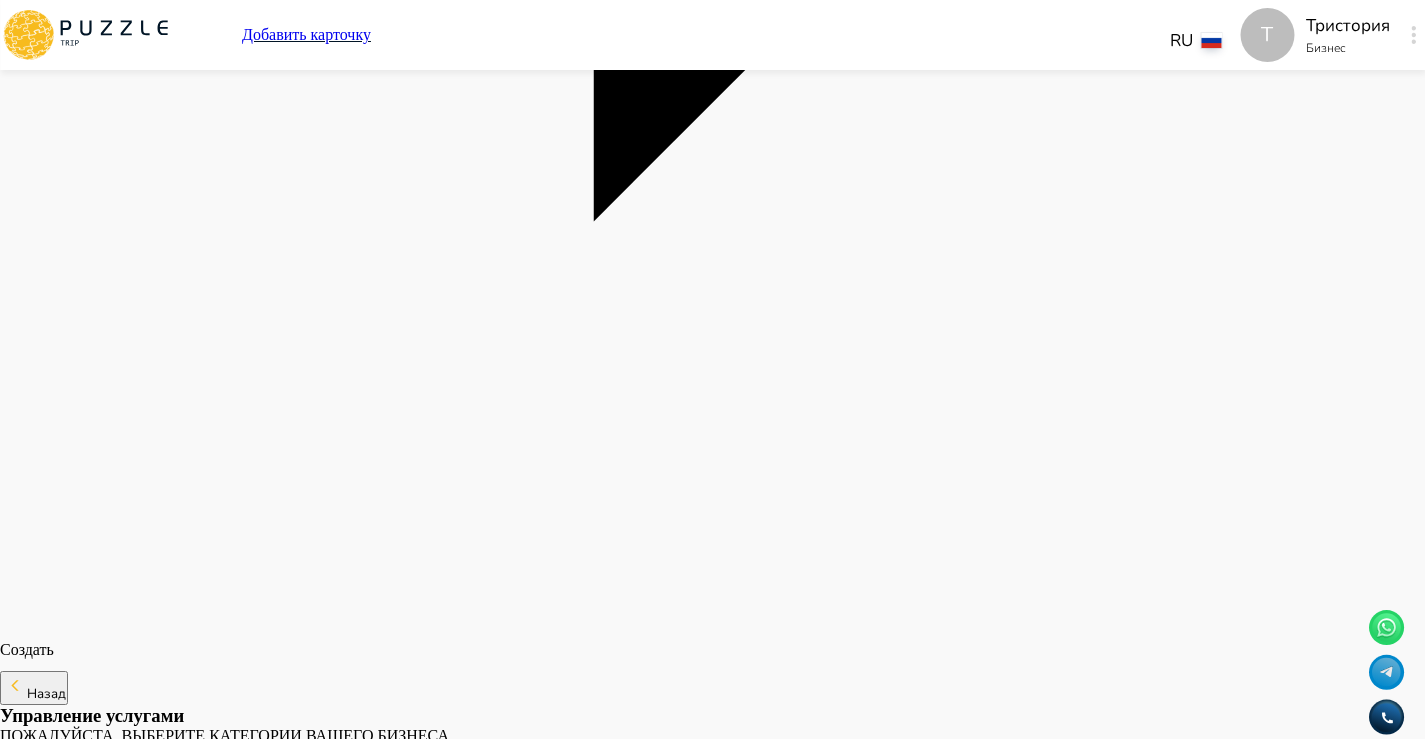 click on "Описание *" at bounding box center [68, 8680] 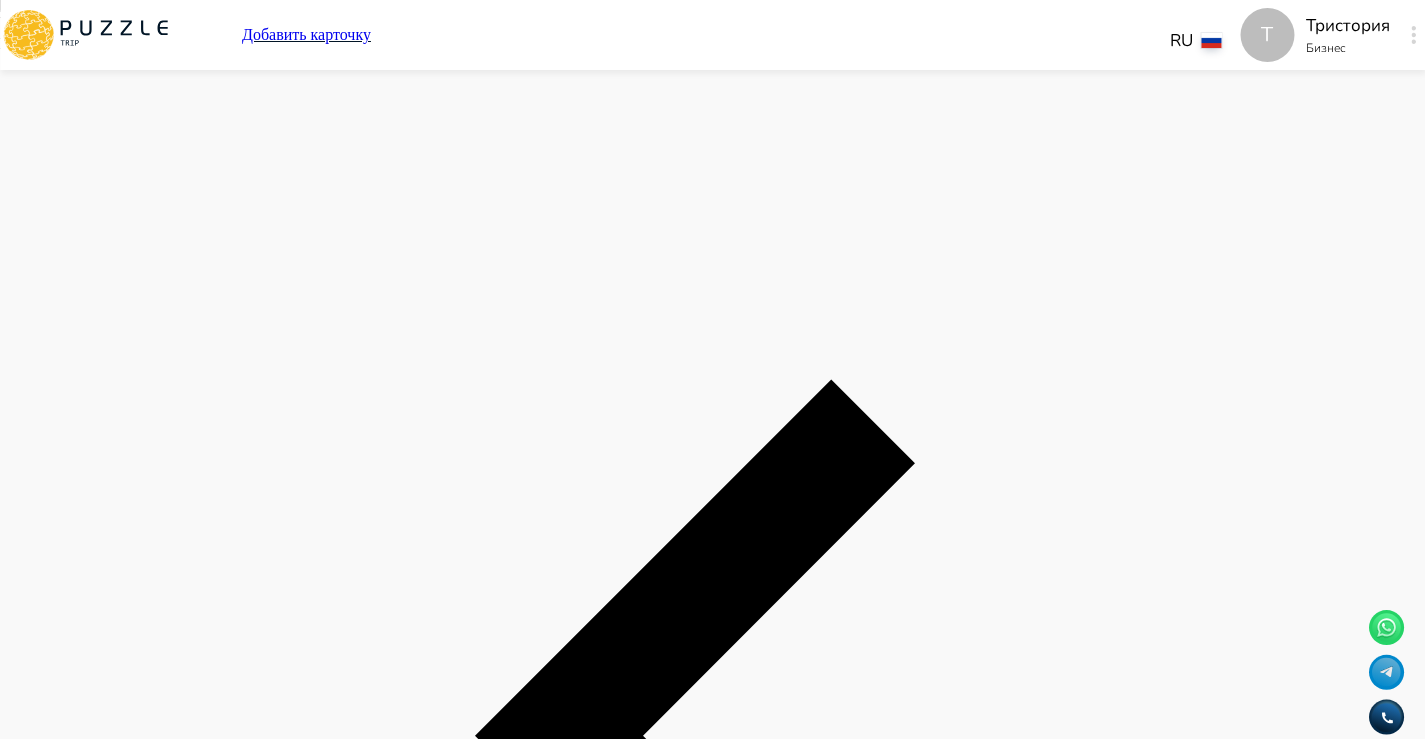 scroll, scrollTop: 3574, scrollLeft: 0, axis: vertical 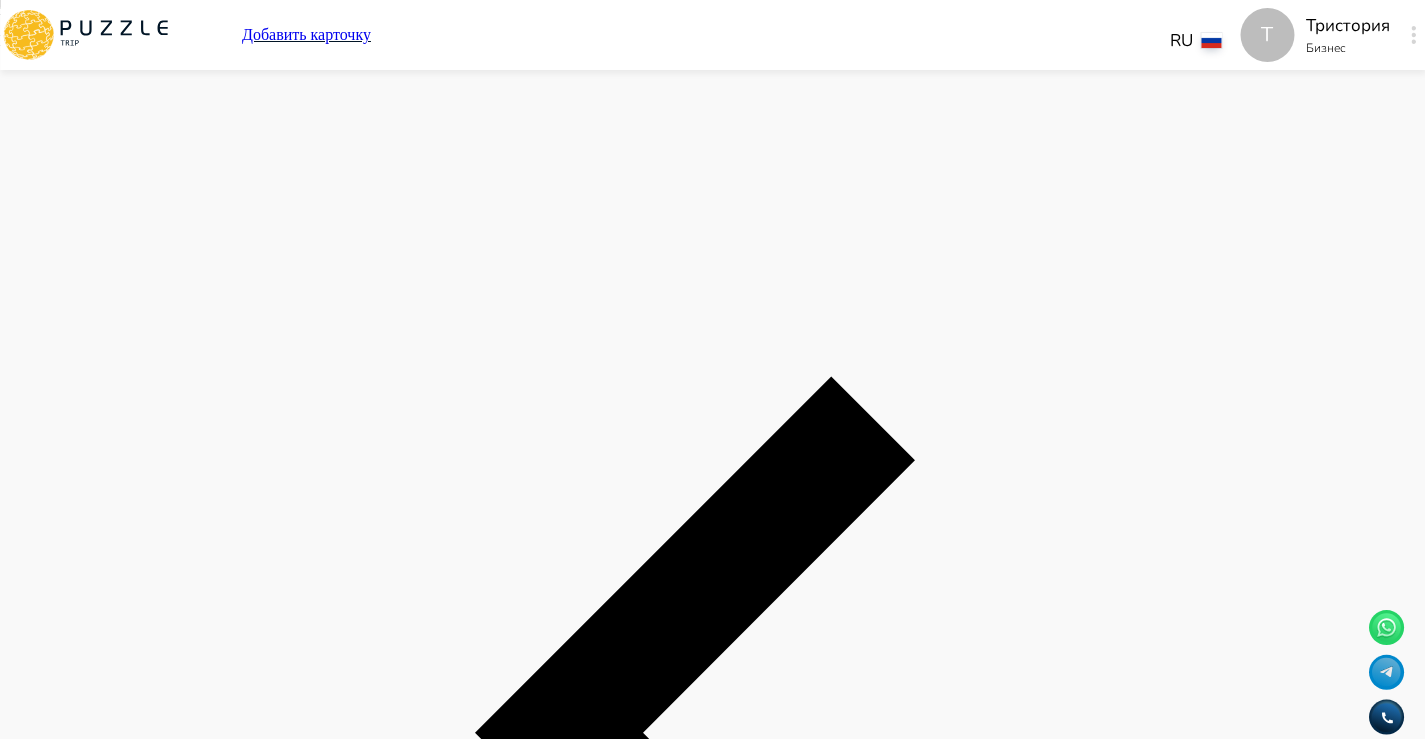 click on "**********" at bounding box center (260, 8309) 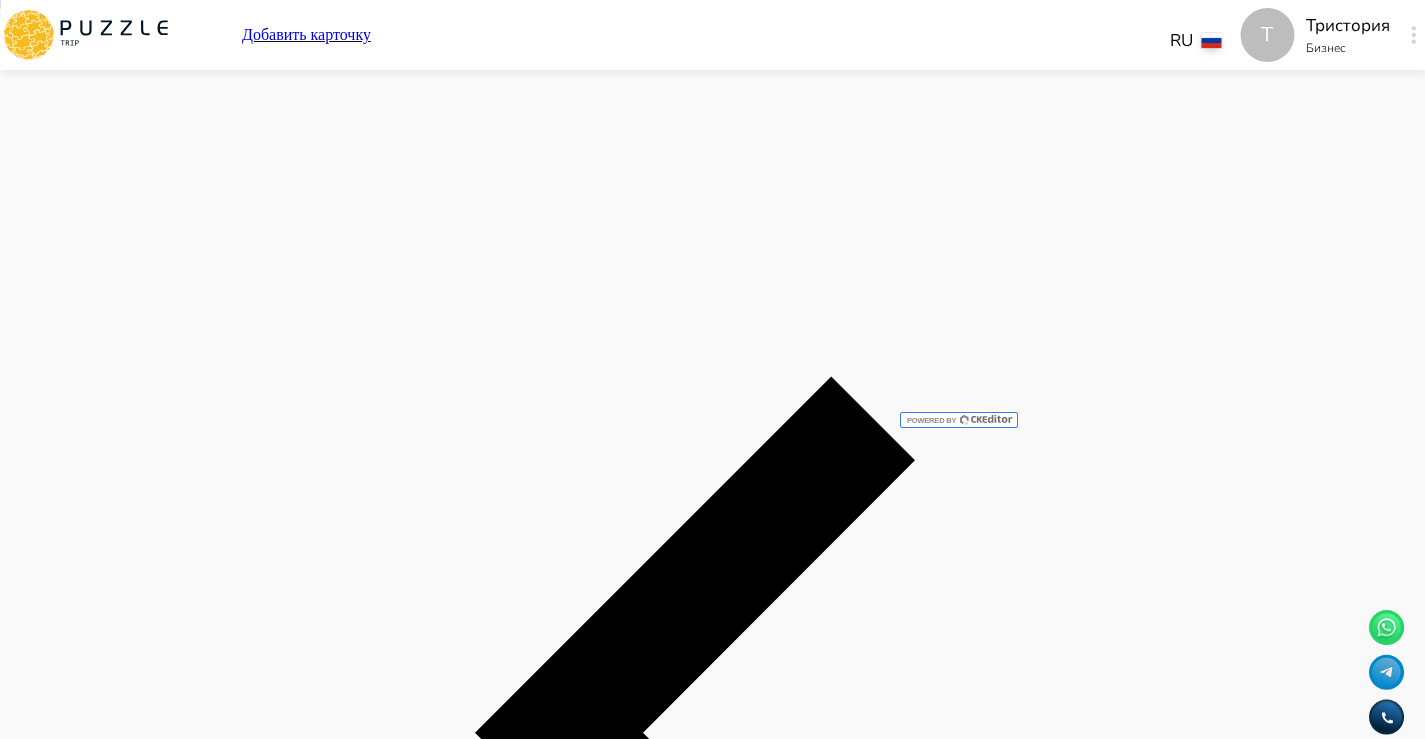 click on "**********" at bounding box center [260, 8309] 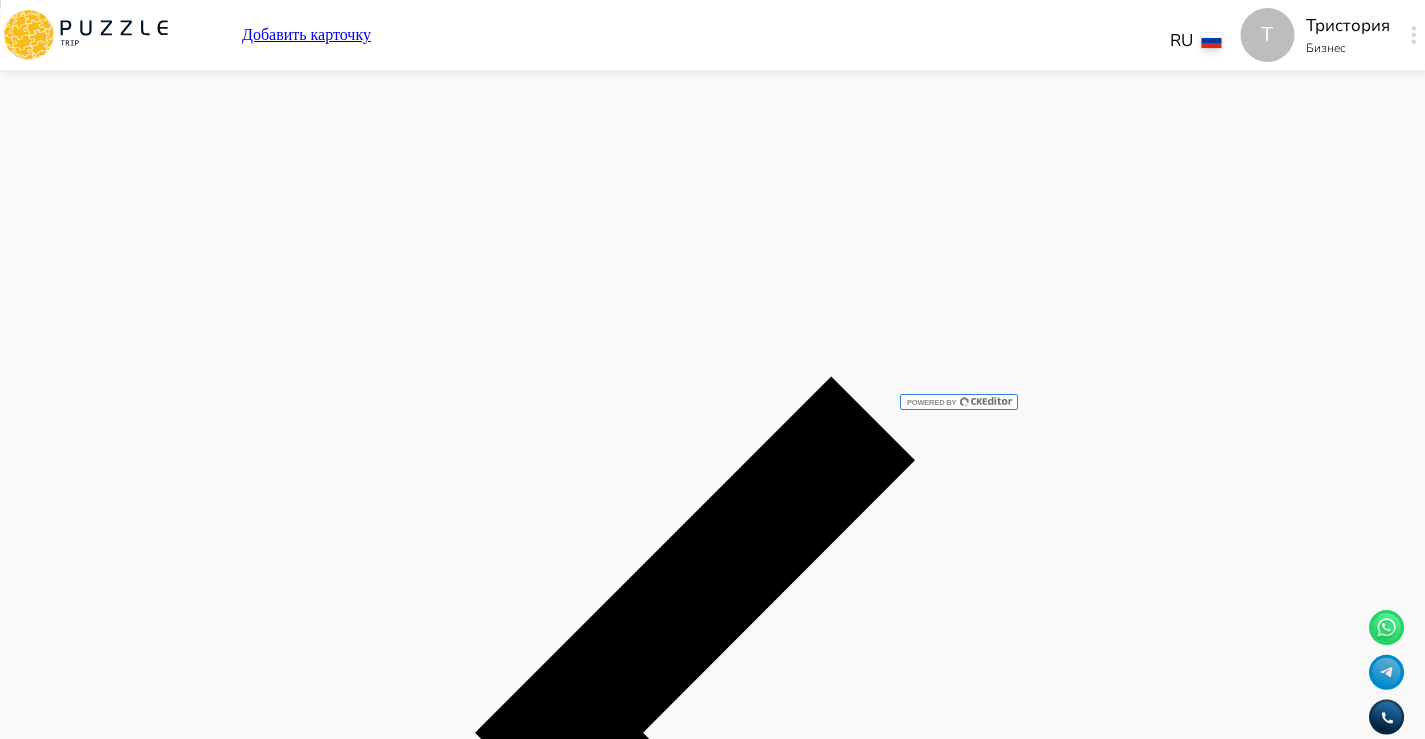 type on "*" 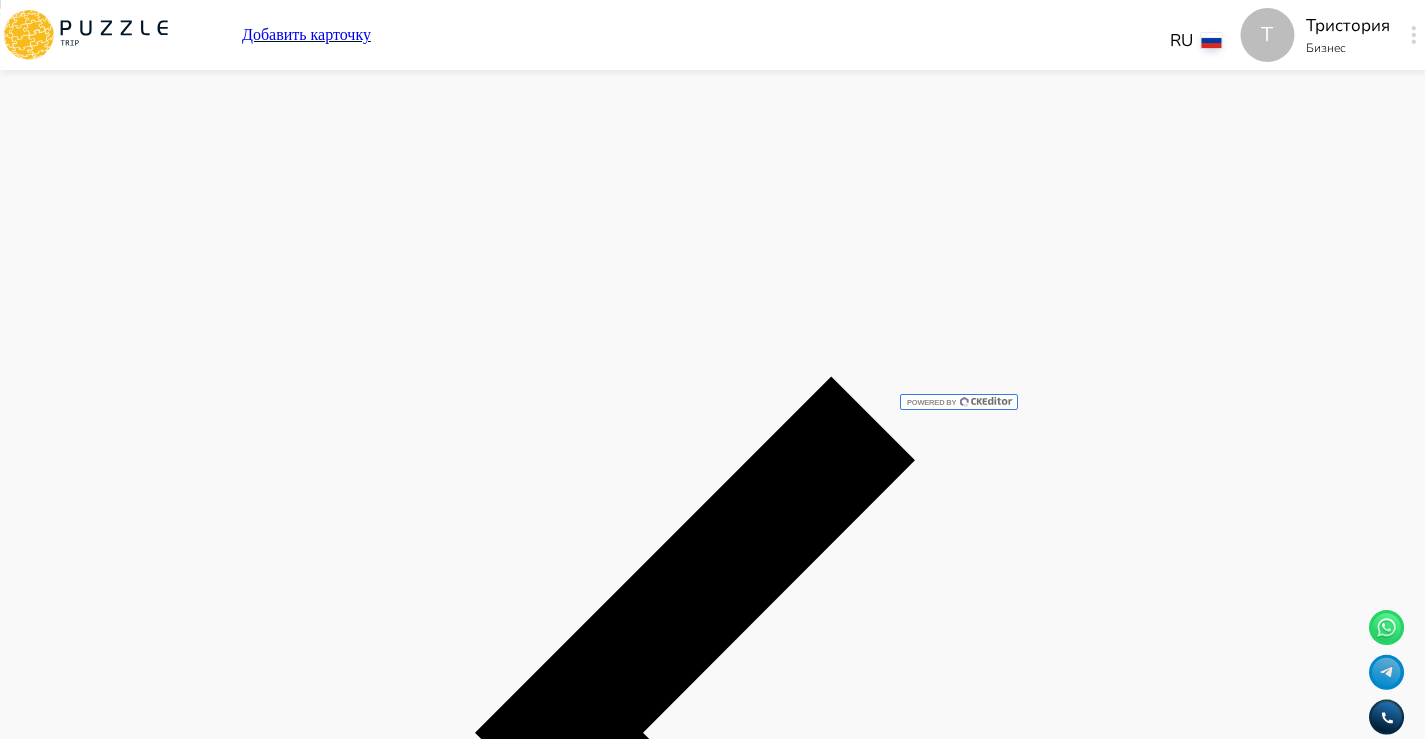 type on "*" 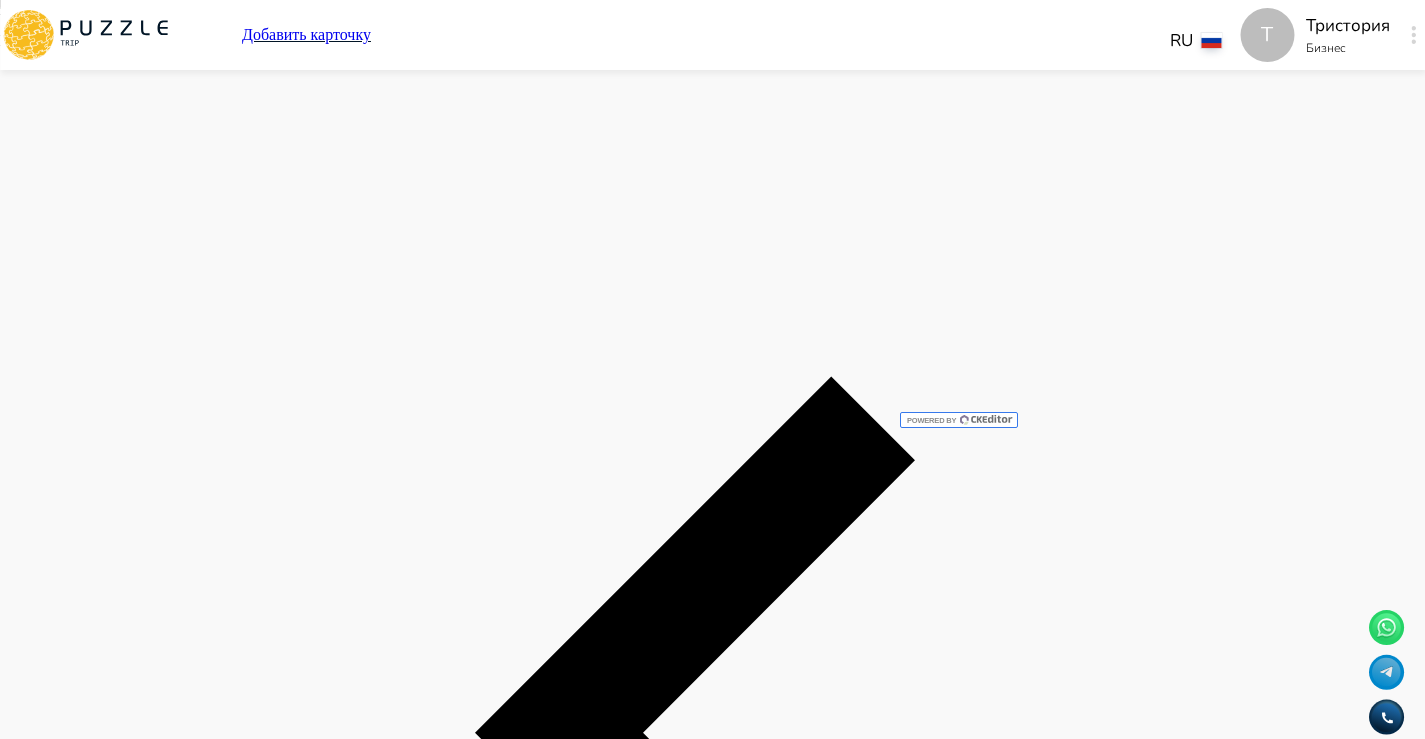 type on "*" 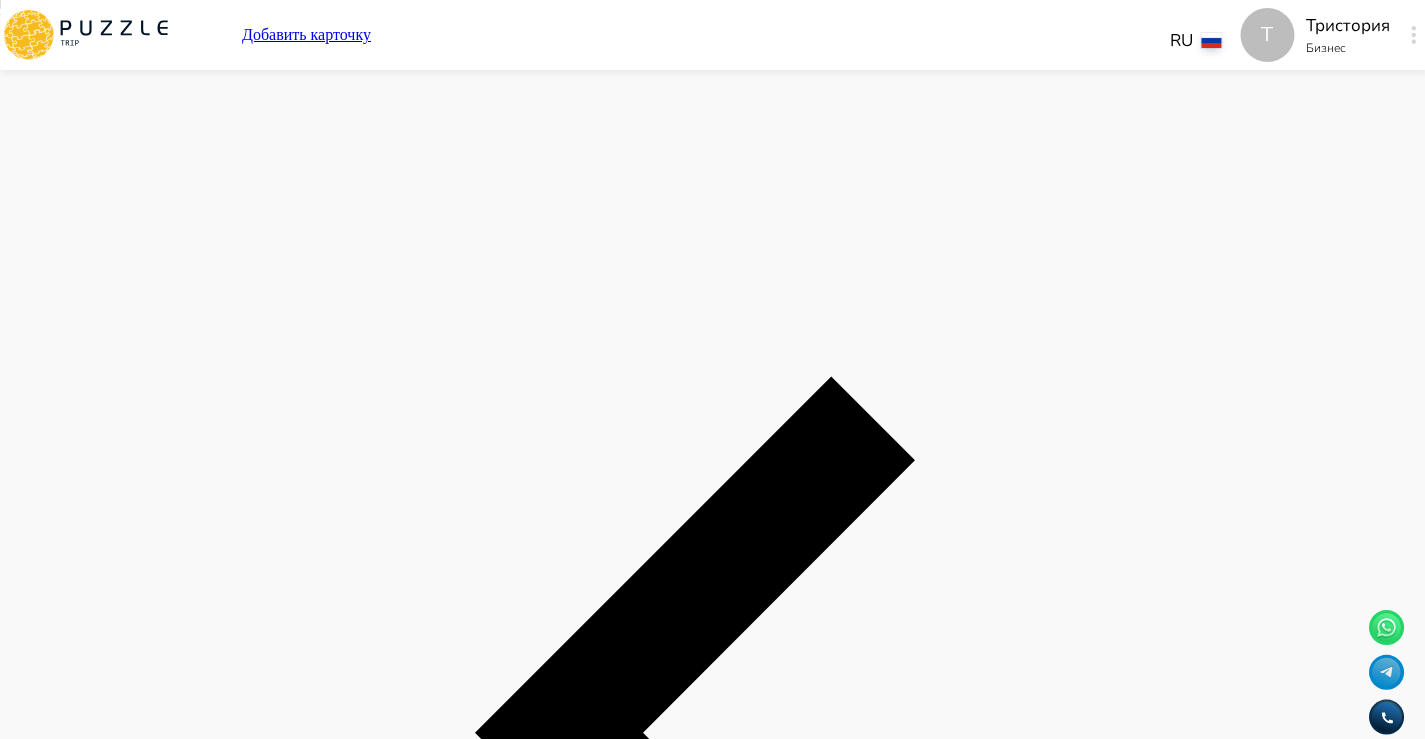 drag, startPoint x: 497, startPoint y: 345, endPoint x: 701, endPoint y: 365, distance: 204.97804 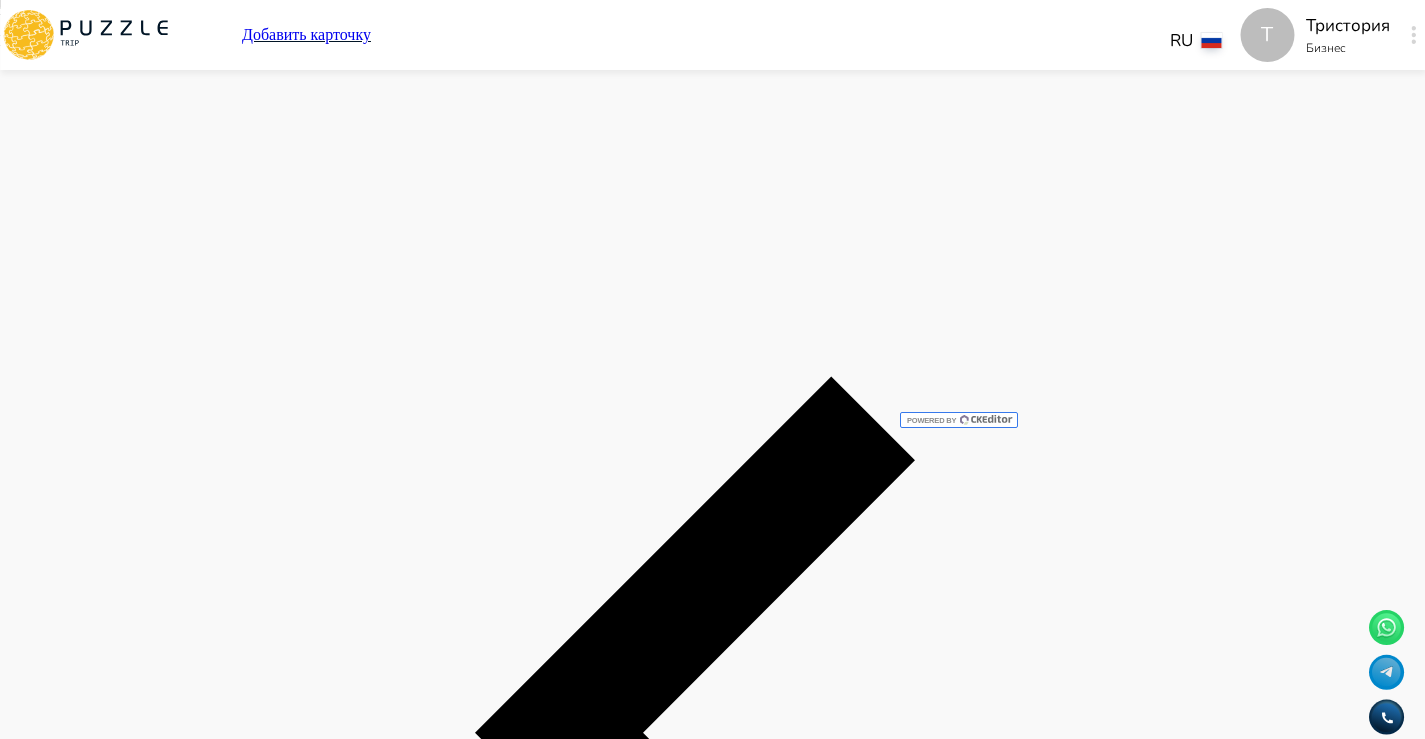 click on "**********" at bounding box center (281, 8336) 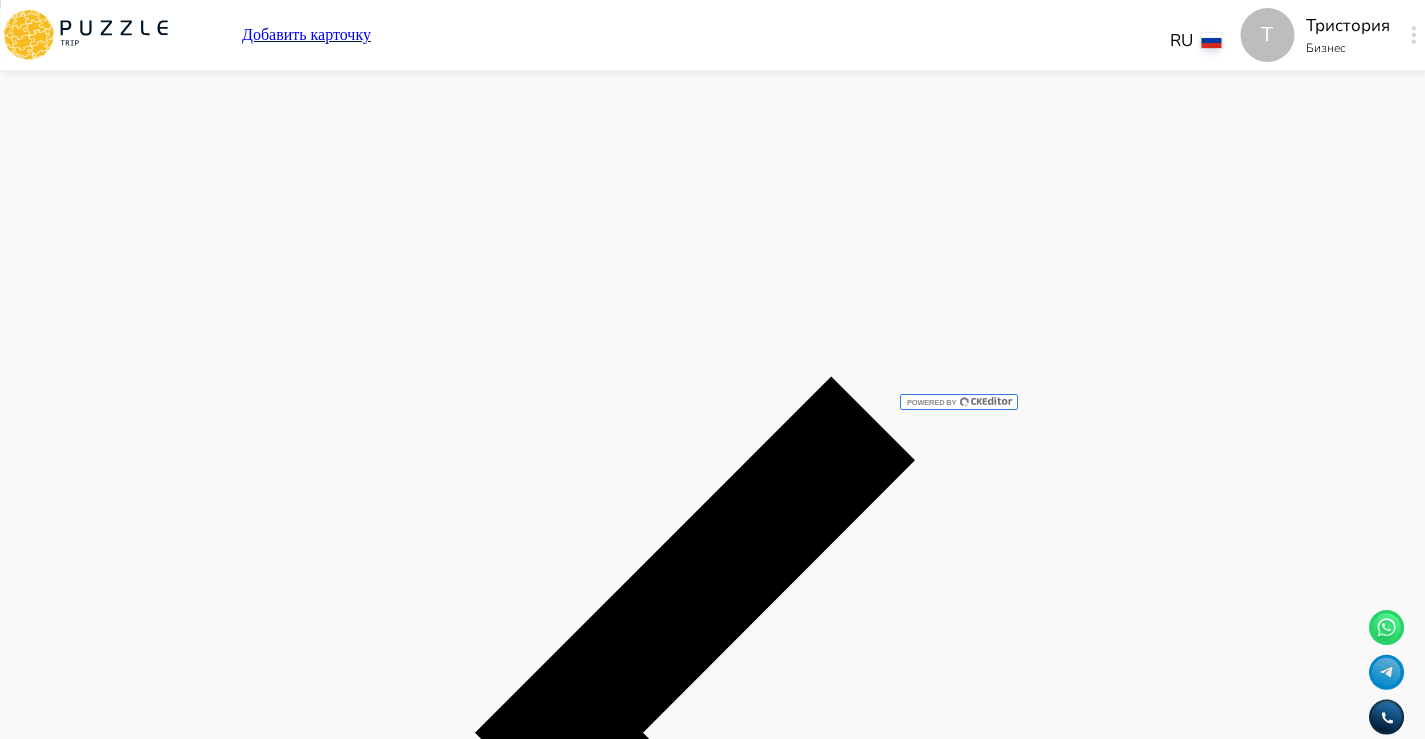 click on "**********" at bounding box center [281, 8354] 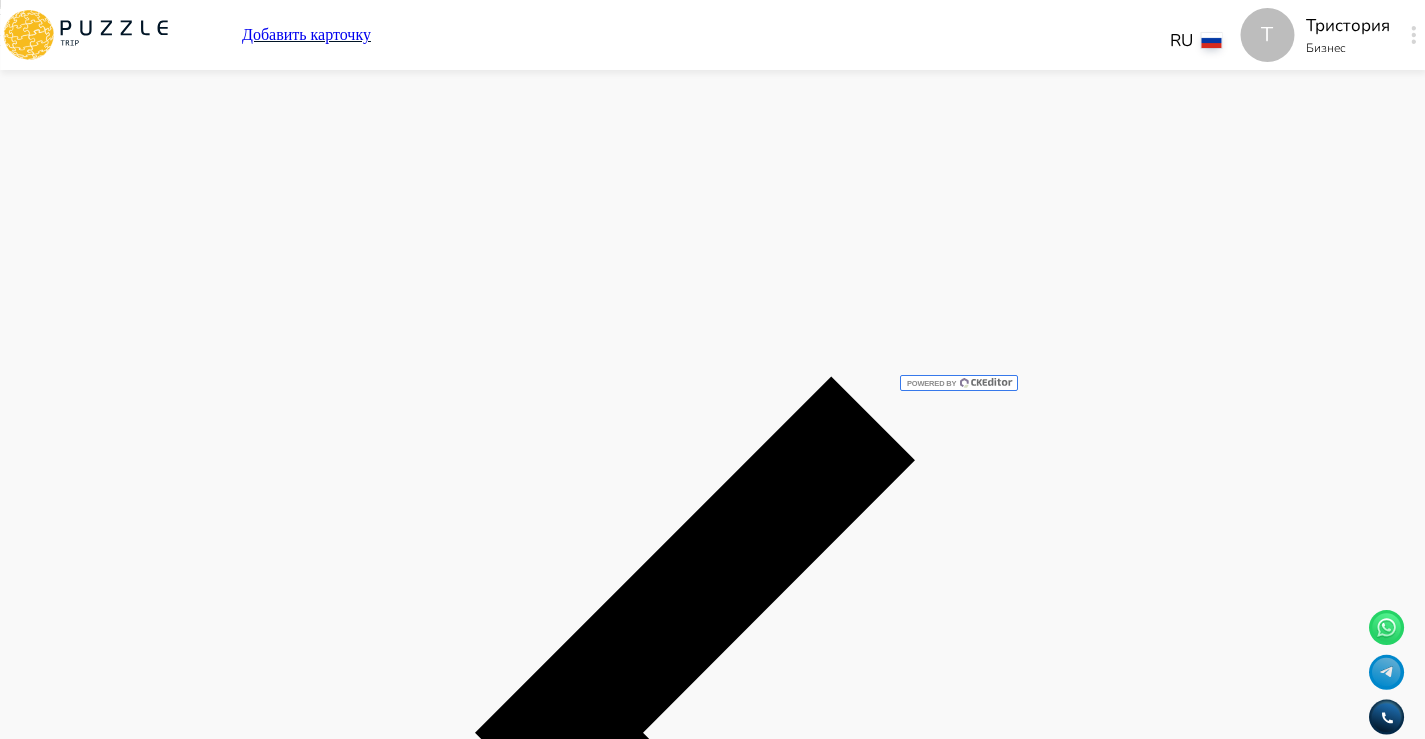 click on "**********" at bounding box center [281, 8345] 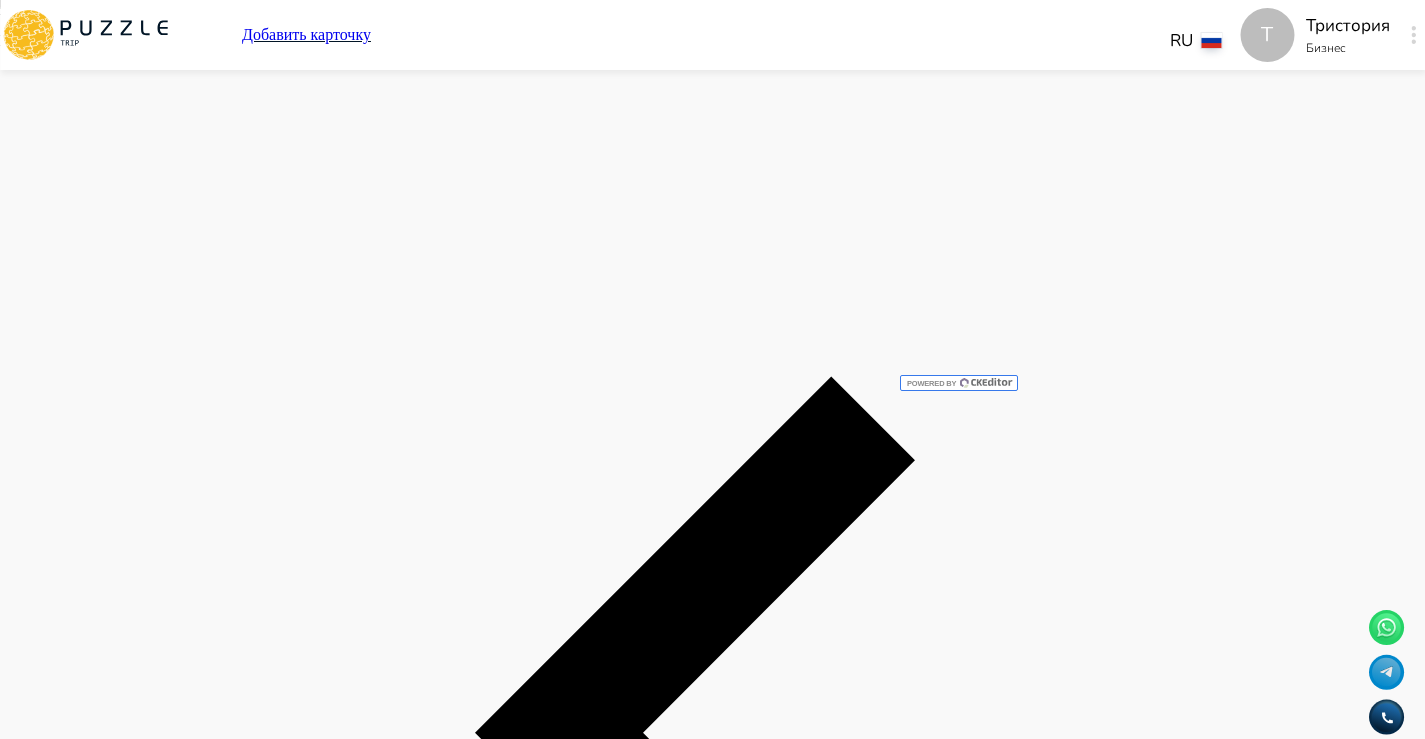 click on "**********" at bounding box center (281, 8345) 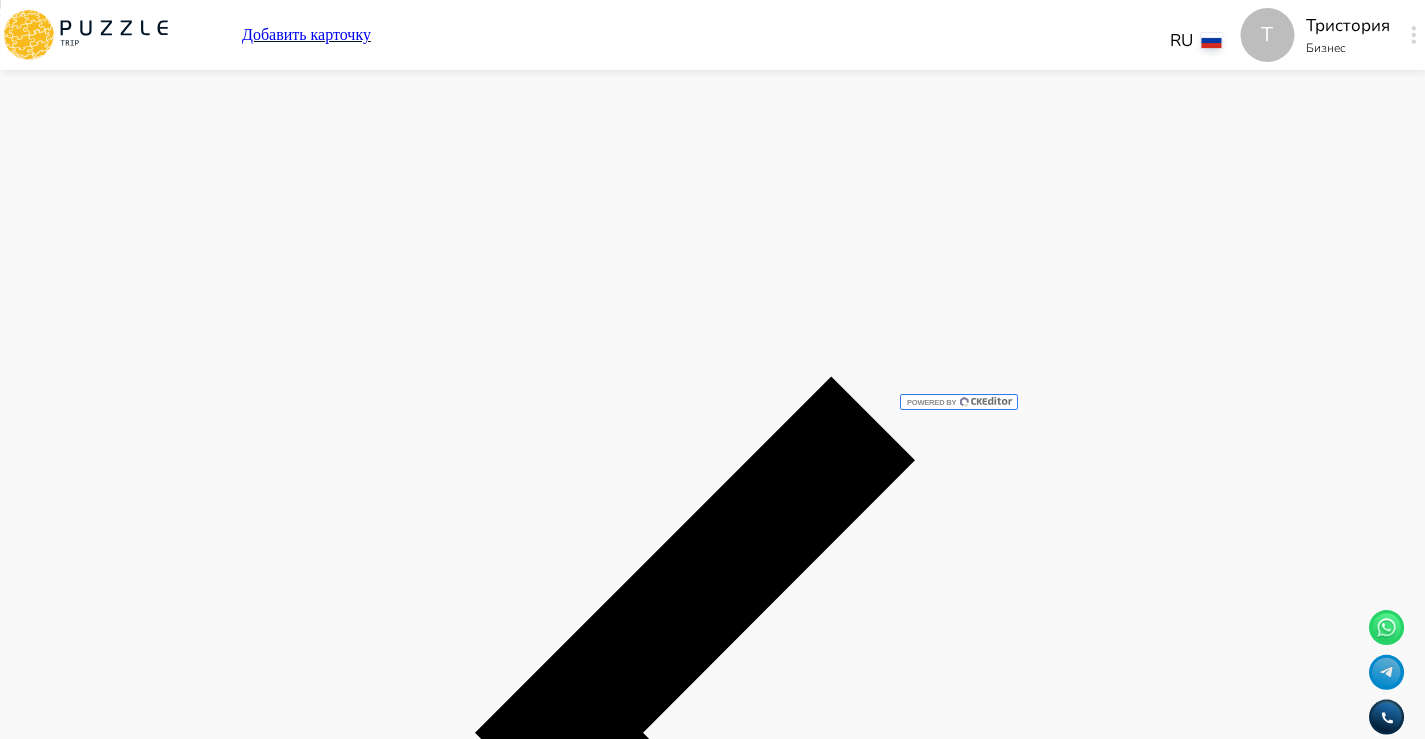 click on "**********" at bounding box center [281, 8354] 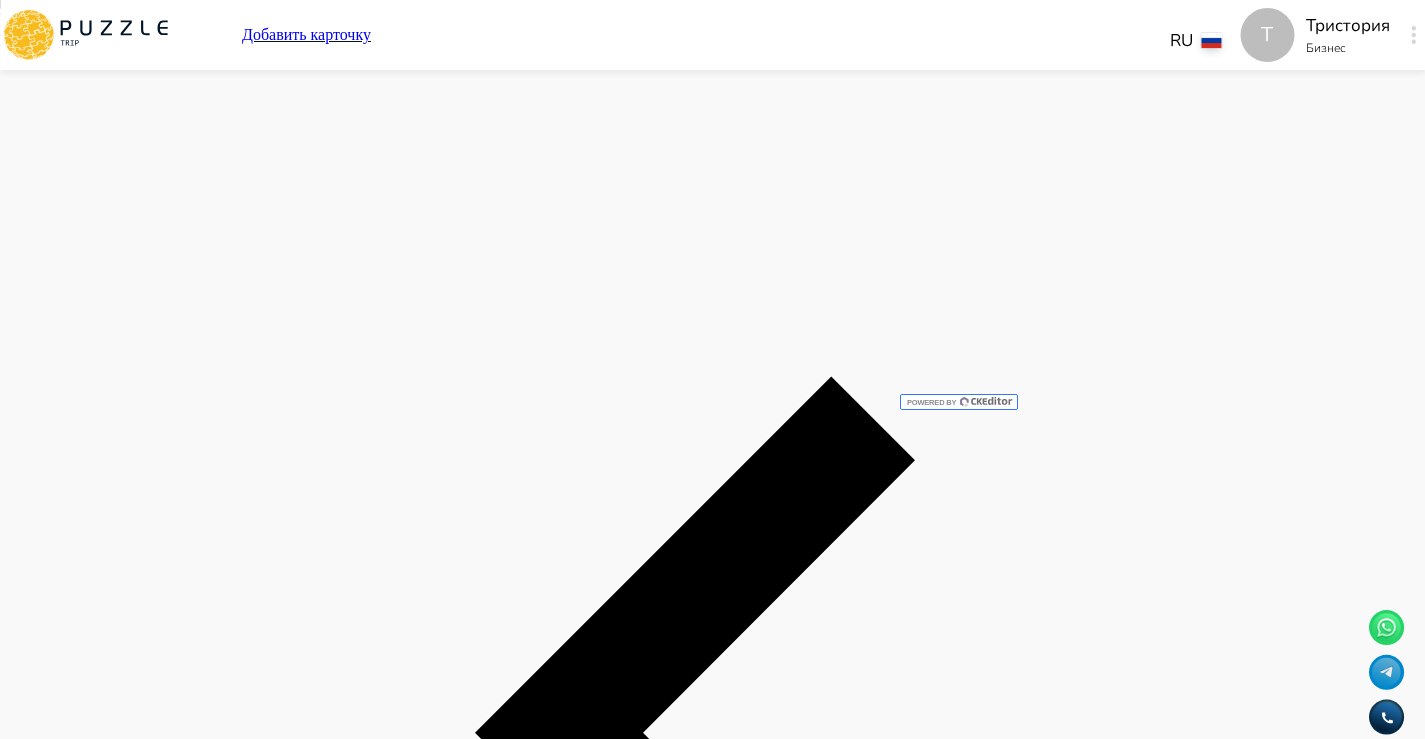 click on "**********" at bounding box center (281, 8327) 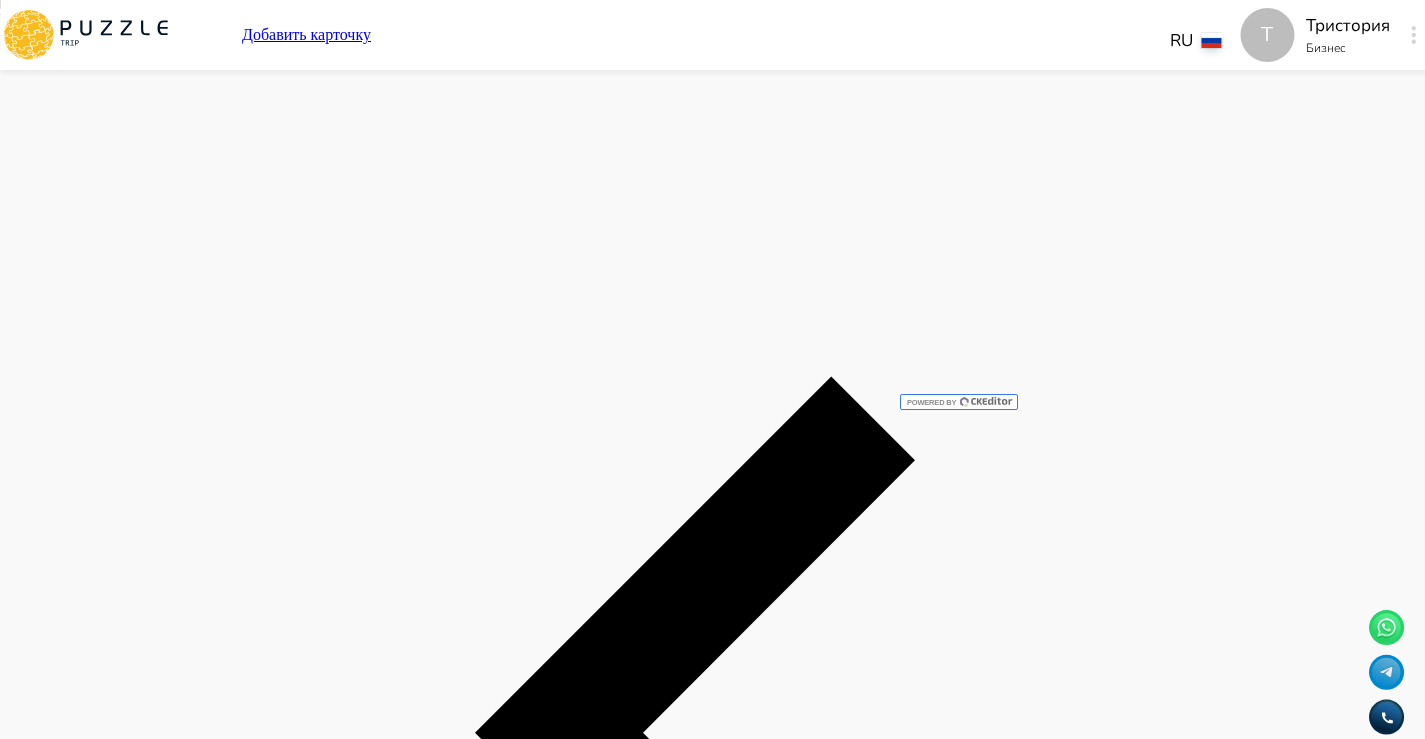 drag, startPoint x: 617, startPoint y: 383, endPoint x: 476, endPoint y: 269, distance: 181.32016 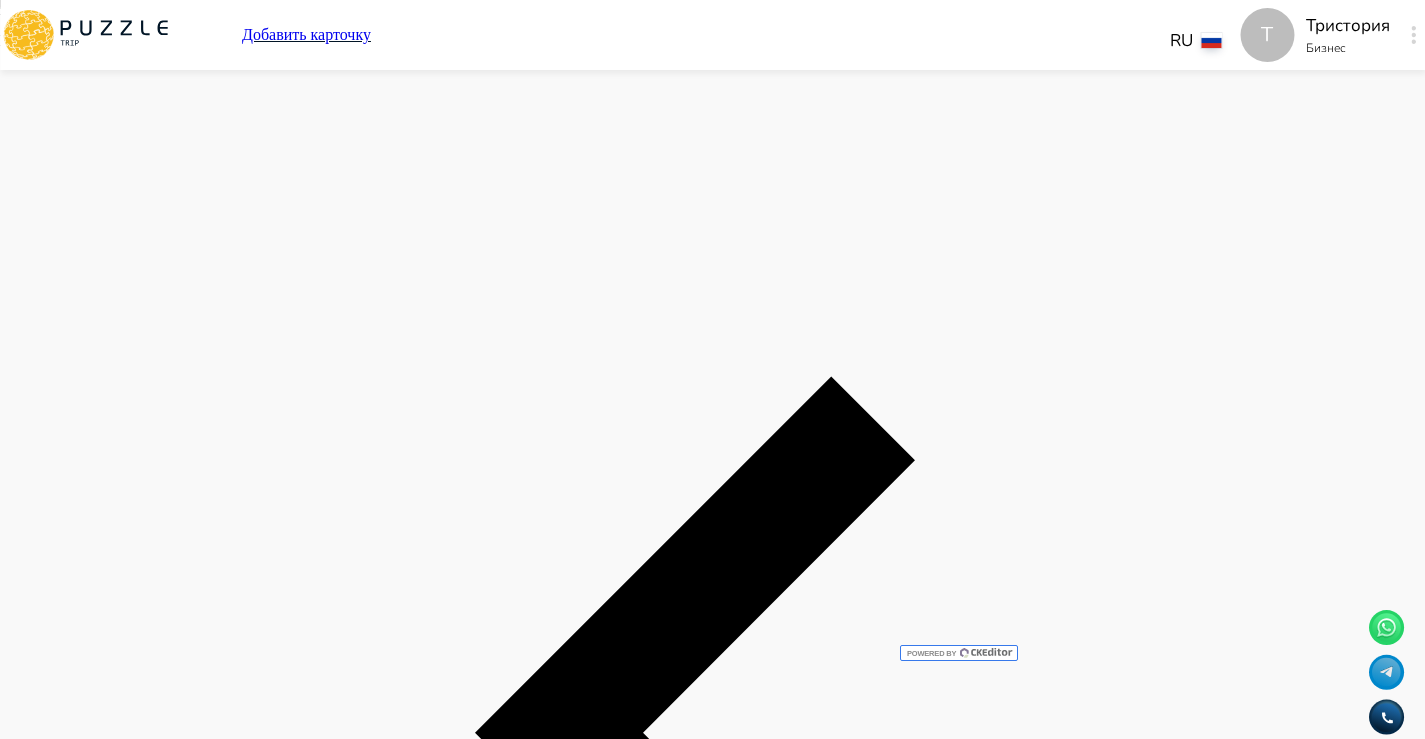 drag, startPoint x: 950, startPoint y: 637, endPoint x: 303, endPoint y: 491, distance: 663.26843 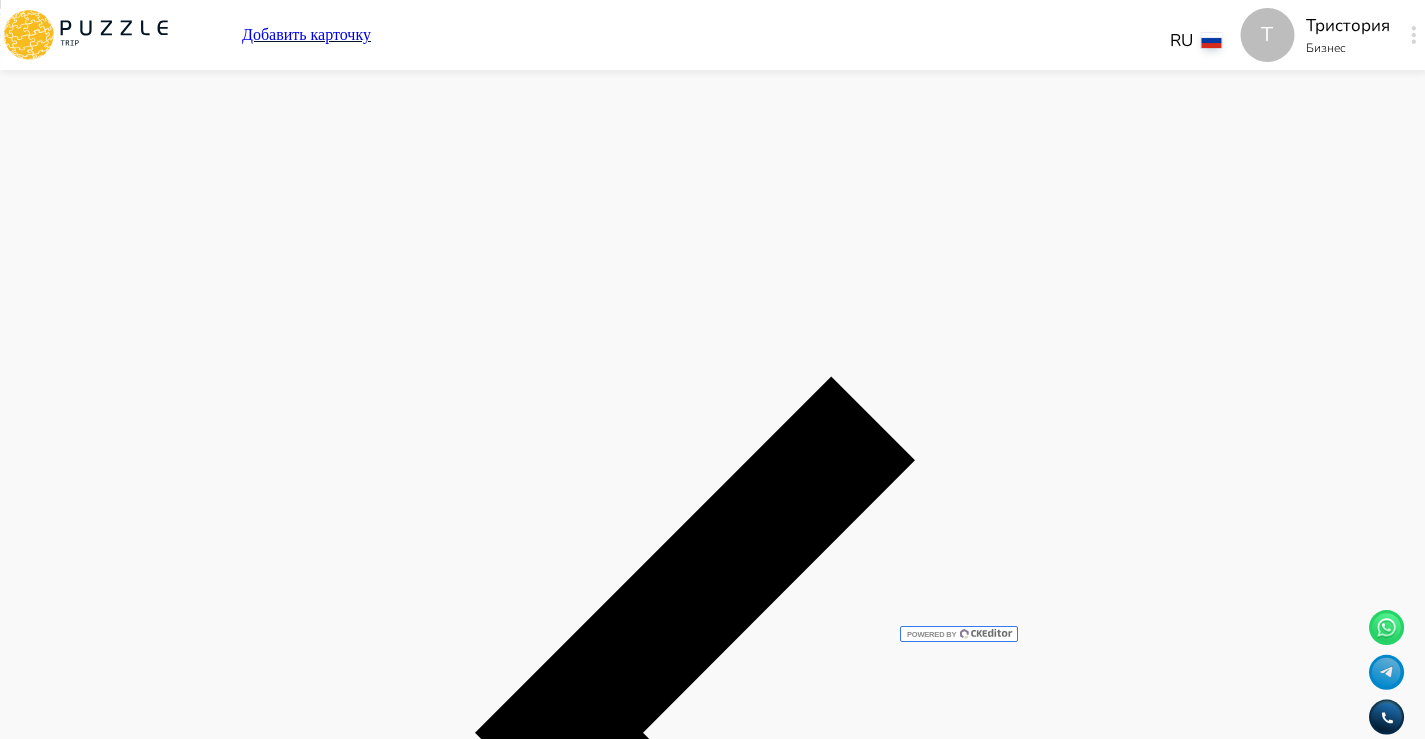 click on "**********" at bounding box center (712, 8498) 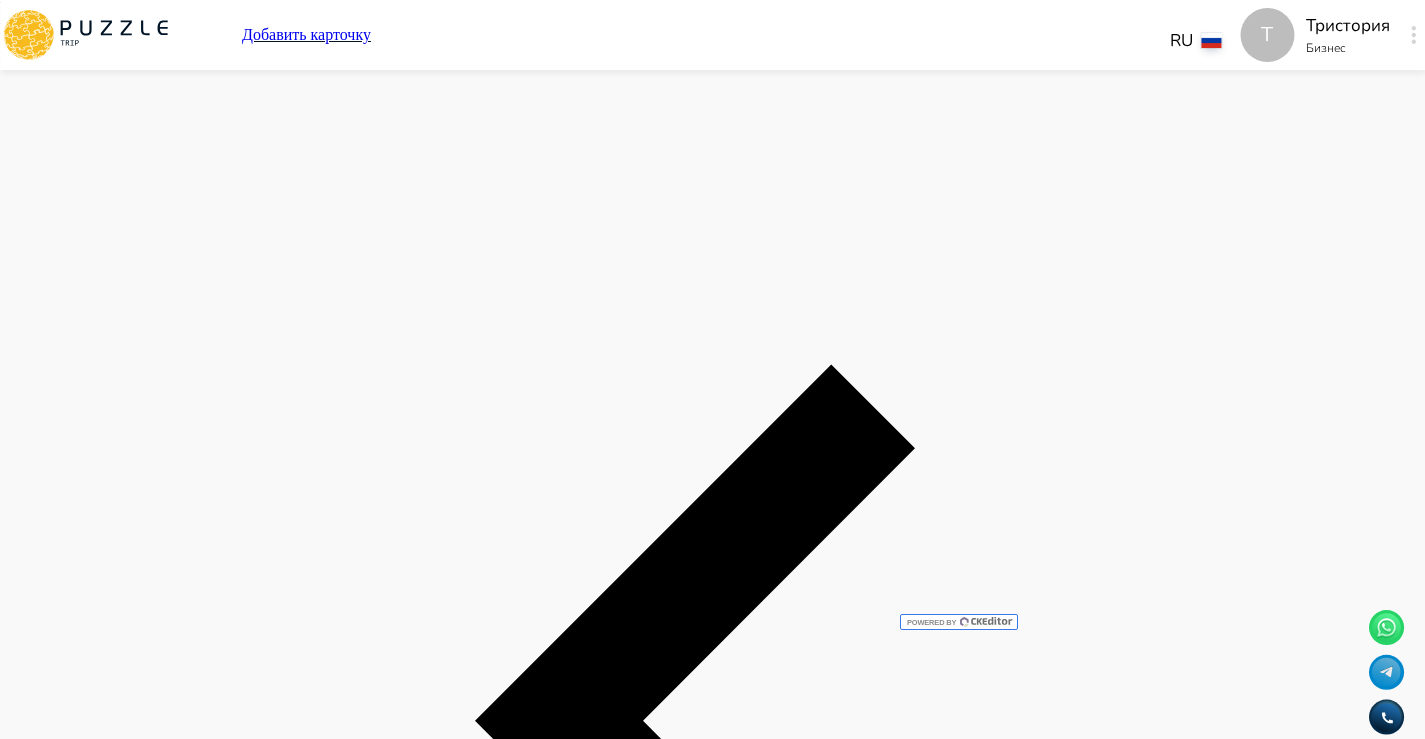 scroll, scrollTop: 3590, scrollLeft: 0, axis: vertical 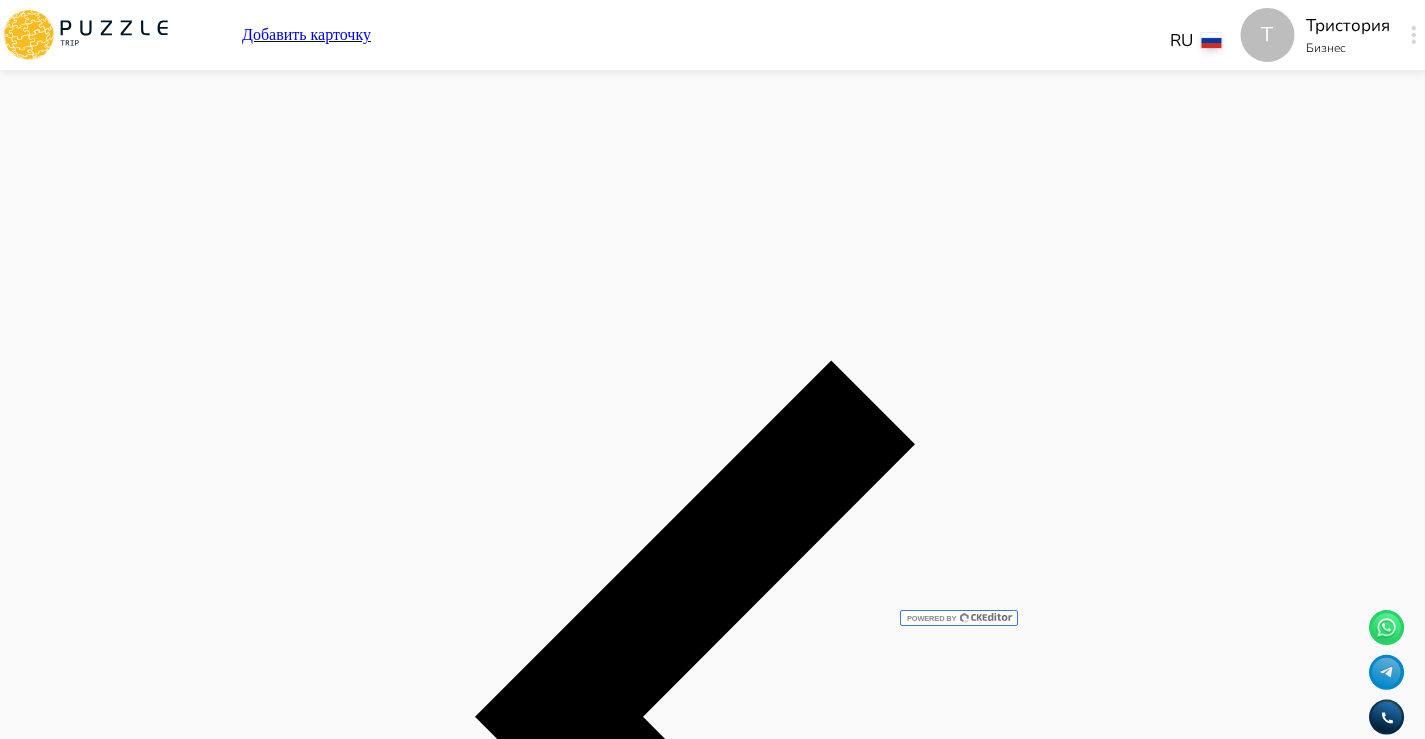 click on "**********" at bounding box center [712, 8482] 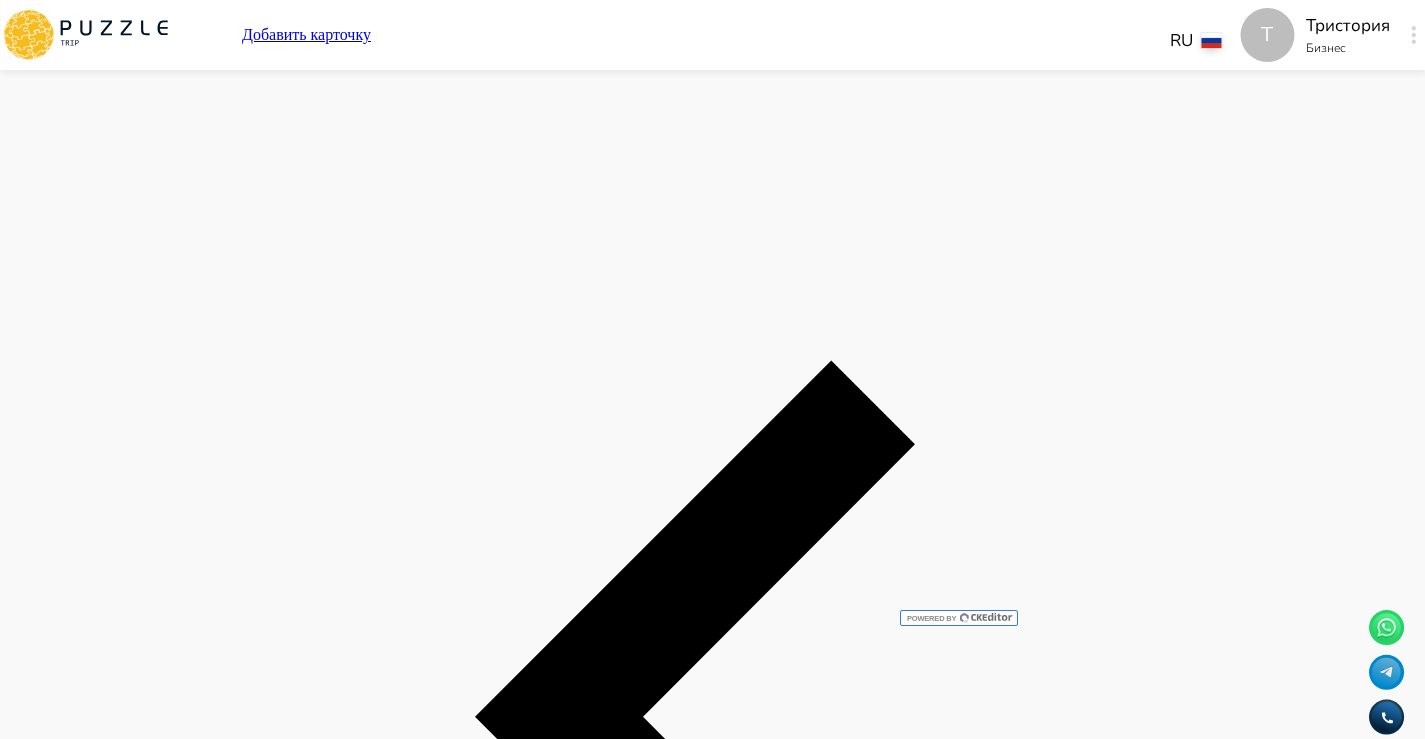 click on "**********" at bounding box center [712, 8482] 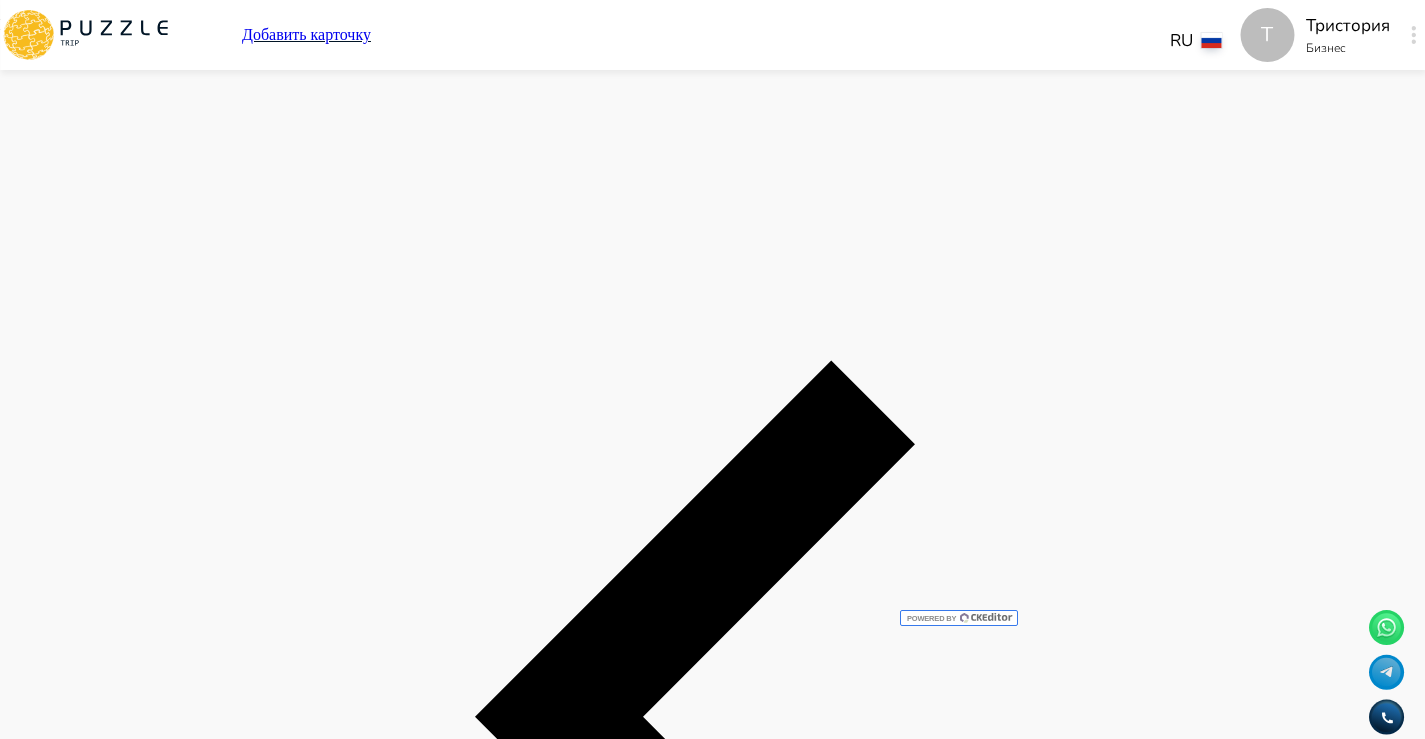 click on "**********" at bounding box center (281, 8510) 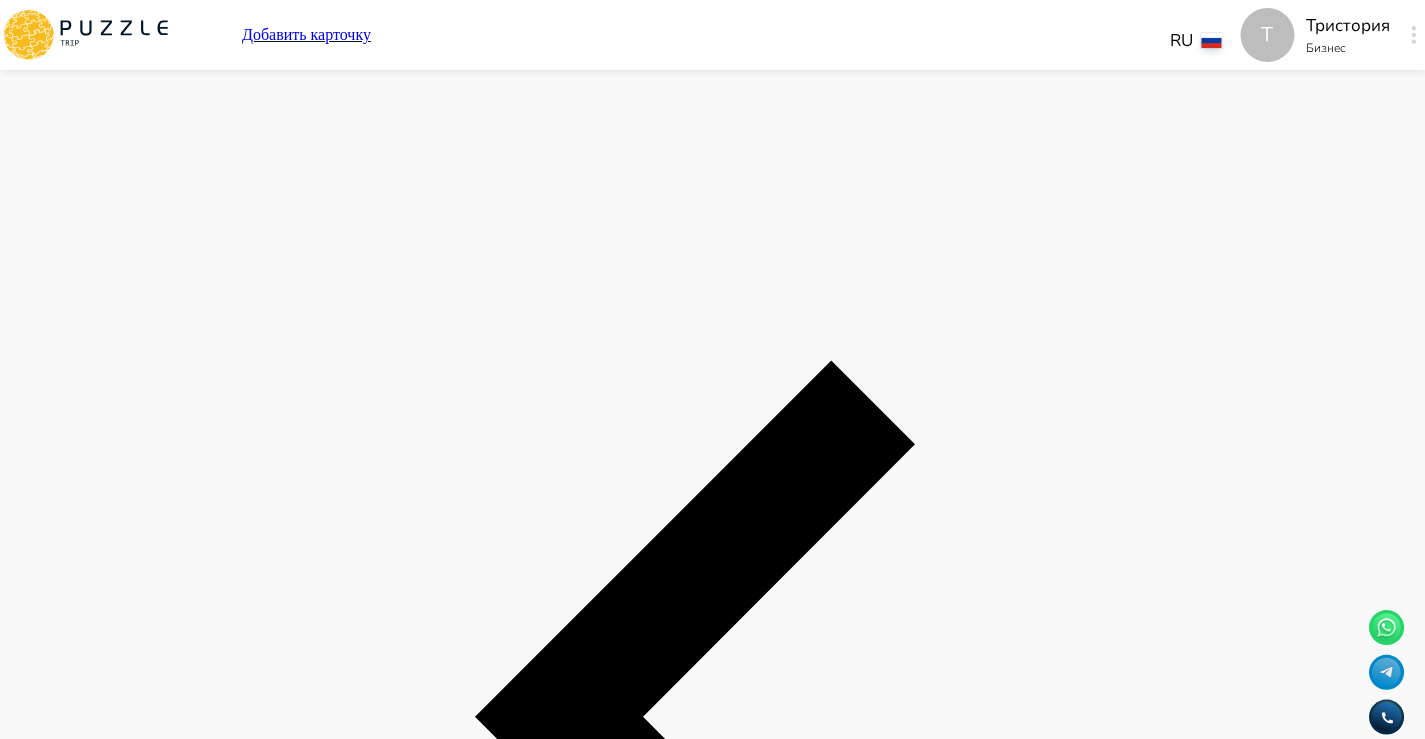 click on "**********" at bounding box center (712, 12626) 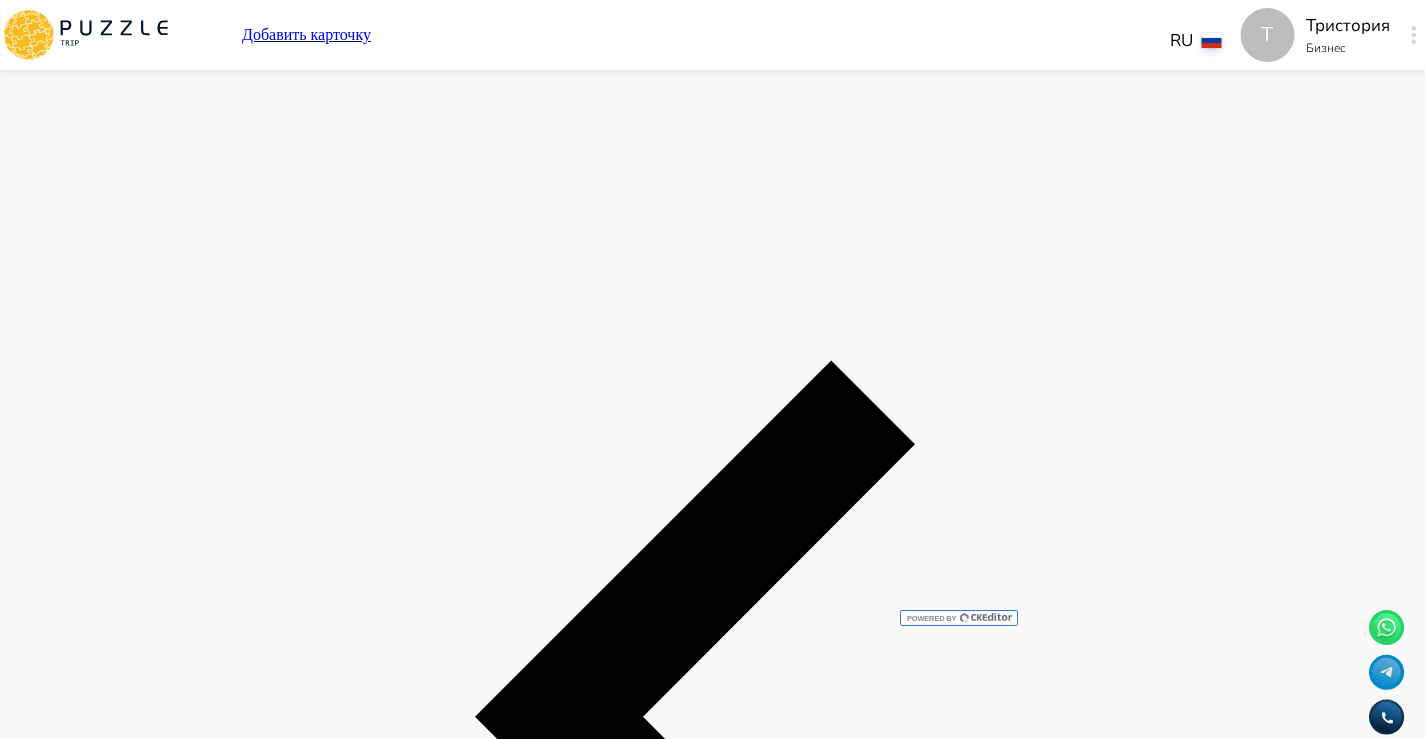 click on "**********" at bounding box center (712, 12626) 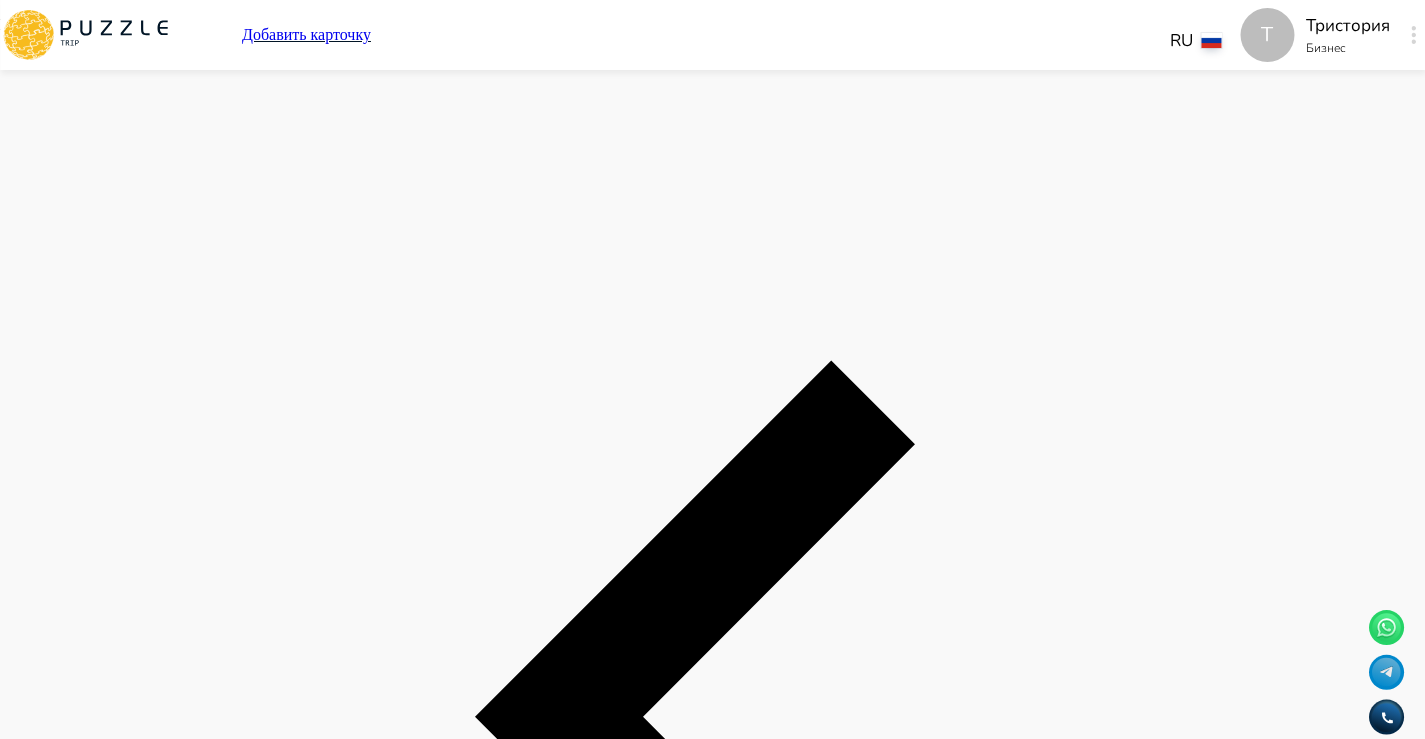 click on "Панель управления Управление профилем Управление услугами Отчеты Управление бронированиями Чат Мой кошелёк $ 0 Выплата   $0 Выйти" at bounding box center [712, -3258] 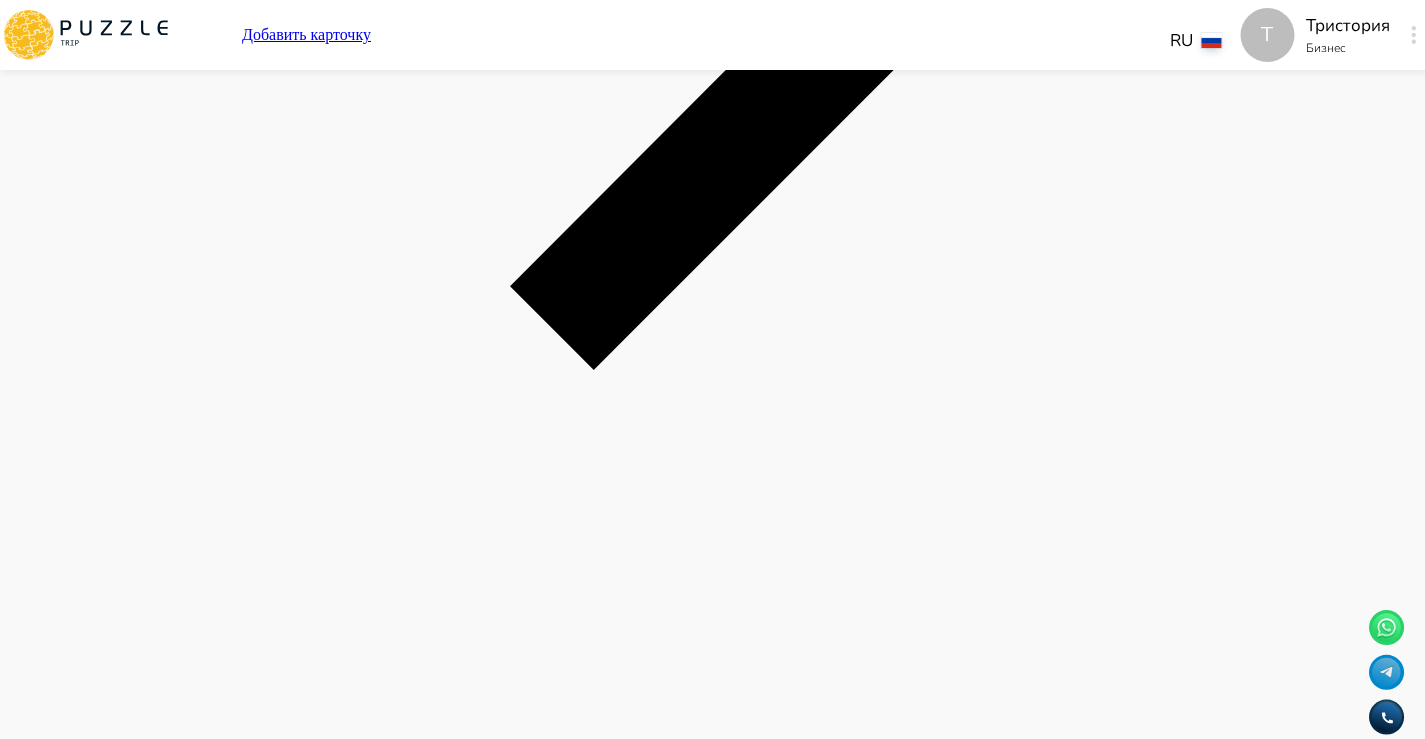 scroll, scrollTop: 5958, scrollLeft: 0, axis: vertical 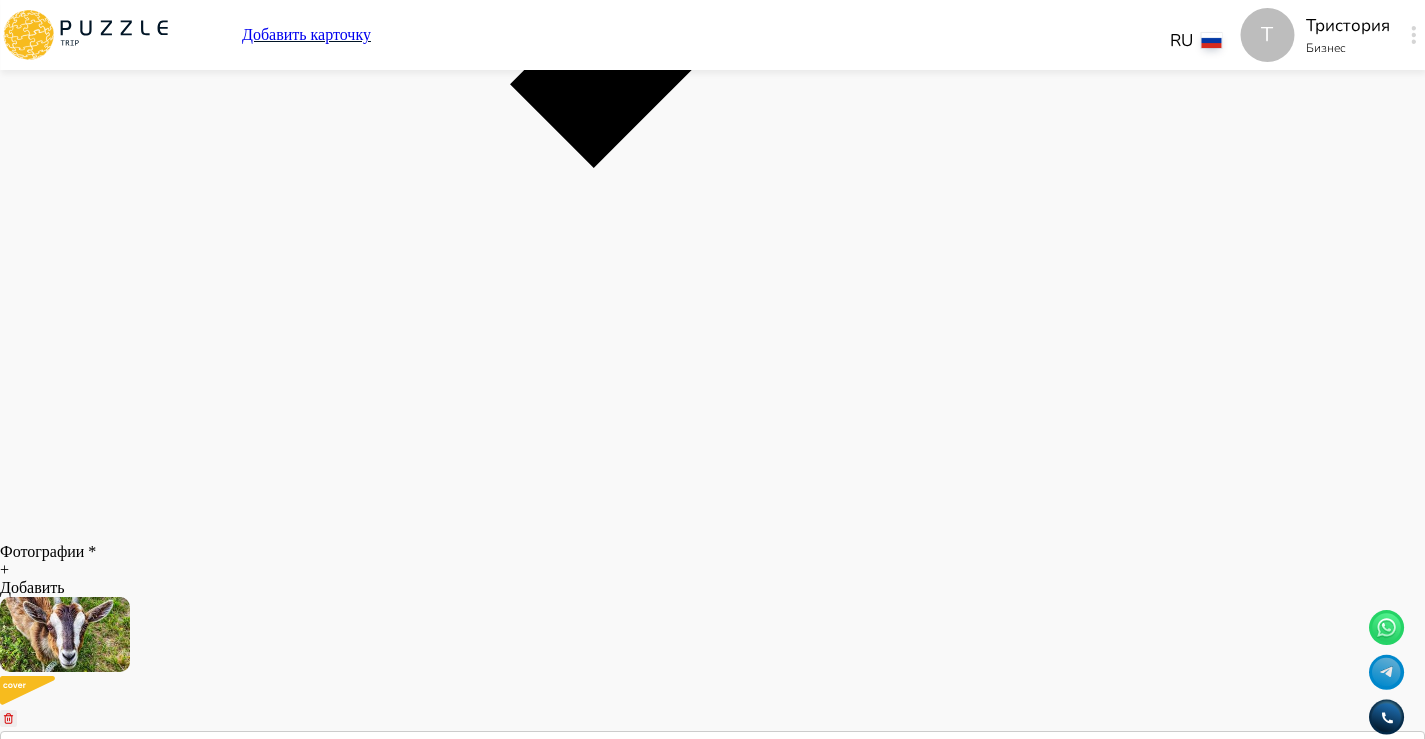 click on "Цена включает" at bounding box center [69, 19181] 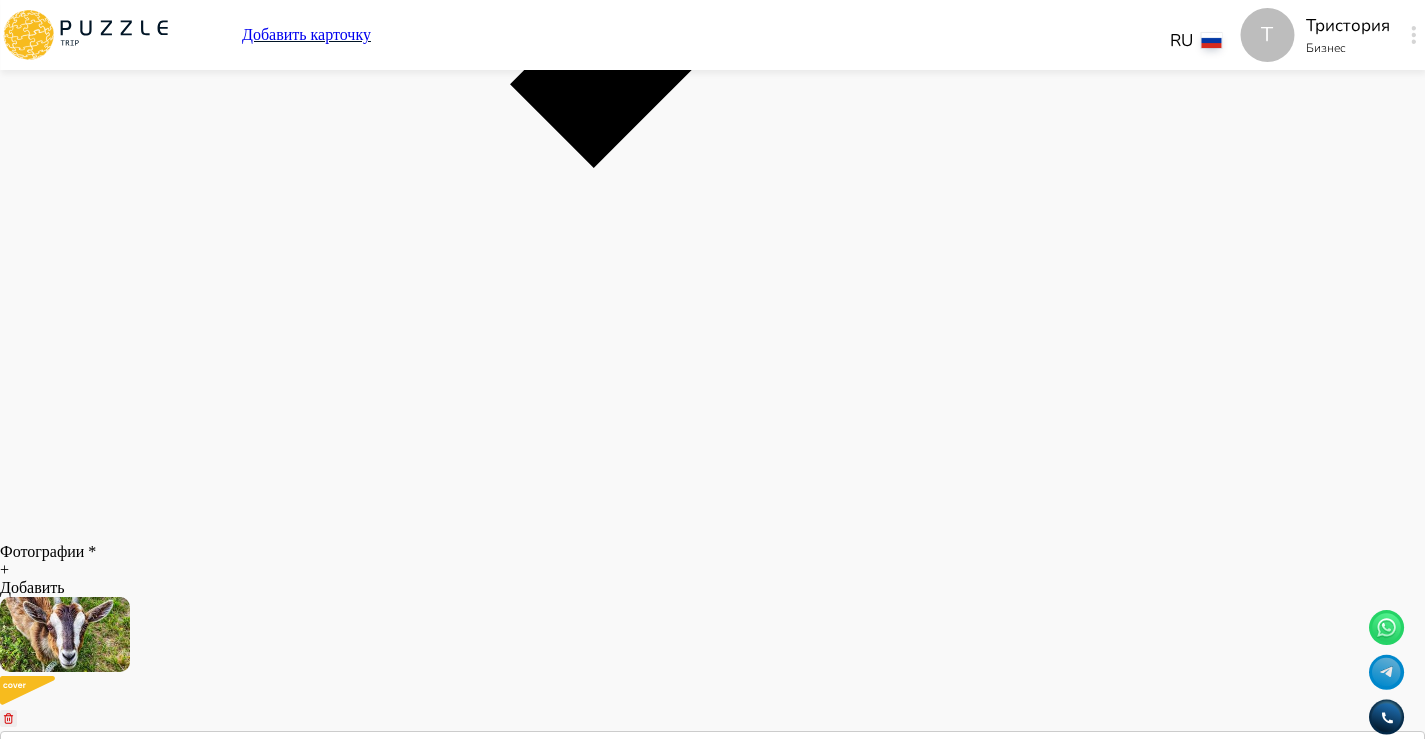 paste on "*****" 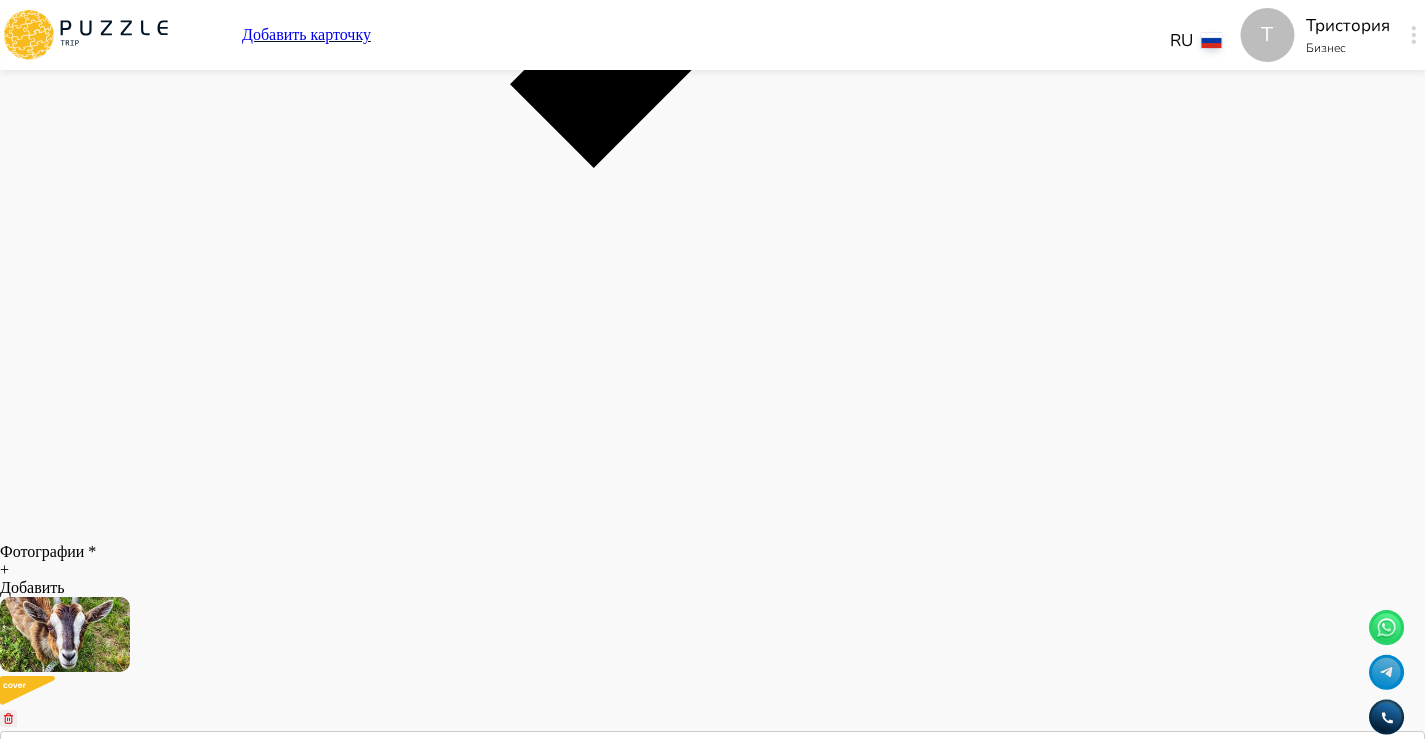 click on "**********" at bounding box center (69, 19343) 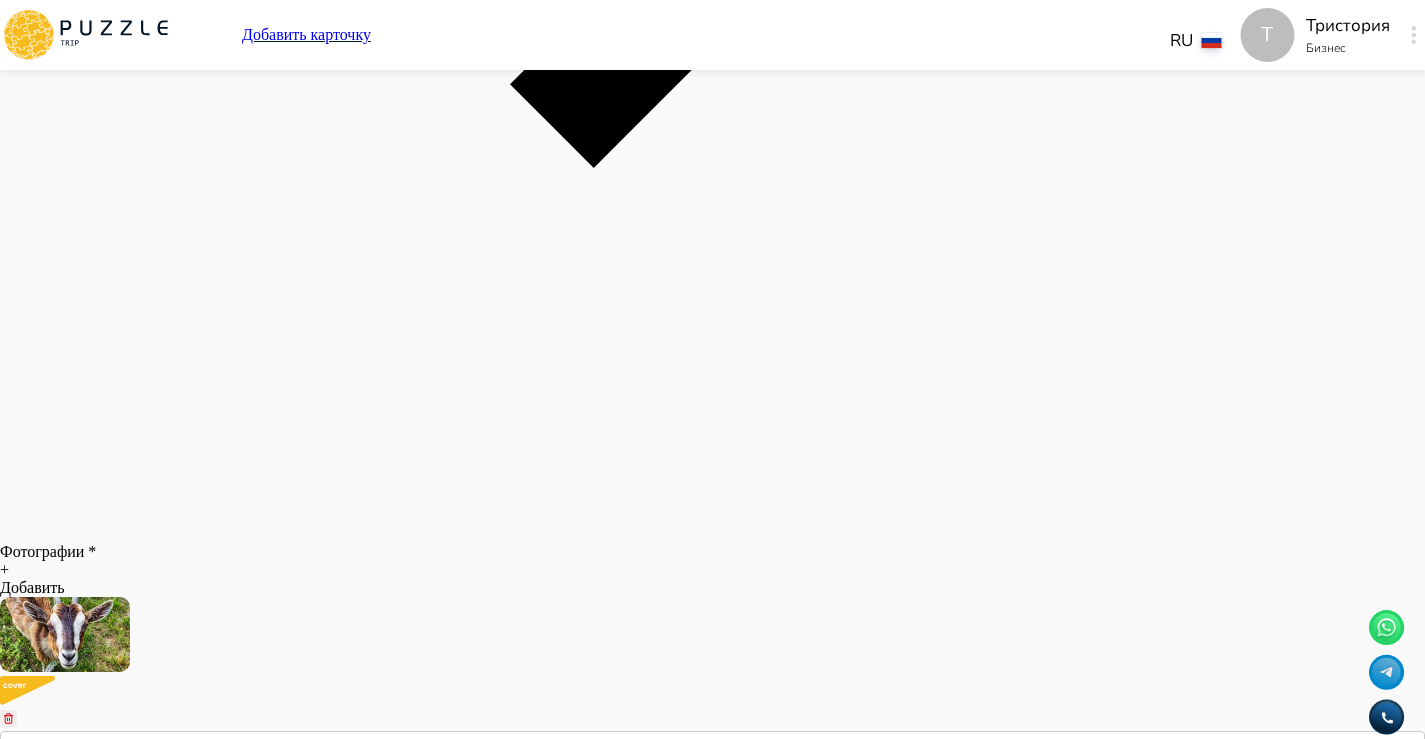 click on "Панель управления Управление профилем Управление услугами Отчеты Управление бронированиями Чат Мой кошелёк $ 0 Выплата   $0 Выйти" at bounding box center (712, -5626) 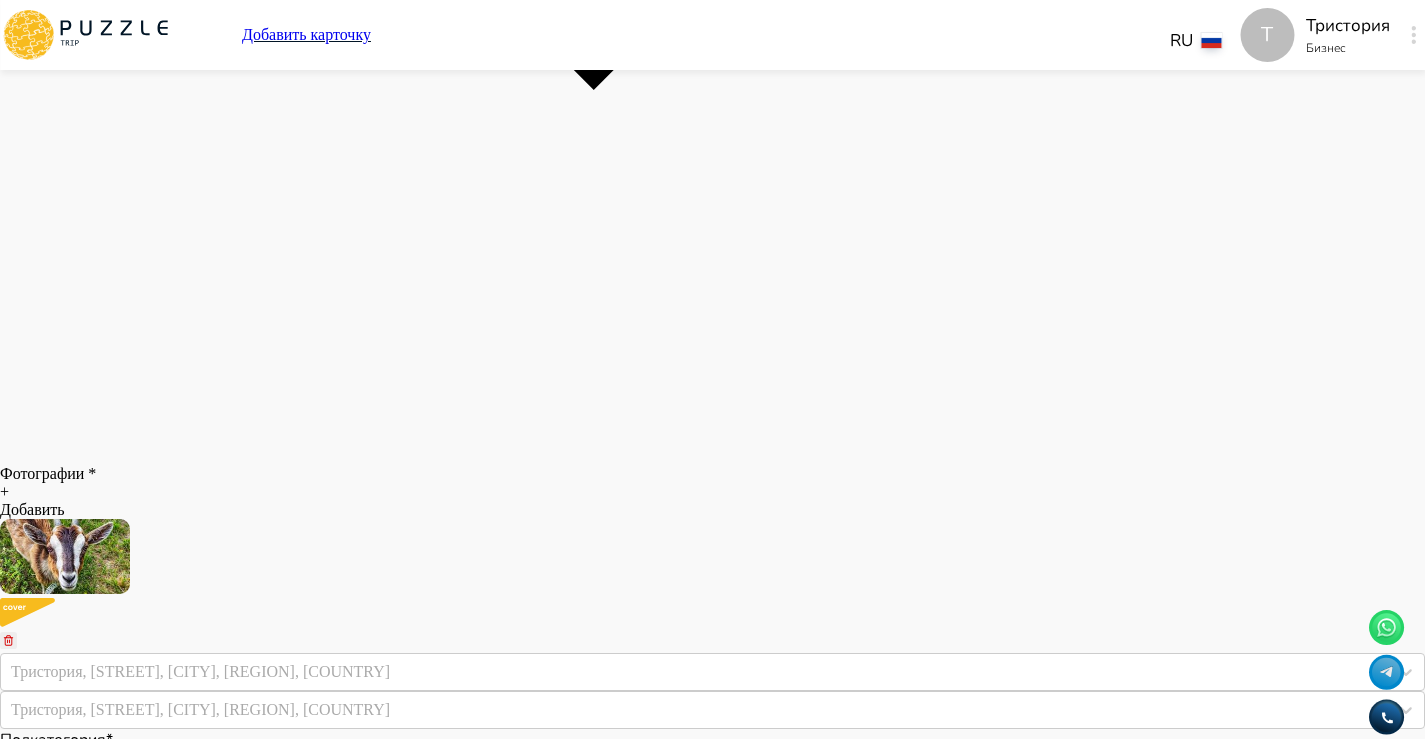 scroll, scrollTop: 7004, scrollLeft: 0, axis: vertical 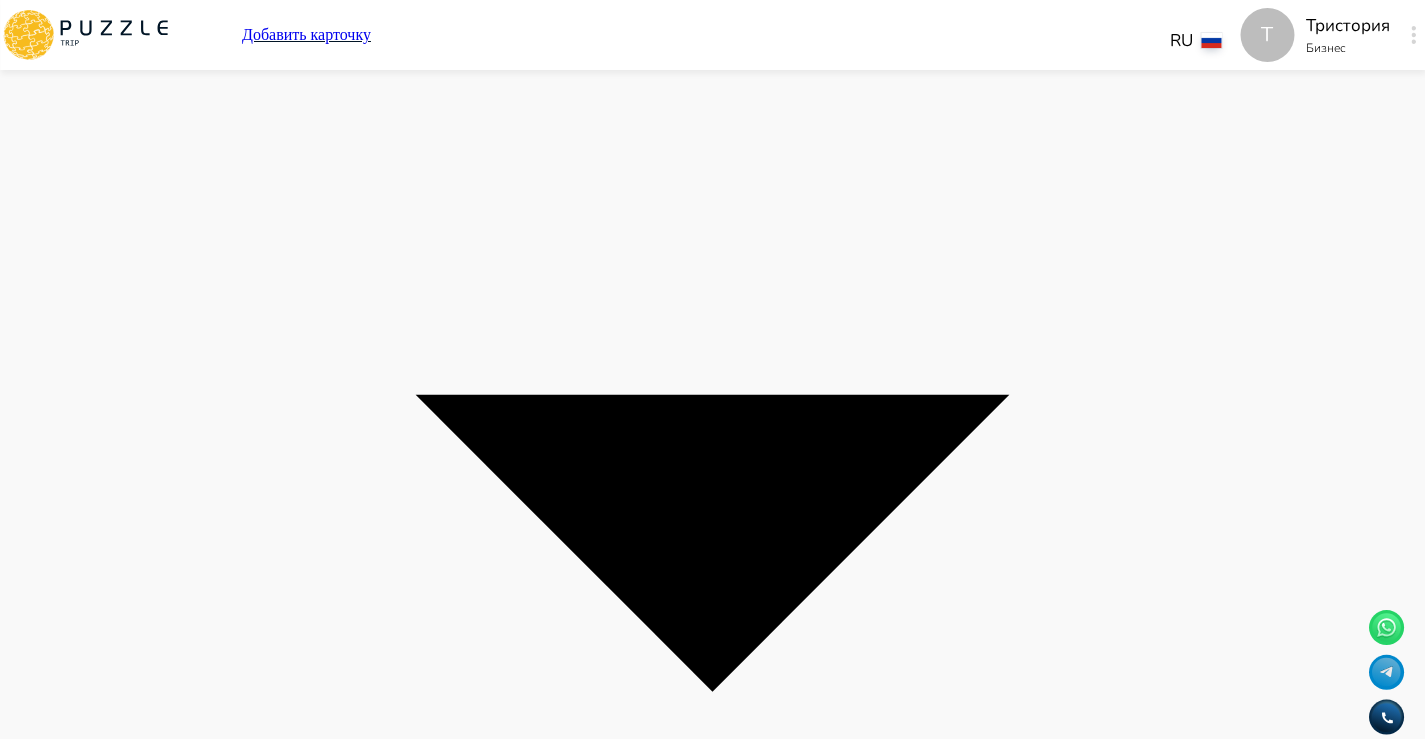 click on "Опубликовать" at bounding box center (45, 19057) 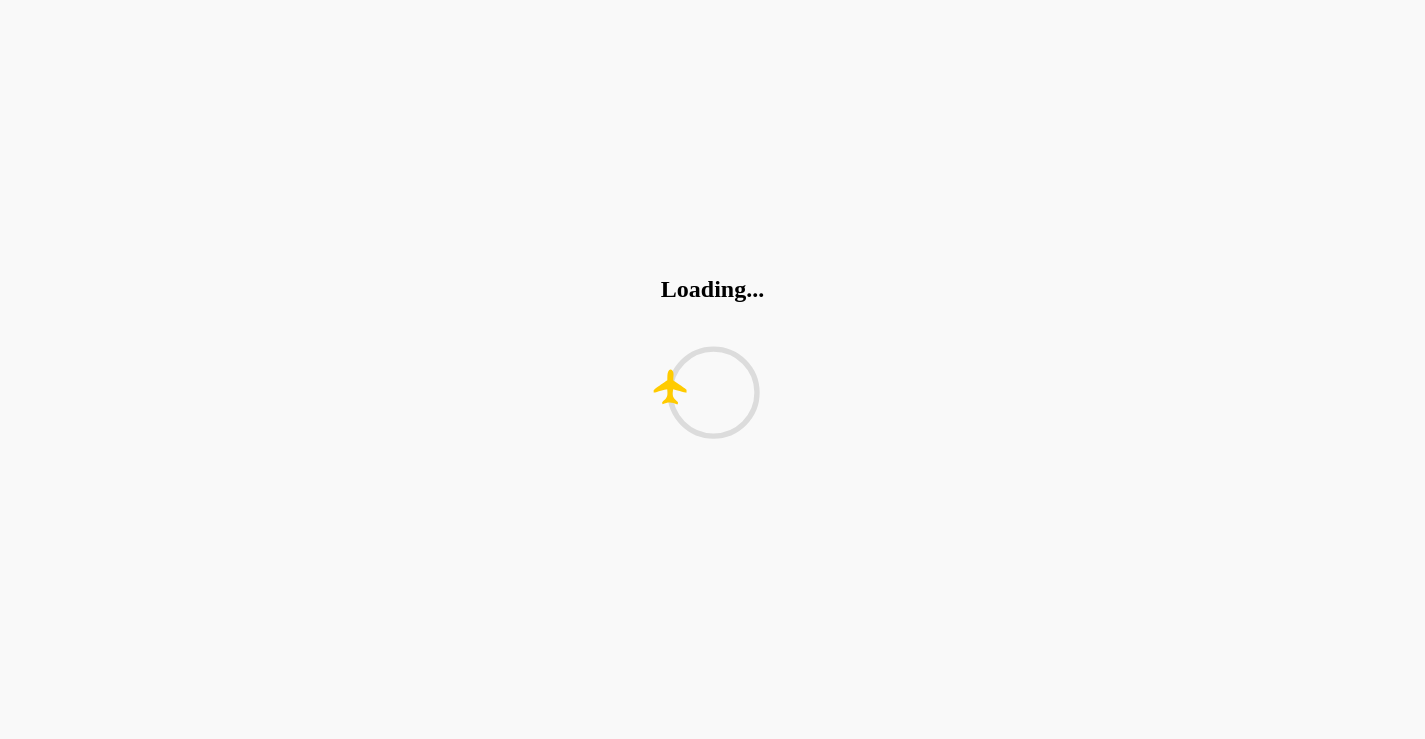 scroll, scrollTop: 0, scrollLeft: 0, axis: both 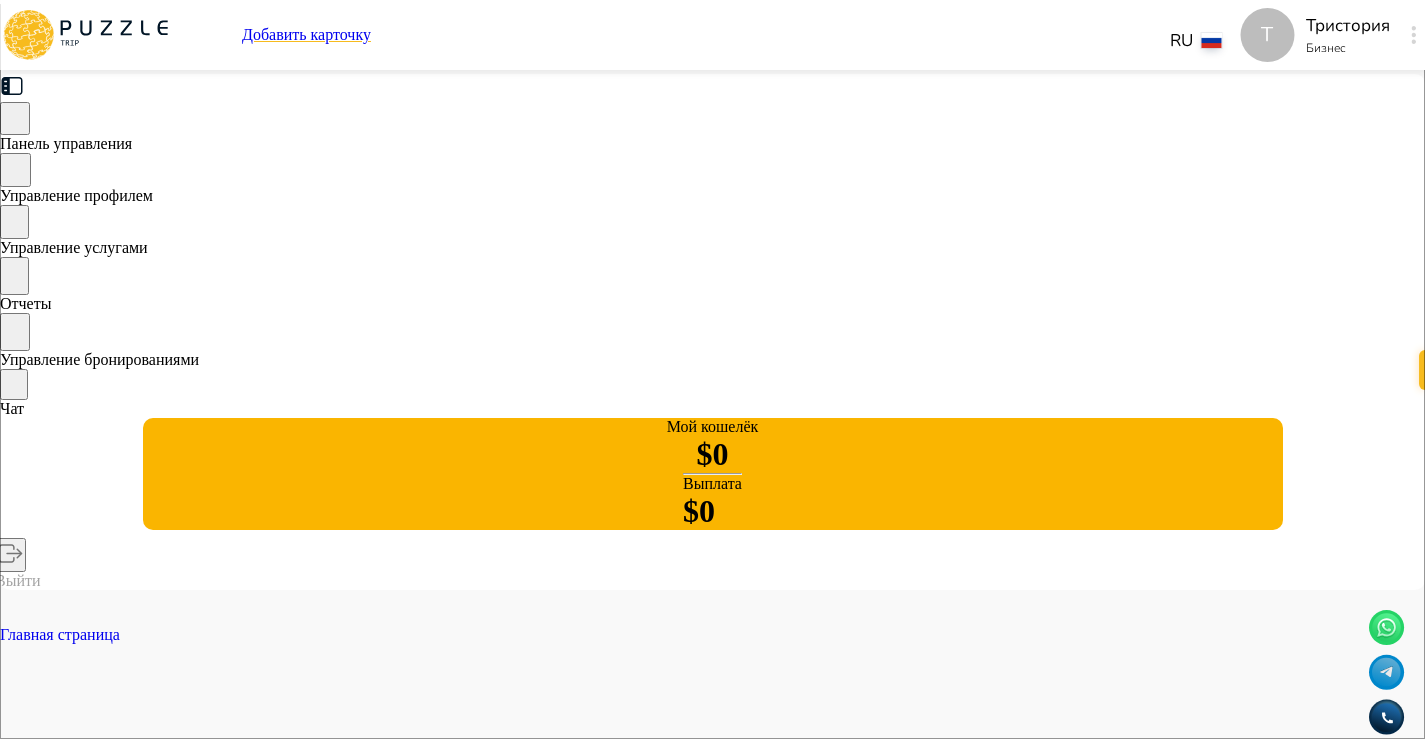 click on "[BRAND_NAME], [STREET], [CITY], [REGION], [COUNTRY]" at bounding box center [668, 5355] 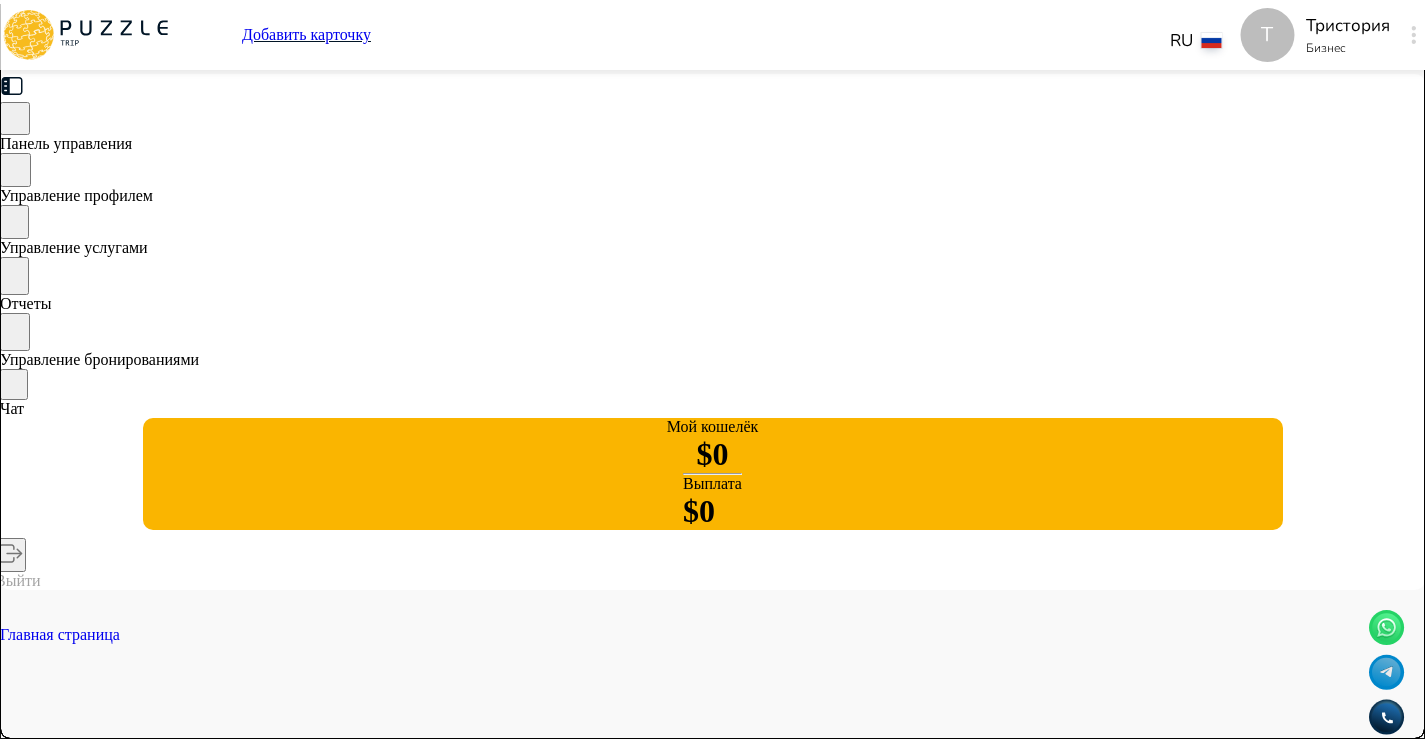 scroll, scrollTop: 22, scrollLeft: 0, axis: vertical 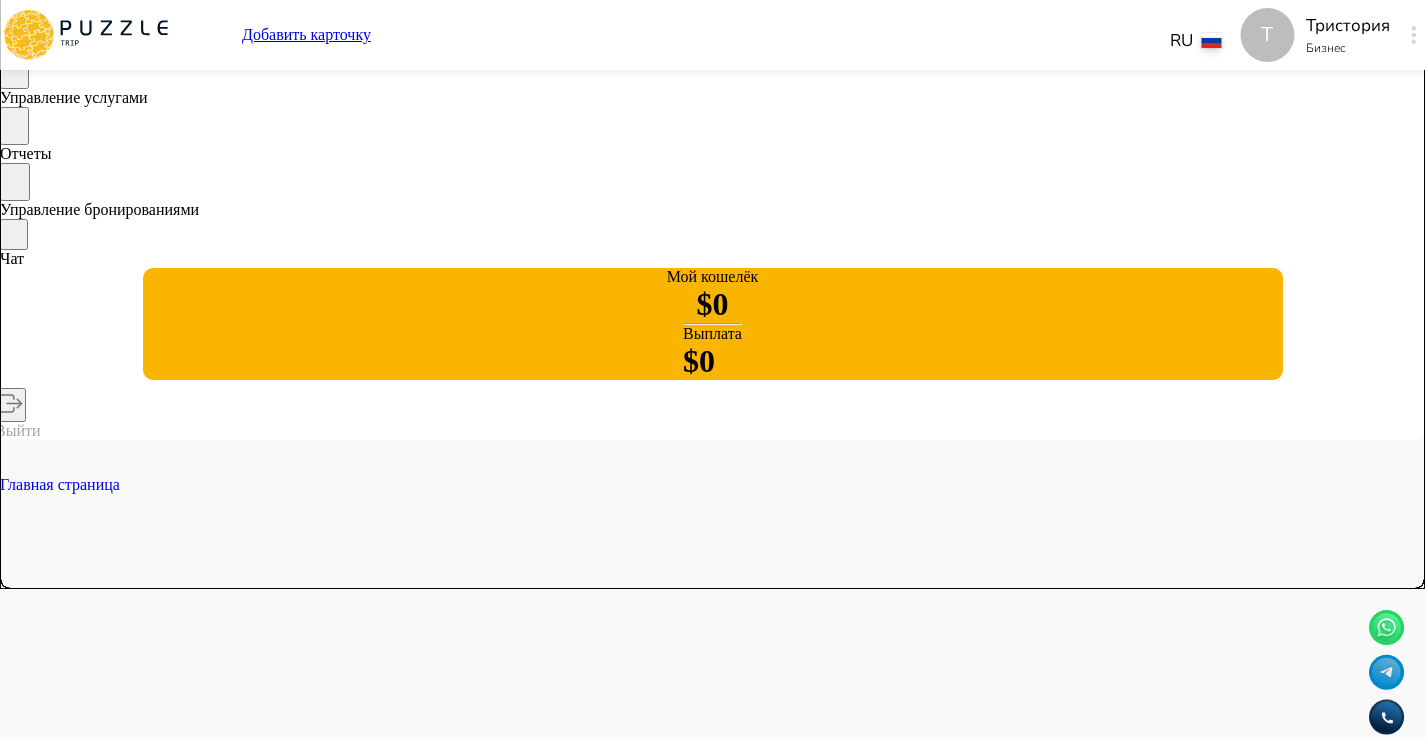 click on "+ Добавить" at bounding box center [712, 6387] 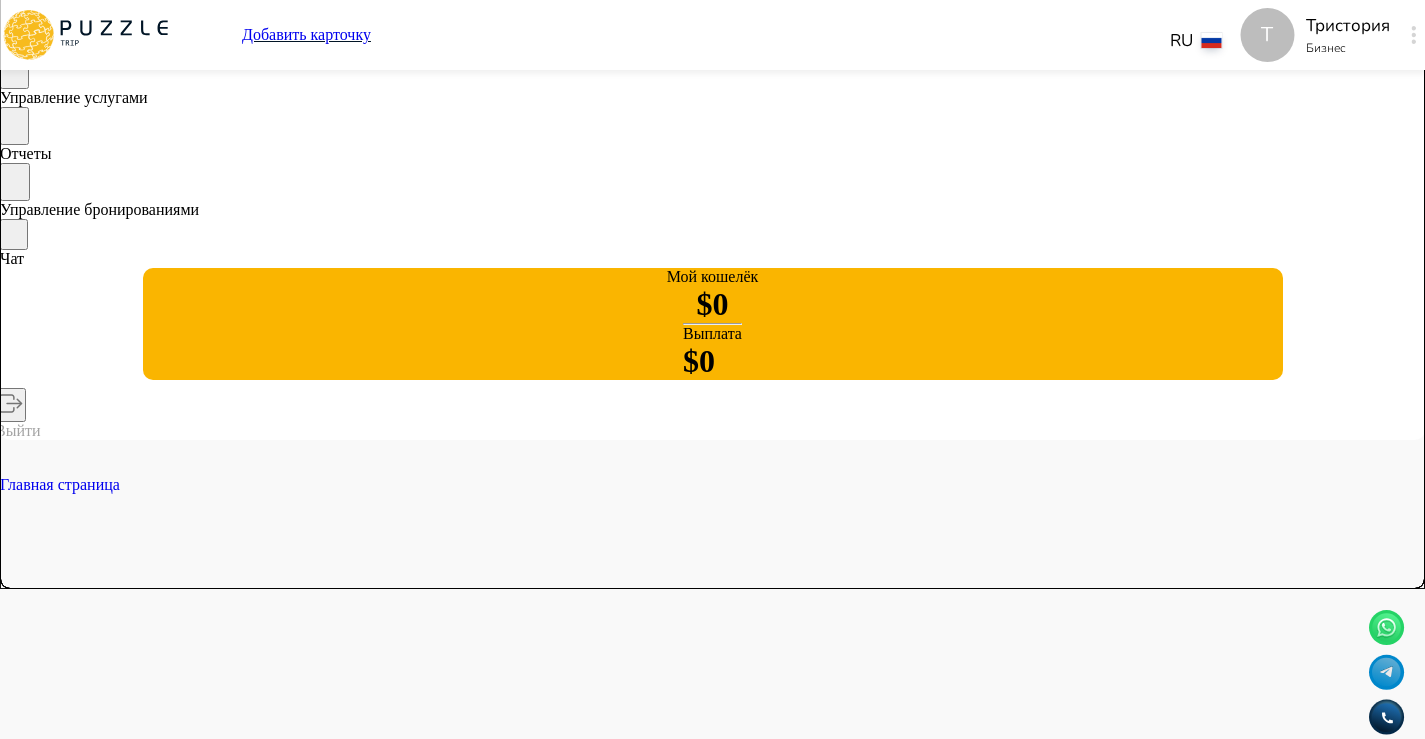 click on "Отмена Обрезать" at bounding box center (712, 26578) 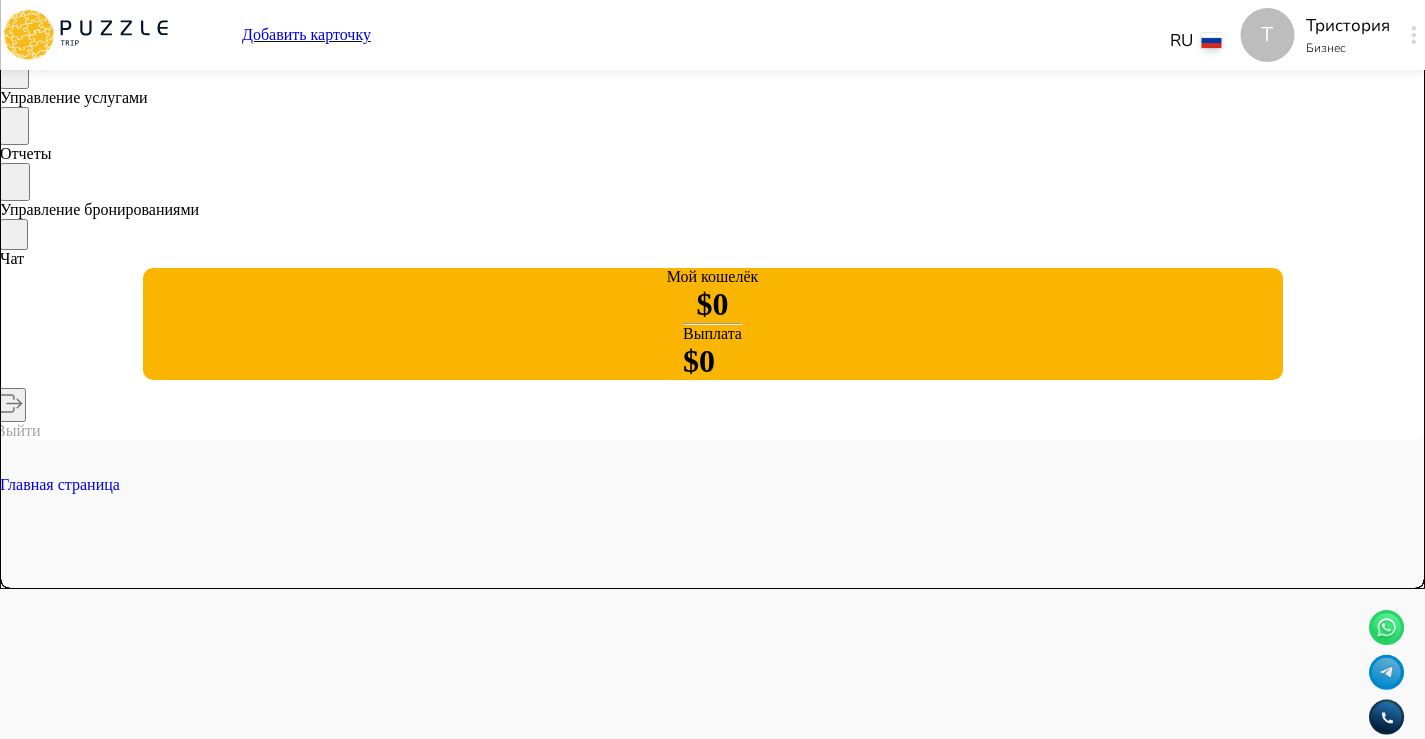 click on "+ Добавить" at bounding box center (712, 6387) 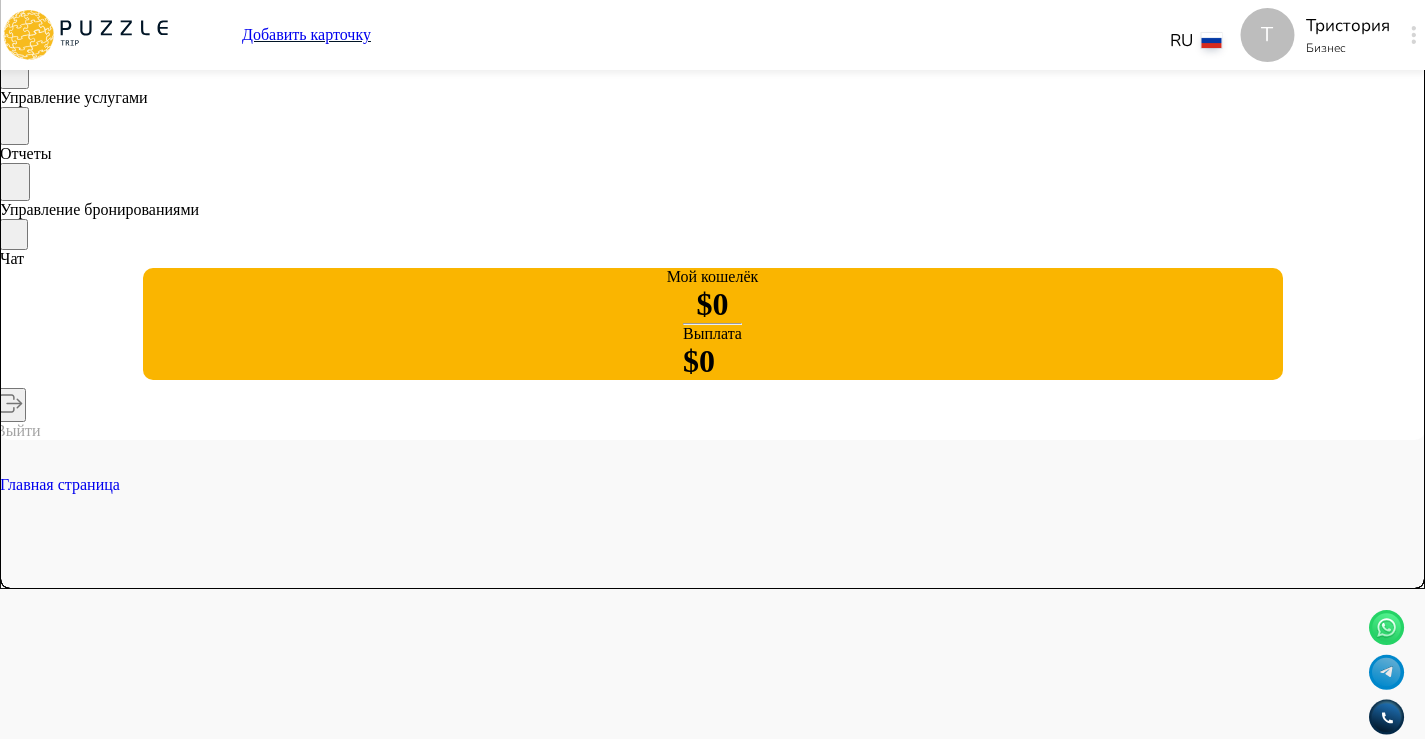 click on "Т Добавить карточку RU   ** Т Тристория Бизнес Т Панель управления Управление профилем Управление услугами Отчеты Управление бронированиями Чат Мой кошелёк $ 0 Выплата   $0 Выйти Главная страница Управление услугами Создать Назад Управление услугами ПОЖАЛУЙСТА, ВЫБЕРИТЕ КАТЕГОРИИ ВАШЕГО БИЗНЕСА Аренда наземного транспорта Автомобили с водителем Аренда водного транспорта Бизнес-авиация Экскурсии, развлечения Детские  развлечения Входные билеты Фотографии * + Добавить Тристория, Анапская ул., Новороссийск, Краснодарский край, Россия Подкатегория* **   *" at bounding box center (712, 13394) 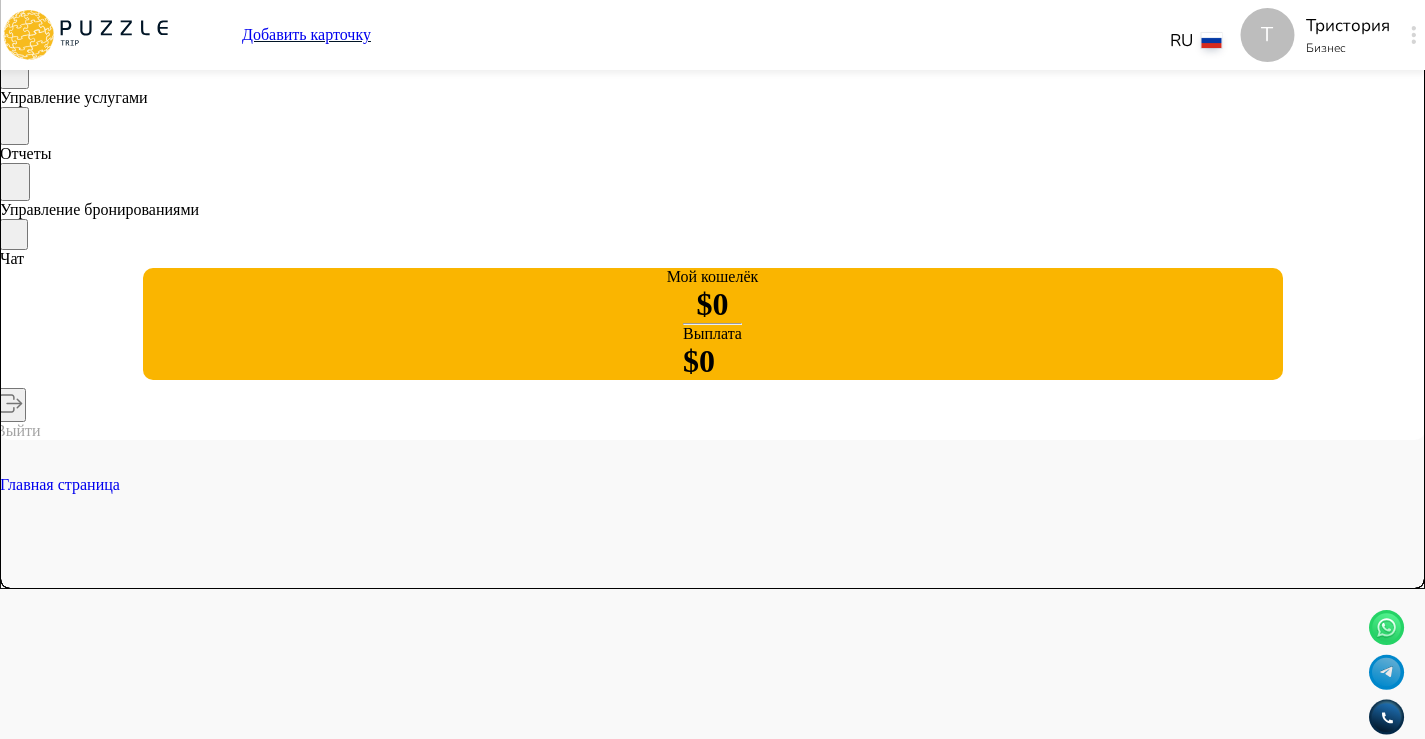 click on "+" at bounding box center (712, 6378) 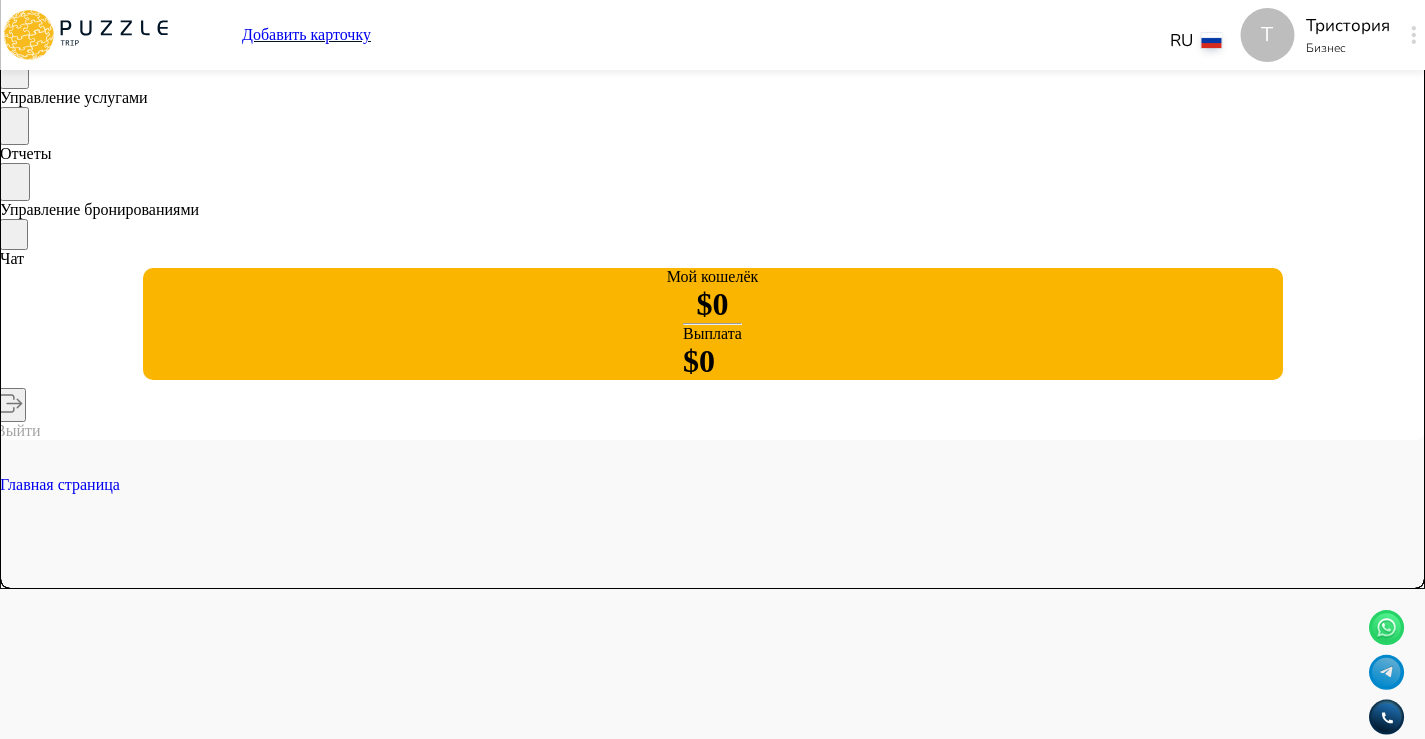click on "Т Добавить карточку RU   ** Т Тристория Бизнес Т Панель управления Управление профилем Управление услугами Отчеты Управление бронированиями Чат Мой кошелёк $ 0 Выплата   $0 Выйти Главная страница Управление услугами Создать Назад Управление услугами ПОЖАЛУЙСТА, ВЫБЕРИТЕ КАТЕГОРИИ ВАШЕГО БИЗНЕСА Аренда наземного транспорта Автомобили с водителем Аренда водного транспорта Бизнес-авиация Экскурсии, развлечения Детские  развлечения Входные билеты Фотографии * + Добавить Тристория, Анапская ул., Новороссийск, Краснодарский край, Россия Подкатегория* **   *" at bounding box center [712, 13444] 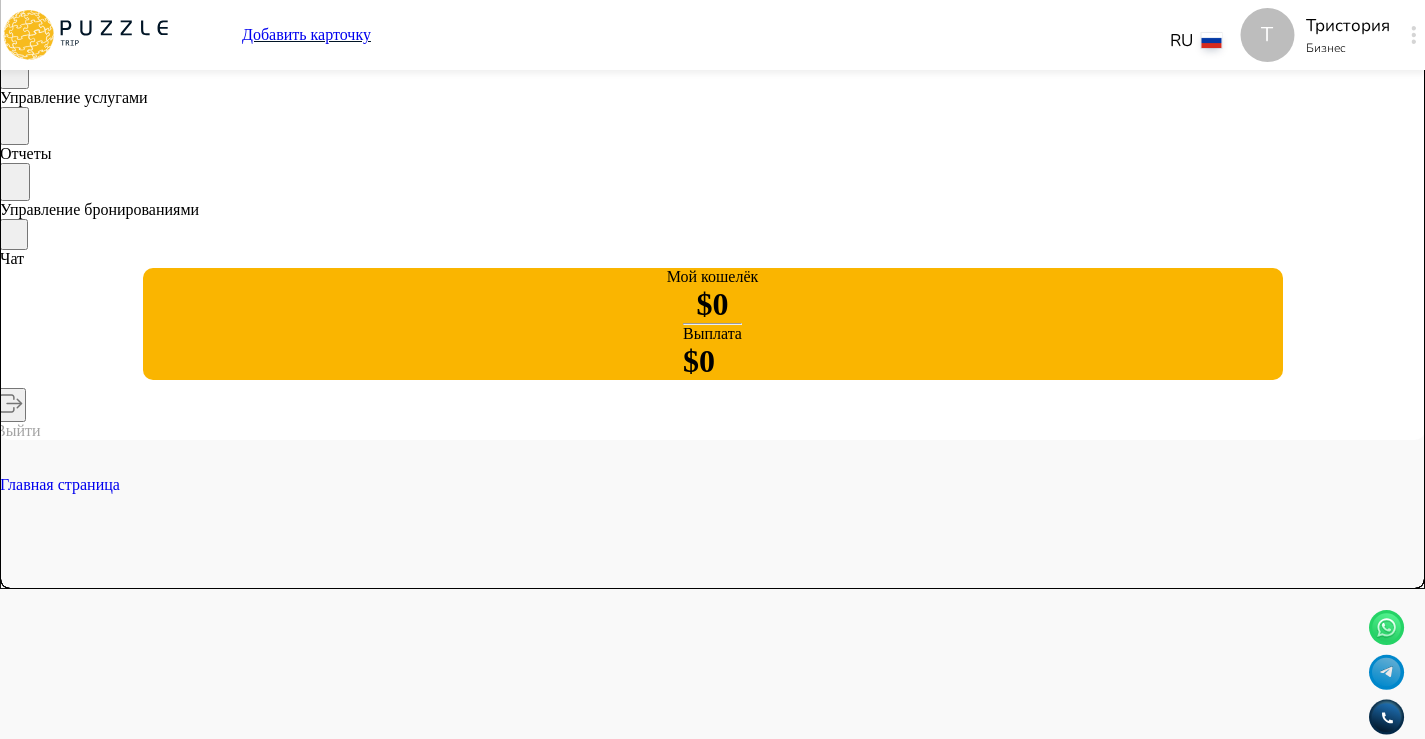 click on "Добавить" at bounding box center (712, 6396) 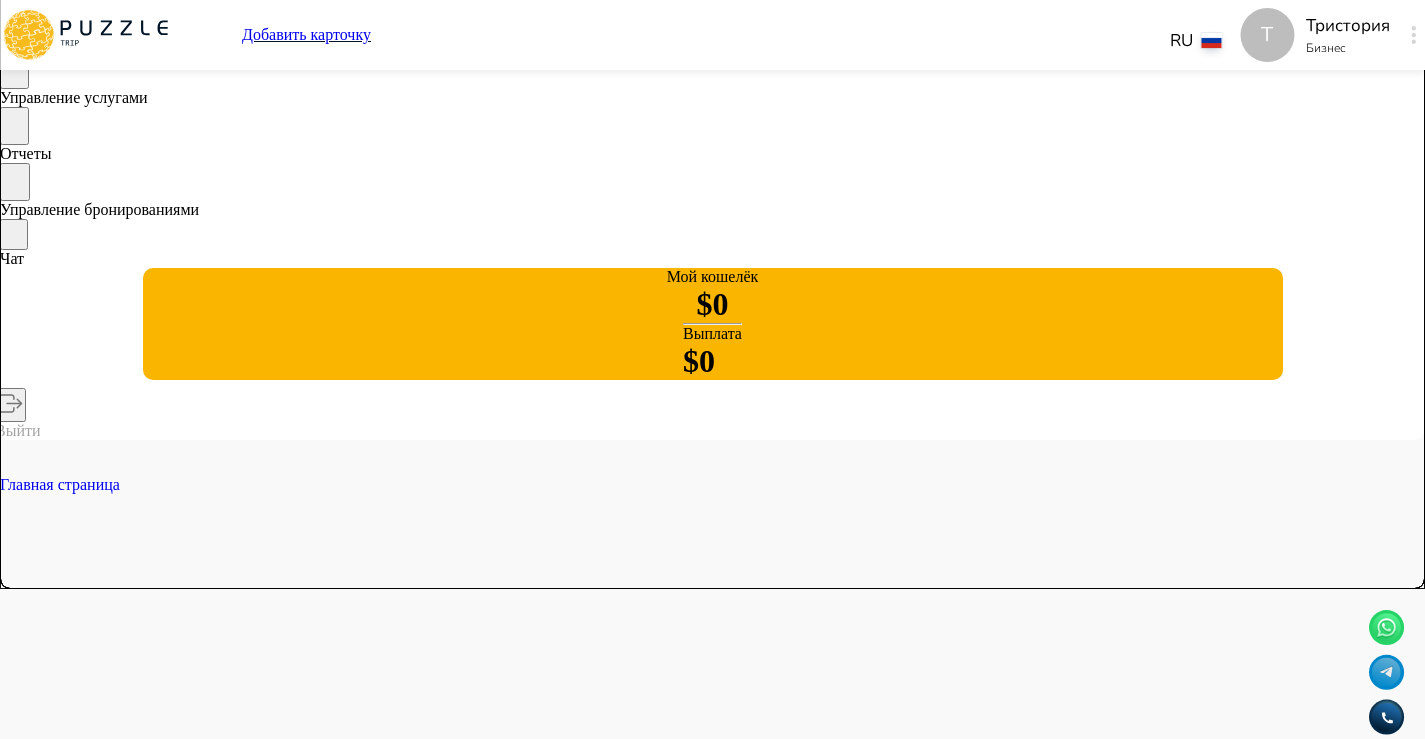 click on "Отмена Обрезать" at bounding box center [712, 26878] 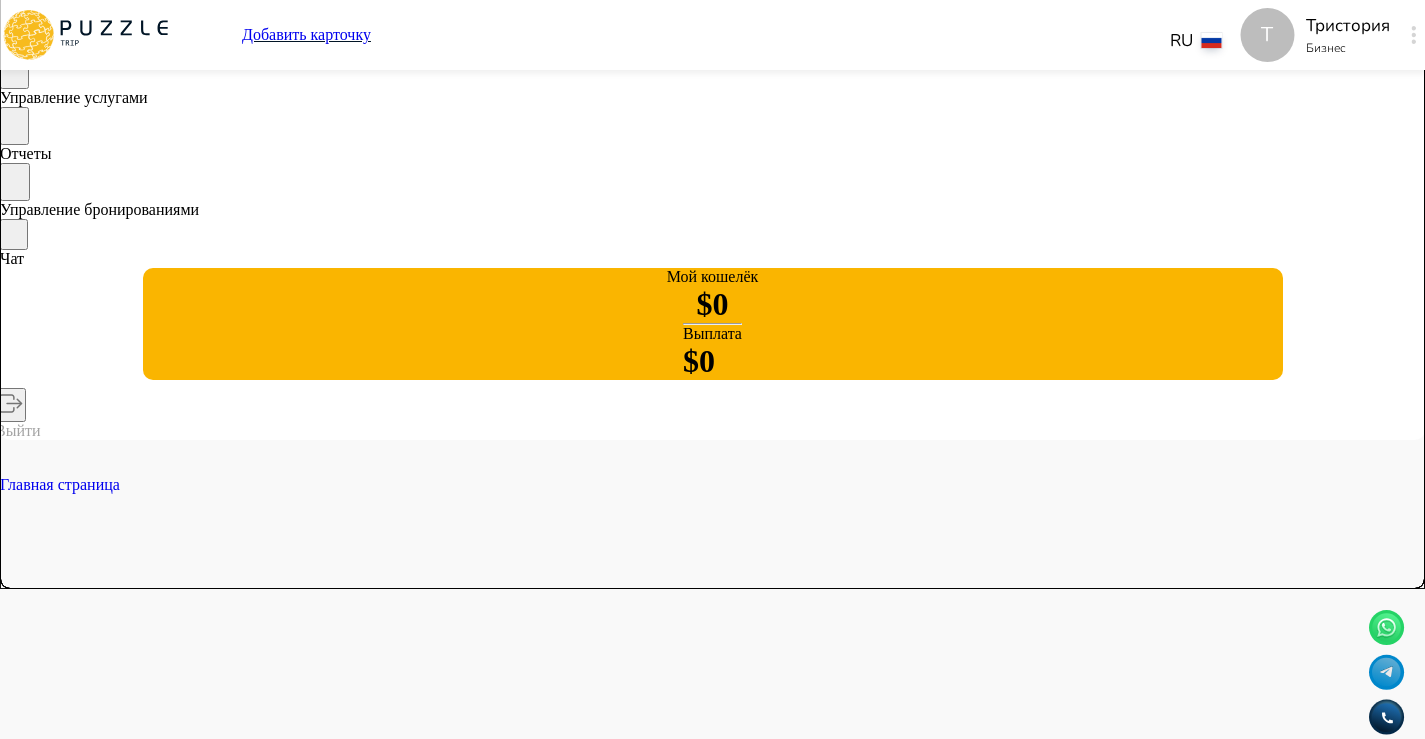 click on "+ Добавить" at bounding box center (712, 6387) 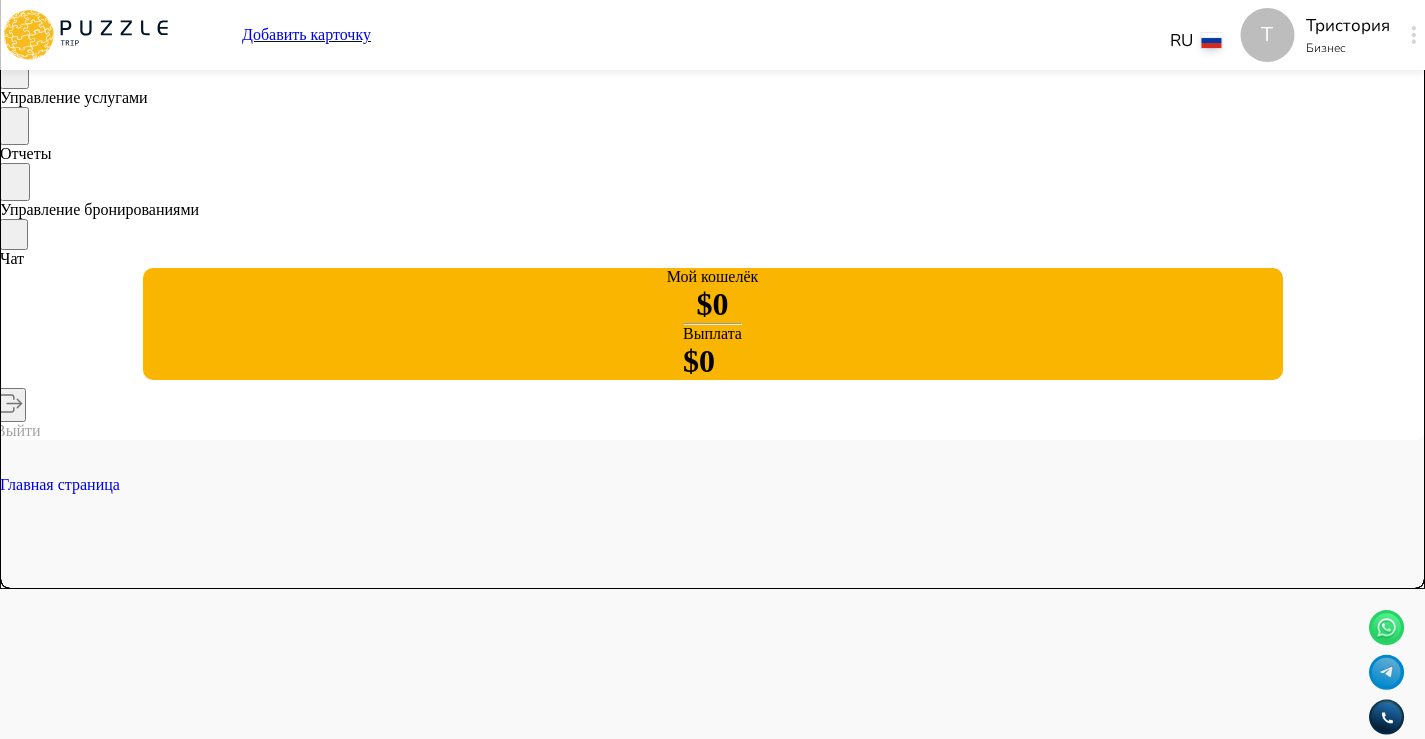 click on "Отмена" at bounding box center (26, 26892) 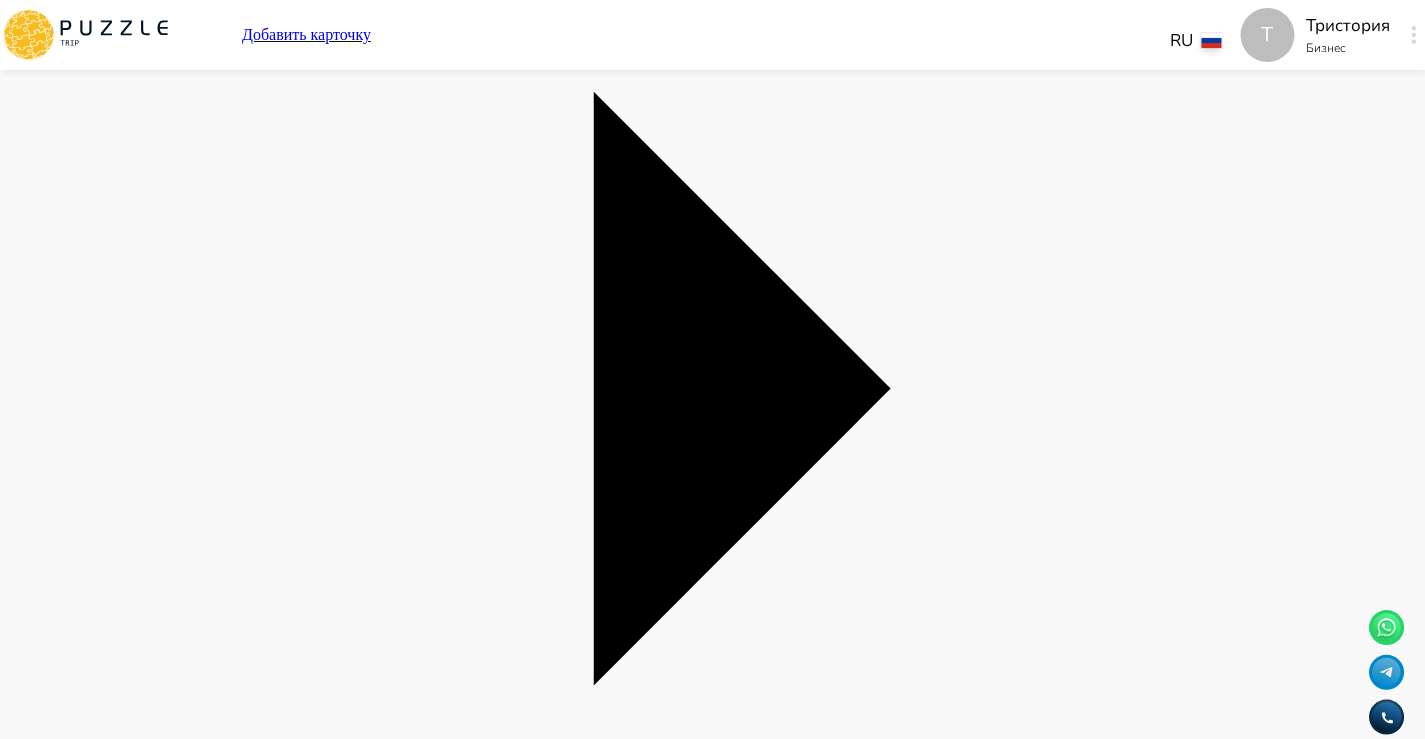 scroll, scrollTop: 973, scrollLeft: 0, axis: vertical 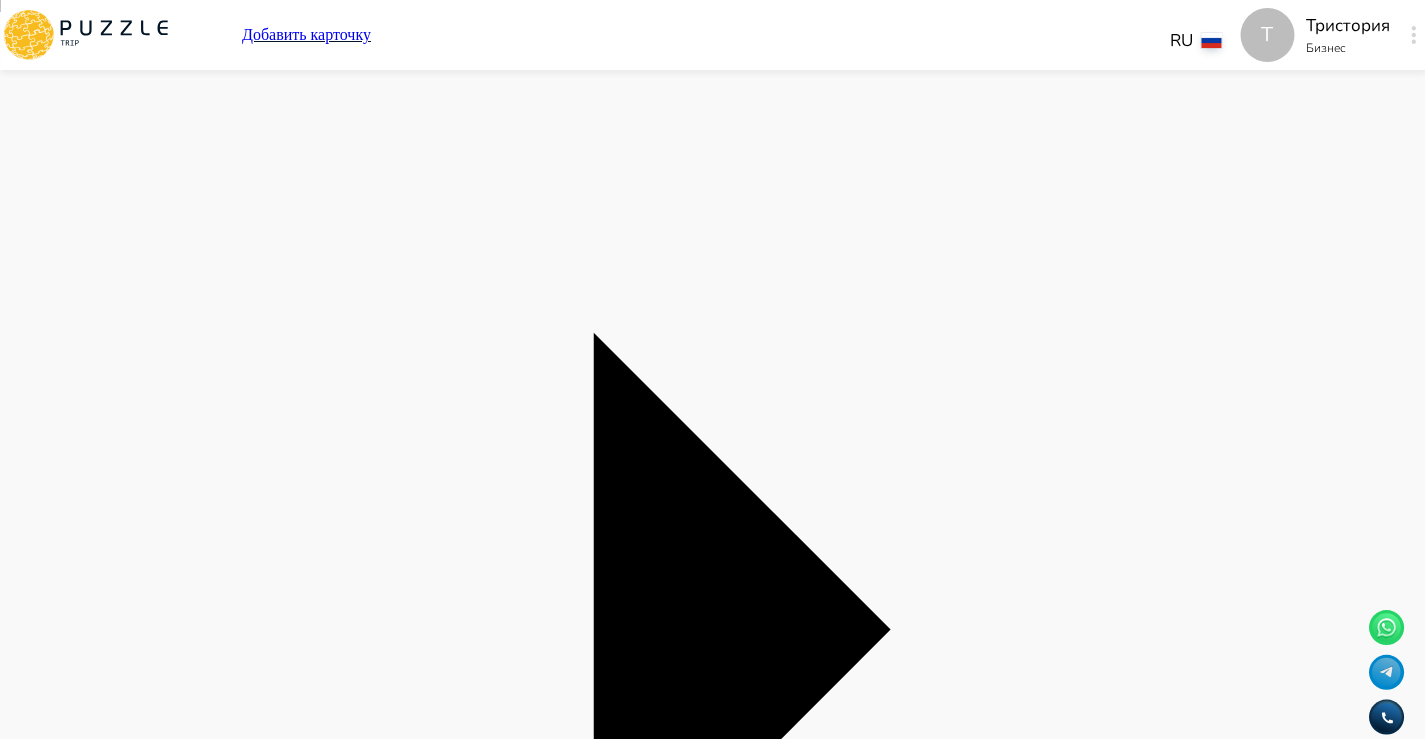 click on "Тег" at bounding box center [69, 9769] 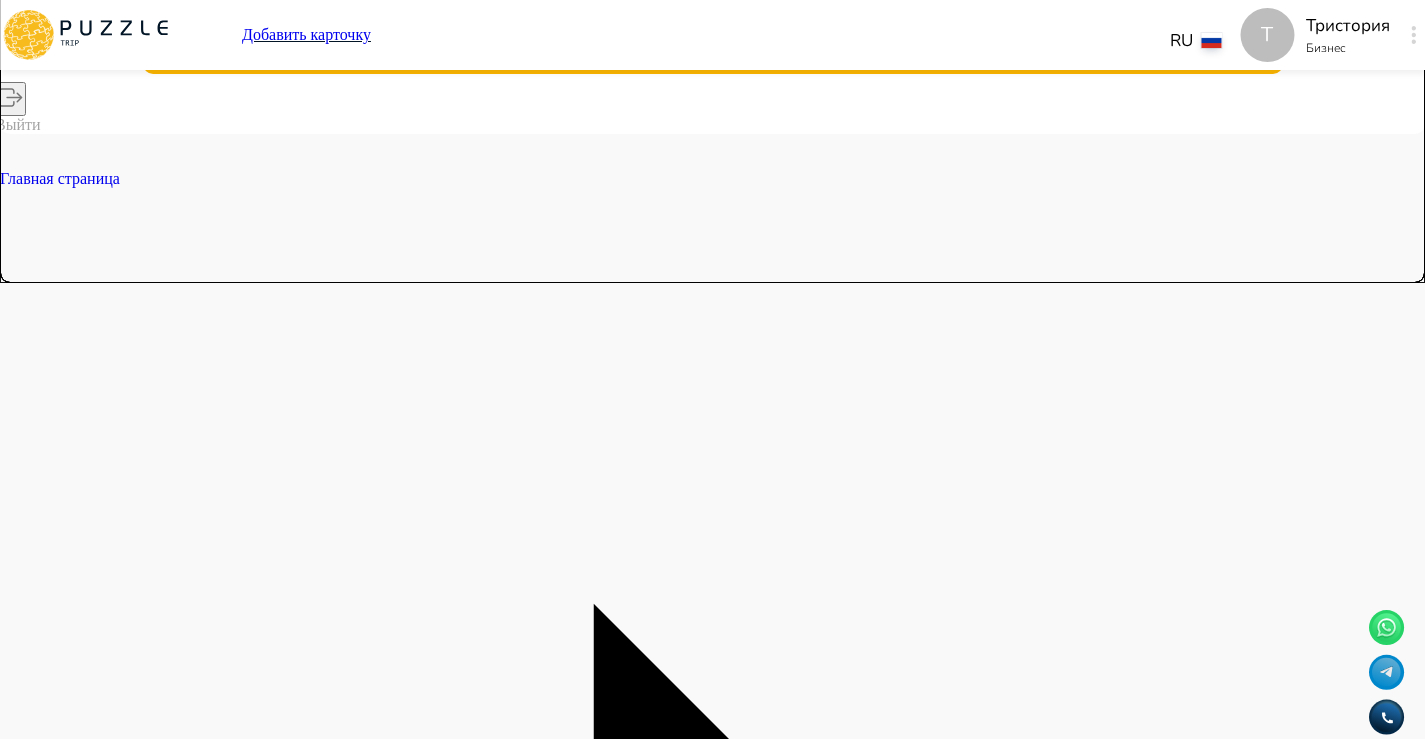 scroll, scrollTop: 431, scrollLeft: 0, axis: vertical 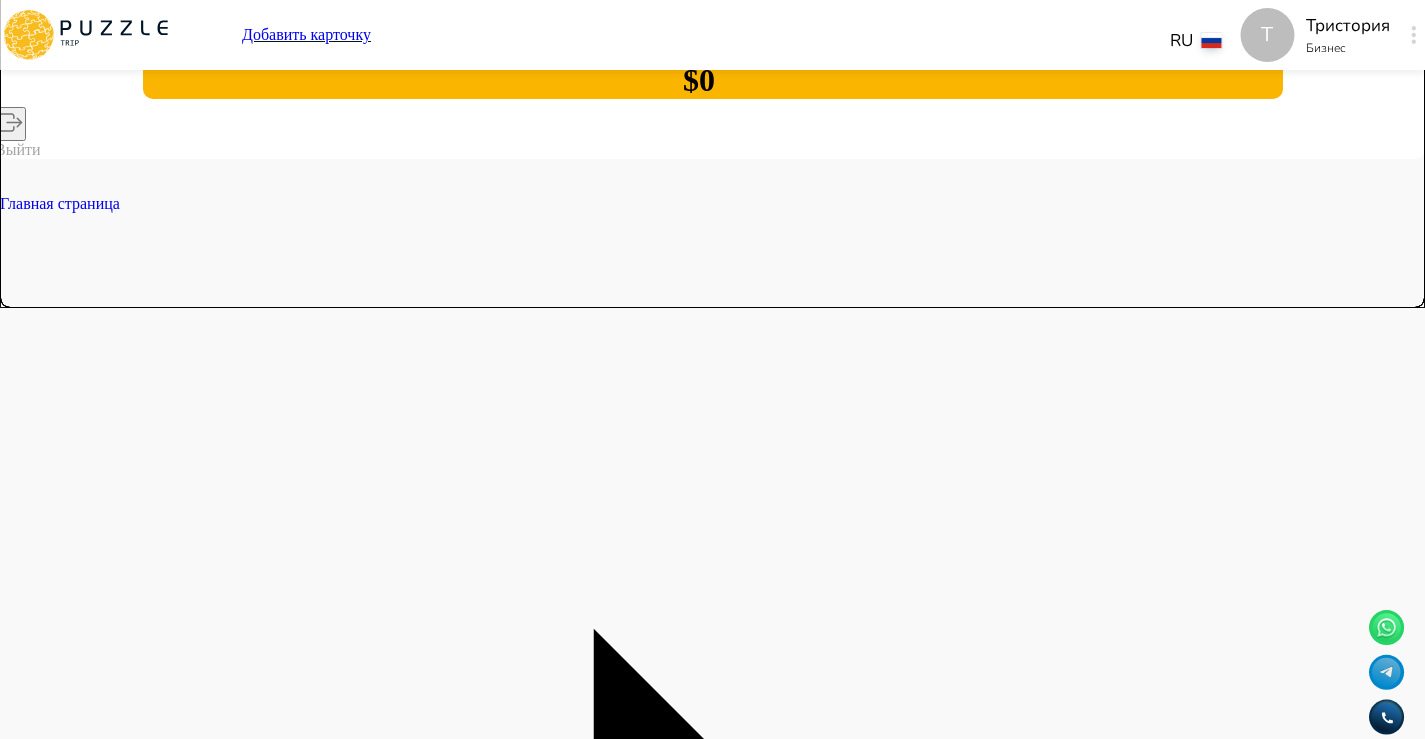 click on "**********" at bounding box center (69, 8214) 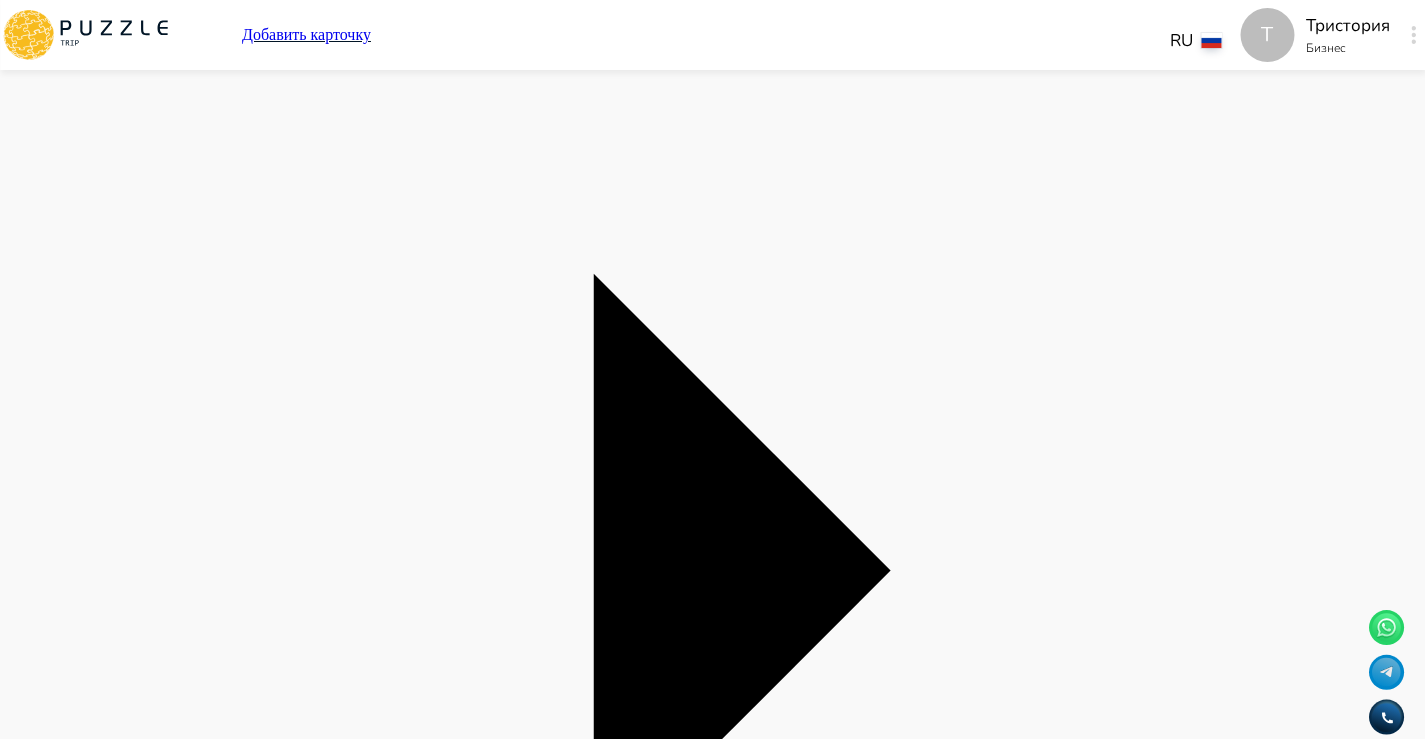 scroll, scrollTop: 789, scrollLeft: 0, axis: vertical 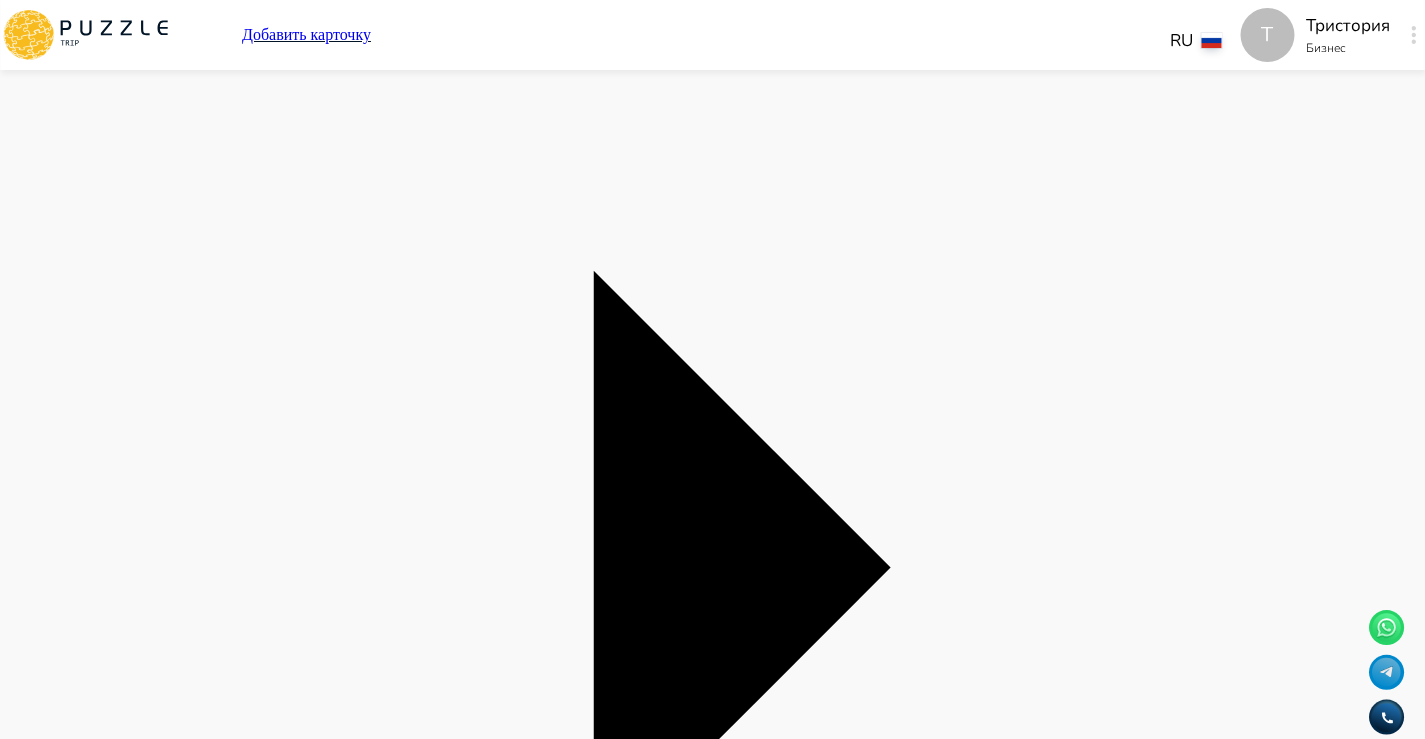 click on "Тег" at bounding box center (69, 9819) 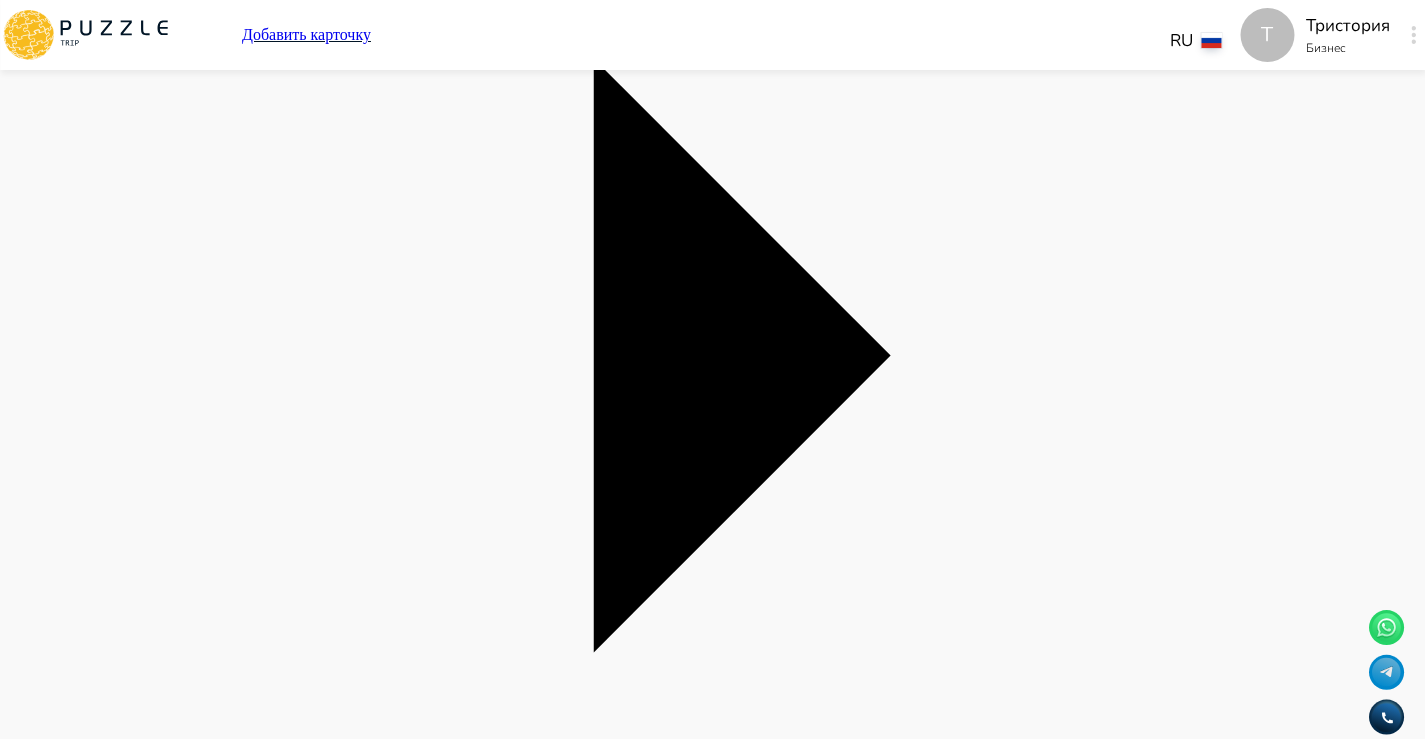 scroll, scrollTop: 2446, scrollLeft: 0, axis: vertical 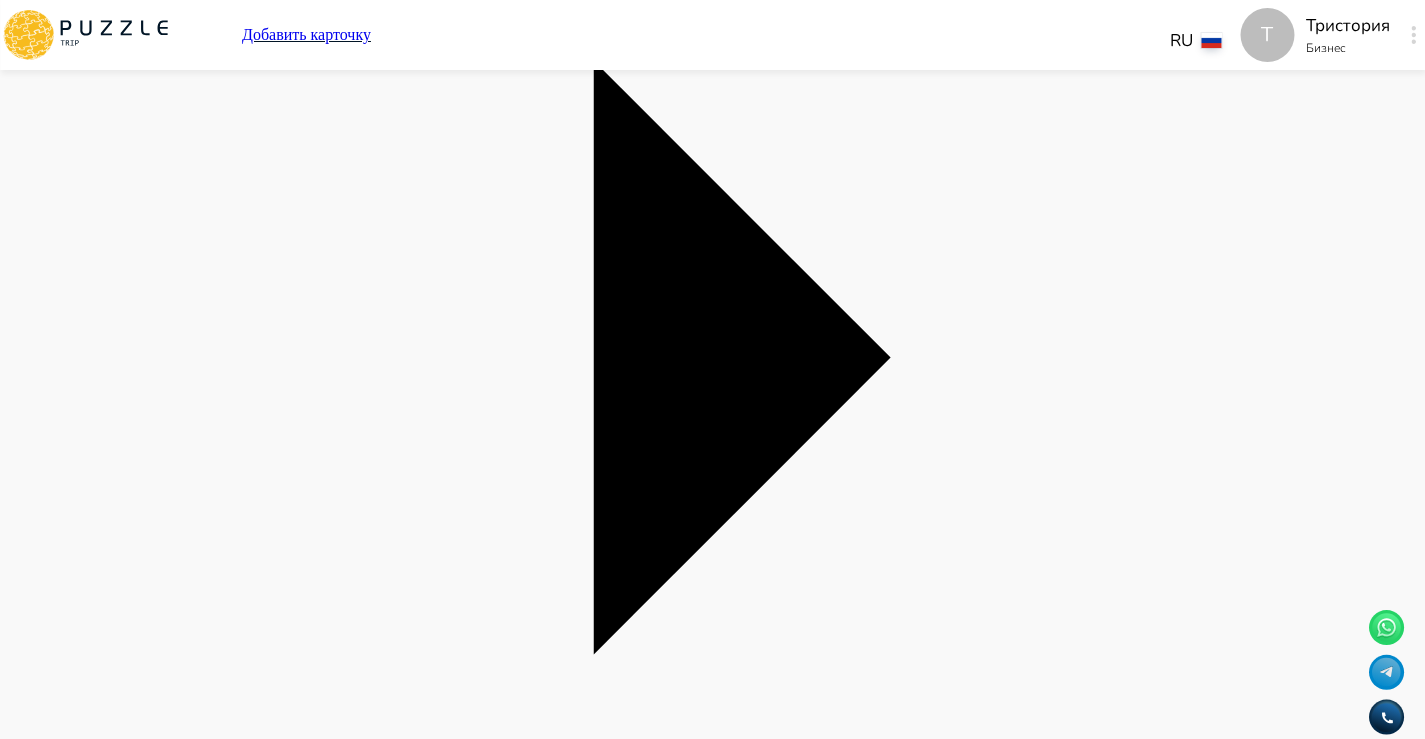 click on "**********" at bounding box center (281, 9301) 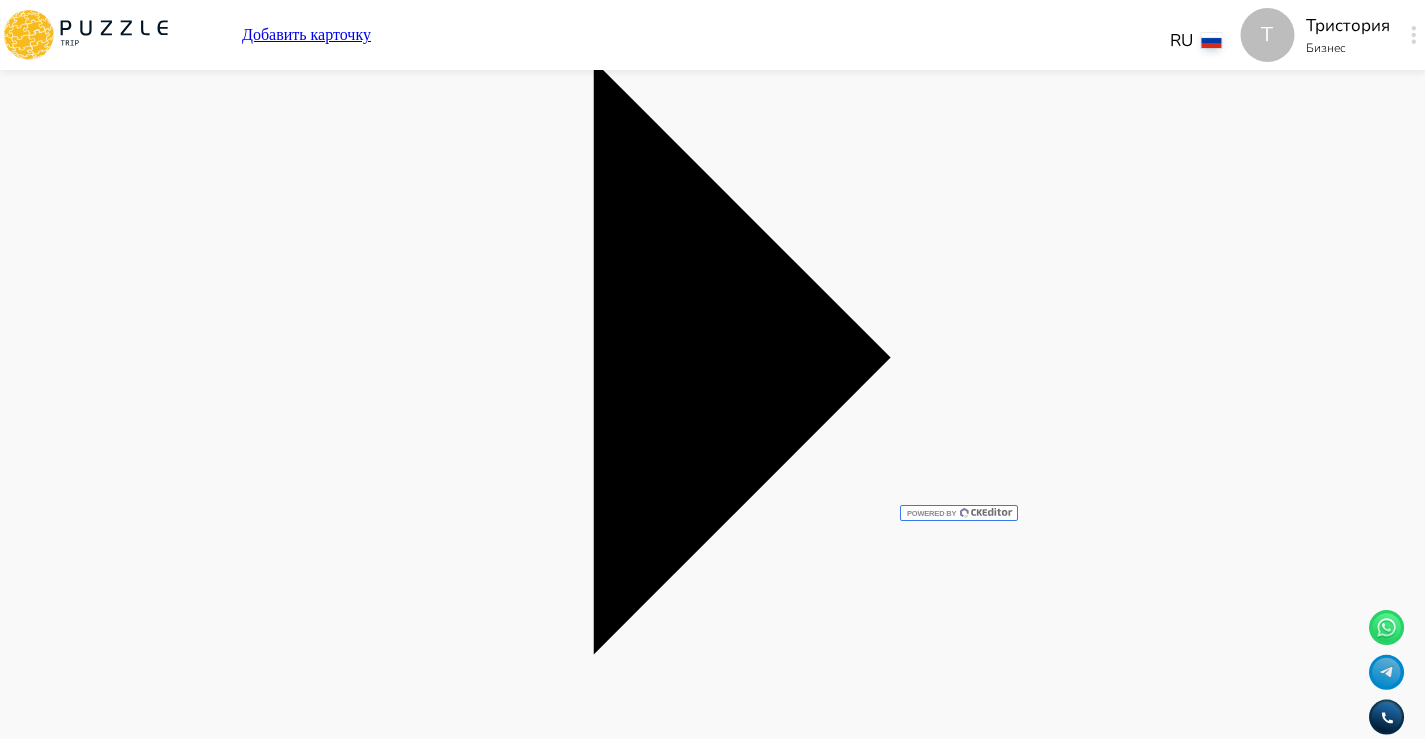 drag, startPoint x: 567, startPoint y: 474, endPoint x: 579, endPoint y: 474, distance: 12 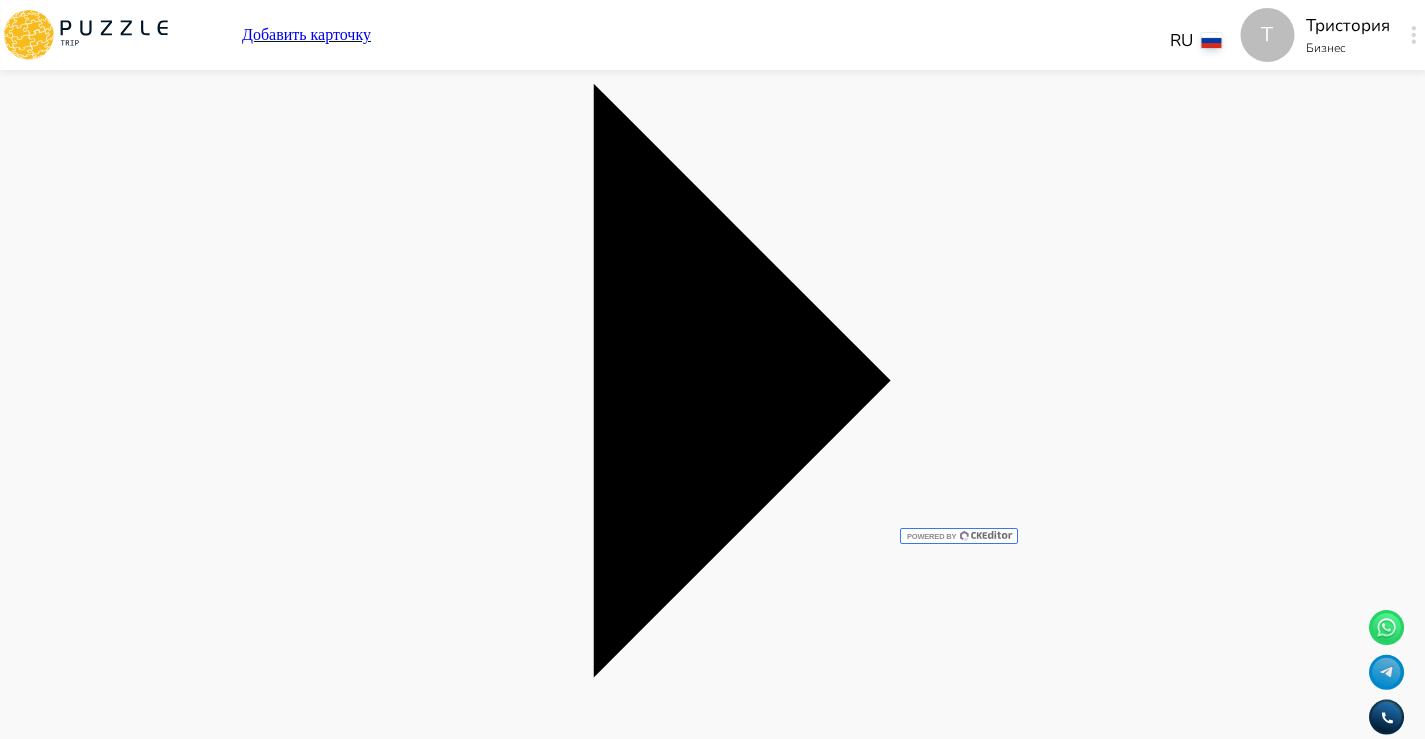 scroll, scrollTop: 2425, scrollLeft: 0, axis: vertical 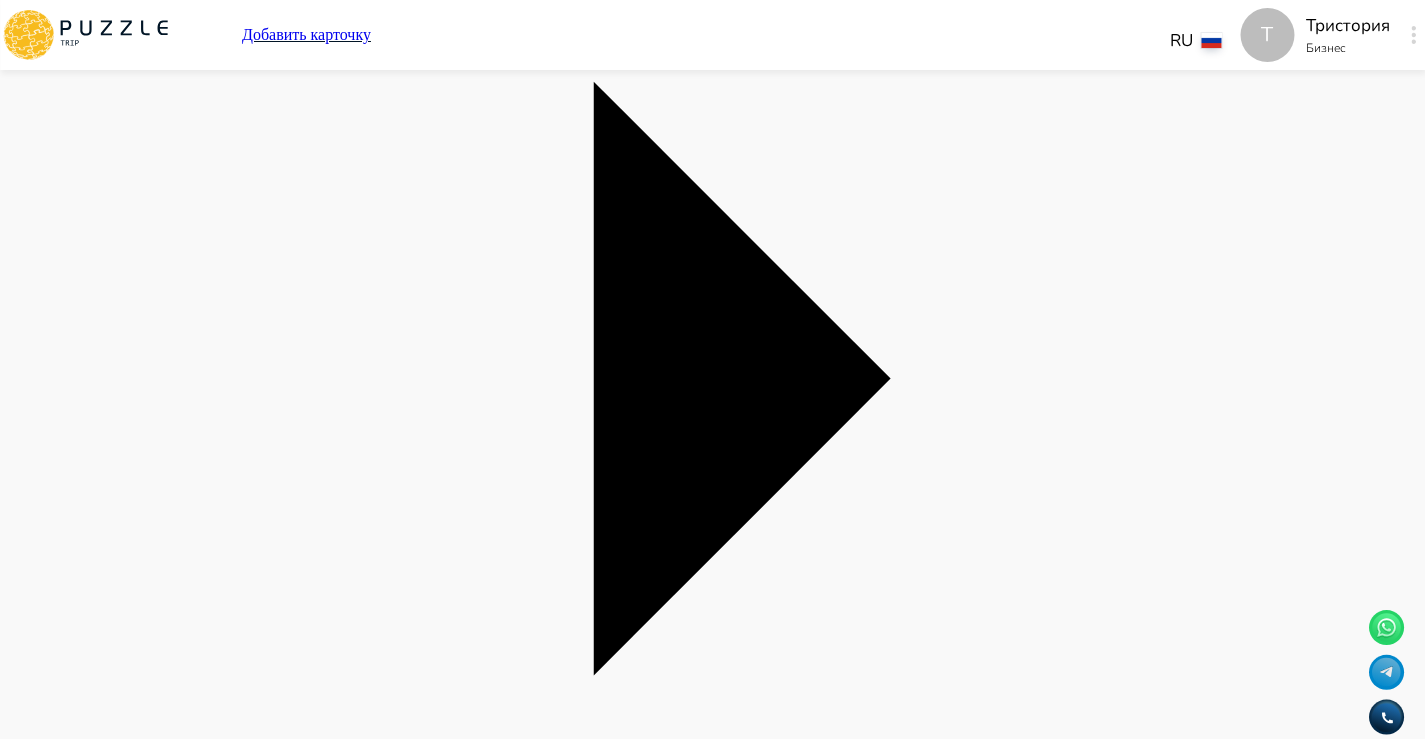 click on "**********" at bounding box center (712, 14112) 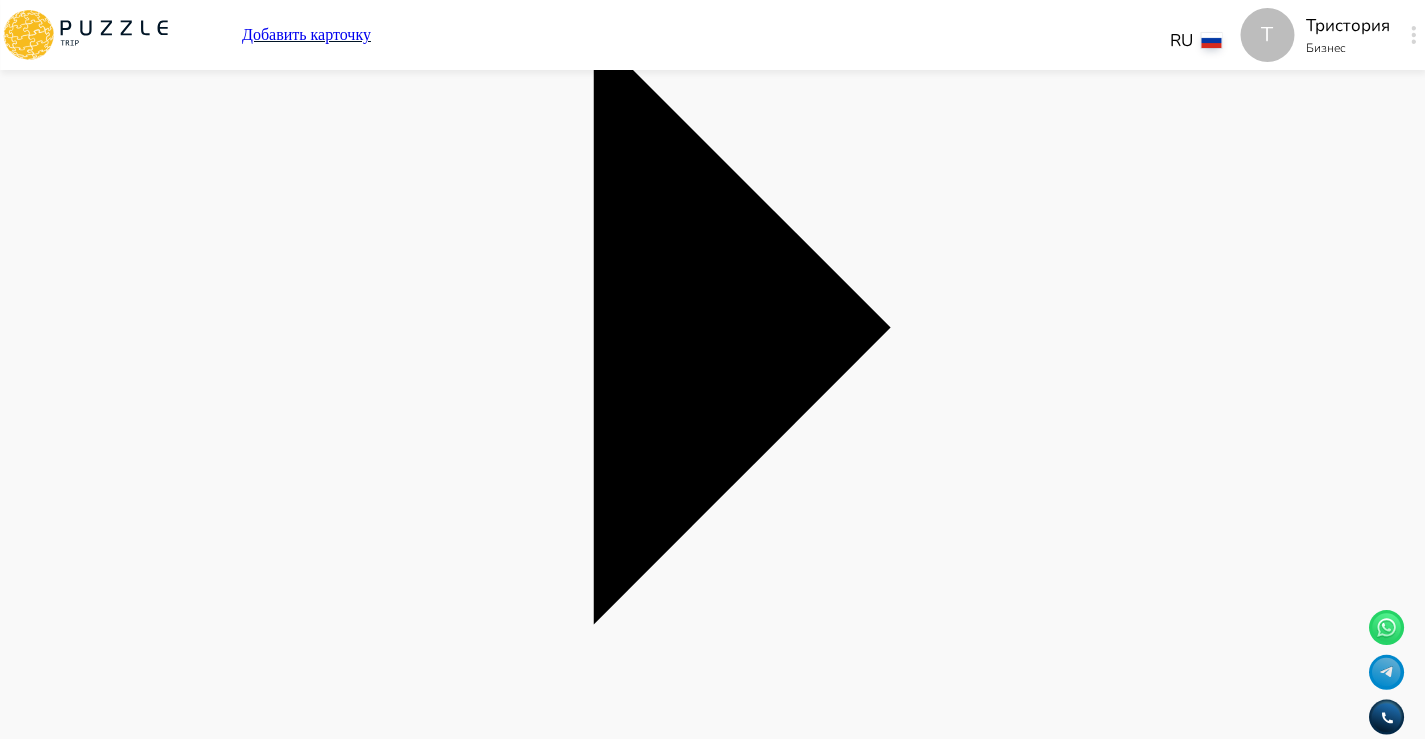 scroll, scrollTop: 953, scrollLeft: 0, axis: vertical 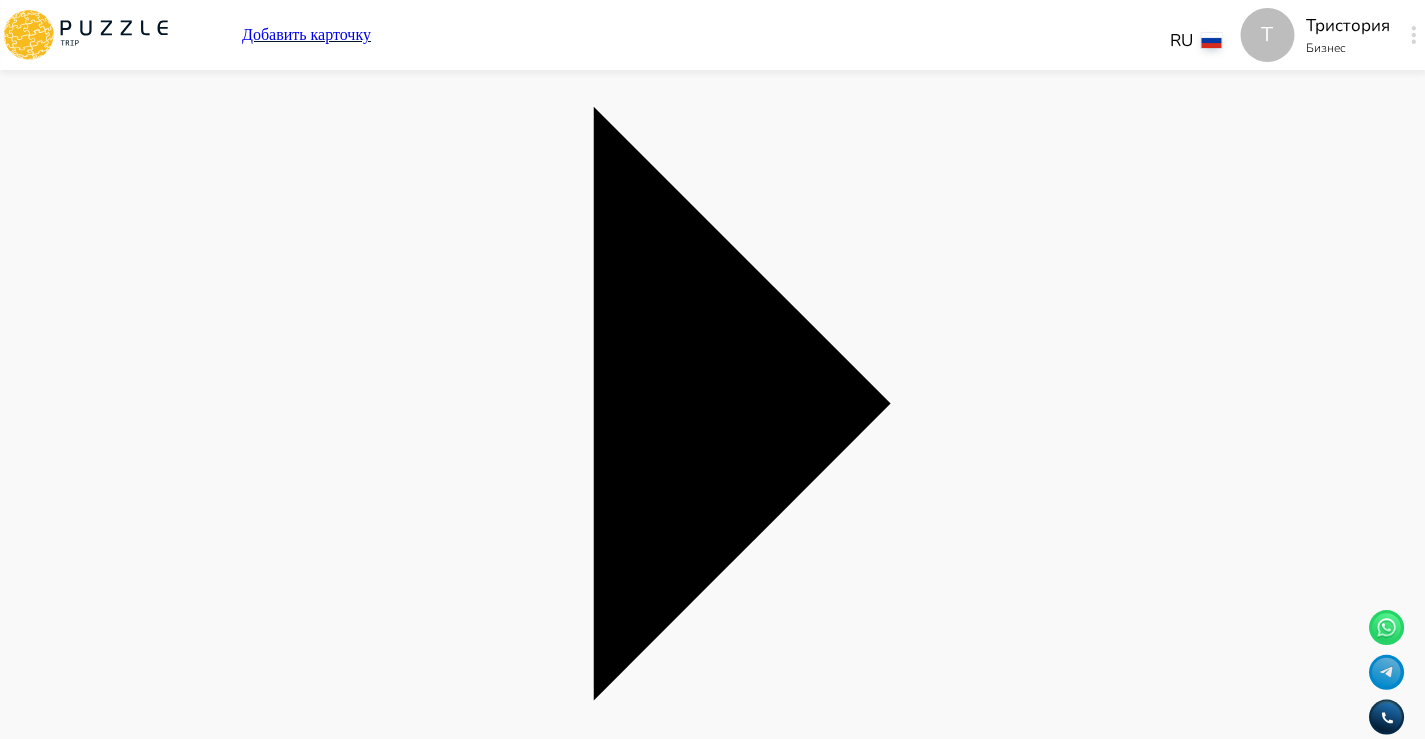 click on "Тег" at bounding box center (69, 9683) 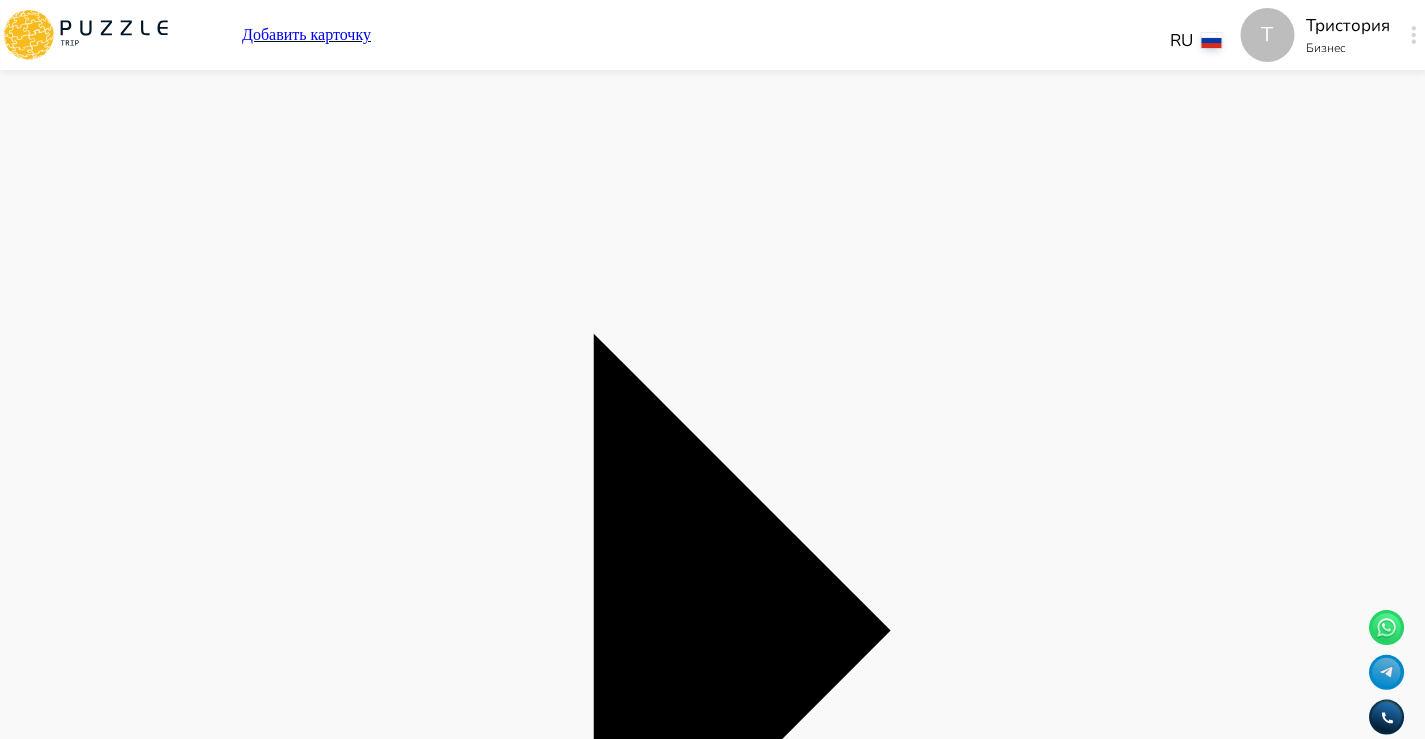 scroll, scrollTop: 2216, scrollLeft: 0, axis: vertical 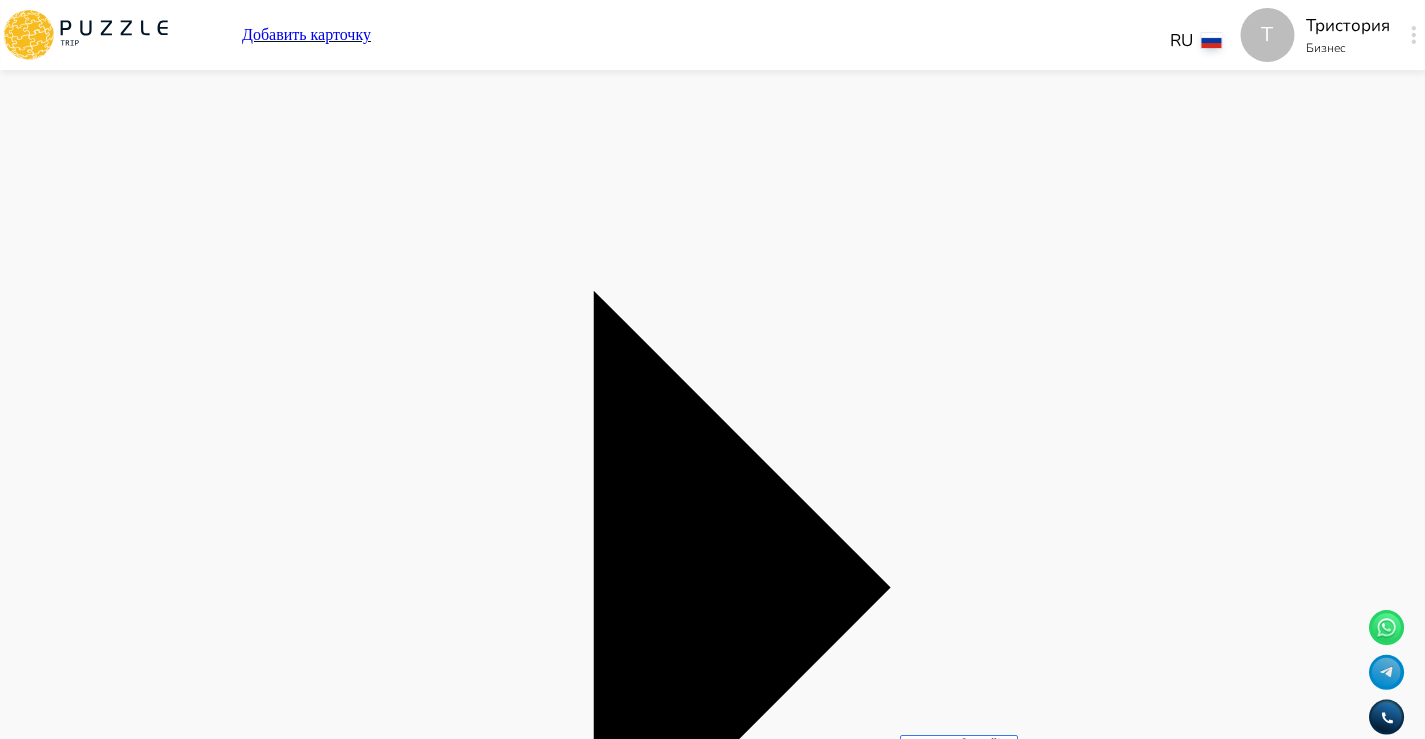 click on "**********" at bounding box center (161, 9308) 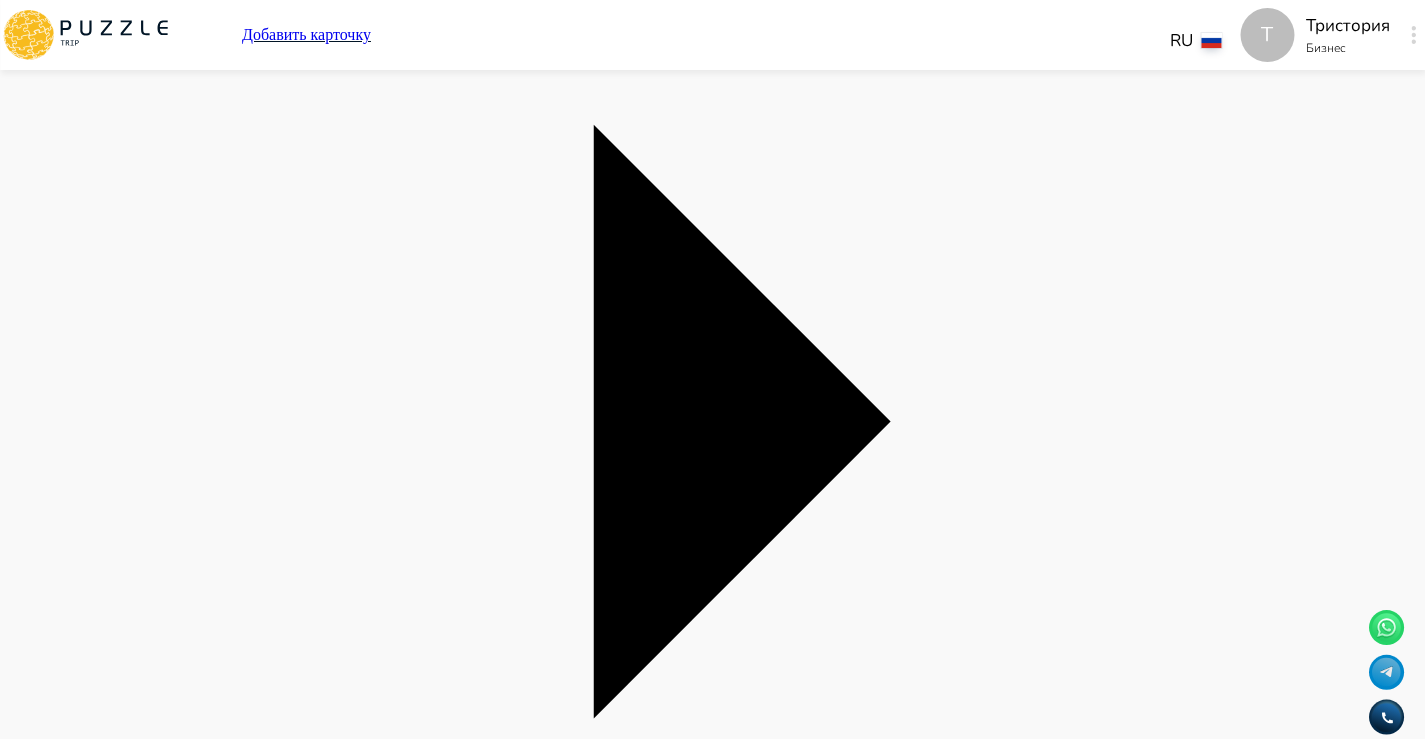 scroll, scrollTop: 906, scrollLeft: 0, axis: vertical 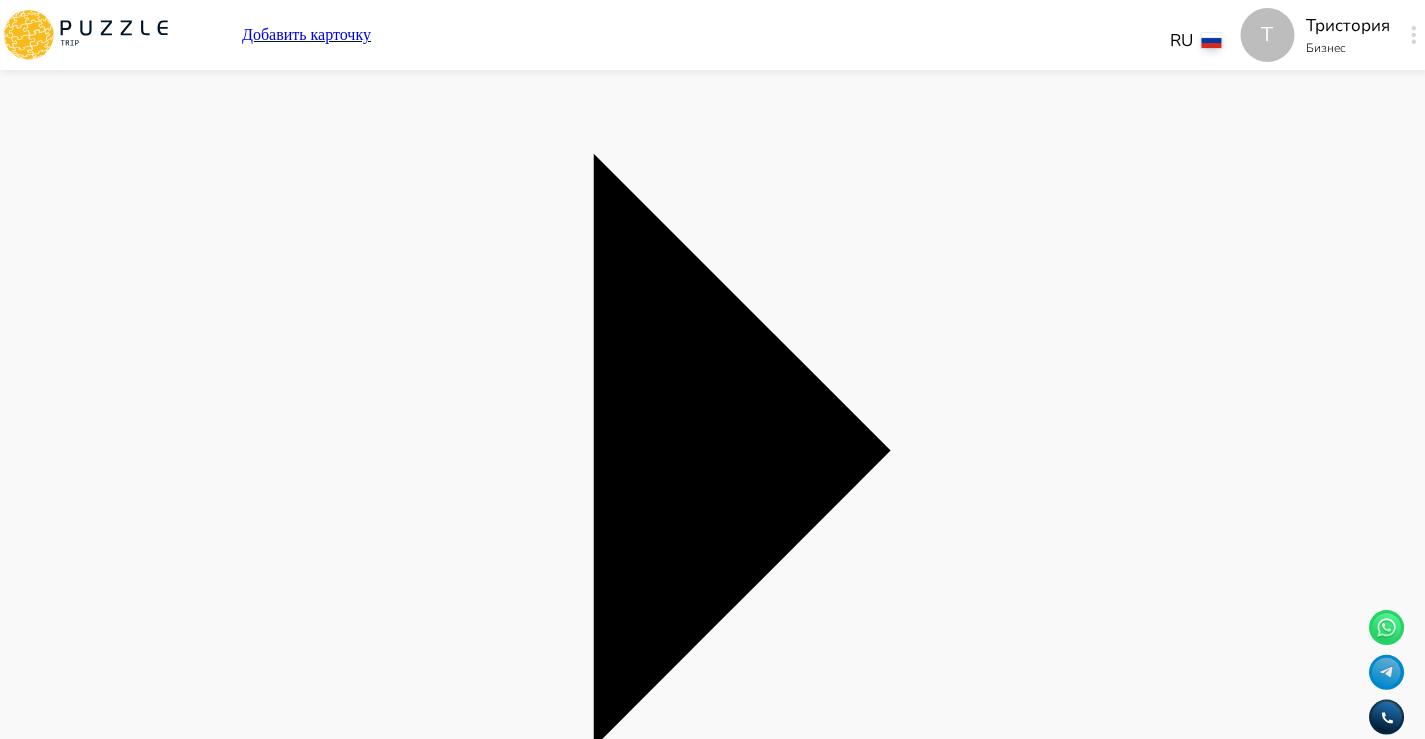 click on "Тег" at bounding box center [69, 9758] 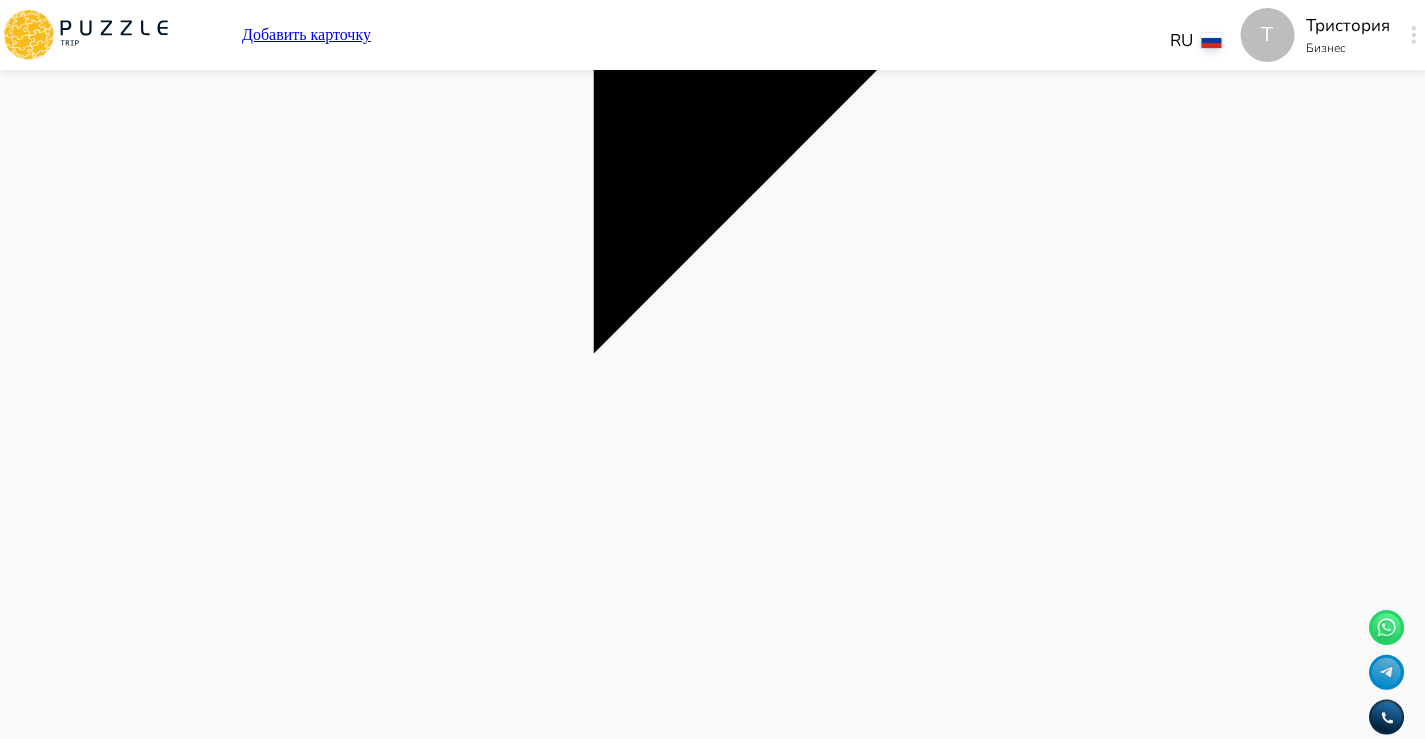 scroll, scrollTop: 1381, scrollLeft: 0, axis: vertical 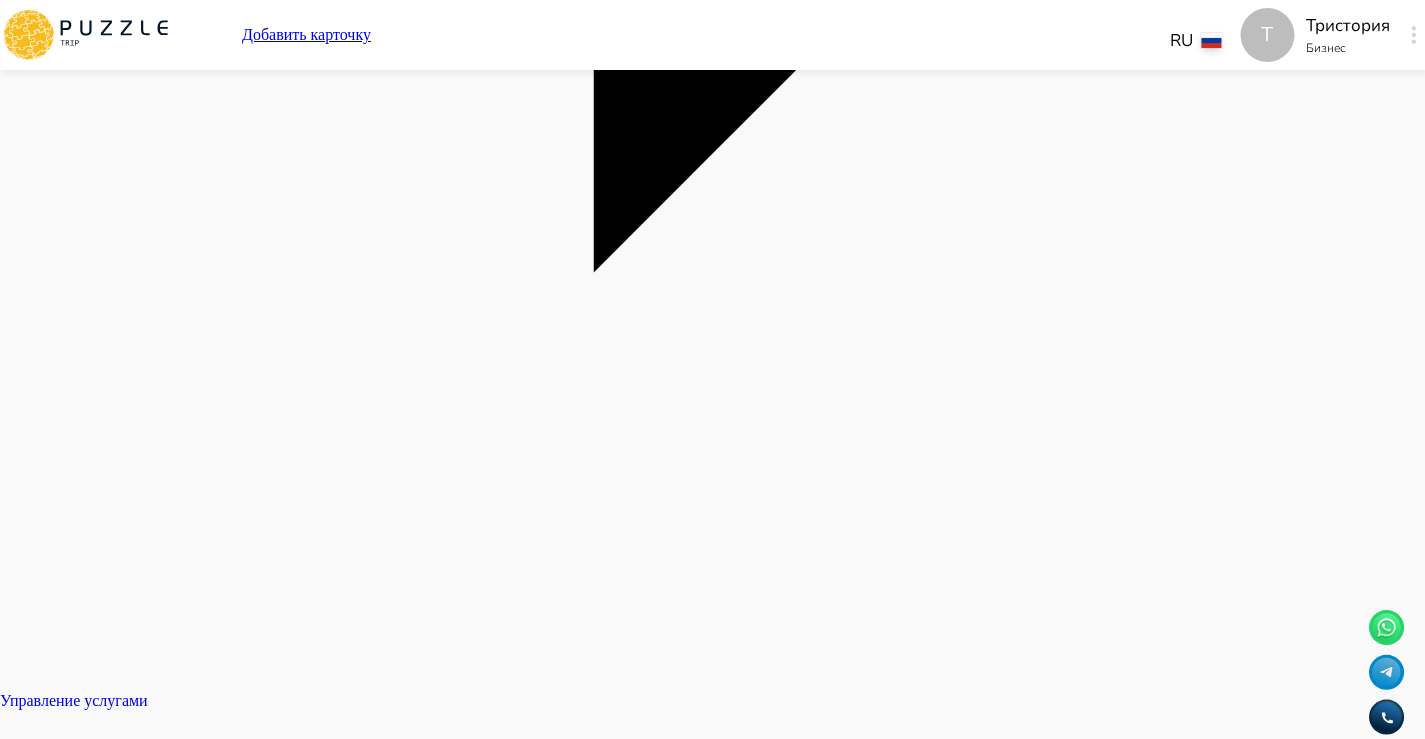 click at bounding box center (8, 9435) 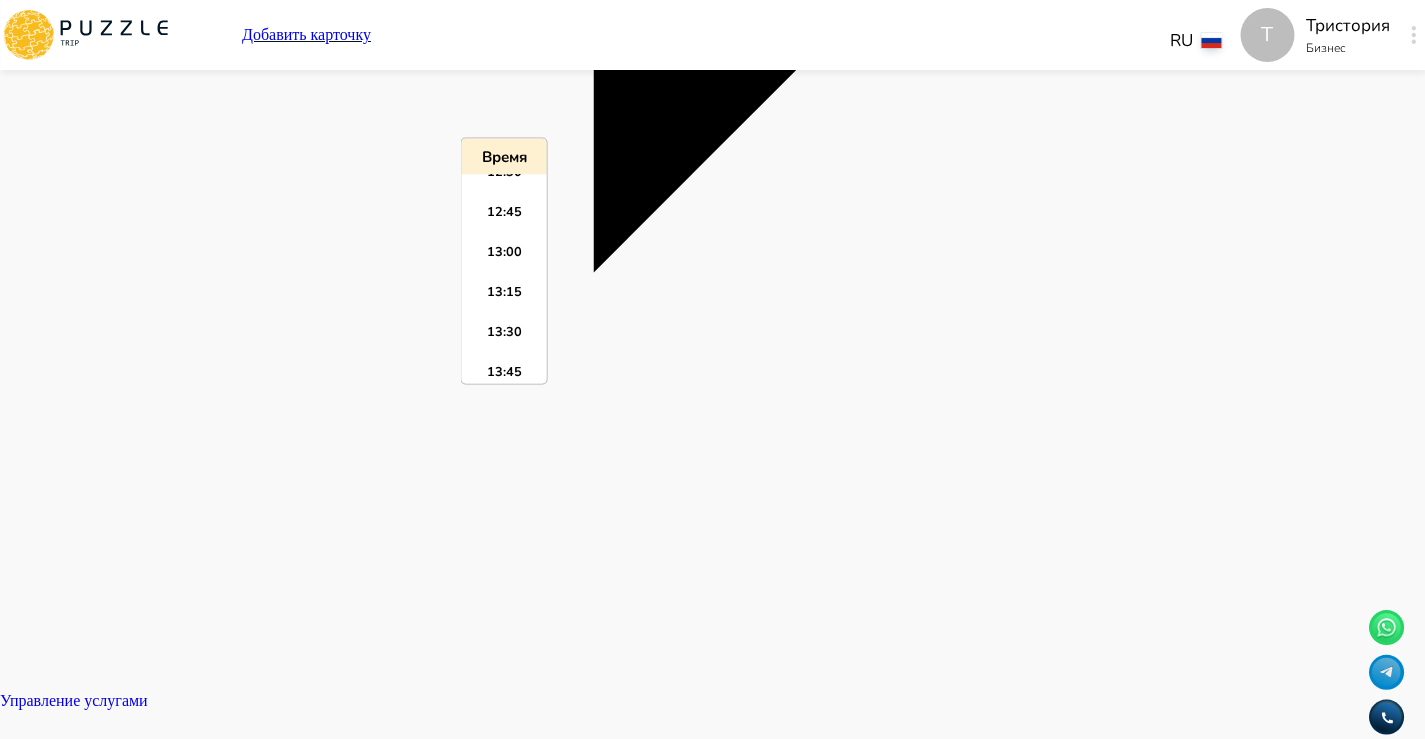 scroll, scrollTop: 1935, scrollLeft: 0, axis: vertical 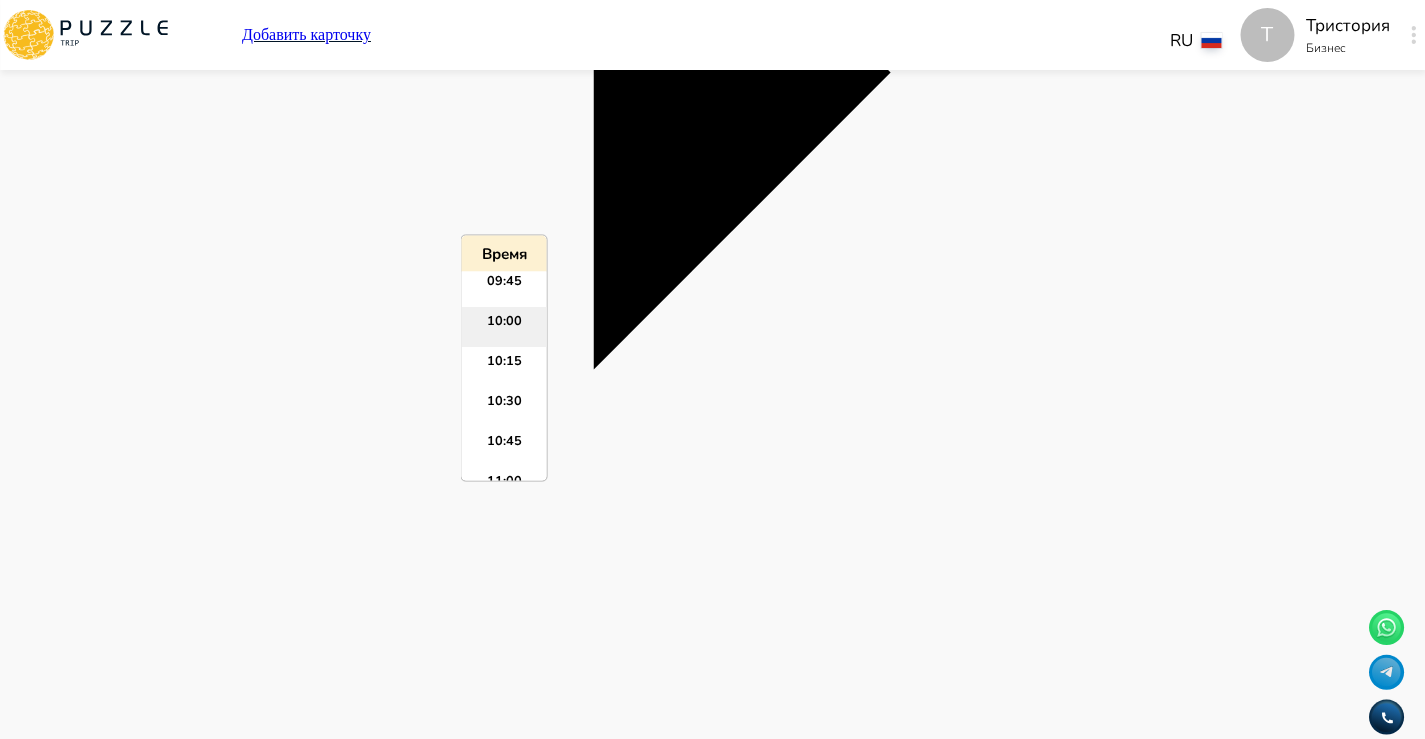 click on "10:00" at bounding box center [504, 328] 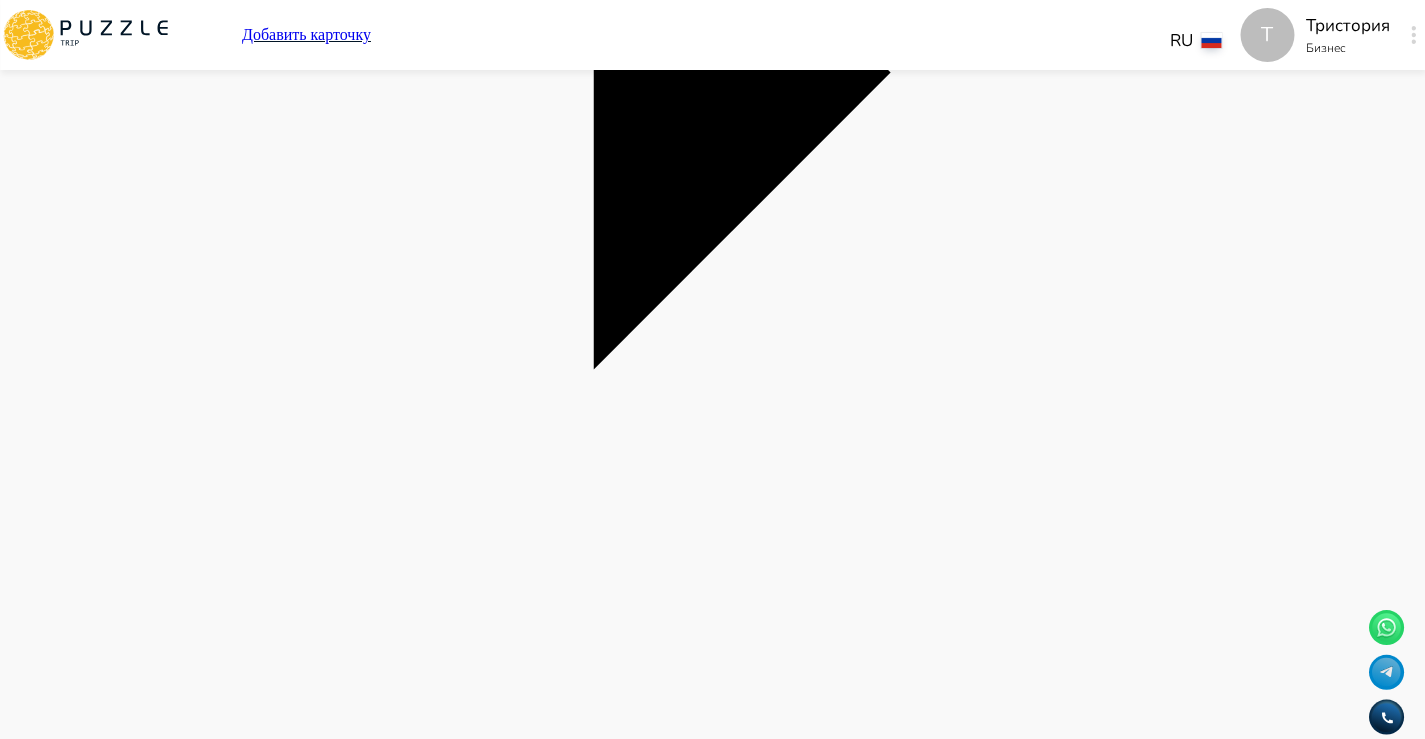 click 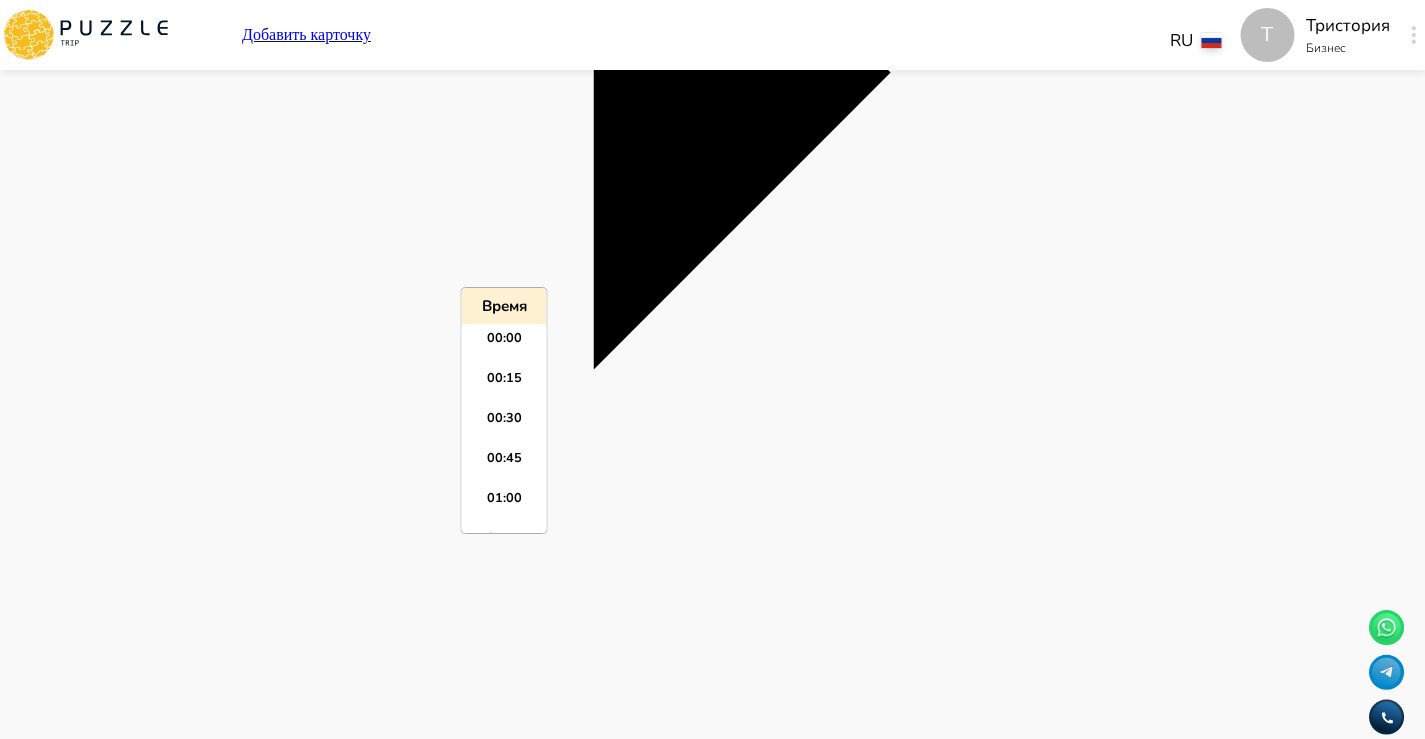 click at bounding box center (712, 9607) 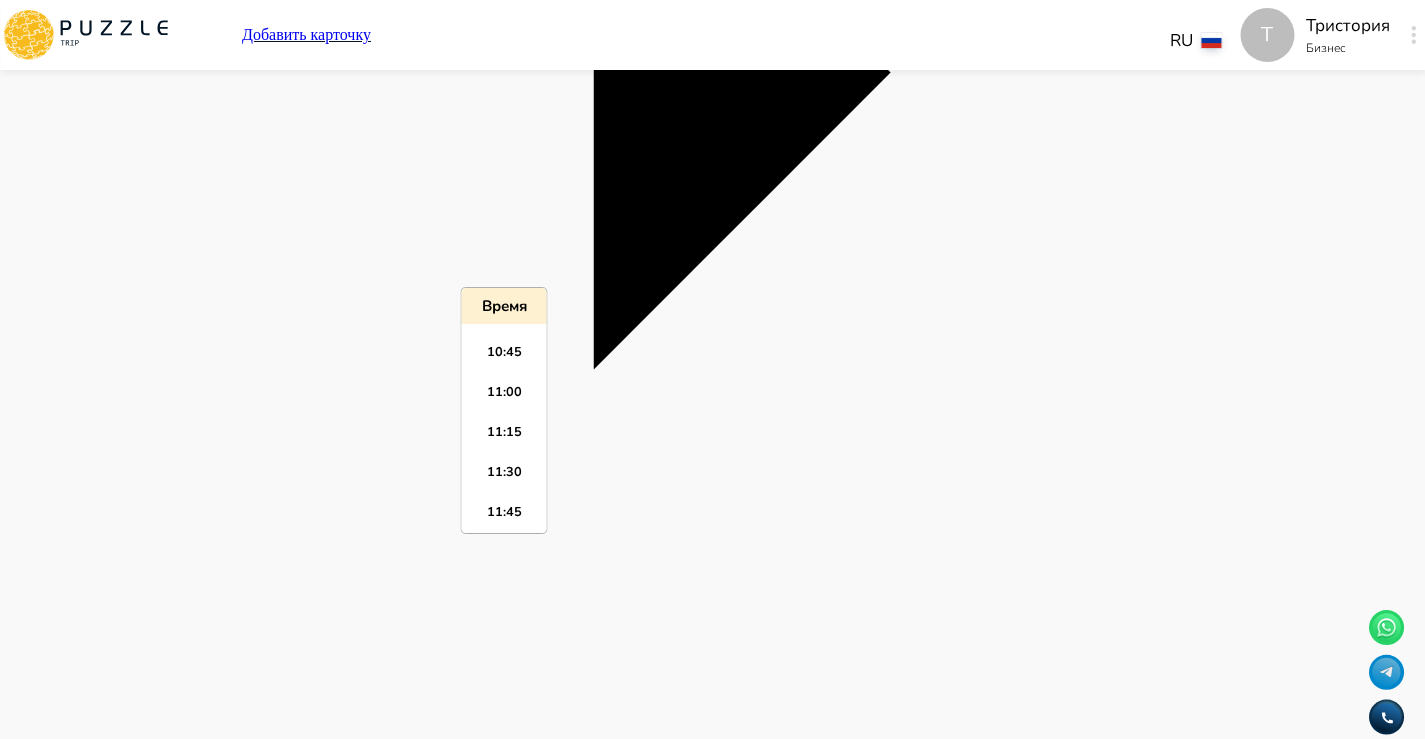 scroll, scrollTop: 1704, scrollLeft: 0, axis: vertical 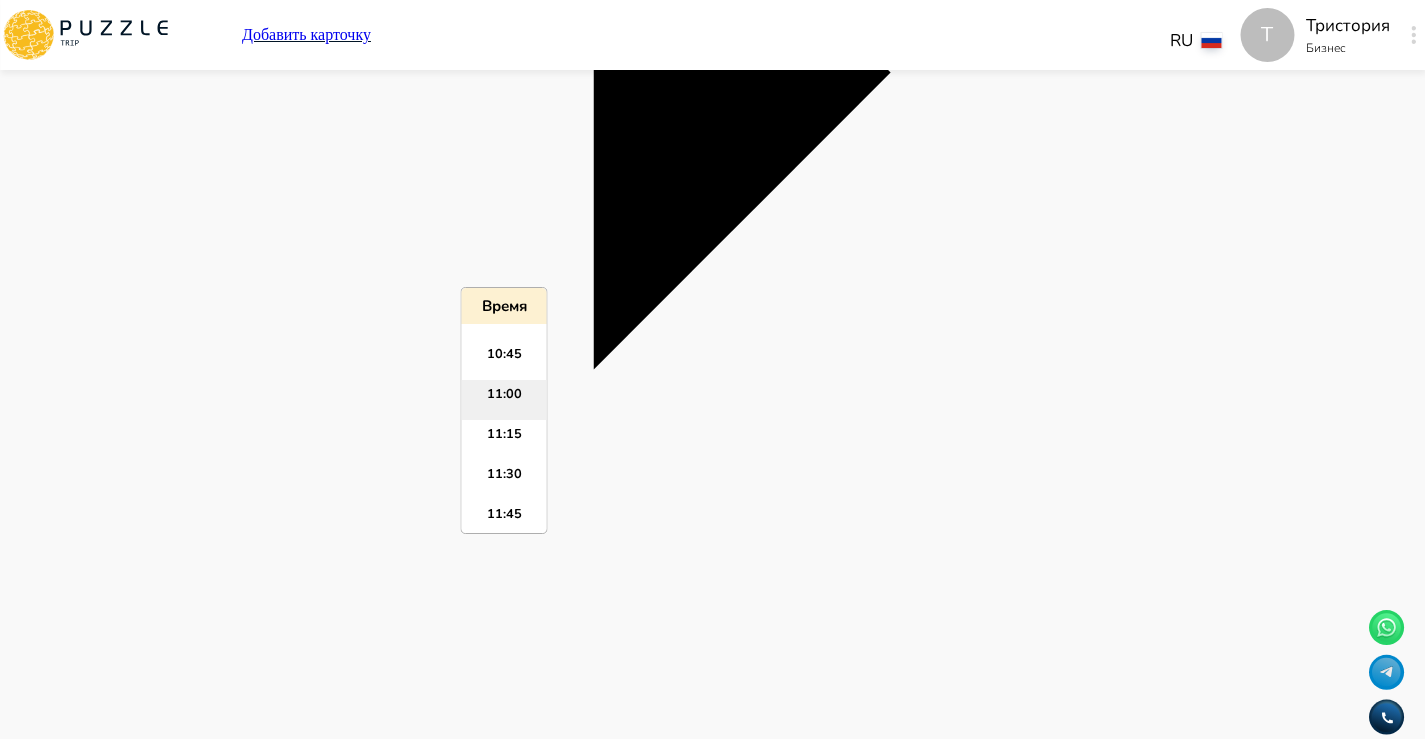 click on "11:00" at bounding box center (504, 400) 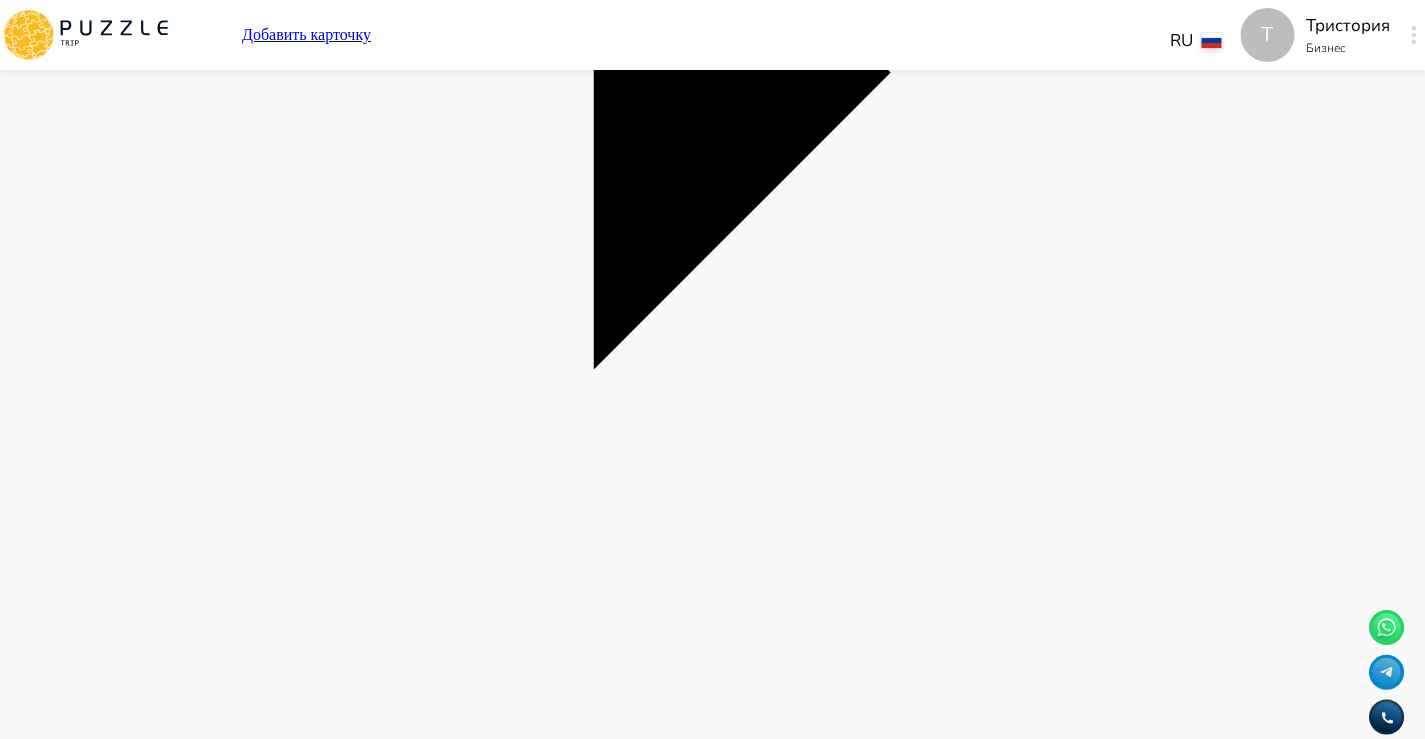 click at bounding box center (8, 9660) 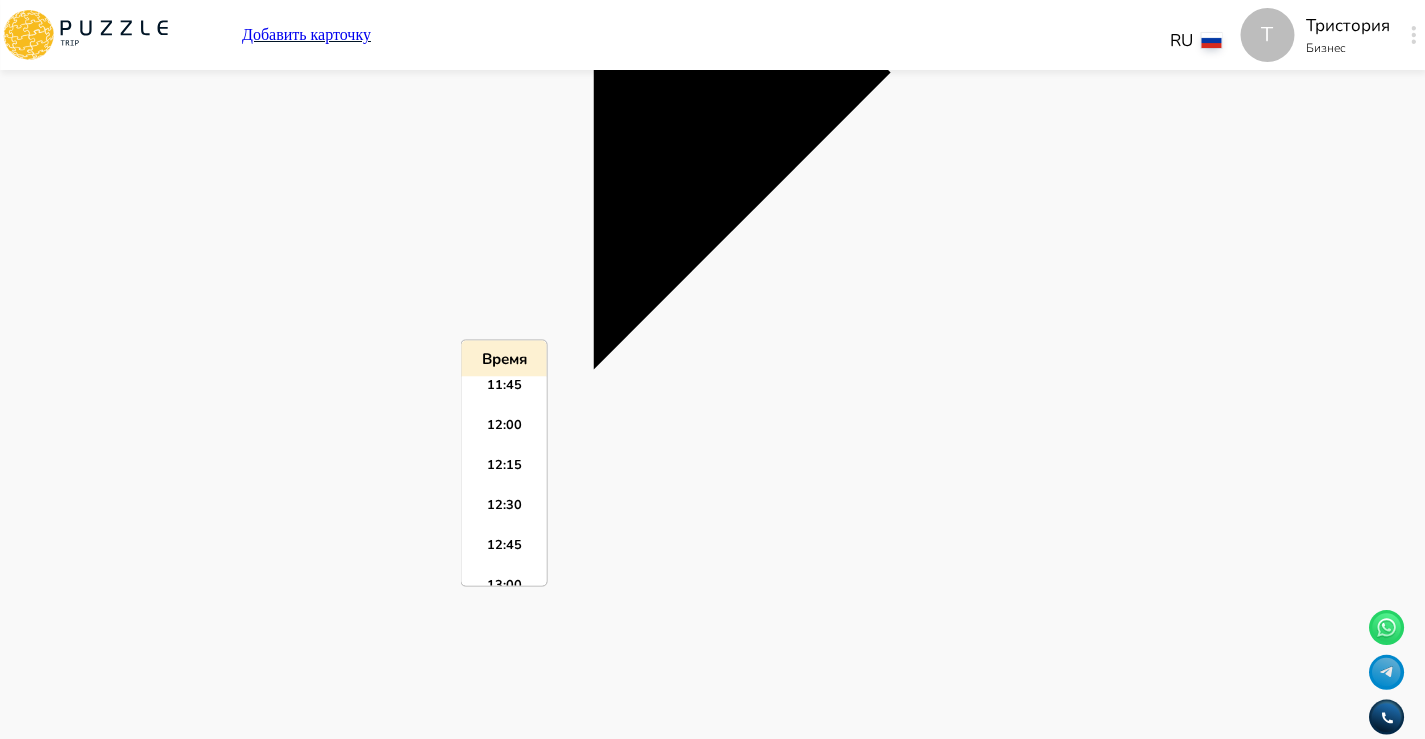 scroll, scrollTop: 1867, scrollLeft: 0, axis: vertical 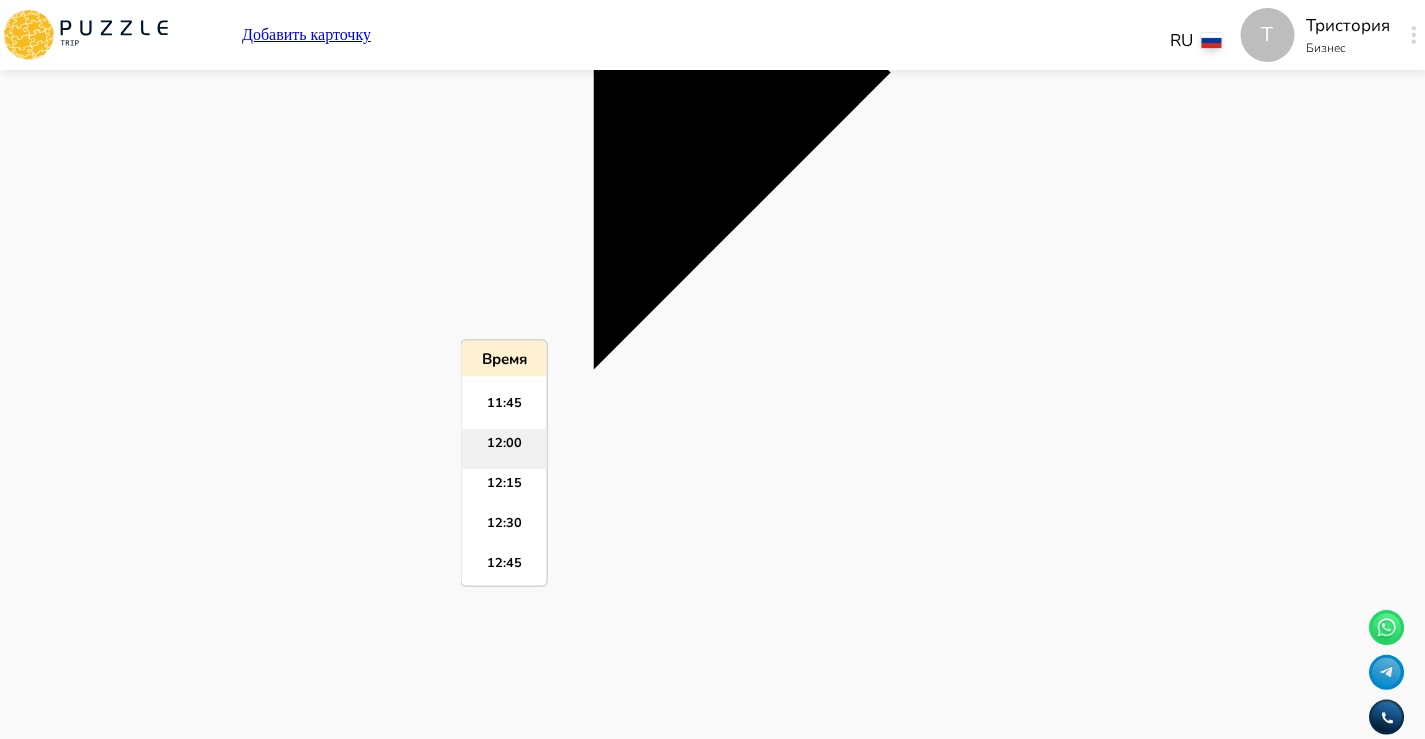 click on "12:00" at bounding box center [504, 450] 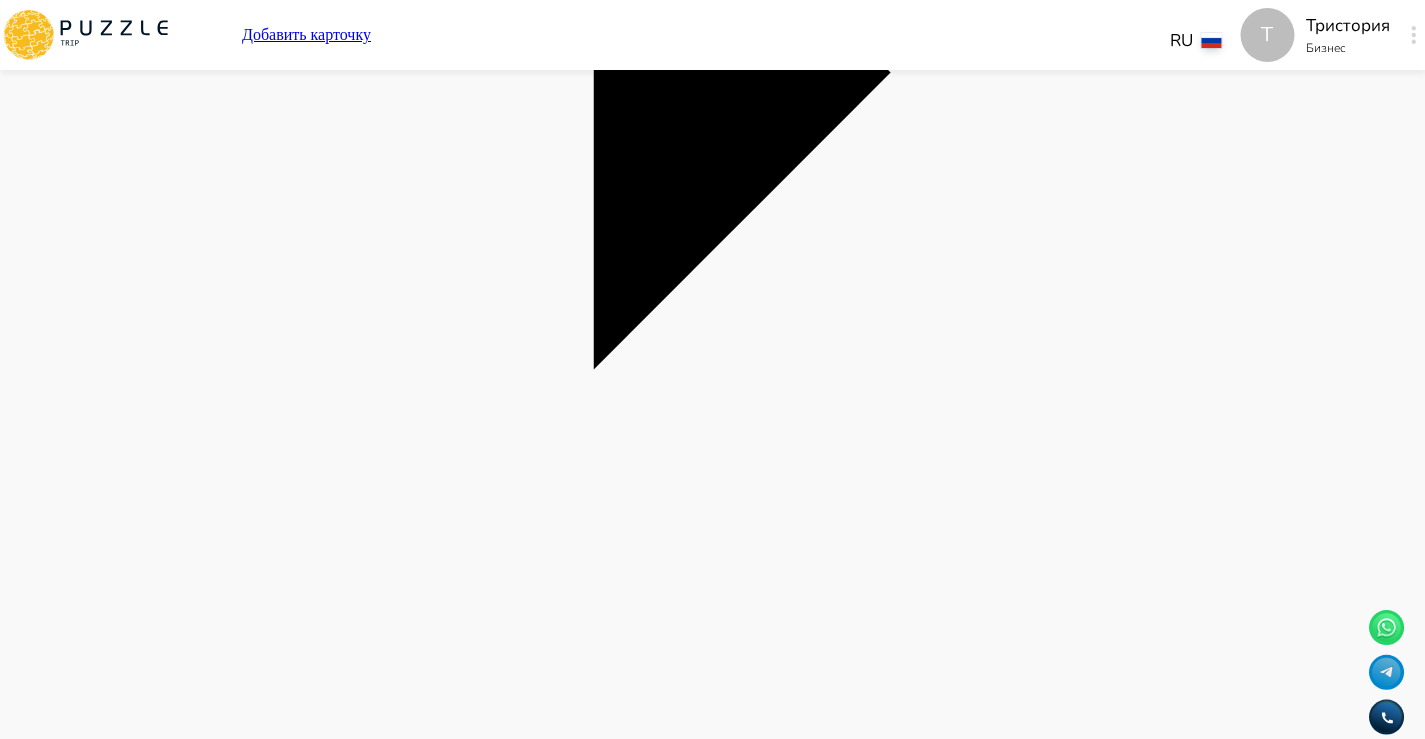 click at bounding box center (8, 9724) 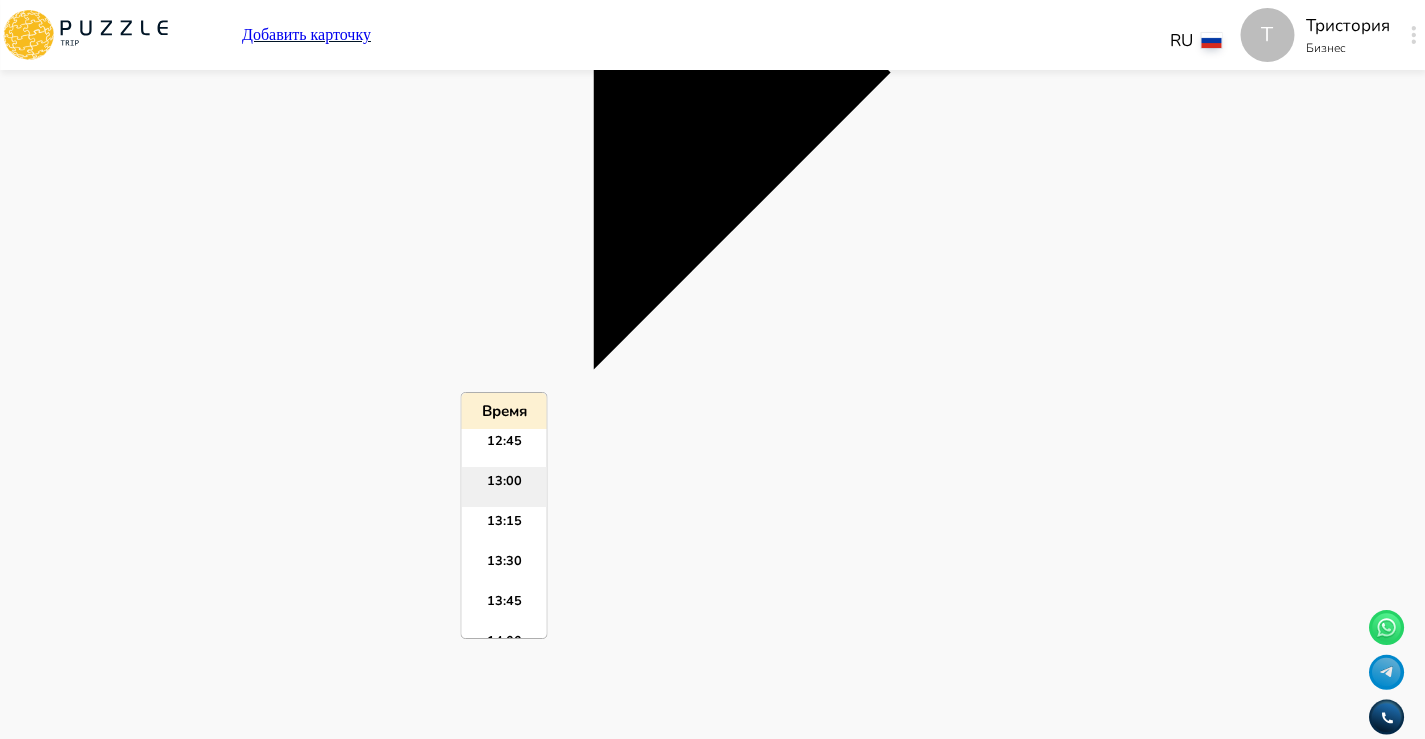 scroll, scrollTop: 2038, scrollLeft: 0, axis: vertical 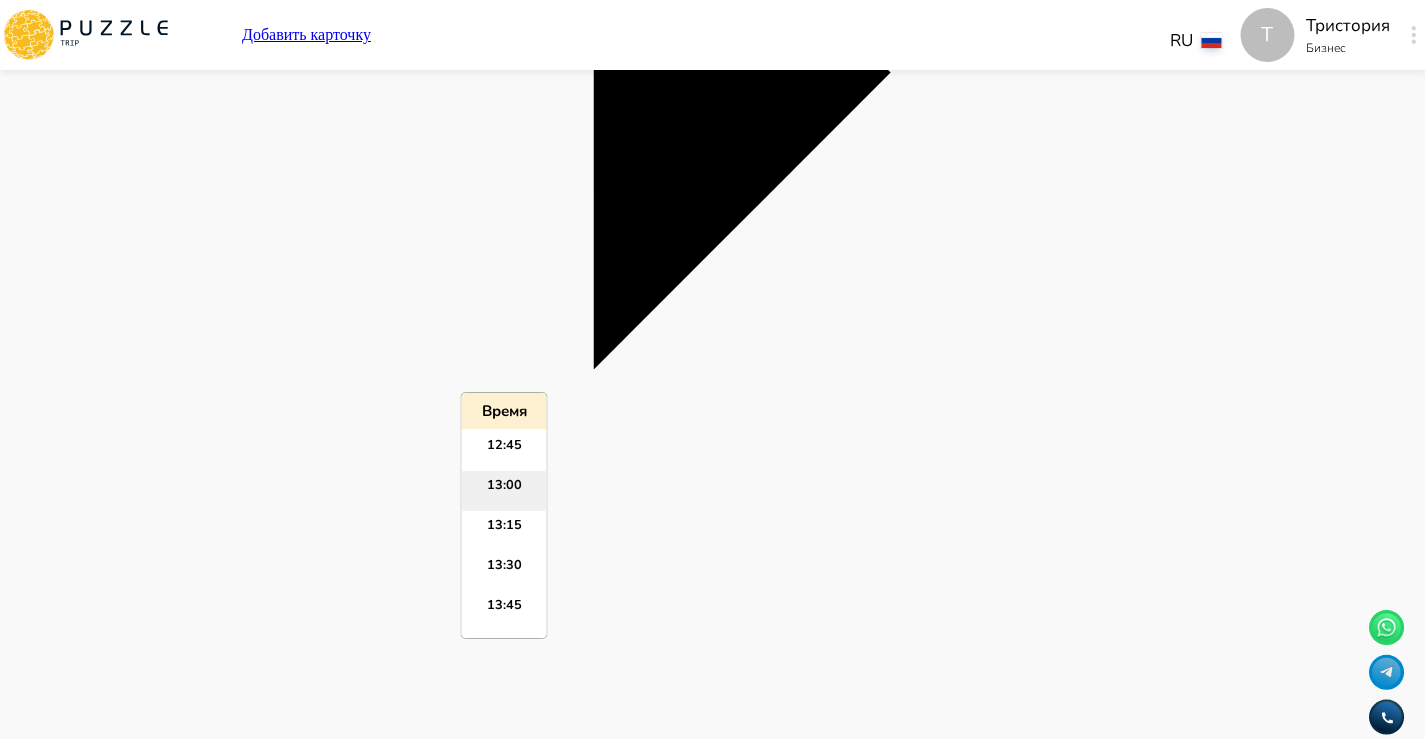 click on "13:00" at bounding box center (504, 491) 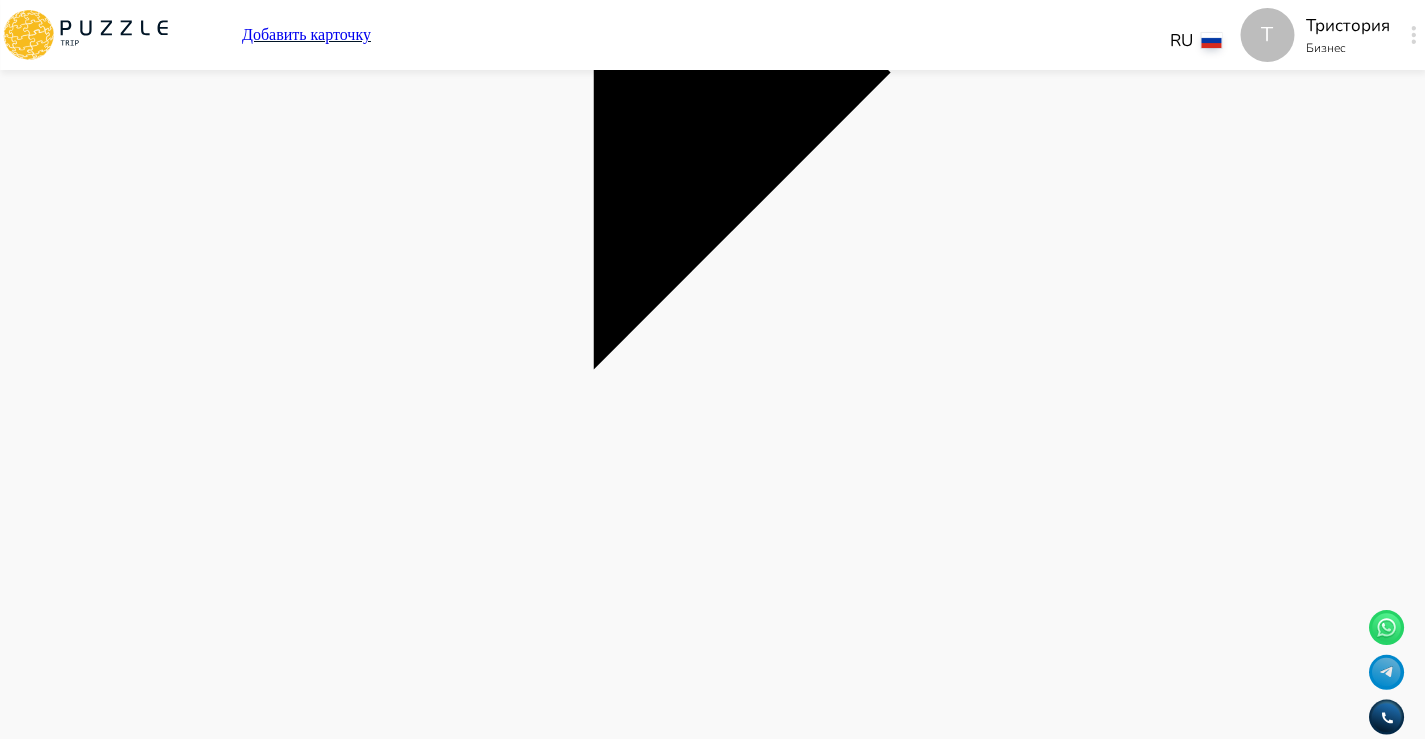 click at bounding box center [8, 9788] 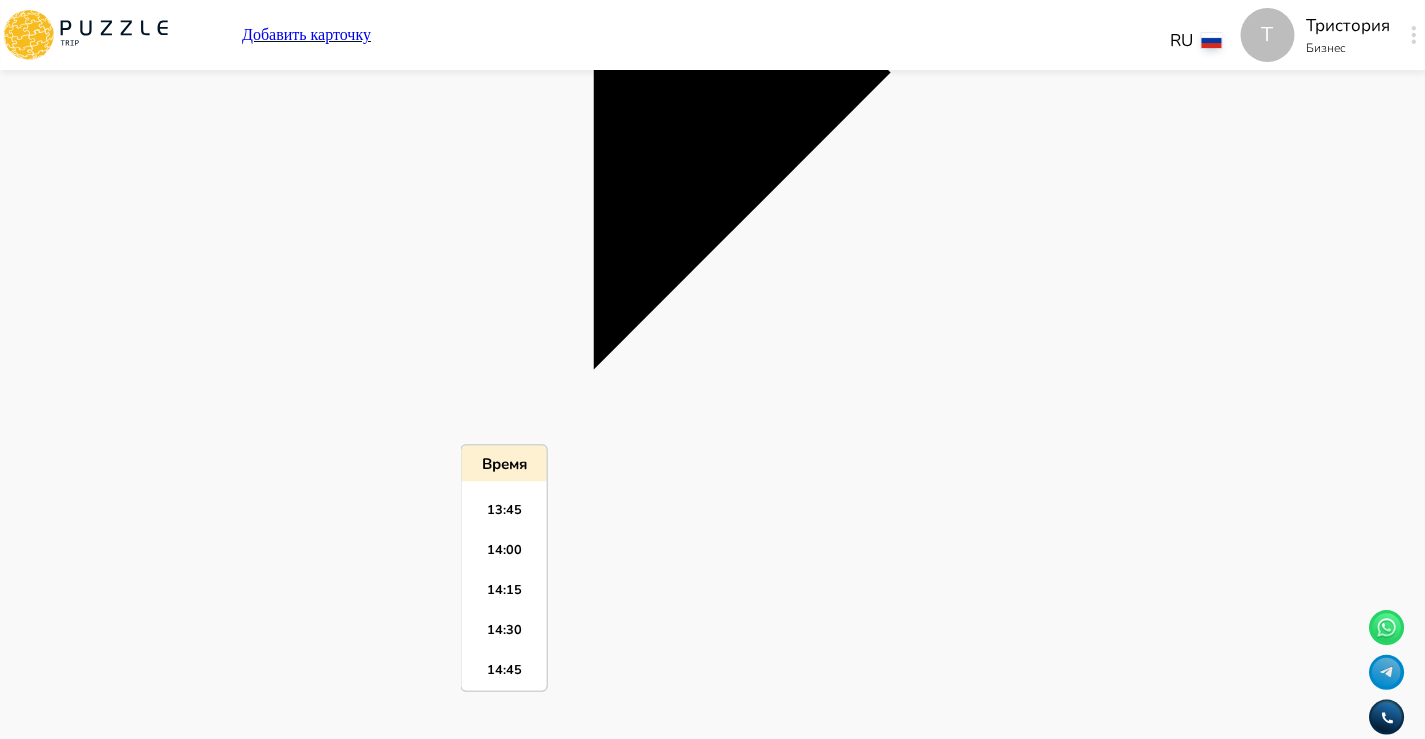 scroll, scrollTop: 2184, scrollLeft: 0, axis: vertical 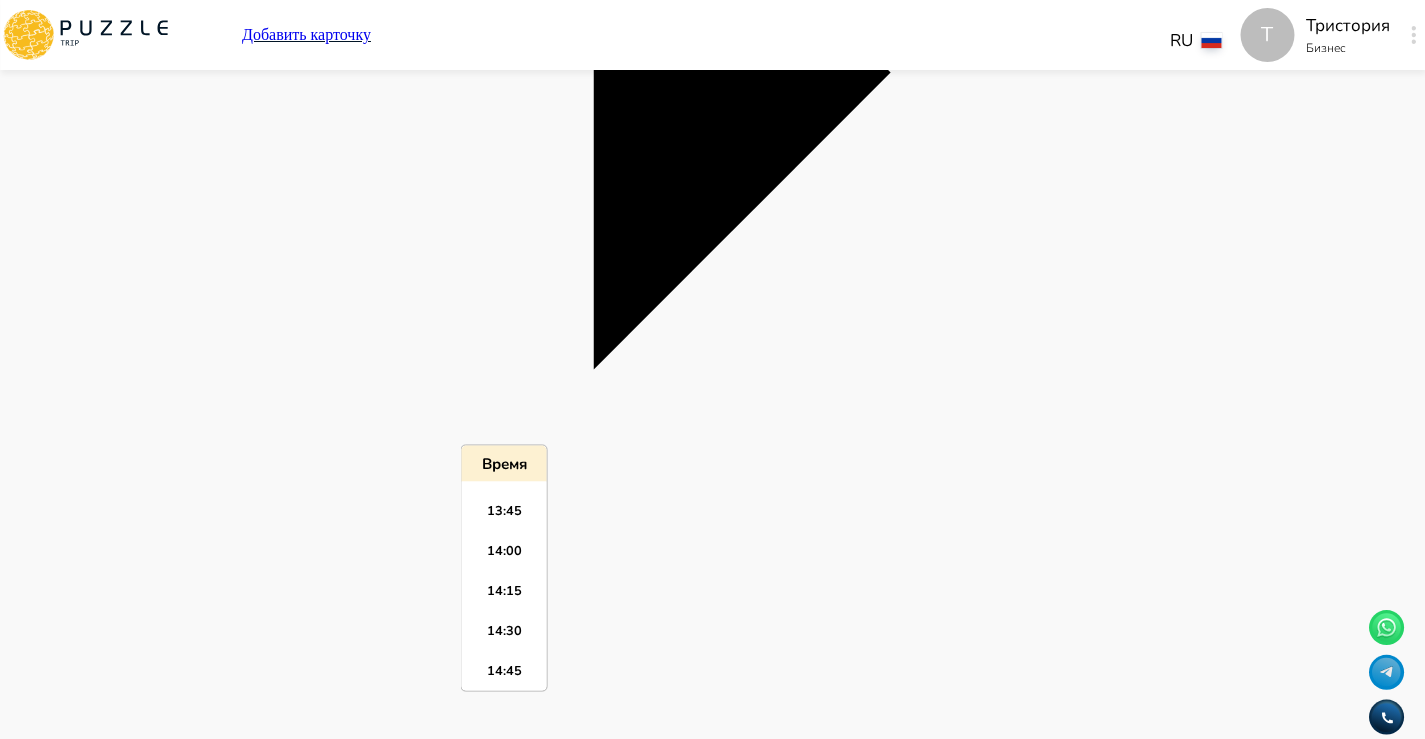 click on "14:00" at bounding box center (504, 558) 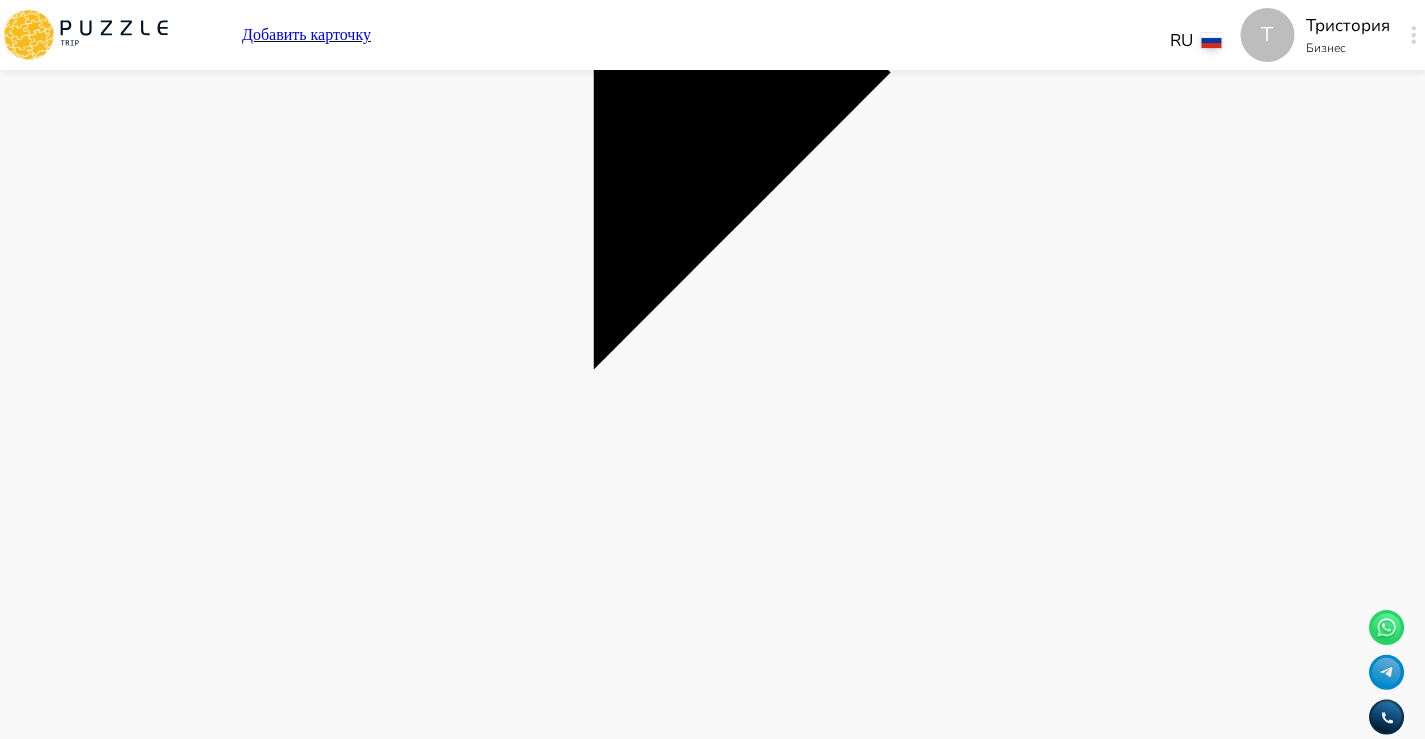 click on "Вторник" at bounding box center [712, 9880] 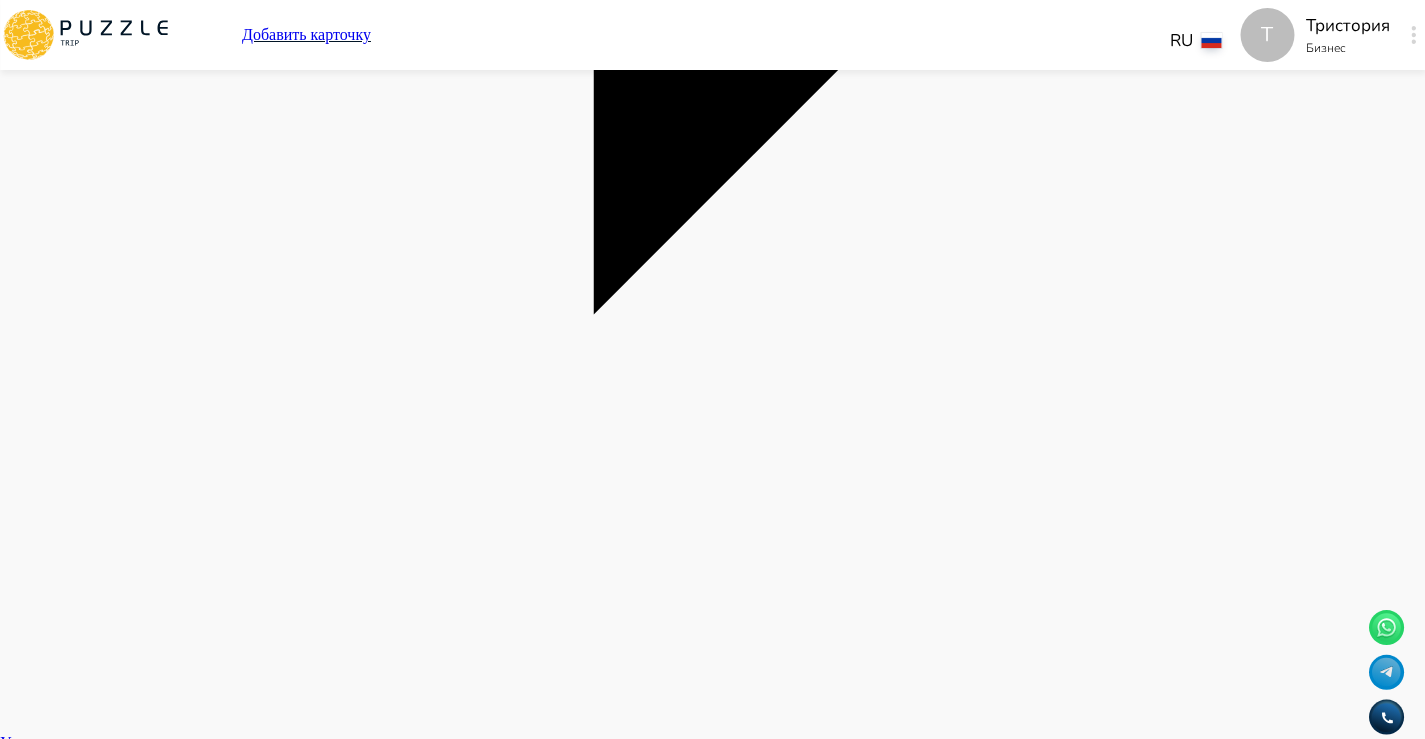 scroll, scrollTop: 1338, scrollLeft: 0, axis: vertical 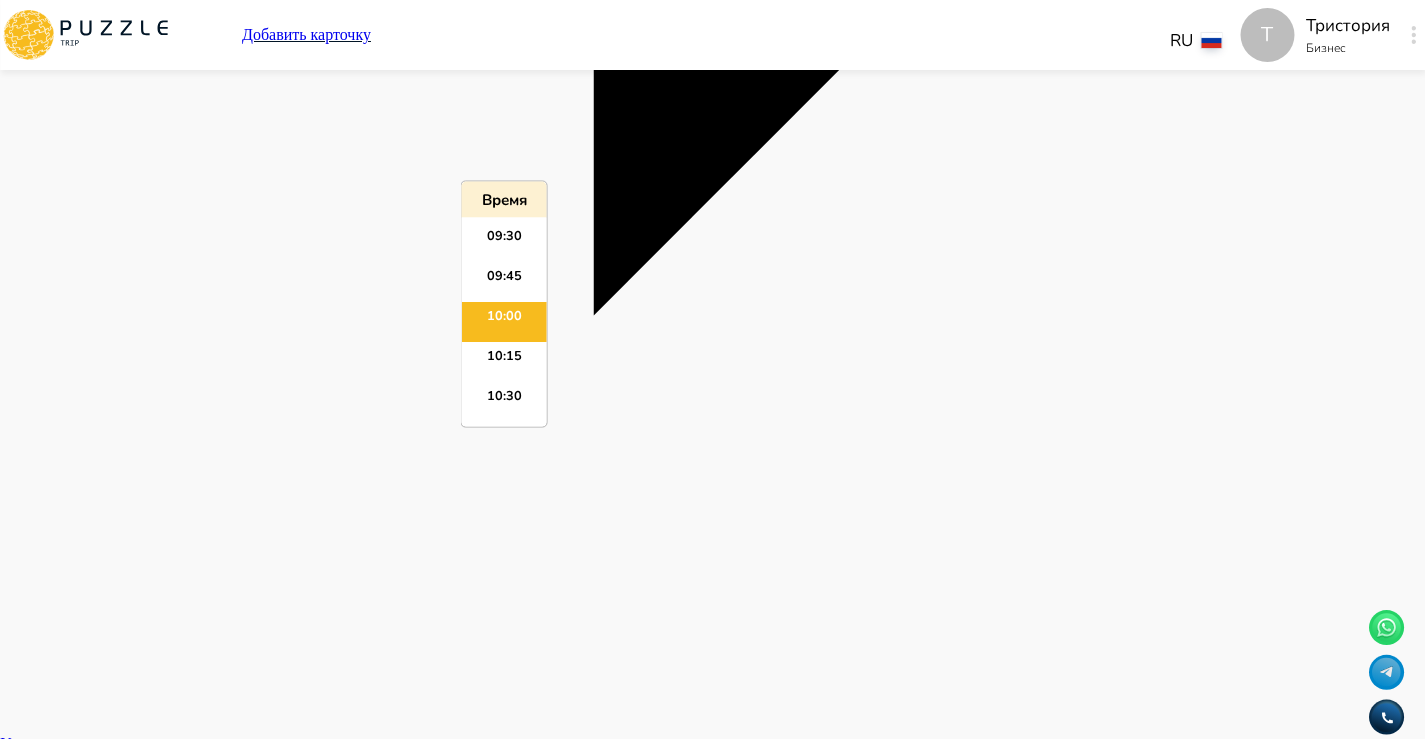 drag, startPoint x: 543, startPoint y: 174, endPoint x: 483, endPoint y: 174, distance: 60 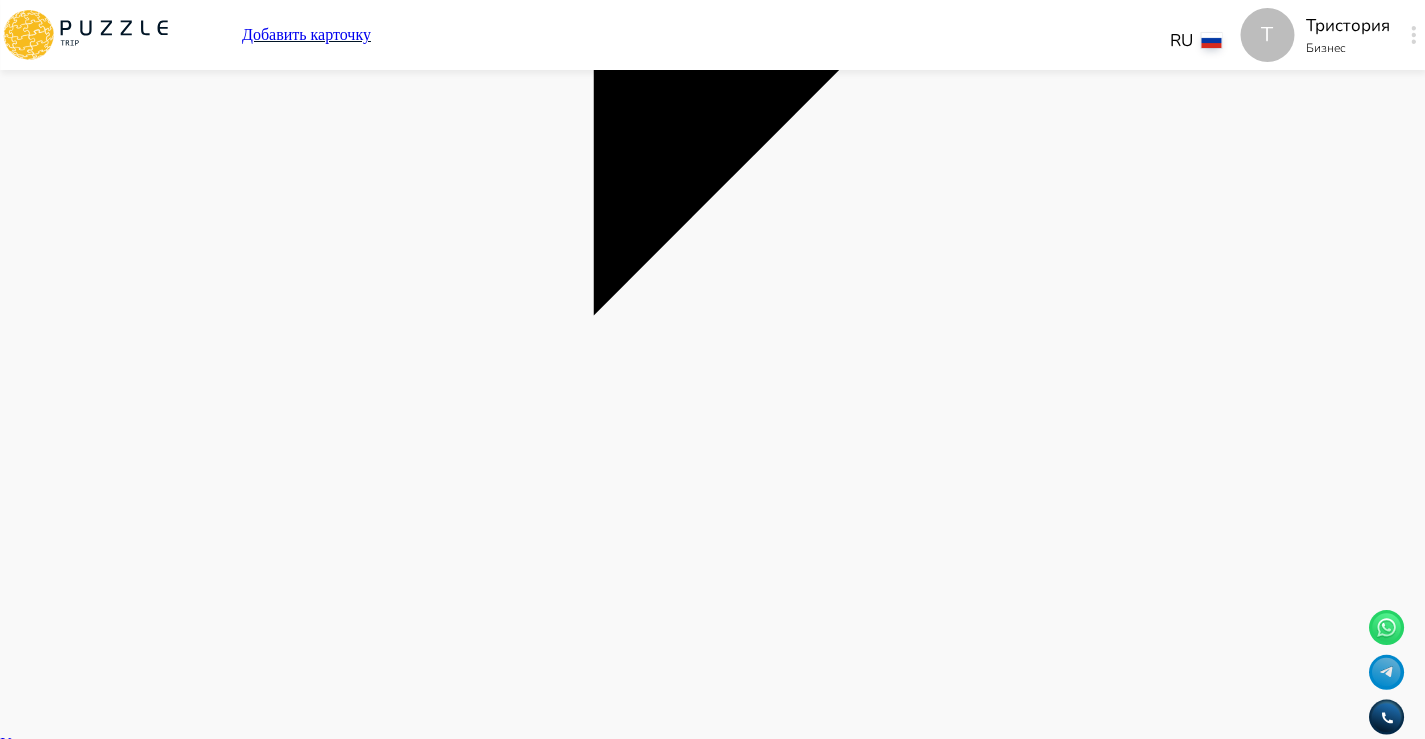 click on "Вторник" at bounding box center [712, 9826] 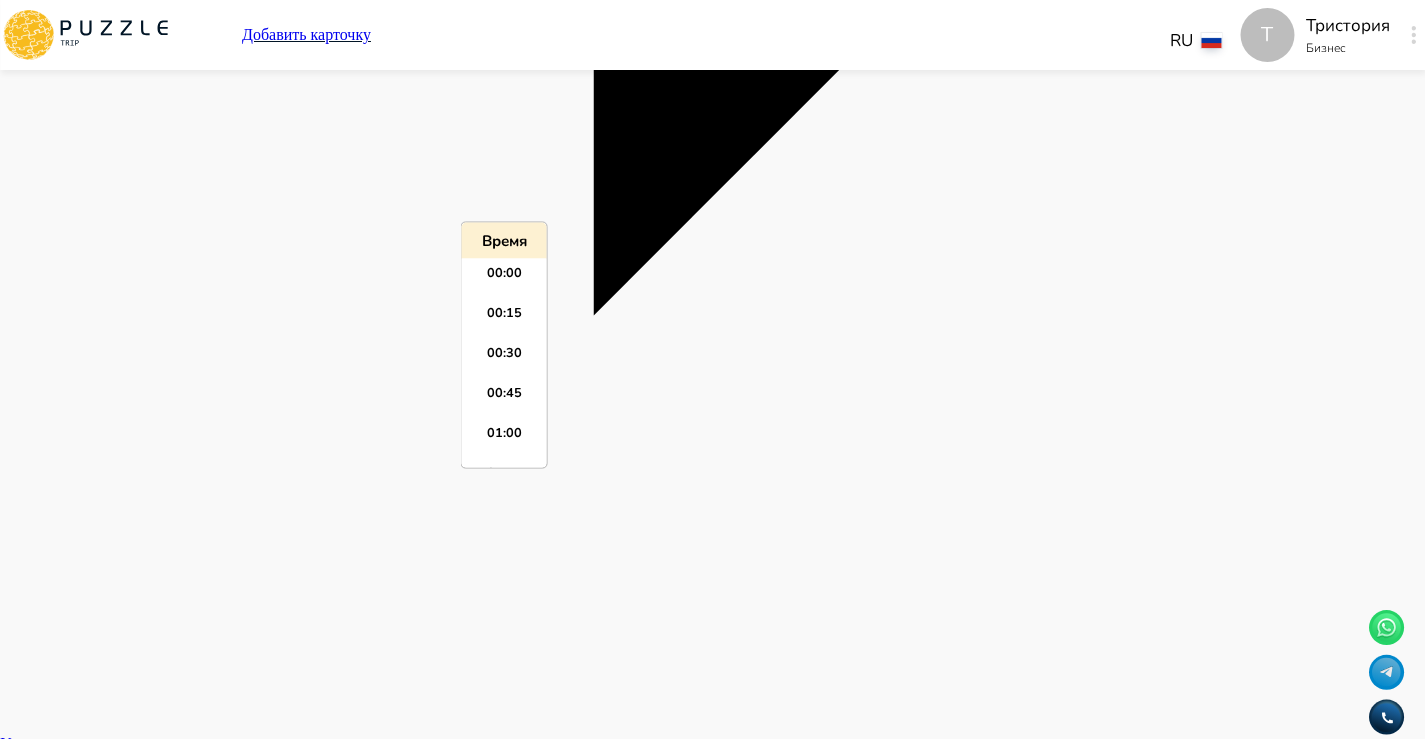 scroll, scrollTop: 2515, scrollLeft: 0, axis: vertical 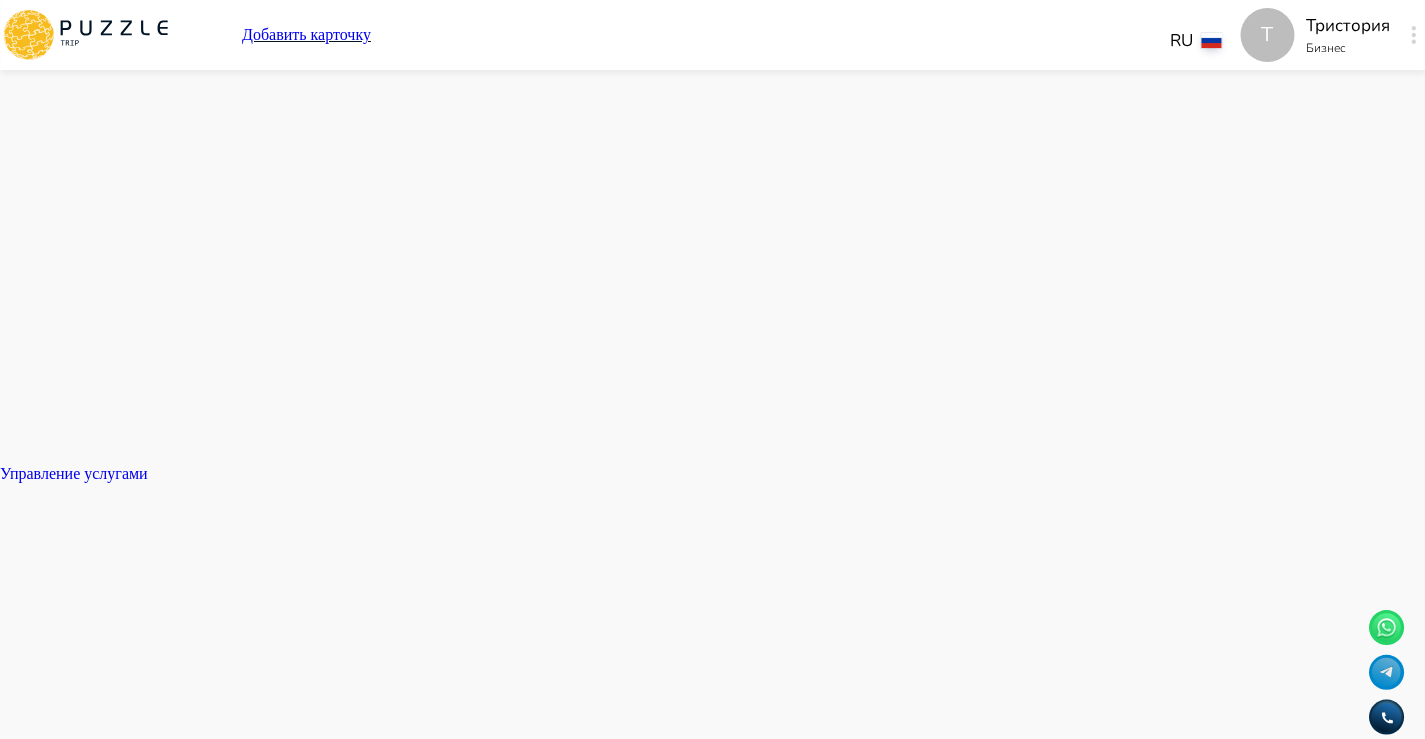 click on "Пятница" at bounding box center [712, 9731] 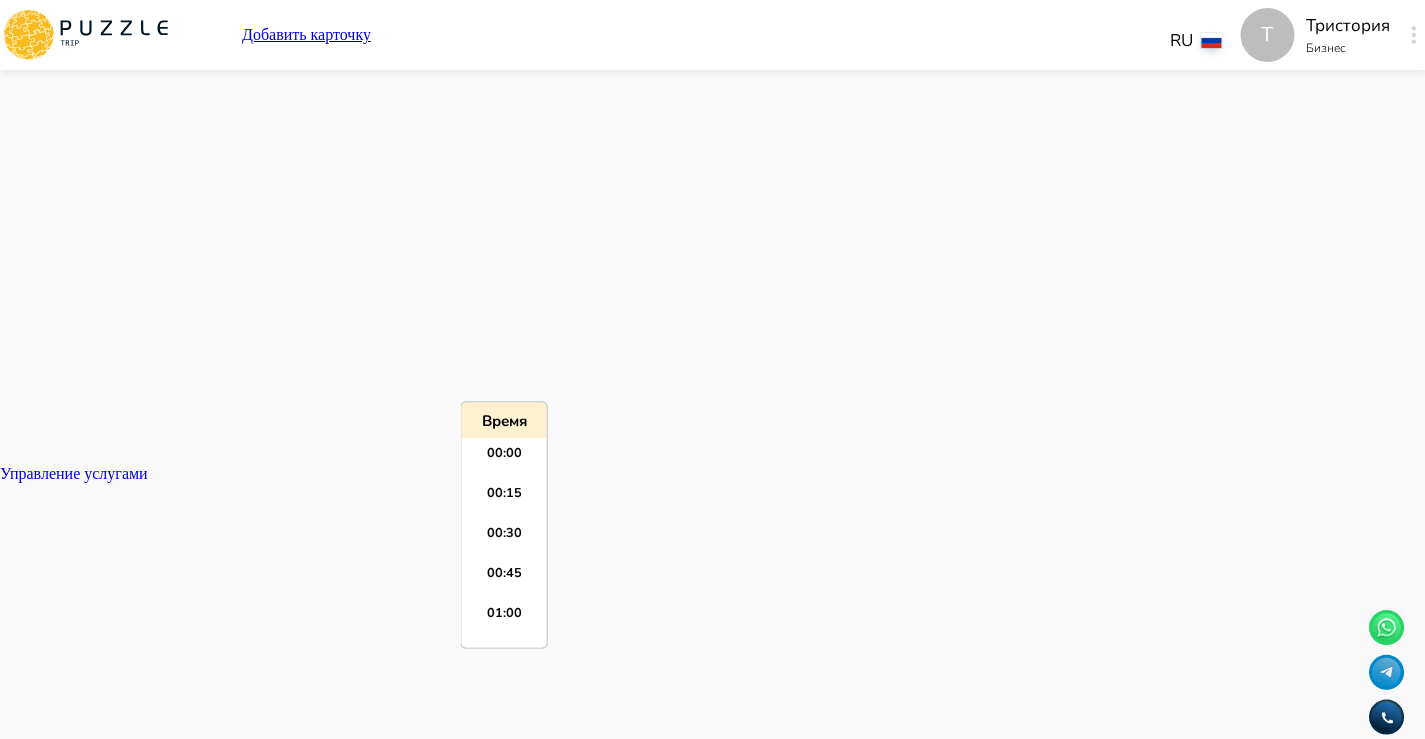 scroll, scrollTop: 2515, scrollLeft: 0, axis: vertical 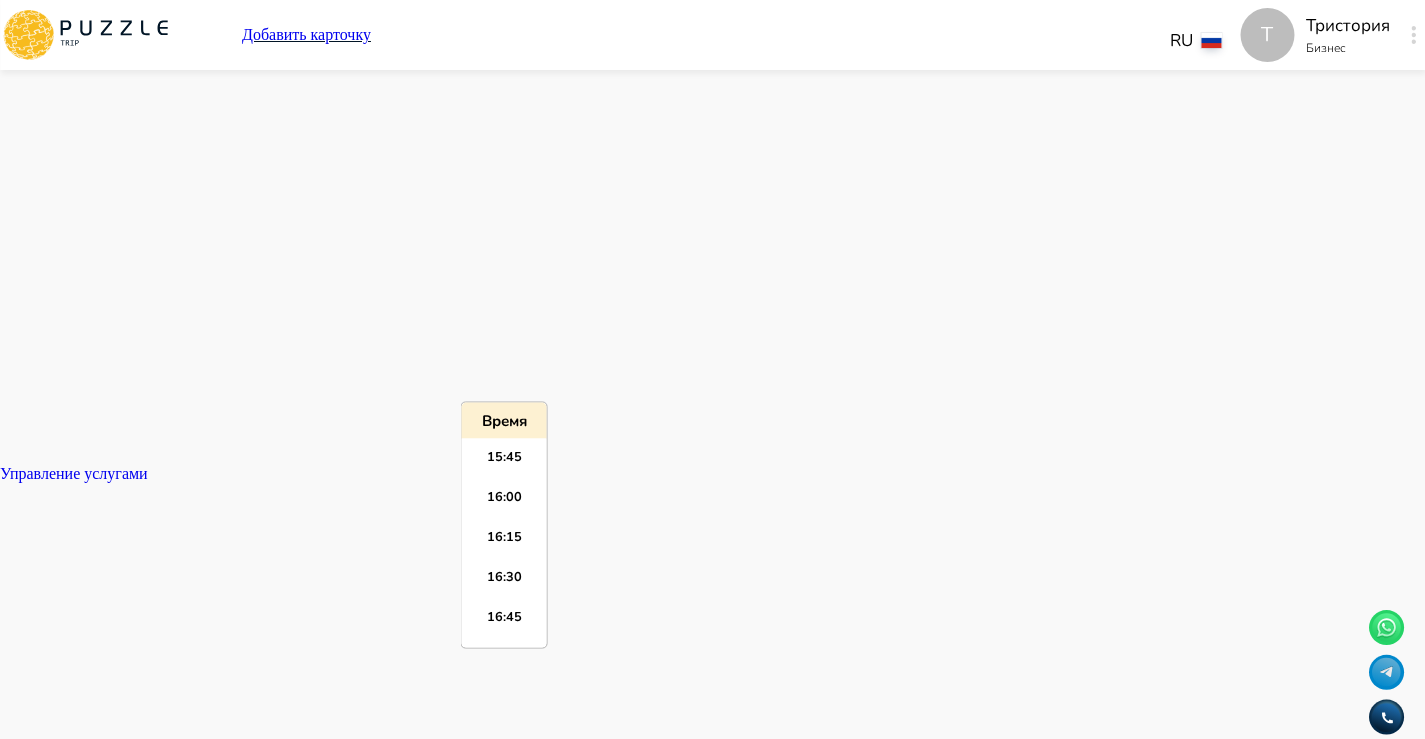 paste on "*****" 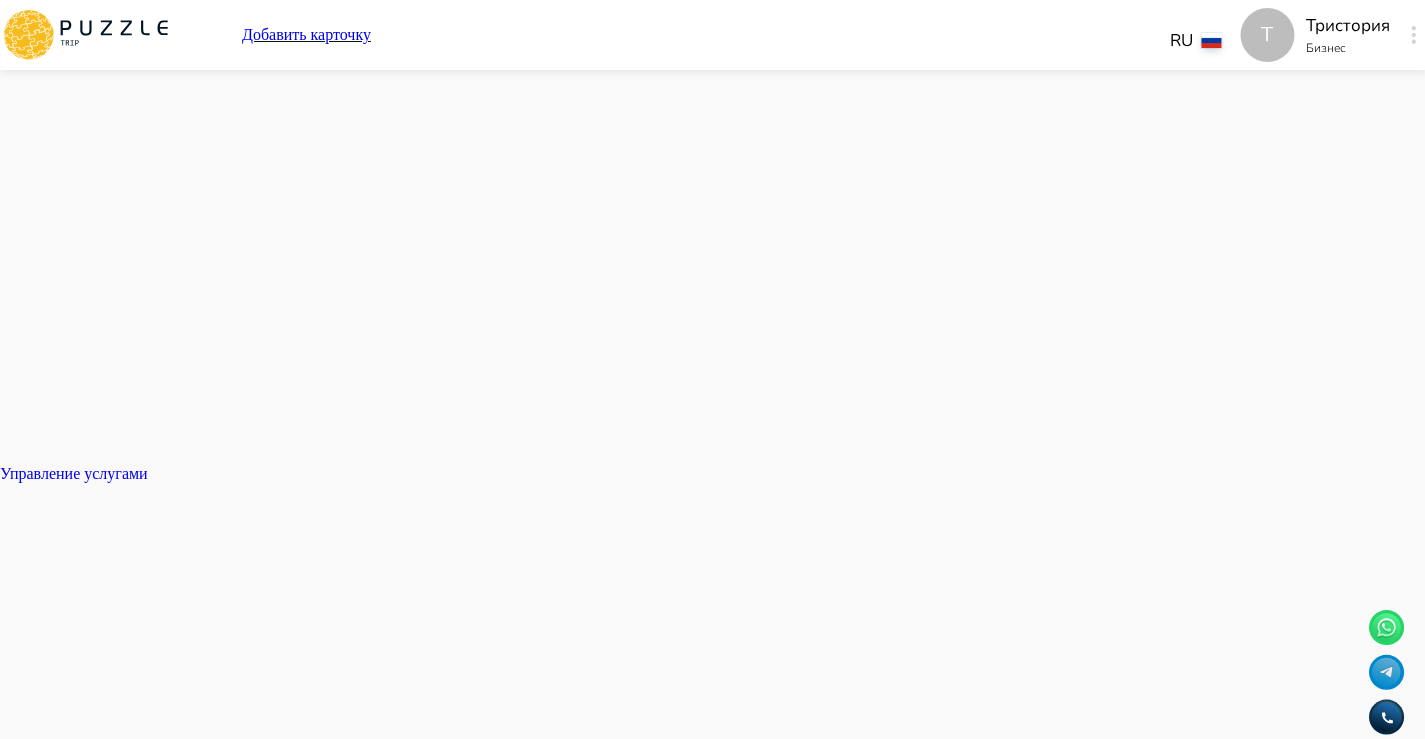 click at bounding box center [8, 9767] 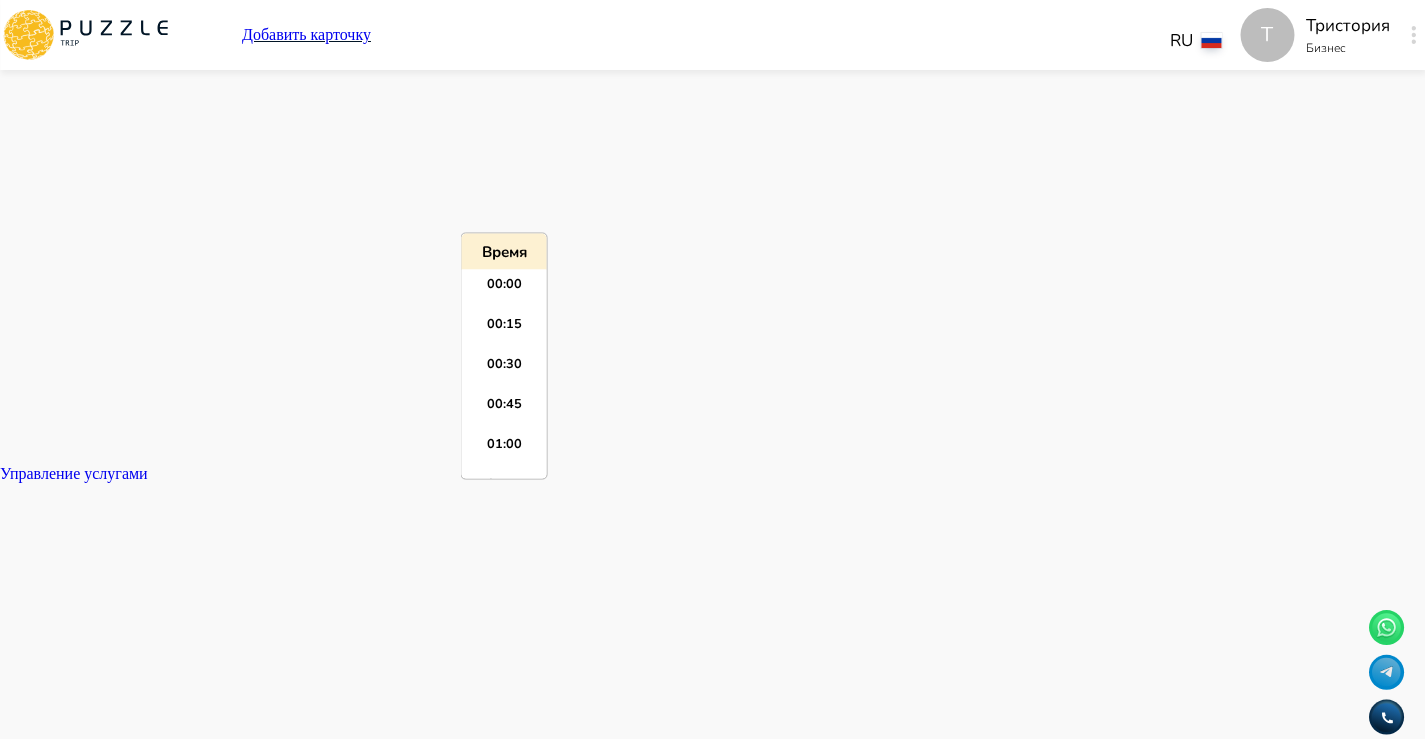 scroll, scrollTop: 2515, scrollLeft: 0, axis: vertical 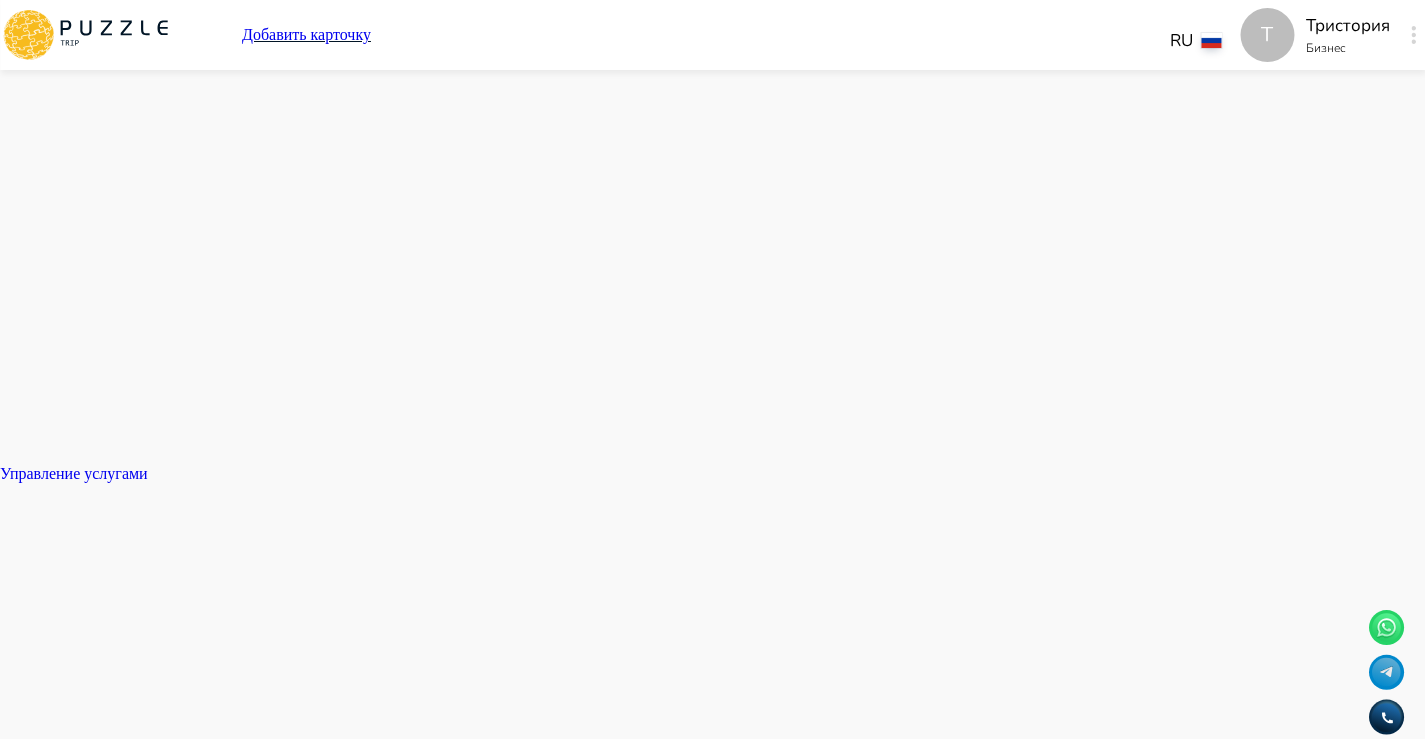 click on "Четверг *****" at bounding box center [712, 9790] 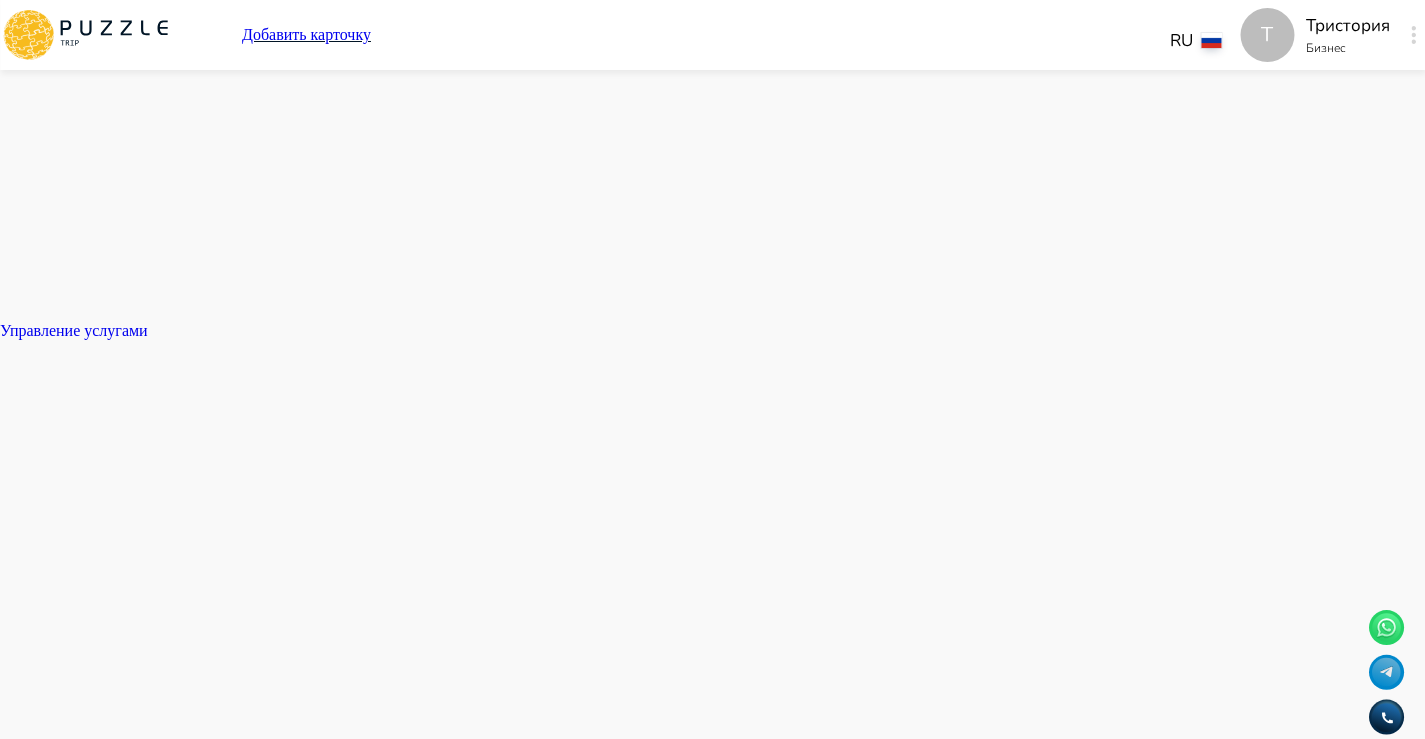 scroll, scrollTop: 1881, scrollLeft: 0, axis: vertical 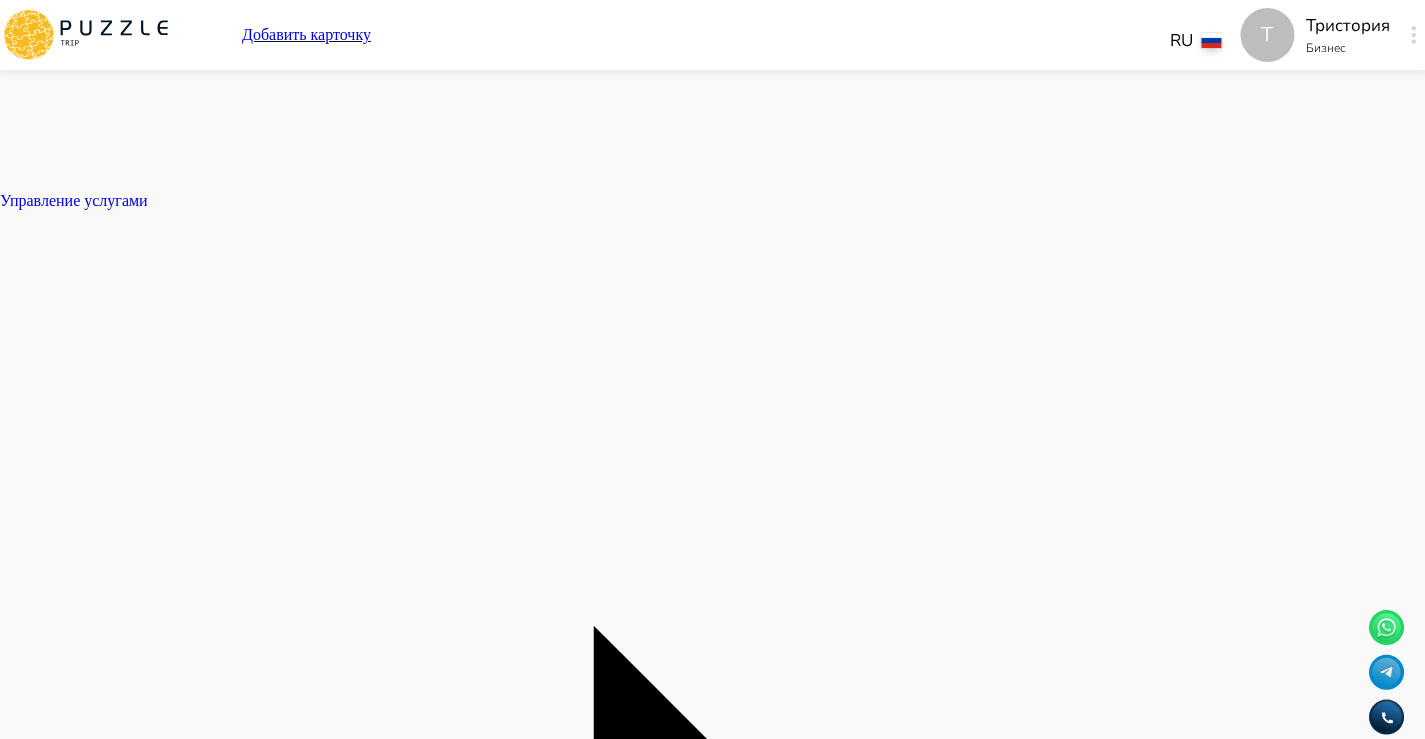 click at bounding box center (8, 9595) 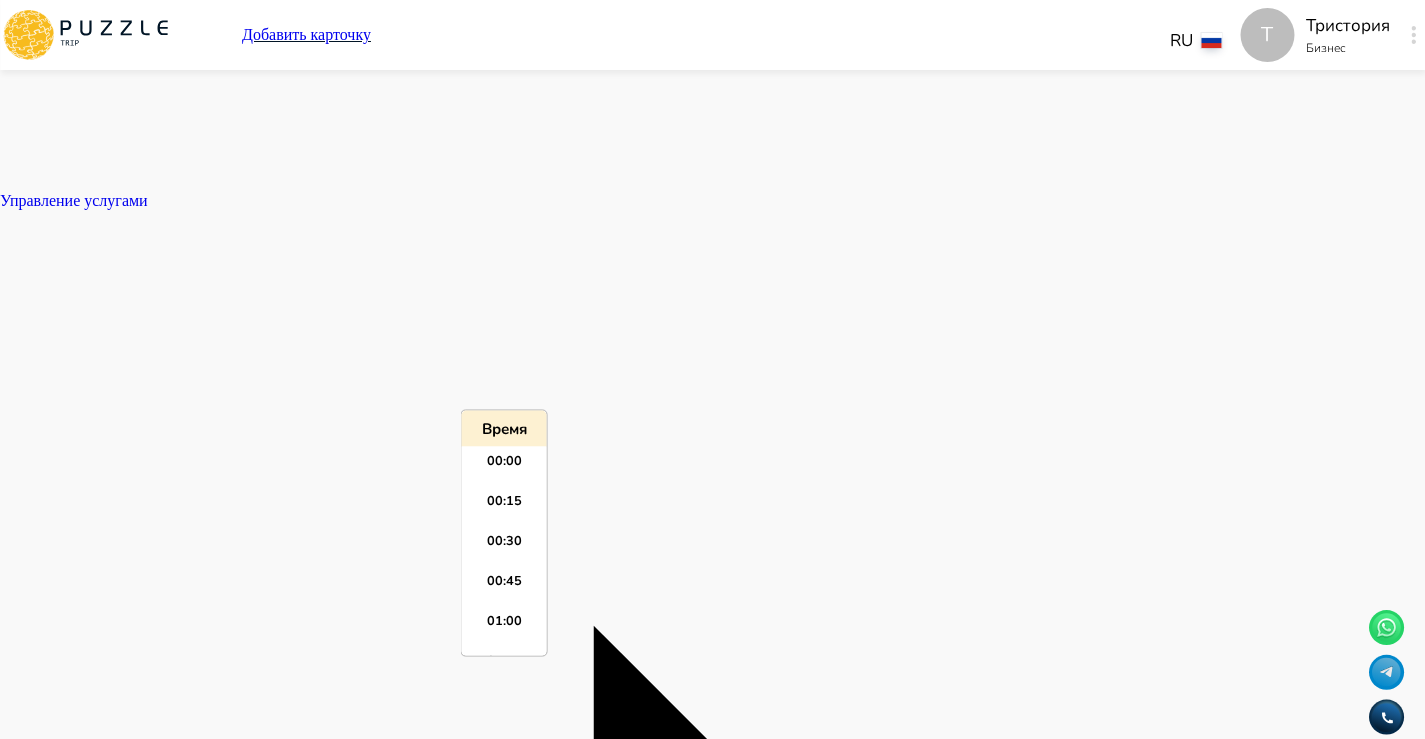 click at bounding box center [712, 9606] 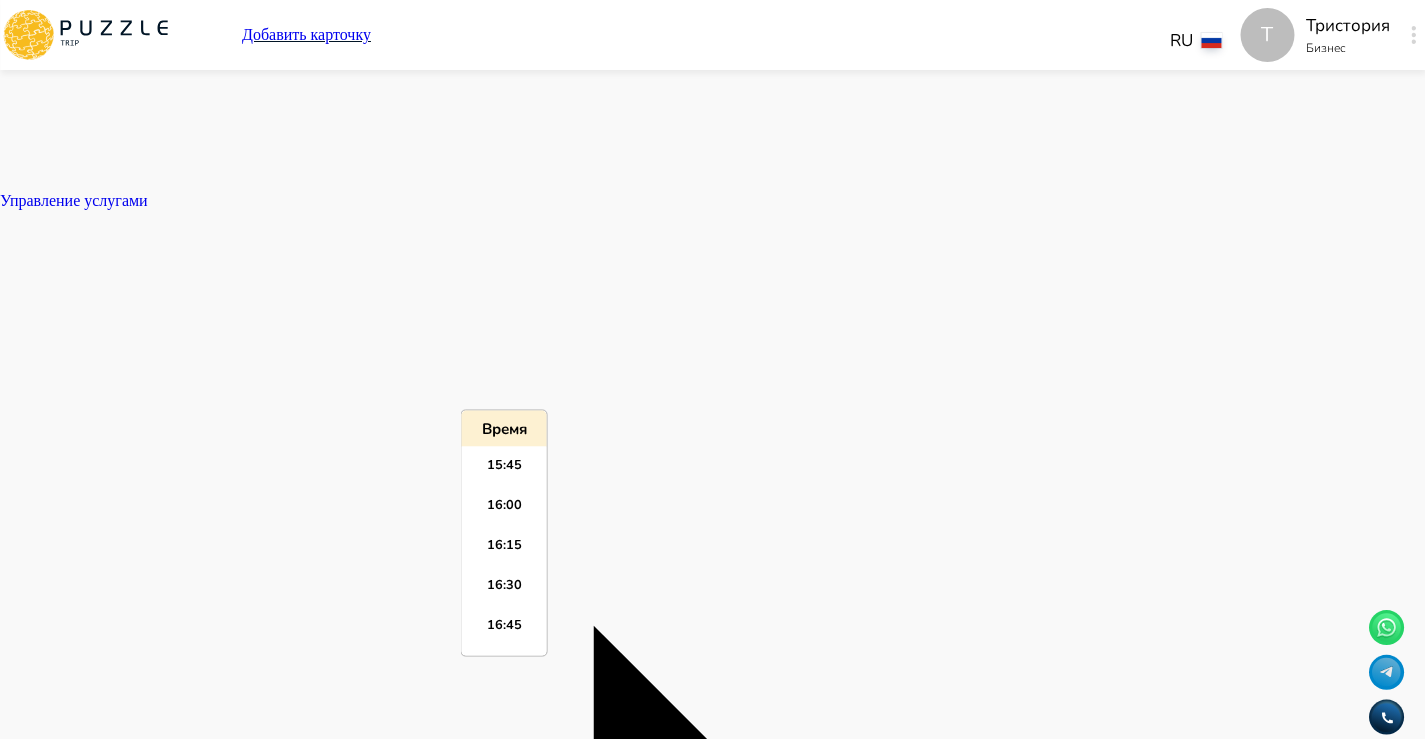 click on "Суббота" at bounding box center (712, 9687) 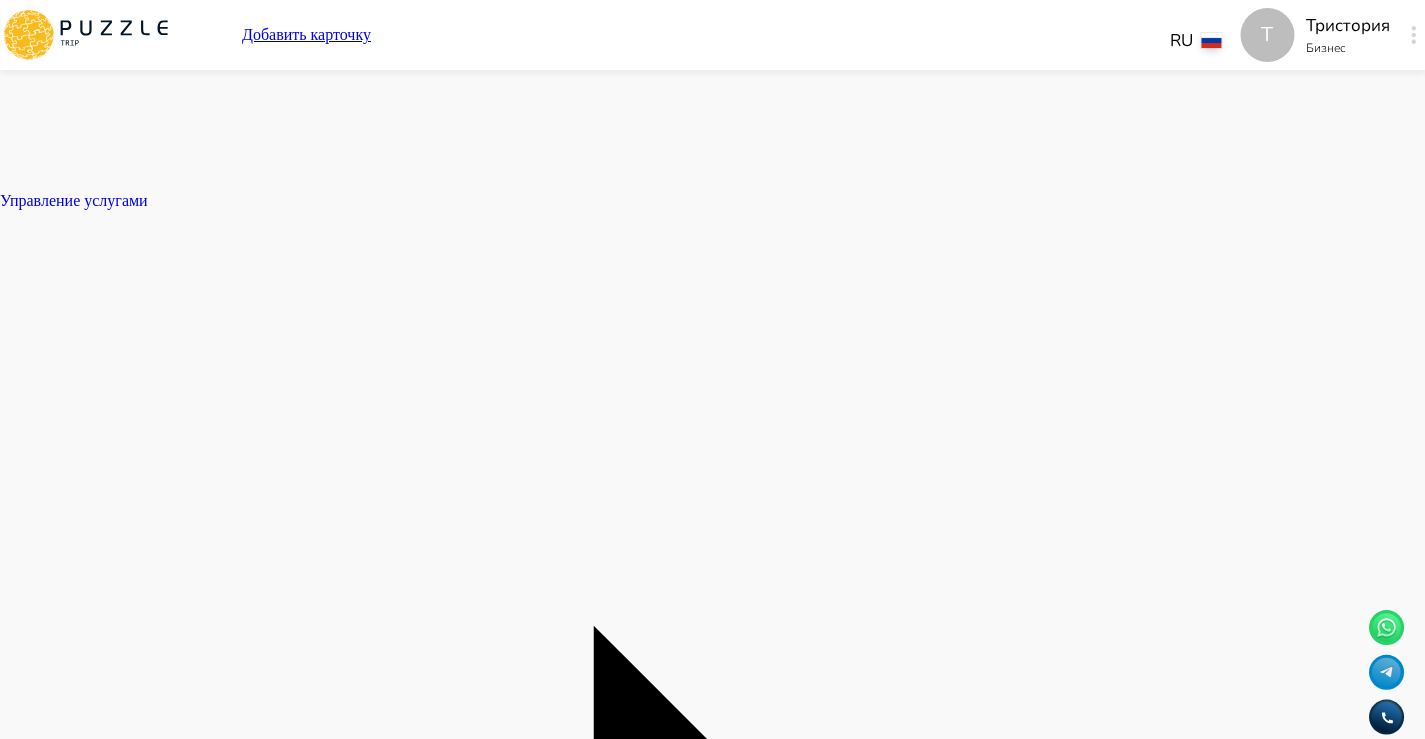click at bounding box center [8, 9696] 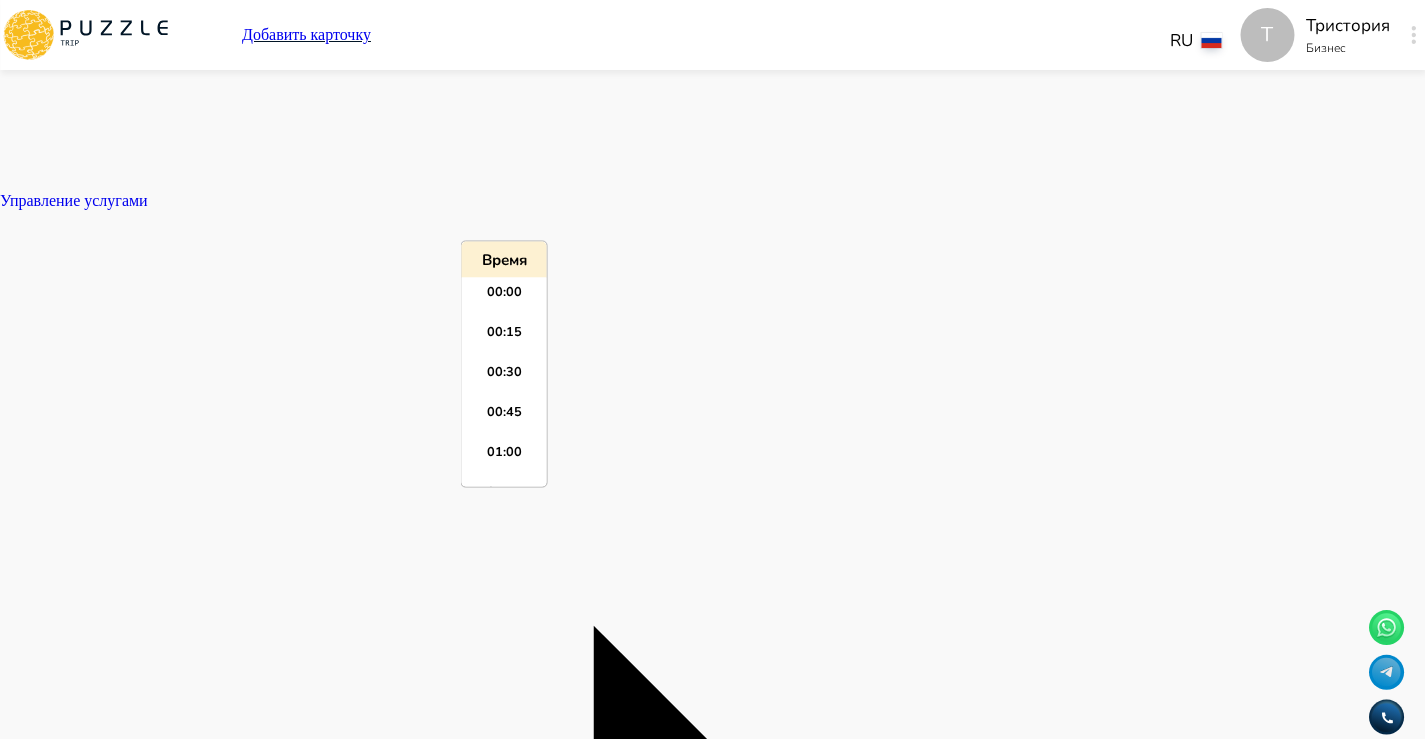 scroll, scrollTop: 2515, scrollLeft: 0, axis: vertical 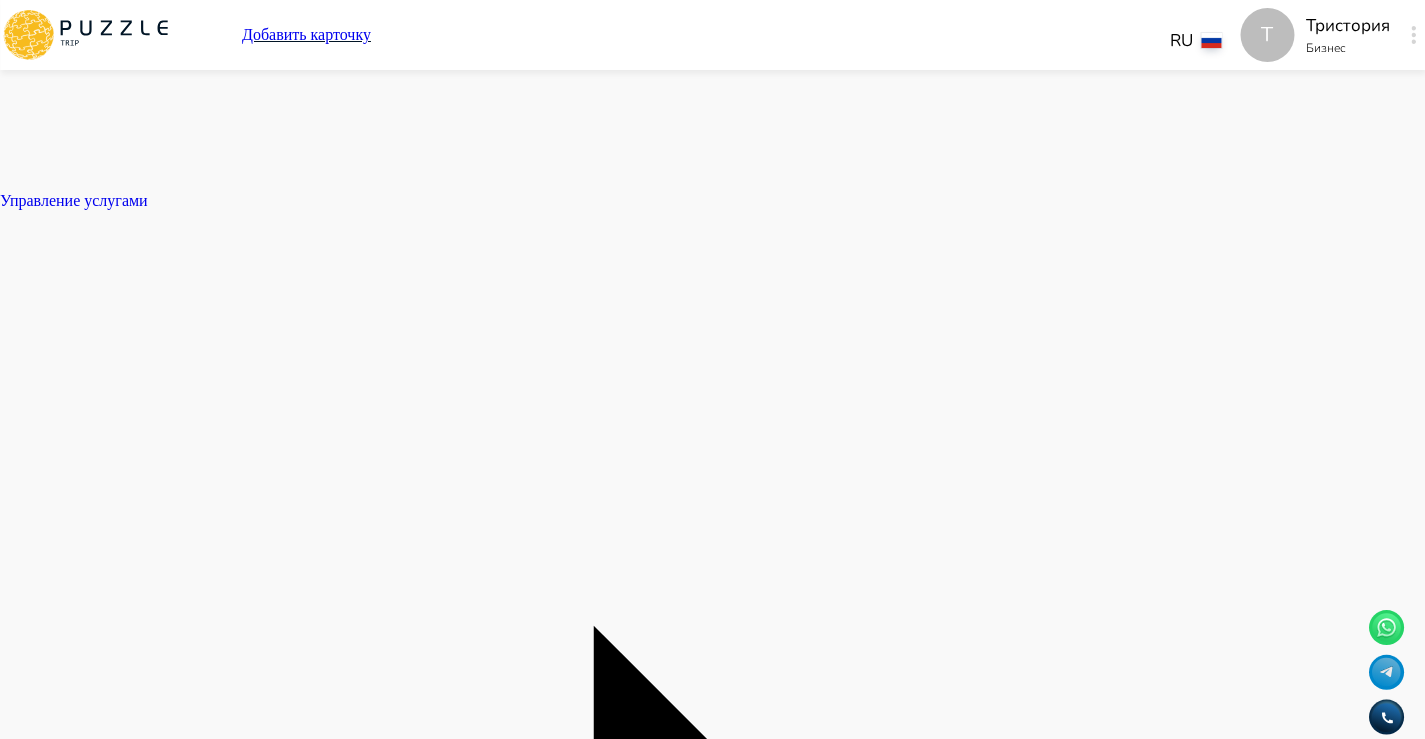 click on "Суббота *****" at bounding box center (712, 9719) 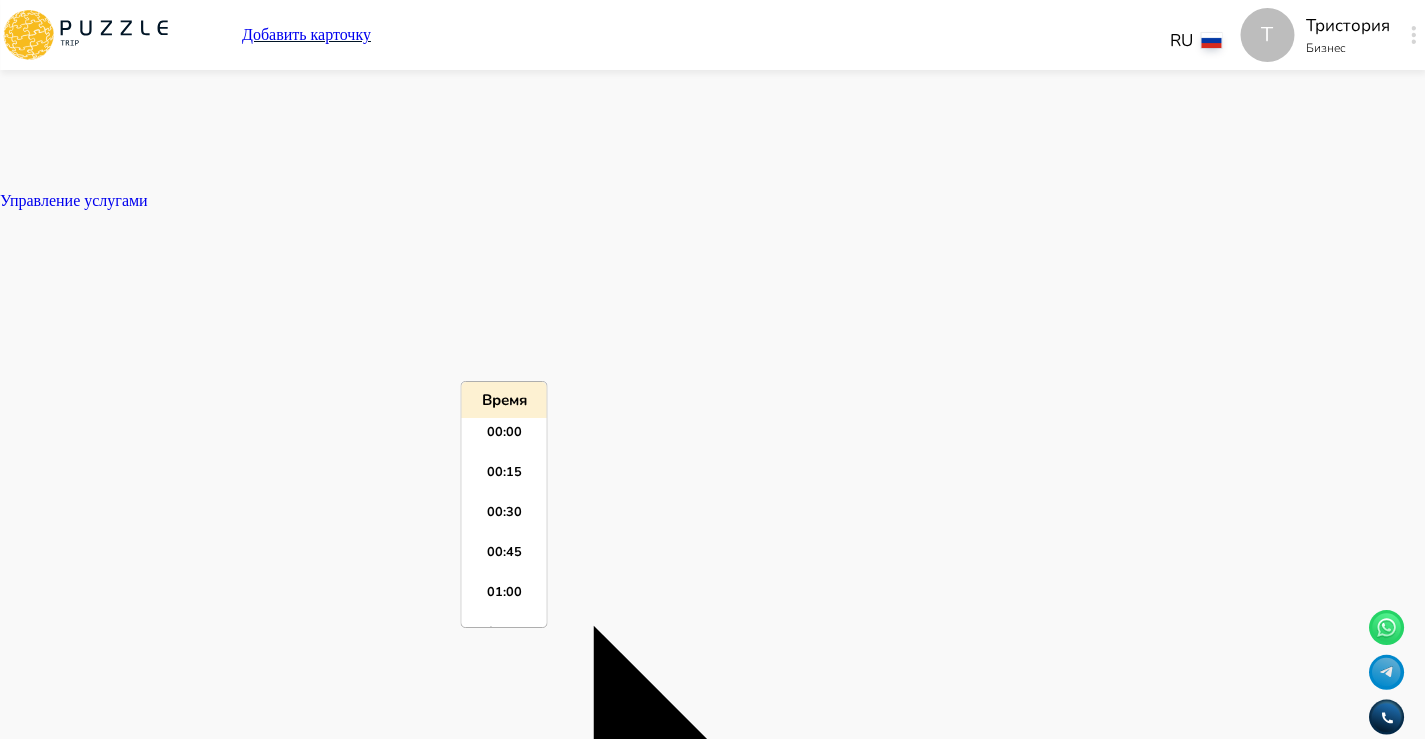 click at bounding box center (712, 9808) 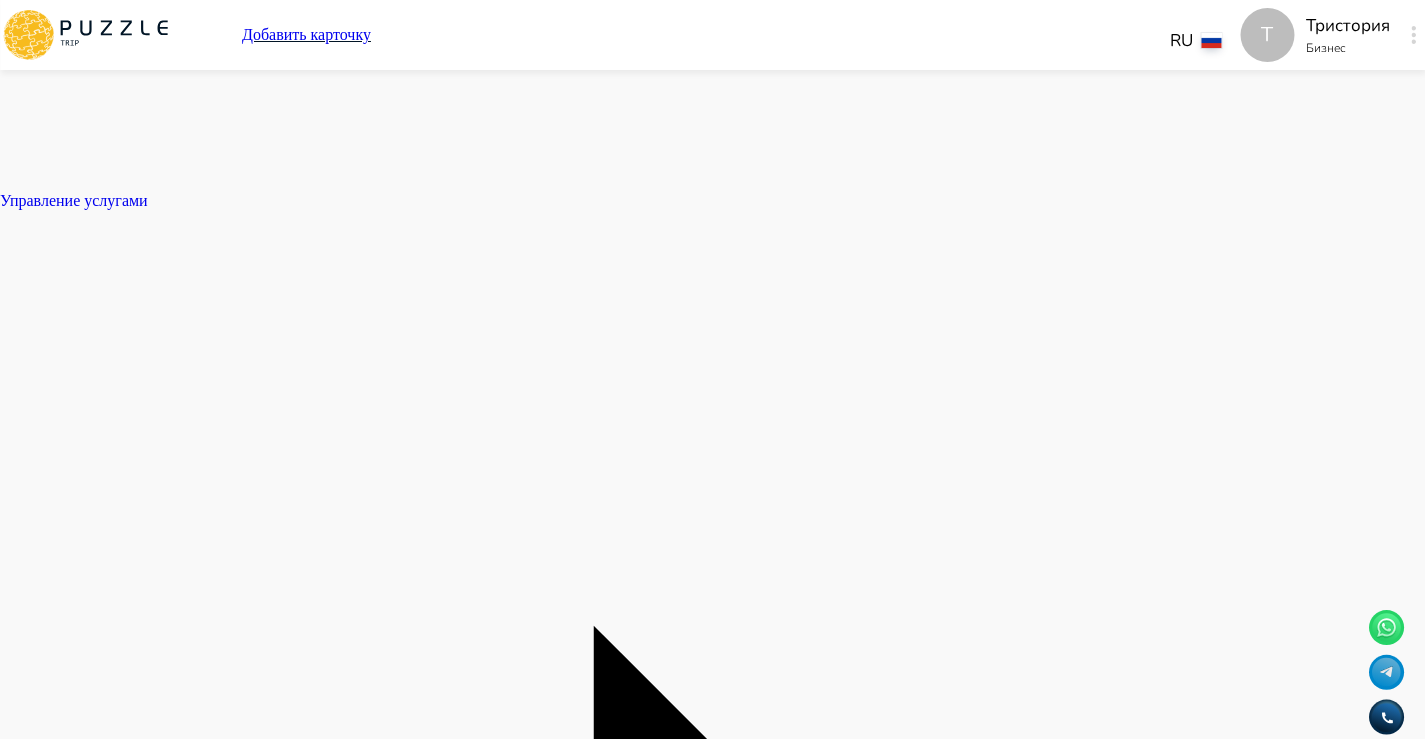 click on "Панель управления Управление профилем Управление услугами Отчеты Управление бронированиями Чат Мой кошелёк $ 0 Выплата   $0 Выйти" at bounding box center (712, -1549) 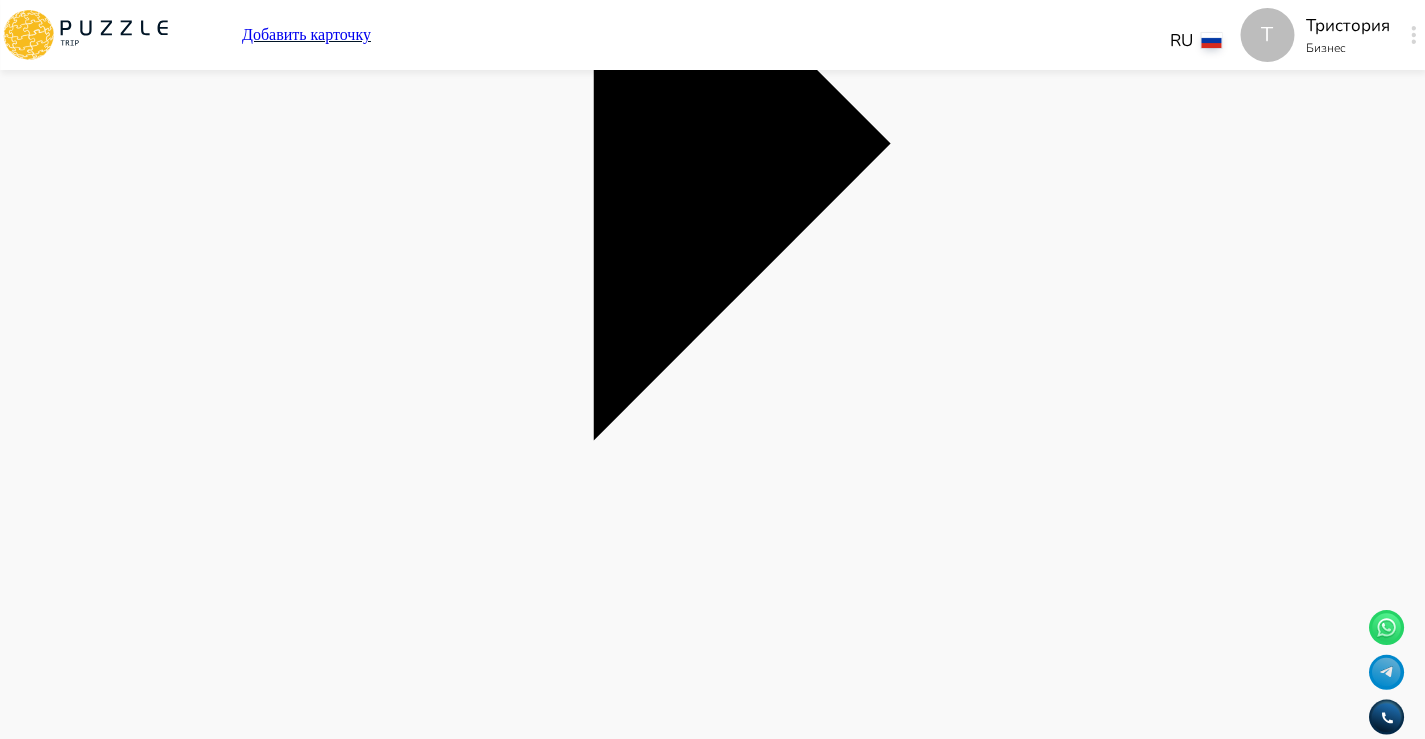 scroll, scrollTop: 1211, scrollLeft: 0, axis: vertical 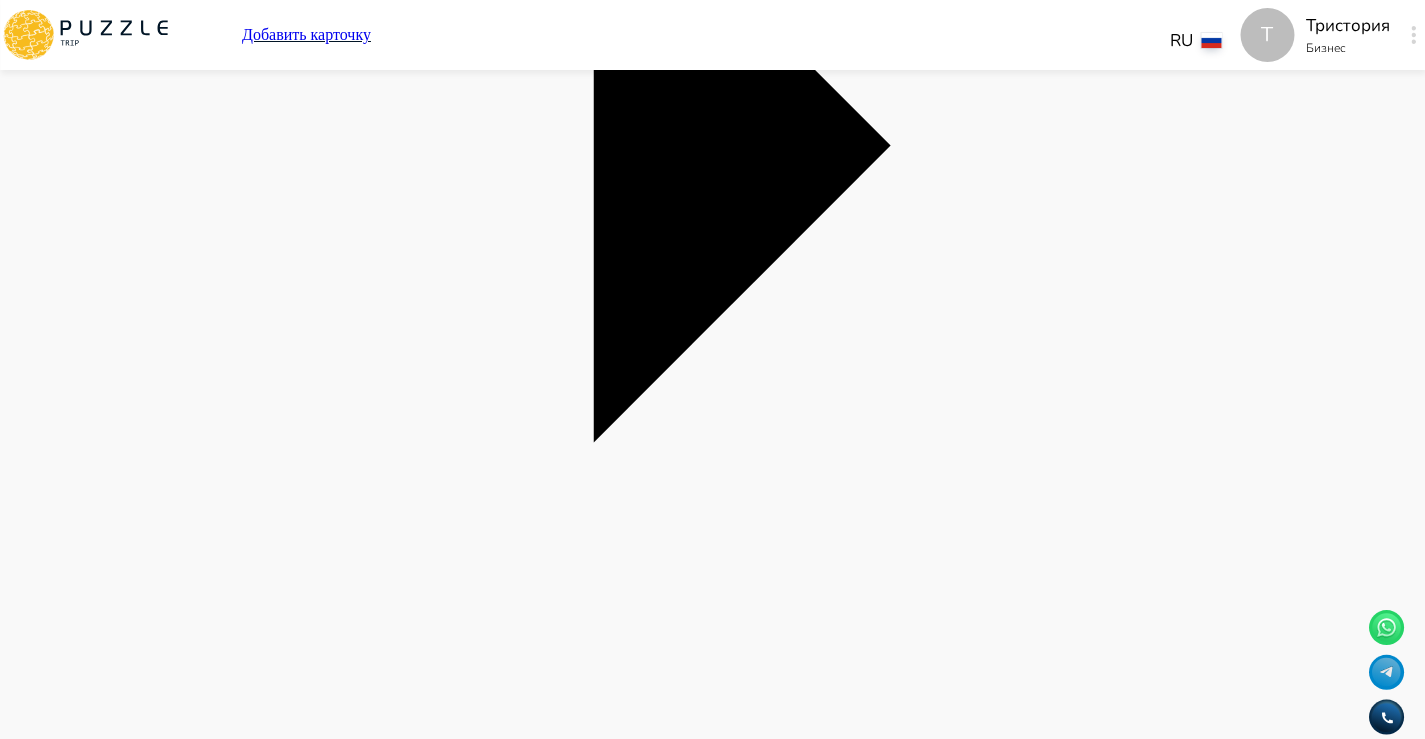 click on "*****" at bounding box center [712, 9680] 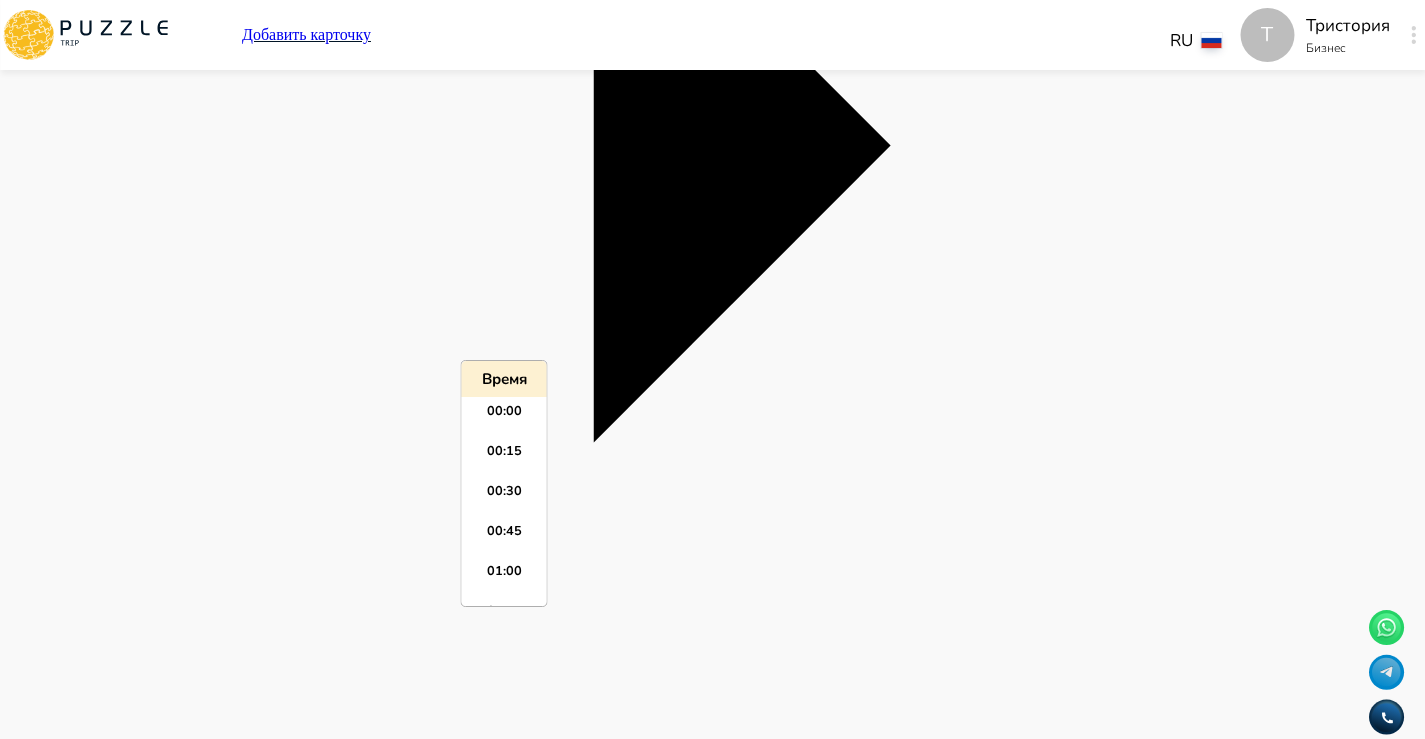 click on "*****" at bounding box center (712, 9680) 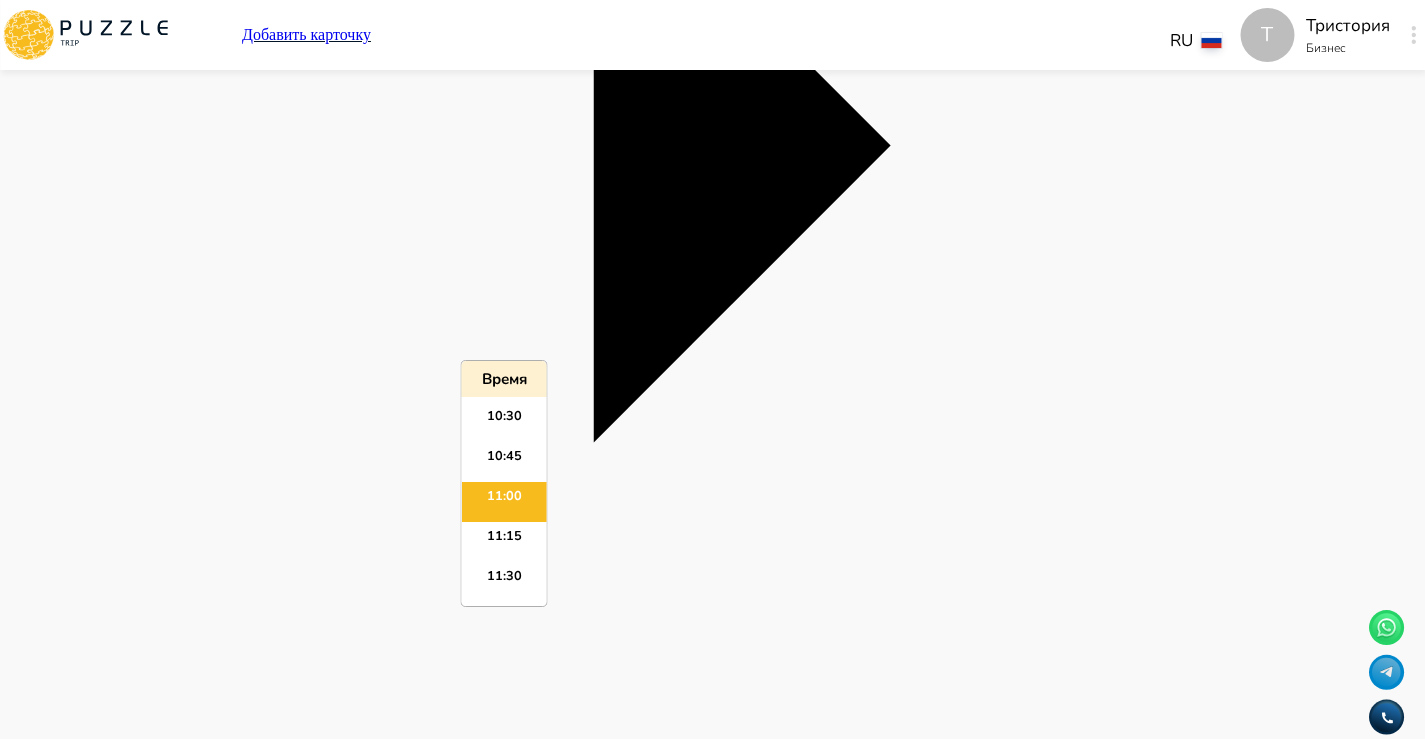 click on "*****" at bounding box center [712, 9680] 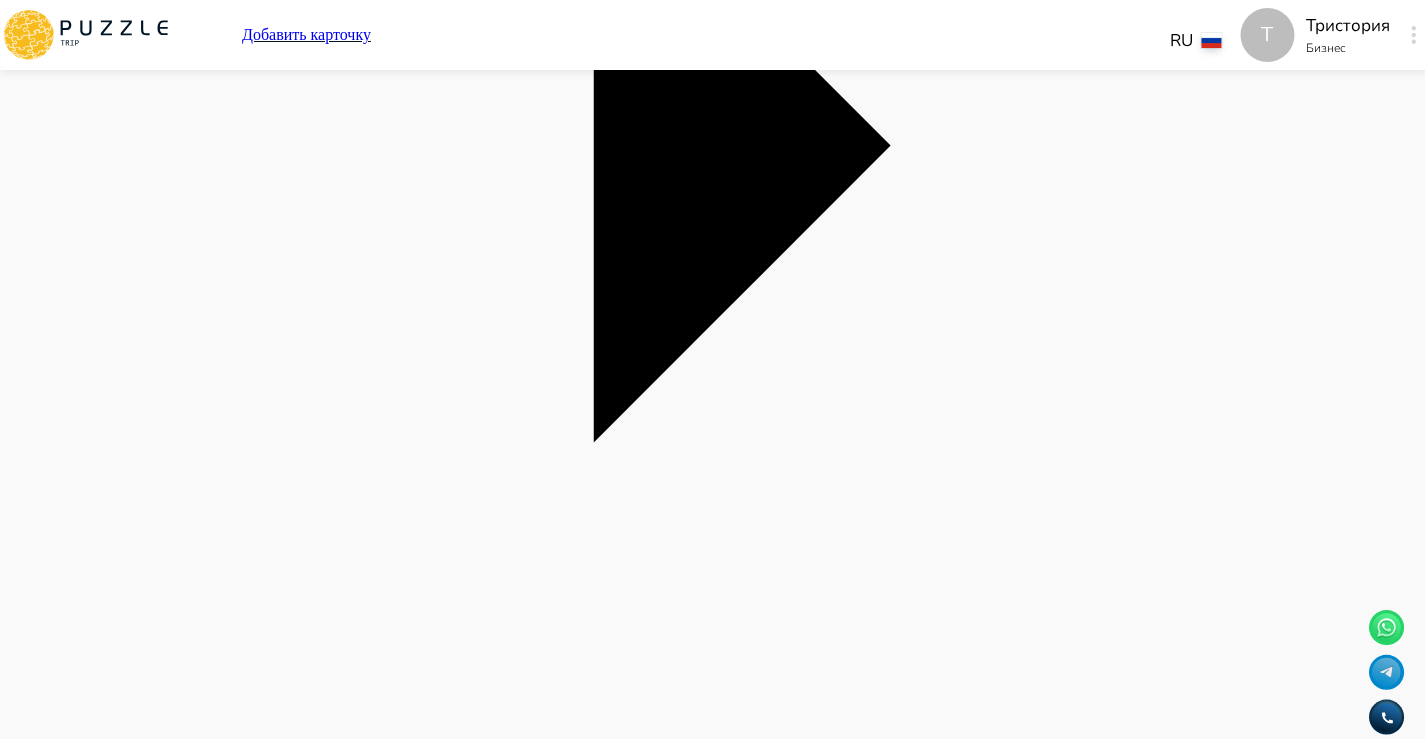 click on "Панель управления Управление профилем Управление услугами Отчеты Управление бронированиями Чат Мой кошелёк $ 0 Выплата   $0 Выйти" at bounding box center (712, -879) 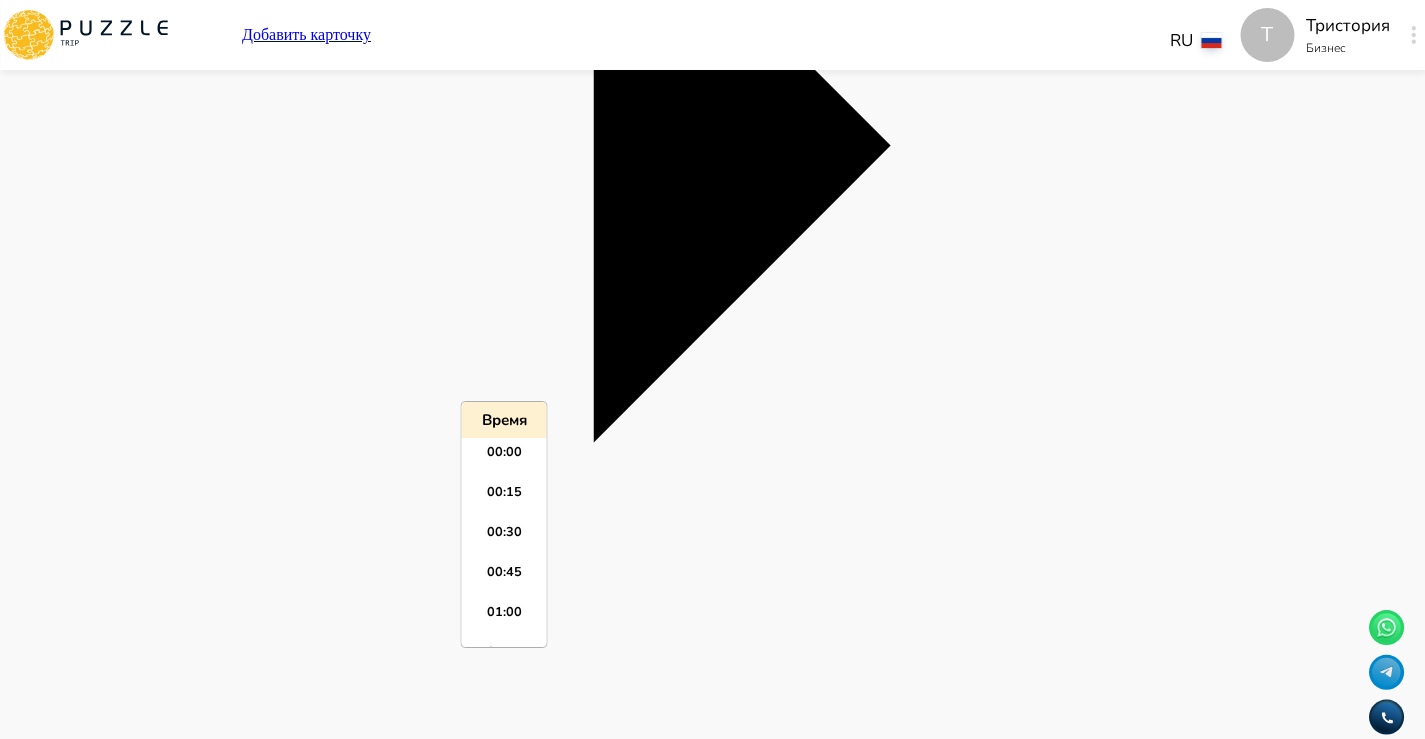 scroll, scrollTop: 2515, scrollLeft: 0, axis: vertical 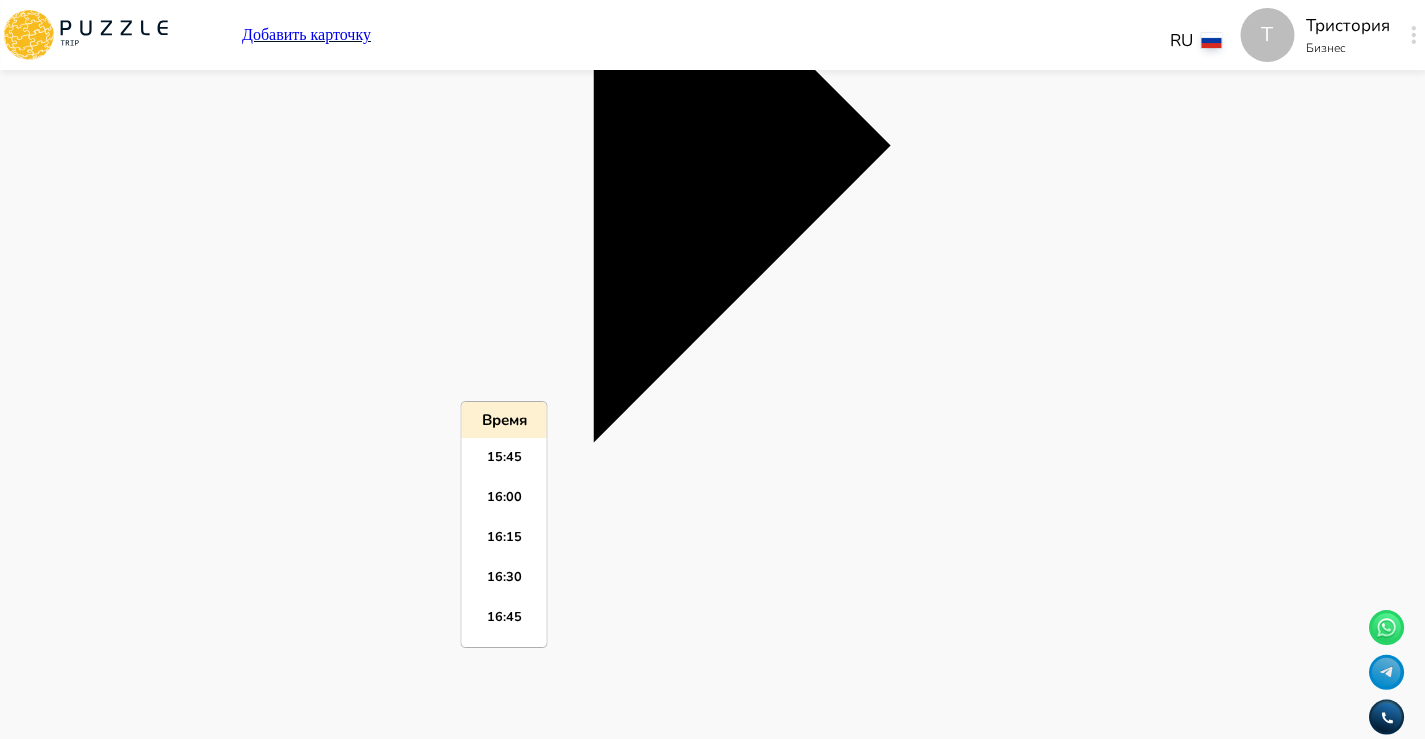 paste on "*****" 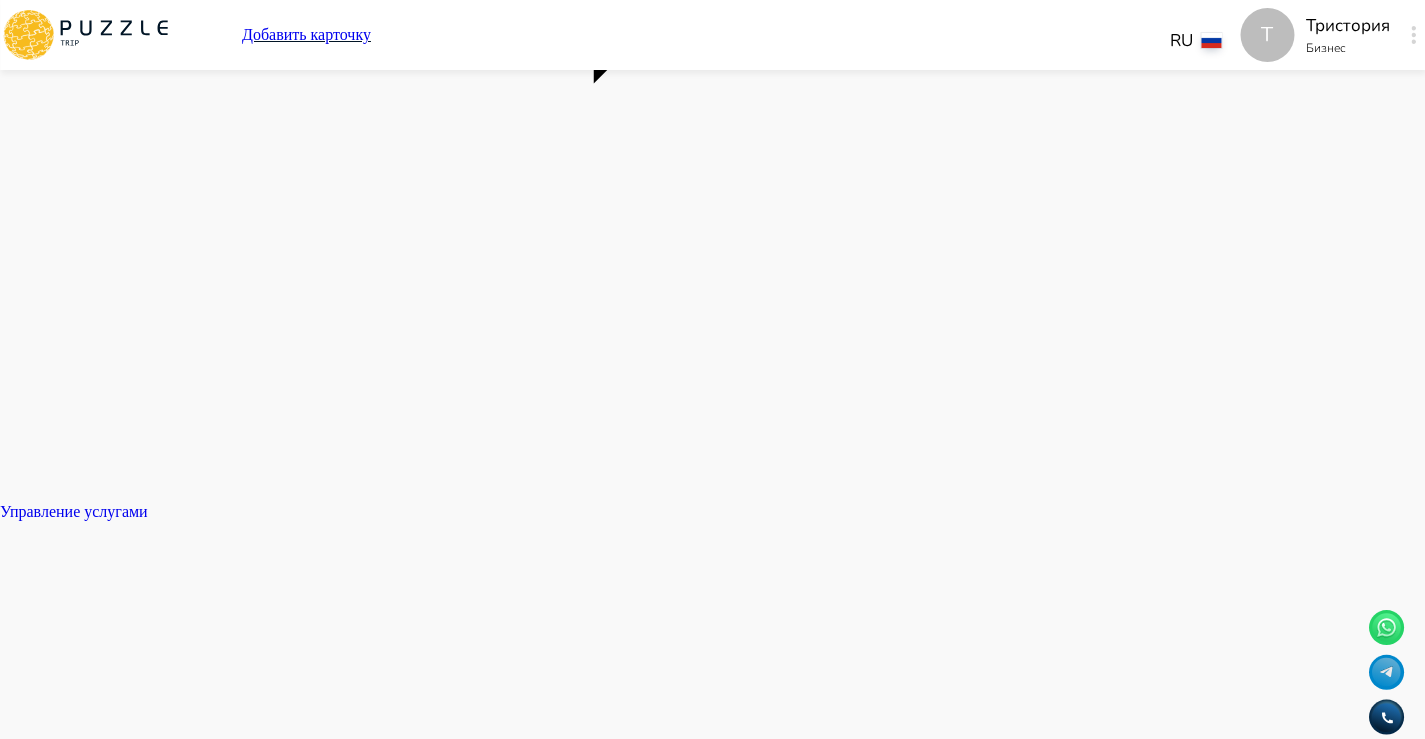 scroll, scrollTop: 1573, scrollLeft: 0, axis: vertical 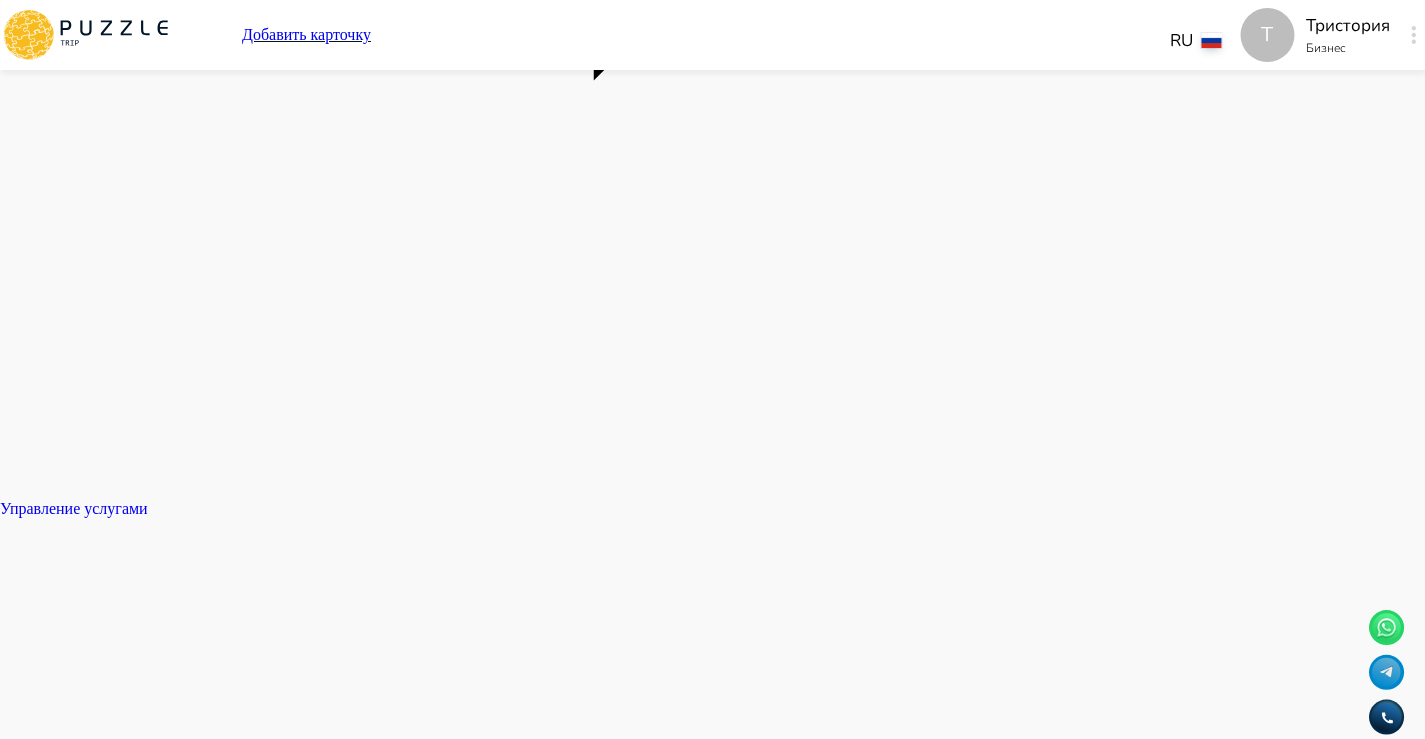 click on "Среда *****" at bounding box center (712, 9788) 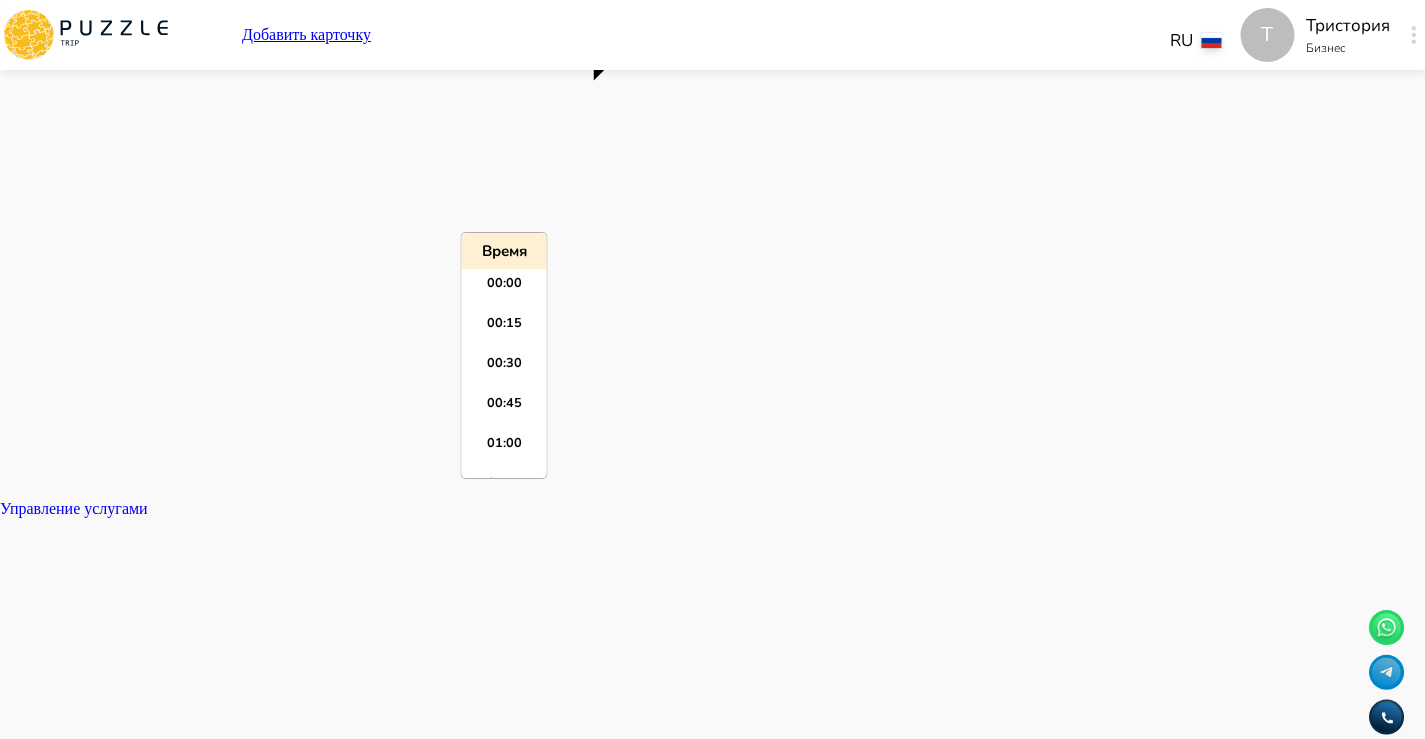 click at bounding box center (712, 9840) 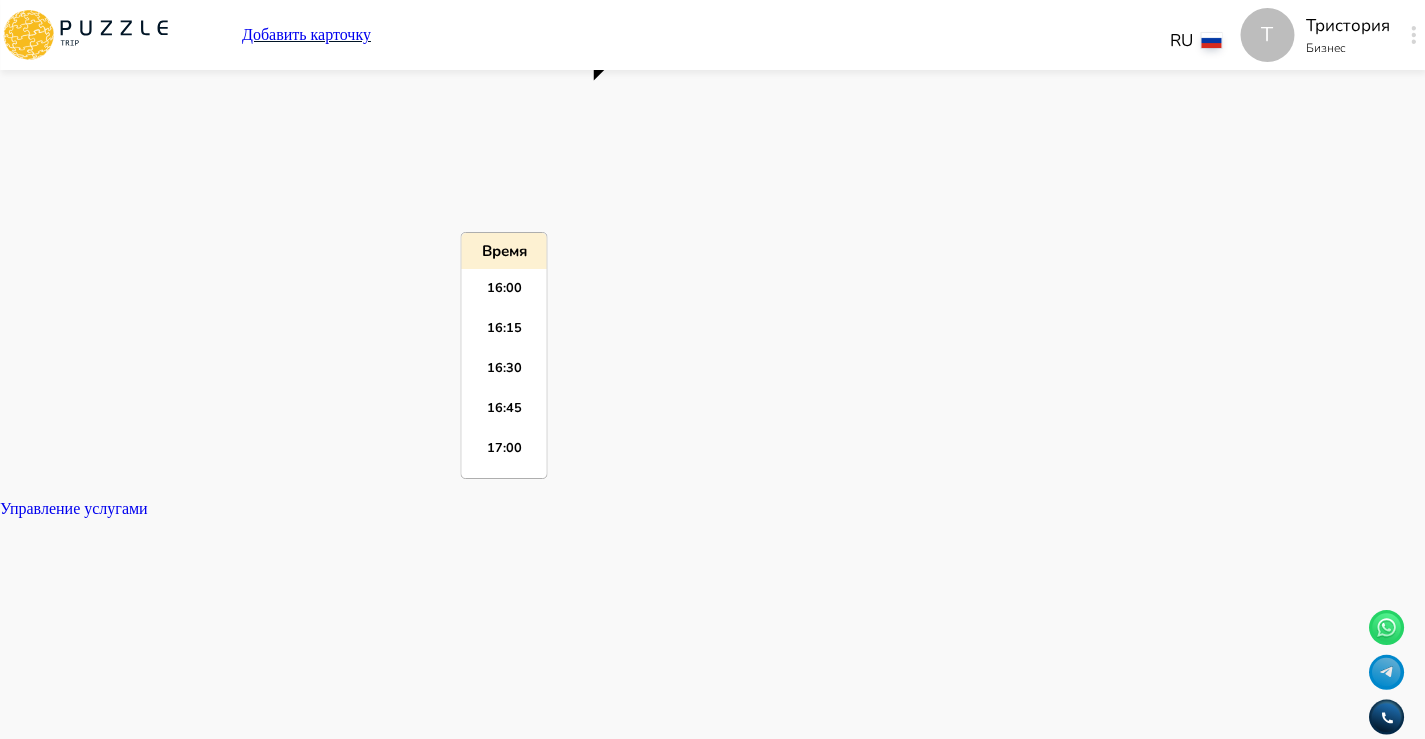 click on "Панель управления Управление профилем Управление услугами Отчеты Управление бронированиями Чат Мой кошелёк $ 0 Выплата   $0 Выйти" at bounding box center [712, -1241] 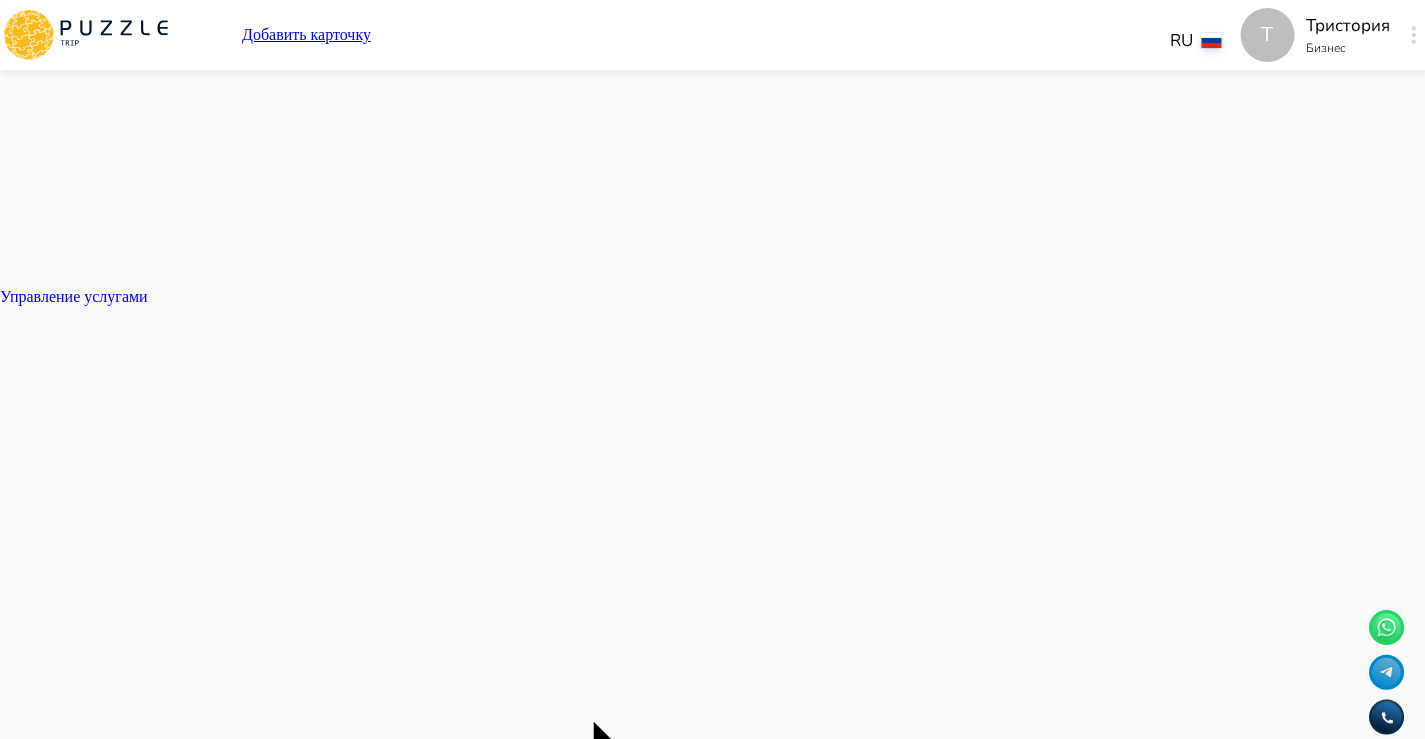 scroll, scrollTop: 1821, scrollLeft: 0, axis: vertical 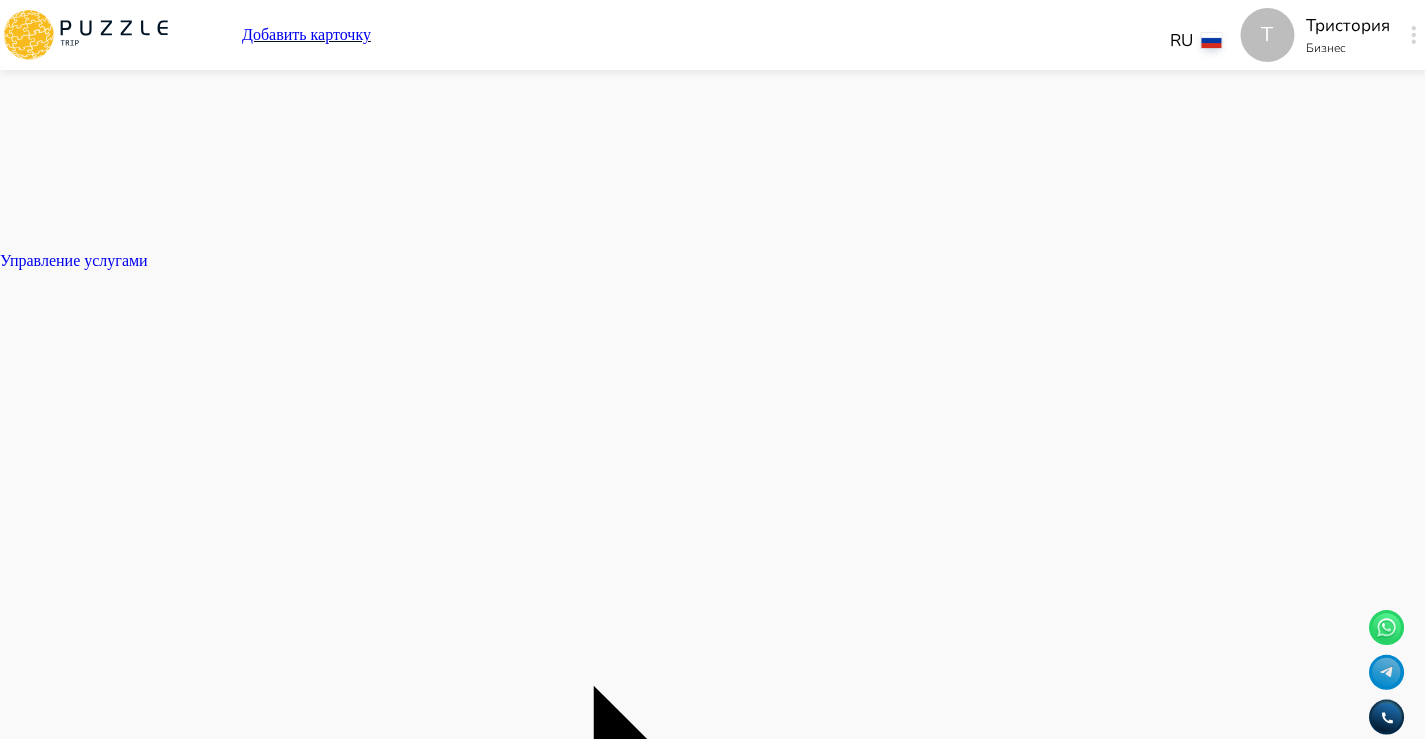 click at bounding box center (8, 9746) 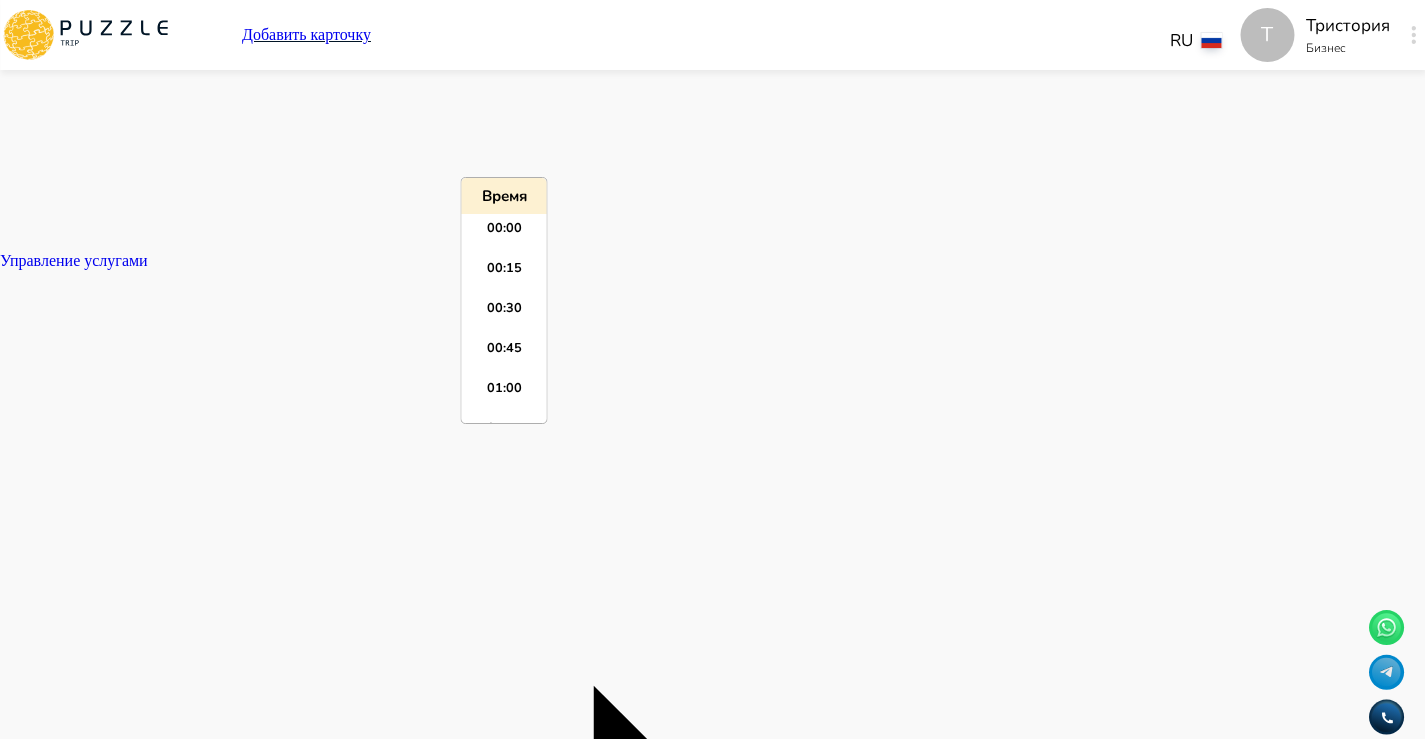 scroll, scrollTop: 2555, scrollLeft: 0, axis: vertical 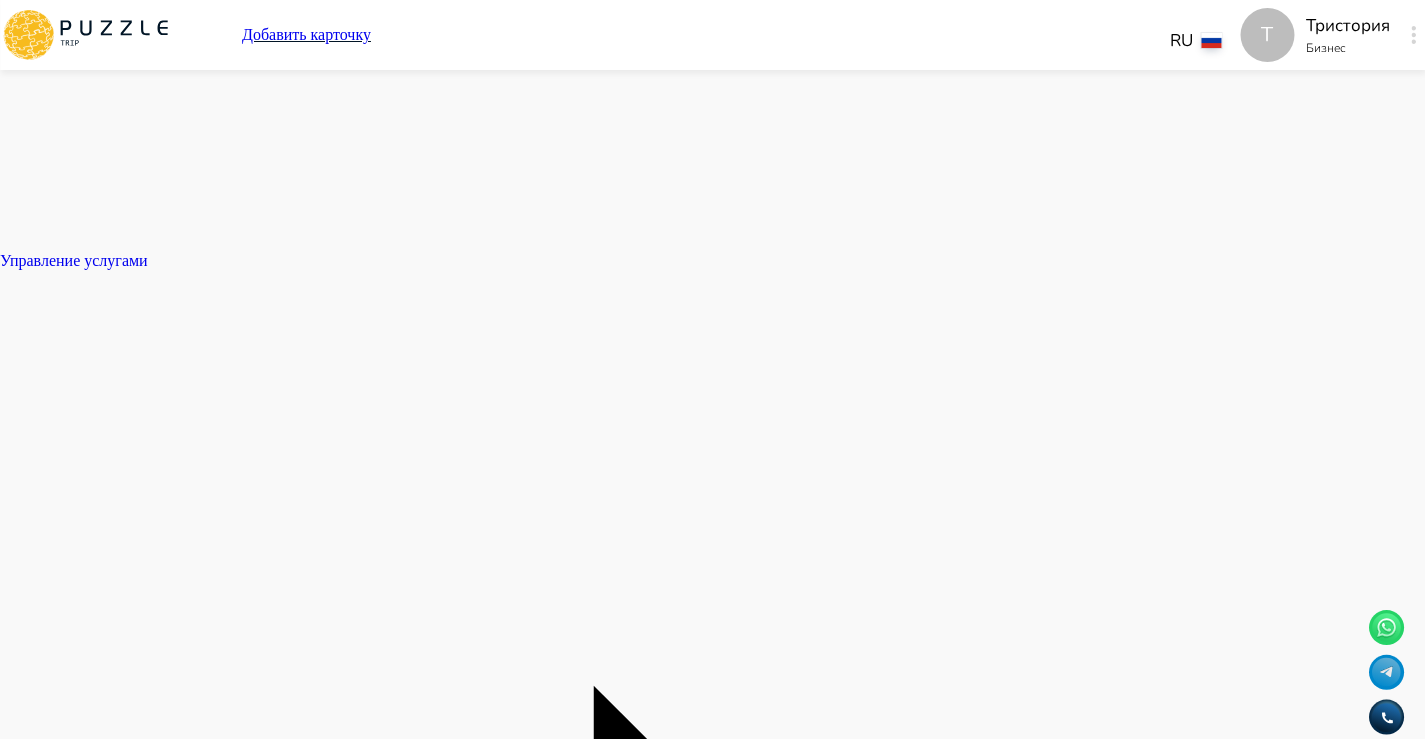 click on "Панель управления Управление профилем Управление услугами Отчеты Управление бронированиями Чат Мой кошелёк $ 0 Выплата   $0 Выйти" at bounding box center (712, -1489) 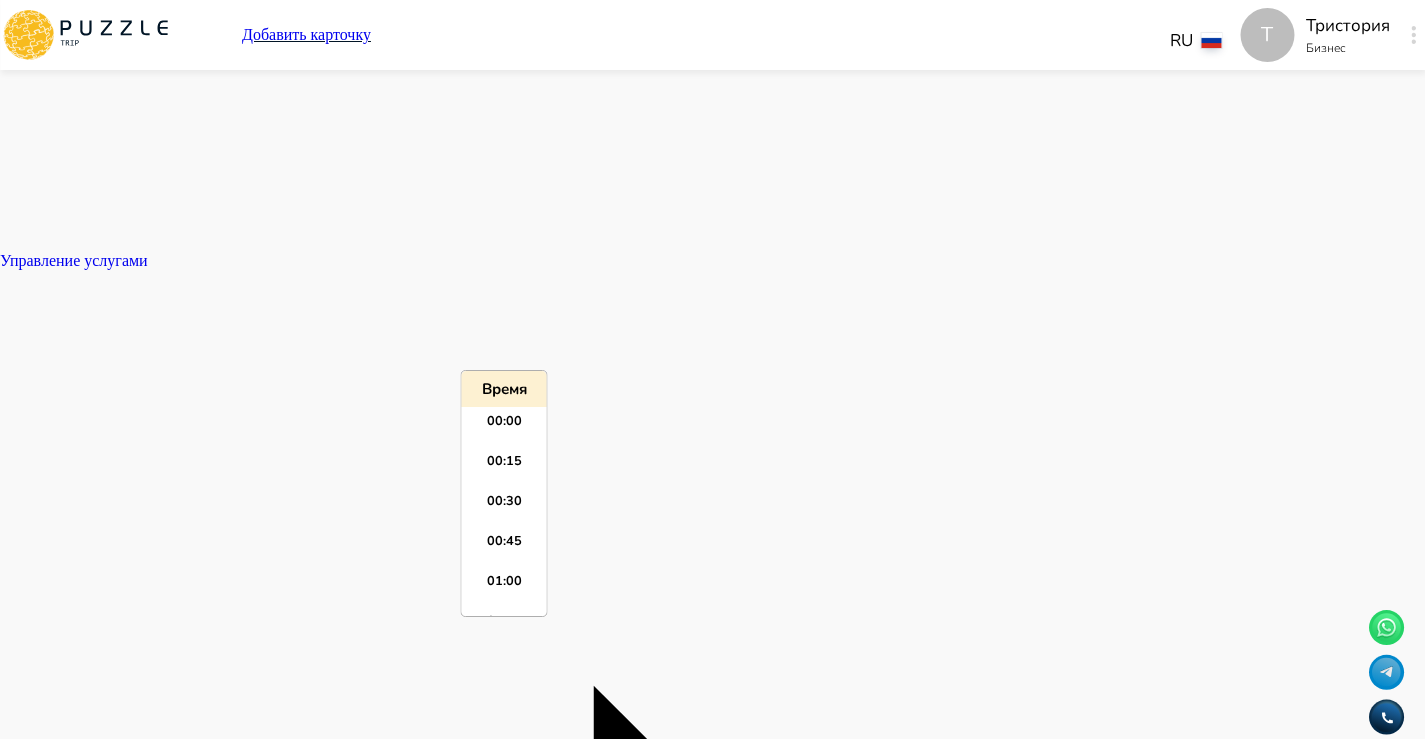 scroll, scrollTop: 2555, scrollLeft: 0, axis: vertical 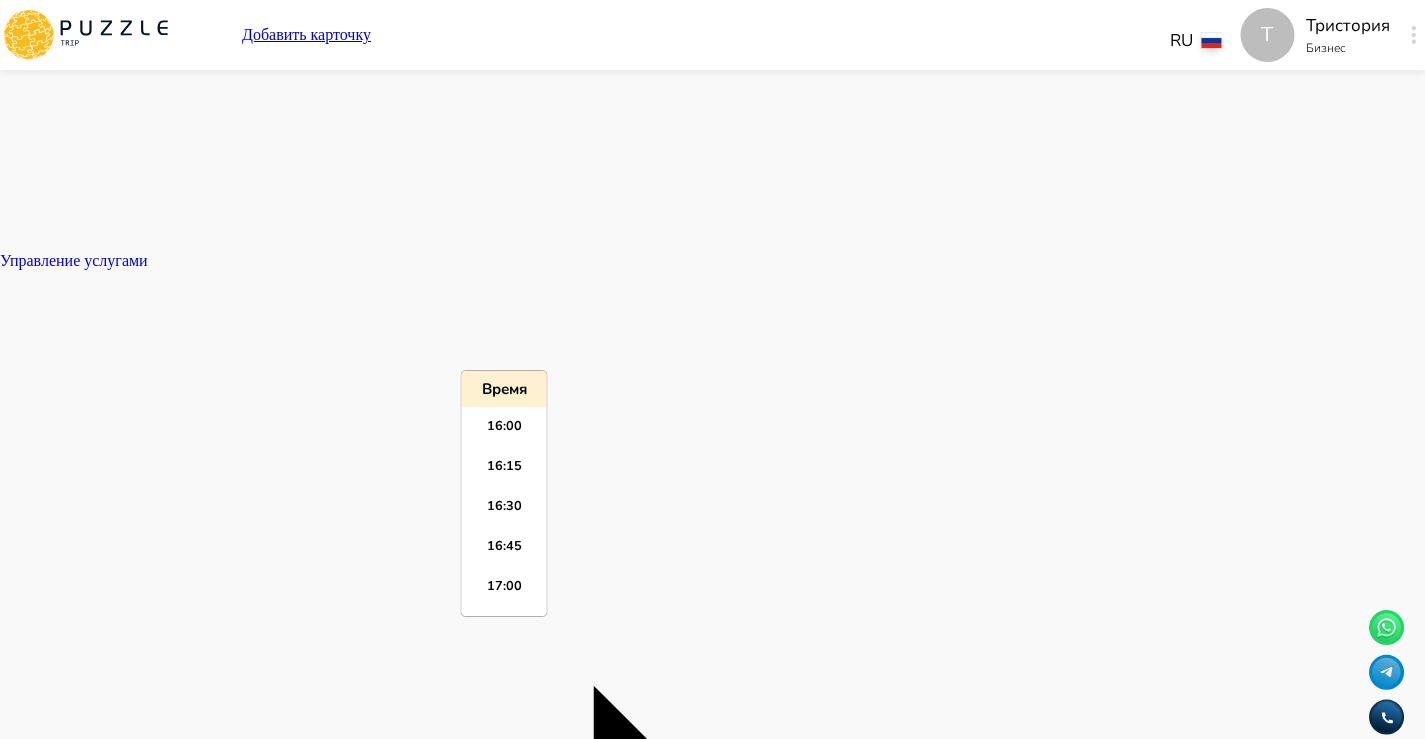 paste on "*****" 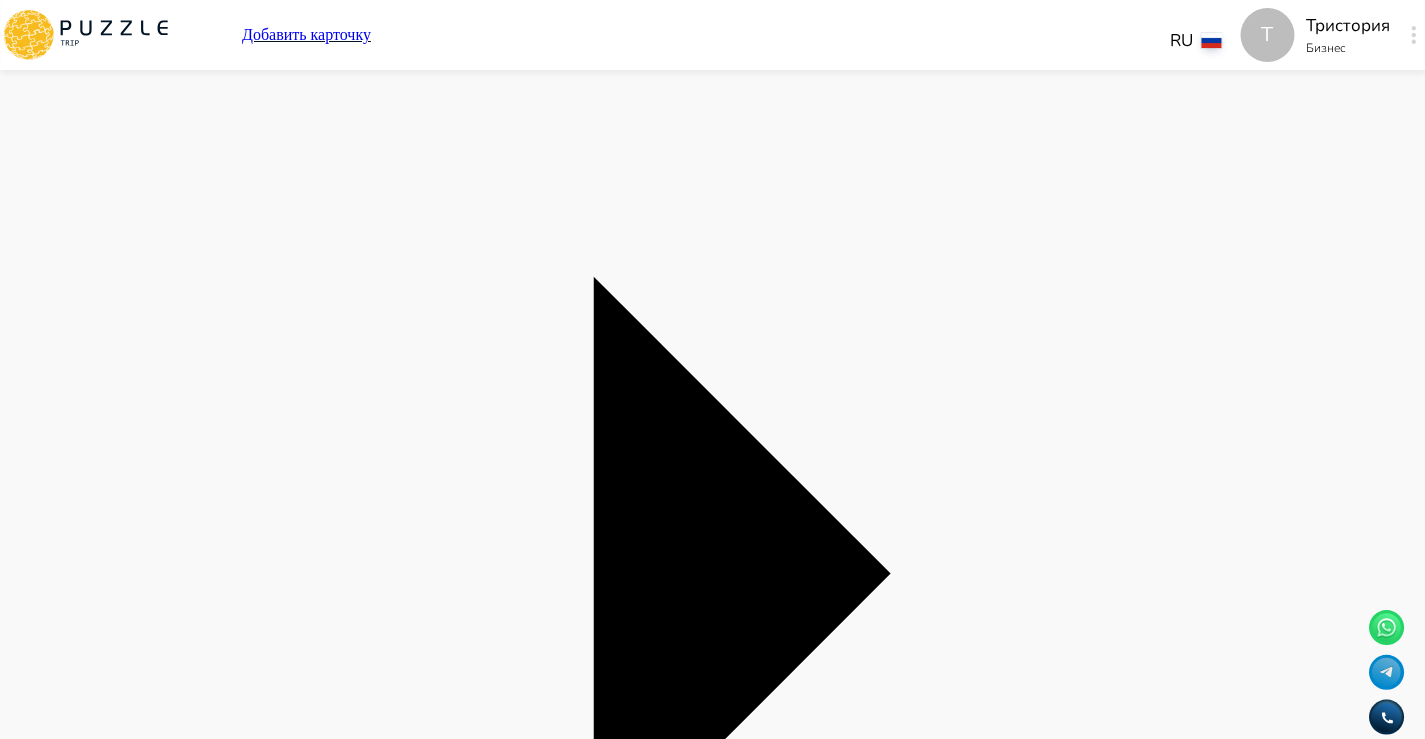 scroll, scrollTop: 2252, scrollLeft: 0, axis: vertical 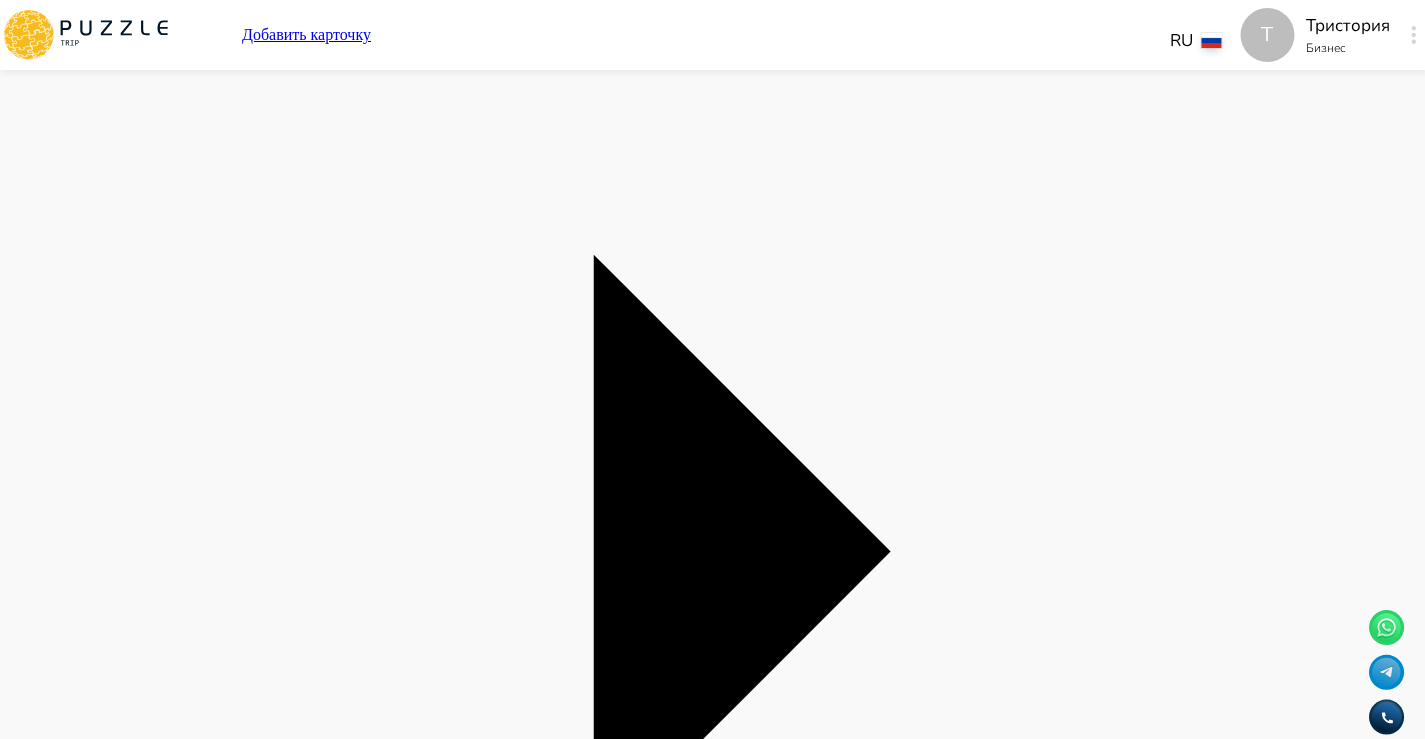 click 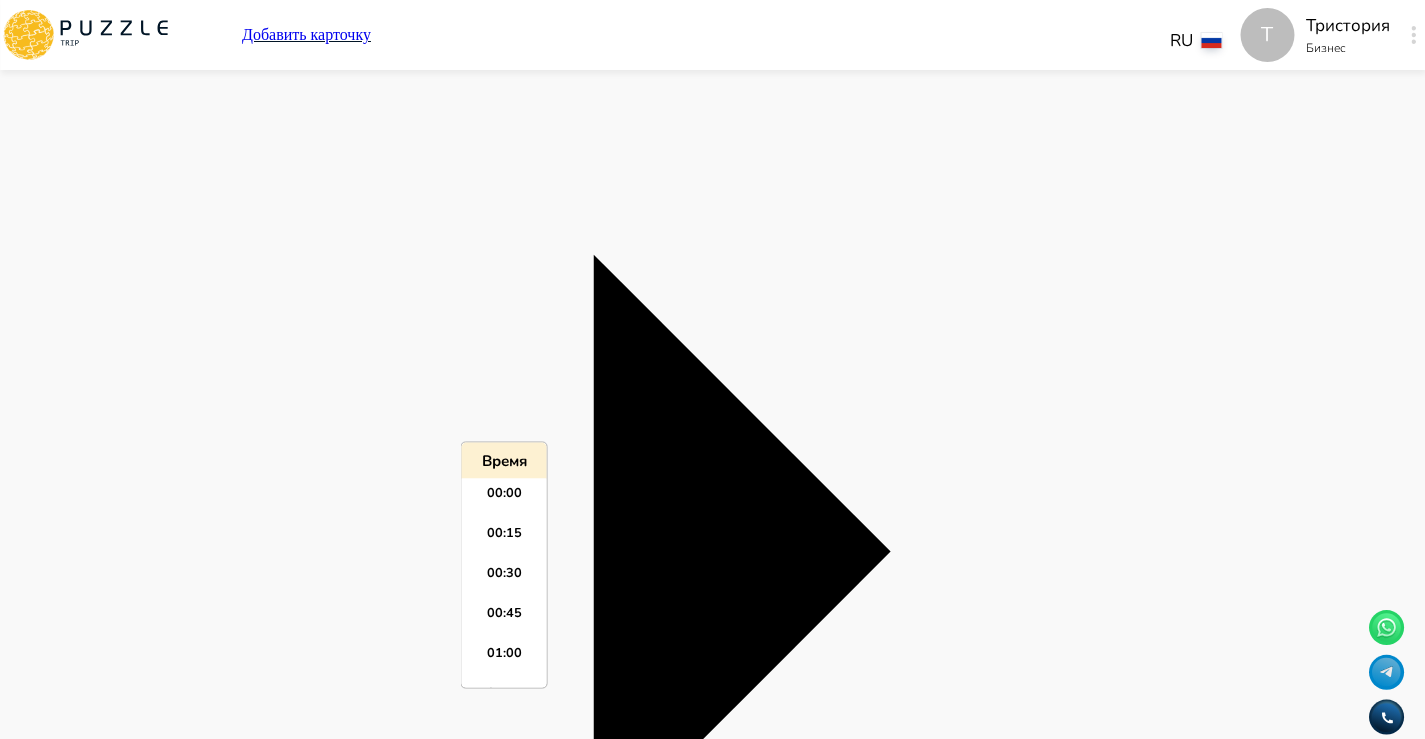 scroll, scrollTop: 2555, scrollLeft: 0, axis: vertical 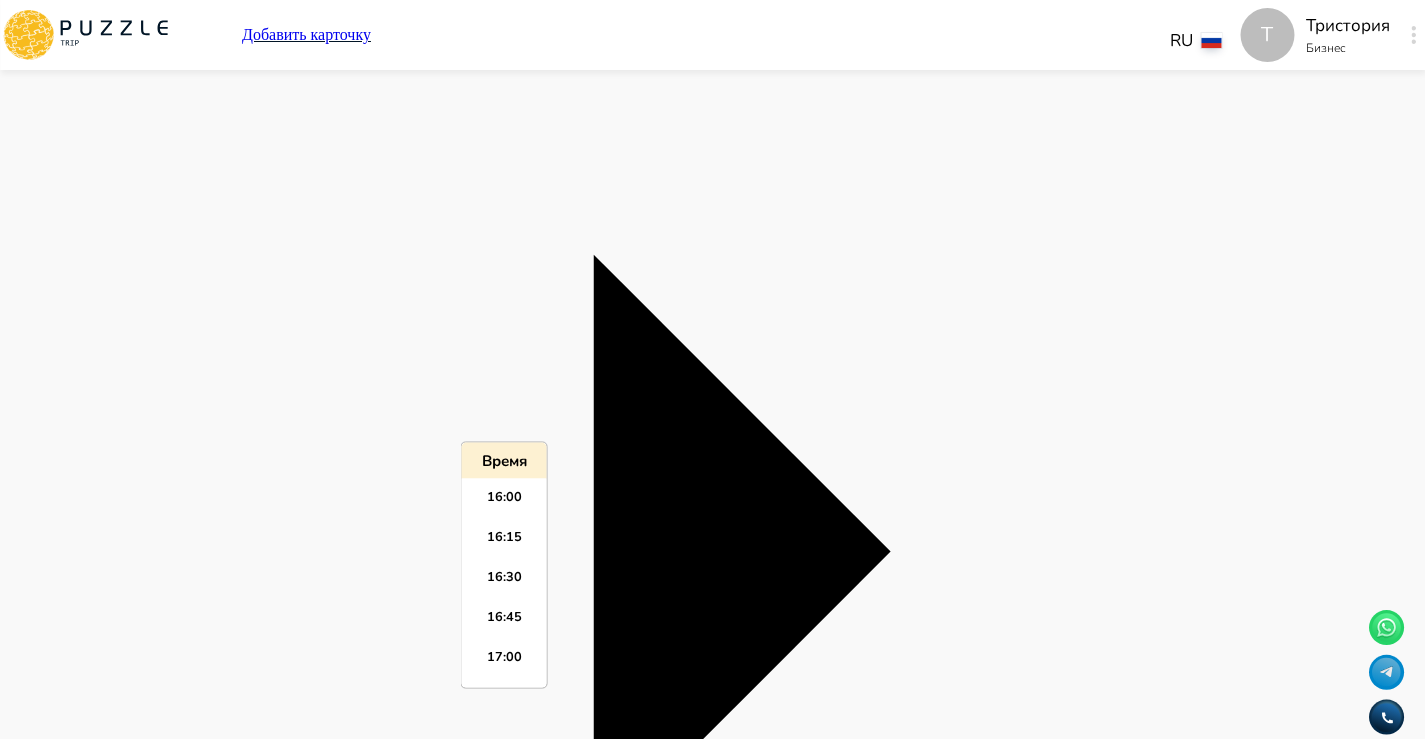 click on "Панель управления Управление профилем Управление услугами Отчеты Управление бронированиями Чат Мой кошелёк $ 0 Выплата   $0 Выйти" at bounding box center [712, -1920] 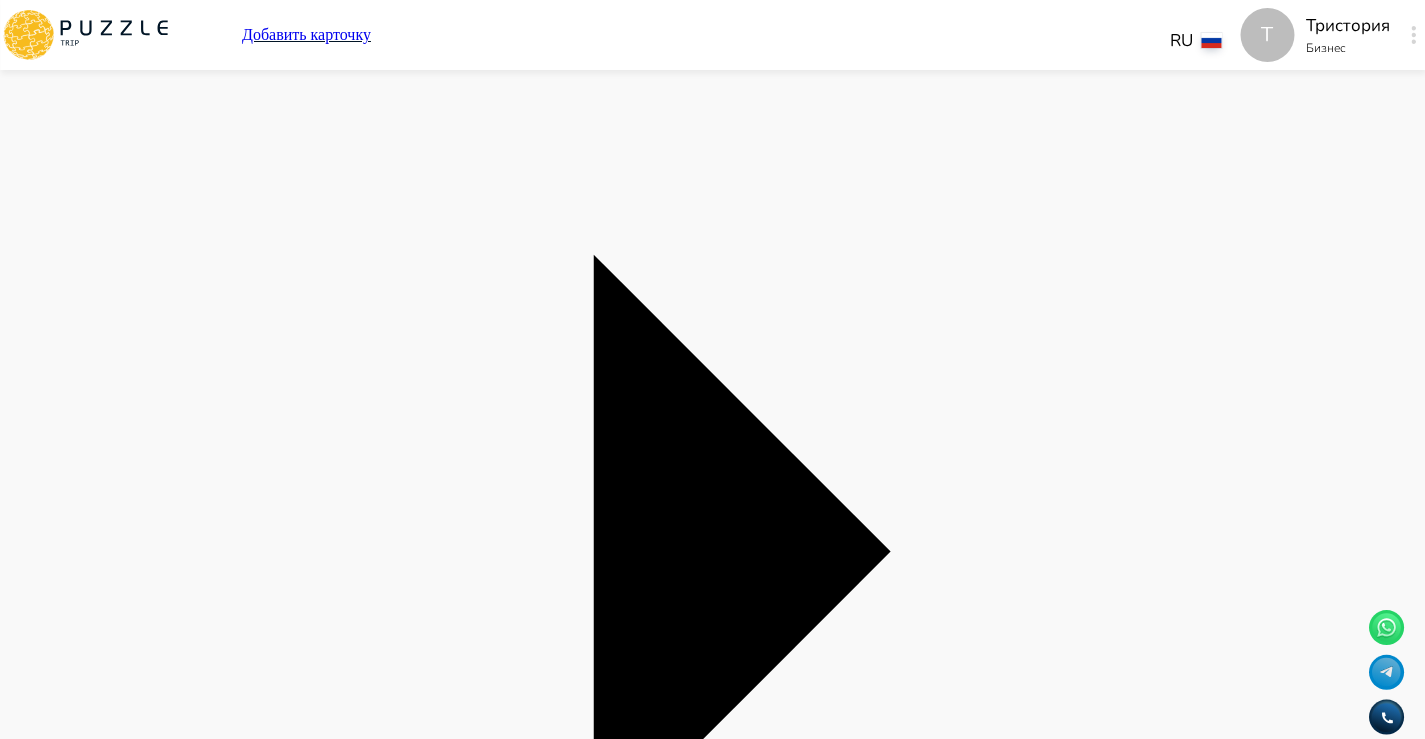 click 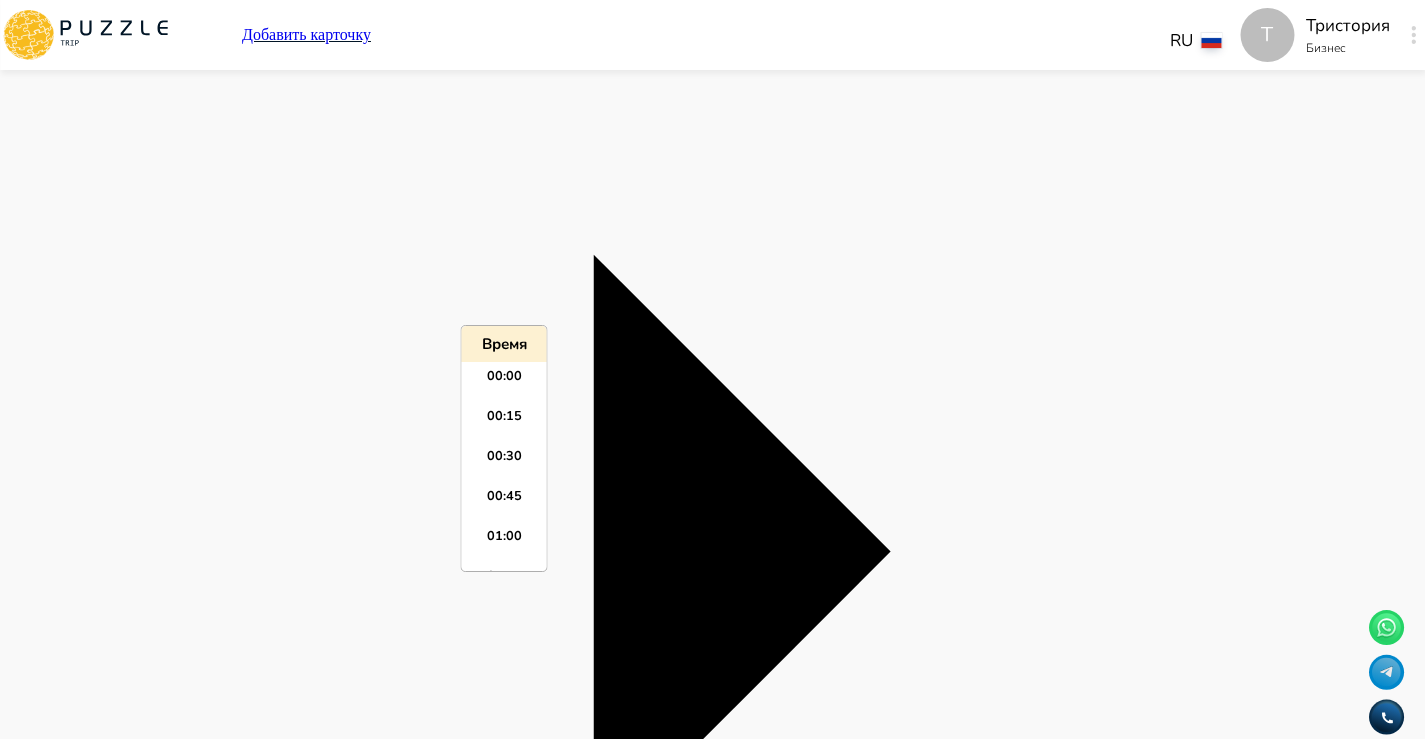 scroll, scrollTop: 2555, scrollLeft: 0, axis: vertical 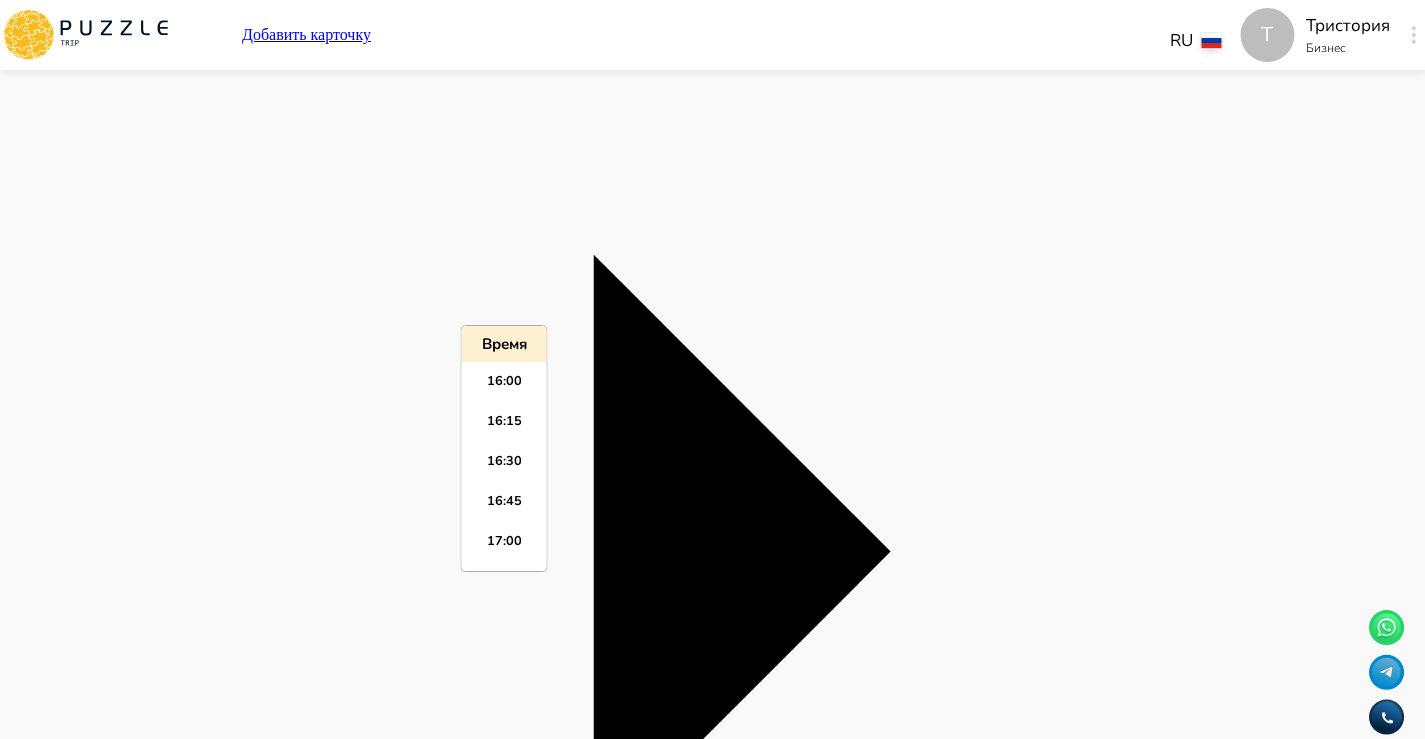 click on "Панель управления Управление профилем Управление услугами Отчеты Управление бронированиями Чат Мой кошелёк $ 0 Выплата   $0 Выйти" at bounding box center [712, -1920] 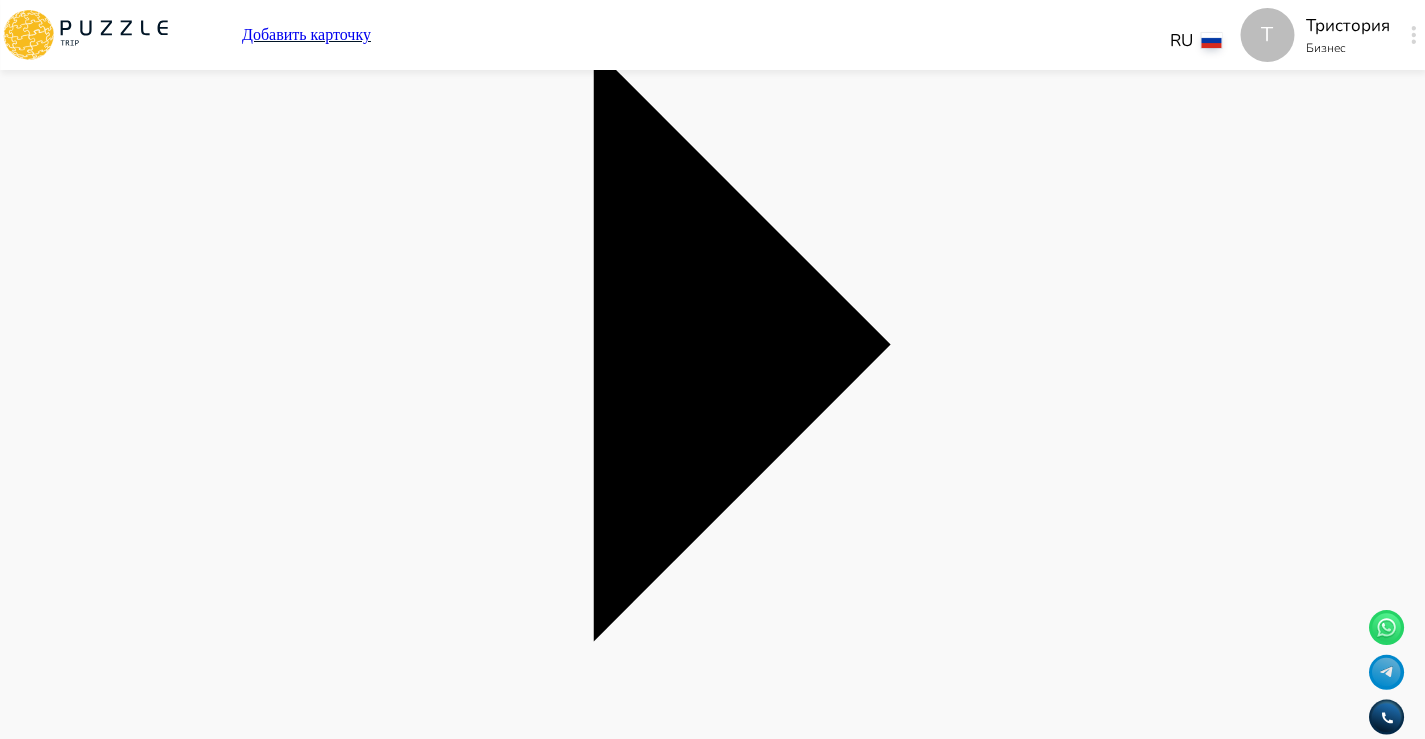 scroll, scrollTop: 2466, scrollLeft: 0, axis: vertical 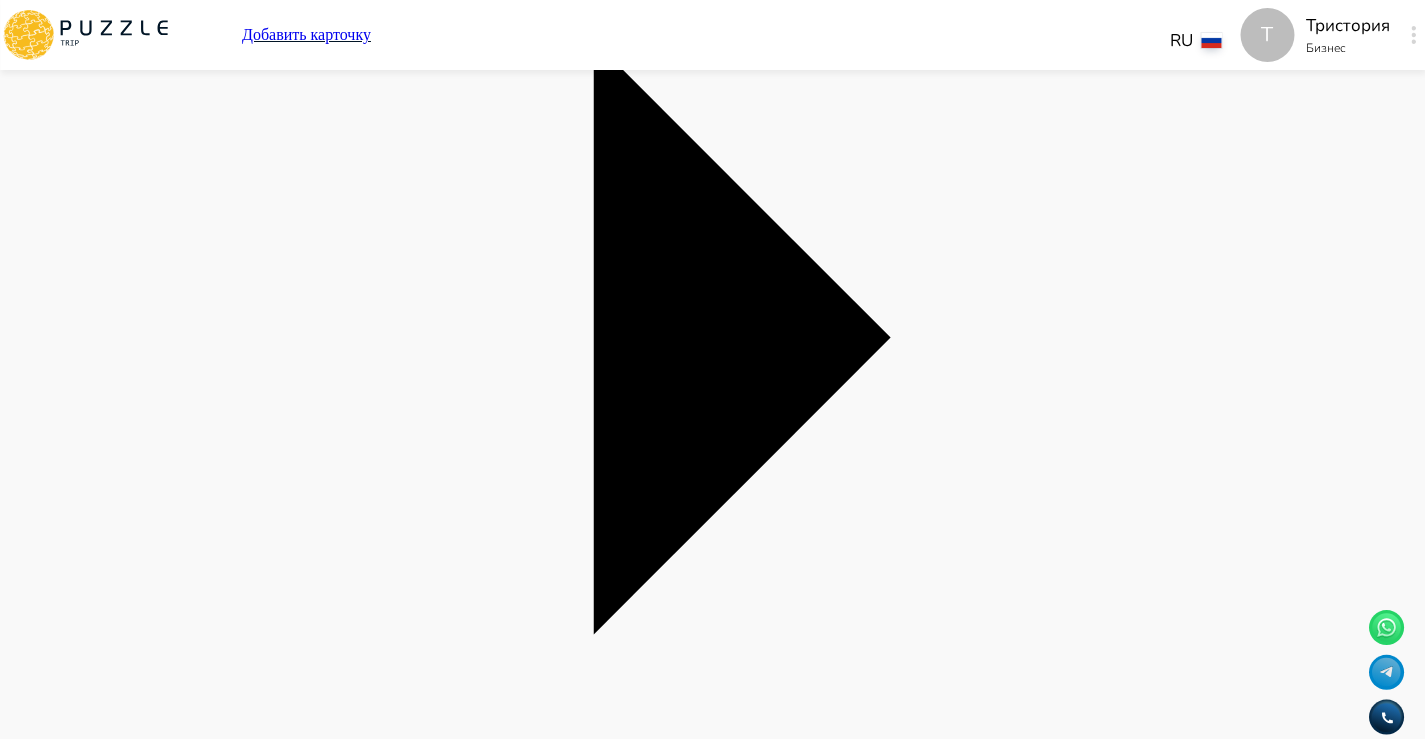 click at bounding box center (8, 9660) 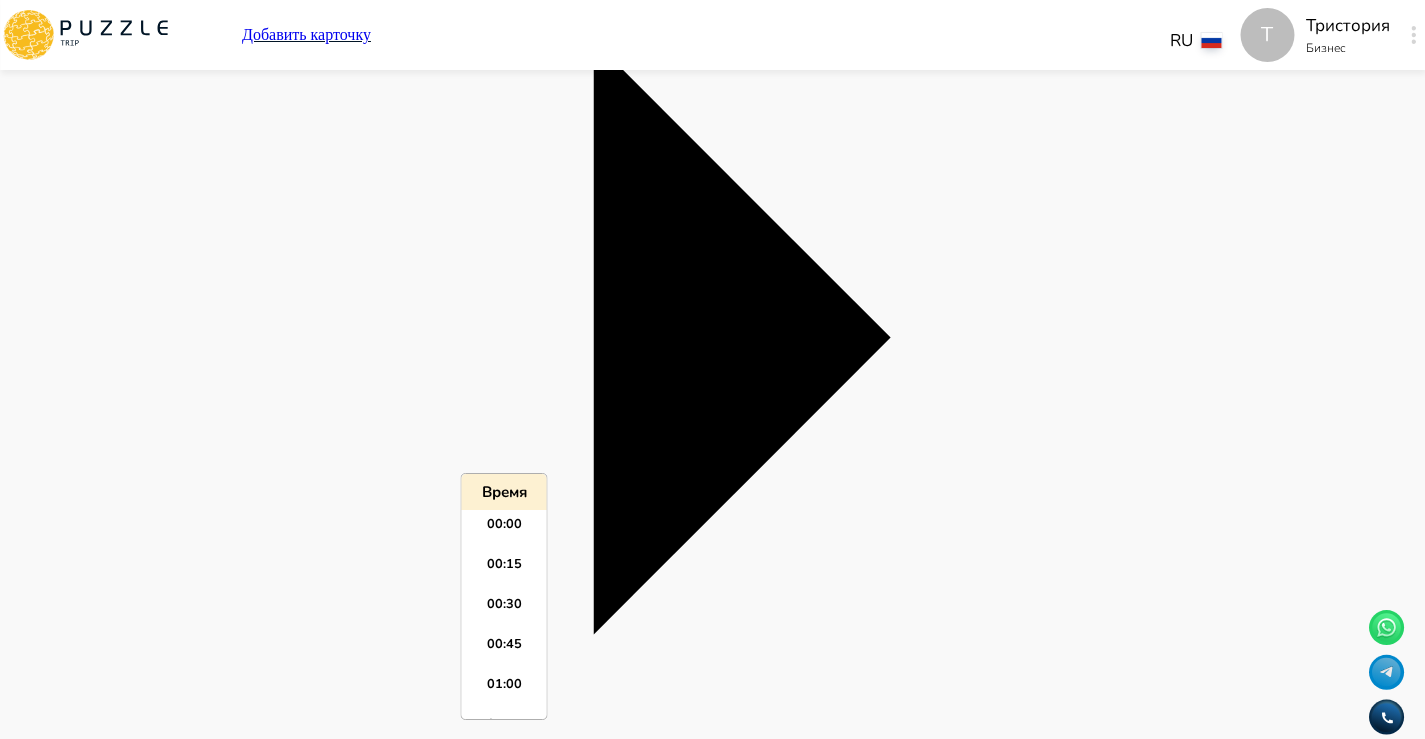 scroll, scrollTop: 2555, scrollLeft: 0, axis: vertical 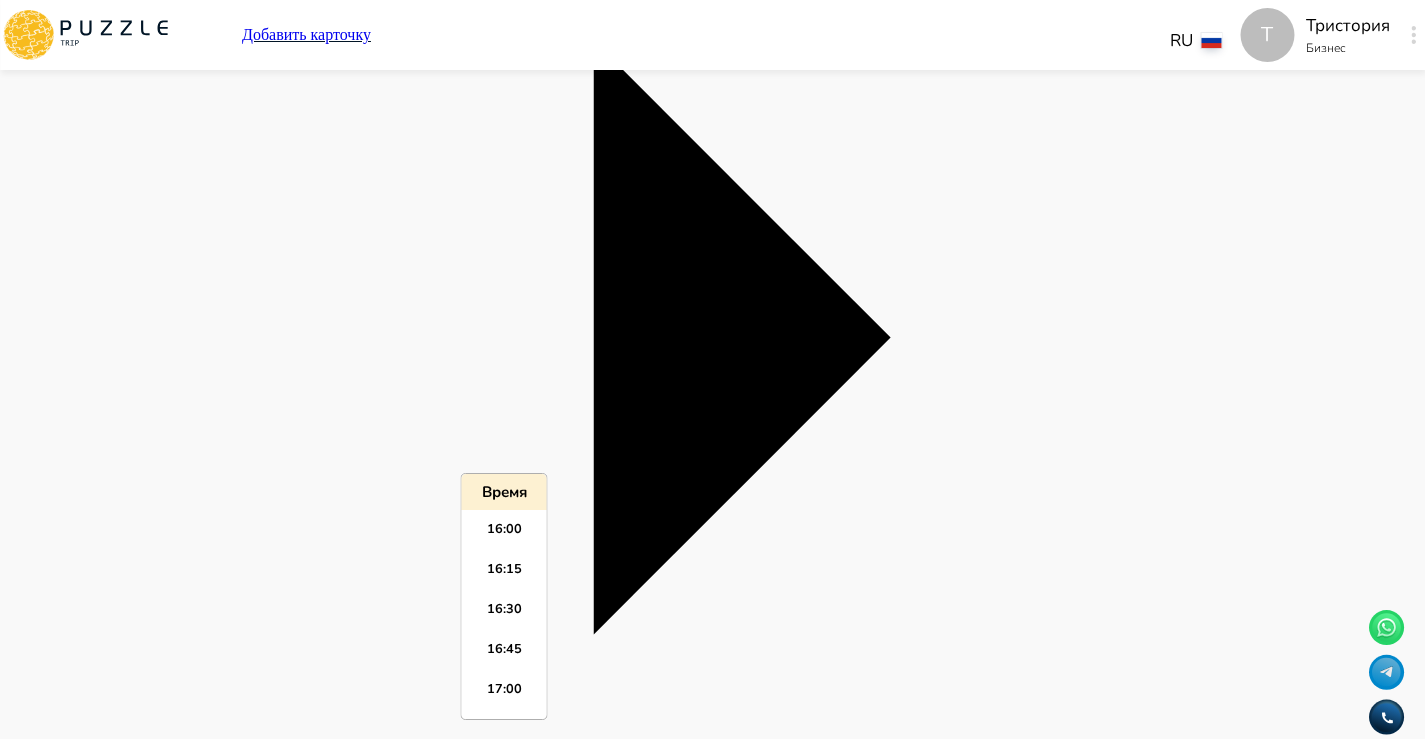 paste on "*****" 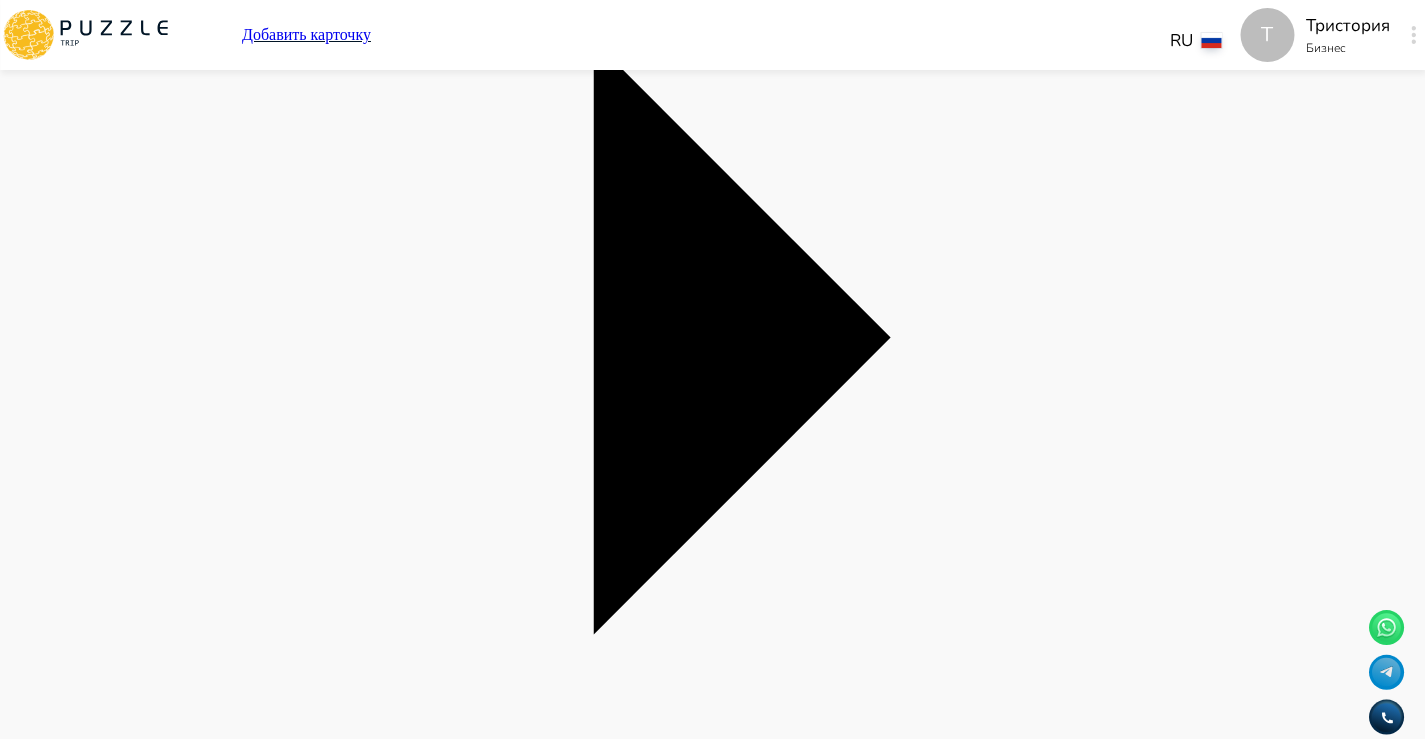 click on "*****" at bounding box center (712, 9671) 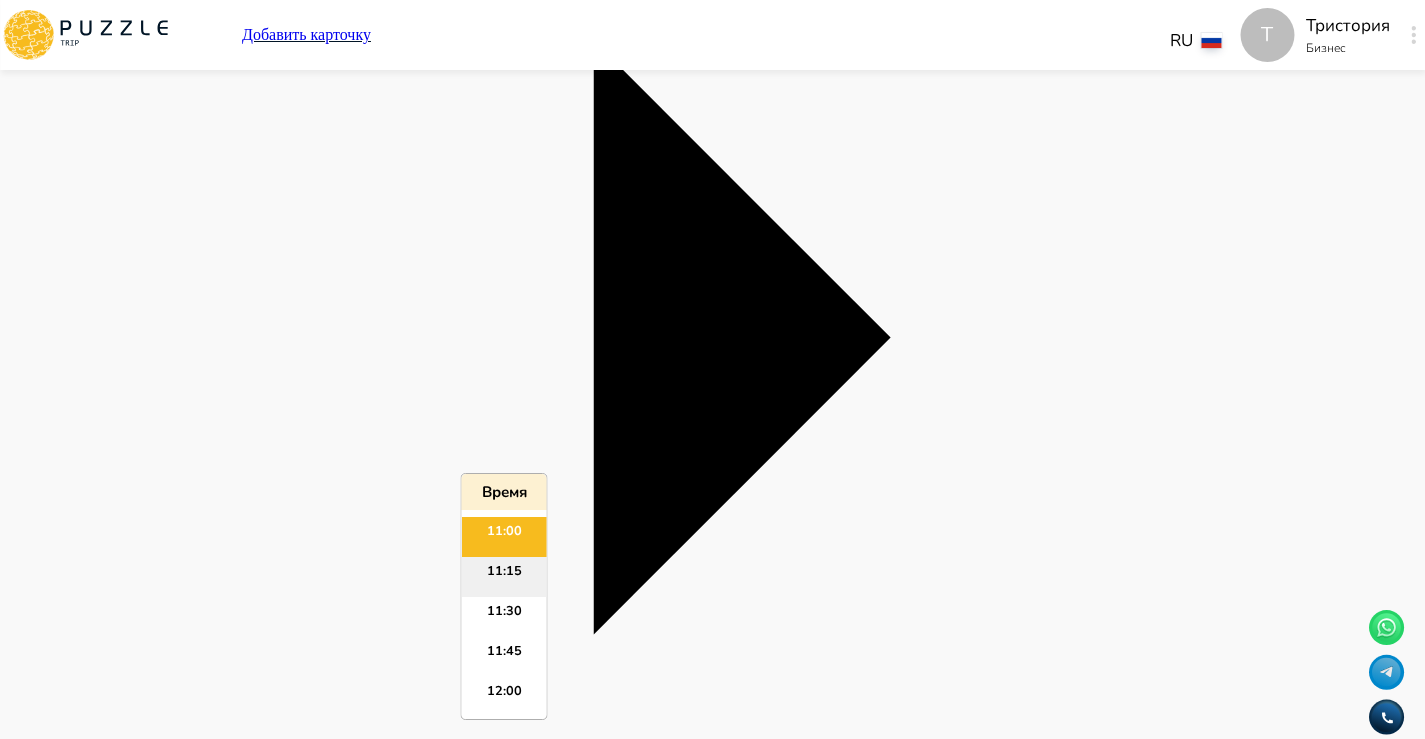 scroll, scrollTop: 1765, scrollLeft: 0, axis: vertical 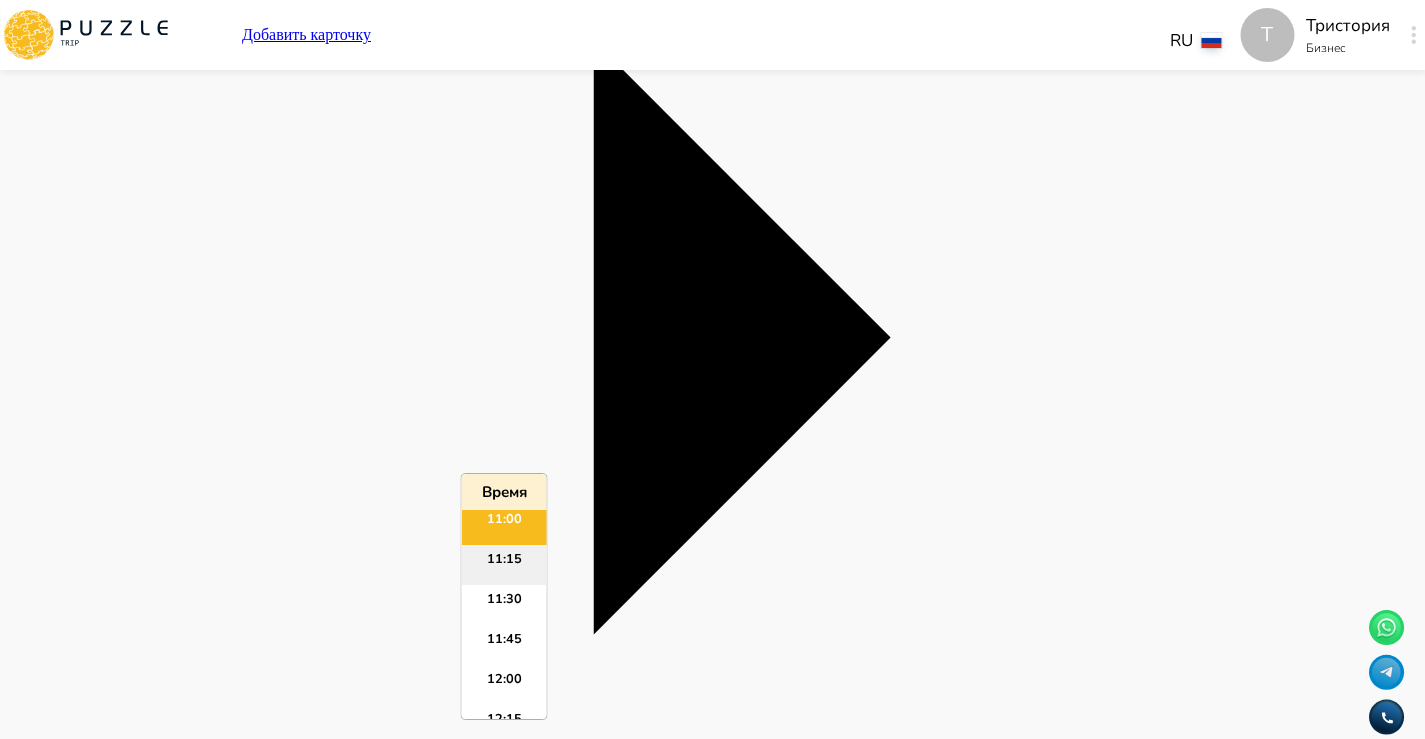 click on "11:45" at bounding box center [504, 645] 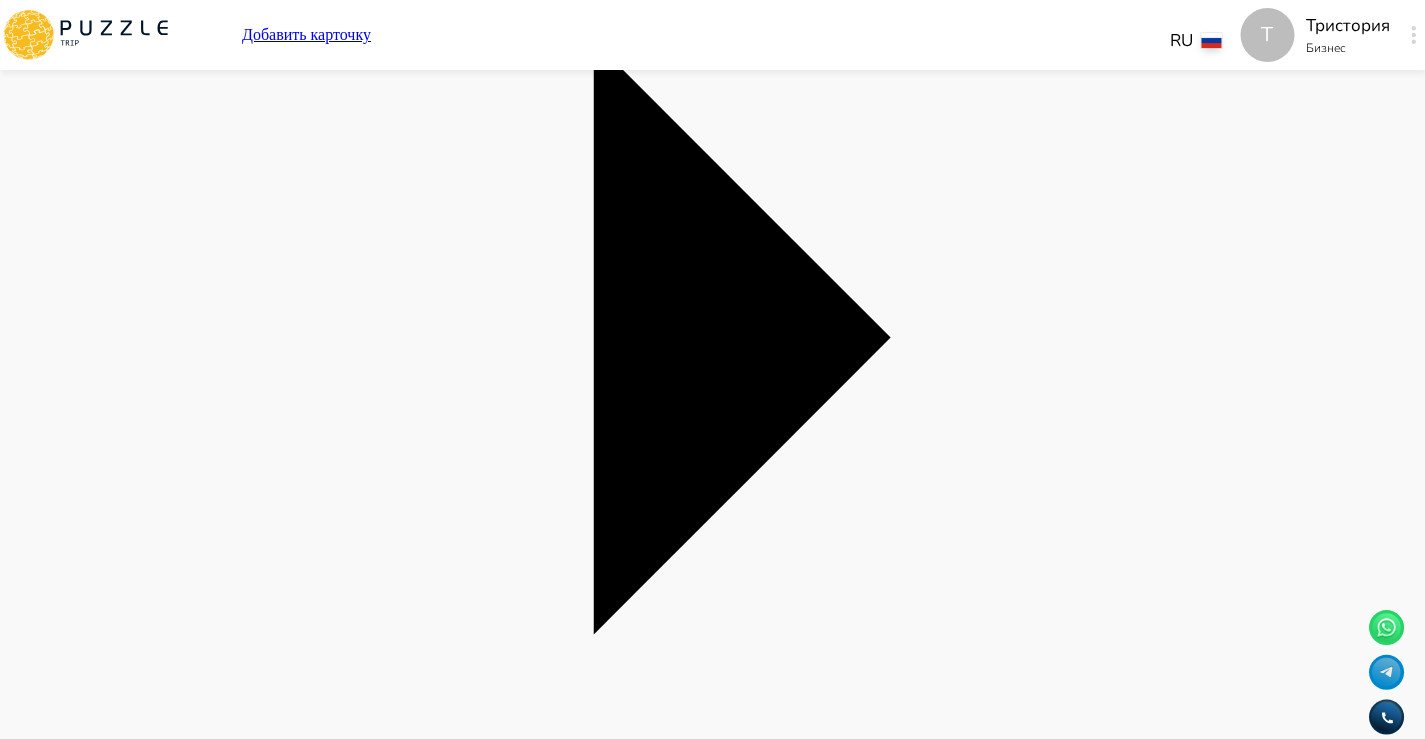 click on "*****" at bounding box center [712, 9671] 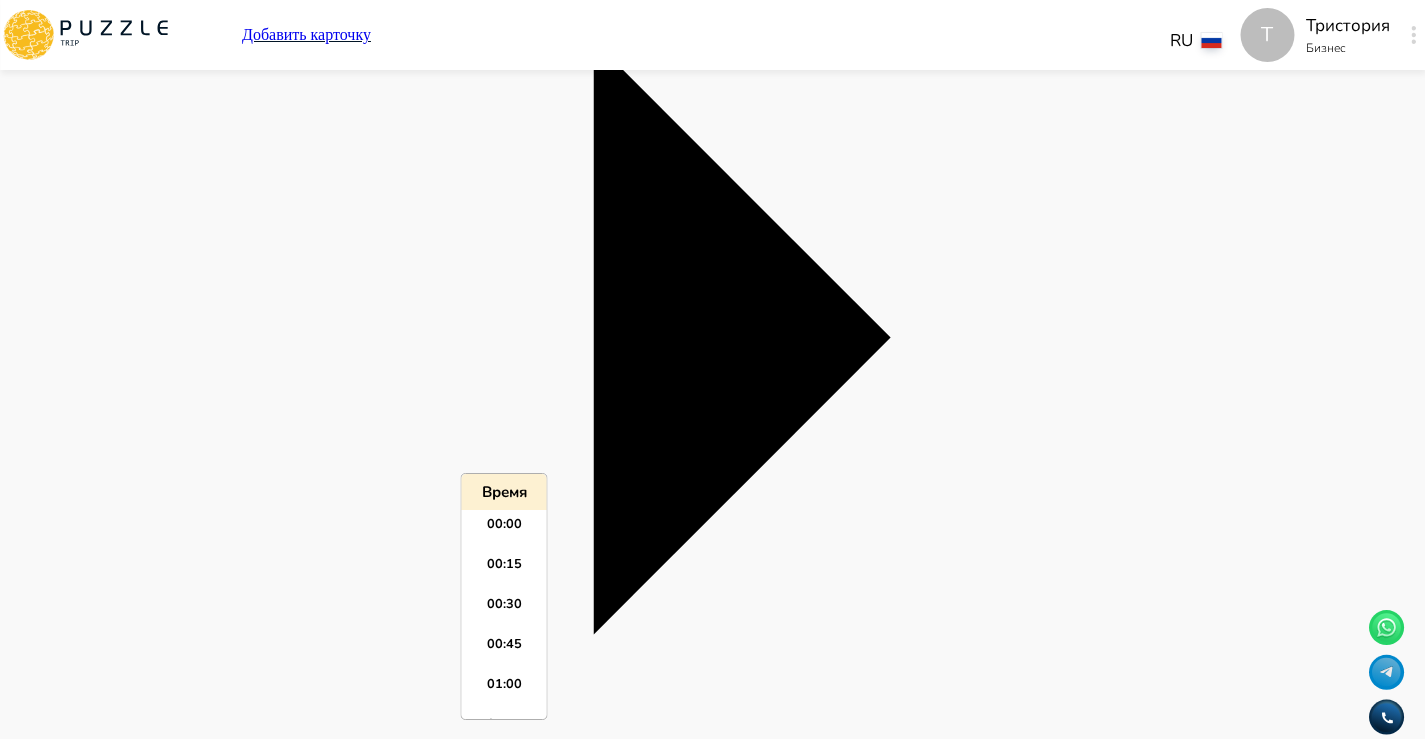 scroll, scrollTop: 1795, scrollLeft: 0, axis: vertical 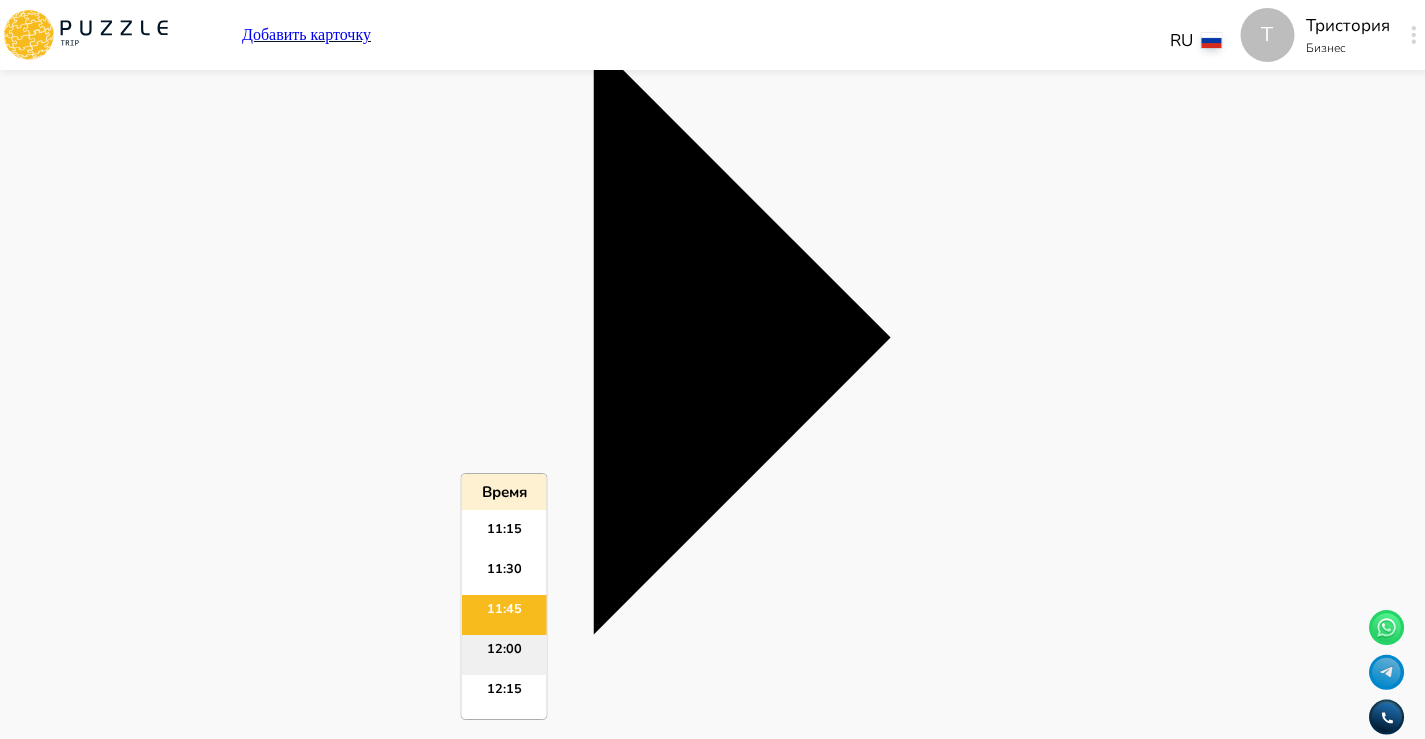 click on "12:00" at bounding box center [504, 655] 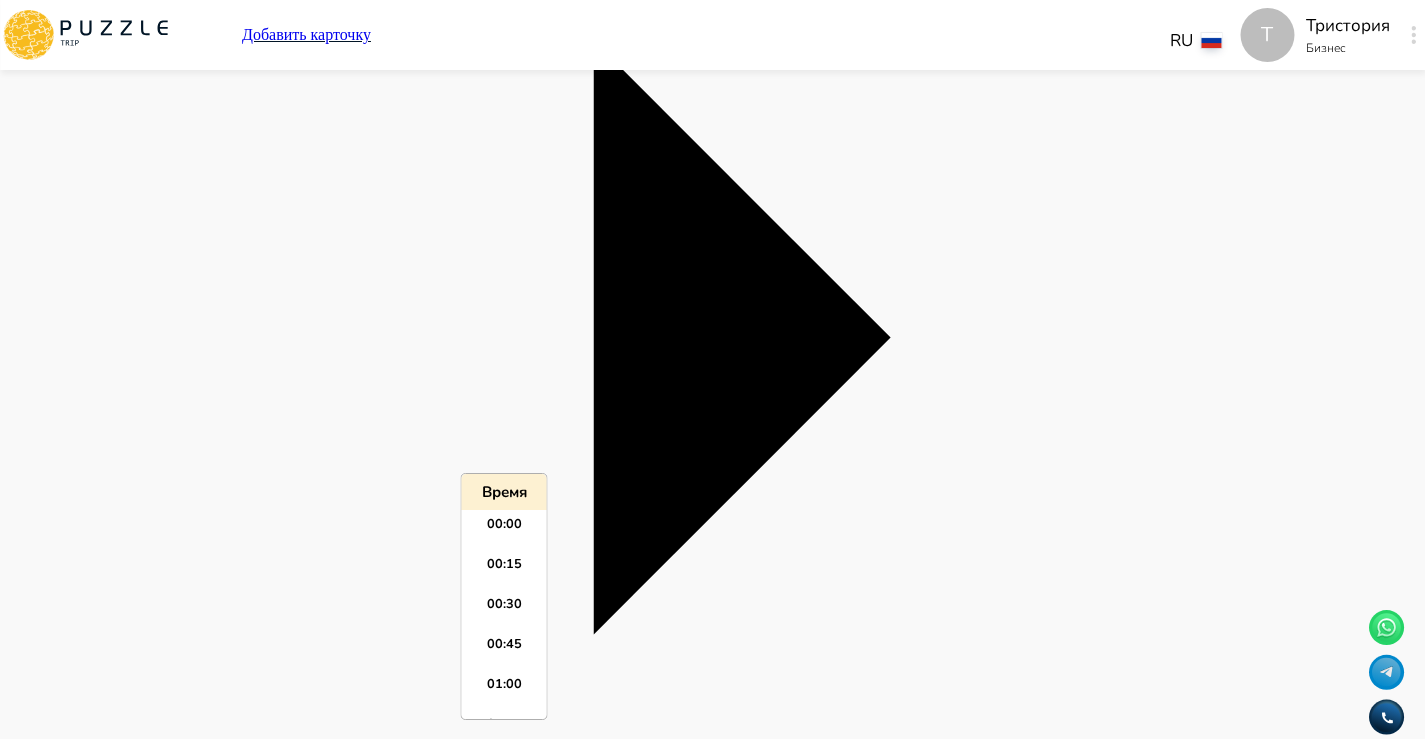 click on "*****" at bounding box center (712, 9671) 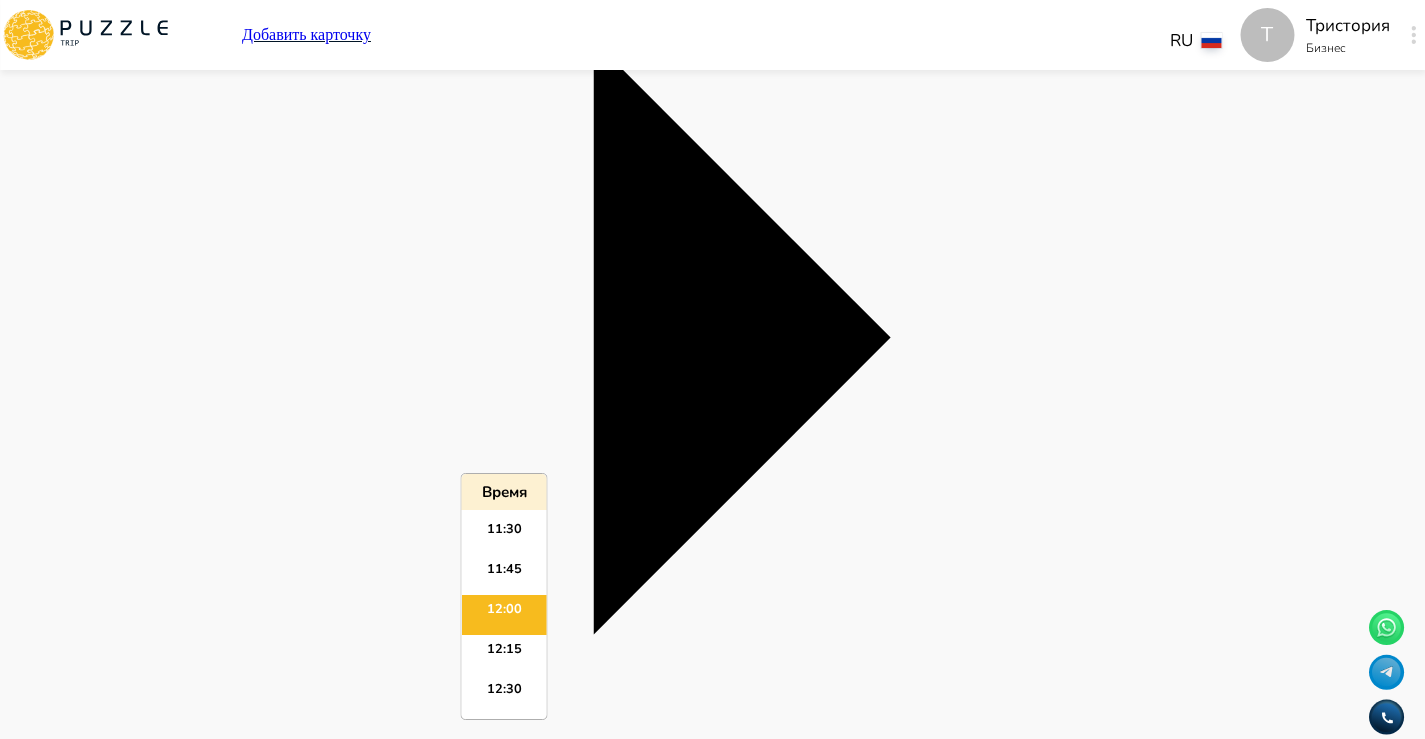 click on "*****" at bounding box center (712, 9671) 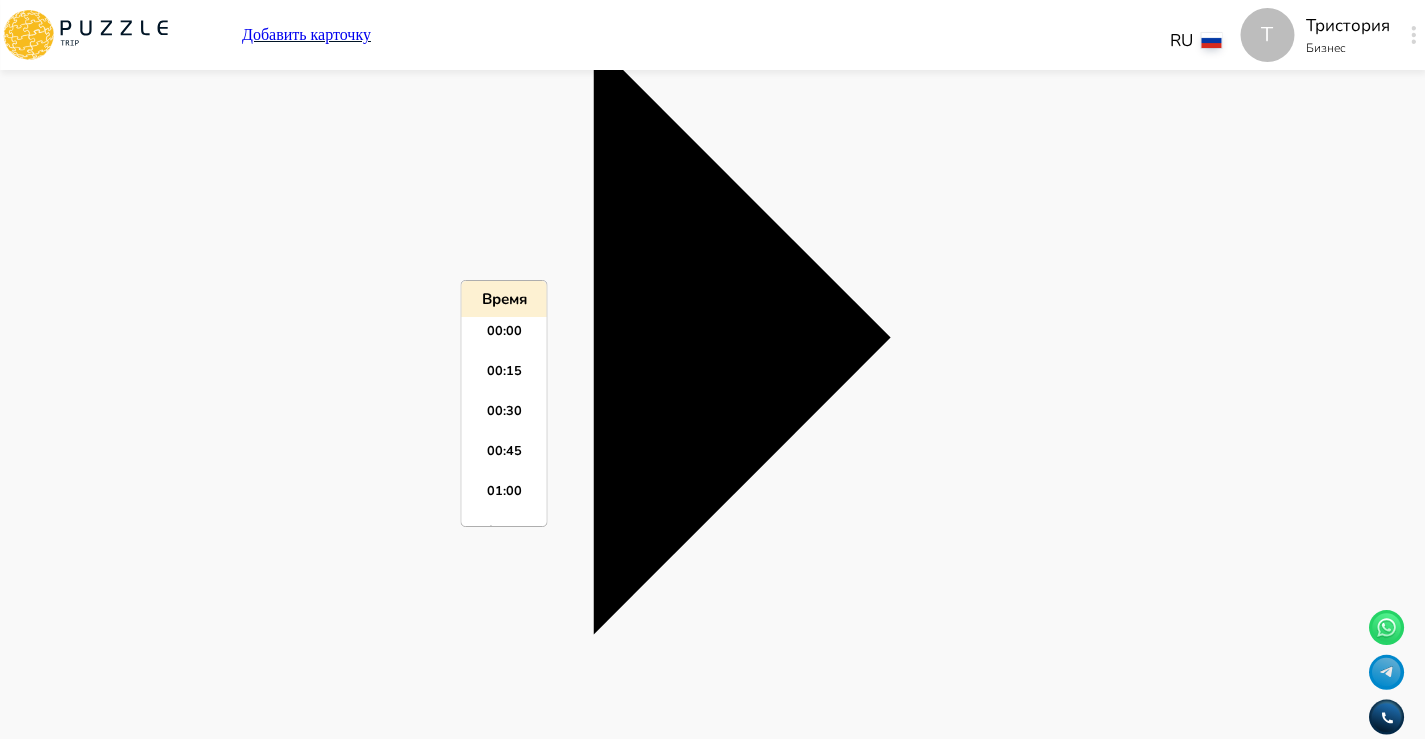 click at bounding box center (712, 9506) 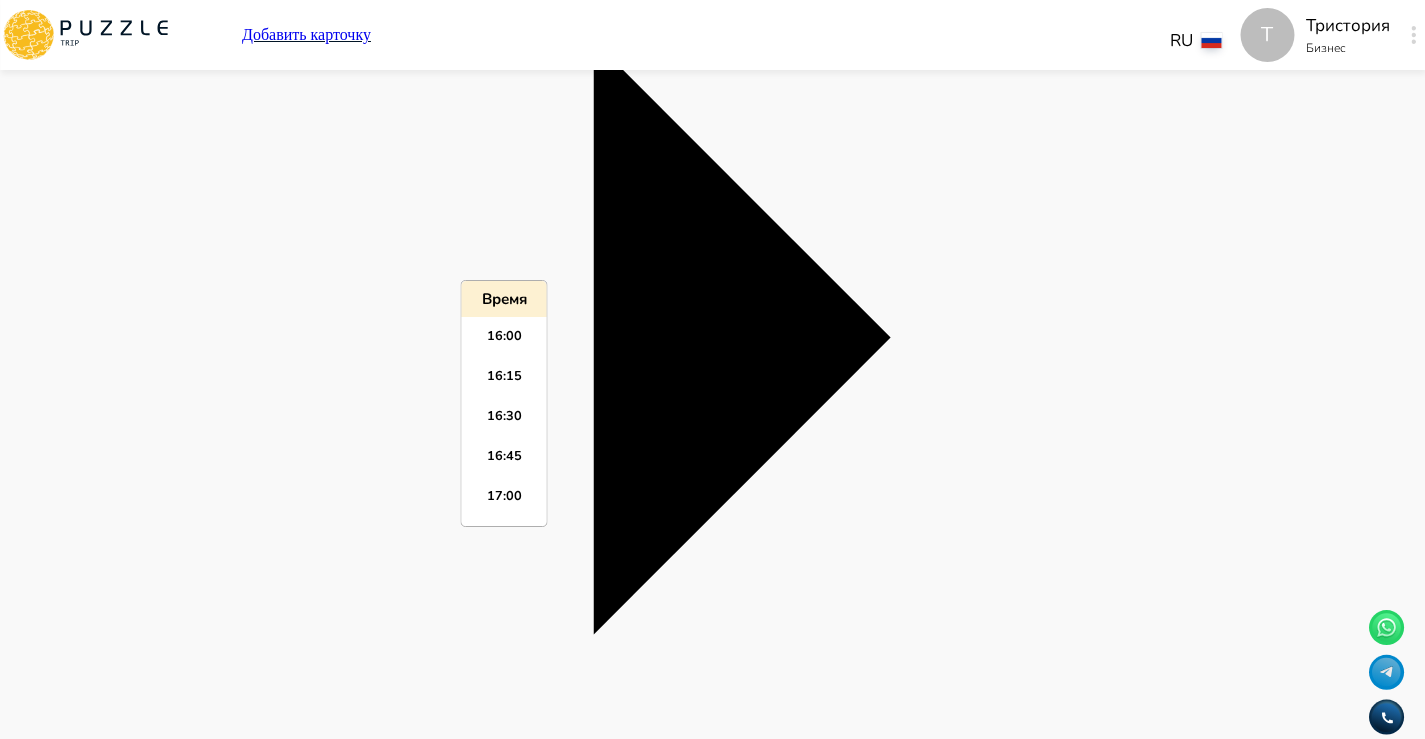 click on "Панель управления Управление профилем Управление услугами Отчеты Управление бронированиями Чат Мой кошелёк $ 0 Выплата   $0 Выйти" at bounding box center (712, -2134) 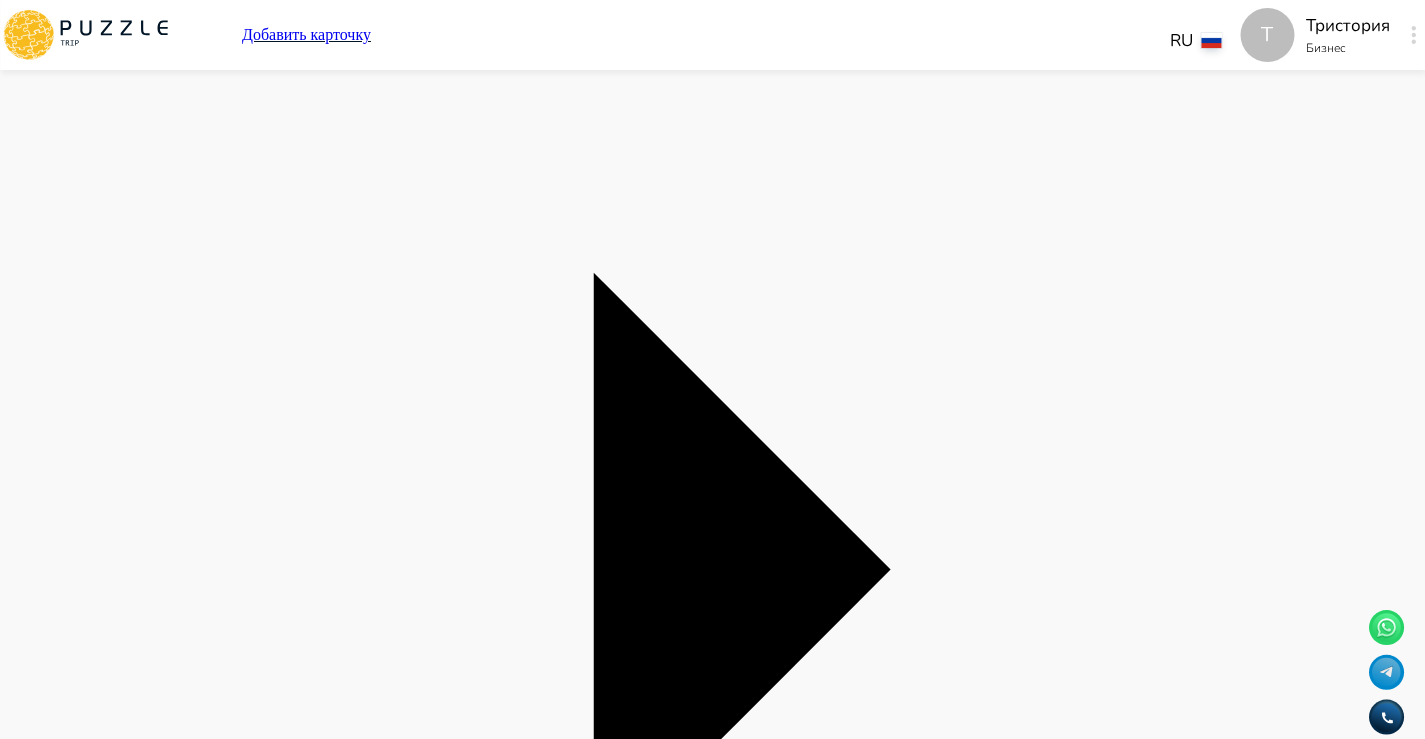 scroll, scrollTop: 2200, scrollLeft: 0, axis: vertical 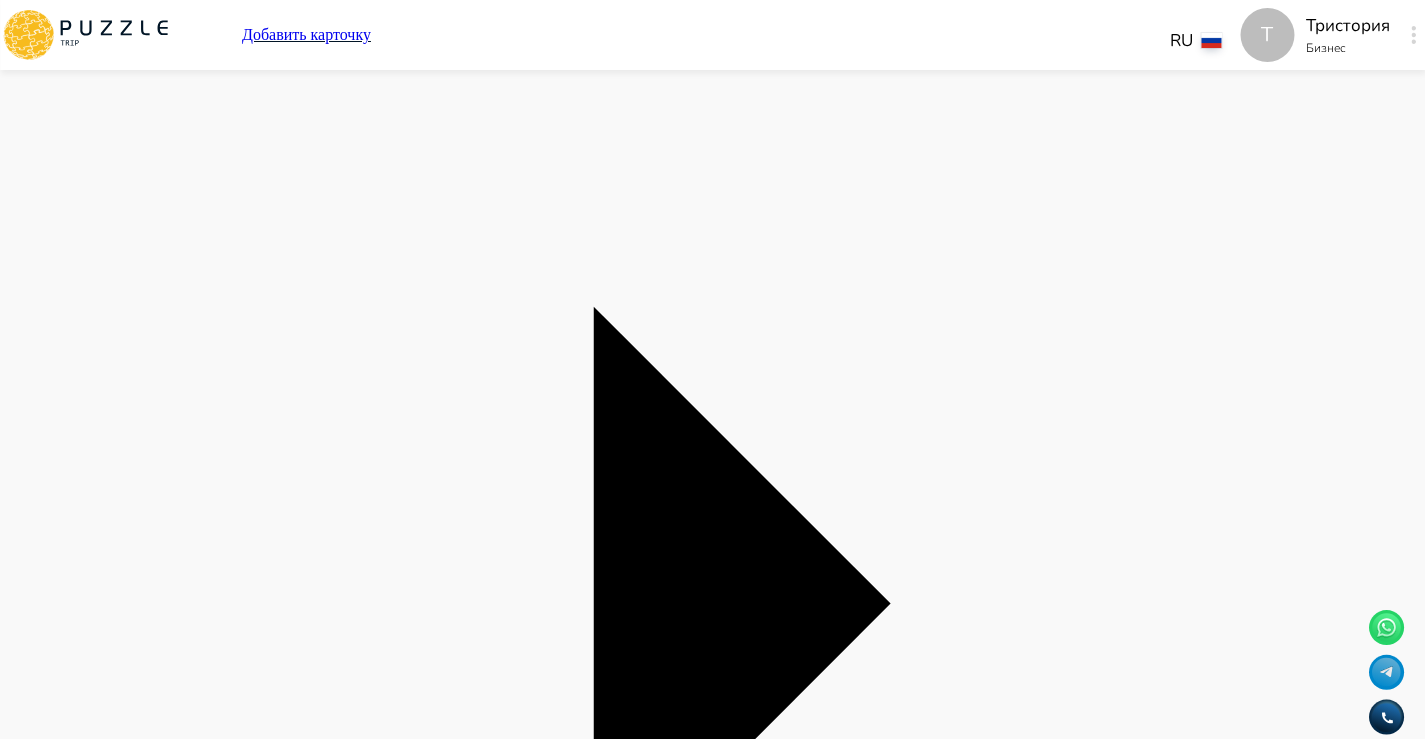 click at bounding box center [8, 9596] 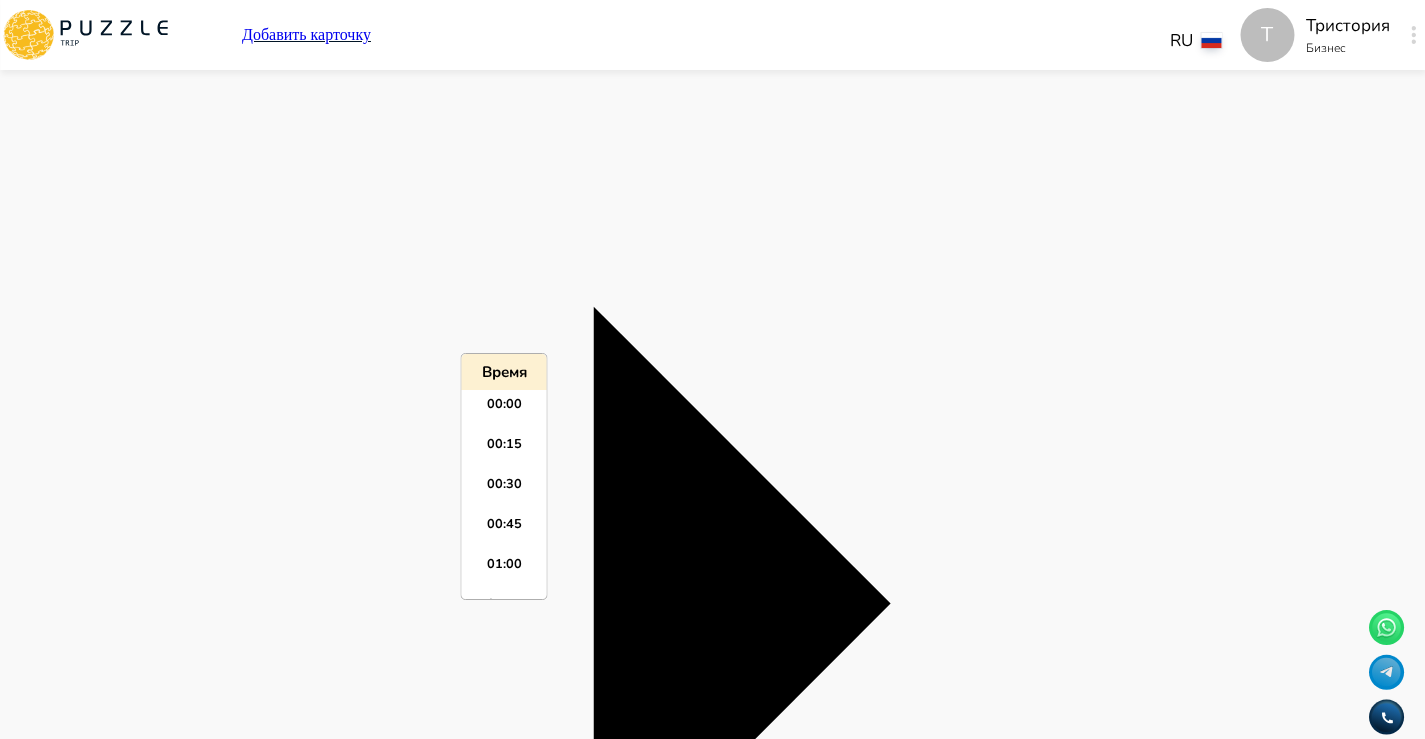 scroll, scrollTop: 2555, scrollLeft: 0, axis: vertical 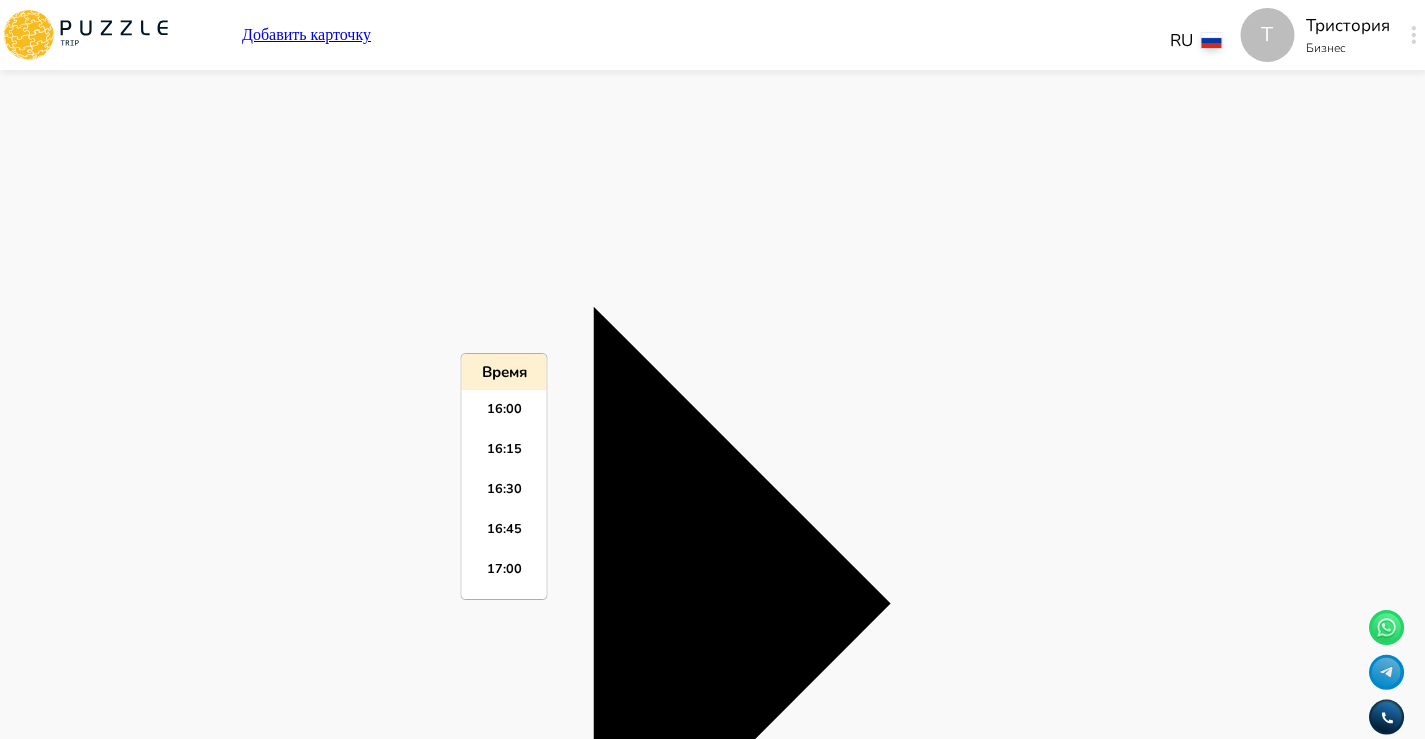 paste on "*****" 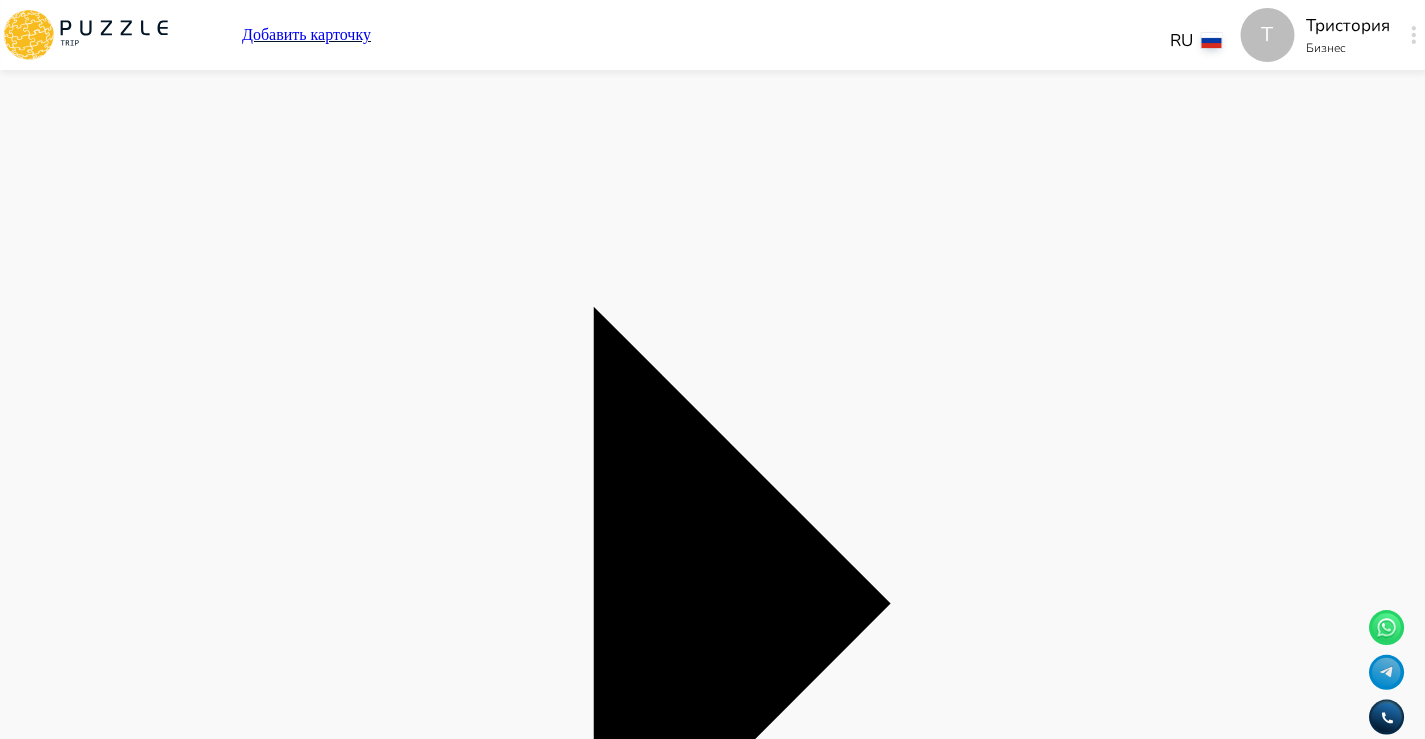 click on "Панель управления Управление профилем Управление услугами Отчеты Управление бронированиями Чат Мой кошелёк $ 0 Выплата   $0 Выйти" at bounding box center (712, -1868) 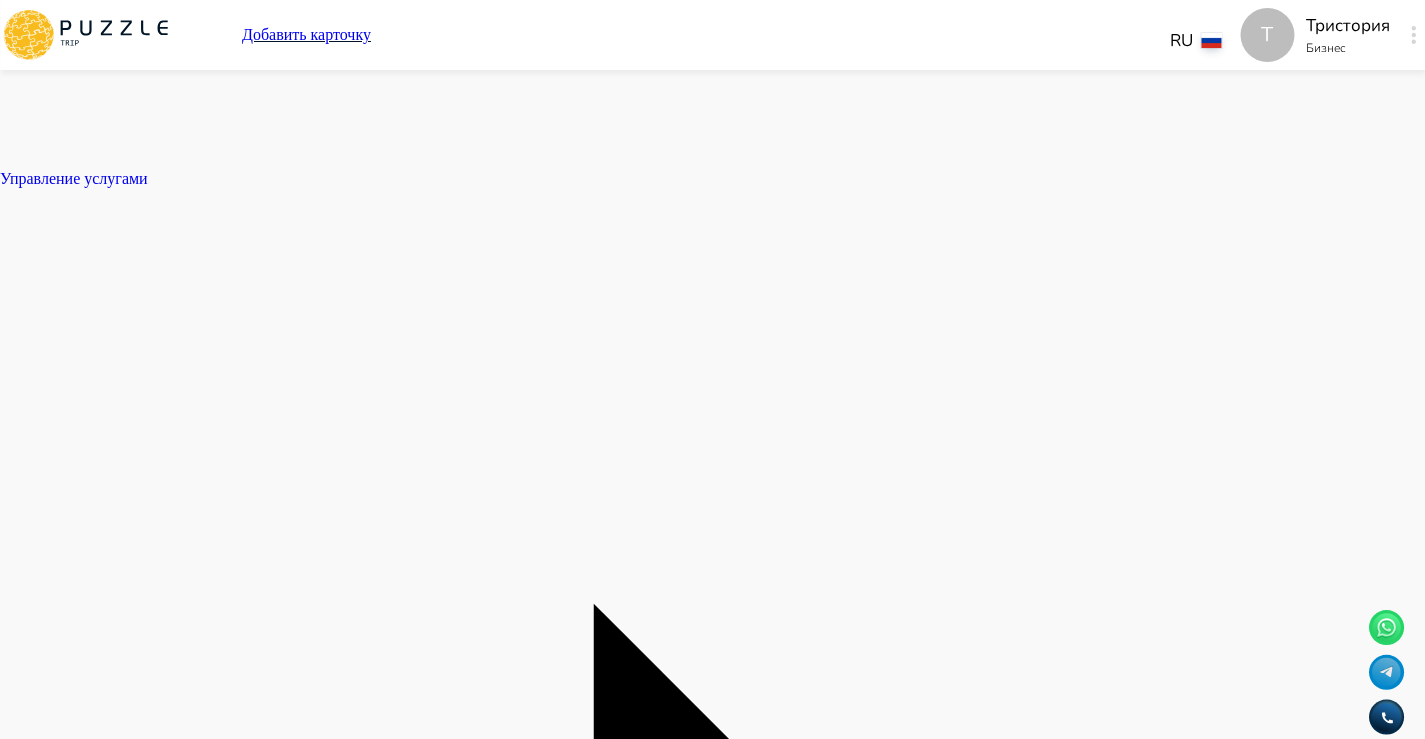 scroll, scrollTop: 1893, scrollLeft: 0, axis: vertical 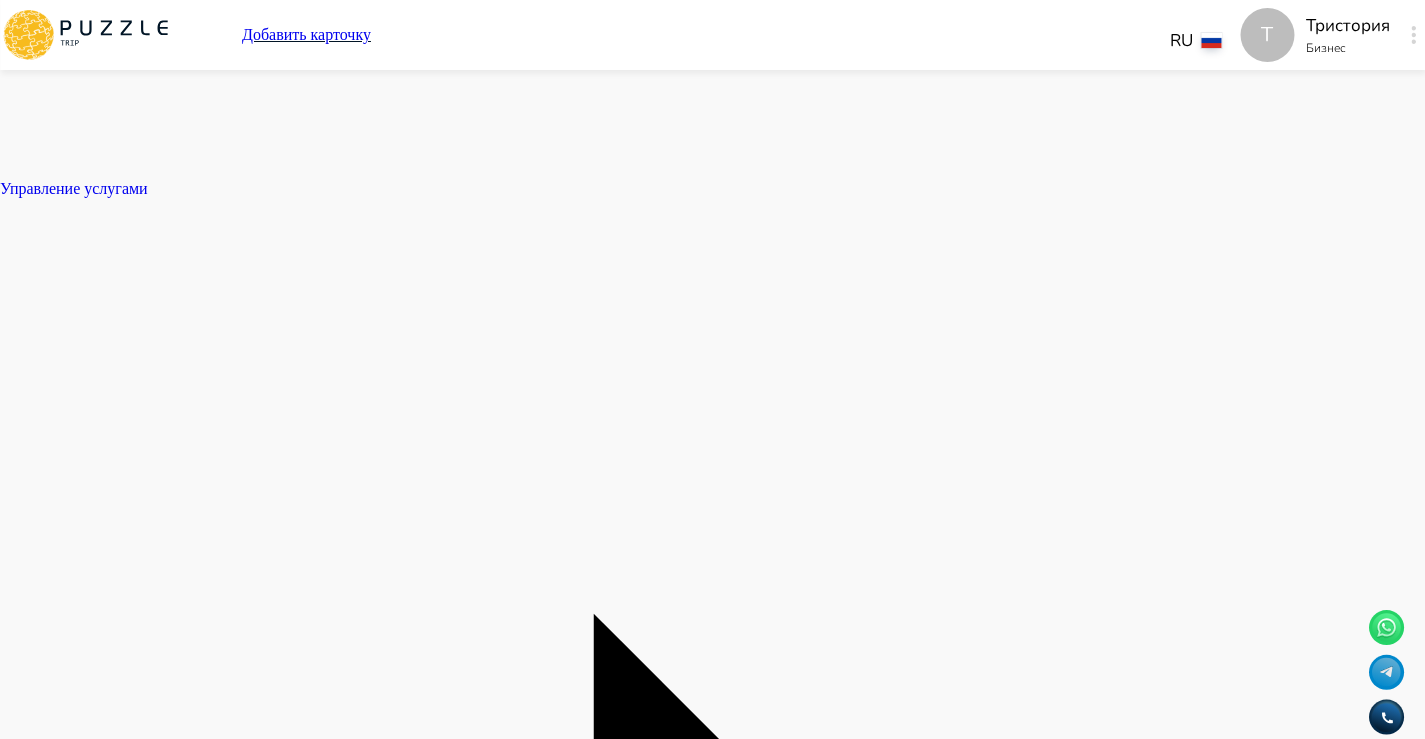 click 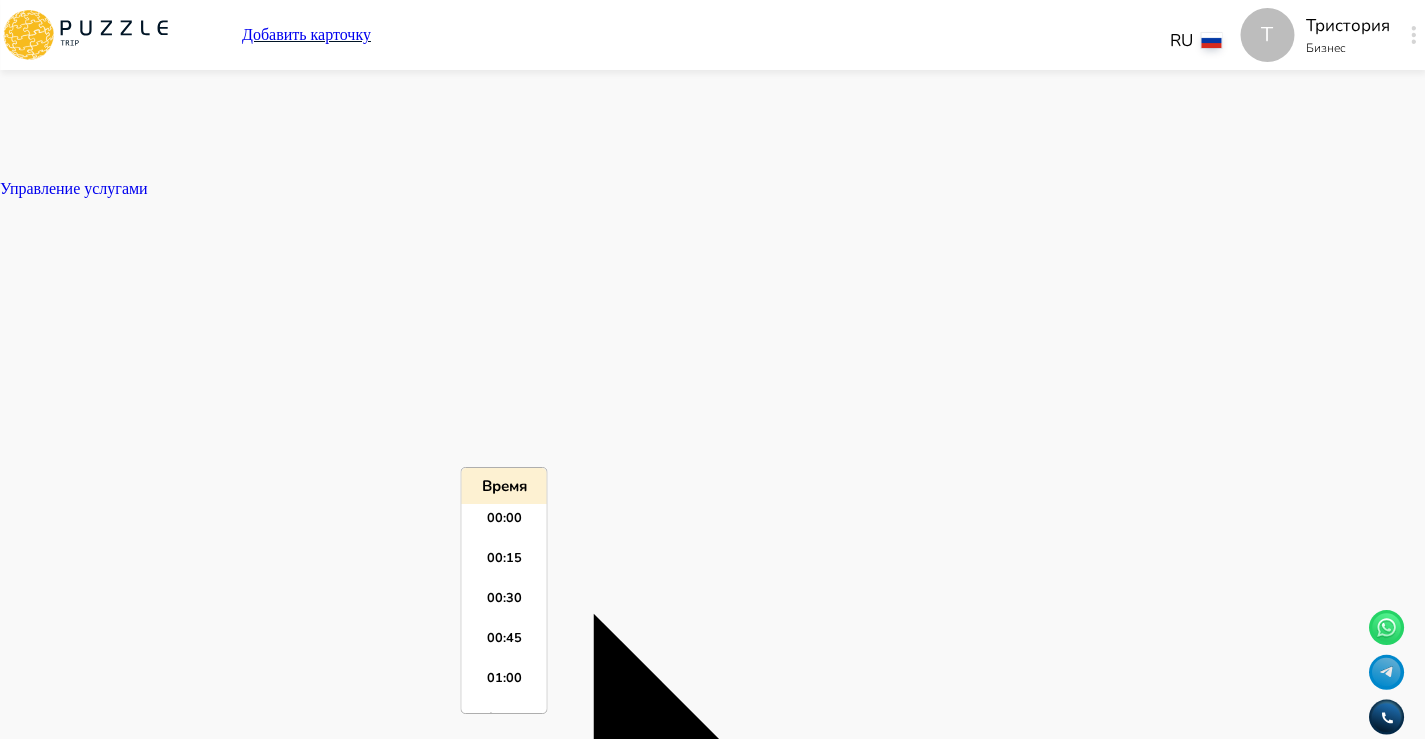 scroll, scrollTop: 2555, scrollLeft: 0, axis: vertical 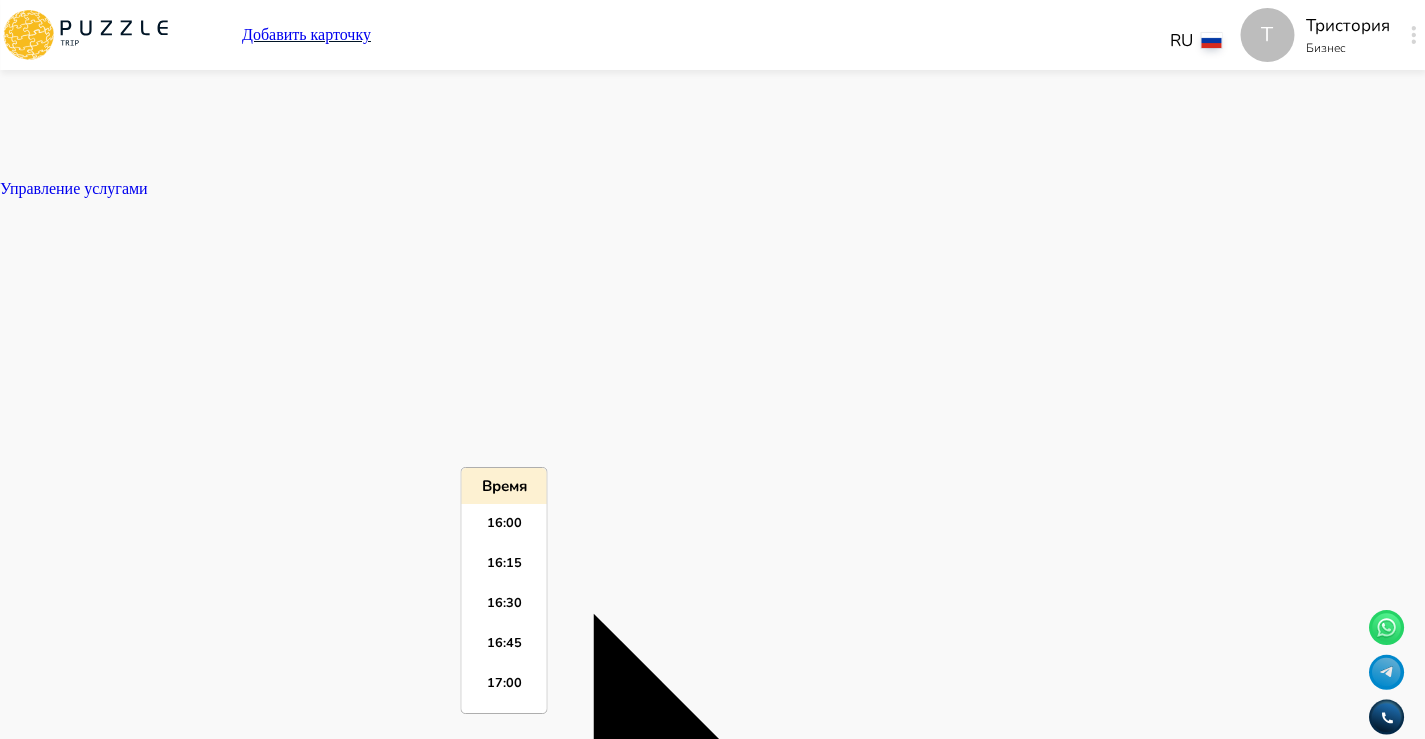 paste on "*****" 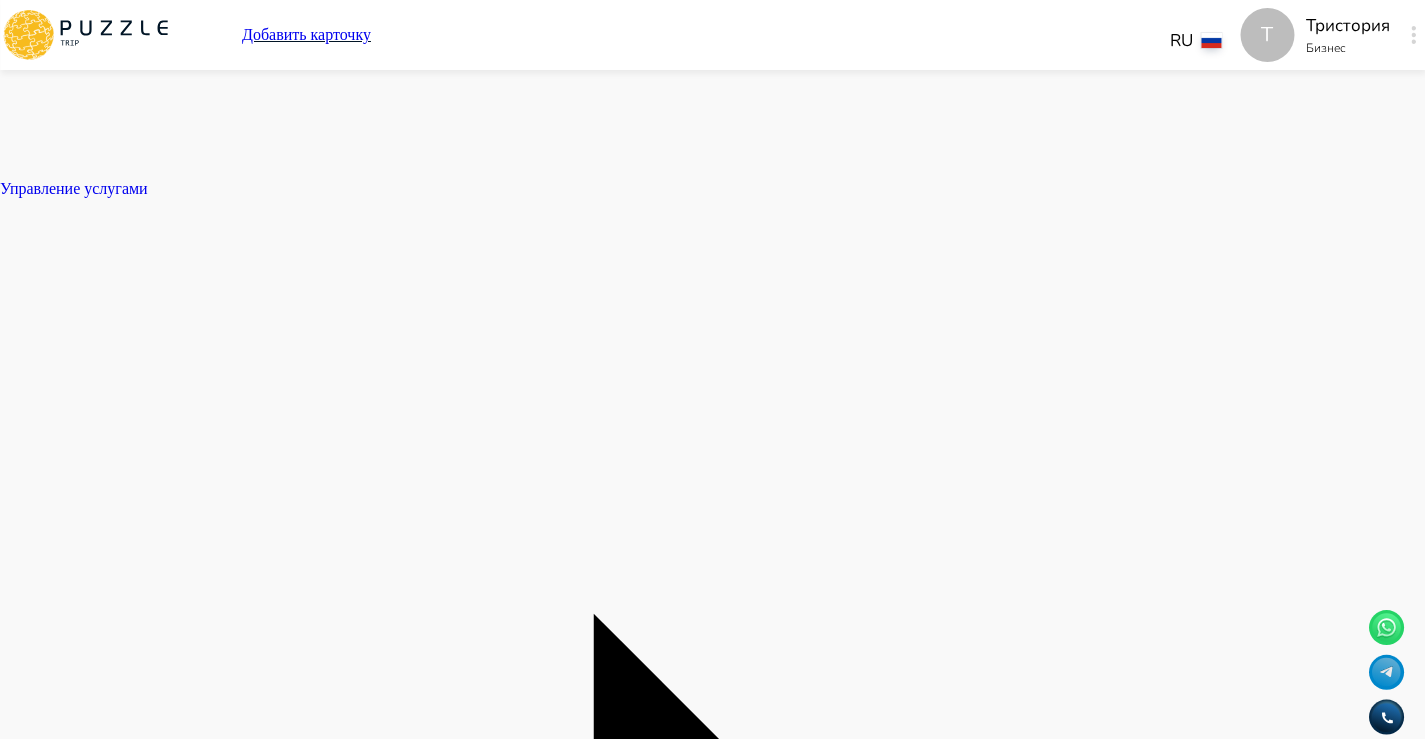 click at bounding box center [712, 9584] 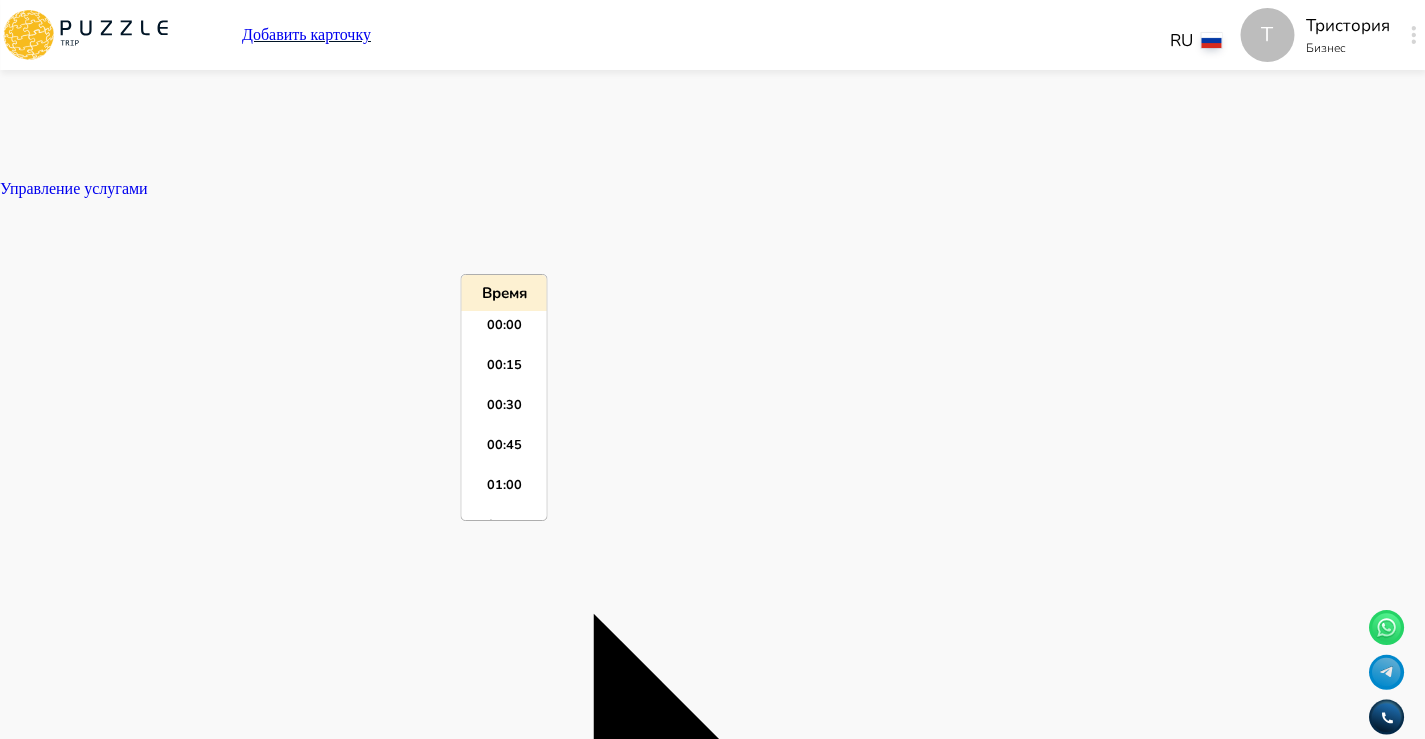 scroll, scrollTop: 2555, scrollLeft: 0, axis: vertical 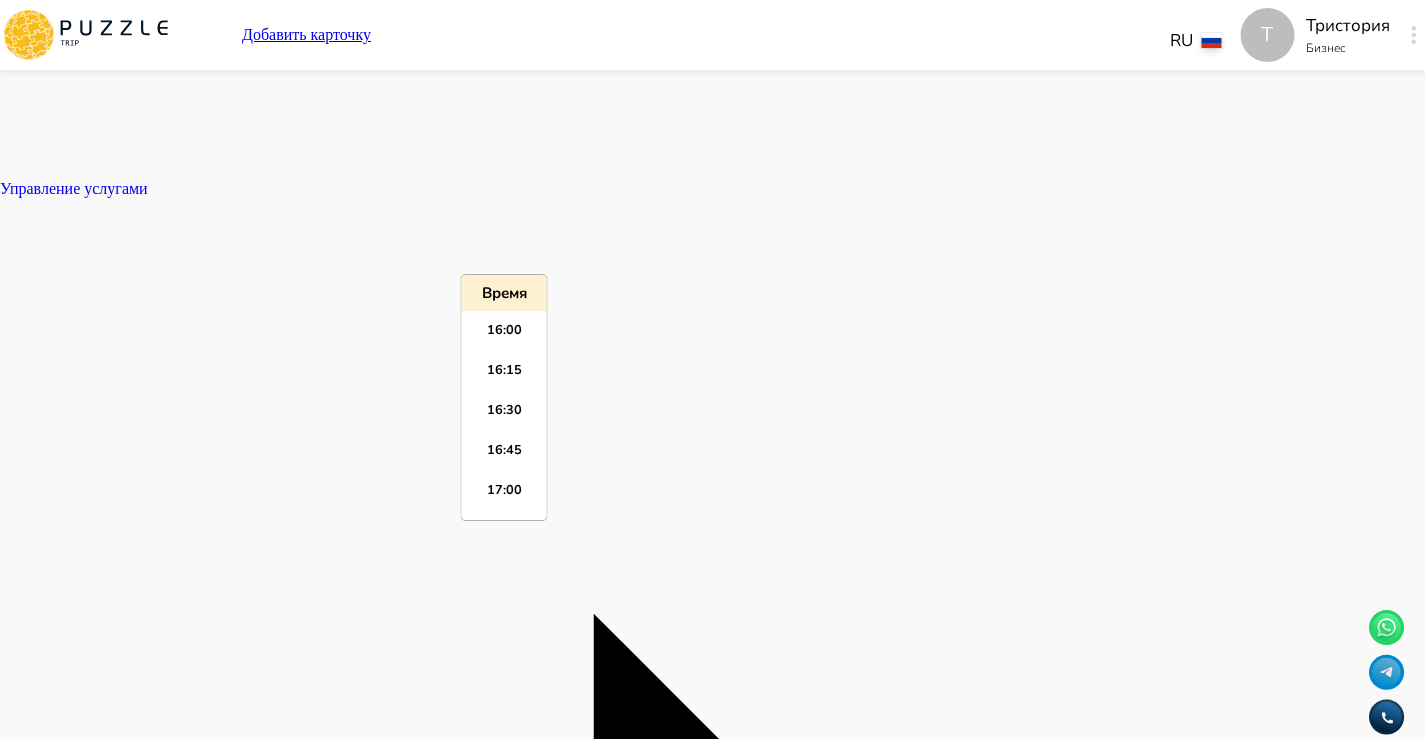 paste on "*****" 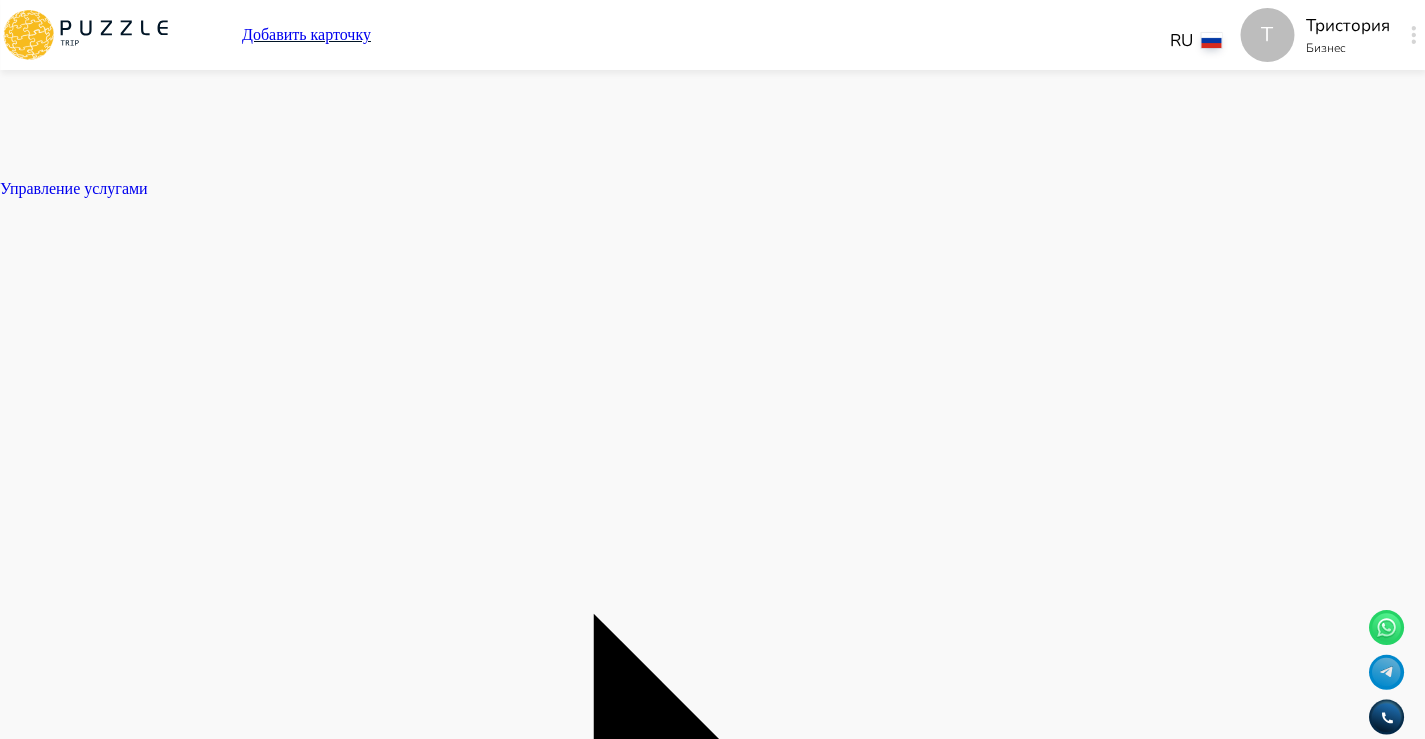 click on "Панель управления Управление профилем Управление услугами Отчеты Управление бронированиями Чат Мой кошелёк $ 0 Выплата   $0 Выйти" at bounding box center (712, -1561) 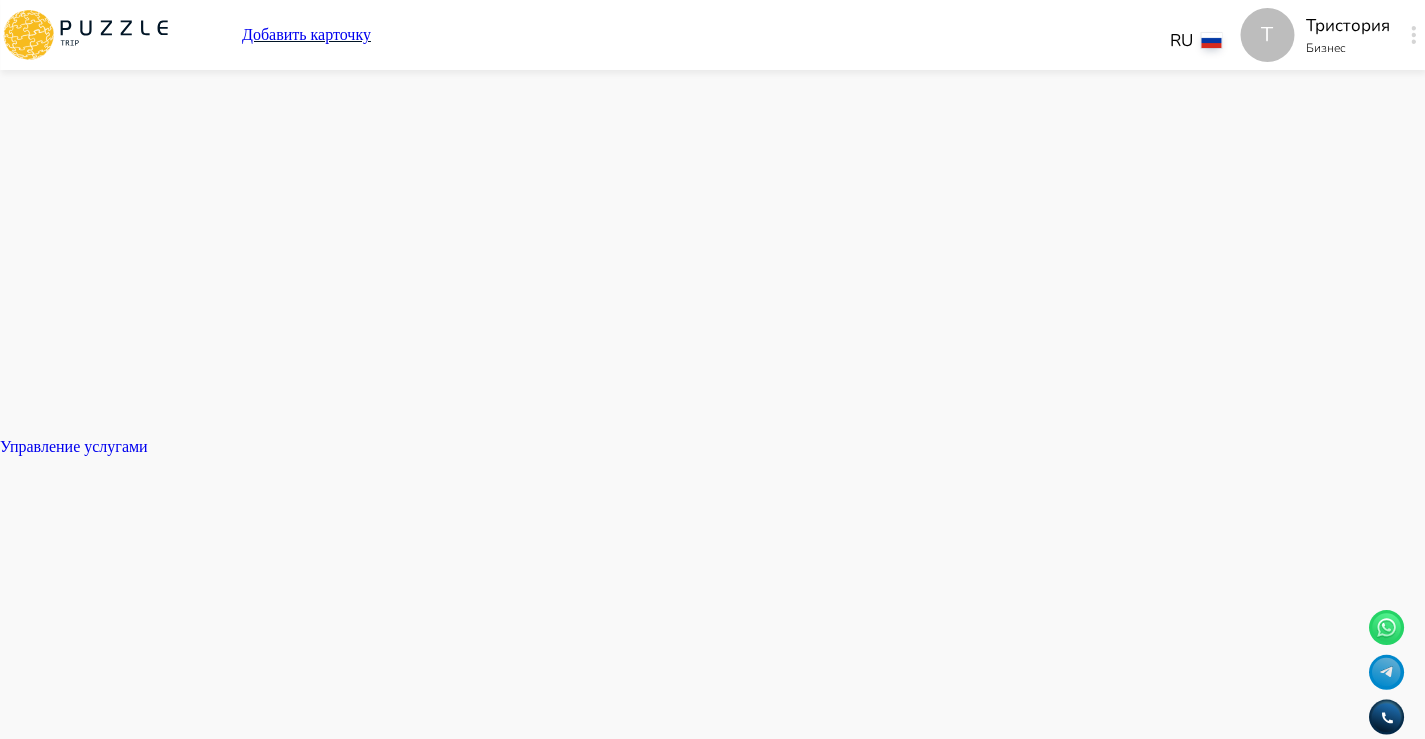 scroll, scrollTop: 1634, scrollLeft: 0, axis: vertical 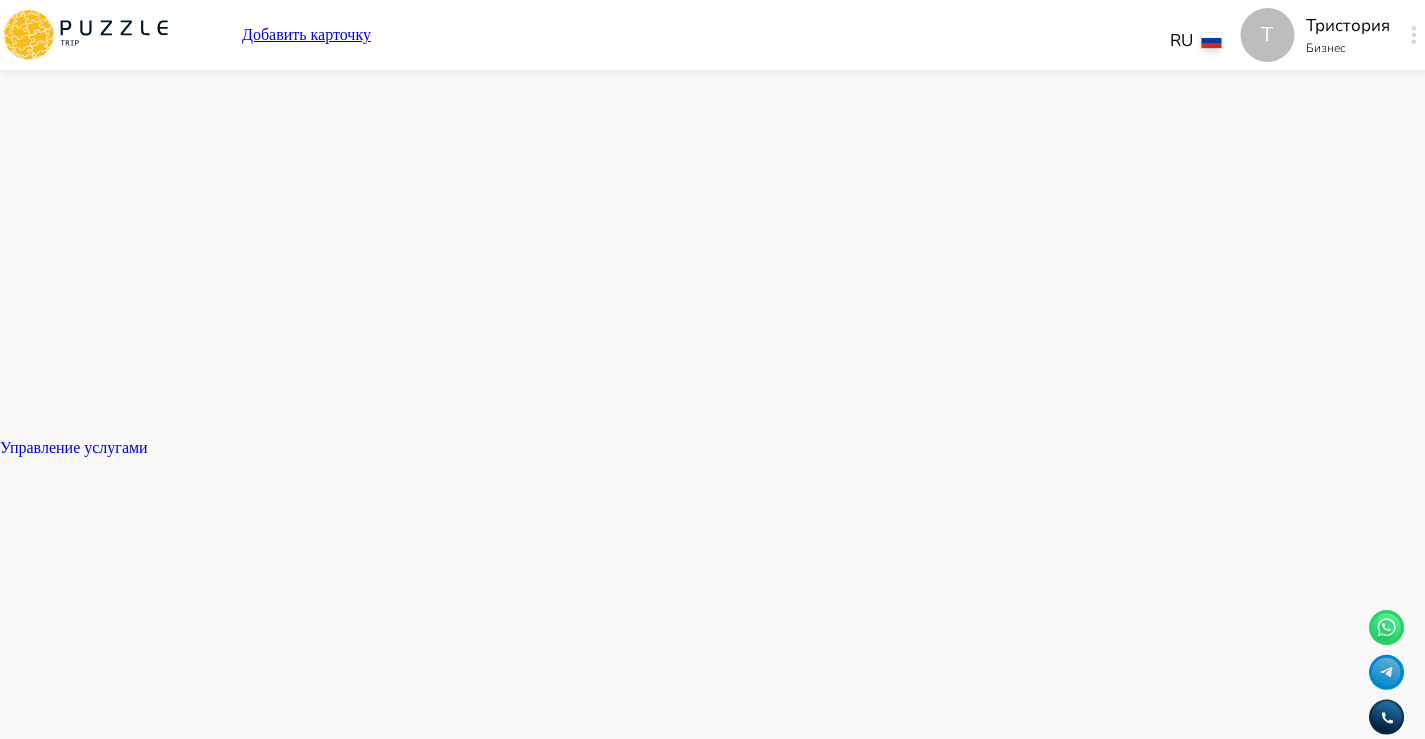 click 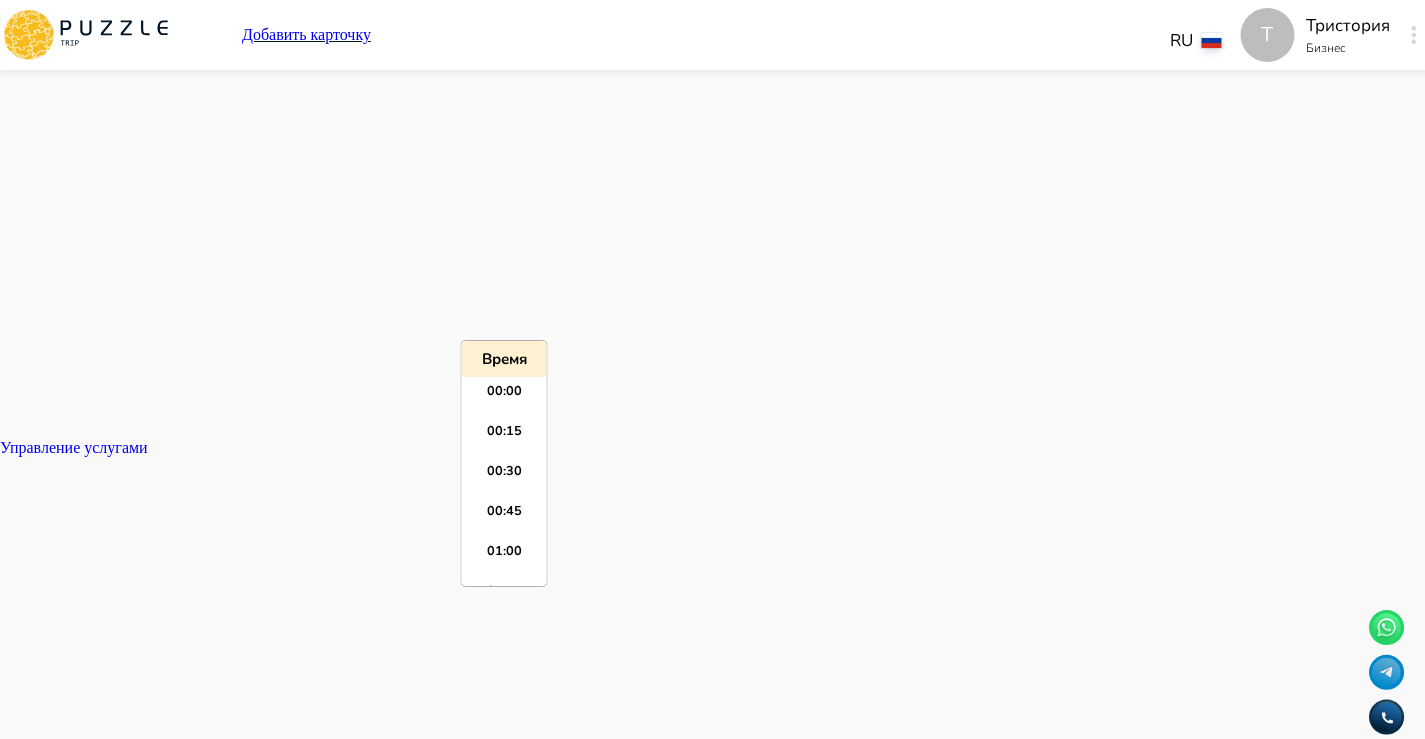 click at bounding box center (712, 9678) 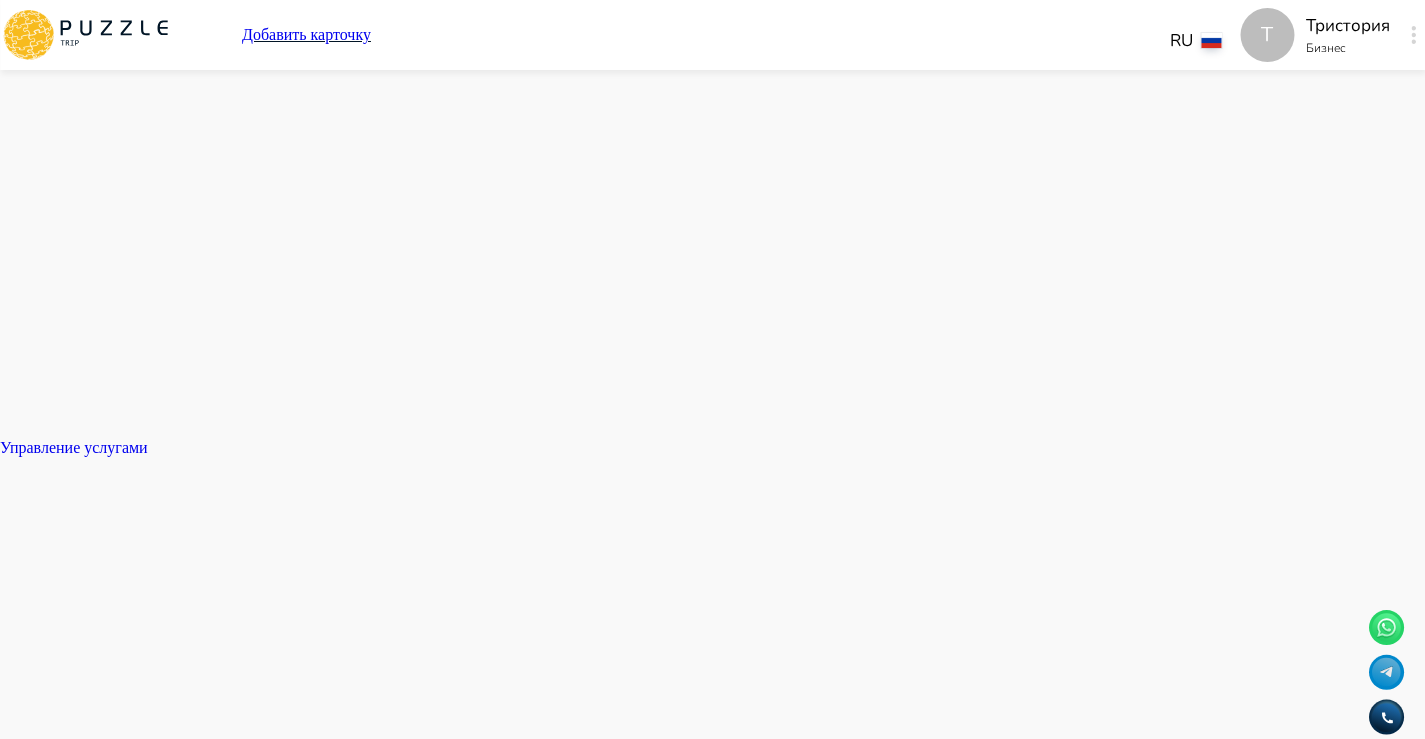 click on "Панель управления Управление профилем Управление услугами Отчеты Управление бронированиями Чат Мой кошелёк $ 0 Выплата   $0 Выйти" at bounding box center [712, -1302] 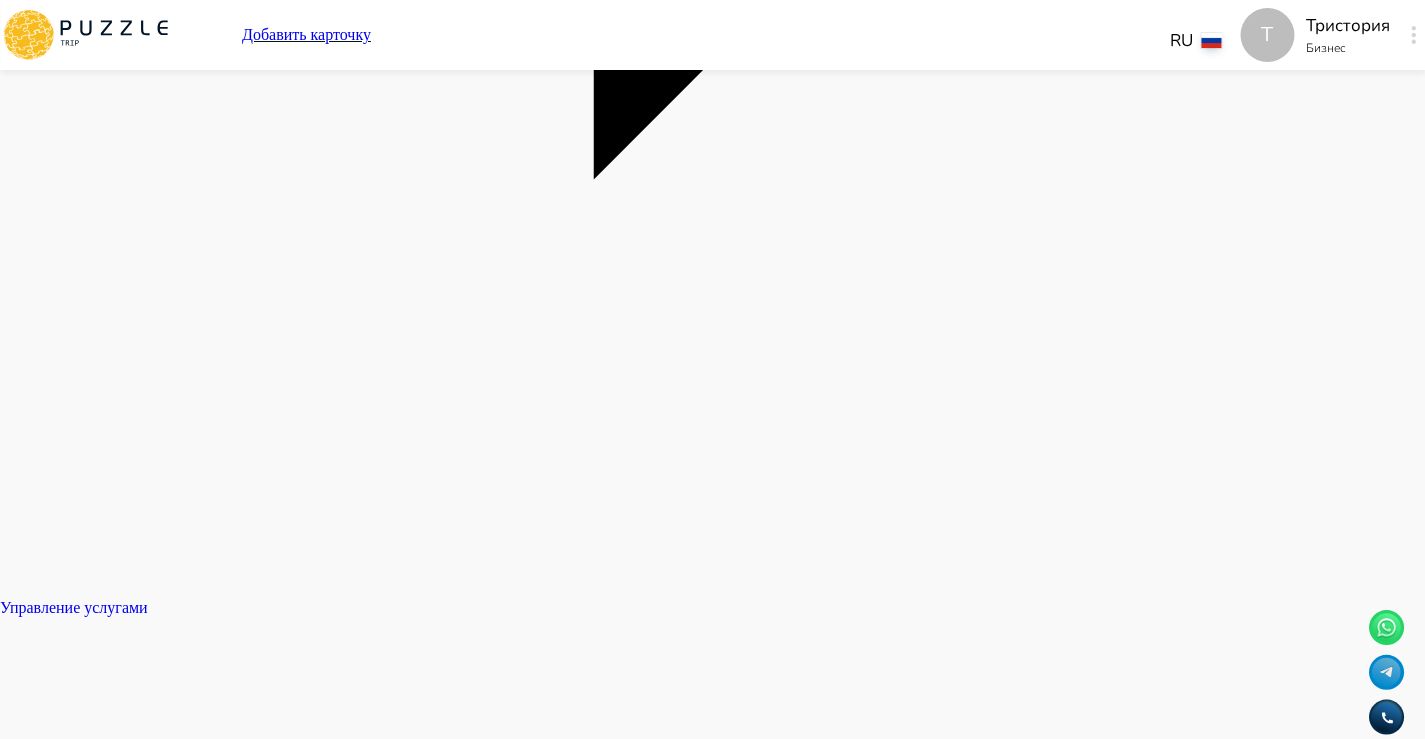 scroll, scrollTop: 1478, scrollLeft: 0, axis: vertical 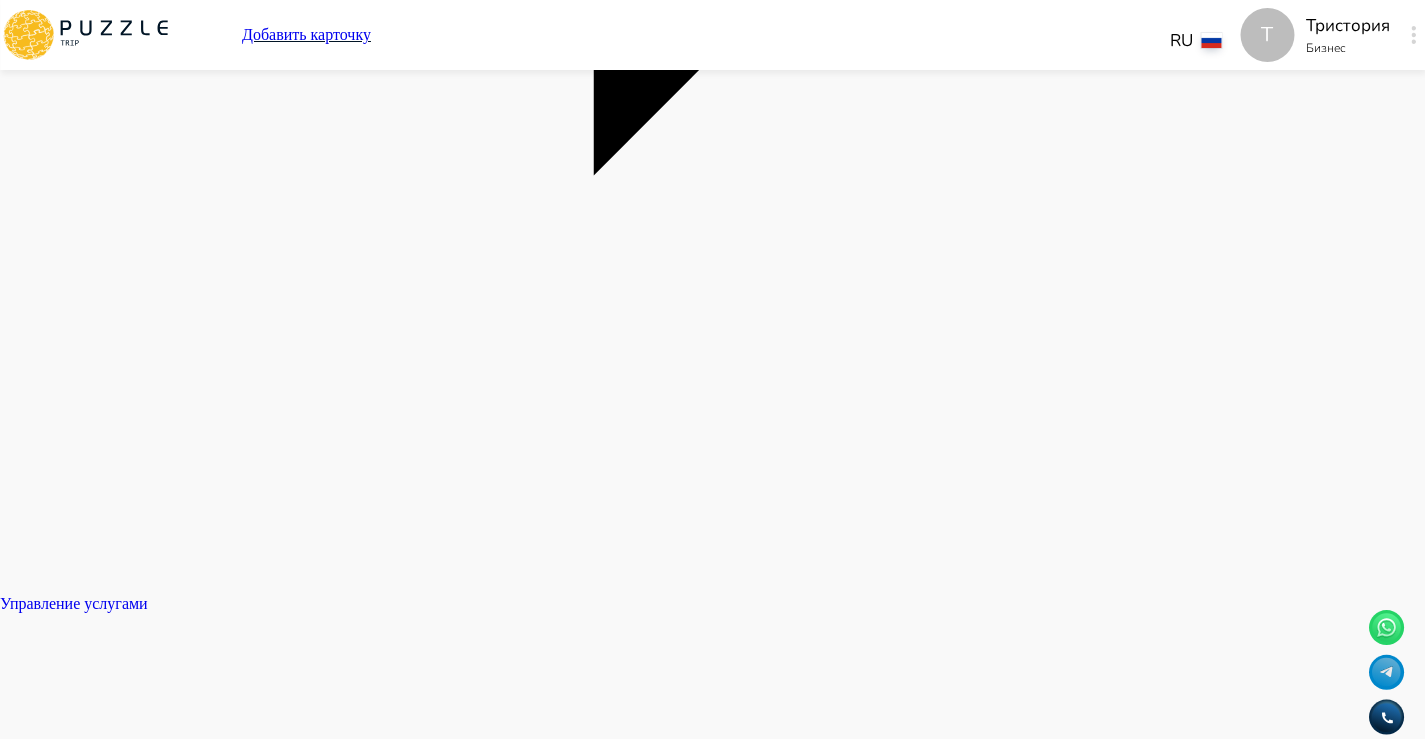 click 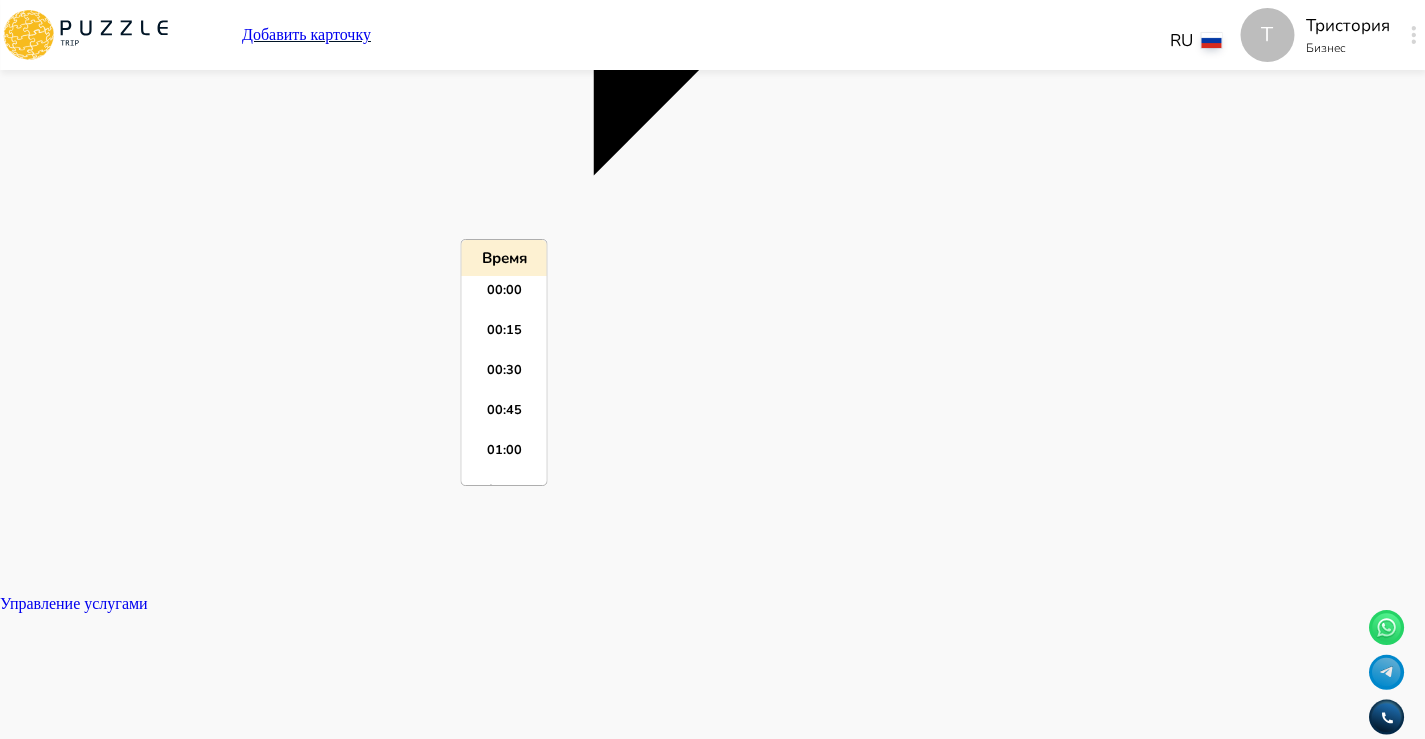 click at bounding box center (712, 9898) 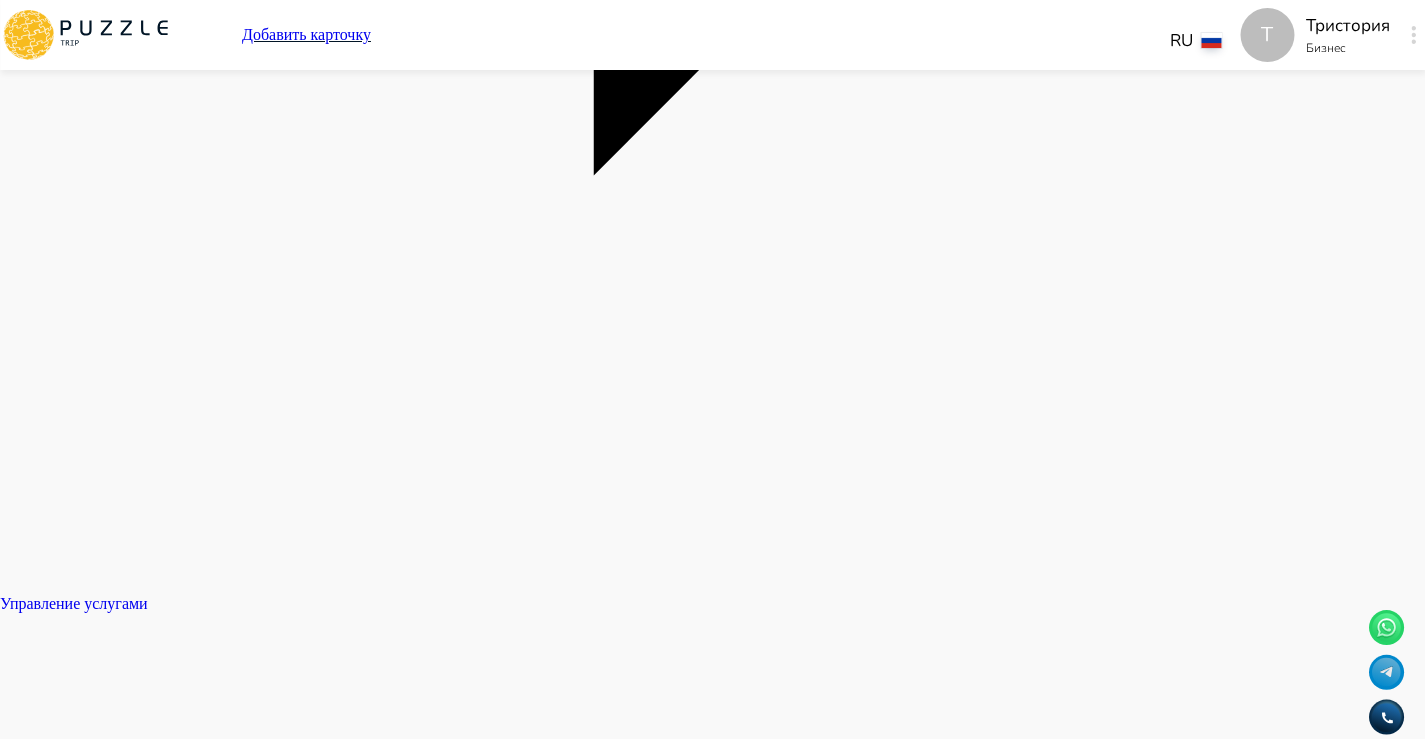 click on "Панель управления Управление профилем Управление услугами Отчеты Управление бронированиями Чат Мой кошелёк $ 0 Выплата   $0 Выйти" at bounding box center (712, -1146) 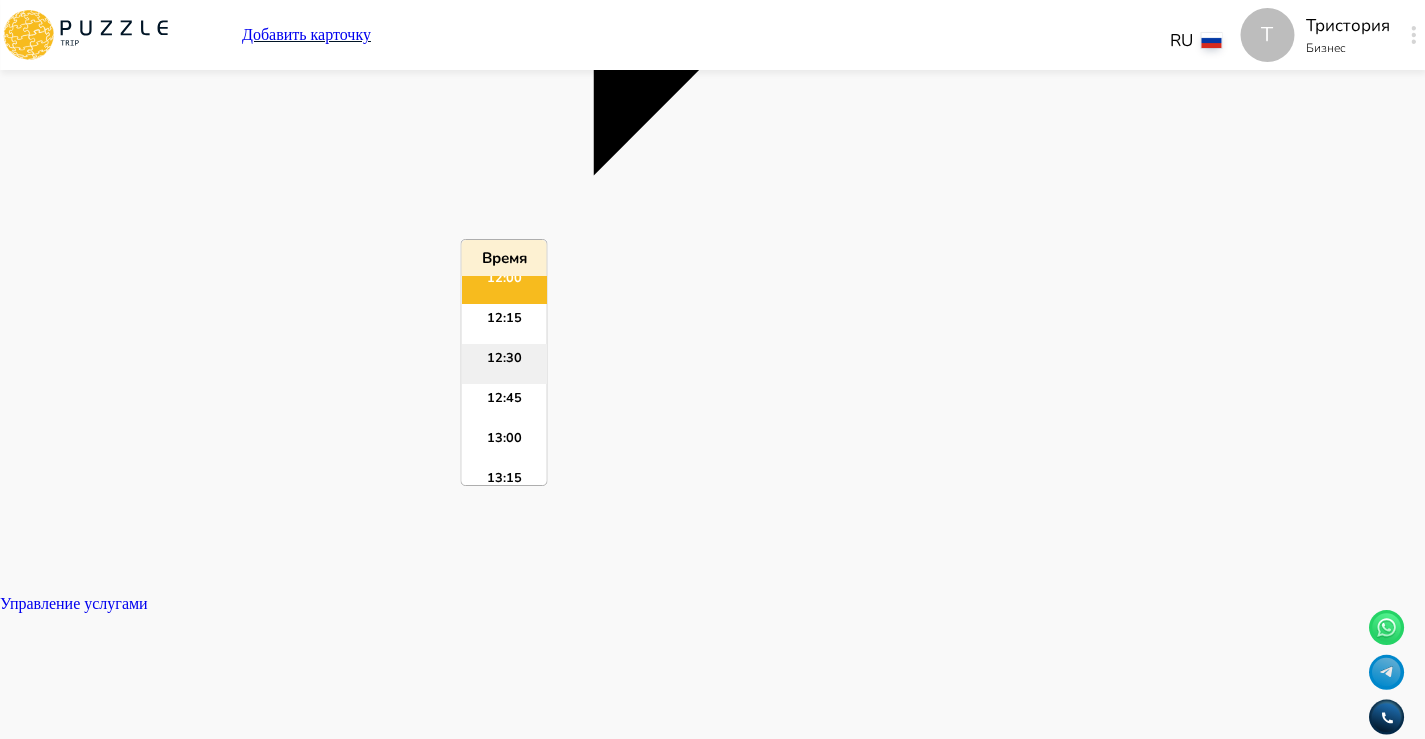 scroll, scrollTop: 1934, scrollLeft: 0, axis: vertical 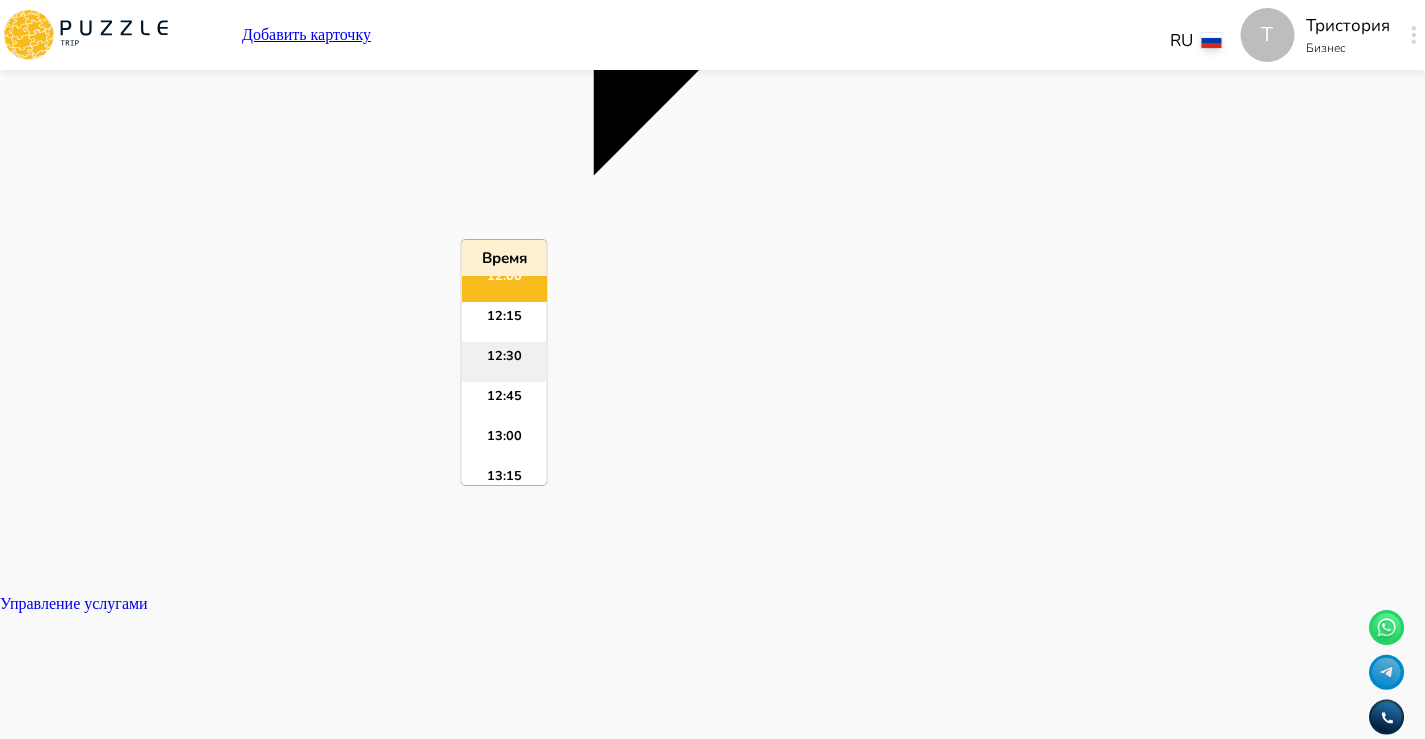 click on "13:00" at bounding box center (504, 442) 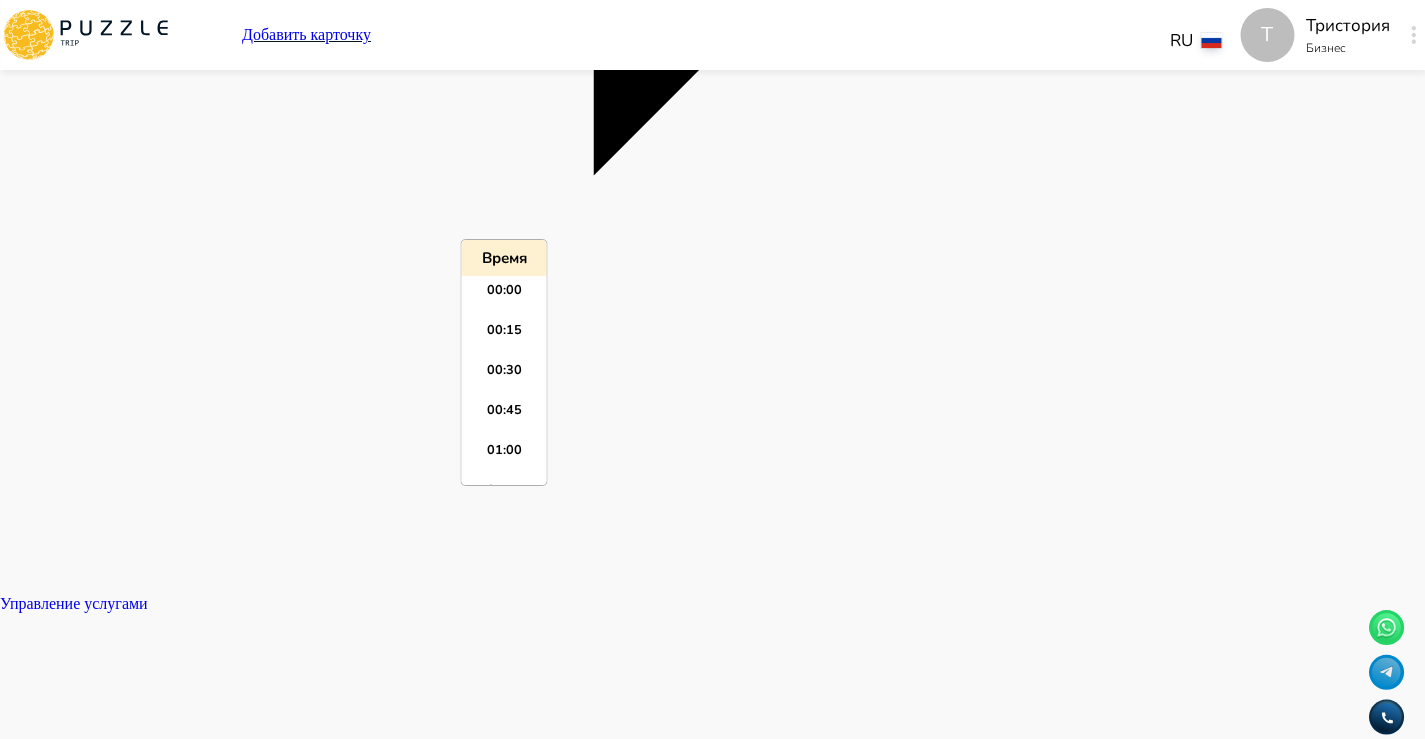 scroll, scrollTop: 1995, scrollLeft: 0, axis: vertical 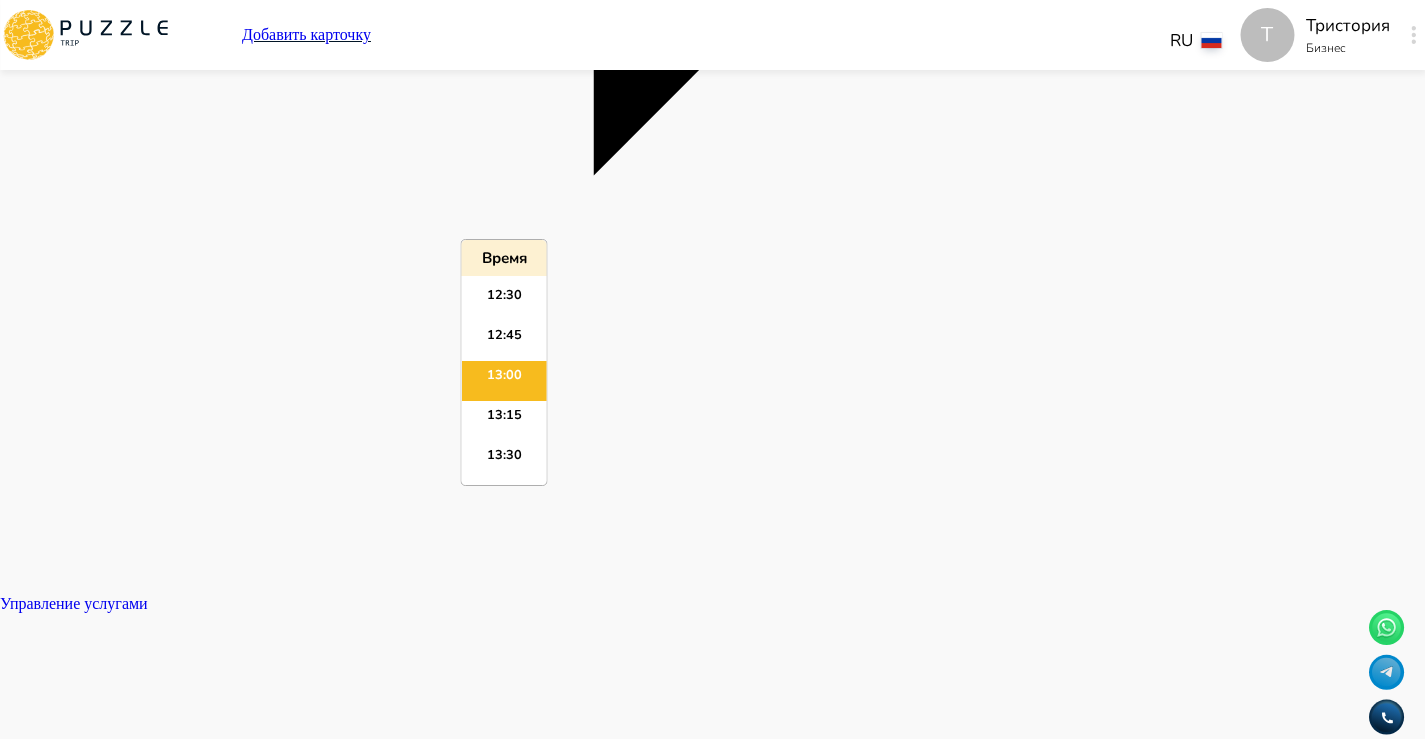 drag, startPoint x: 542, startPoint y: 546, endPoint x: 462, endPoint y: 548, distance: 80.024994 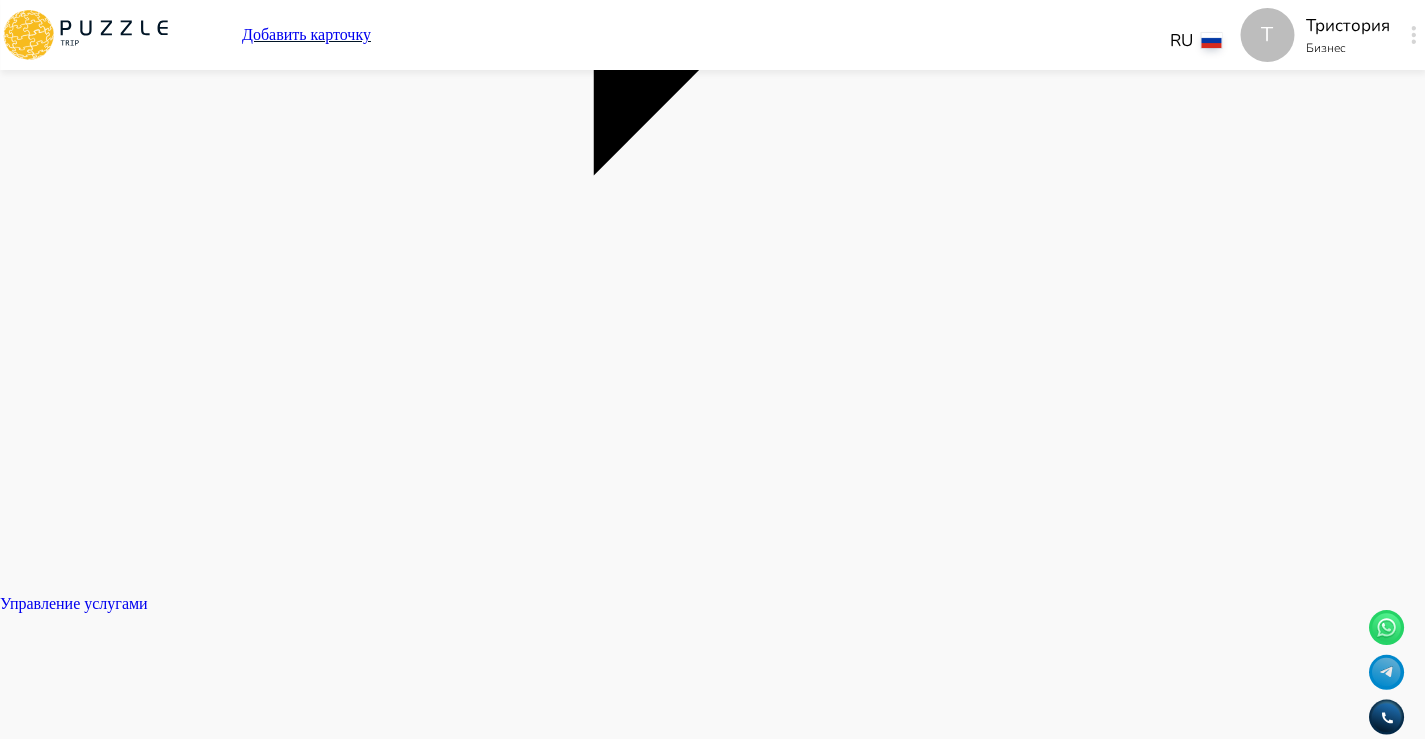 click on "Панель управления Управление профилем Управление услугами Отчеты Управление бронированиями Чат Мой кошелёк $ 0 Выплата   $0 Выйти" at bounding box center (712, -1146) 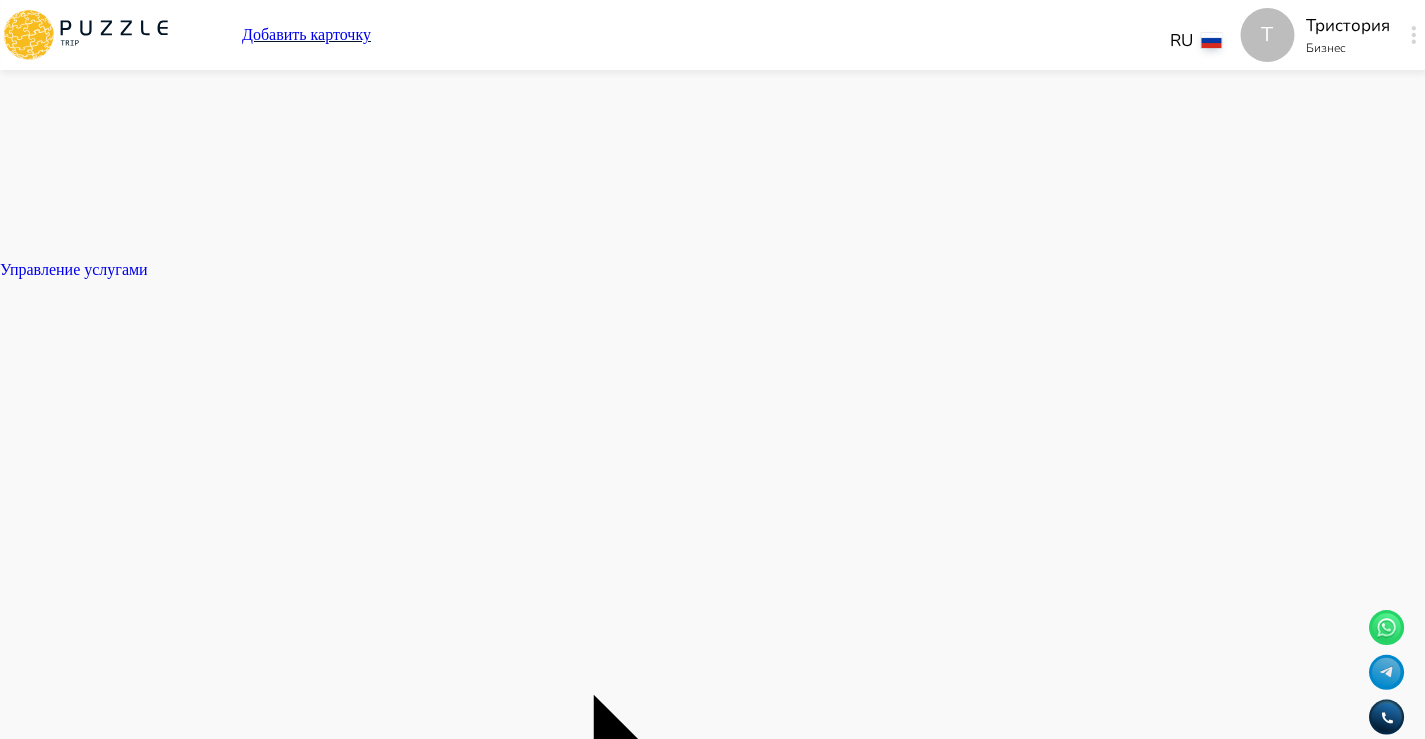 scroll, scrollTop: 1841, scrollLeft: 0, axis: vertical 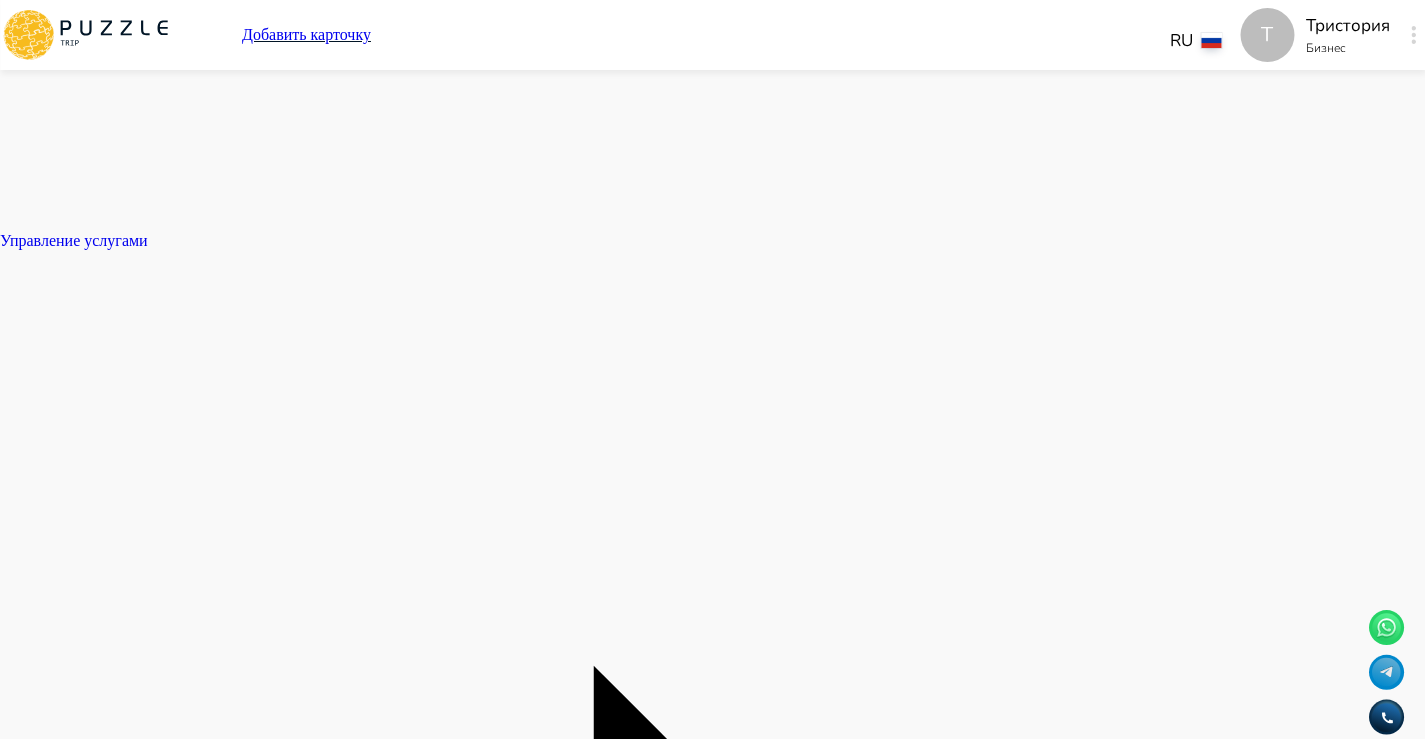 click at bounding box center [8, 9817] 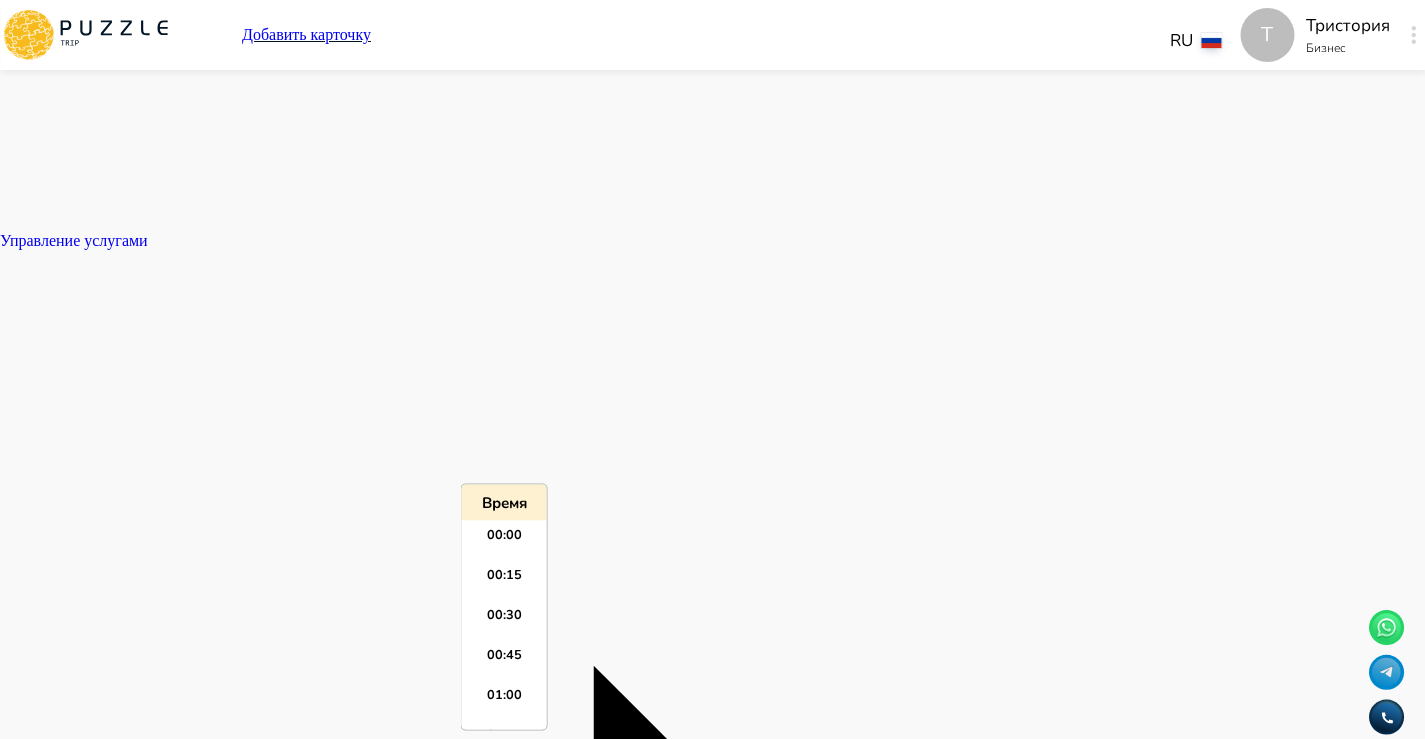 scroll, scrollTop: 2555, scrollLeft: 0, axis: vertical 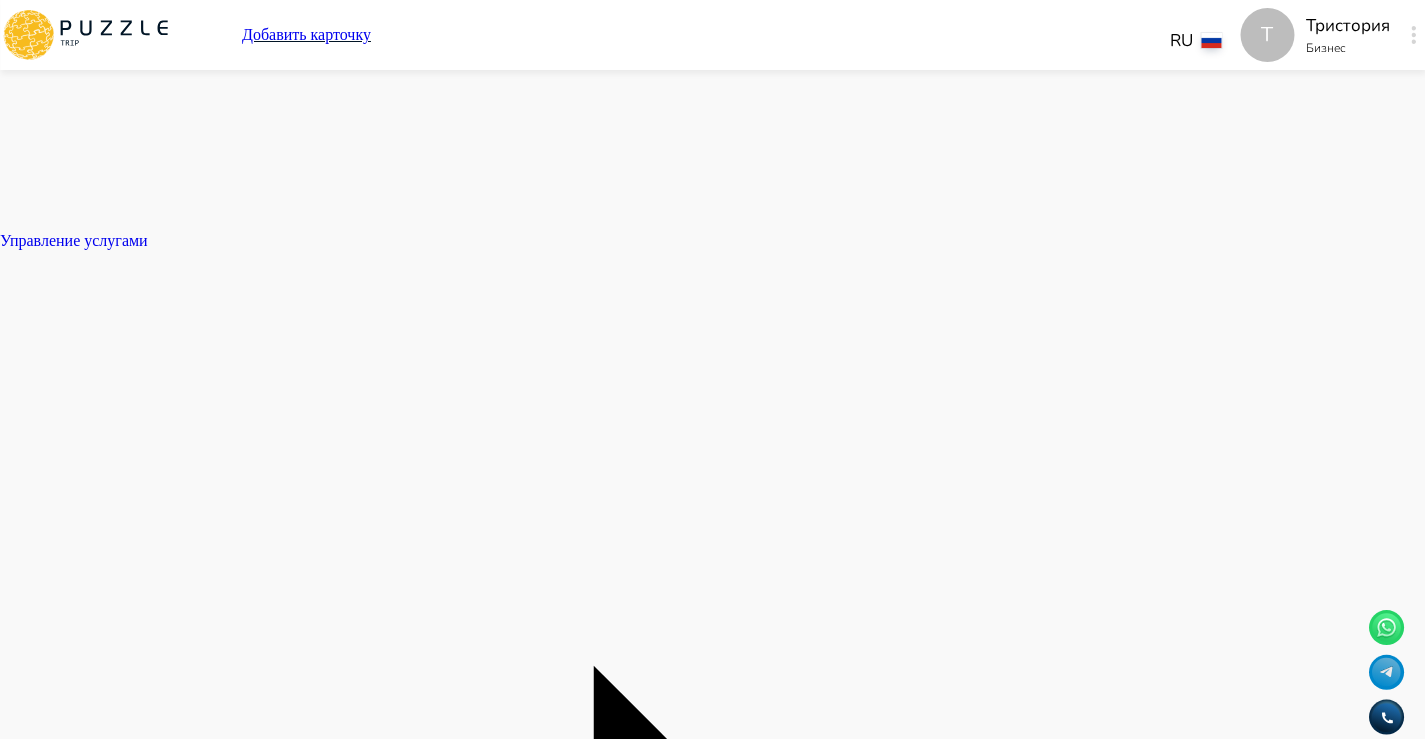 click on "Панель управления Управление профилем Управление услугами Отчеты Управление бронированиями Чат Мой кошелёк $ 0 Выплата   $0 Выйти" at bounding box center [712, -1509] 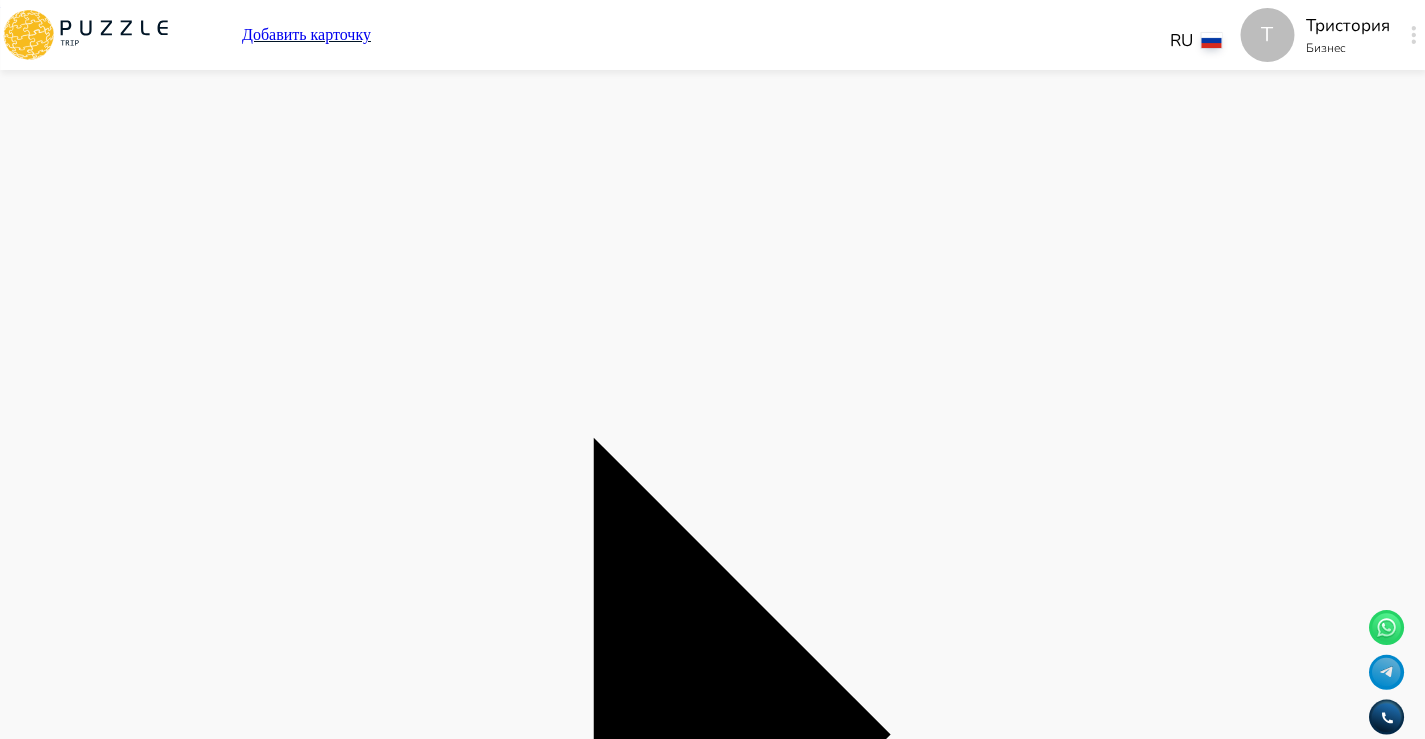 scroll, scrollTop: 2086, scrollLeft: 0, axis: vertical 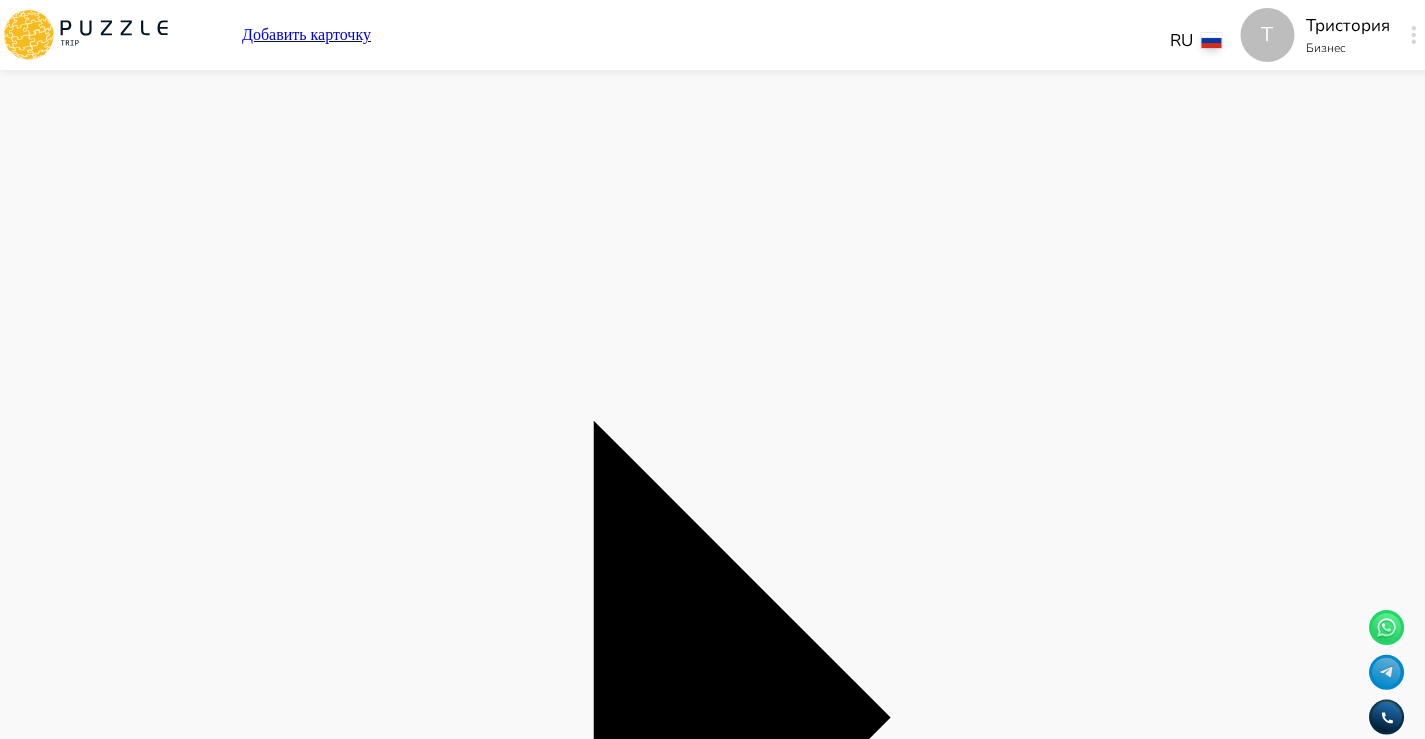 click at bounding box center [8, 9865] 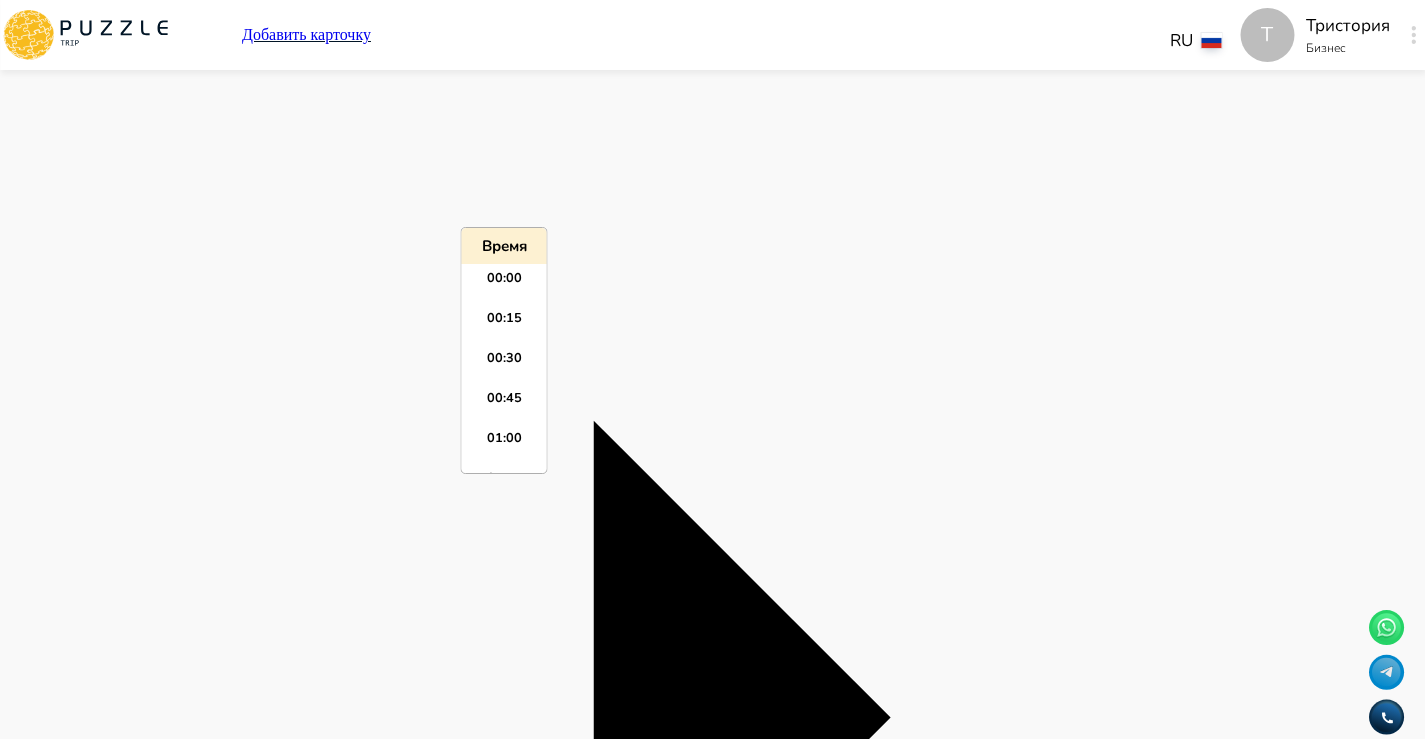 scroll, scrollTop: 2555, scrollLeft: 0, axis: vertical 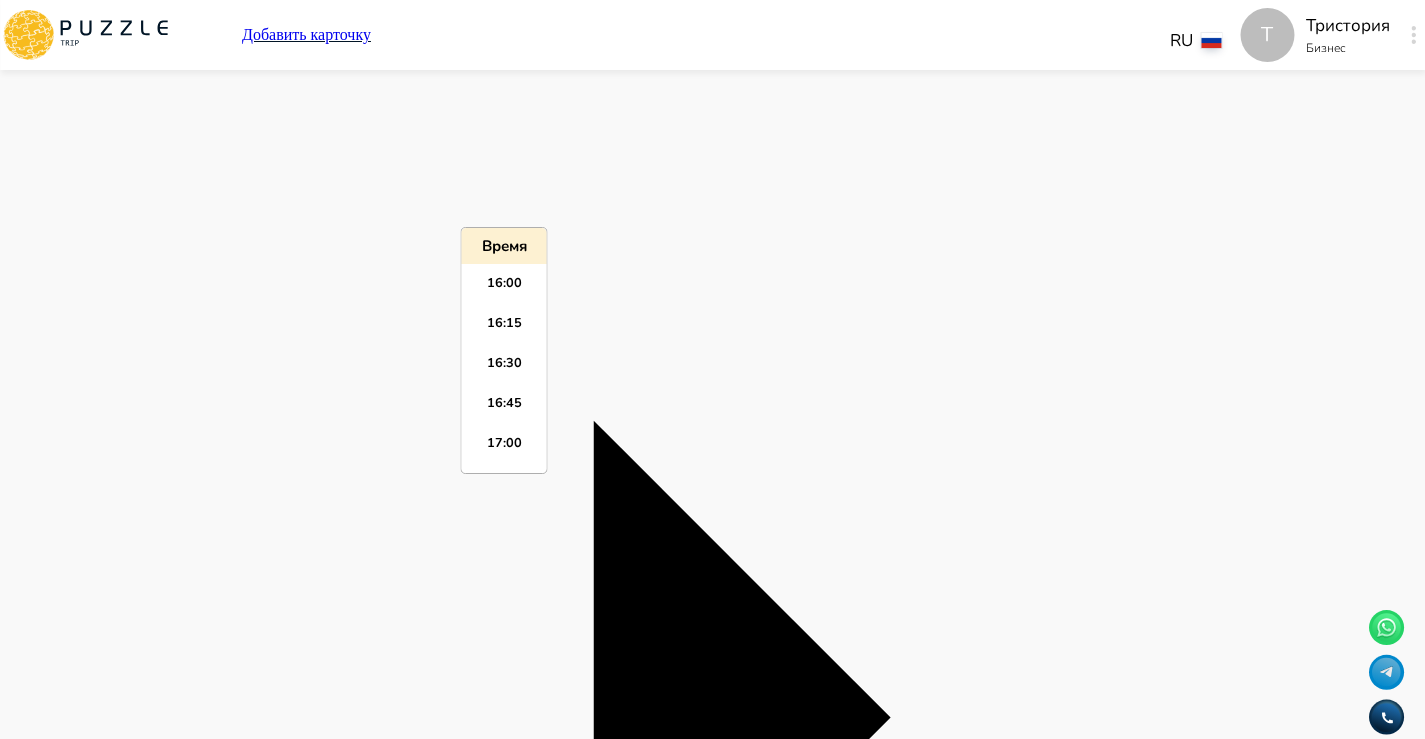 click on "Панель управления Управление профилем Управление услугами Отчеты Управление бронированиями Чат Мой кошелёк $ 0 Выплата   $0 Выйти" at bounding box center (712, -1754) 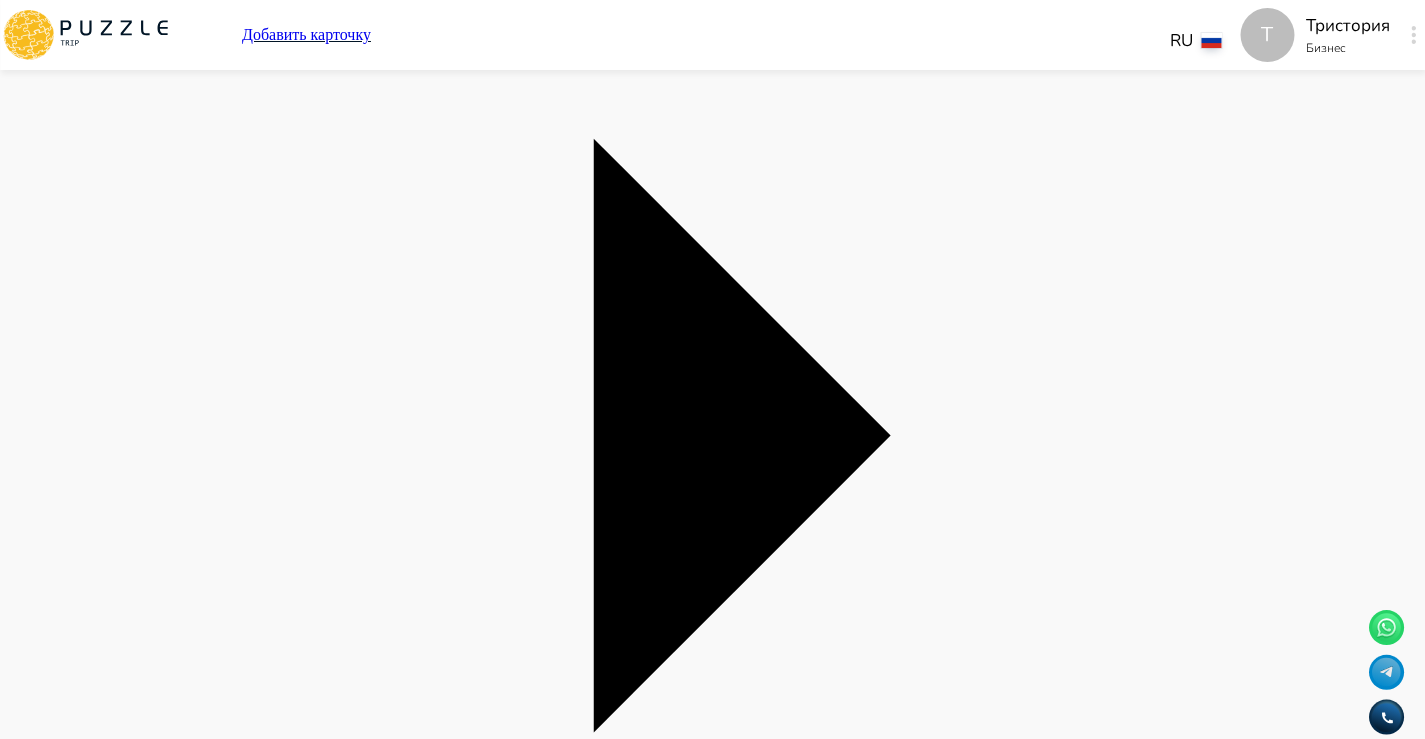 scroll, scrollTop: 2375, scrollLeft: 0, axis: vertical 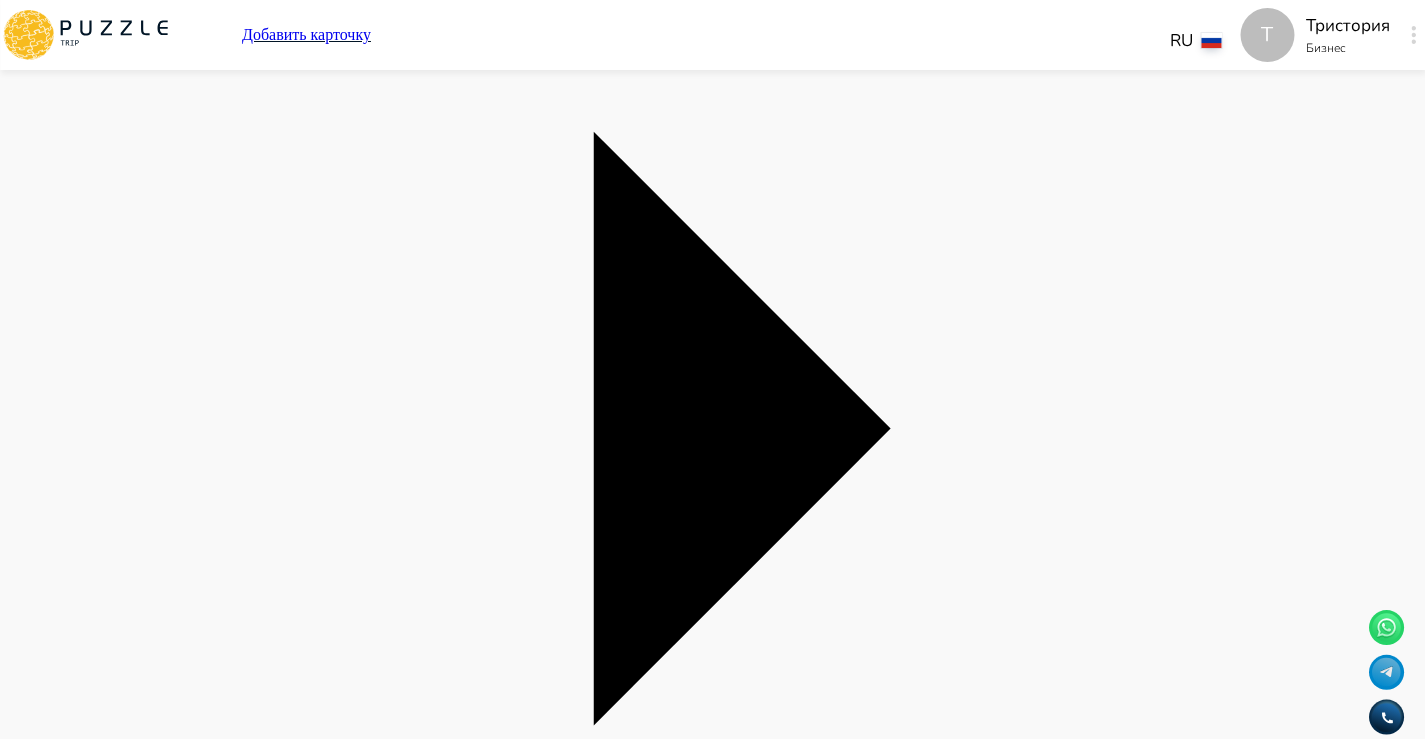 click at bounding box center [8, 9869] 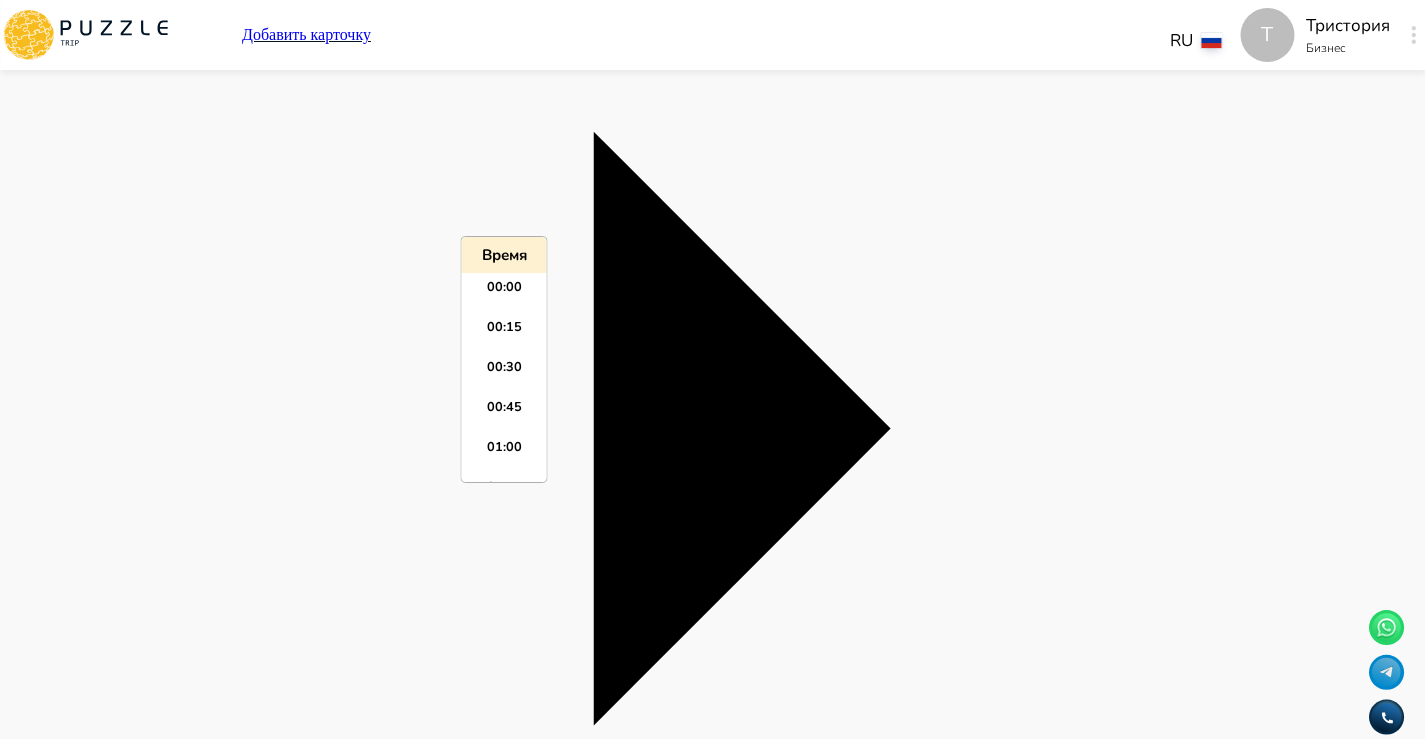 scroll, scrollTop: 2555, scrollLeft: 0, axis: vertical 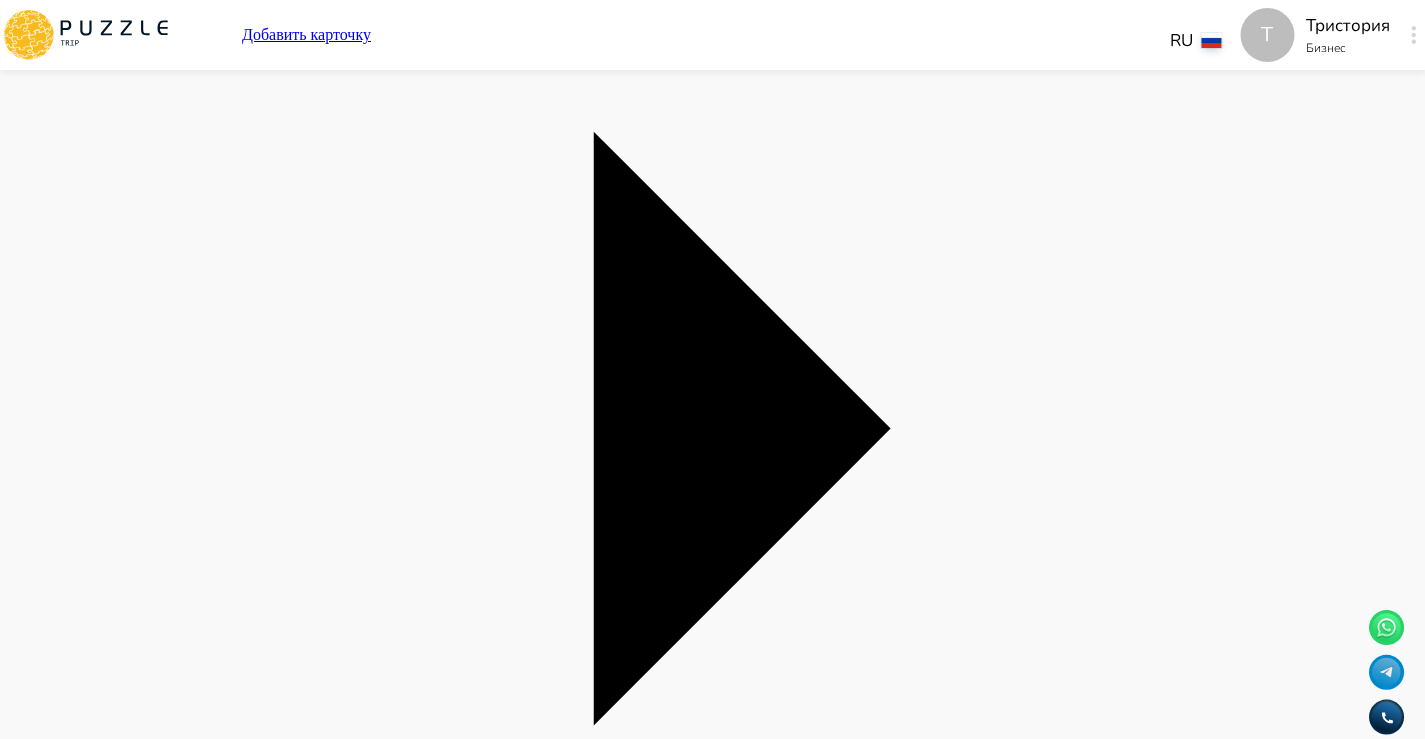 click on "Панель управления Управление профилем Управление услугами Отчеты Управление бронированиями Чат Мой кошелёк $ 0 Выплата   $0 Выйти" at bounding box center [712, -2043] 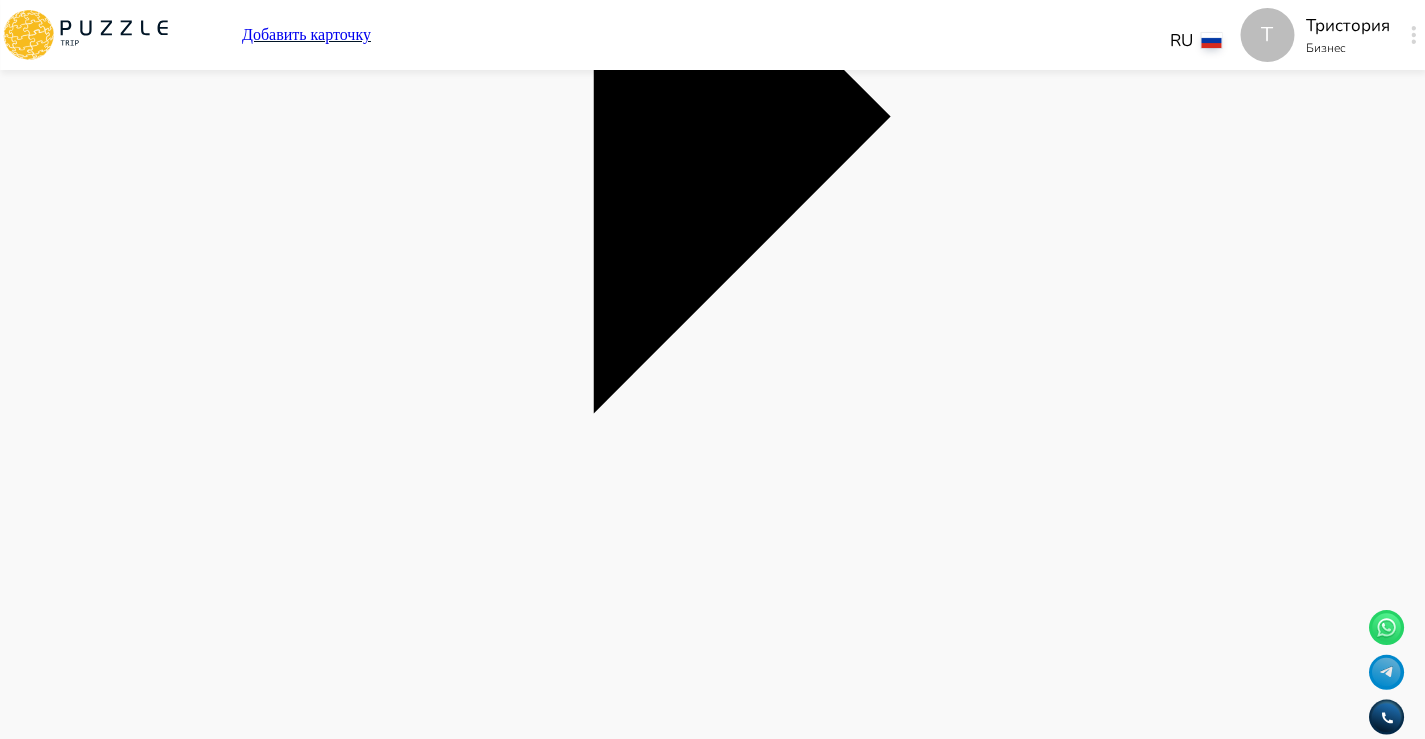 click at bounding box center (8, 9850) 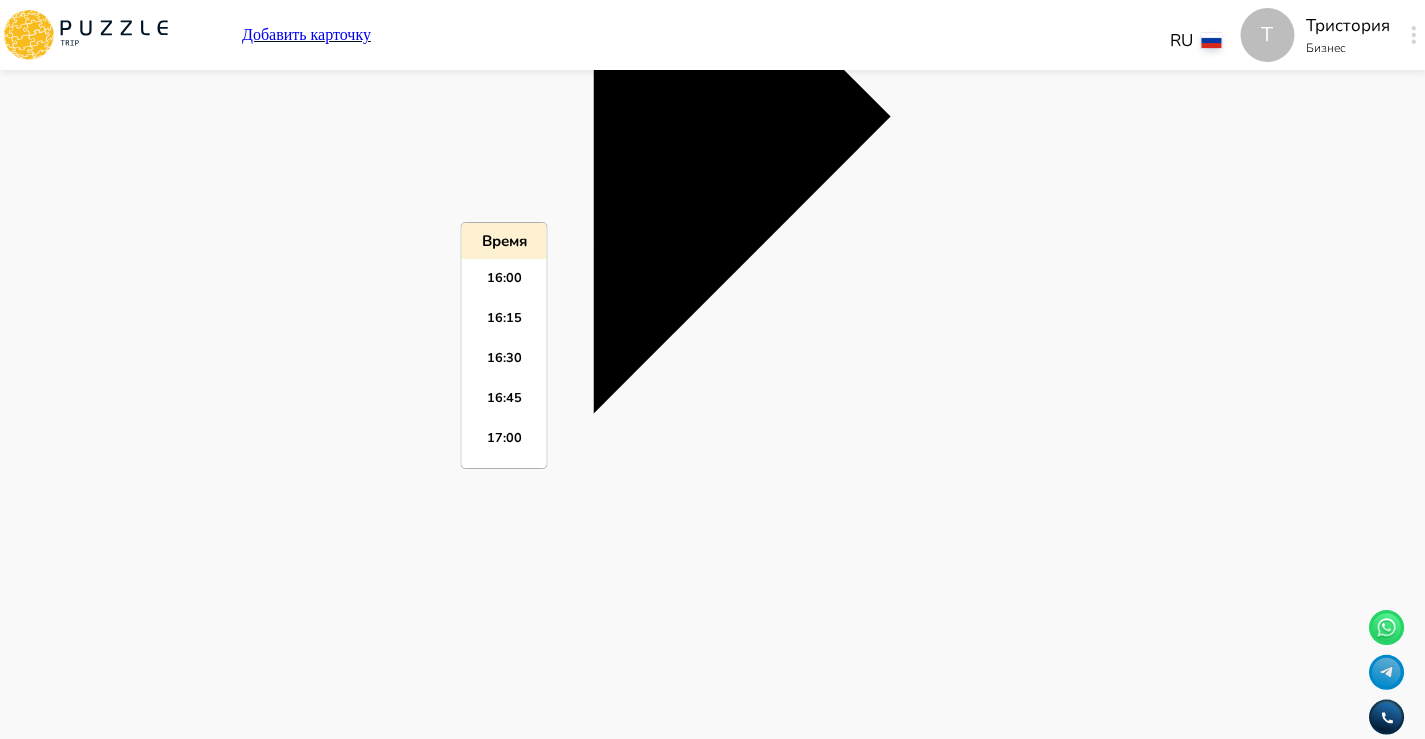 paste on "*****" 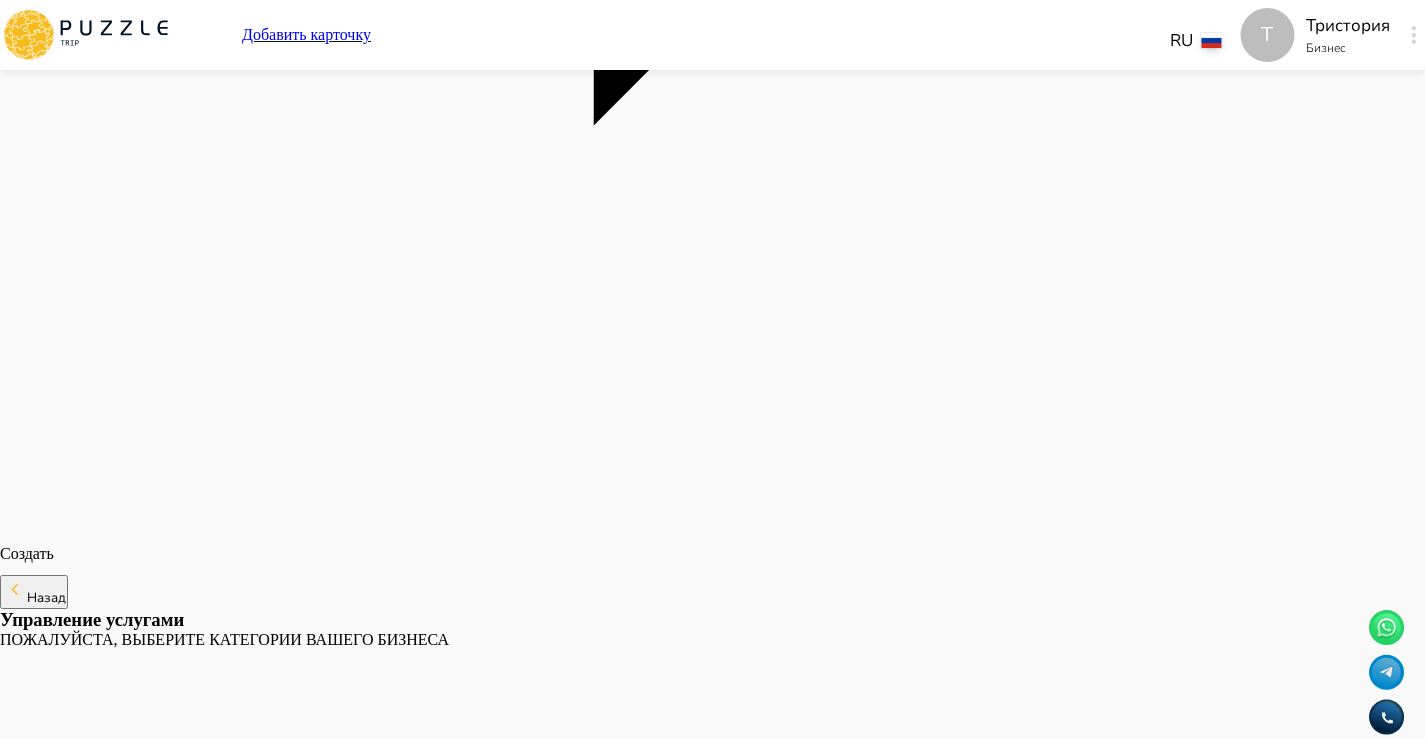 click on "Воскресенье ***** ***** Selected time: 12:00 *****" at bounding box center [712, 9750] 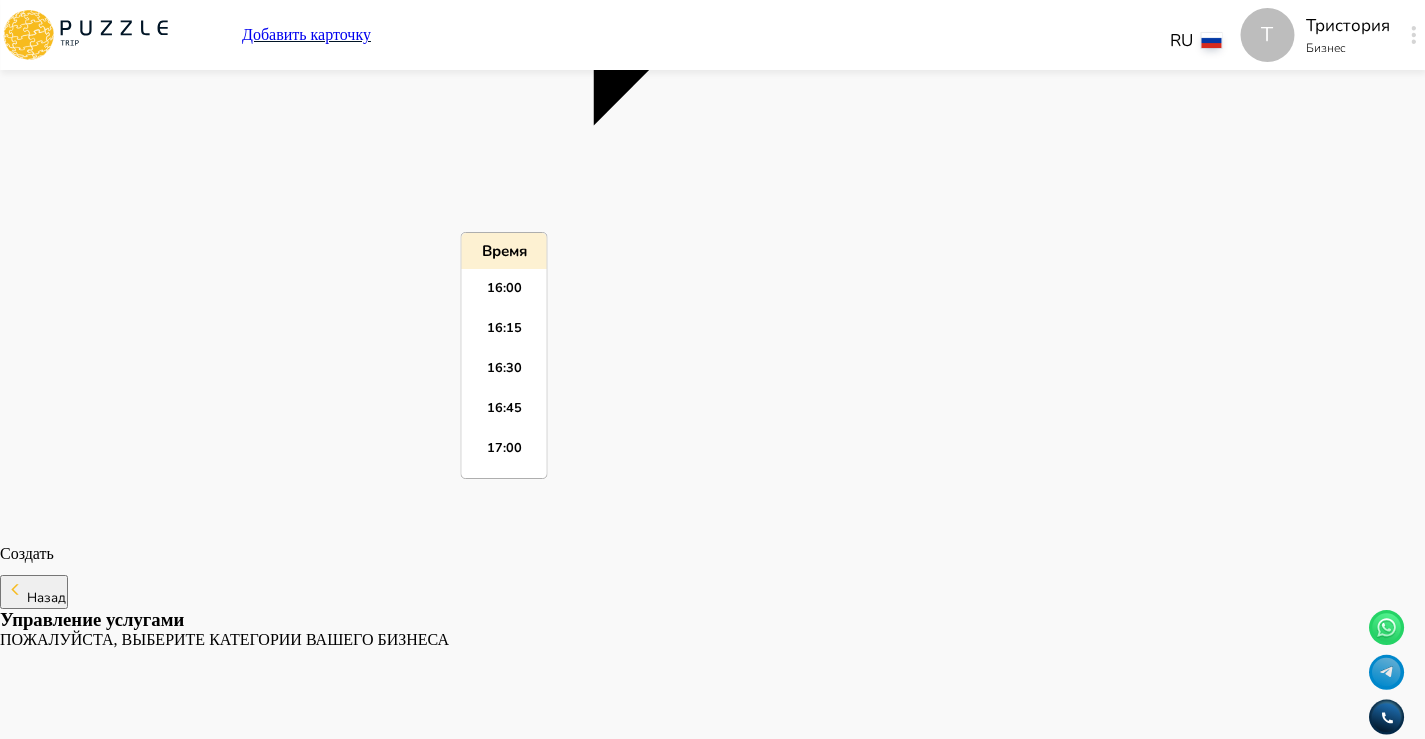 paste on "*****" 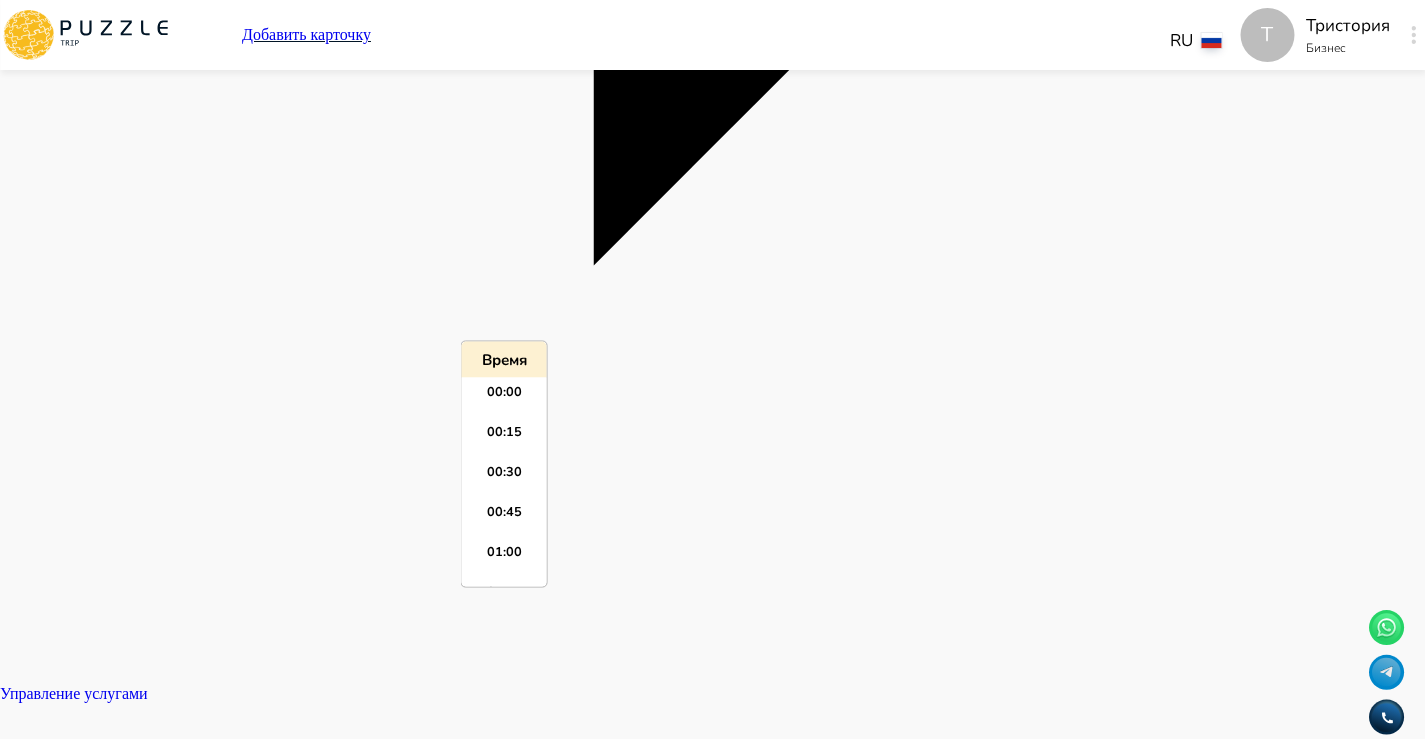 scroll, scrollTop: 2155, scrollLeft: 0, axis: vertical 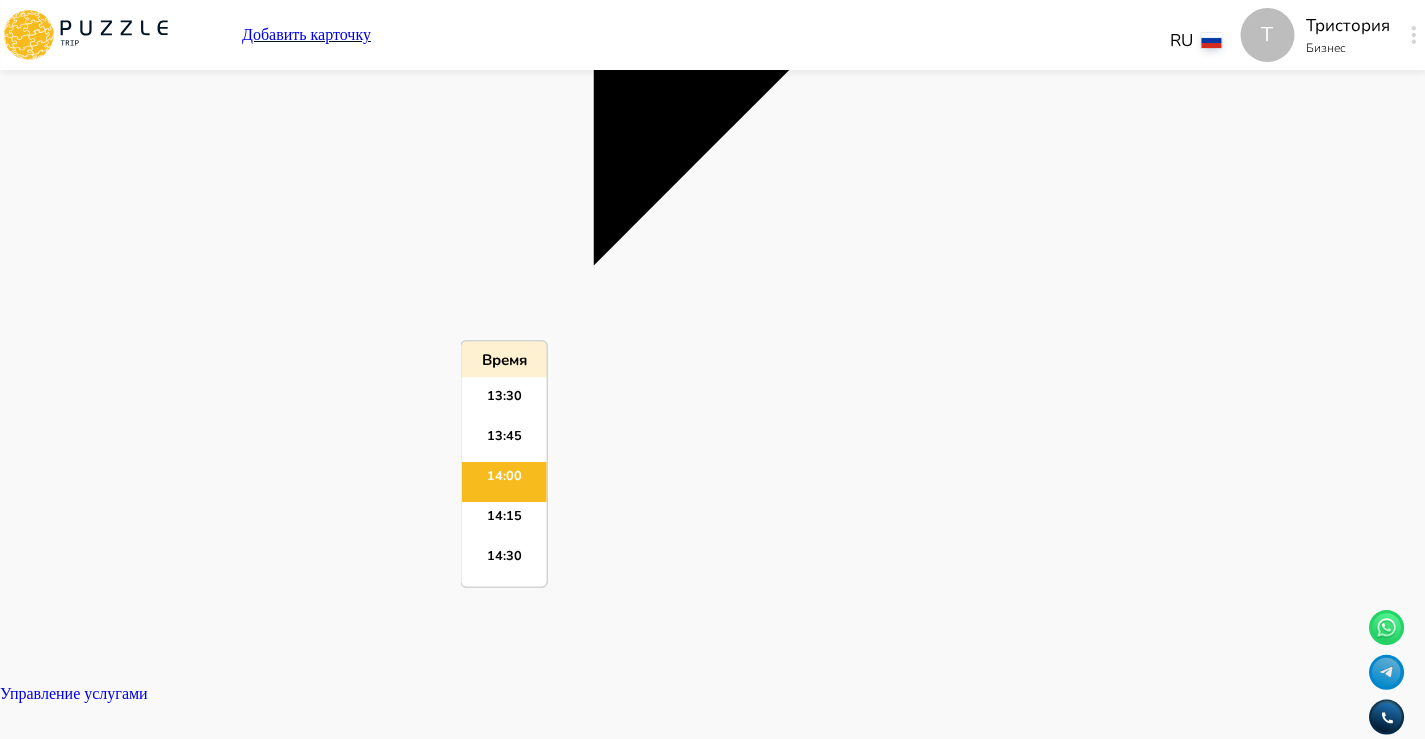drag, startPoint x: 540, startPoint y: 313, endPoint x: 476, endPoint y: 313, distance: 64 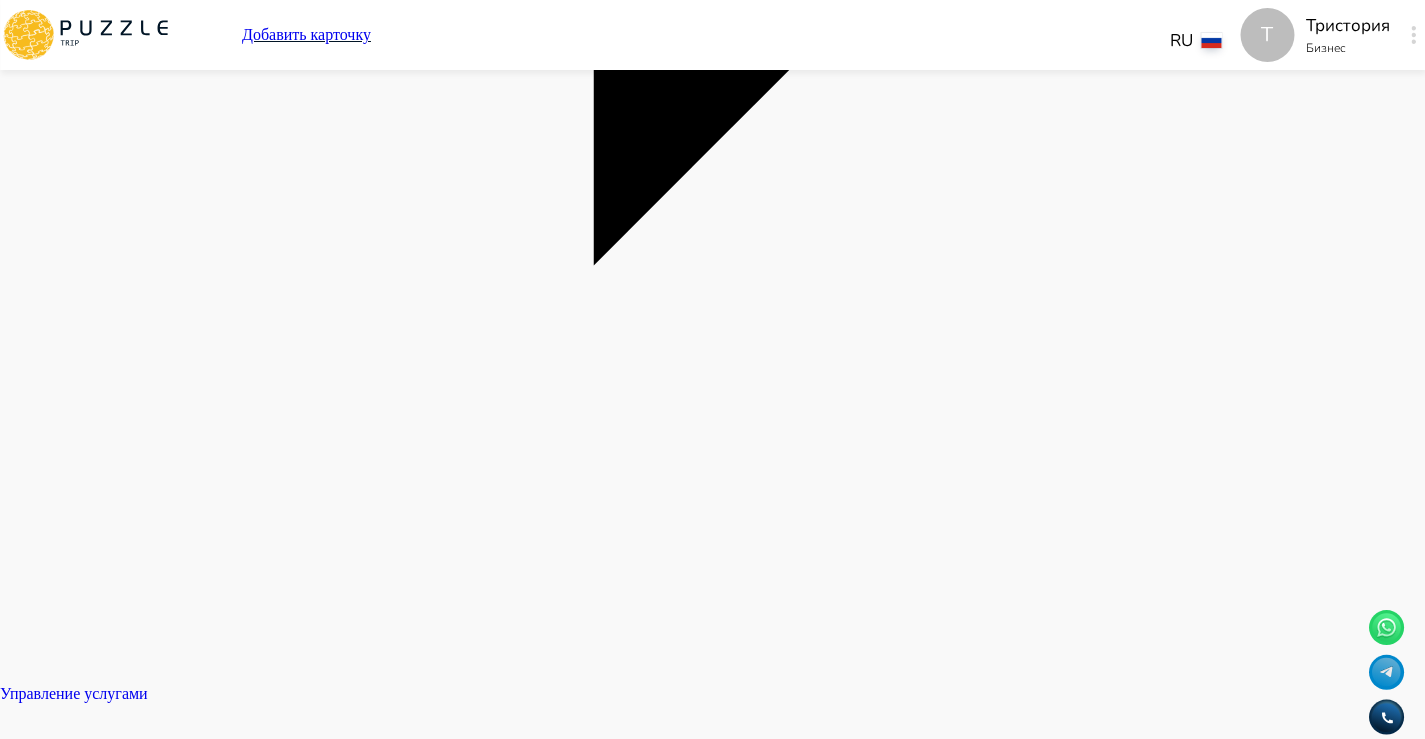 click at bounding box center (8, 10041) 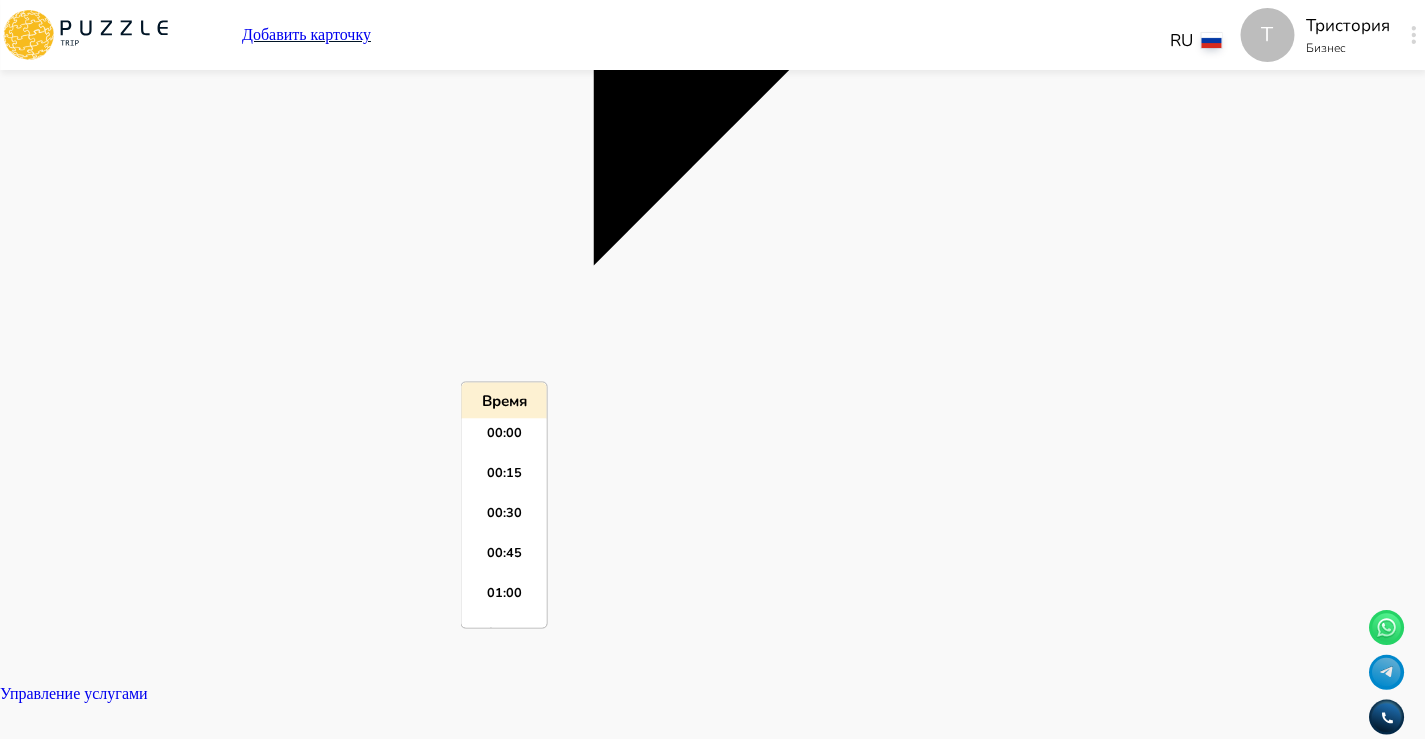 click at bounding box center [712, 10052] 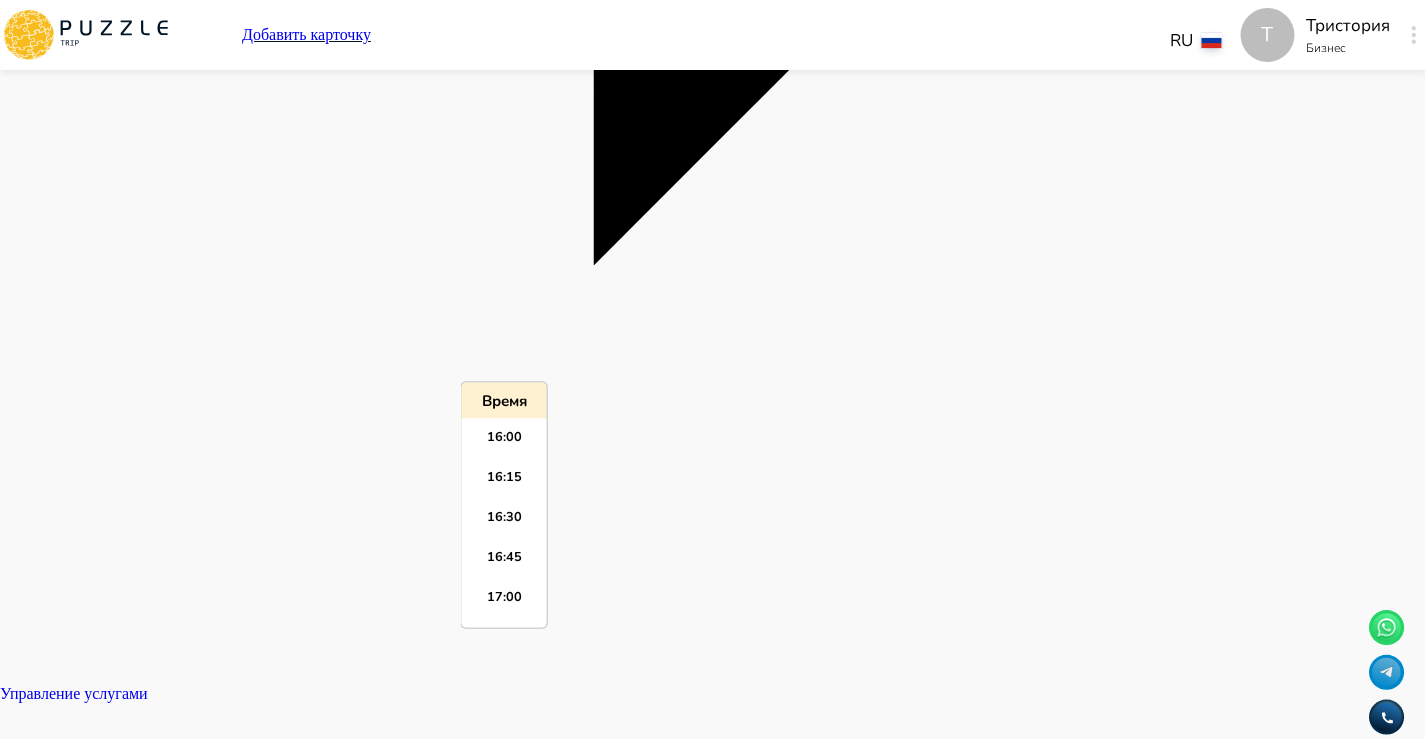 click on "Панель управления Управление профилем Управление услугами Отчеты Управление бронированиями Чат Мой кошелёк $ 0 Выплата   $0 Выйти" at bounding box center (712, -1056) 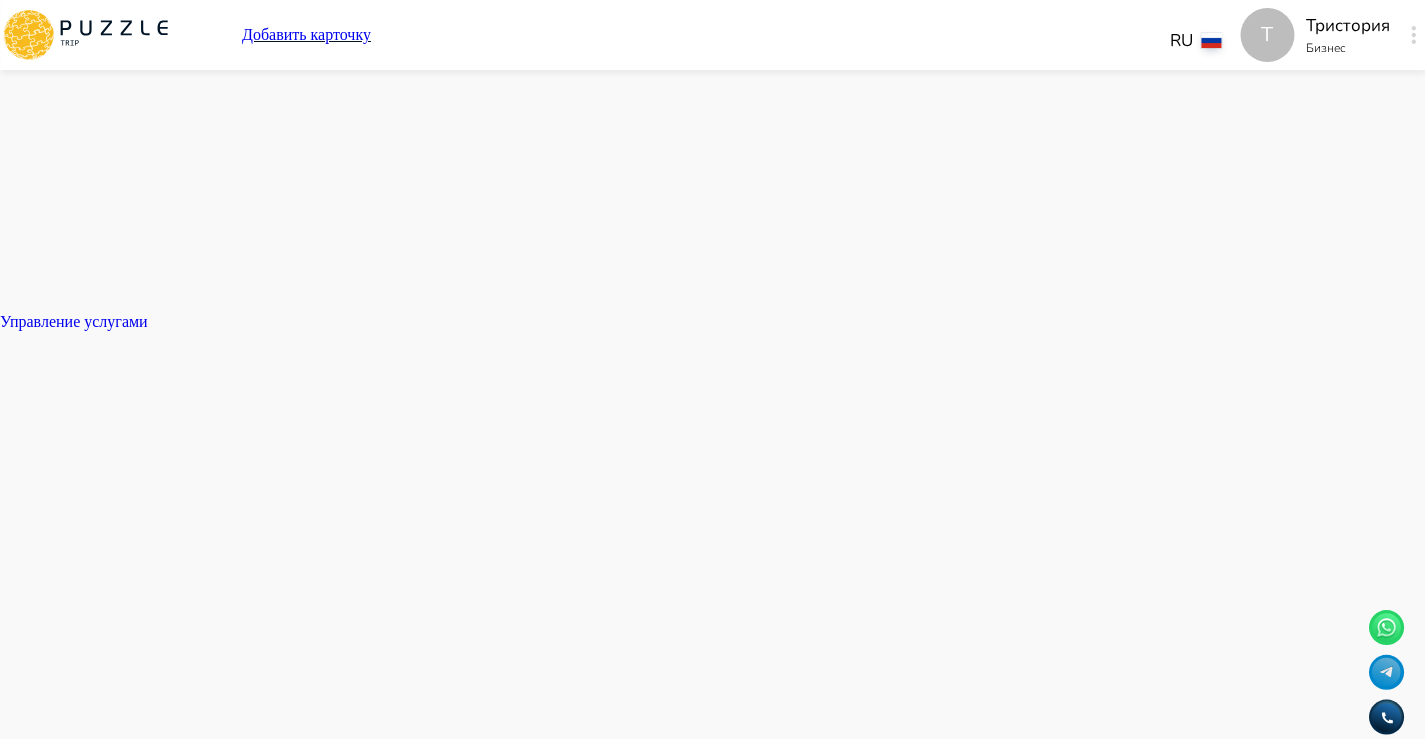 scroll, scrollTop: 1771, scrollLeft: 0, axis: vertical 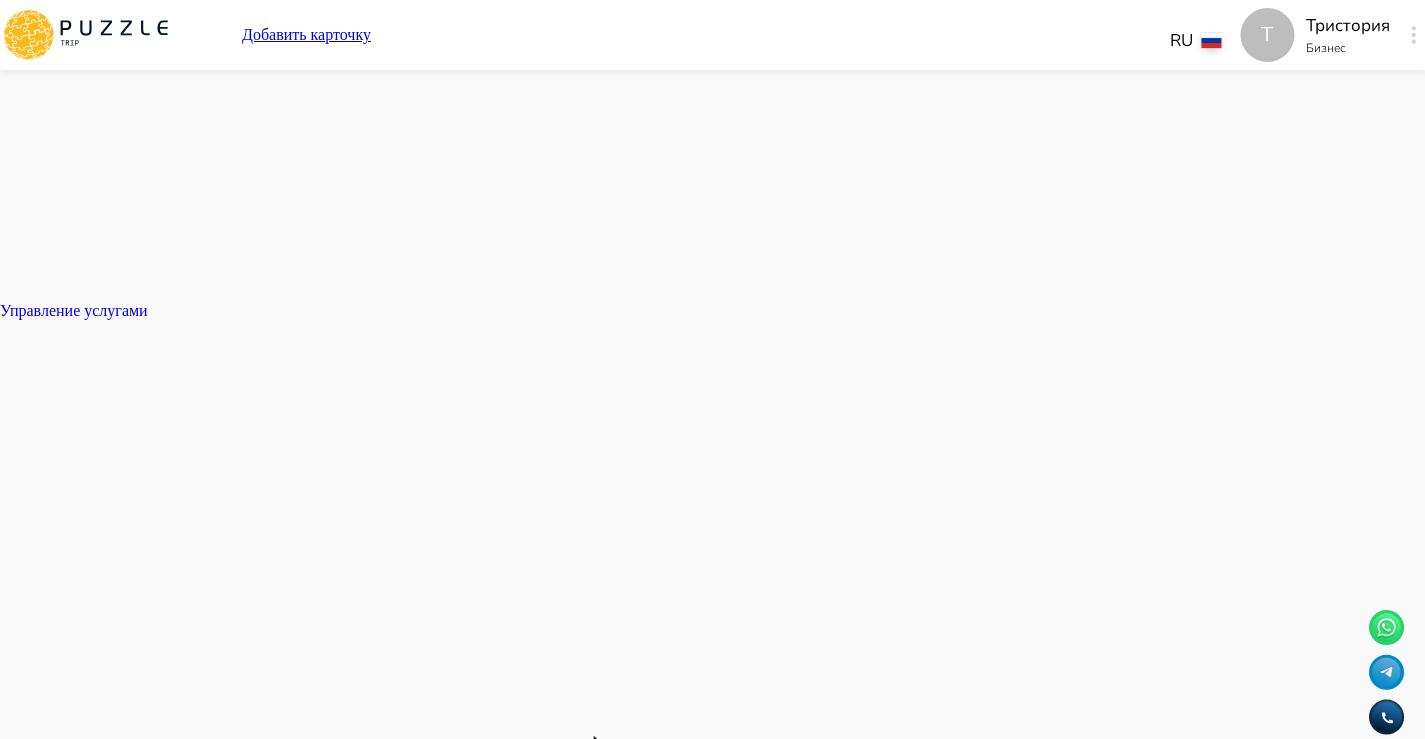 click at bounding box center [8, 10015] 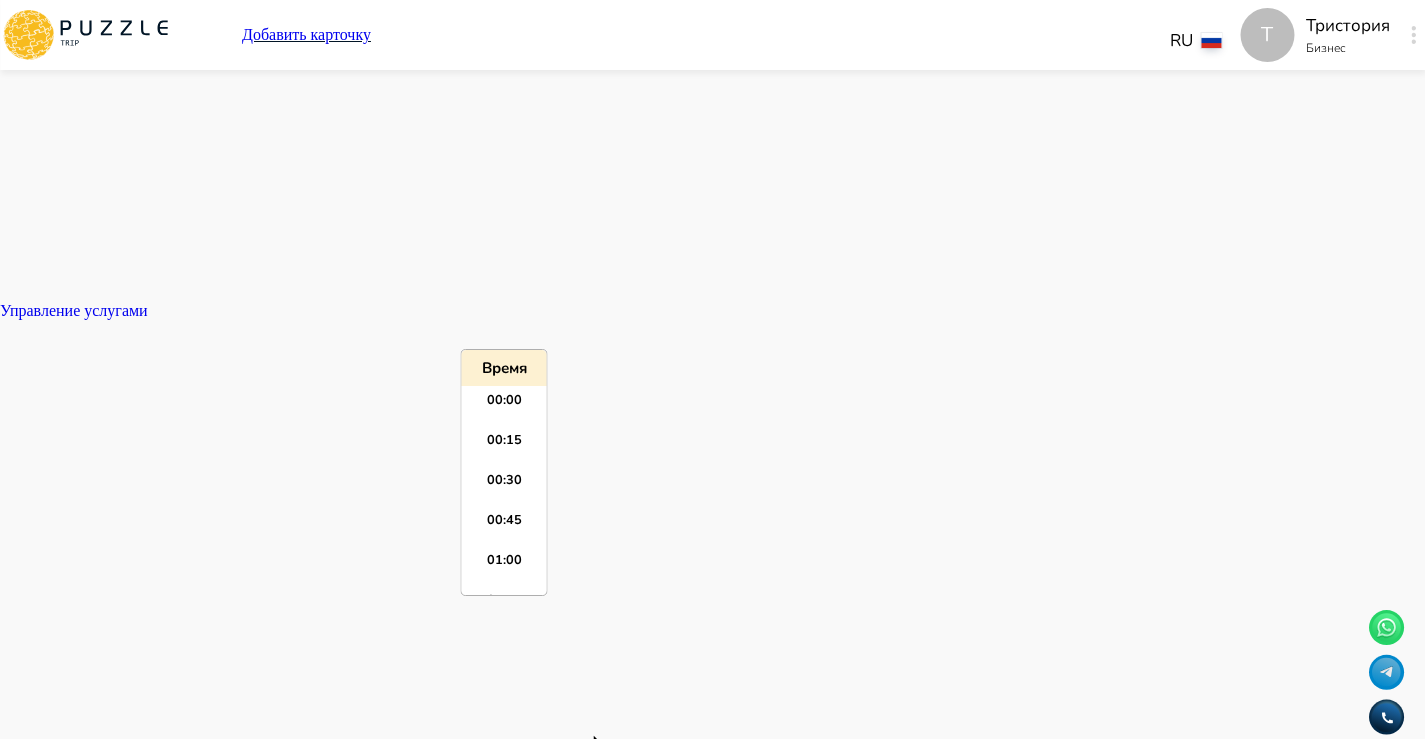 click at bounding box center (712, 10026) 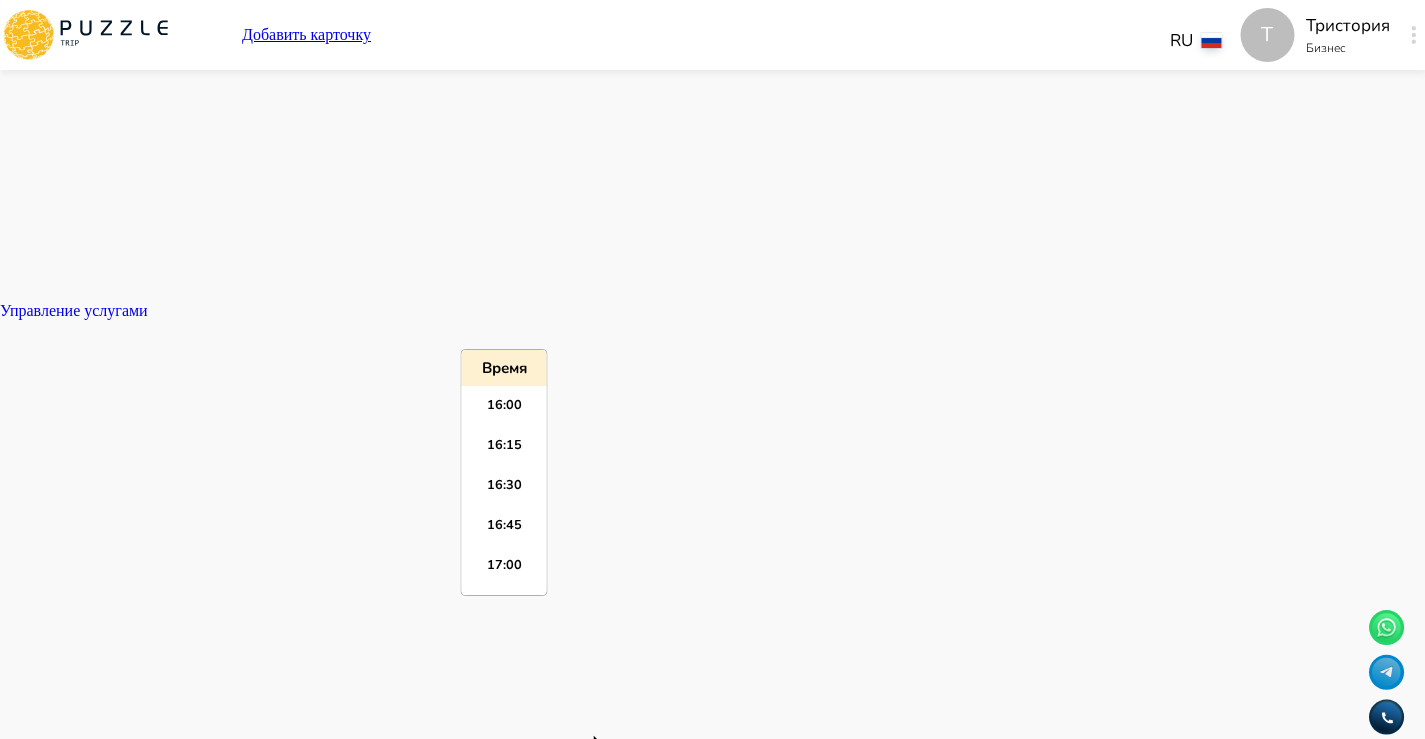 click on "Панель управления Управление профилем Управление услугами Отчеты Управление бронированиями Чат Мой кошелёк $ 0 Выплата   $0 Выйти" at bounding box center [712, -1439] 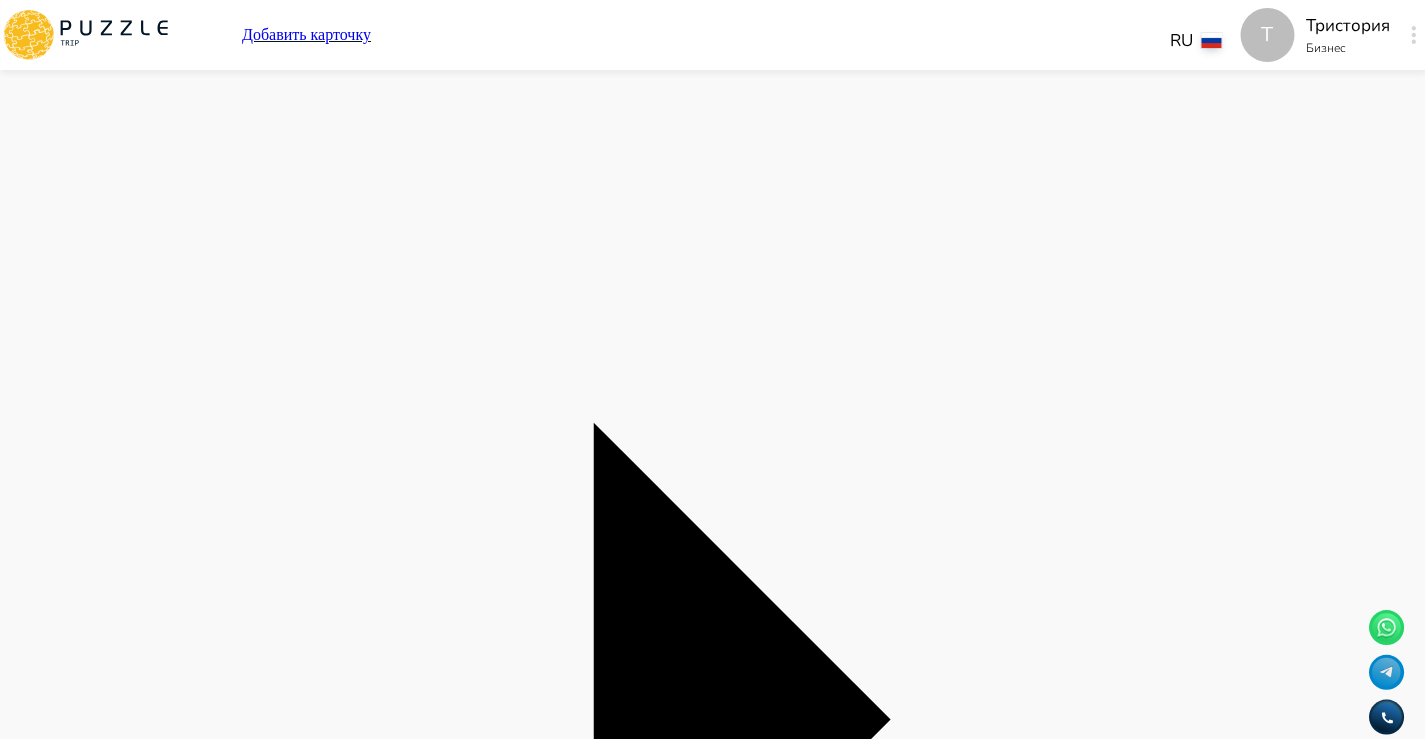 scroll, scrollTop: 2106, scrollLeft: 0, axis: vertical 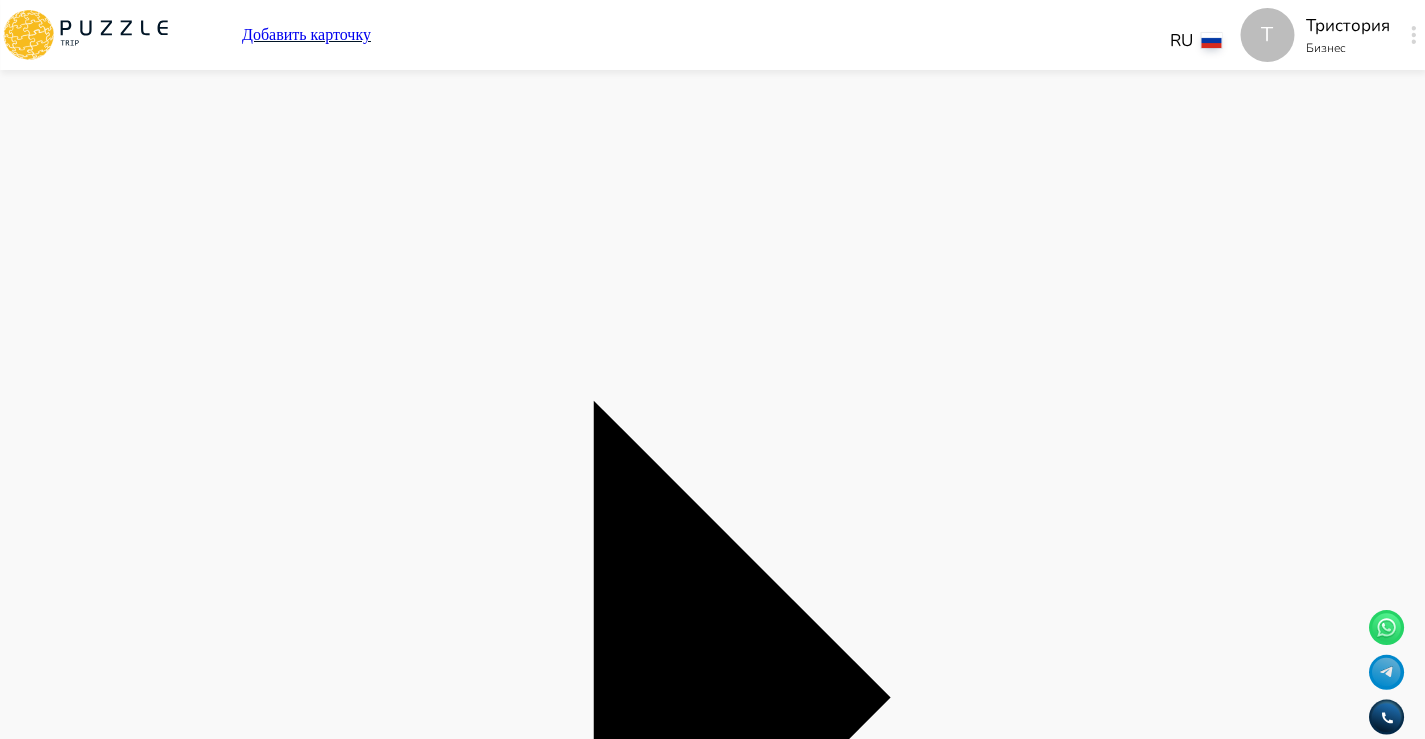 click at bounding box center (8, 10037) 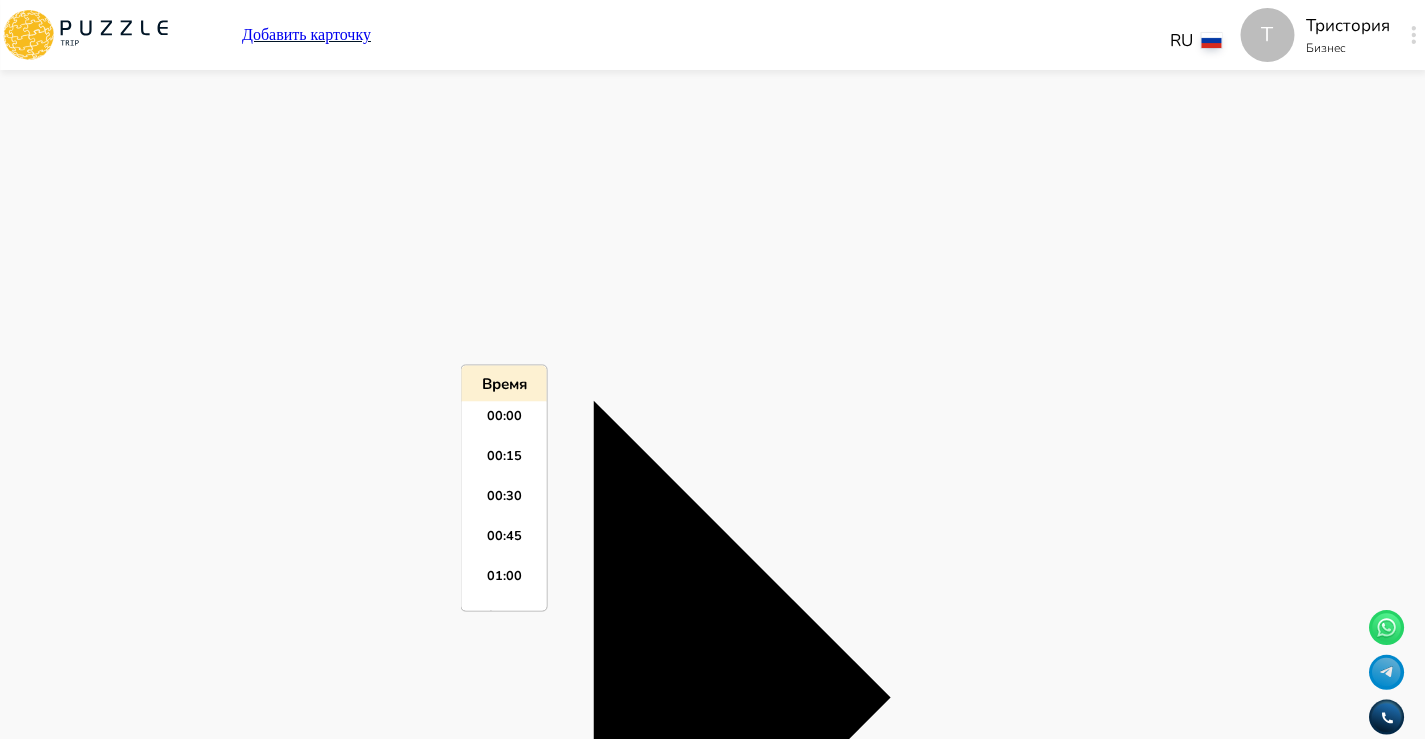 click at bounding box center [712, 10048] 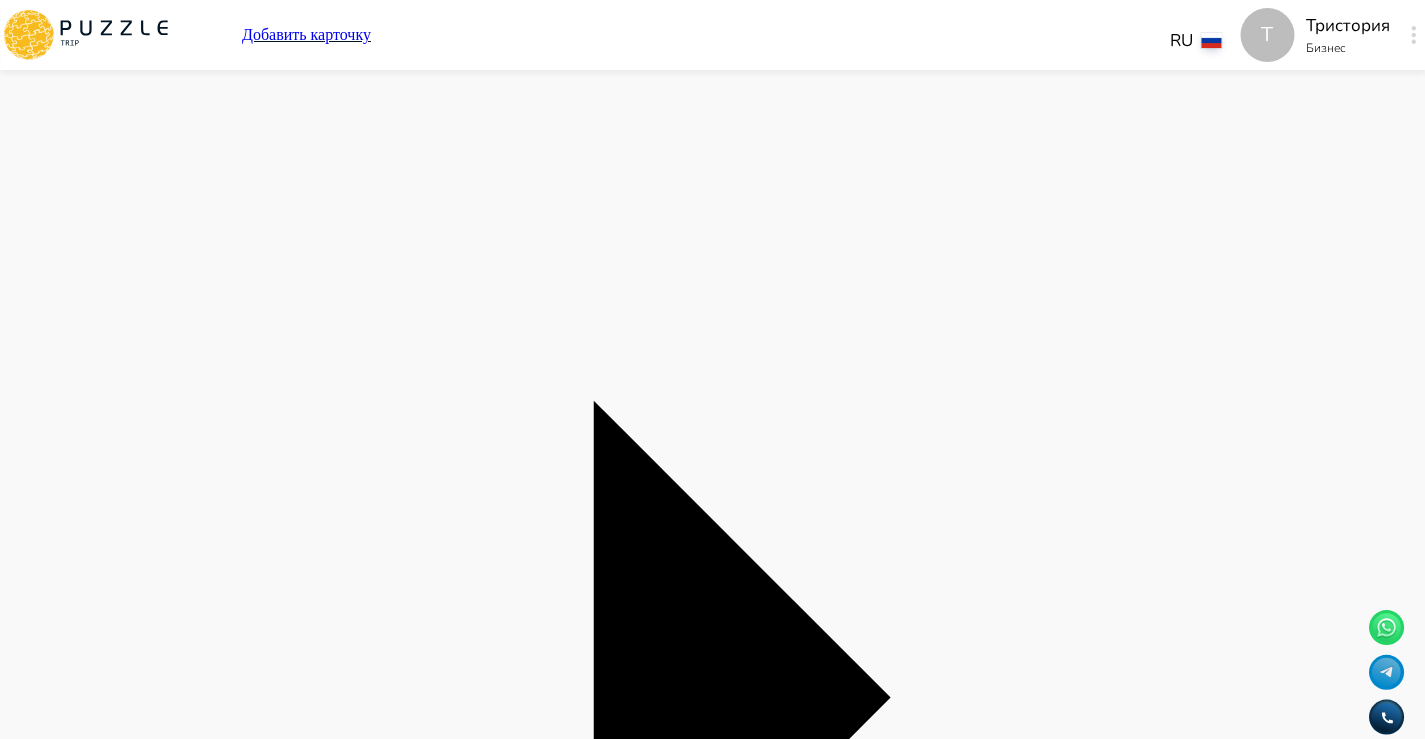 click on "Панель управления Управление профилем Управление услугами Отчеты Управление бронированиями Чат Мой кошелёк $ 0 Выплата   $0 Выйти" at bounding box center (712, -1774) 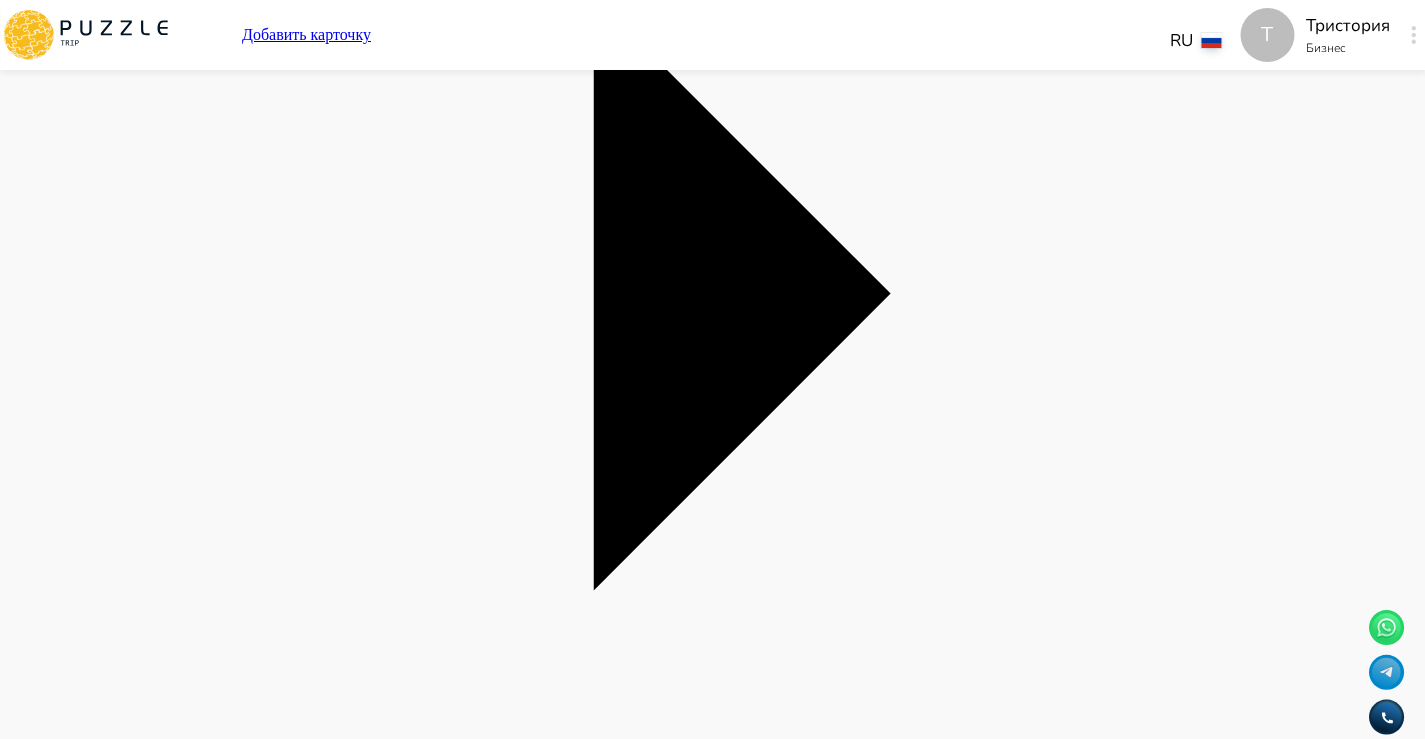 scroll, scrollTop: 2524, scrollLeft: 0, axis: vertical 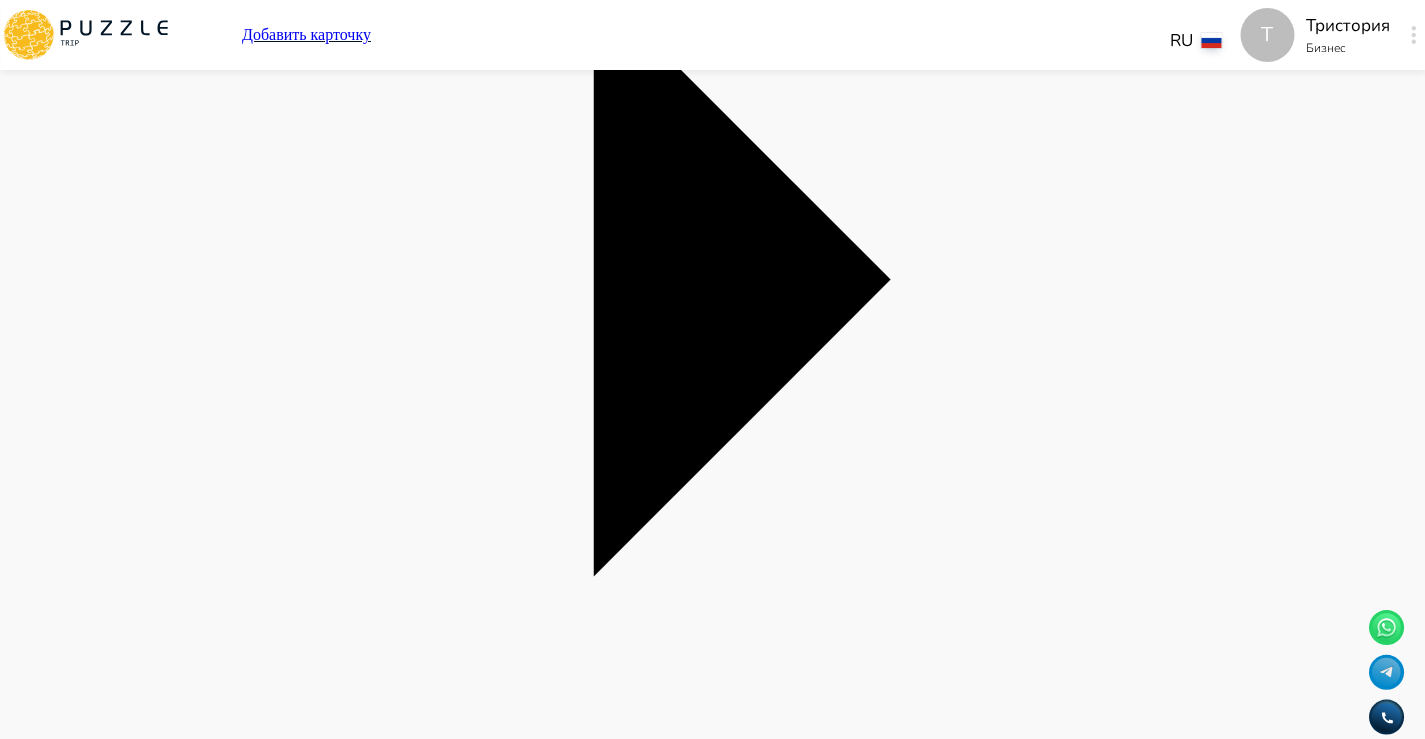 click at bounding box center [8, 9976] 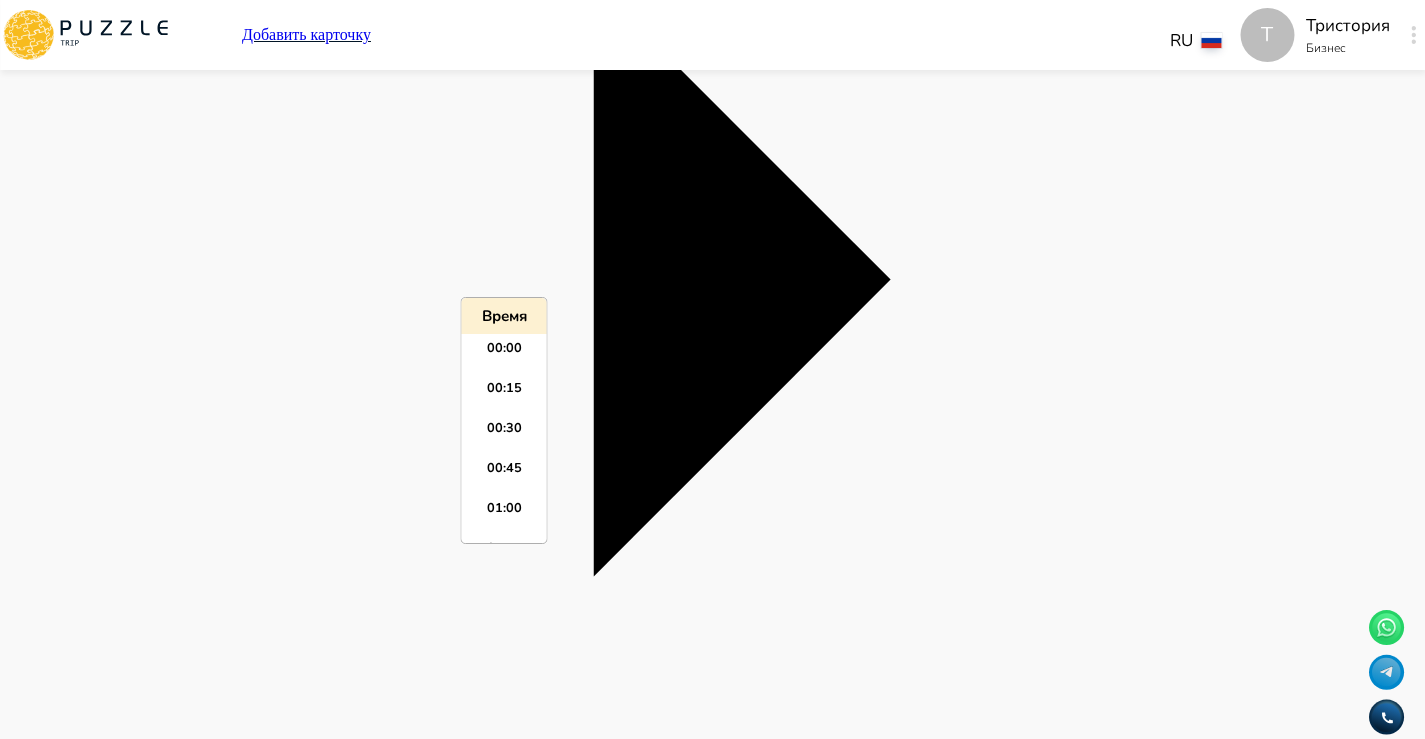 scroll, scrollTop: 2555, scrollLeft: 0, axis: vertical 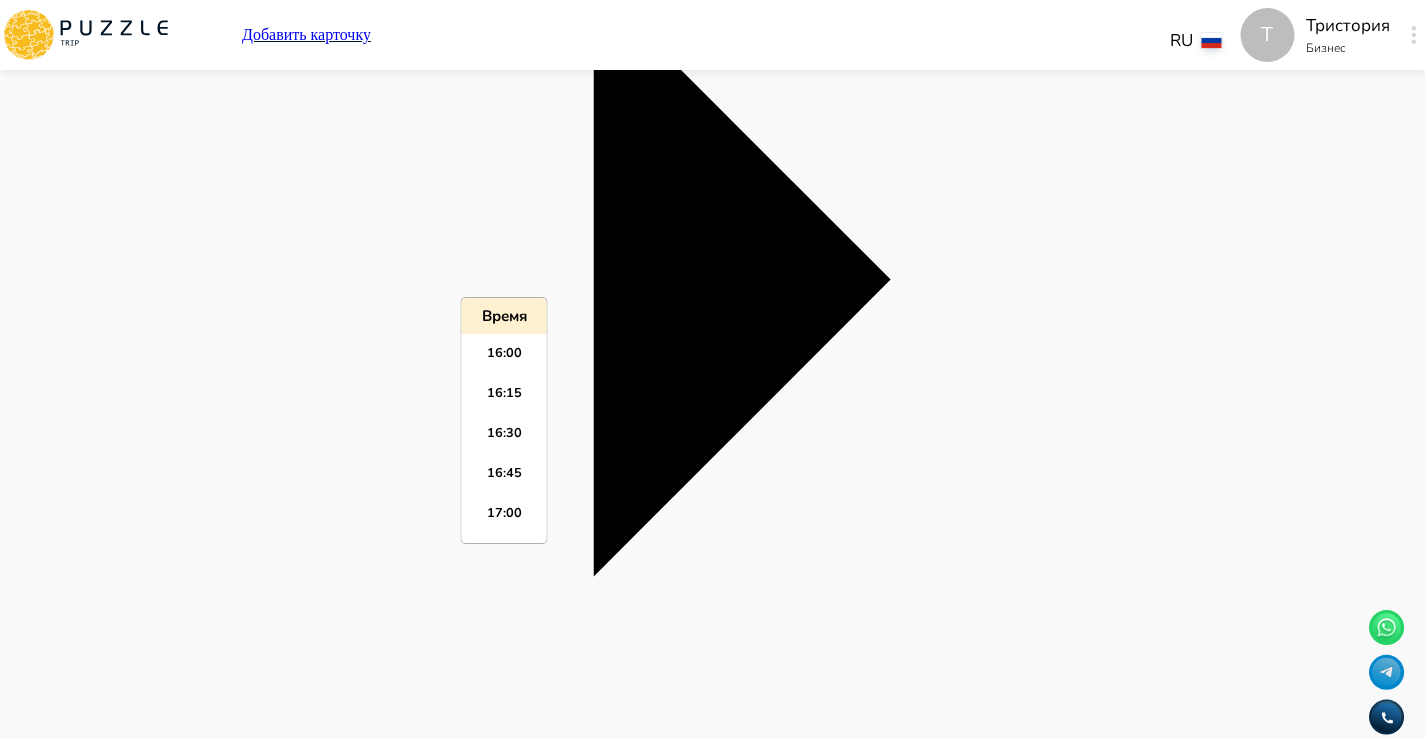 click on "Панель управления Управление профилем Управление услугами Отчеты Управление бронированиями Чат Мой кошелёк $ 0 Выплата   $0 Выйти" at bounding box center [712, -2192] 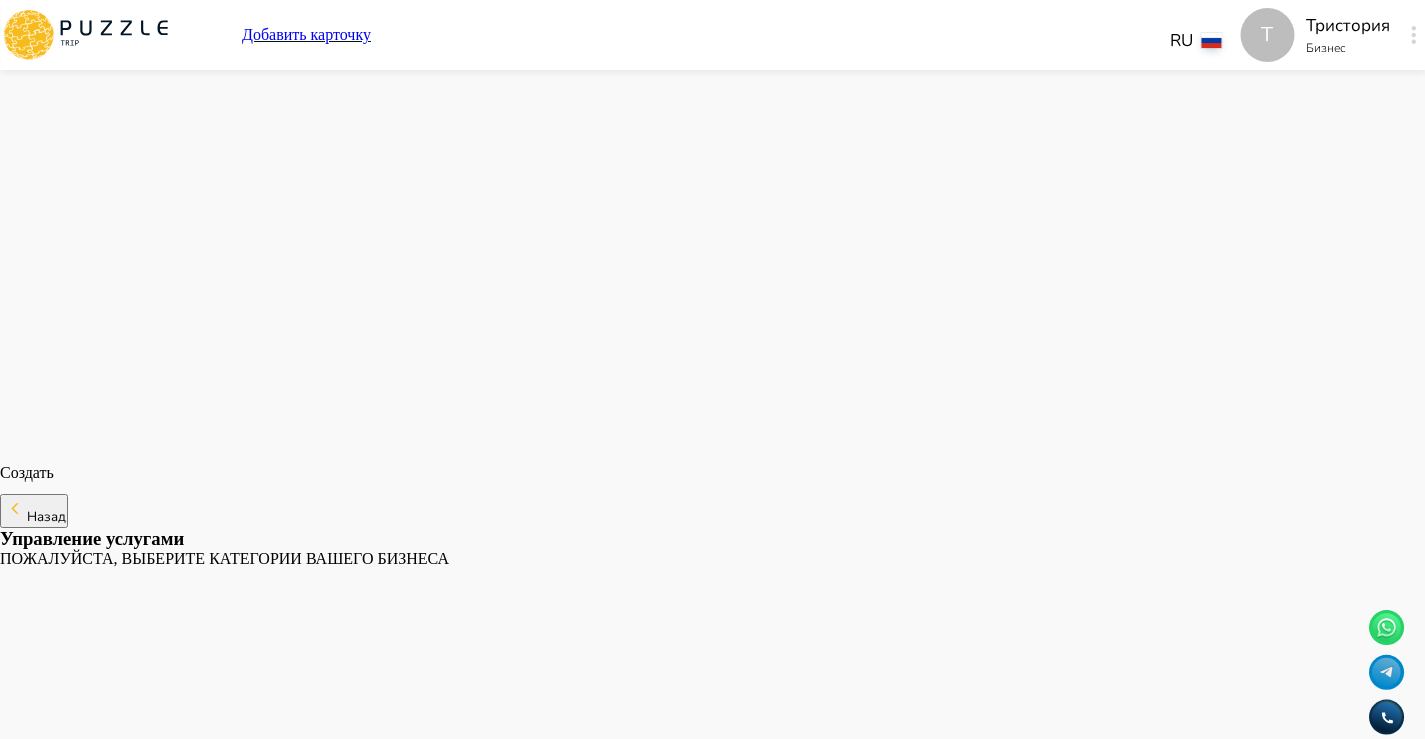 click at bounding box center (8, 9801) 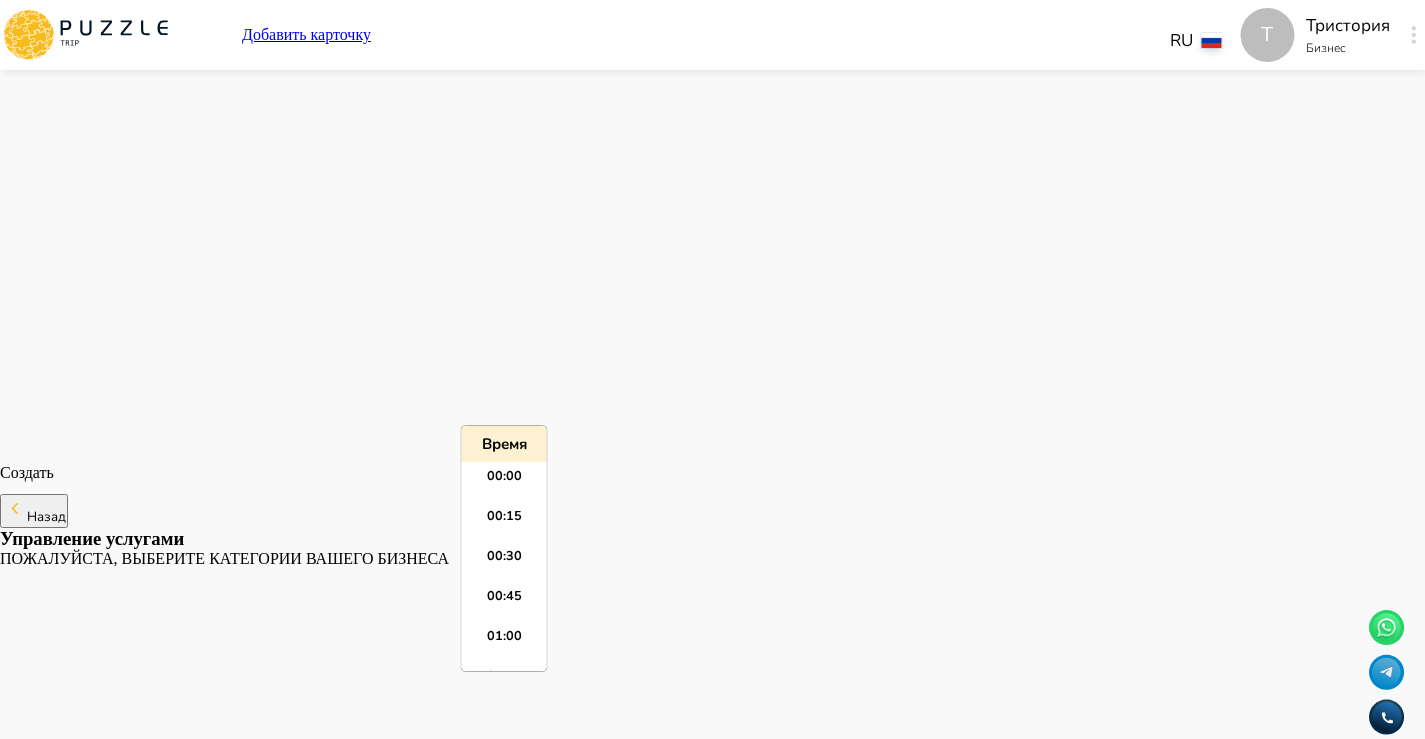 scroll, scrollTop: 2555, scrollLeft: 0, axis: vertical 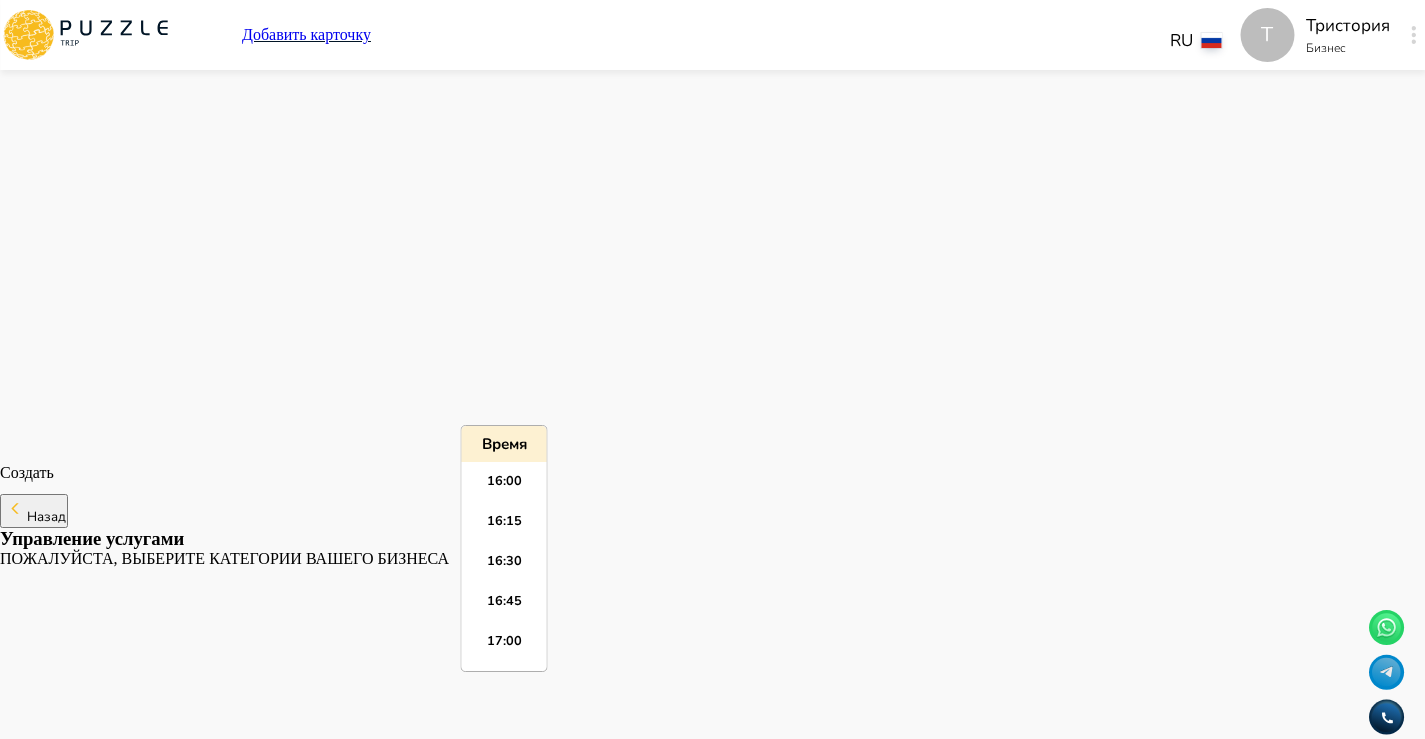 paste on "*****" 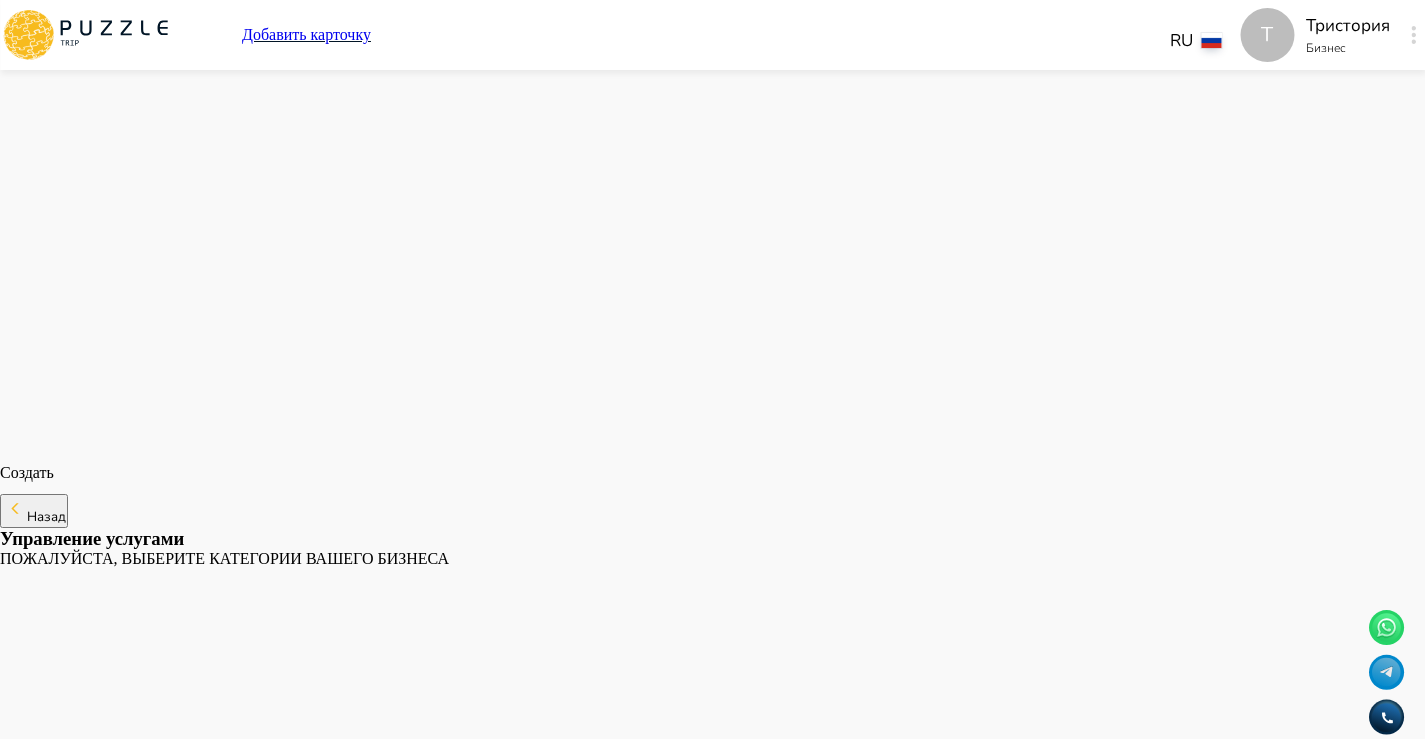 click on "Панель управления Управление профилем Управление услугами Отчеты Управление бронированиями Чат Мой кошелёк $ 0 Выплата   $0 Выйти" at bounding box center [712, -2724] 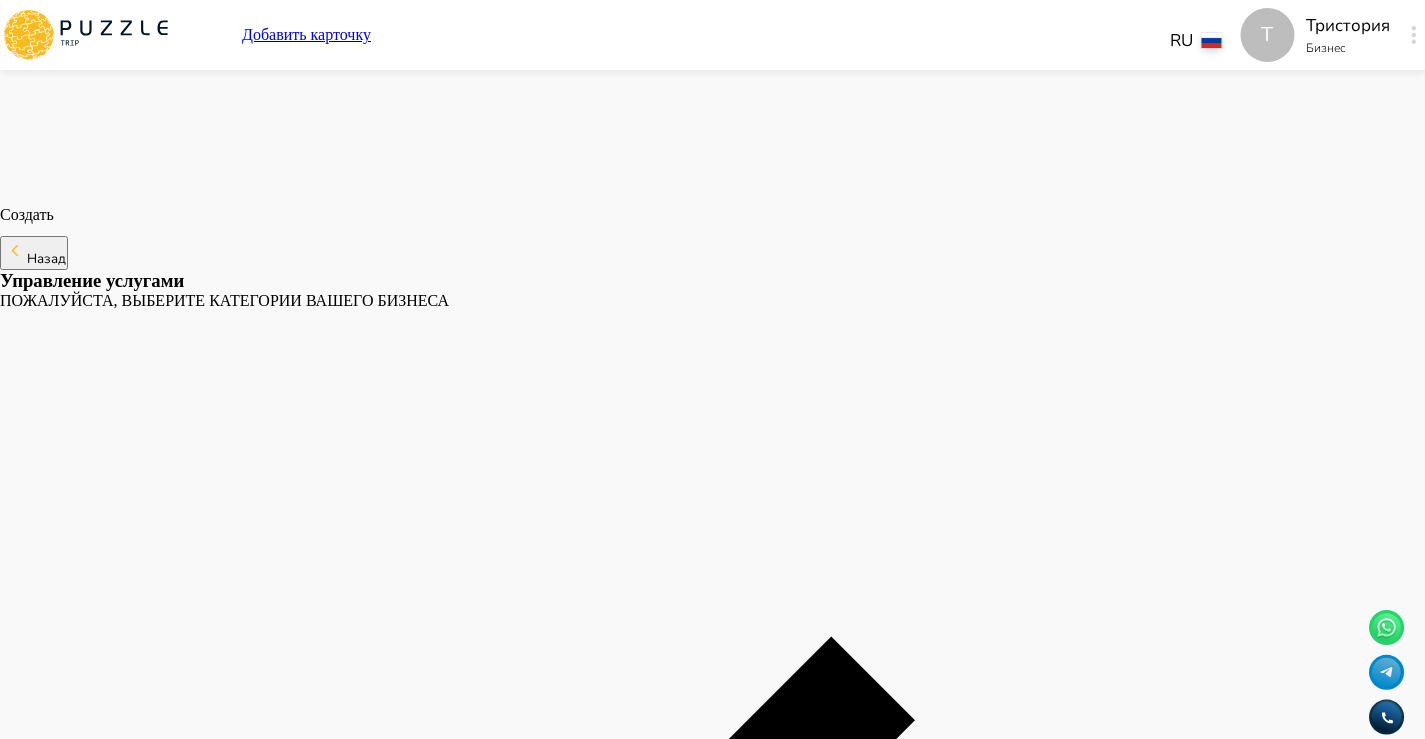 scroll, scrollTop: 3316, scrollLeft: 0, axis: vertical 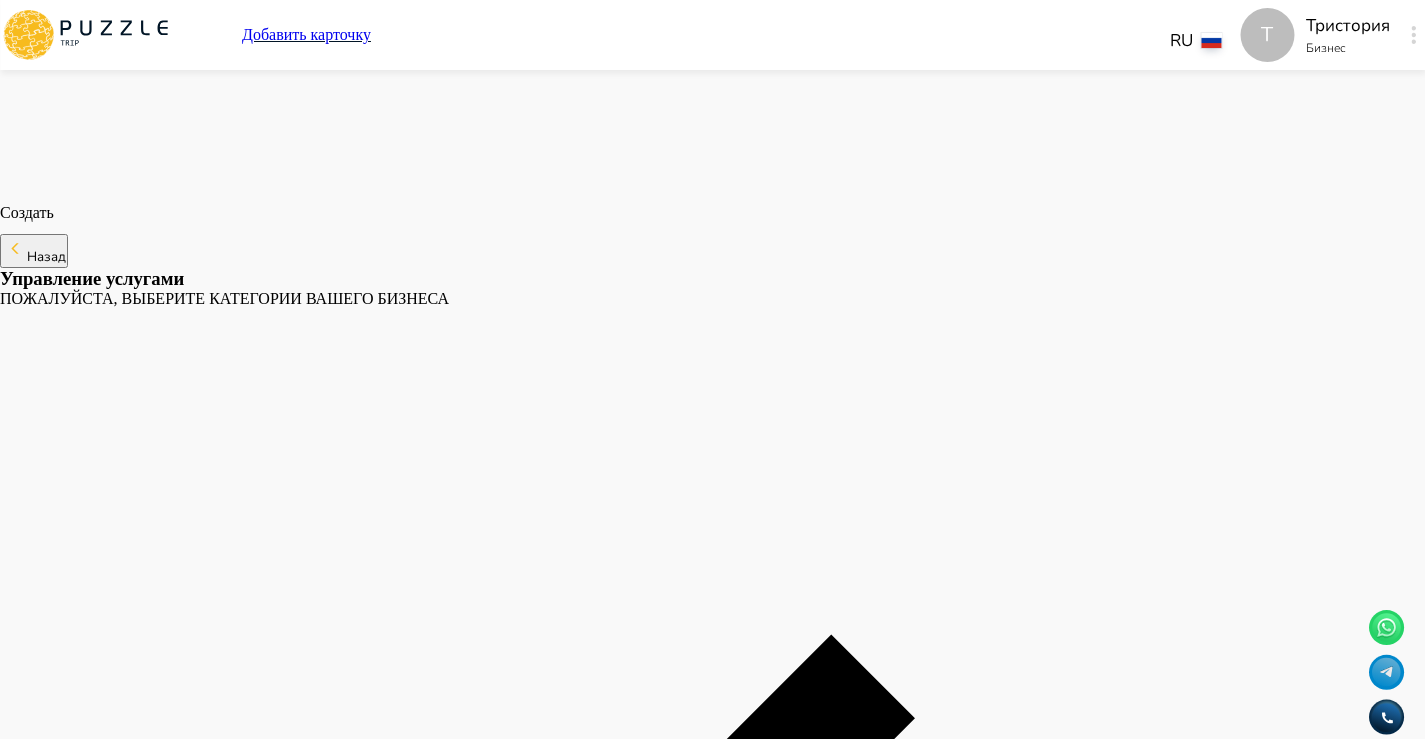 click 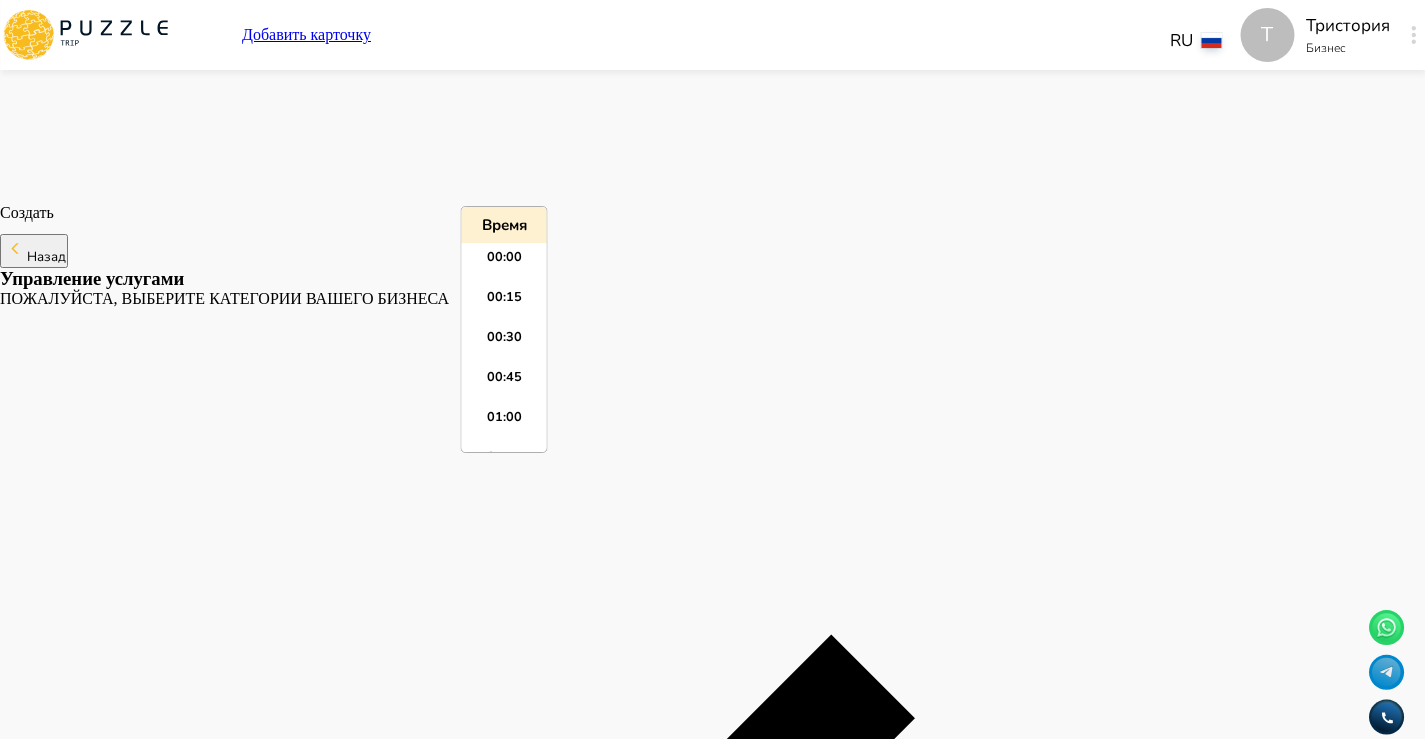 click at bounding box center [712, 9909] 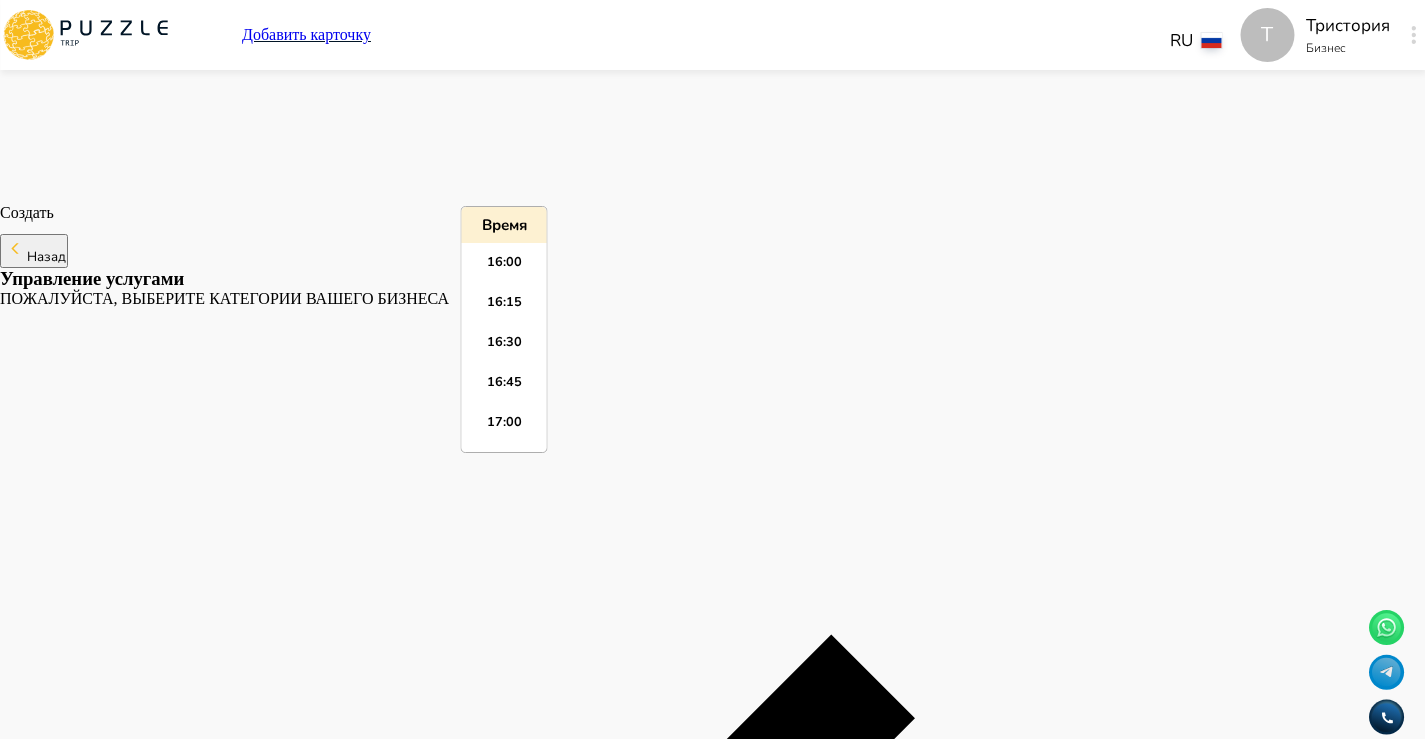 click on "Панель управления Управление профилем Управление услугами Отчеты Управление бронированиями Чат Мой кошелёк $ 0 Выплата   $0 Выйти" at bounding box center [712, -2984] 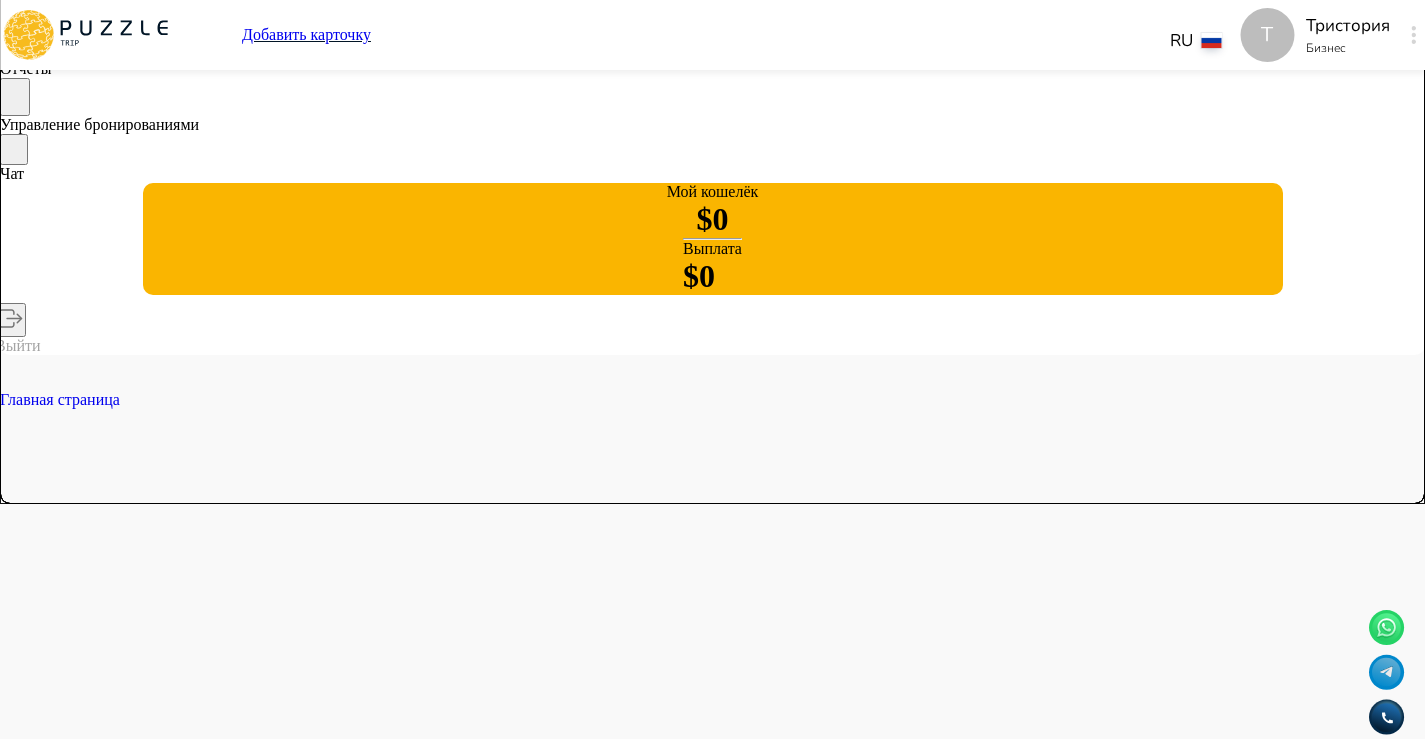 scroll, scrollTop: 0, scrollLeft: 0, axis: both 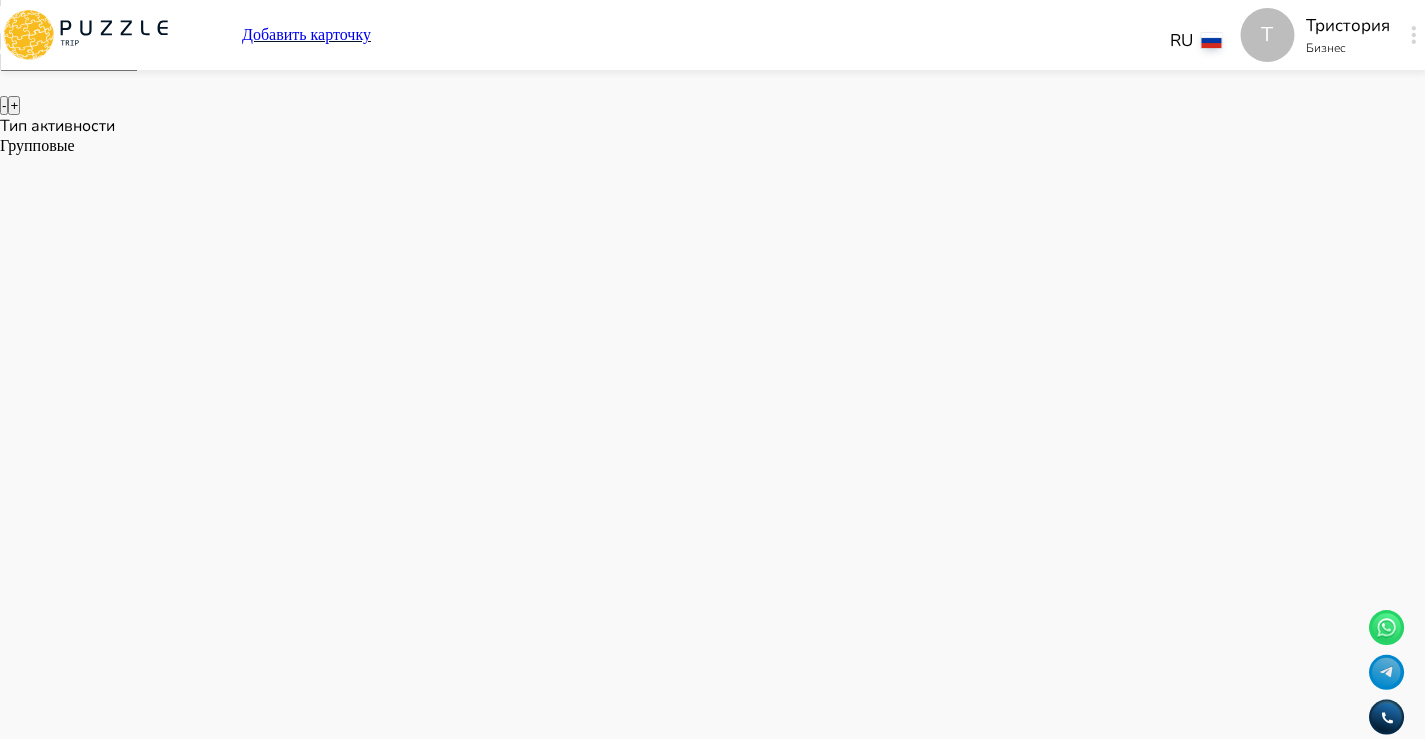 click on "Опубликовать" at bounding box center [45, 20185] 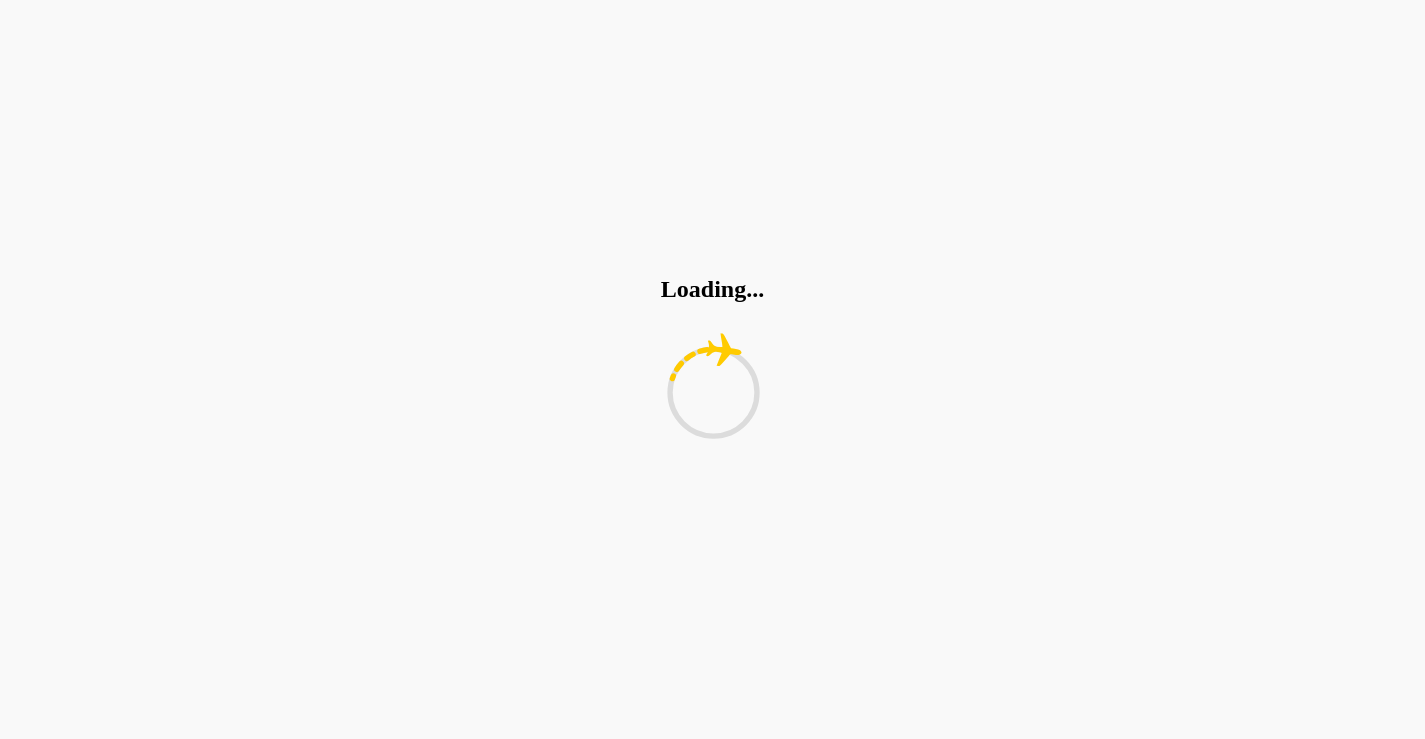 scroll, scrollTop: 0, scrollLeft: 0, axis: both 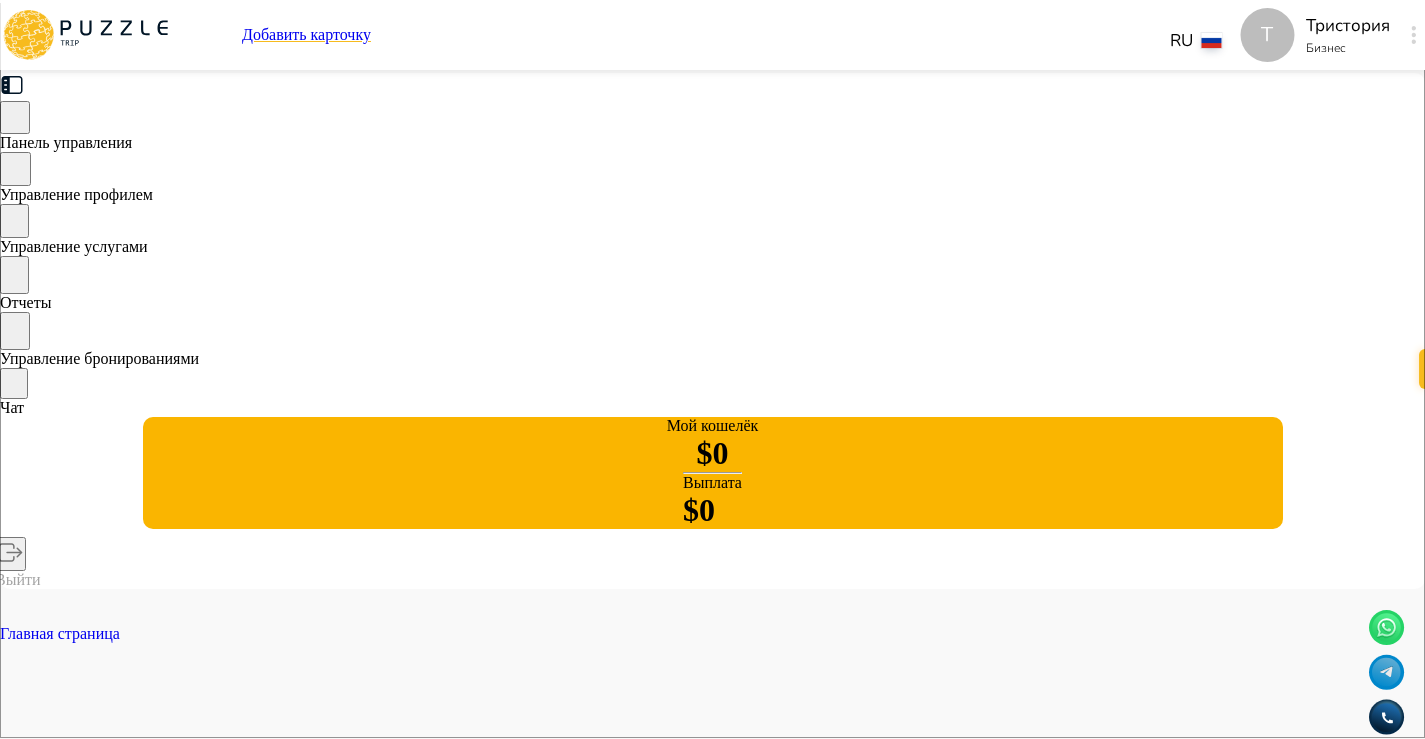 click on "Рабочее время" at bounding box center (1135, 5354) 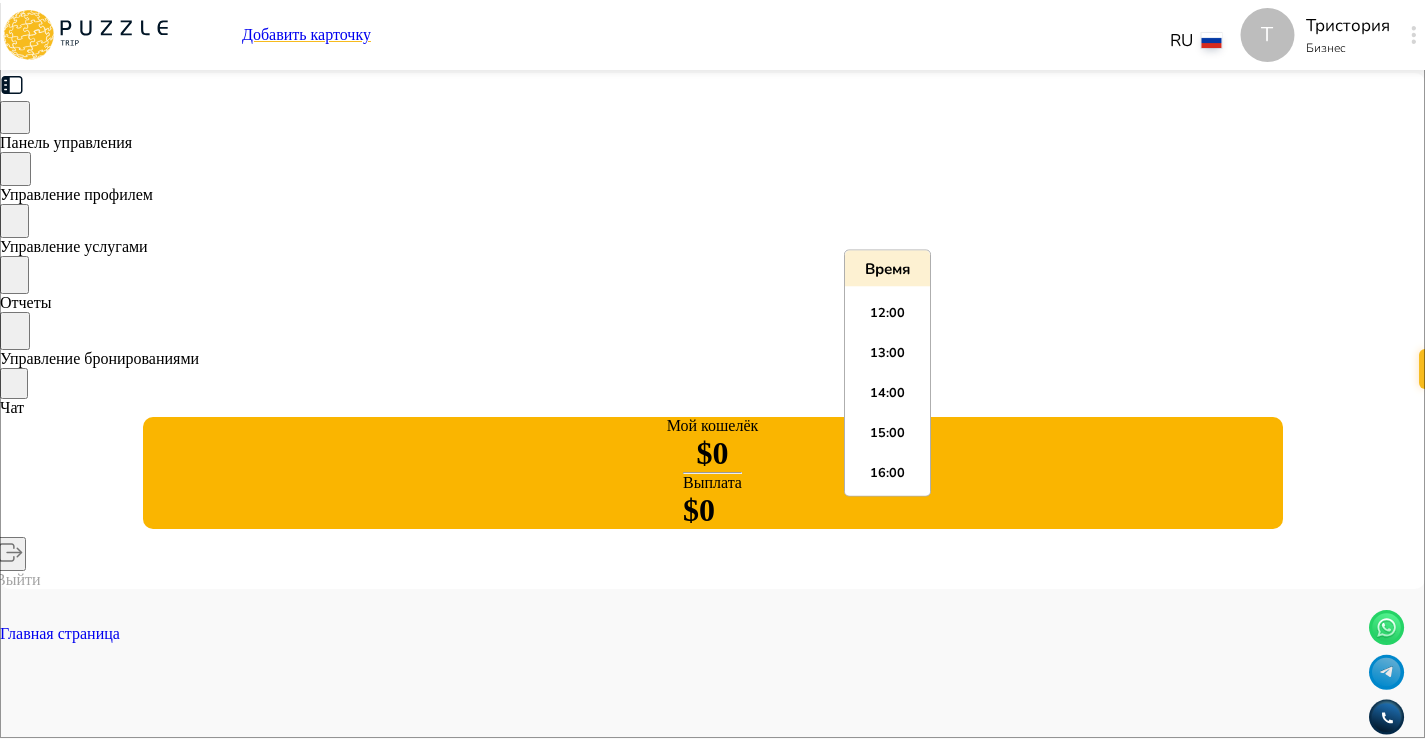 scroll, scrollTop: 478, scrollLeft: 0, axis: vertical 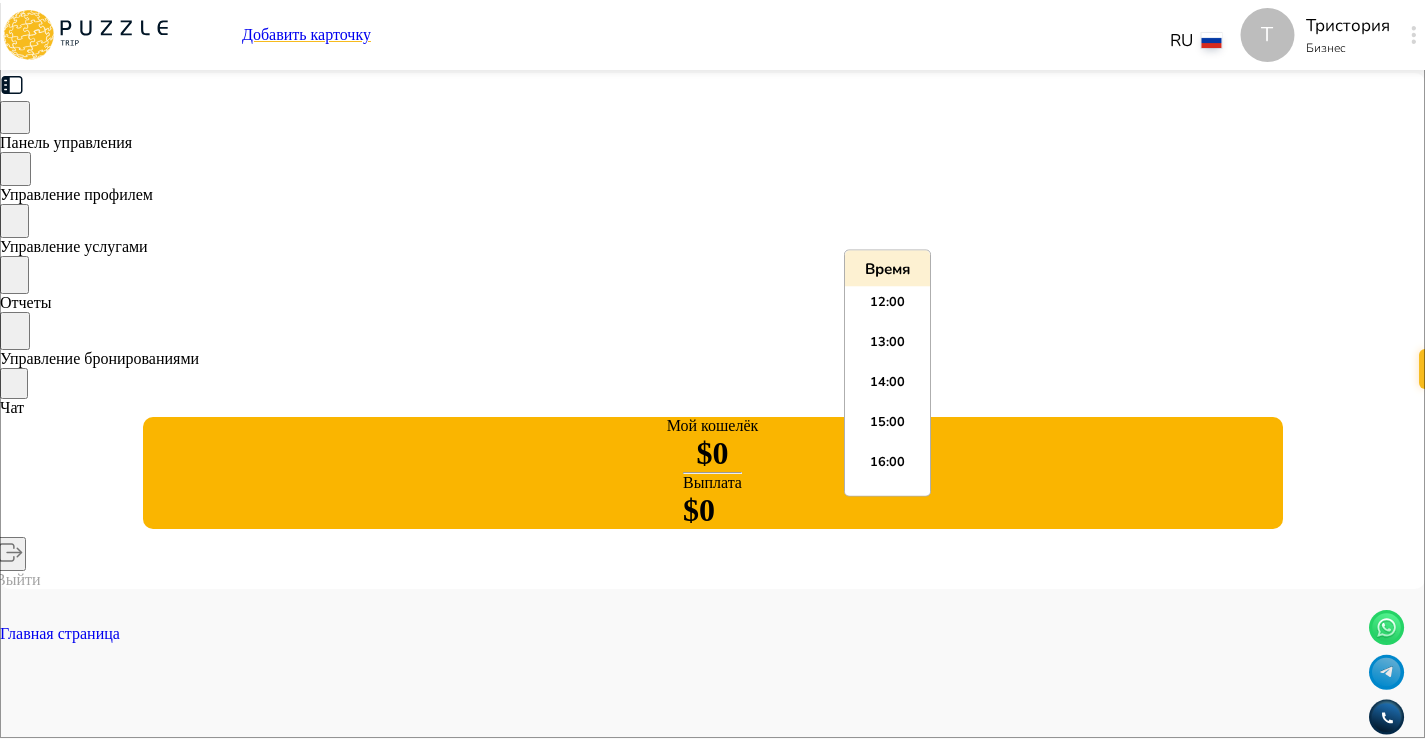 click on "15:00" at bounding box center (887, 429) 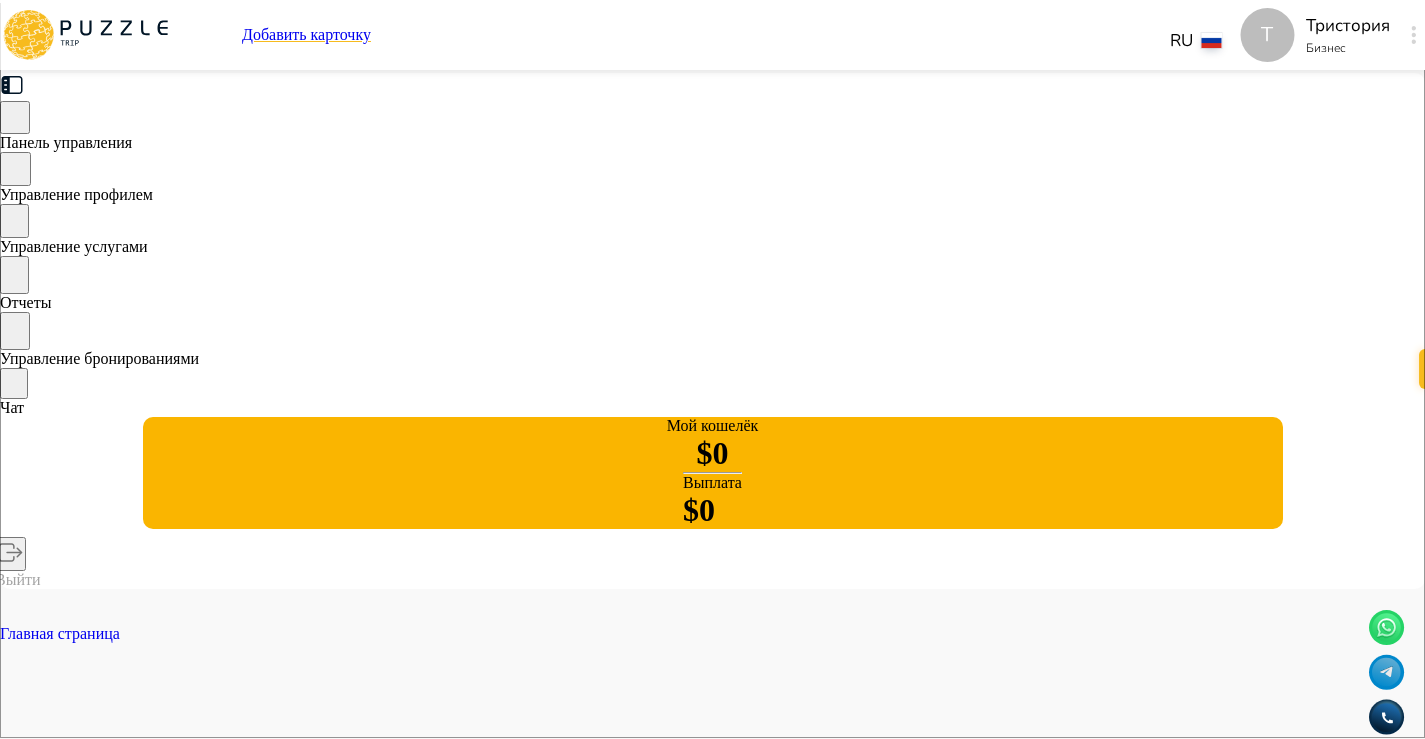 click on "*****" at bounding box center (712, 6628) 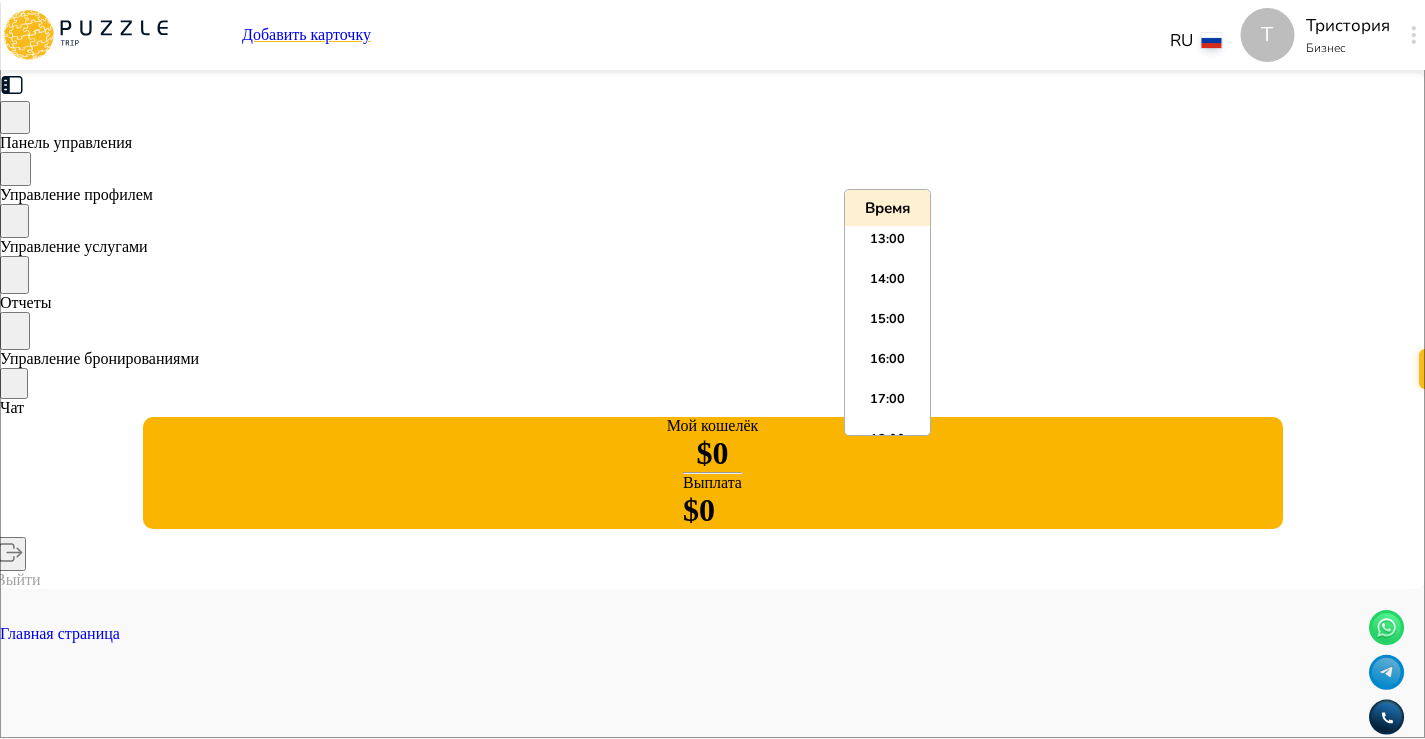 scroll, scrollTop: 523, scrollLeft: 0, axis: vertical 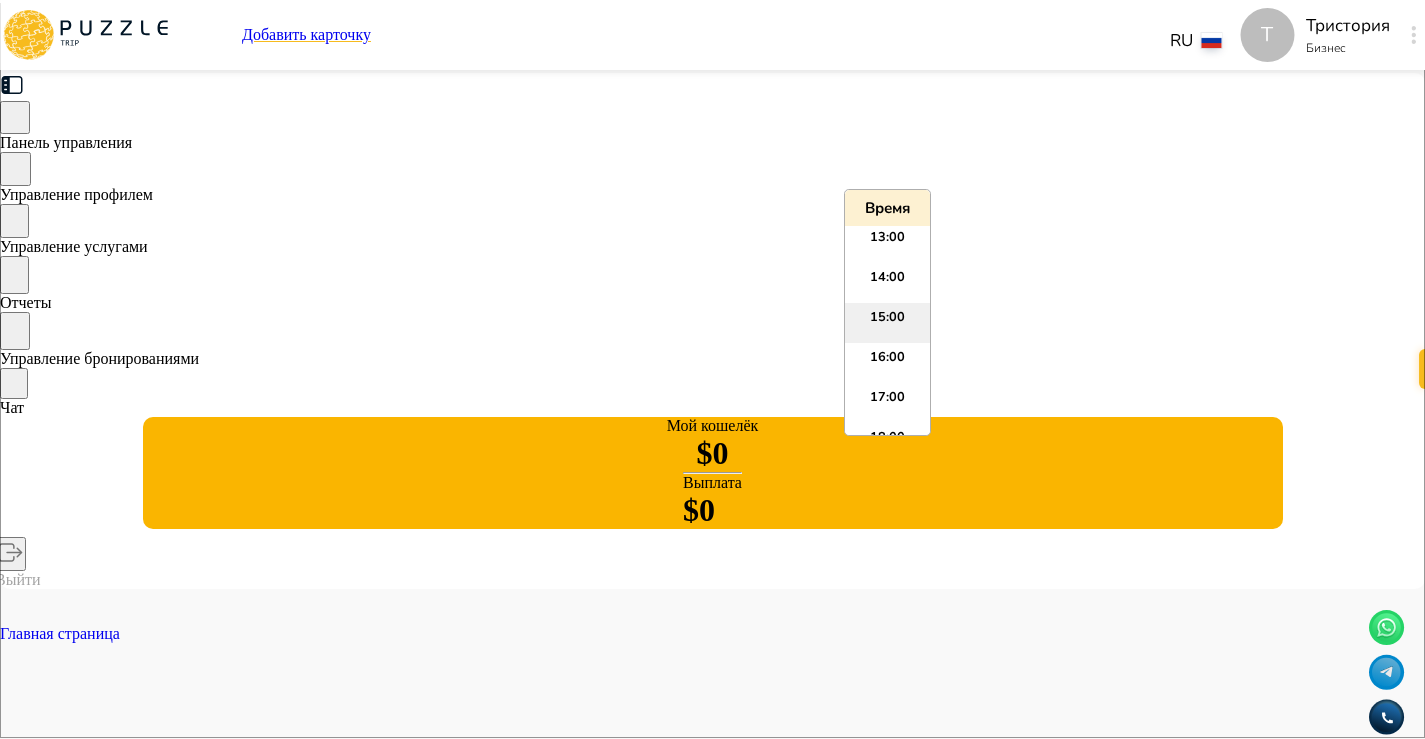 click on "15:00" at bounding box center [887, 323] 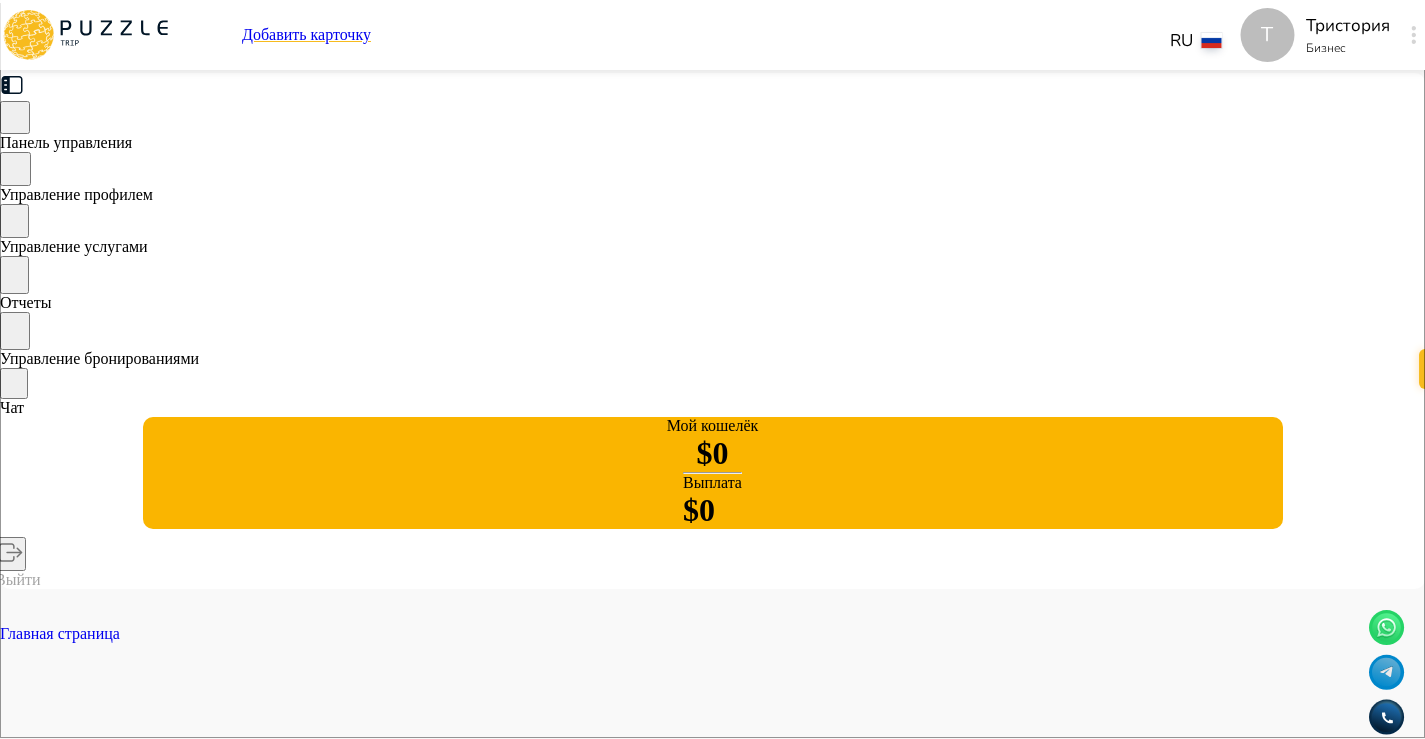 click on "*****" at bounding box center [712, 6500] 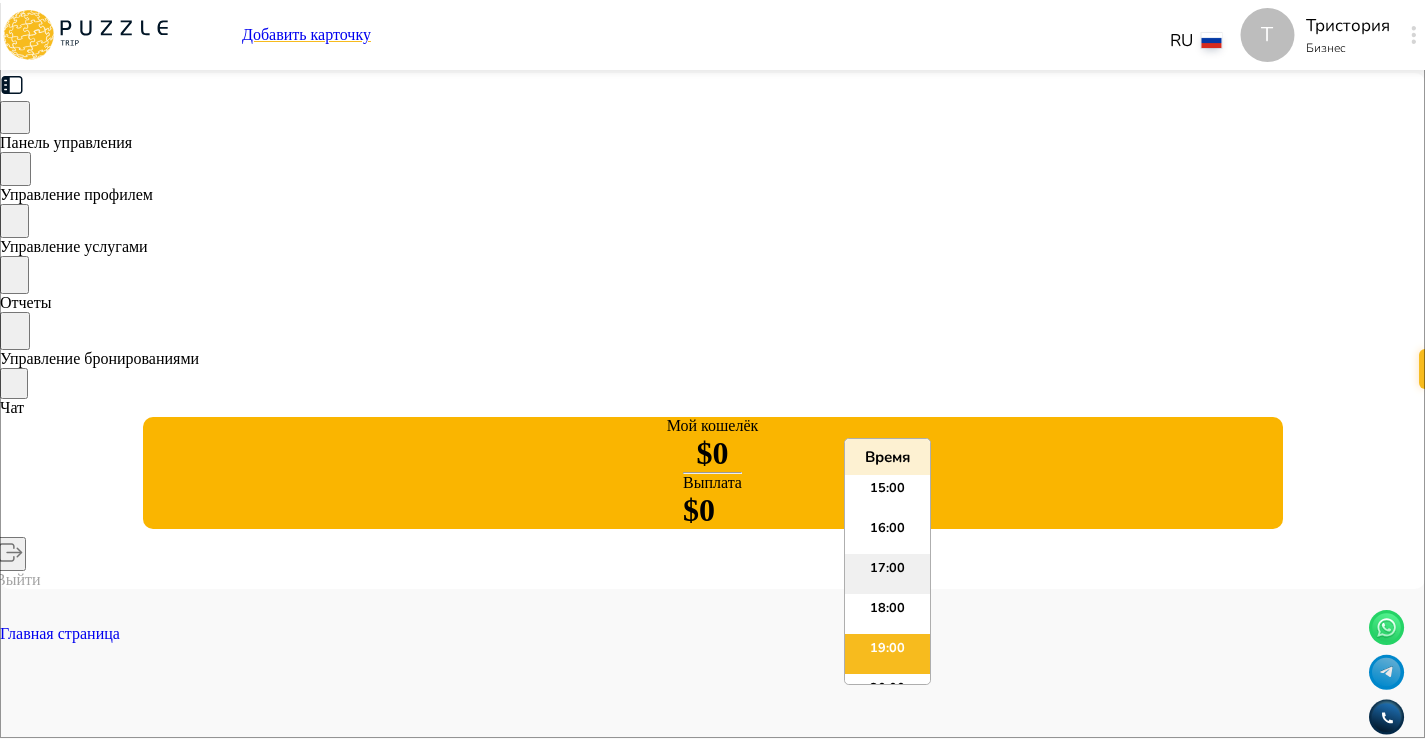 scroll, scrollTop: 594, scrollLeft: 0, axis: vertical 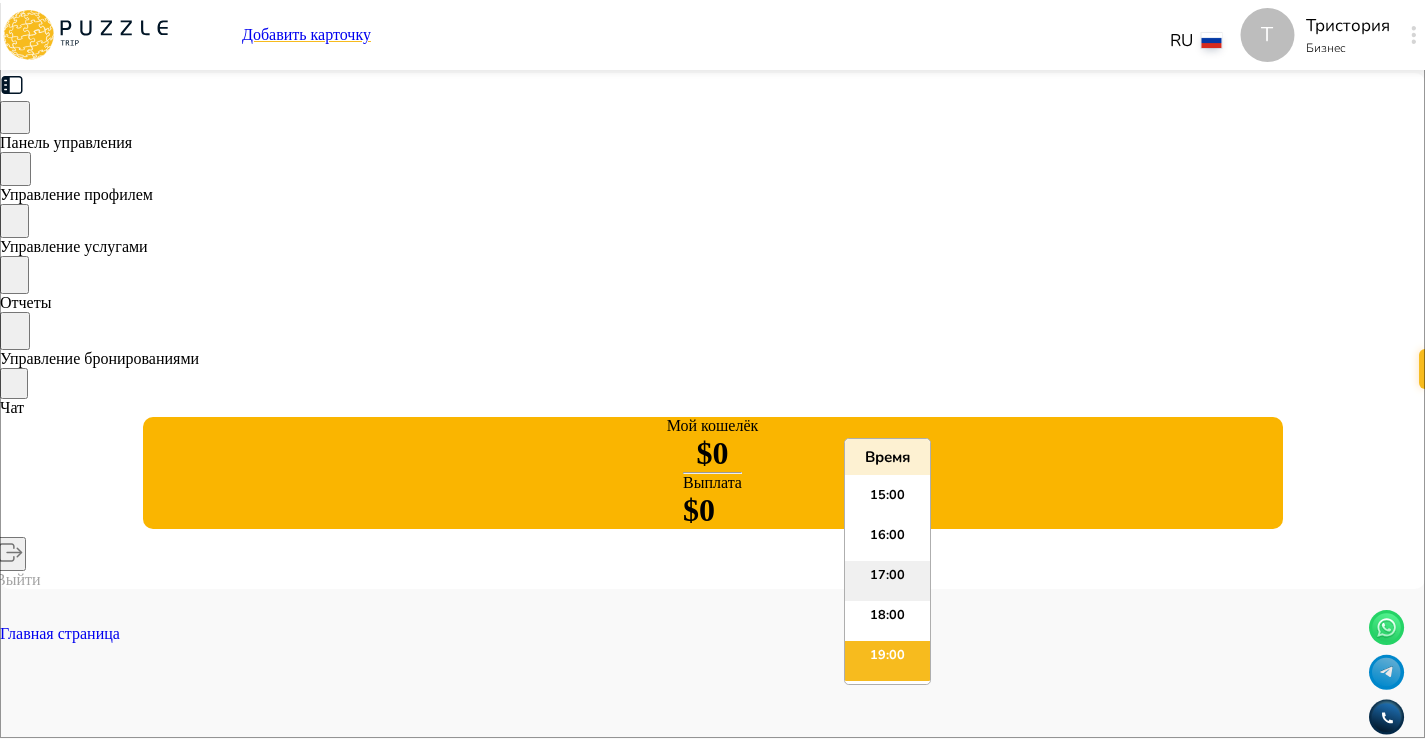 click on "15:00" at bounding box center [887, 501] 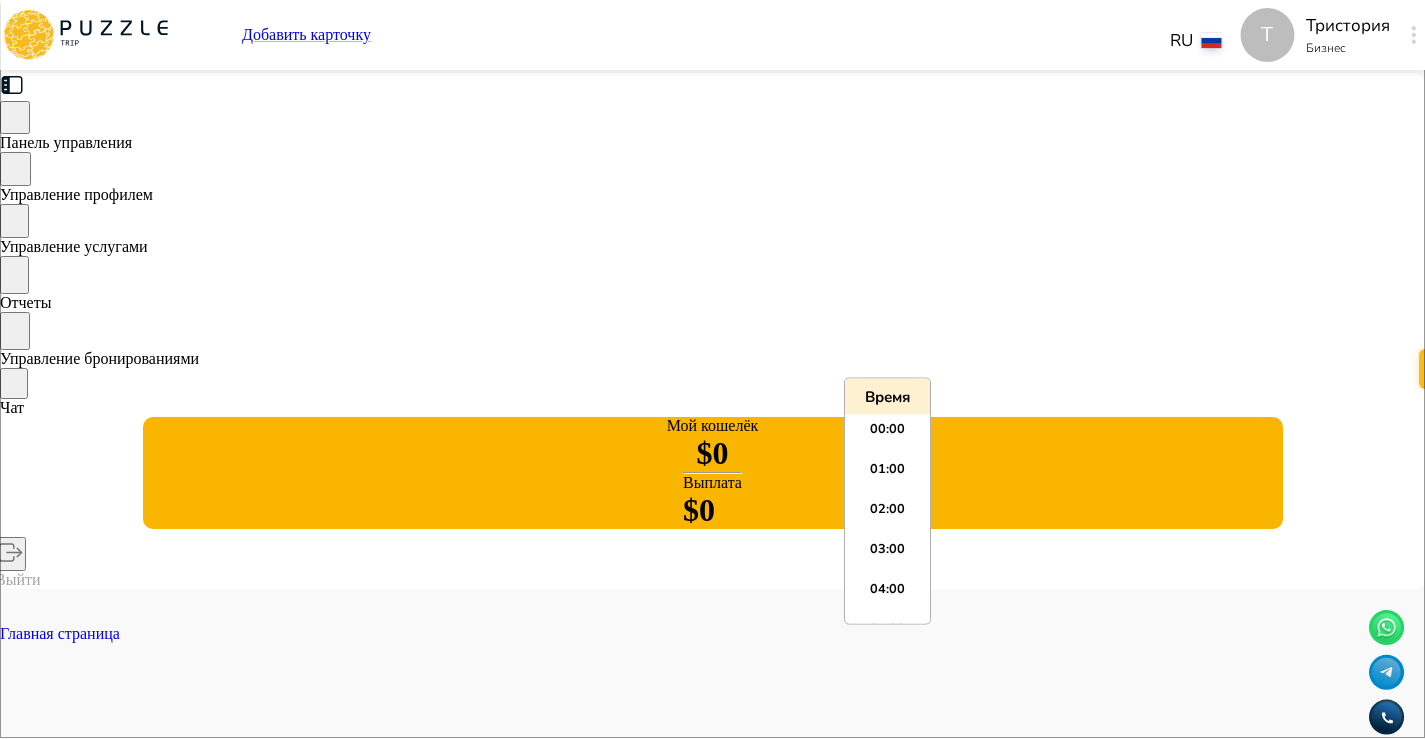 click on "*****" at bounding box center (712, 6372) 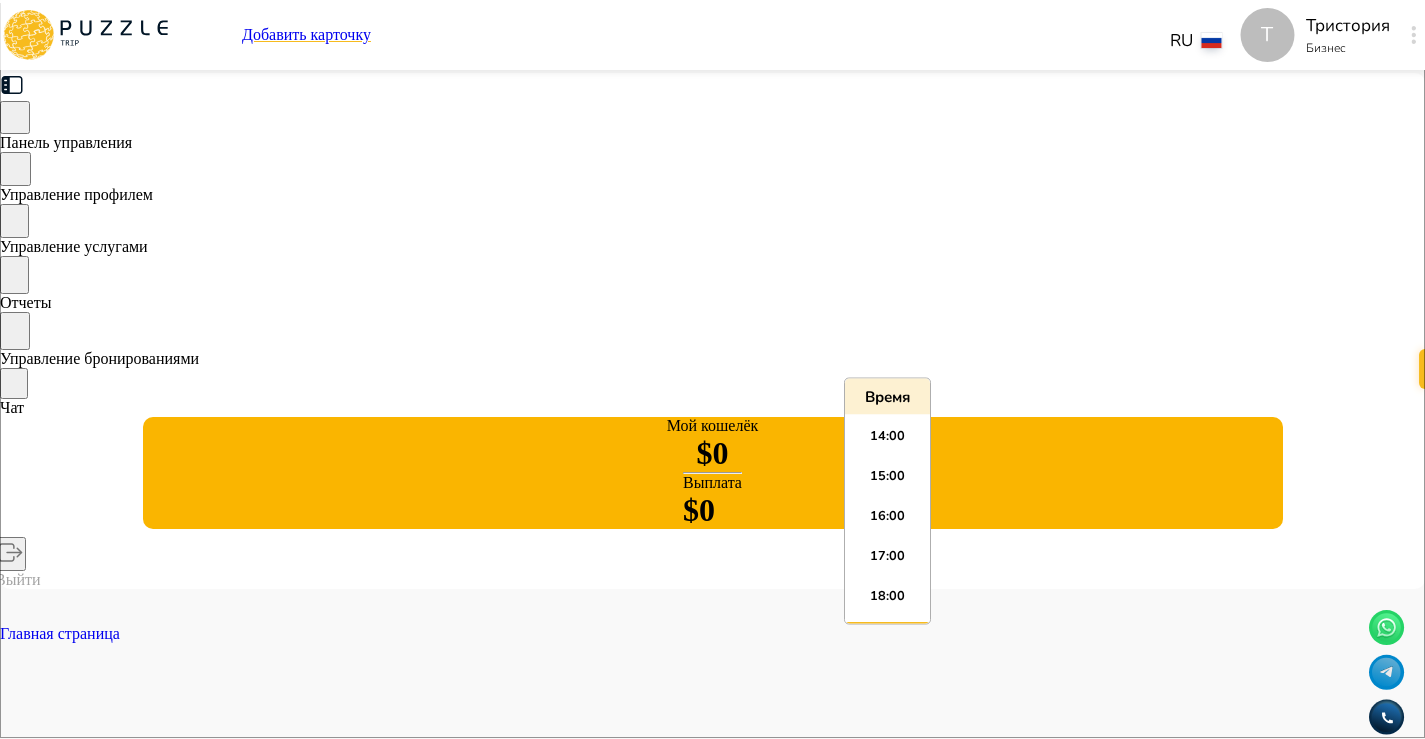 scroll, scrollTop: 539, scrollLeft: 0, axis: vertical 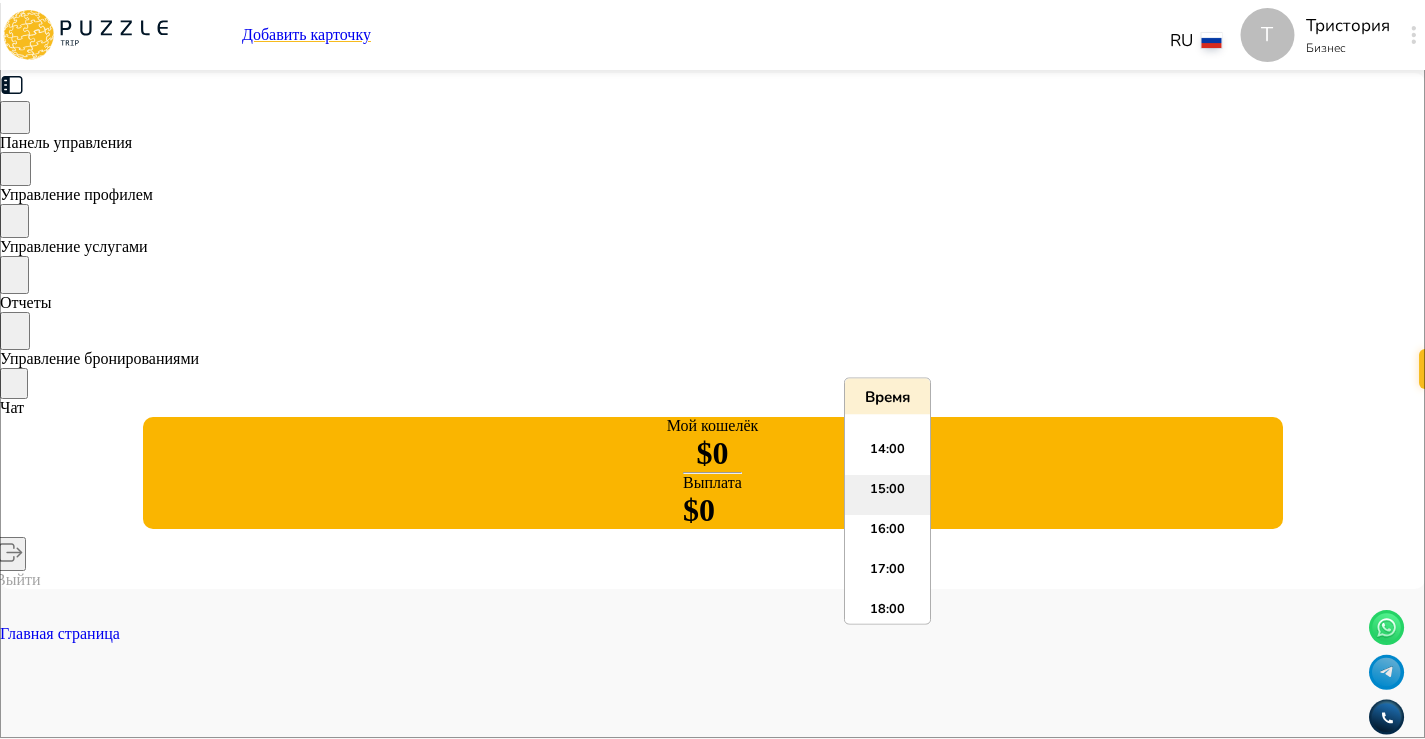 click on "15:00" at bounding box center [887, 496] 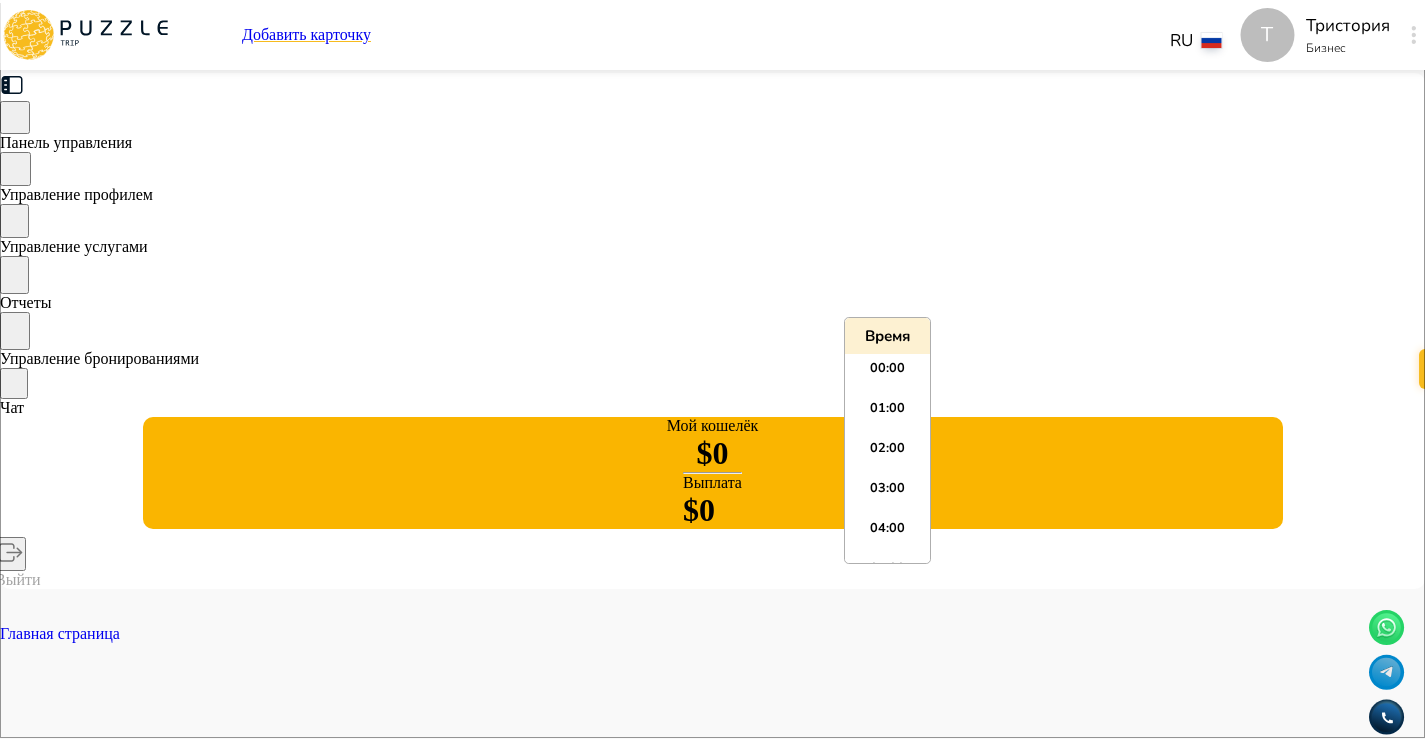 click on "*****" at bounding box center (712, 6244) 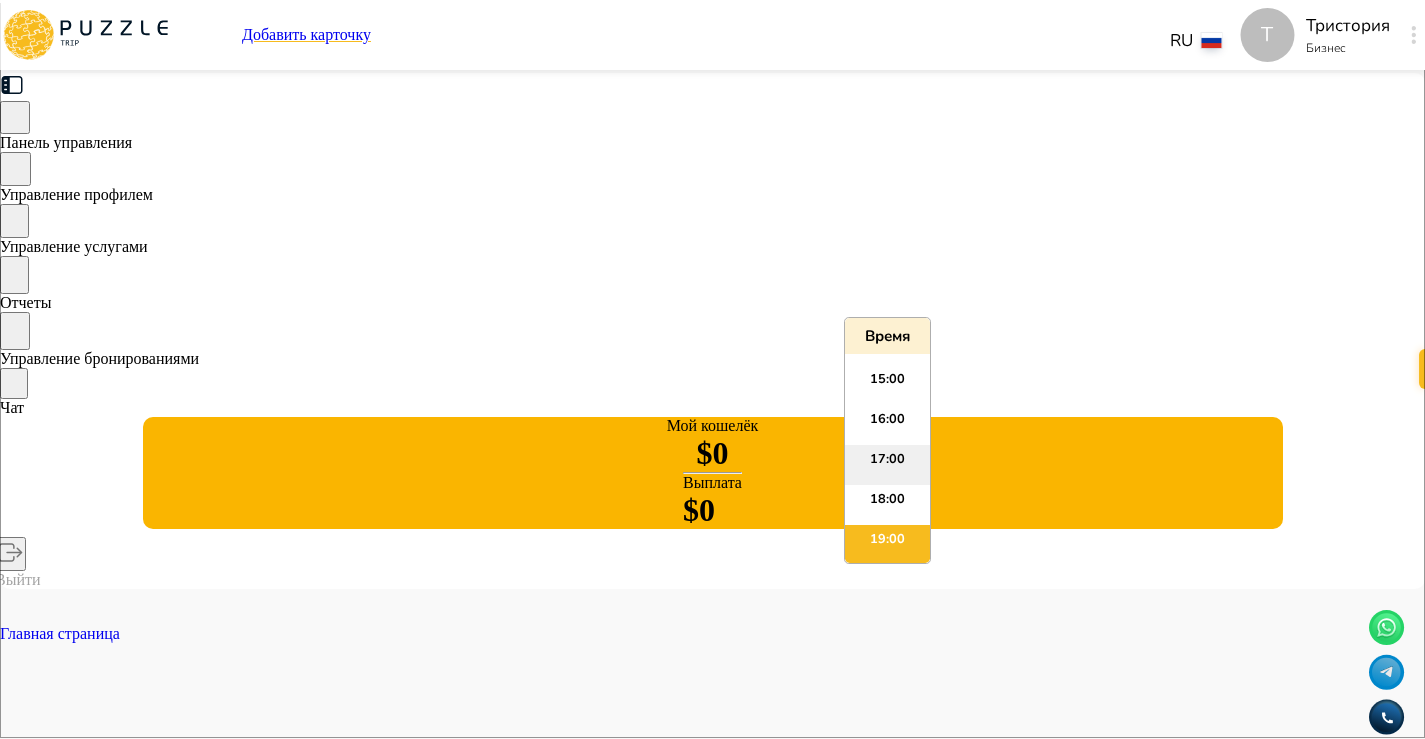 scroll, scrollTop: 586, scrollLeft: 0, axis: vertical 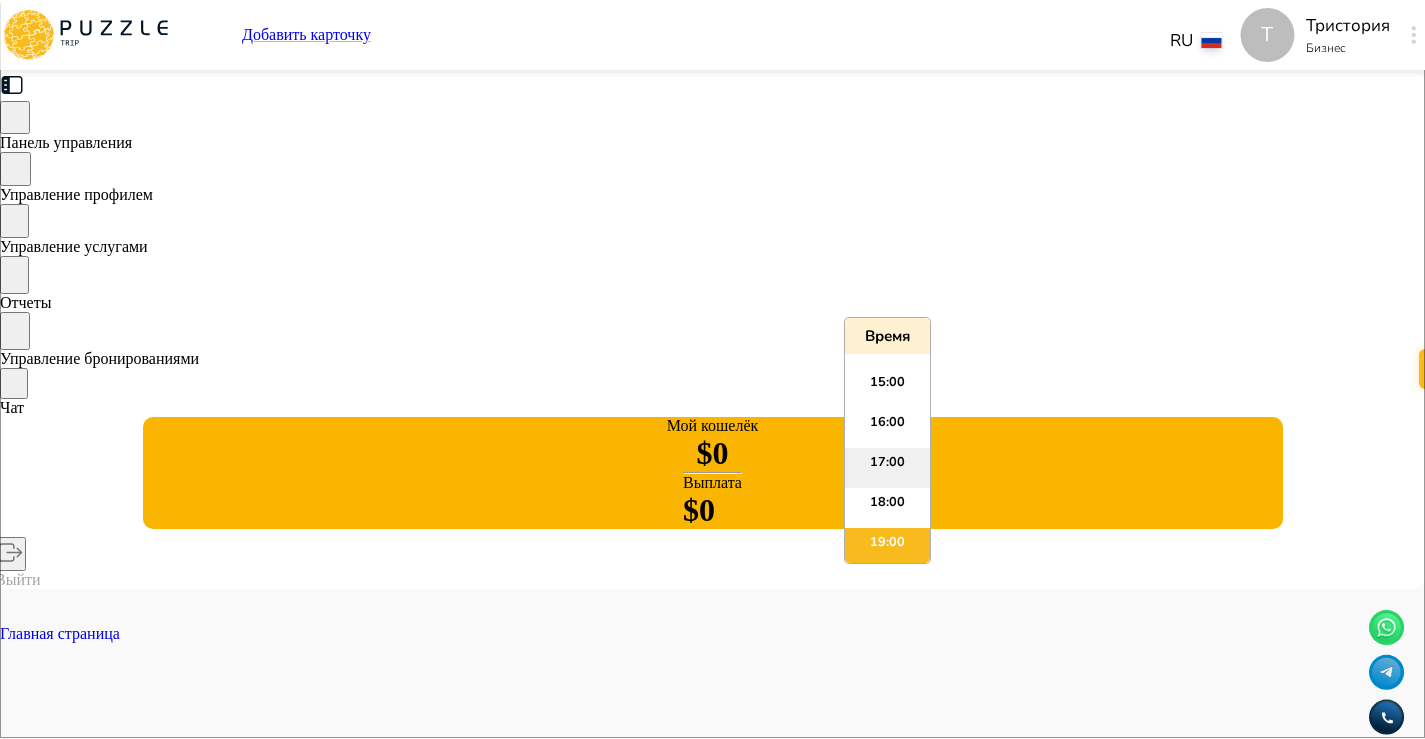 click on "15:00" at bounding box center (887, 388) 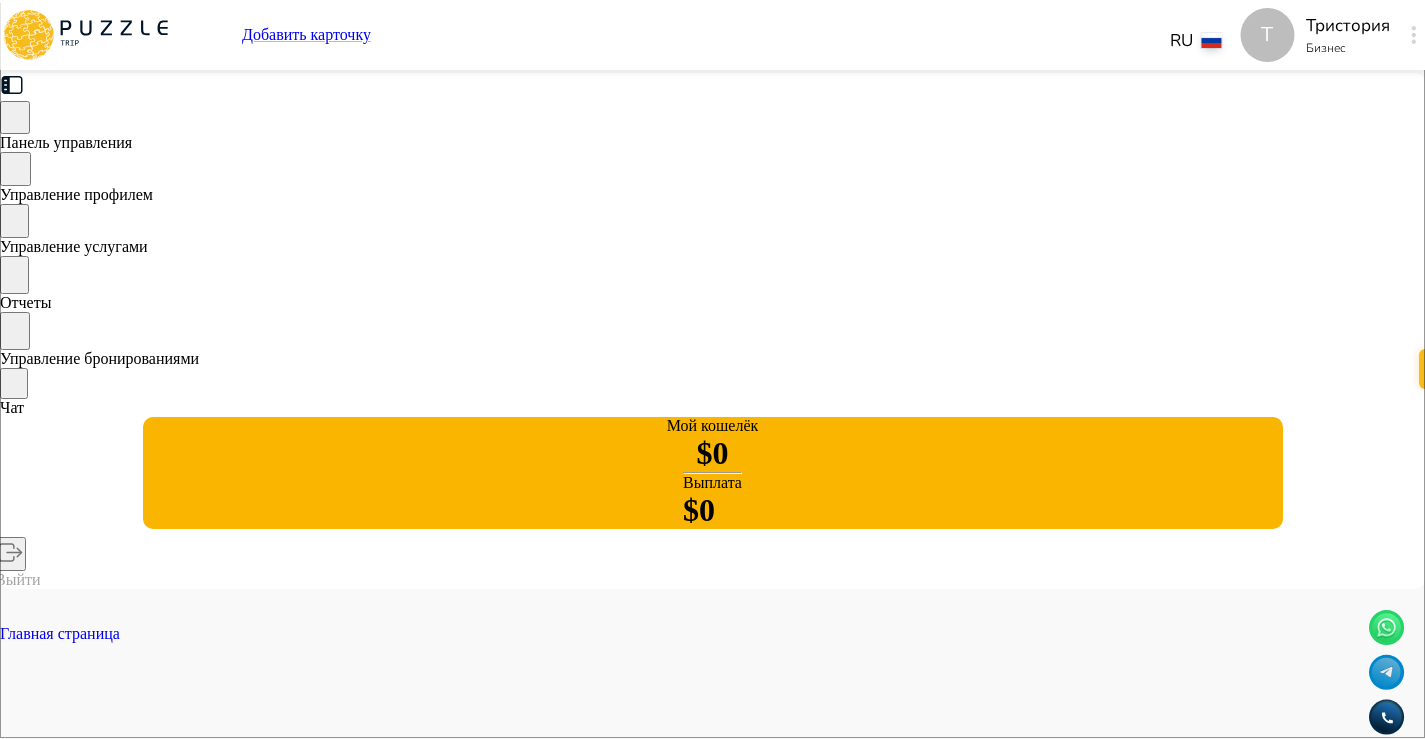 click on "*****" at bounding box center (712, 6116) 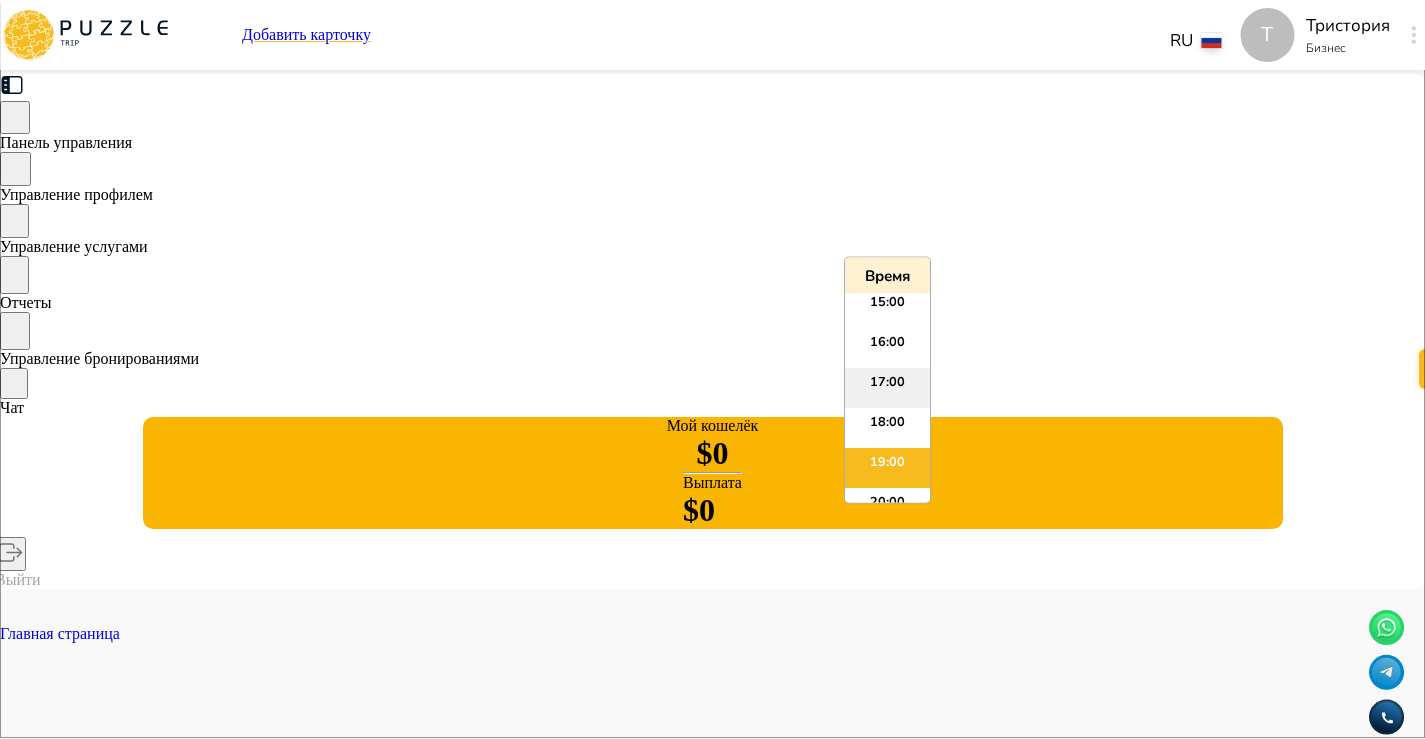 scroll, scrollTop: 597, scrollLeft: 0, axis: vertical 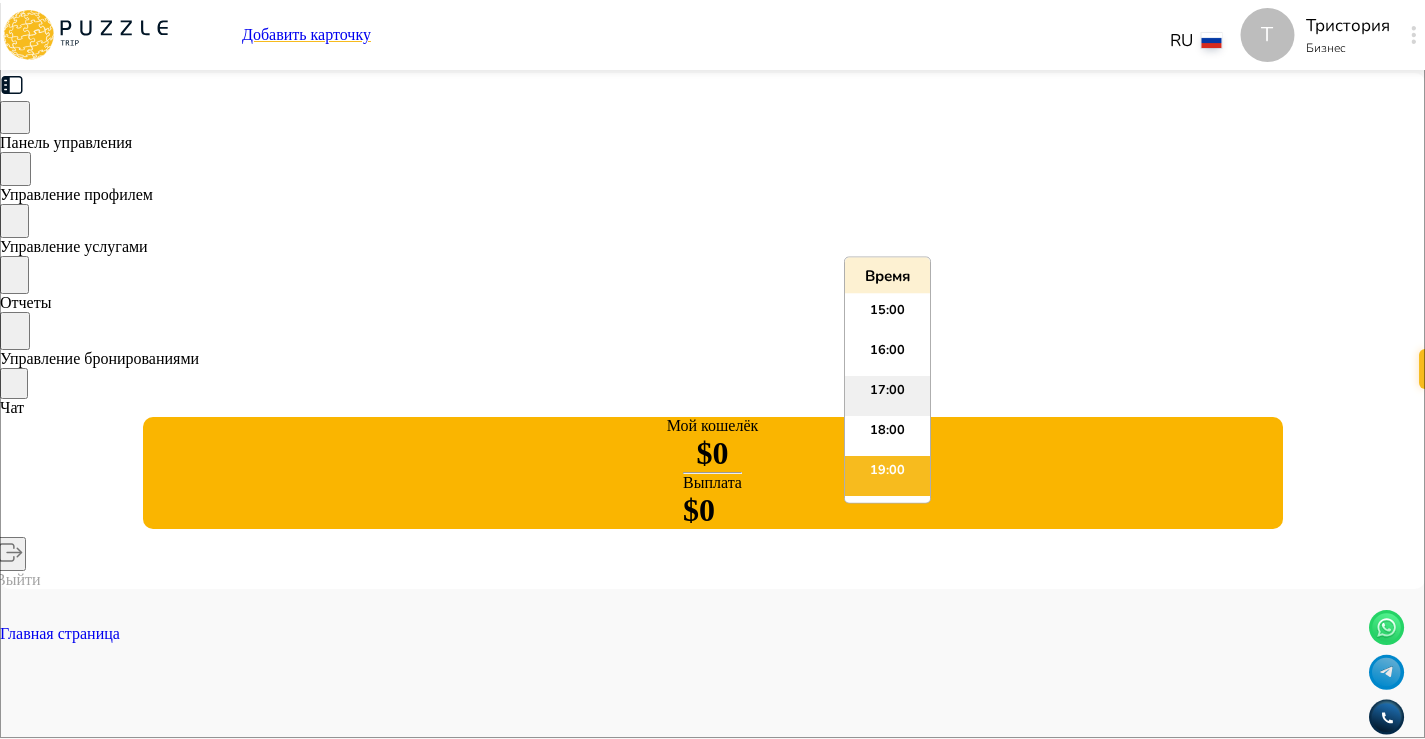 click on "15:00" at bounding box center [887, 317] 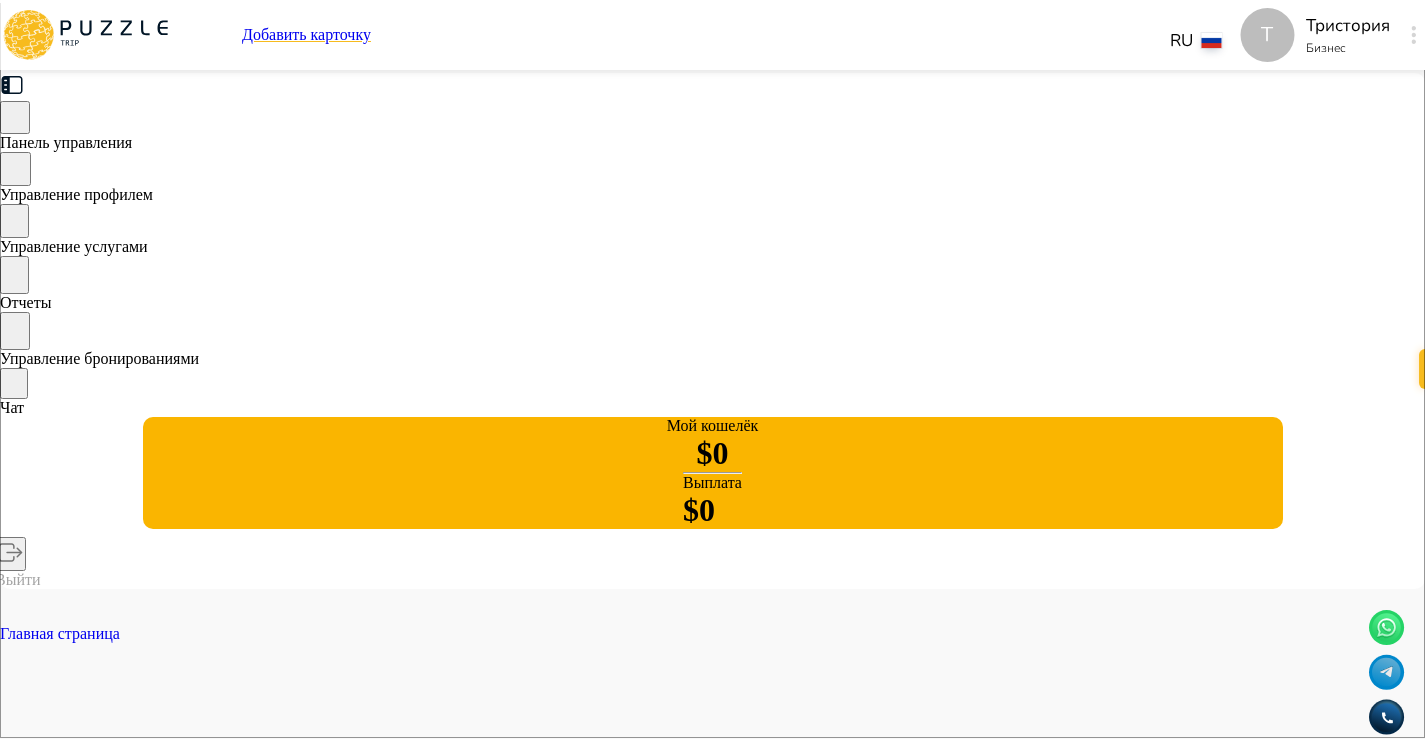 click on "*****" at bounding box center (712, 5988) 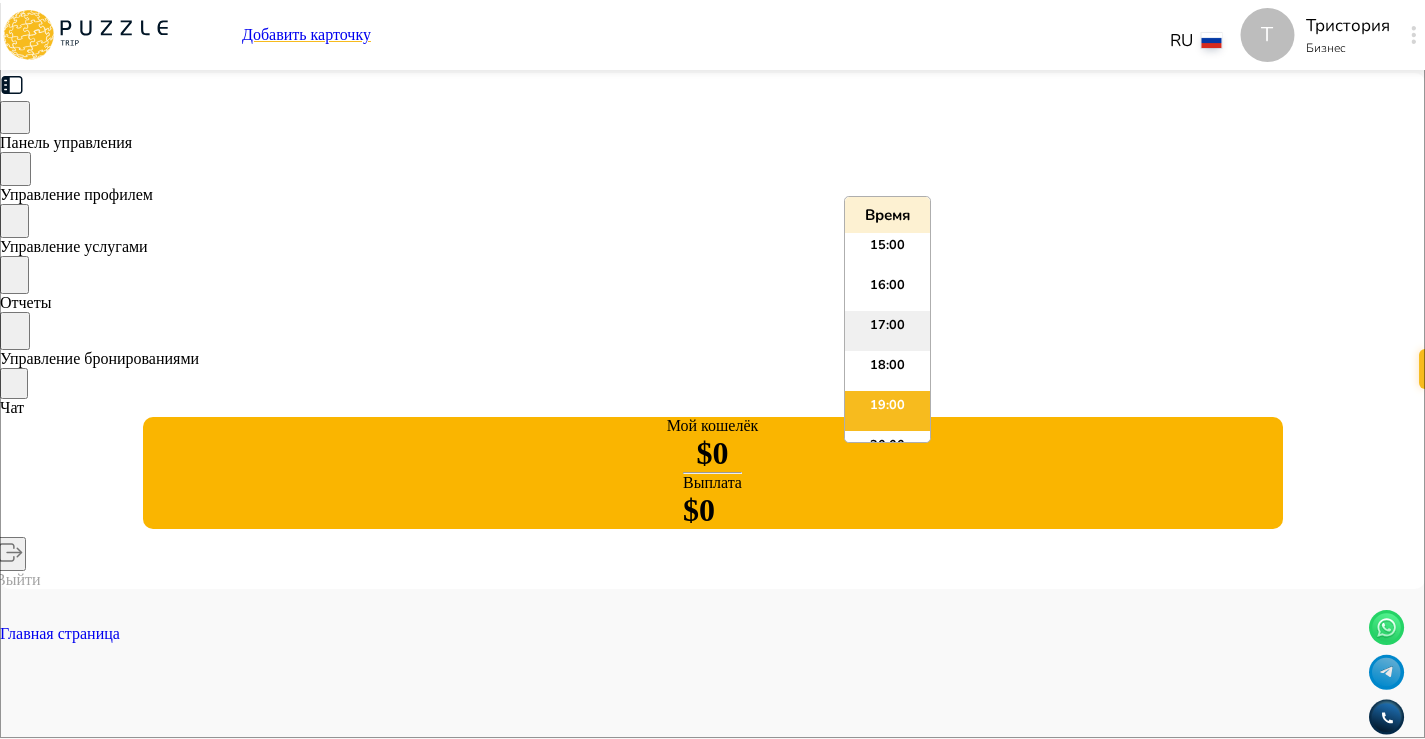 scroll, scrollTop: 593, scrollLeft: 0, axis: vertical 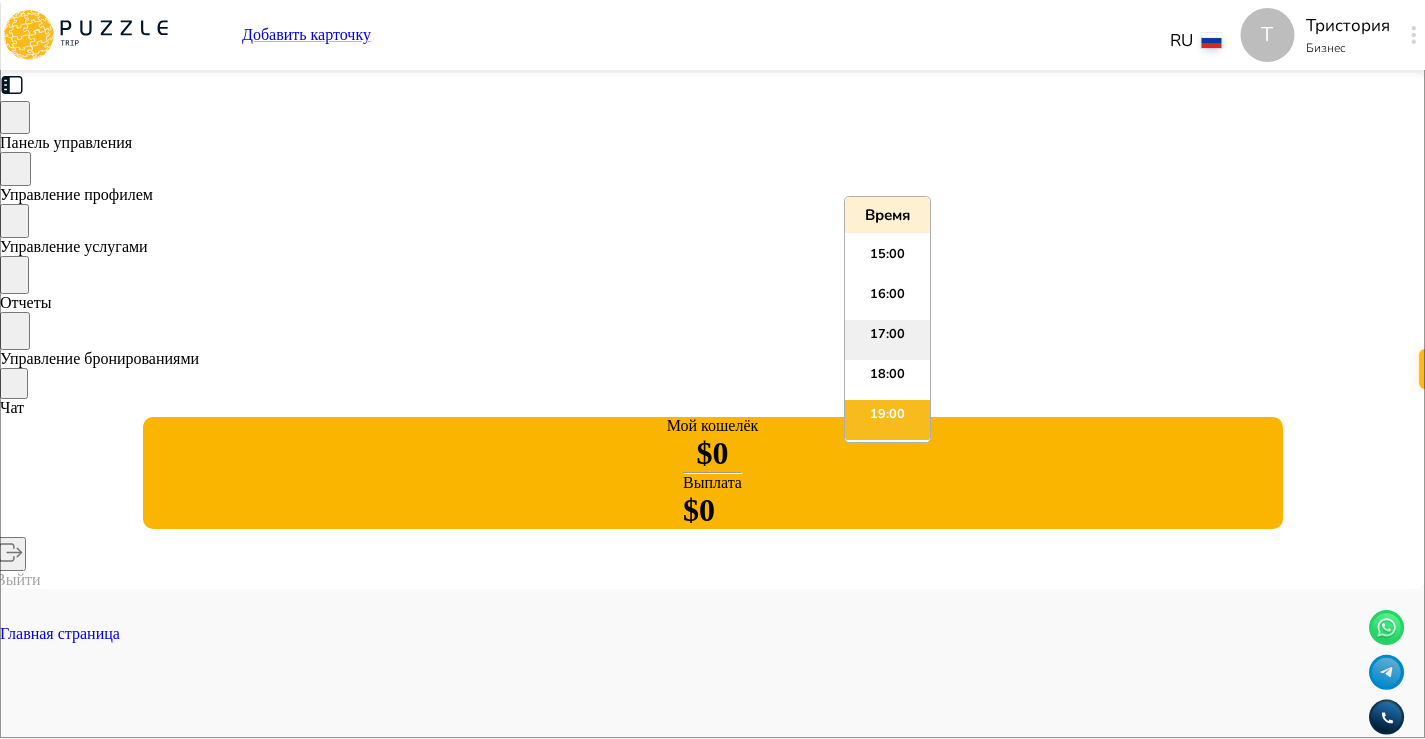 click on "15:00" at bounding box center (887, 260) 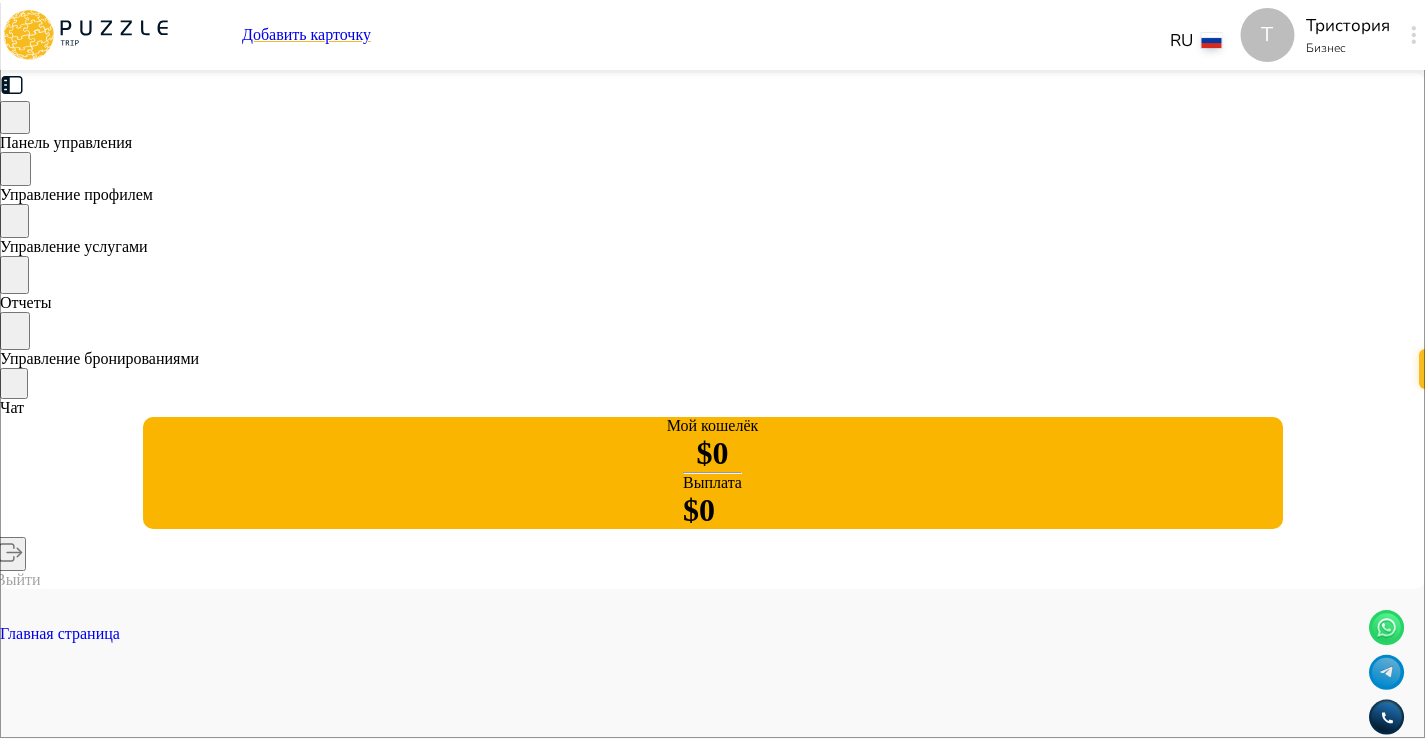 click on "Добавить" at bounding box center [31, 6785] 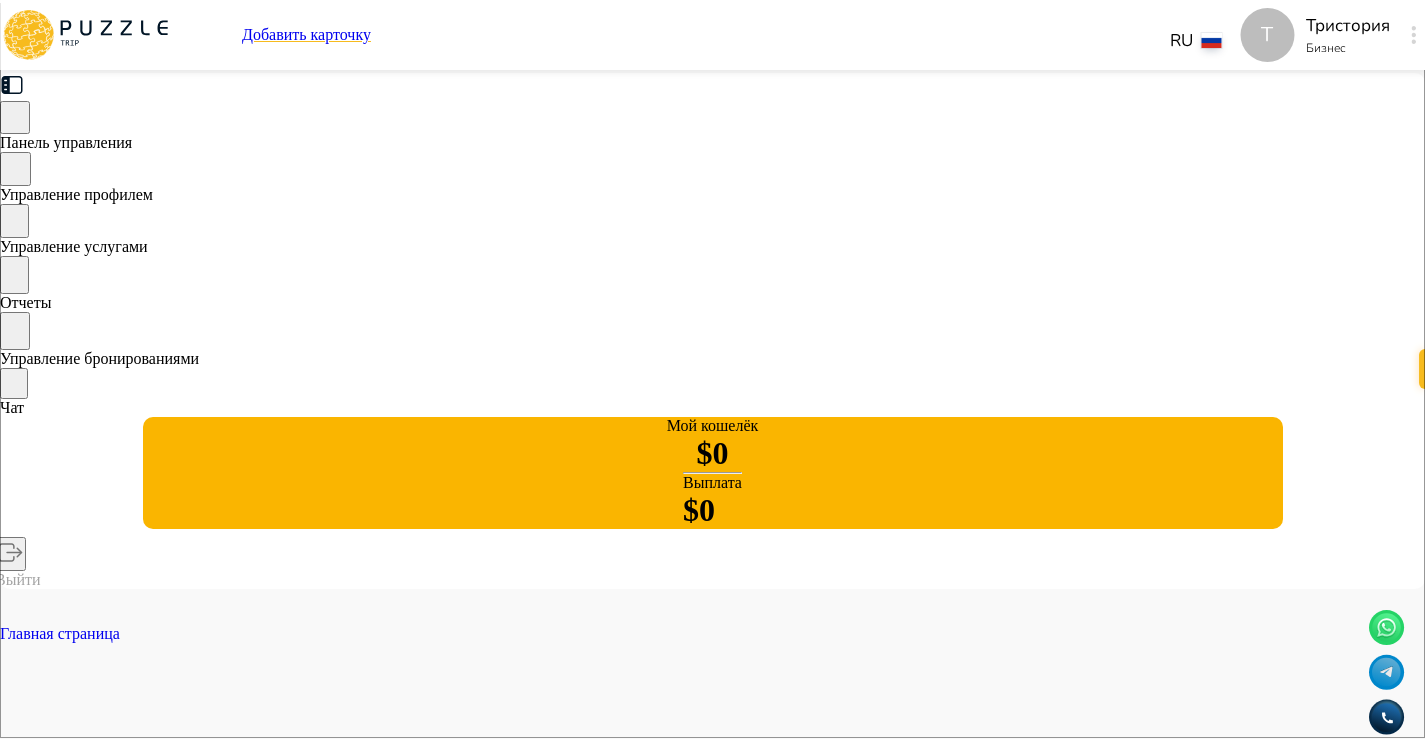 scroll, scrollTop: 0, scrollLeft: 0, axis: both 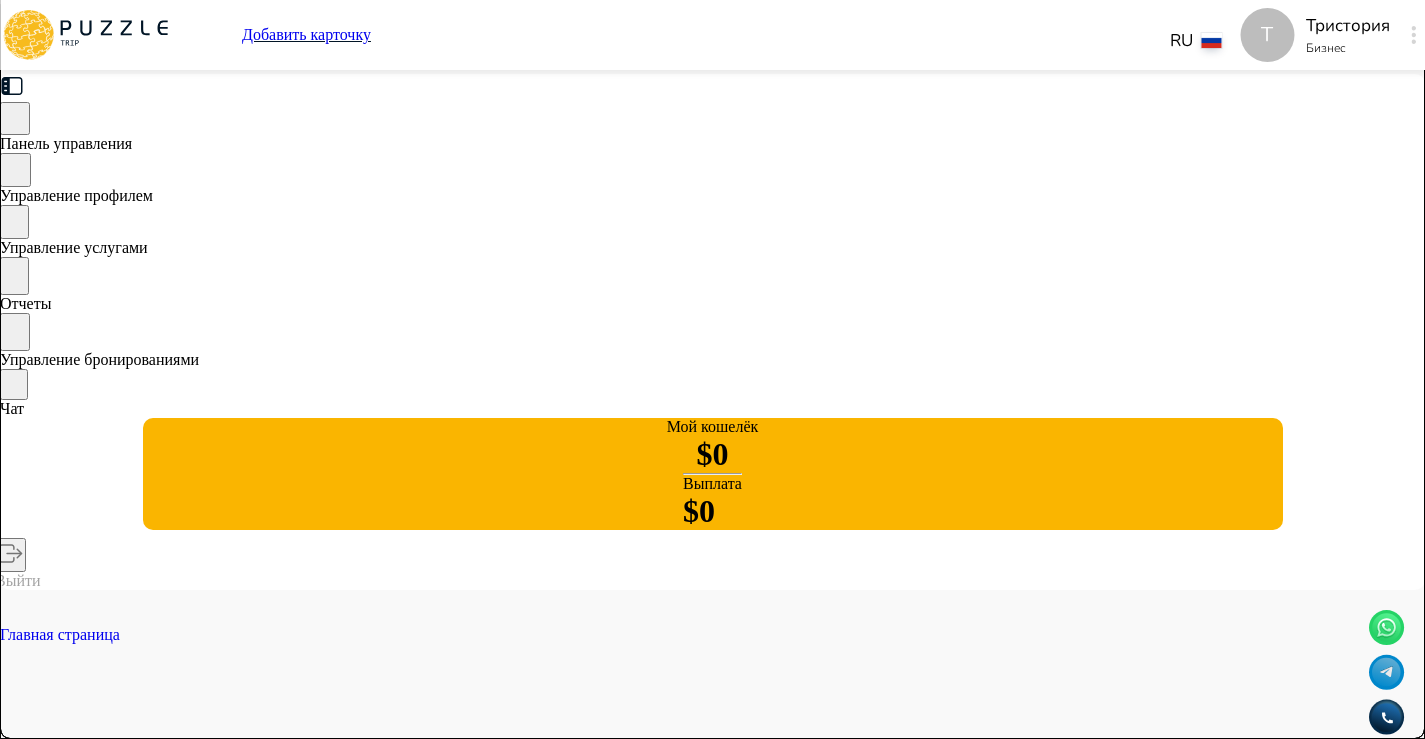 click on "Экскурсии, развлечения" at bounding box center [709, 5062] 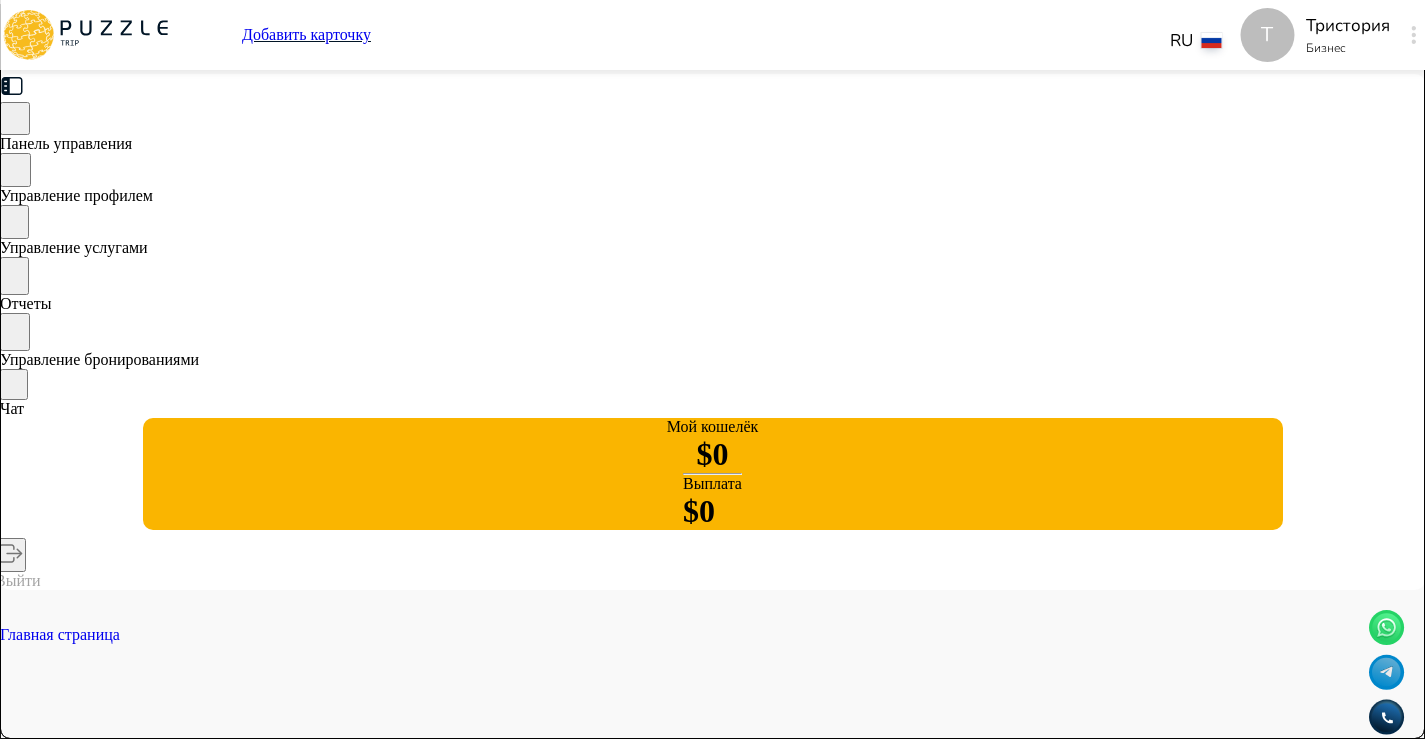 scroll, scrollTop: 0, scrollLeft: 43, axis: horizontal 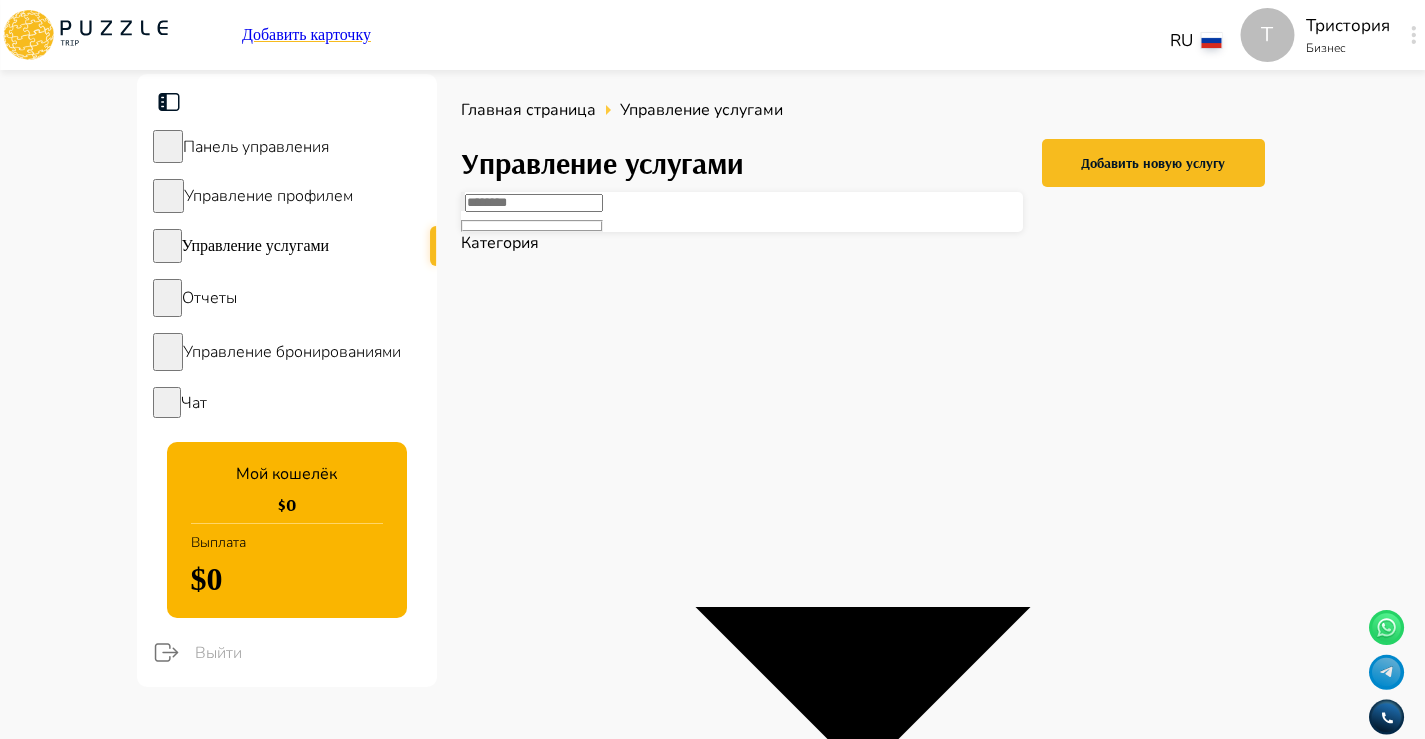 click on "Обзорные экскурсии" at bounding box center (697, 2162) 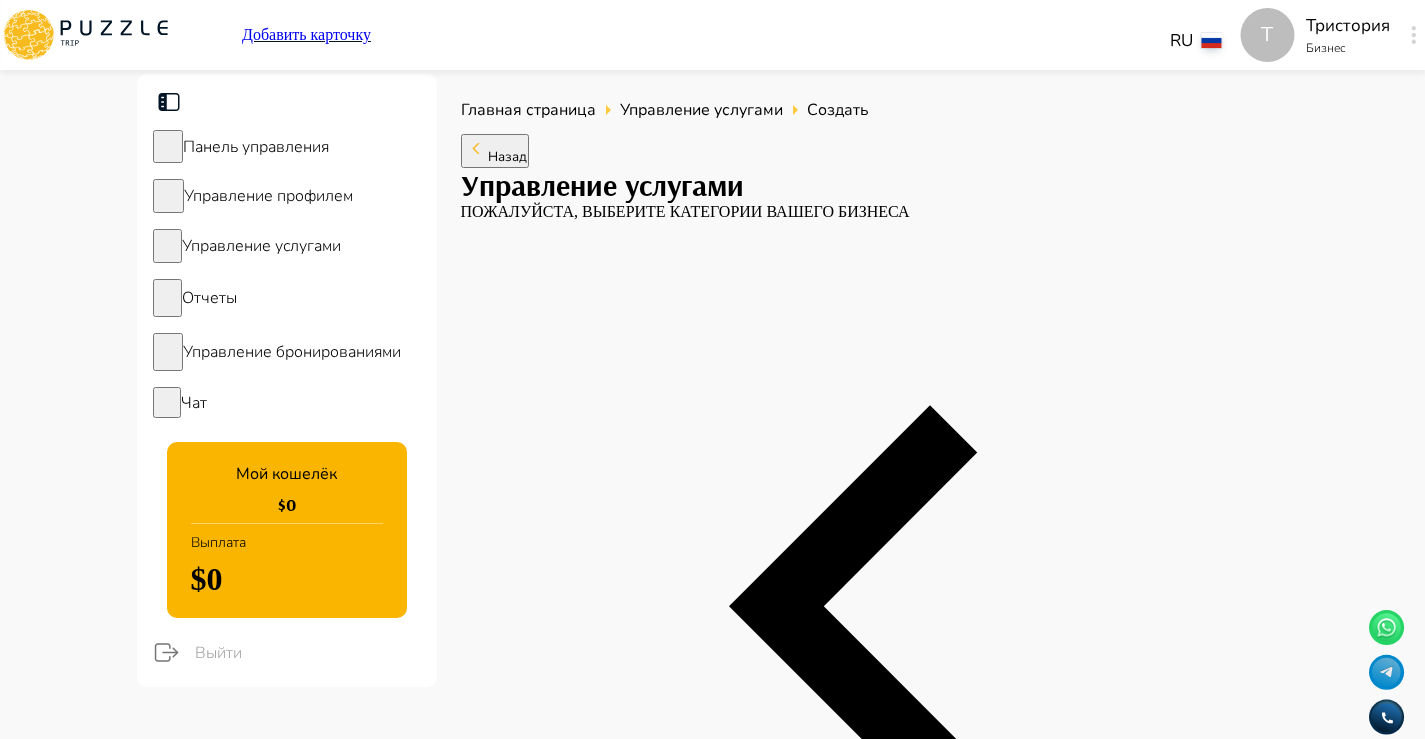type on "*" 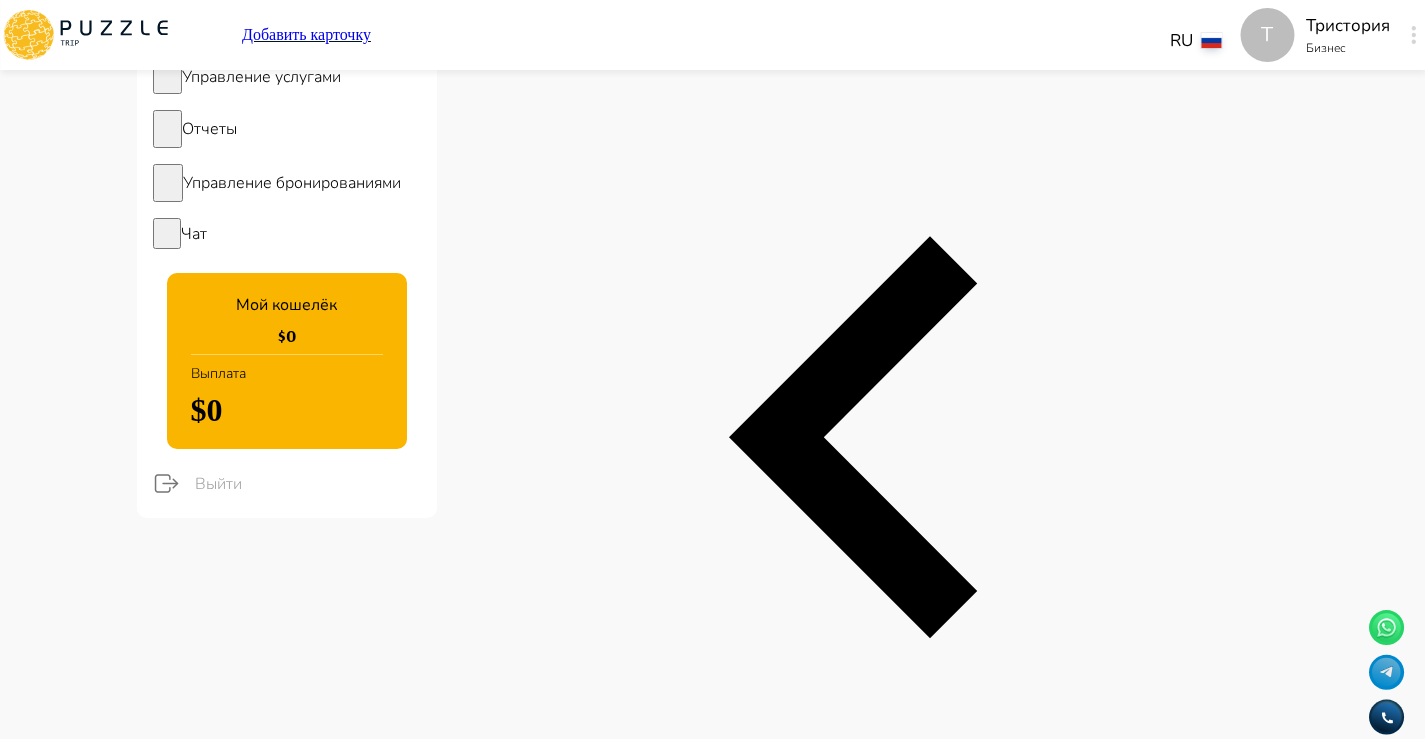 type on "*" 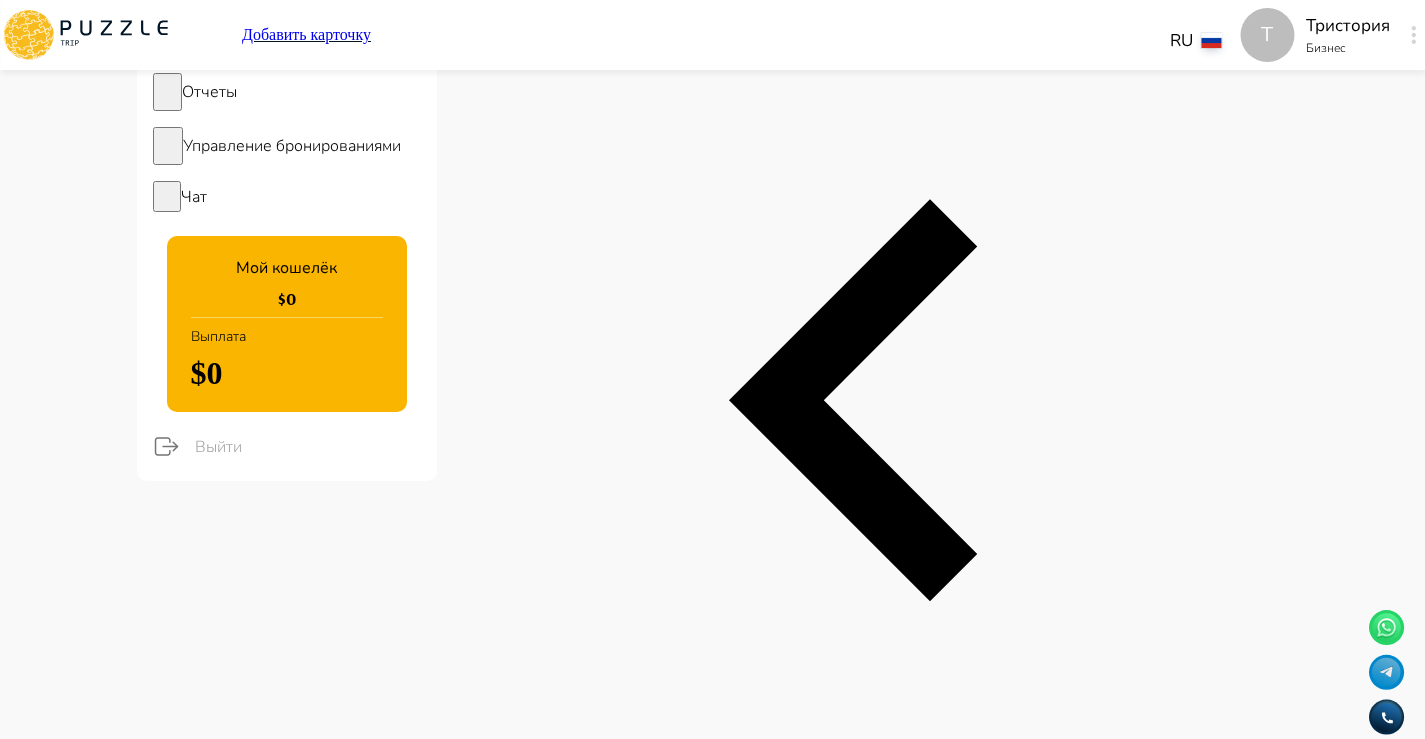 click on "**********" at bounding box center (530, 3208) 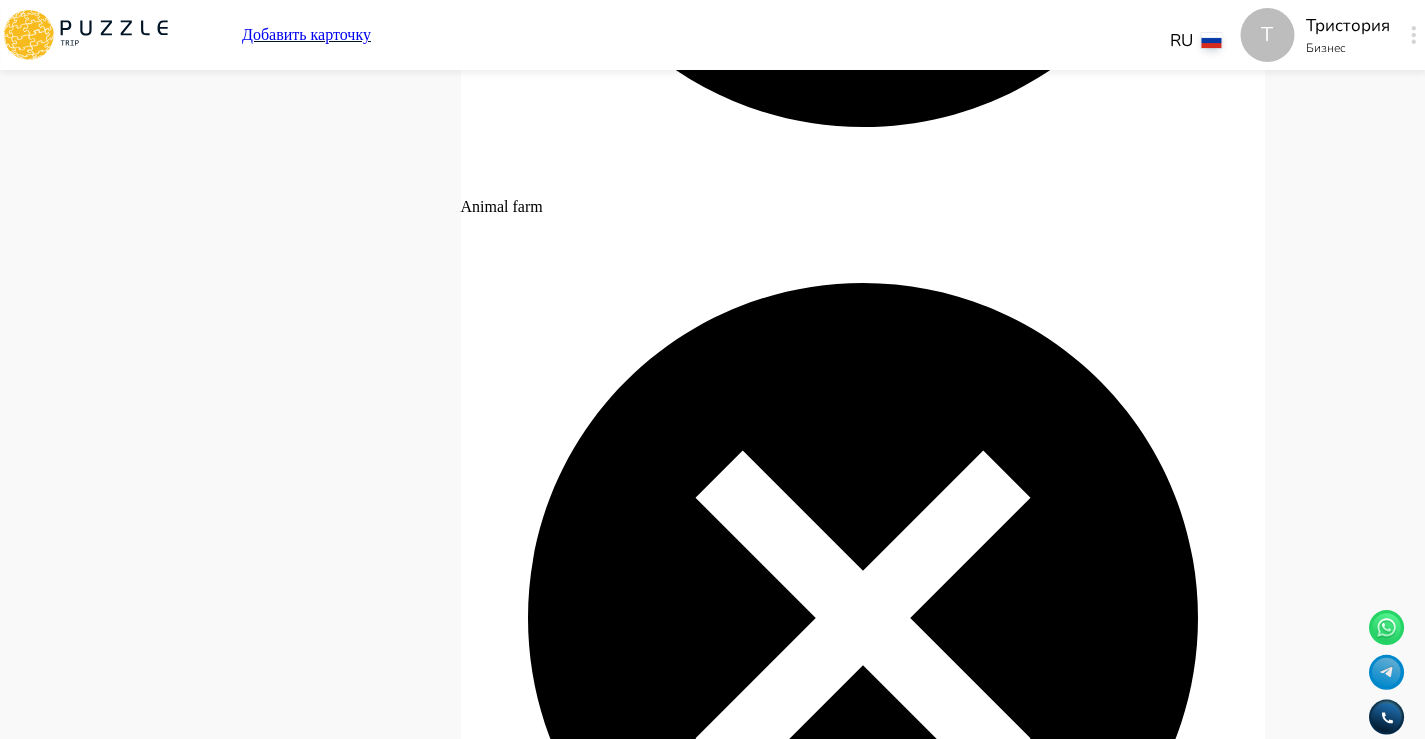 scroll, scrollTop: 9006, scrollLeft: 0, axis: vertical 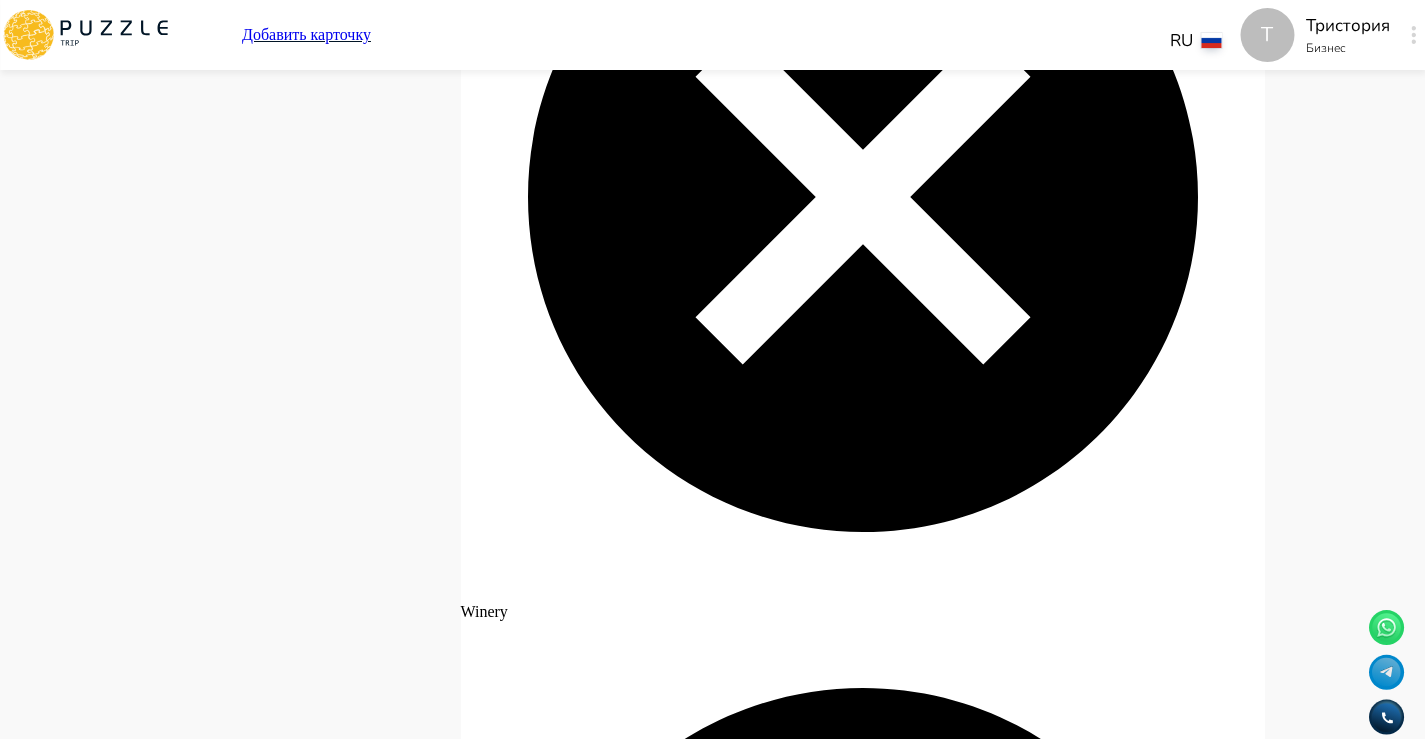 click on "Опубликовать" at bounding box center [506, 22857] 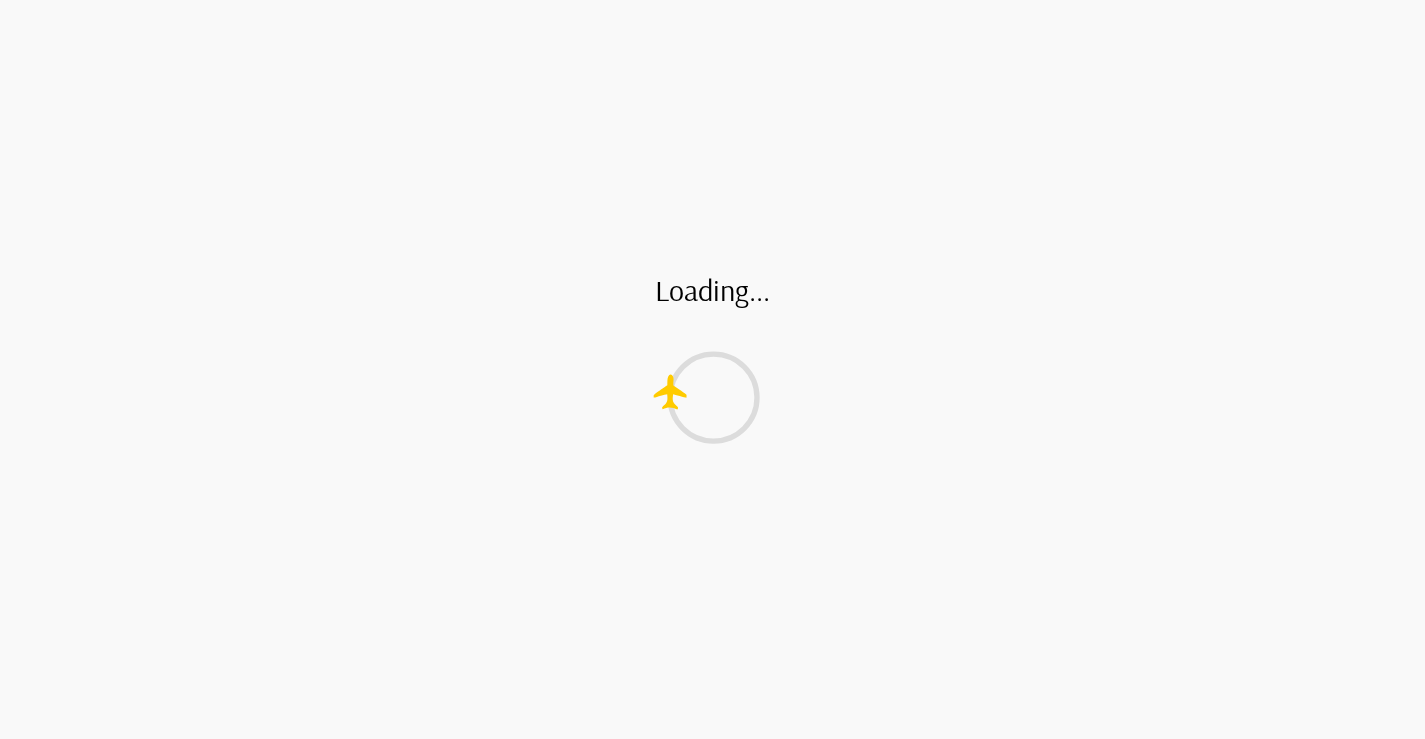 scroll, scrollTop: 0, scrollLeft: 0, axis: both 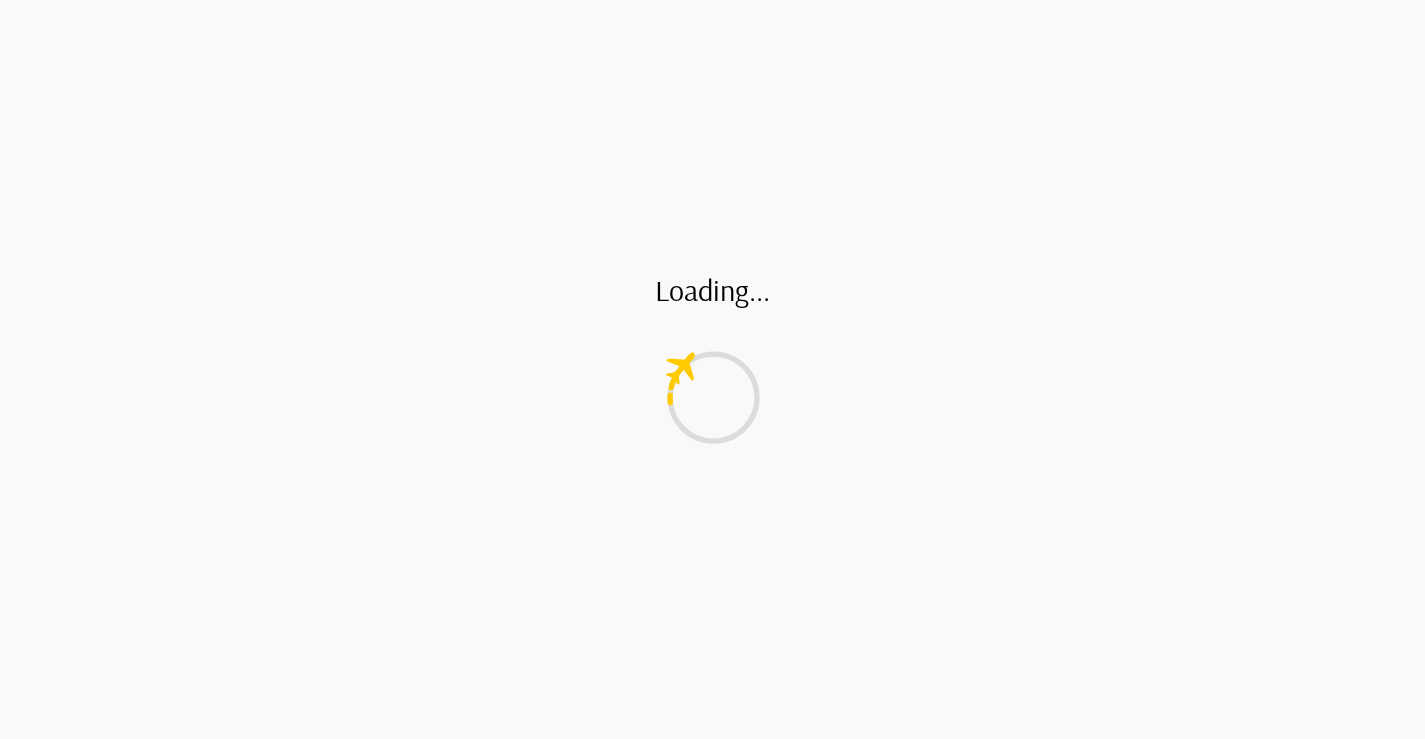 type on "*" 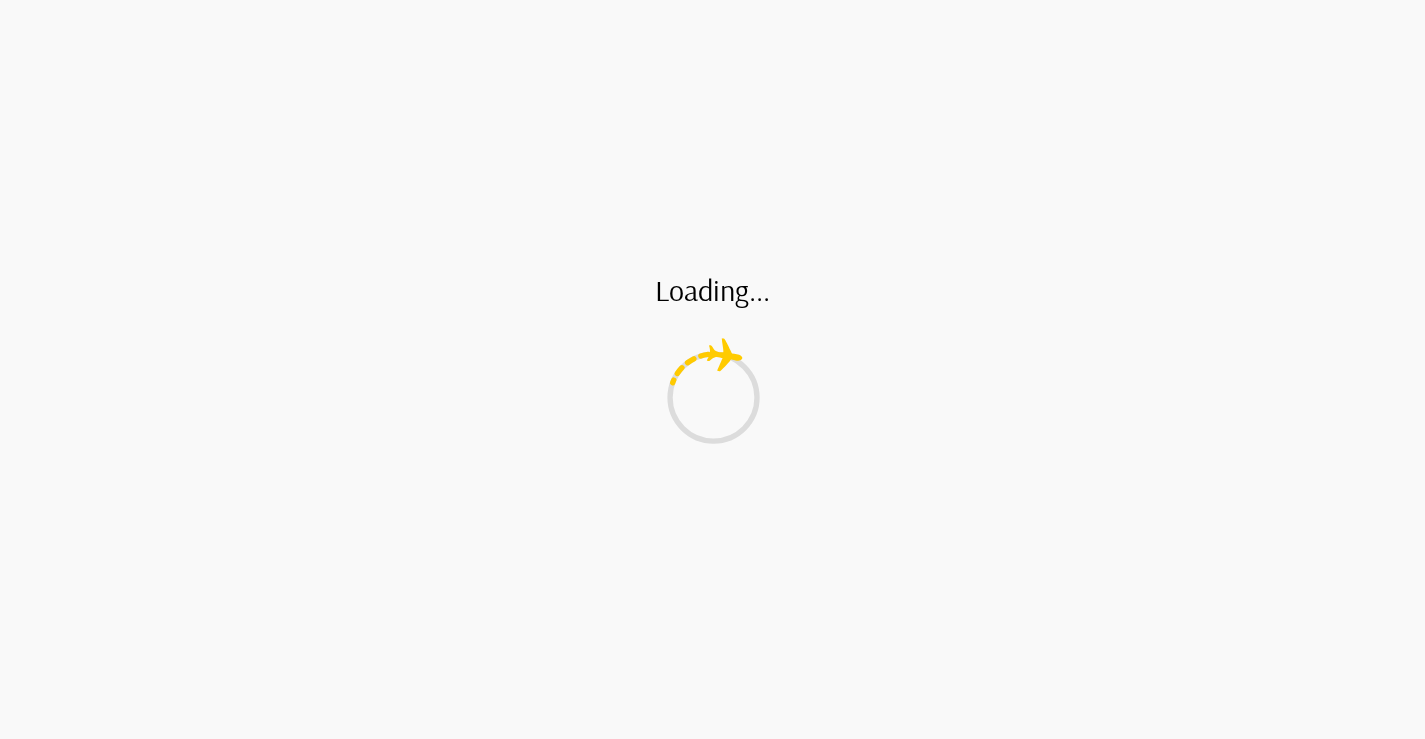 type 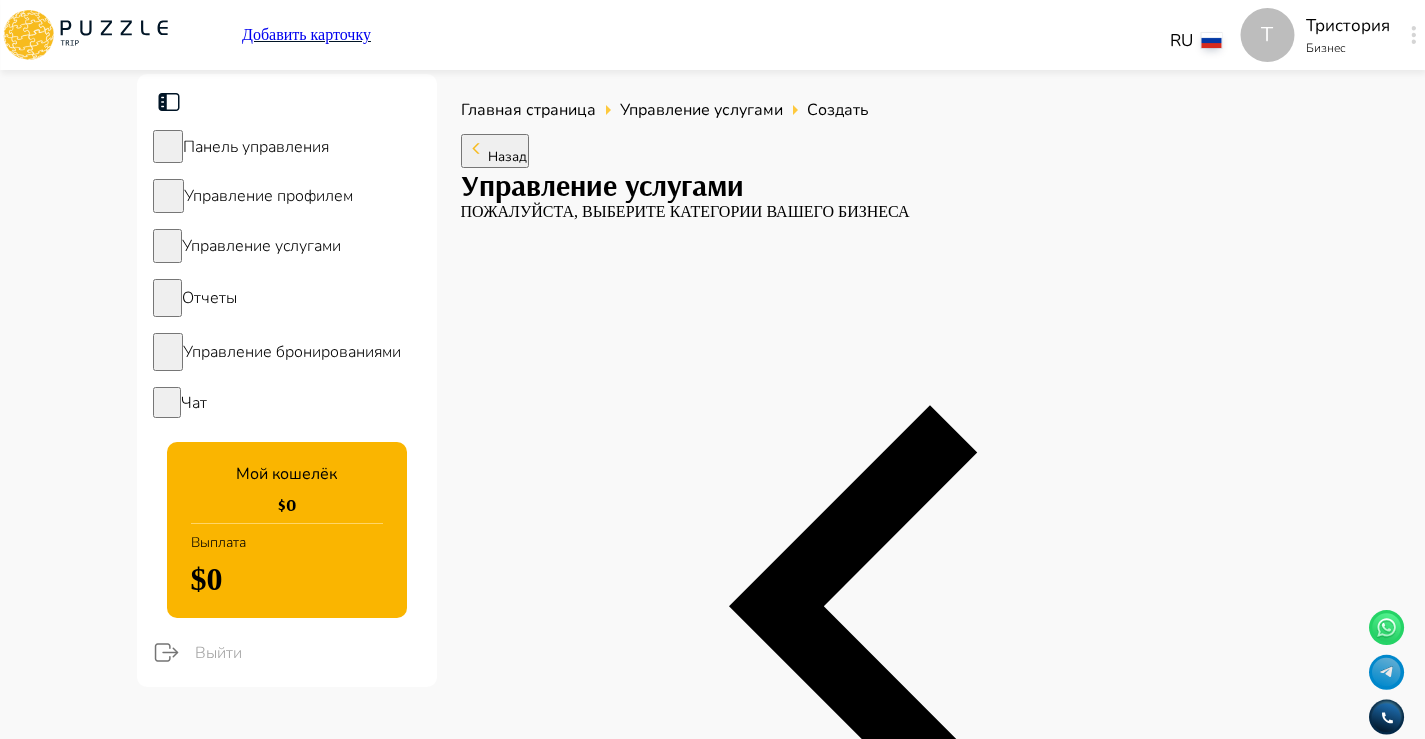 type on "*" 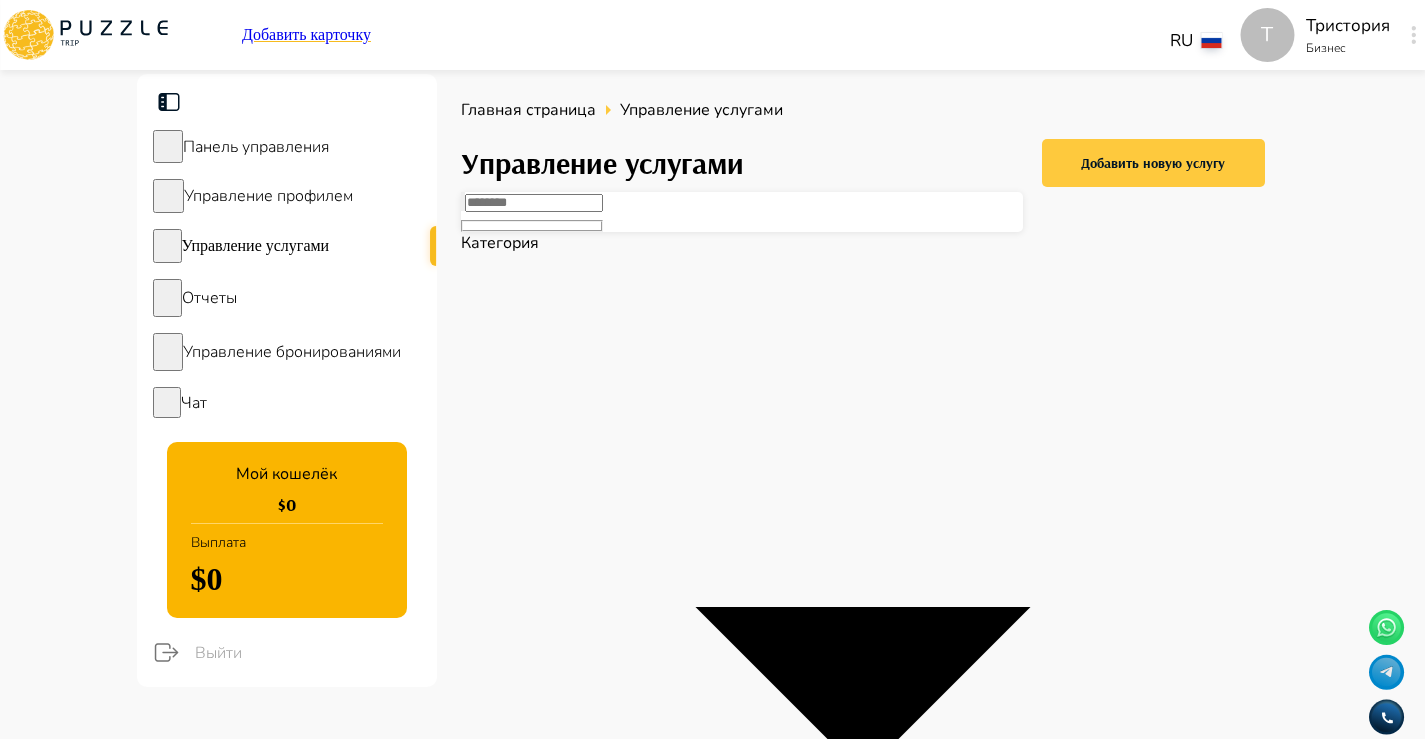click on "Добавить новую услугу" at bounding box center [1153, 163] 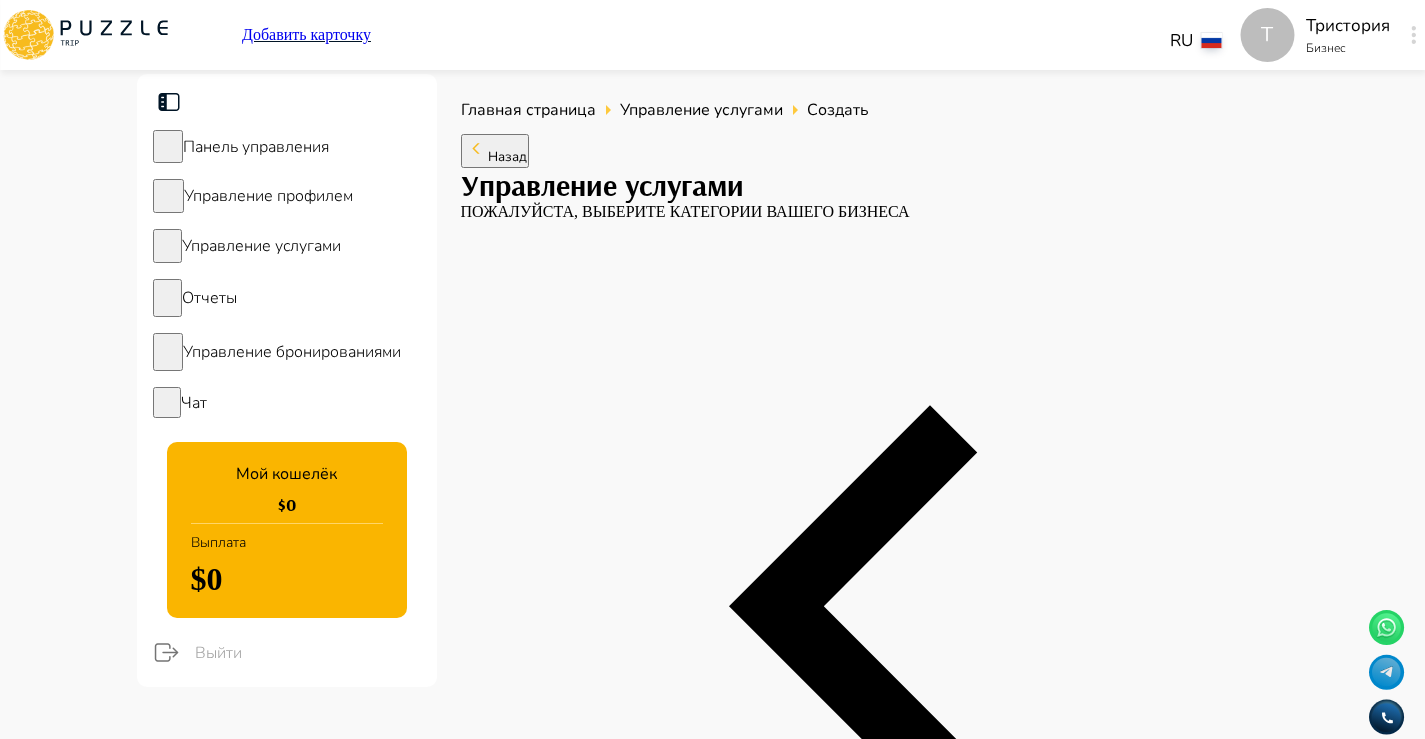 type on "*" 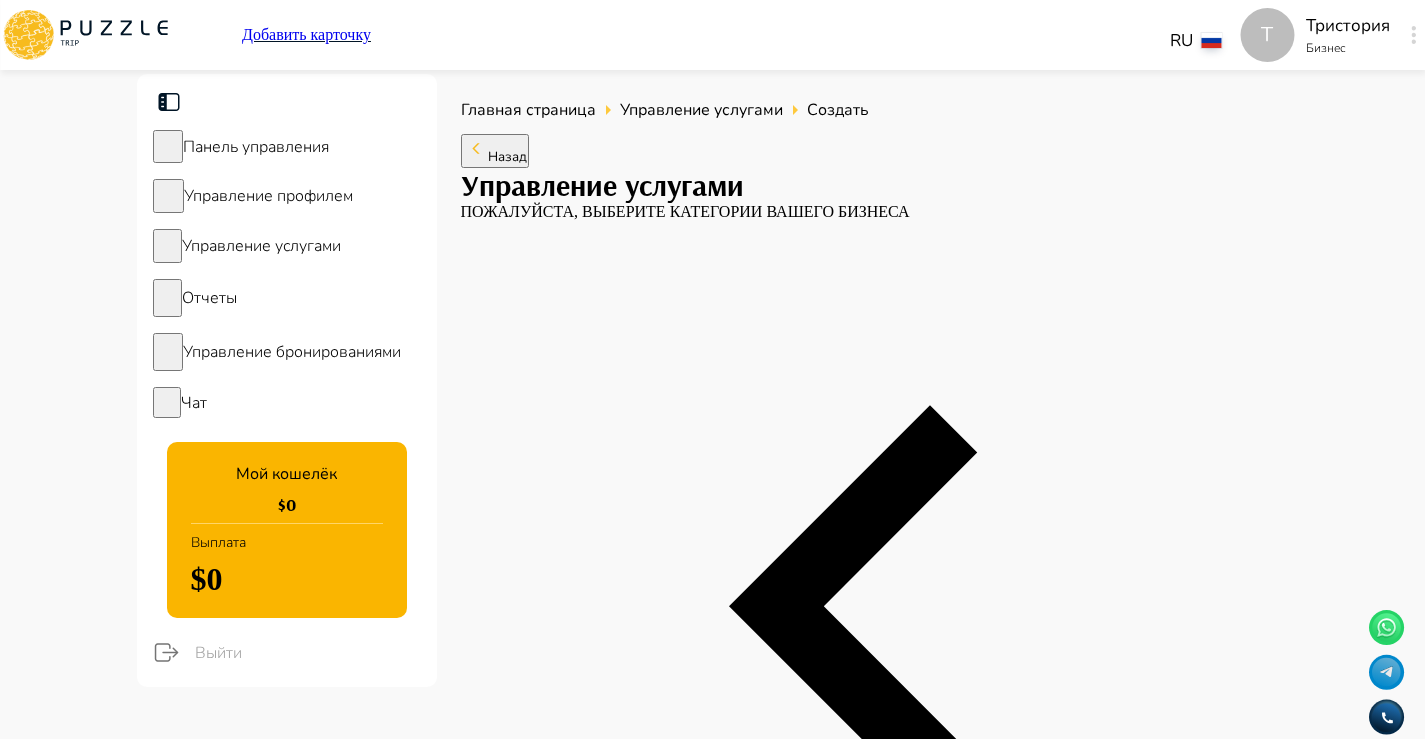 click on "Обзорные экскурсии" at bounding box center (712, 12937) 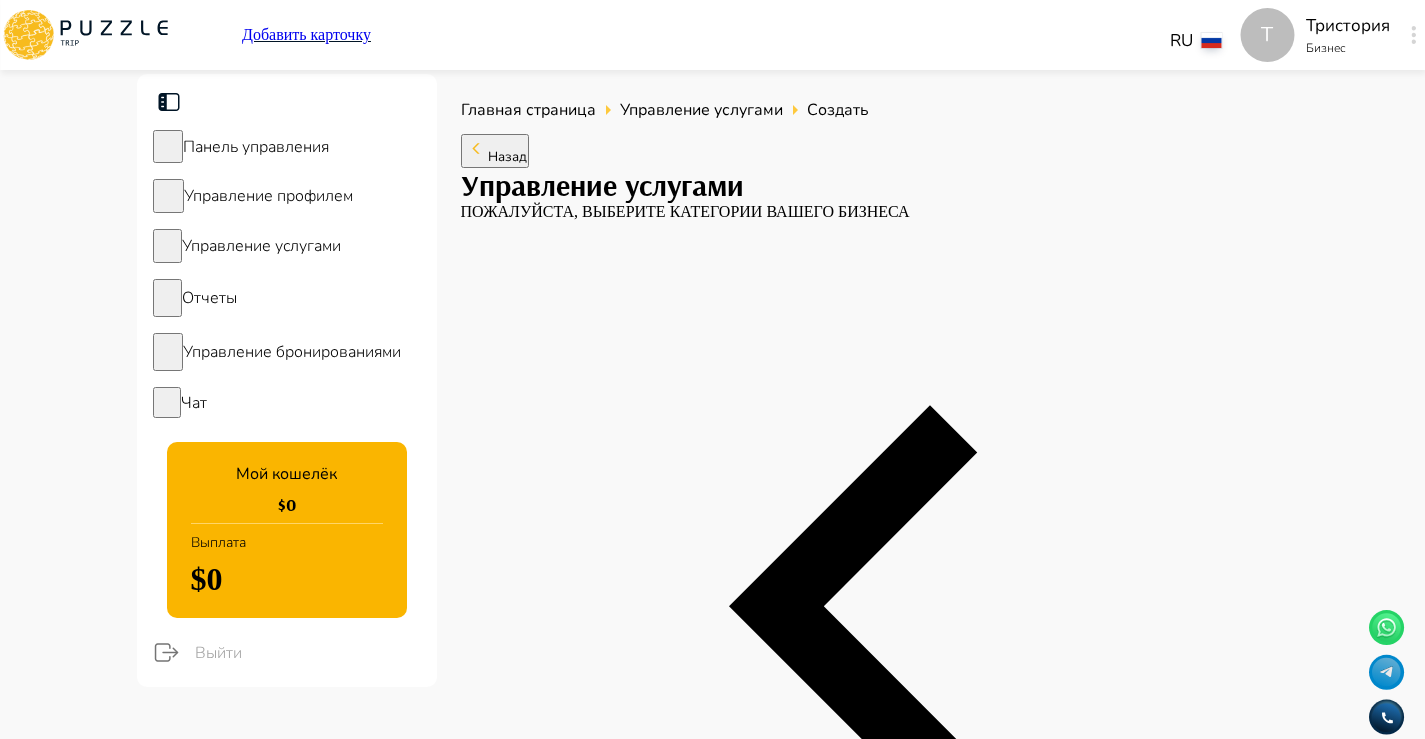 click on "Название   *" at bounding box center (530, 3706) 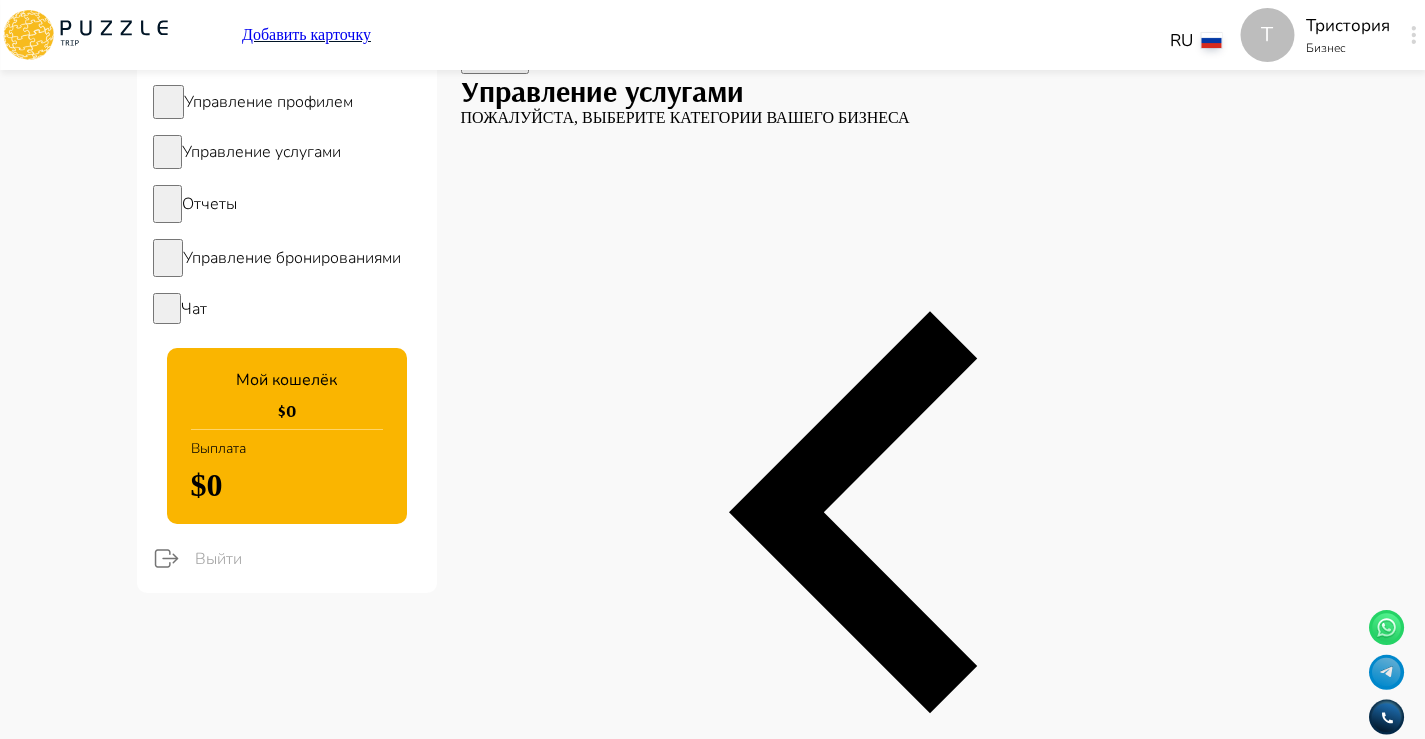 scroll, scrollTop: 116, scrollLeft: 0, axis: vertical 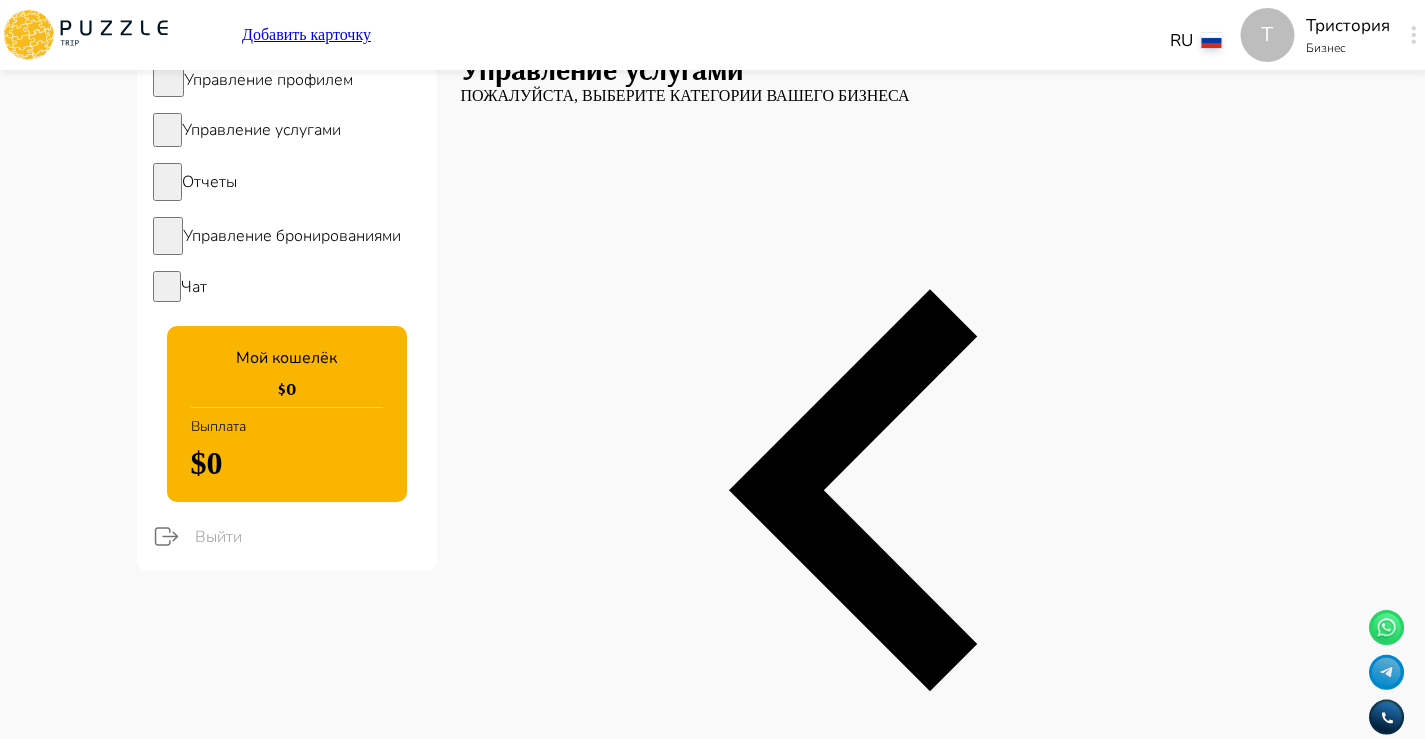 type on "**********" 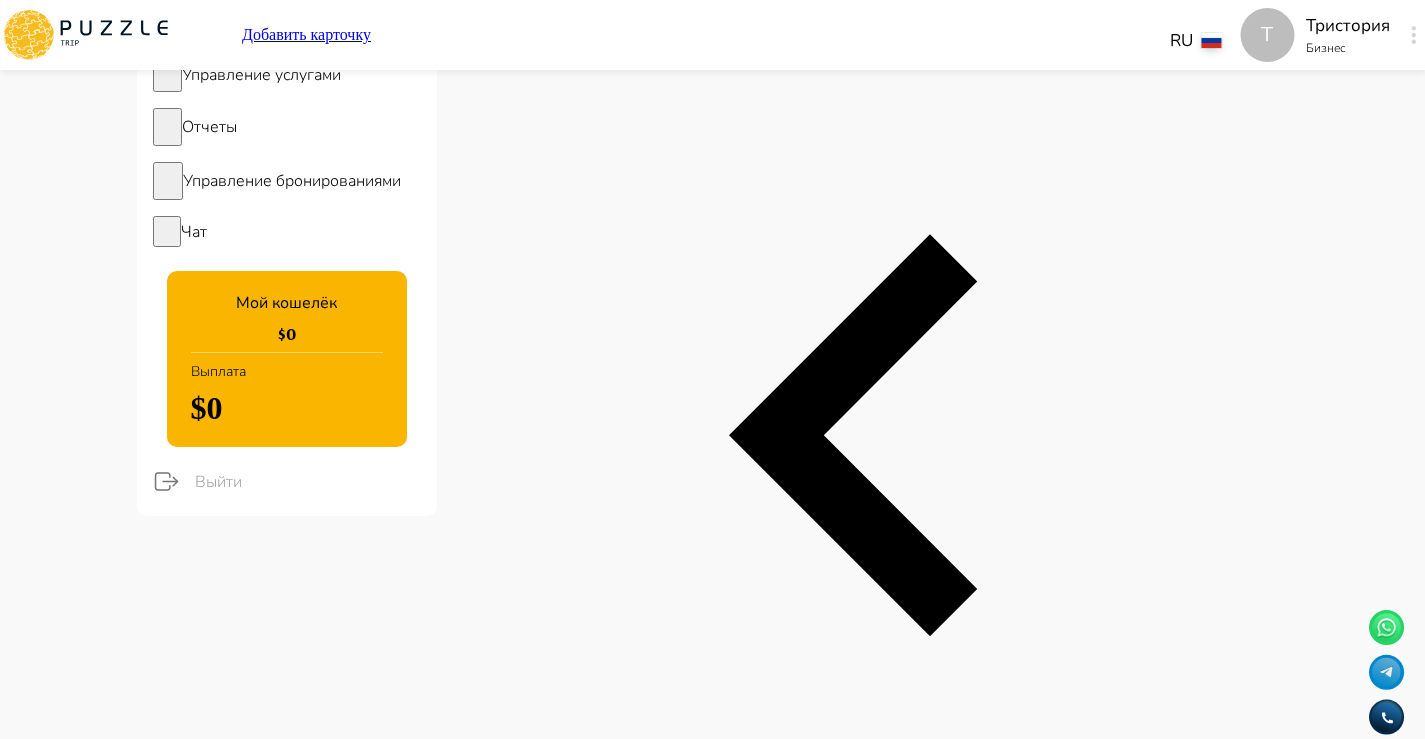 scroll, scrollTop: 181, scrollLeft: 0, axis: vertical 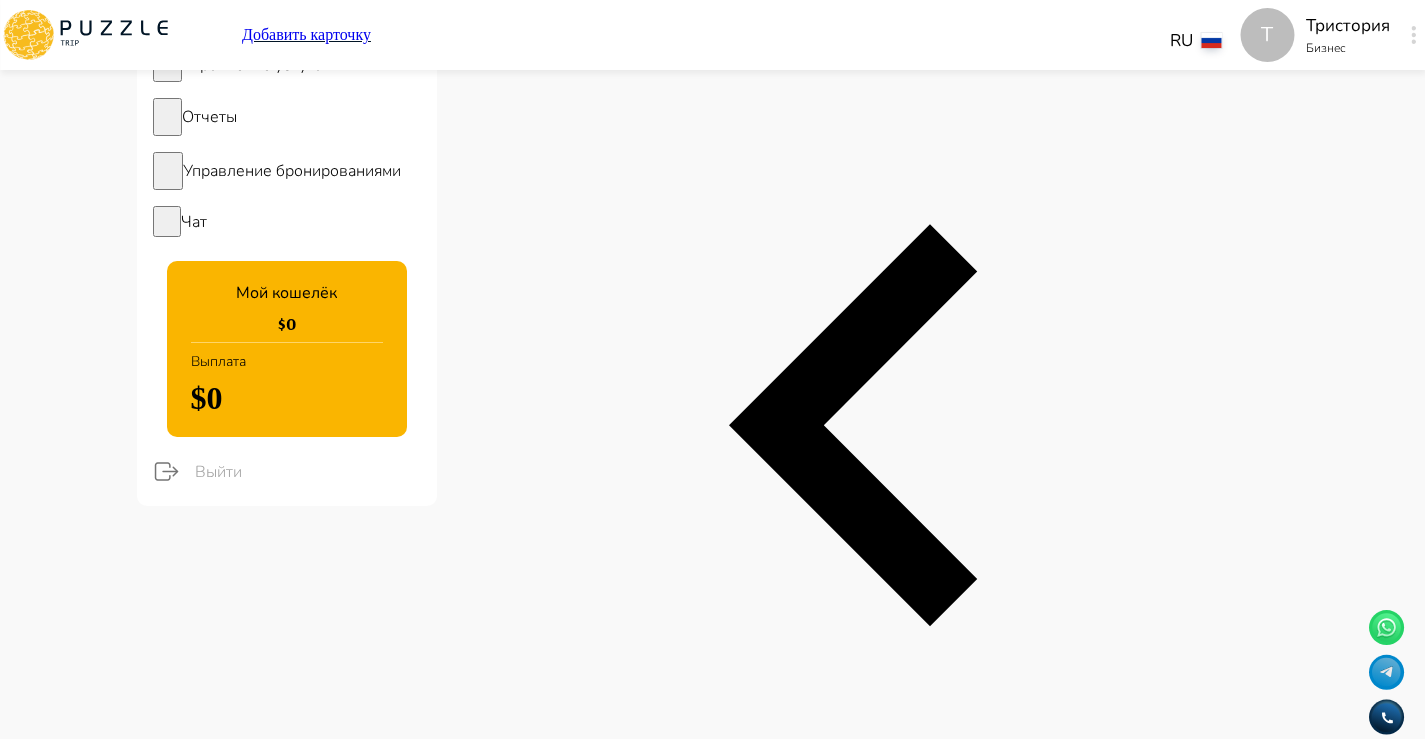 click at bounding box center (844, 2589) 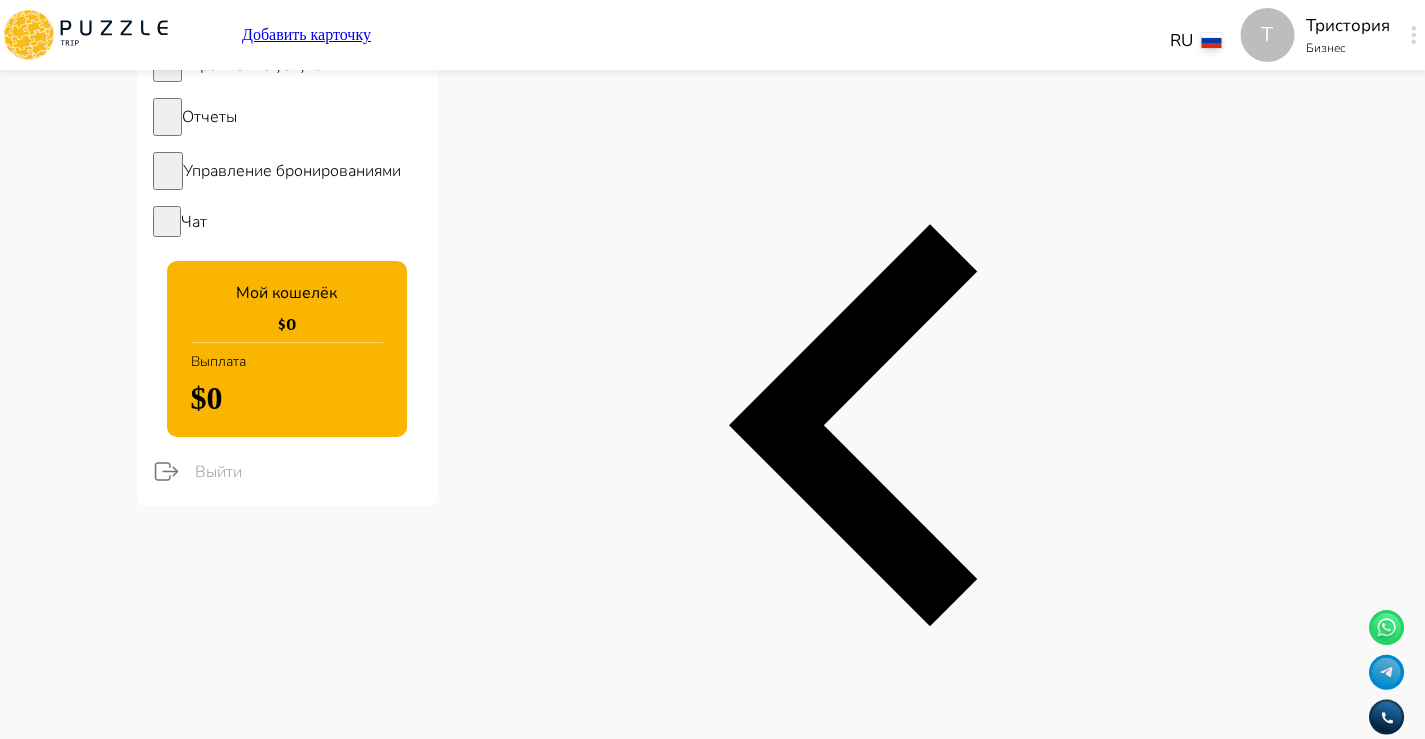 click on "Т Добавить карточку RU   ** Т Тристория Бизнес Т Панель управления Управление профилем Управление услугами Отчеты Управление бронированиями Чат Мой кошелёк $ 0 Выплата   $0 Выйти Главная страница Управление услугами Создать Назад Управление услугами ПОЖАЛУЙСТА, ВЫБЕРИТЕ КАТЕГОРИИ ВАШЕГО БИЗНЕСА Аренда наземного транспорта Автомобили с водителем Аренда водного транспорта Бизнес-авиация Экскурсии, развлечения Детские  развлечения Входные билеты Пожалуйста, проверьте обязательные поля Фотографии * + Добавить Подкатегория* Обзорные экскурсии ** Название *" at bounding box center [712, 6931] 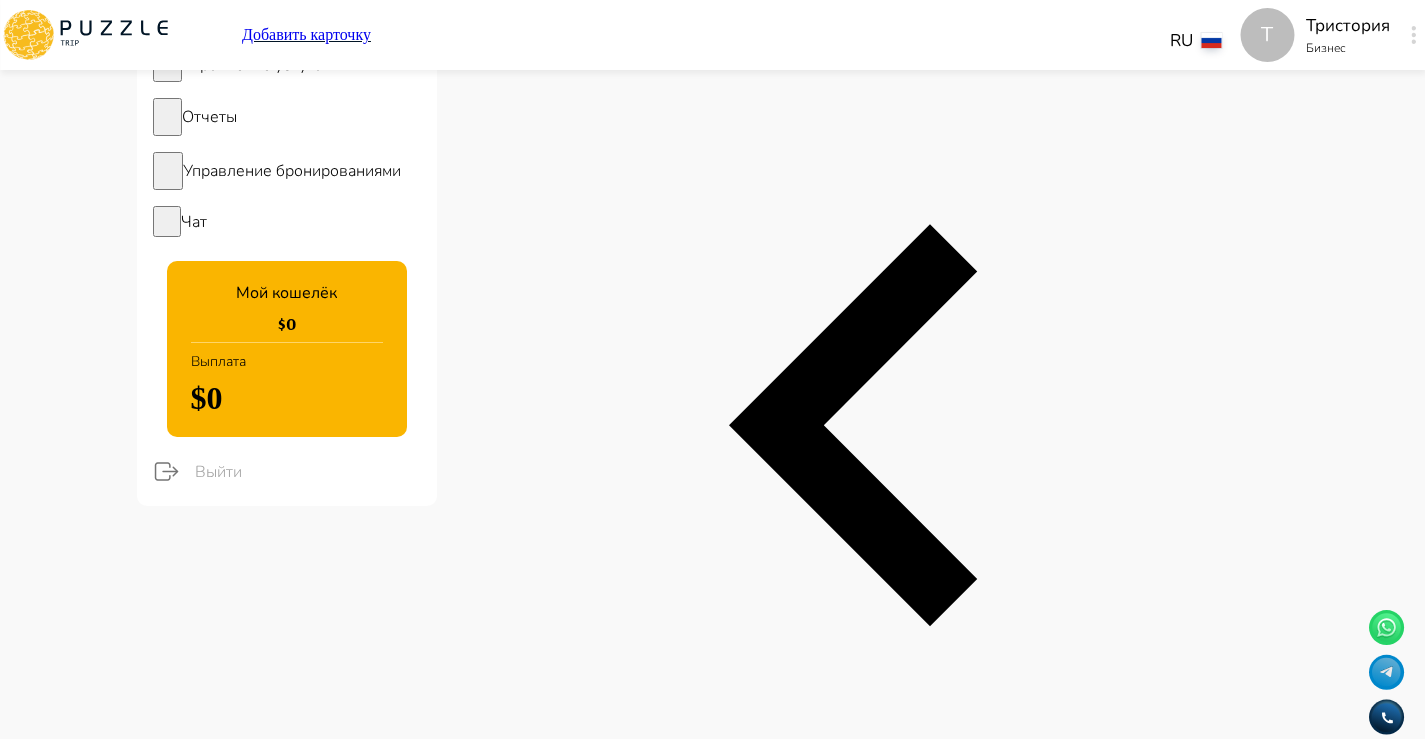 type on "*" 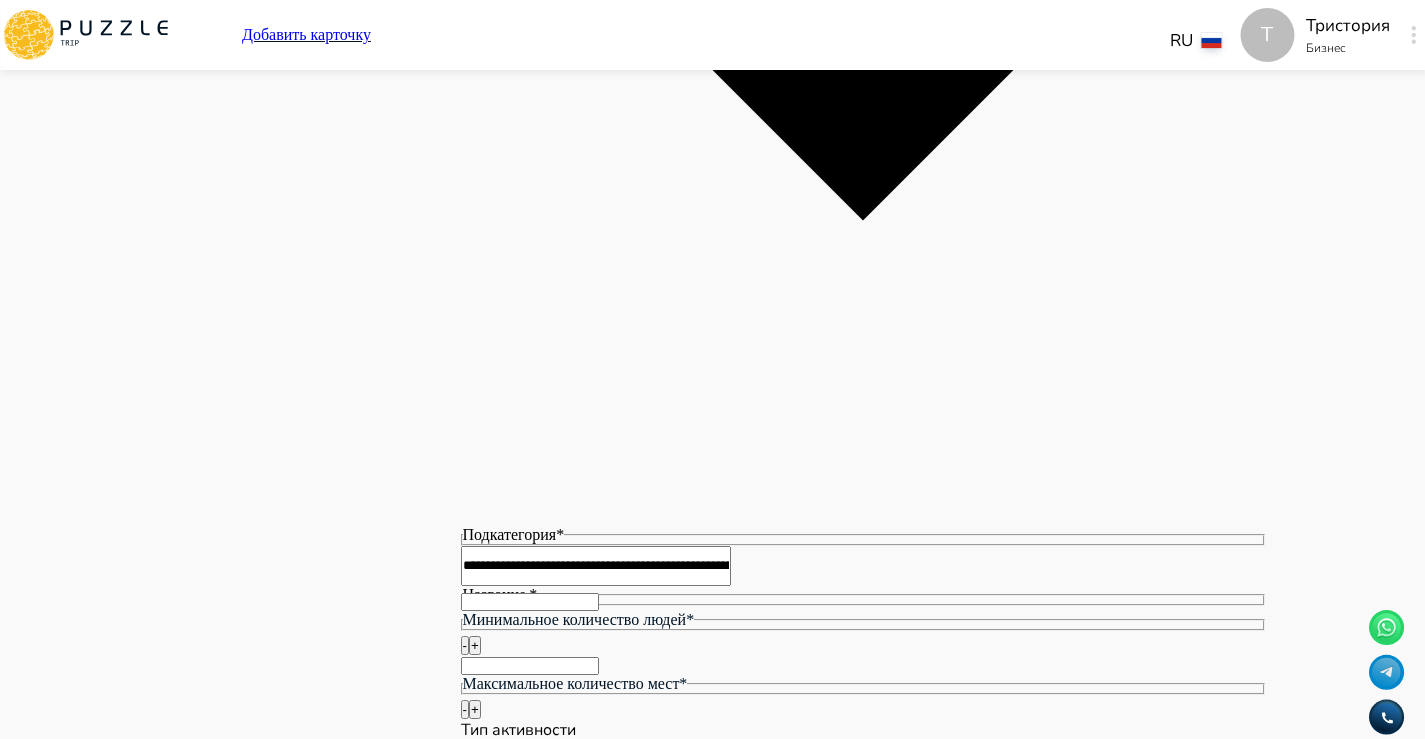 scroll, scrollTop: 3528, scrollLeft: 0, axis: vertical 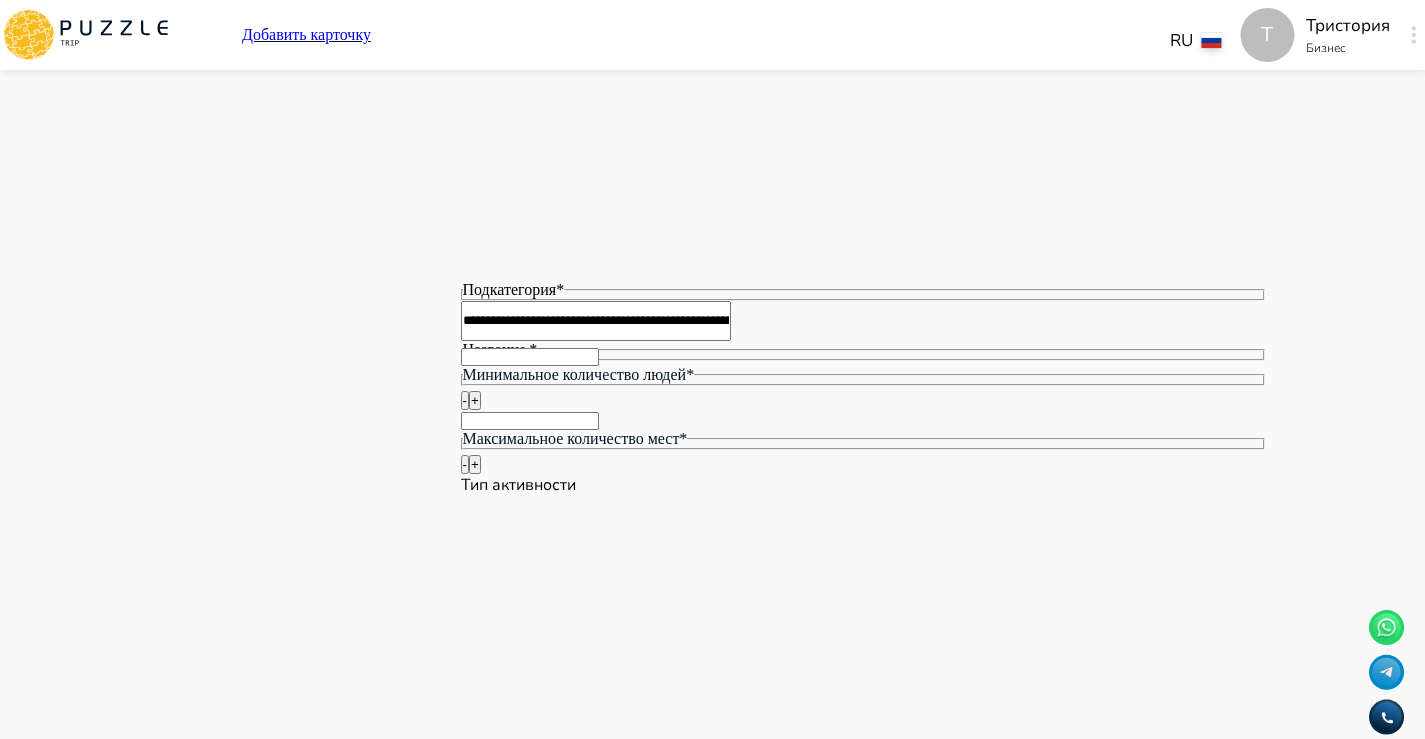 click on "*" at bounding box center (530, 3042) 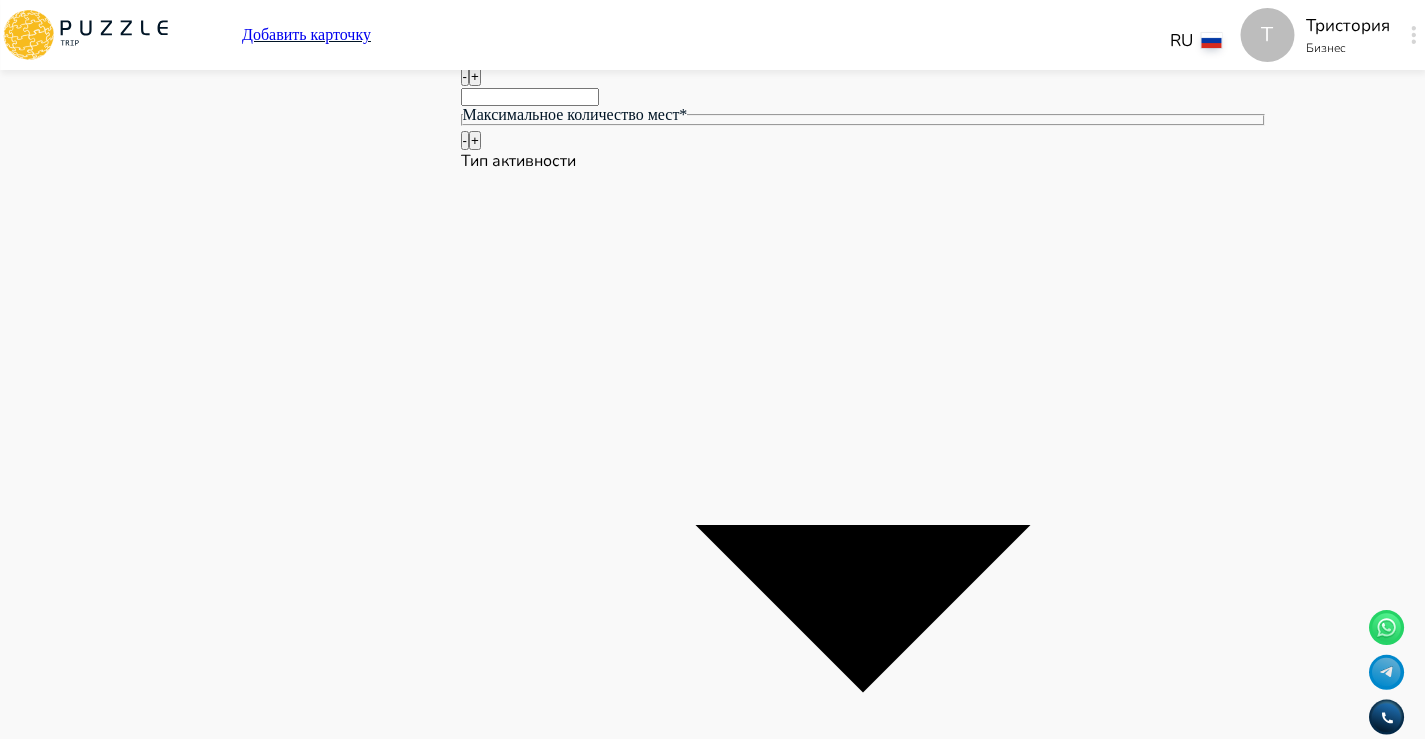 scroll, scrollTop: 3887, scrollLeft: 0, axis: vertical 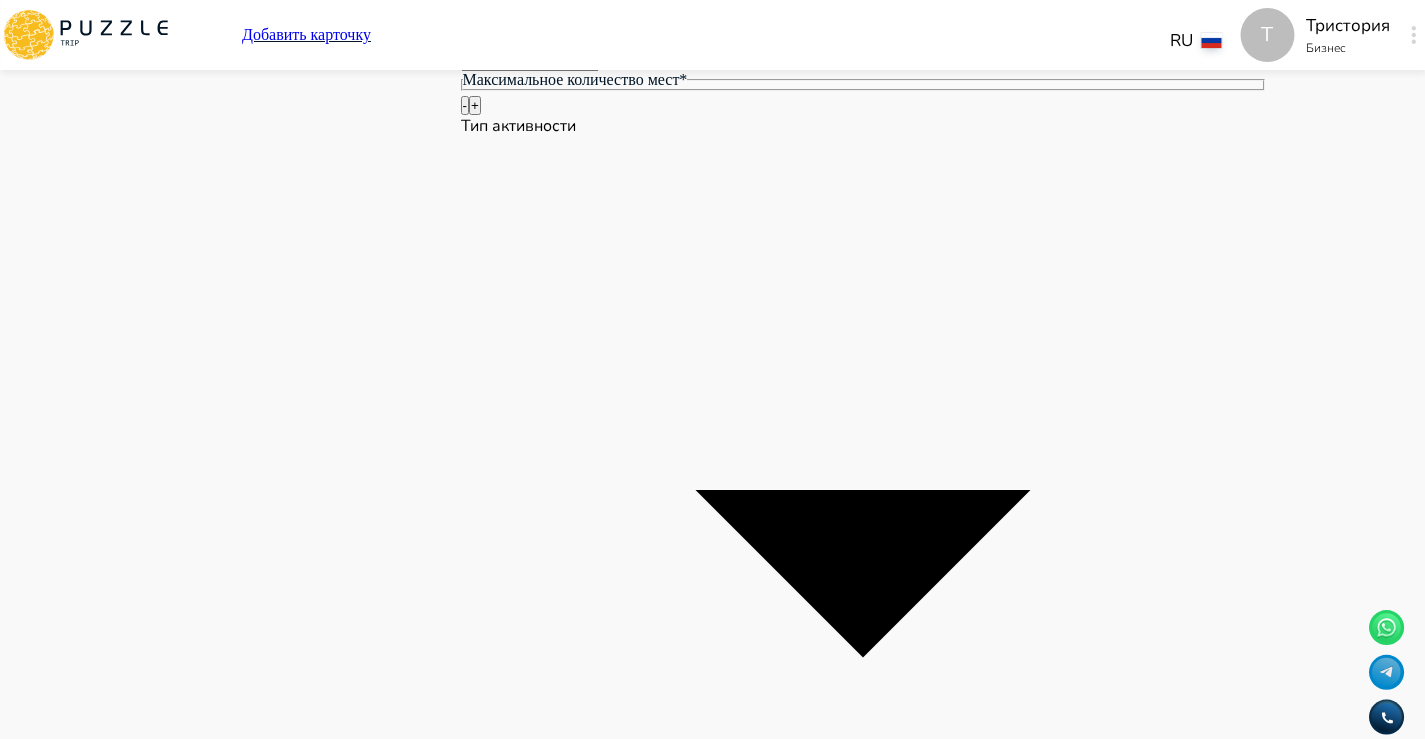 click on "Описание *" at bounding box center (530, 7169) 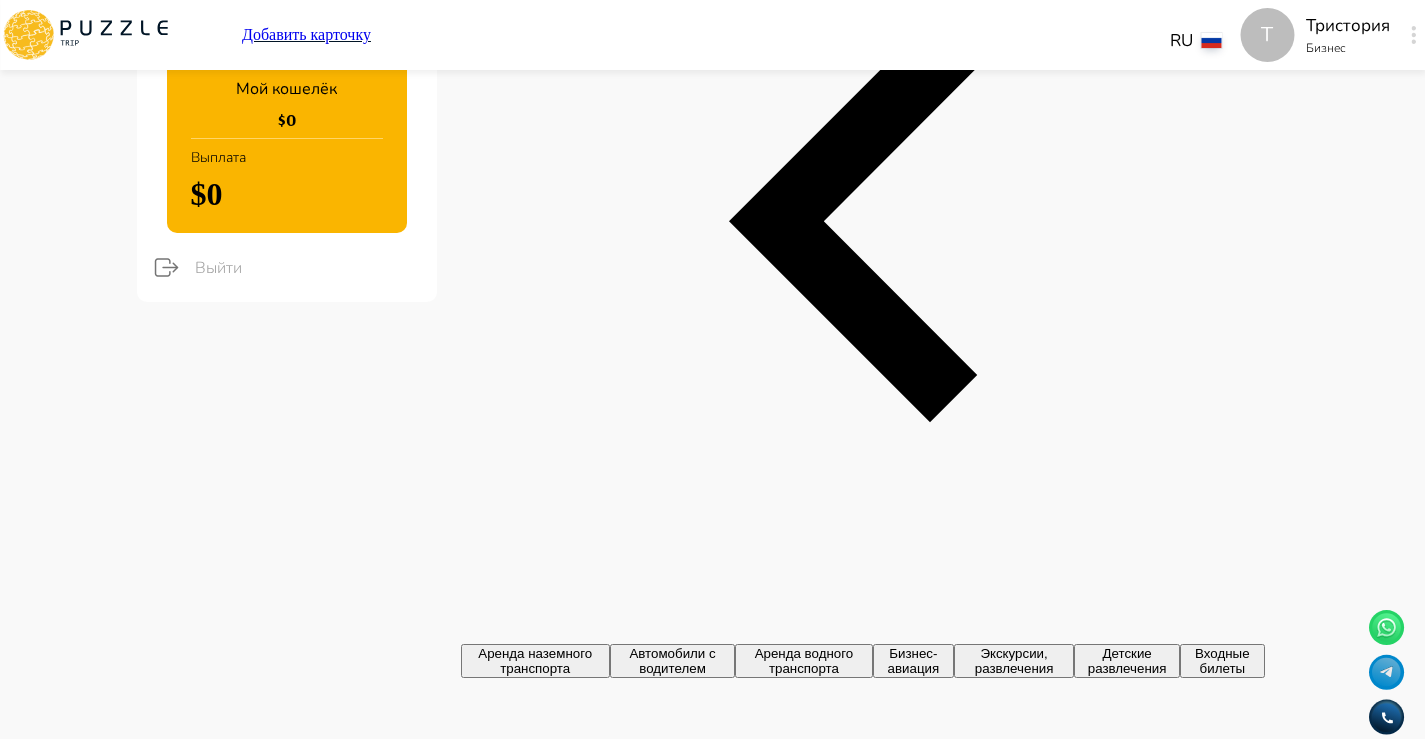 scroll, scrollTop: 359, scrollLeft: 0, axis: vertical 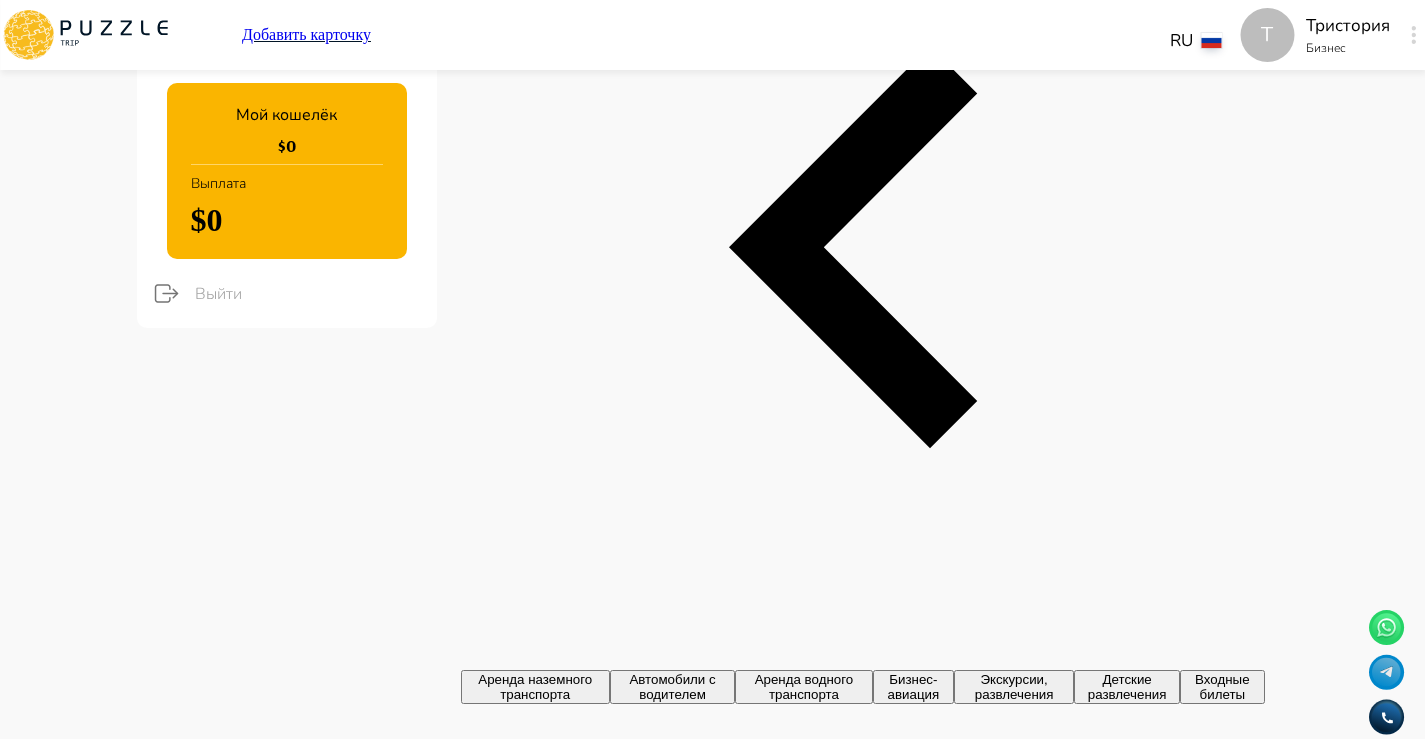 click on "Т Добавить карточку RU   ** Т Тристория Бизнес Т Панель управления Управление профилем Управление услугами Отчеты Управление бронированиями Чат Мой кошелёк $ 0 Выплата   $0 Выйти Главная страница Управление услугами Создать Назад Управление услугами ПОЖАЛУЙСТА, ВЫБЕРИТЕ КАТЕГОРИИ ВАШЕГО БИЗНЕСА Аренда наземного транспорта Автомобили с водителем Аренда водного транспорта Бизнес-авиация Экскурсии, развлечения Детские  развлечения Входные билеты Пожалуйста, проверьте обязательные поля Фотографии * + Добавить Подкатегория* Обзорные экскурсии ** Название *" at bounding box center [712, 9108] 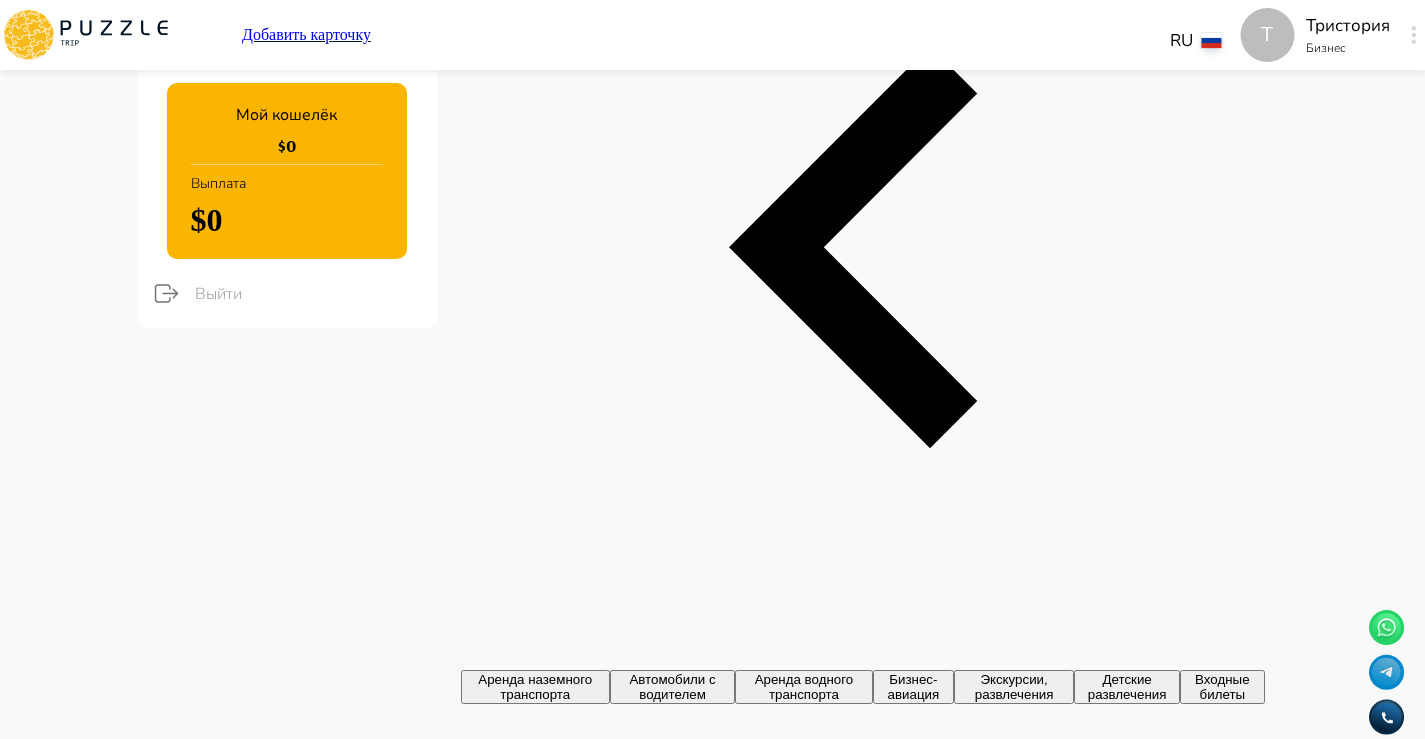 click on "*" at bounding box center [530, 3526] 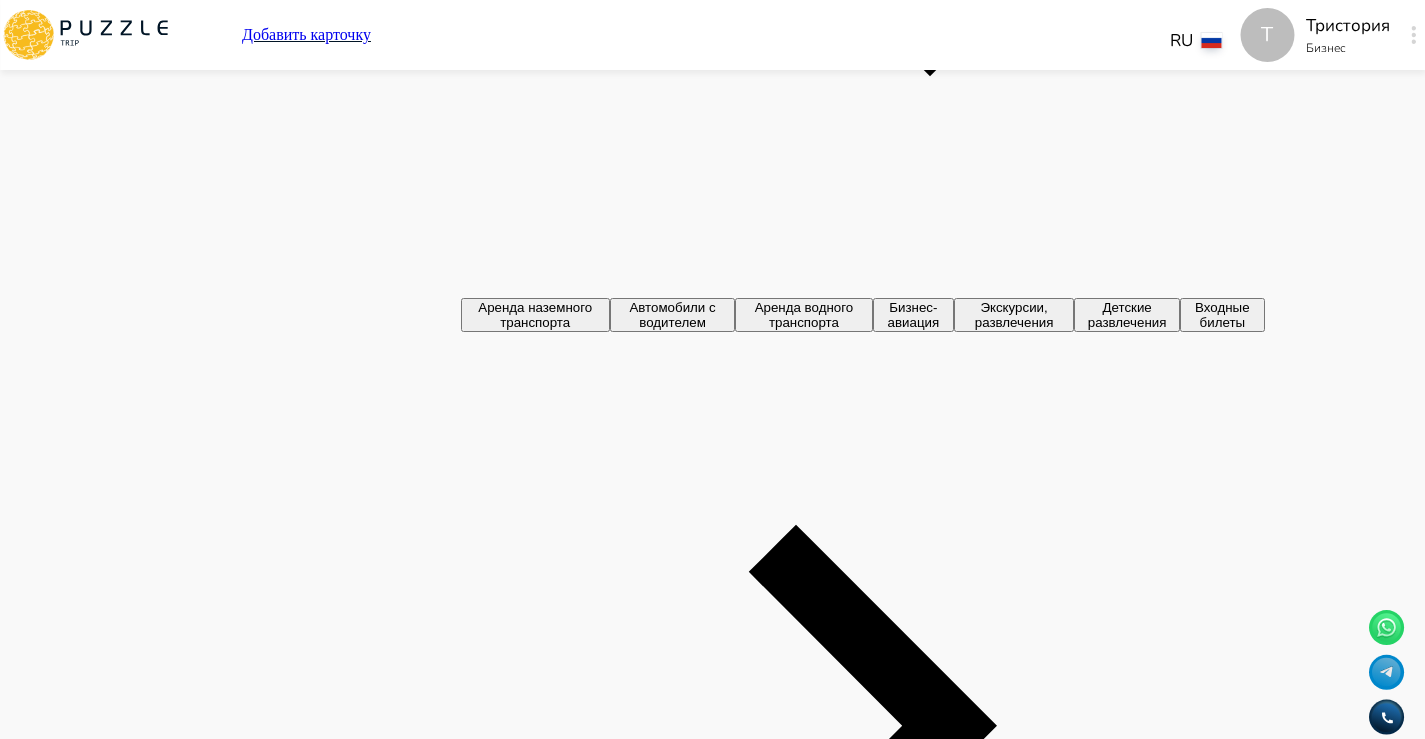 scroll, scrollTop: 749, scrollLeft: 0, axis: vertical 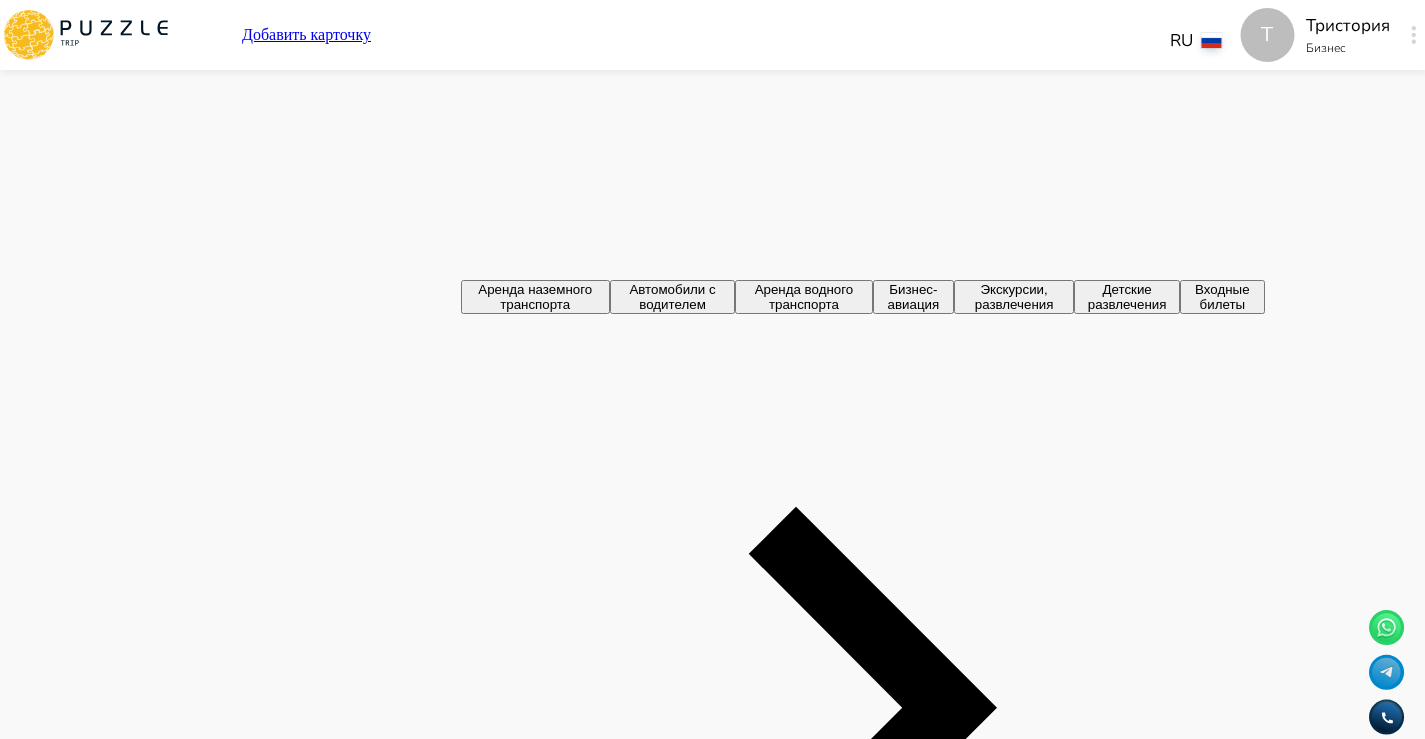 click on "Тег" at bounding box center (530, 3515) 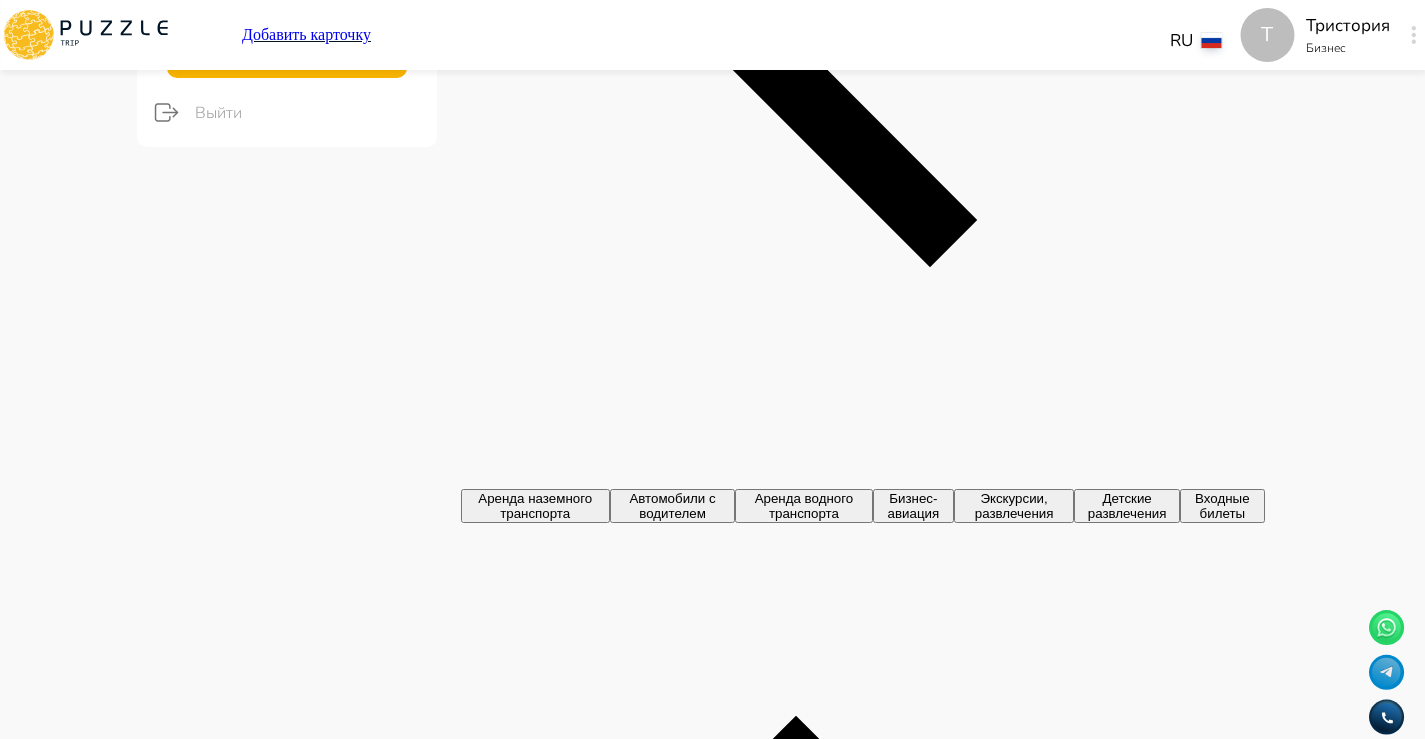 scroll, scrollTop: 533, scrollLeft: 0, axis: vertical 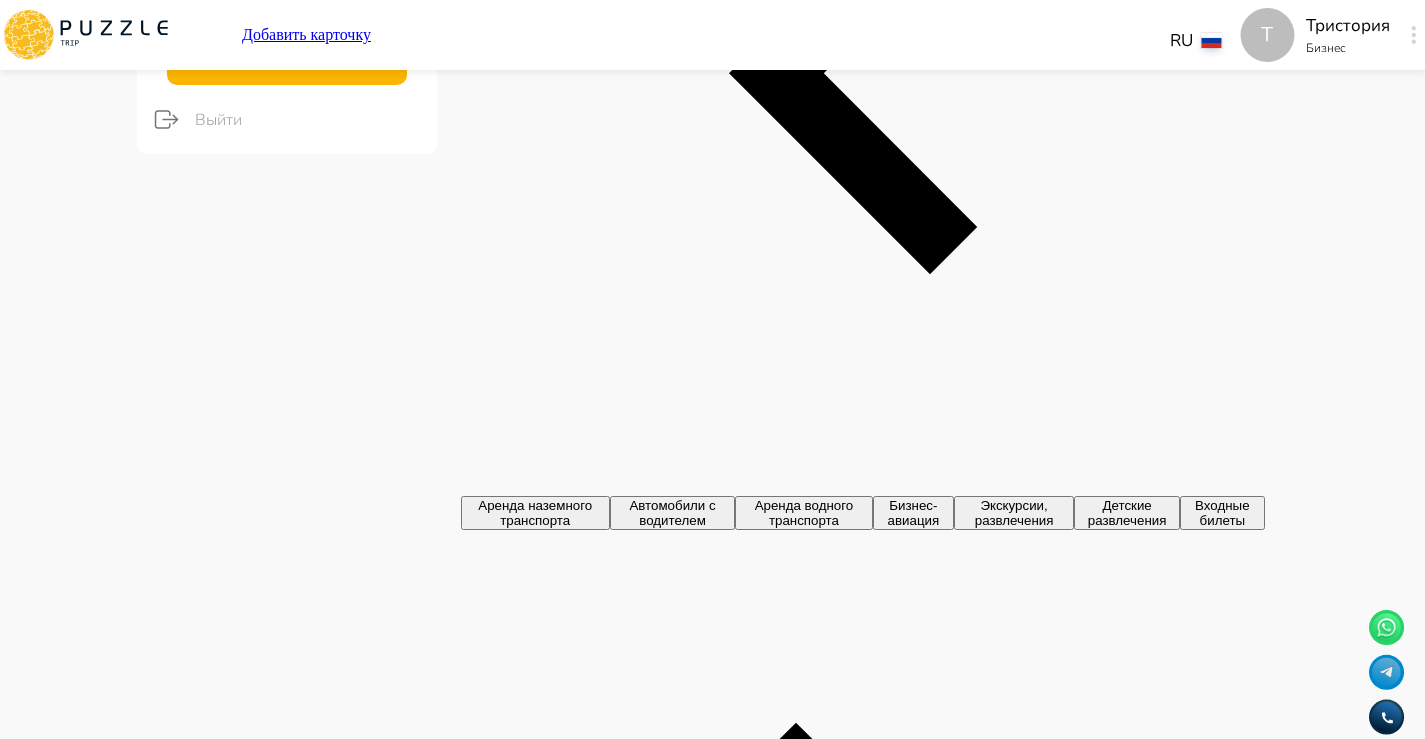 click on "**********" at bounding box center (863, 2492) 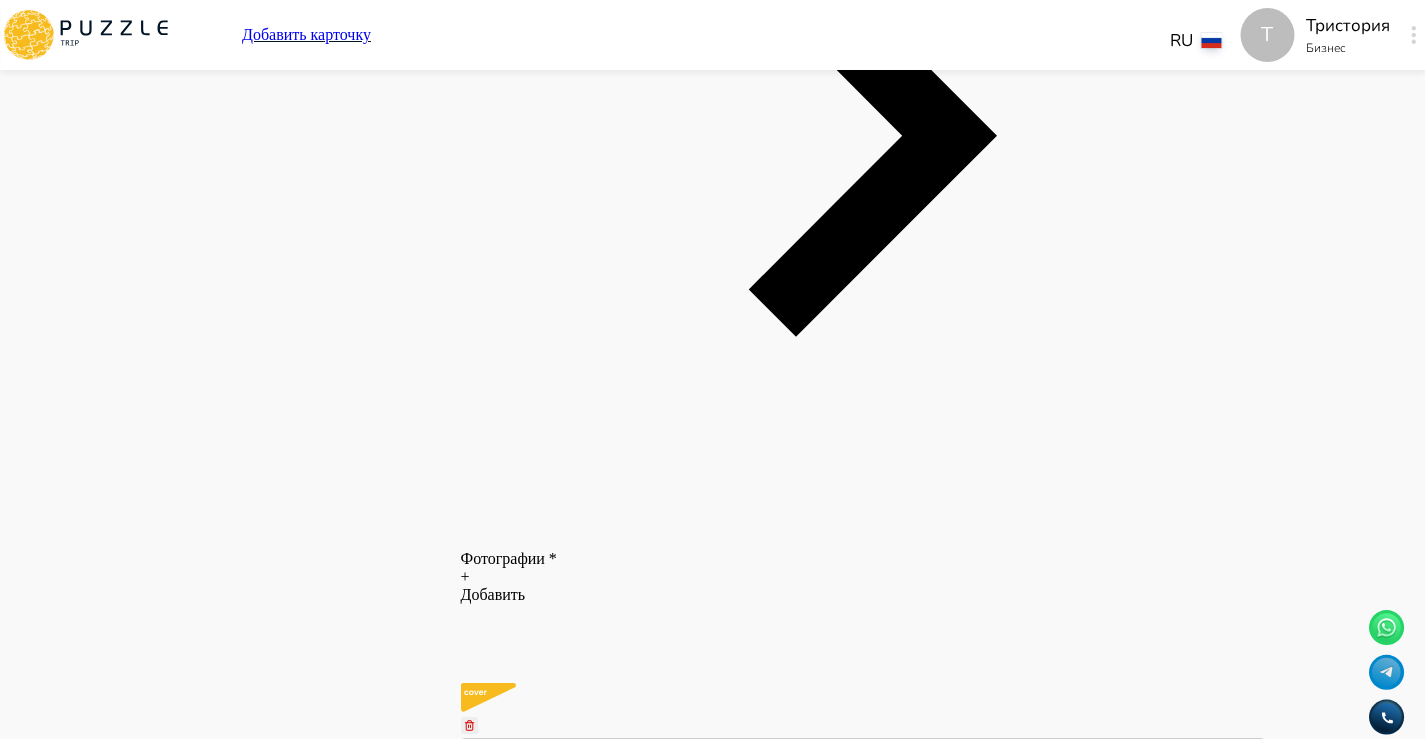 scroll, scrollTop: 1262, scrollLeft: 0, axis: vertical 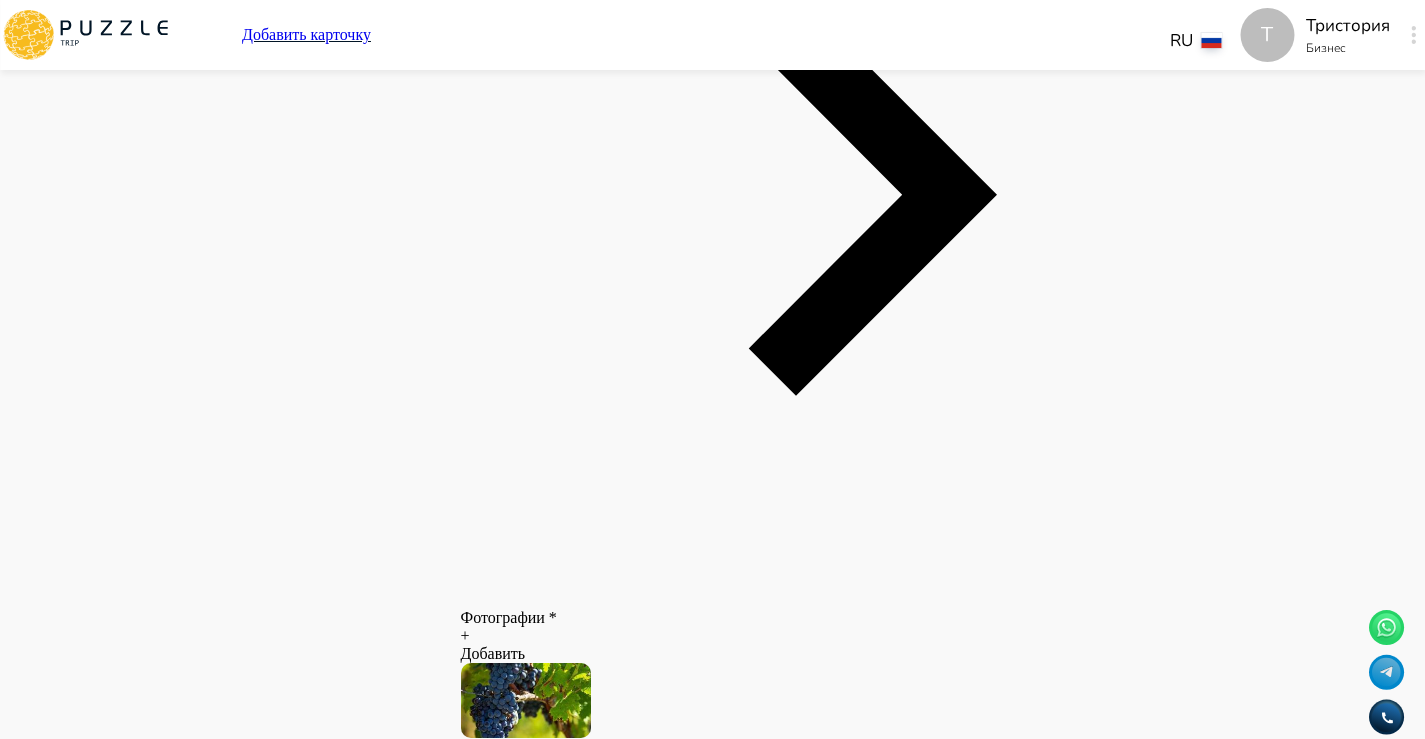 click at bounding box center (469, 8101) 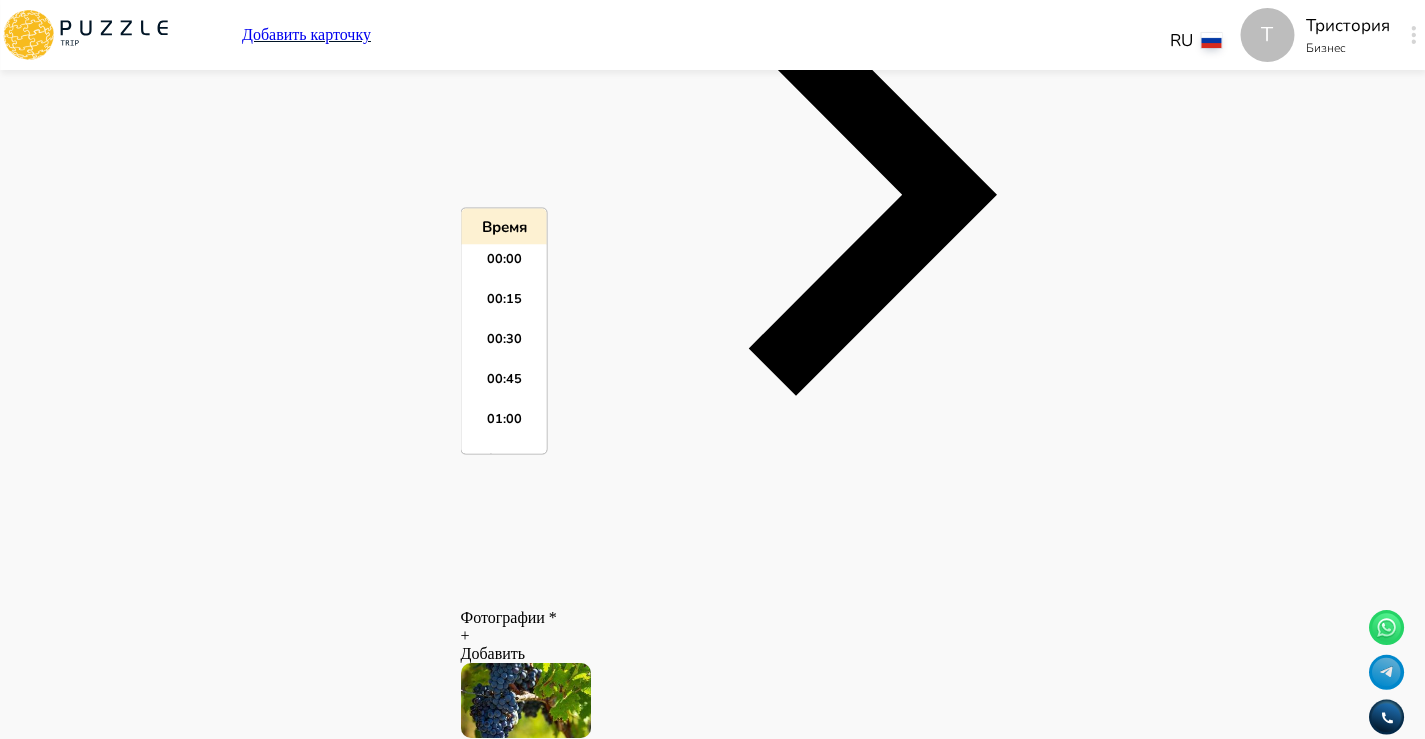 click at bounding box center [863, 8112] 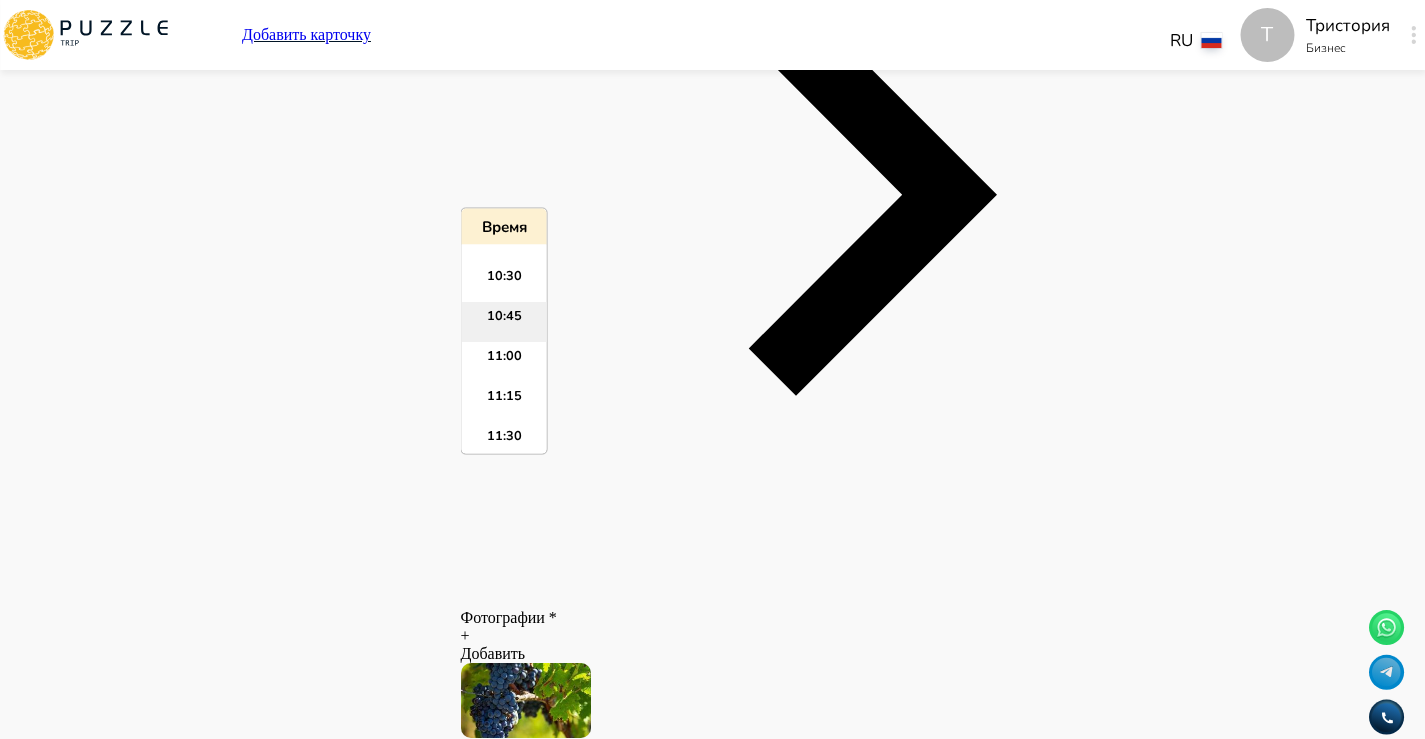 scroll, scrollTop: 1661, scrollLeft: 0, axis: vertical 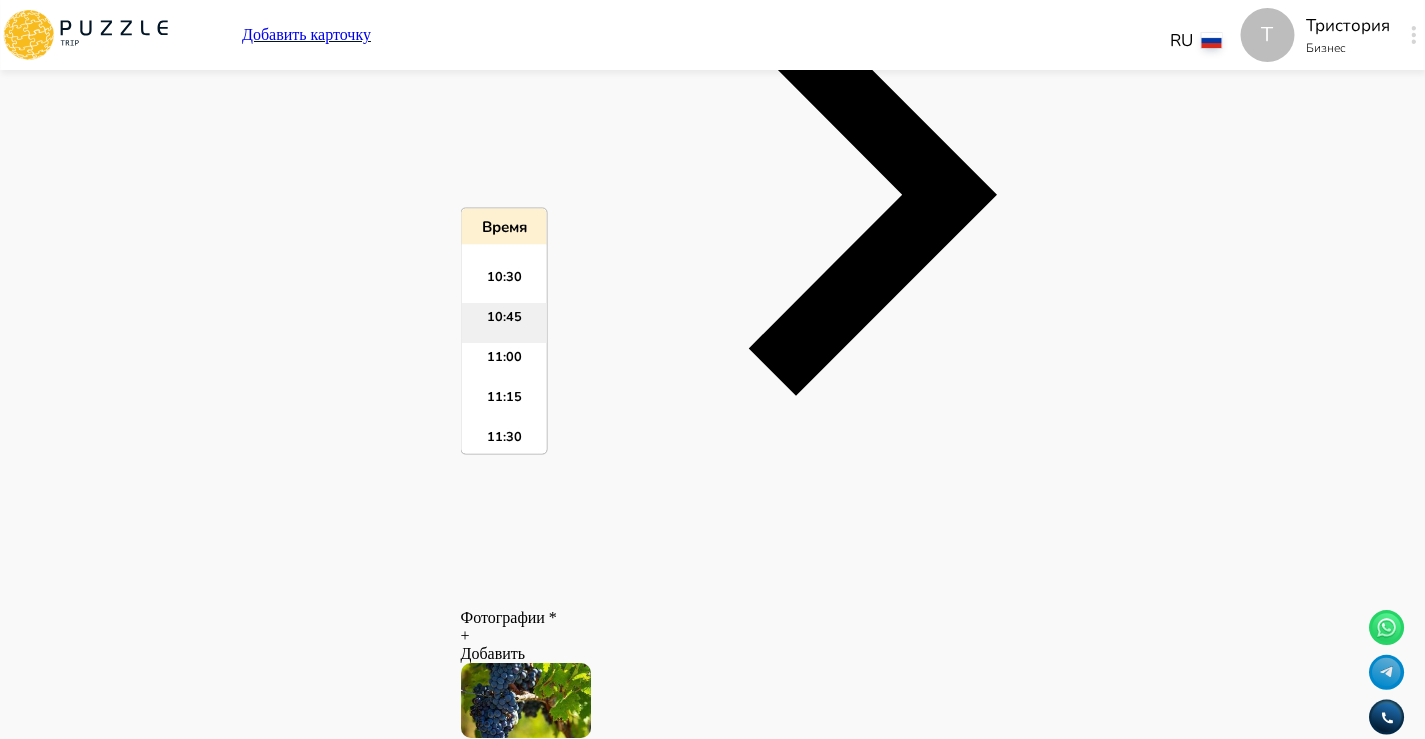 click on "10:30" at bounding box center [504, 284] 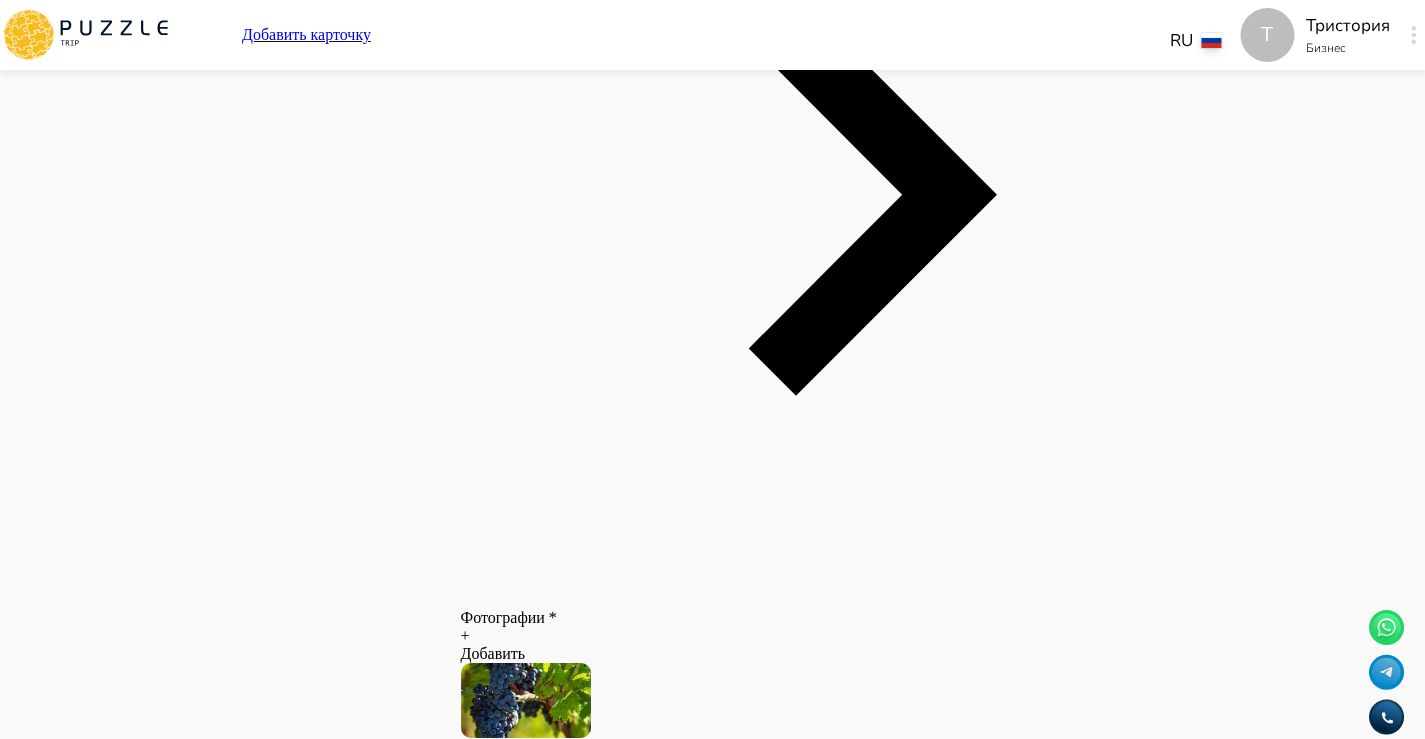 click on "*****" at bounding box center (863, 8112) 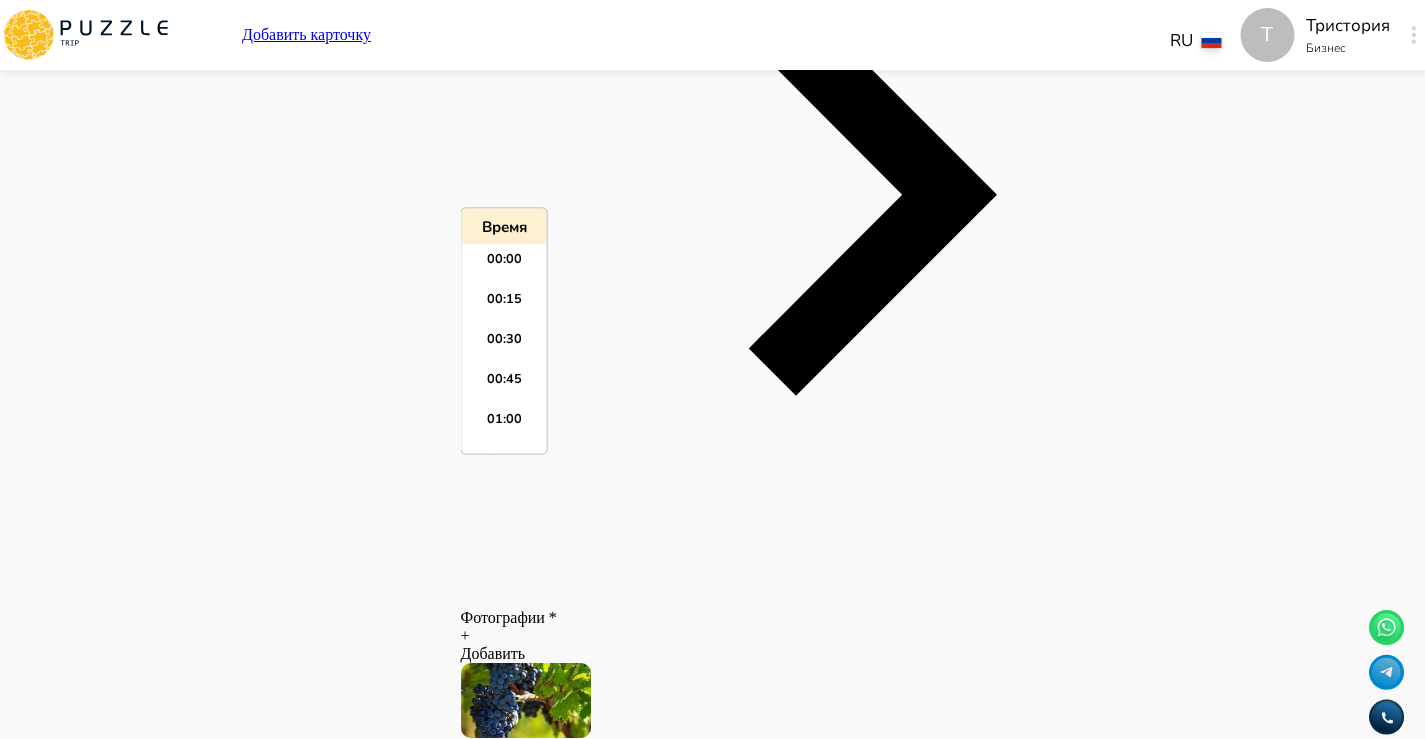 scroll, scrollTop: 1595, scrollLeft: 0, axis: vertical 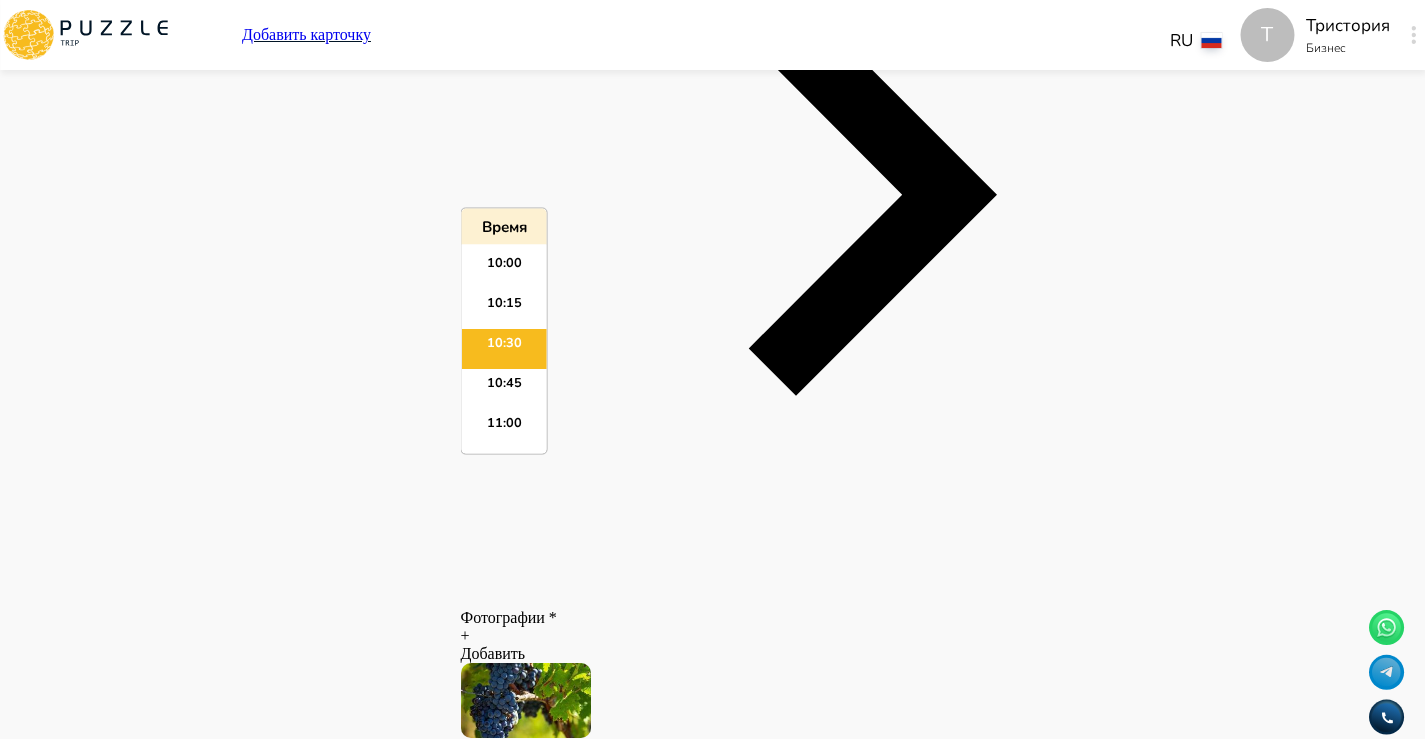 click on "10:00" at bounding box center (504, 270) 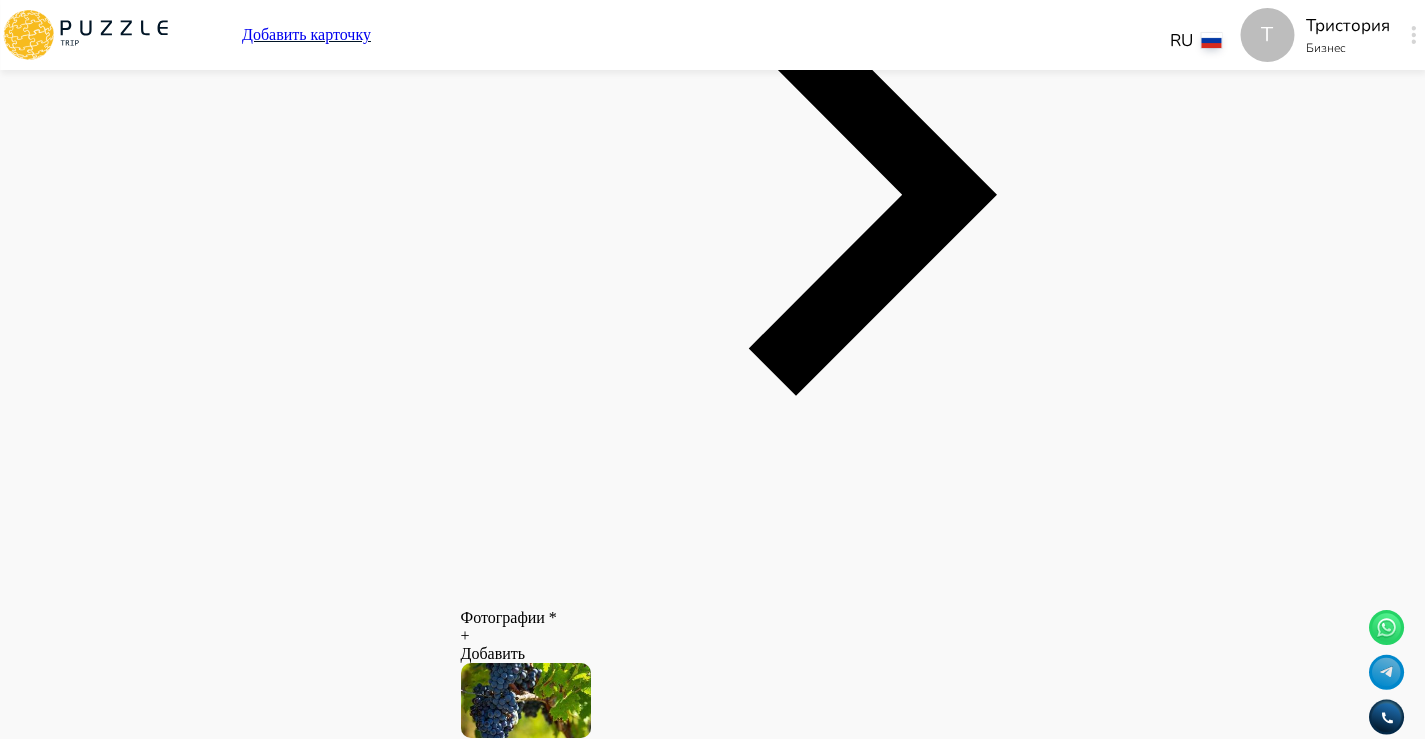 click on "Среда" at bounding box center (863, 8221) 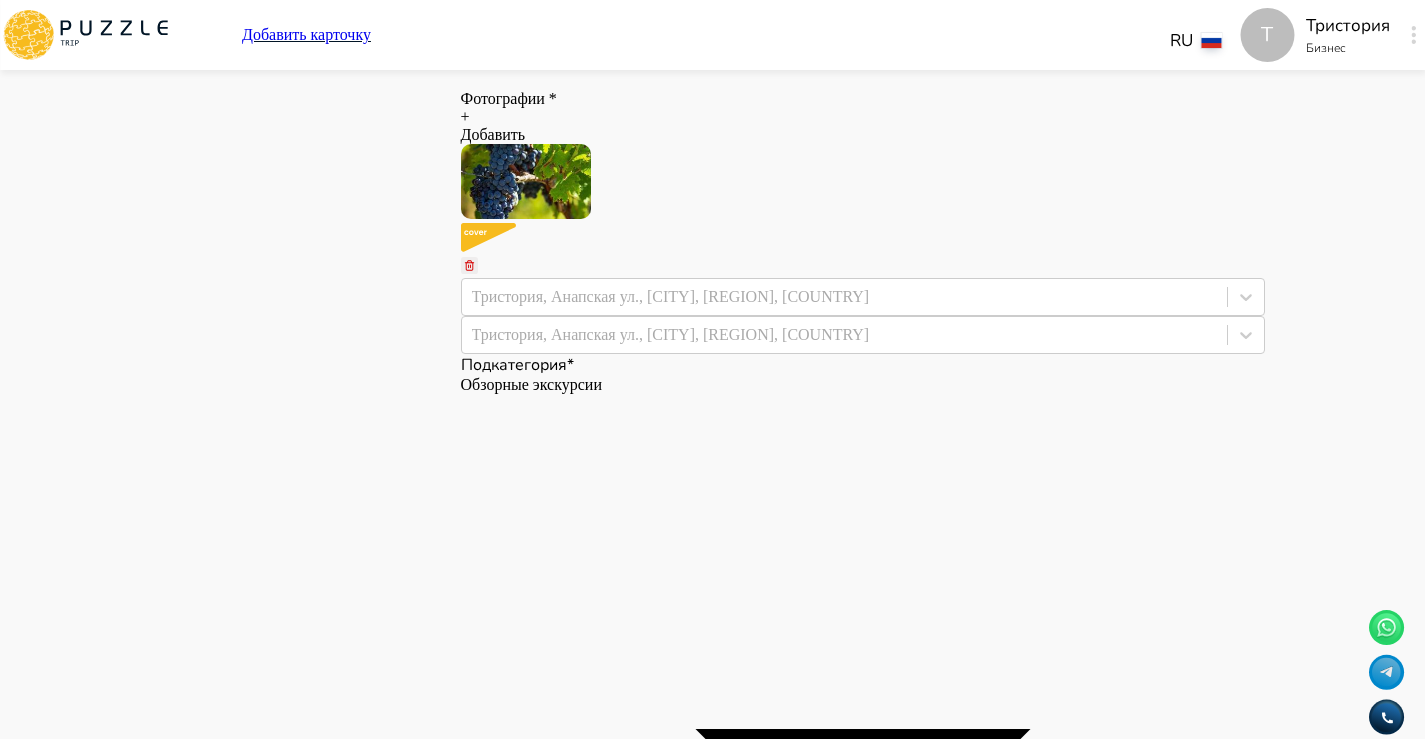 scroll, scrollTop: 1990, scrollLeft: 0, axis: vertical 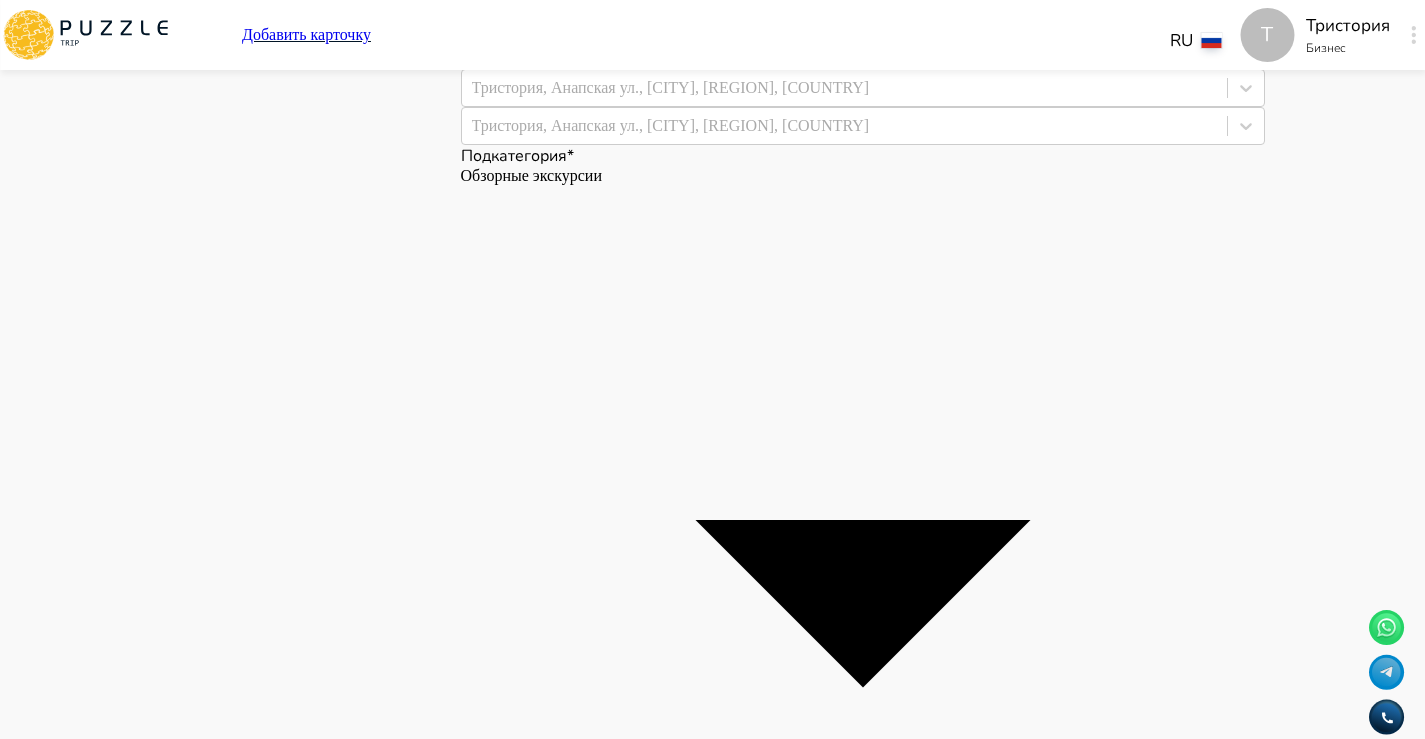 click at bounding box center (863, 7855) 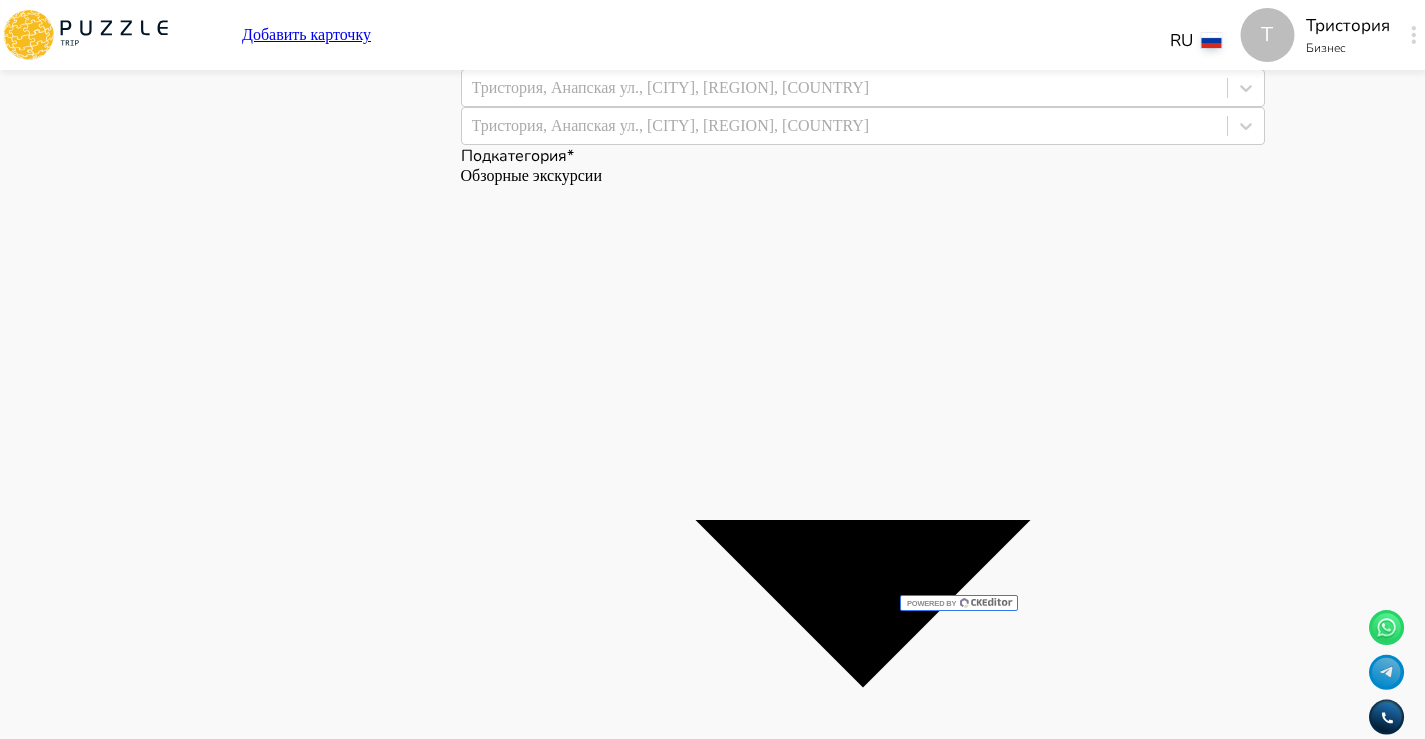 click at bounding box center [863, 7750] 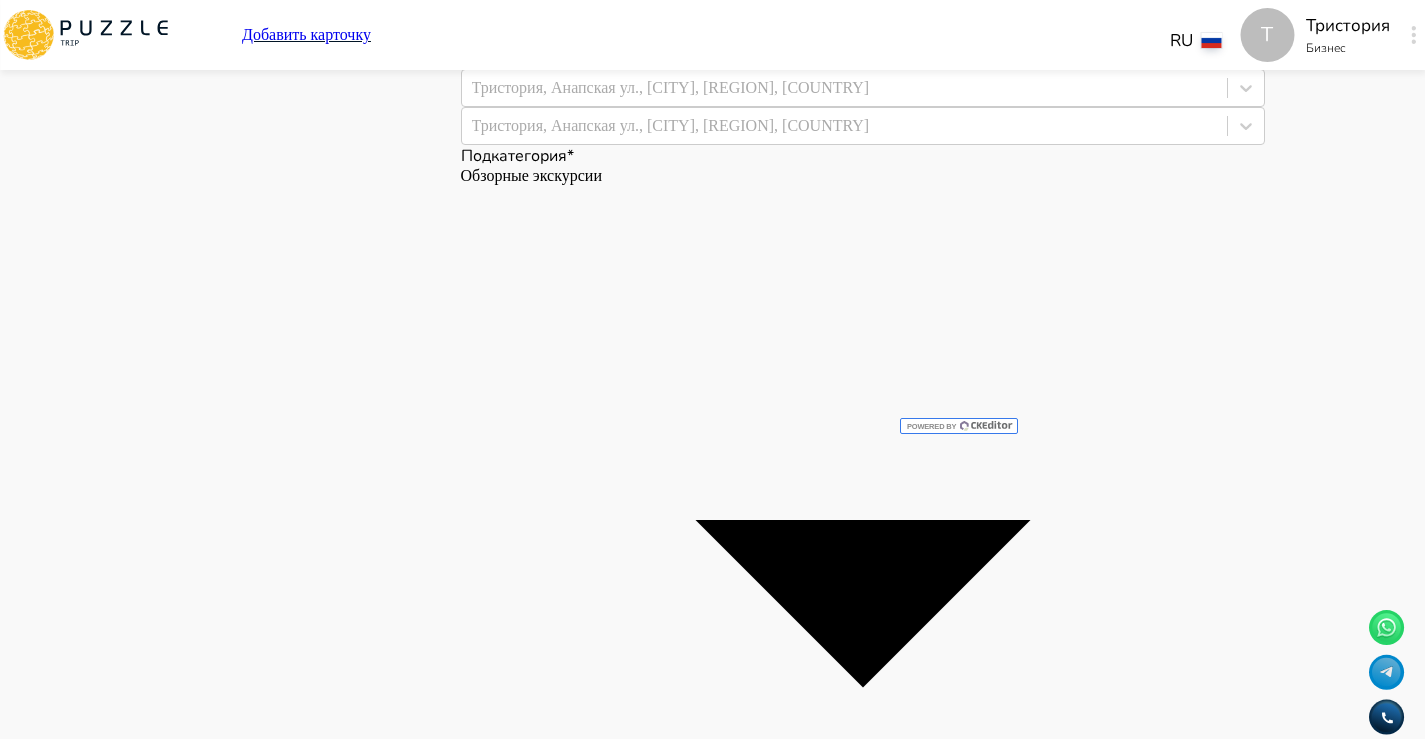 click on "**********" at bounding box center [742, 7788] 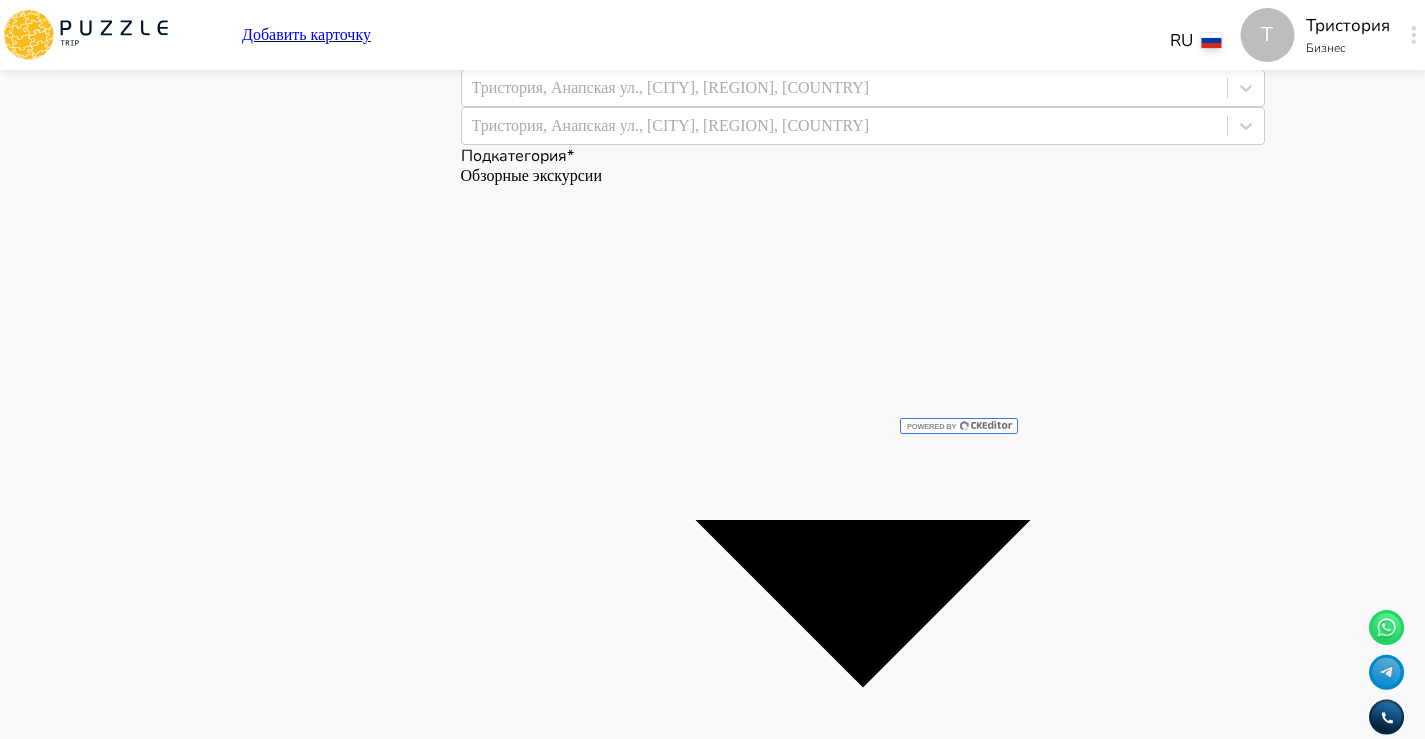 drag, startPoint x: 495, startPoint y: 259, endPoint x: 641, endPoint y: 261, distance: 146.0137 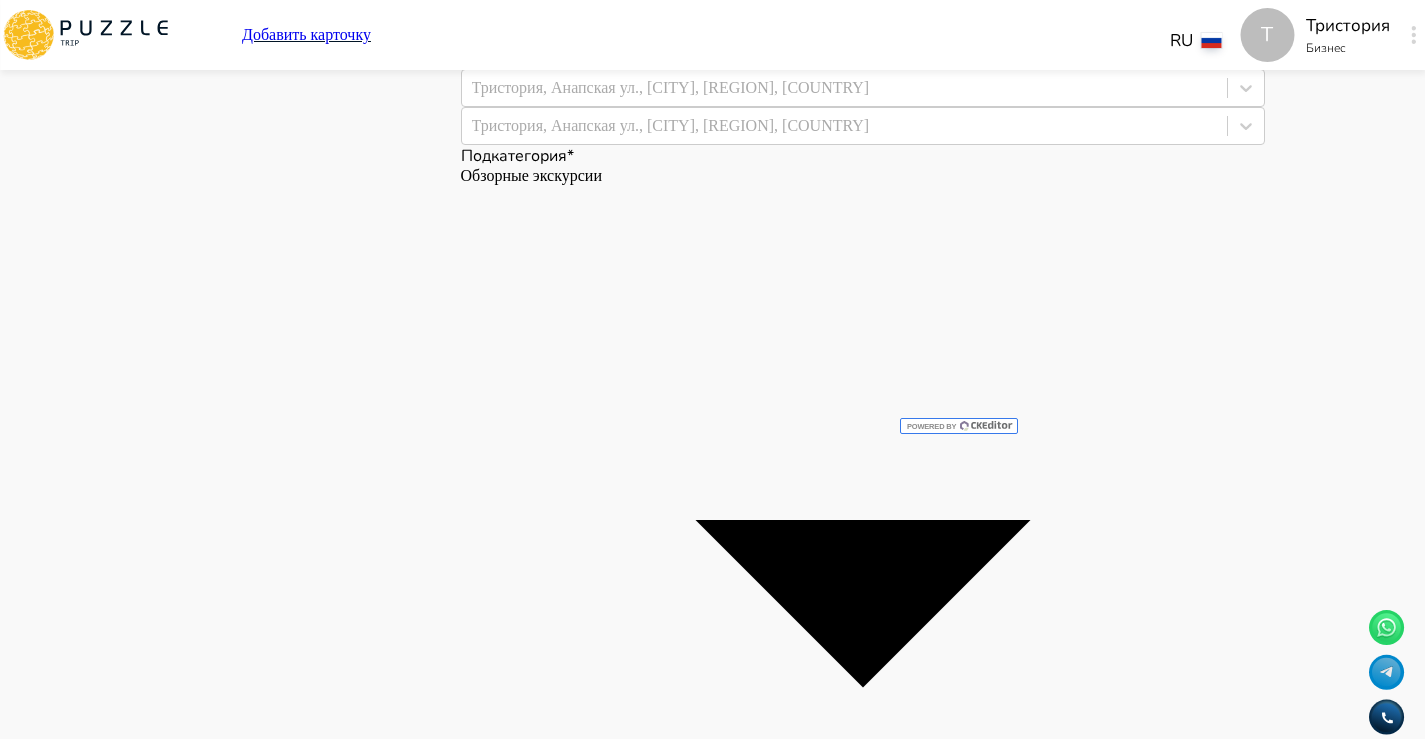 click on "**********" at bounding box center [742, 7871] 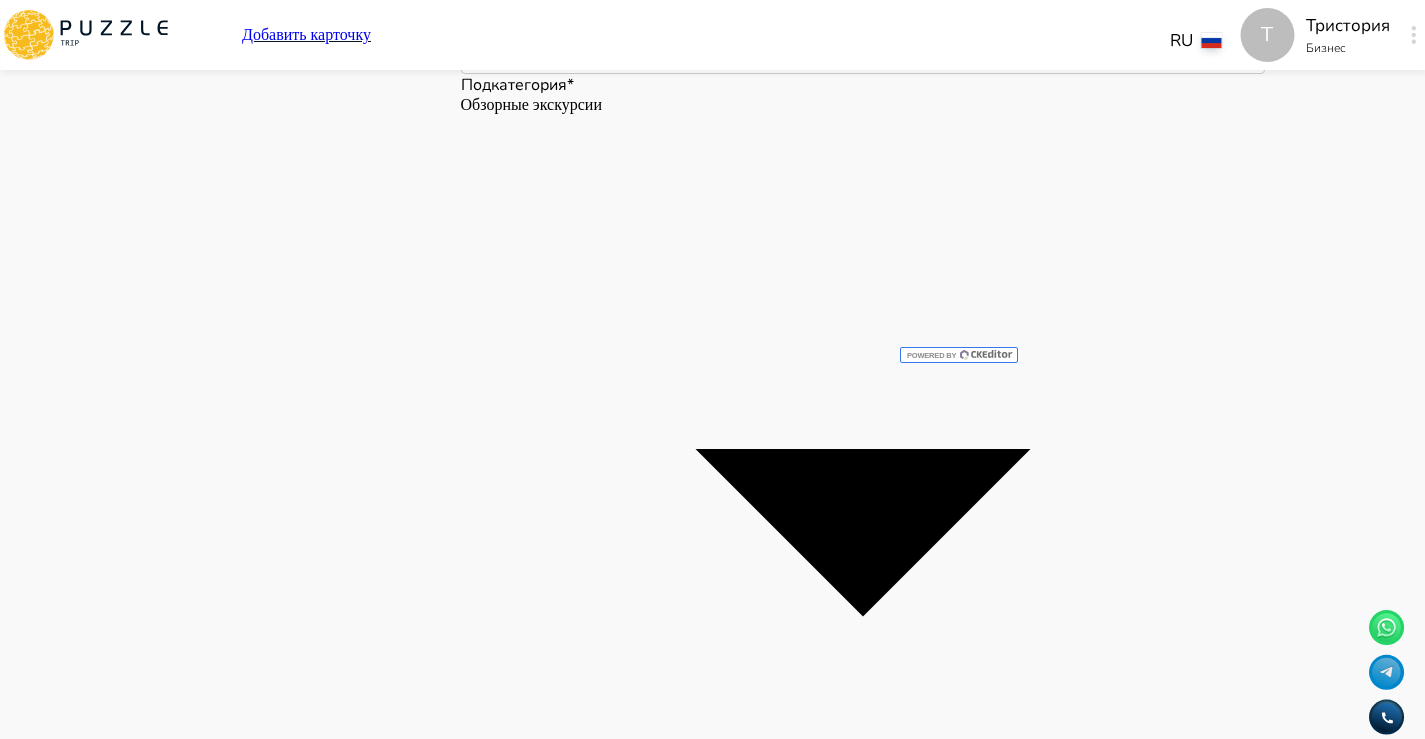 scroll, scrollTop: 2063, scrollLeft: 0, axis: vertical 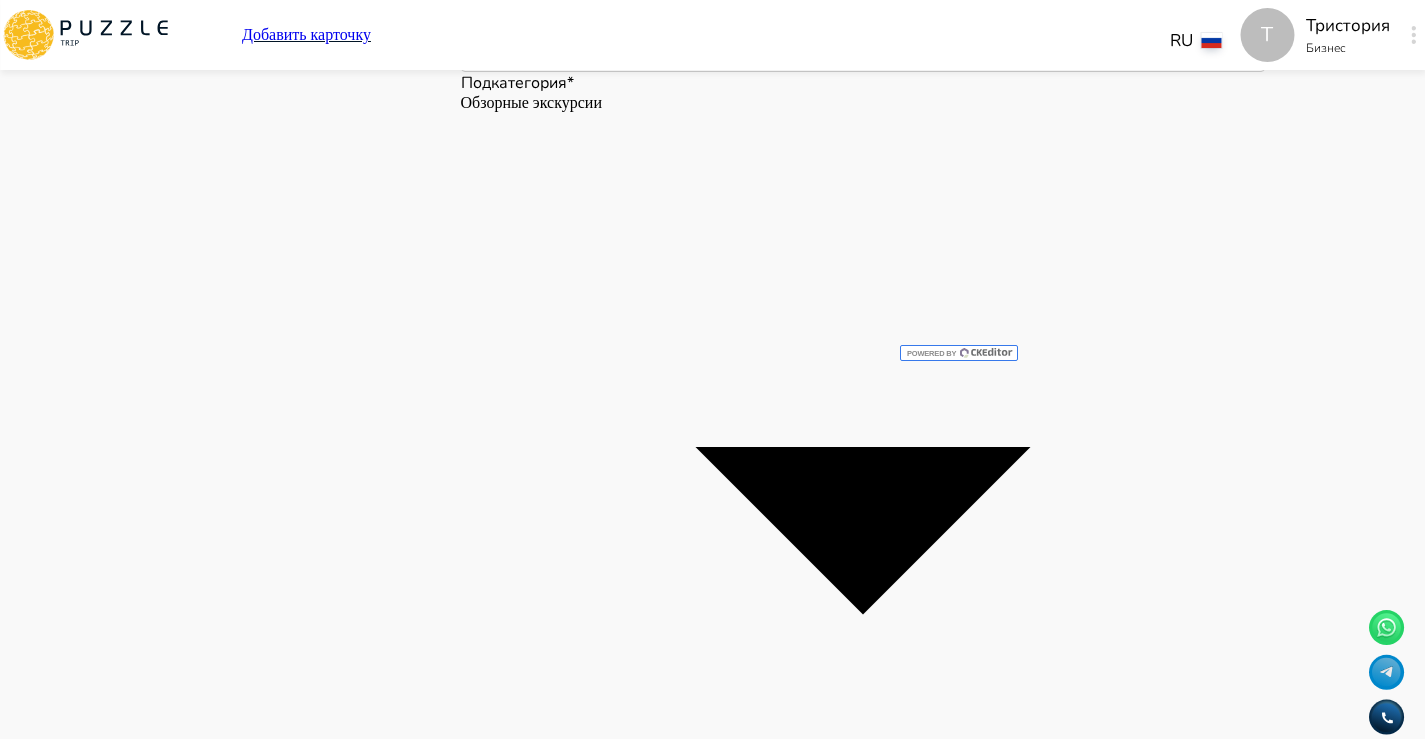 click on "**********" at bounding box center [742, 7863] 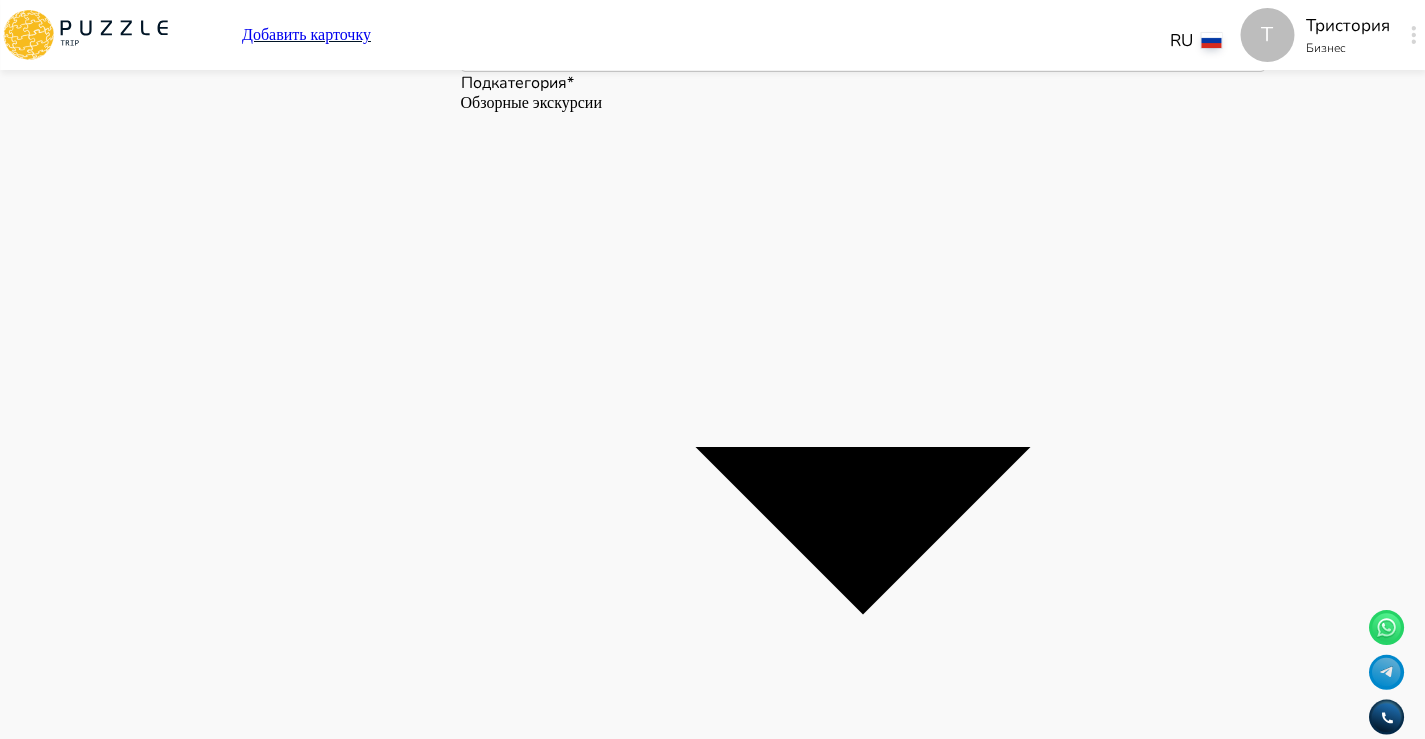 click on "Подробное описание на английском" at bounding box center (863, 7915) 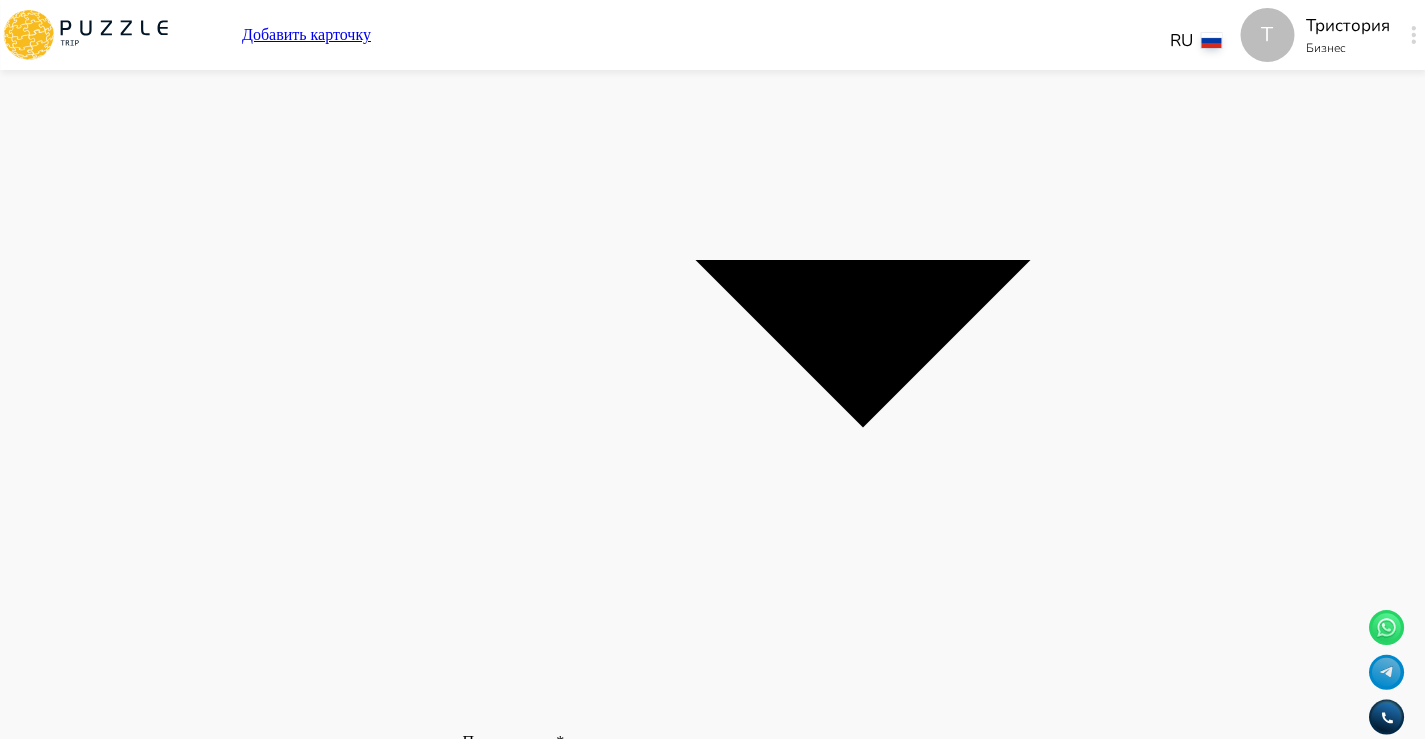 scroll, scrollTop: 2277, scrollLeft: 0, axis: vertical 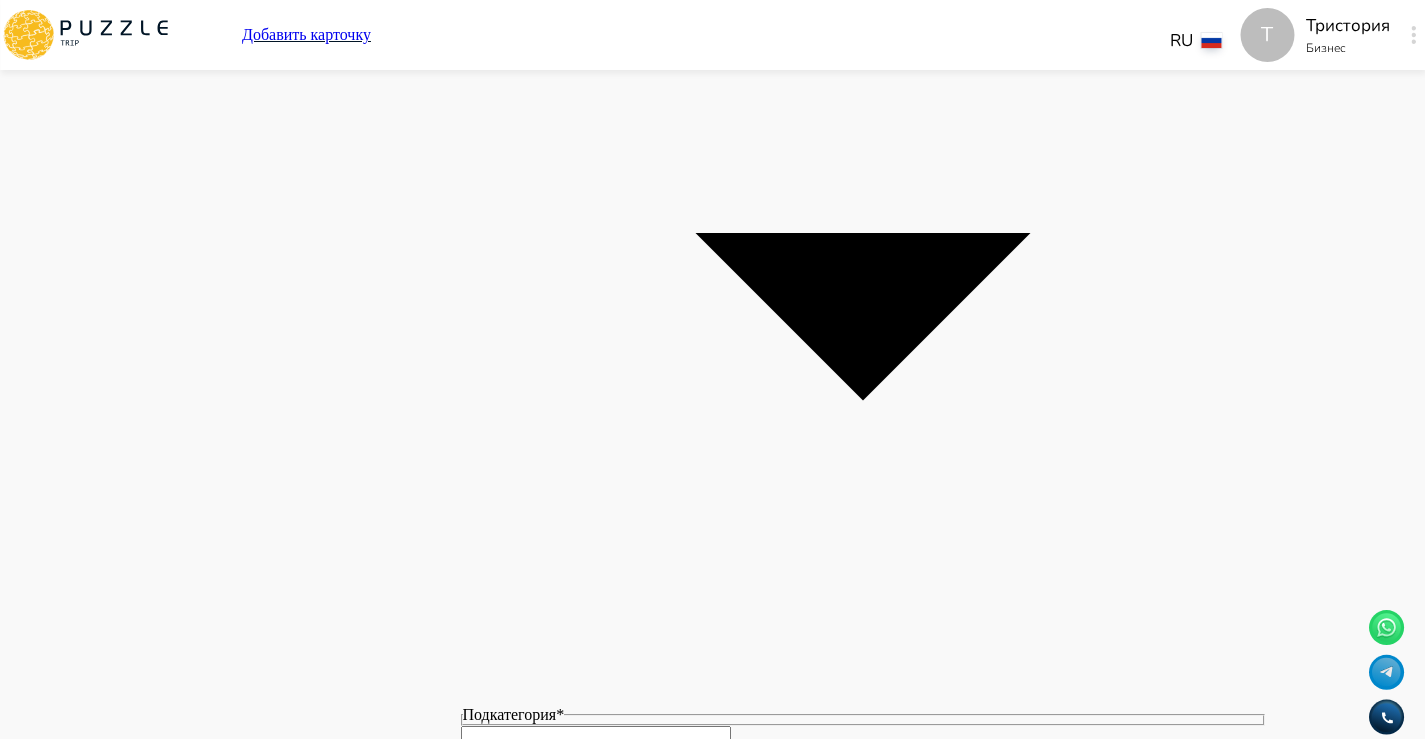 click on "**********" at bounding box center (742, 7811) 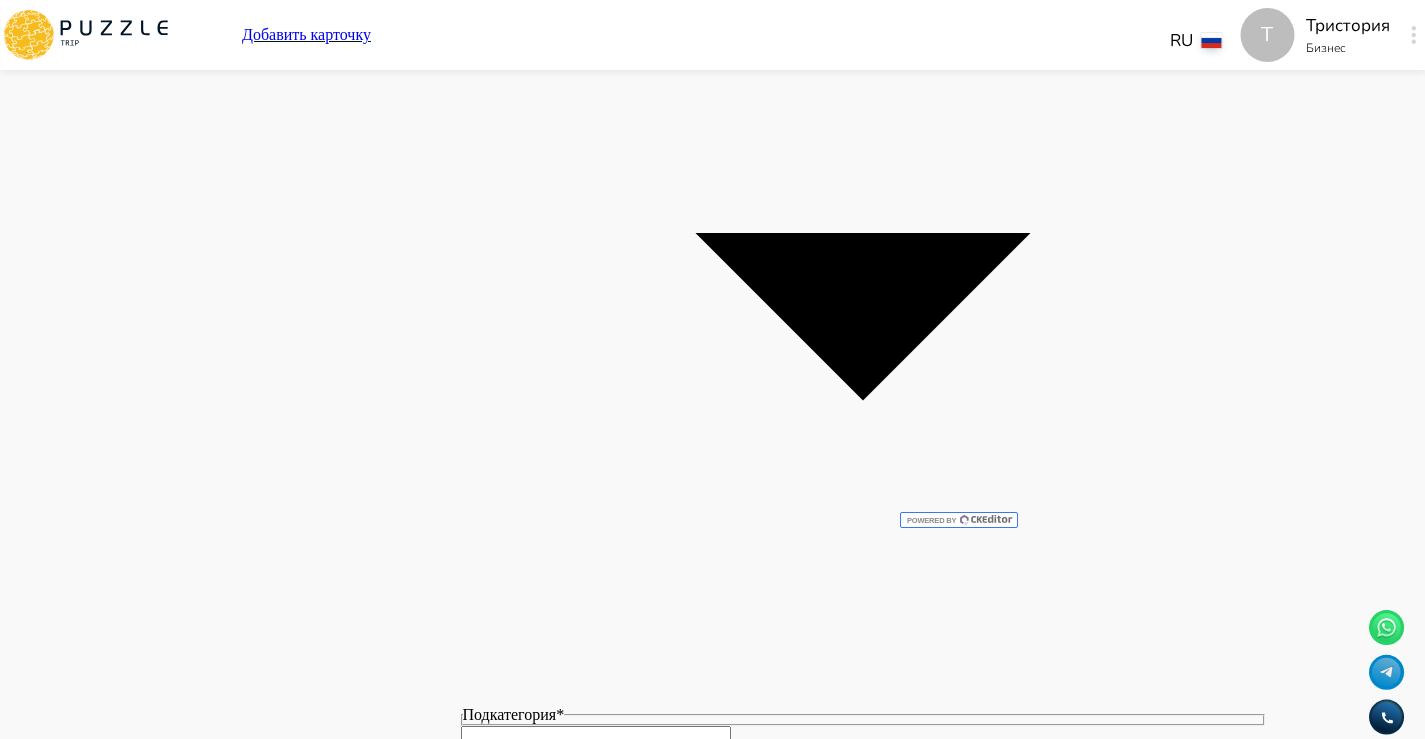 click on "**********" at bounding box center [742, 7811] 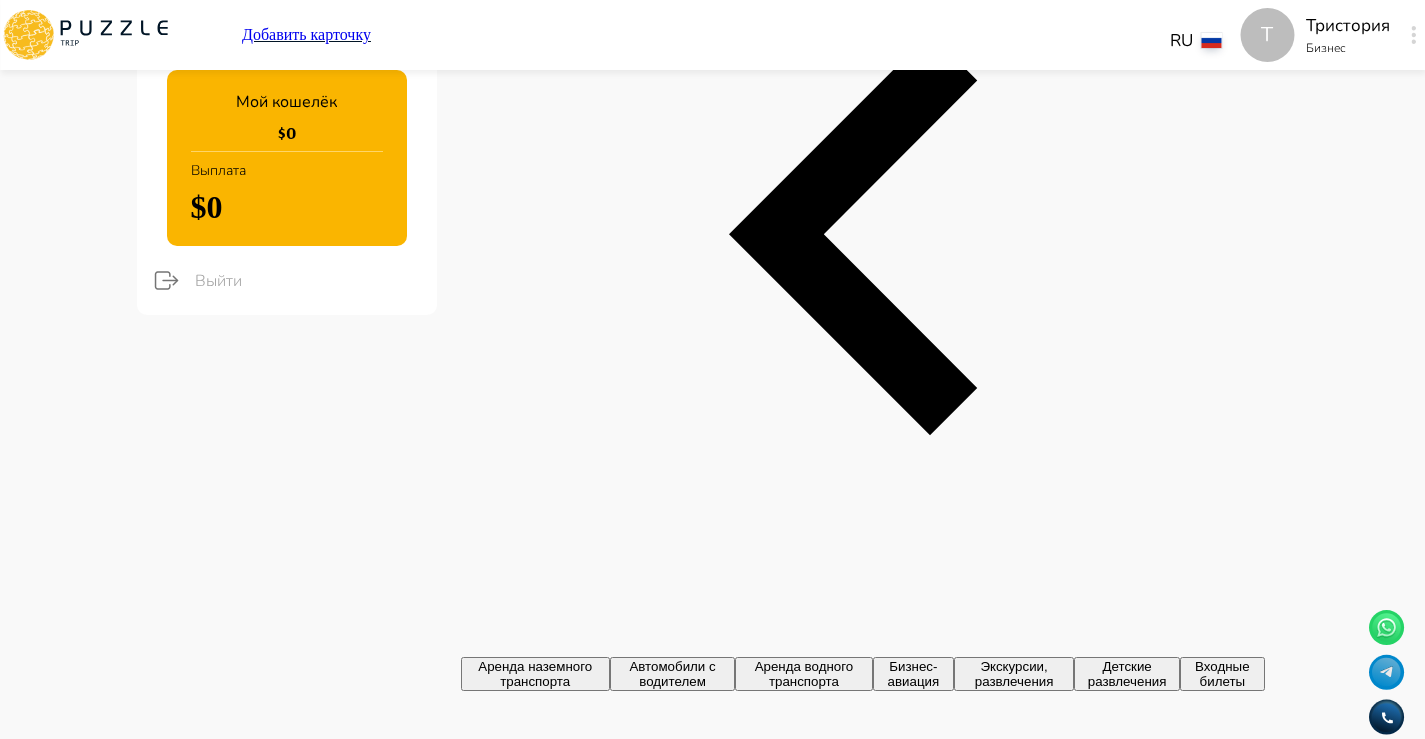 scroll, scrollTop: 364, scrollLeft: 0, axis: vertical 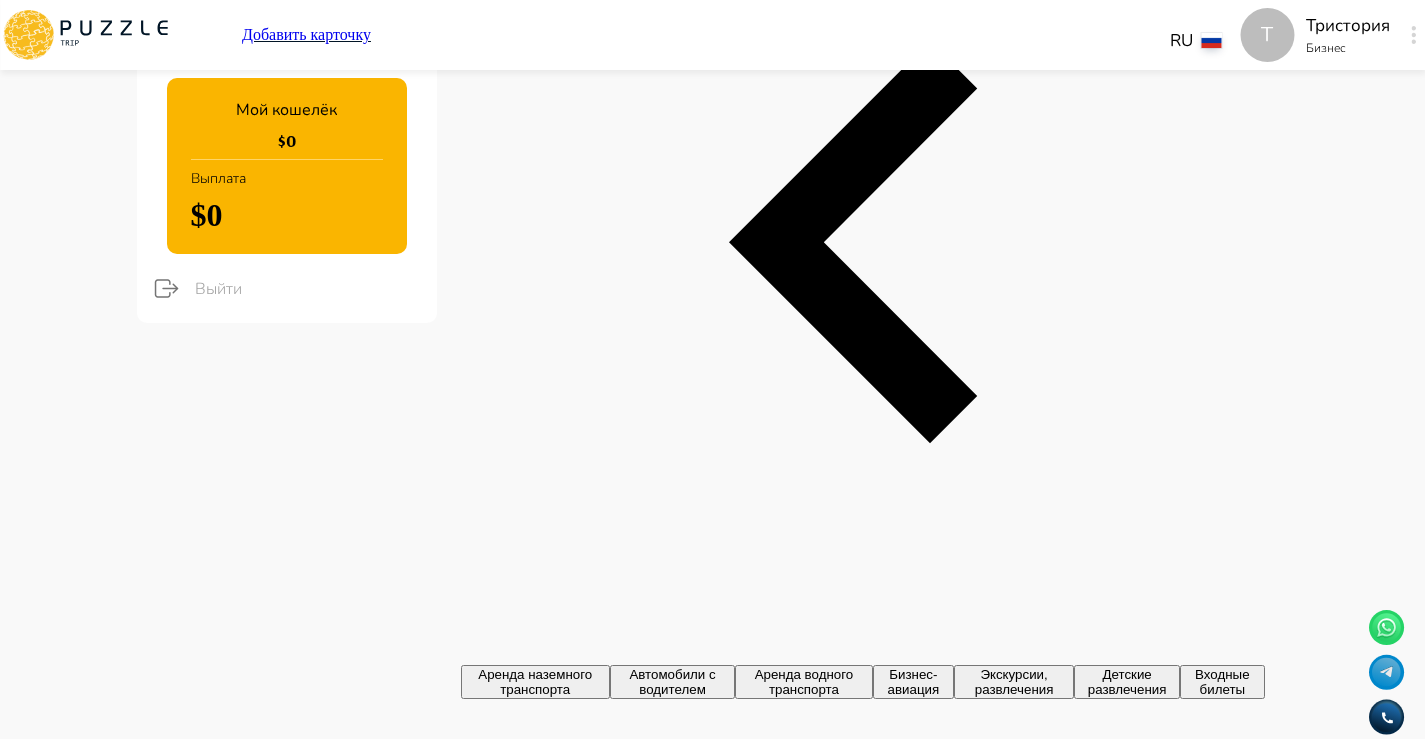 click on "**********" at bounding box center (596, 2659) 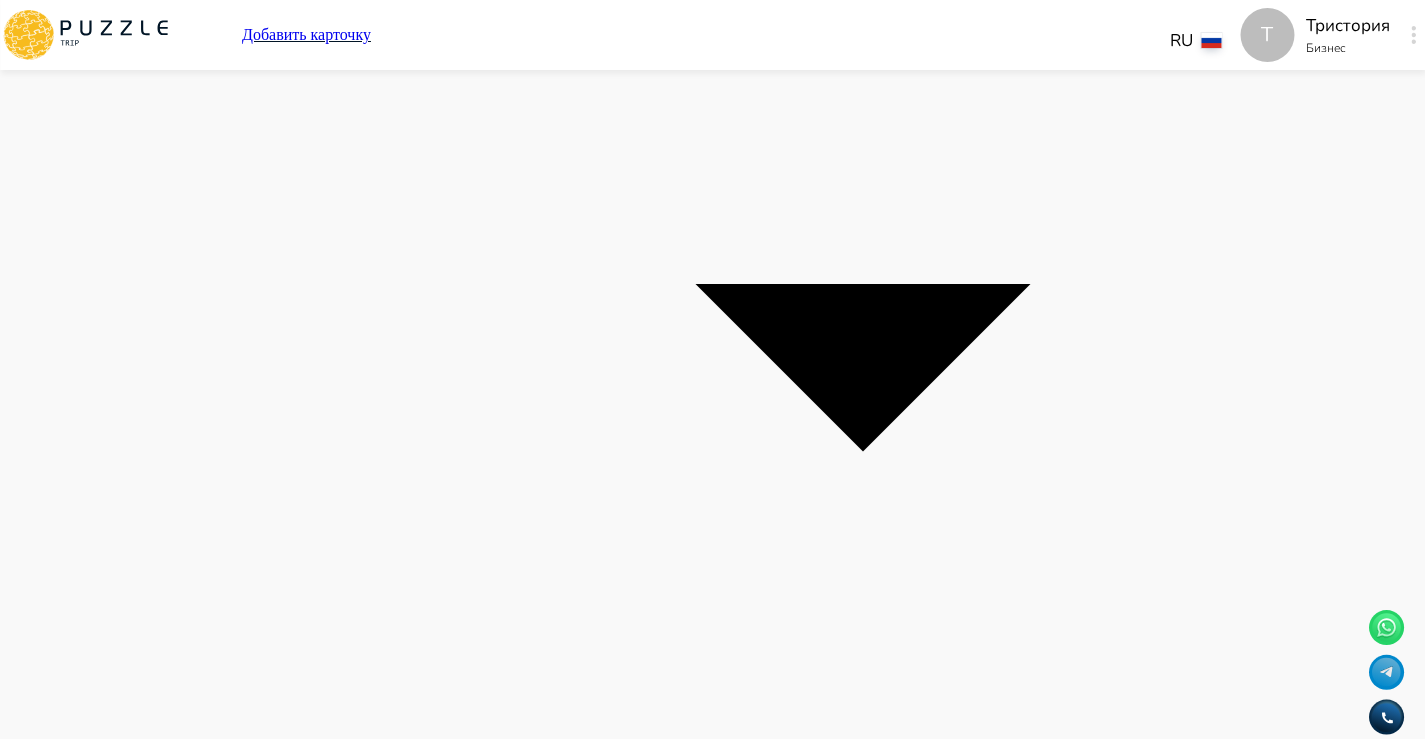 scroll, scrollTop: 2238, scrollLeft: 0, axis: vertical 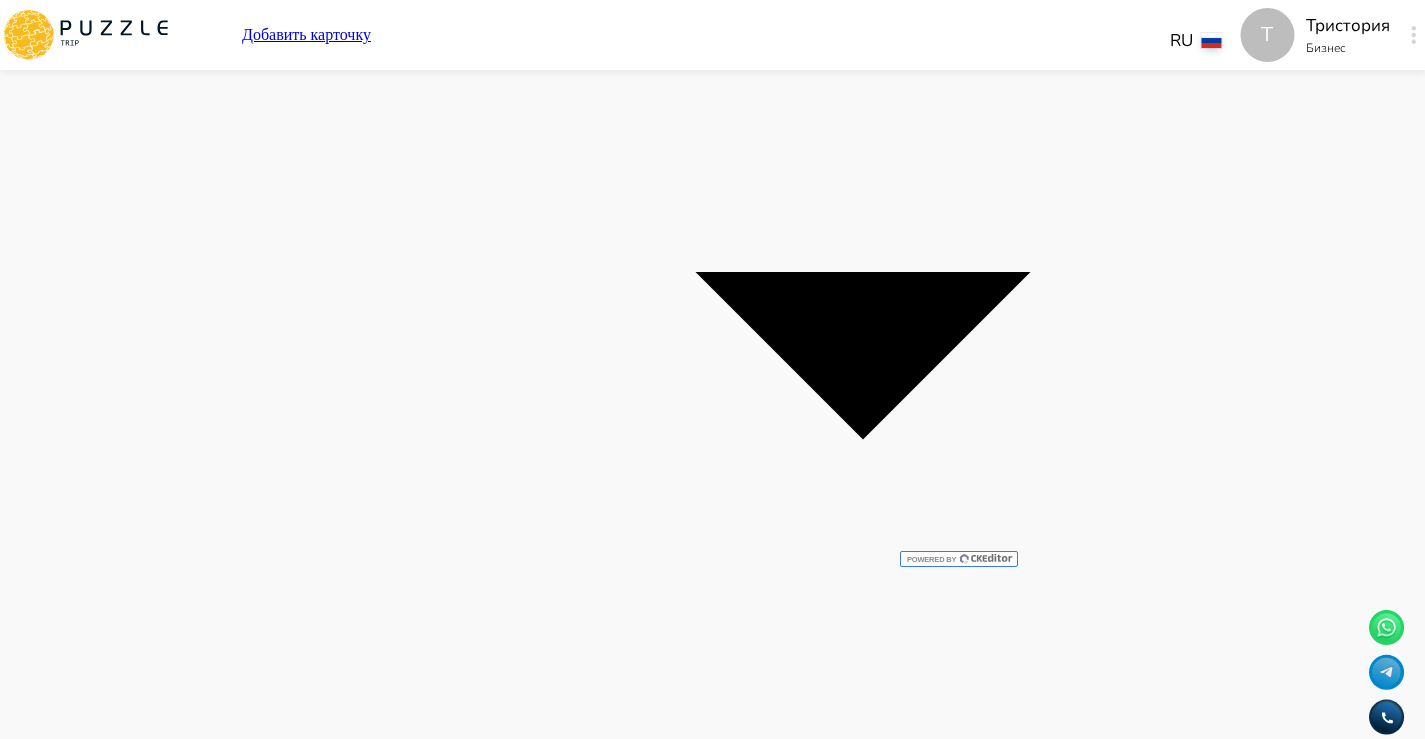 click on "**********" at bounding box center [742, 7850] 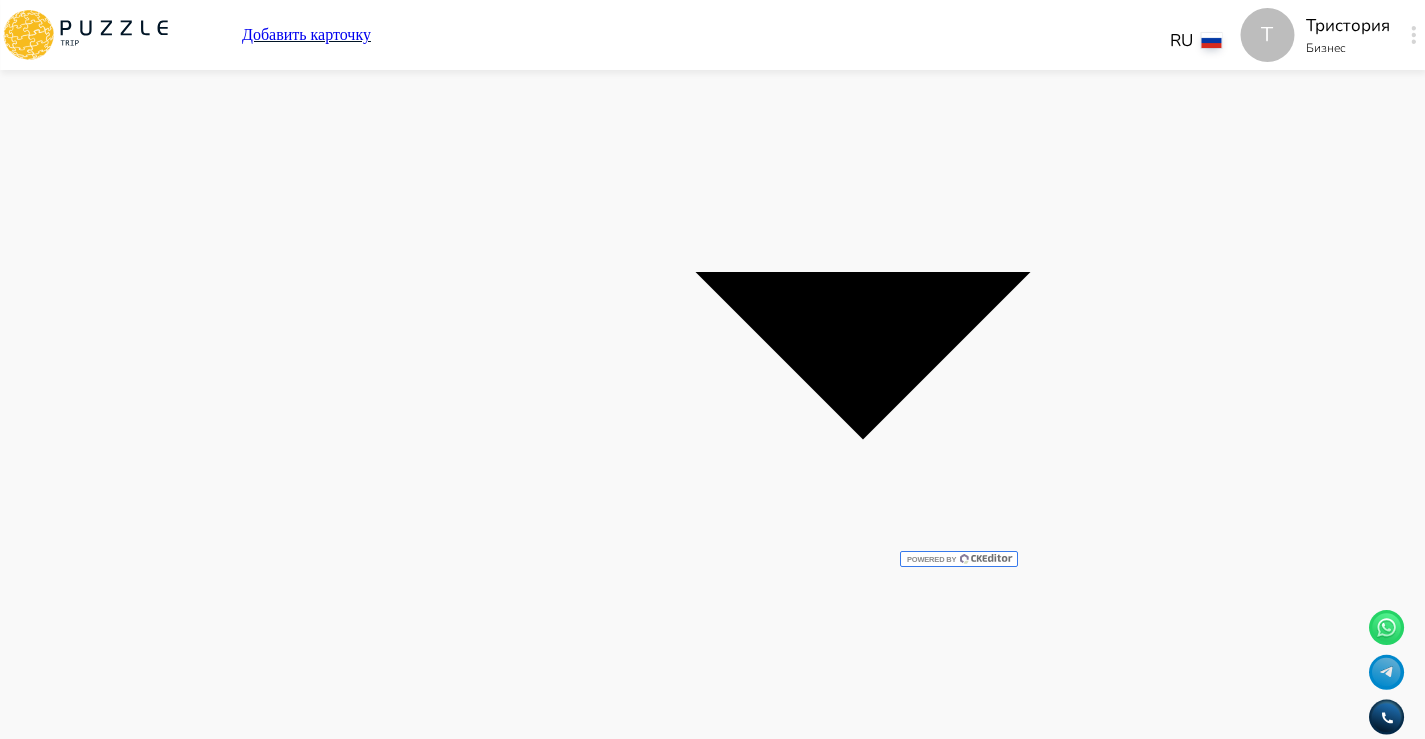 click on "**********" at bounding box center (863, 7915) 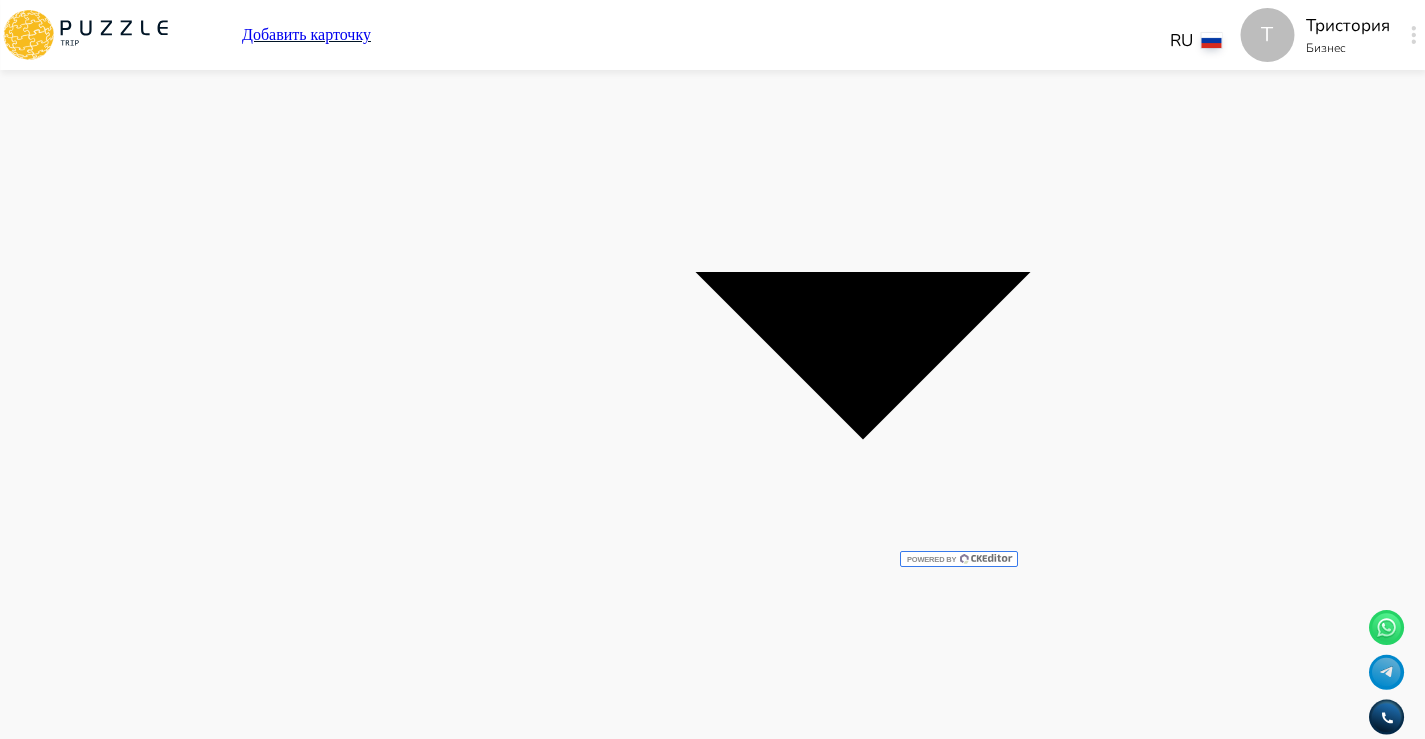 click on "**********" at bounding box center [742, 7850] 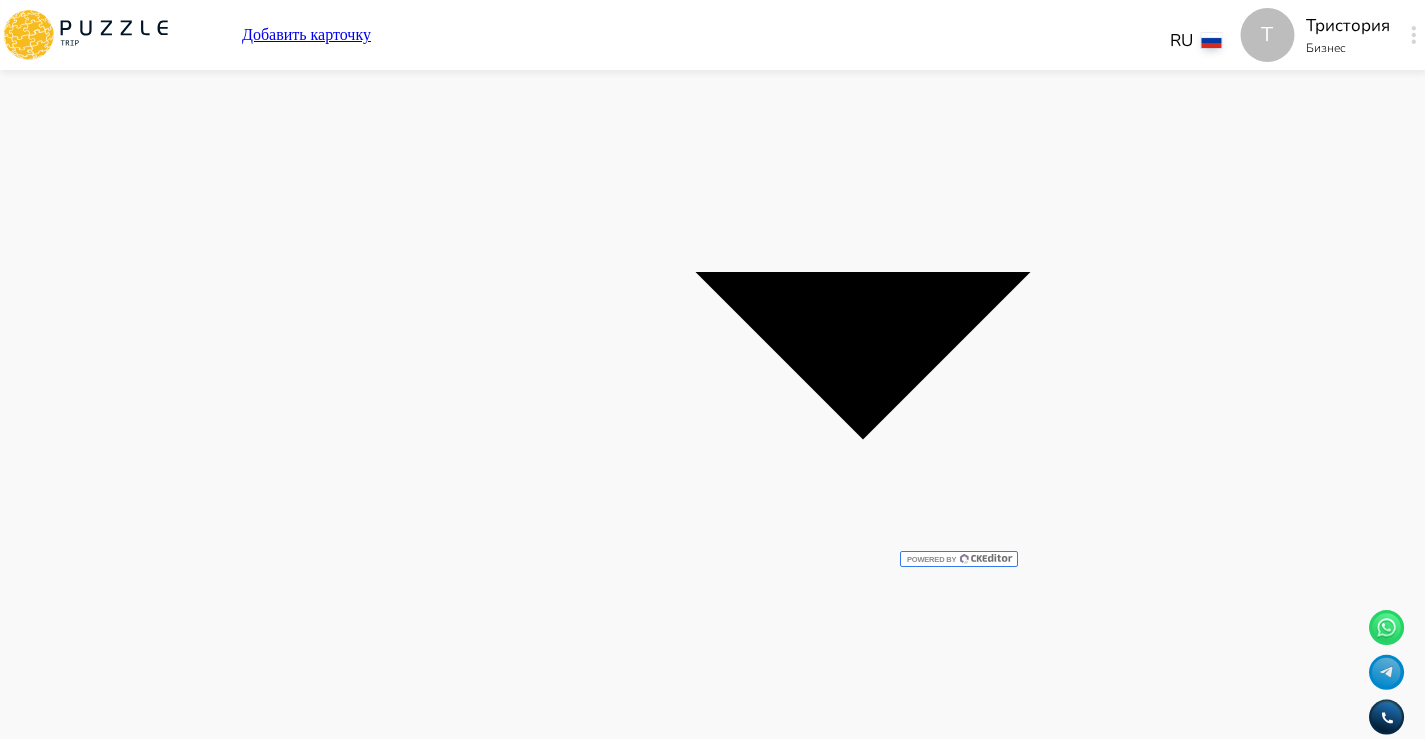 click on "**********" at bounding box center (742, 7850) 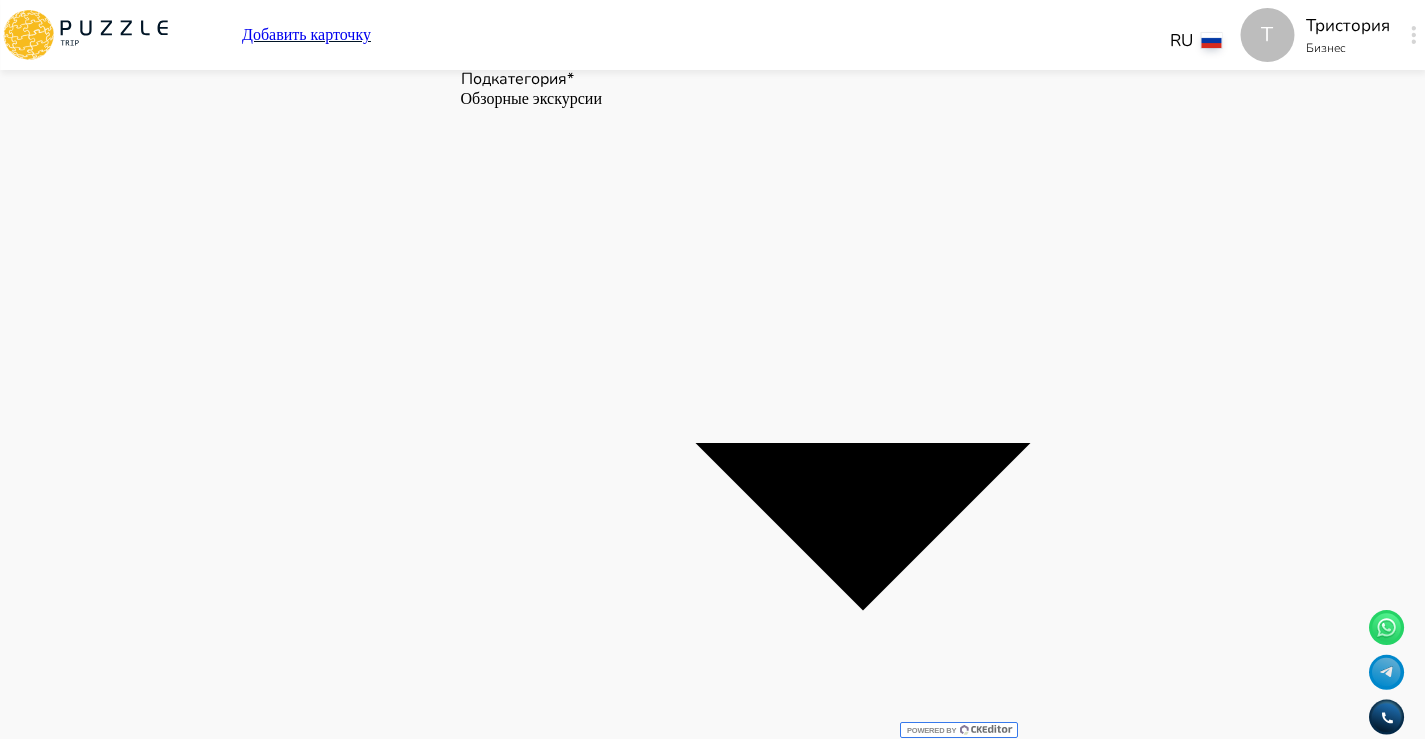 scroll, scrollTop: 2068, scrollLeft: 0, axis: vertical 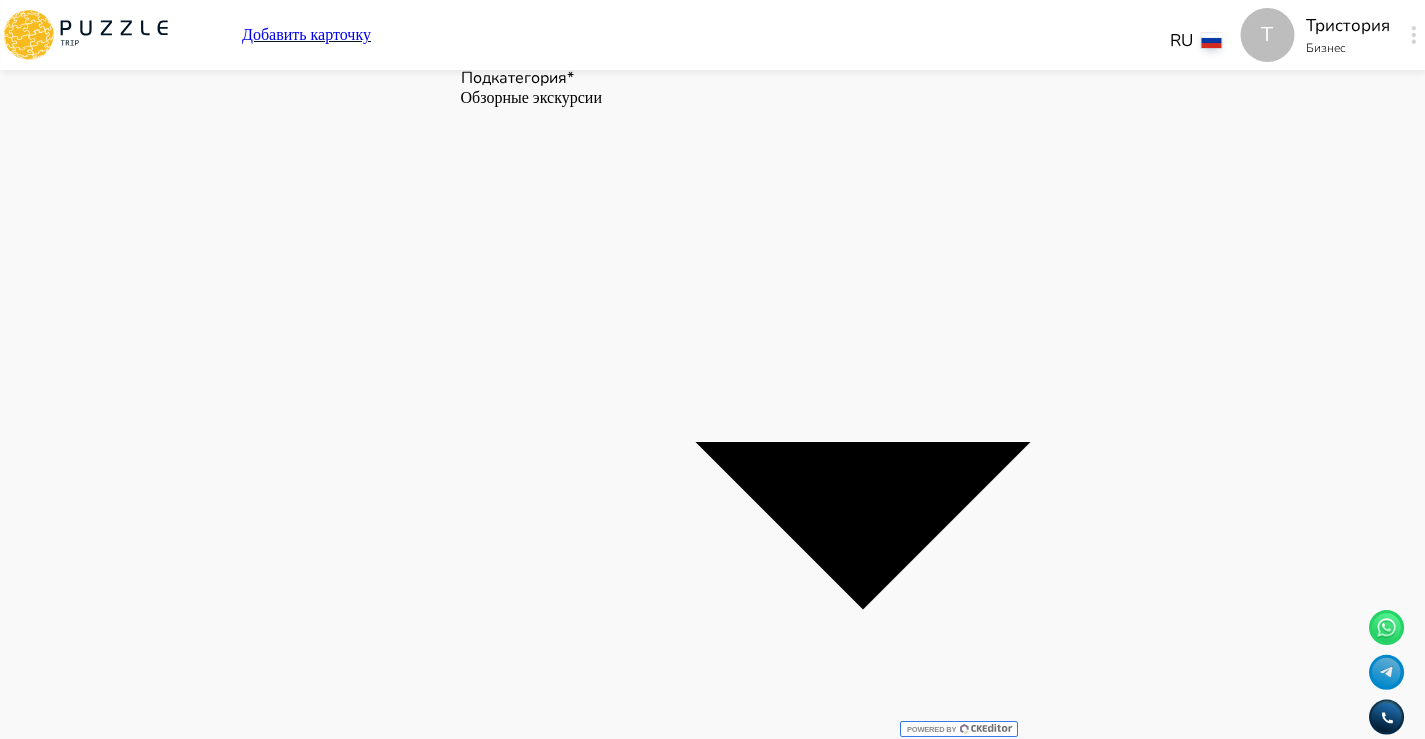 click 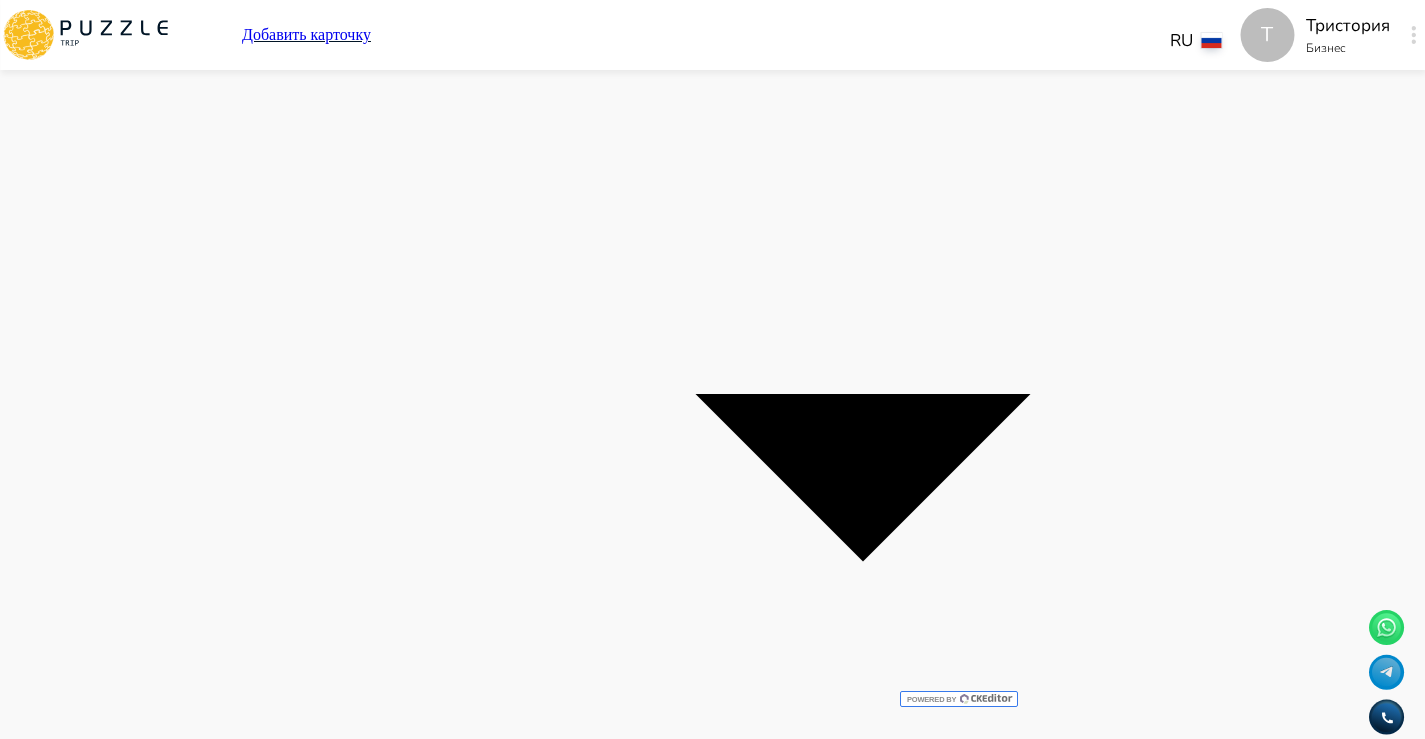 scroll, scrollTop: 2126, scrollLeft: 0, axis: vertical 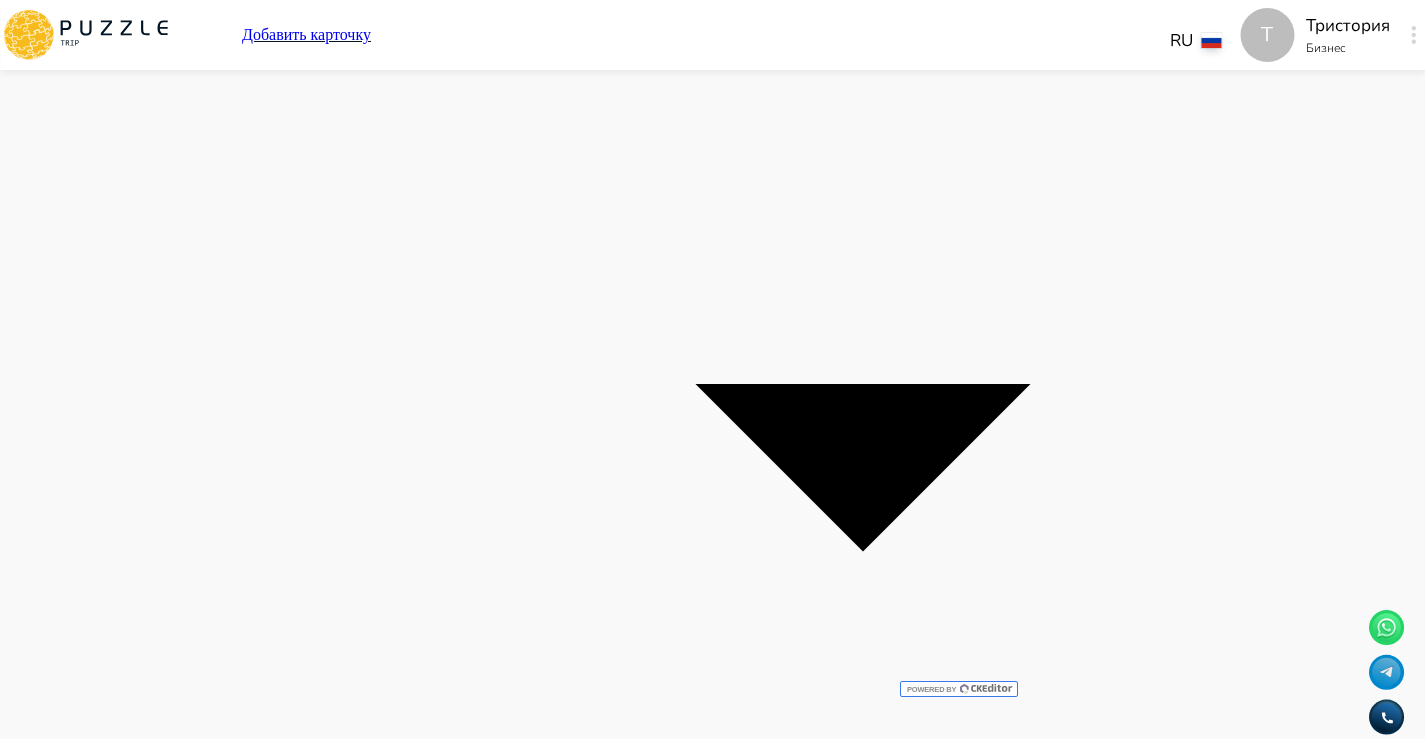 click on "**********" at bounding box center [742, 8129] 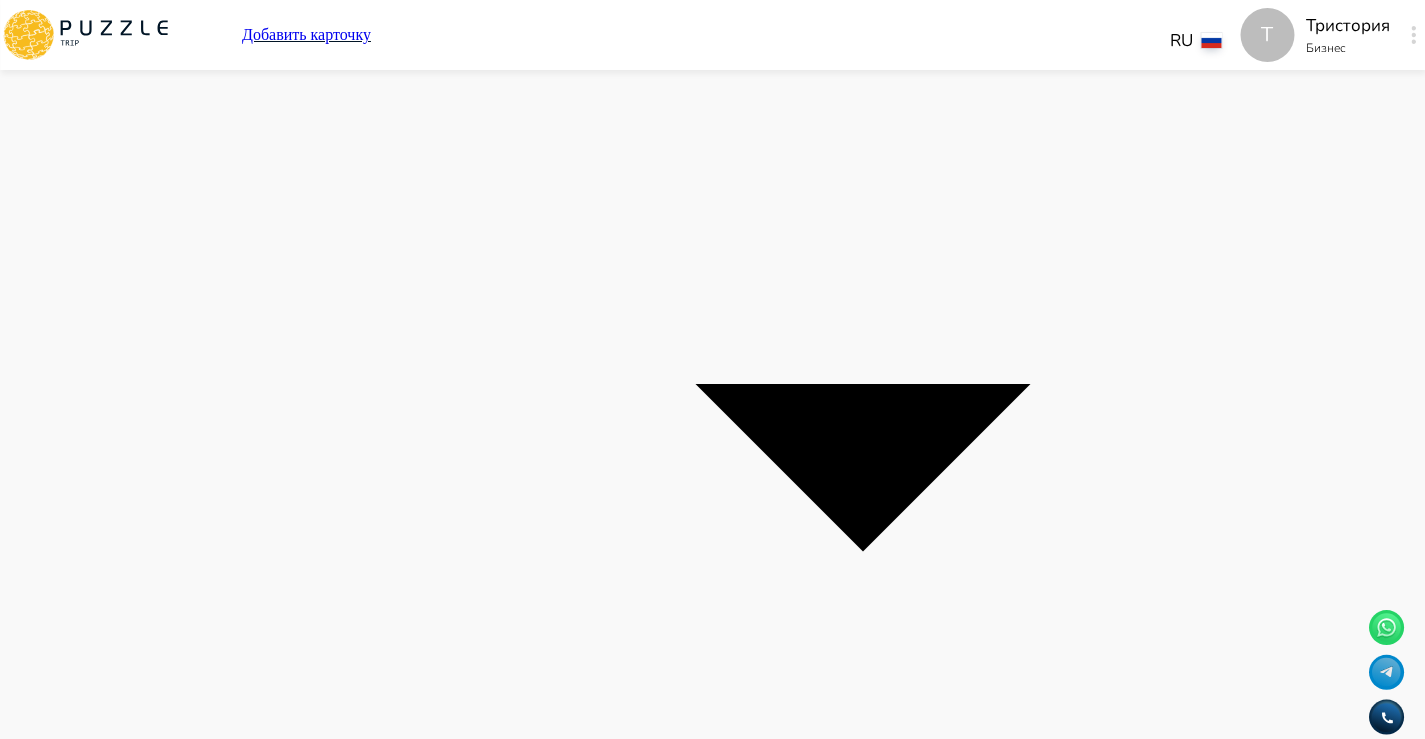 click on "**********" at bounding box center [863, 10377] 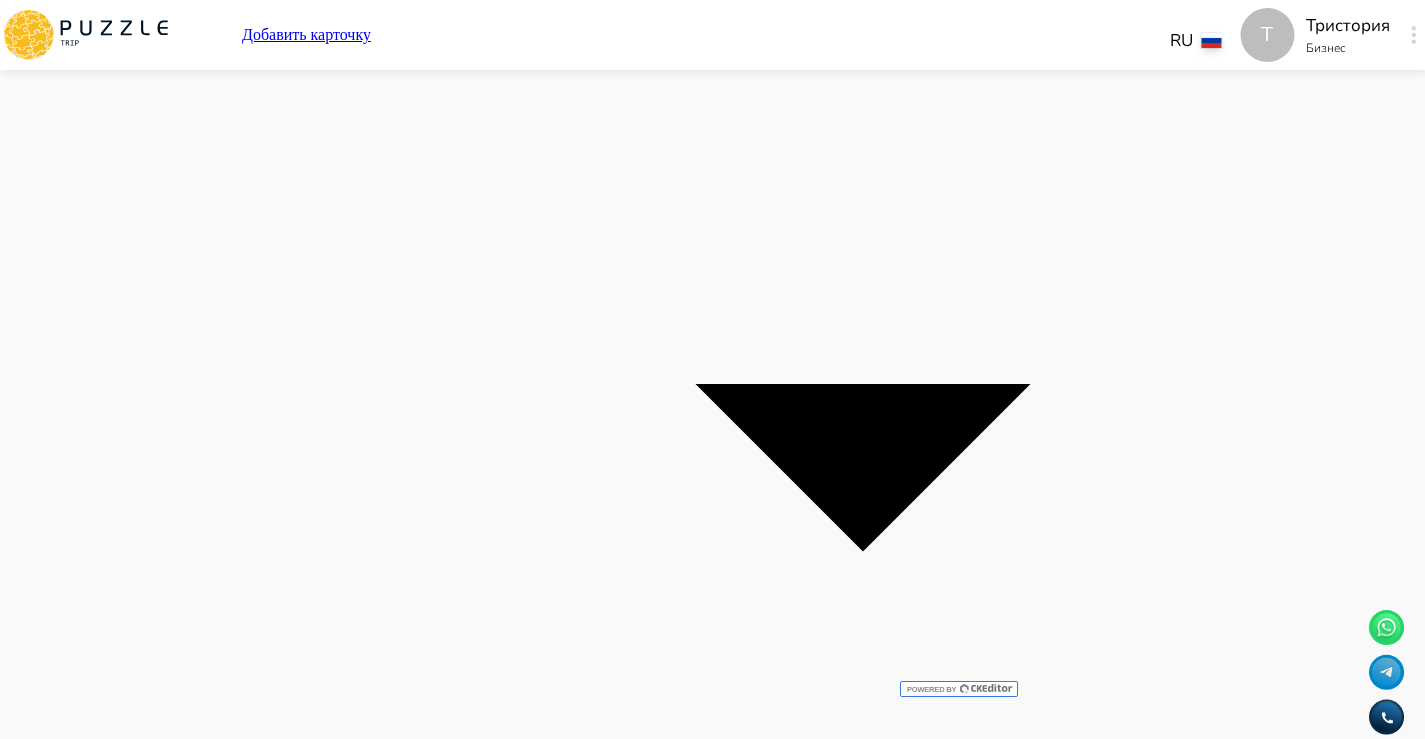 click on "**********" at bounding box center (771, 8109) 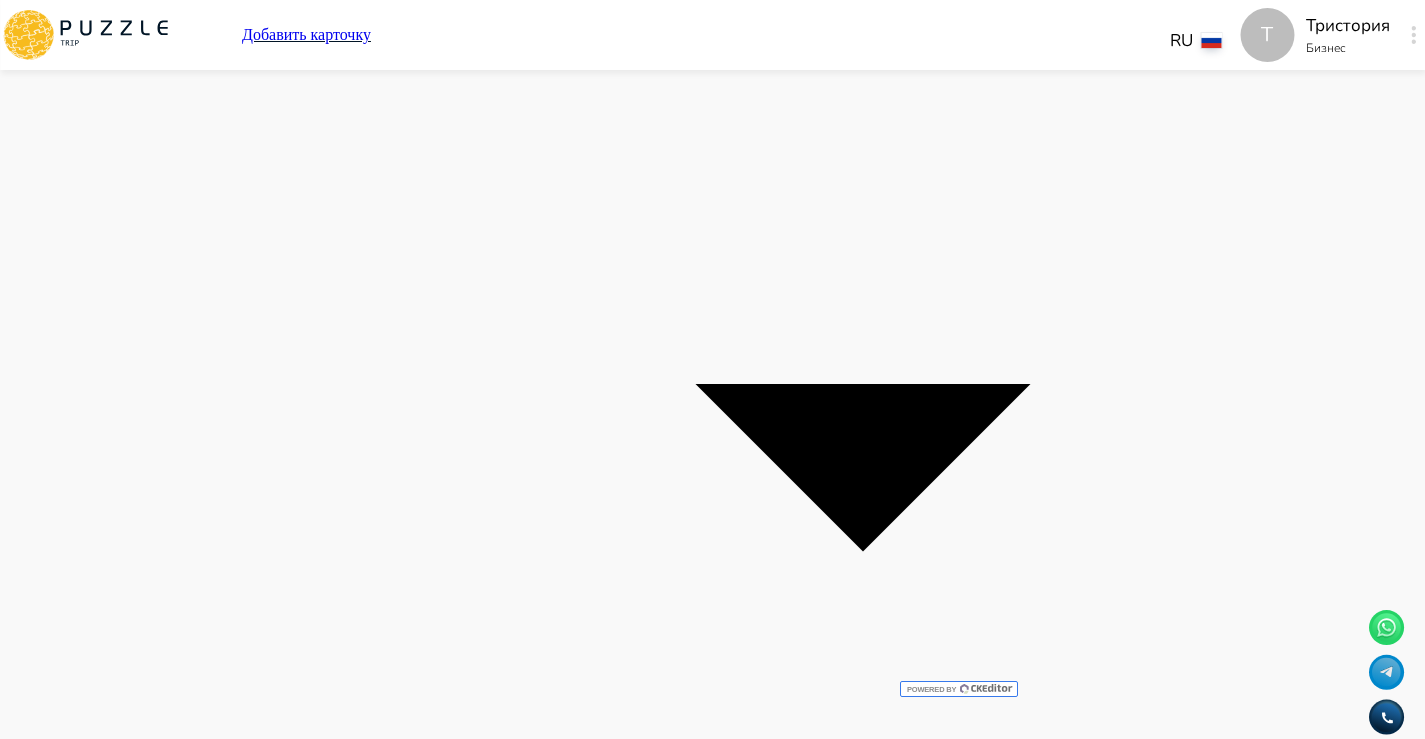 click on "**********" at bounding box center (863, 10377) 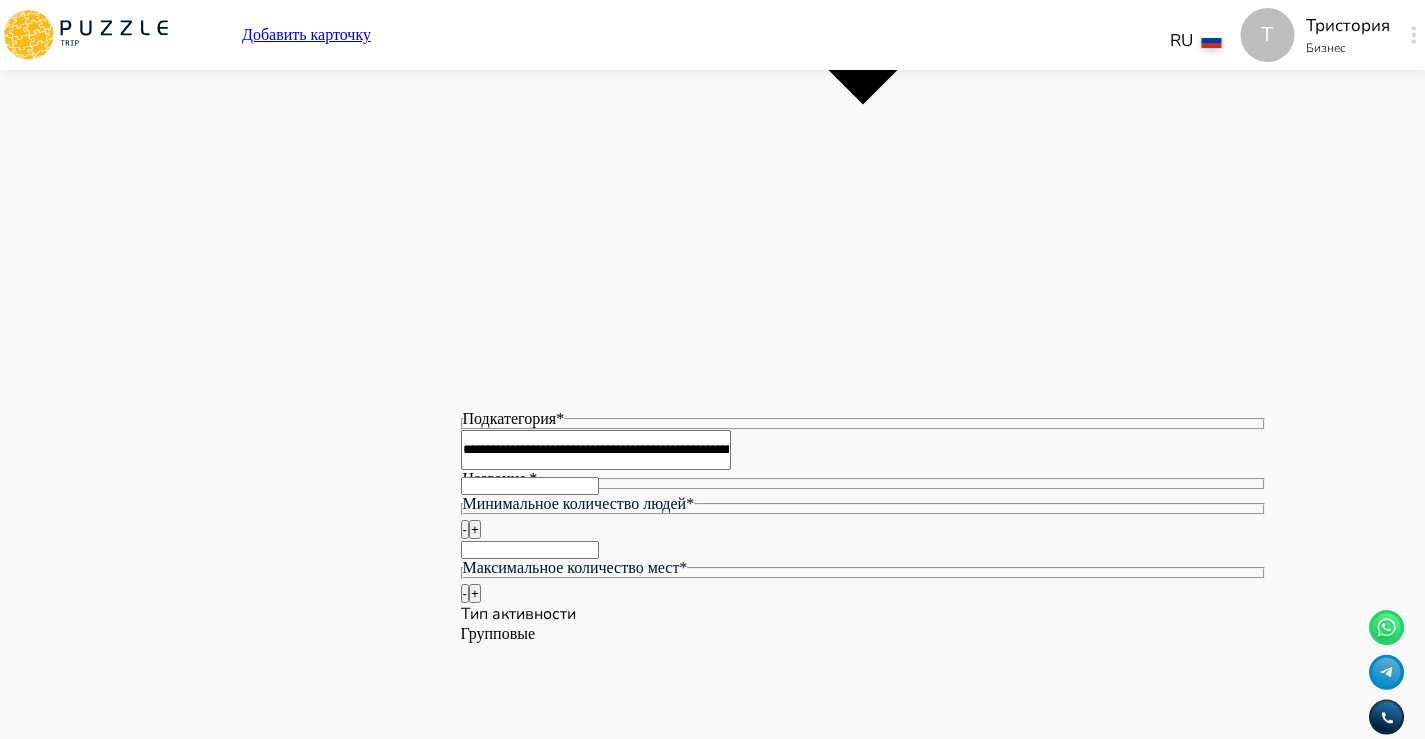 scroll, scrollTop: 2678, scrollLeft: 0, axis: vertical 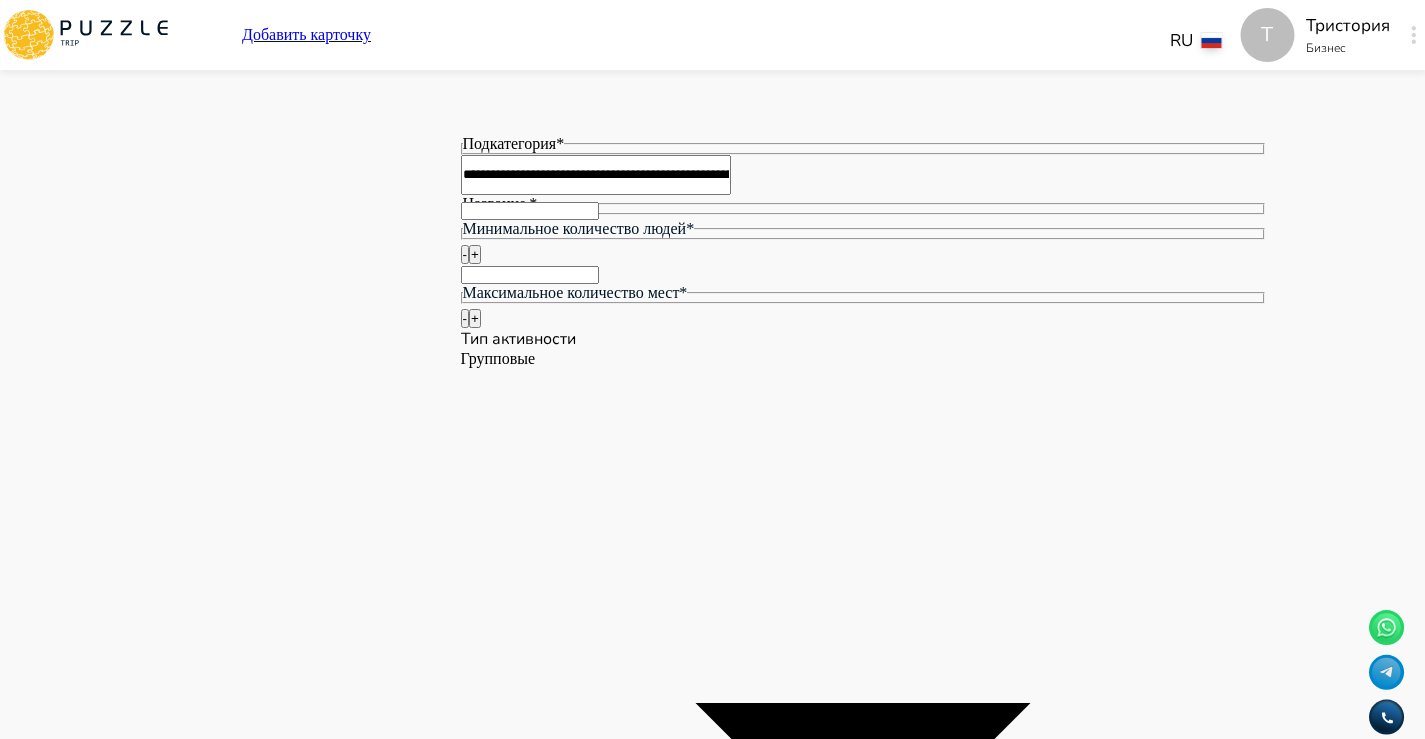 click on "Описание *" at bounding box center (529, 7626) 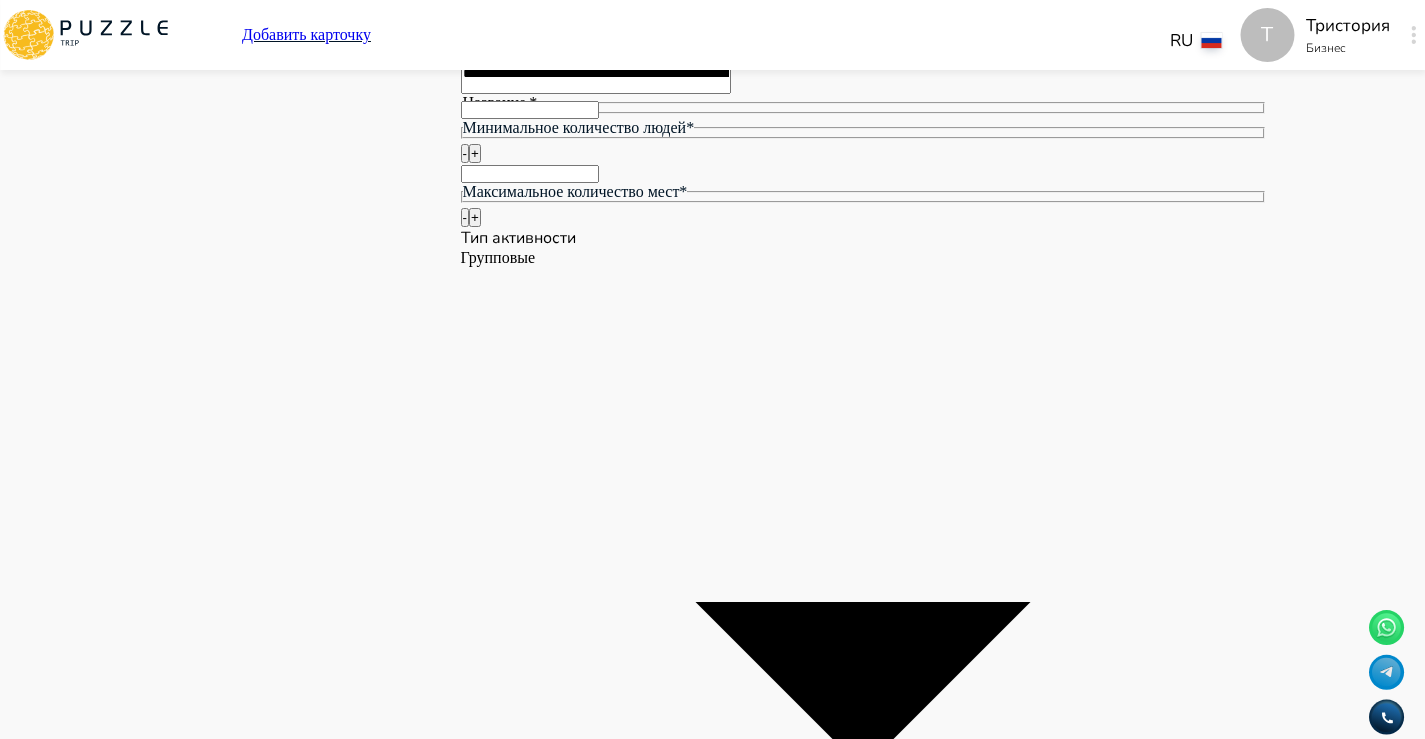 type on "*" 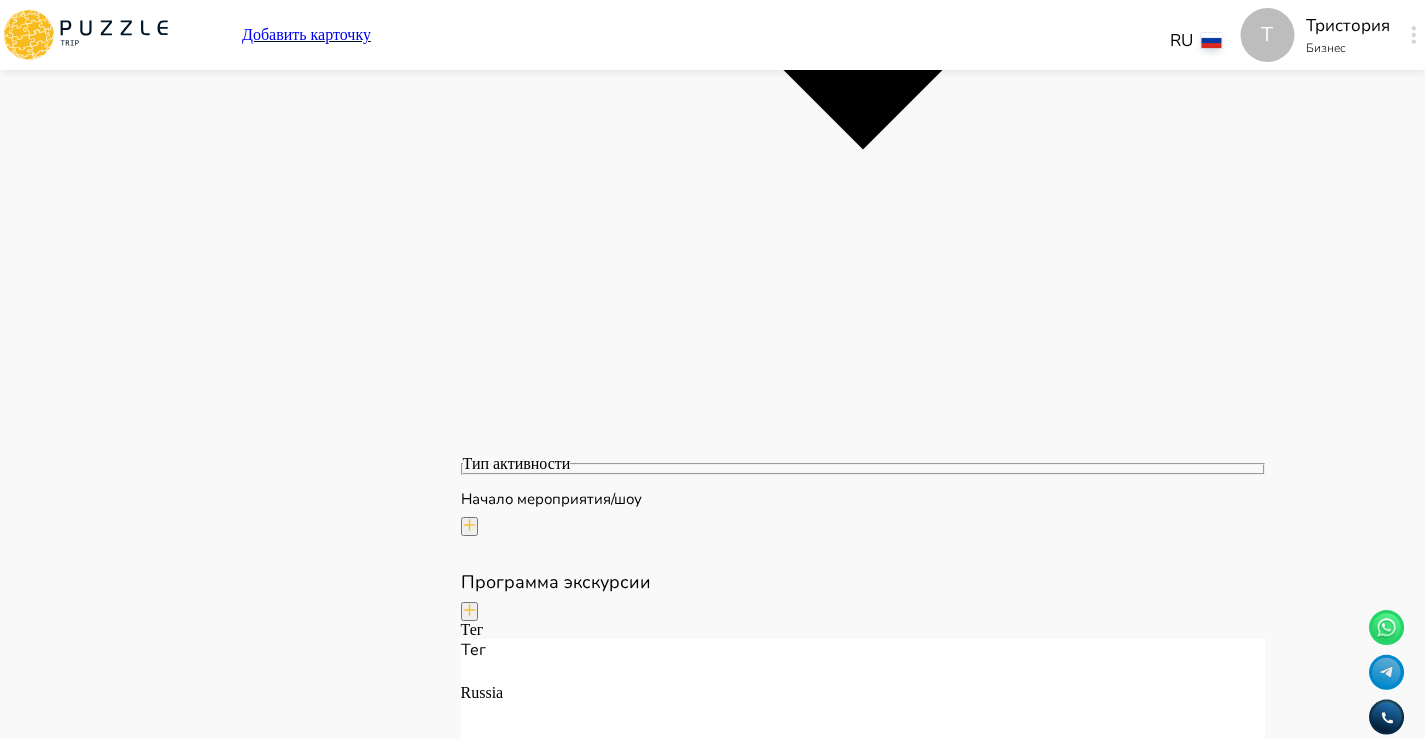 scroll, scrollTop: 3572, scrollLeft: 0, axis: vertical 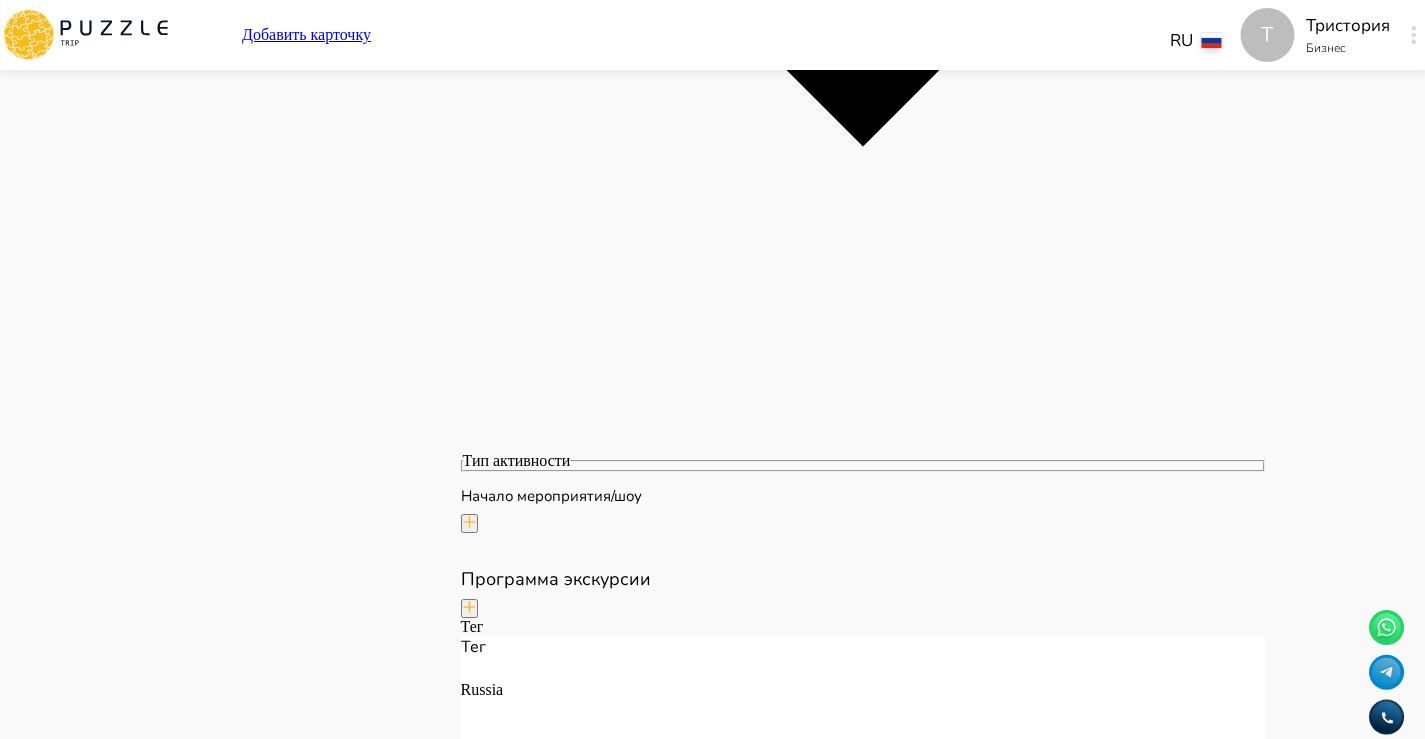click on "**********" at bounding box center (863, 8126) 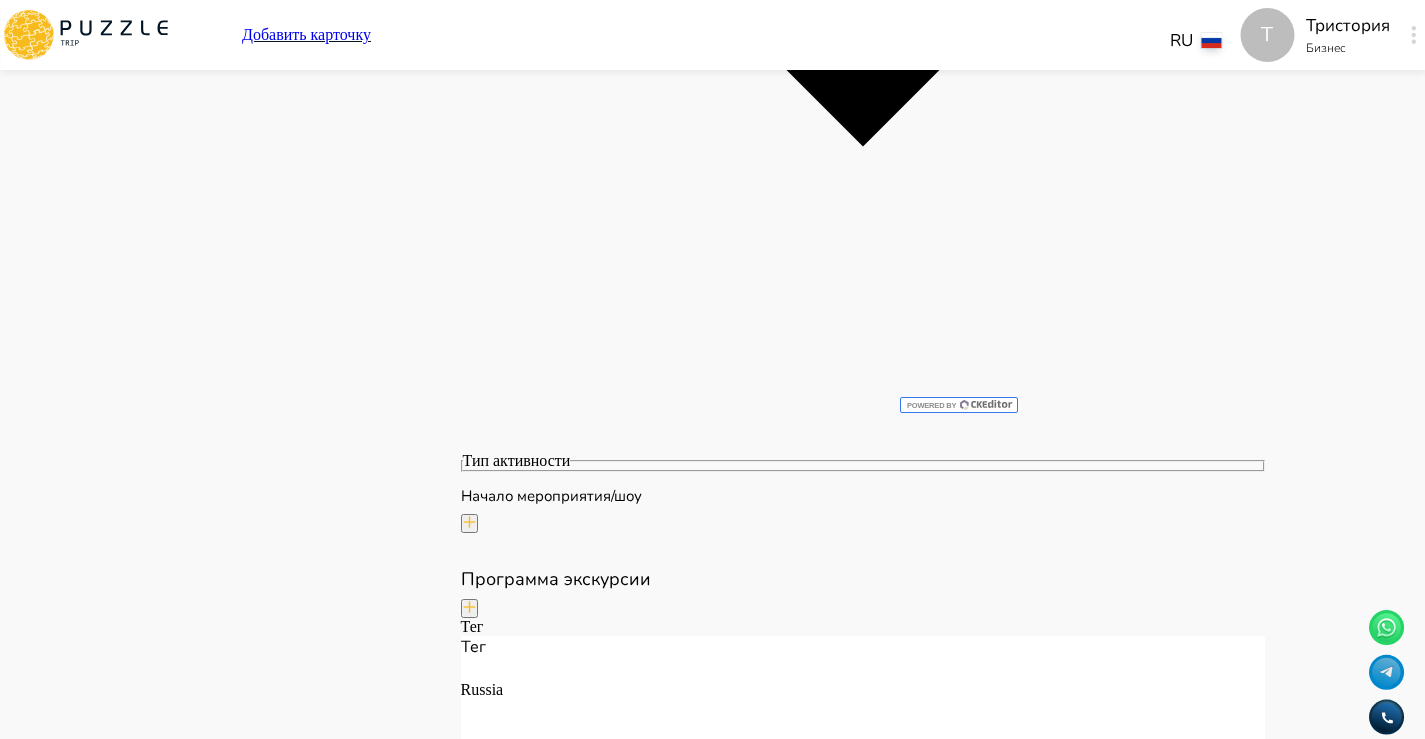 click on "**********" at bounding box center [781, 7410] 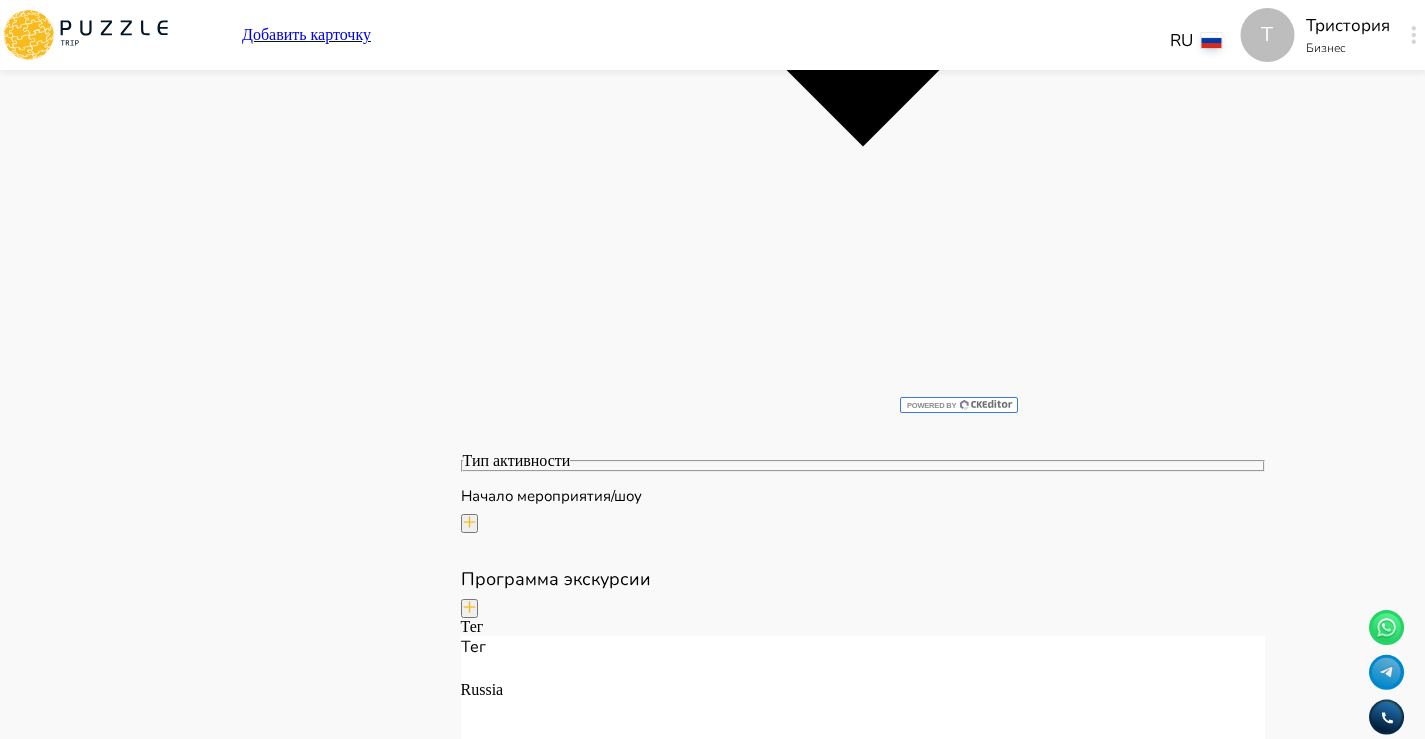 click on "**********" at bounding box center (799, 7410) 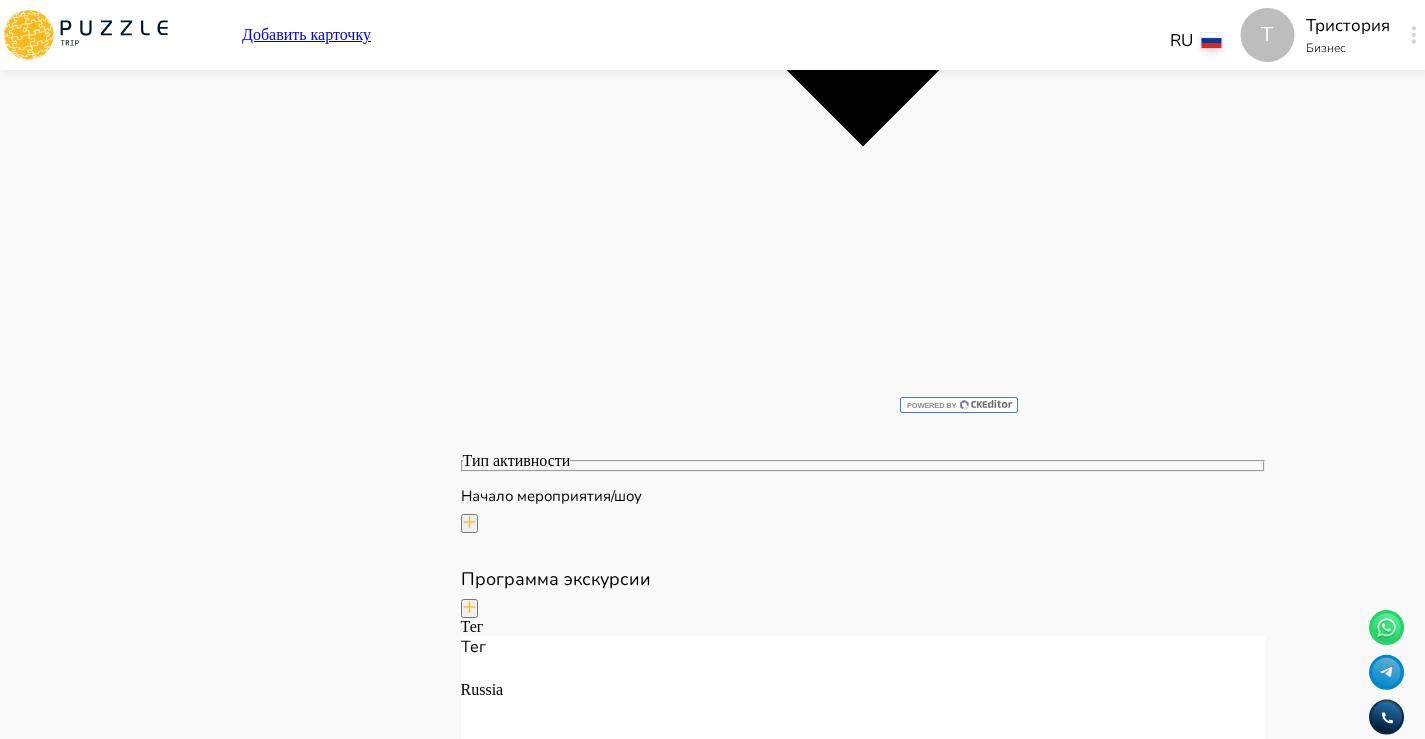 click on "**********" at bounding box center (863, 7617) 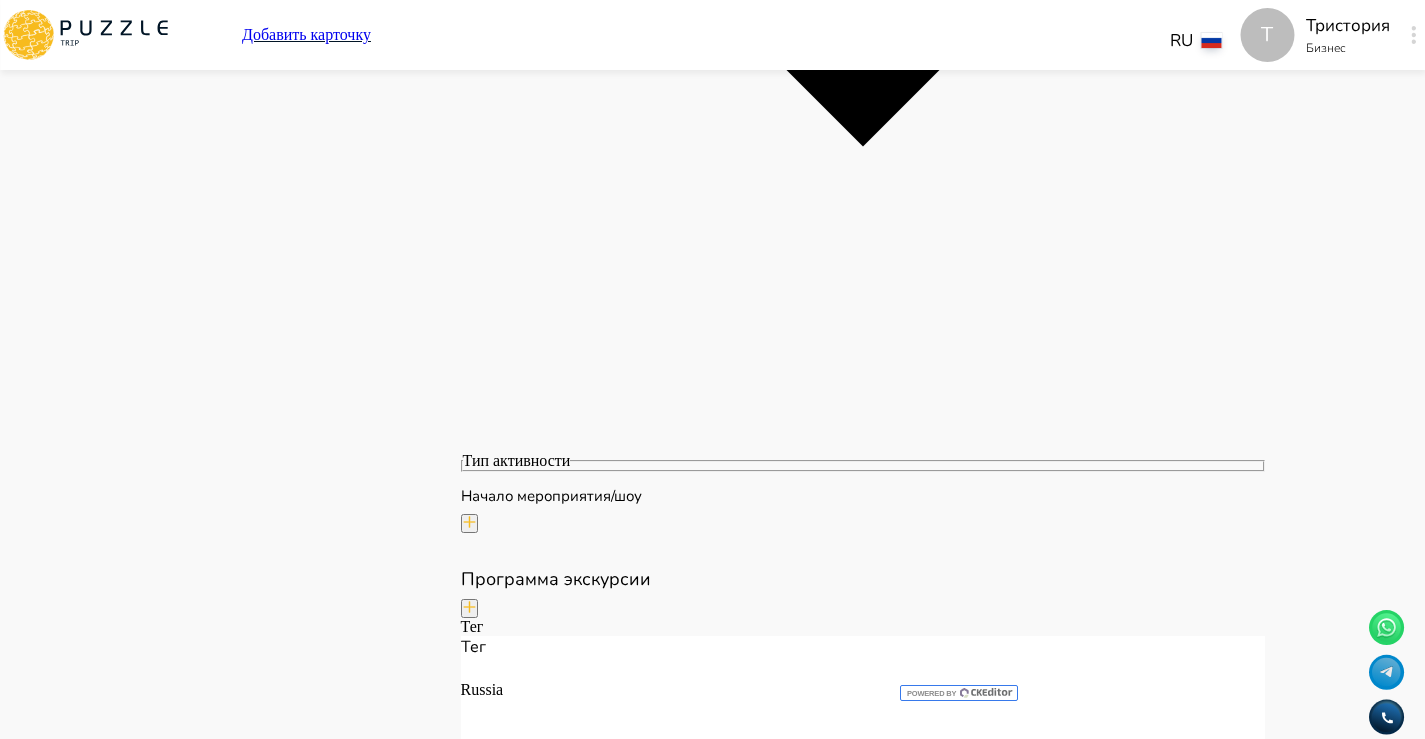 click on "**********" at bounding box center (742, 7599) 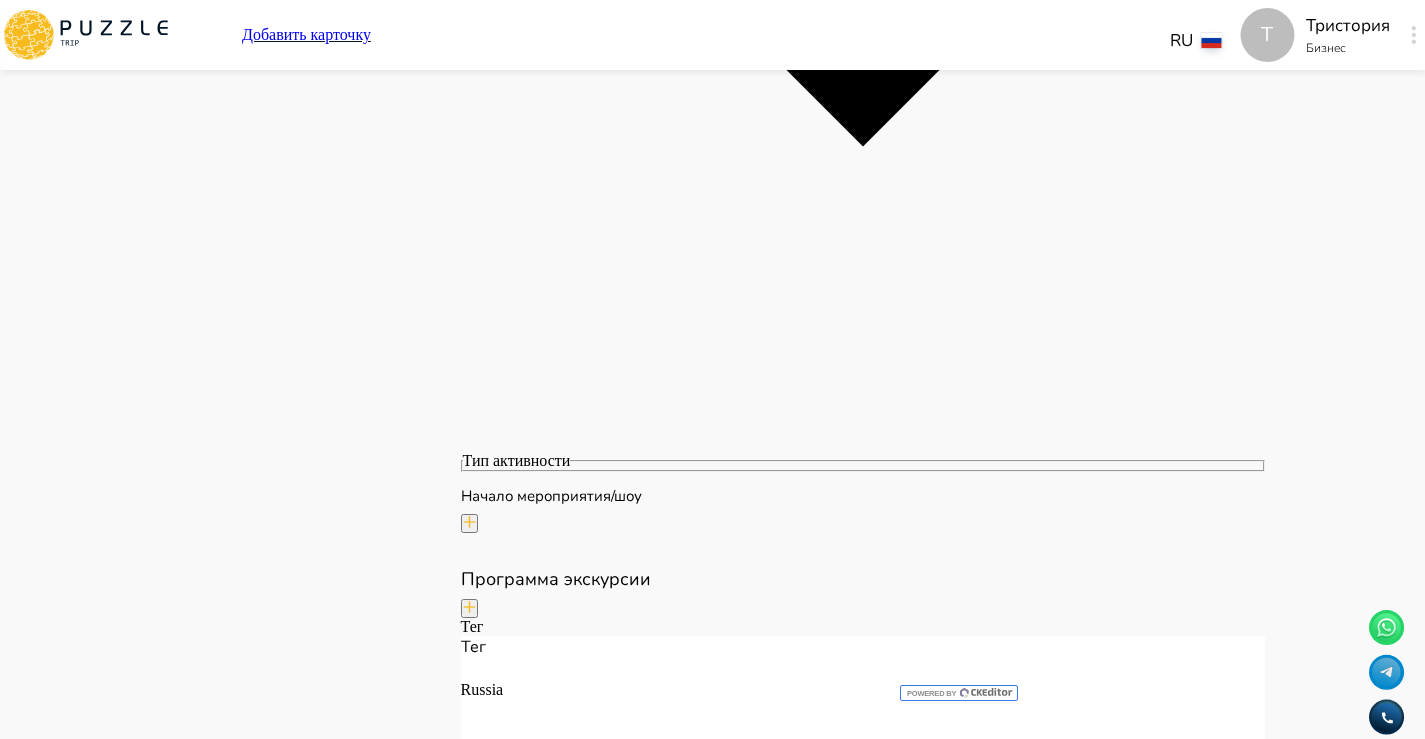 click on "**********" at bounding box center (742, 7599) 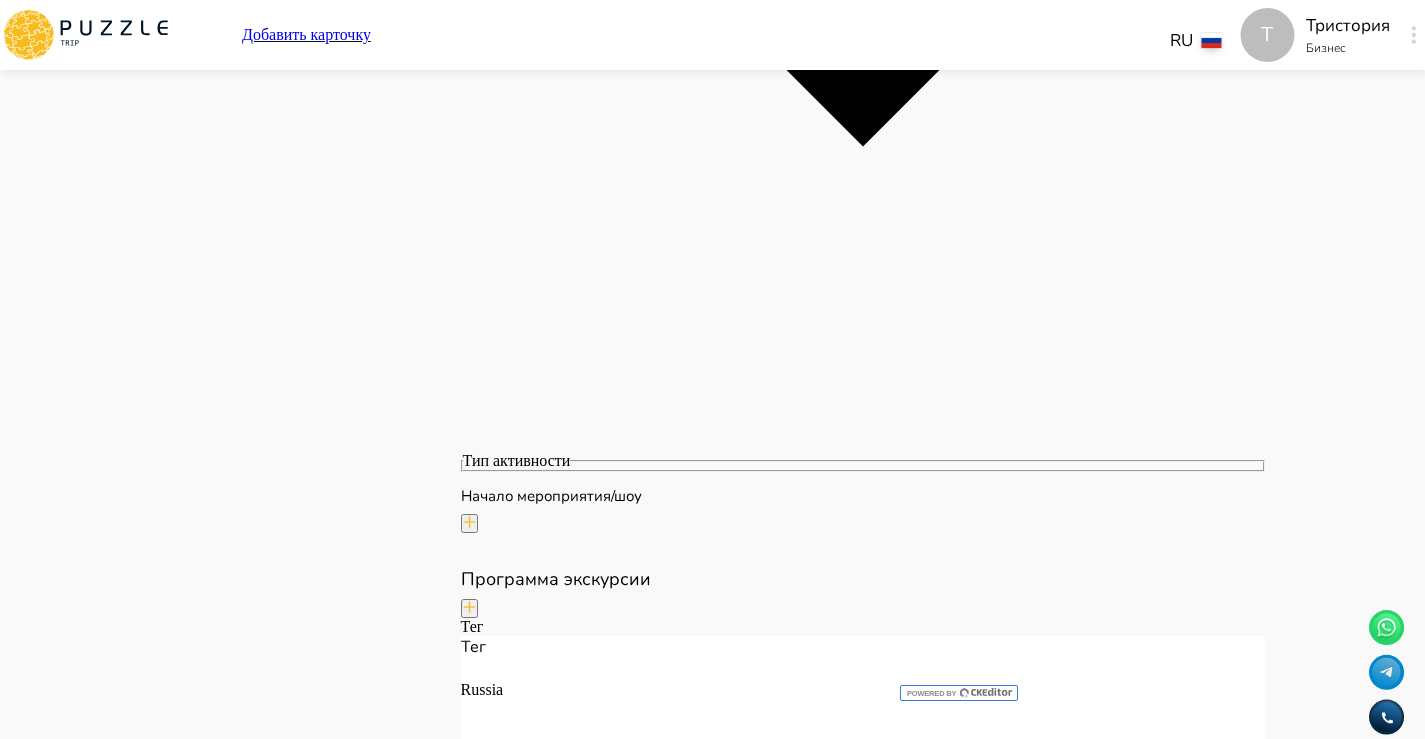 drag, startPoint x: 679, startPoint y: 556, endPoint x: 543, endPoint y: 580, distance: 138.10141 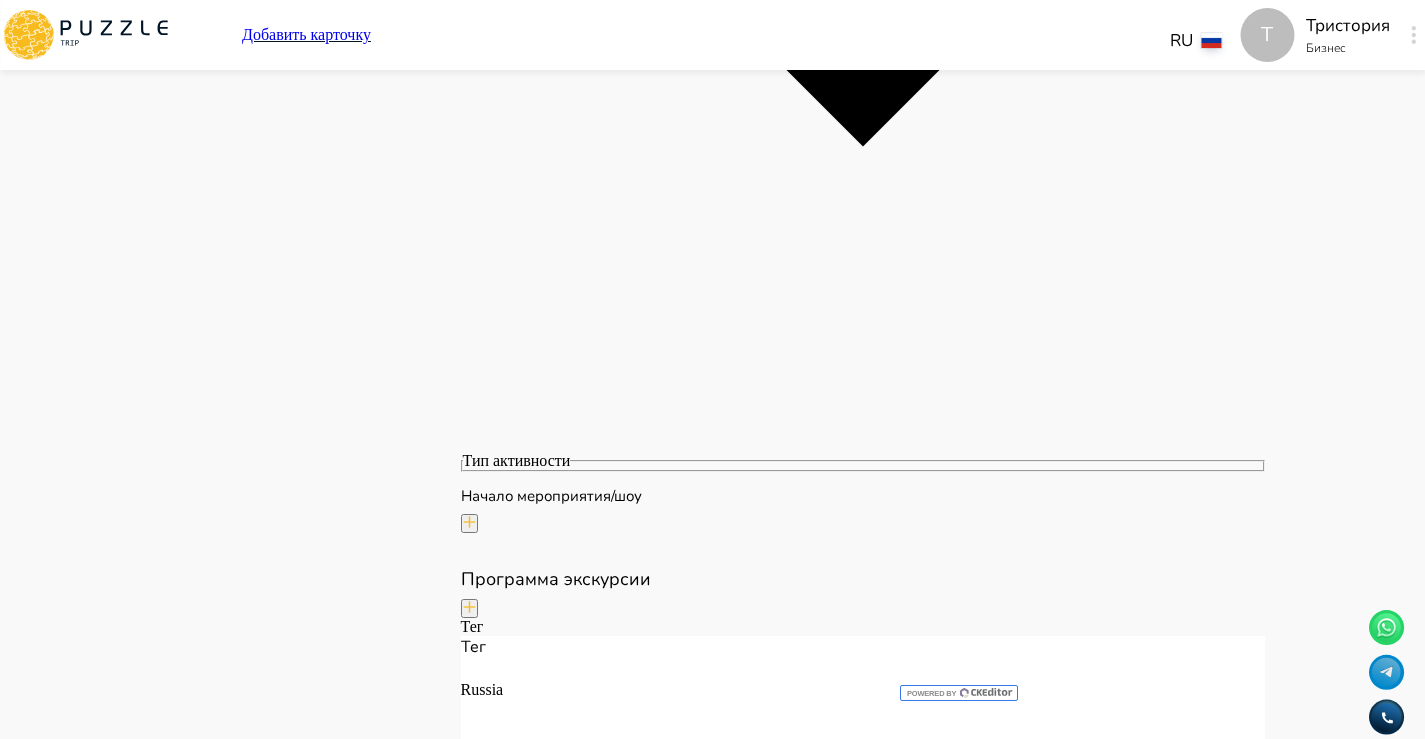 click on "**********" at bounding box center [790, 7626] 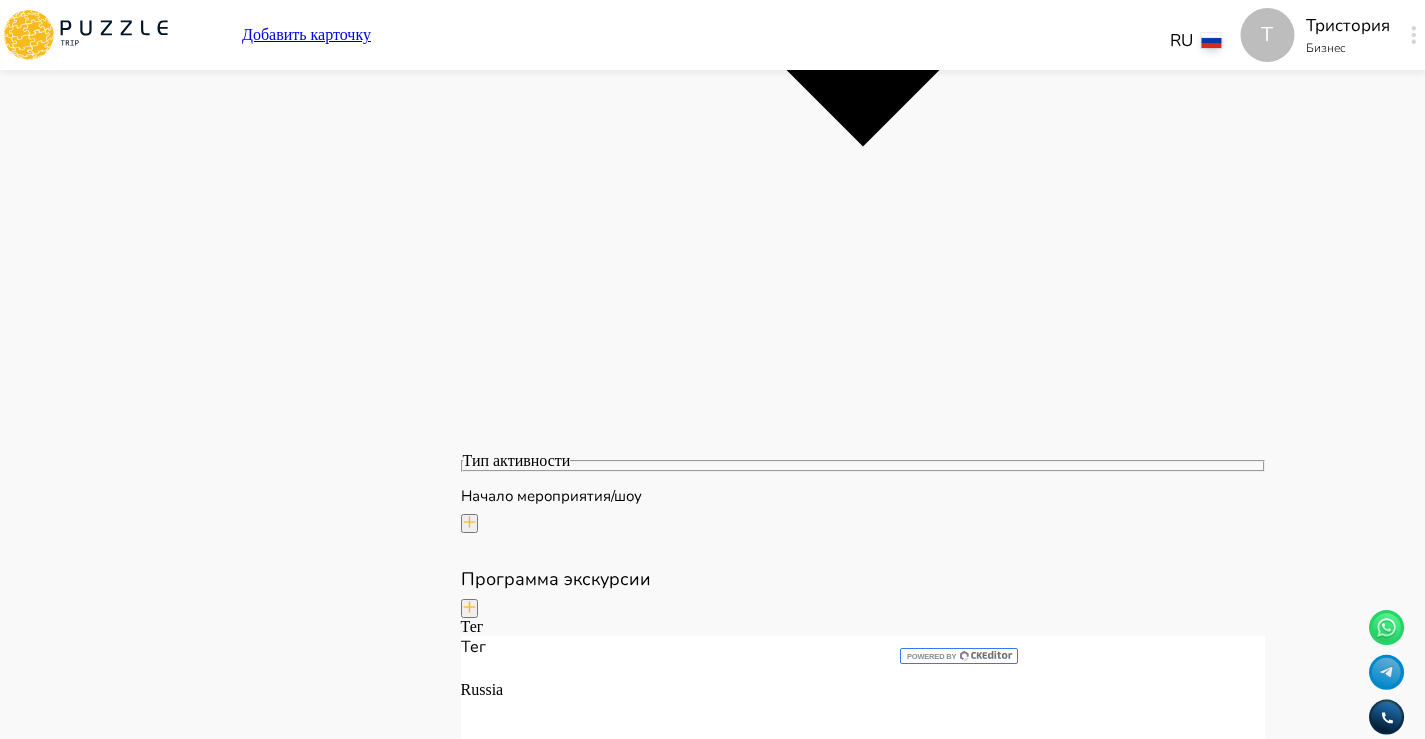 click on "**********" at bounding box center [729, 7598] 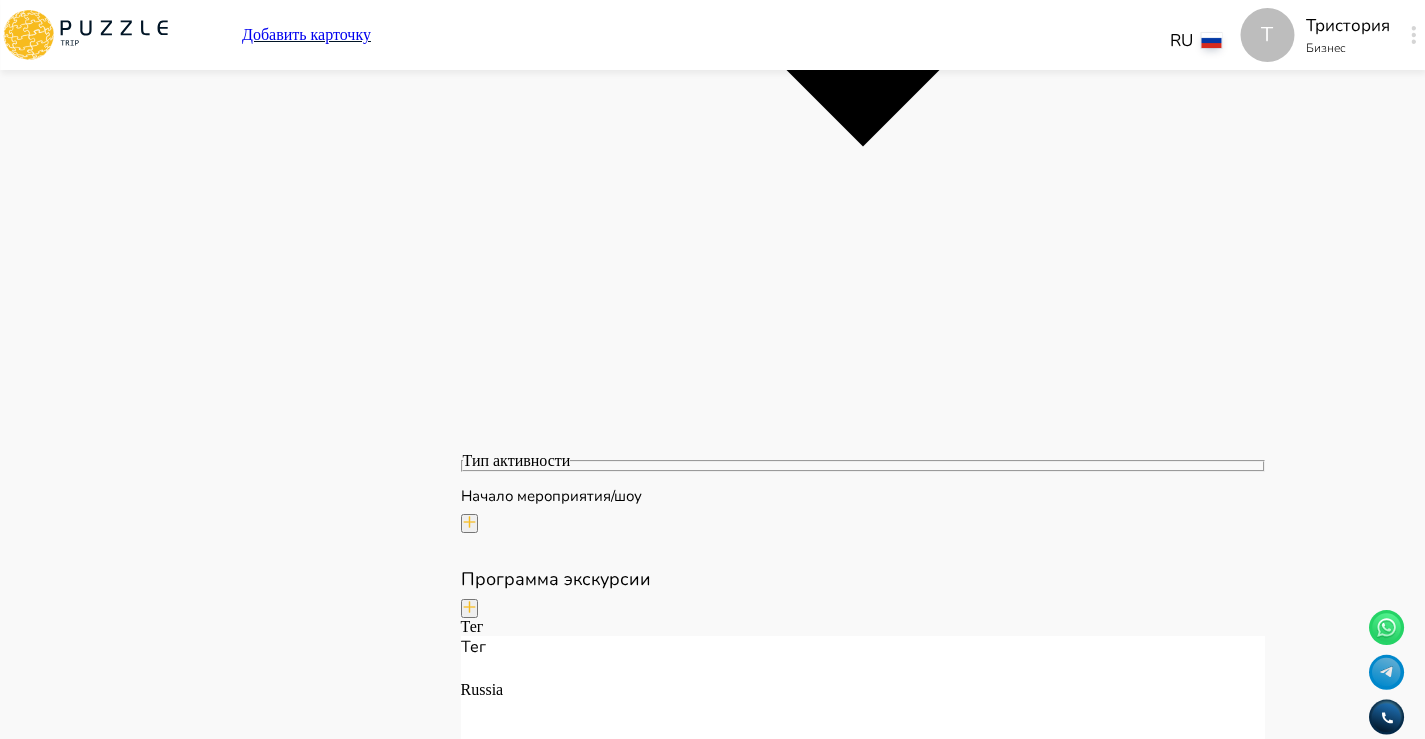 click on "Панель управления Управление профилем Управление услугами Отчеты Управление бронированиями Чат Мой кошелёк $ 0 Выплата   $0 Выйти" at bounding box center (287, 8150) 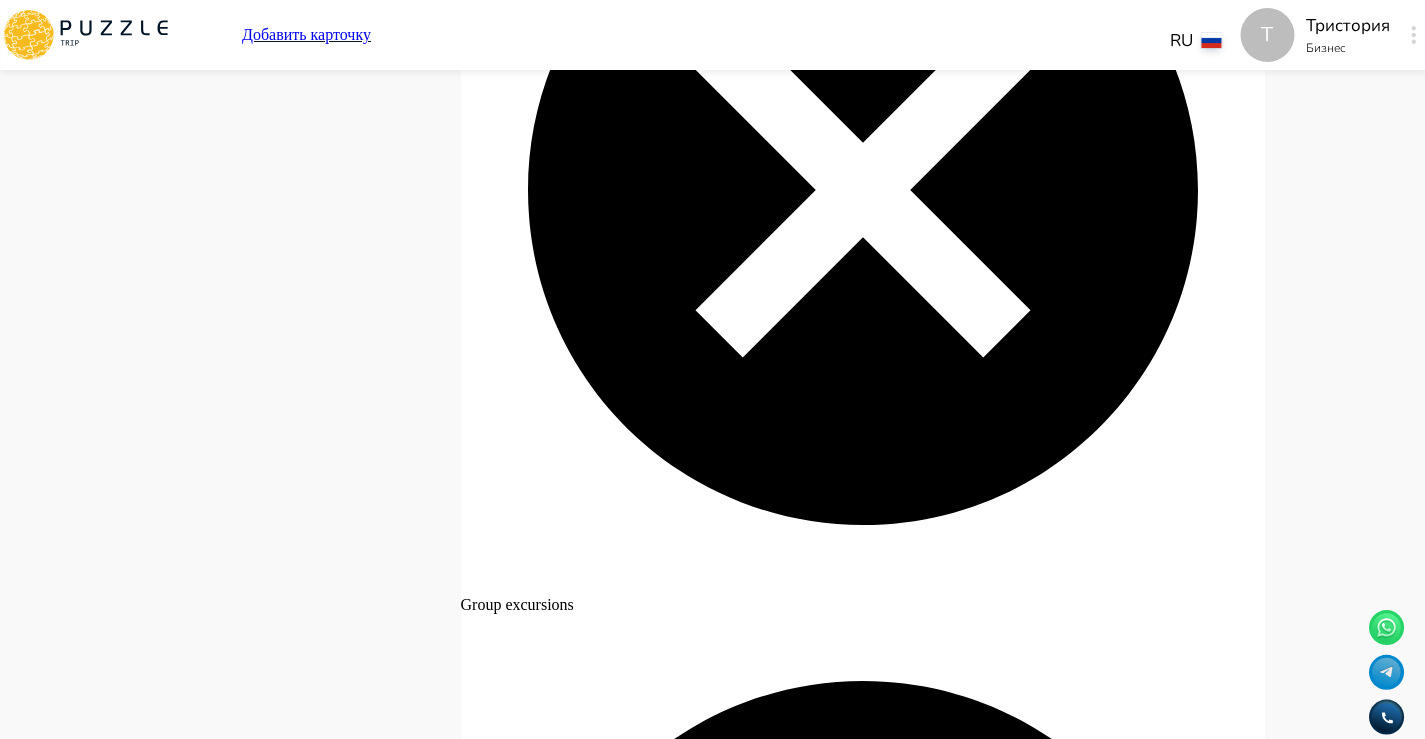 scroll, scrollTop: 6171, scrollLeft: 0, axis: vertical 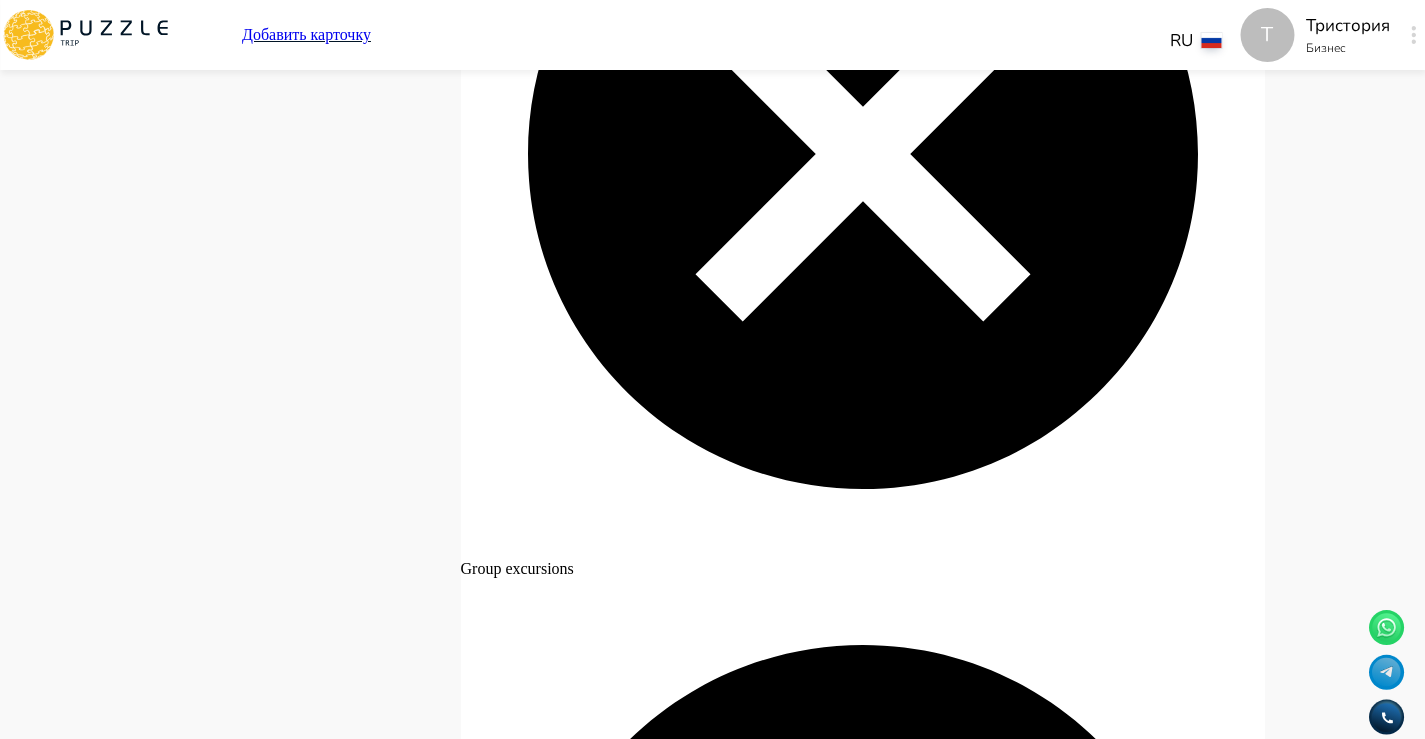 click on "Цена включает" at bounding box center [530, 14013] 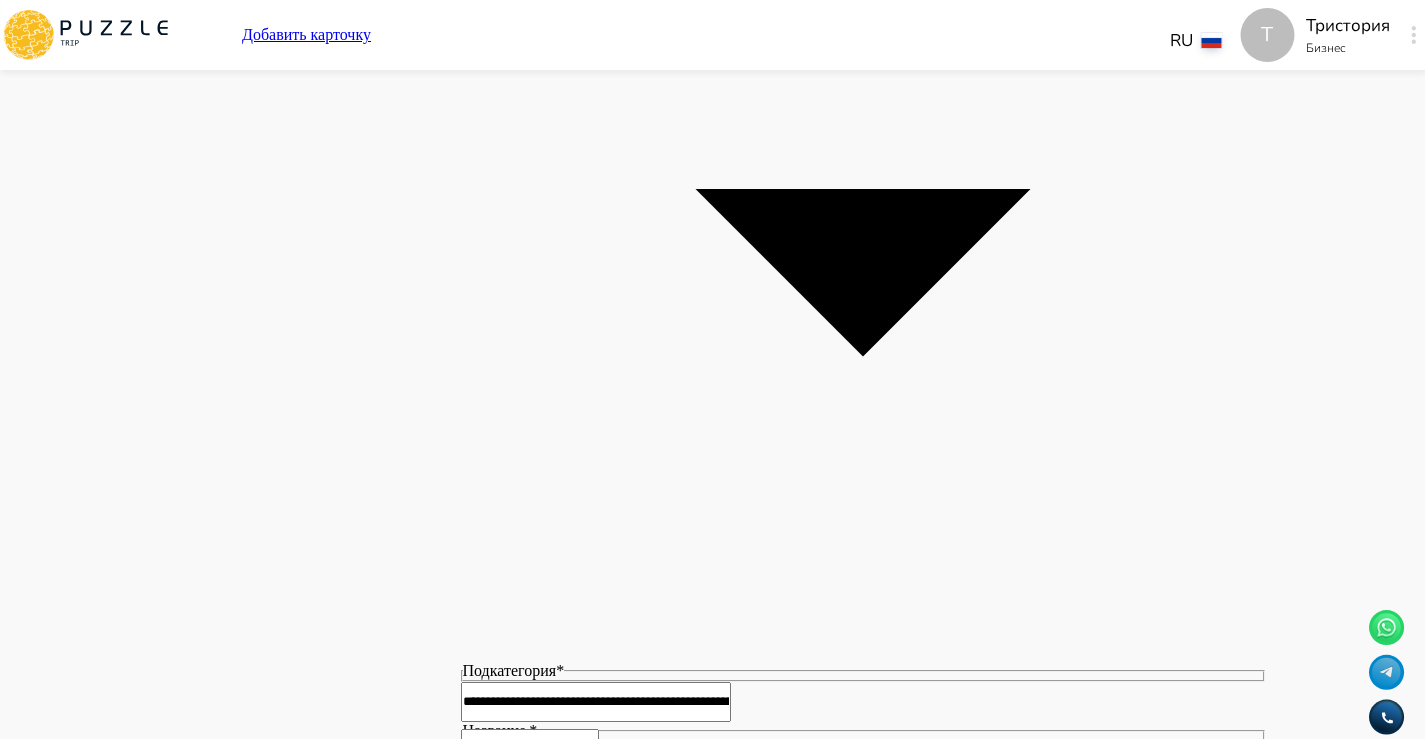 scroll, scrollTop: 2318, scrollLeft: 0, axis: vertical 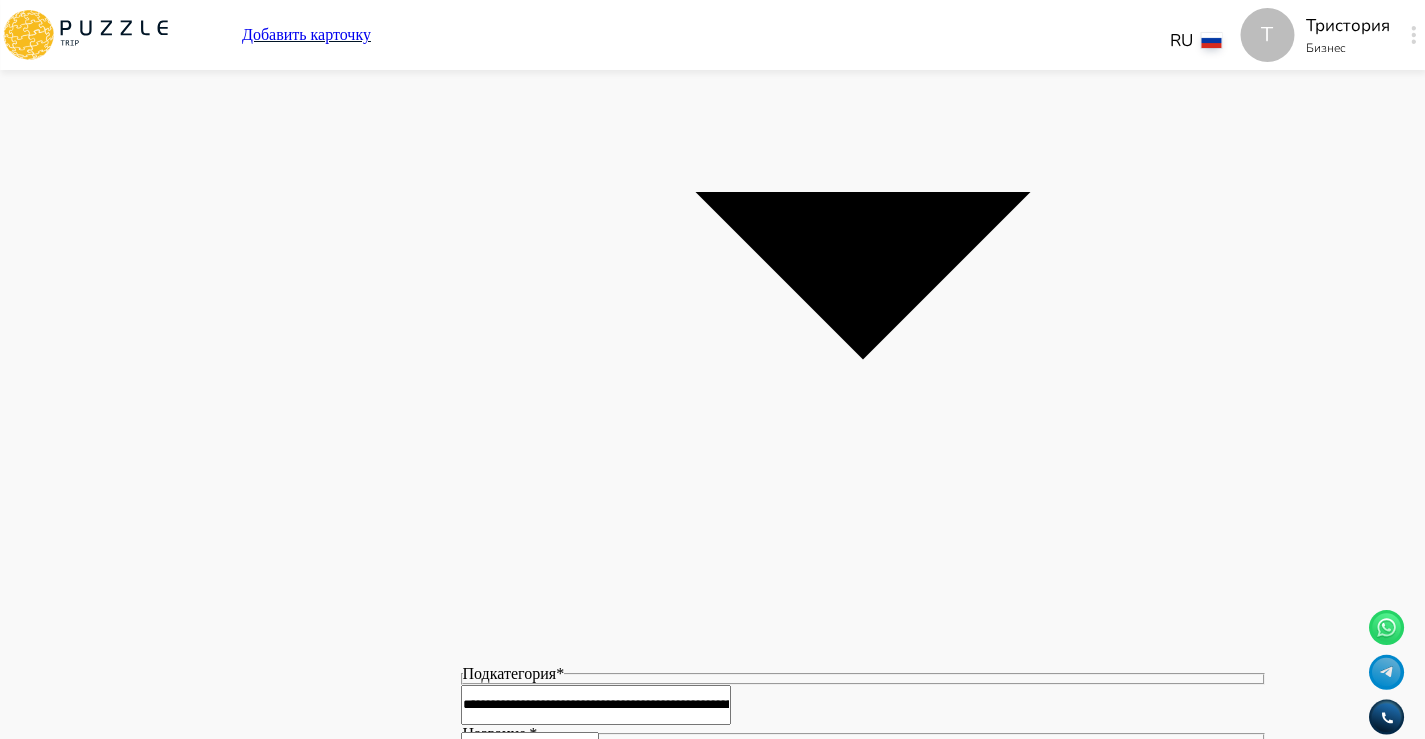 click on "**********" at bounding box center [759, 7917] 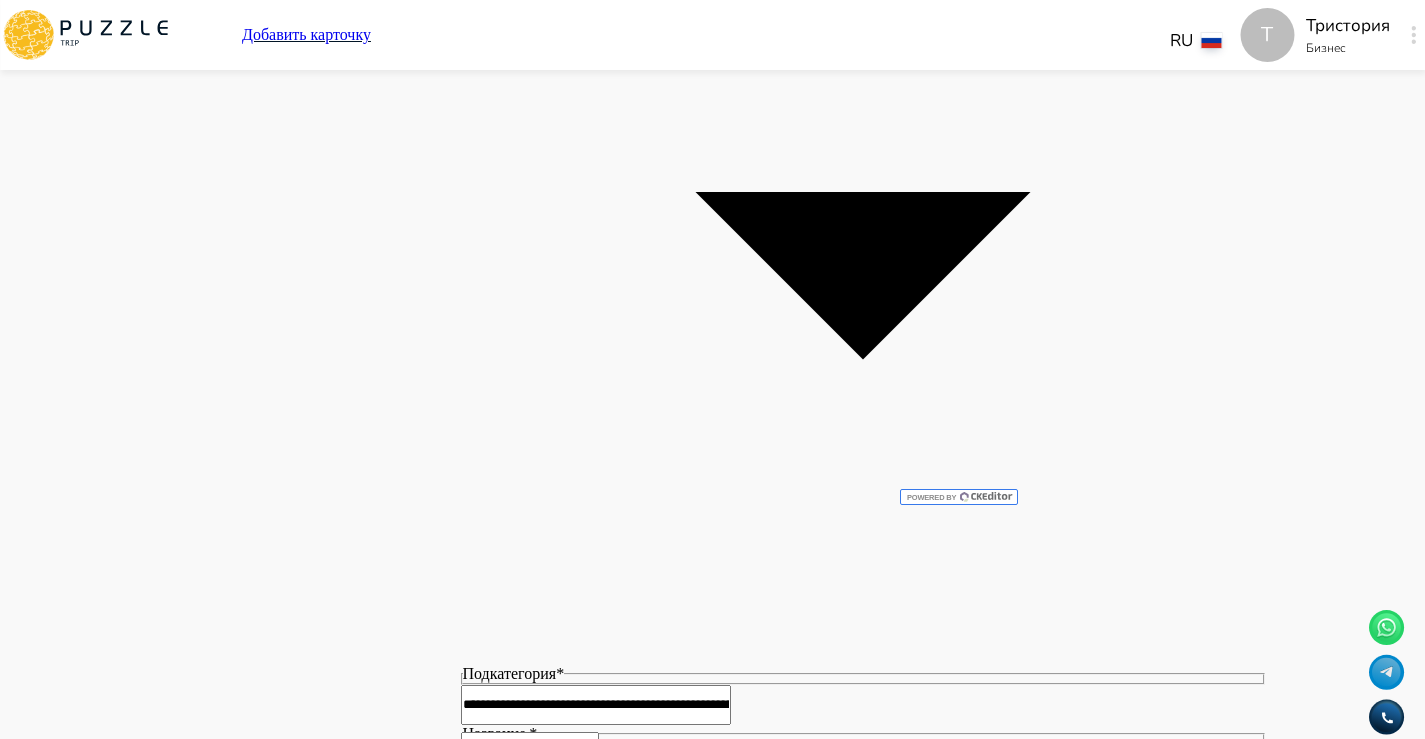 drag, startPoint x: 694, startPoint y: 437, endPoint x: 782, endPoint y: 438, distance: 88.005684 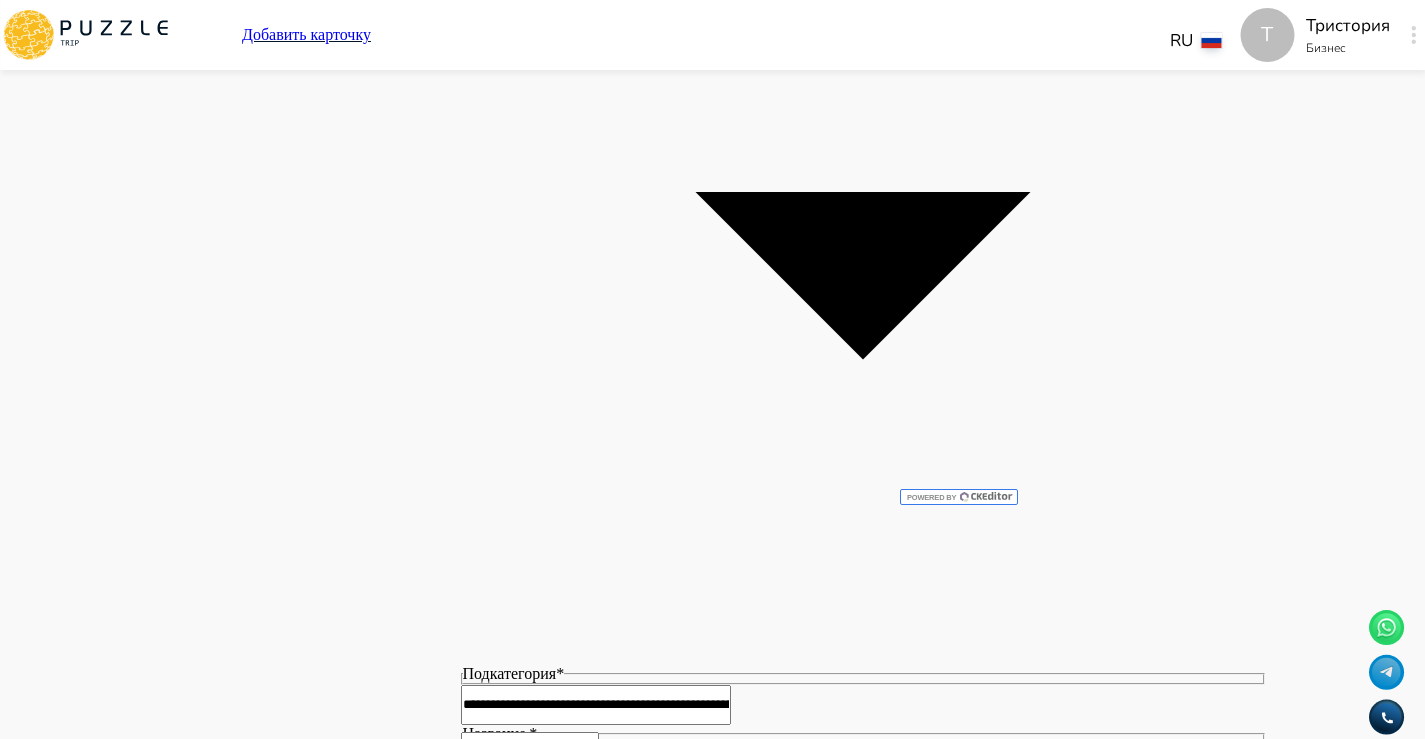 click on "**********" at bounding box center (863, 10713) 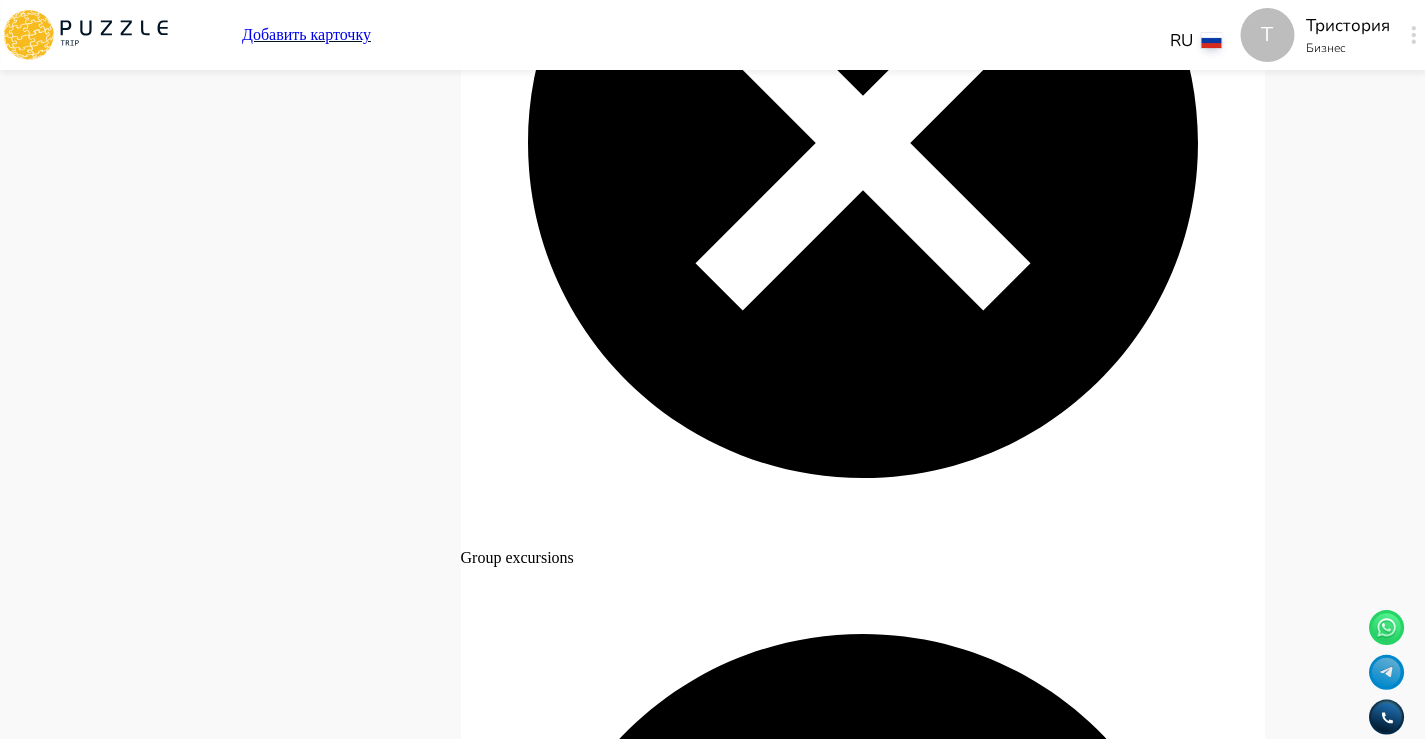 scroll, scrollTop: 6166, scrollLeft: 0, axis: vertical 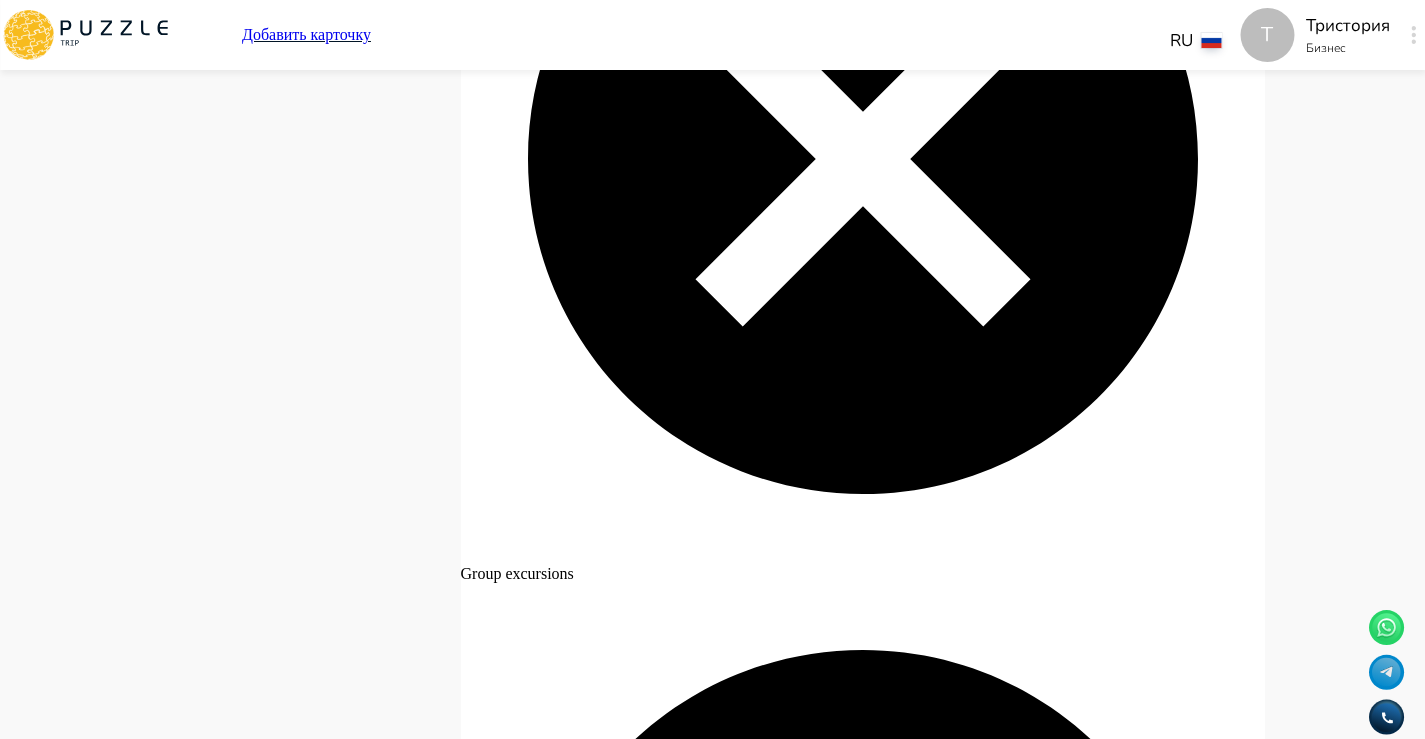 click on "Guide" at bounding box center [863, 14429] 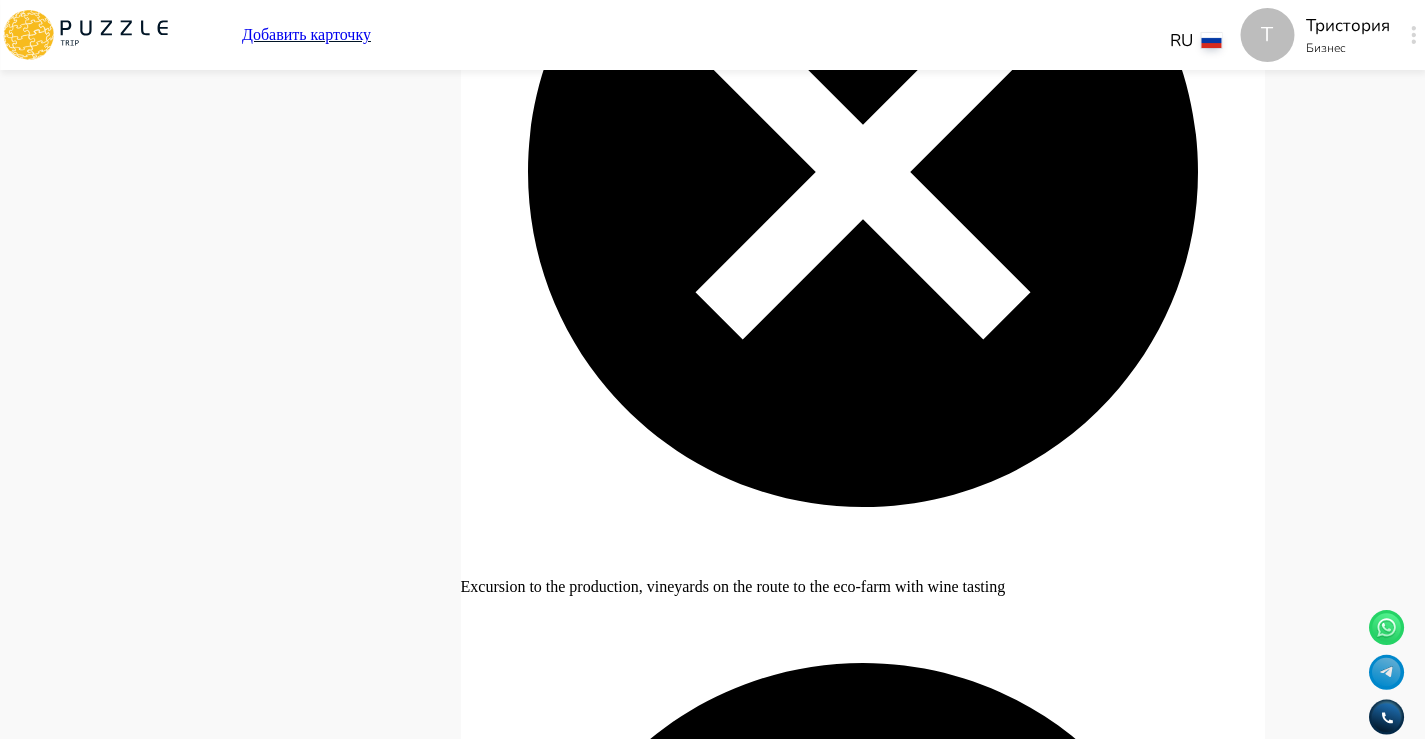 scroll, scrollTop: 7024, scrollLeft: 0, axis: vertical 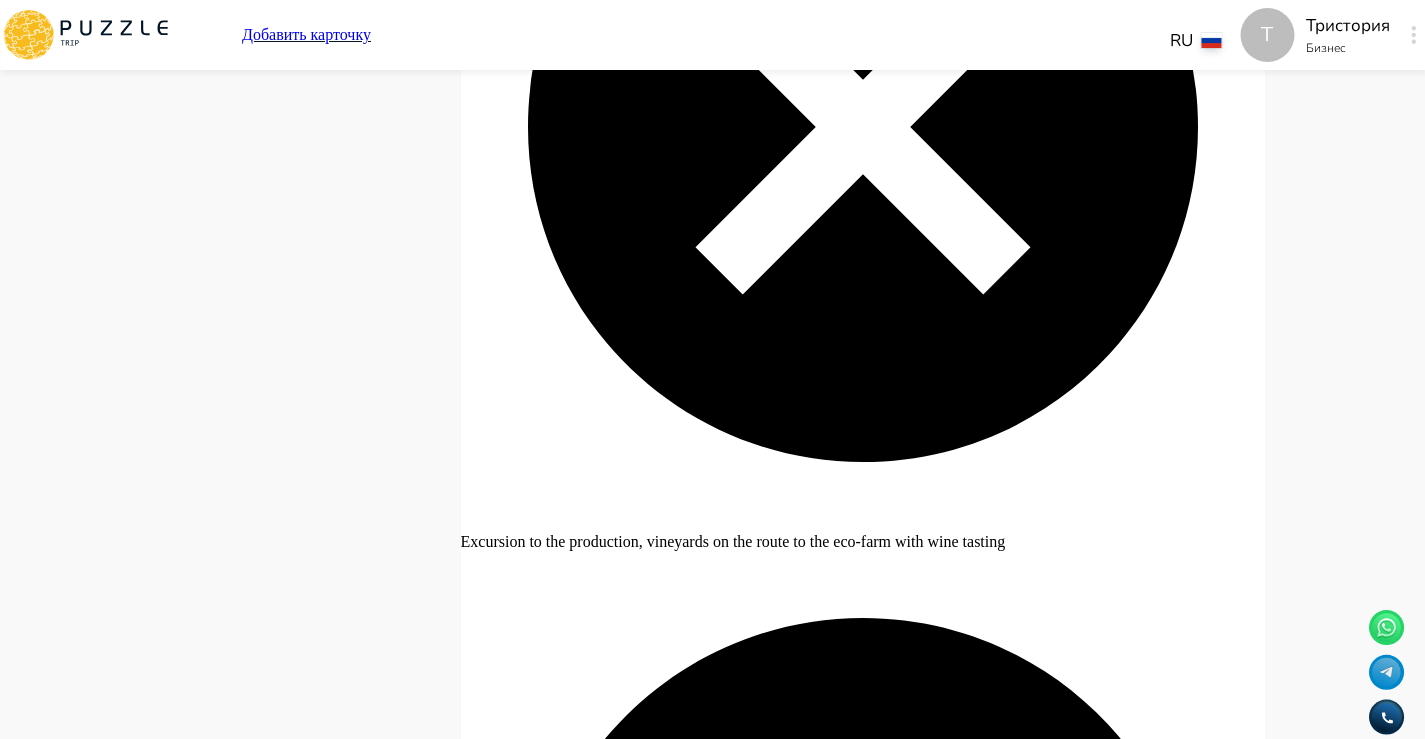 click on "Опубликовать" at bounding box center (506, 20517) 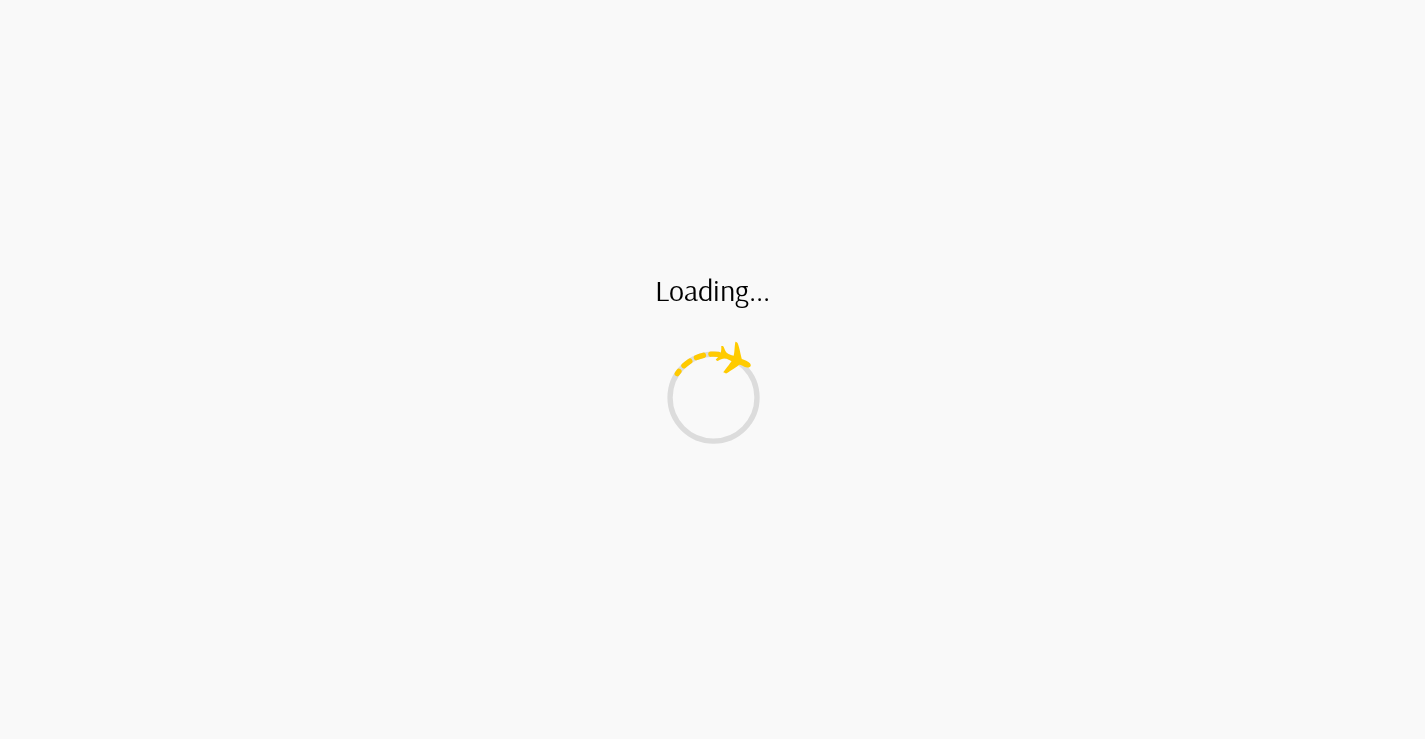 scroll, scrollTop: 0, scrollLeft: 0, axis: both 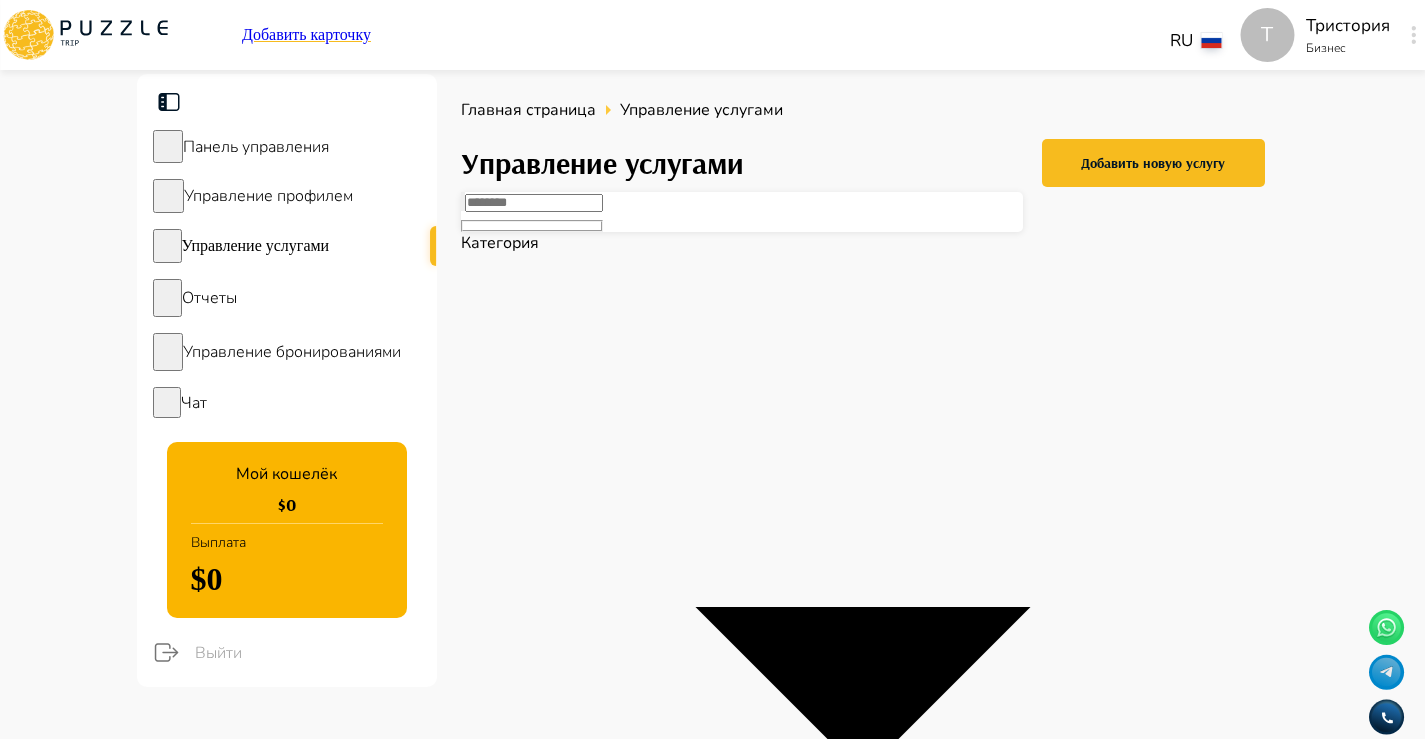 click on "Рабочее время" at bounding box center [1219, 2178] 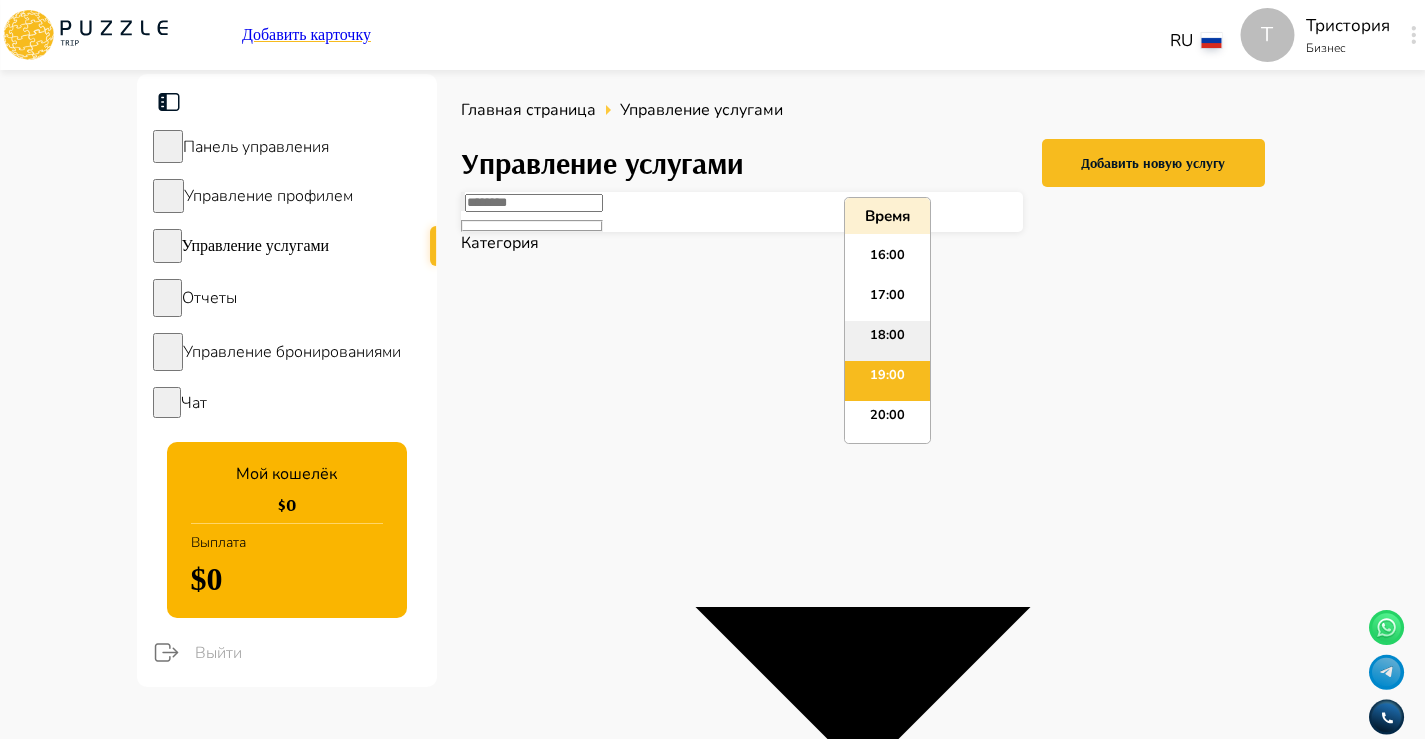 scroll, scrollTop: 624, scrollLeft: 0, axis: vertical 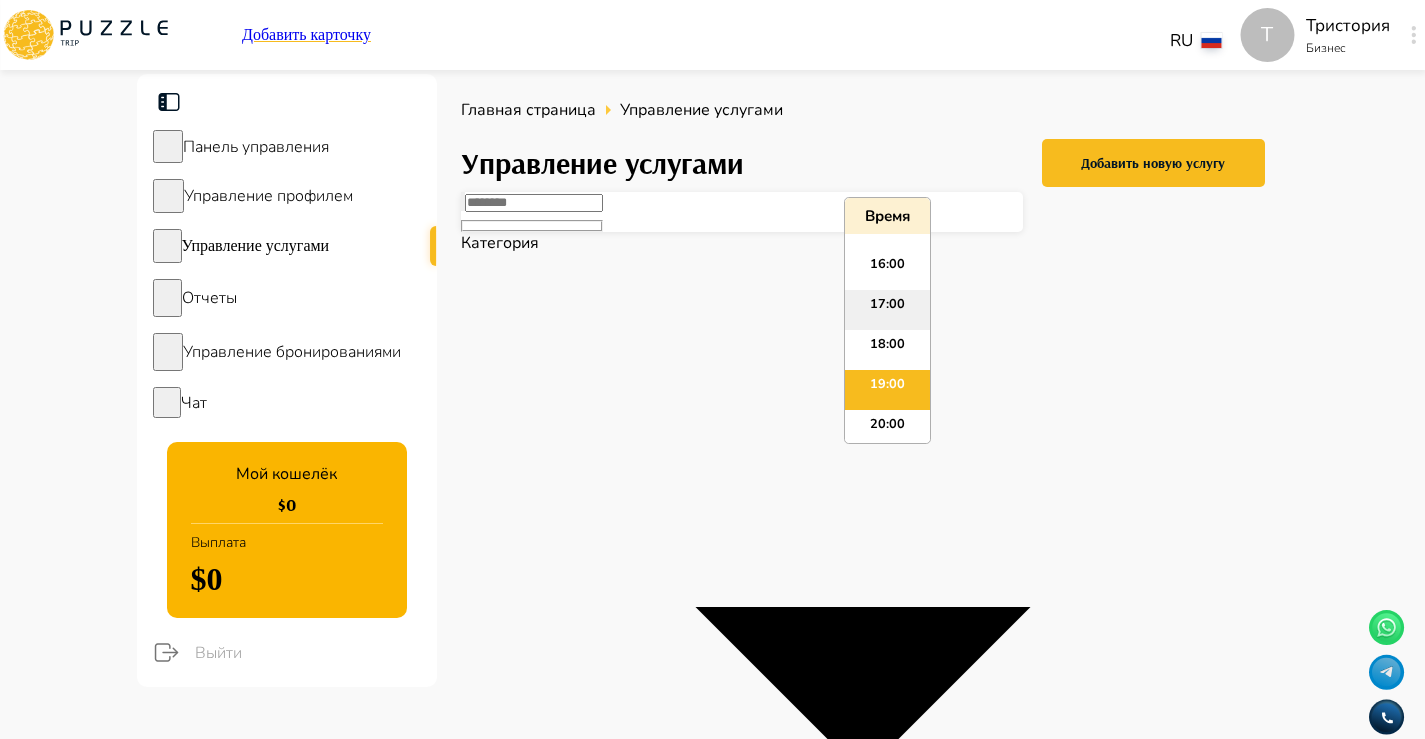 click on "17:00" at bounding box center (887, 310) 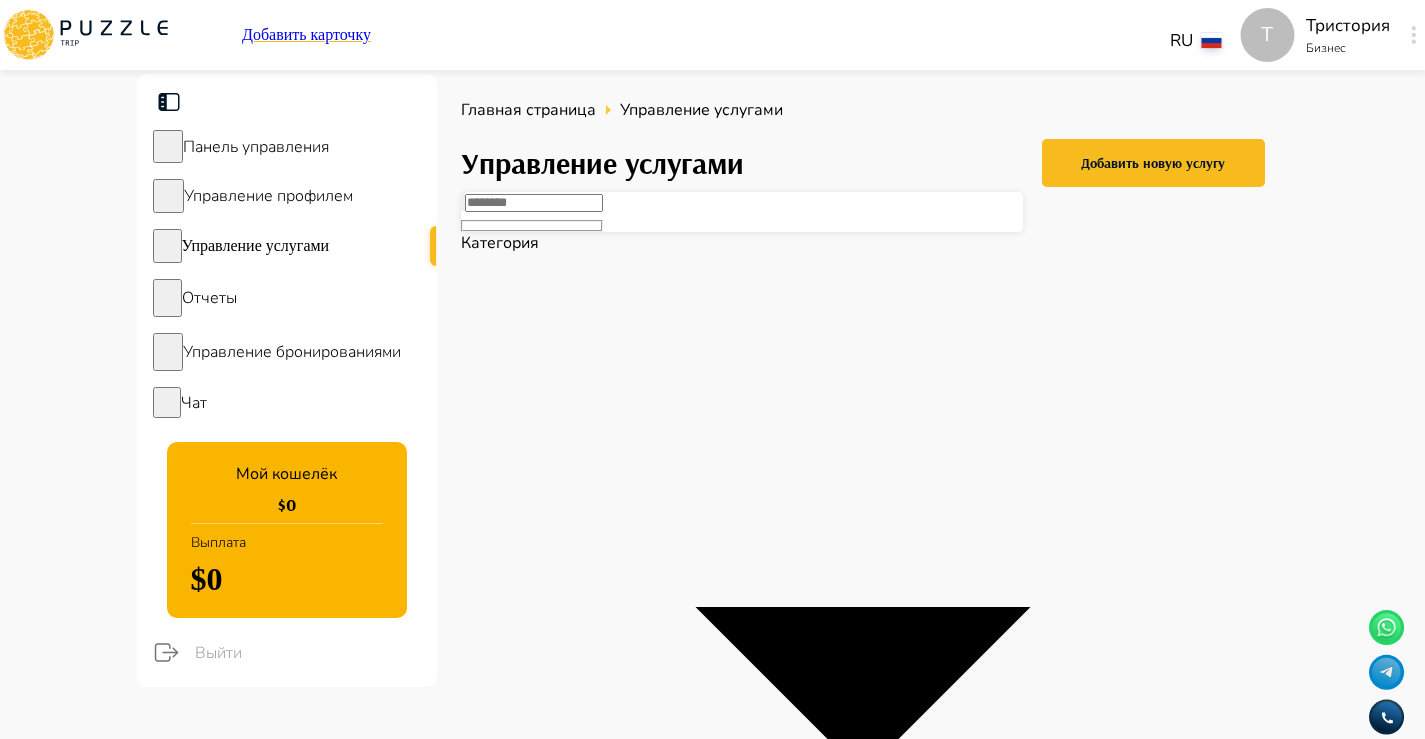 click on "*****" at bounding box center [712, 5940] 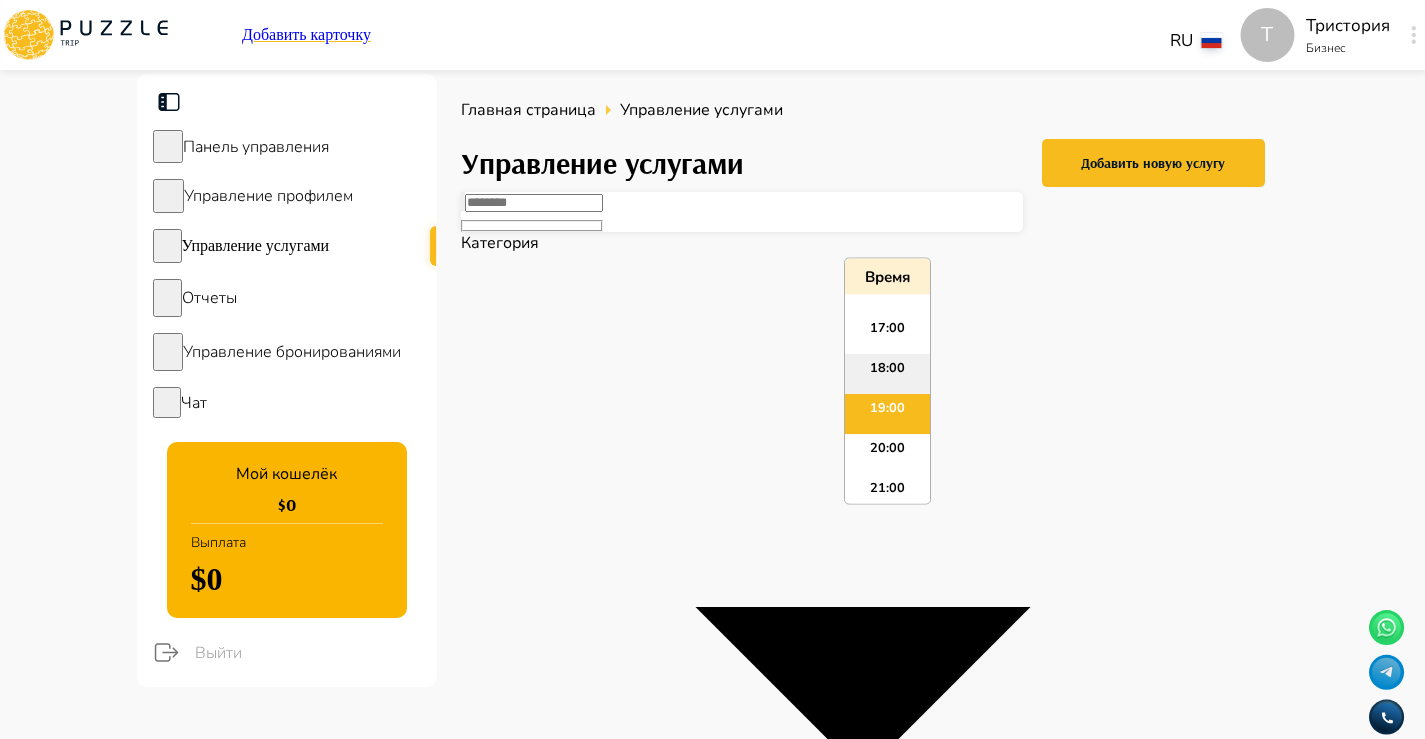 scroll, scrollTop: 658, scrollLeft: 0, axis: vertical 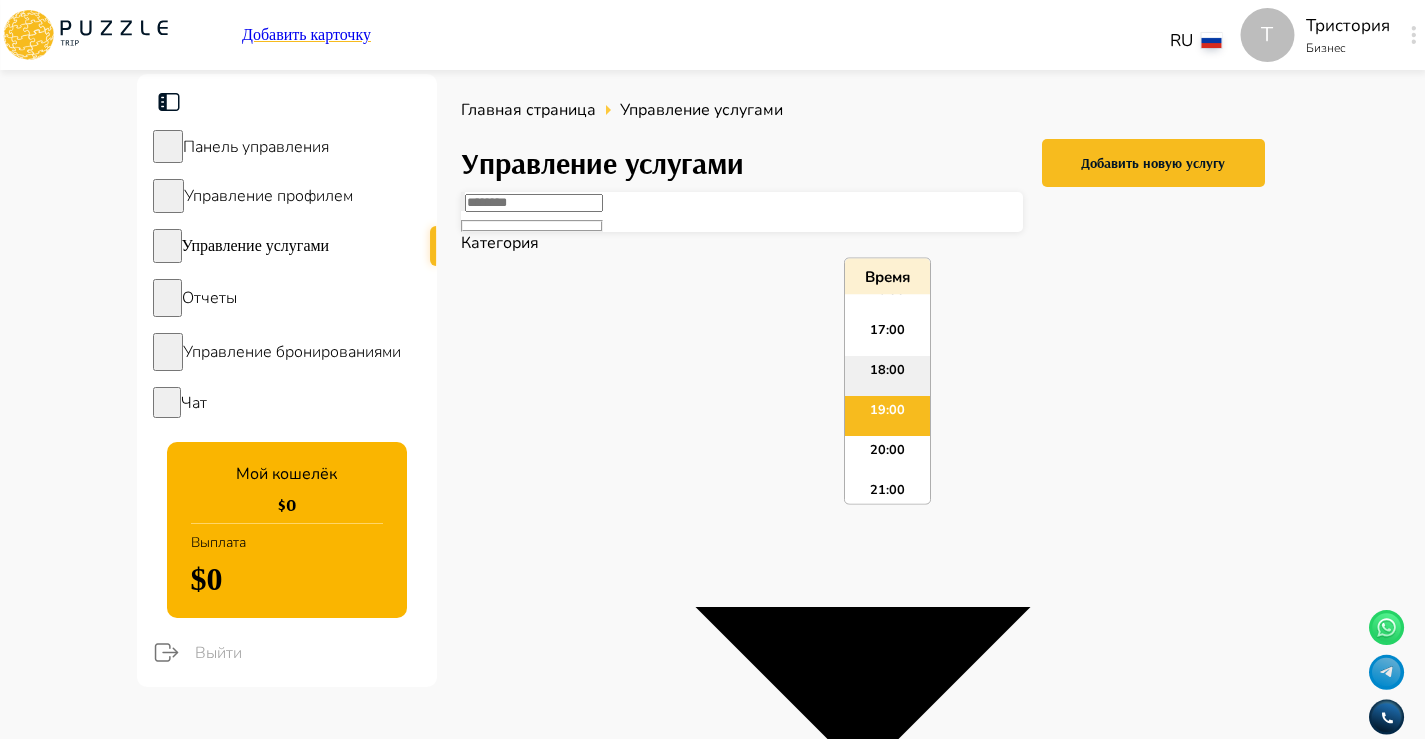 click on "17:00" at bounding box center [887, 337] 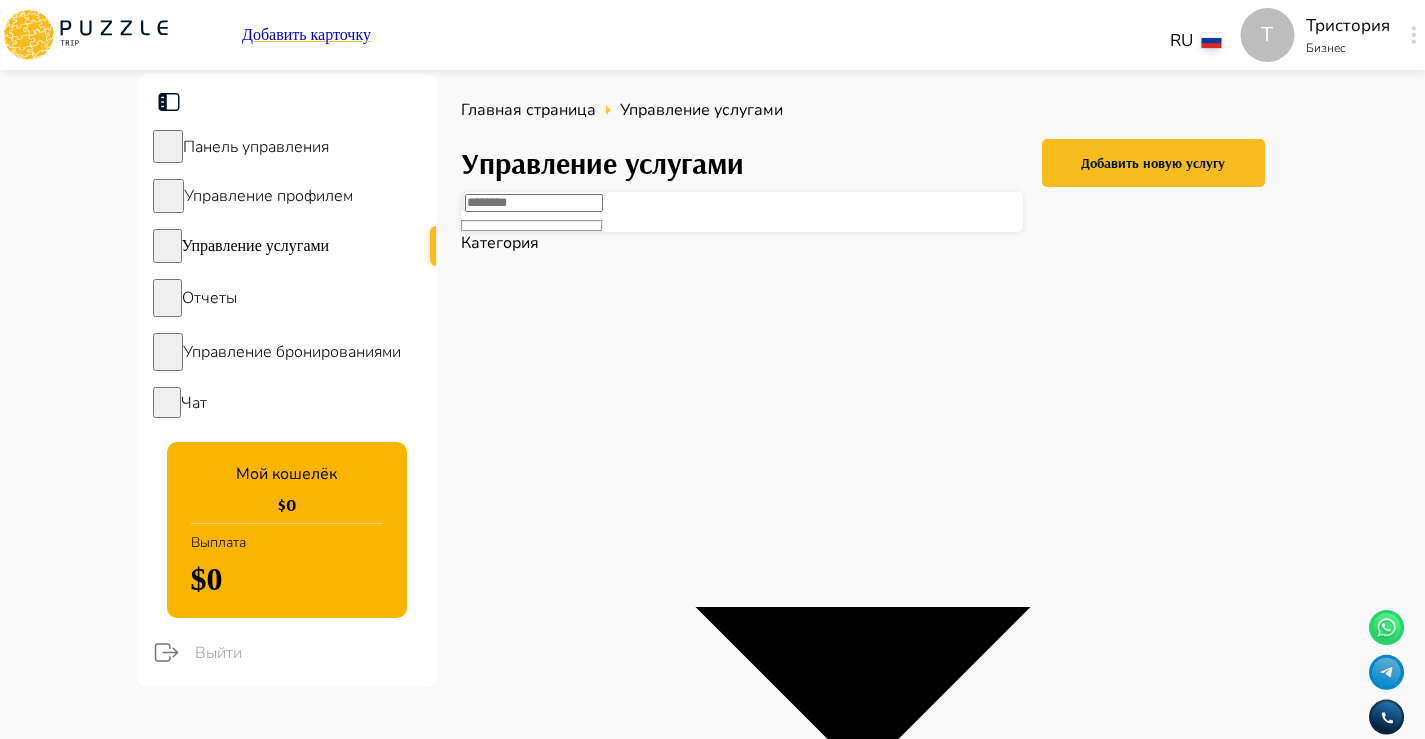 click on "*****" at bounding box center (712, 7521) 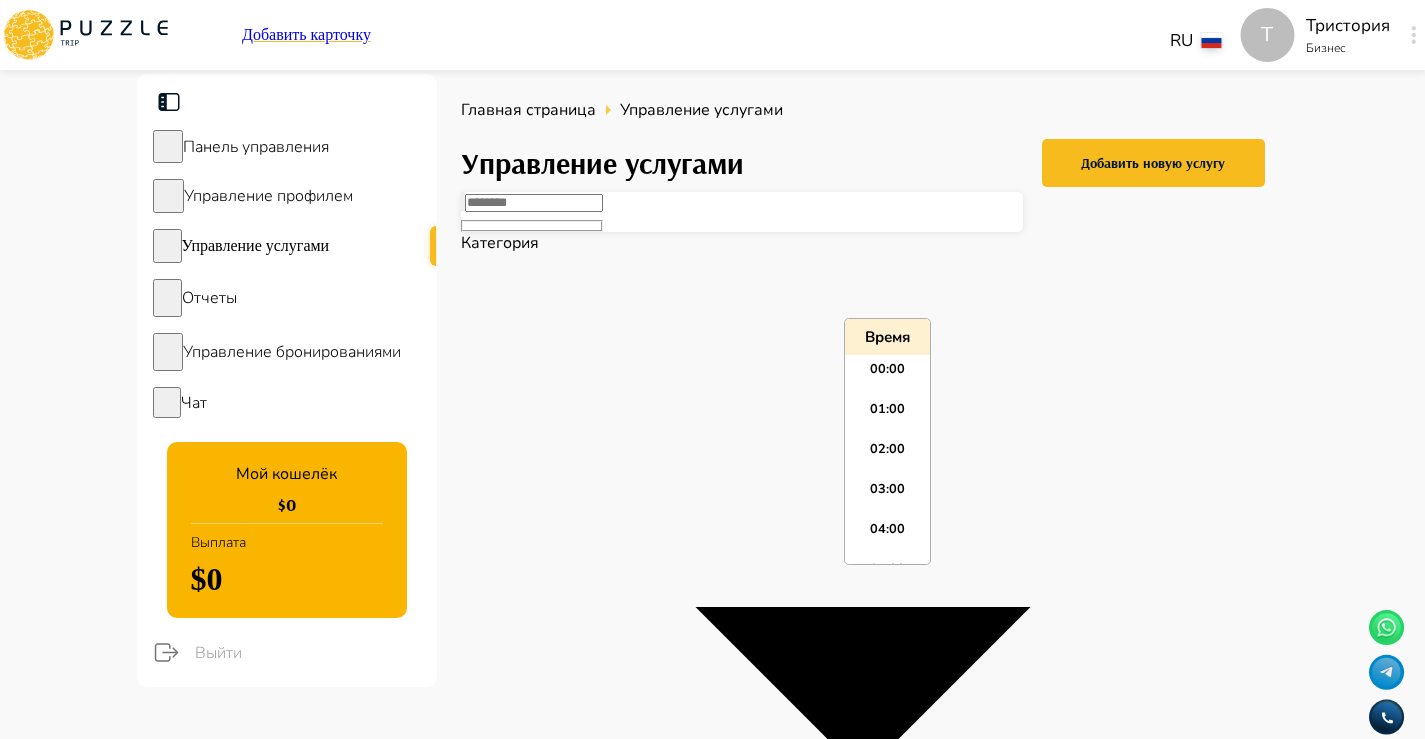 scroll, scrollTop: 675, scrollLeft: 0, axis: vertical 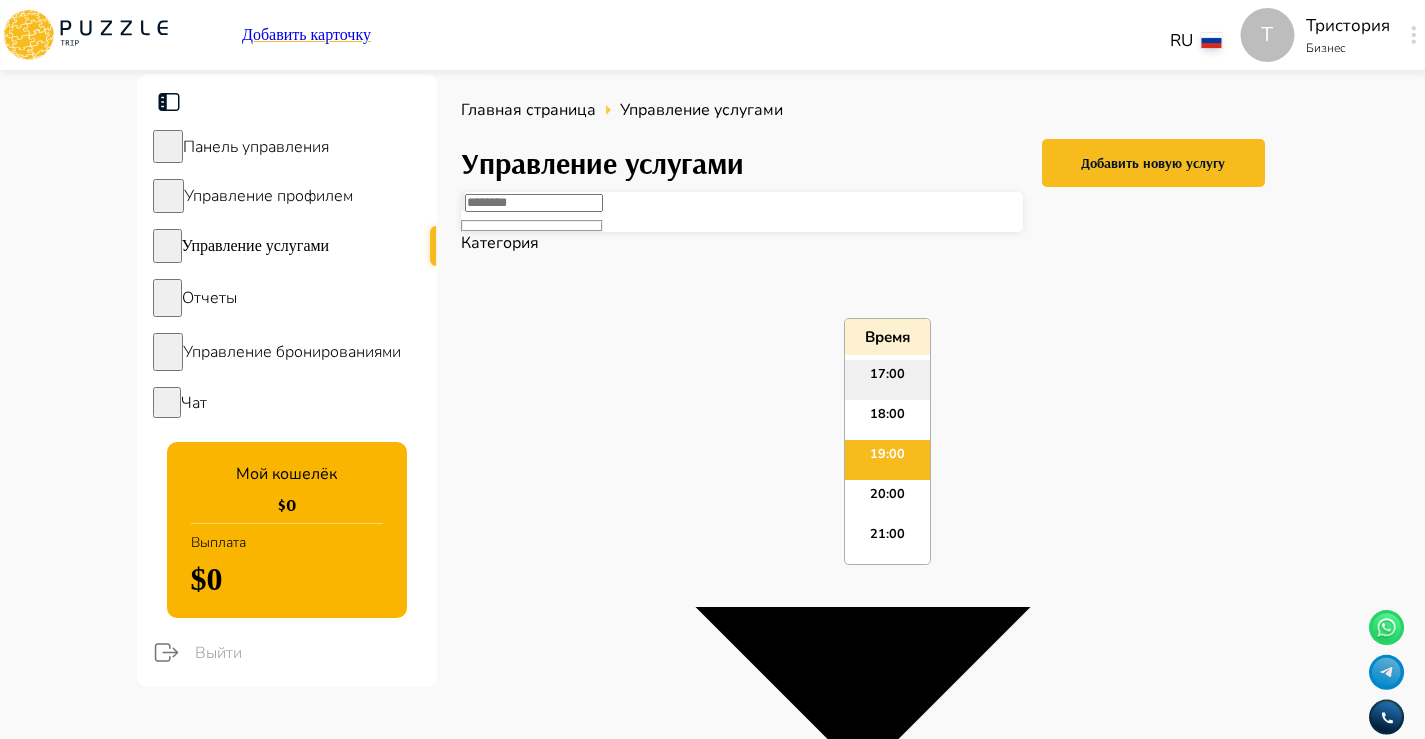 click on "17:00" at bounding box center (887, 380) 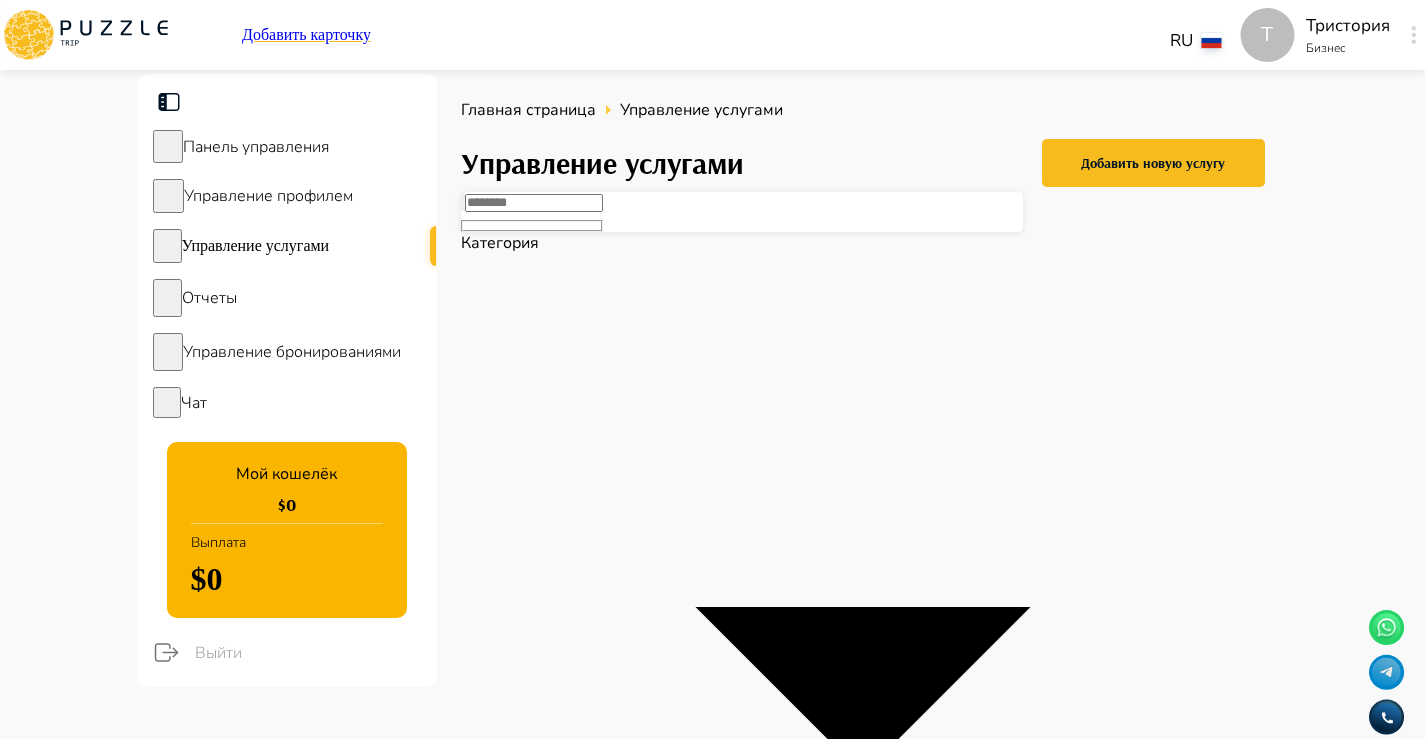 click on "*****" at bounding box center [712, 9102] 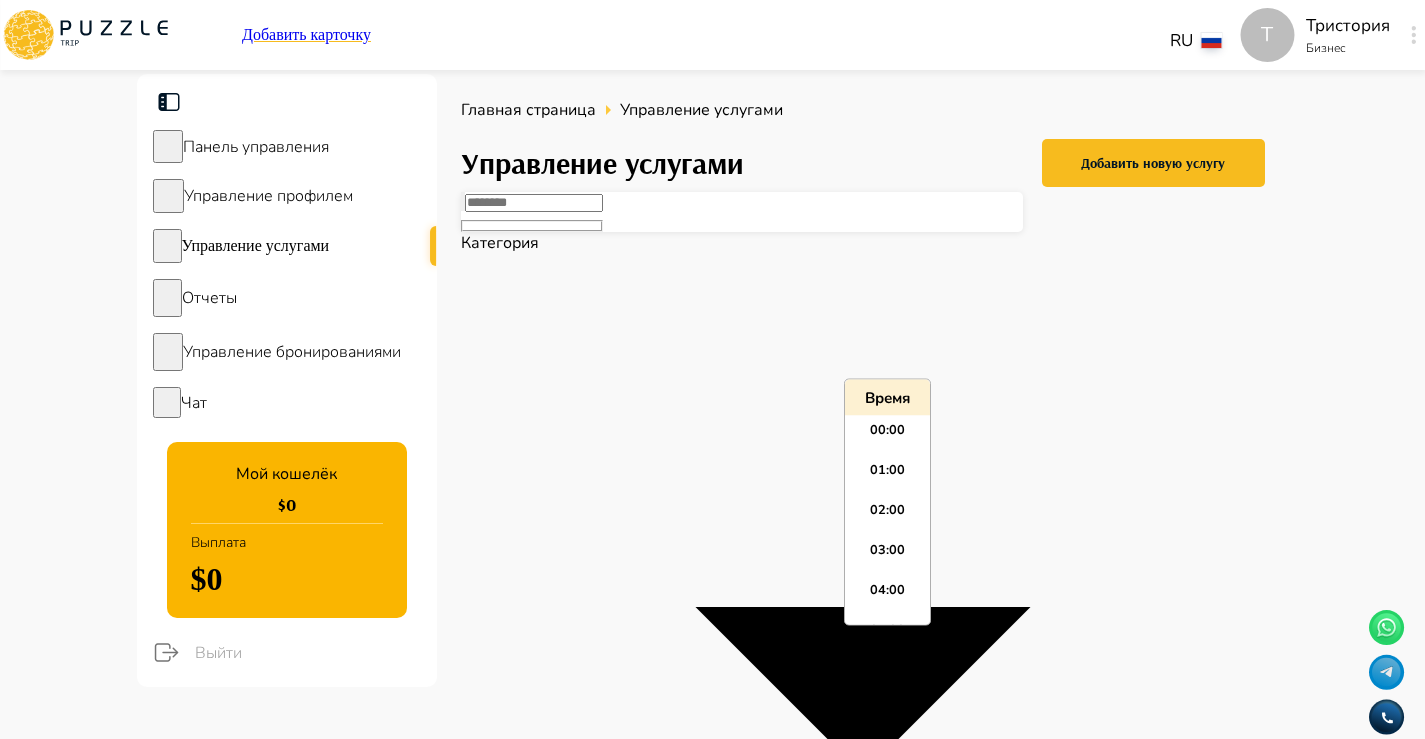 scroll, scrollTop: 675, scrollLeft: 0, axis: vertical 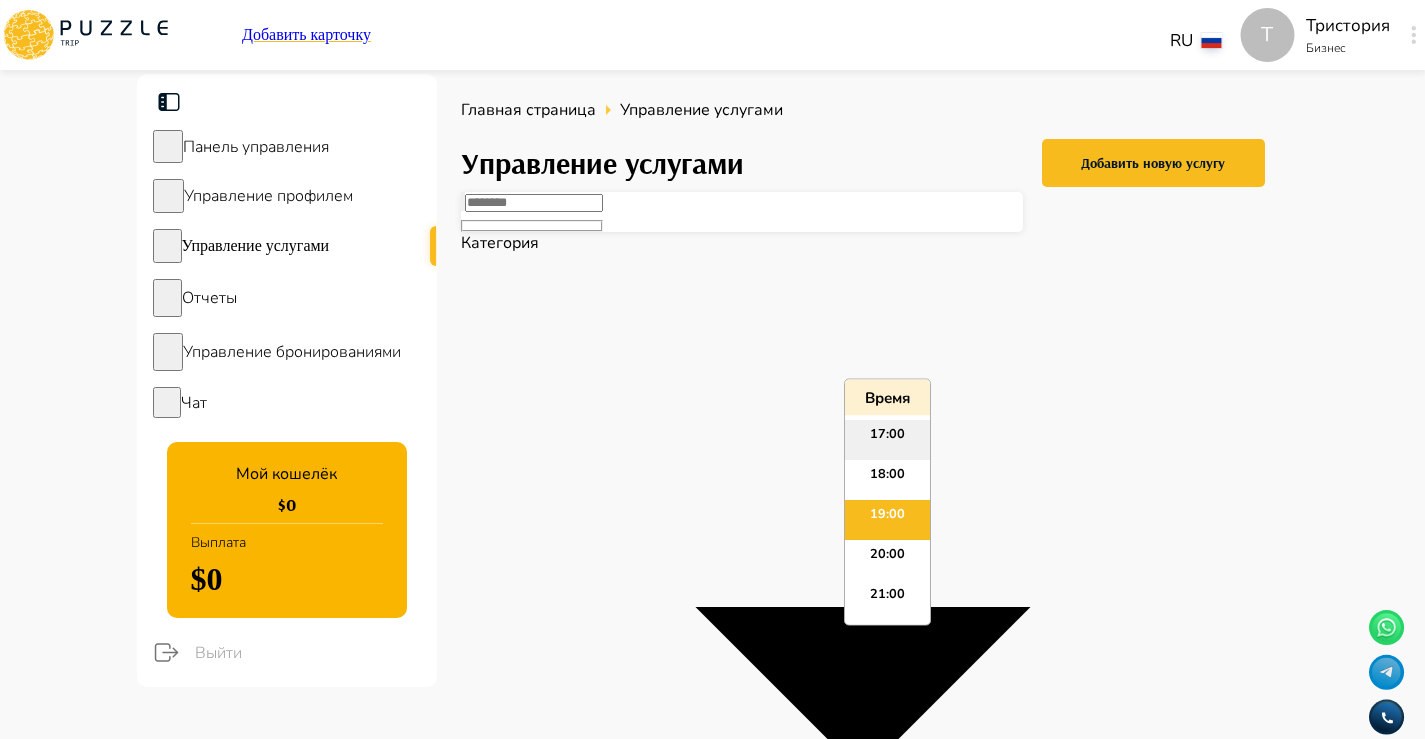 click on "17:00" at bounding box center [887, 441] 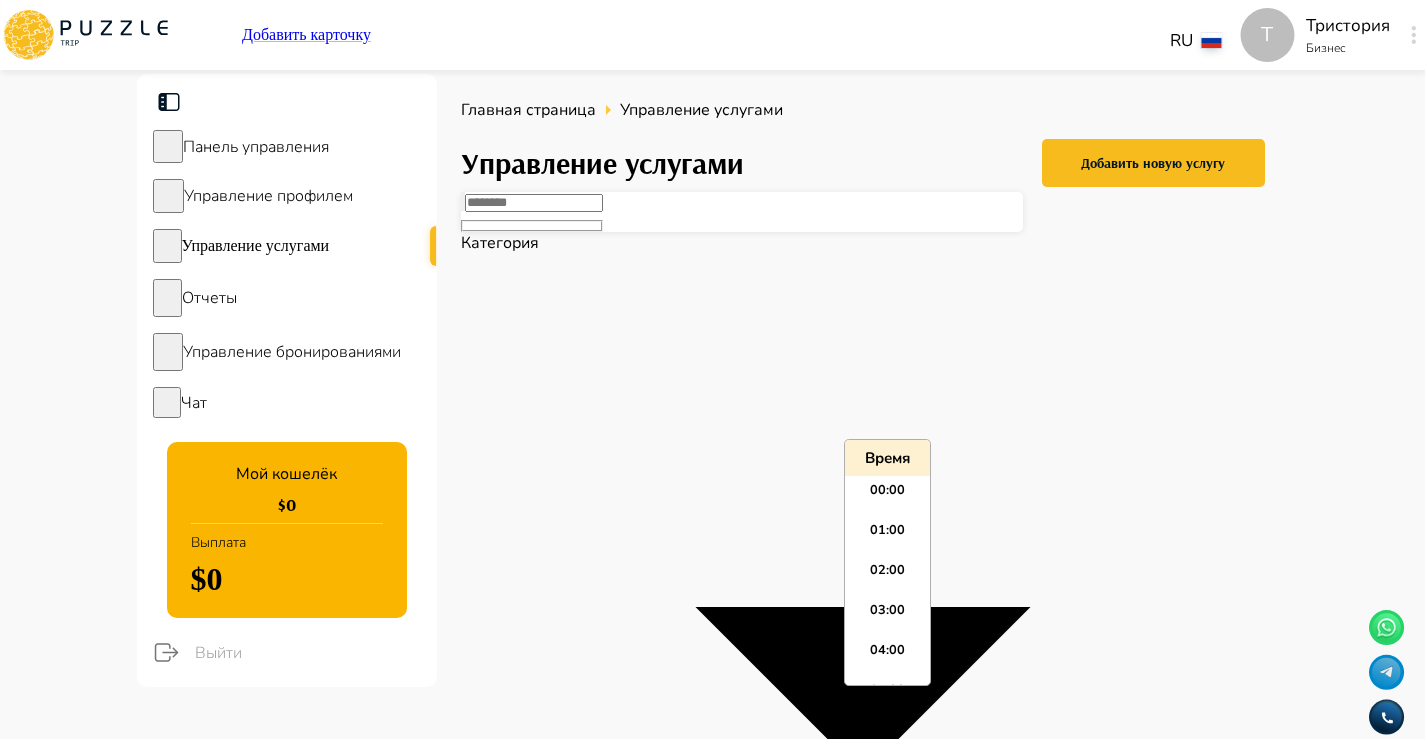 click on "*****" at bounding box center (712, 10683) 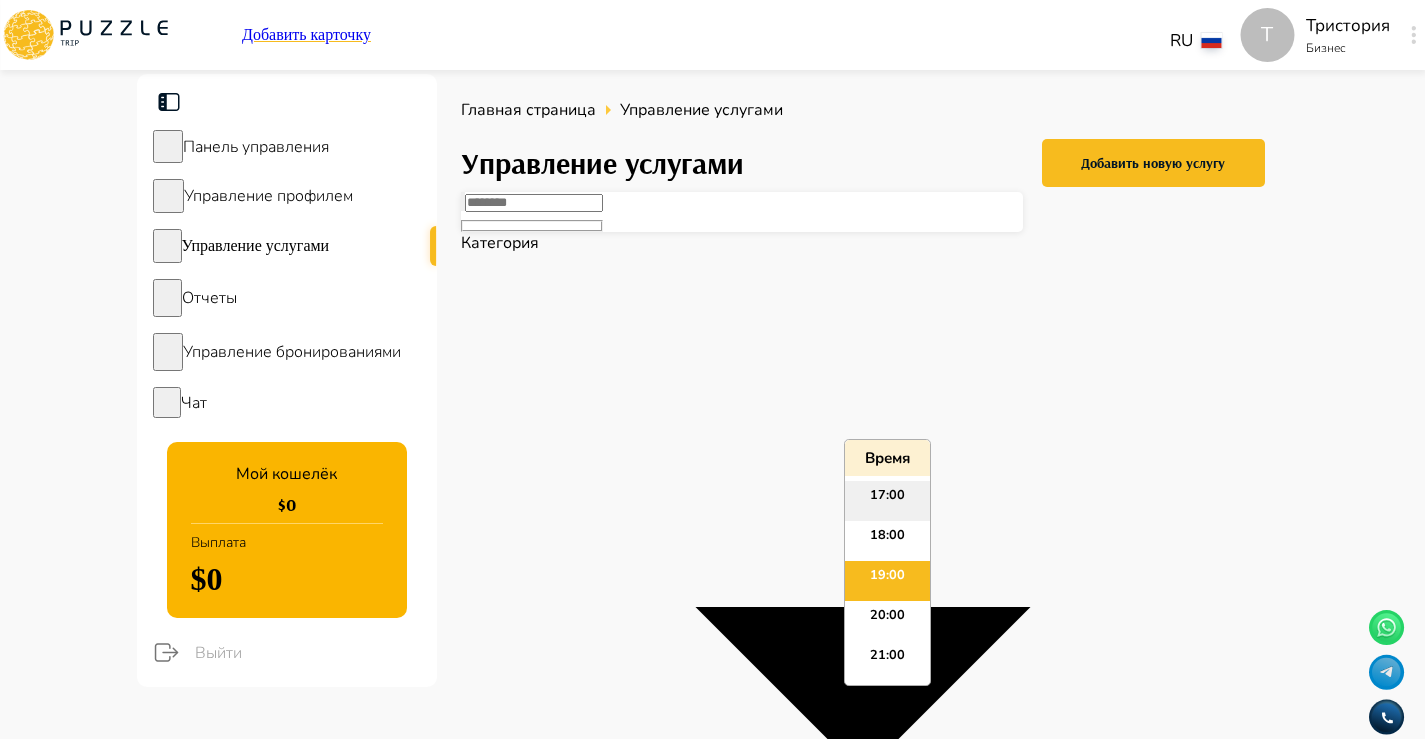 click on "17:00" at bounding box center [887, 501] 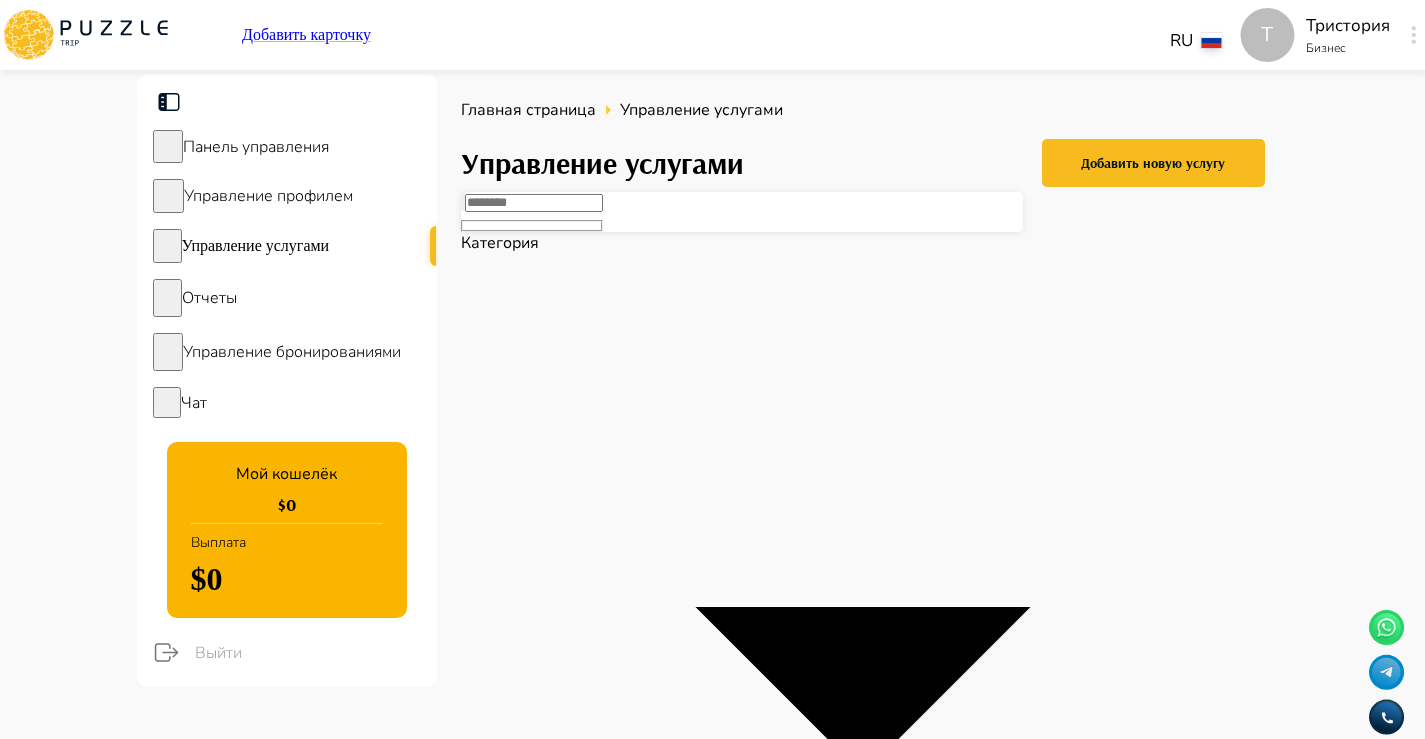 click on "*****" at bounding box center [712, 12264] 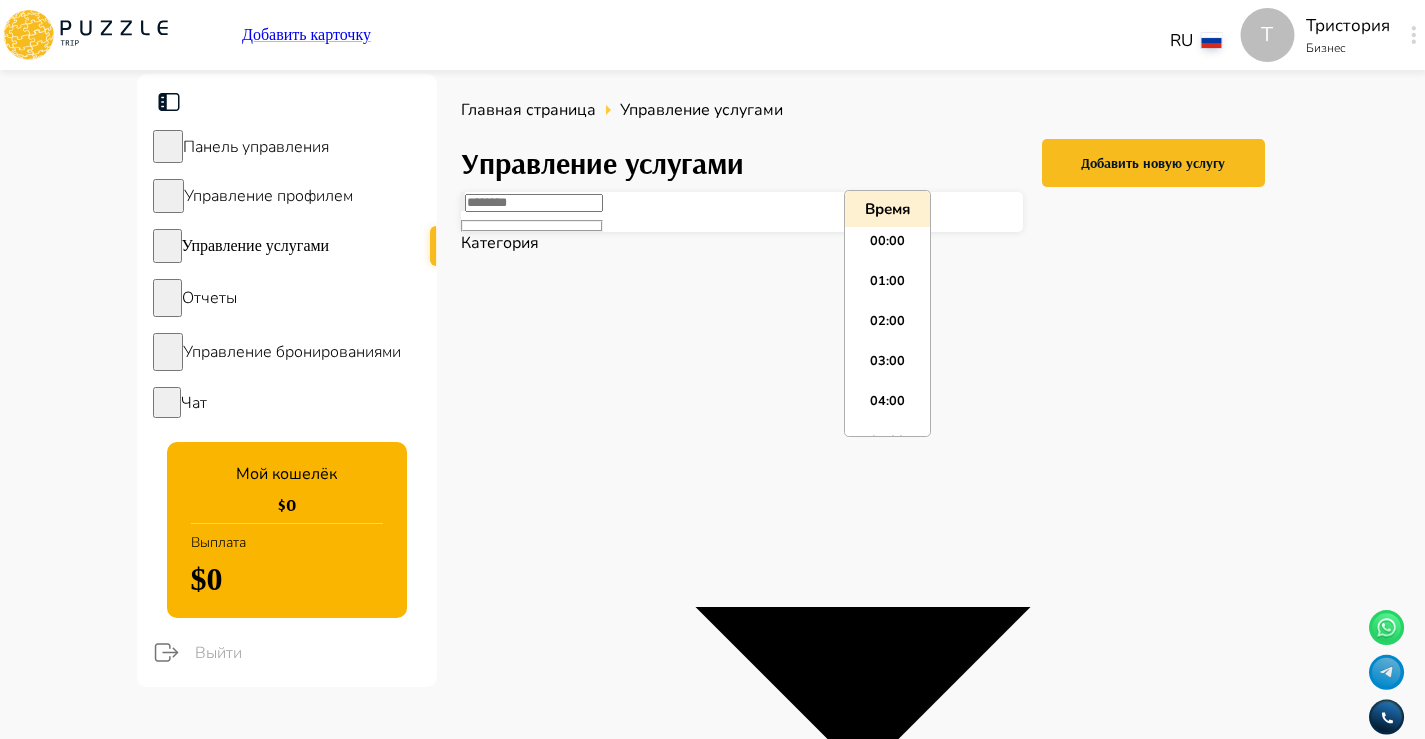 scroll, scrollTop: 675, scrollLeft: 0, axis: vertical 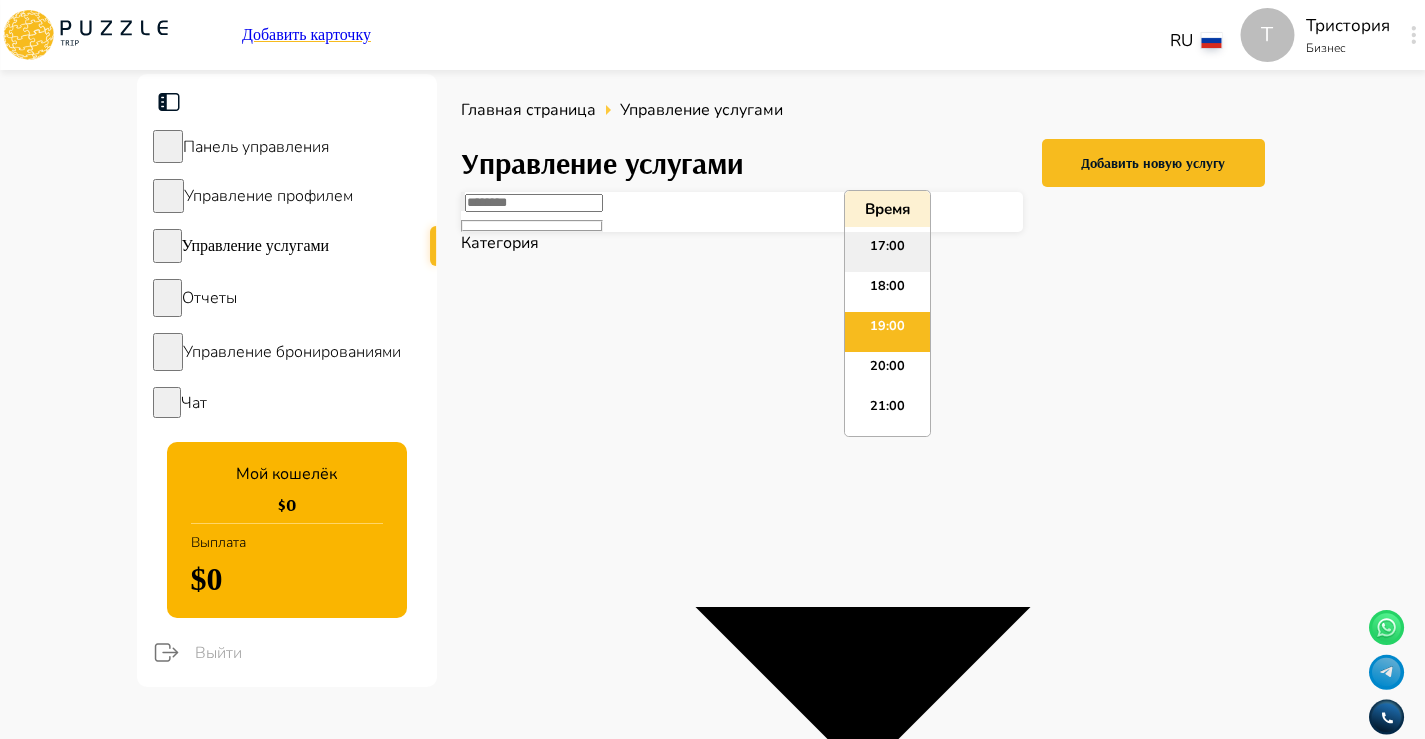 click on "17:00" at bounding box center (887, 252) 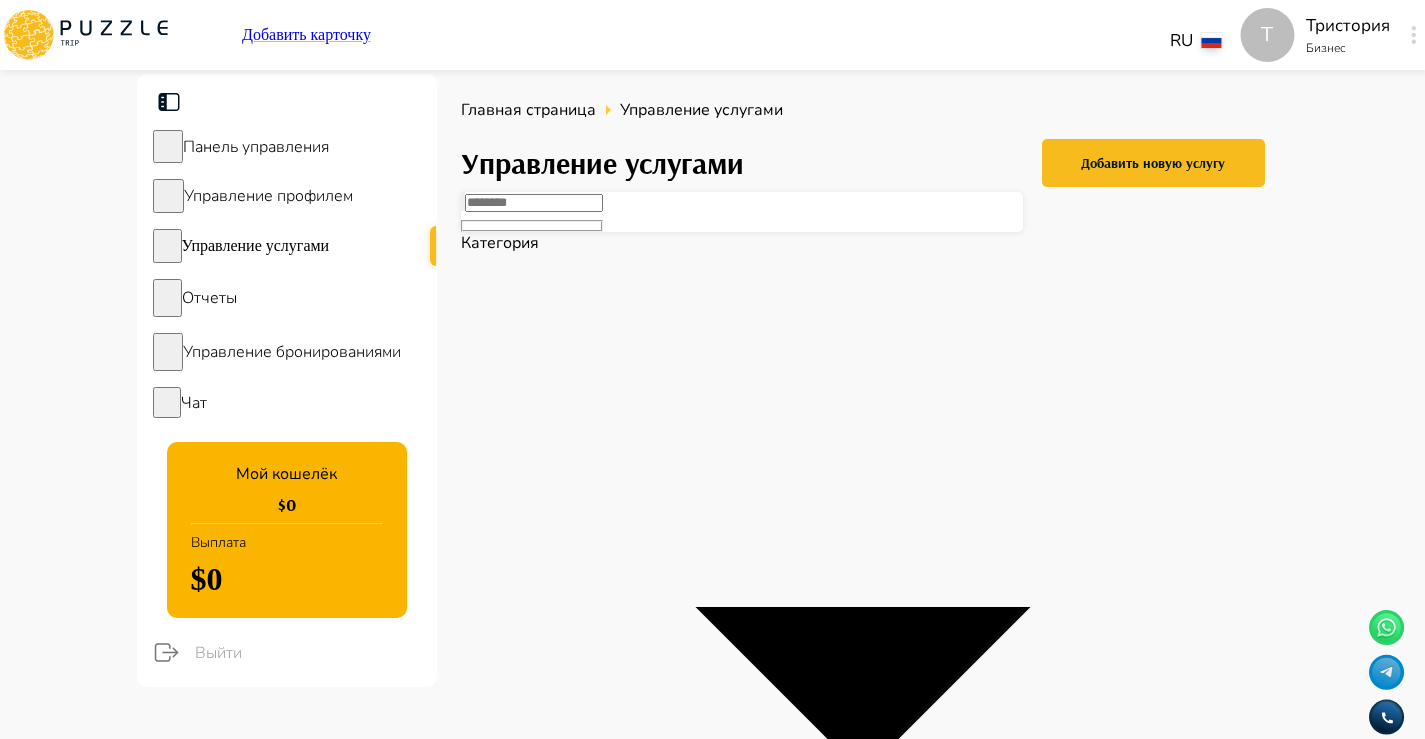 click on "*****" at bounding box center [712, 13845] 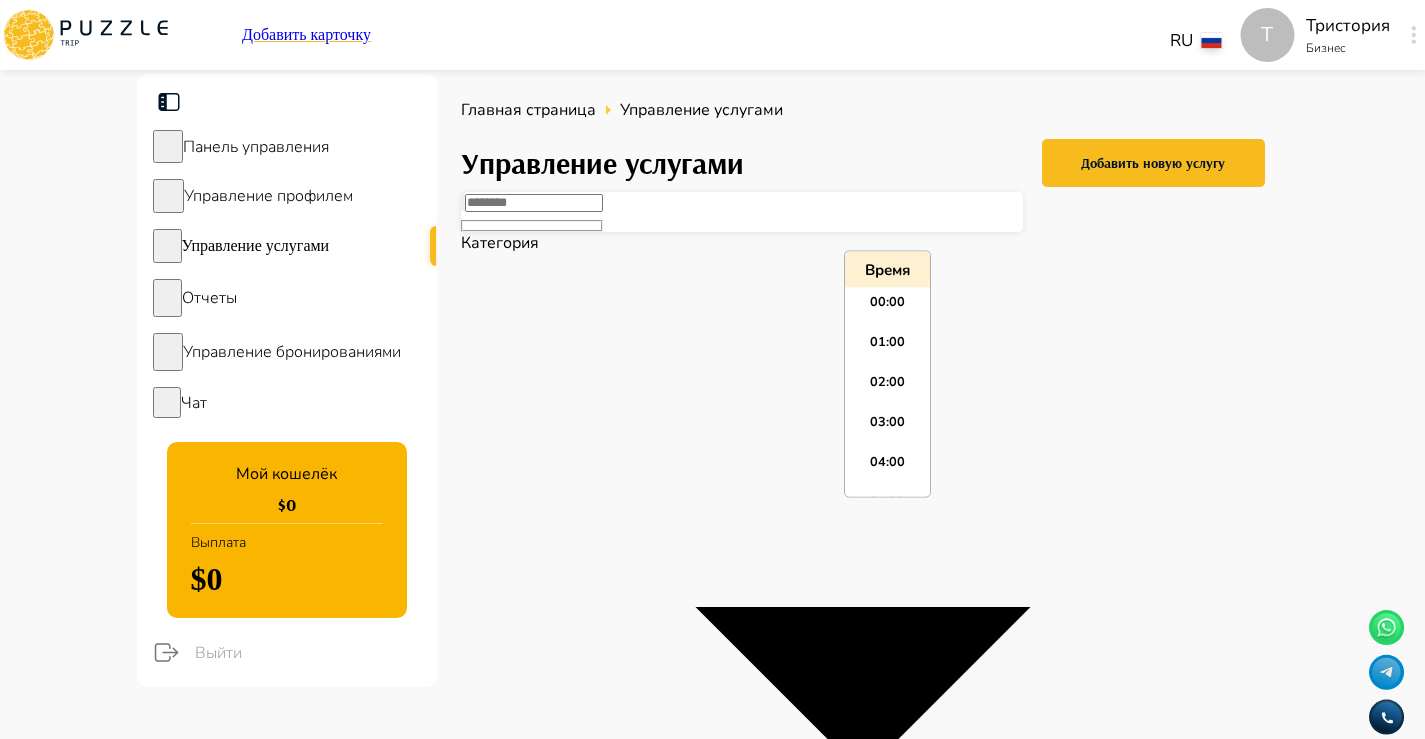 scroll, scrollTop: 675, scrollLeft: 0, axis: vertical 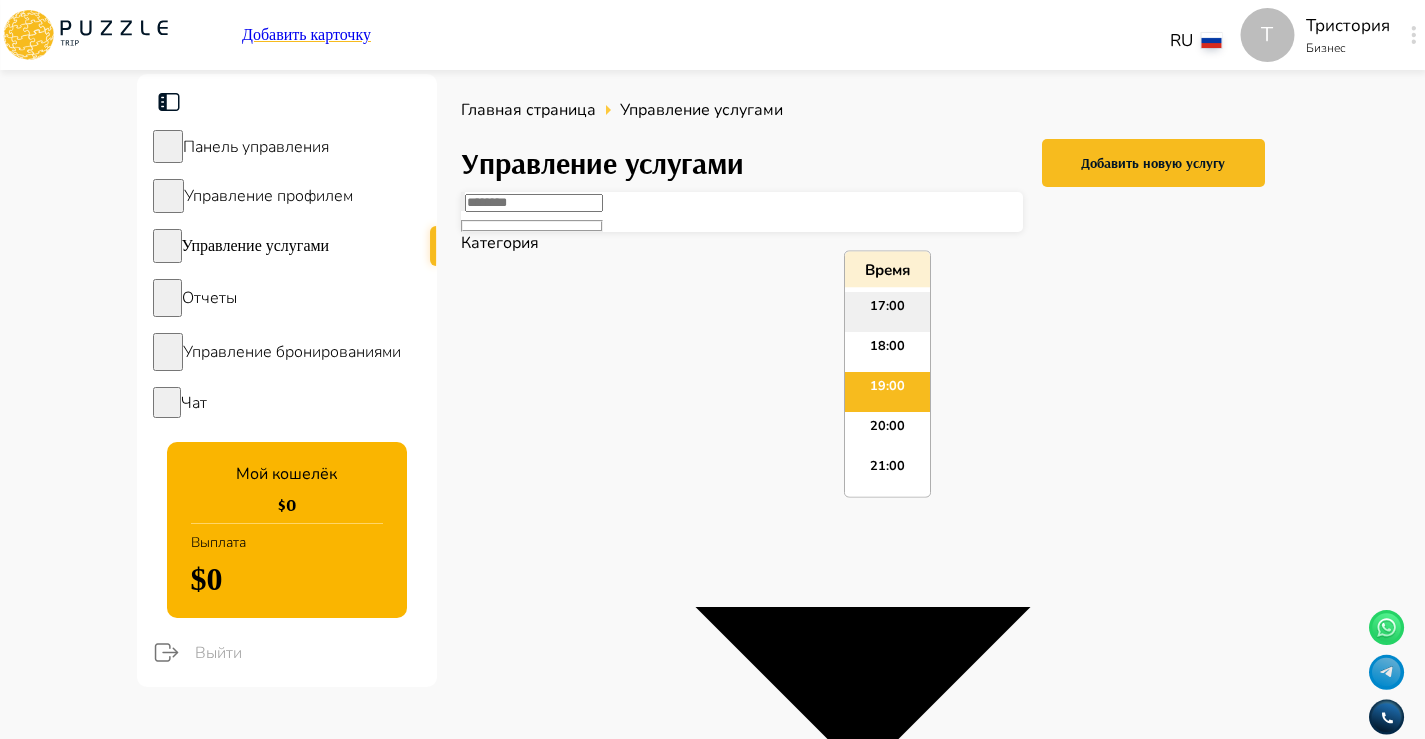 click on "17:00" at bounding box center (887, 313) 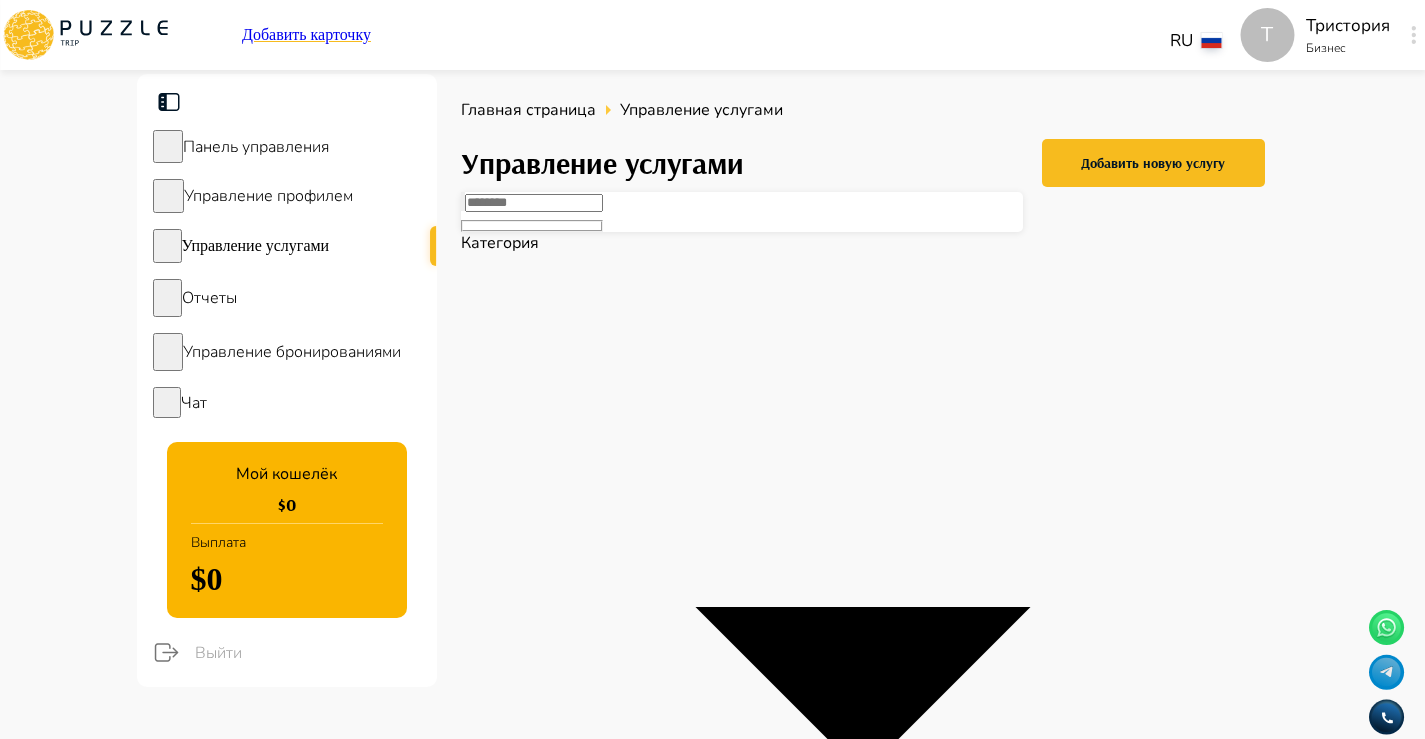 click on "Добавить" at bounding box center (31, 13874) 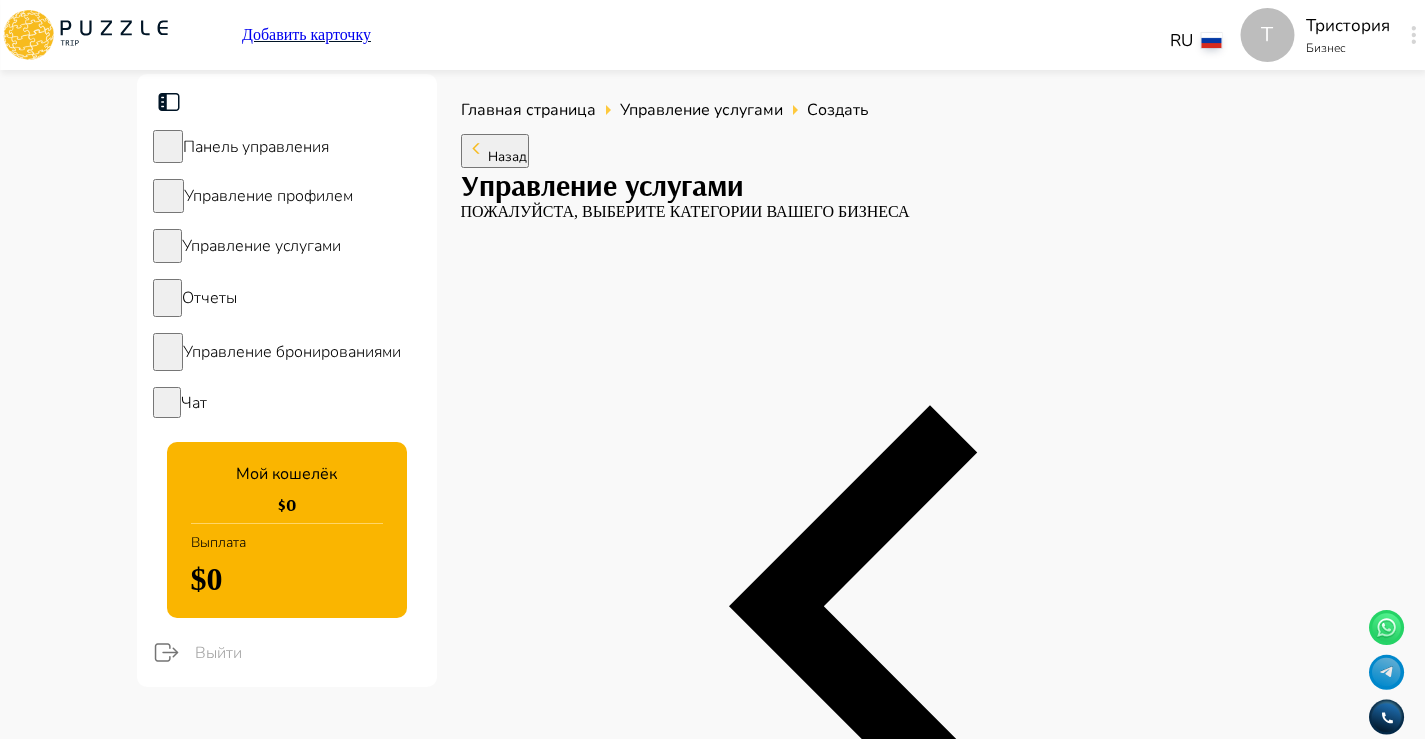 scroll, scrollTop: 0, scrollLeft: 43, axis: horizontal 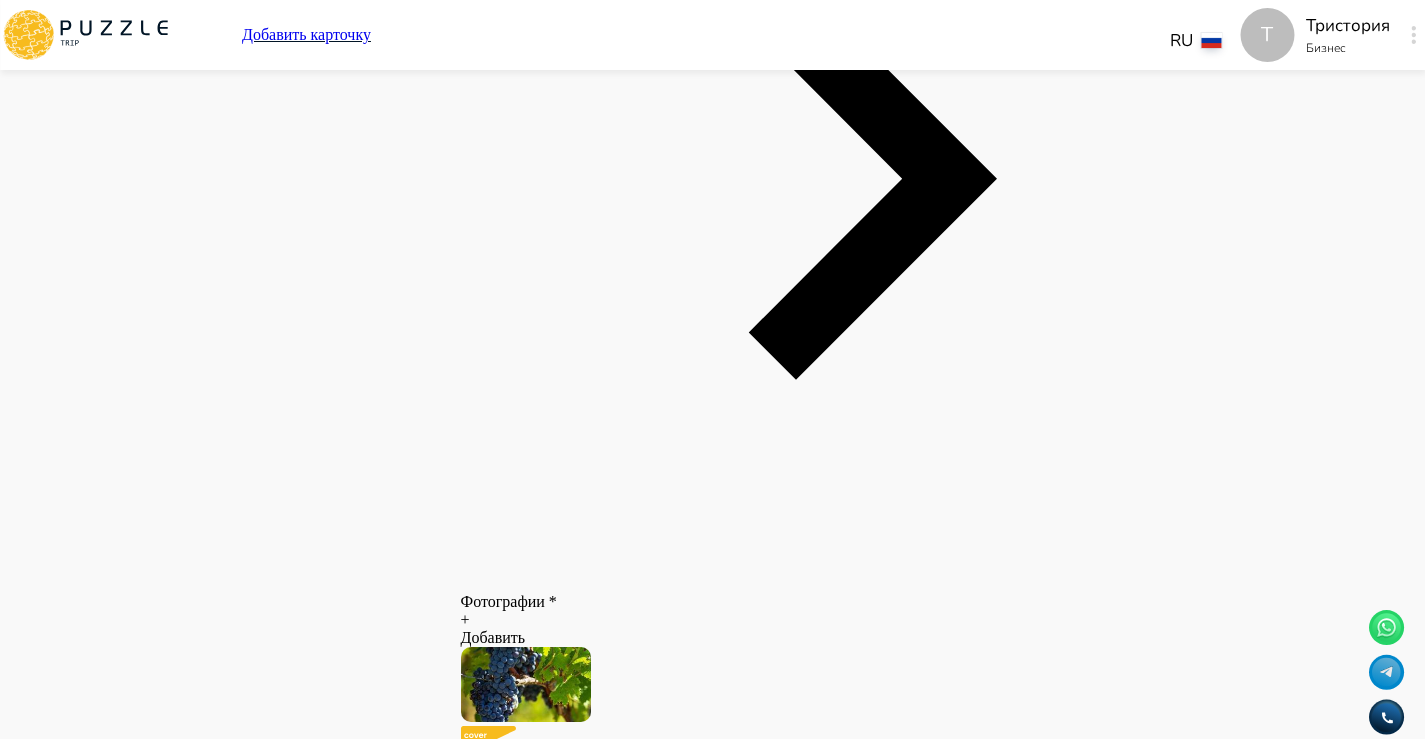 click at bounding box center [469, 8132] 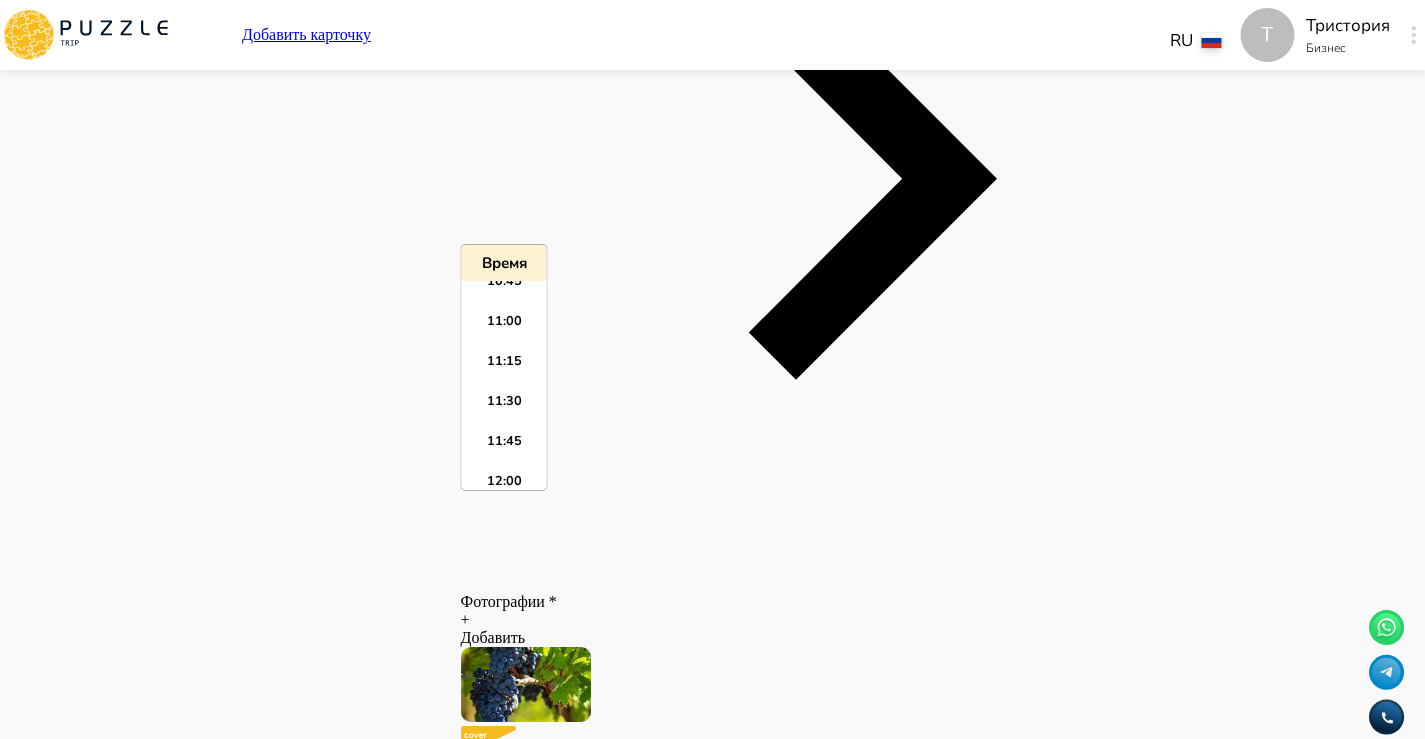 scroll, scrollTop: 1739, scrollLeft: 0, axis: vertical 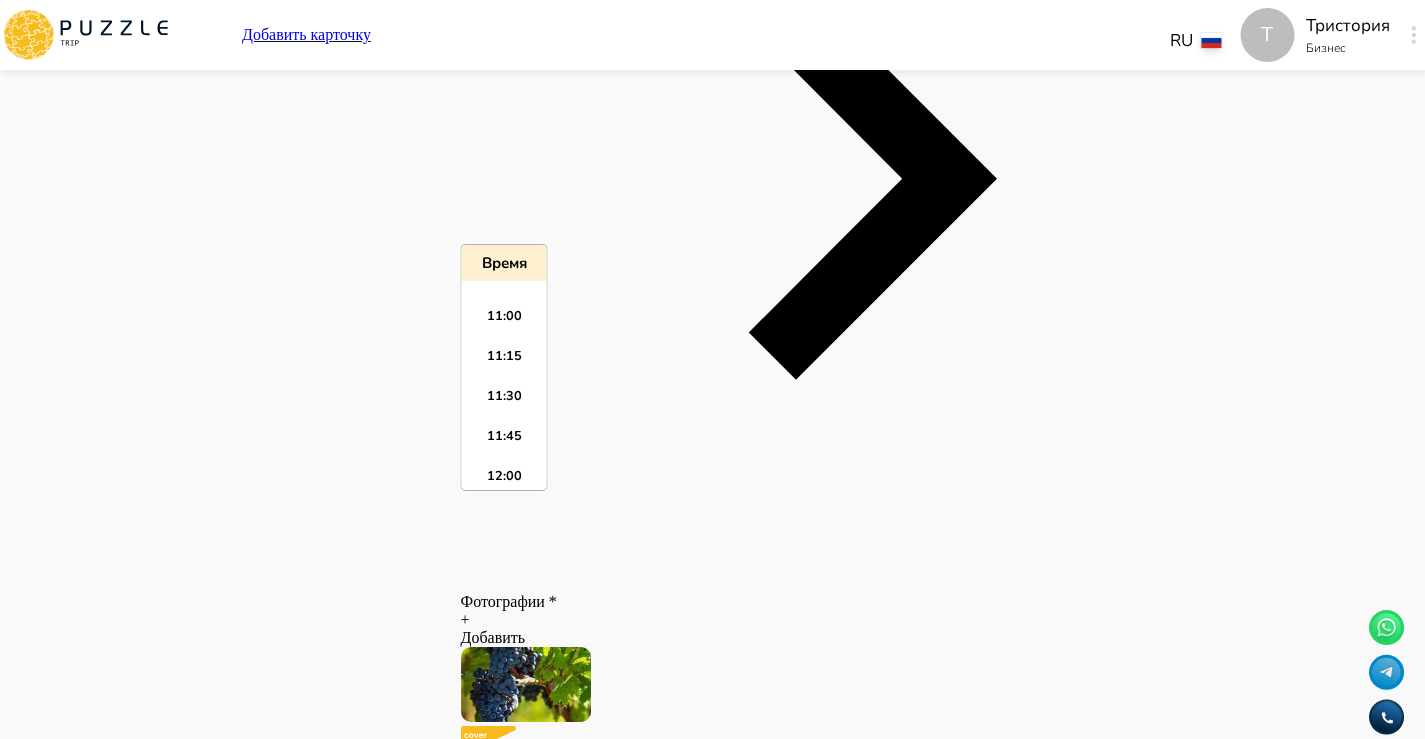 click on "11:00" at bounding box center [504, 322] 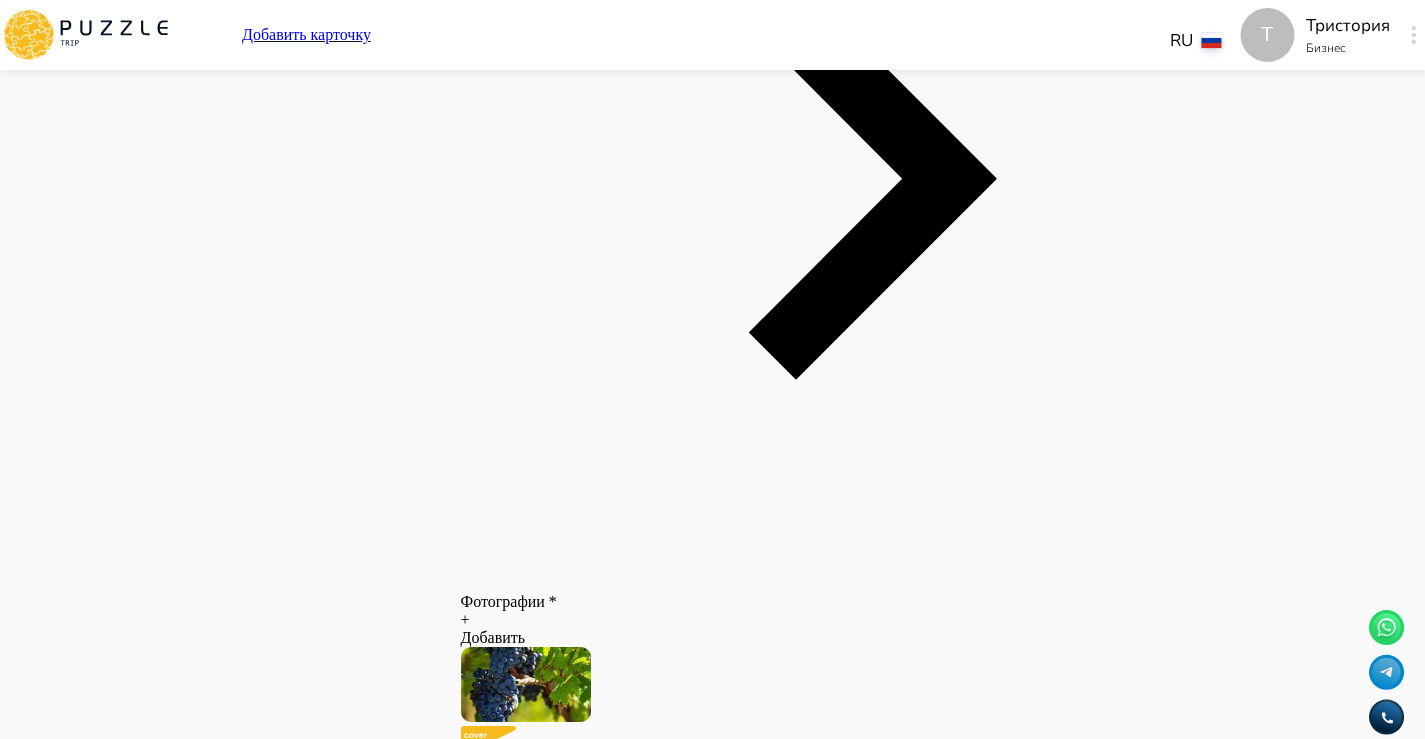 click at bounding box center (469, 8196) 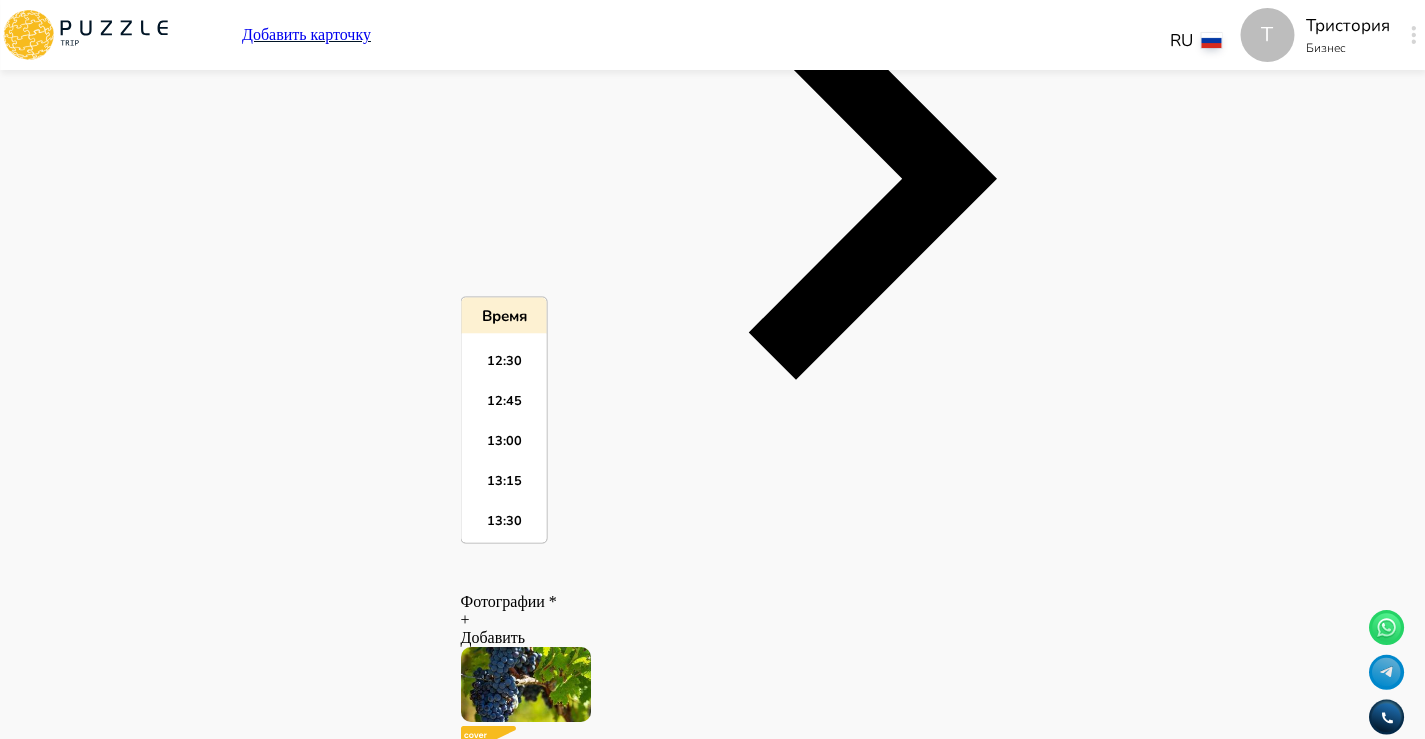scroll, scrollTop: 1930, scrollLeft: 0, axis: vertical 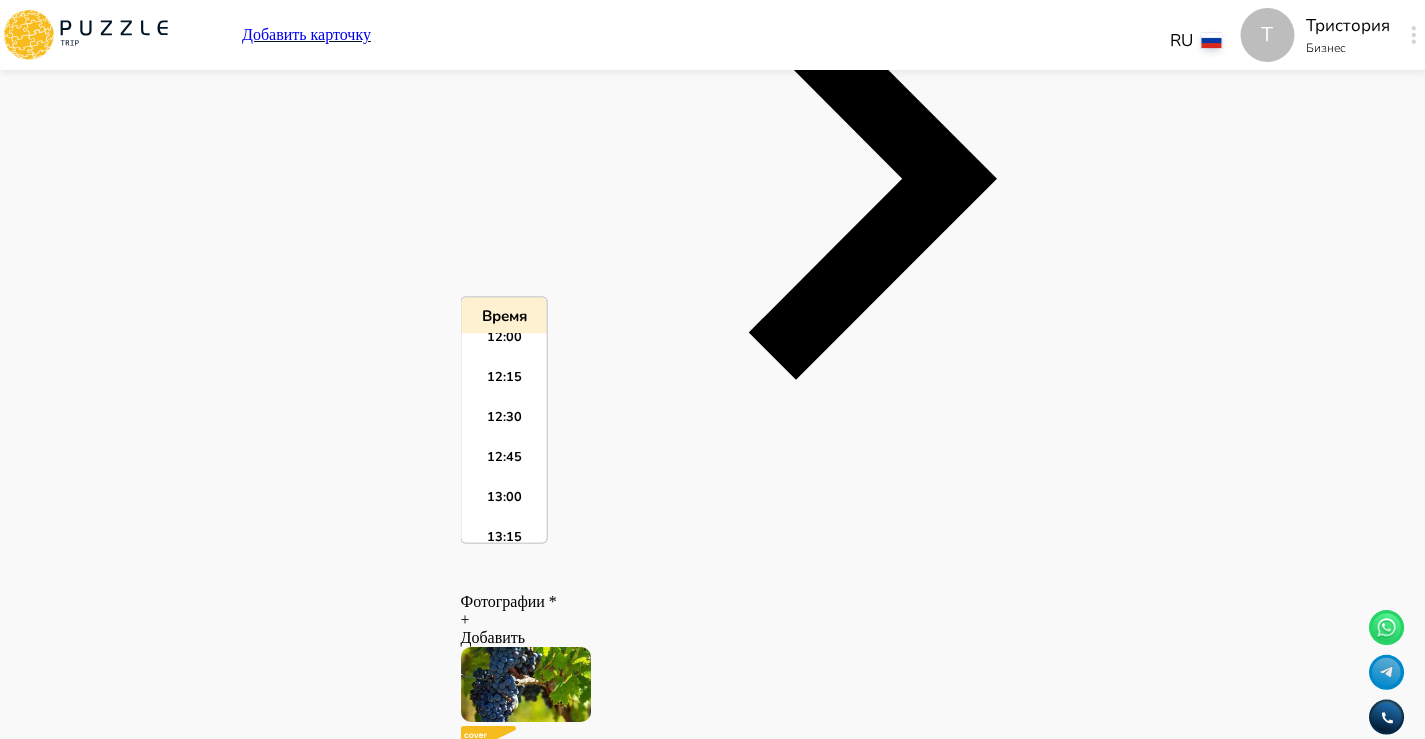 click on "12:15" at bounding box center [504, 384] 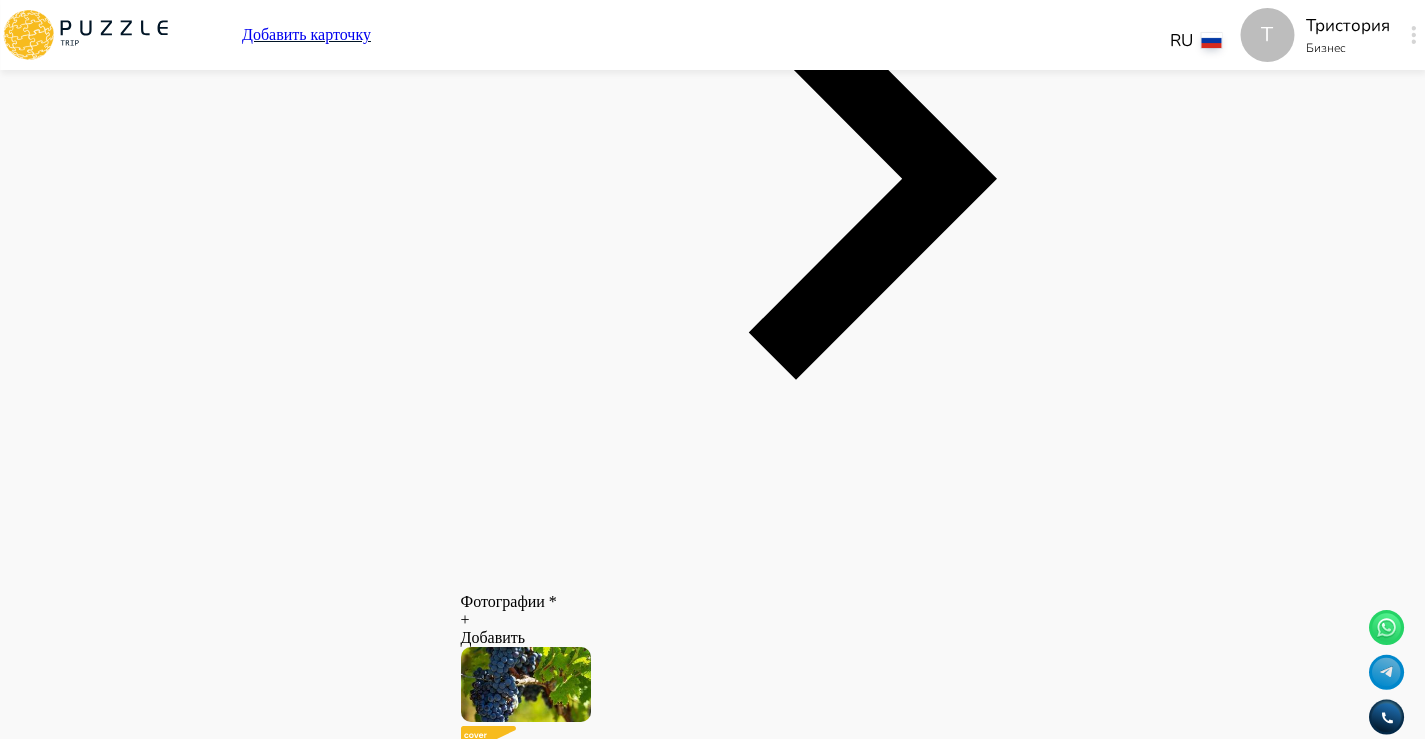 click on "*****" at bounding box center (863, 8207) 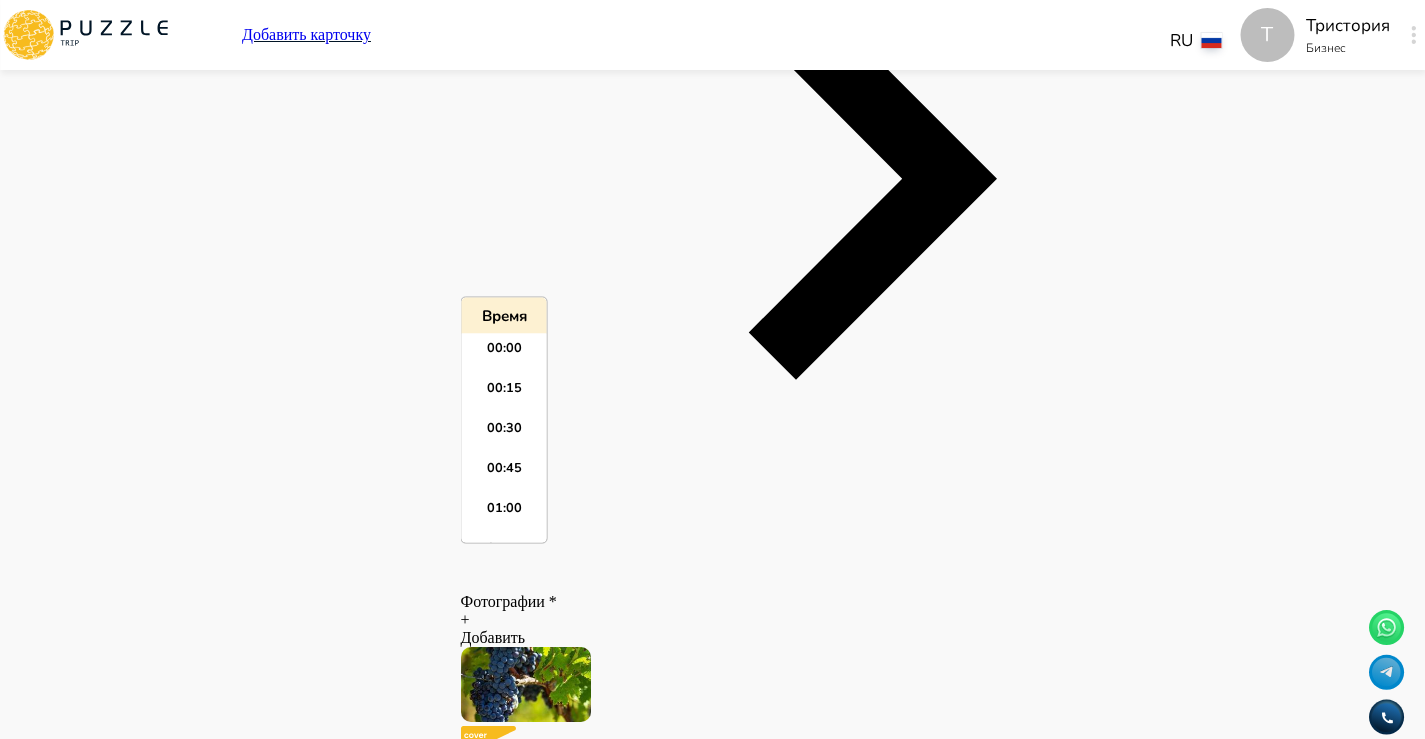 scroll, scrollTop: 1875, scrollLeft: 0, axis: vertical 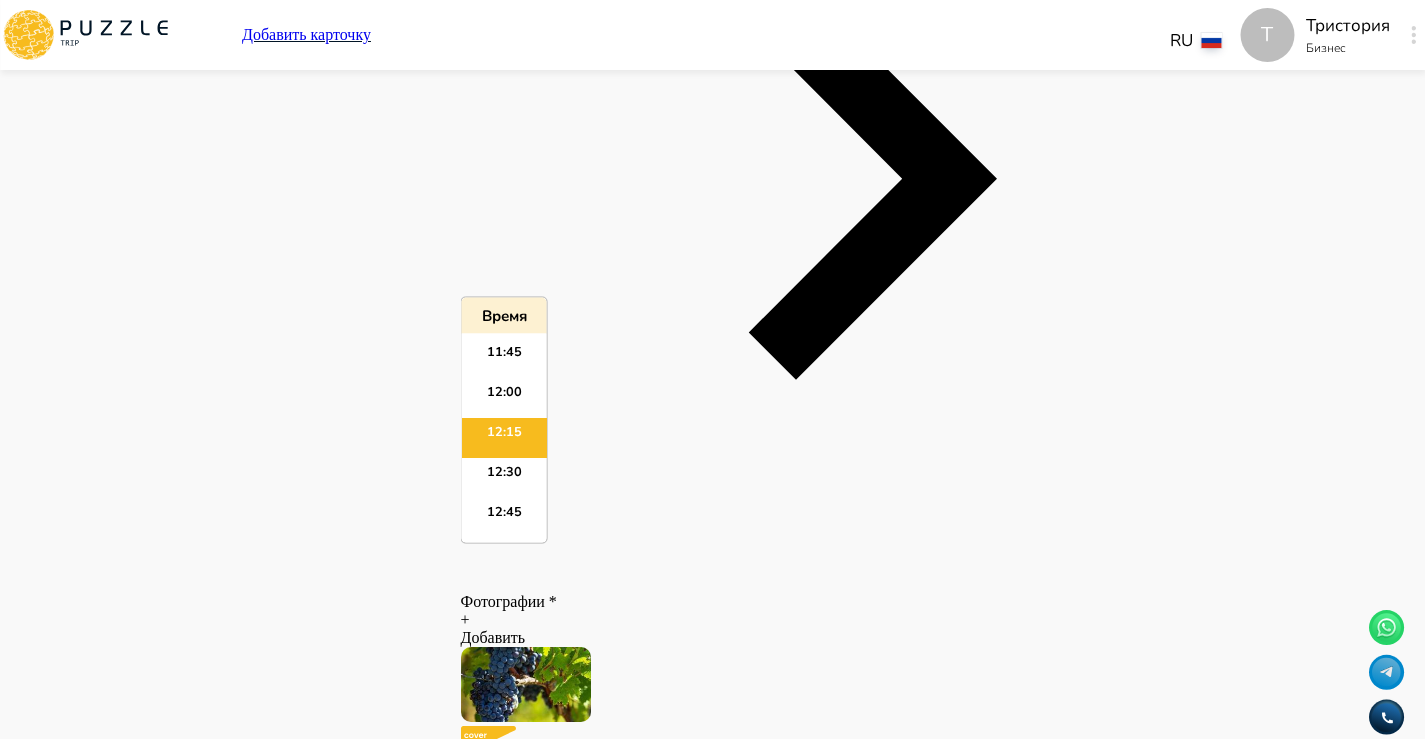 click on "12:00" at bounding box center (504, 399) 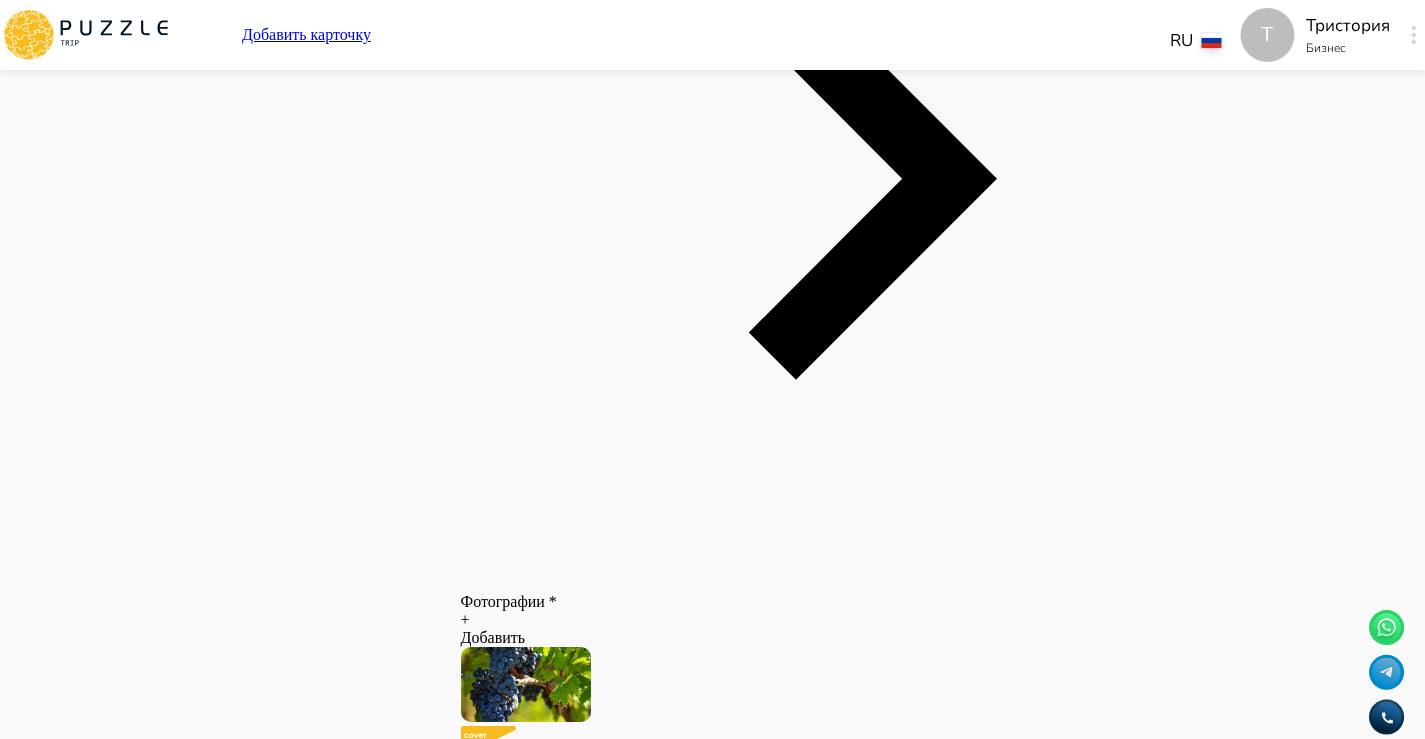 click at bounding box center [469, 8260] 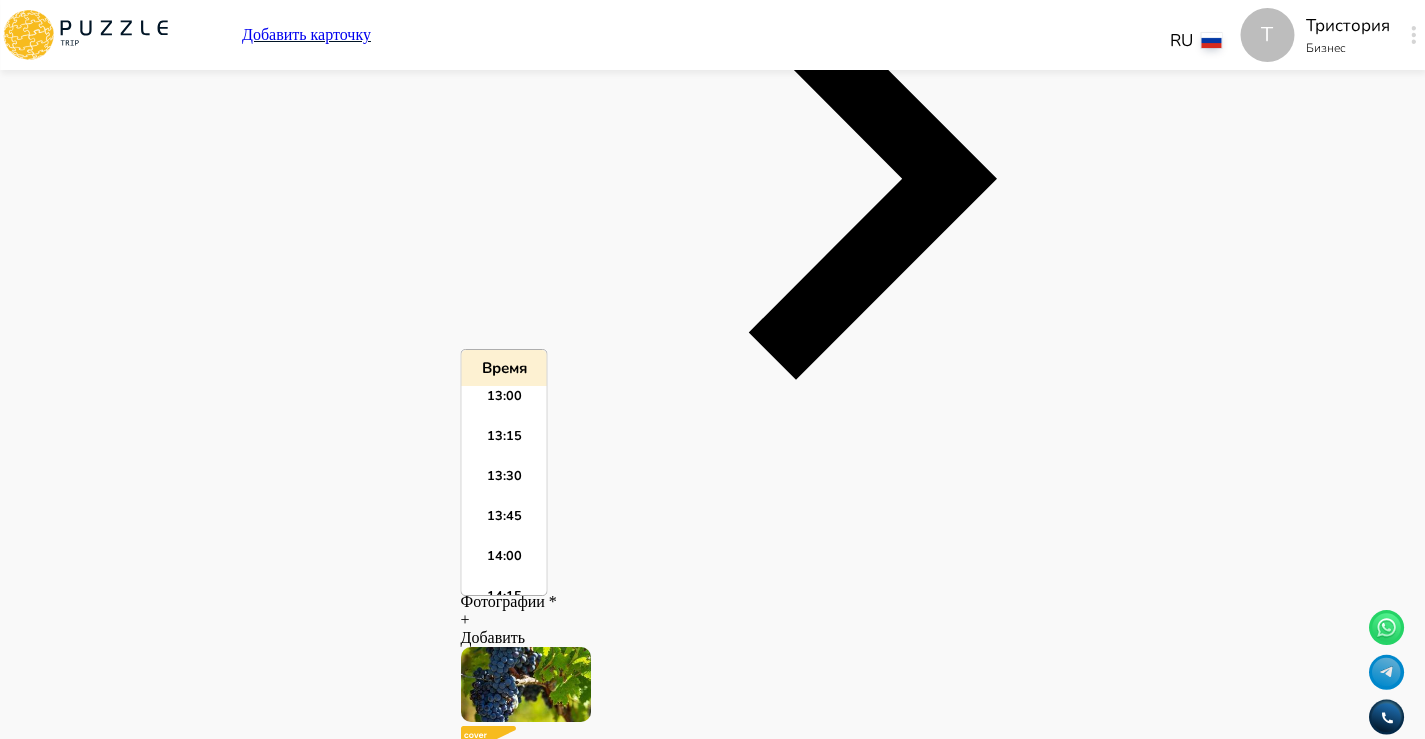 scroll, scrollTop: 2080, scrollLeft: 0, axis: vertical 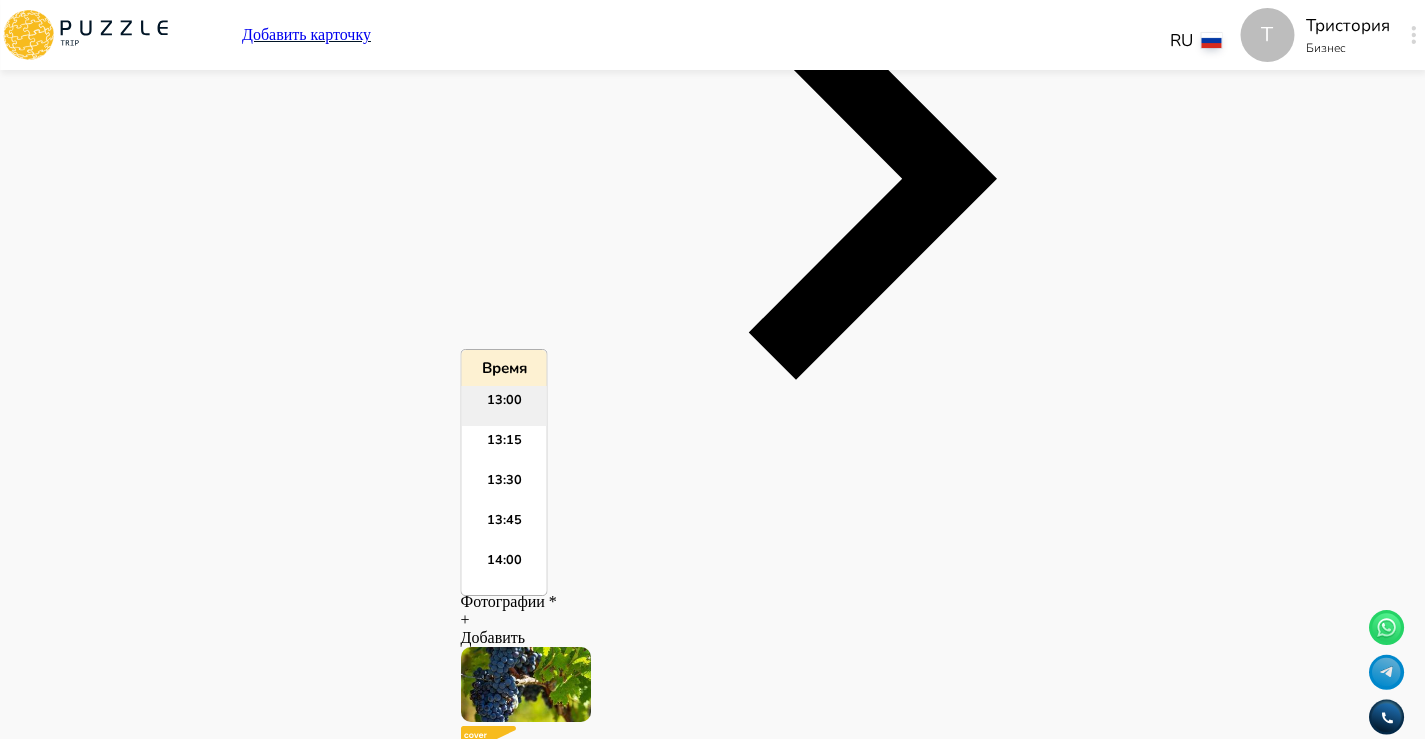 click on "13:00" at bounding box center [504, 406] 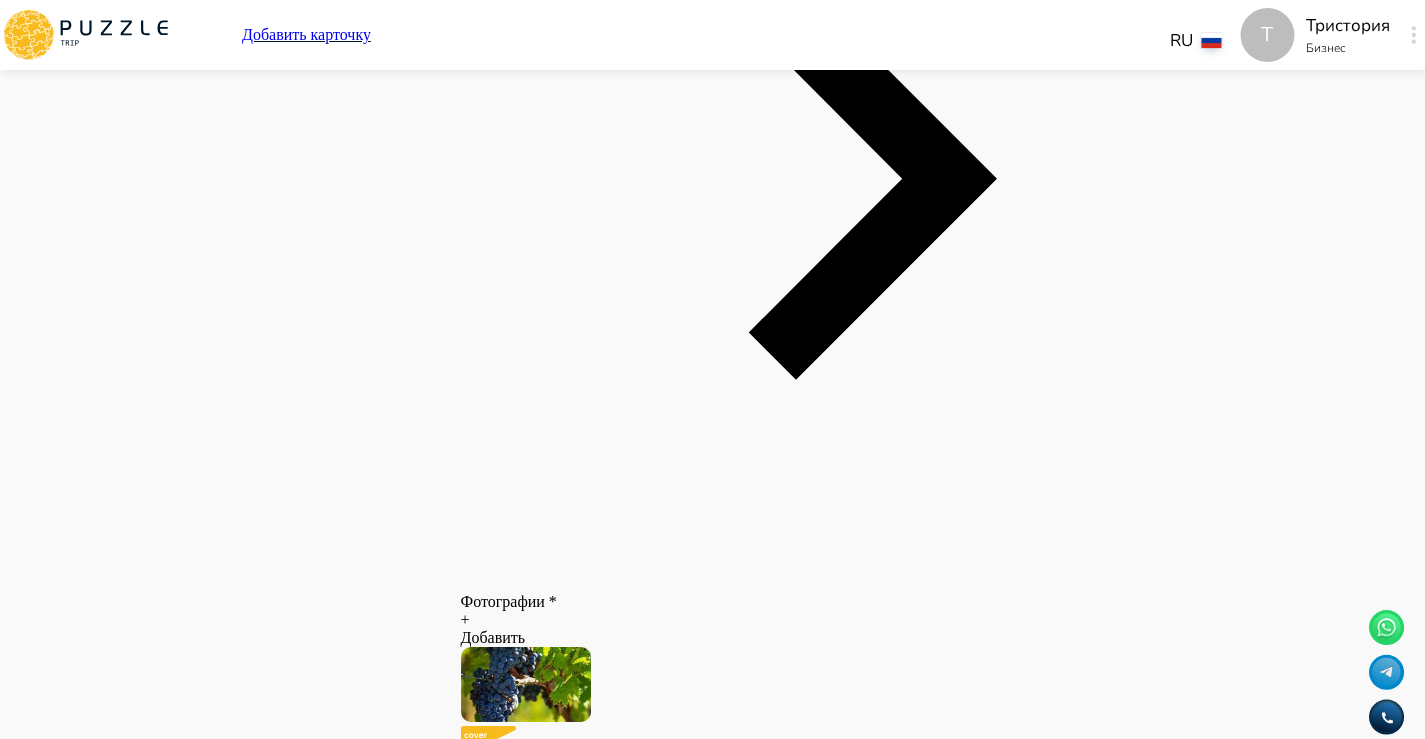 click at bounding box center (469, 8324) 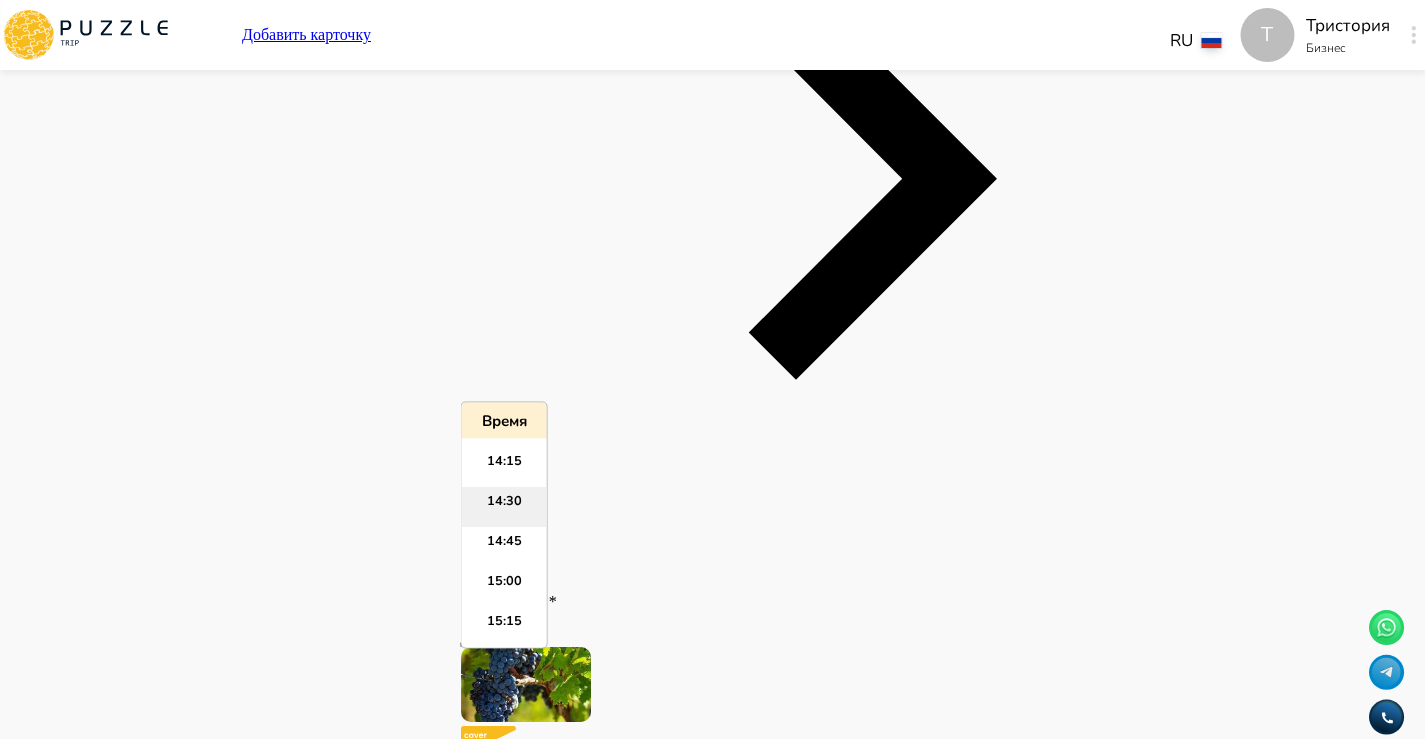 scroll, scrollTop: 2268, scrollLeft: 0, axis: vertical 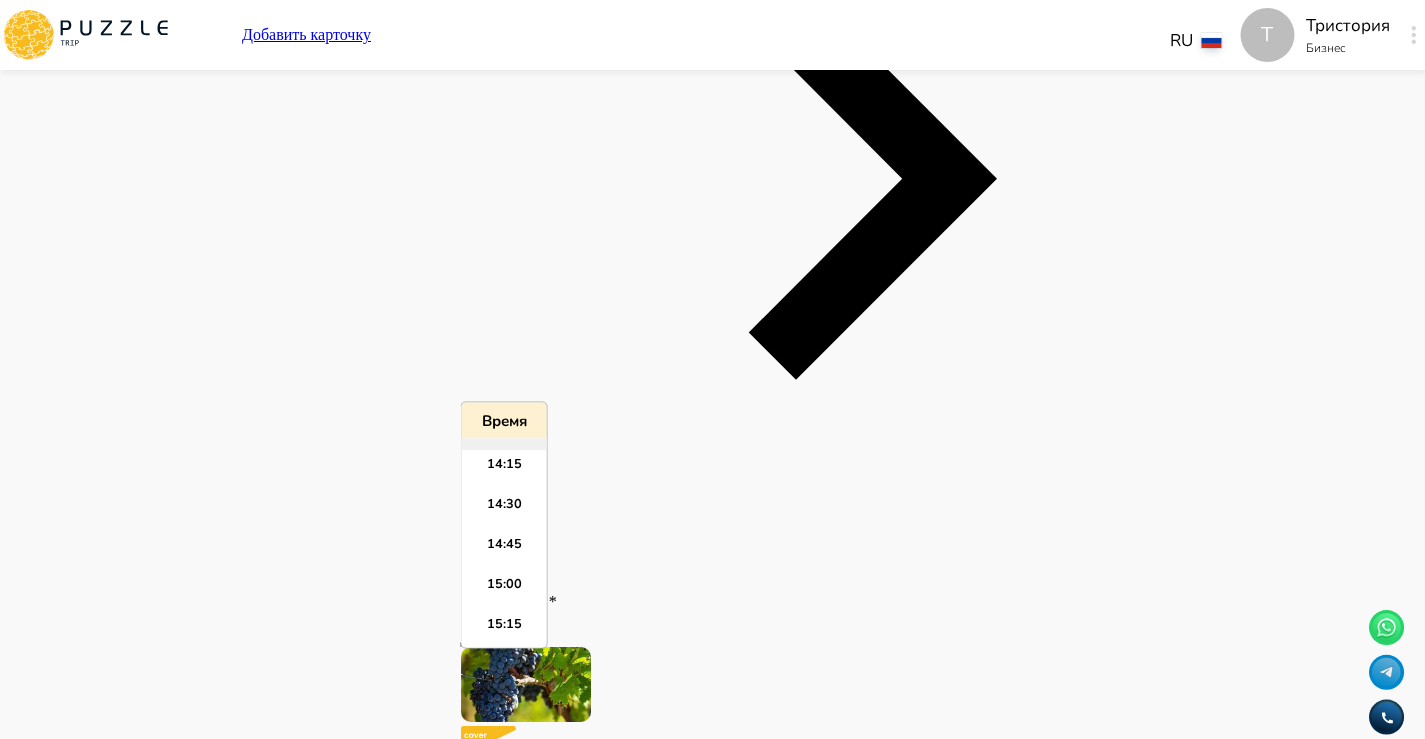 click on "14:00" at bounding box center [504, 431] 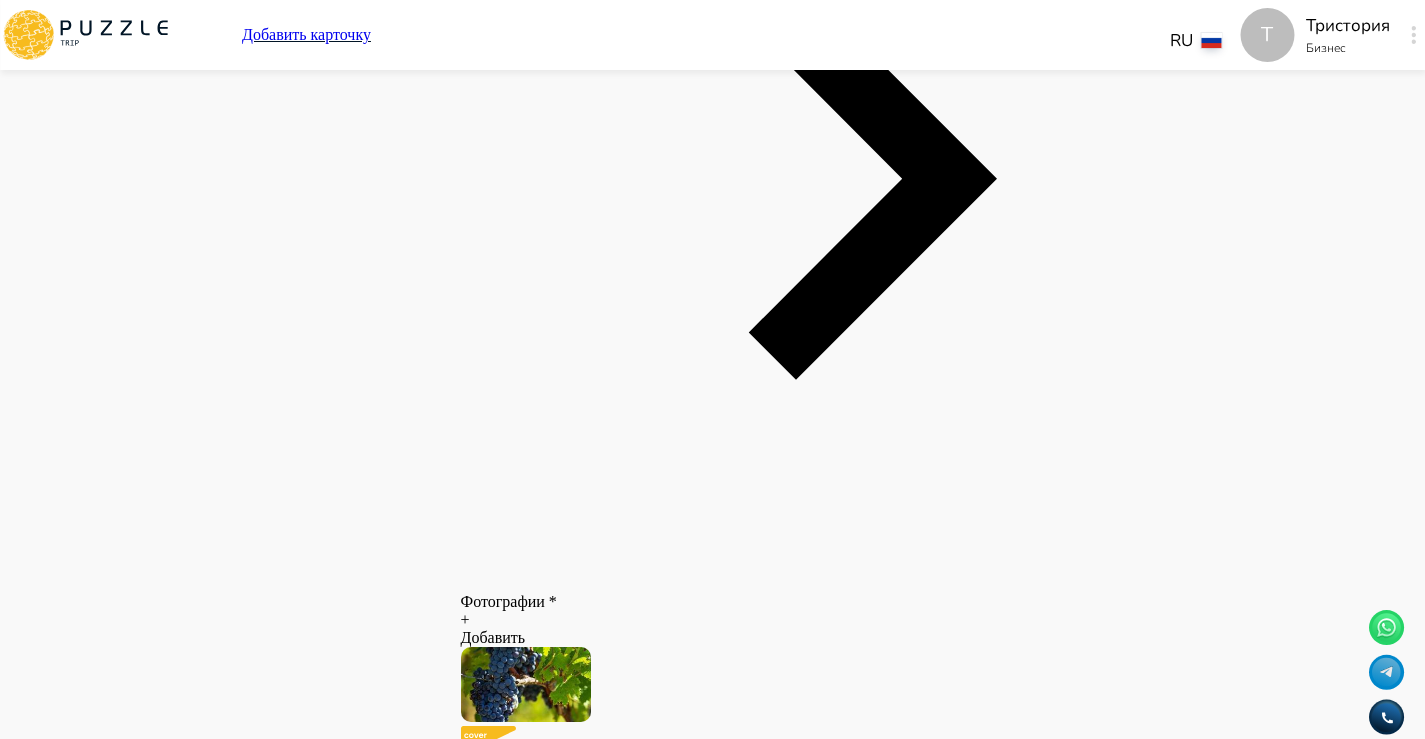 click at bounding box center (469, 8388) 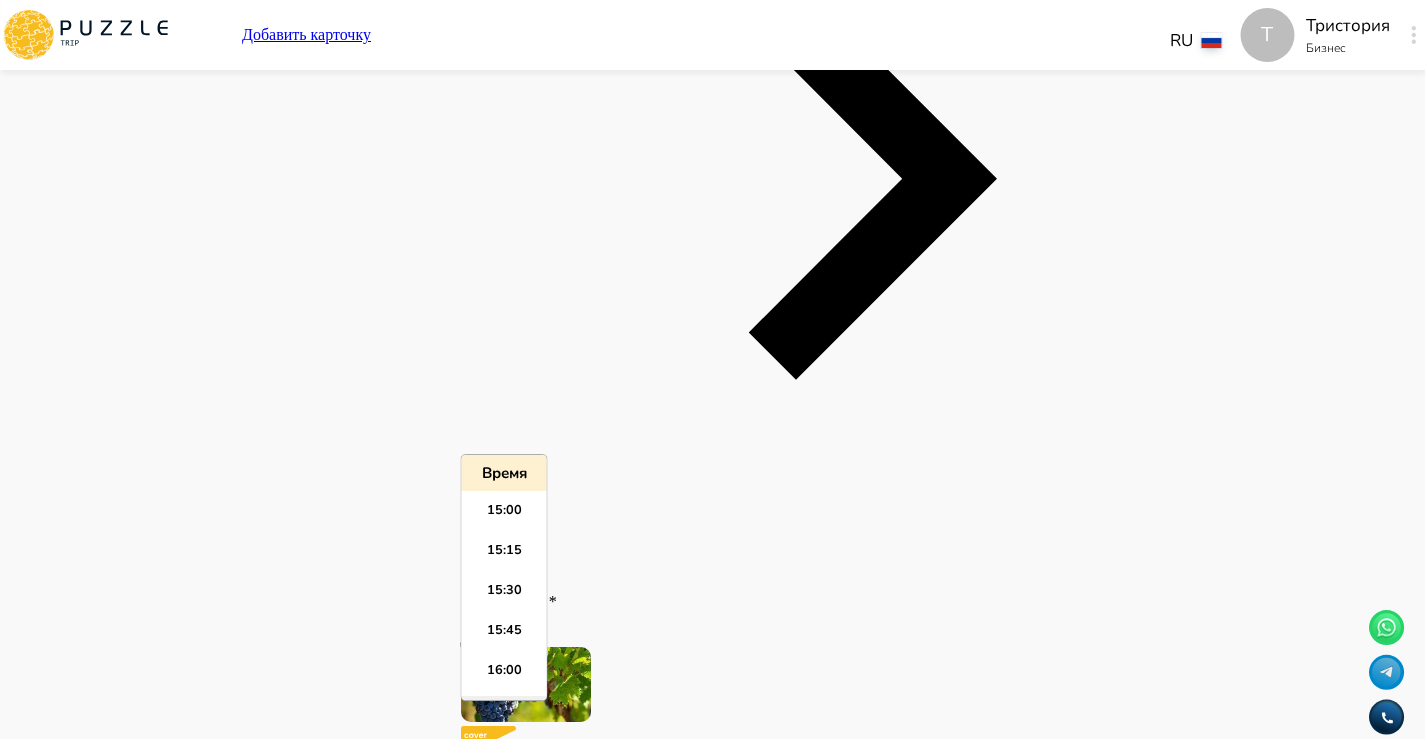 scroll, scrollTop: 2393, scrollLeft: 0, axis: vertical 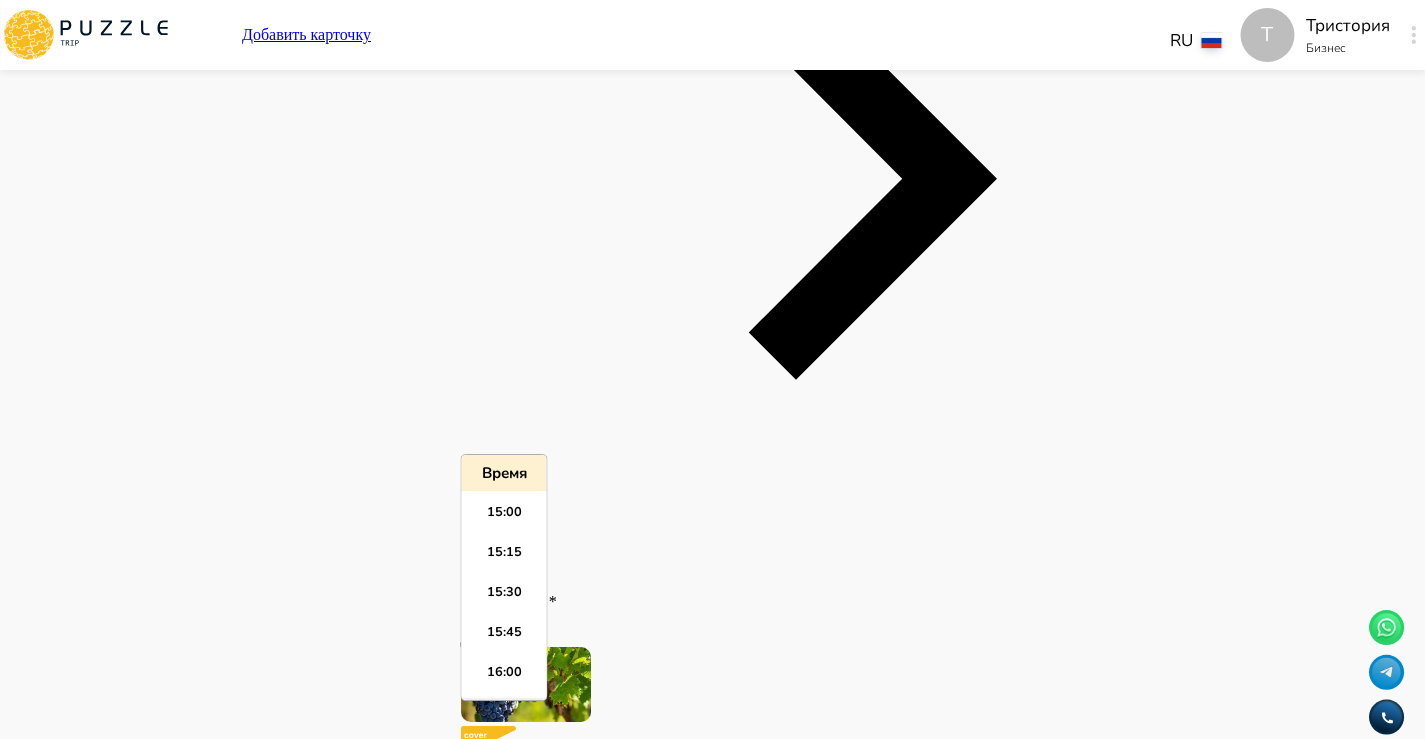 click on "15:00" at bounding box center [504, 518] 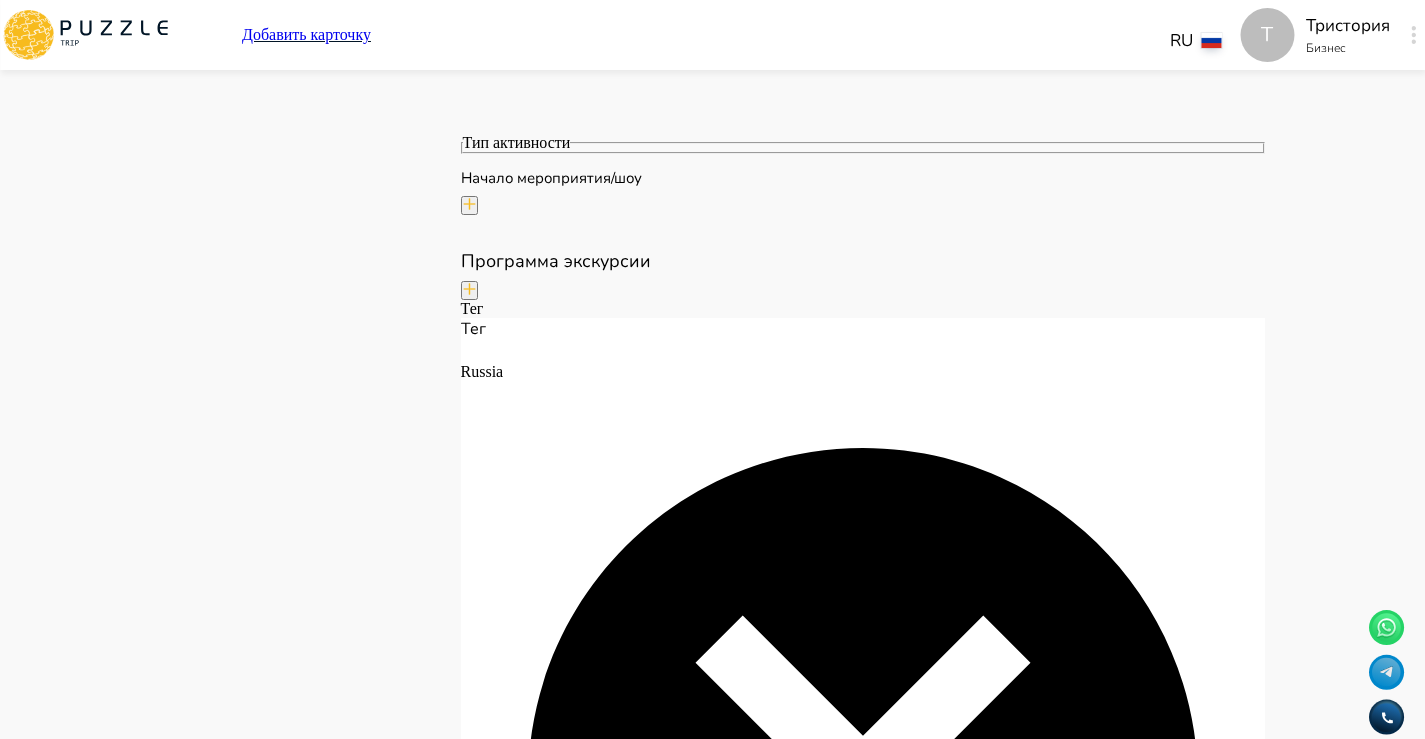 scroll, scrollTop: 3888, scrollLeft: 0, axis: vertical 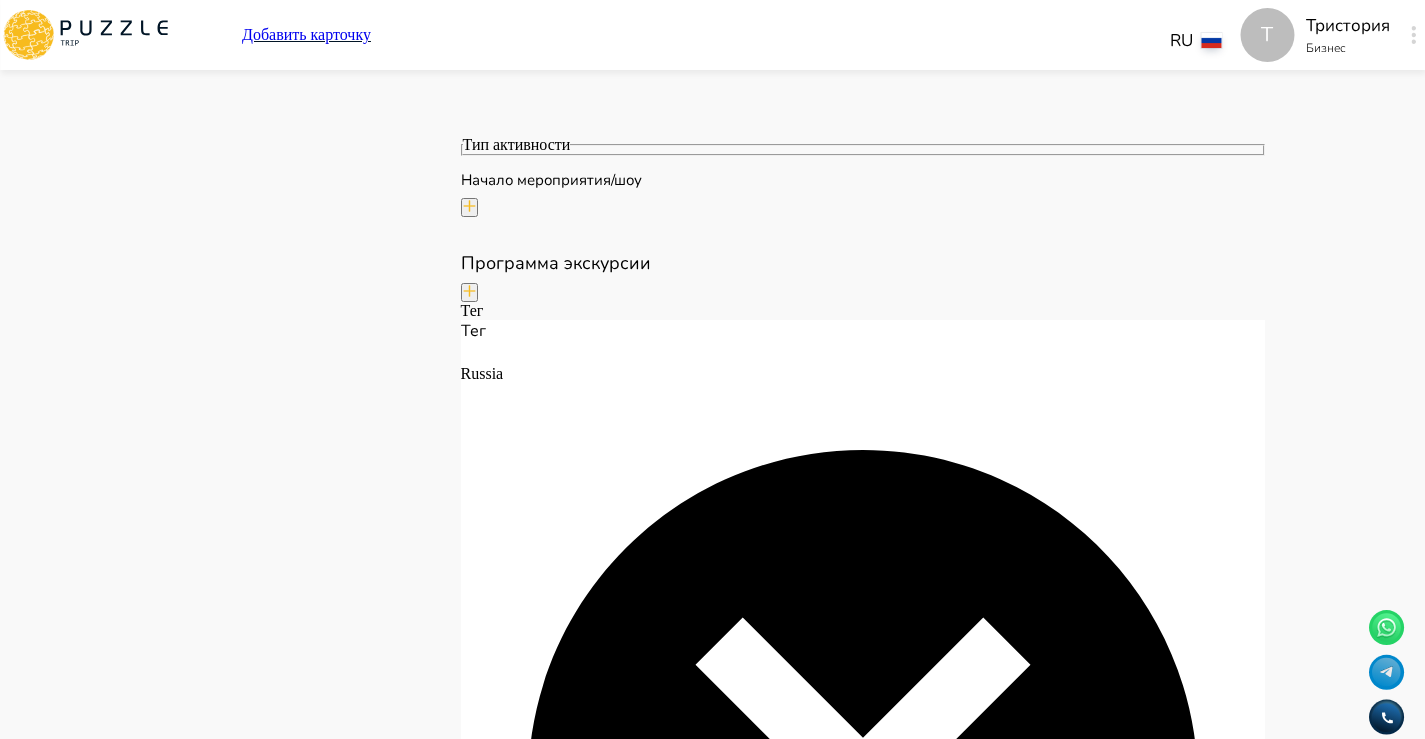 click on "**********" at bounding box center (742, 7424) 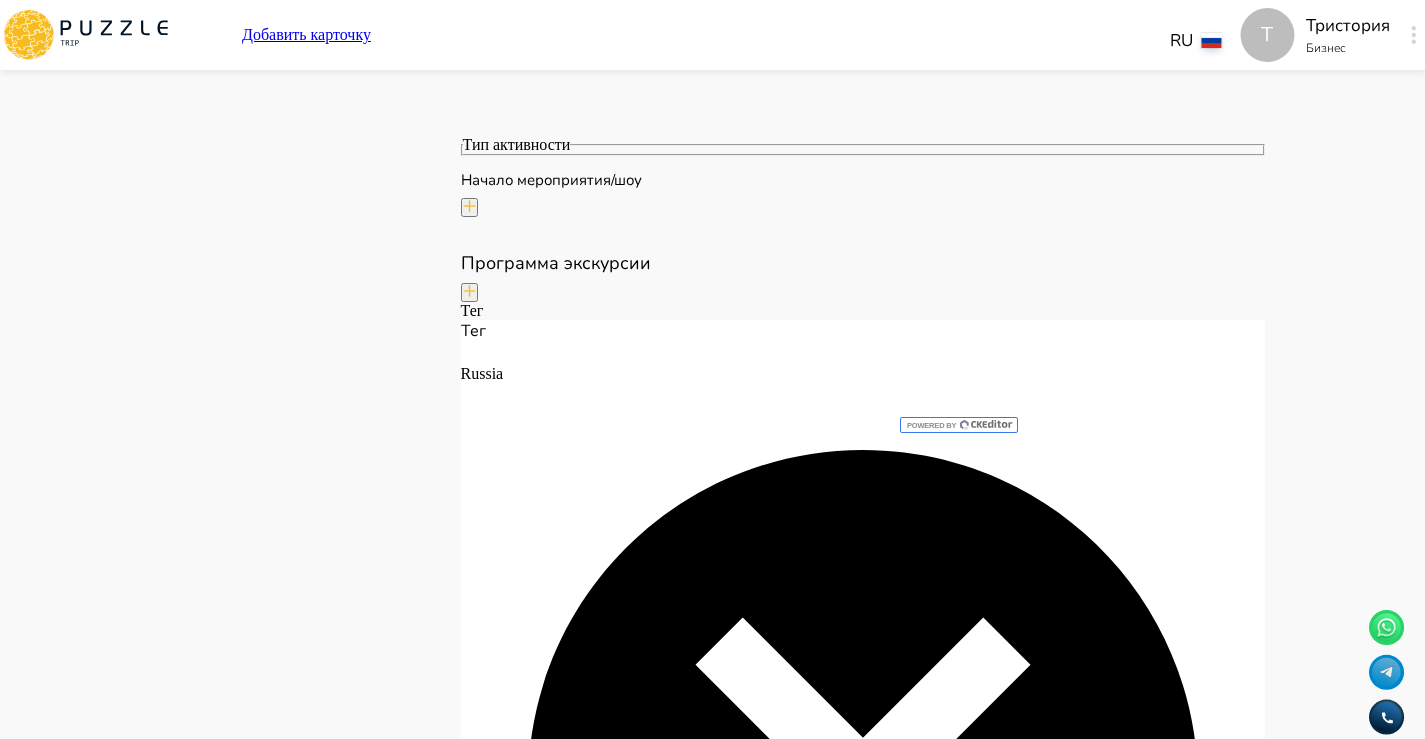 click on "**********" at bounding box center [850, 7468] 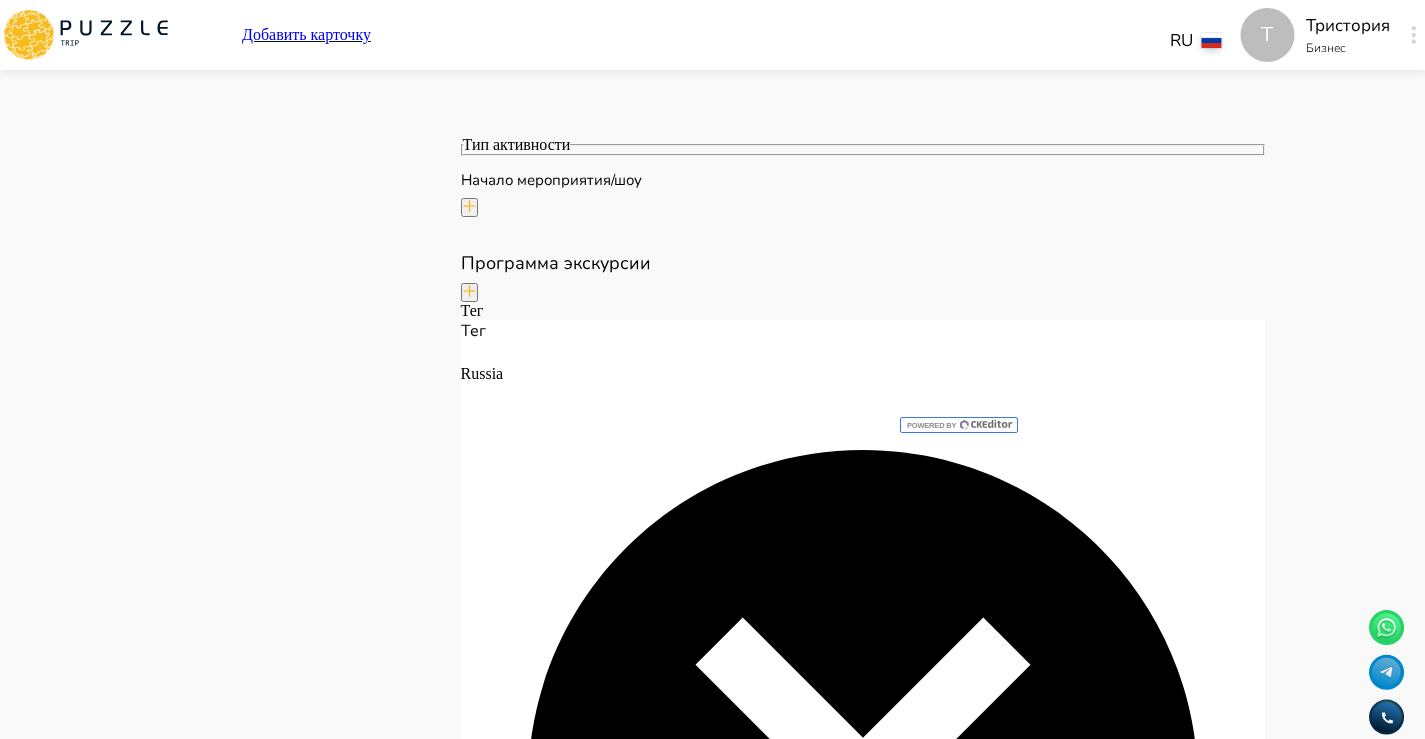 drag, startPoint x: 472, startPoint y: 308, endPoint x: 966, endPoint y: 363, distance: 497.0523 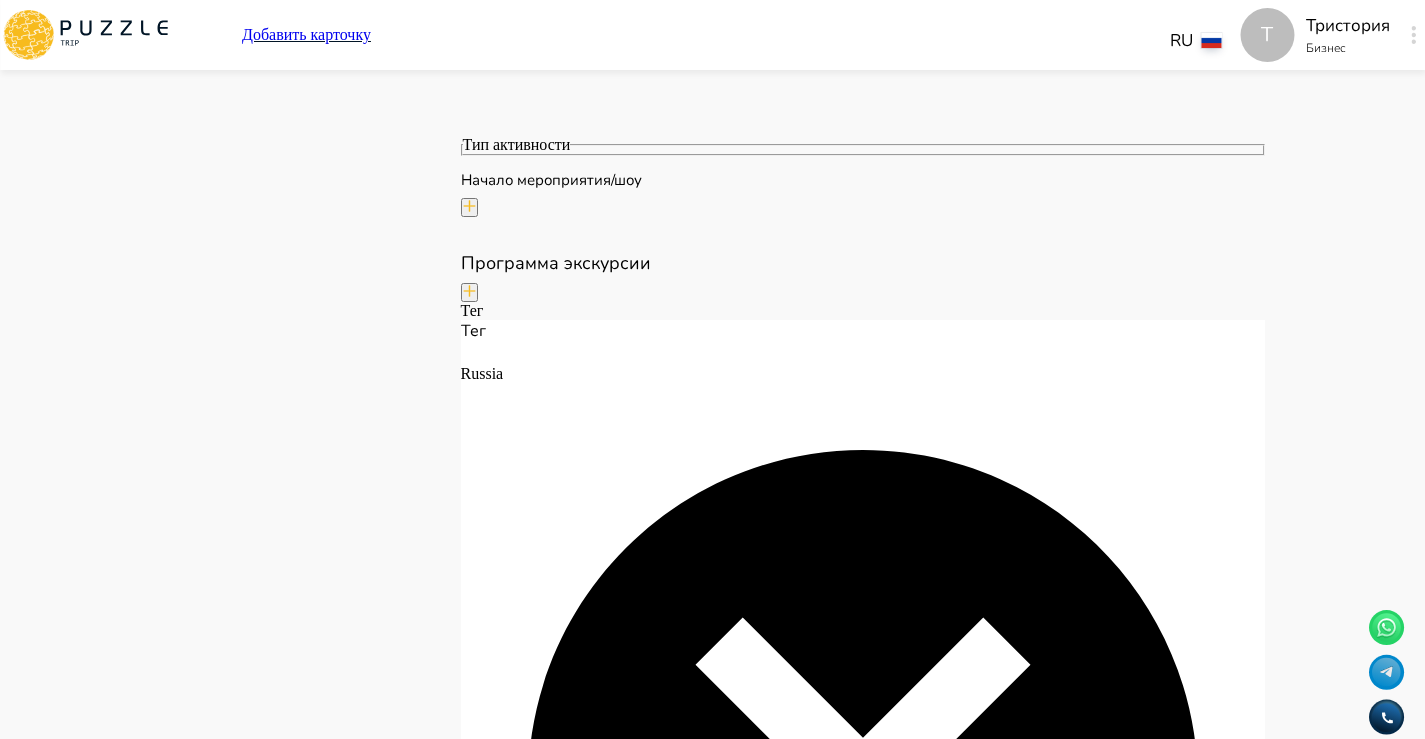 click on "**********" at bounding box center (742, 7705) 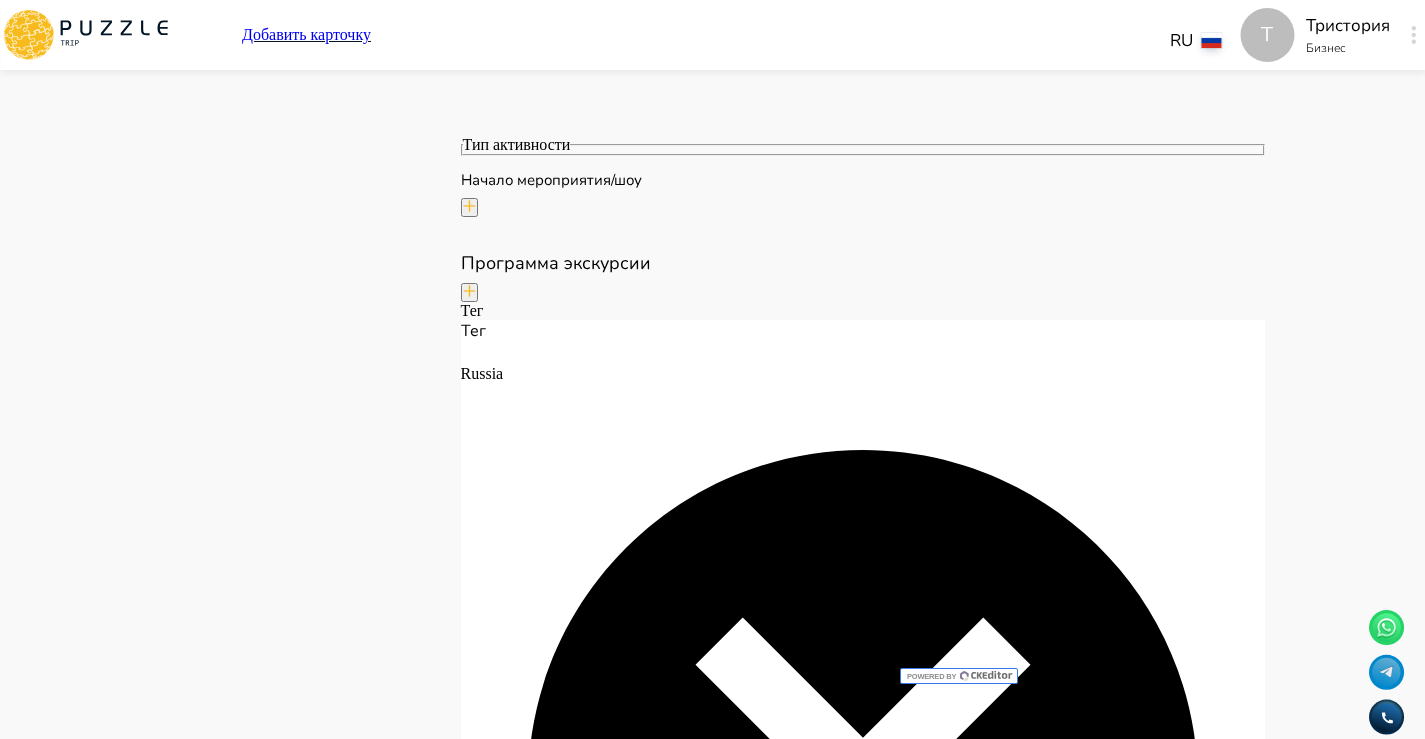click on "**********" at bounding box center (742, 7677) 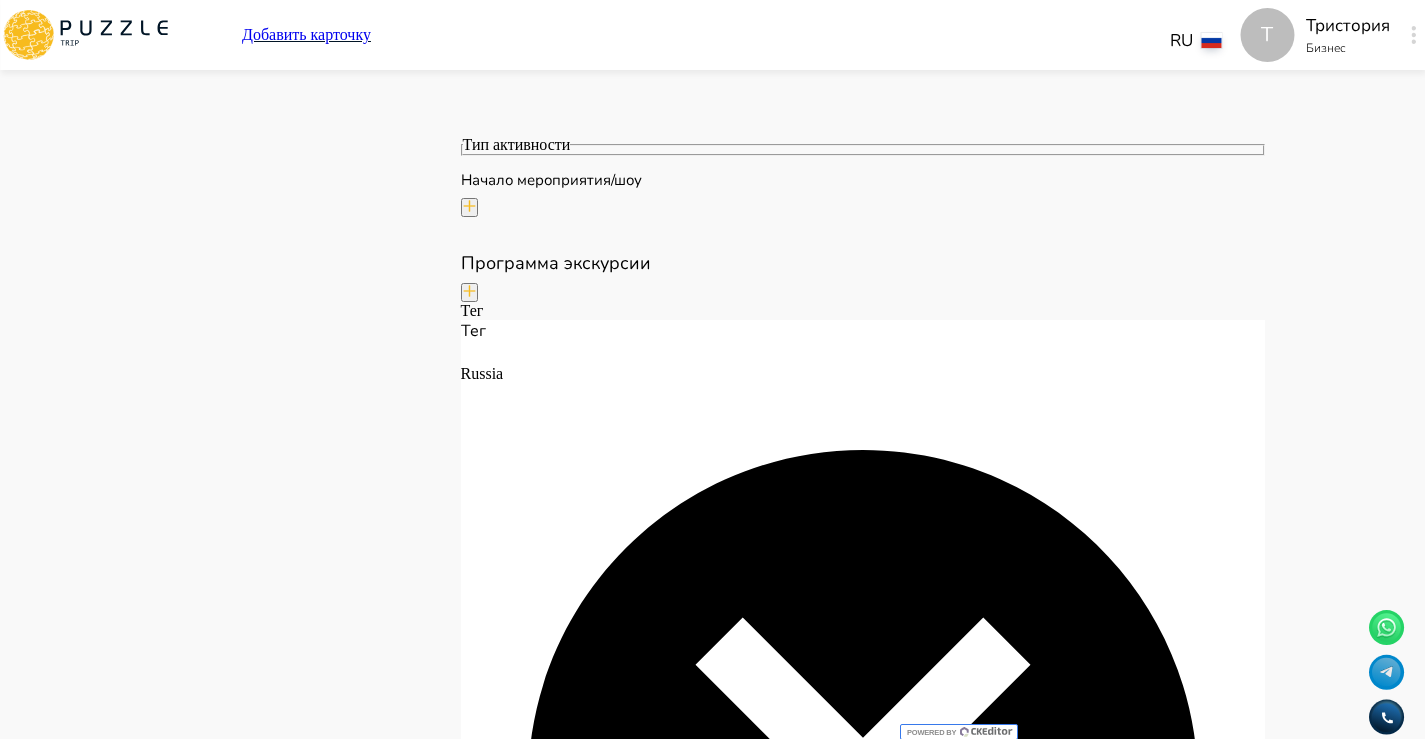 drag, startPoint x: 498, startPoint y: 653, endPoint x: 567, endPoint y: 651, distance: 69.02898 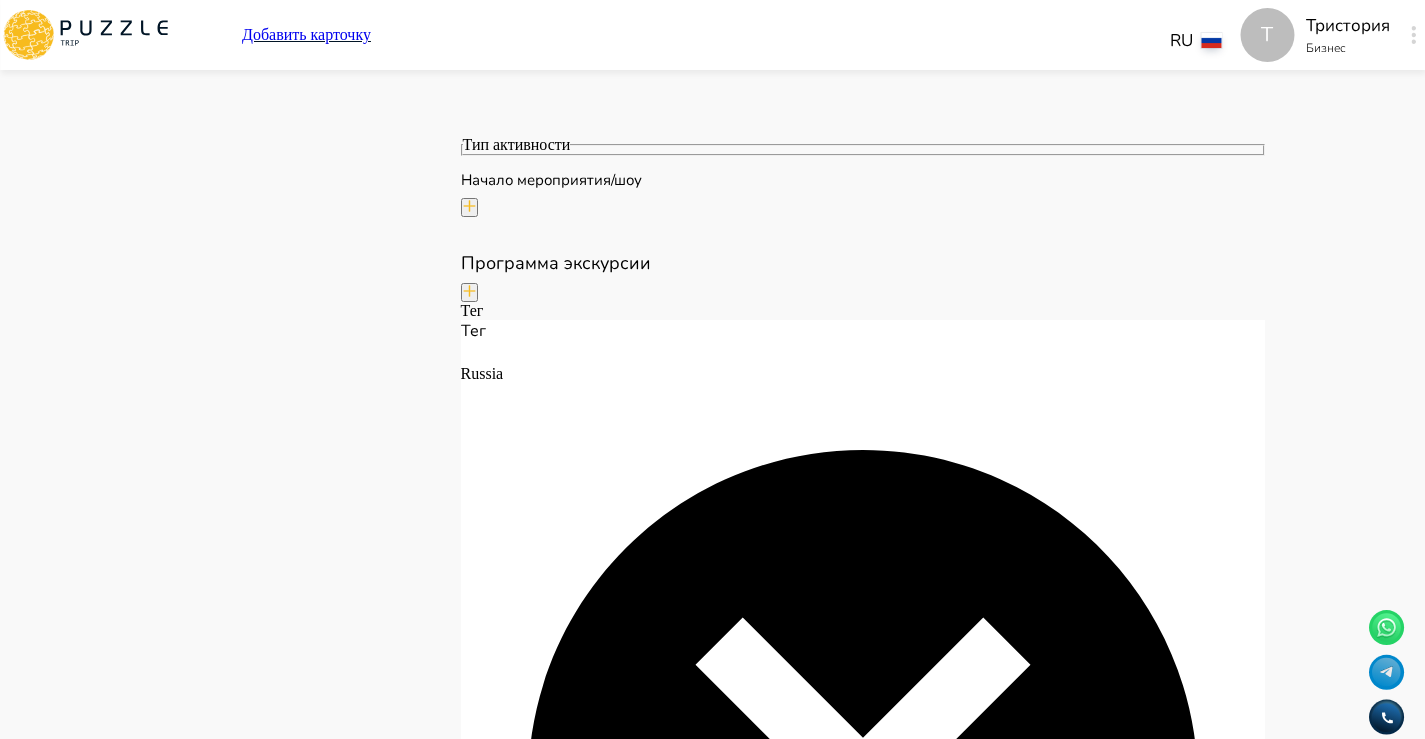 click on "**********" at bounding box center (742, 7724) 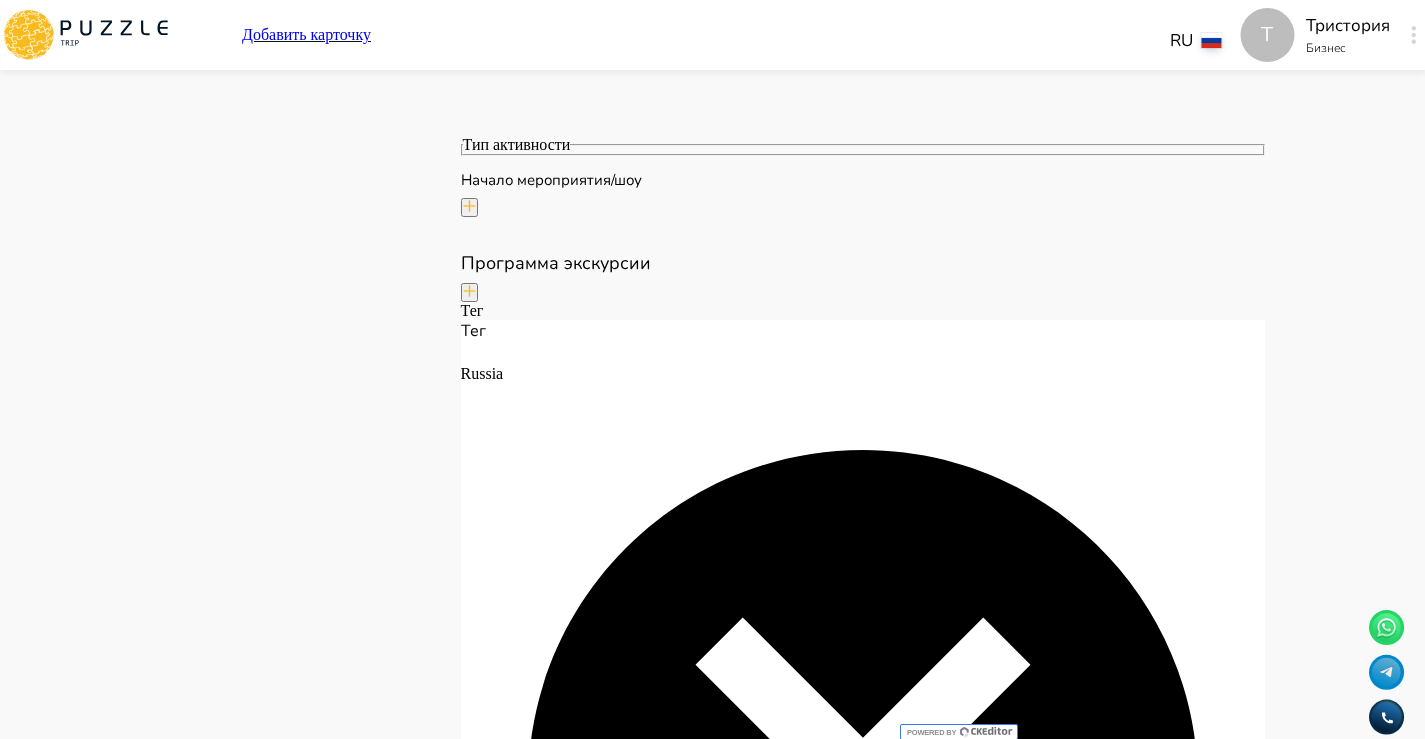 click on "**********" at bounding box center [742, 7724] 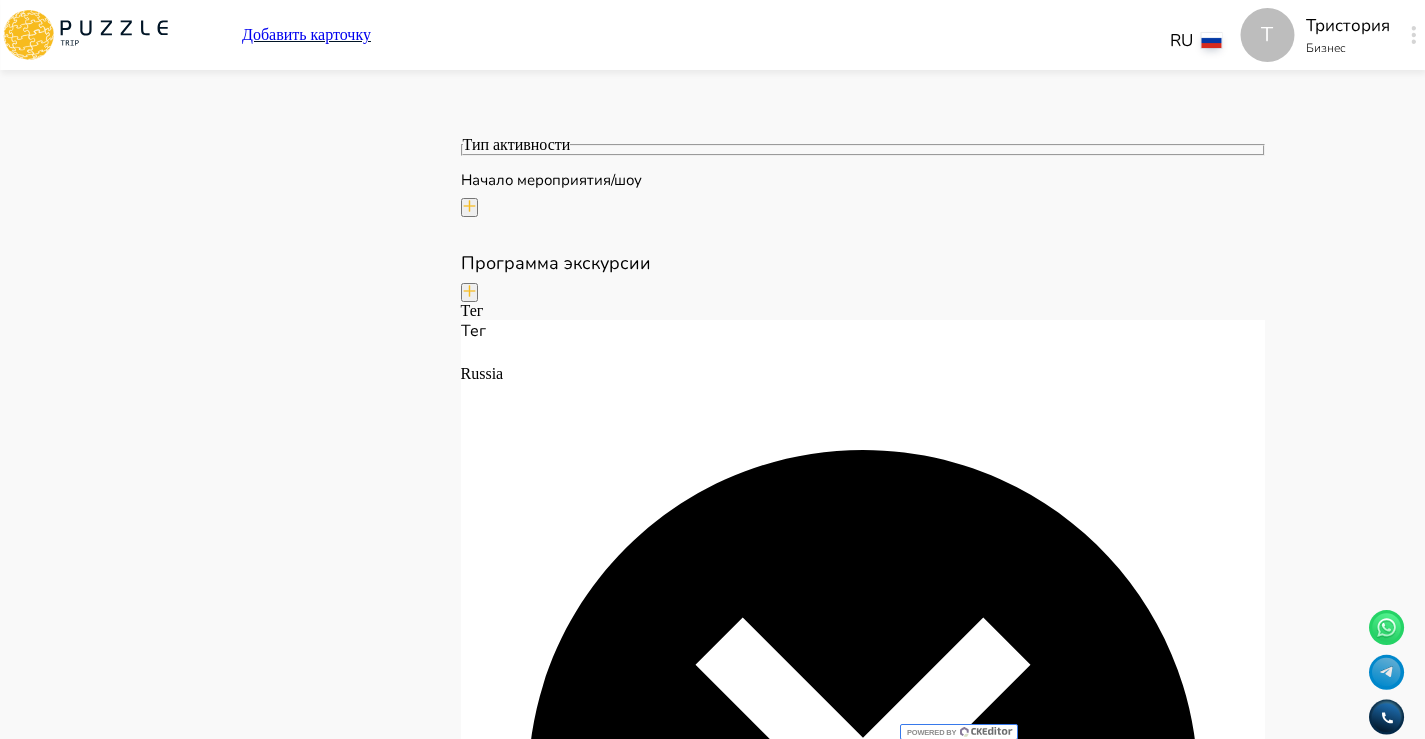 click on "Панель управления Управление профилем Управление услугами Отчеты Управление бронированиями Чат Мой кошелёк $ 0 Выплата   $0 Выйти" at bounding box center (287, 10134) 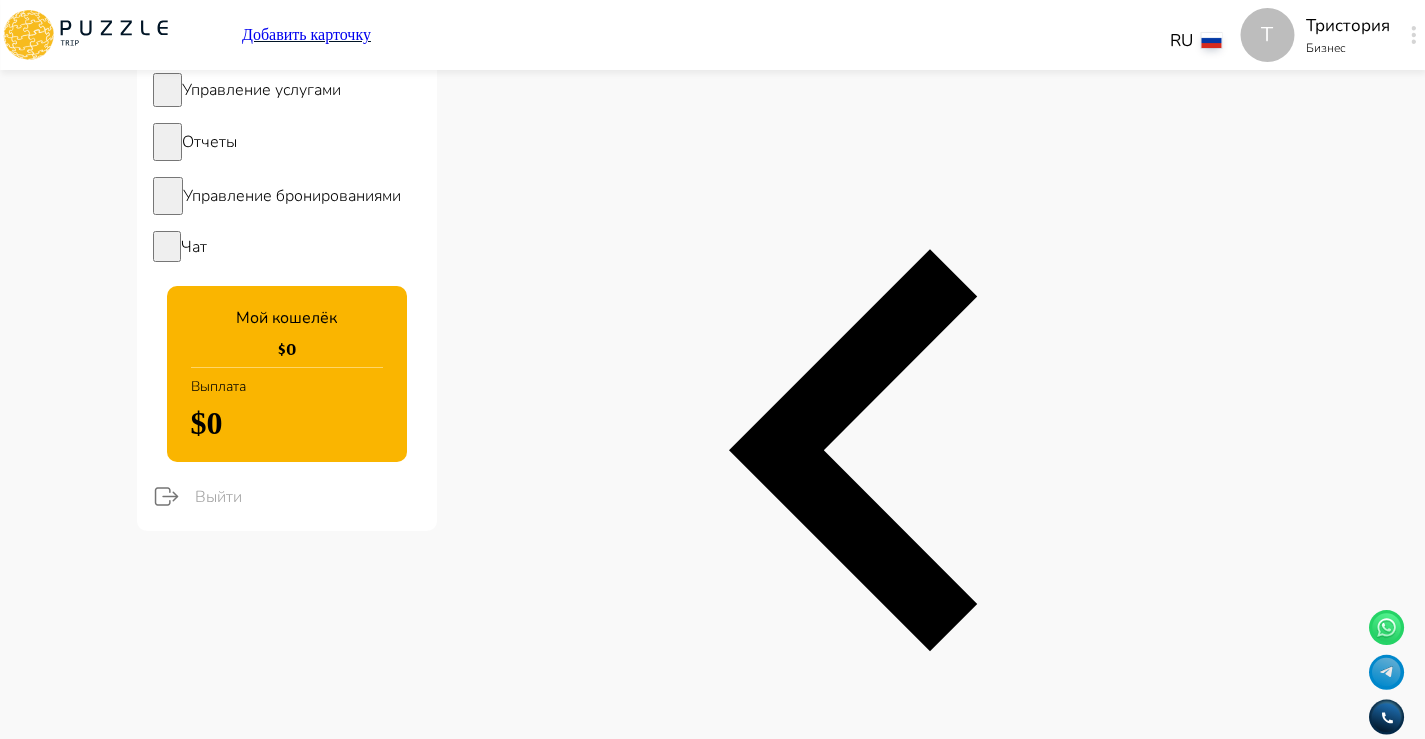 scroll, scrollTop: 194, scrollLeft: 0, axis: vertical 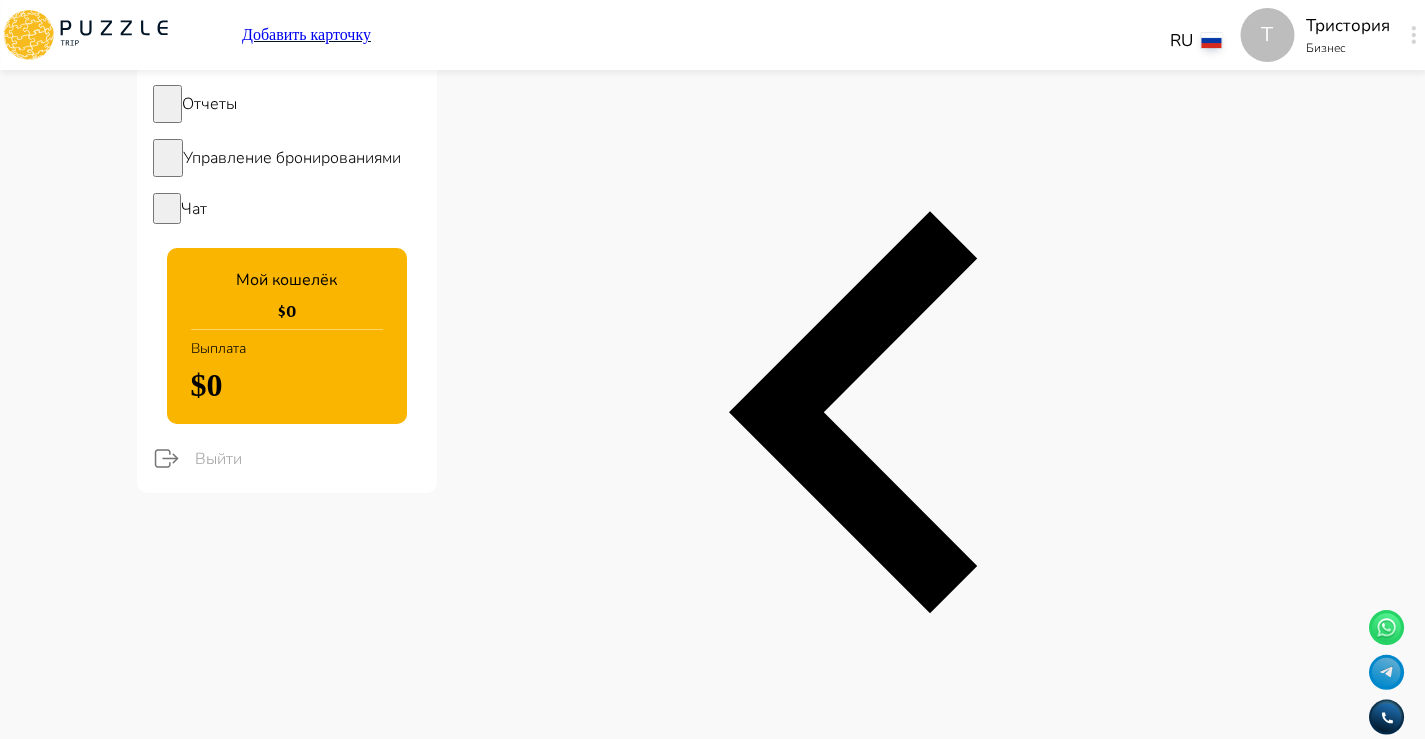 click on "Добавить" at bounding box center [863, 1722] 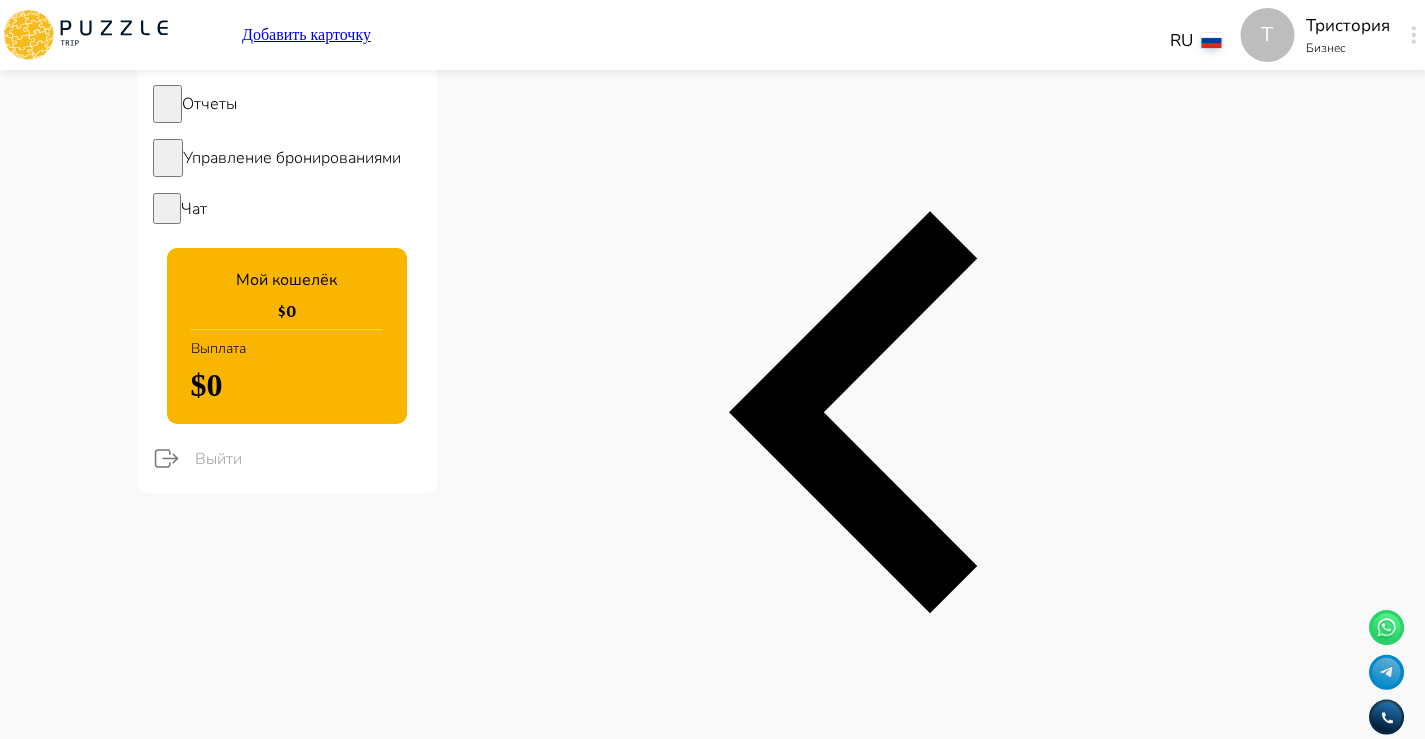 click on "Т Добавить карточку RU   ** Т Тристория Бизнес Т Панель управления Управление профилем Управление услугами Отчеты Управление бронированиями Чат Мой кошелёк $ 0 Выплата   $0 Выйти Главная страница Управление услугами Создать Назад Управление услугами ПОЖАЛУЙСТА, ВЫБЕРИТЕ КАТЕГОРИИ ВАШЕГО БИЗНЕСА Аренда наземного транспорта Автомобили с водителем Аренда водного транспорта Бизнес-авиация Экскурсии, развлечения Детские  развлечения Входные билеты Фотографии * + Добавить Тристория, Анапская ул., Новороссийск, Краснодарский край, Россия Подкатегория* **   *" at bounding box center (712, 14259) 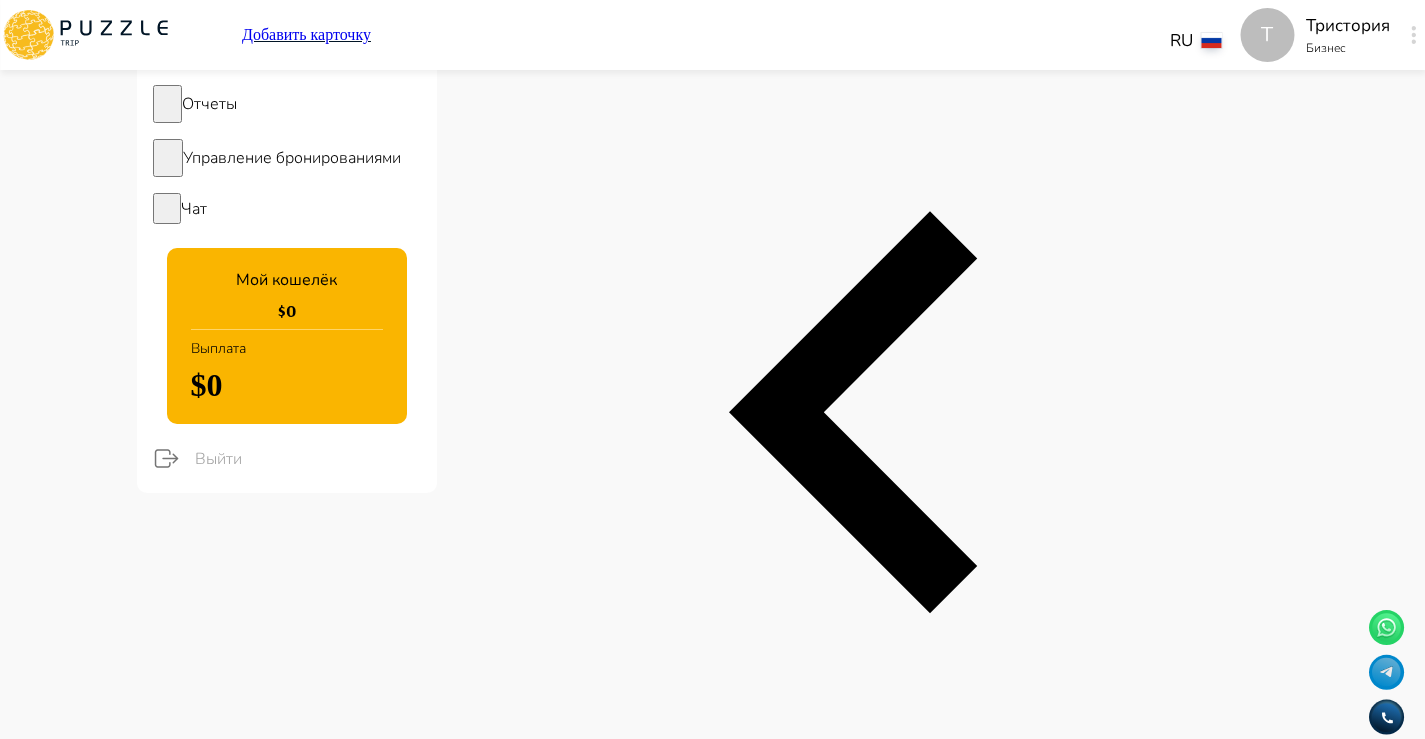 click on "+" at bounding box center (863, 1704) 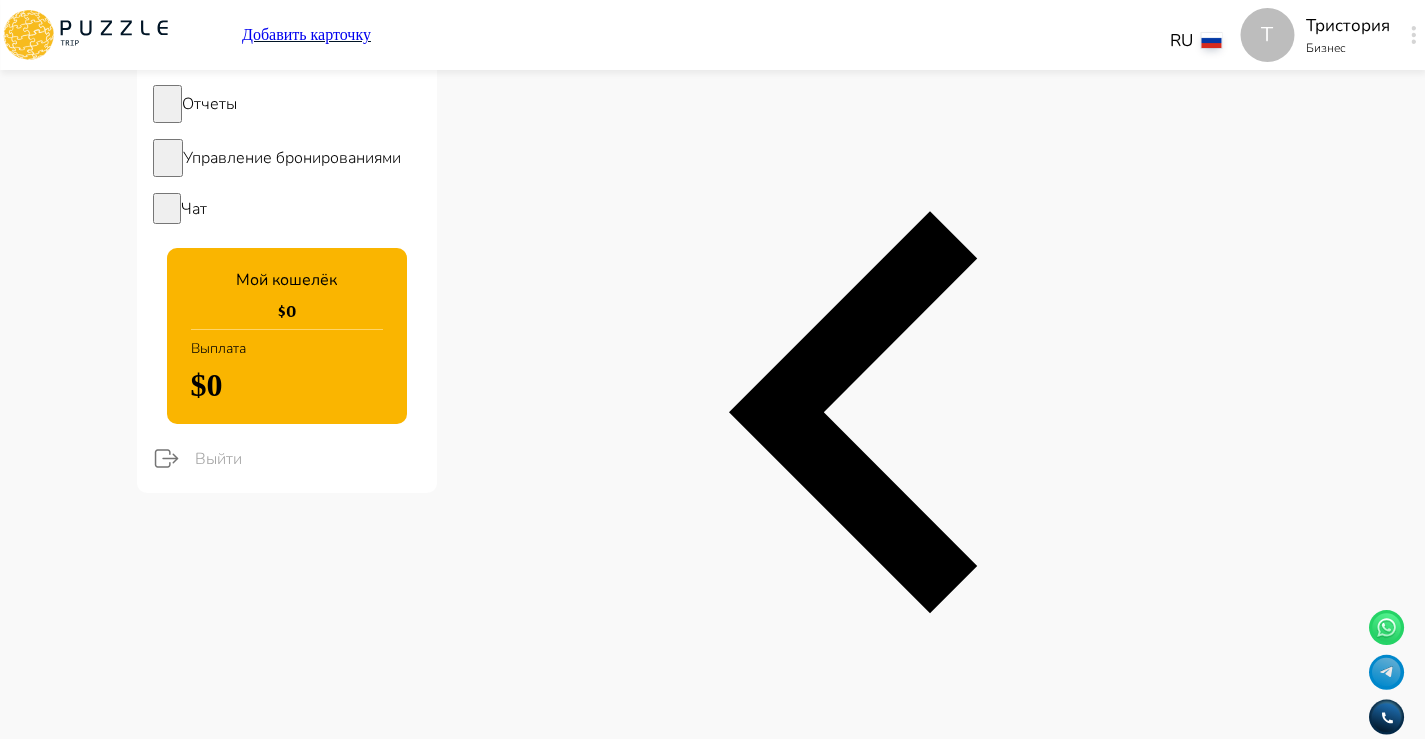 click on "Отмена Обрезать" at bounding box center [712, 28518] 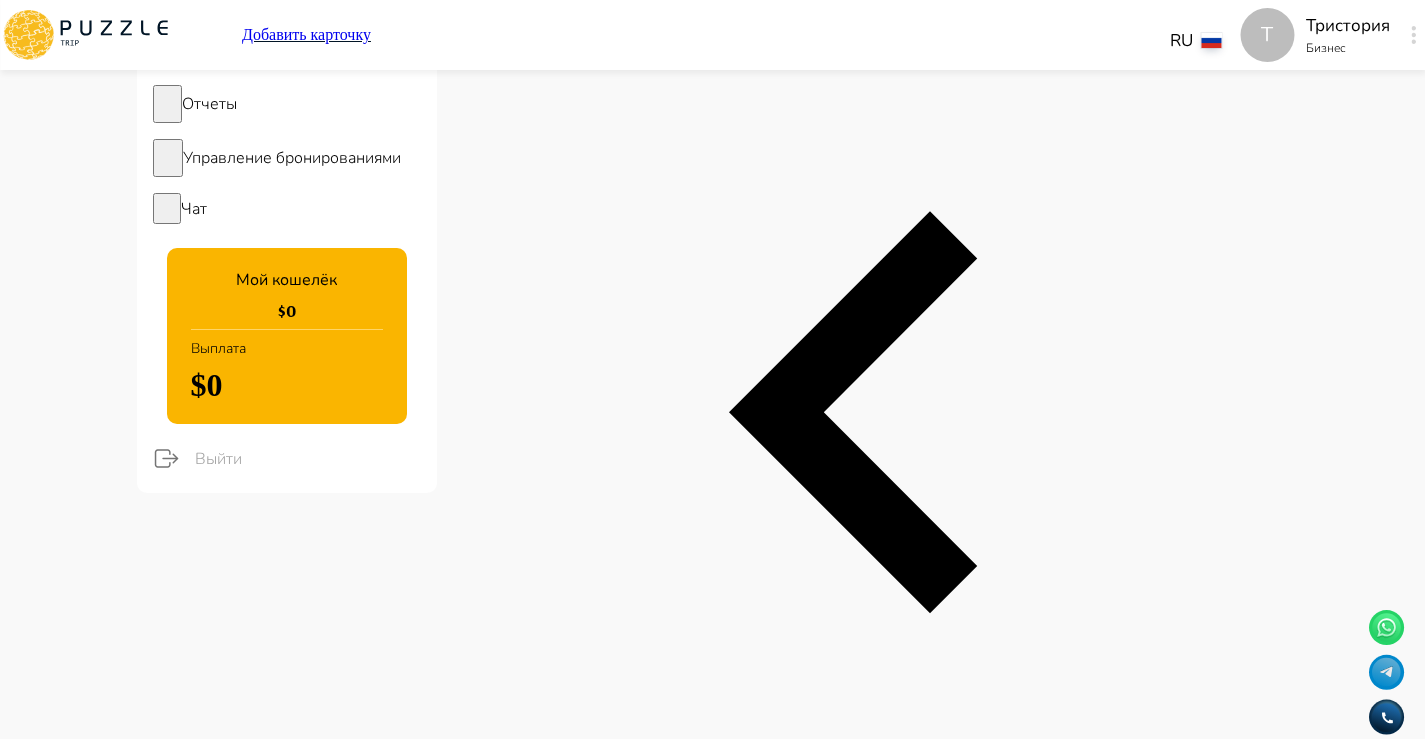 click on "+ Добавить" at bounding box center (863, 1713) 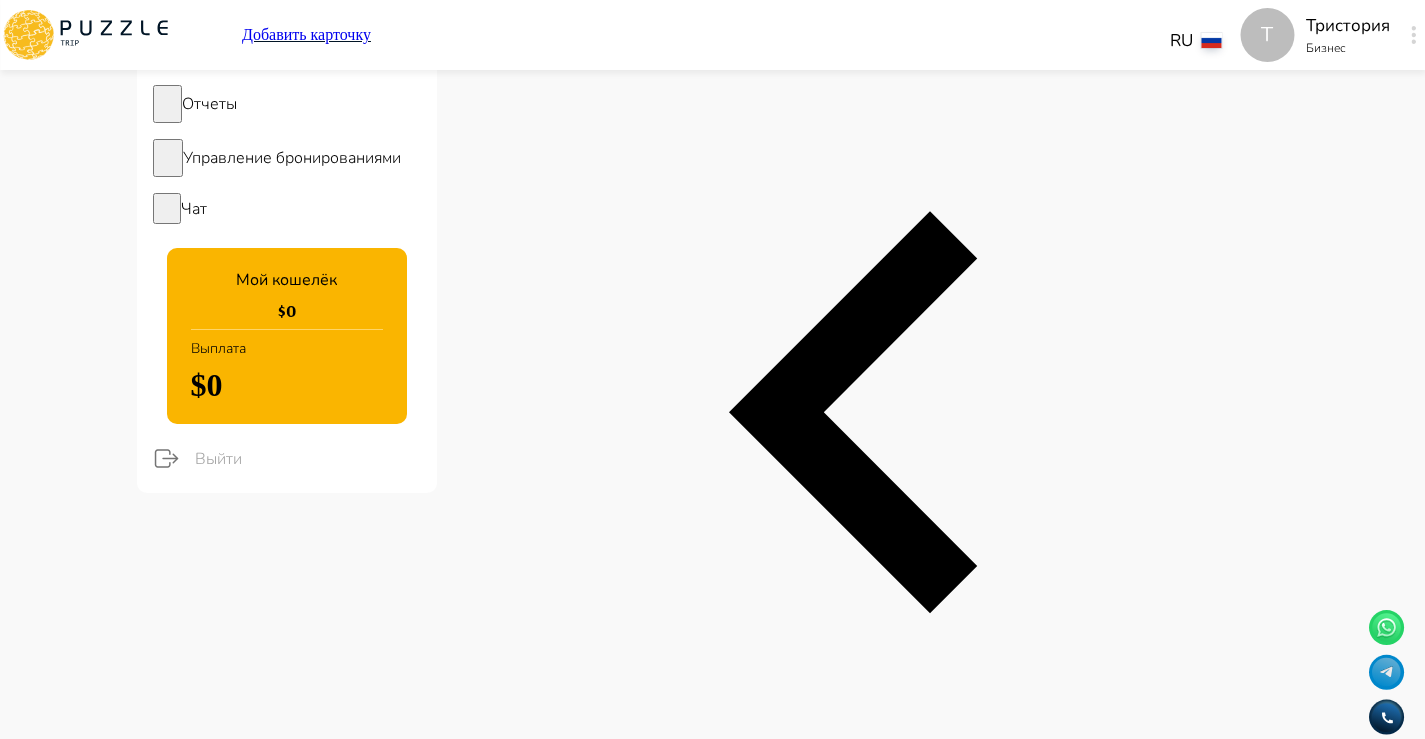 click on "Т Добавить карточку RU   ** Т Тристория Бизнес Т Панель управления Управление профилем Управление услугами Отчеты Управление бронированиями Чат Мой кошелёк $ 0 Выплата   $0 Выйти Главная страница Управление услугами Создать Назад Управление услугами ПОЖАЛУЙСТА, ВЫБЕРИТЕ КАТЕГОРИИ ВАШЕГО БИЗНЕСА Аренда наземного транспорта Автомобили с водителем Аренда водного транспорта Бизнес-авиация Экскурсии, развлечения Детские  развлечения Входные билеты Фотографии * + Добавить Тристория, Анапская ул., Новороссийск, Краснодарский край, Россия Подкатегория* **   *" at bounding box center (712, 14359) 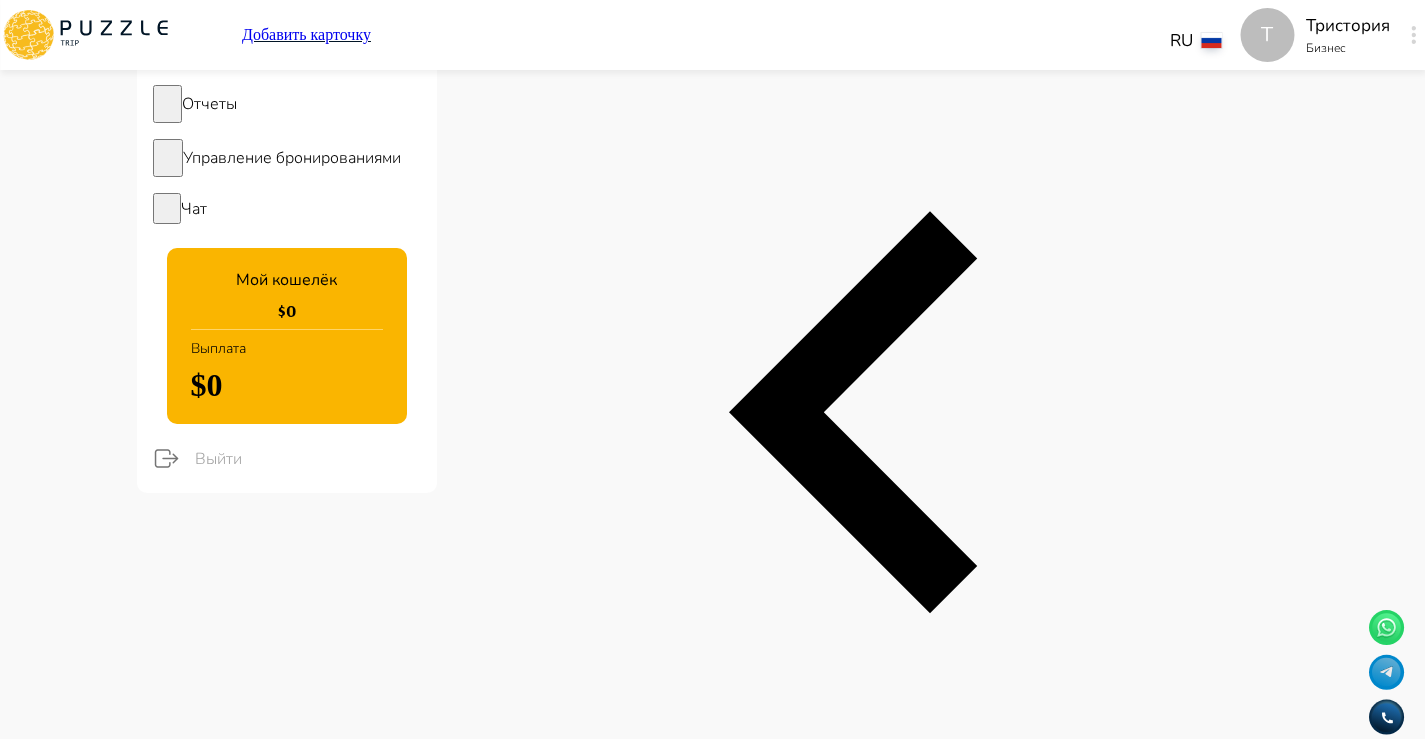 click on "+ Добавить" at bounding box center [863, 1713] 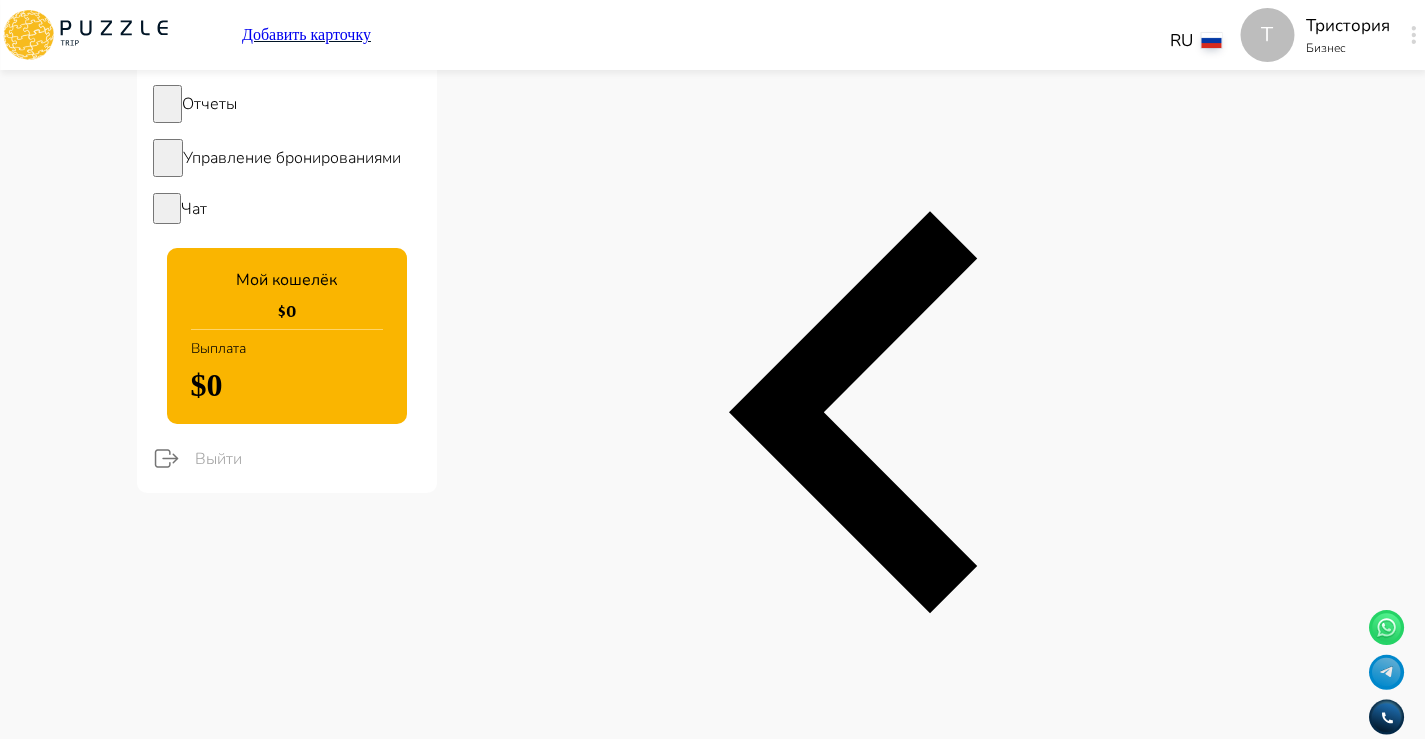 click on "Т Добавить карточку RU   ** Т Тристория Бизнес Т Панель управления Управление профилем Управление услугами Отчеты Управление бронированиями Чат Мой кошелёк $ 0 Выплата   $0 Выйти Главная страница Управление услугами Создать Назад Управление услугами ПОЖАЛУЙСТА, ВЫБЕРИТЕ КАТЕГОРИИ ВАШЕГО БИЗНЕСА Аренда наземного транспорта Автомобили с водителем Аренда водного транспорта Бизнес-авиация Экскурсии, развлечения Детские  развлечения Входные билеты Фотографии * + Добавить Тристория, Анапская ул., Новороссийск, Краснодарский край, Россия Подкатегория* **   *" at bounding box center [712, 14389] 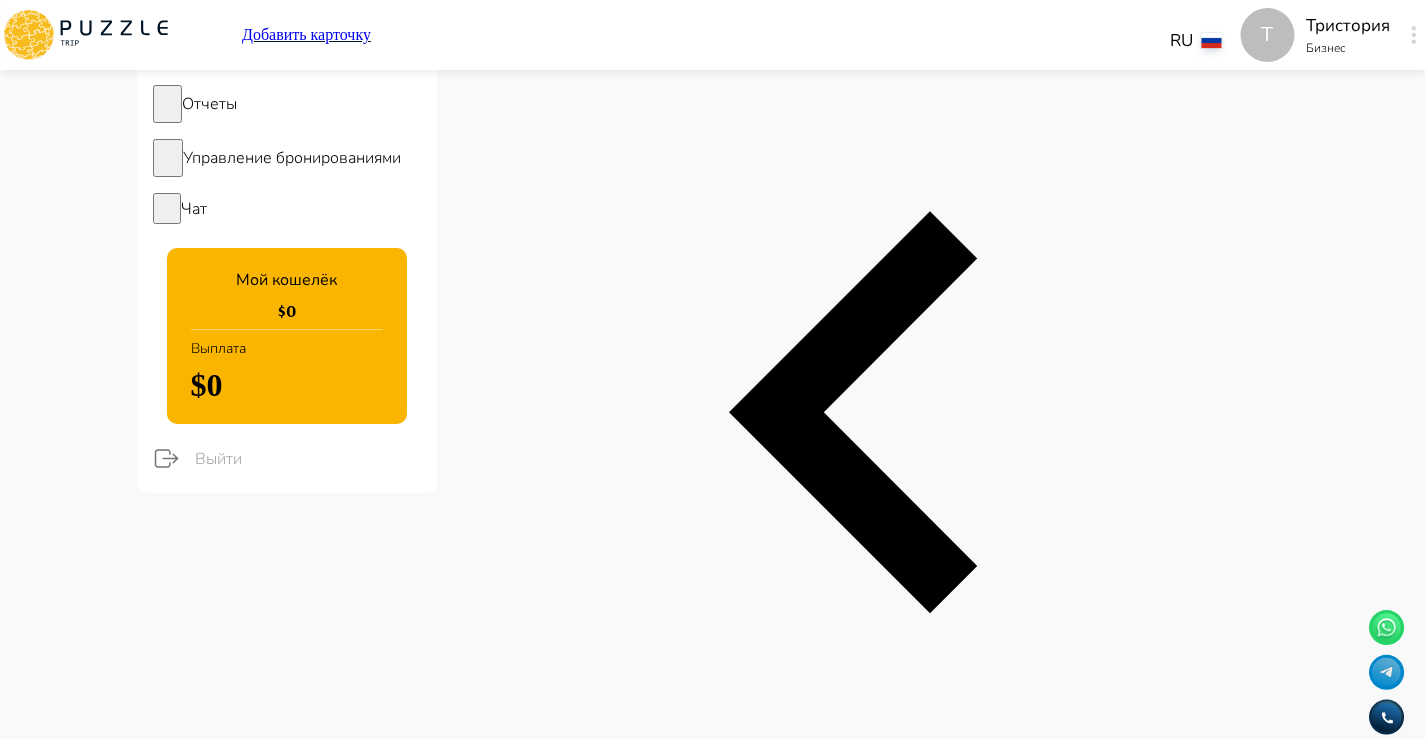 click on "+ Добавить" at bounding box center [863, 1713] 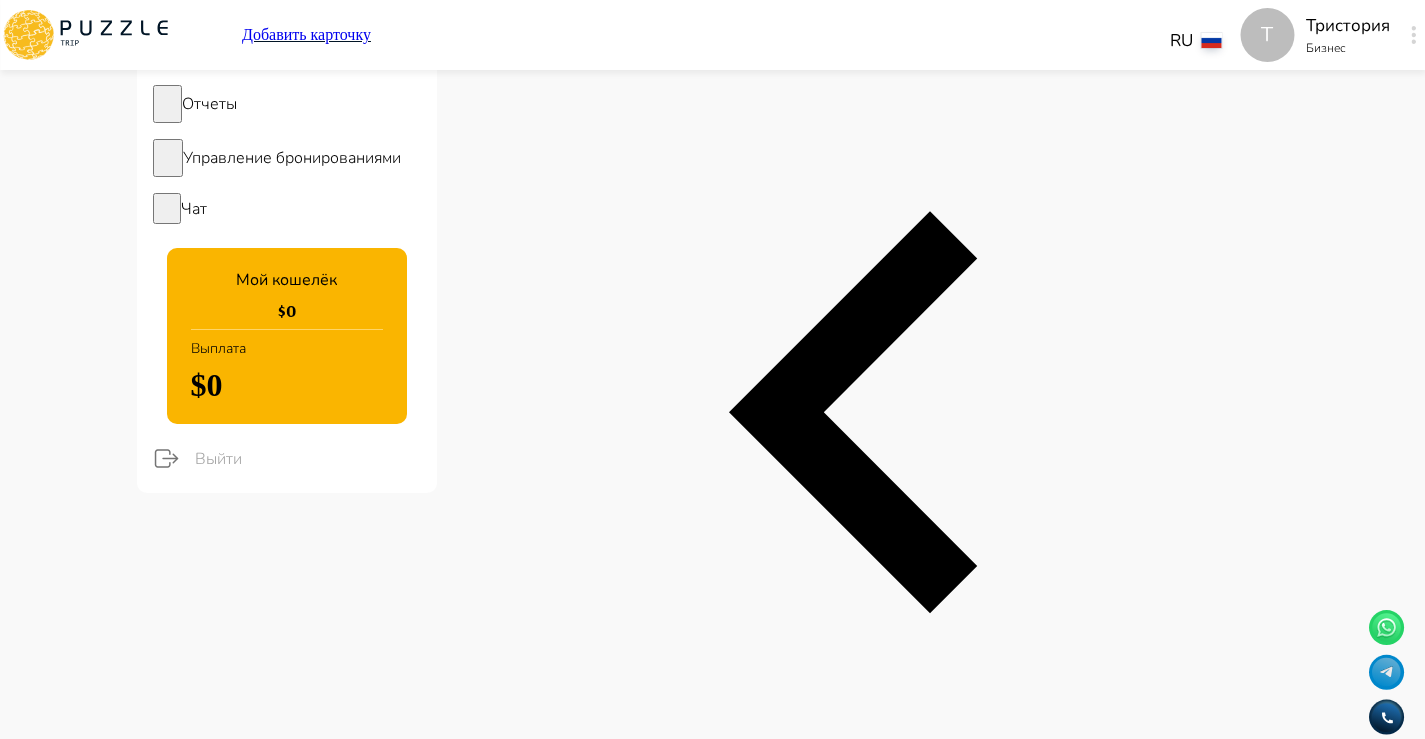 click on "Отмена Обрезать" at bounding box center [712, 28814] 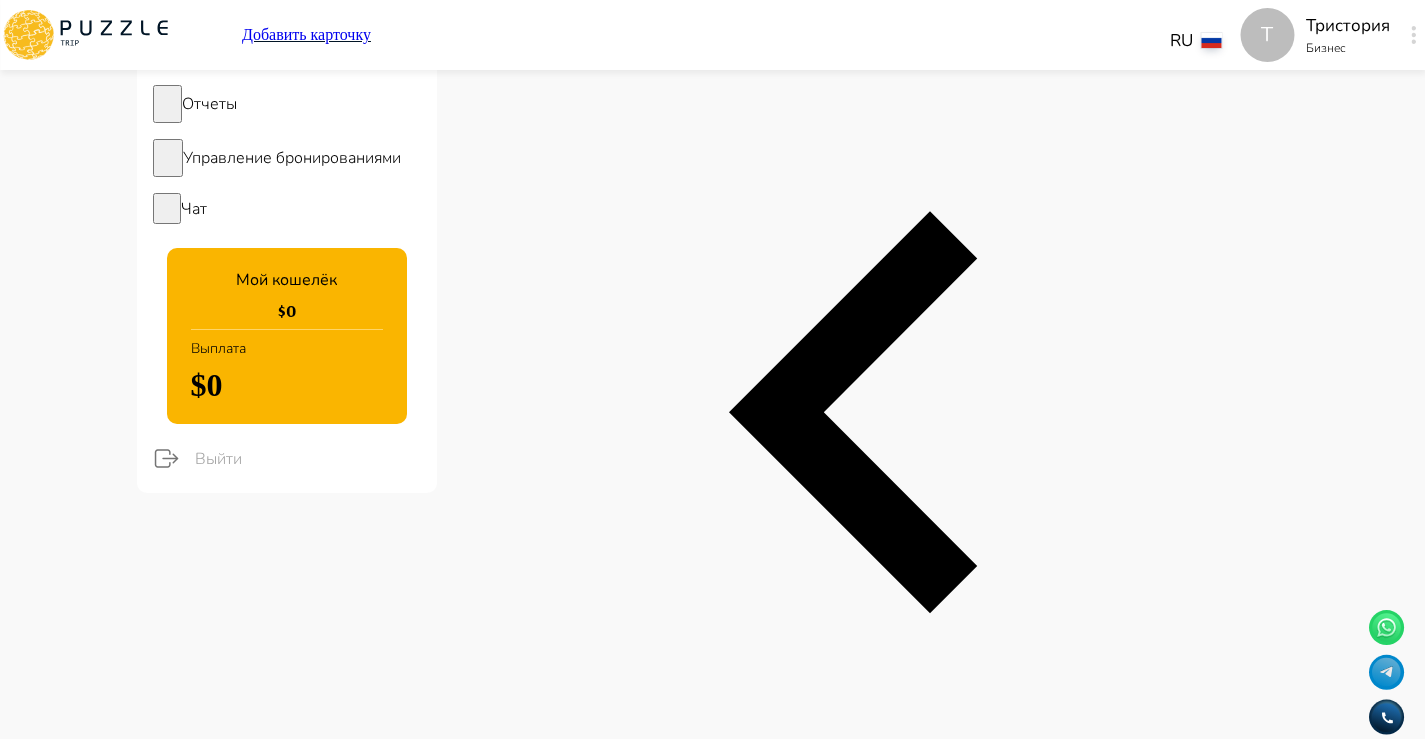 click 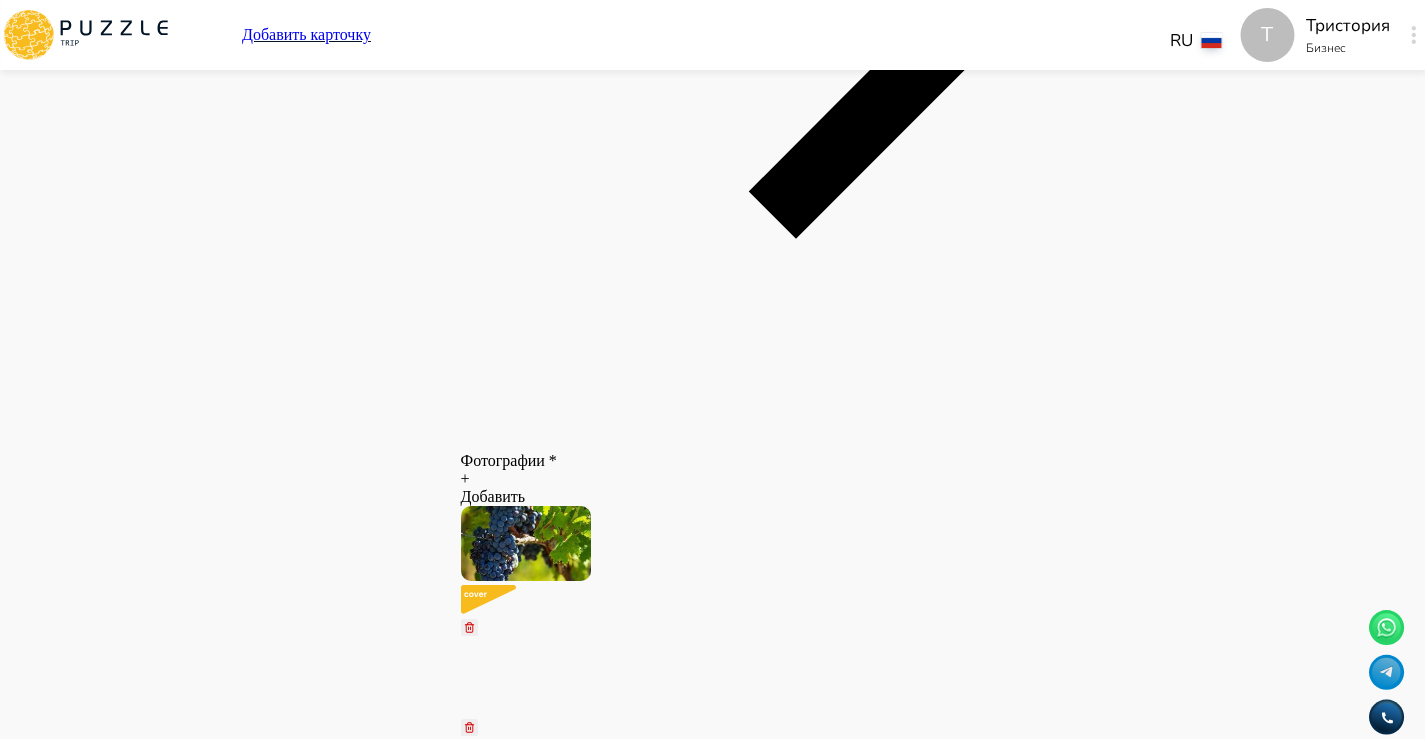scroll, scrollTop: 1417, scrollLeft: 0, axis: vertical 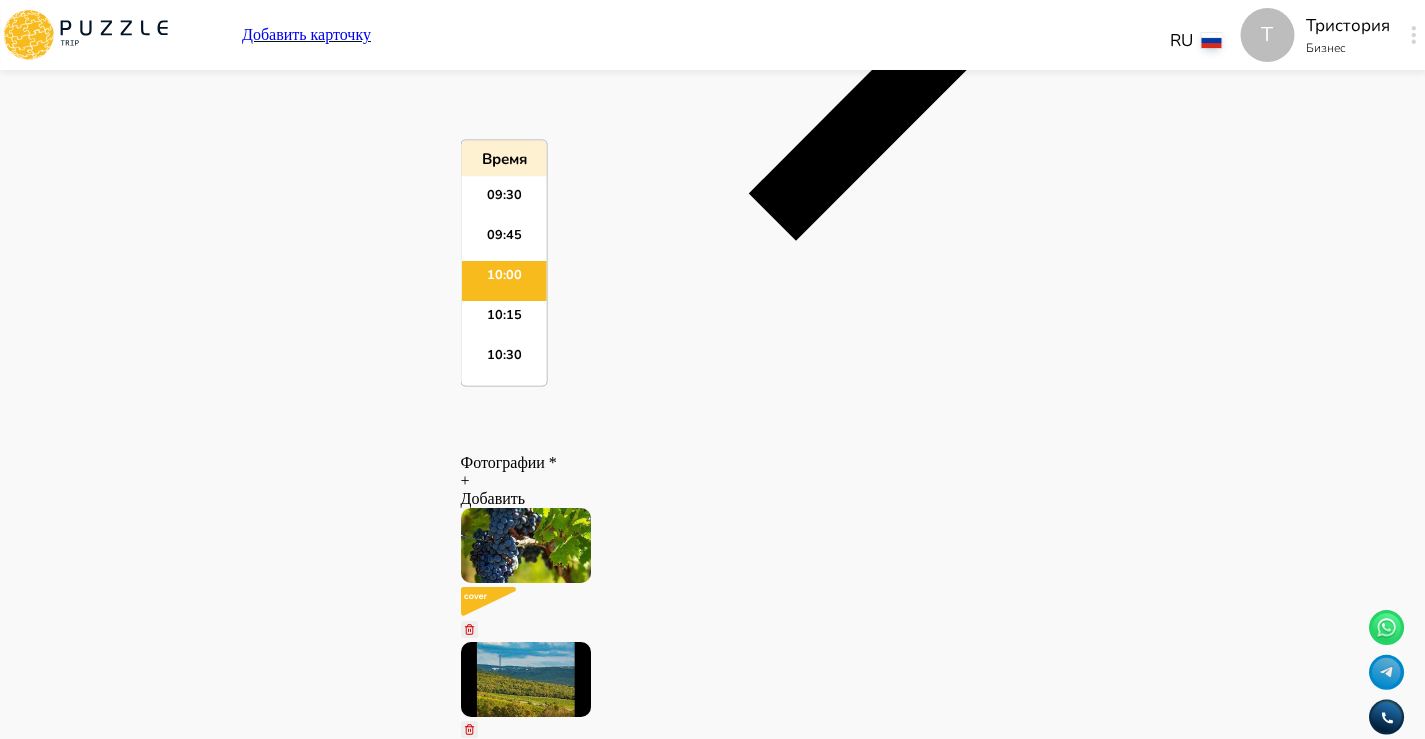 drag, startPoint x: 540, startPoint y: 107, endPoint x: 490, endPoint y: 107, distance: 50 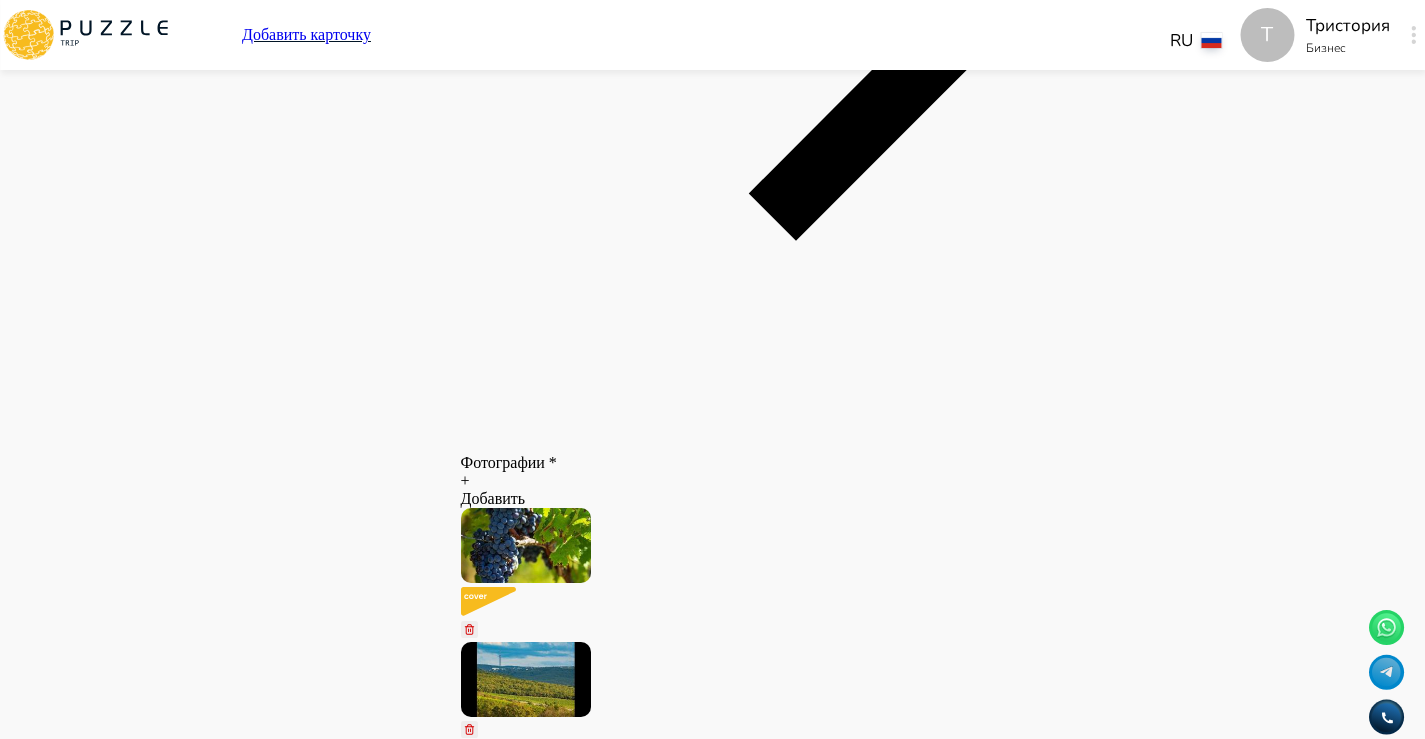 click at bounding box center (469, 8750) 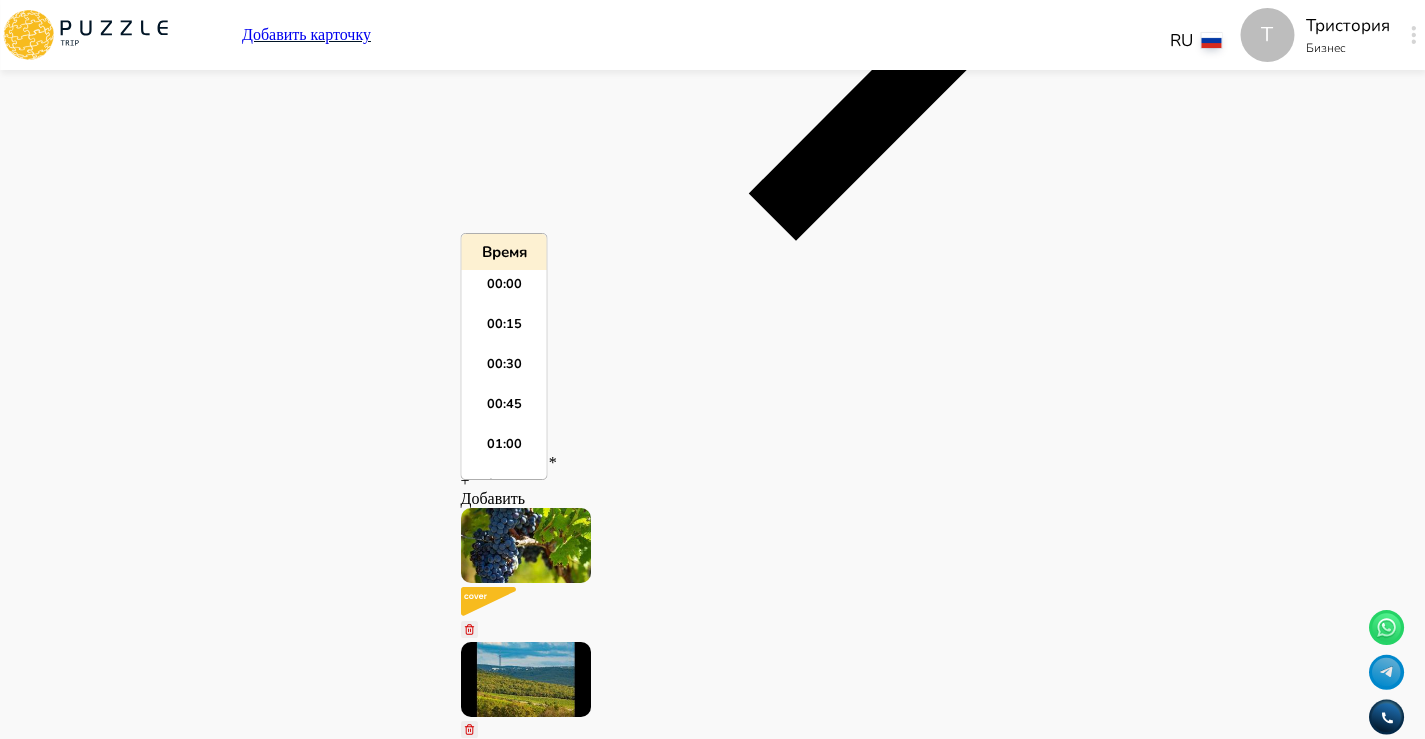 click at bounding box center [863, 8761] 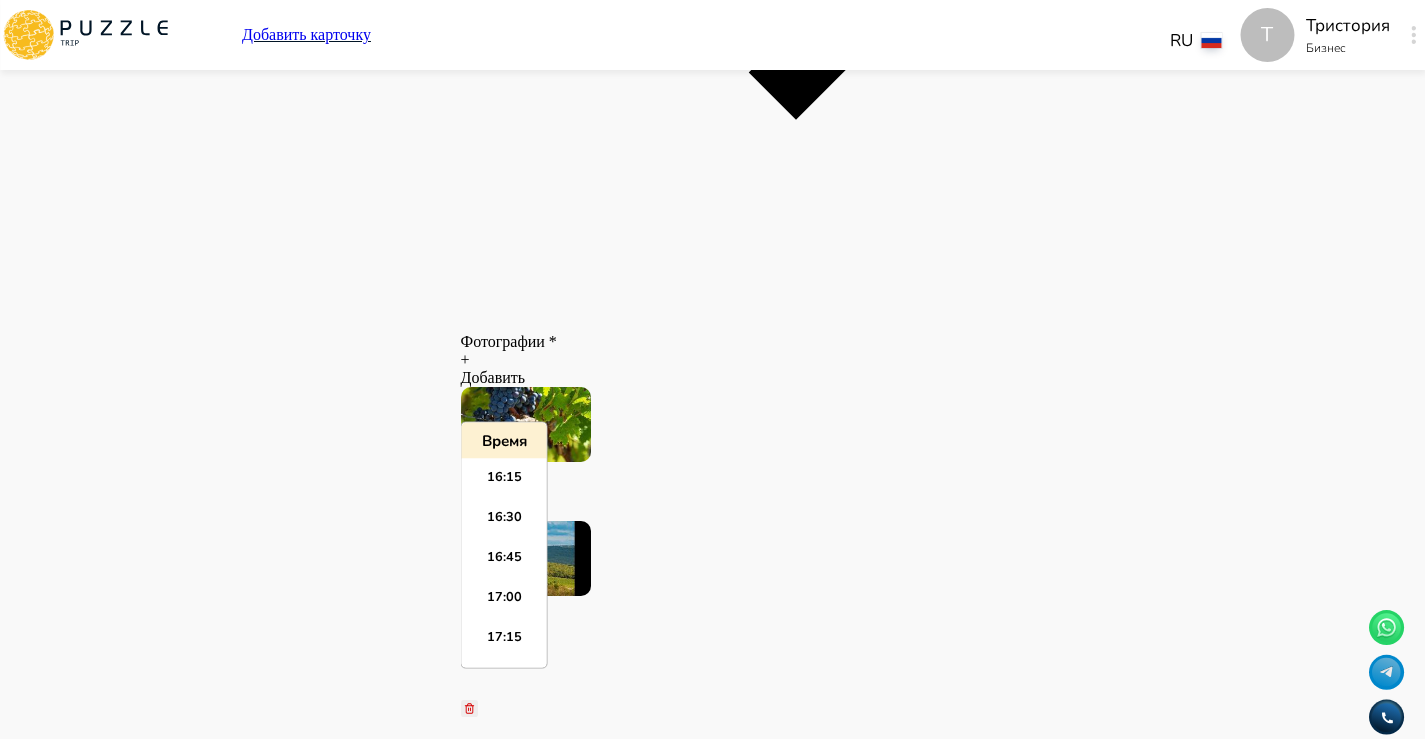 scroll, scrollTop: 1565, scrollLeft: 0, axis: vertical 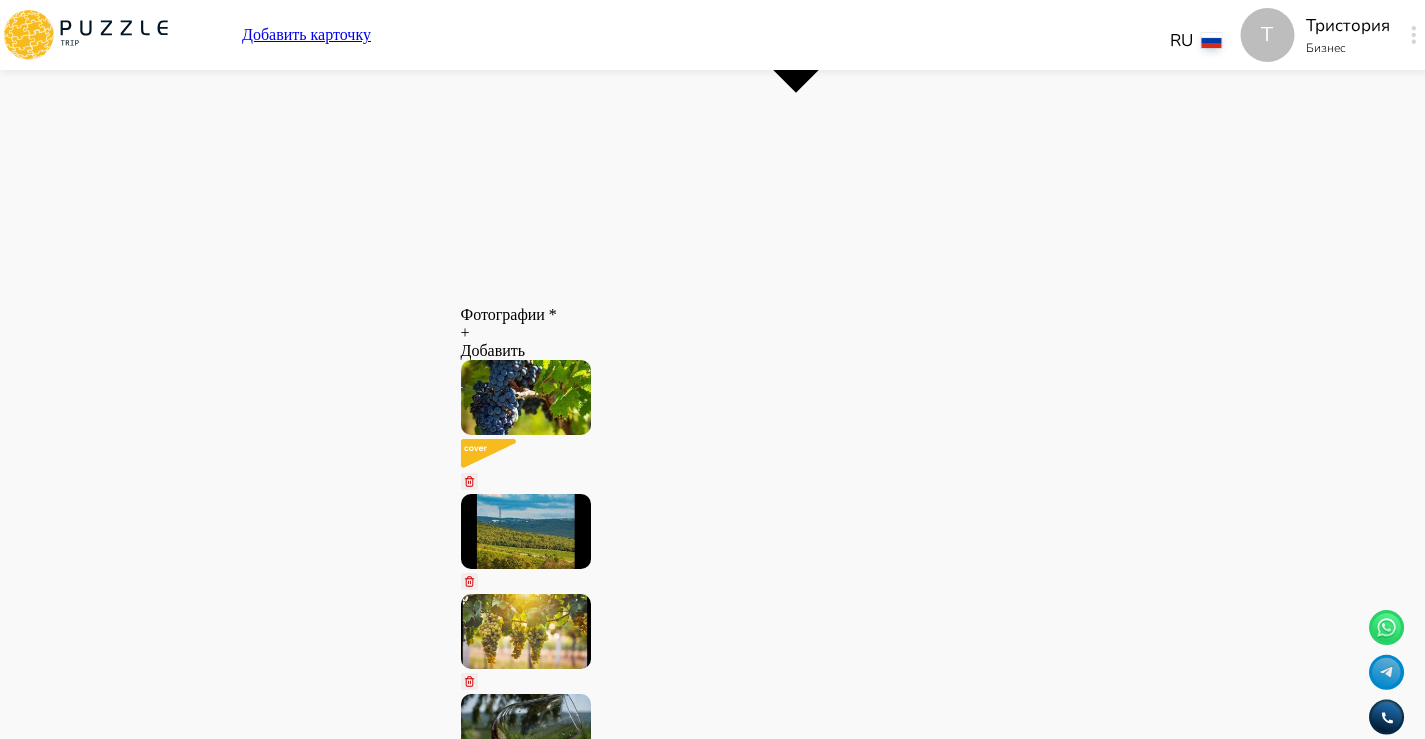 click on "Четверг" at bounding box center (863, 8722) 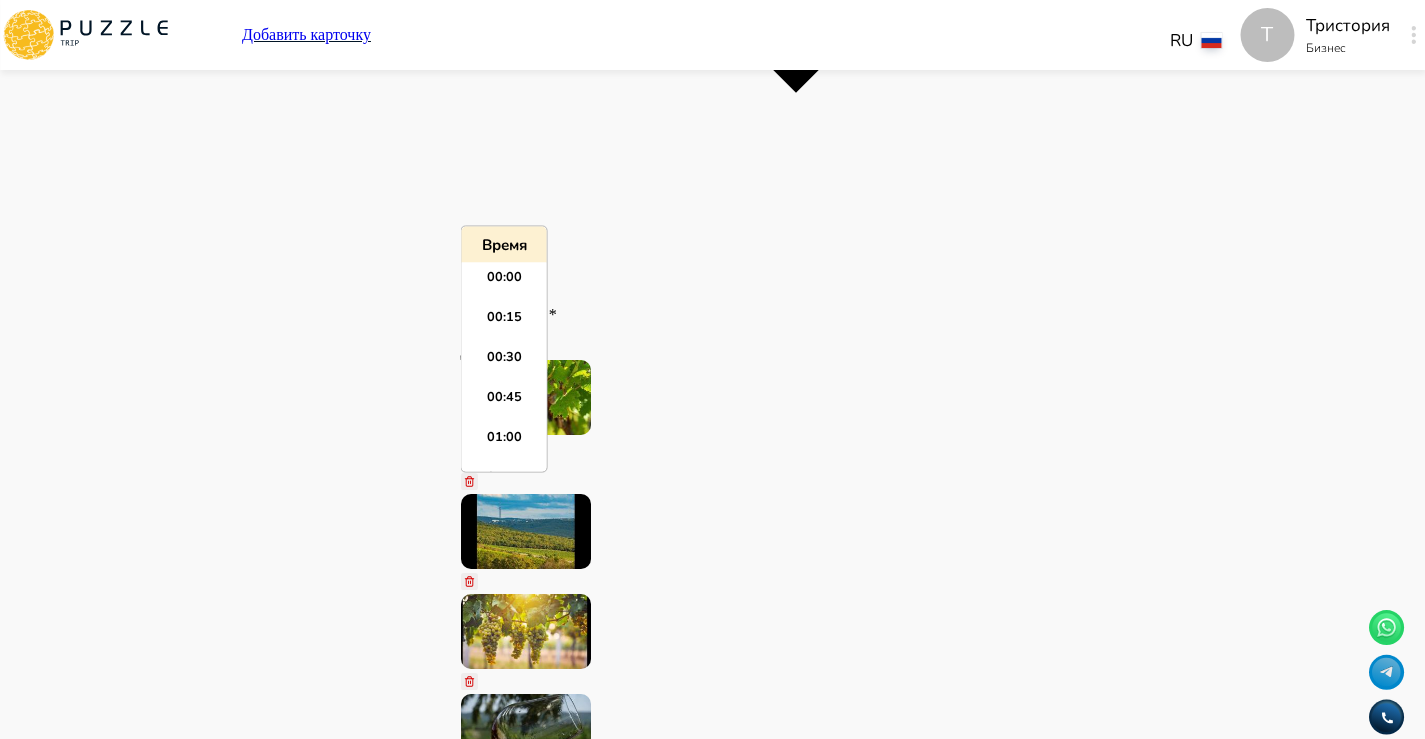scroll, scrollTop: 2595, scrollLeft: 0, axis: vertical 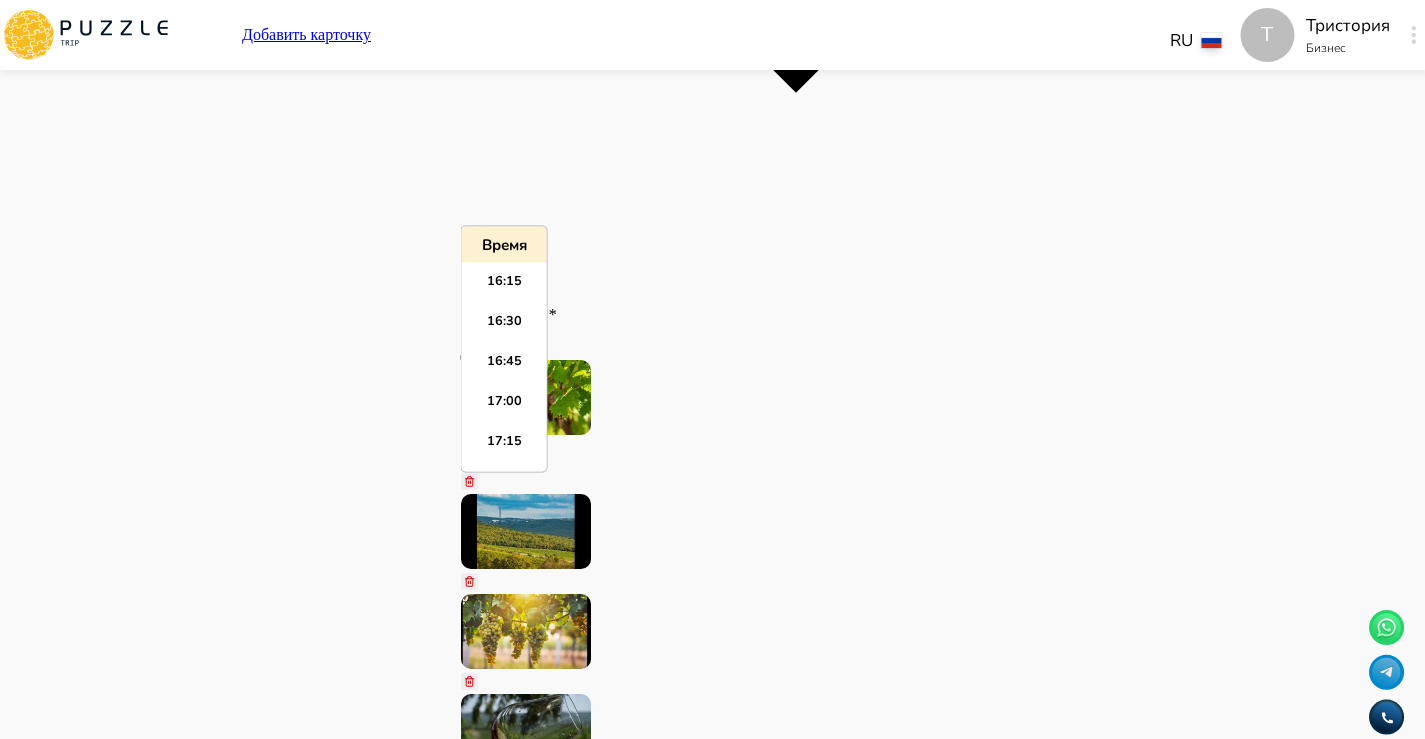 paste on "*****" 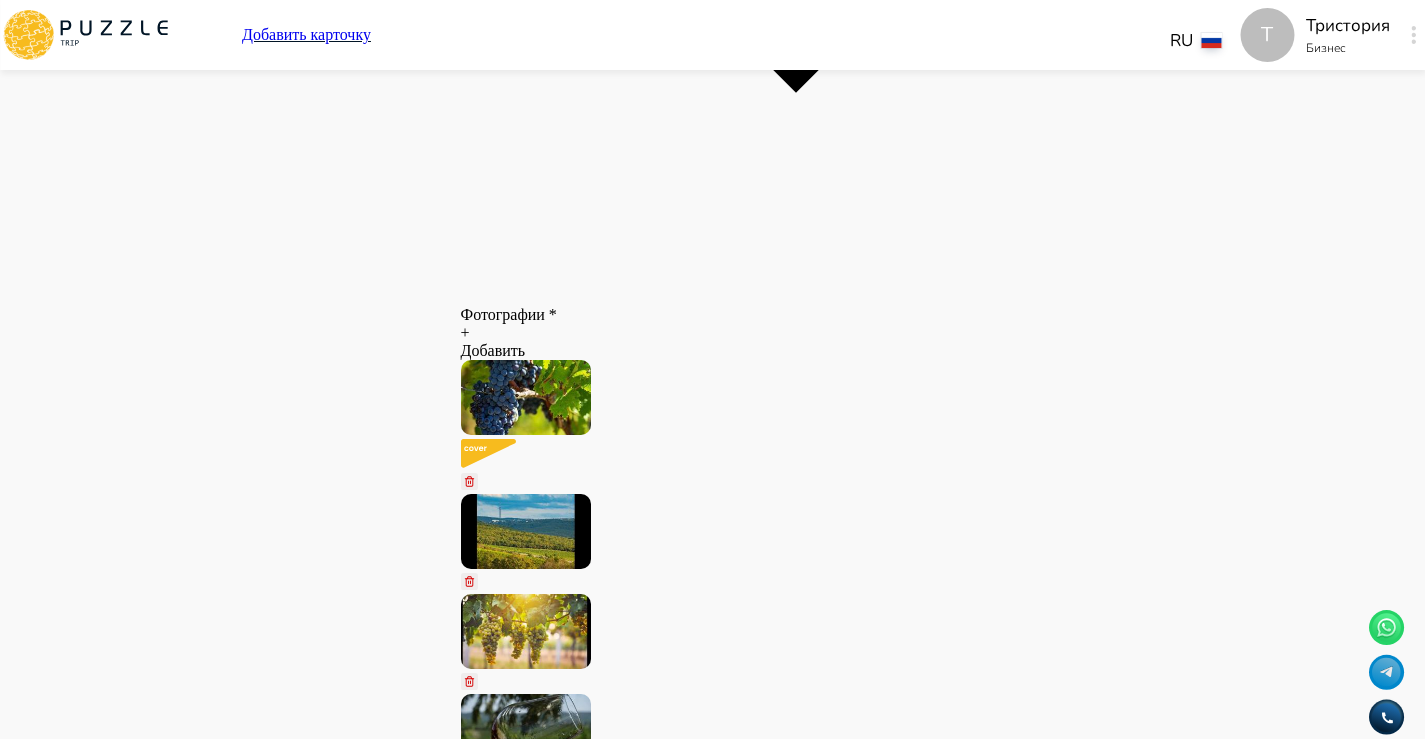 click on "Среда *****" at bounding box center (863, 8726) 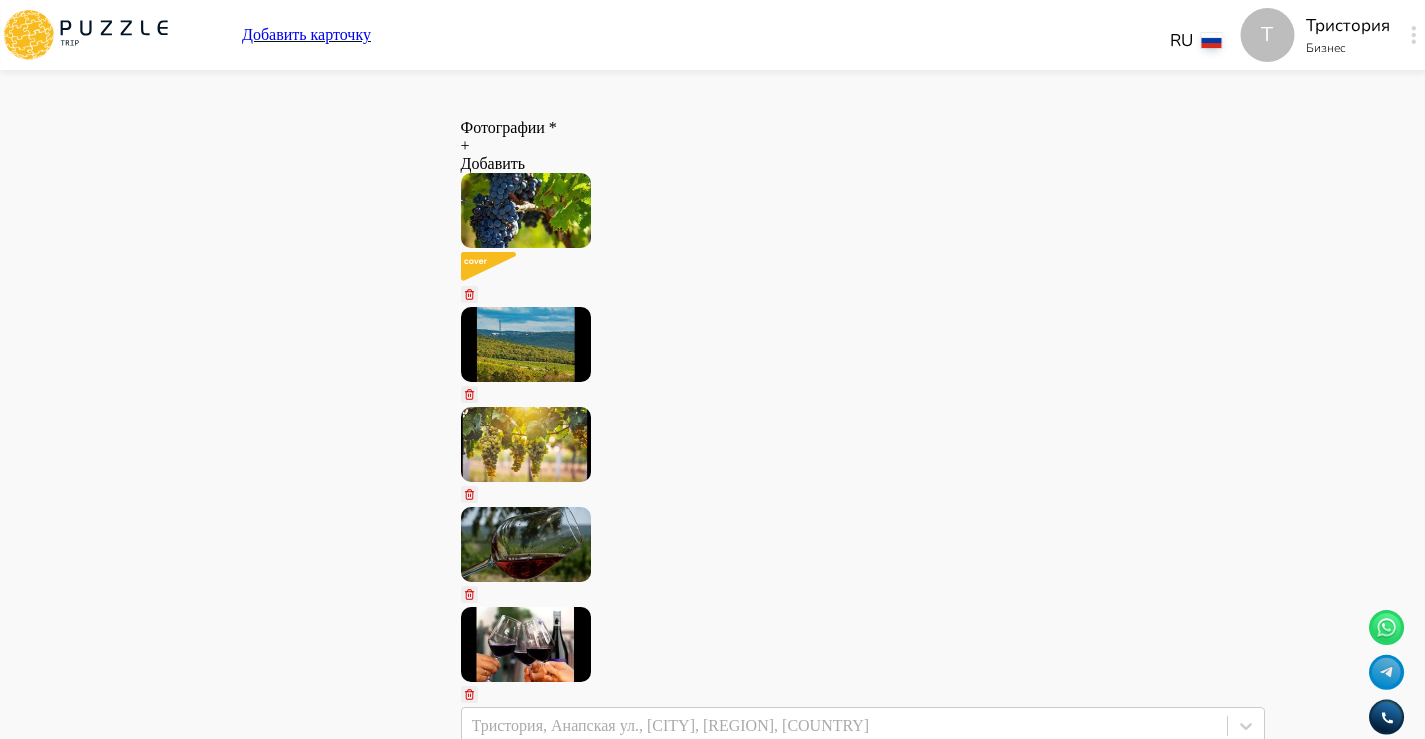 scroll, scrollTop: 1775, scrollLeft: 0, axis: vertical 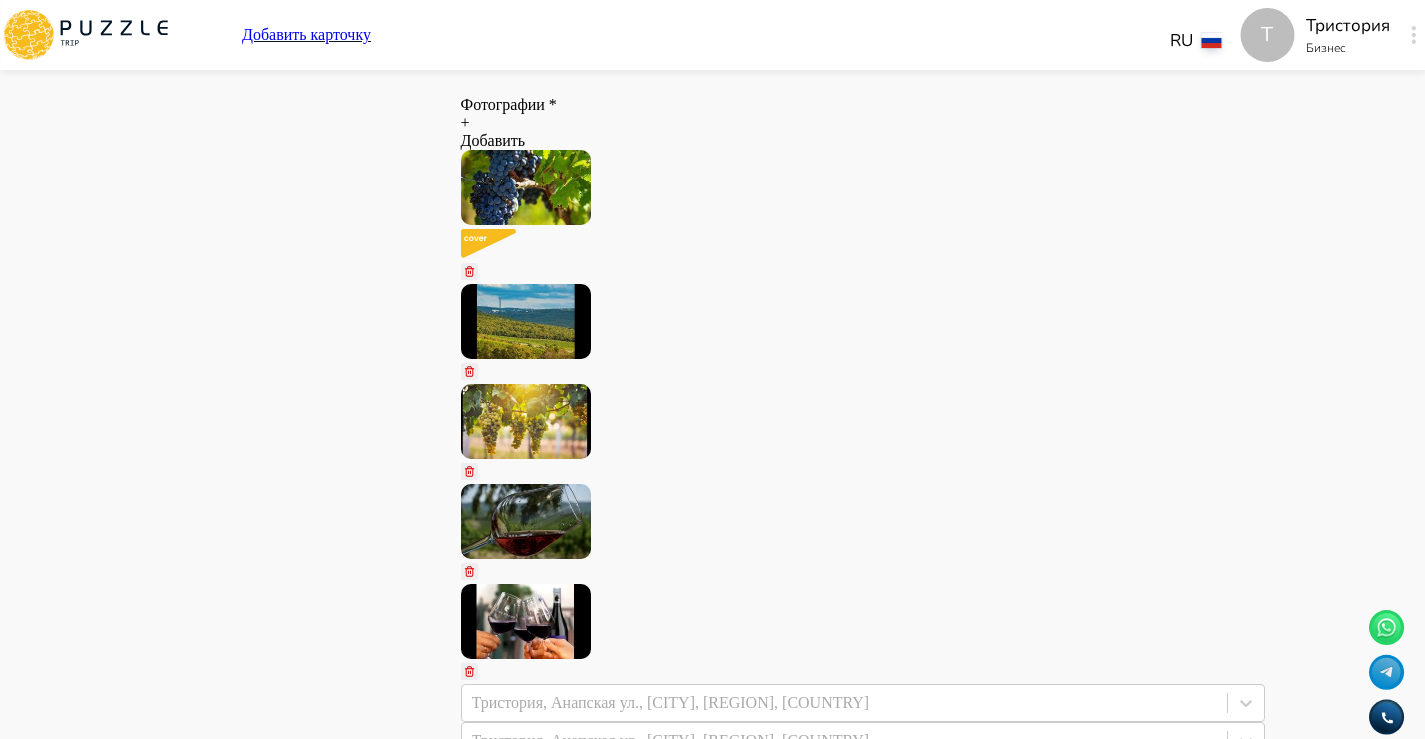 click at bounding box center (469, 8594) 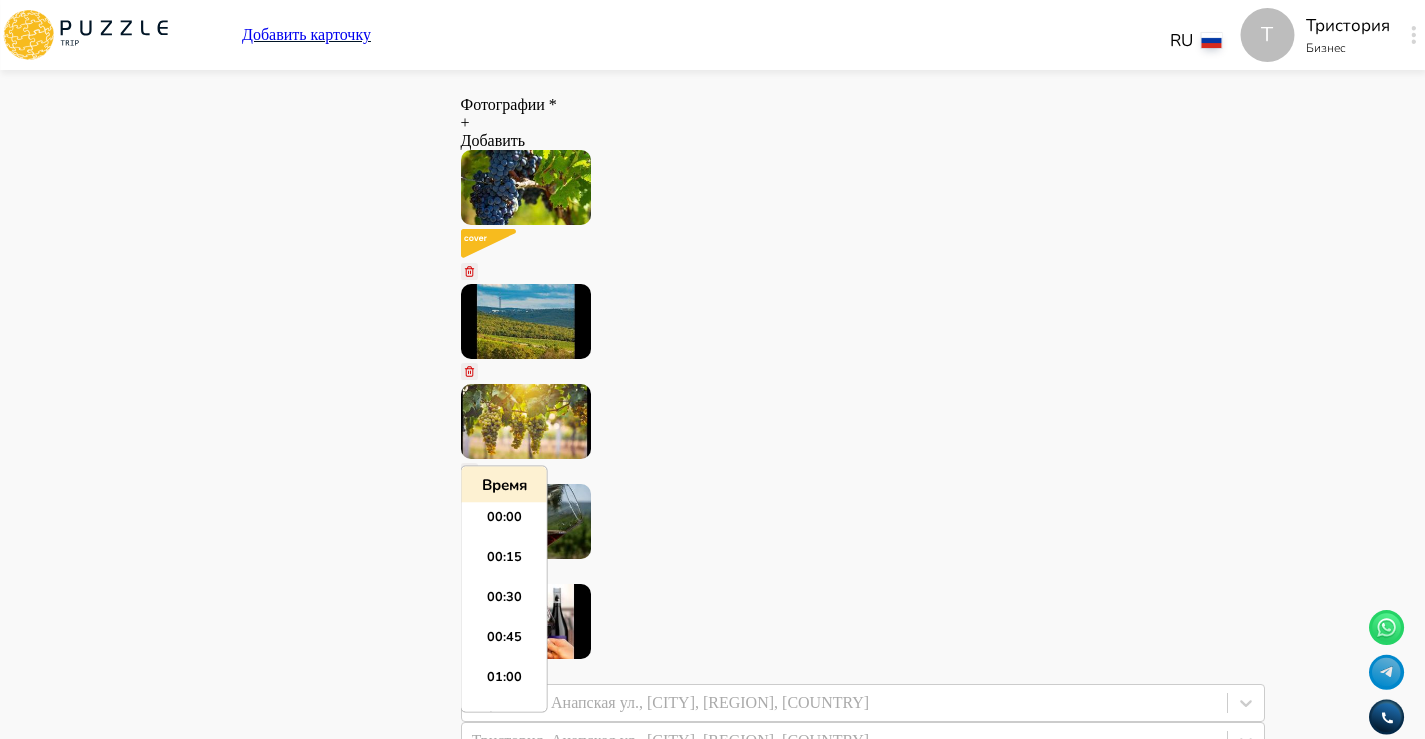 scroll, scrollTop: 2595, scrollLeft: 0, axis: vertical 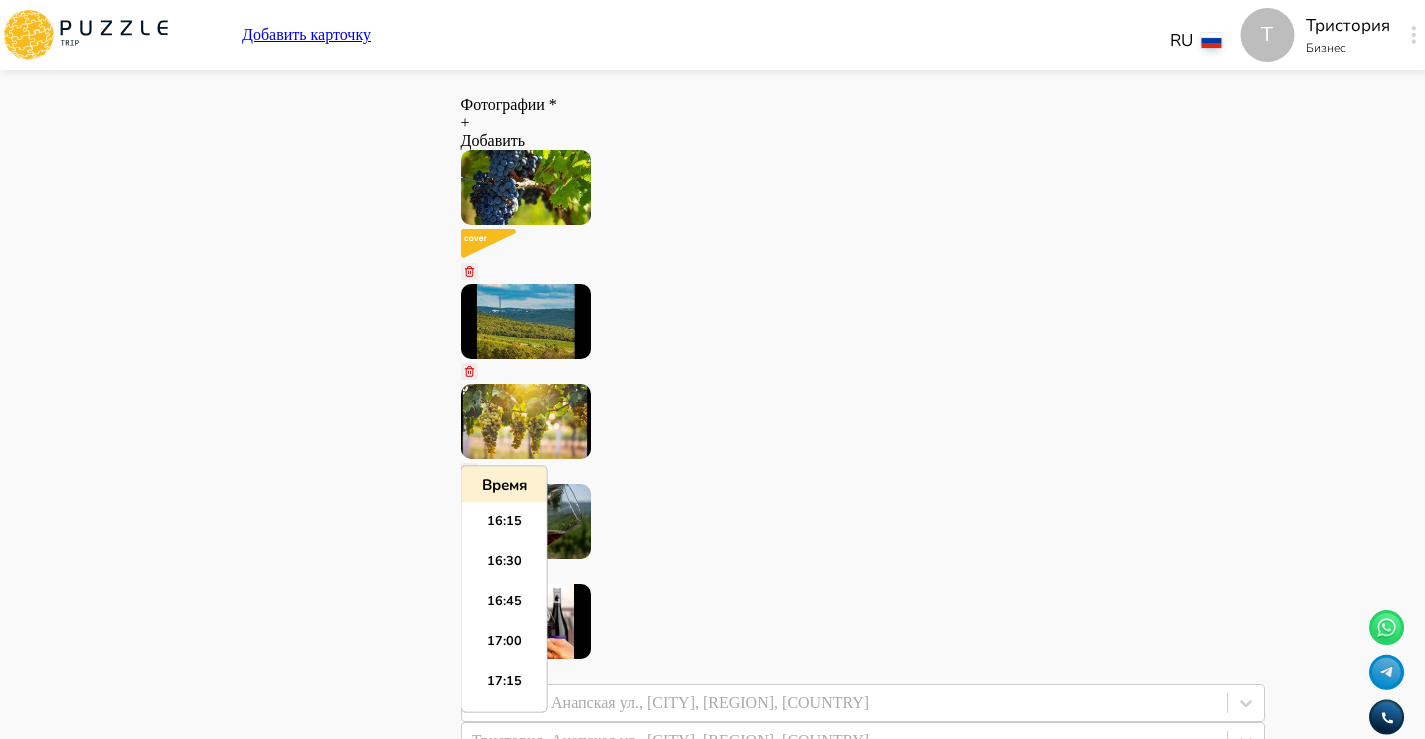 click on "Панель управления Управление профилем Управление услугами Отчеты Управление бронированиями Чат Мой кошелёк $ 0 Выплата   $0 Выйти" at bounding box center [287, 12543] 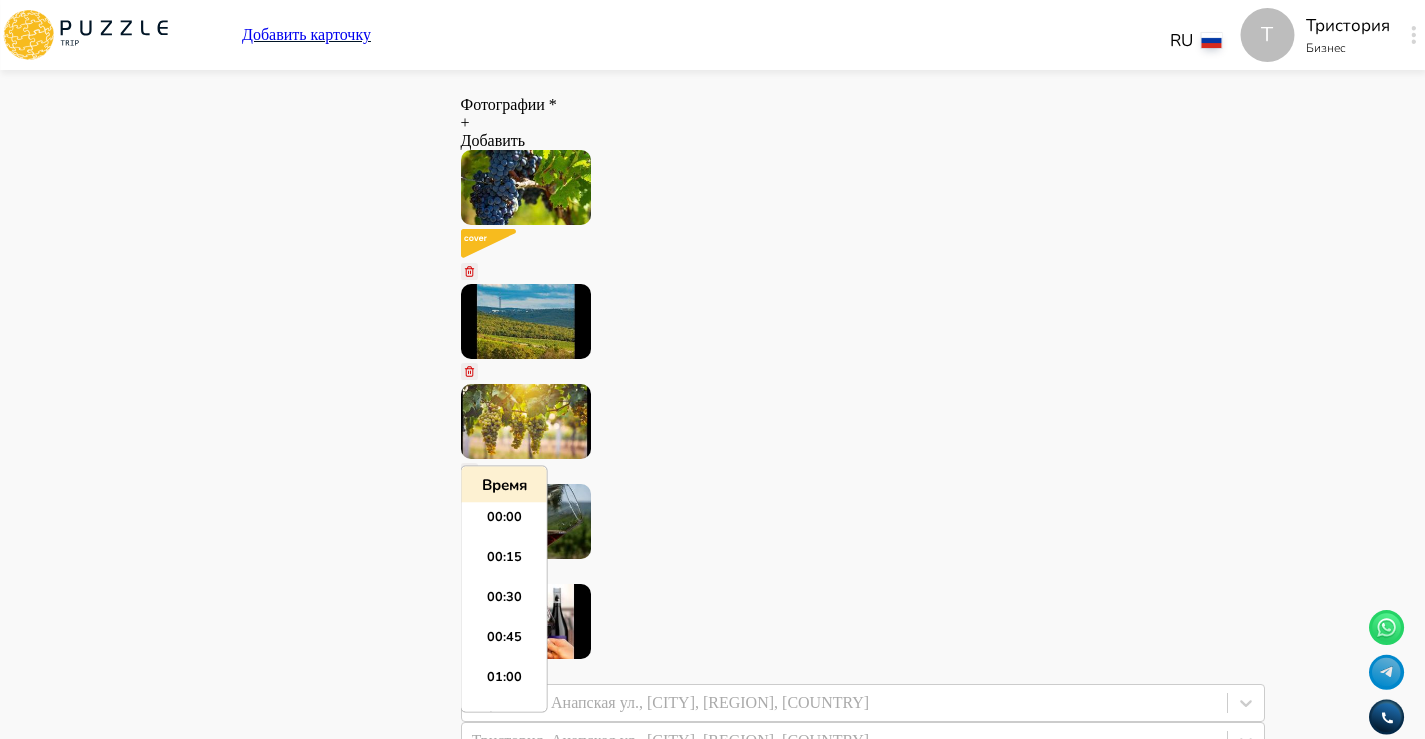 click at bounding box center [863, 8605] 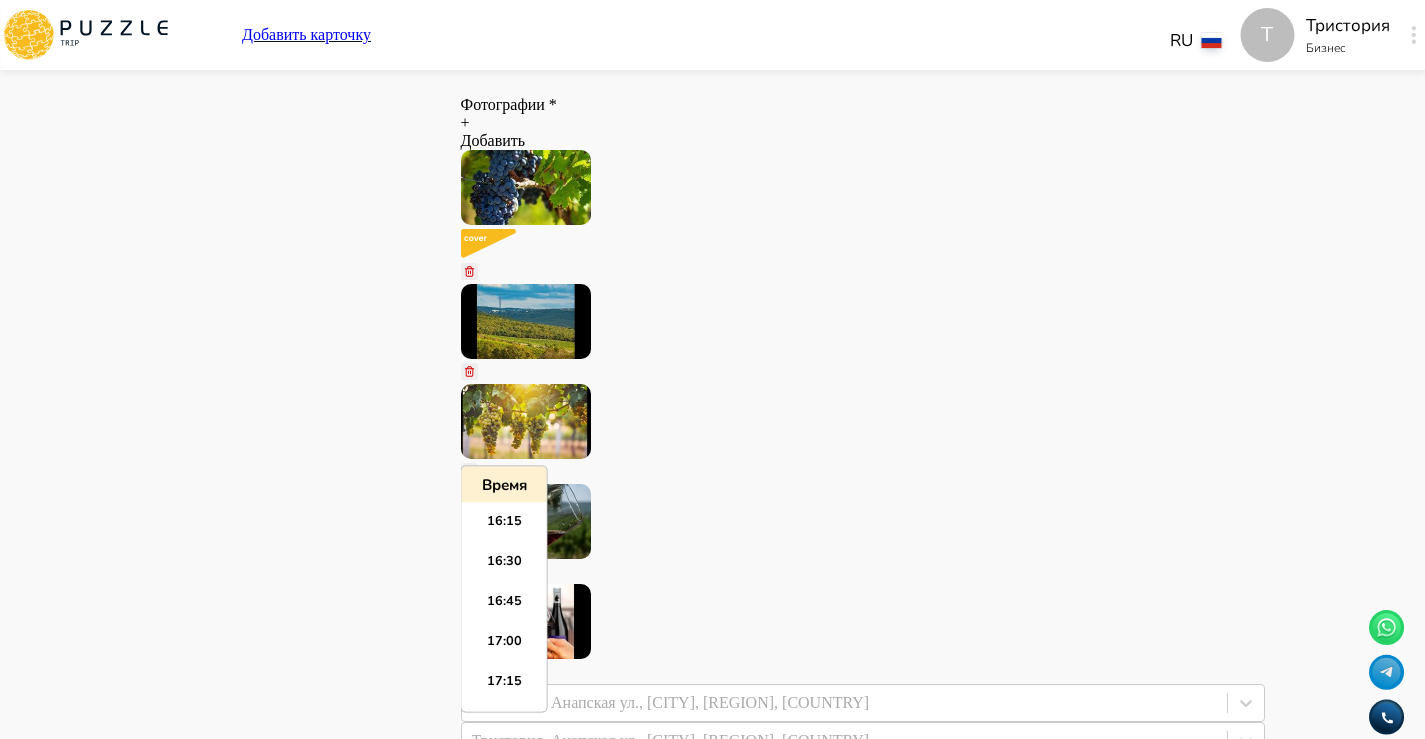 paste on "*****" 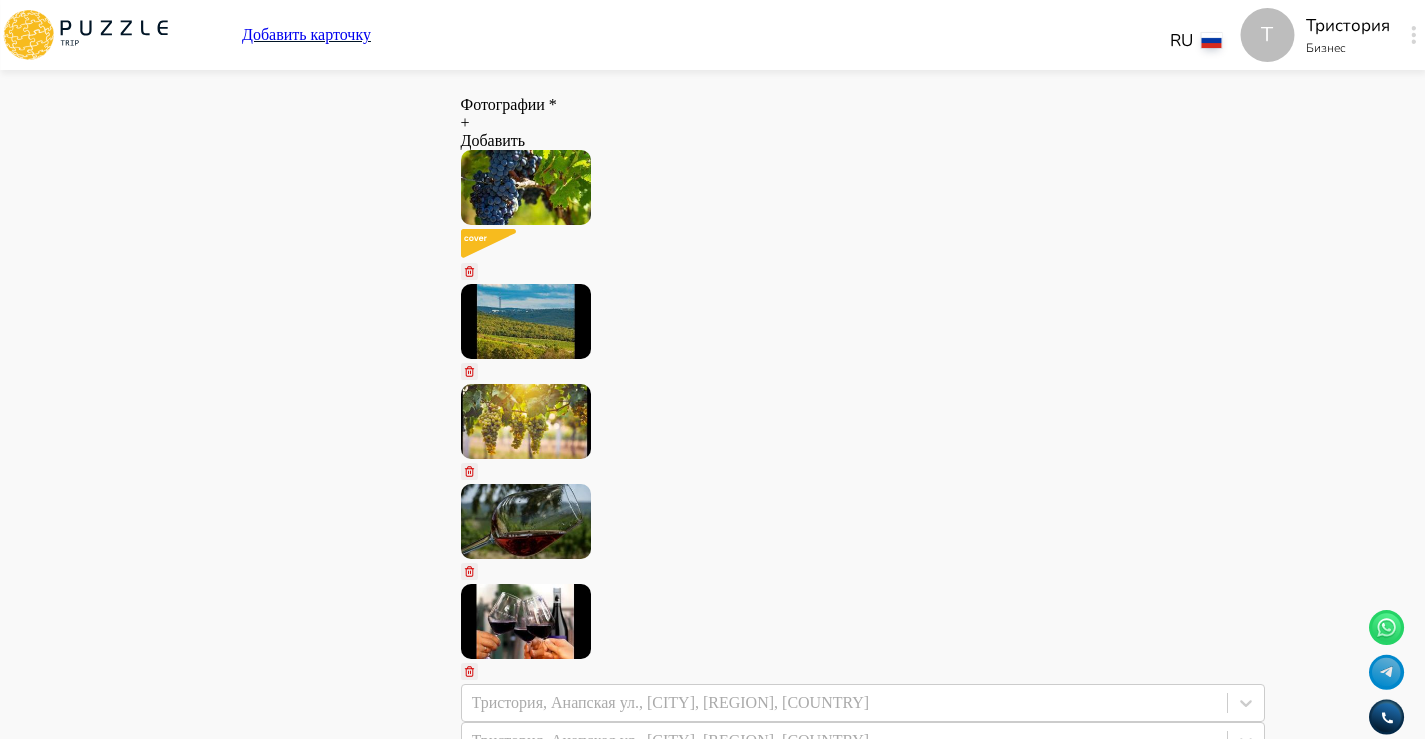 click at bounding box center (469, 8695) 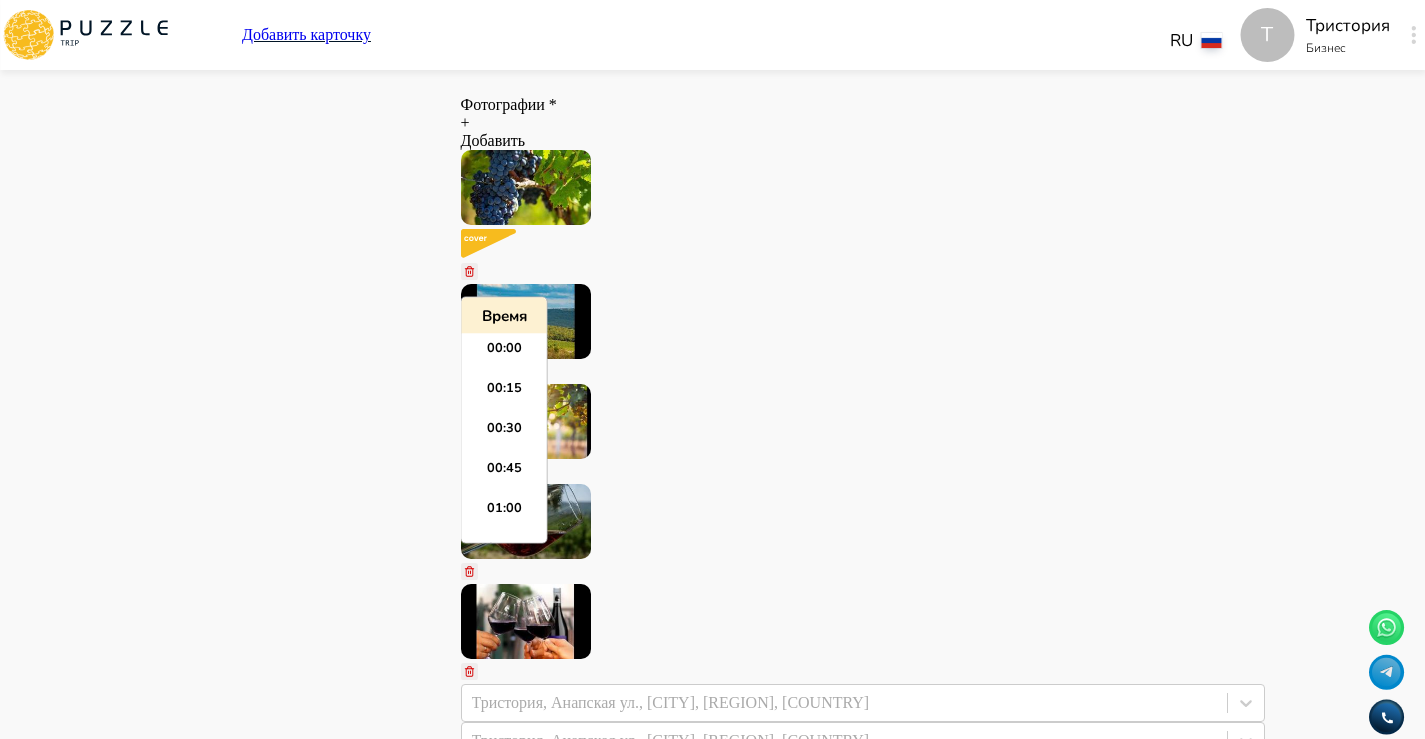scroll, scrollTop: 2595, scrollLeft: 0, axis: vertical 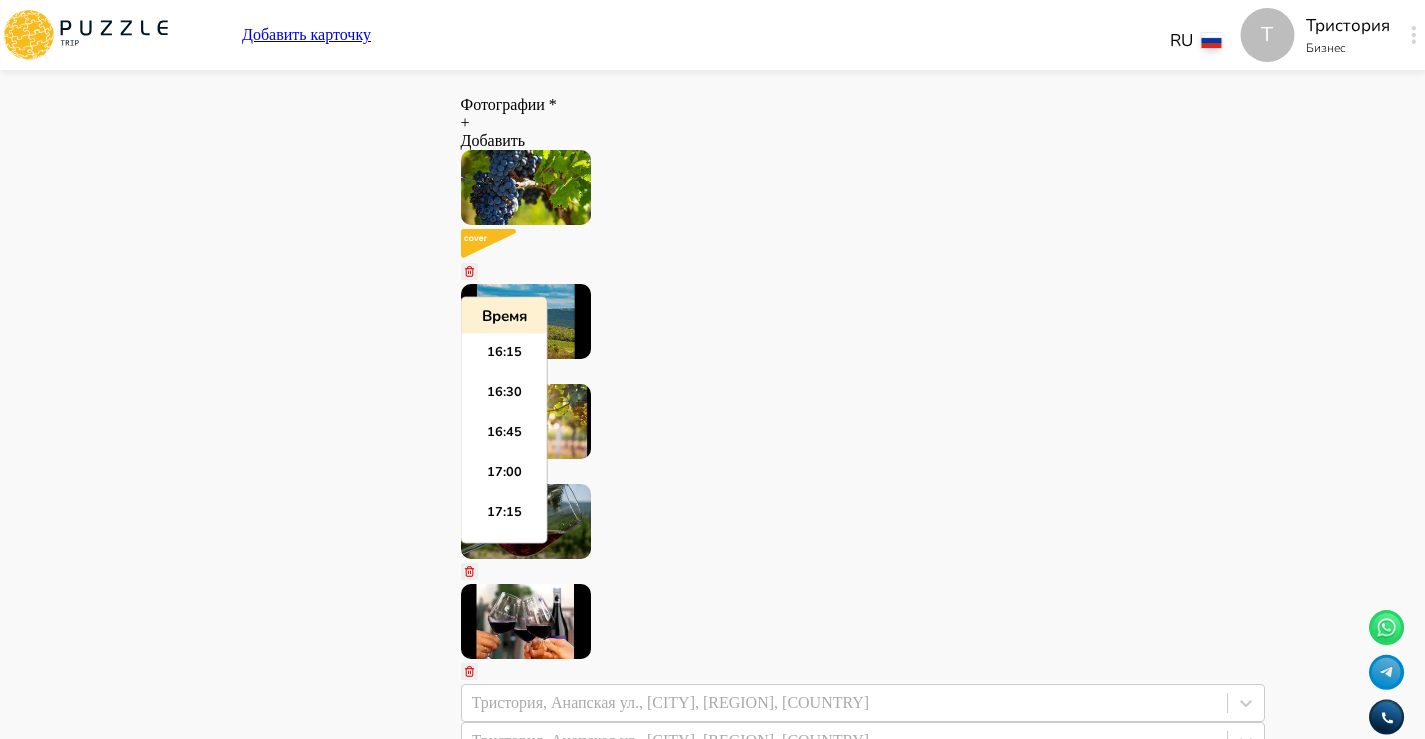 paste on "*****" 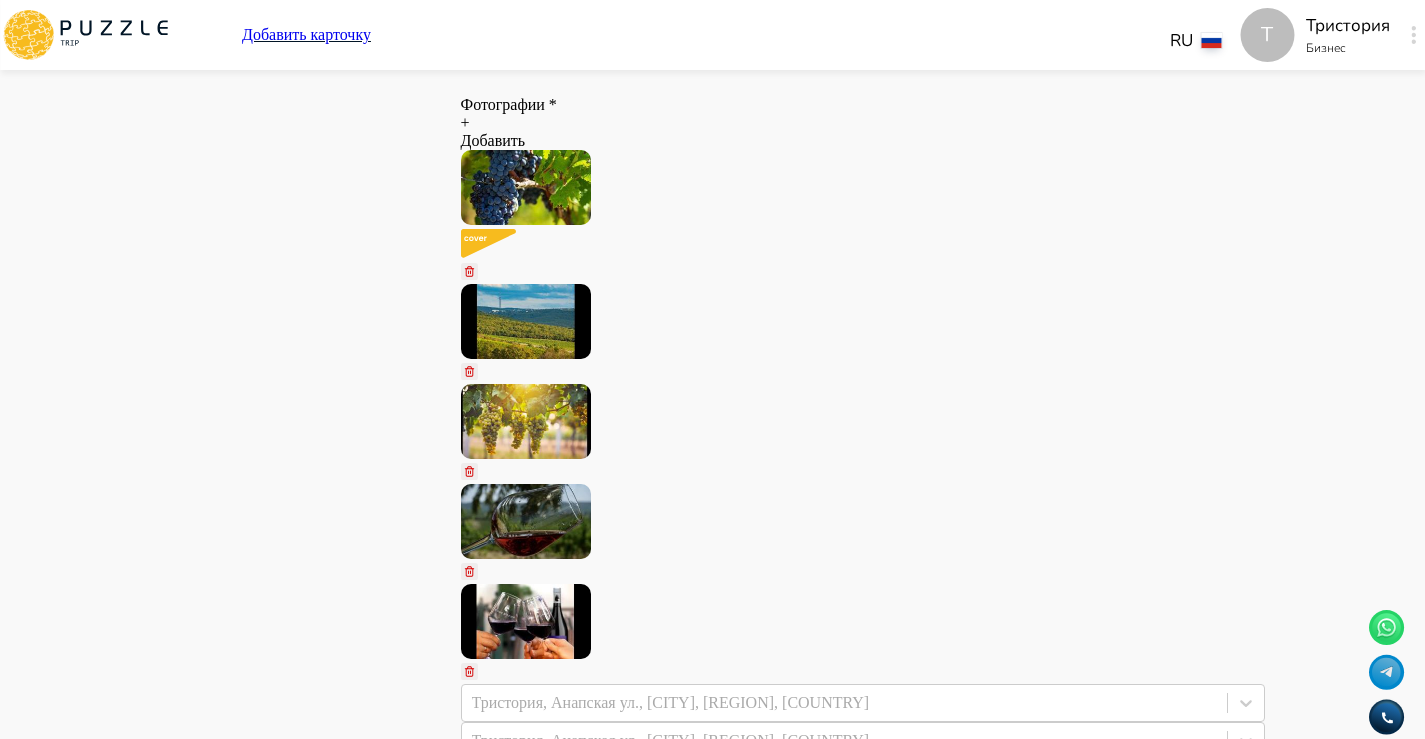 click on "Пятница *****" at bounding box center [863, 8718] 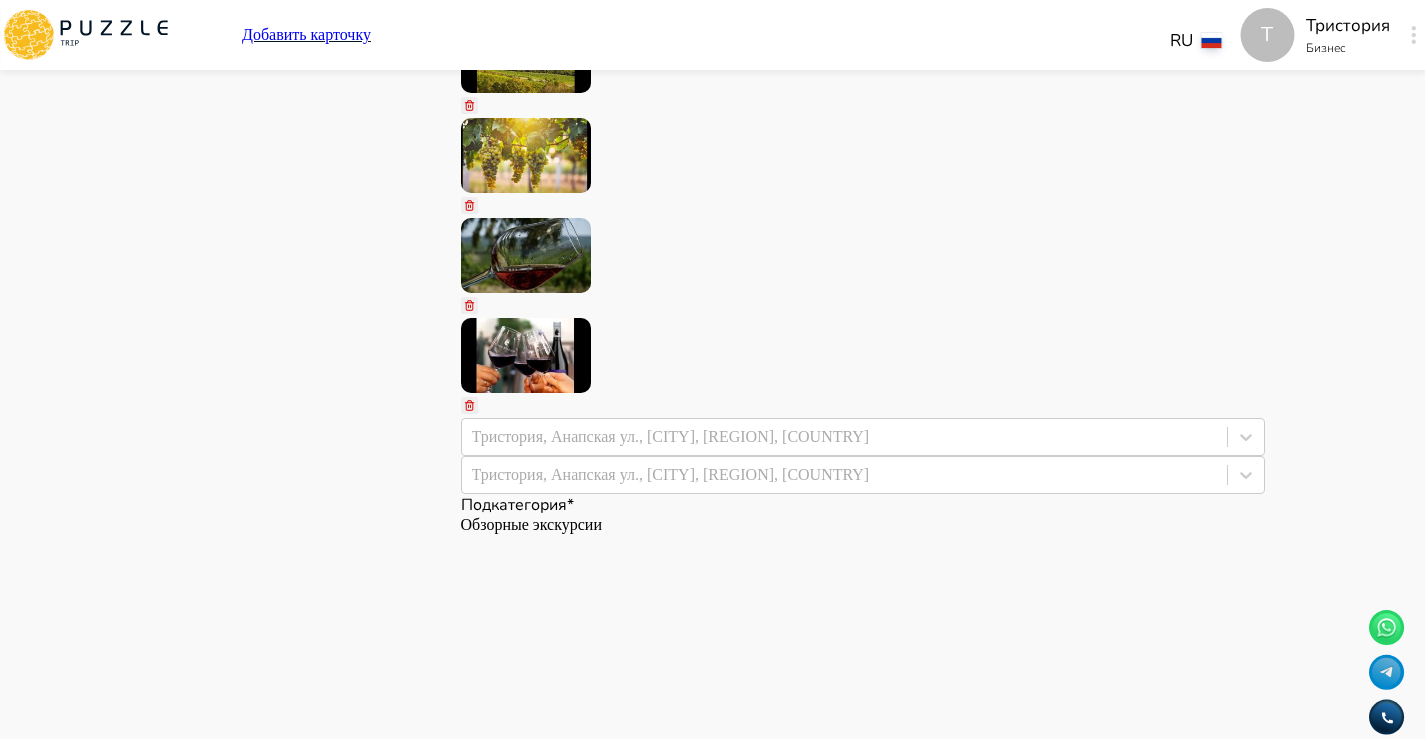 scroll, scrollTop: 2068, scrollLeft: 0, axis: vertical 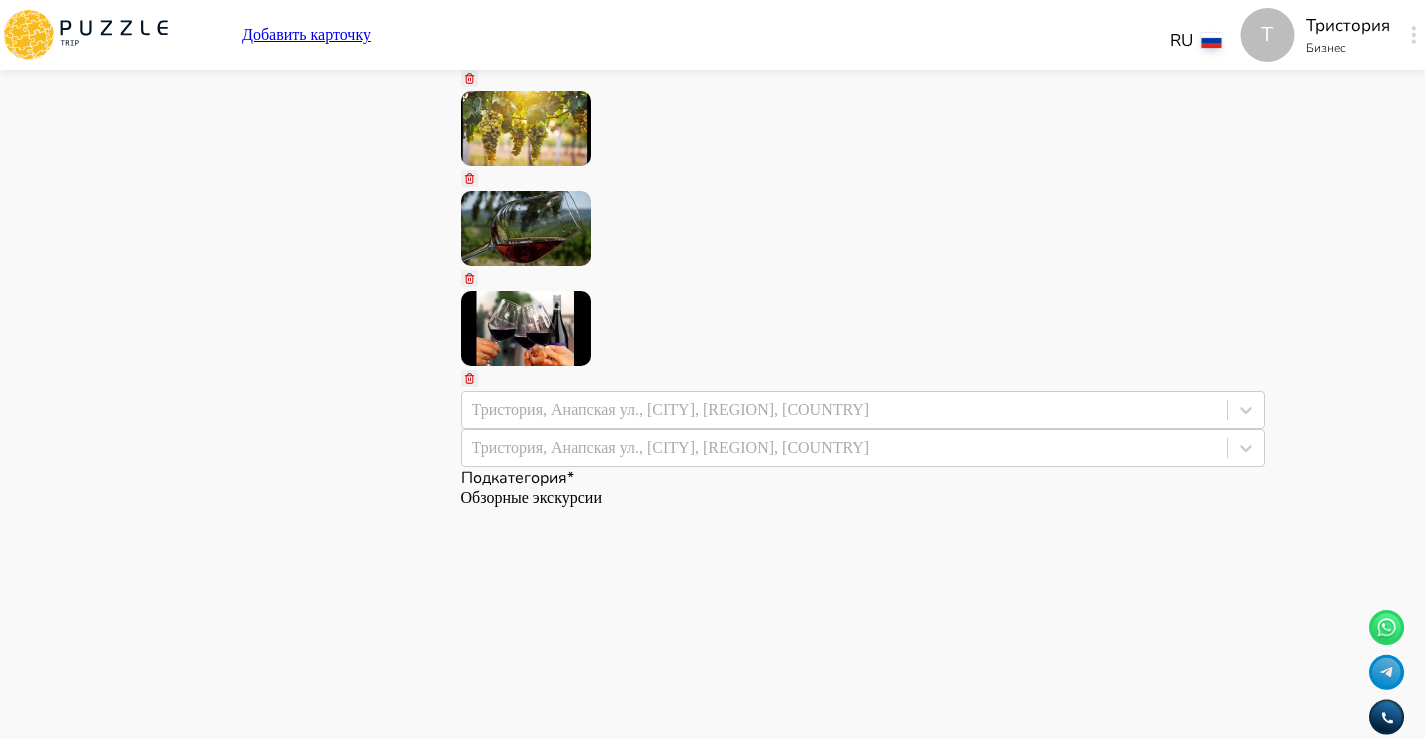 click on "Суббота" at bounding box center (863, 8494) 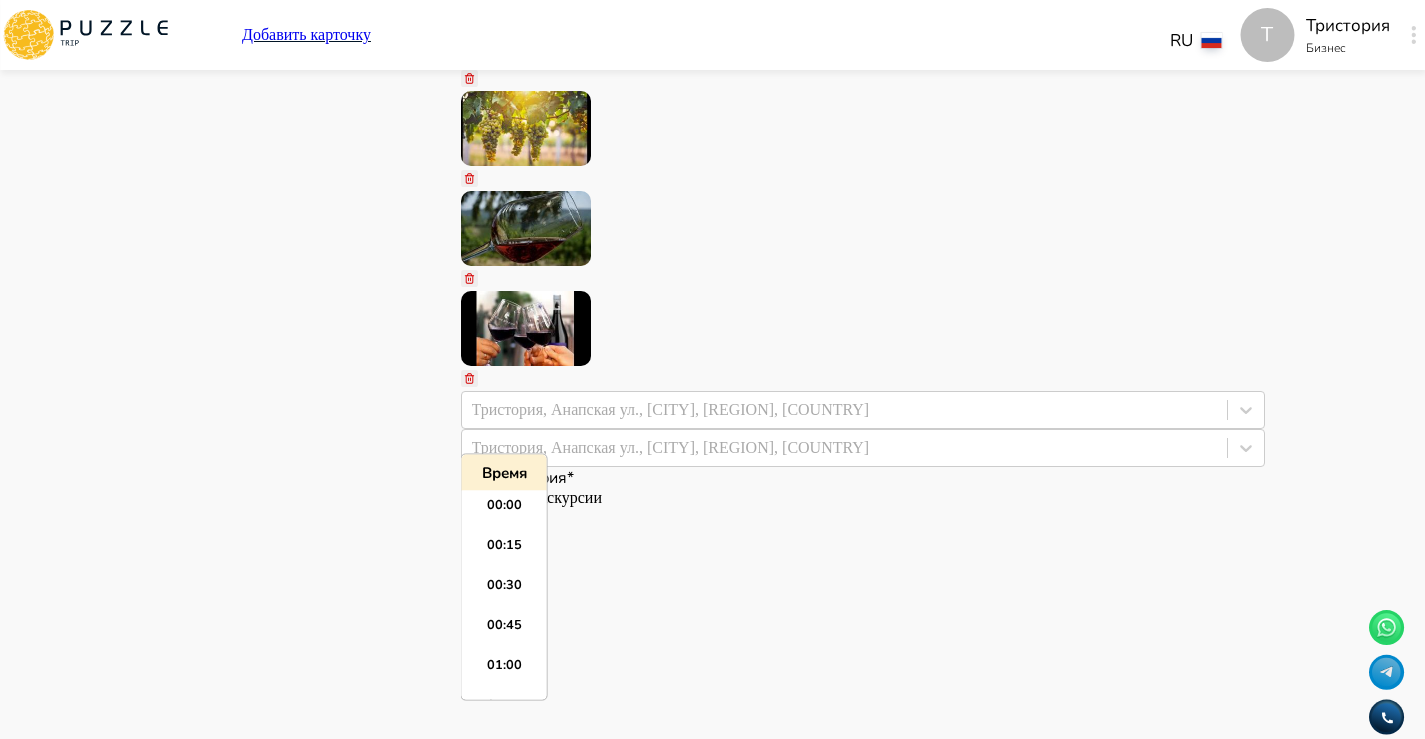 scroll, scrollTop: 2595, scrollLeft: 0, axis: vertical 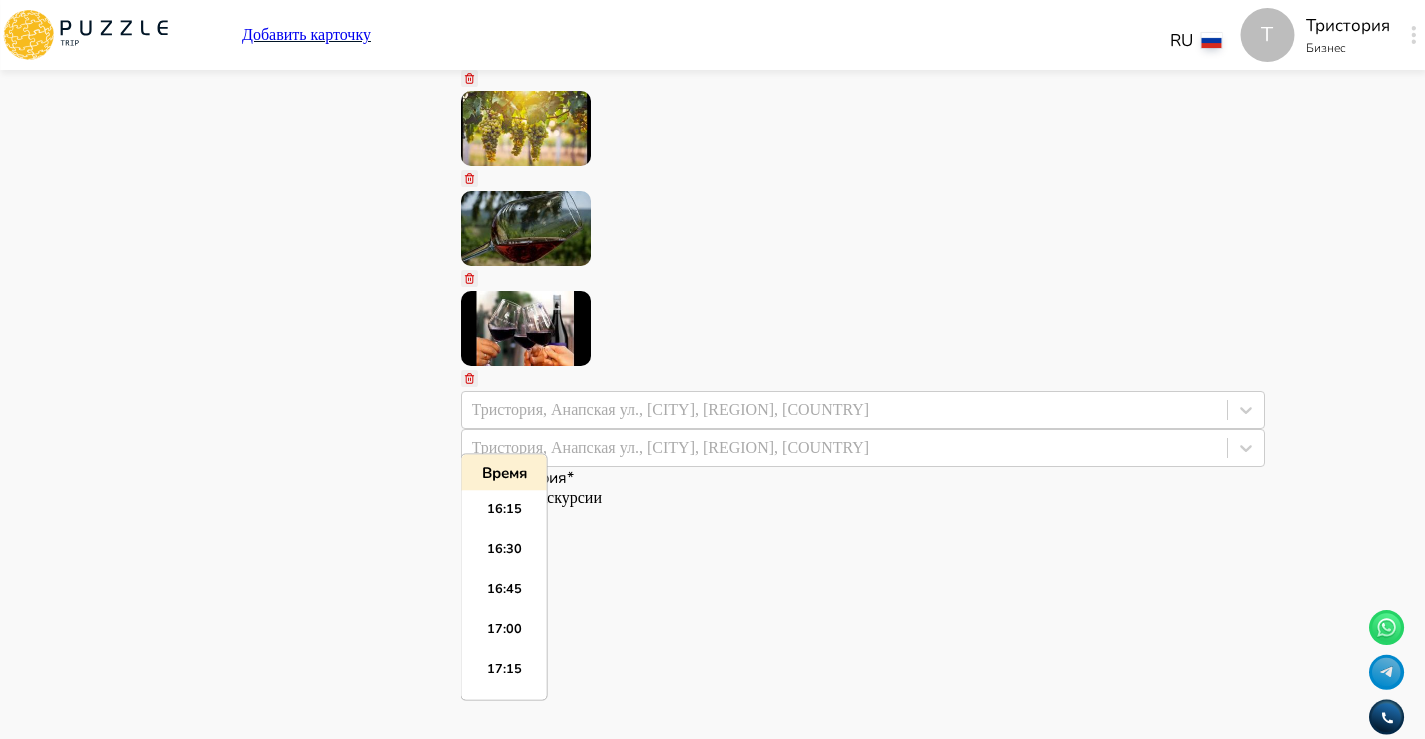 paste on "*****" 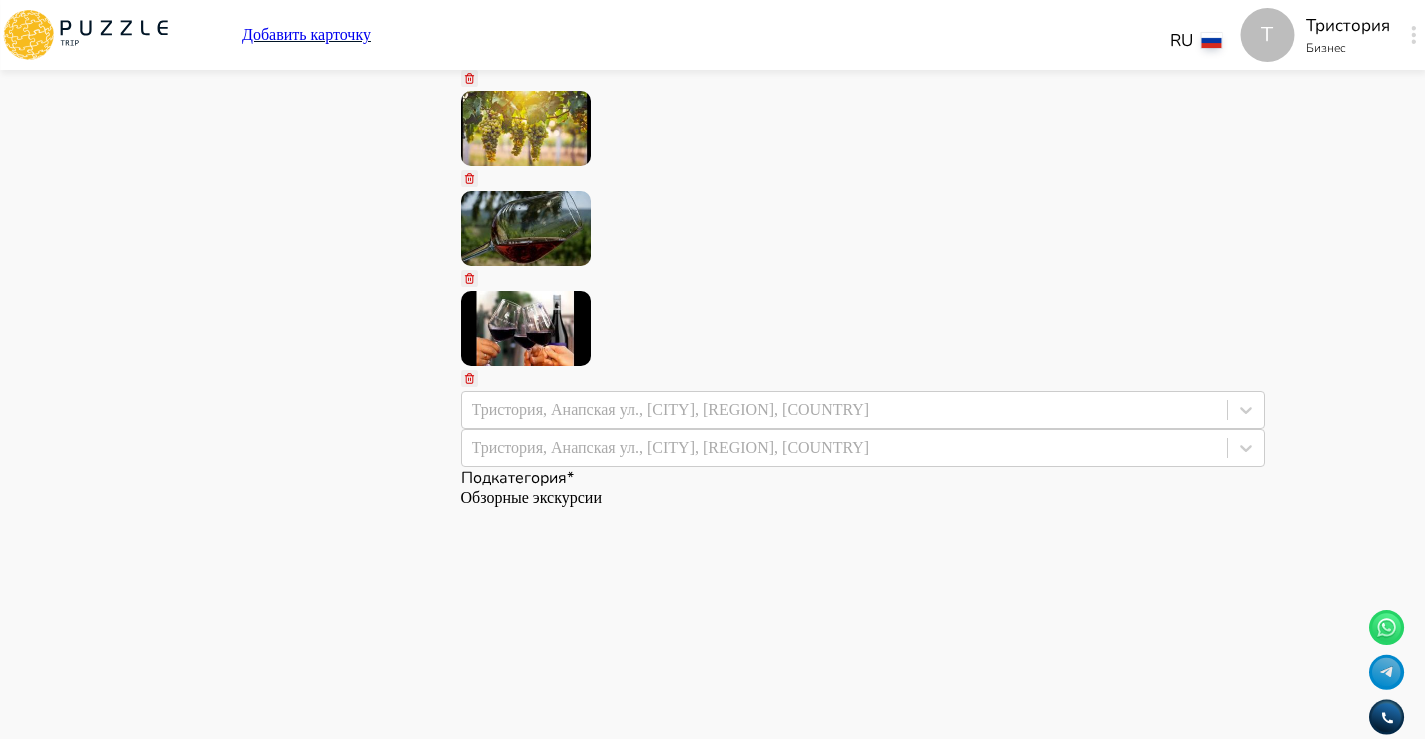 click on "Воскресенье" at bounding box center [863, 8586] 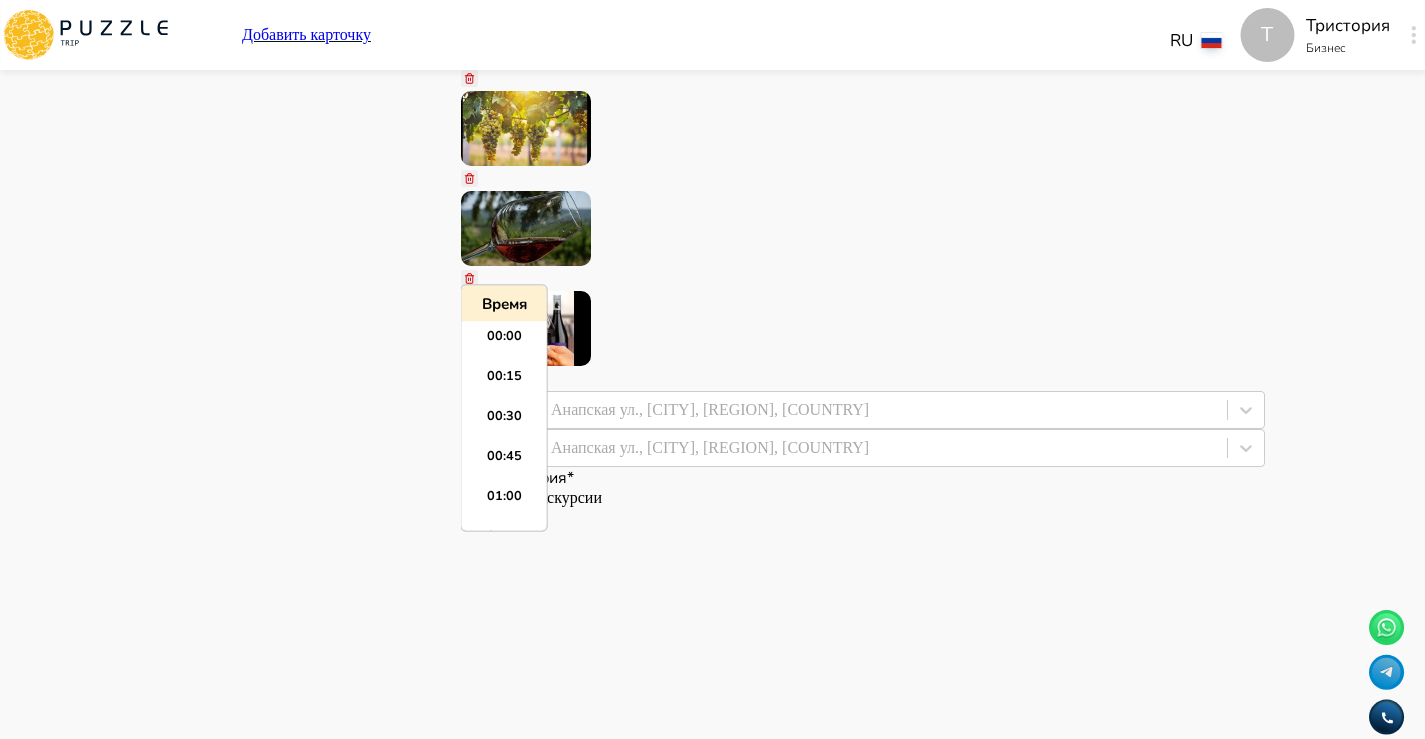 scroll, scrollTop: 2595, scrollLeft: 0, axis: vertical 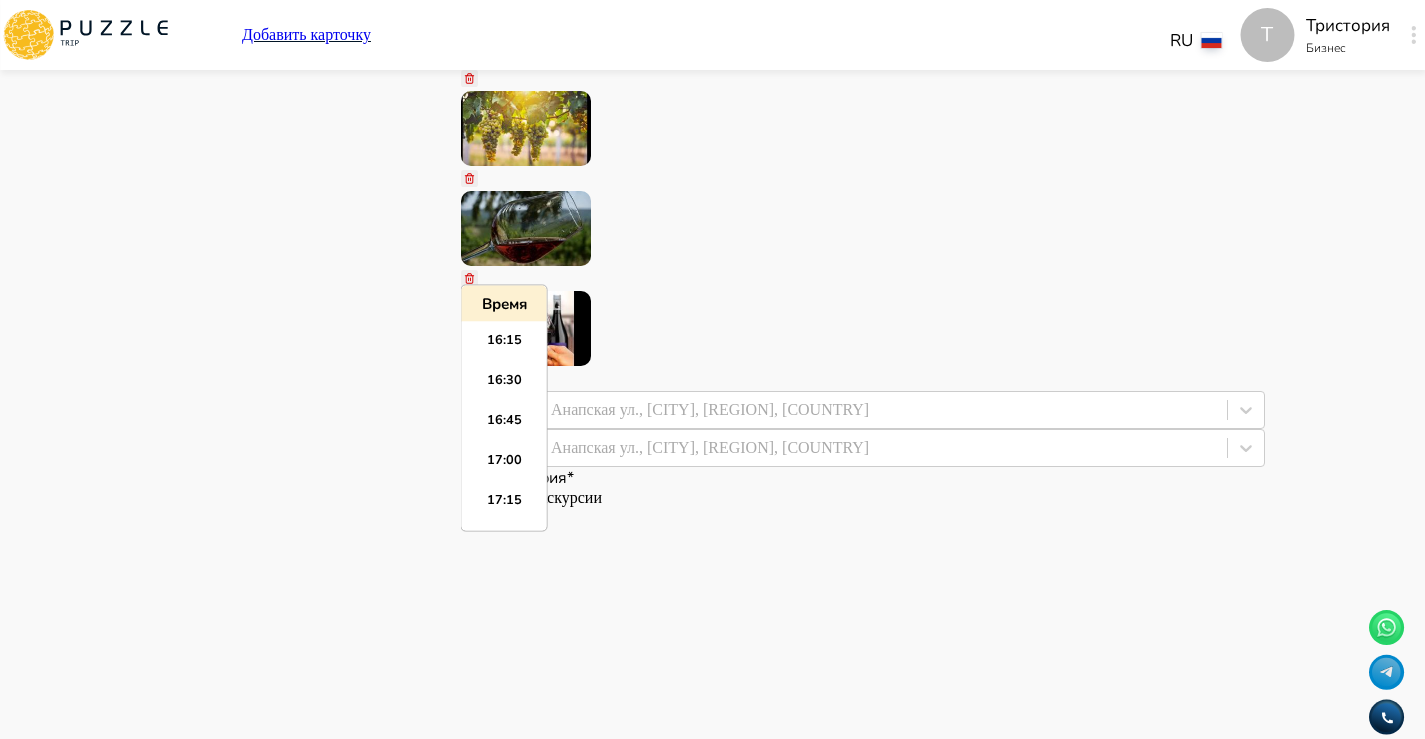 paste on "*****" 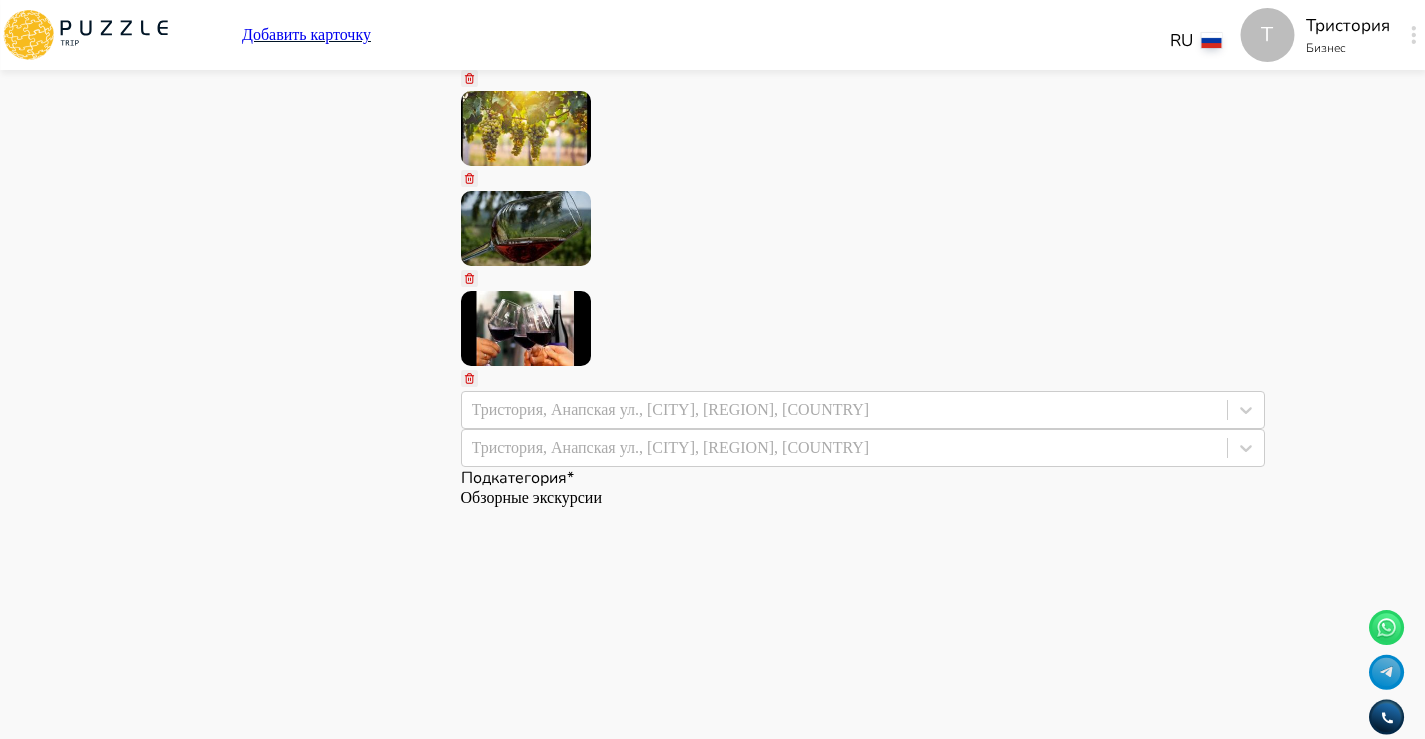 click at bounding box center (469, 8668) 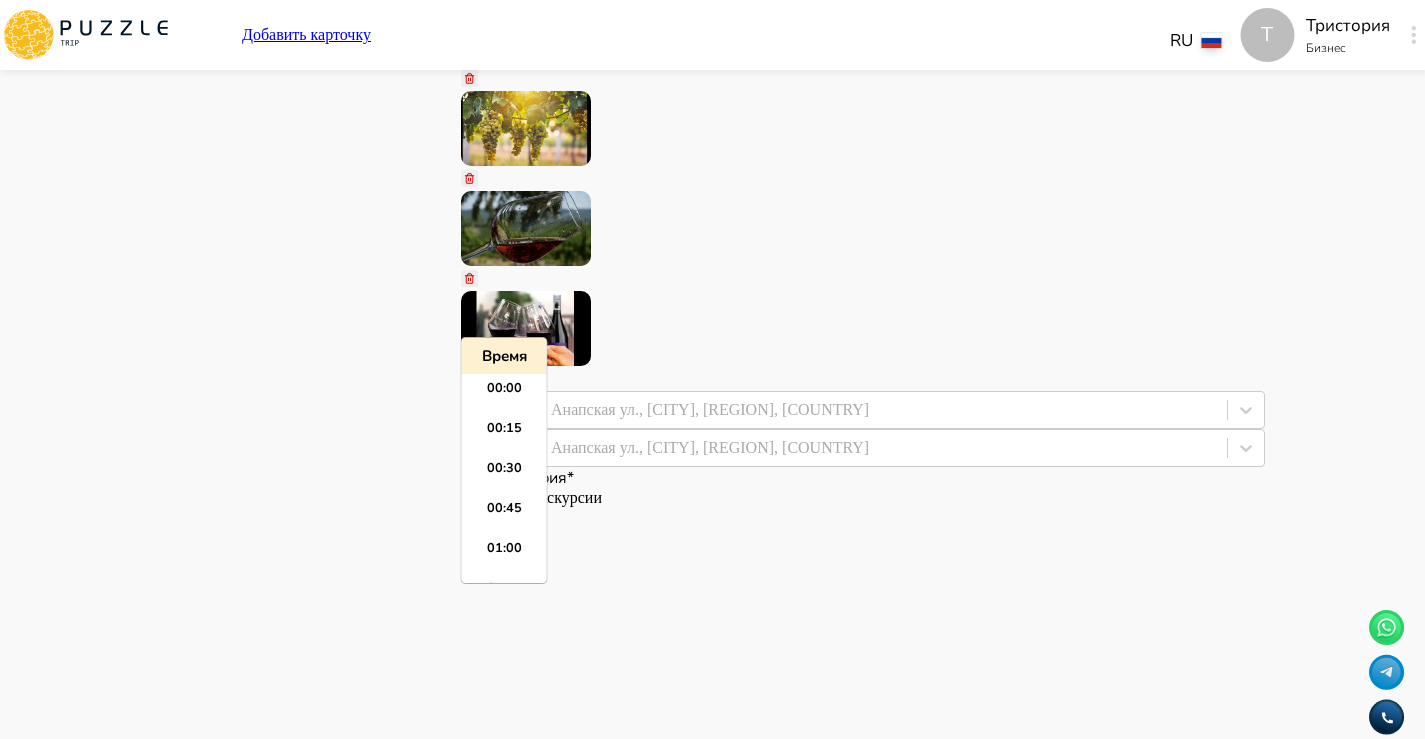 scroll, scrollTop: 2595, scrollLeft: 0, axis: vertical 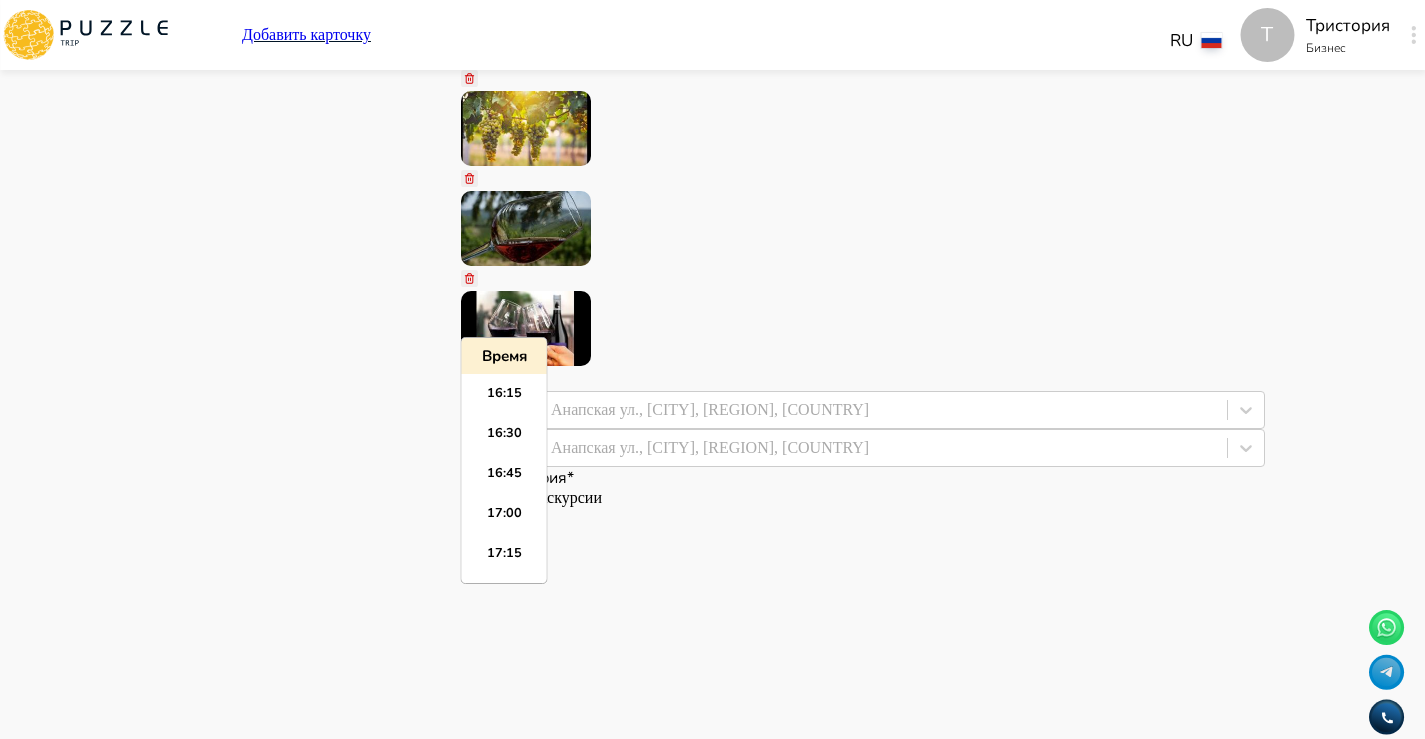 click at bounding box center (863, 8679) 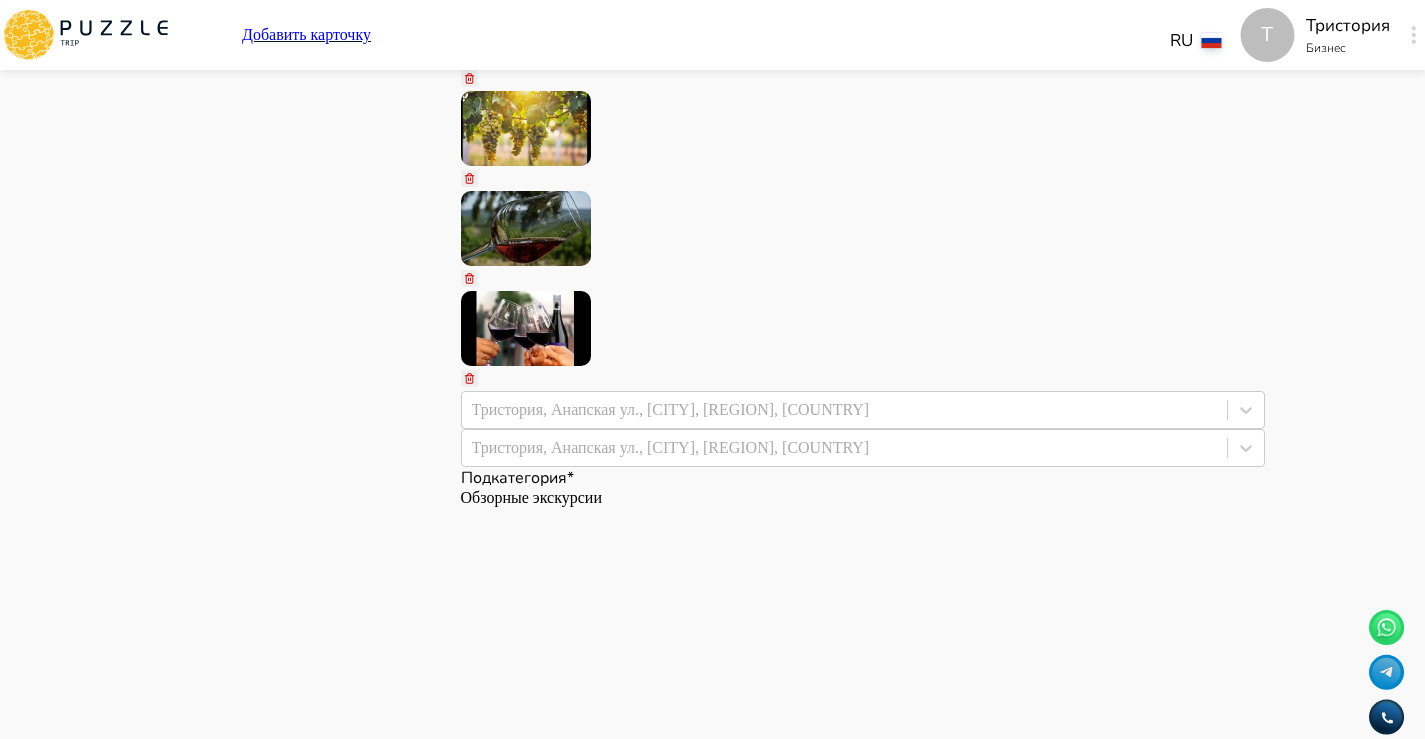 click on "Панель управления Управление профилем Управление услугами Отчеты Управление бронированиями Чат Мой кошелёк $ 0 Выплата   $0 Выйти" at bounding box center (287, 12378) 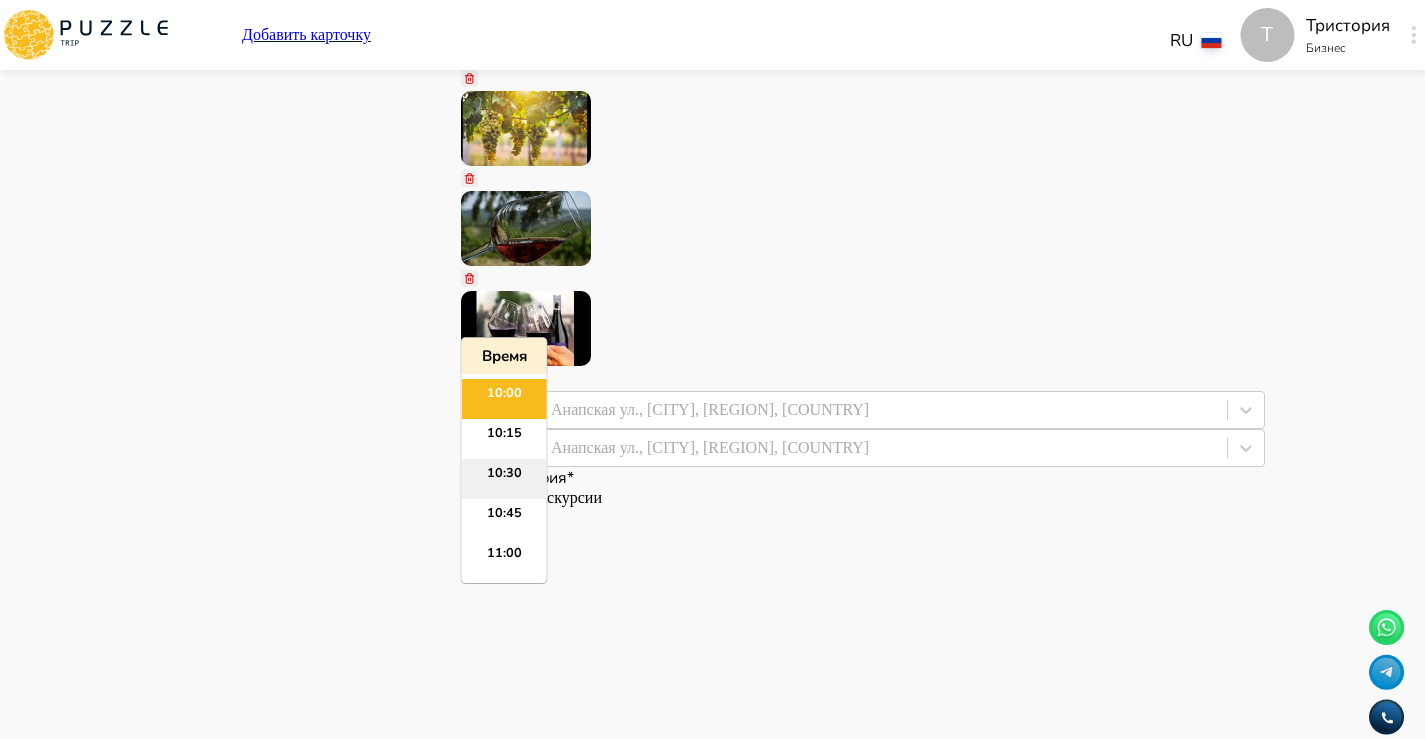 scroll, scrollTop: 1603, scrollLeft: 0, axis: vertical 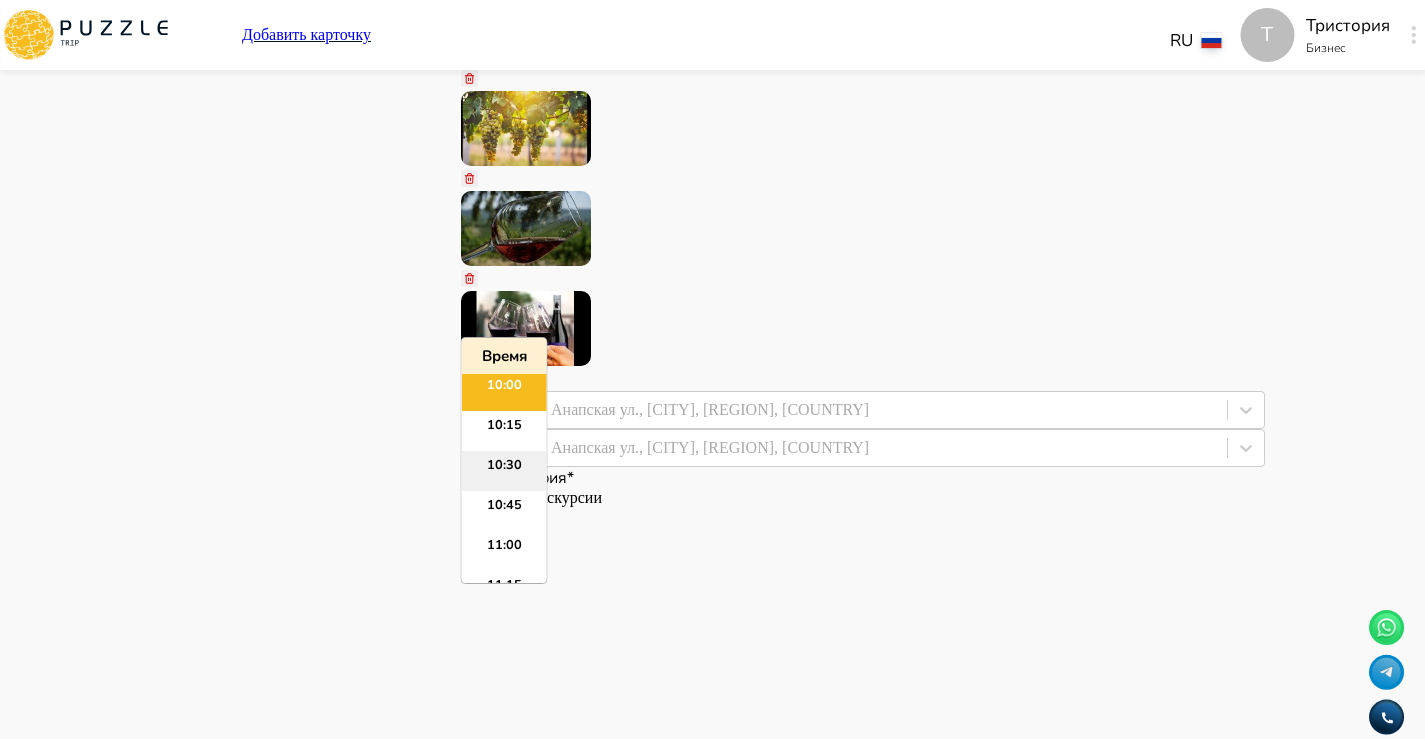 click on "11:00" at bounding box center [504, 551] 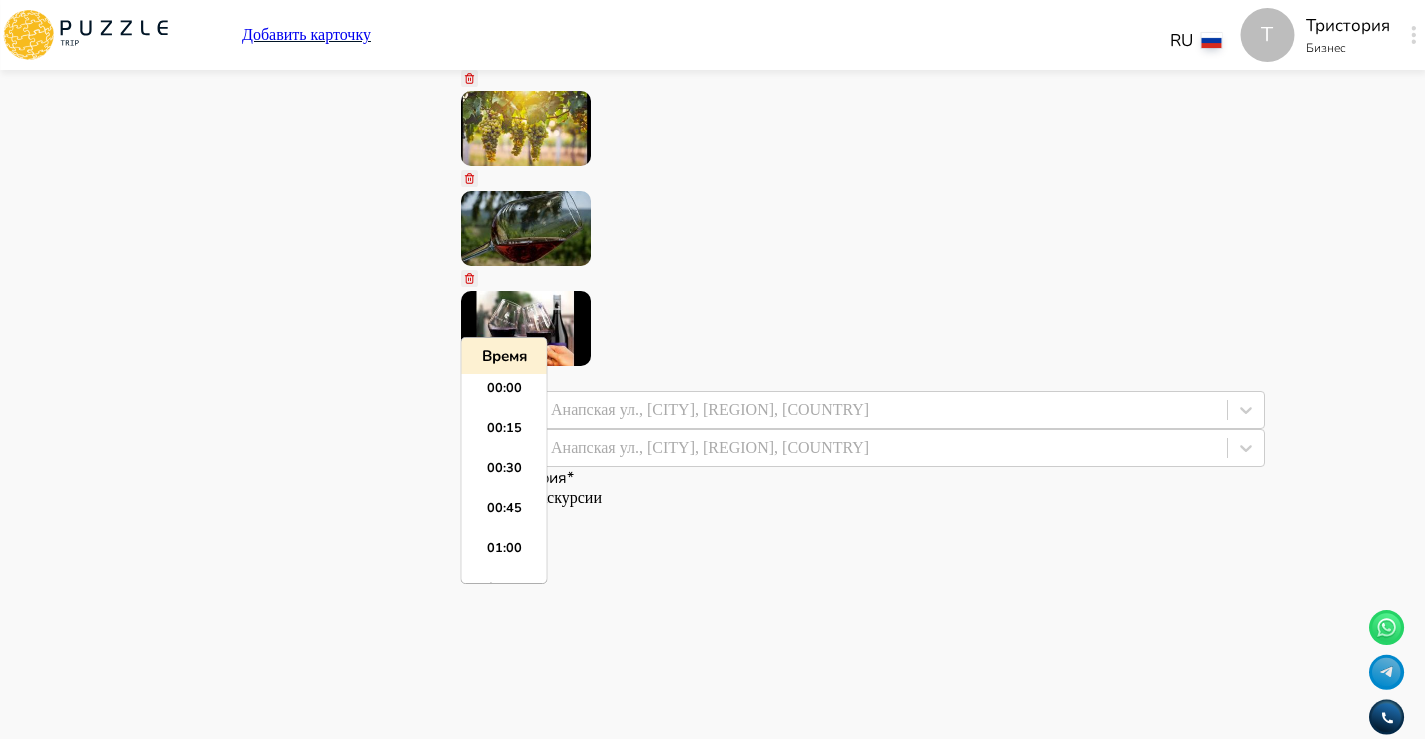 scroll, scrollTop: 1675, scrollLeft: 0, axis: vertical 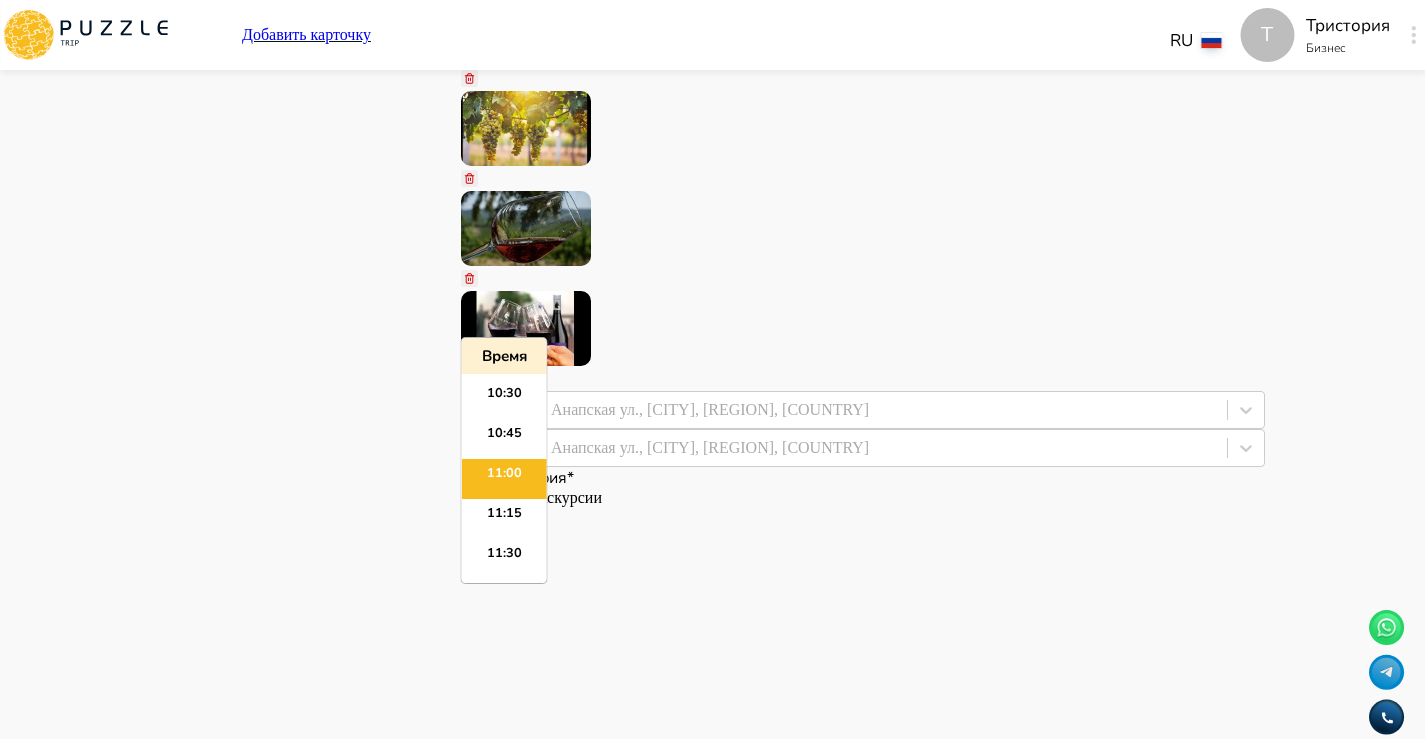 drag, startPoint x: 554, startPoint y: 611, endPoint x: 467, endPoint y: 612, distance: 87.005745 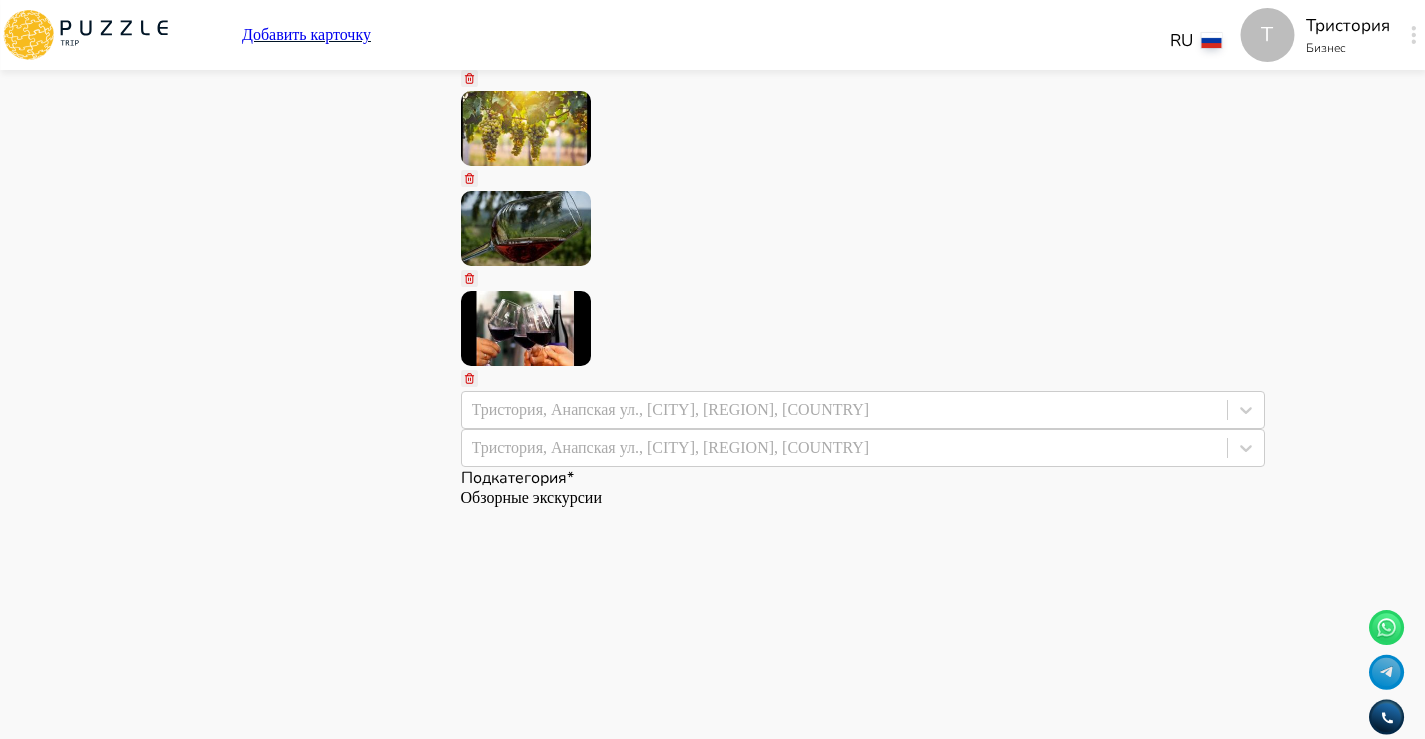 click at bounding box center (469, 8567) 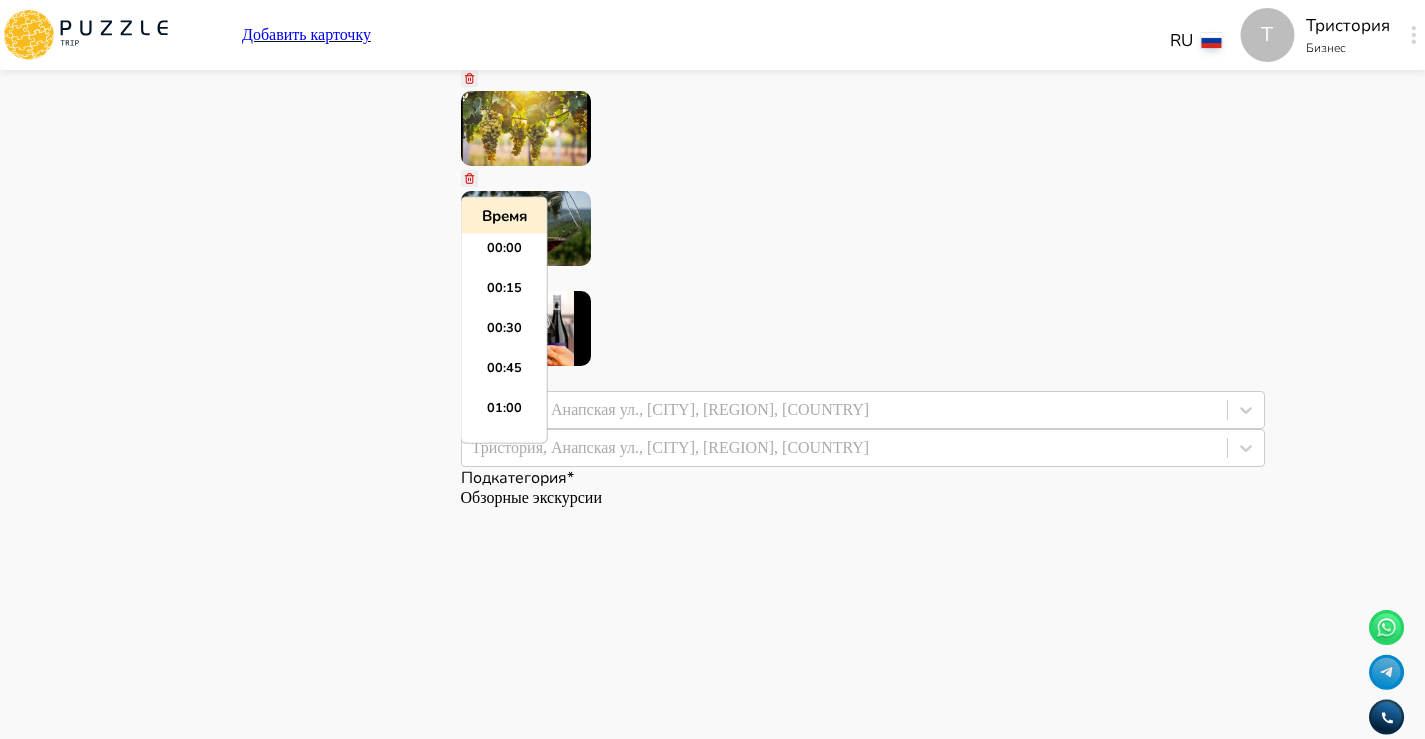 scroll, scrollTop: 2595, scrollLeft: 0, axis: vertical 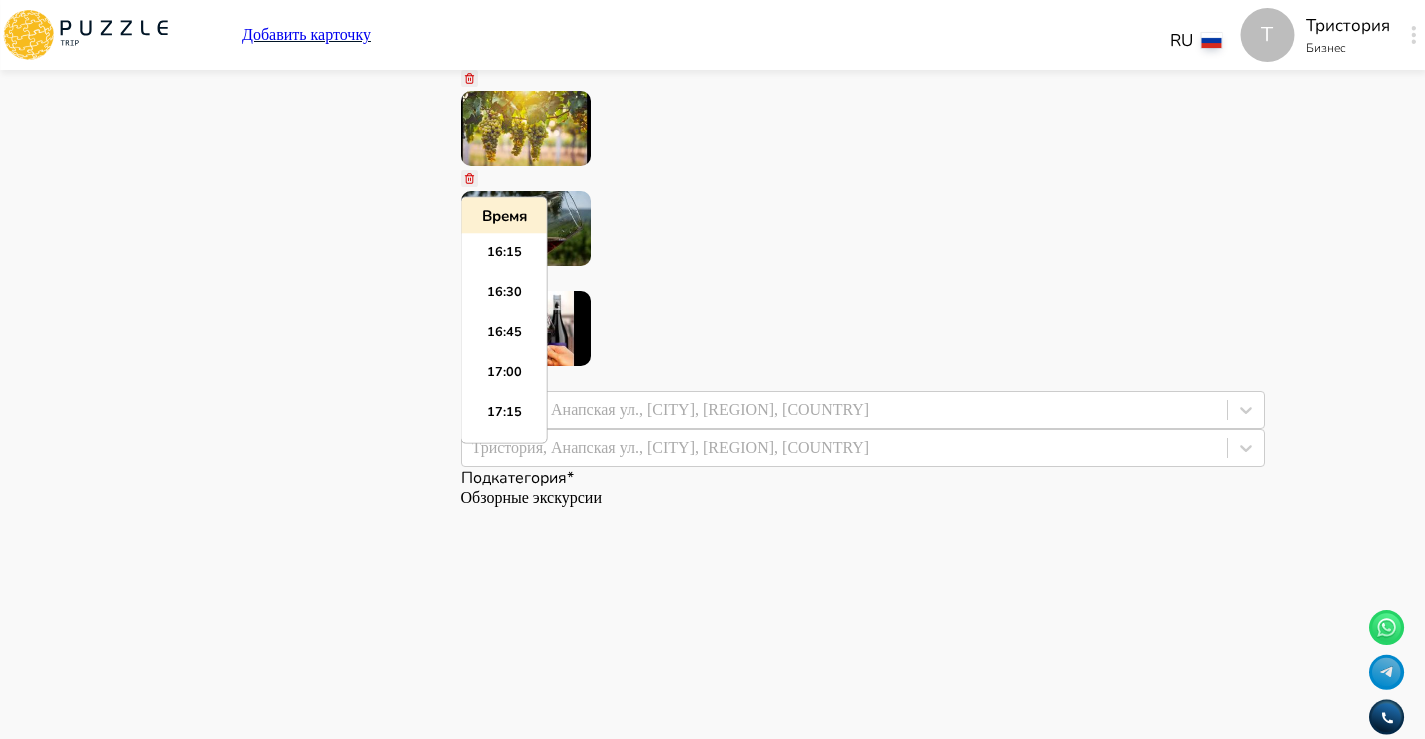 paste on "*****" 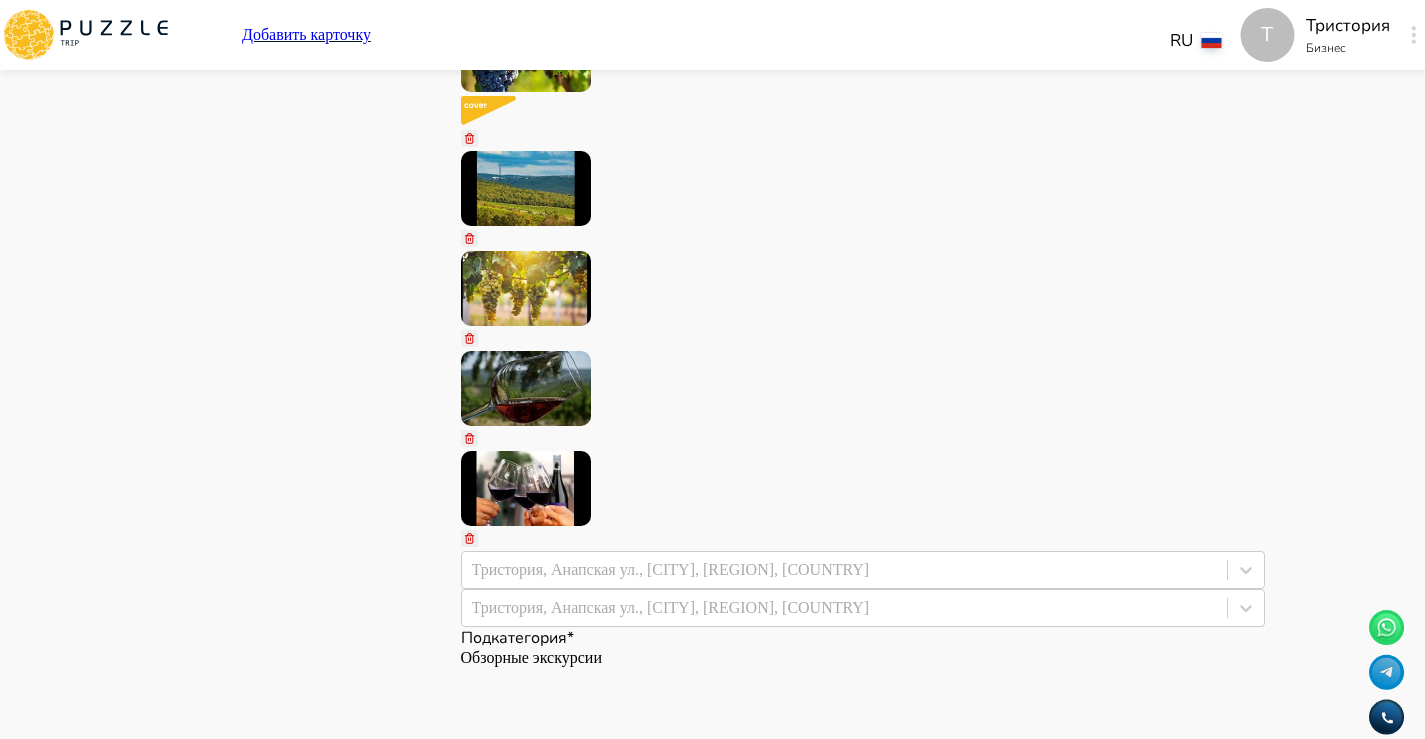 scroll, scrollTop: 1897, scrollLeft: 0, axis: vertical 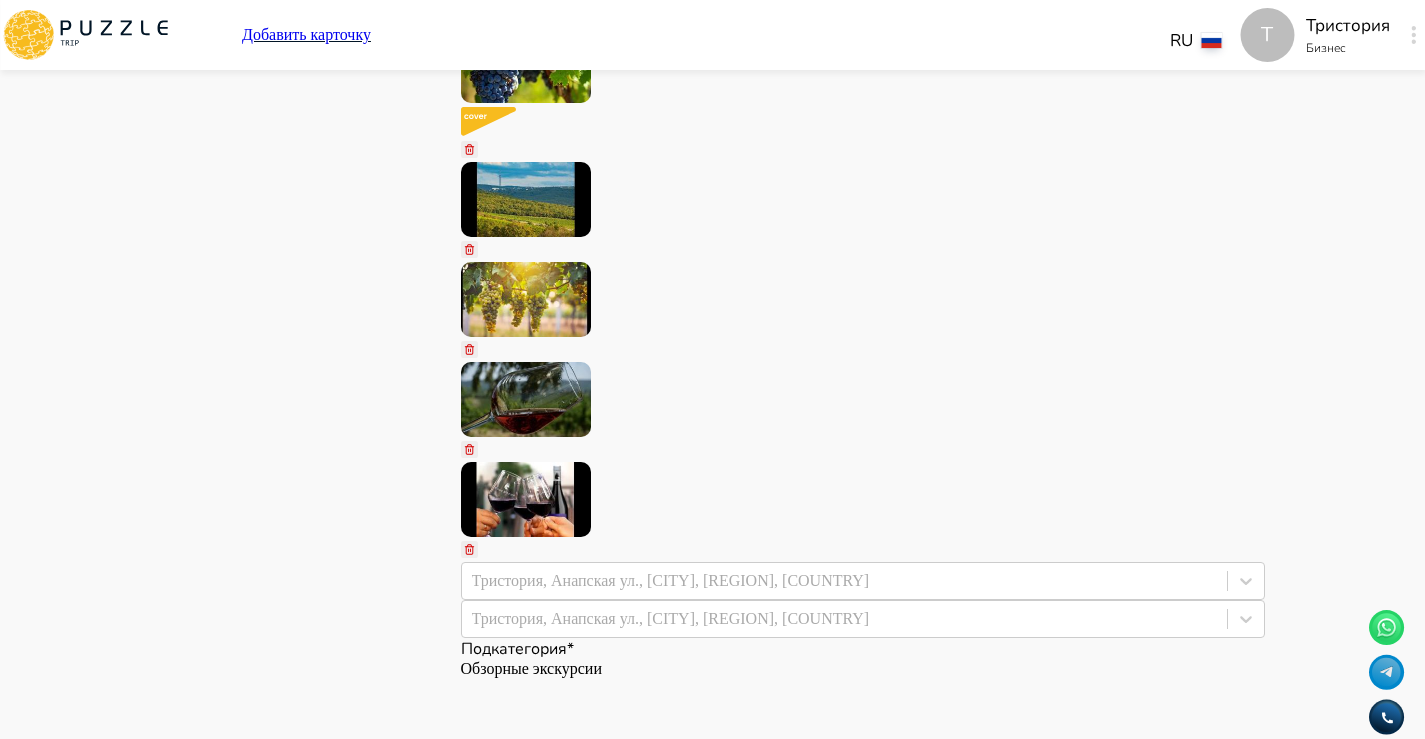 click at bounding box center [469, 8637] 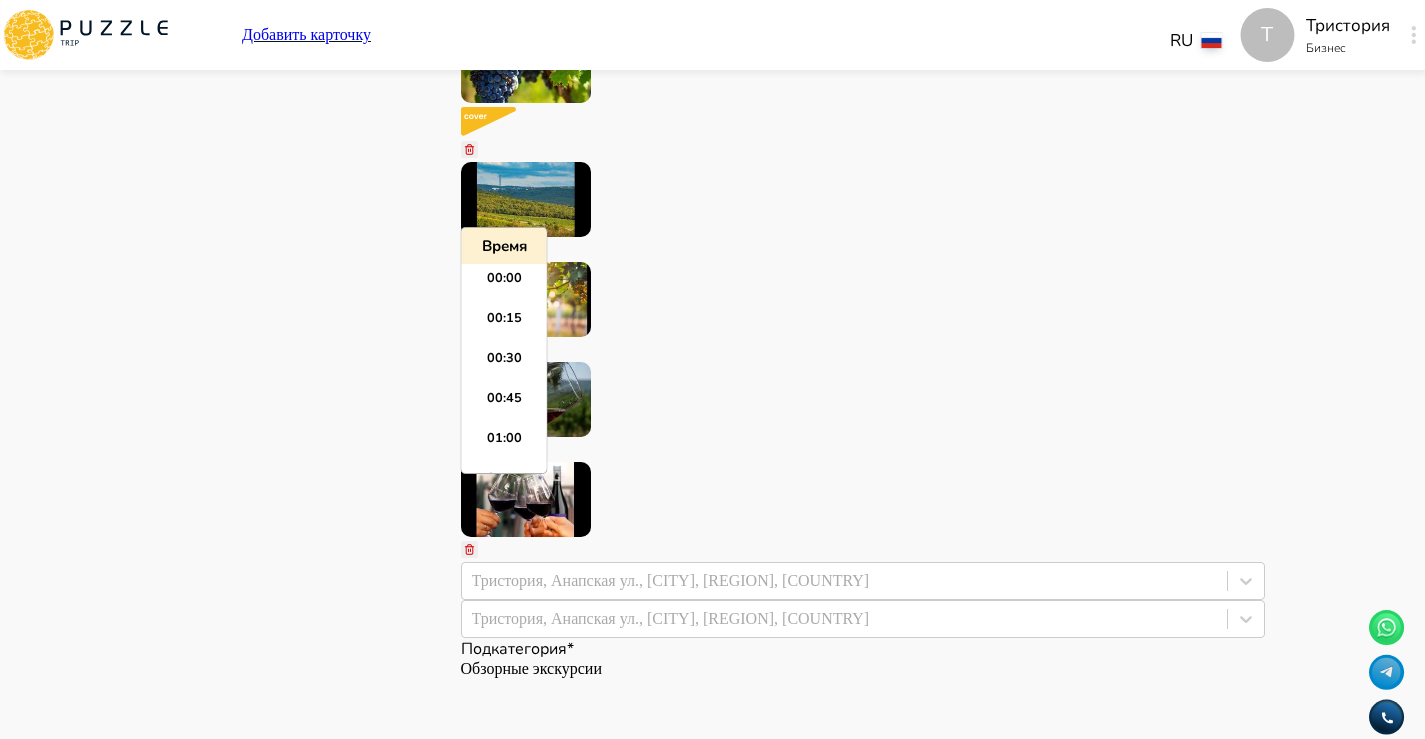 click at bounding box center [863, 8648] 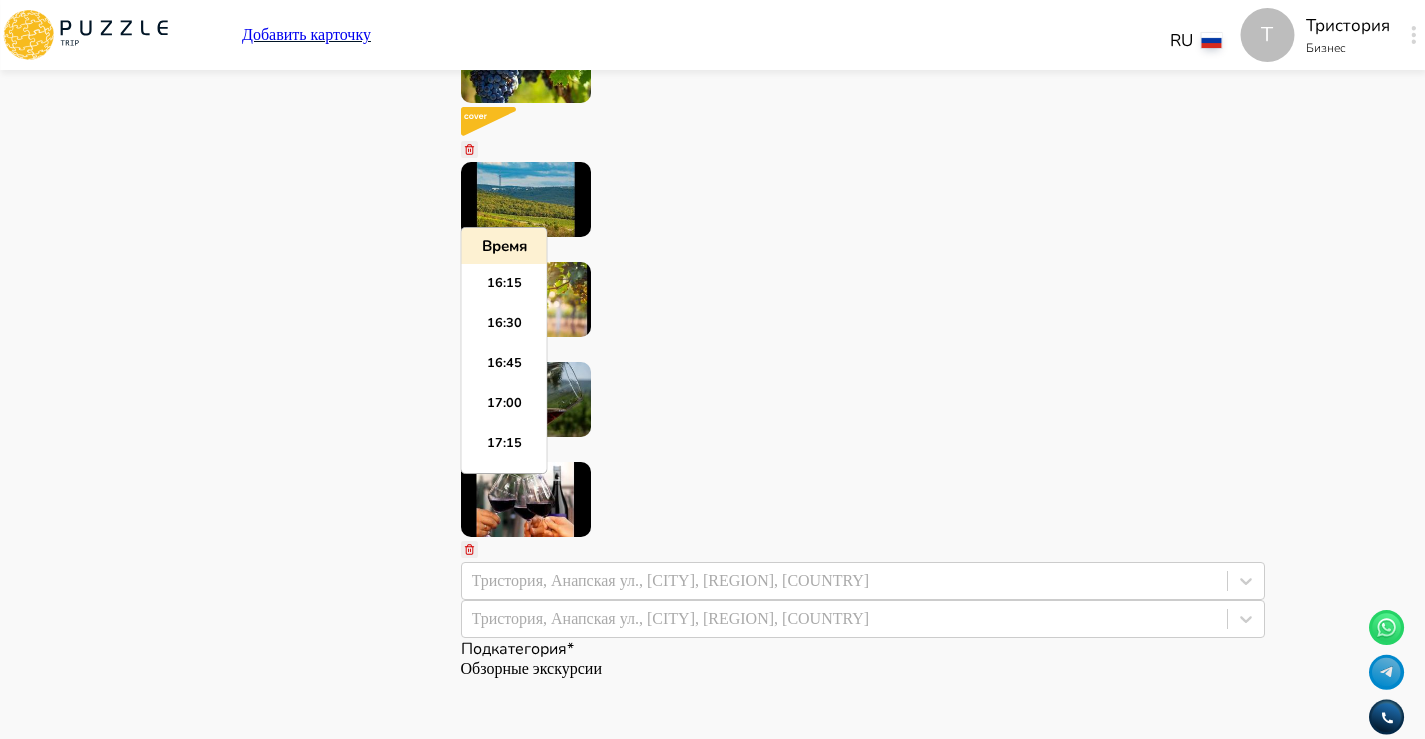 paste on "*****" 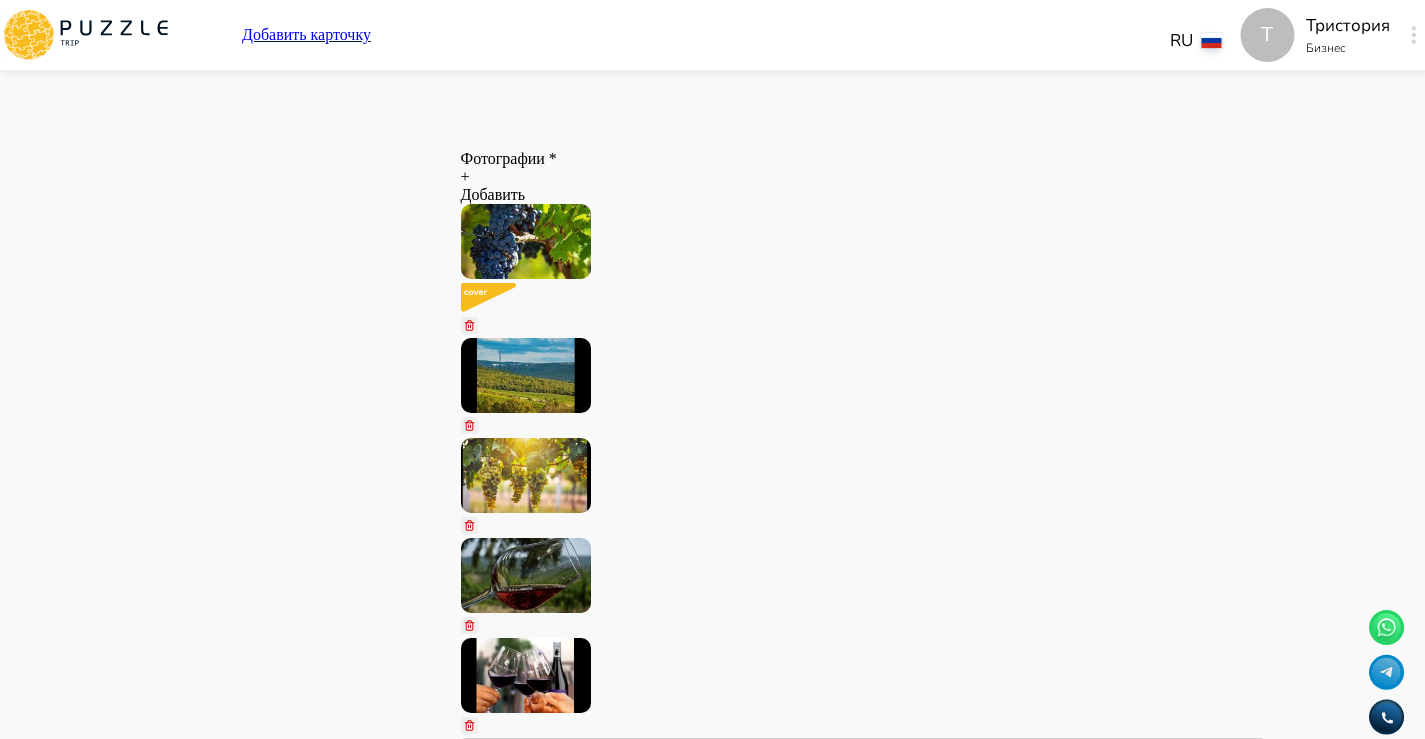 scroll, scrollTop: 1710, scrollLeft: 0, axis: vertical 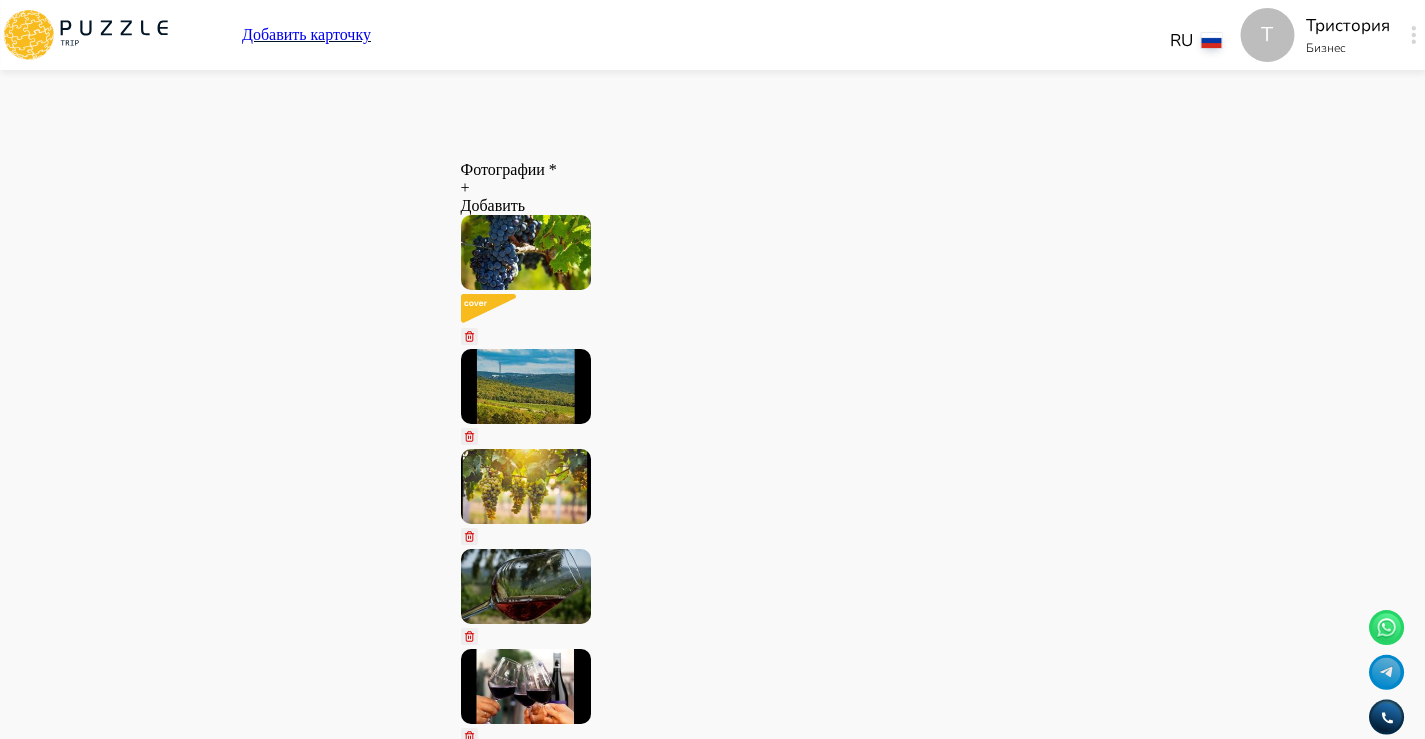 click at bounding box center [469, 8723] 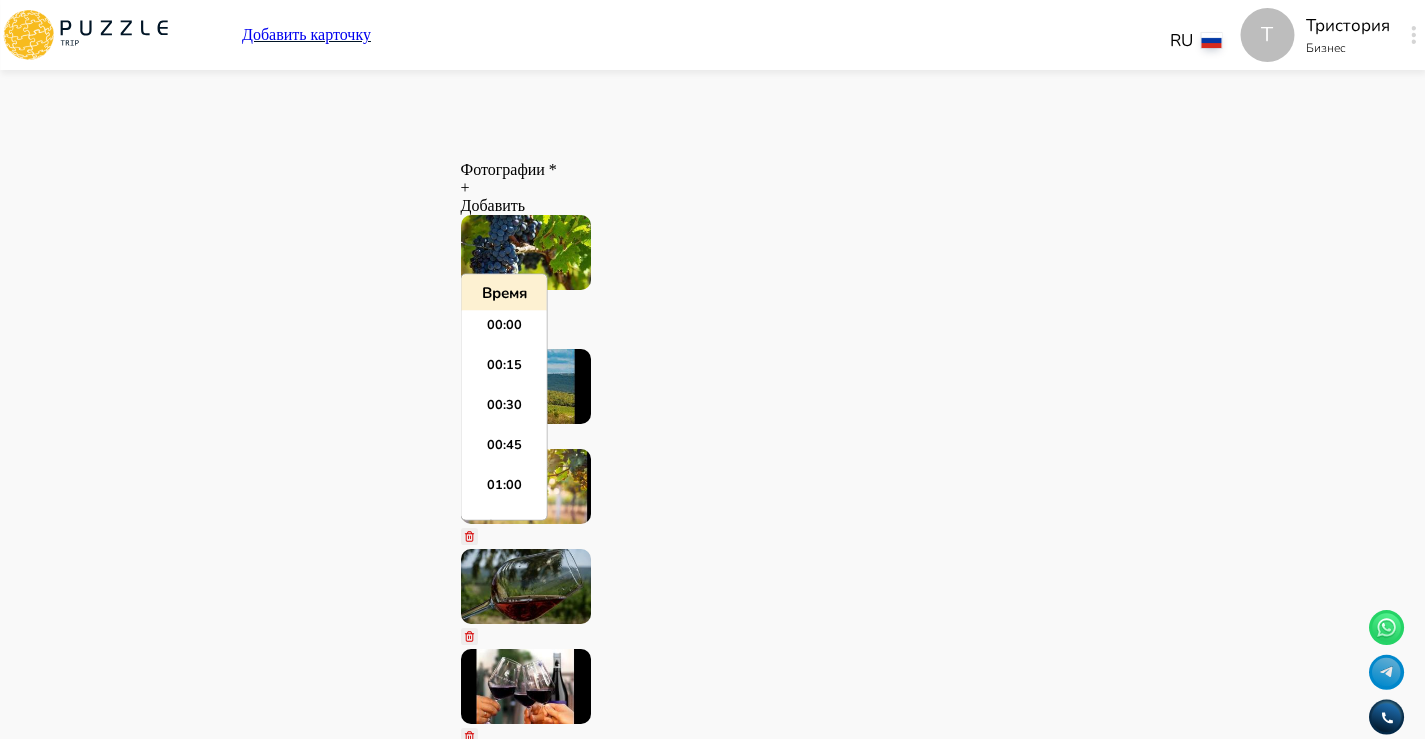 scroll, scrollTop: 2595, scrollLeft: 0, axis: vertical 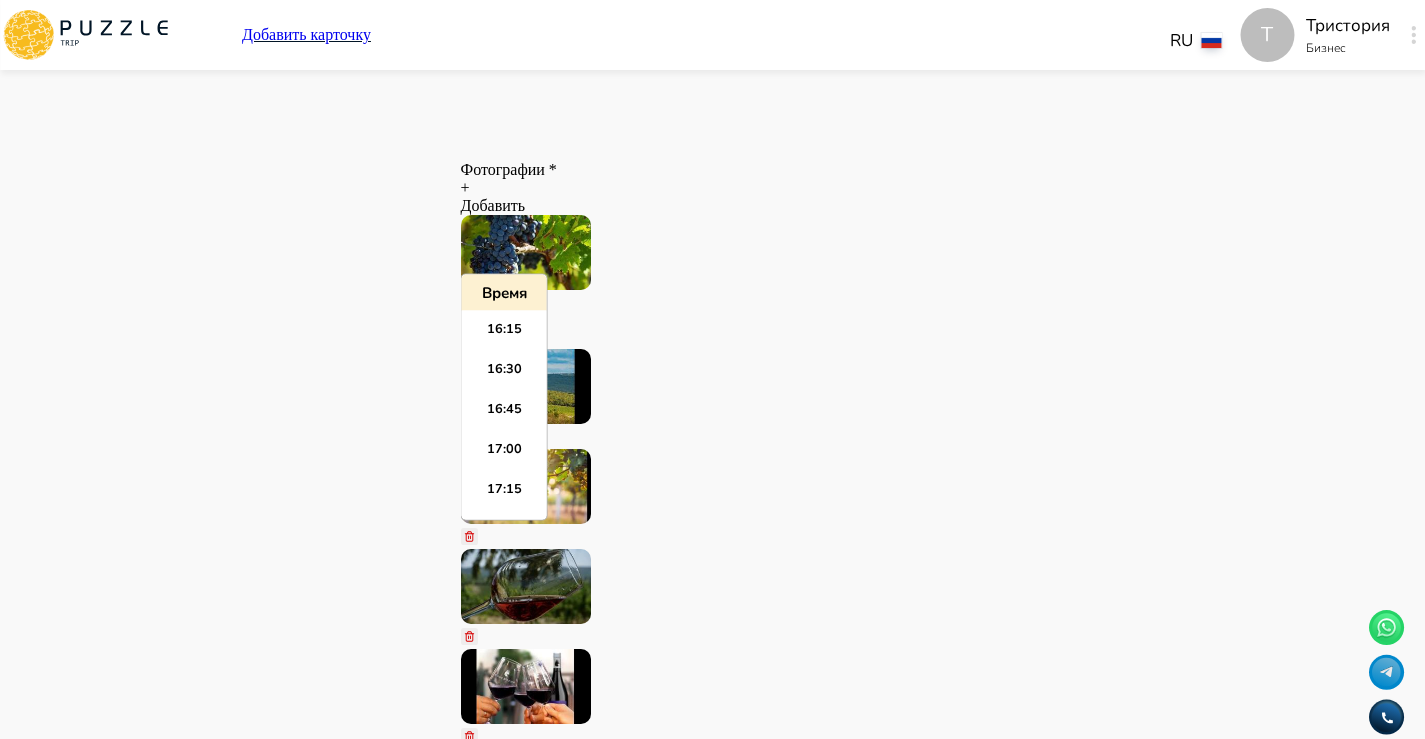 paste on "*****" 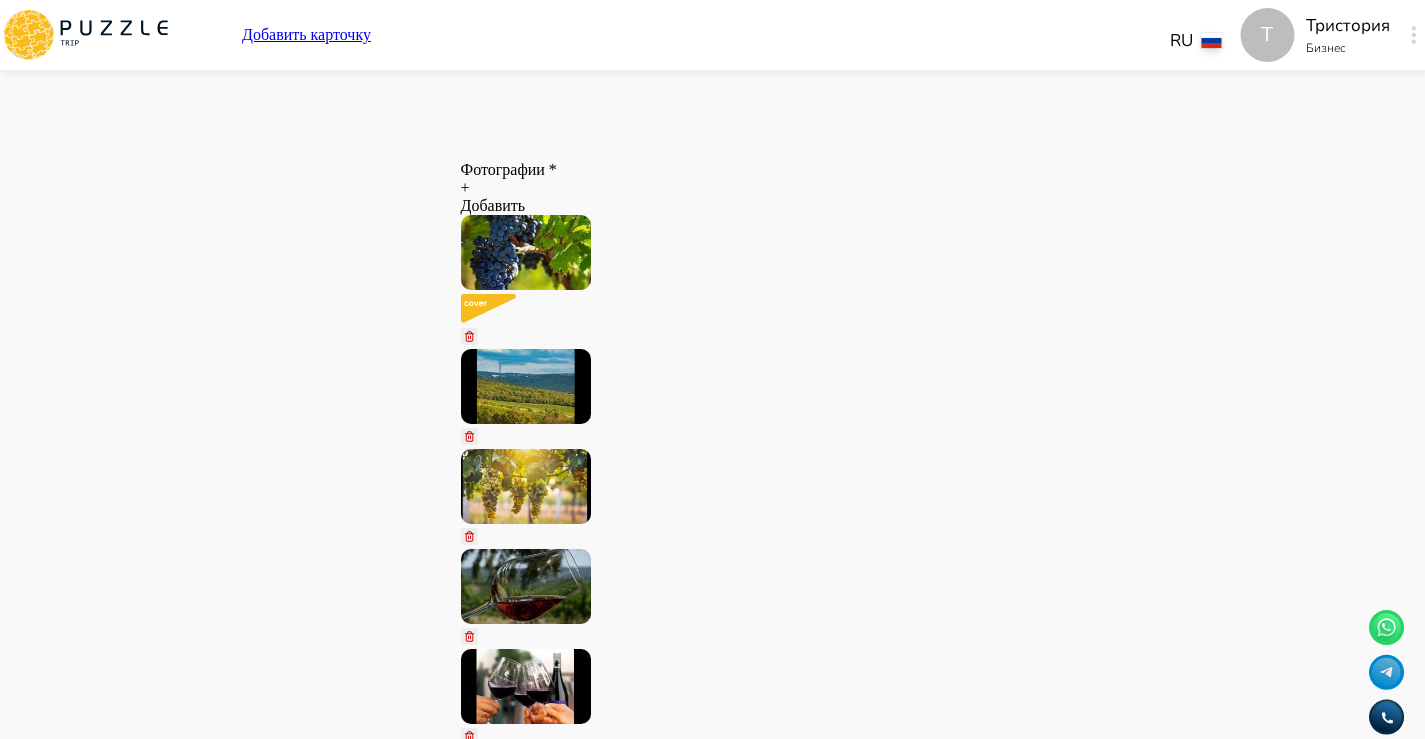 click at bounding box center (469, 8622) 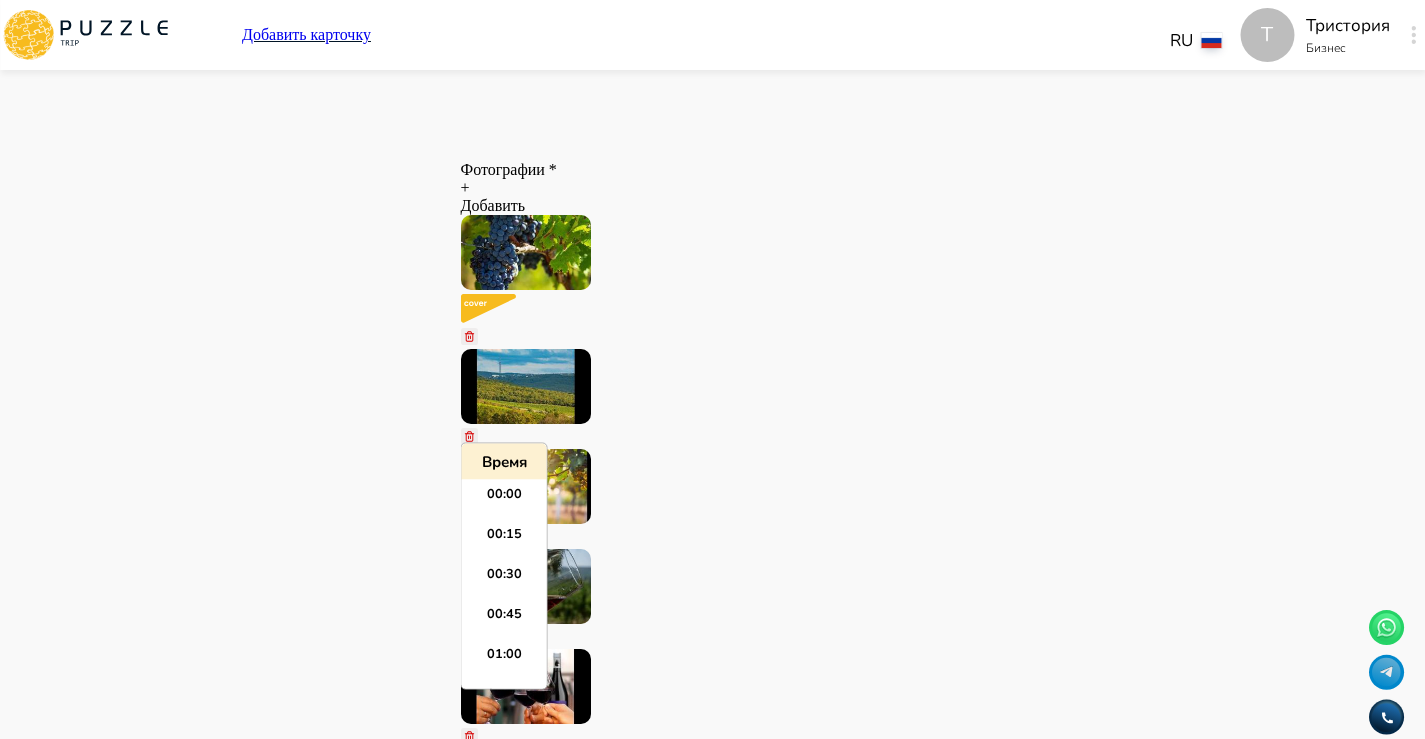 scroll, scrollTop: 2595, scrollLeft: 0, axis: vertical 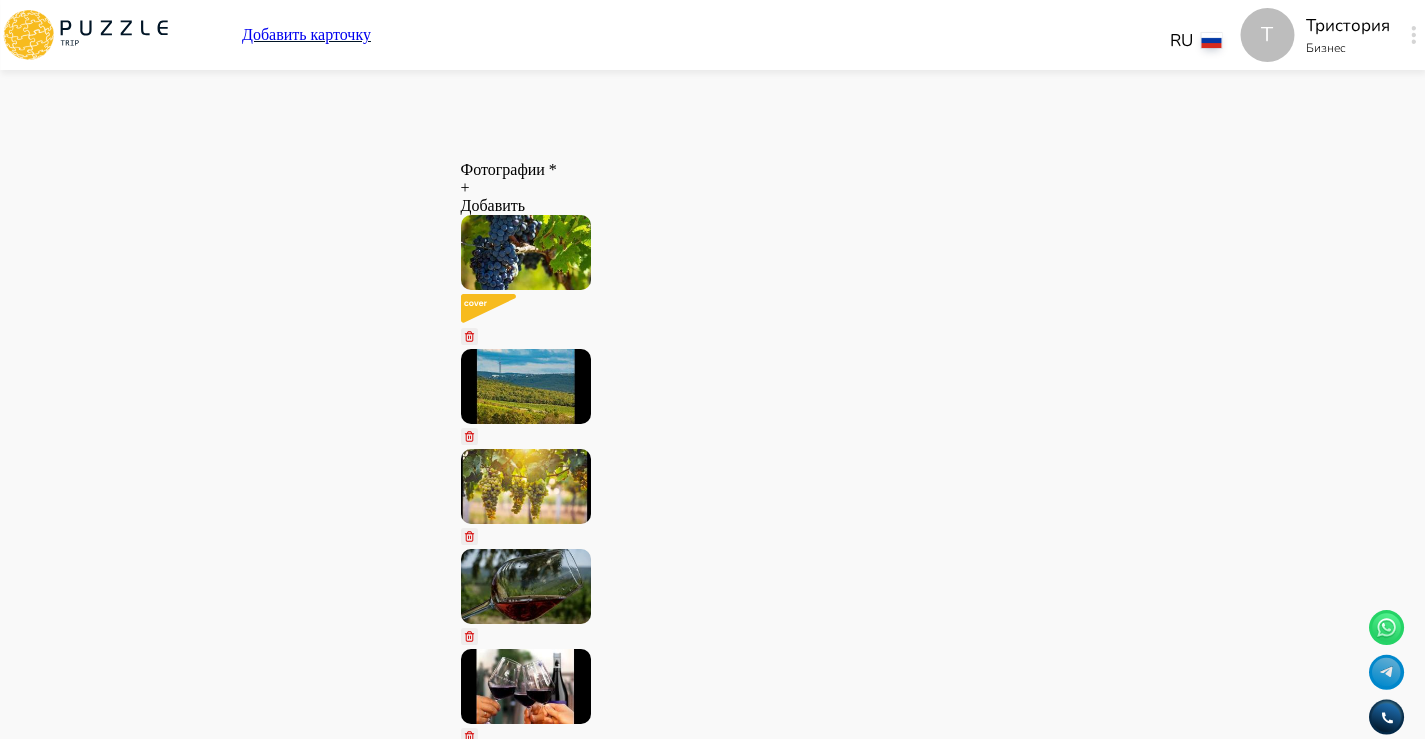 click on "Панель управления Управление профилем Управление услугами Отчеты Управление бронированиями Чат Мой кошелёк $ 0 Выплата   $0 Выйти" at bounding box center [287, 12864] 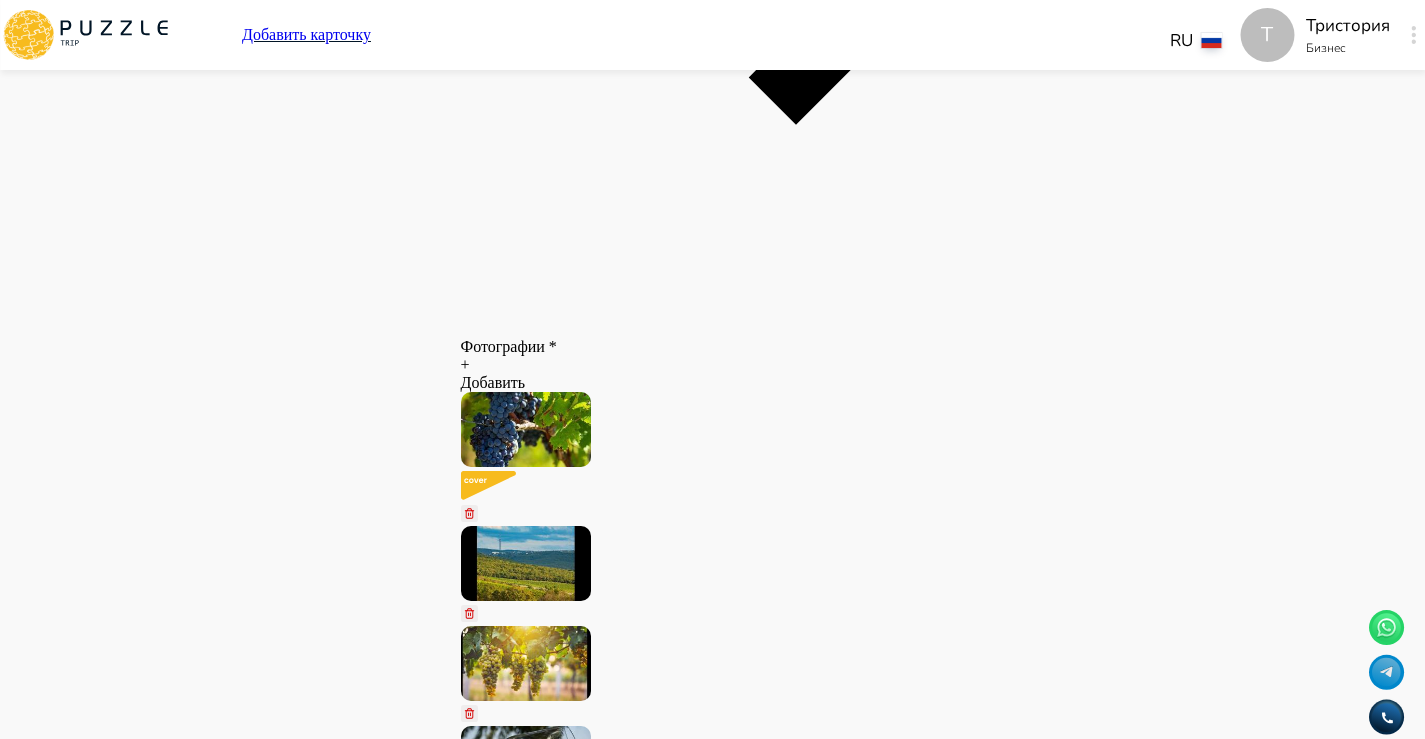 scroll, scrollTop: 1510, scrollLeft: 0, axis: vertical 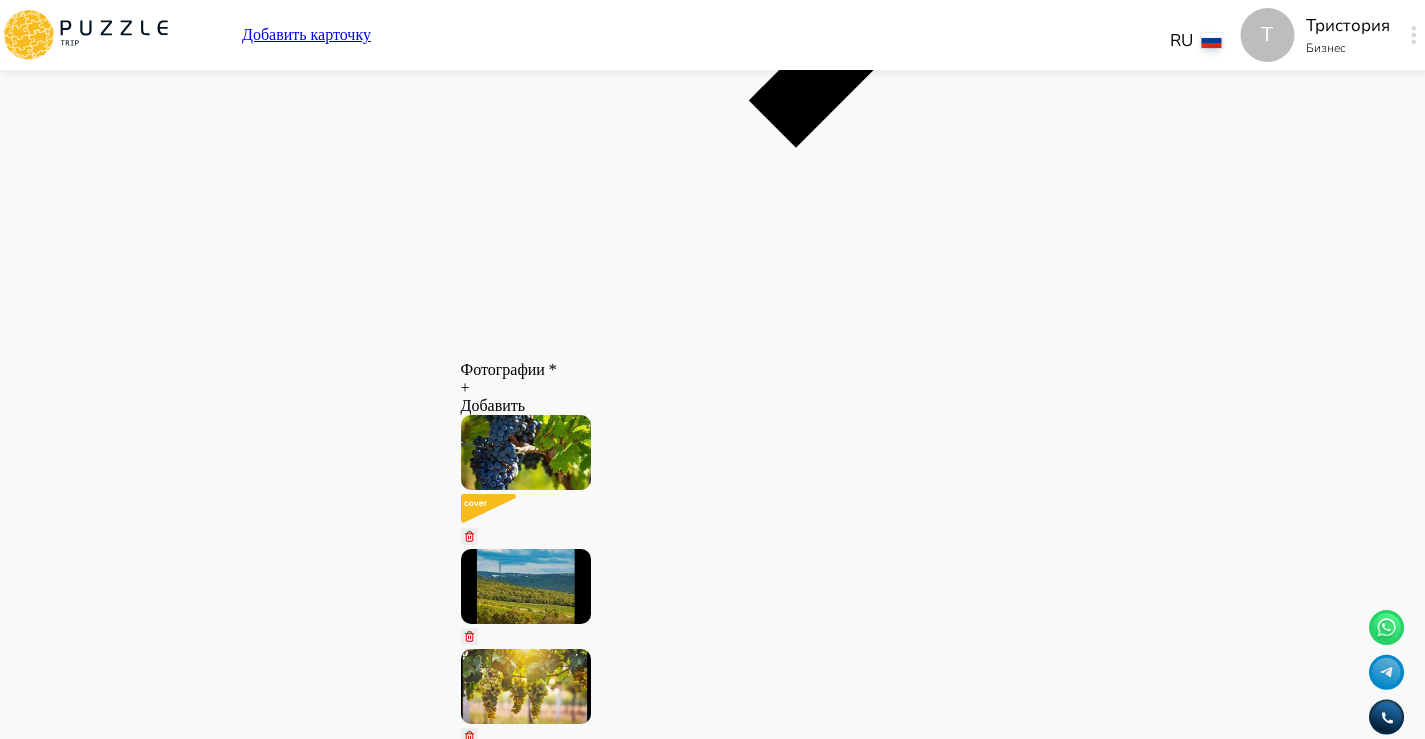 click 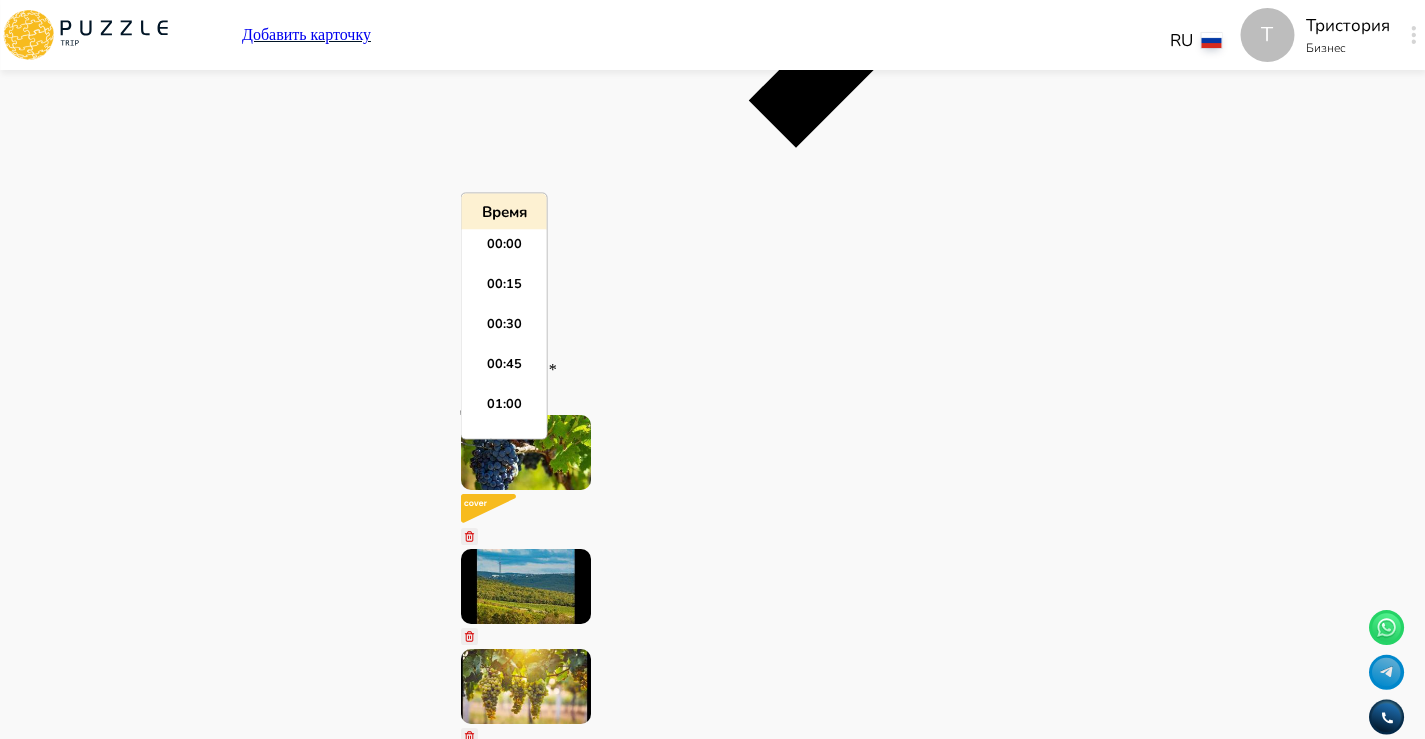 click at bounding box center [863, 8732] 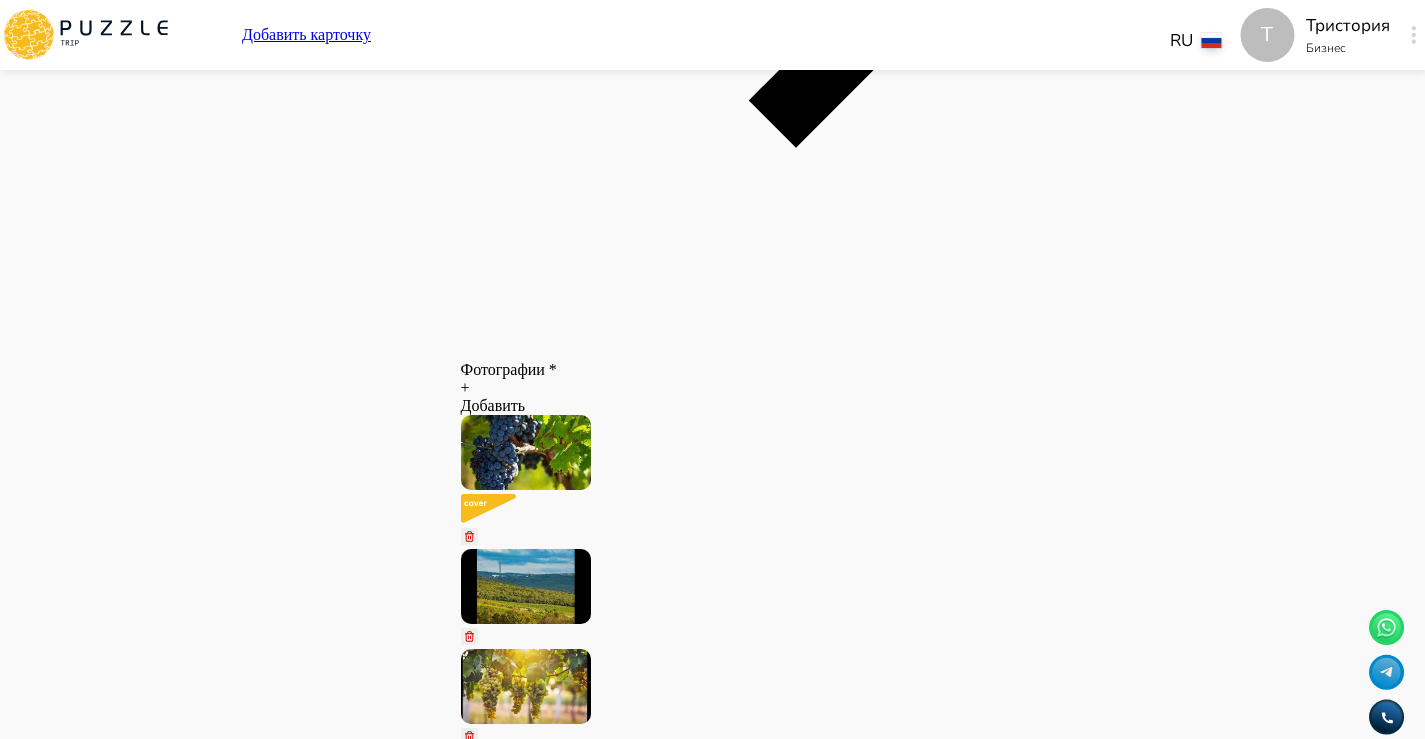 click on "Панель управления Управление профилем Управление услугами Отчеты Управление бронированиями Чат Мой кошелёк $ 0 Выплата   $0 Выйти" at bounding box center (287, 13096) 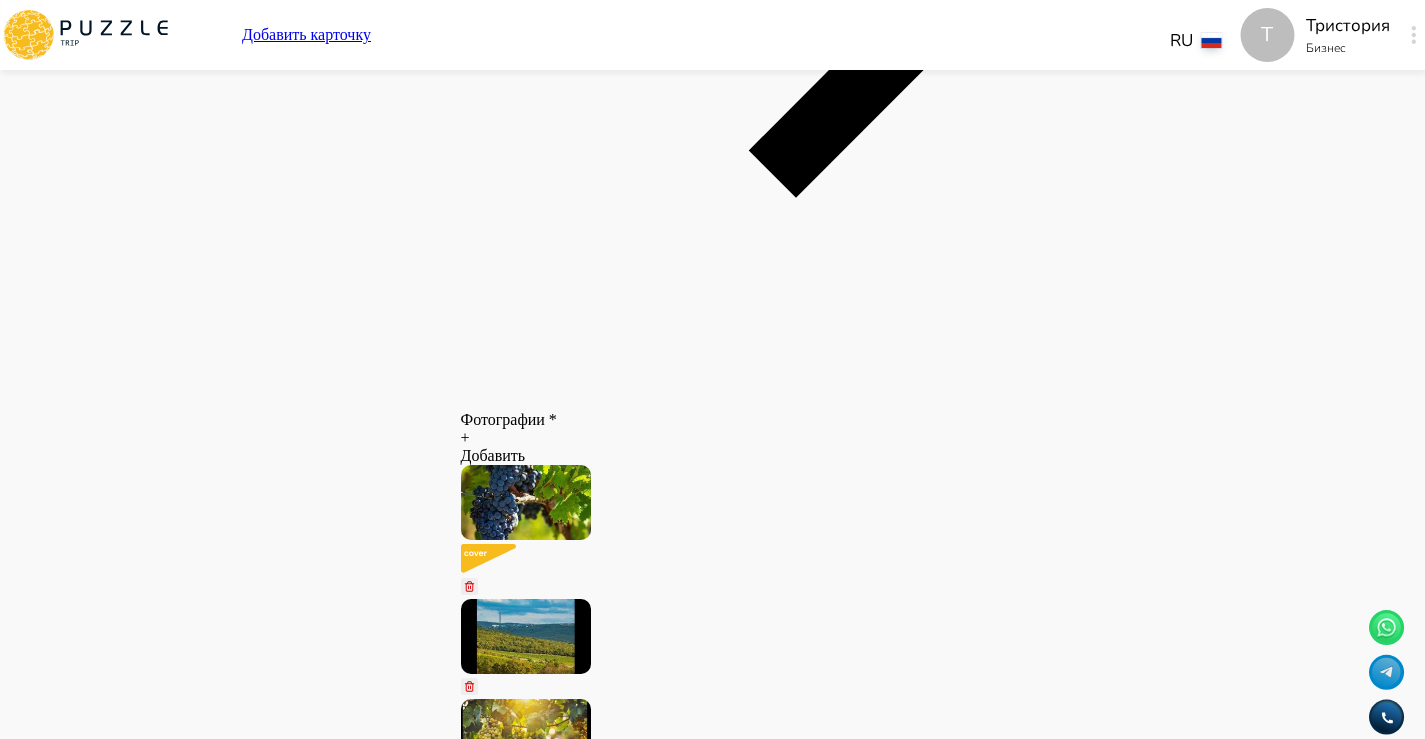 scroll, scrollTop: 1479, scrollLeft: 0, axis: vertical 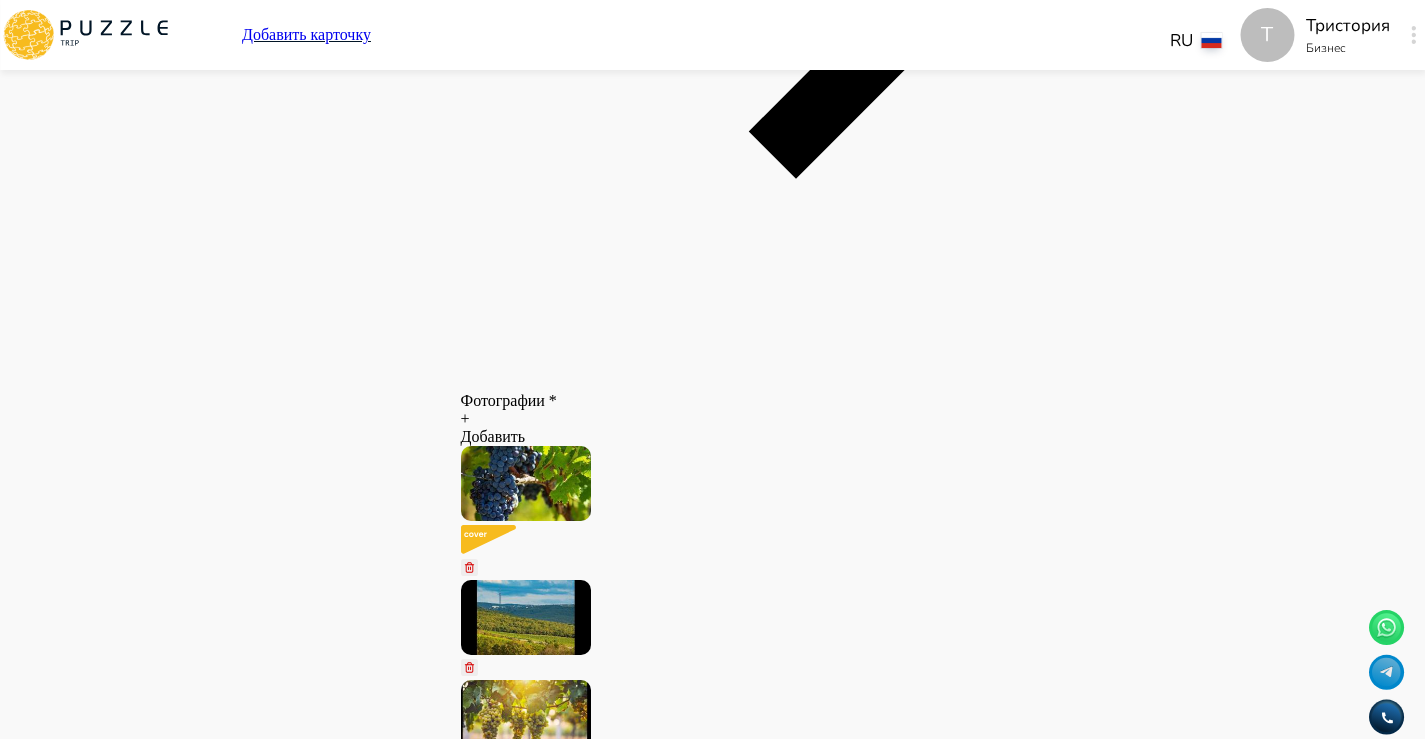 click on "Вторник ***** *****" at bounding box center (863, 8743) 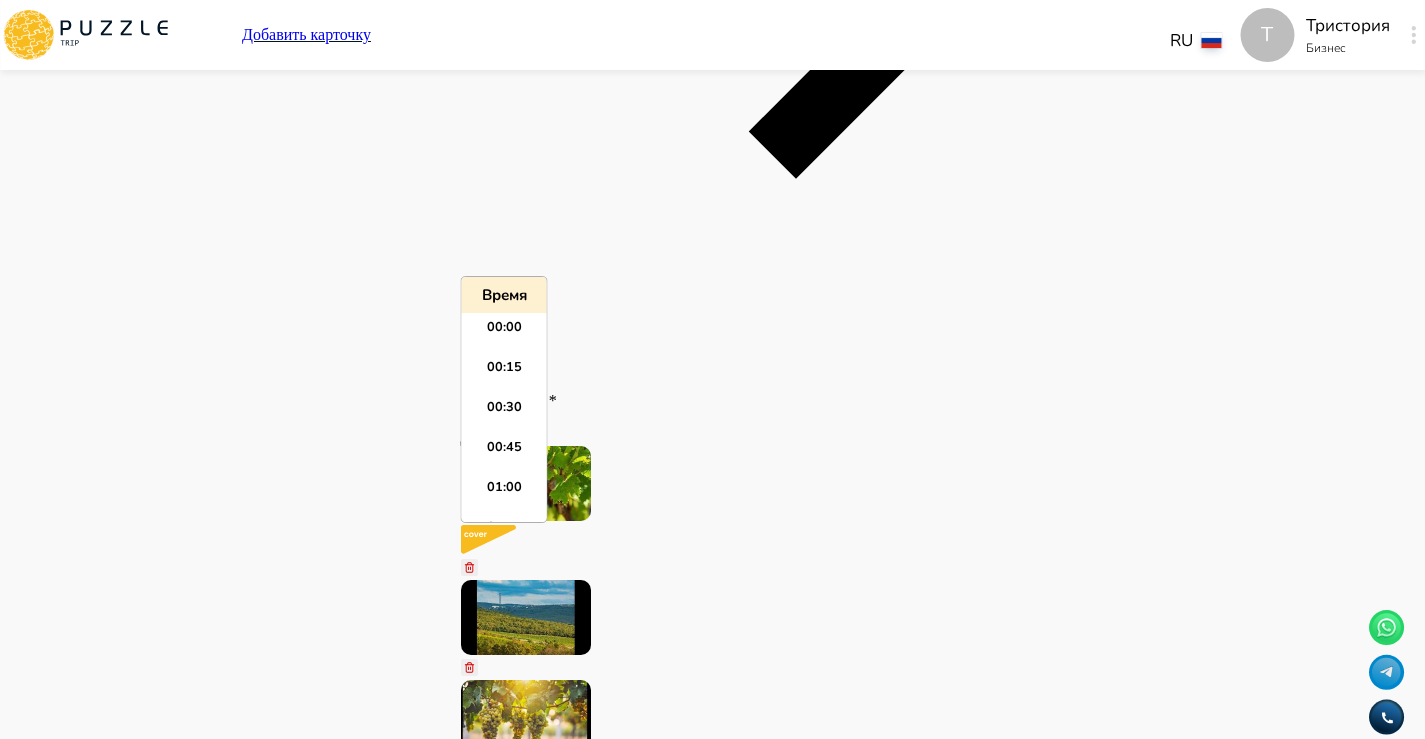 scroll, scrollTop: 2595, scrollLeft: 0, axis: vertical 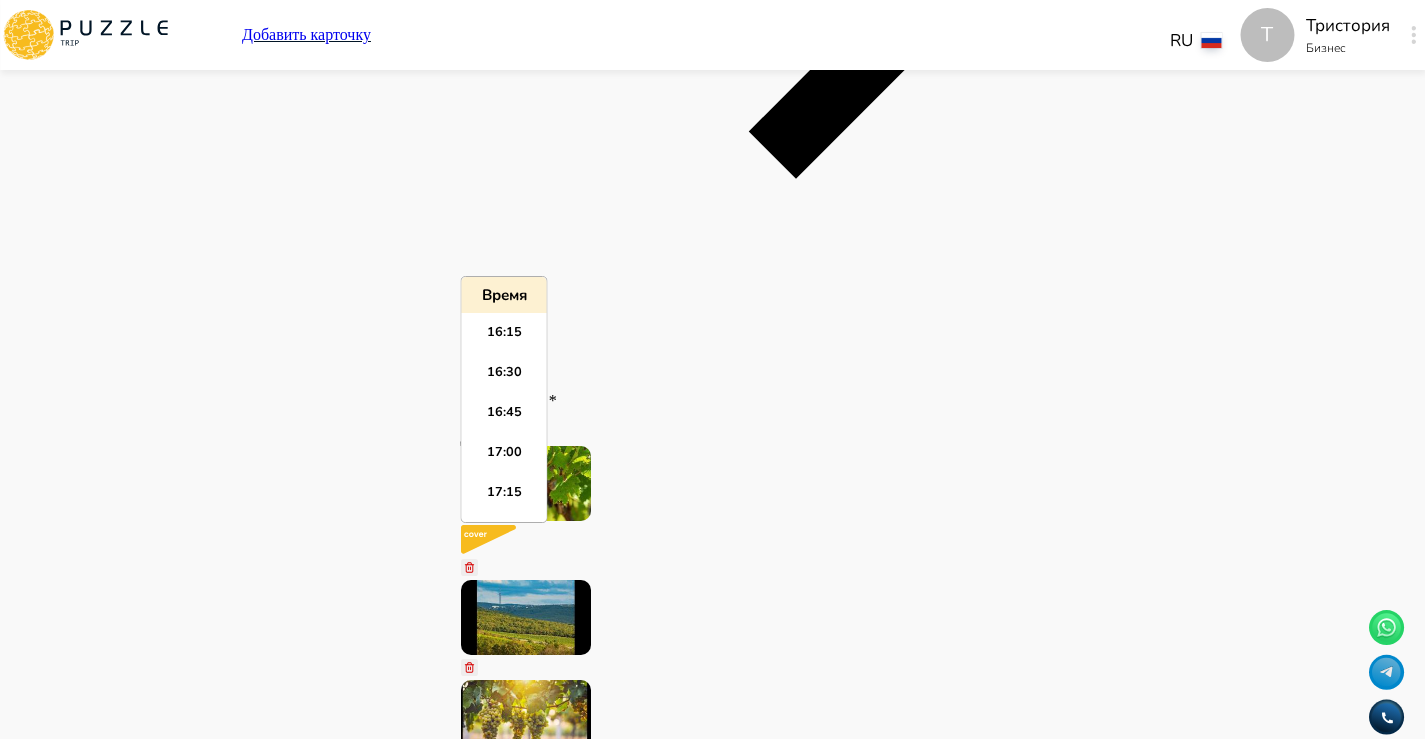 paste on "*****" 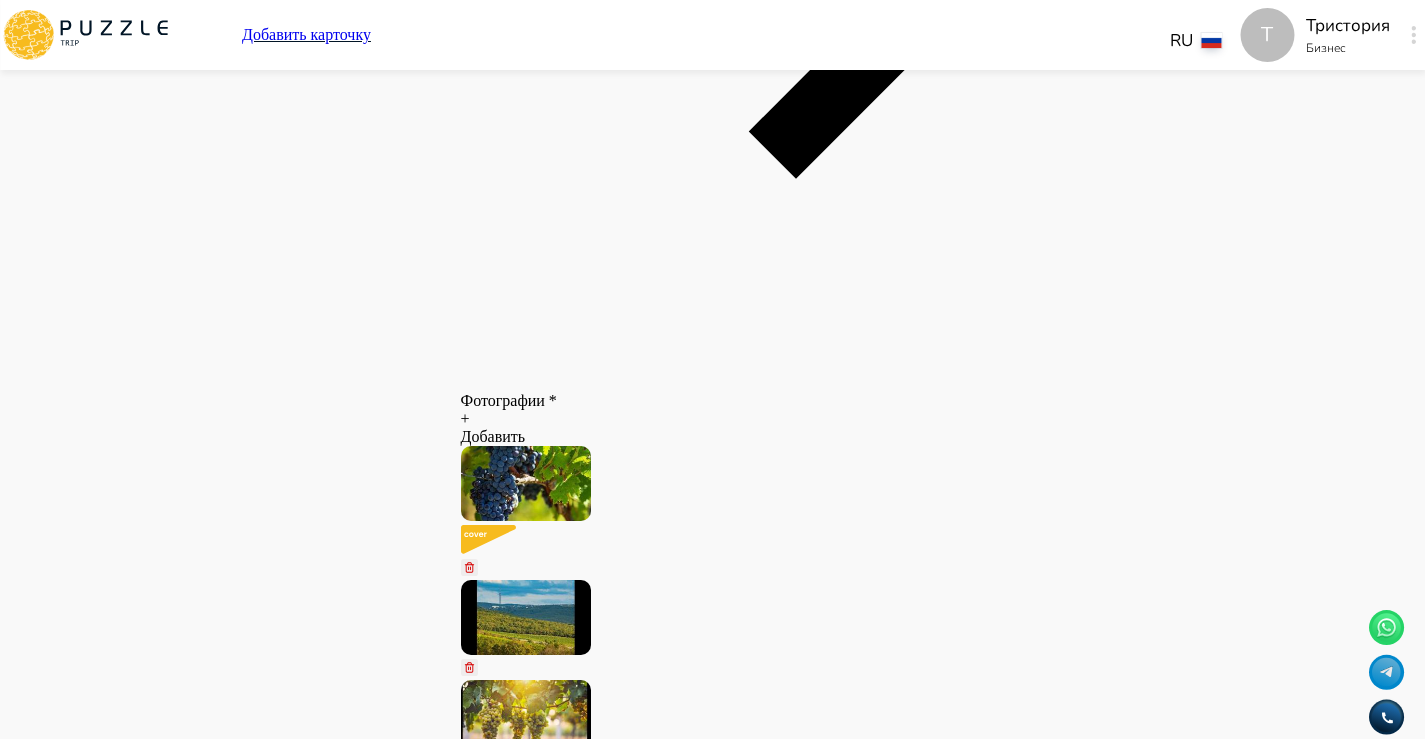 click on "Панель управления Управление профилем Управление услугами Отчеты Управление бронированиями Чат Мой кошелёк $ 0 Выплата   $0 Выйти" at bounding box center [287, 13159] 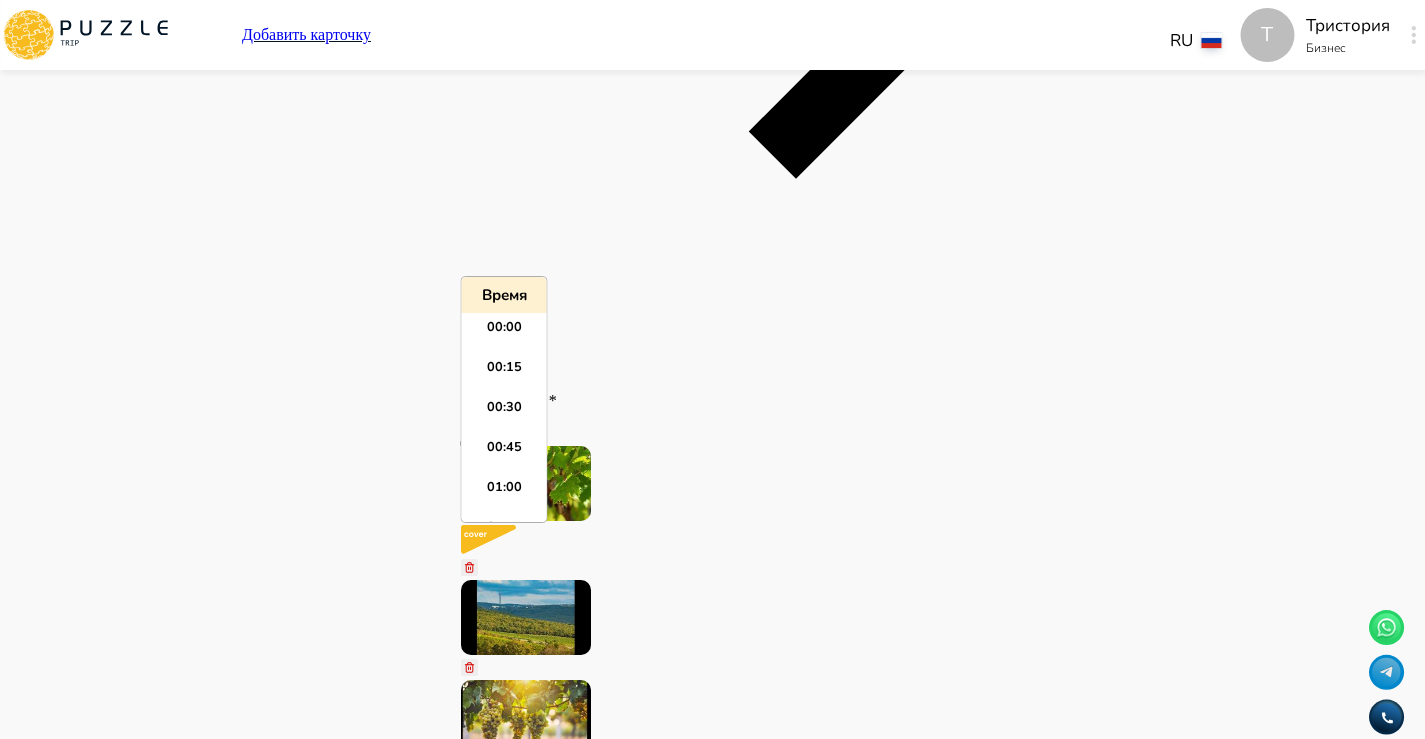 click on "*****" at bounding box center (863, 8827) 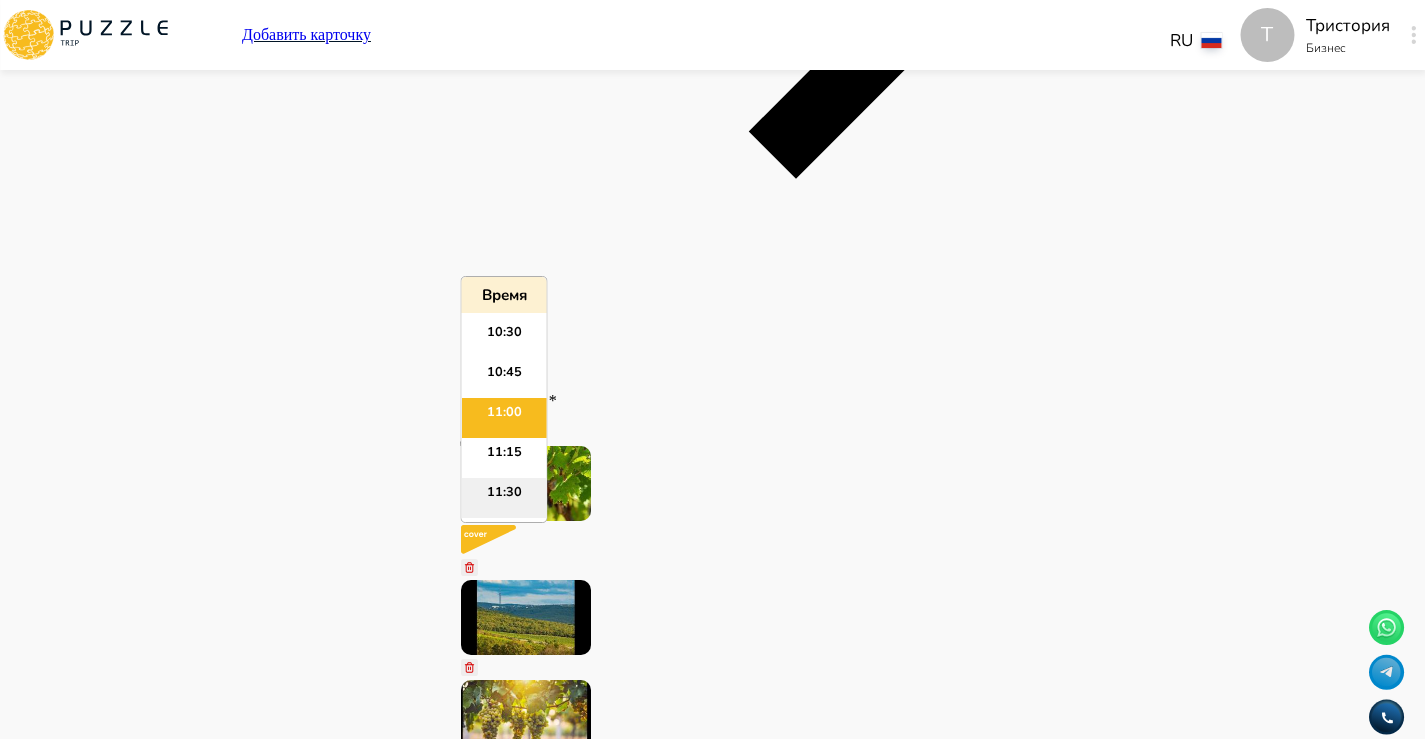 click on "11:30" at bounding box center [504, 498] 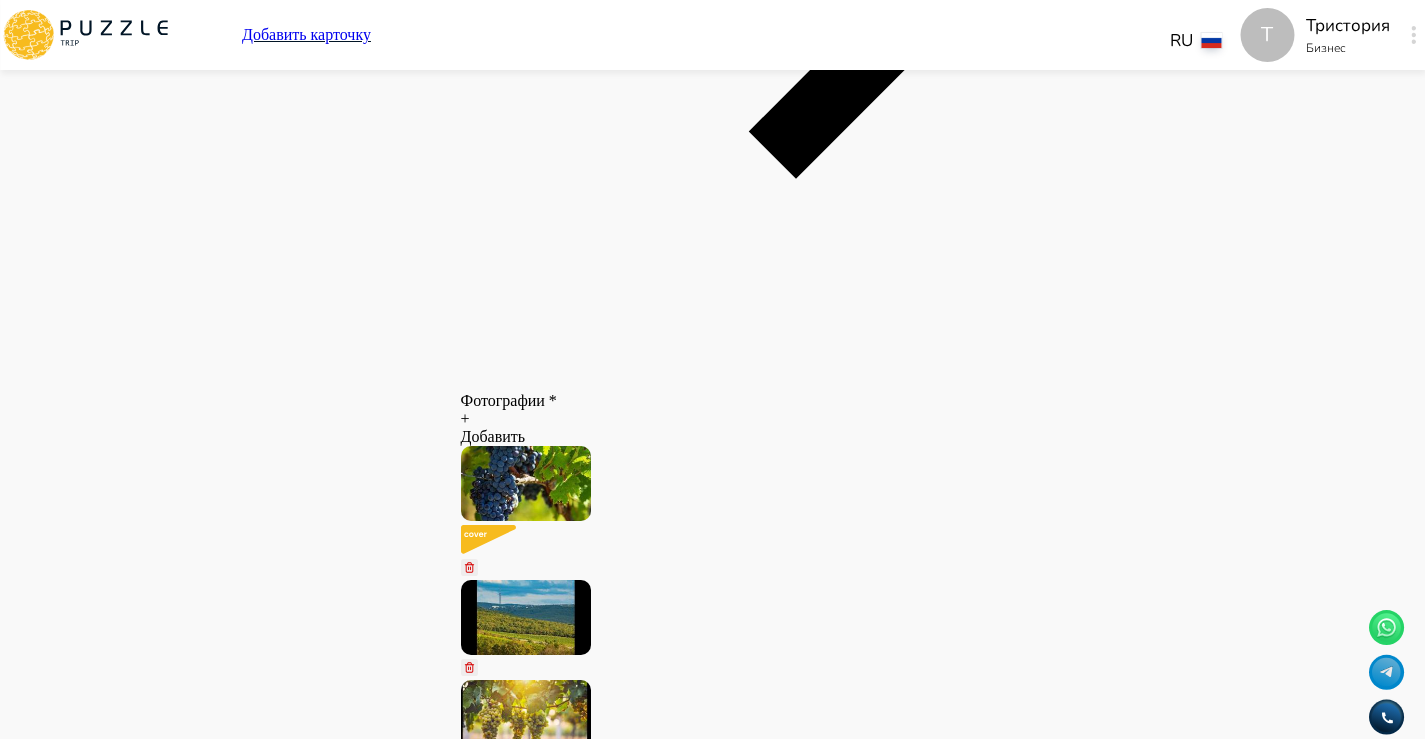click on "*****" at bounding box center (863, 8827) 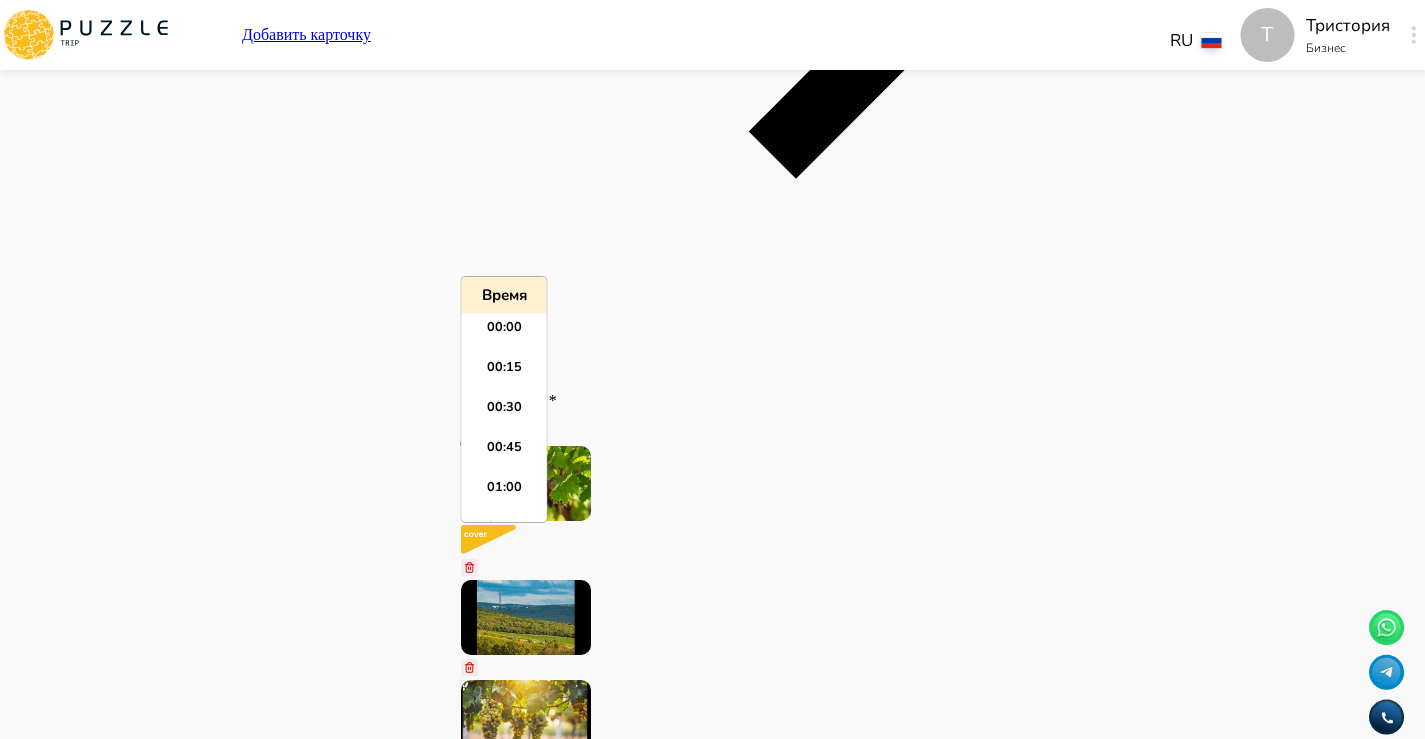 scroll, scrollTop: 1755, scrollLeft: 0, axis: vertical 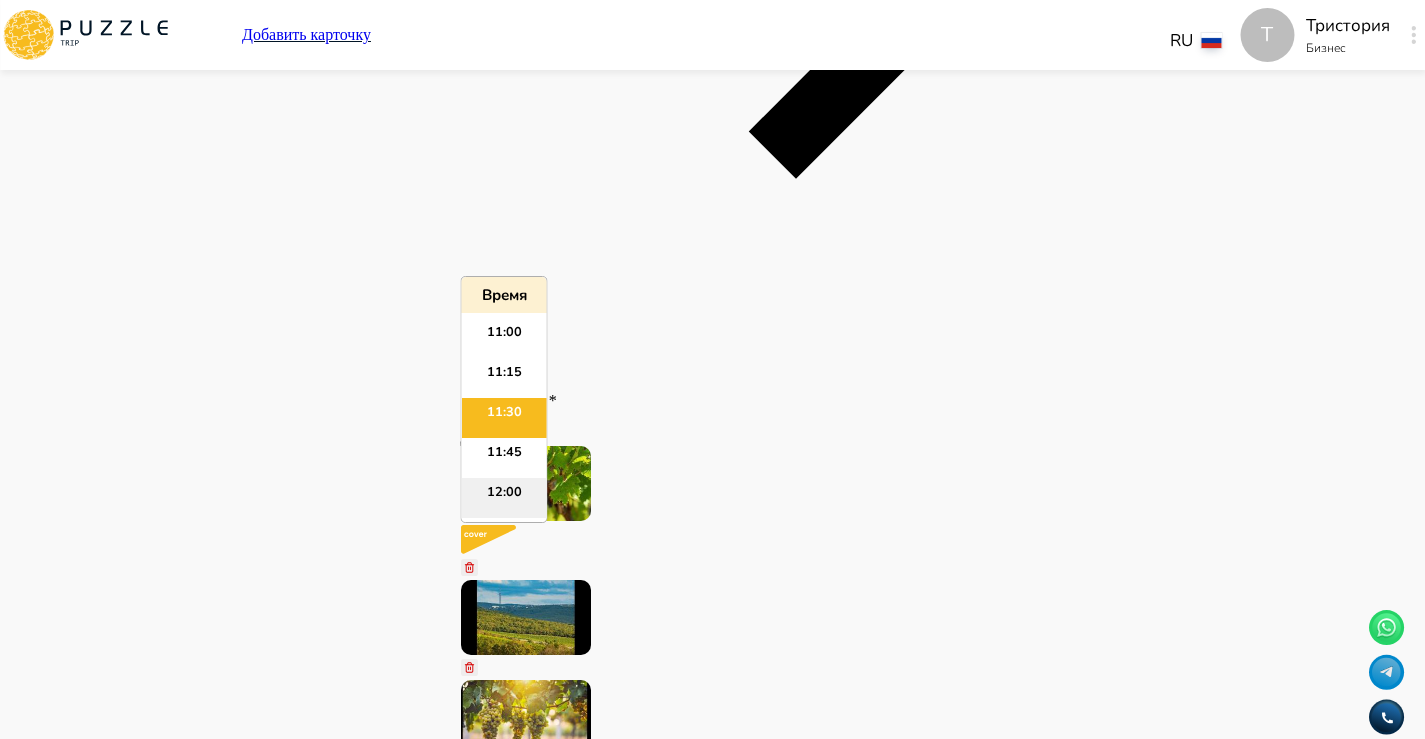 click on "12:00" at bounding box center (504, 498) 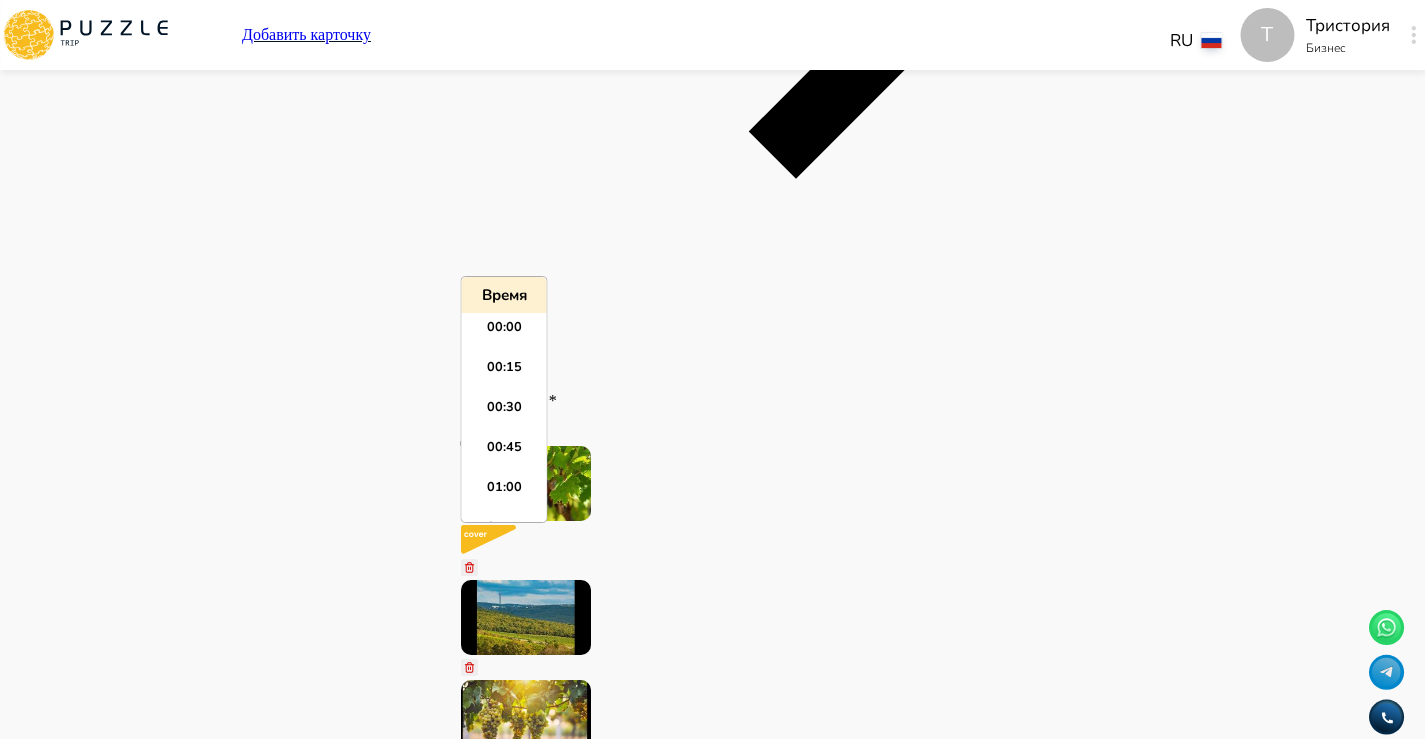scroll, scrollTop: 1835, scrollLeft: 0, axis: vertical 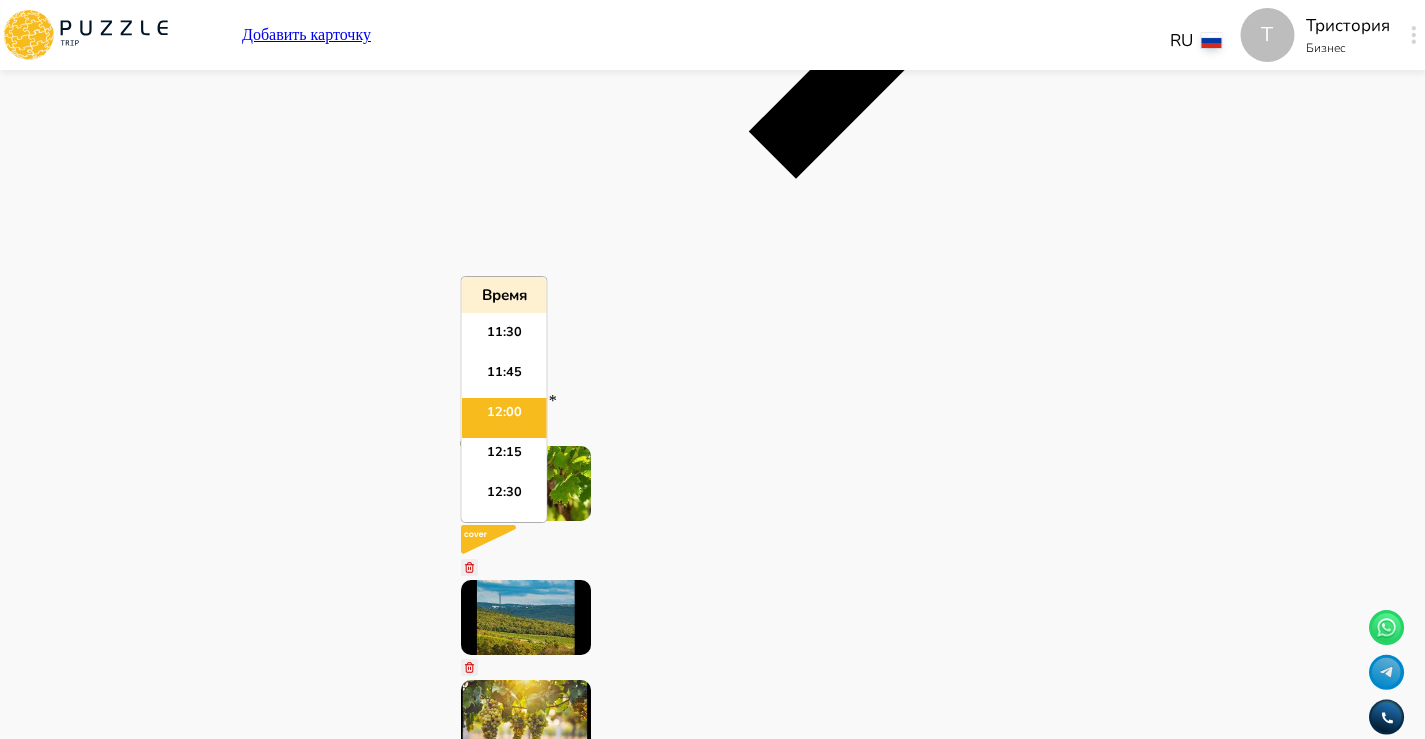 drag, startPoint x: 547, startPoint y: 575, endPoint x: 473, endPoint y: 574, distance: 74.00676 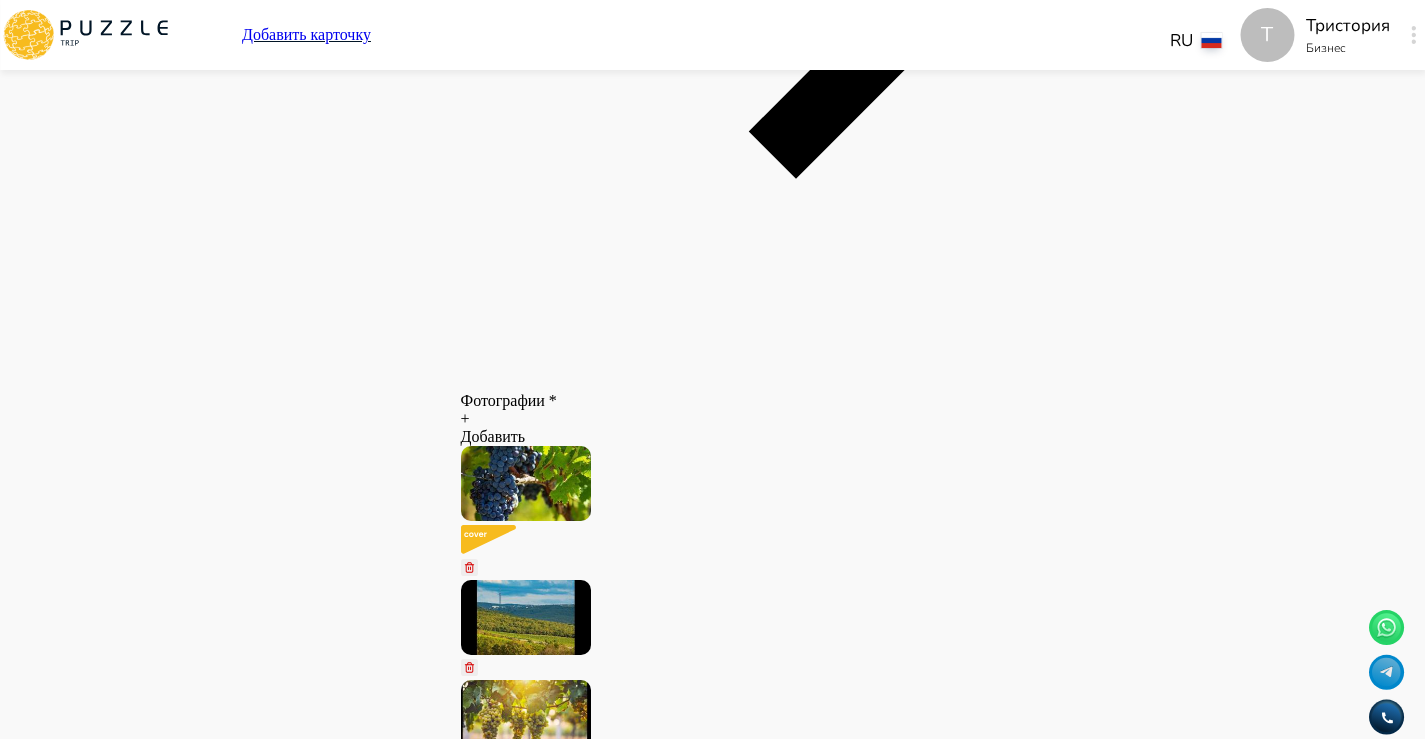 click on "Панель управления Управление профилем Управление услугами Отчеты Управление бронированиями Чат Мой кошелёк $ 0 Выплата   $0 Выйти" at bounding box center [287, 13159] 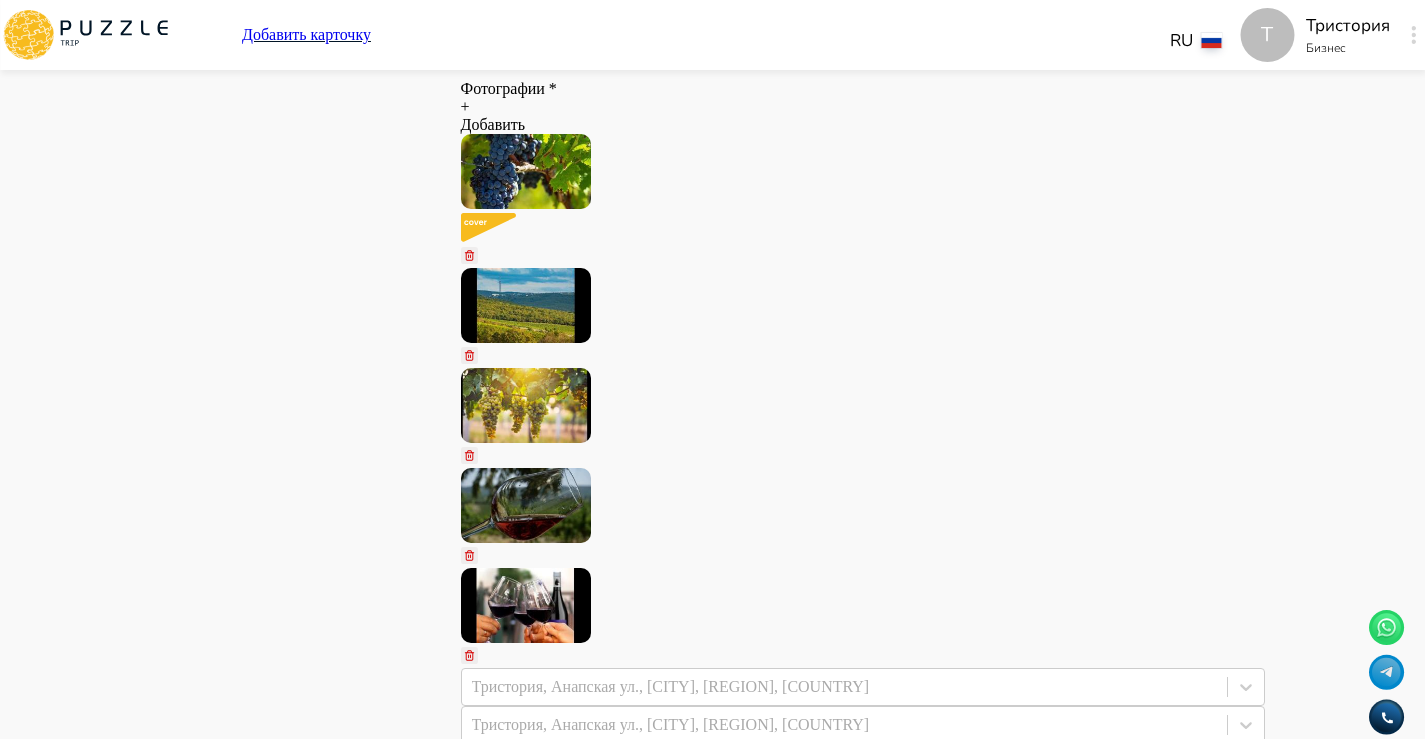 scroll, scrollTop: 1796, scrollLeft: 0, axis: vertical 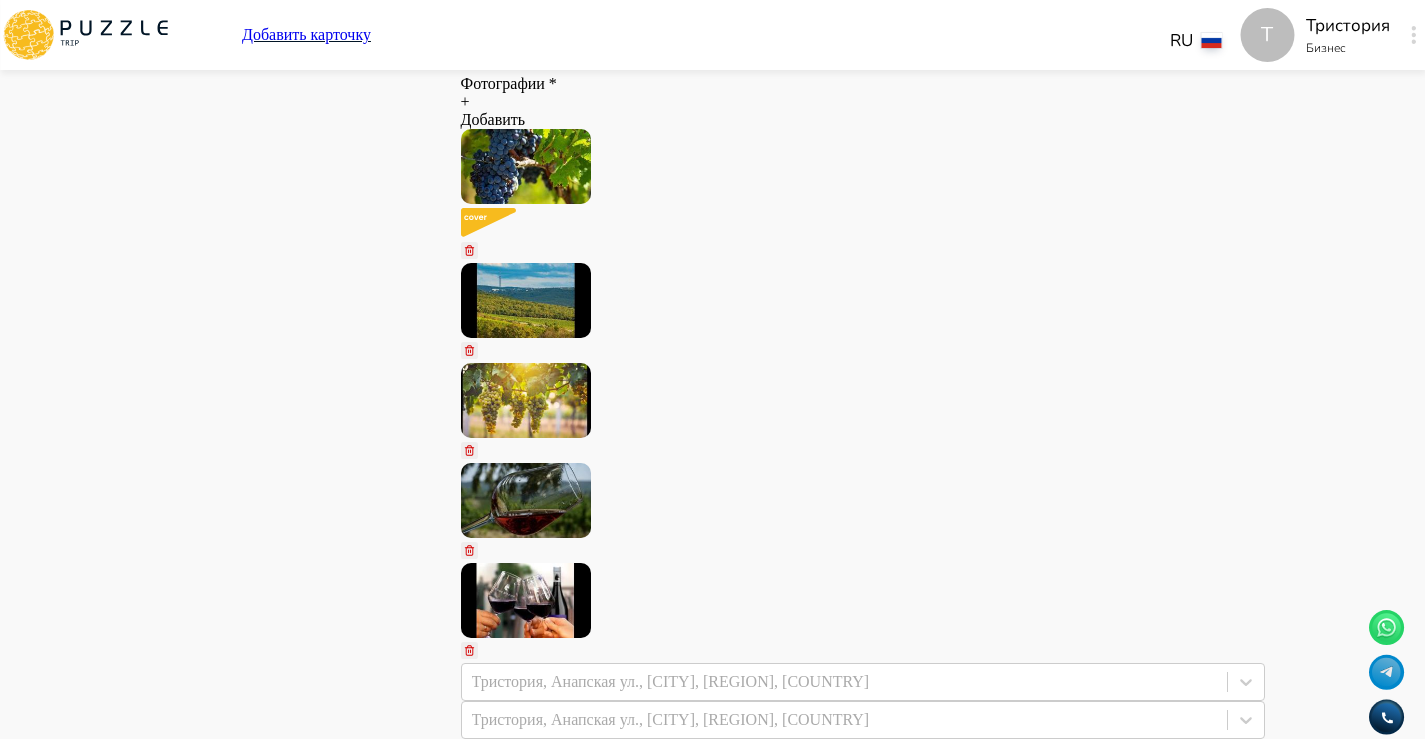 click at bounding box center [469, 8728] 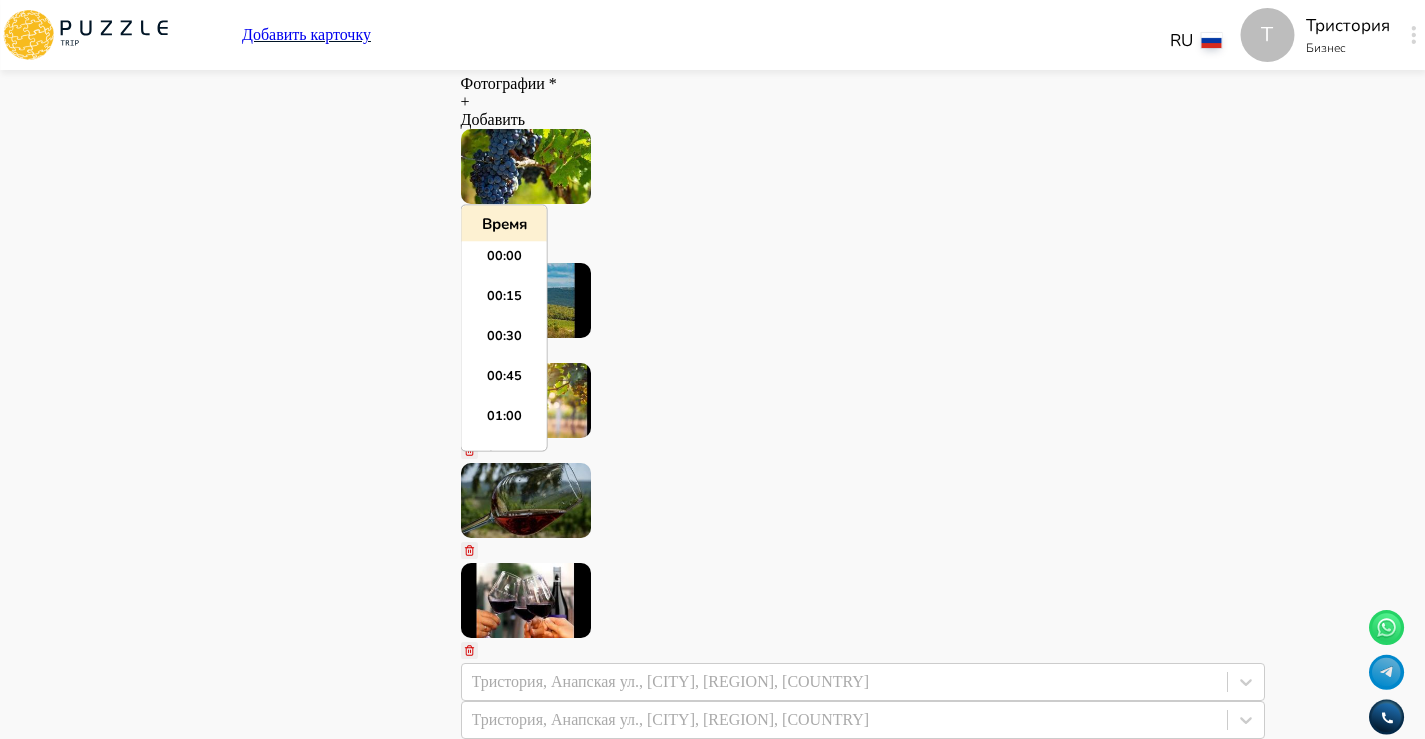 scroll, scrollTop: 2595, scrollLeft: 0, axis: vertical 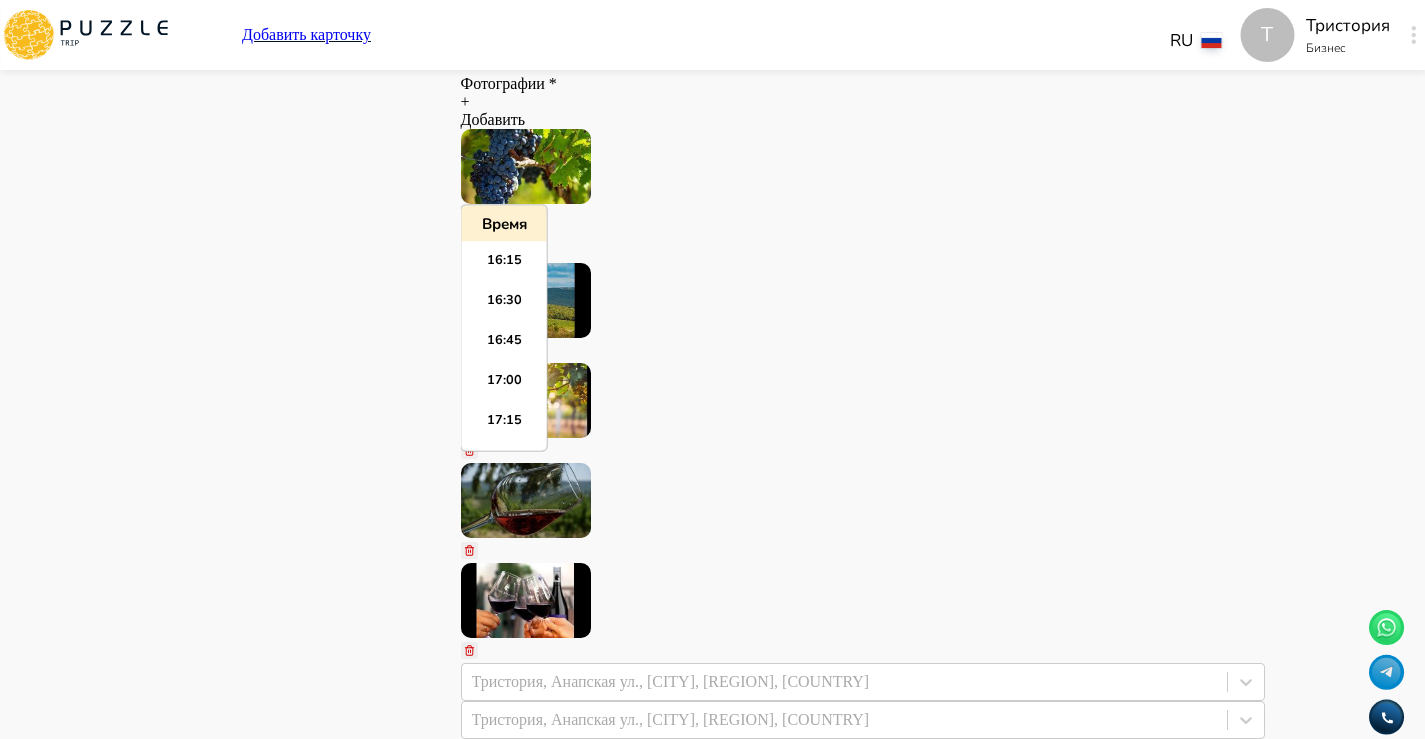 click on "Панель управления Управление профилем Управление услугами Отчеты Управление бронированиями Чат Мой кошелёк $ 0 Выплата   $0 Выйти" at bounding box center [287, 12874] 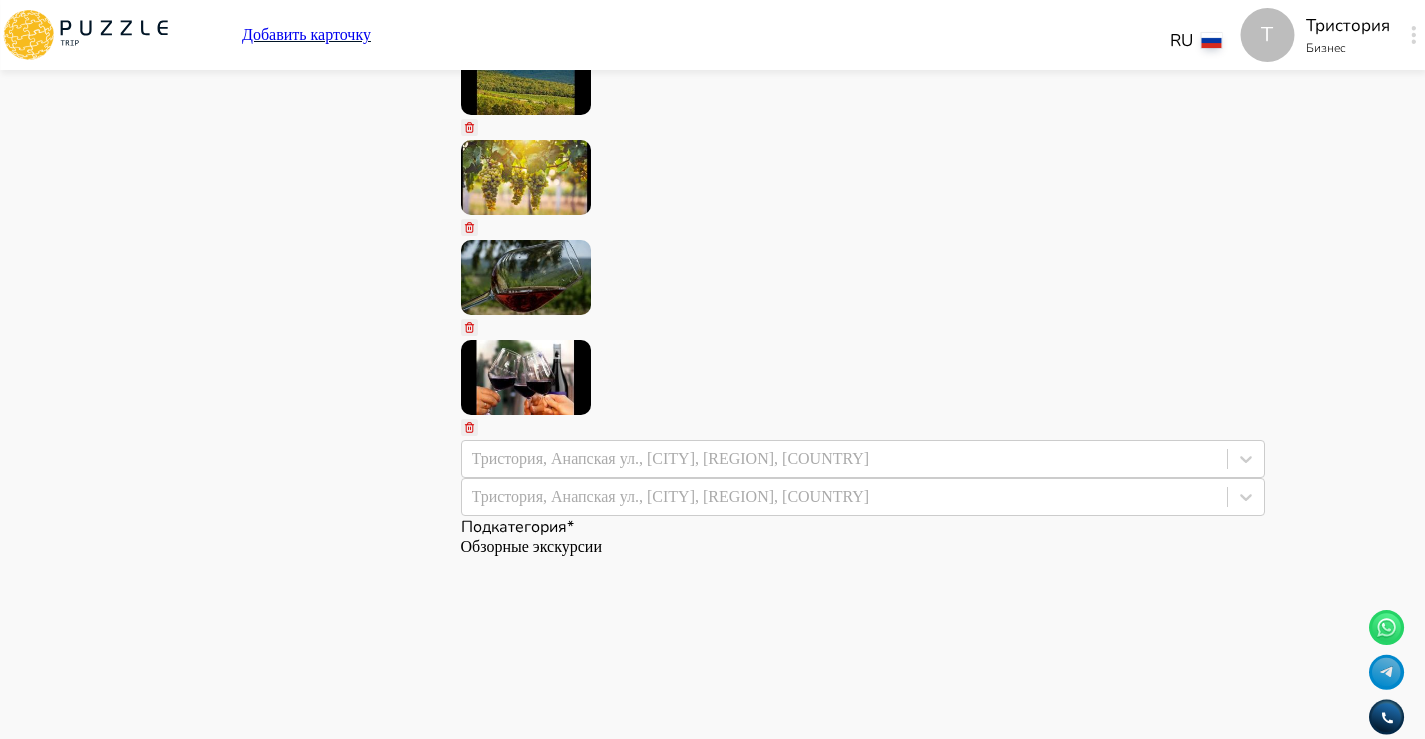 scroll, scrollTop: 2021, scrollLeft: 0, axis: vertical 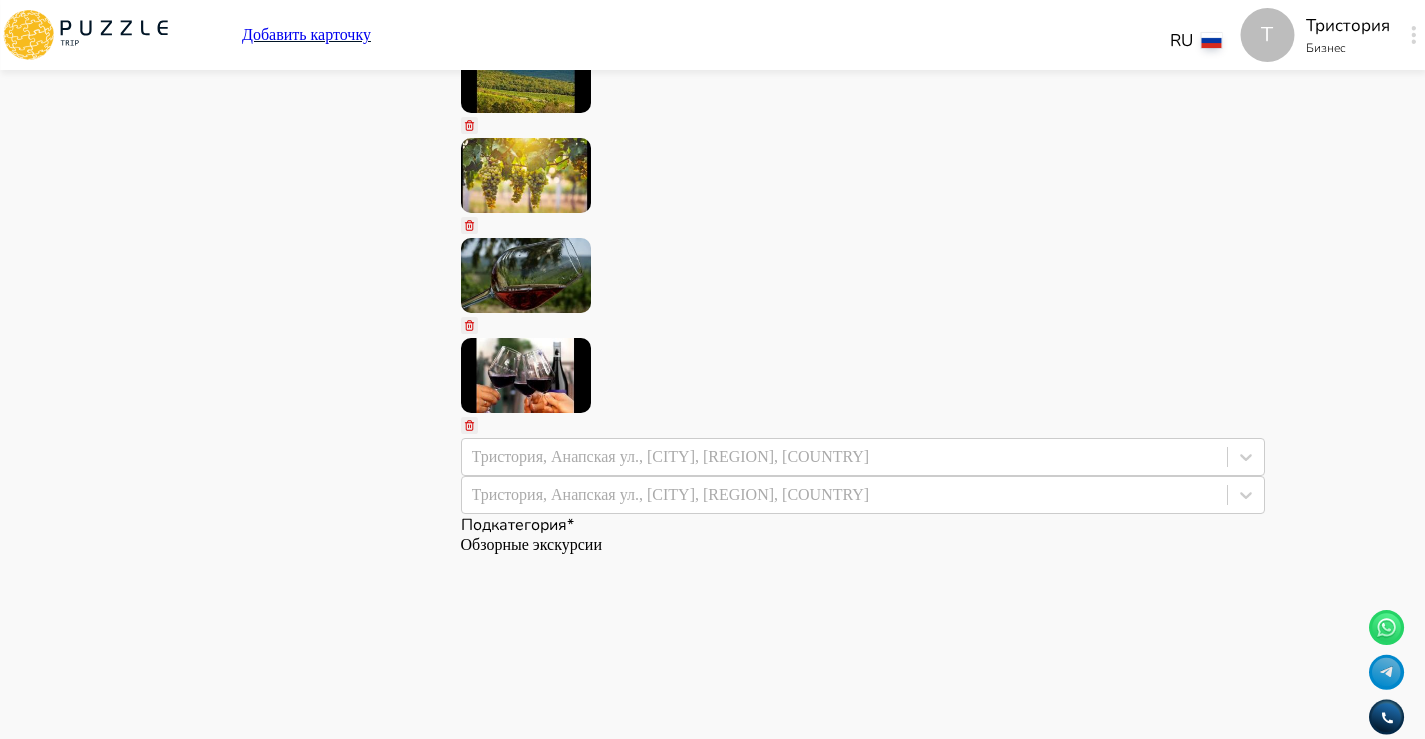 click at bounding box center [469, 8732] 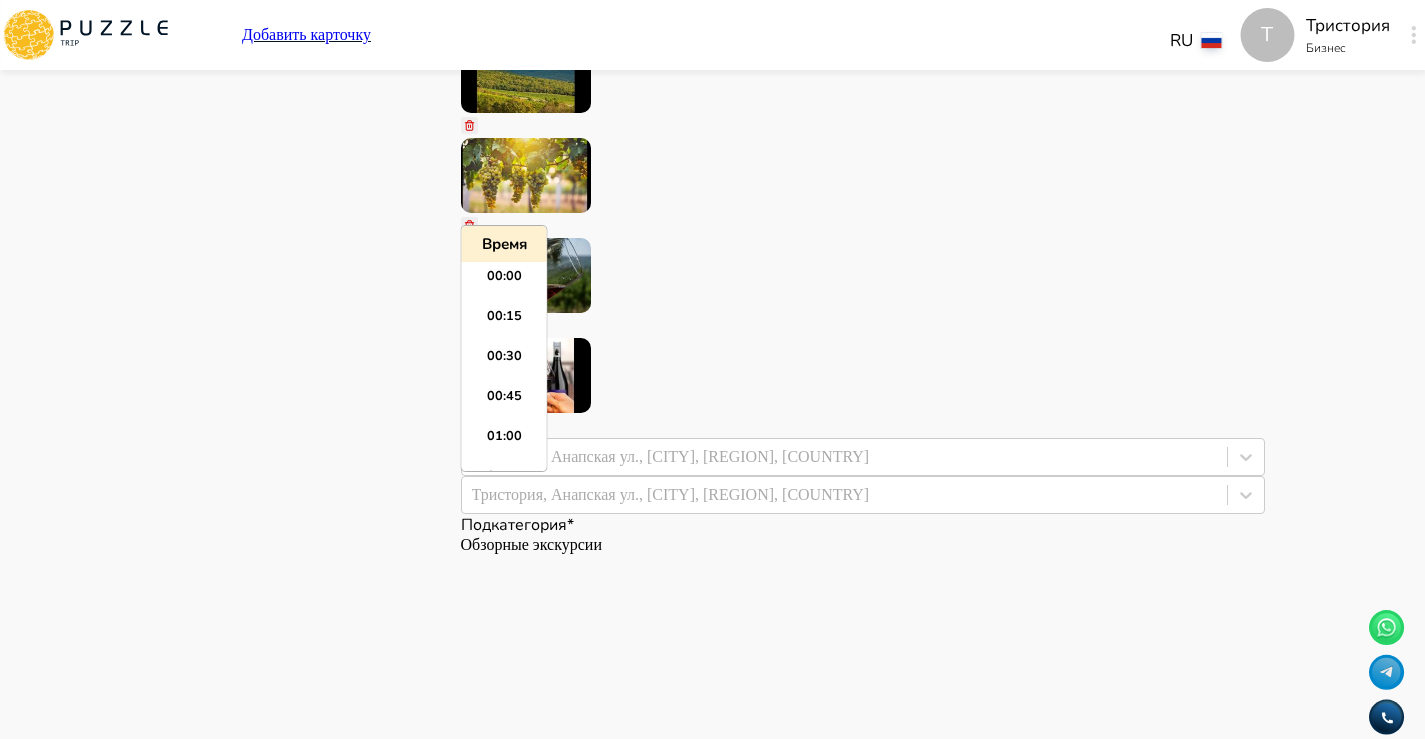 scroll, scrollTop: 2595, scrollLeft: 0, axis: vertical 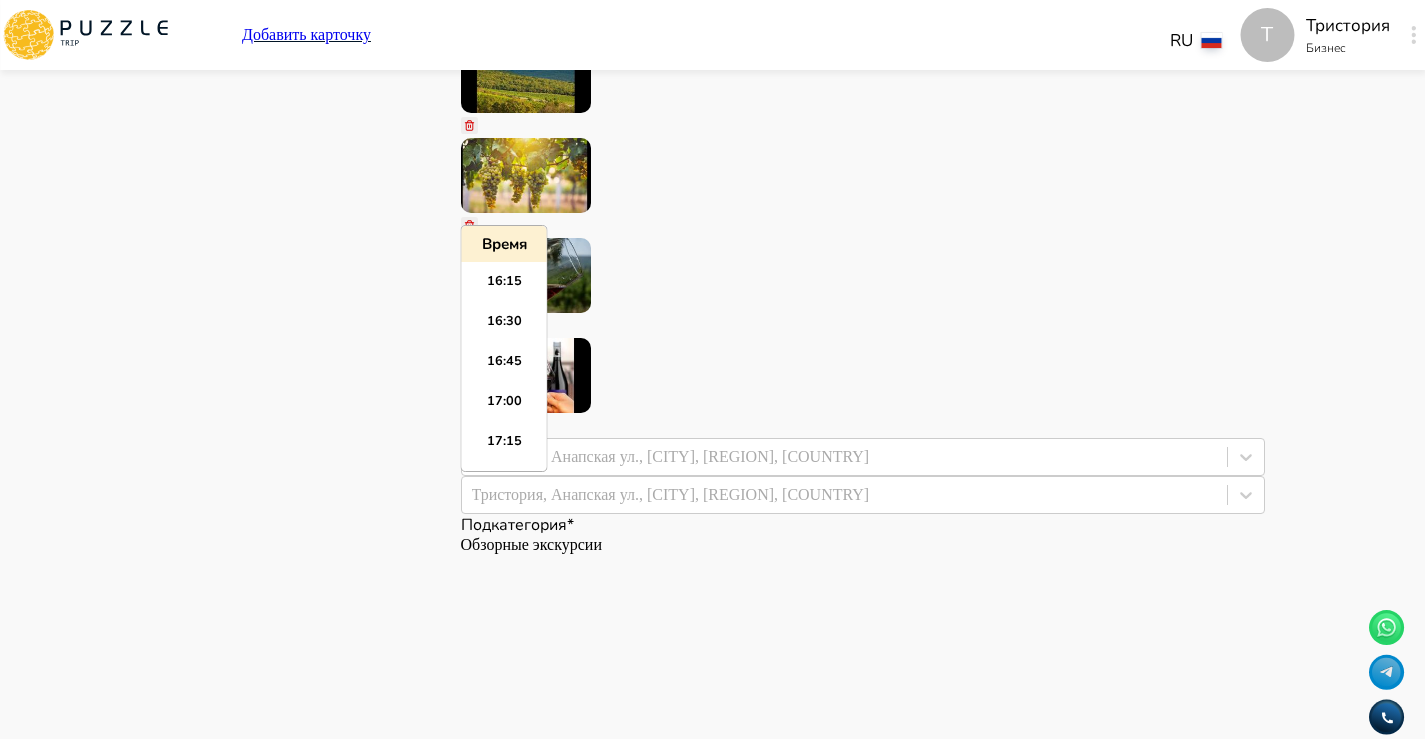 click on "Панель управления Управление профилем Управление услугами Отчеты Управление бронированиями Чат Мой кошелёк $ 0 Выплата   $0 Выйти" at bounding box center [287, 12681] 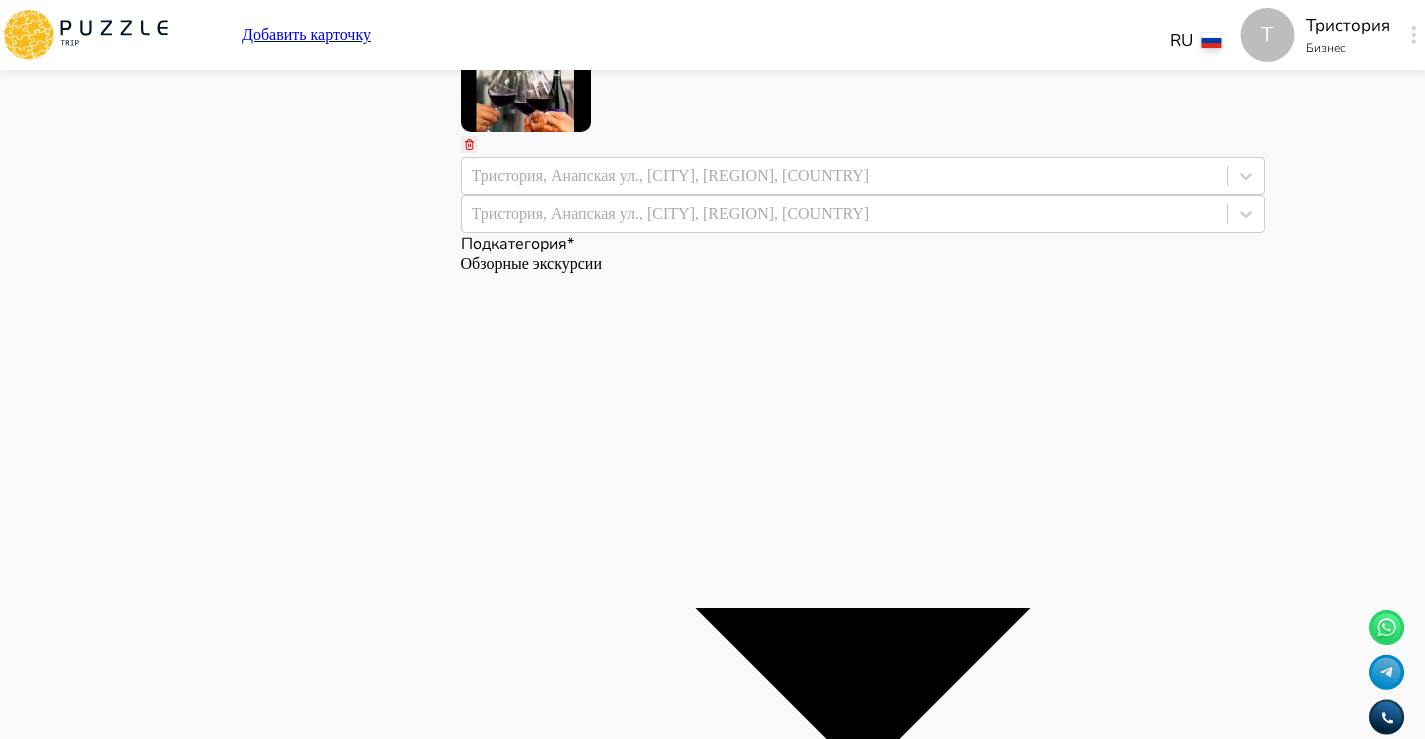 scroll, scrollTop: 2364, scrollLeft: 0, axis: vertical 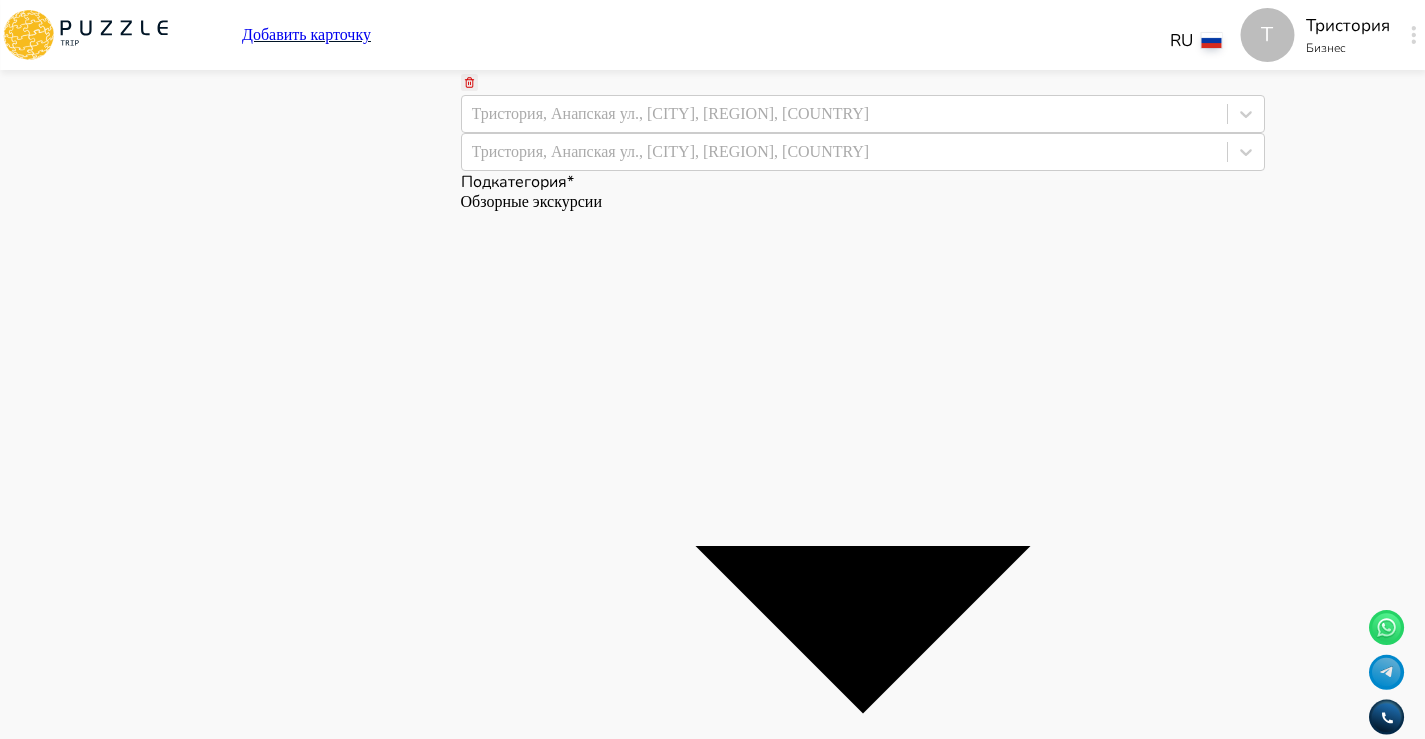 click on "Пятница ***** *****" at bounding box center (863, 8545) 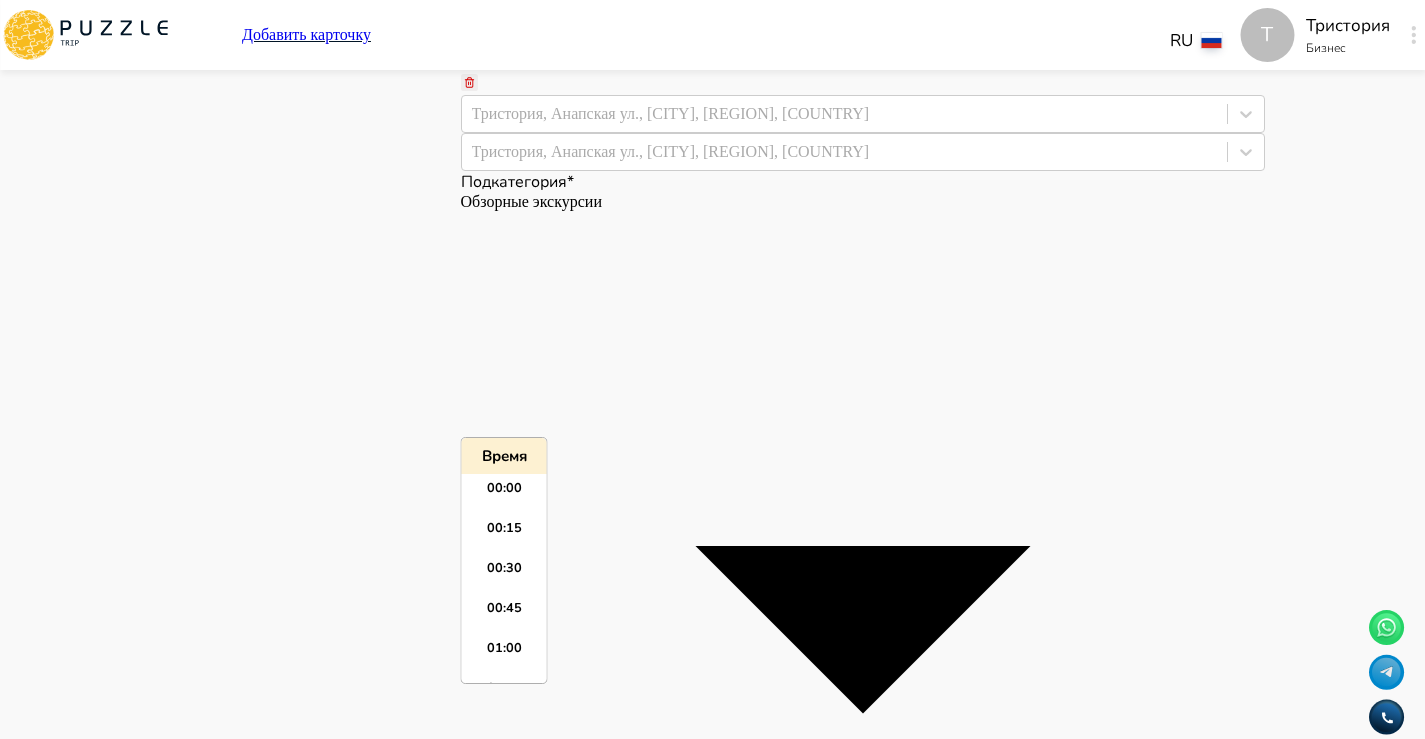 scroll, scrollTop: 2595, scrollLeft: 0, axis: vertical 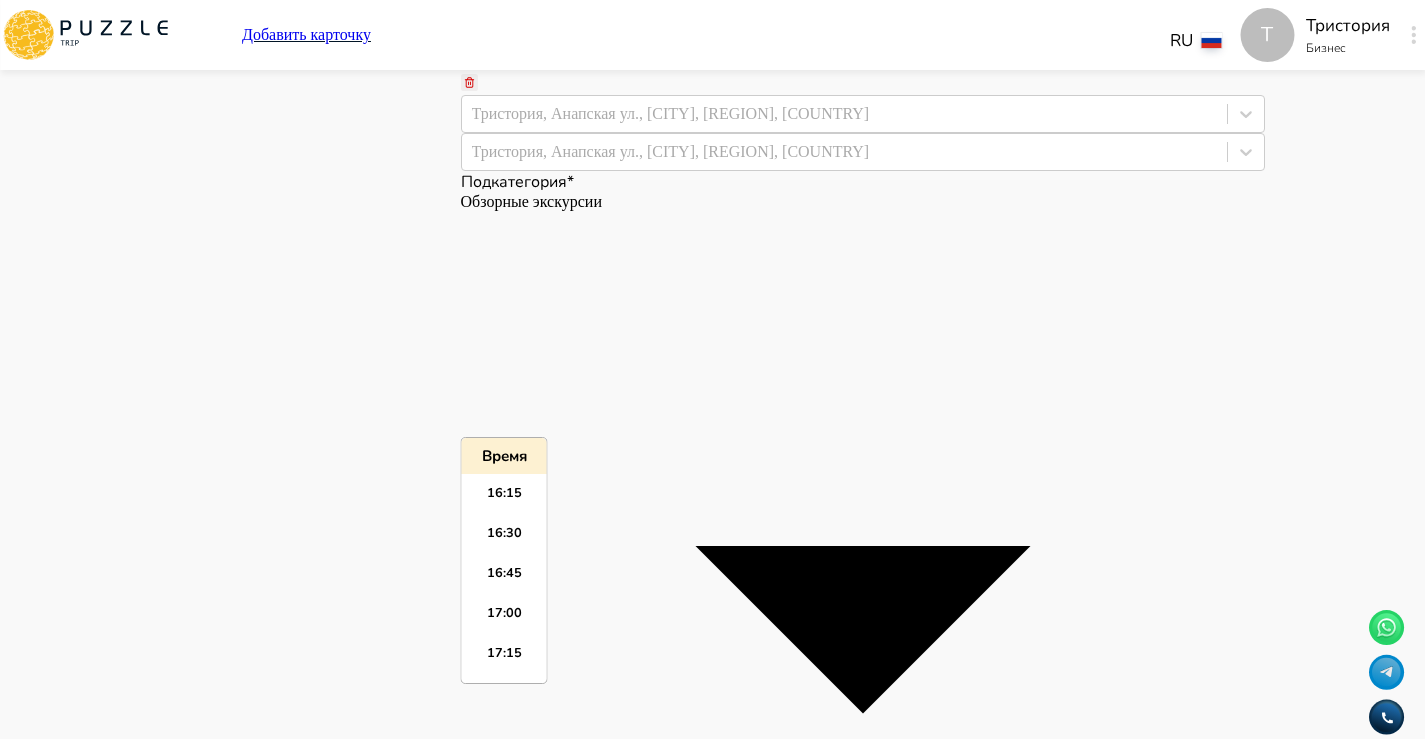 paste on "*****" 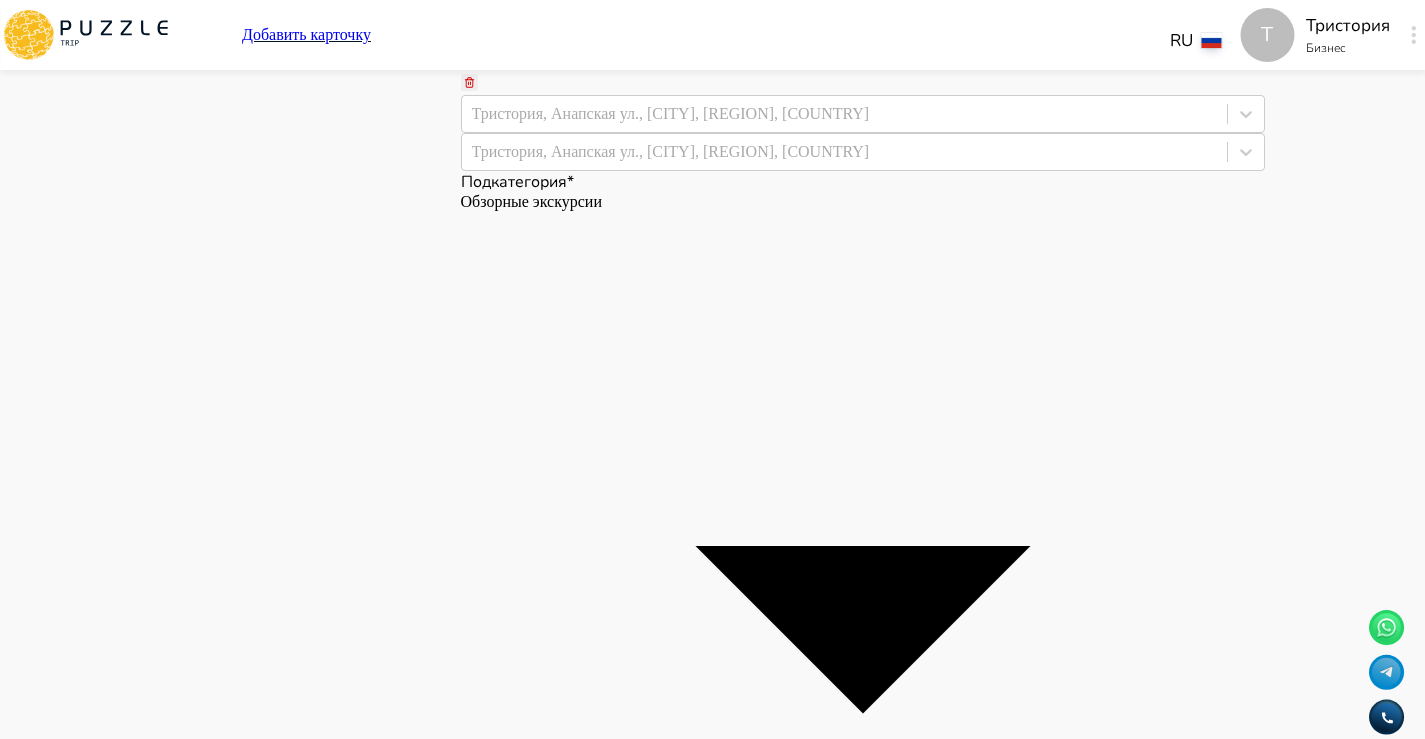 click 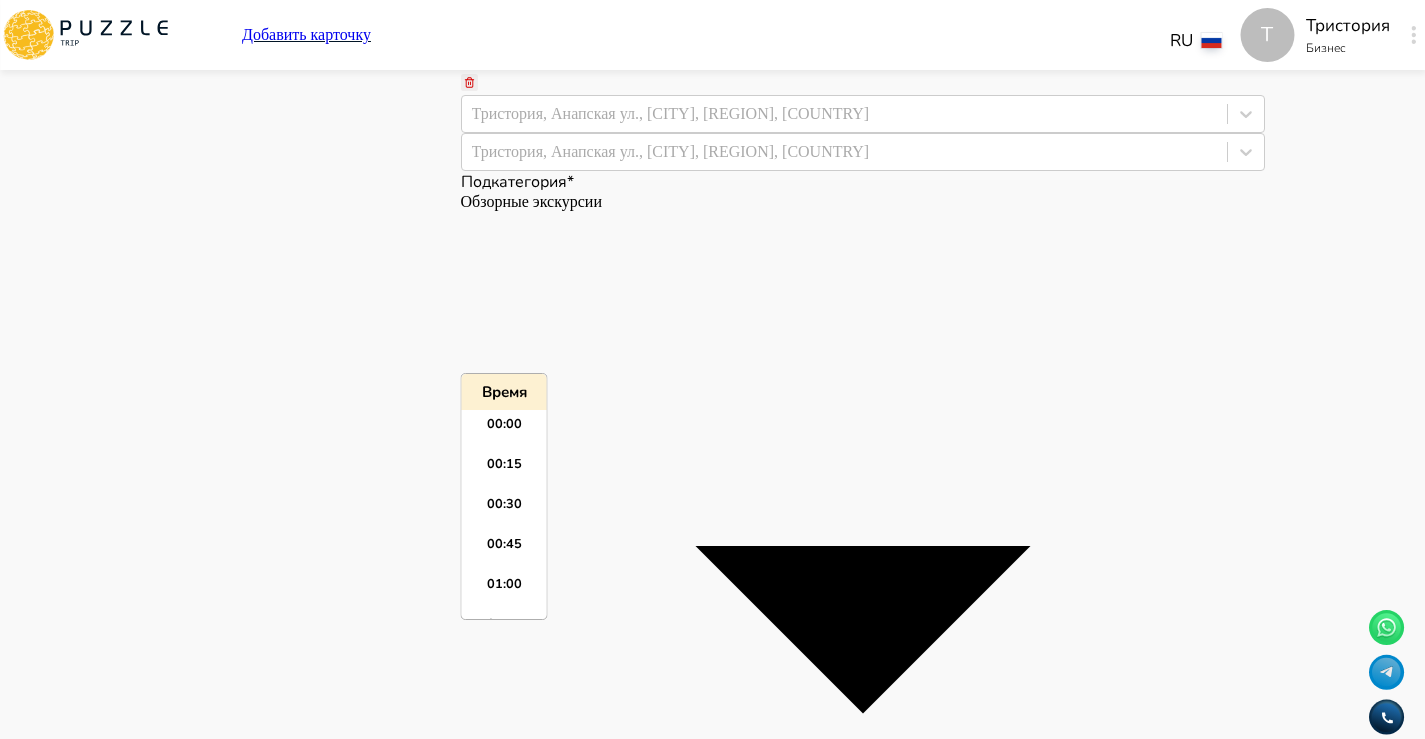 click at bounding box center [863, 8858] 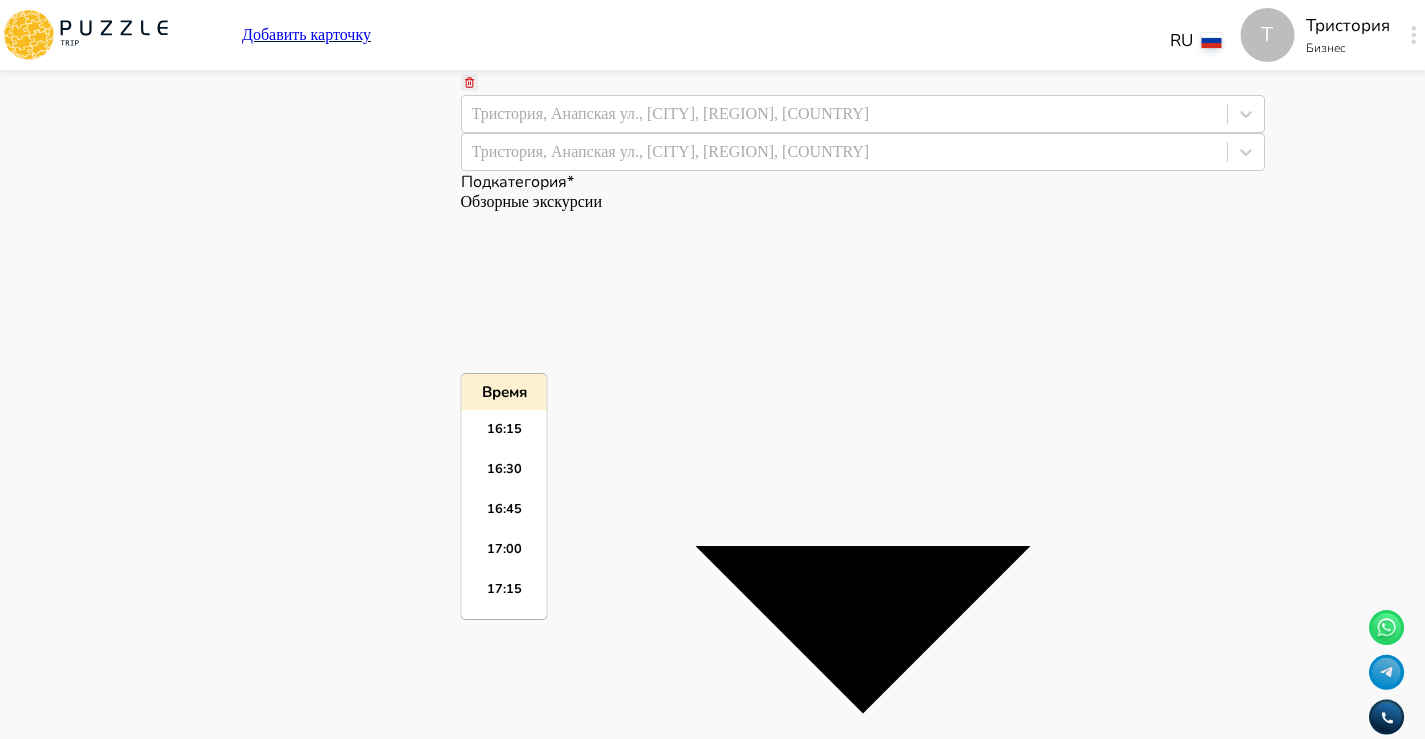 click on "Панель управления Управление профилем Управление услугами Отчеты Управление бронированиями Чат Мой кошелёк $ 0 Выплата   $0 Выйти" at bounding box center (287, 12402) 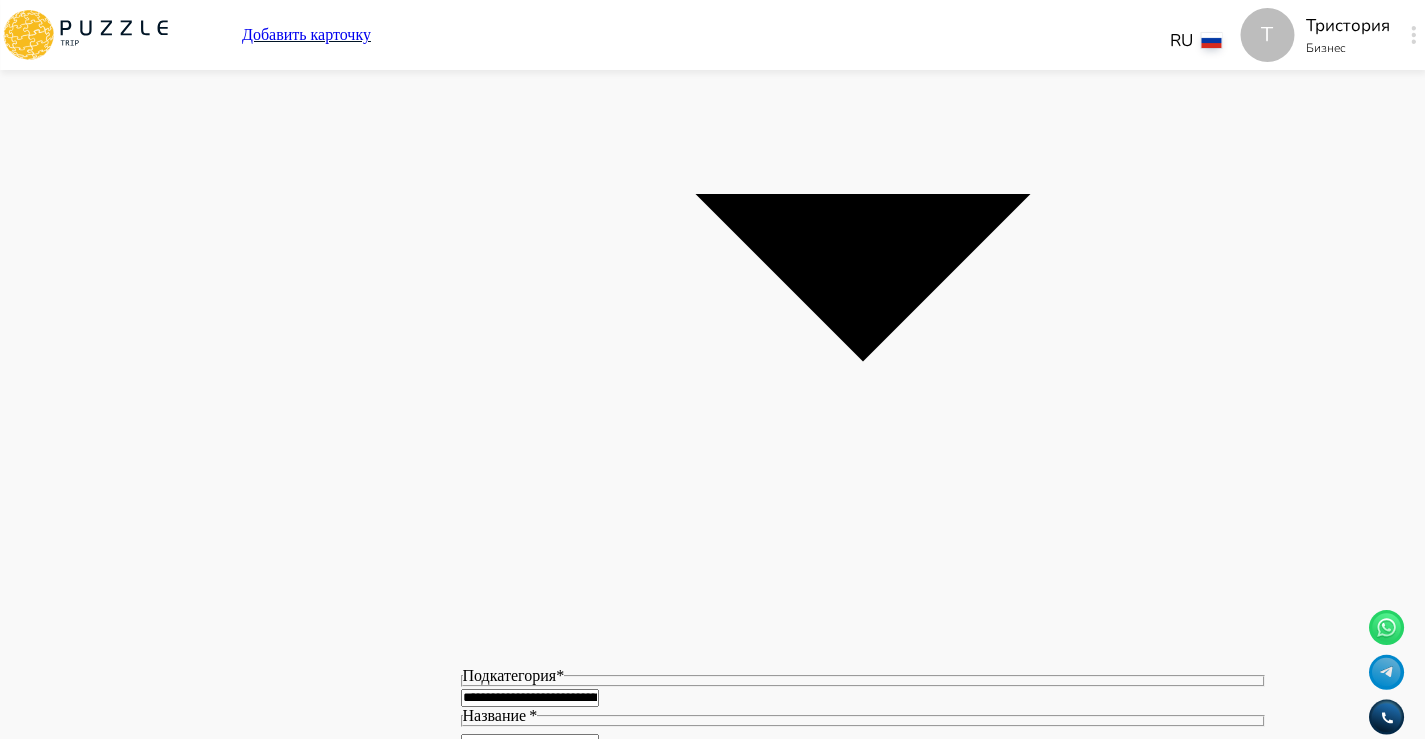 scroll, scrollTop: 2740, scrollLeft: 0, axis: vertical 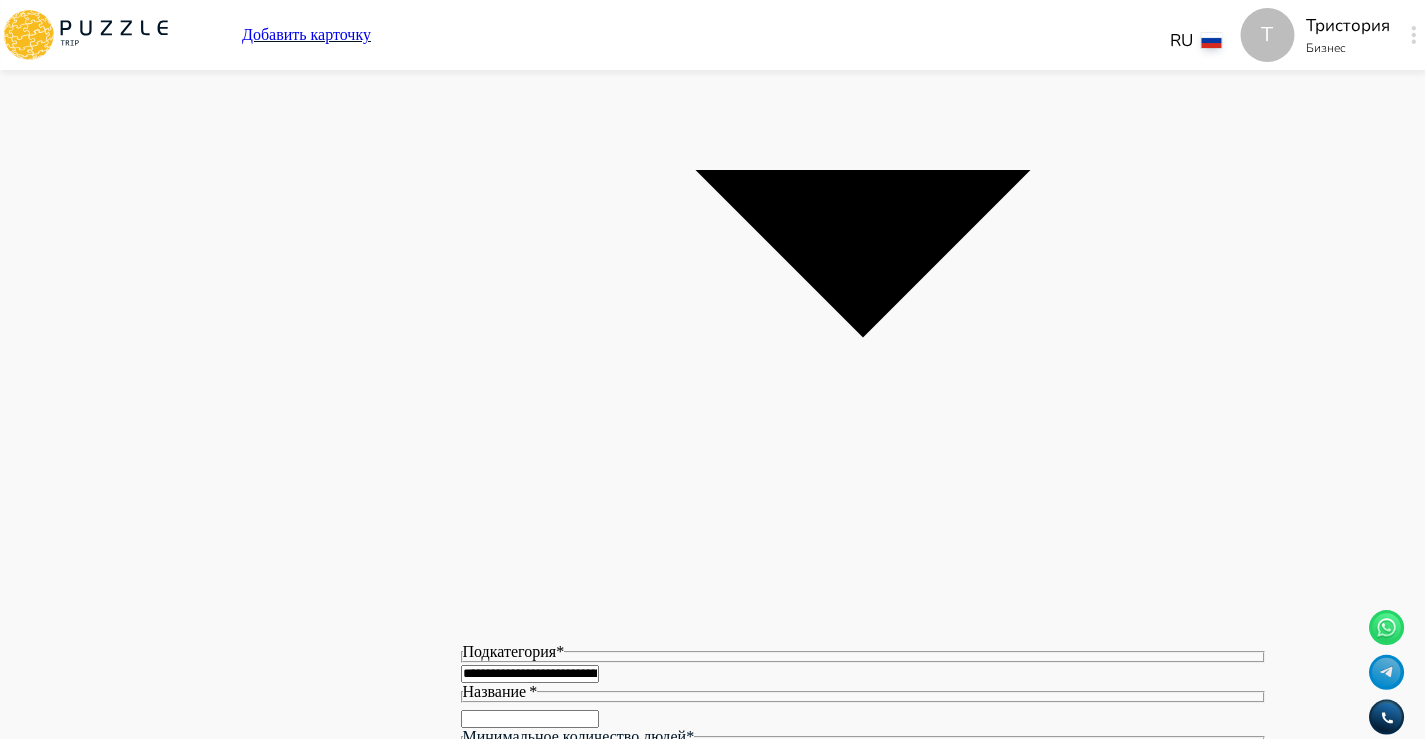 click at bounding box center [469, 8700] 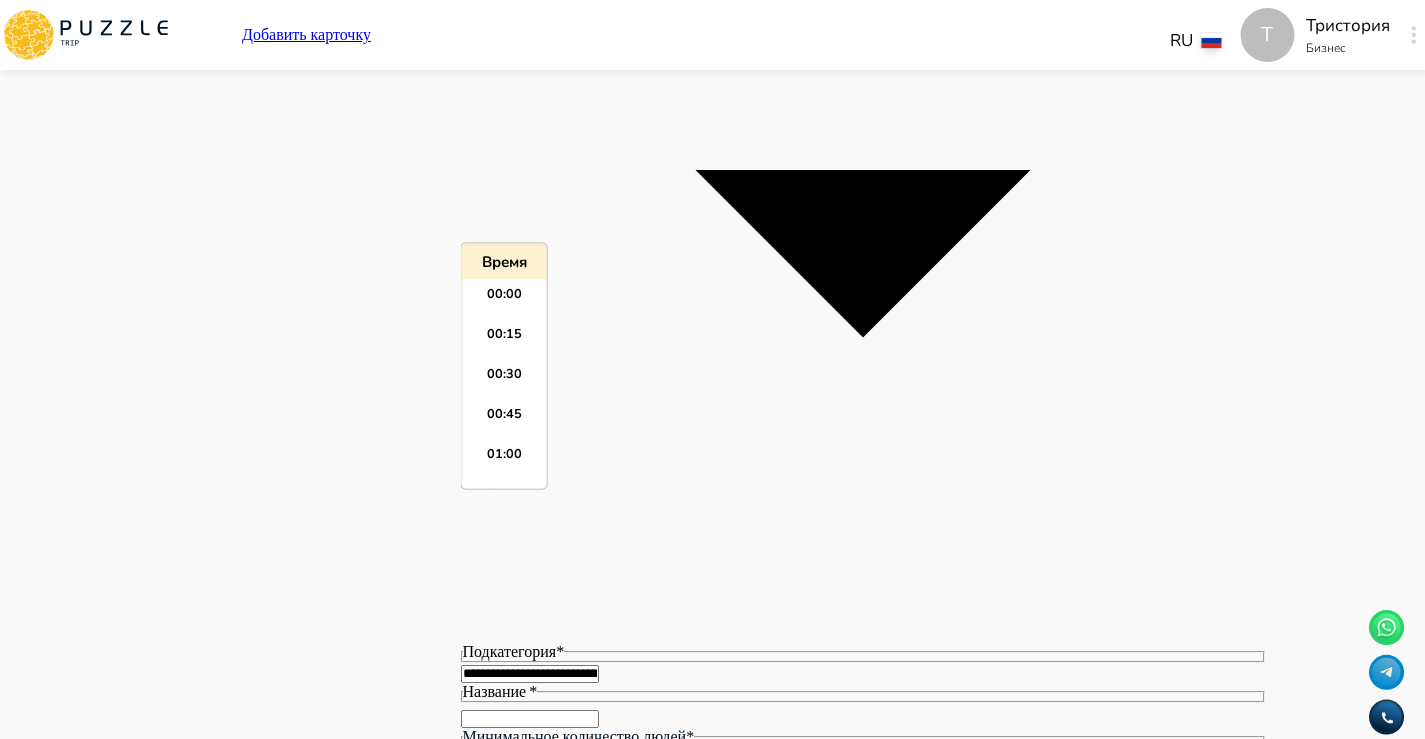 click at bounding box center [863, 8711] 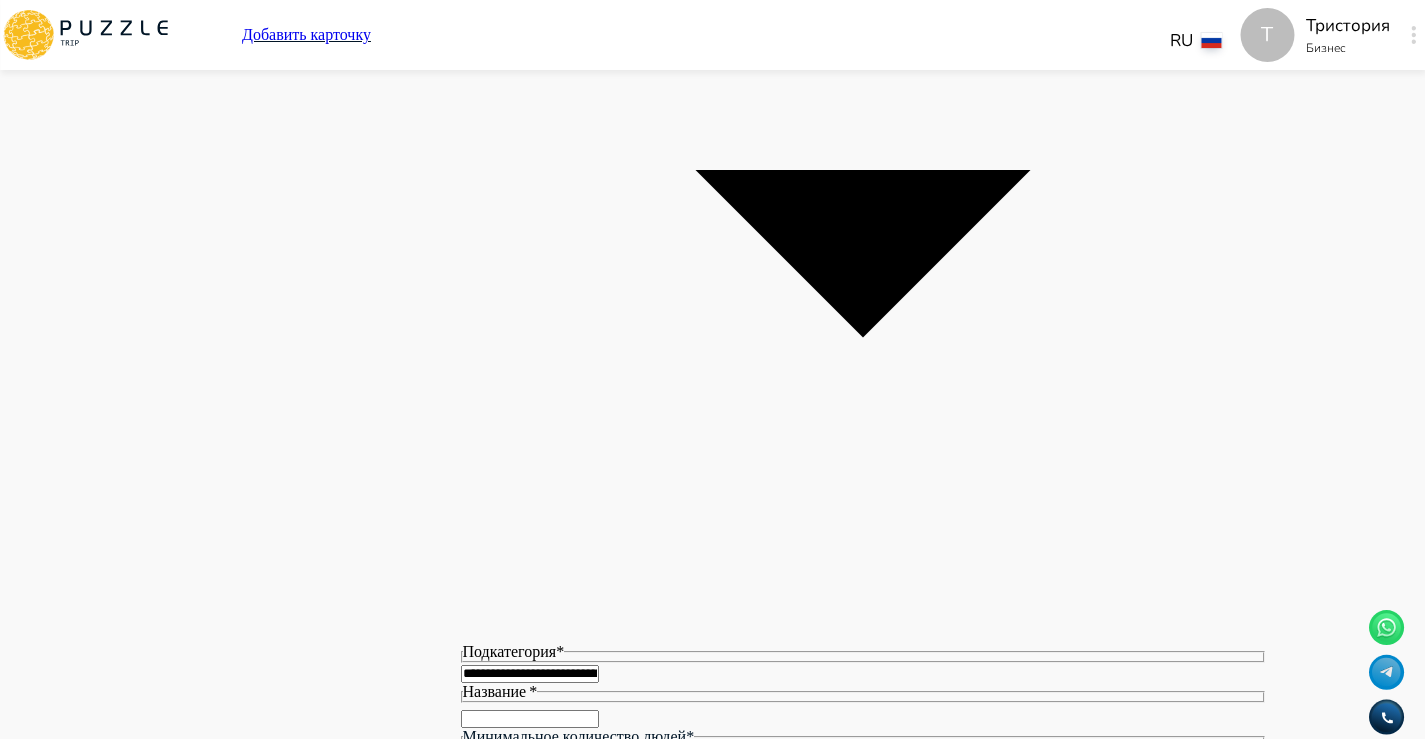 click on "Панель управления Управление профилем Управление услугами Отчеты Управление бронированиями Чат Мой кошелёк $ 0 Выплата   $0 Выйти" at bounding box center (287, 12058) 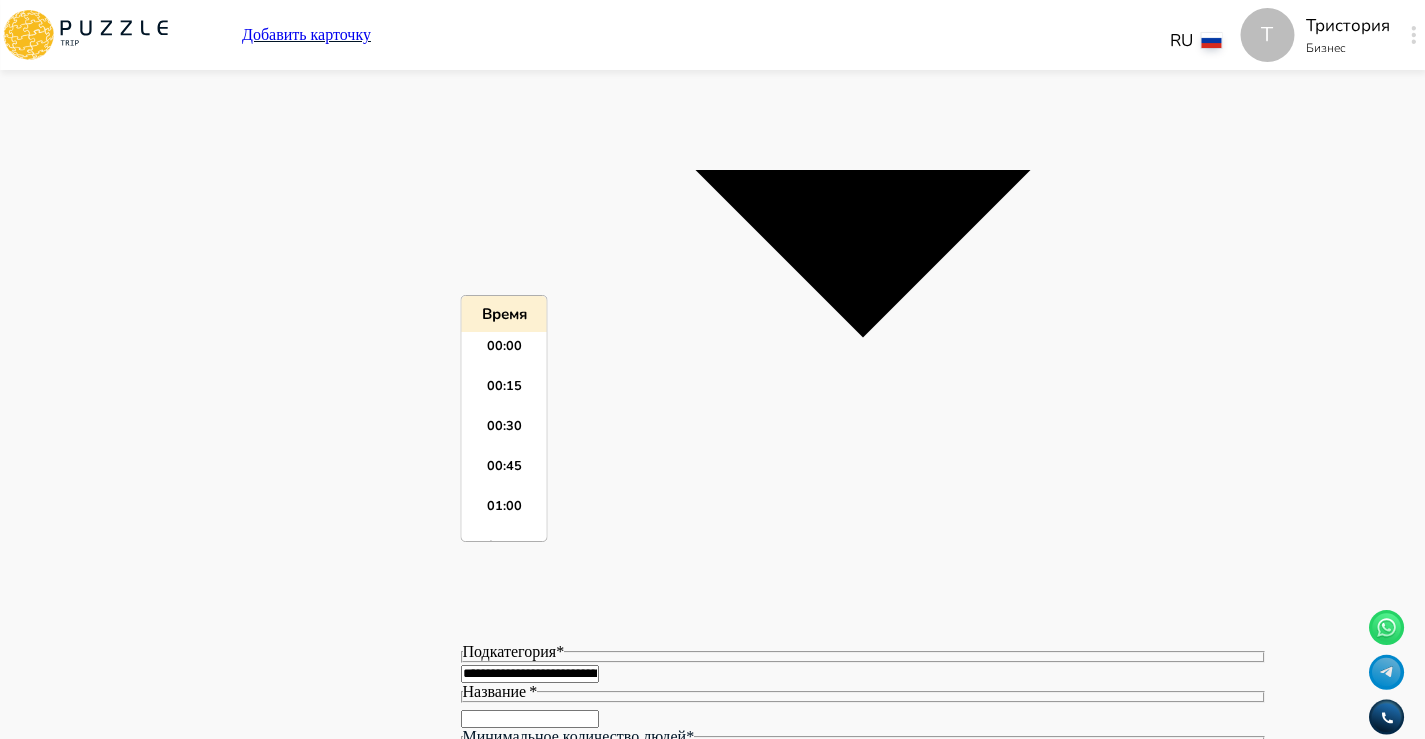 click at bounding box center [863, 8775] 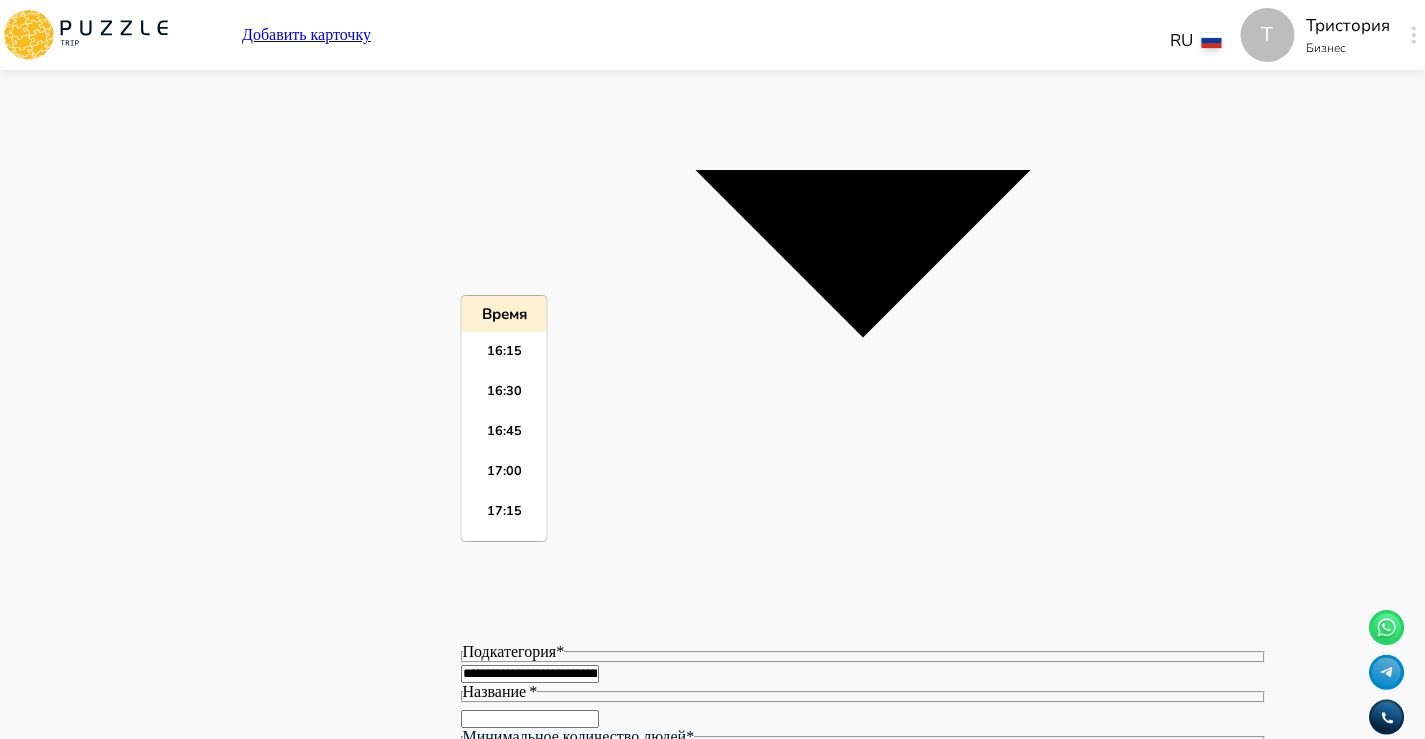 click on "Панель управления Управление профилем Управление услугами Отчеты Управление бронированиями Чат Мой кошелёк $ 0 Выплата   $0 Выйти" at bounding box center [287, 12090] 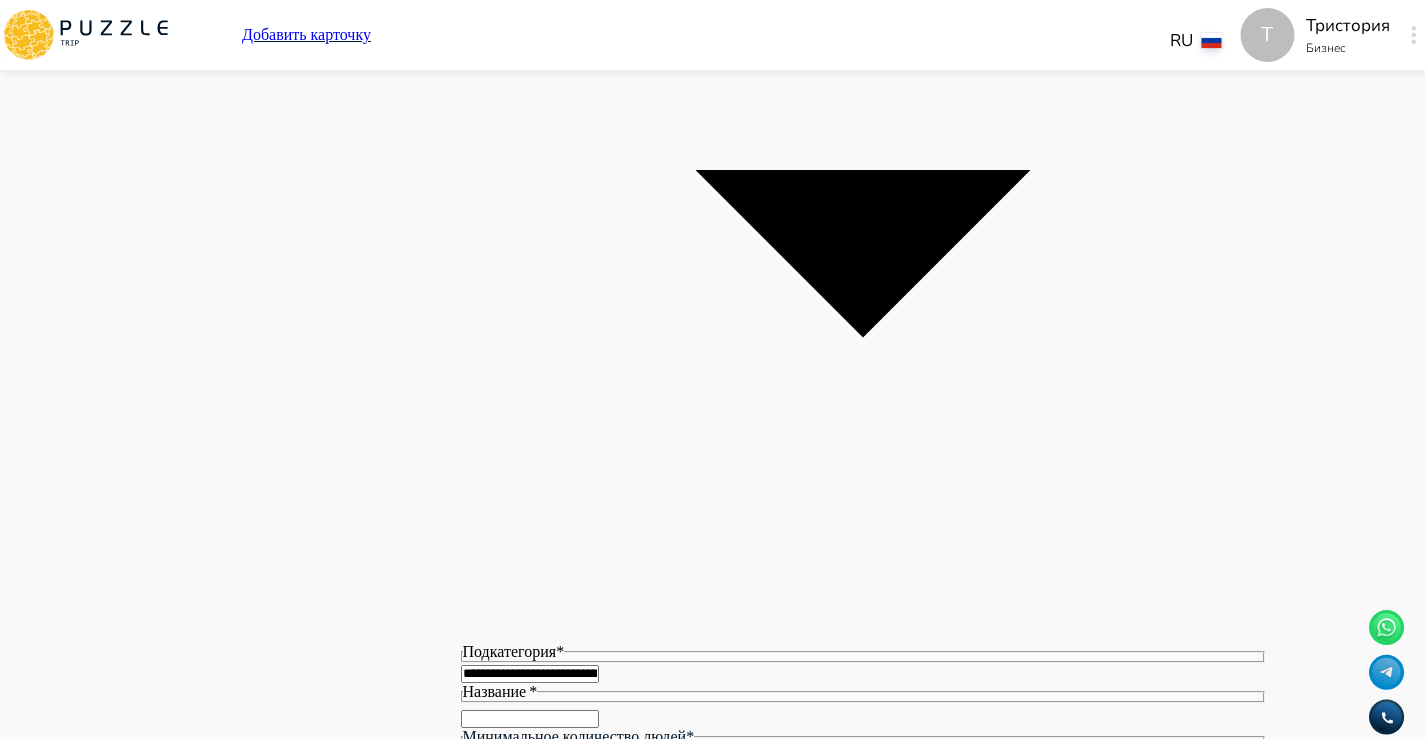 click on "*****" at bounding box center [863, 8775] 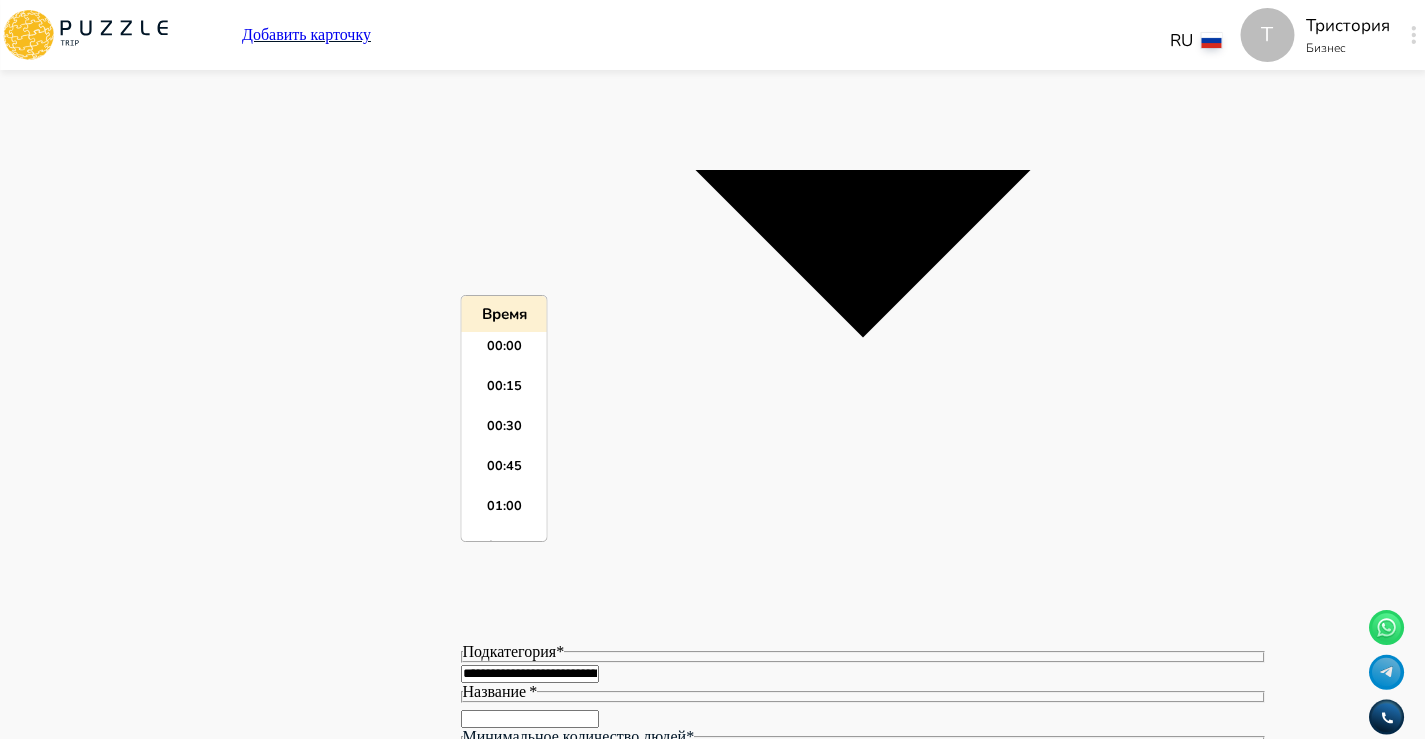 scroll, scrollTop: 1835, scrollLeft: 0, axis: vertical 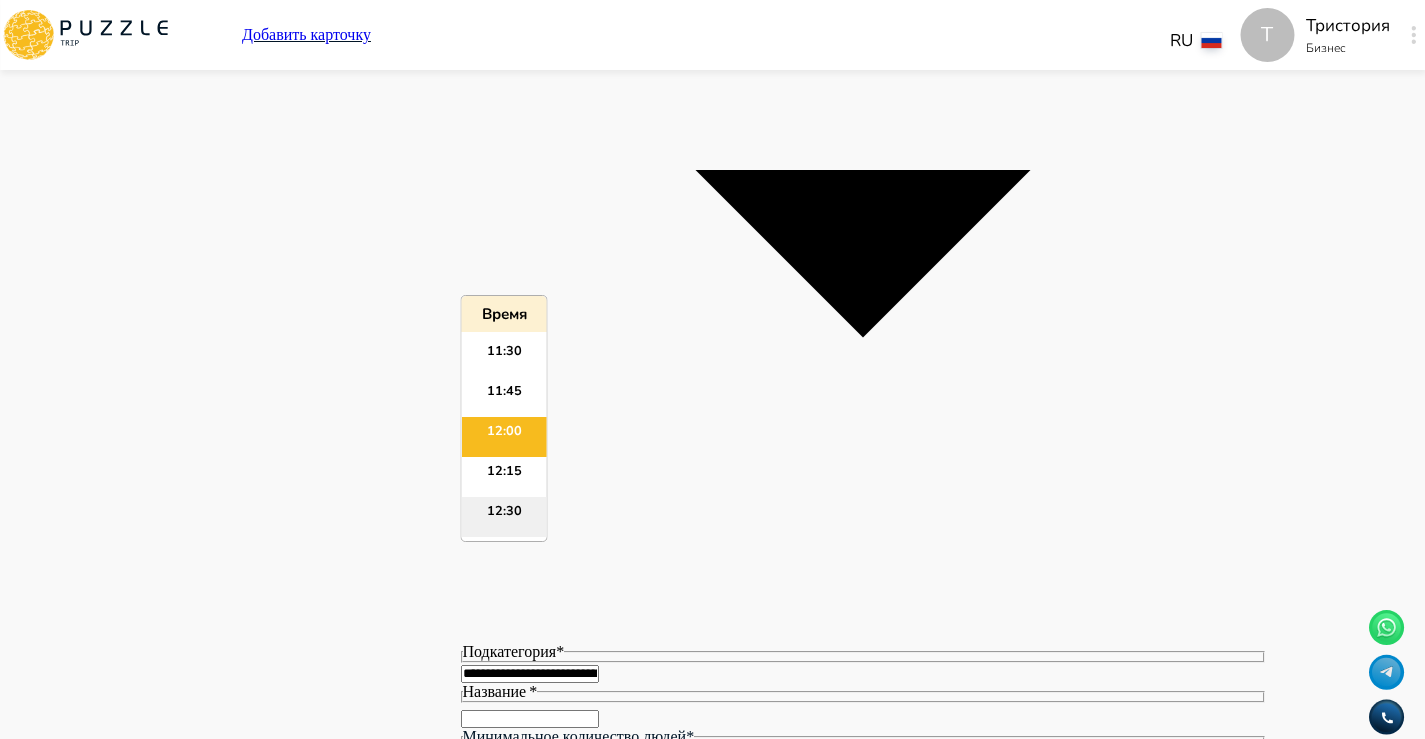 click on "12:30" at bounding box center [504, 517] 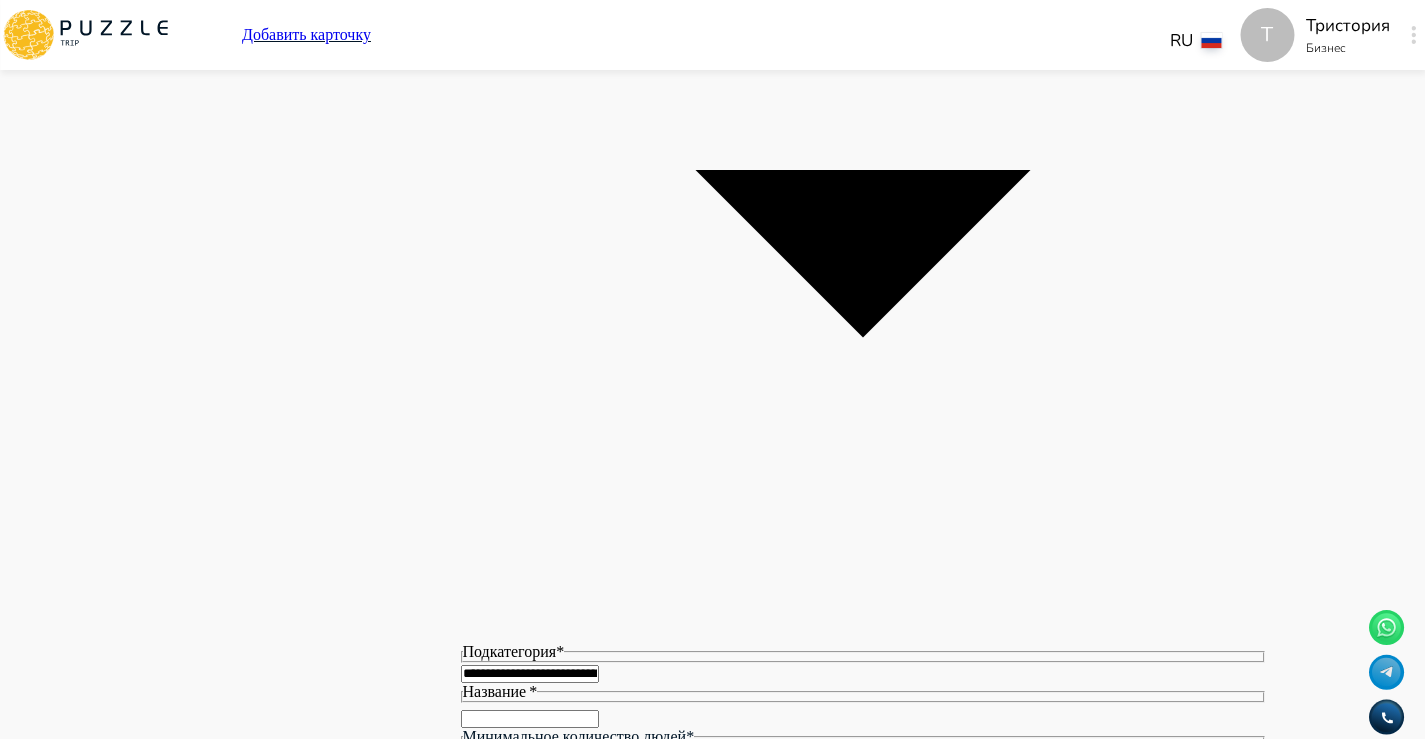 click on "*****" at bounding box center (863, 8775) 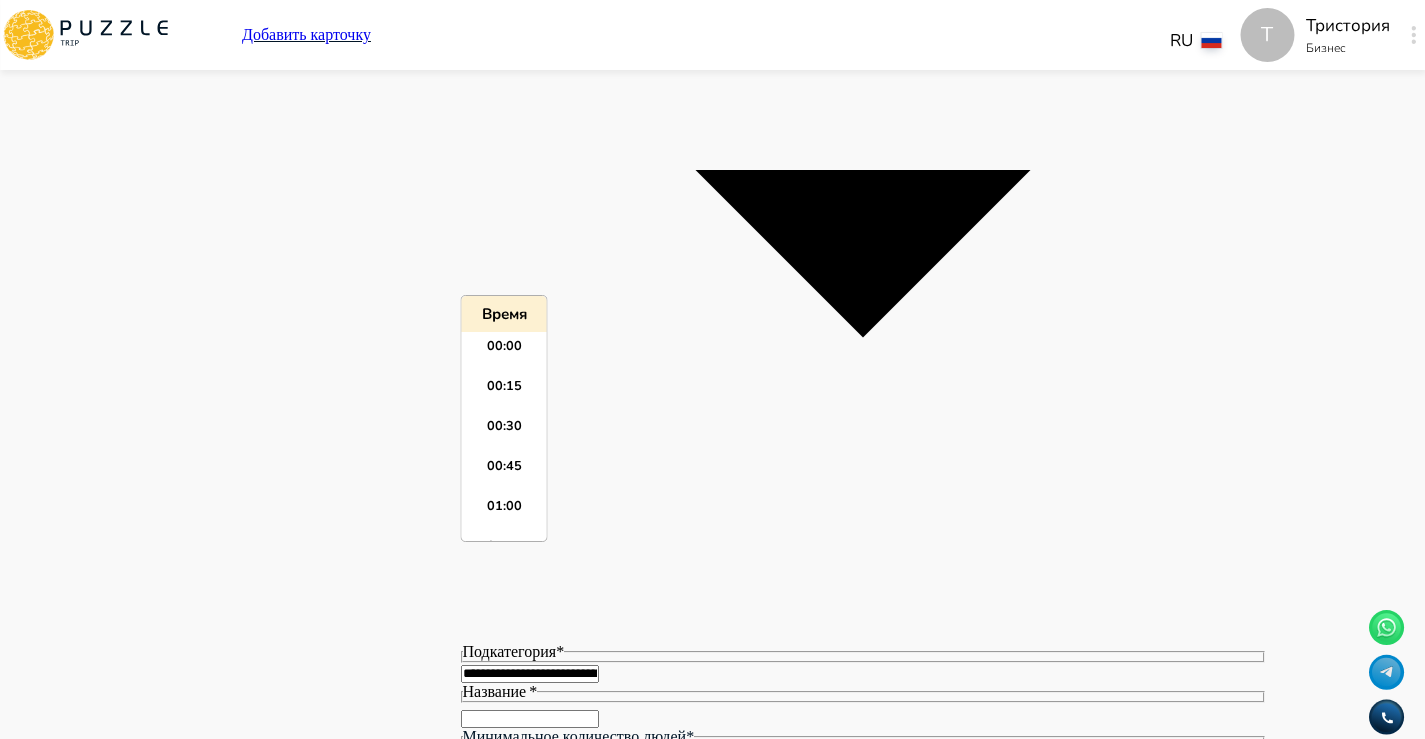 scroll, scrollTop: 1915, scrollLeft: 0, axis: vertical 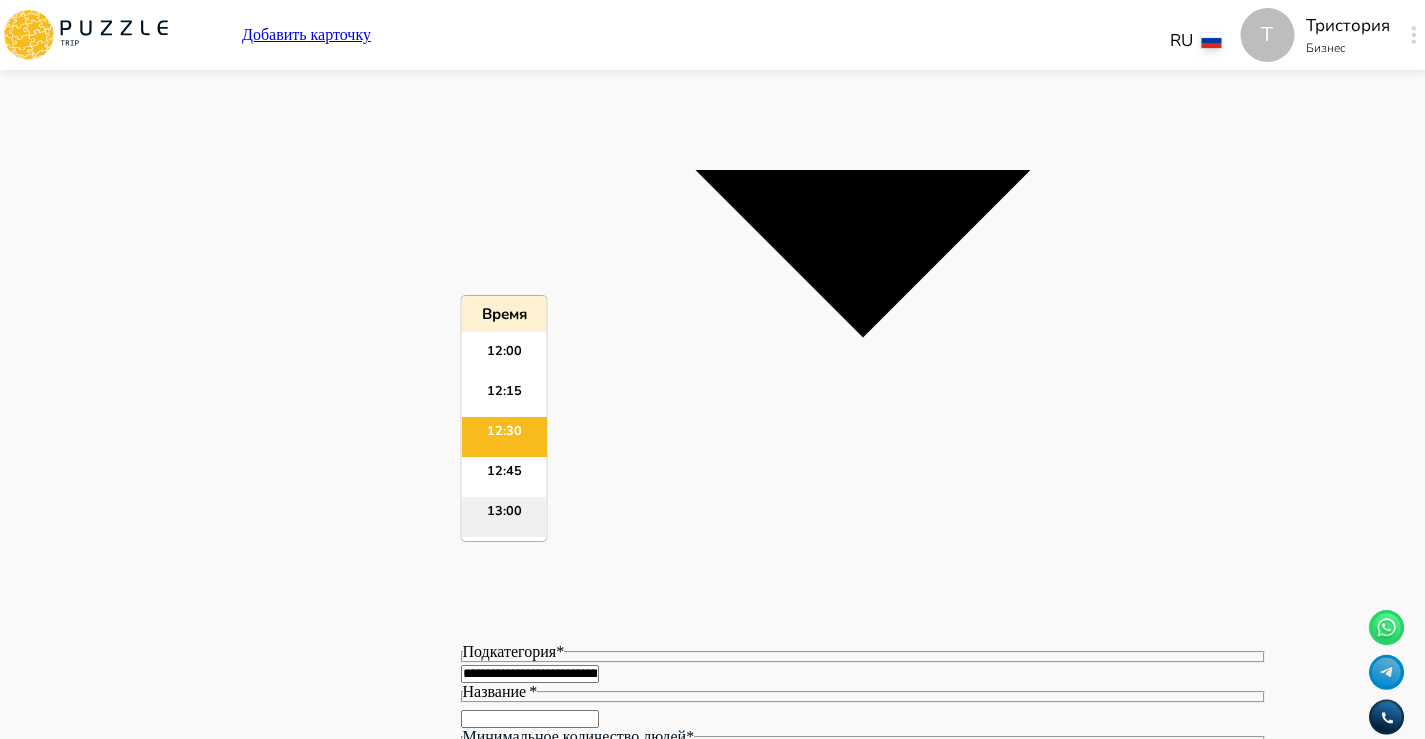 click on "13:00" at bounding box center [504, 517] 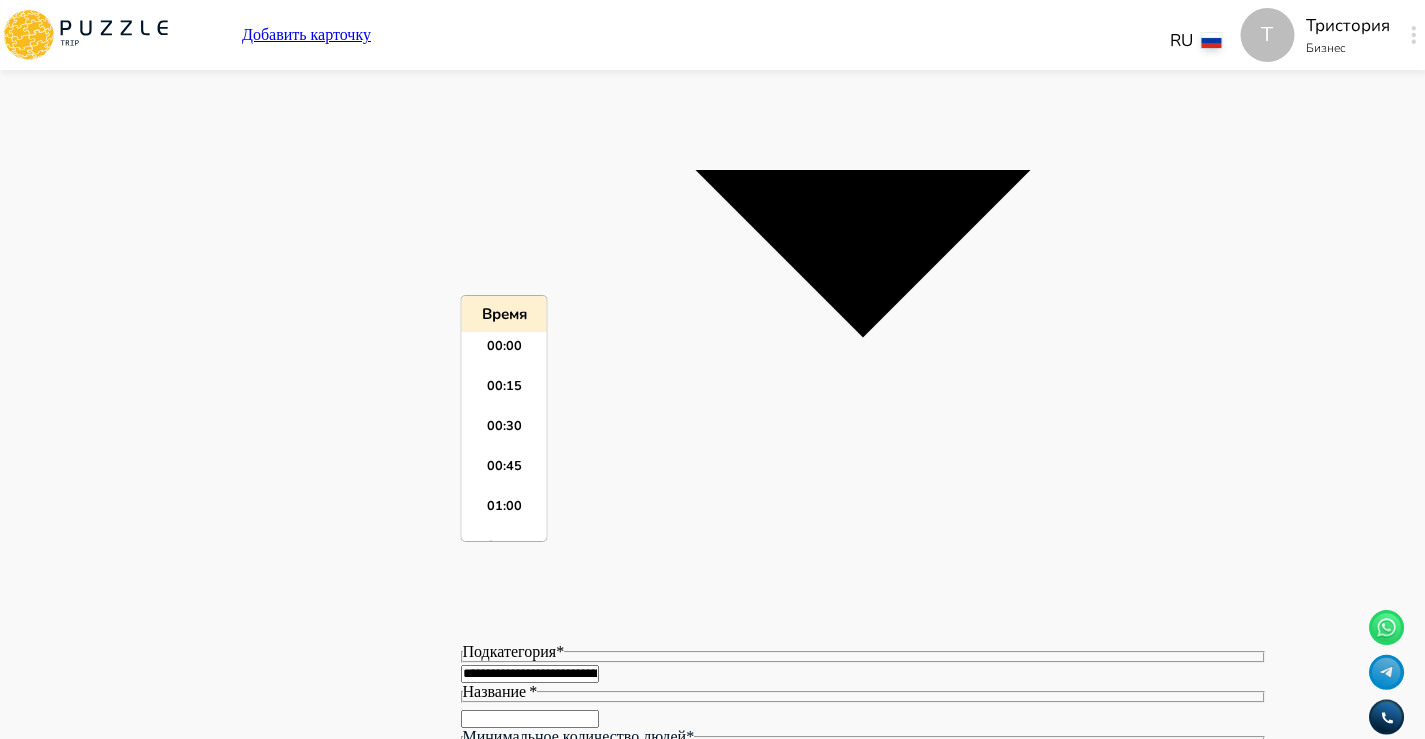 scroll, scrollTop: 1995, scrollLeft: 0, axis: vertical 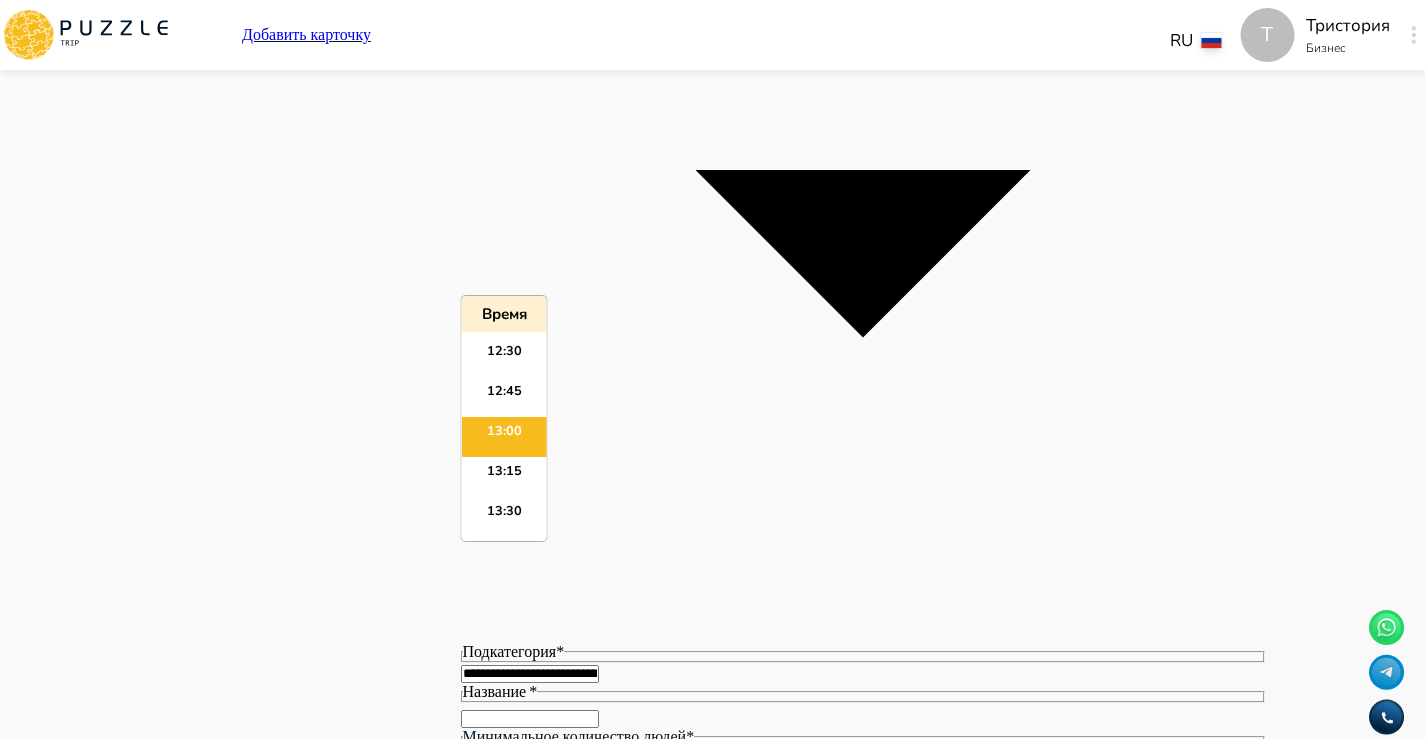 drag, startPoint x: 554, startPoint y: 577, endPoint x: 459, endPoint y: 576, distance: 95.005264 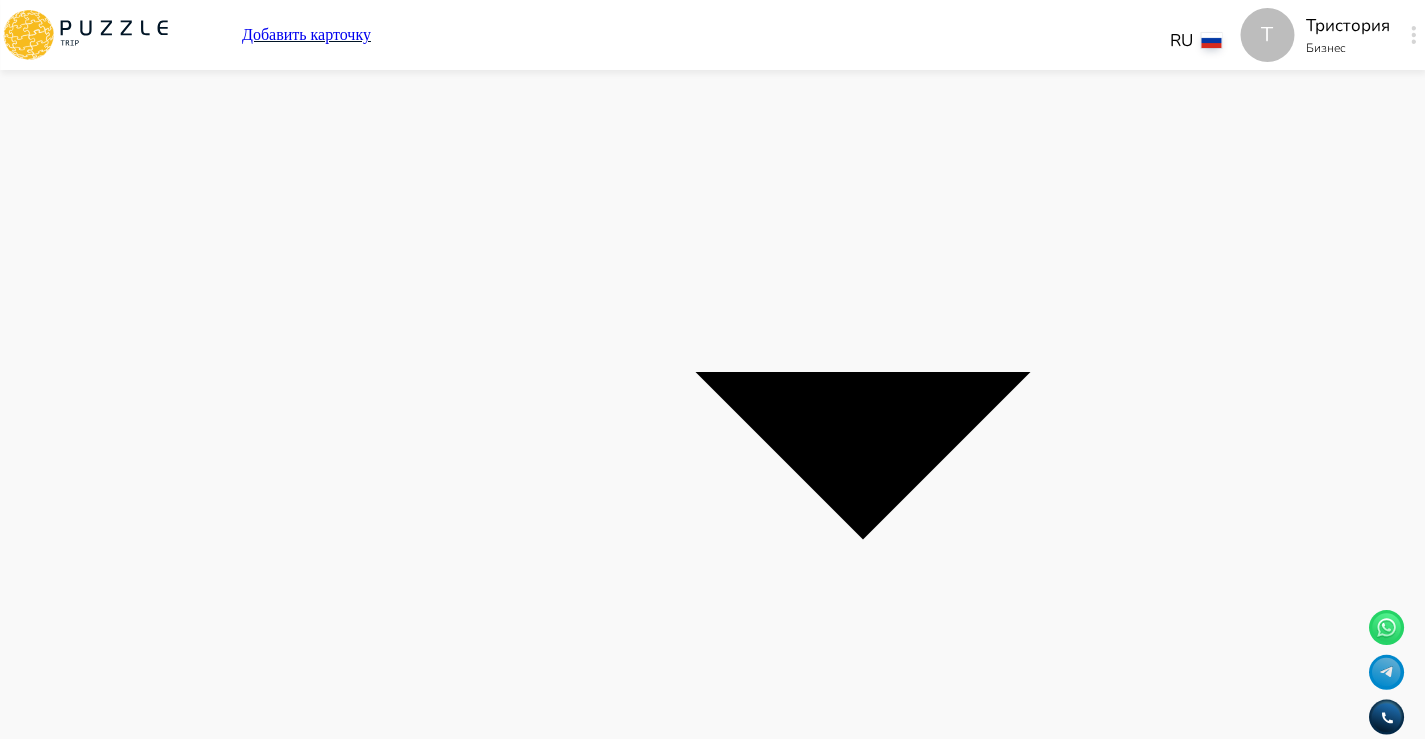 scroll, scrollTop: 2534, scrollLeft: 0, axis: vertical 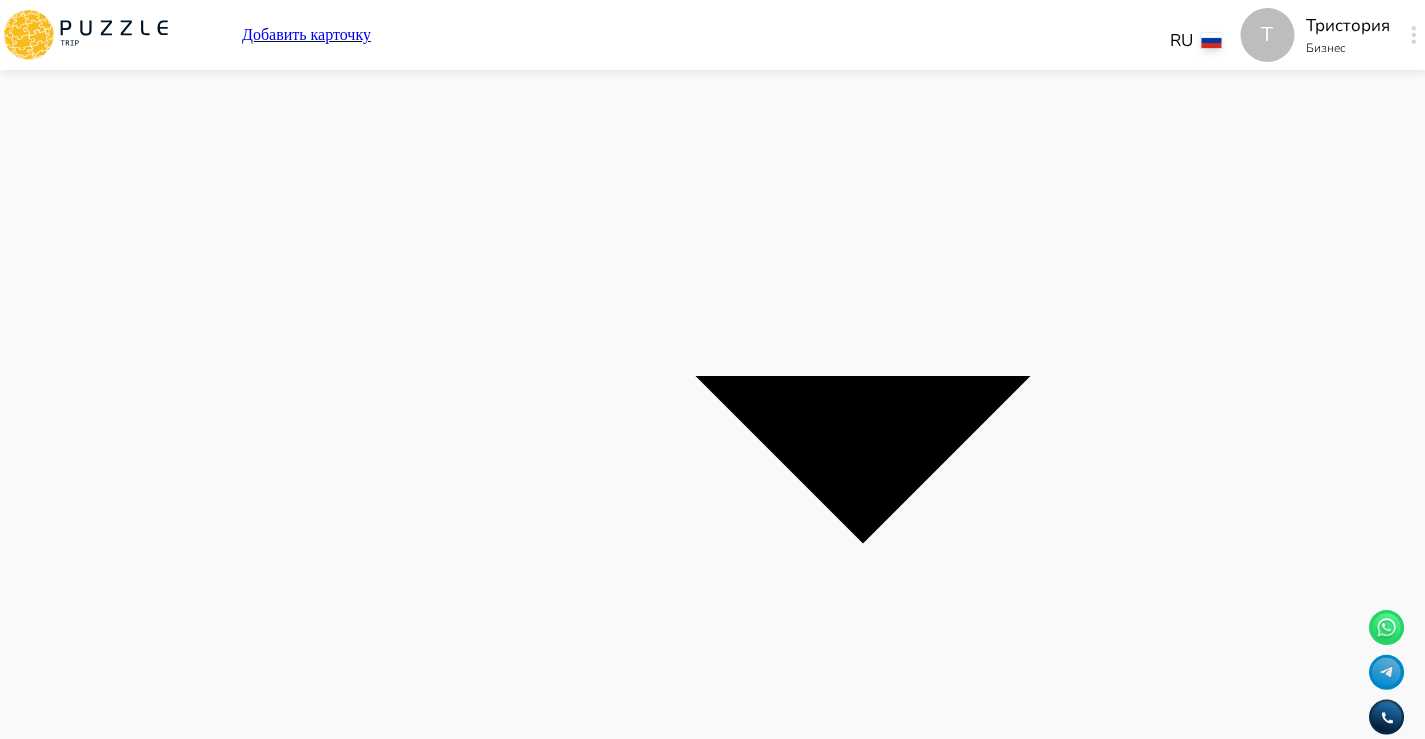 click 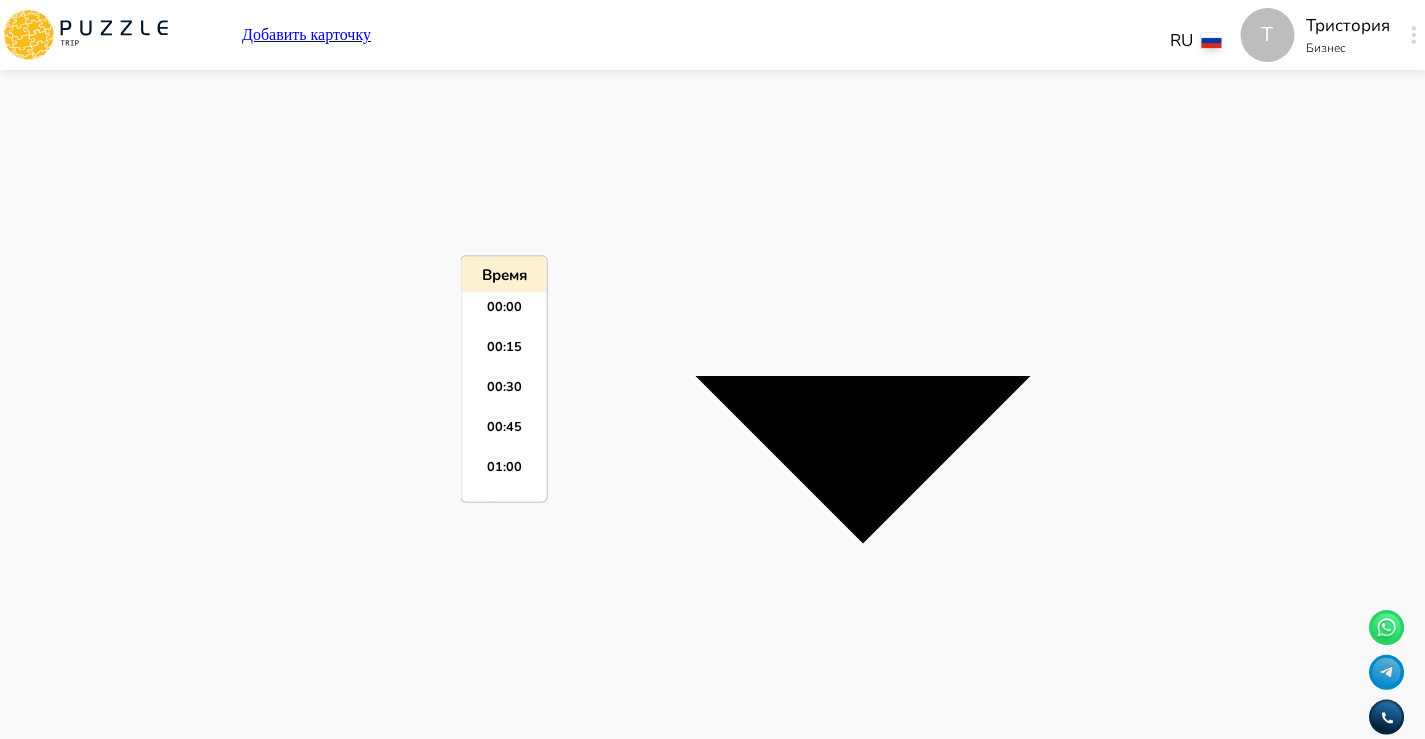scroll, scrollTop: 2595, scrollLeft: 0, axis: vertical 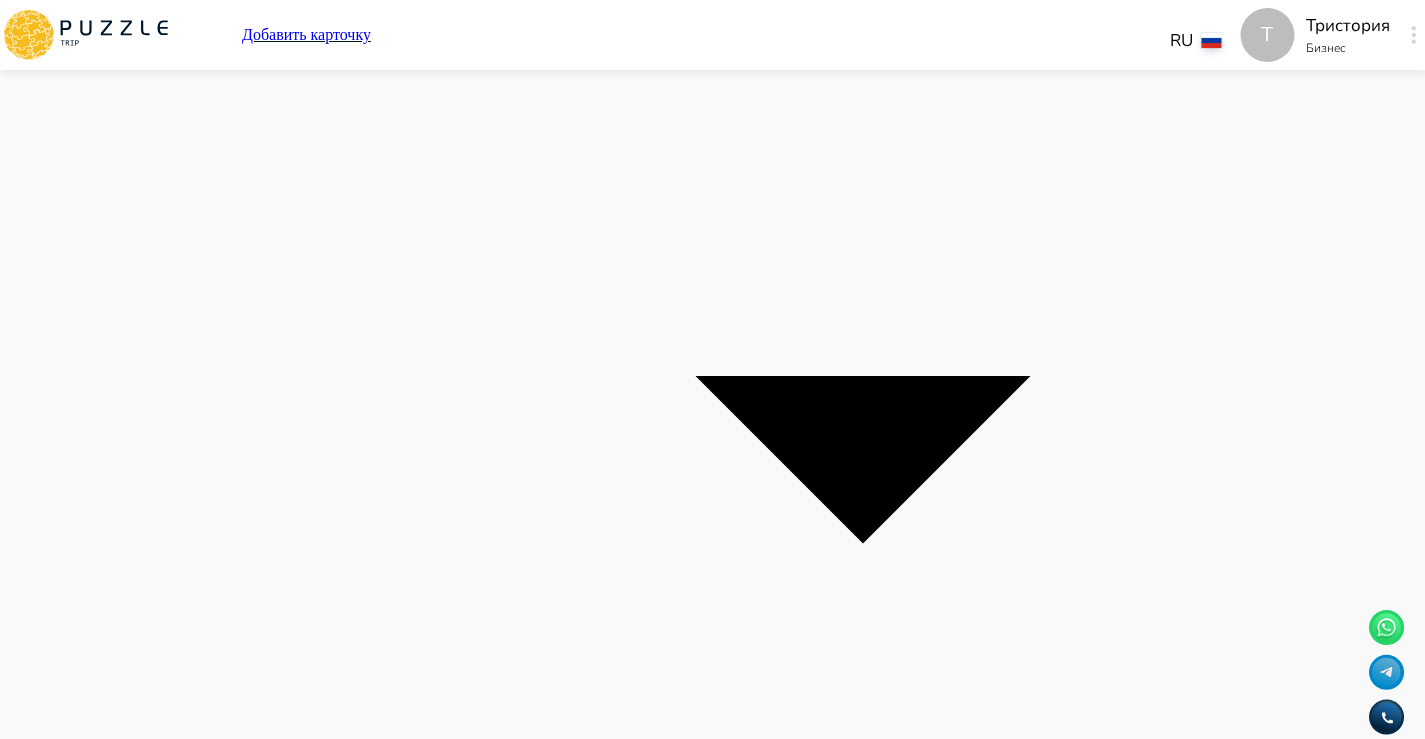 click on "Панель управления Управление профилем Управление услугами Отчеты Управление бронированиями Чат Мой кошелёк $ 0 Выплата   $0 Выйти" at bounding box center [287, 12328] 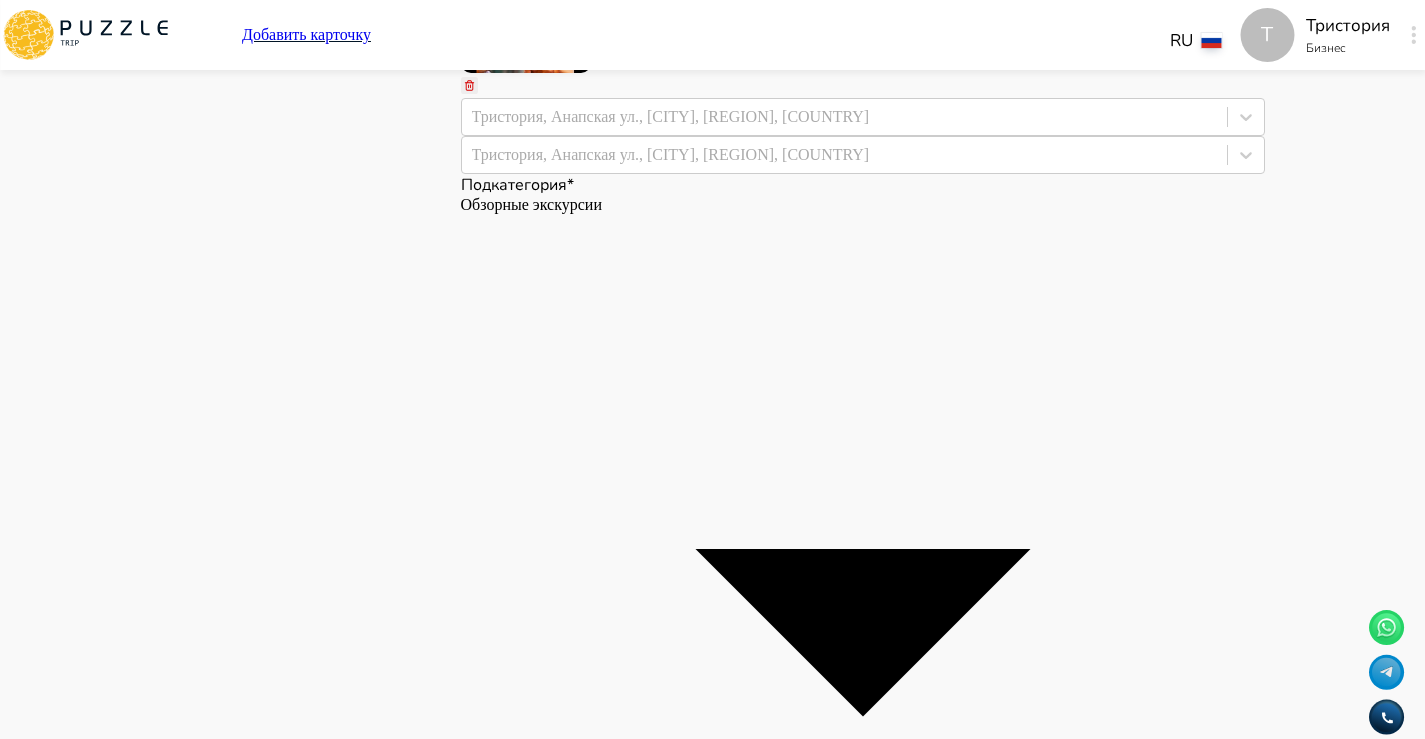 scroll, scrollTop: 2355, scrollLeft: 0, axis: vertical 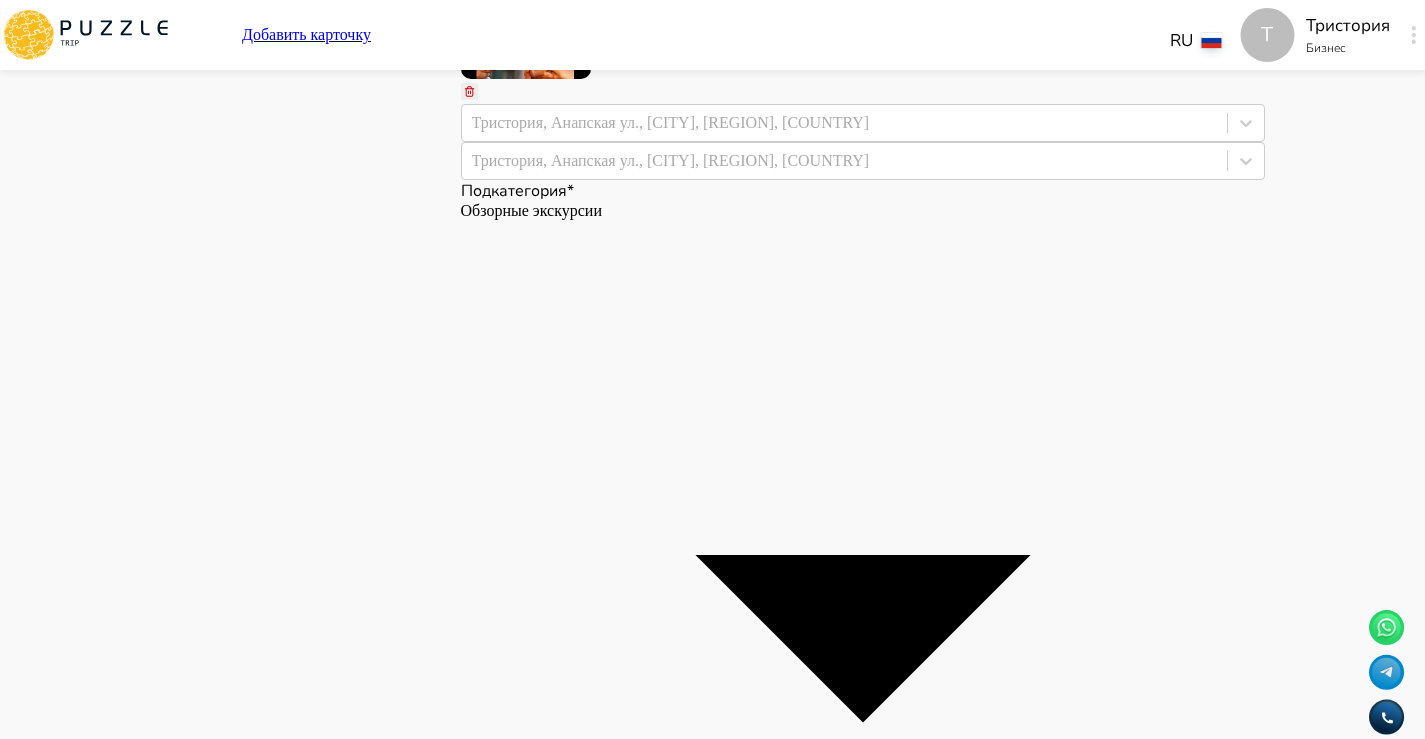 click on "Понедельник ***** Selected time: 11:00 ***** Selected time: 12:00 ***** Selected time: 13:00 ***** Selected time: 14:00 ***** Selected time: 15:00 ***** Вторник ***** ***** Selected time: 12:00 ***** Среда ***** ***** ***** Четверг ***** ***** ***** Пятница ***** ***** ***** Суббота ***** ***** ***** ***** Воскресенье ***** Selected time: 11:00 ***** ***** Selected time: 13:00 *****" at bounding box center (863, 8325) 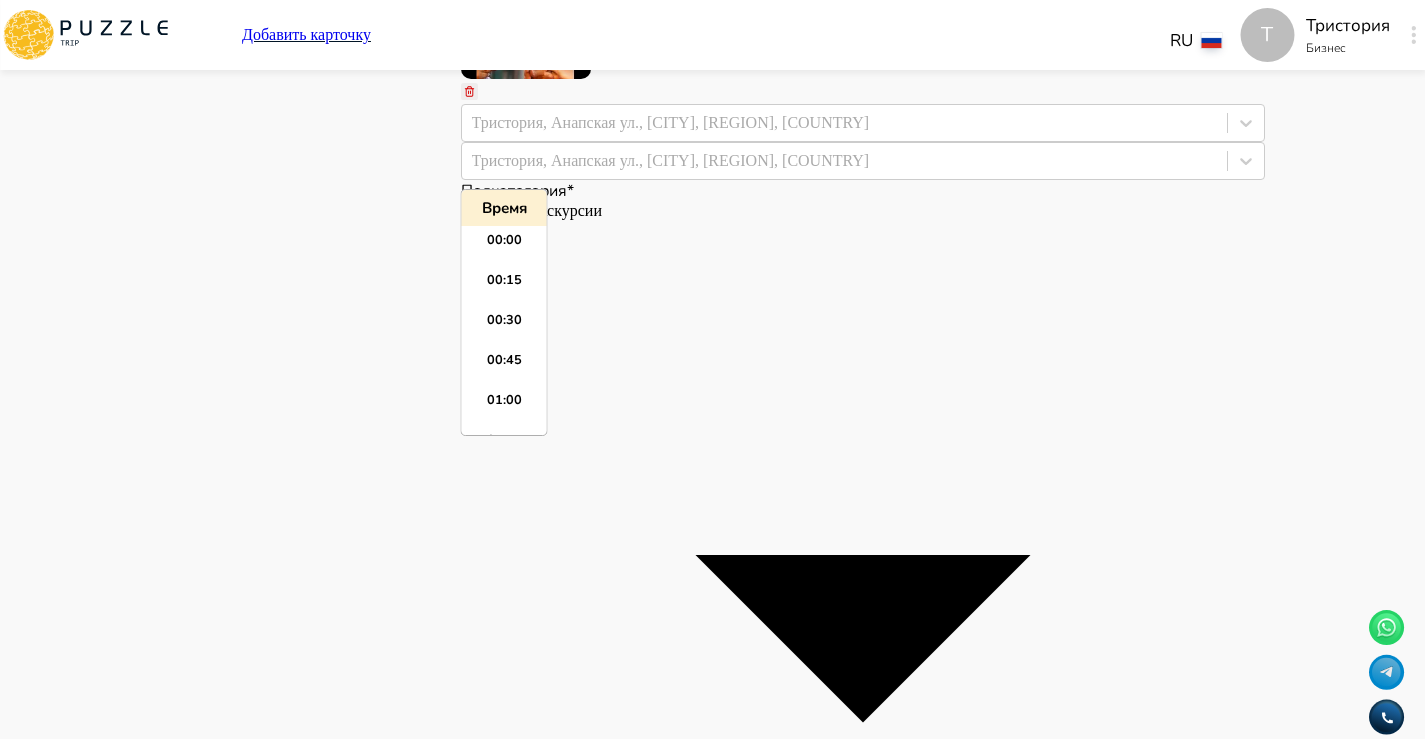 click at bounding box center [863, 8702] 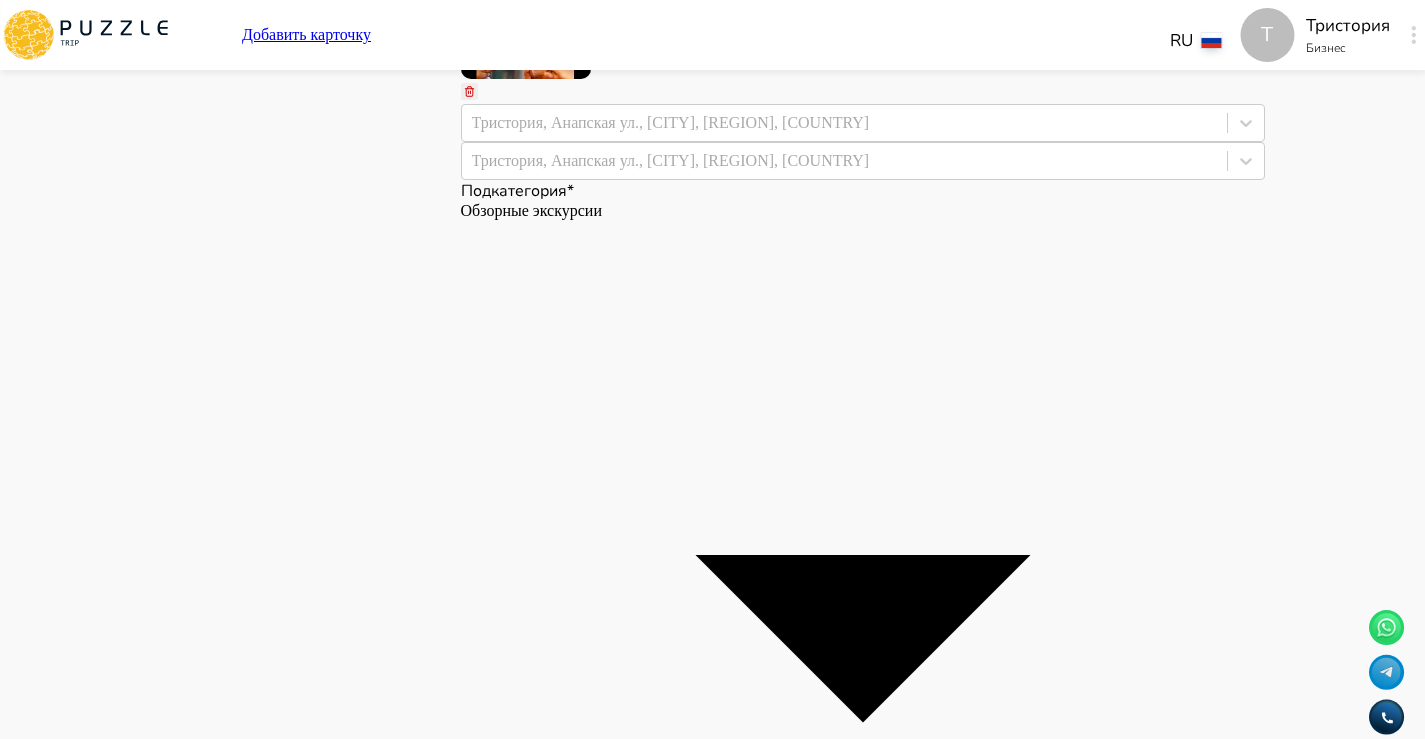 click on "Панель управления Управление профилем Управление услугами Отчеты Управление бронированиями Чат Мой кошелёк $ 0 Выплата   $0 Выйти" at bounding box center [287, 12539] 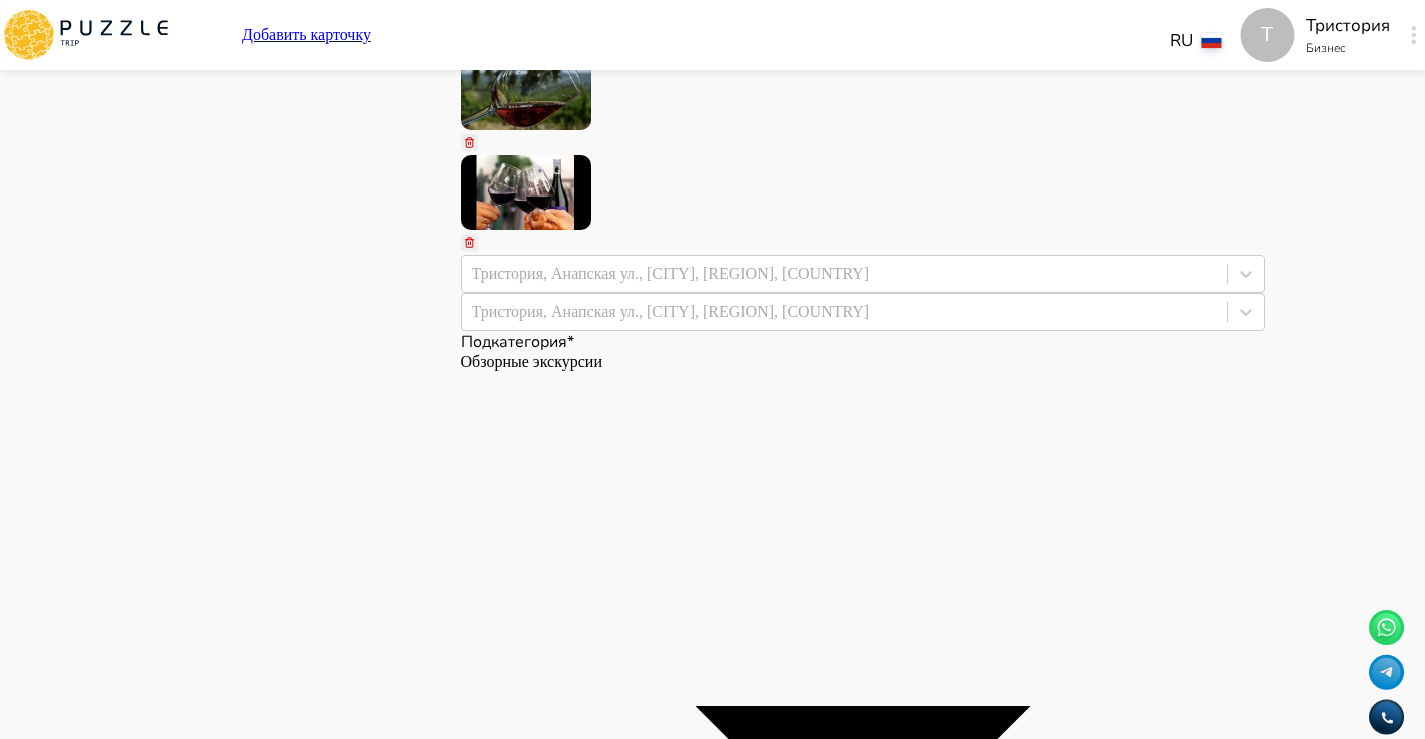 scroll, scrollTop: 2187, scrollLeft: 0, axis: vertical 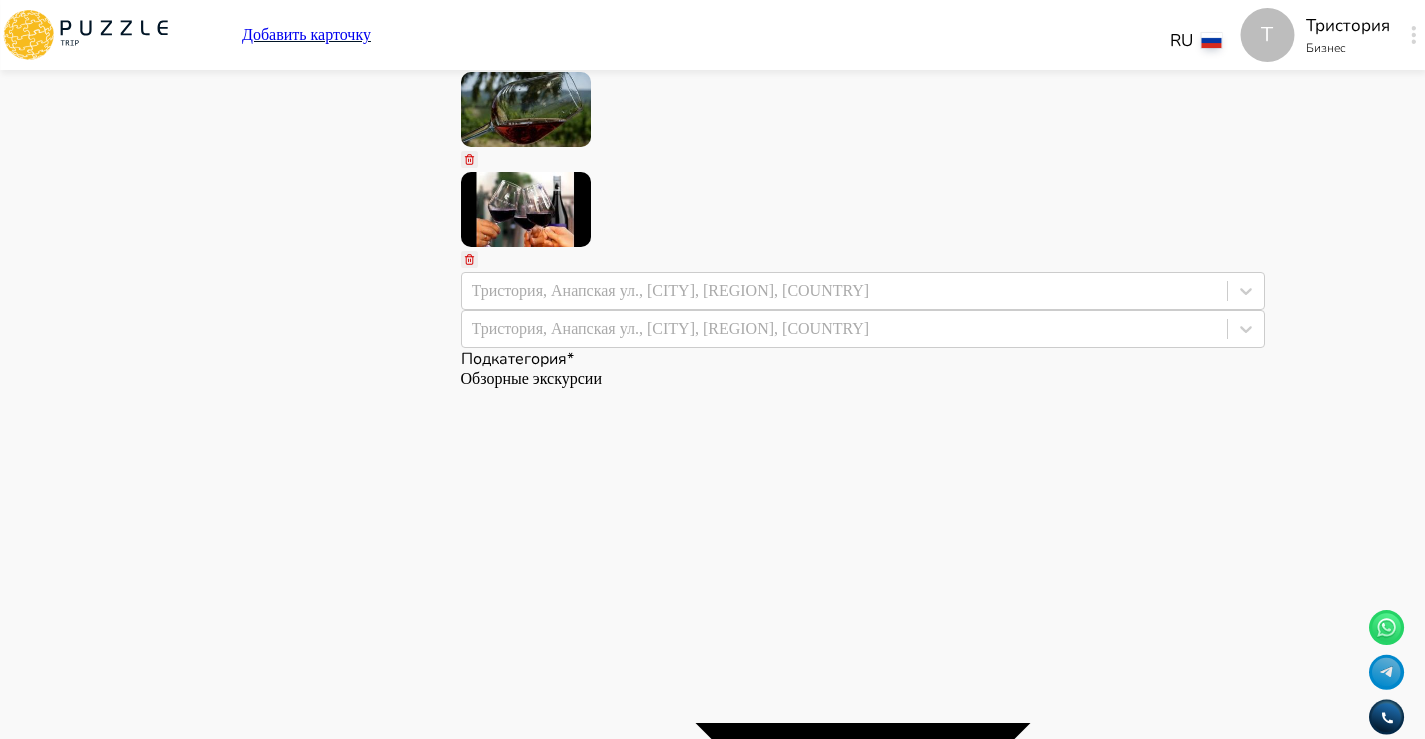 click at bounding box center (469, 8630) 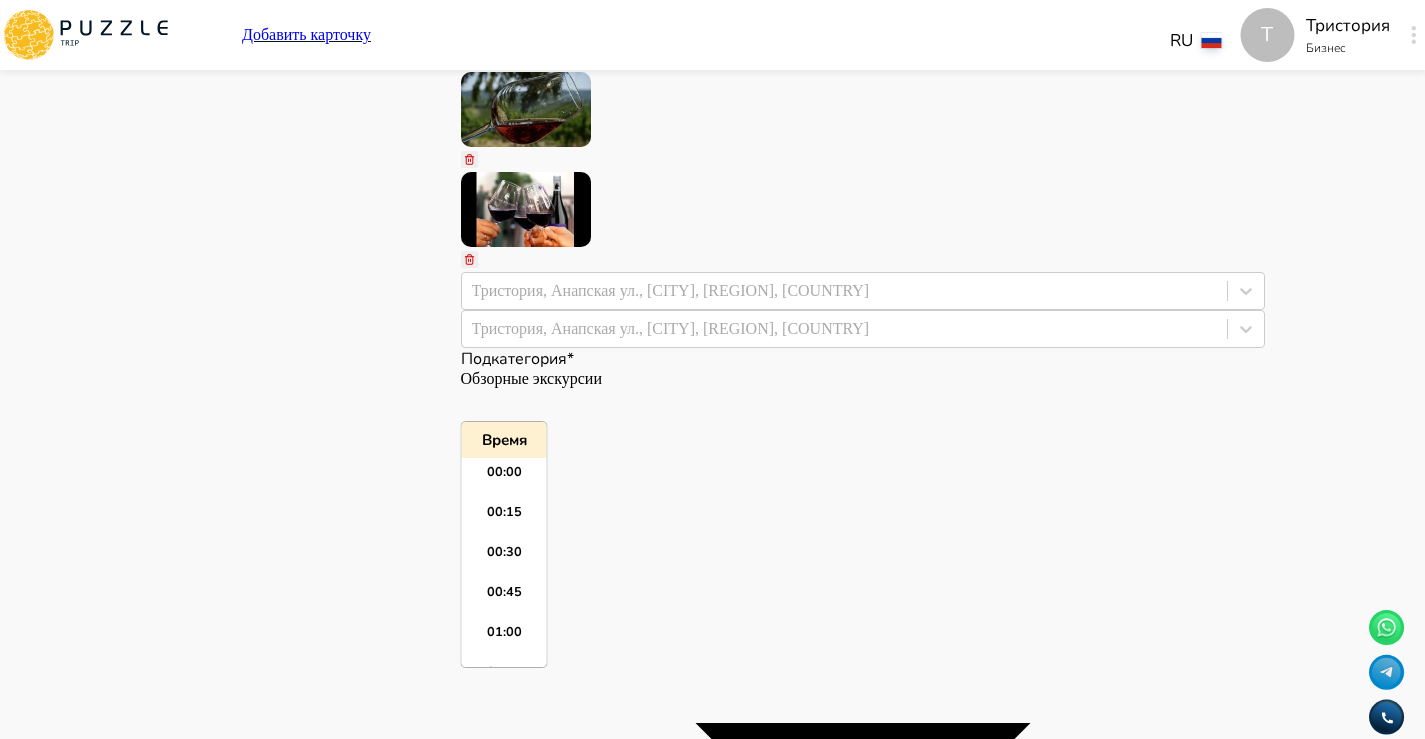 scroll, scrollTop: 2595, scrollLeft: 0, axis: vertical 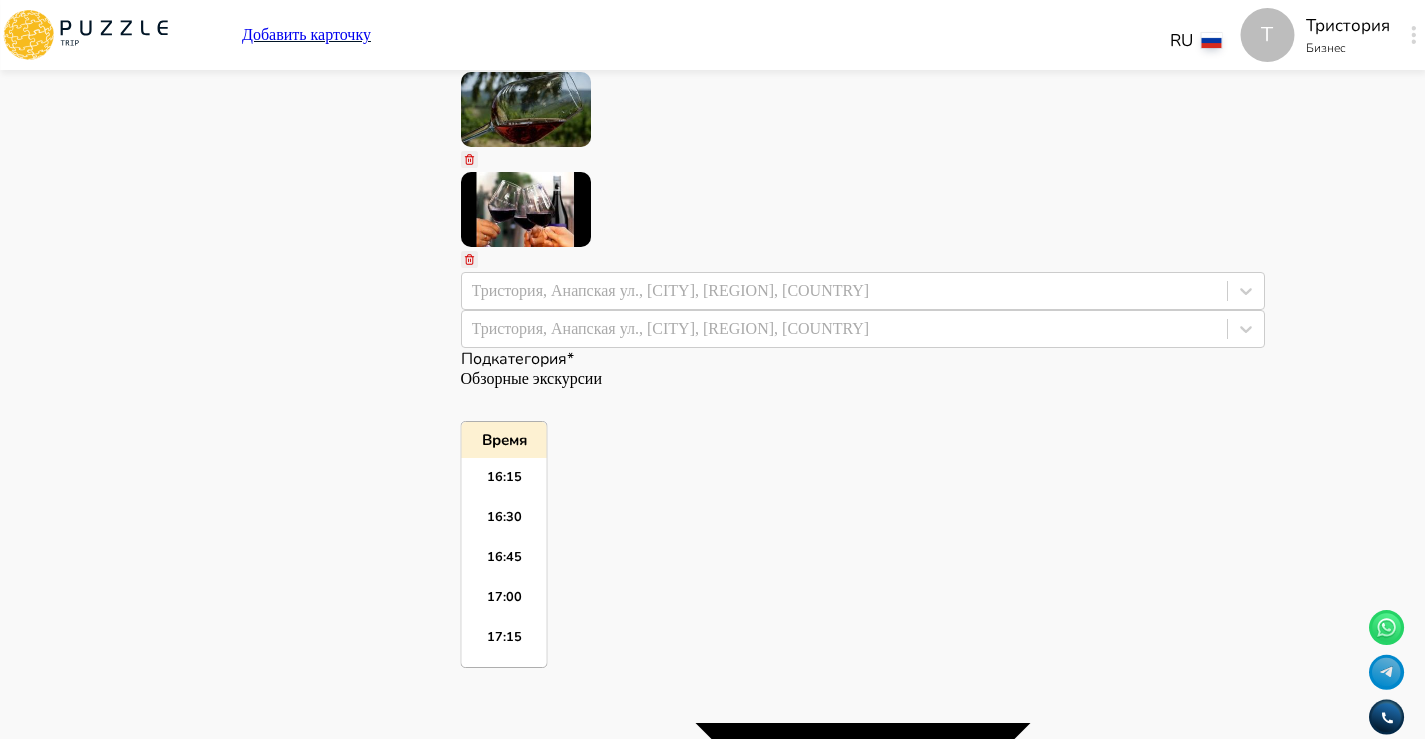 paste on "*****" 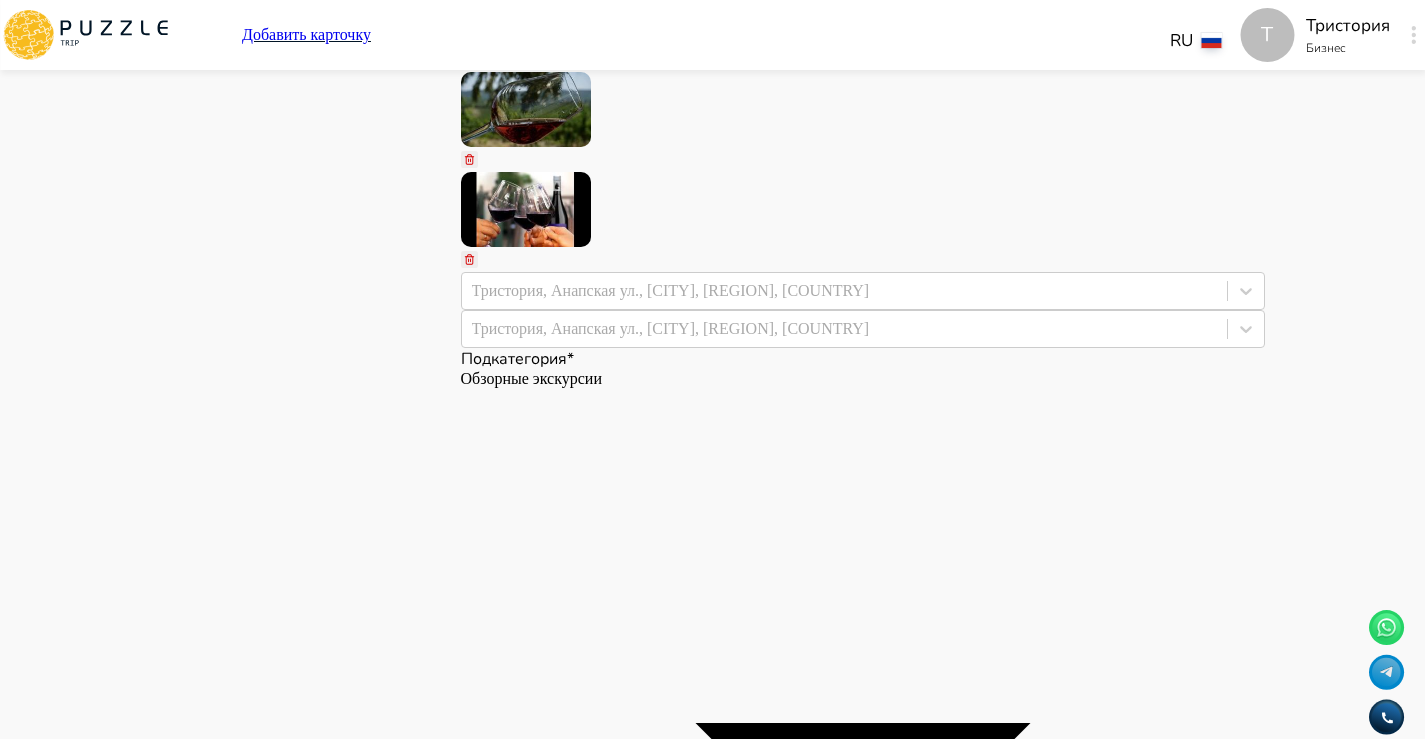 click on "Панель управления Управление профилем Управление услугами Отчеты Управление бронированиями Чат Мой кошелёк $ 0 Выплата   $0 Выйти" at bounding box center (287, 12739) 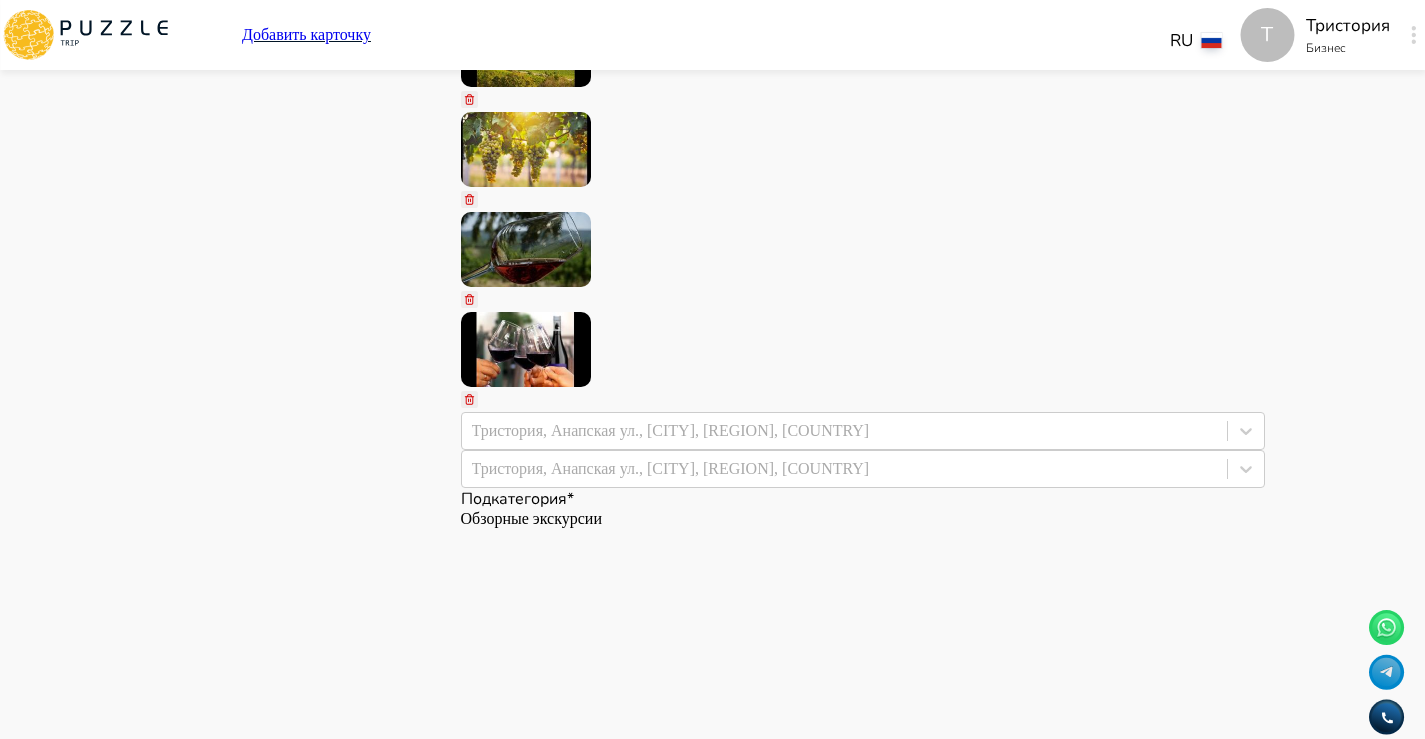 scroll, scrollTop: 2043, scrollLeft: 0, axis: vertical 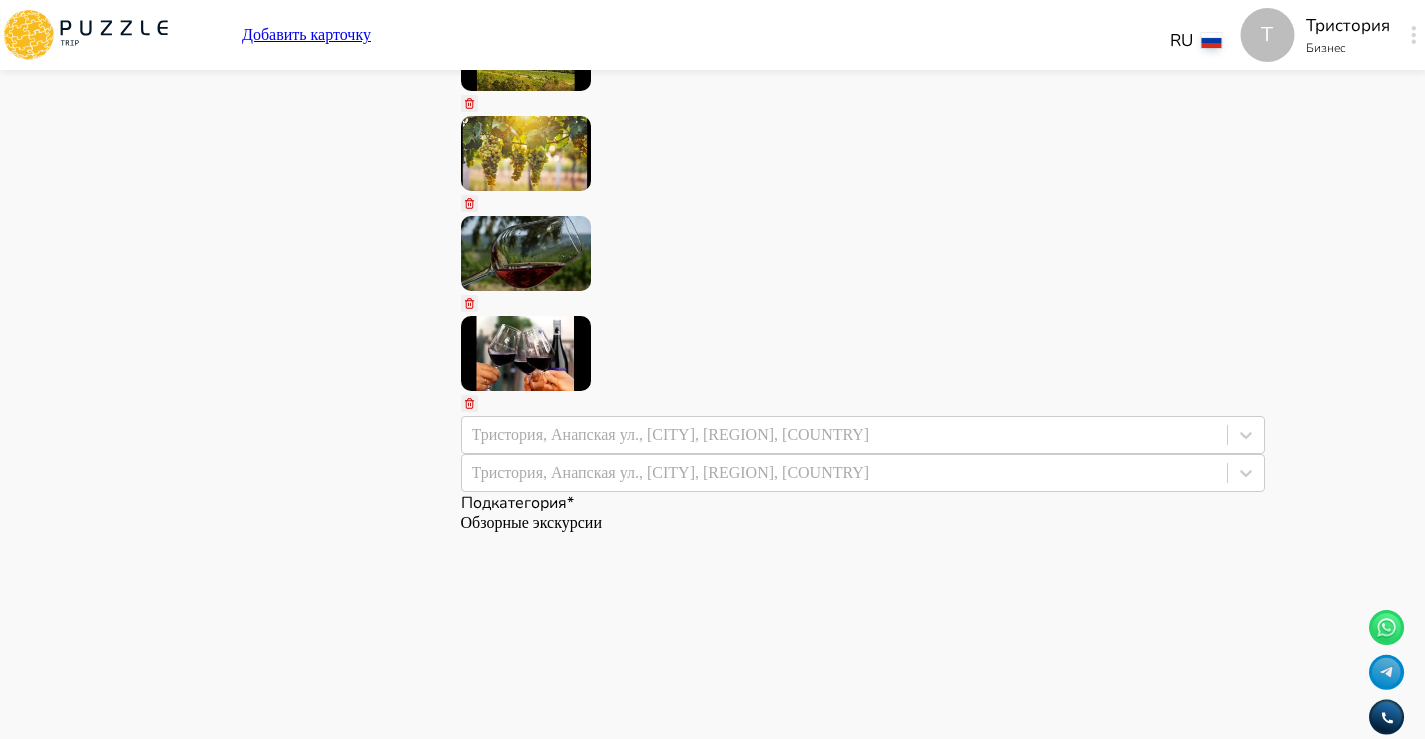 click 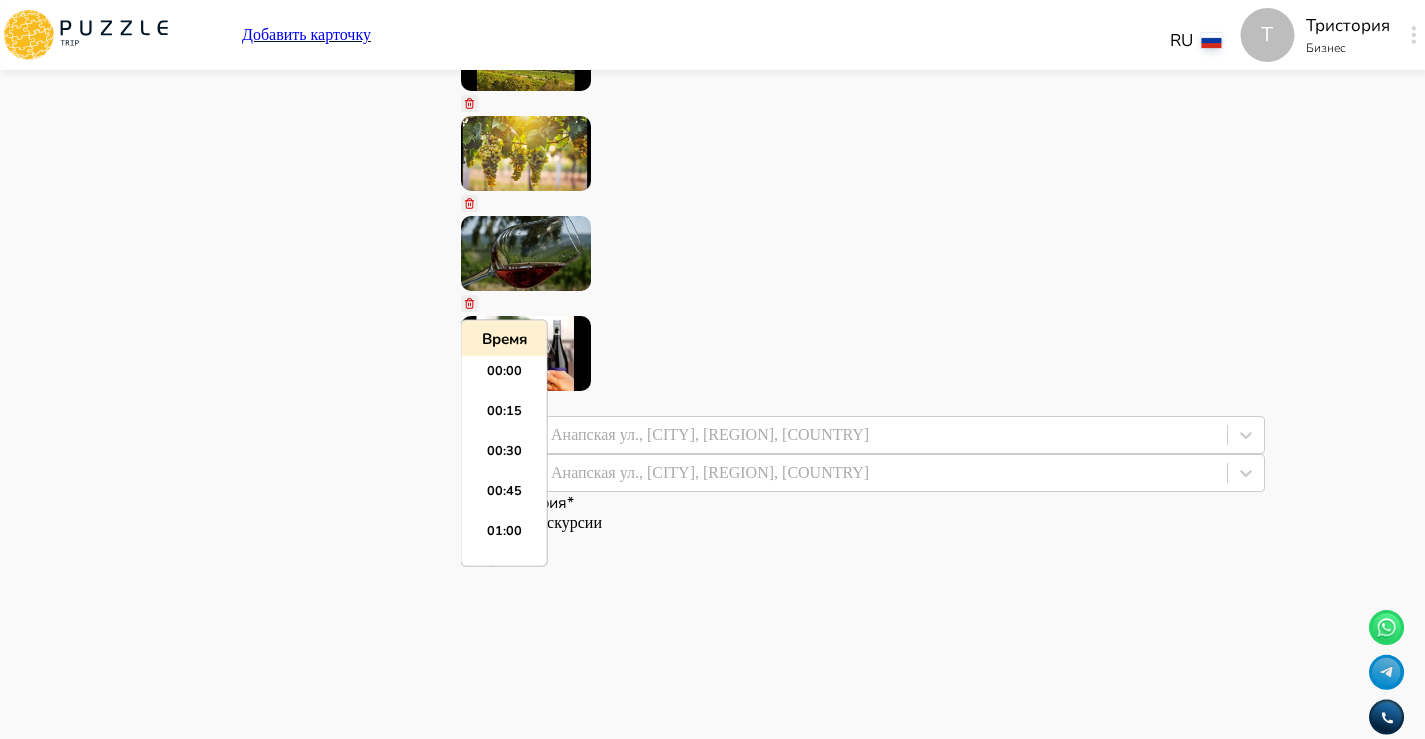 scroll, scrollTop: 2595, scrollLeft: 0, axis: vertical 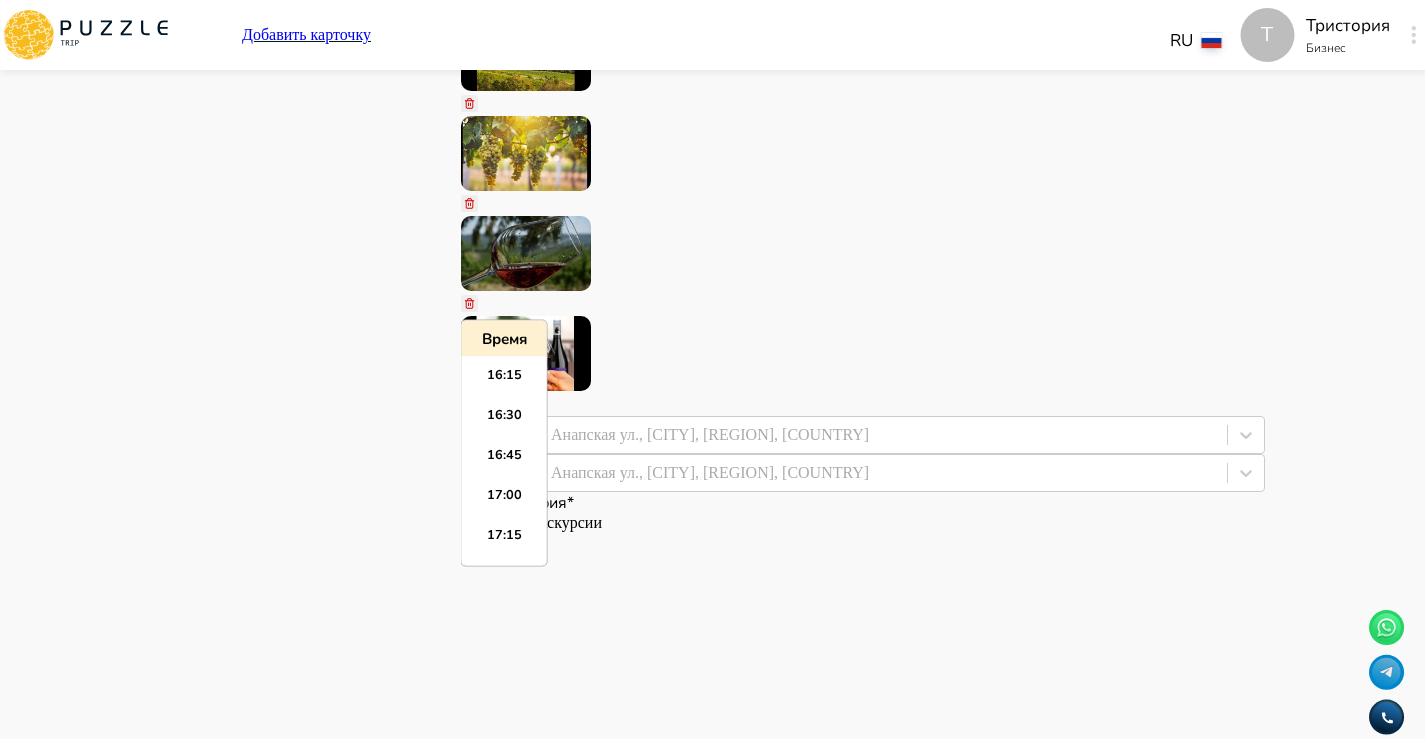 click on "Панель управления Управление профилем Управление услугами Отчеты Управление бронированиями Чат Мой кошелёк $ 0 Выплата   $0 Выйти" at bounding box center (287, 12915) 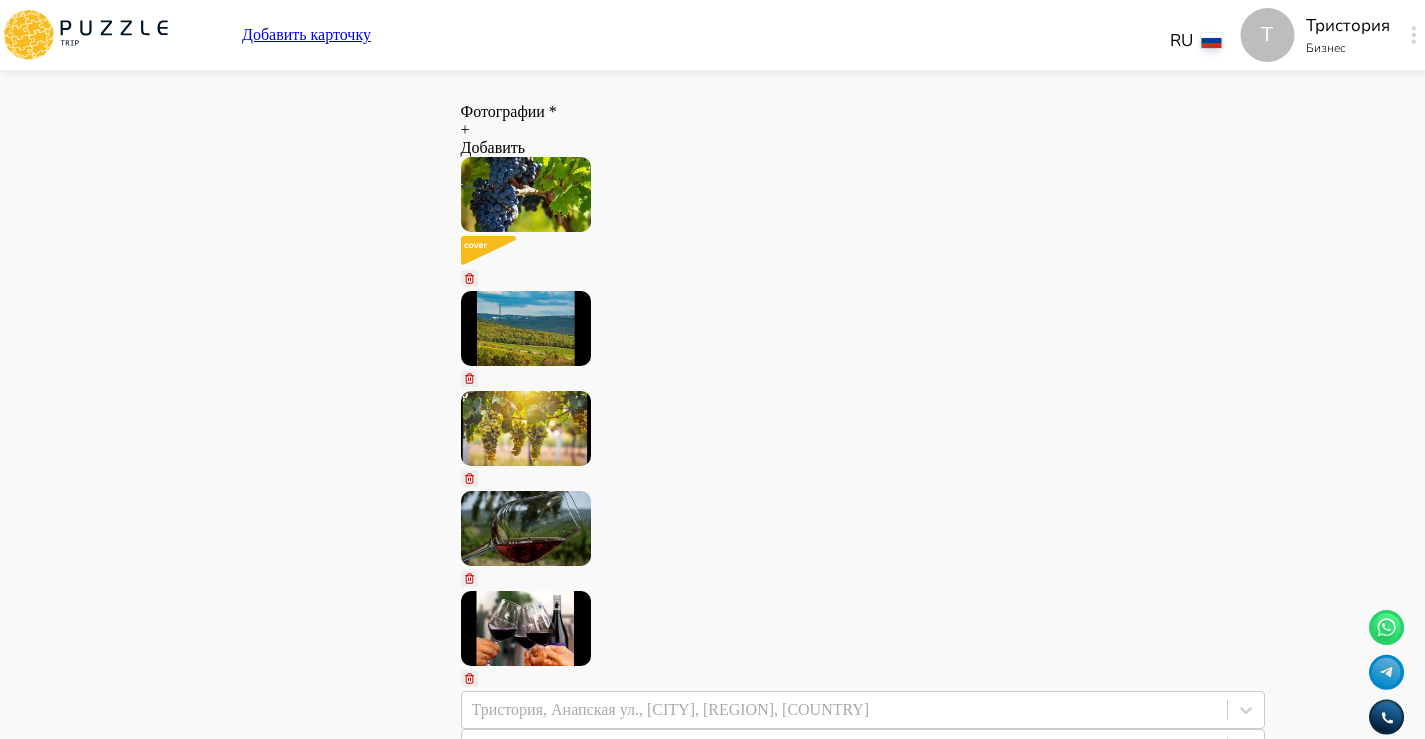 scroll, scrollTop: 1766, scrollLeft: 0, axis: vertical 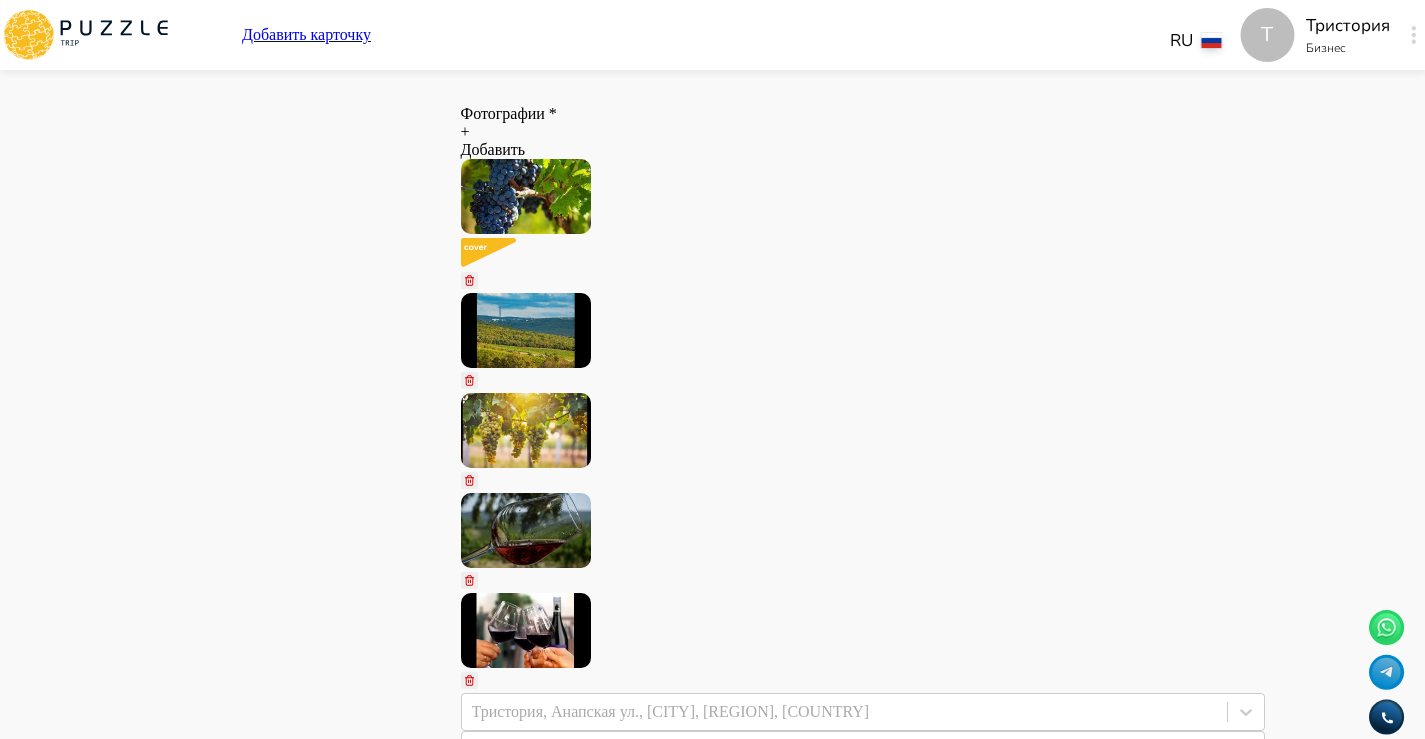click at bounding box center (469, 8593) 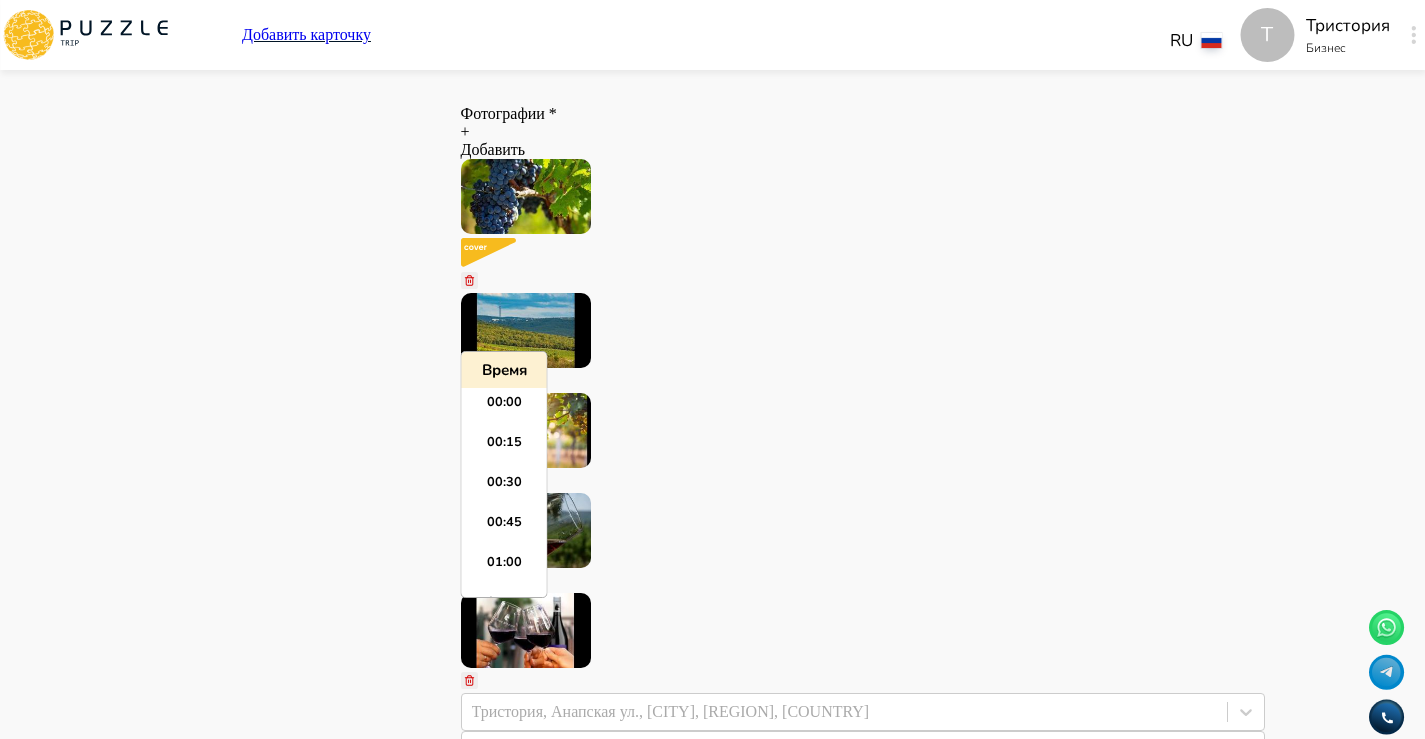 scroll, scrollTop: 2595, scrollLeft: 0, axis: vertical 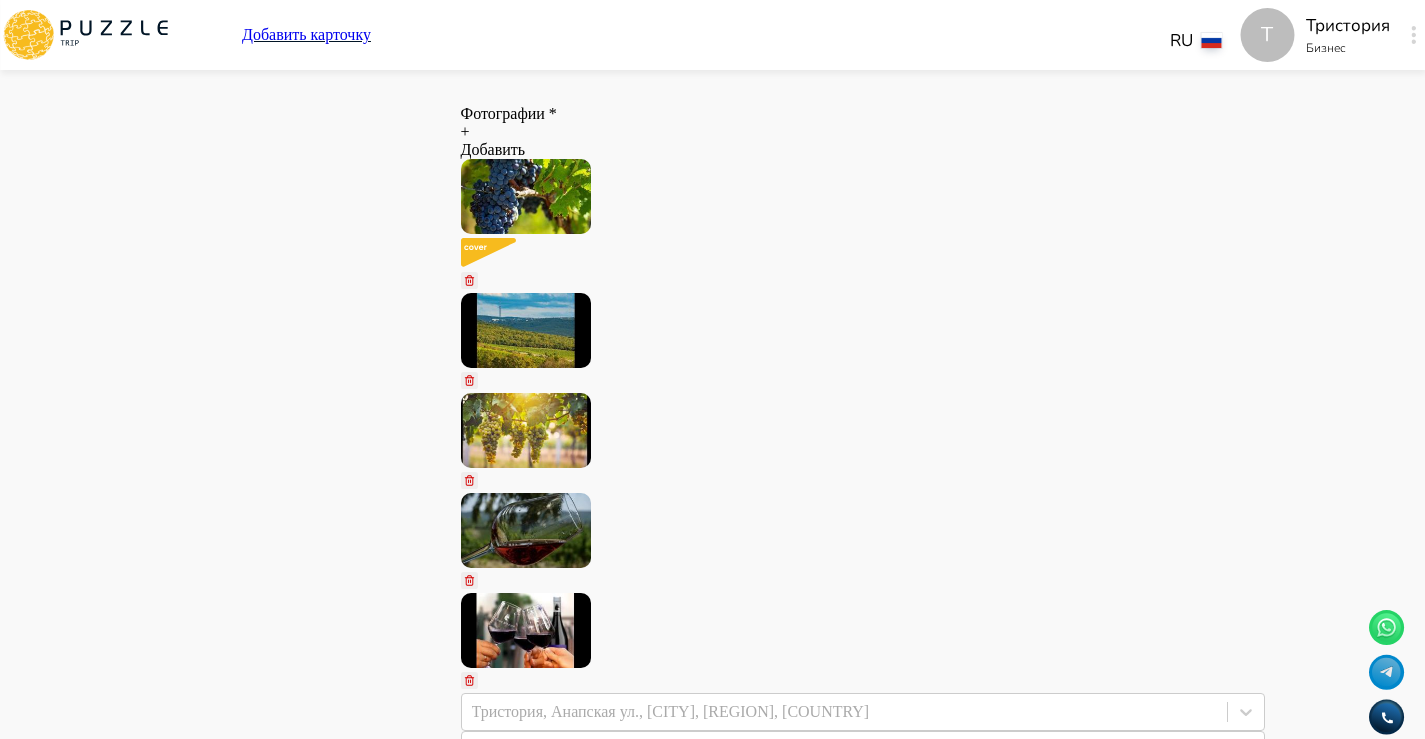 click on "Панель управления Управление профилем Управление услугами Отчеты Управление бронированиями Чат Мой кошелёк $ 0 Выплата   $0 Выйти" at bounding box center (287, 13224) 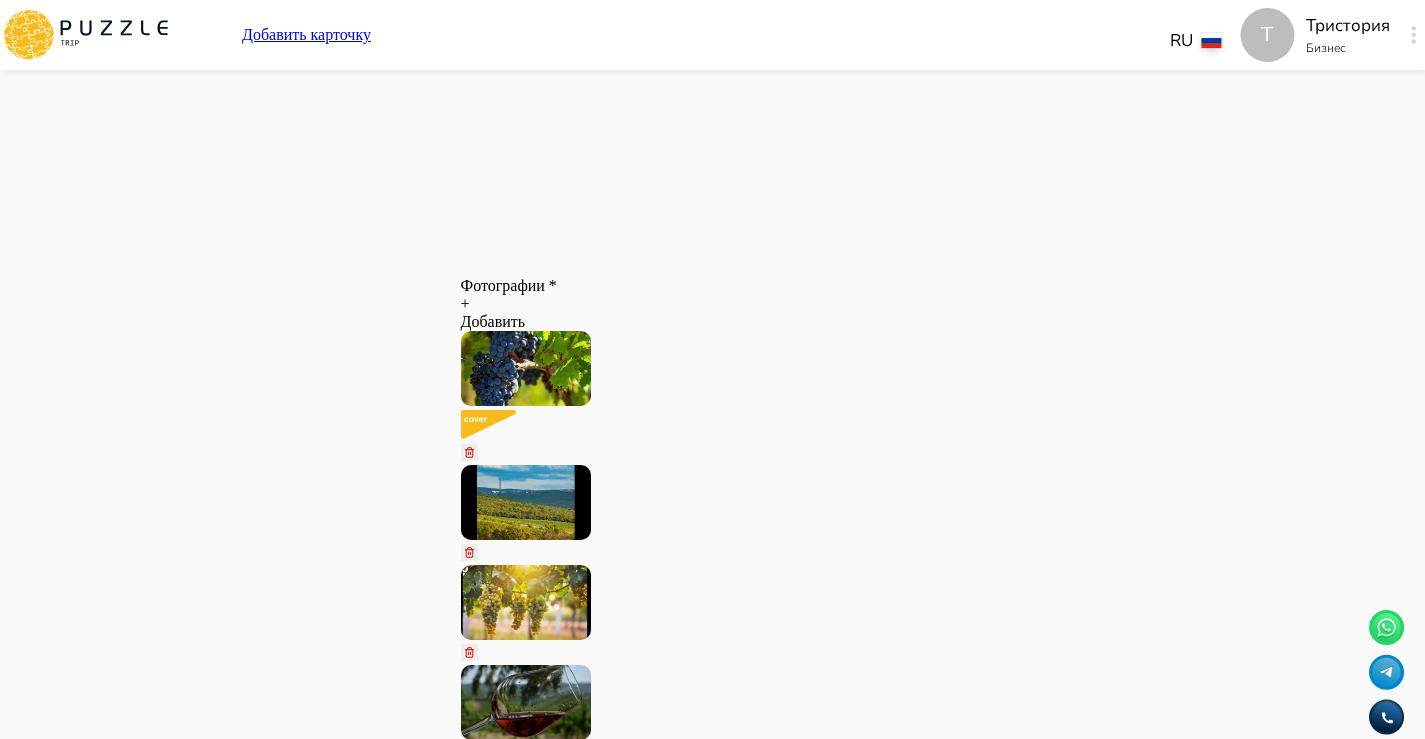 scroll, scrollTop: 1608, scrollLeft: 0, axis: vertical 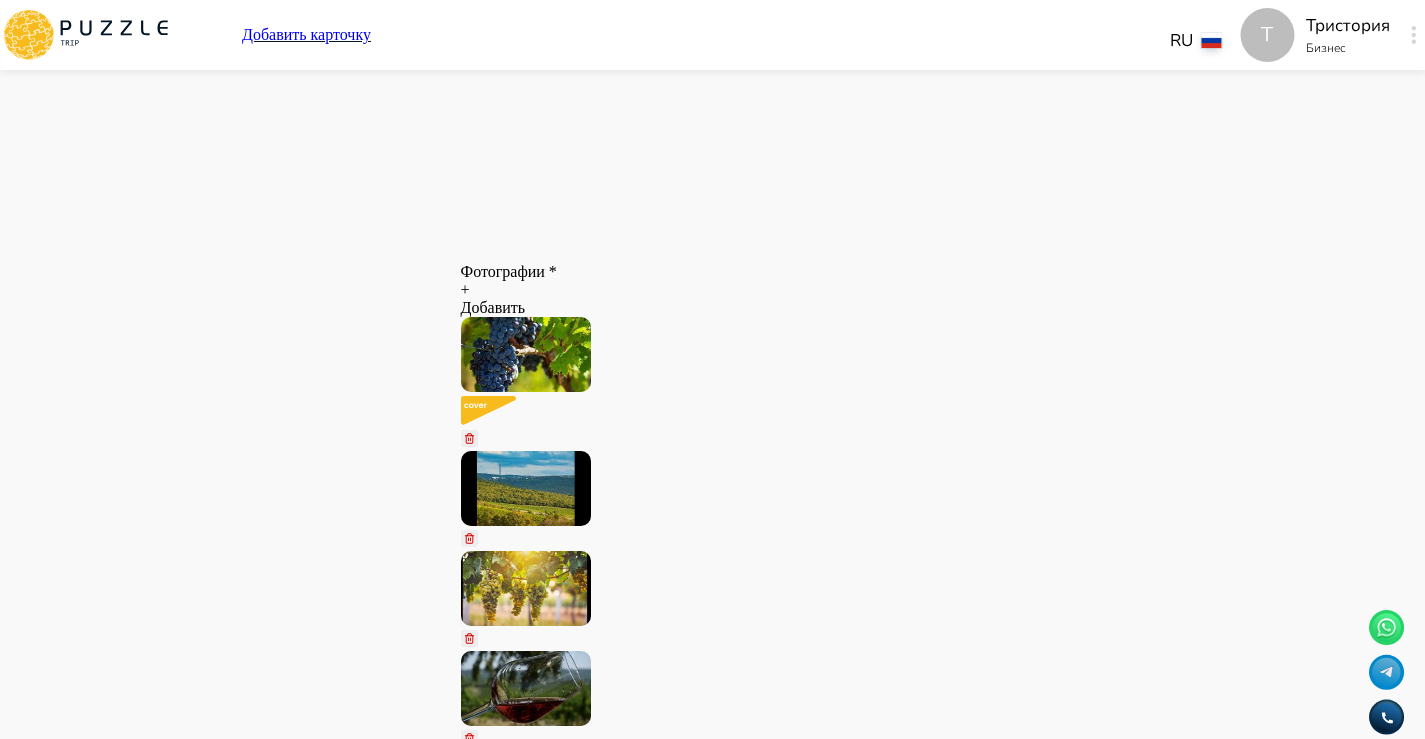 click at bounding box center [469, 8815] 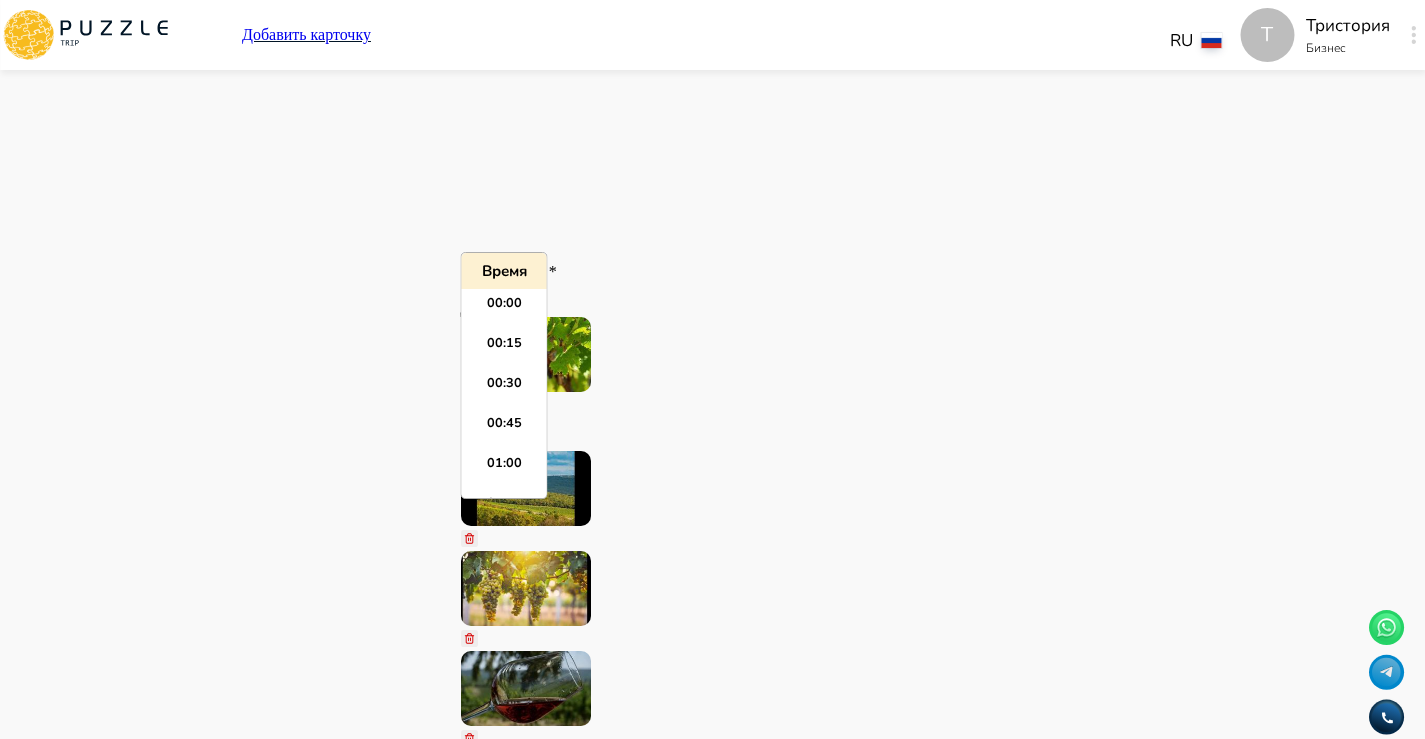 click at bounding box center (863, 8826) 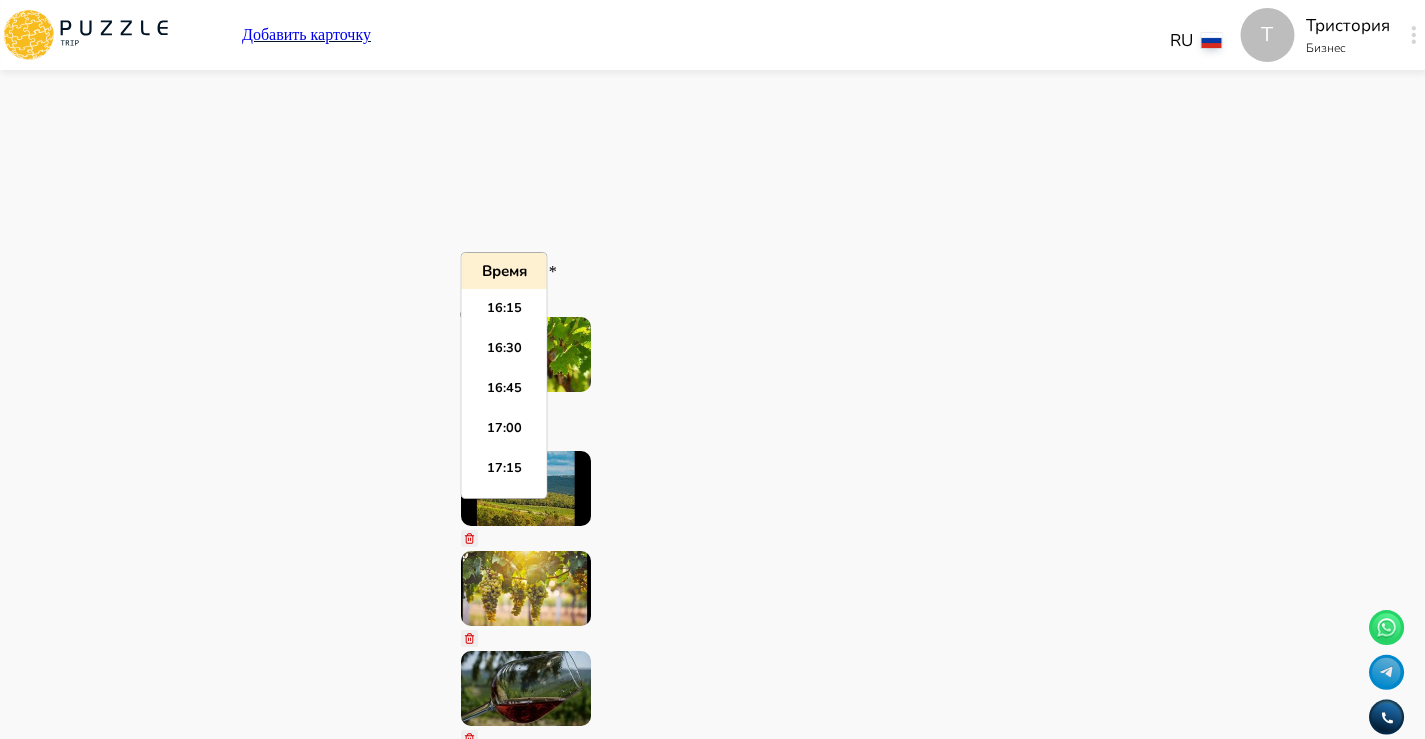 click on "Панель управления Управление профилем Управление услугами Отчеты Управление бронированиями Чат Мой кошелёк $ 0 Выплата   $0 Выйти" at bounding box center [287, 13414] 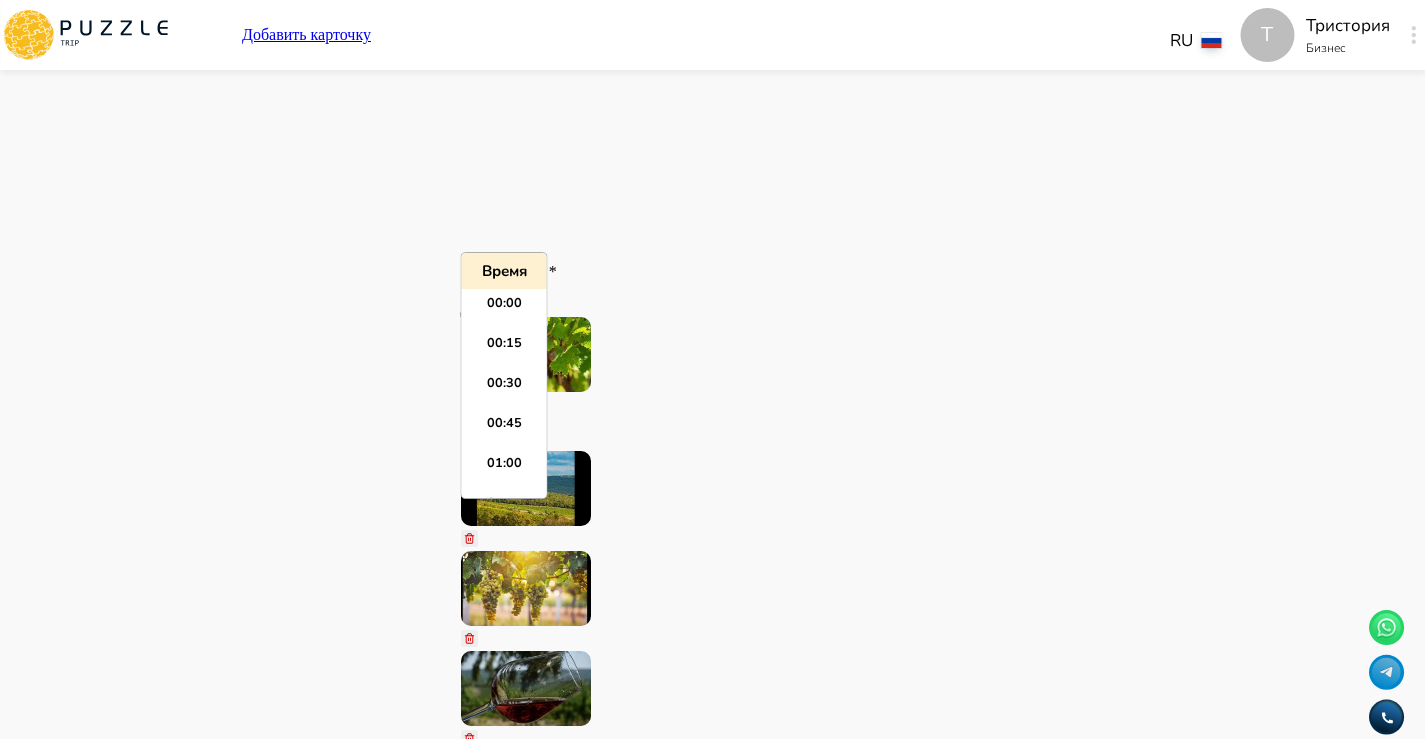 click on "*****" at bounding box center (863, 8826) 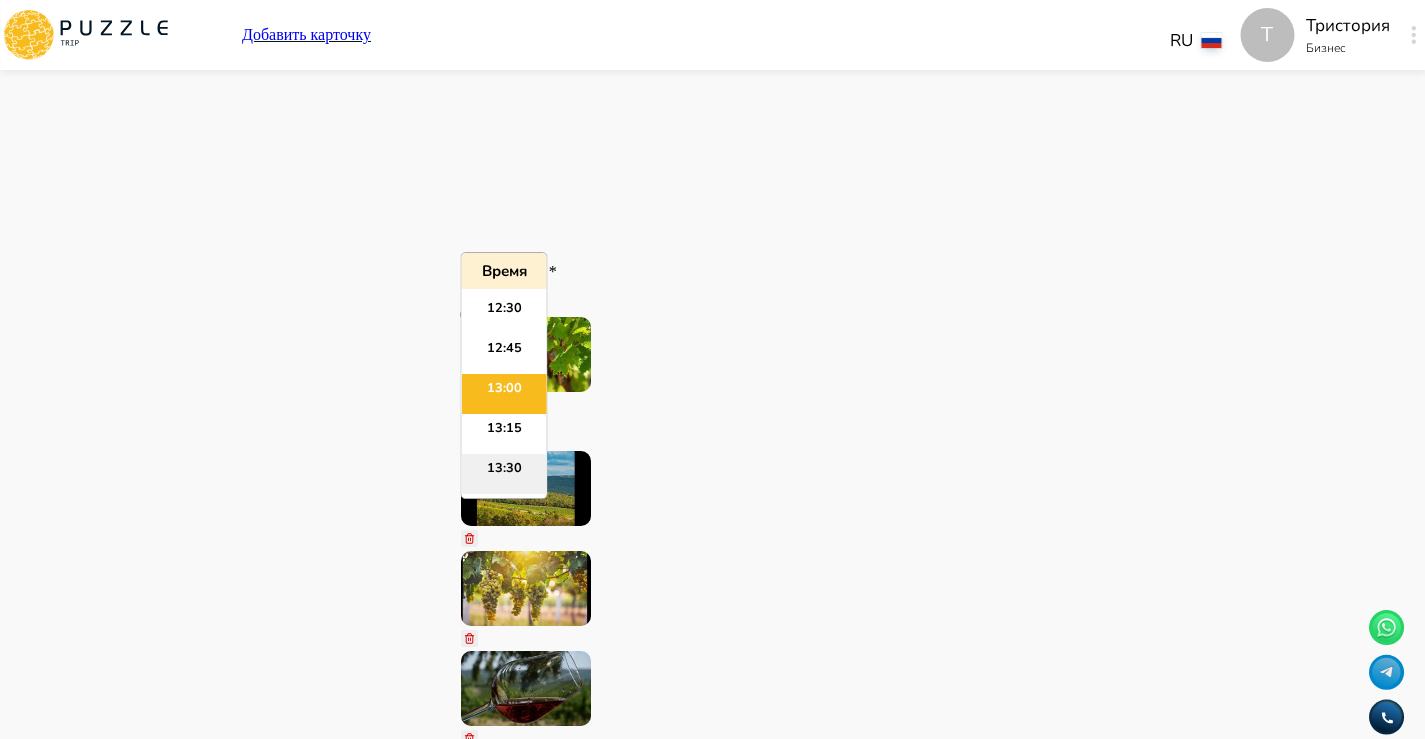 click on "13:30" at bounding box center [504, 474] 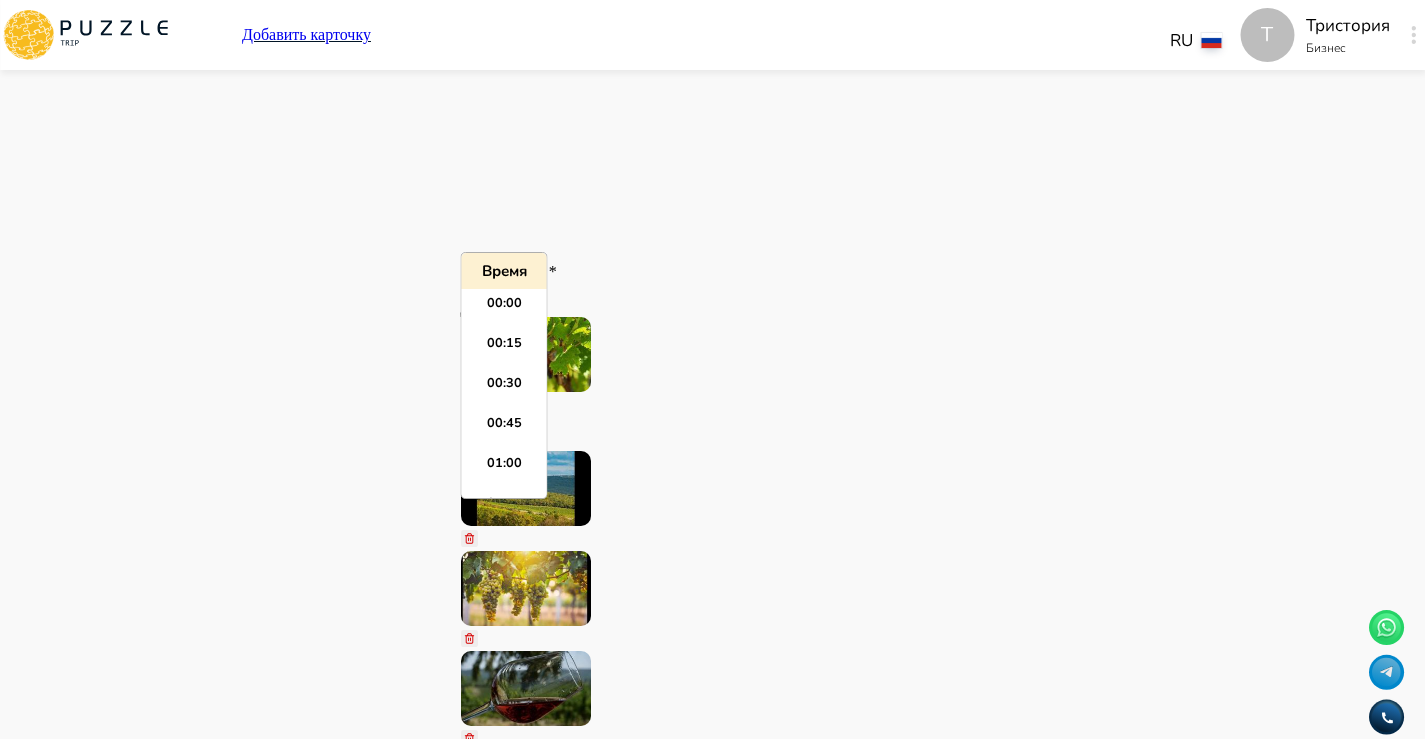 click on "*****" at bounding box center (863, 8826) 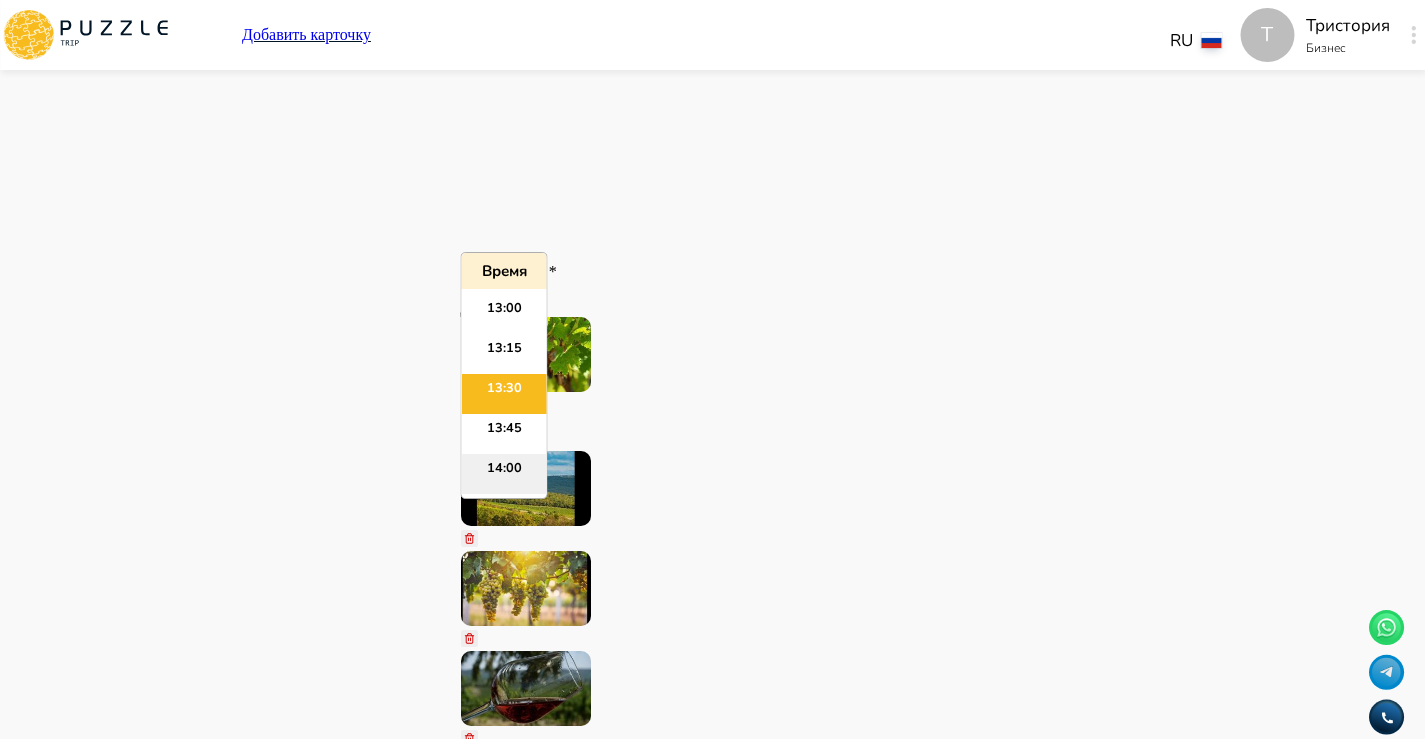 click on "14:00" at bounding box center (504, 474) 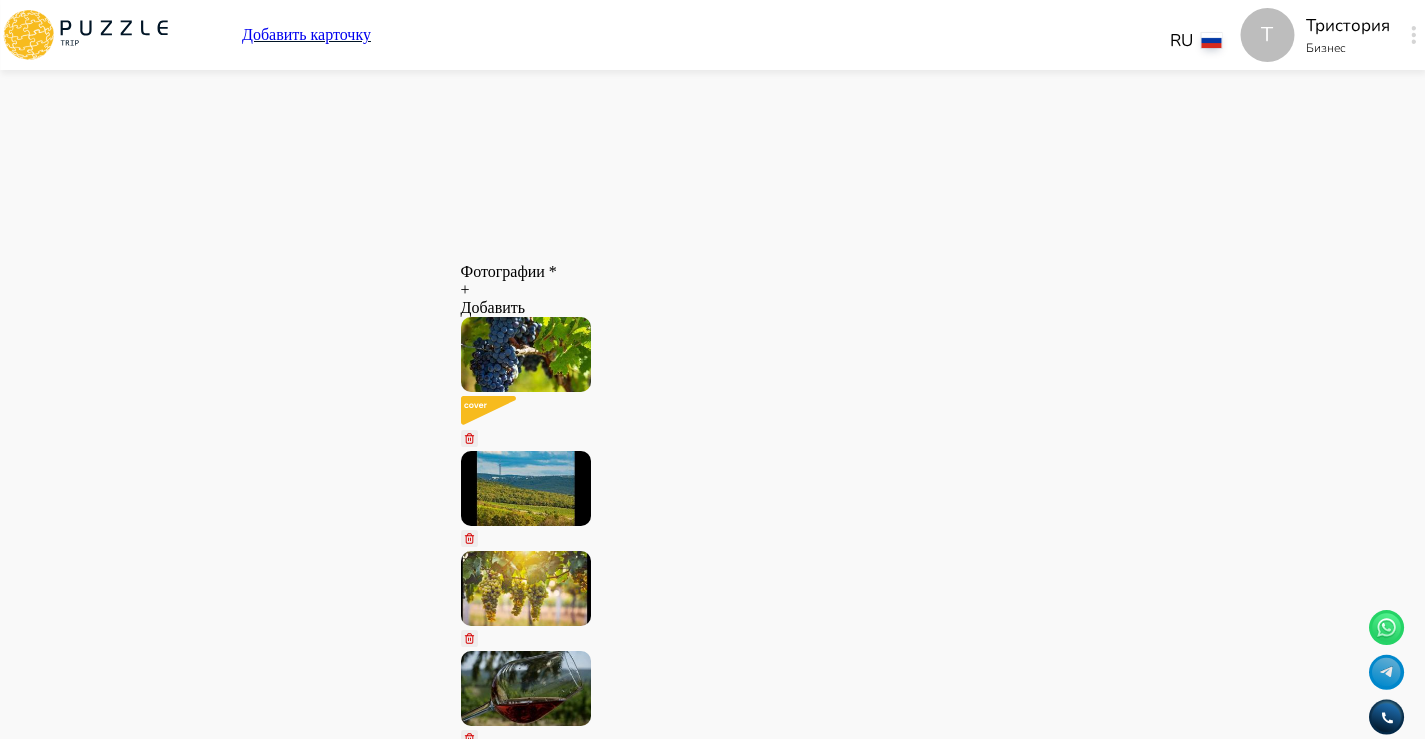 click on "Панель управления Управление профилем Управление услугами Отчеты Управление бронированиями Чат Мой кошелёк $ 0 Выплата   $0 Выйти" at bounding box center [287, 13414] 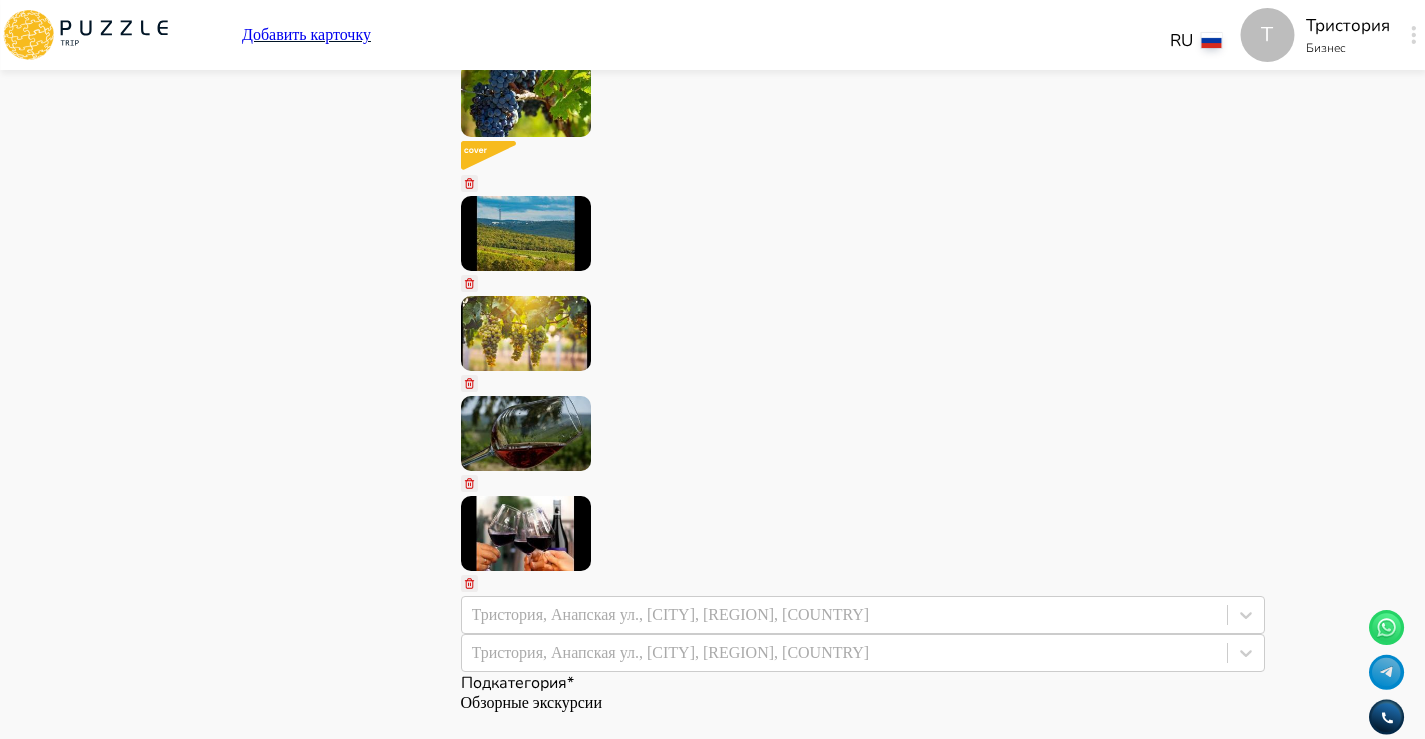 scroll, scrollTop: 1905, scrollLeft: 0, axis: vertical 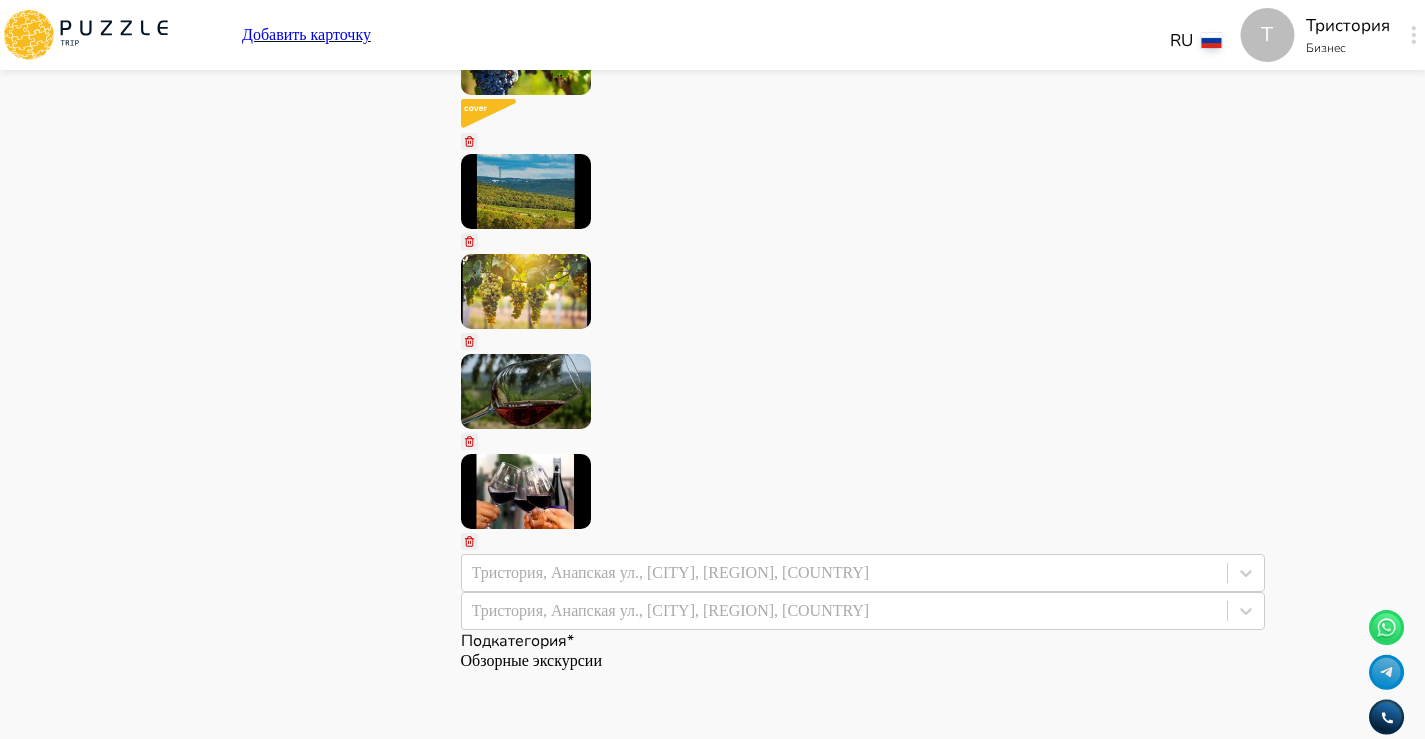 click on "Среда ***** ***** ***** *****" at bounding box center [863, 8738] 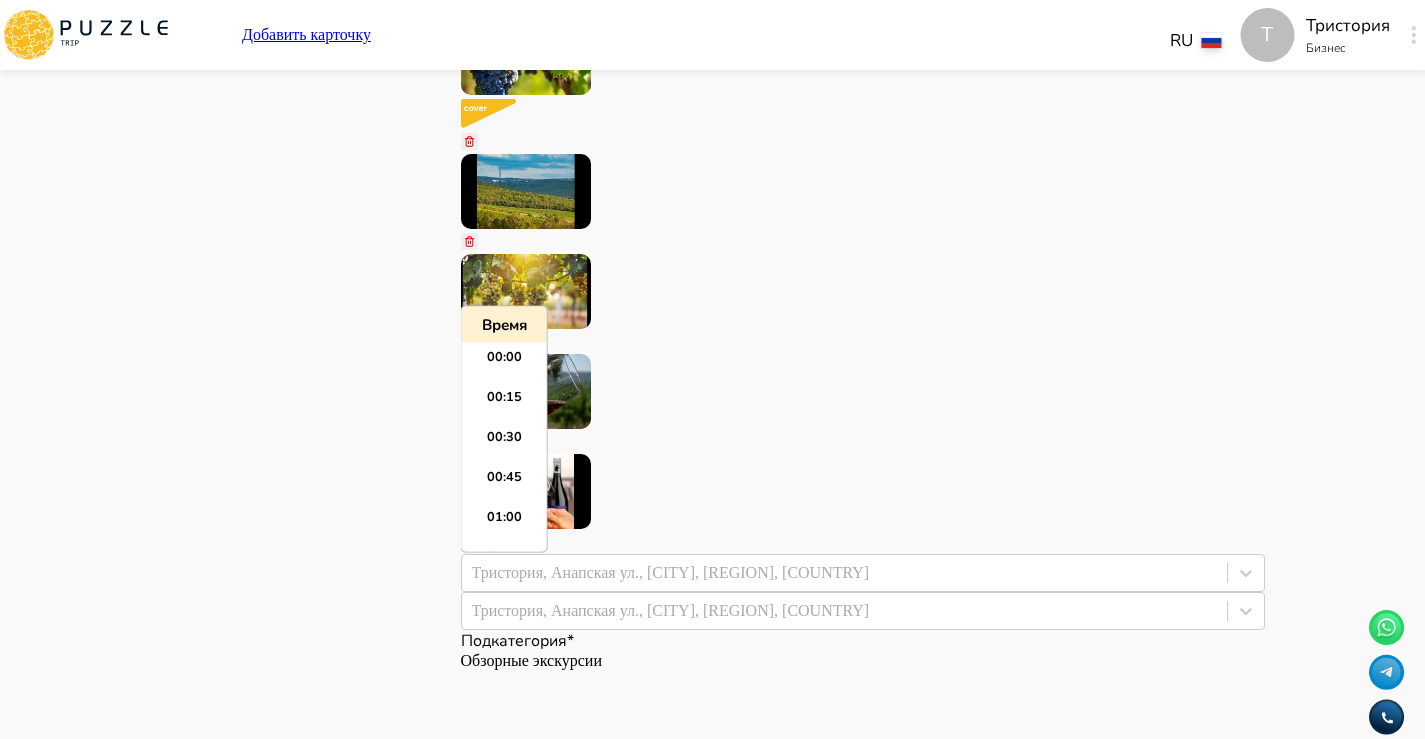 scroll, scrollTop: 2595, scrollLeft: 0, axis: vertical 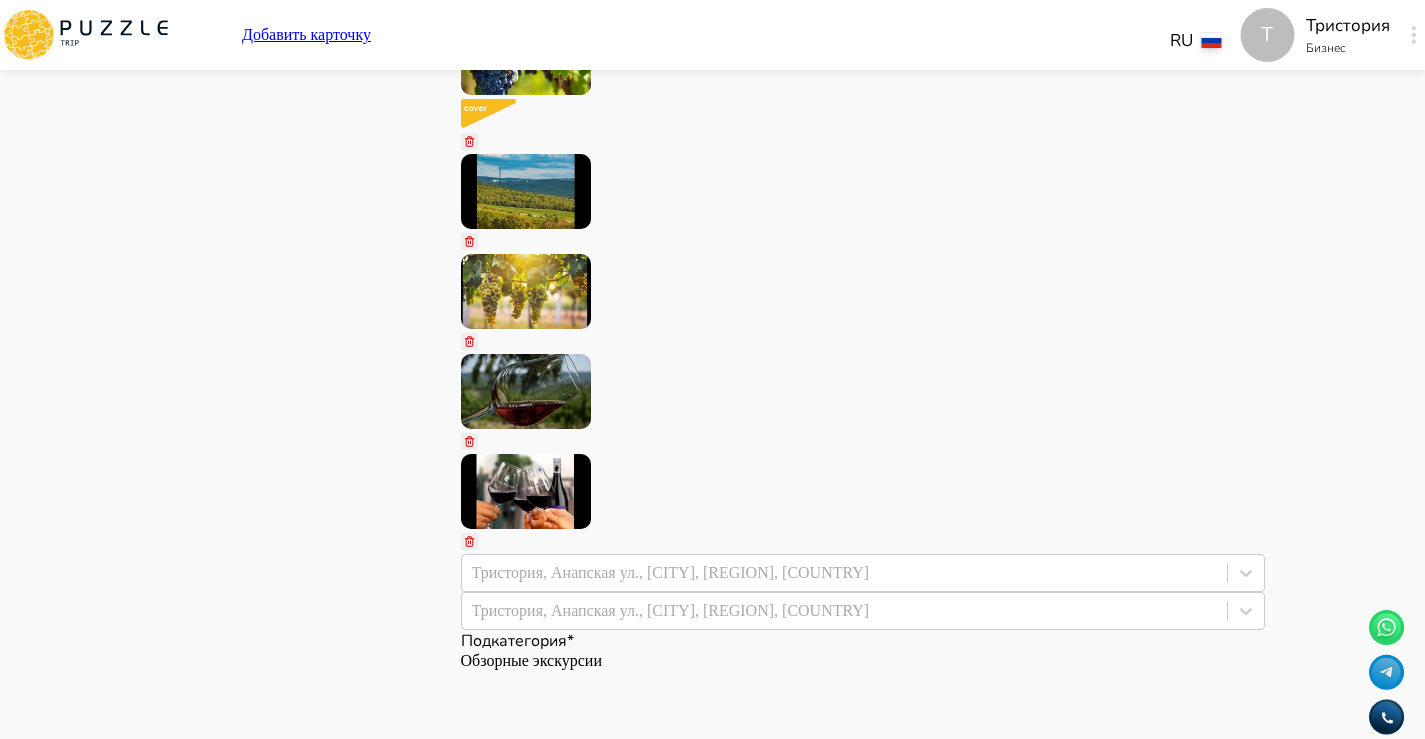 click on "Панель управления Управление профилем Управление услугами Отчеты Управление бронированиями Чат Мой кошелёк $ 0 Выплата   $0 Выйти" at bounding box center (287, 13149) 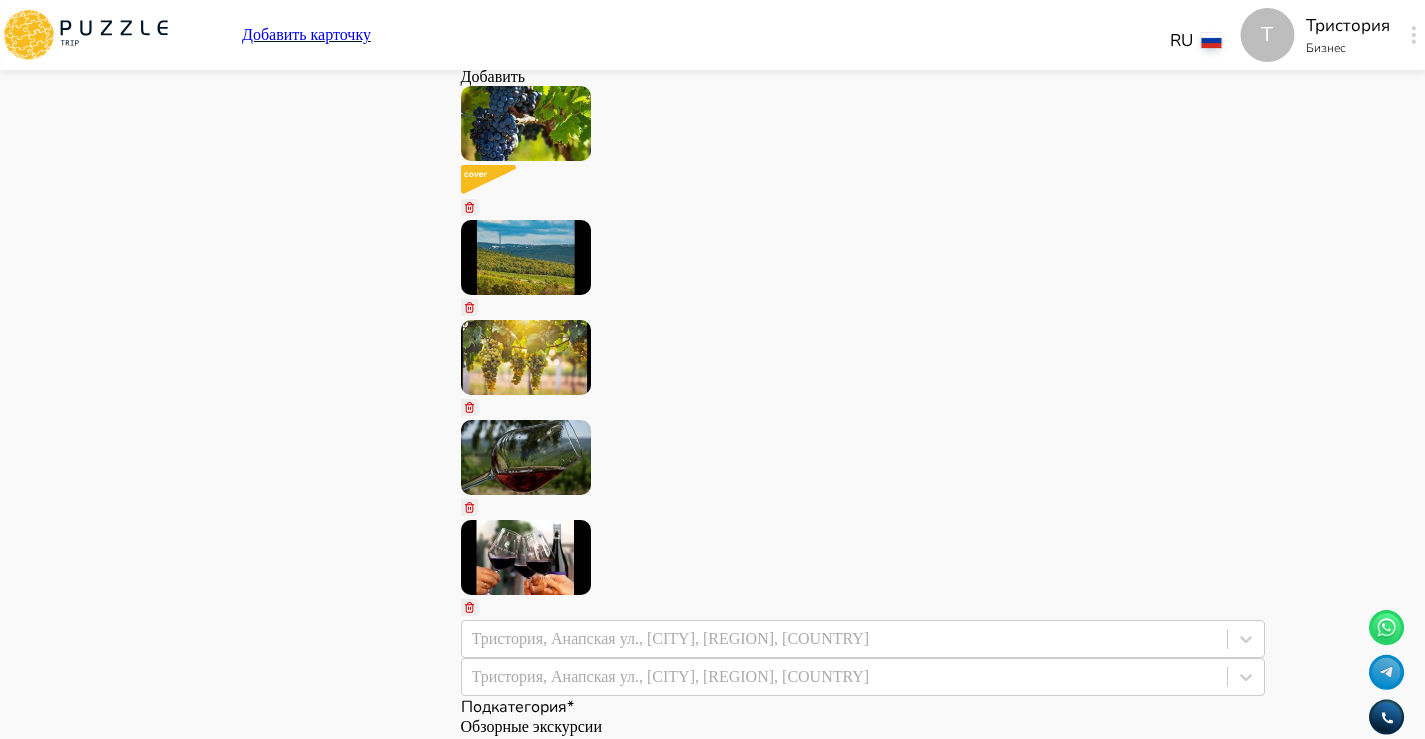 scroll, scrollTop: 1842, scrollLeft: 0, axis: vertical 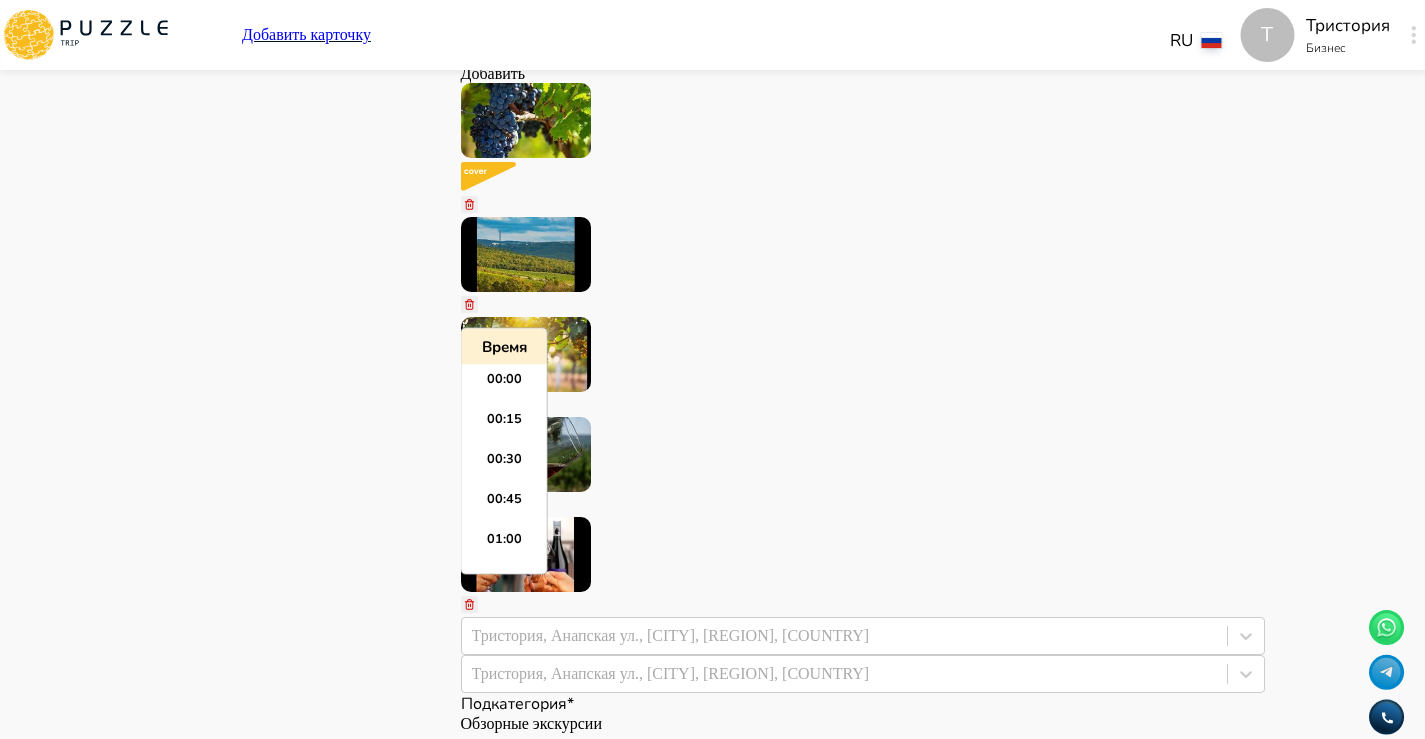 click on "*****" at bounding box center (863, 8592) 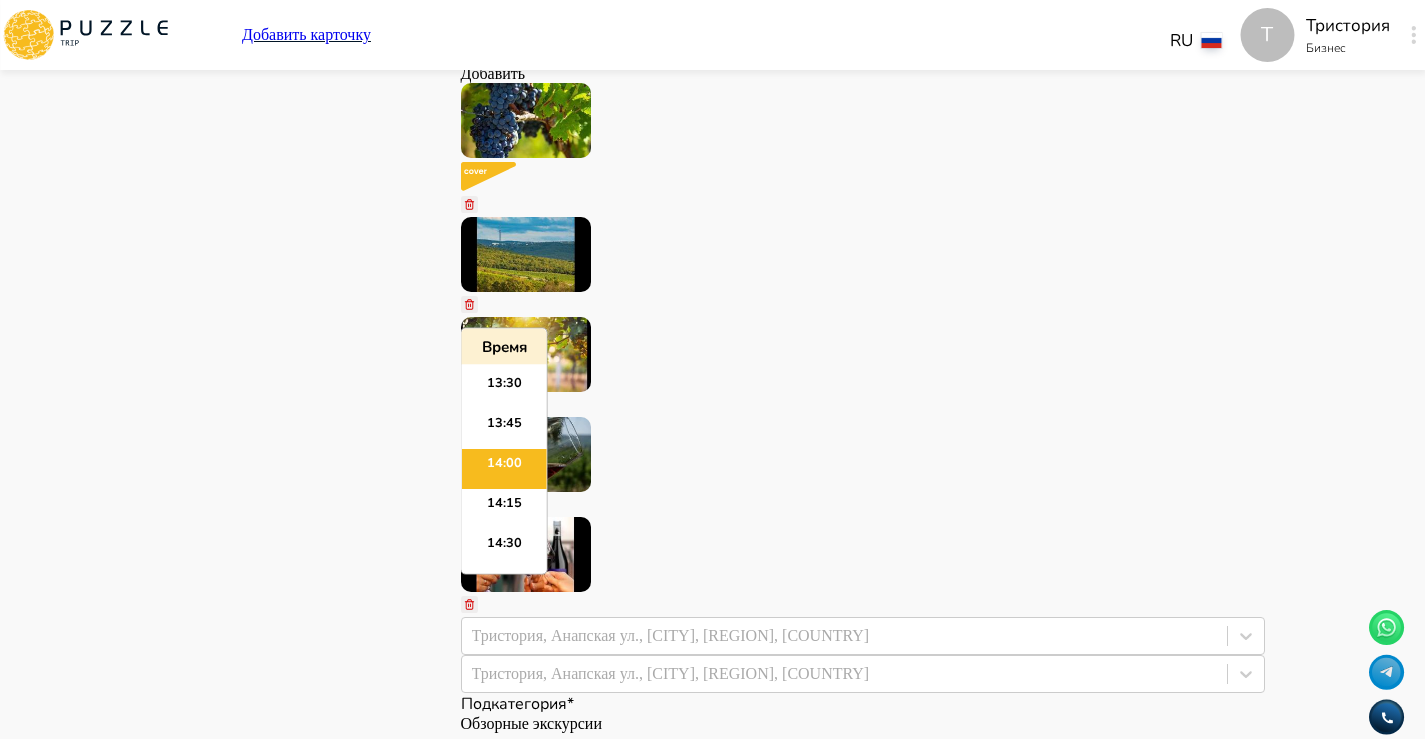 click on "*****" at bounding box center (863, 8592) 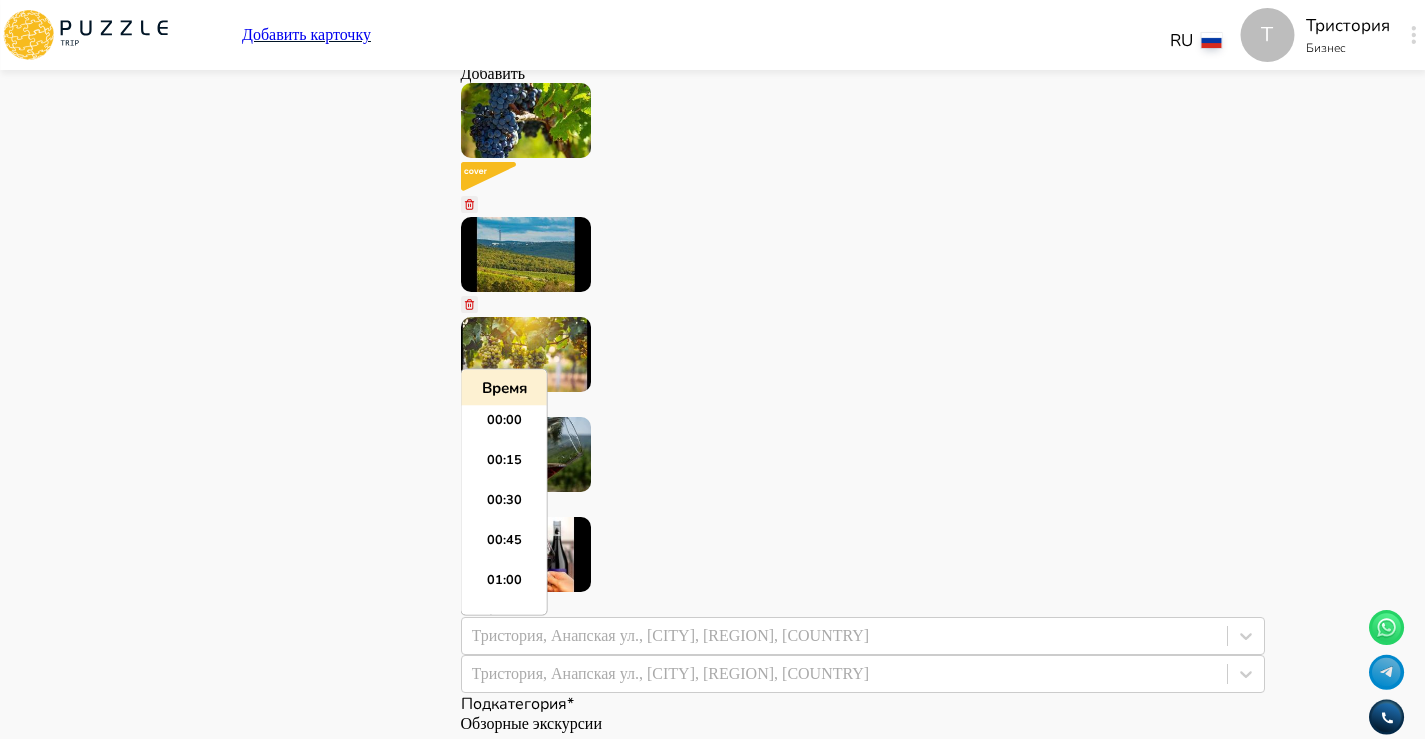 click on "*****" at bounding box center (863, 8949) 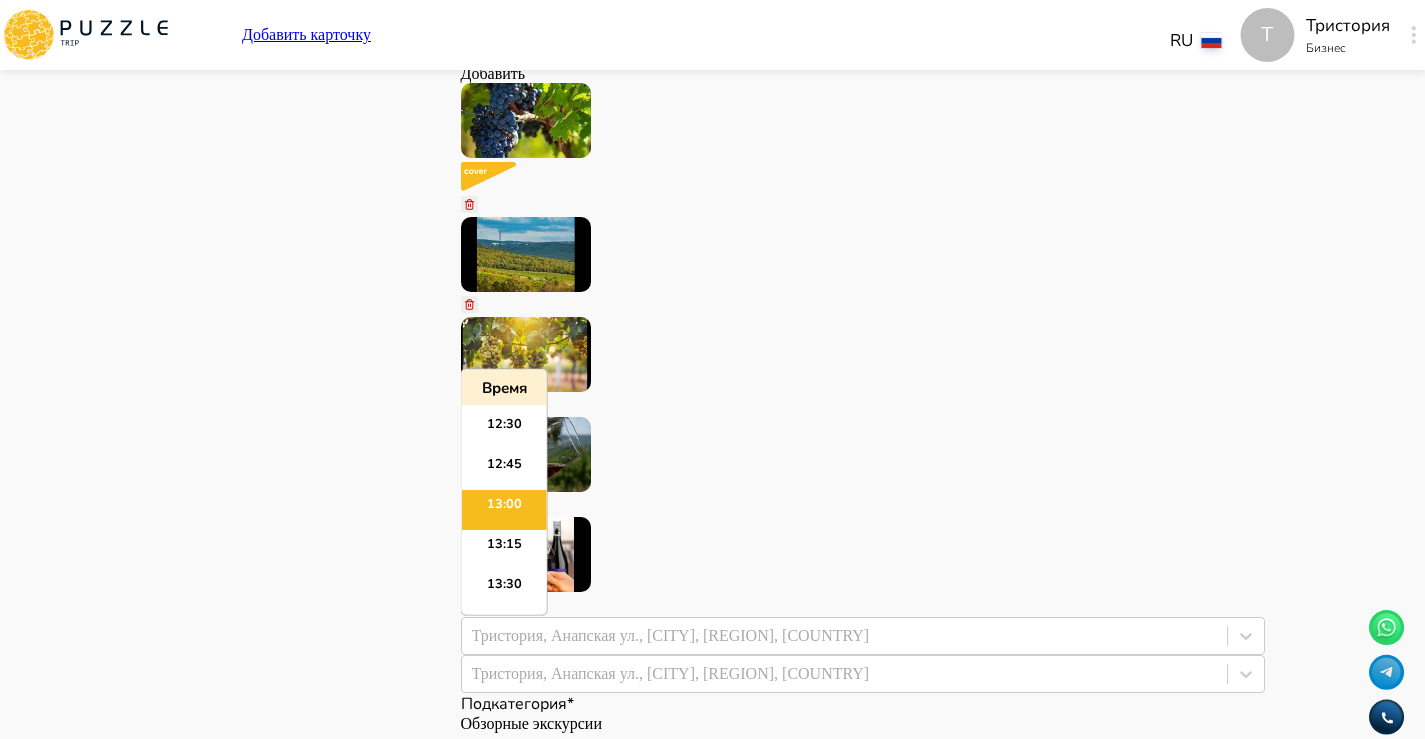 click on "*****" at bounding box center [863, 8949] 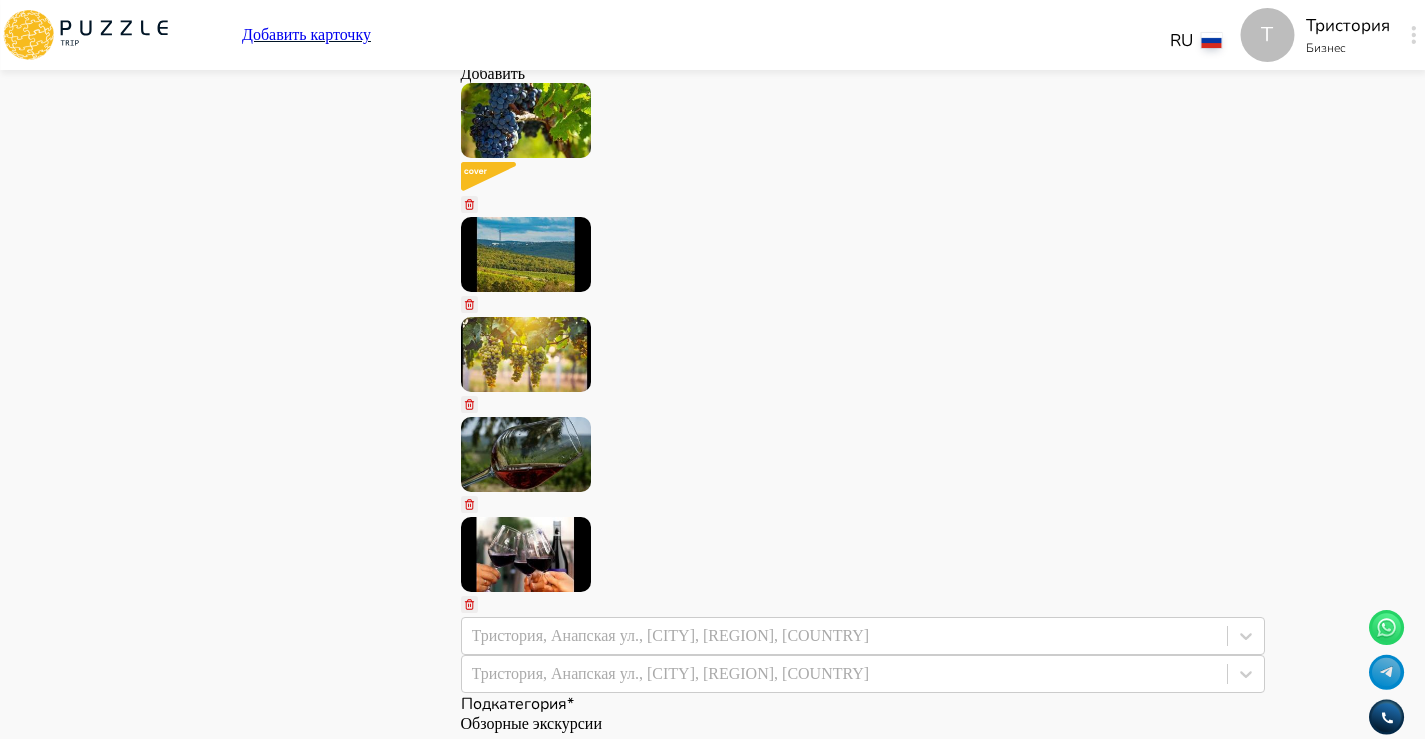 click on "Панель управления Управление профилем Управление услугами Отчеты Управление бронированиями Чат Мой кошелёк $ 0 Выплата   $0 Выйти" at bounding box center (287, 13212) 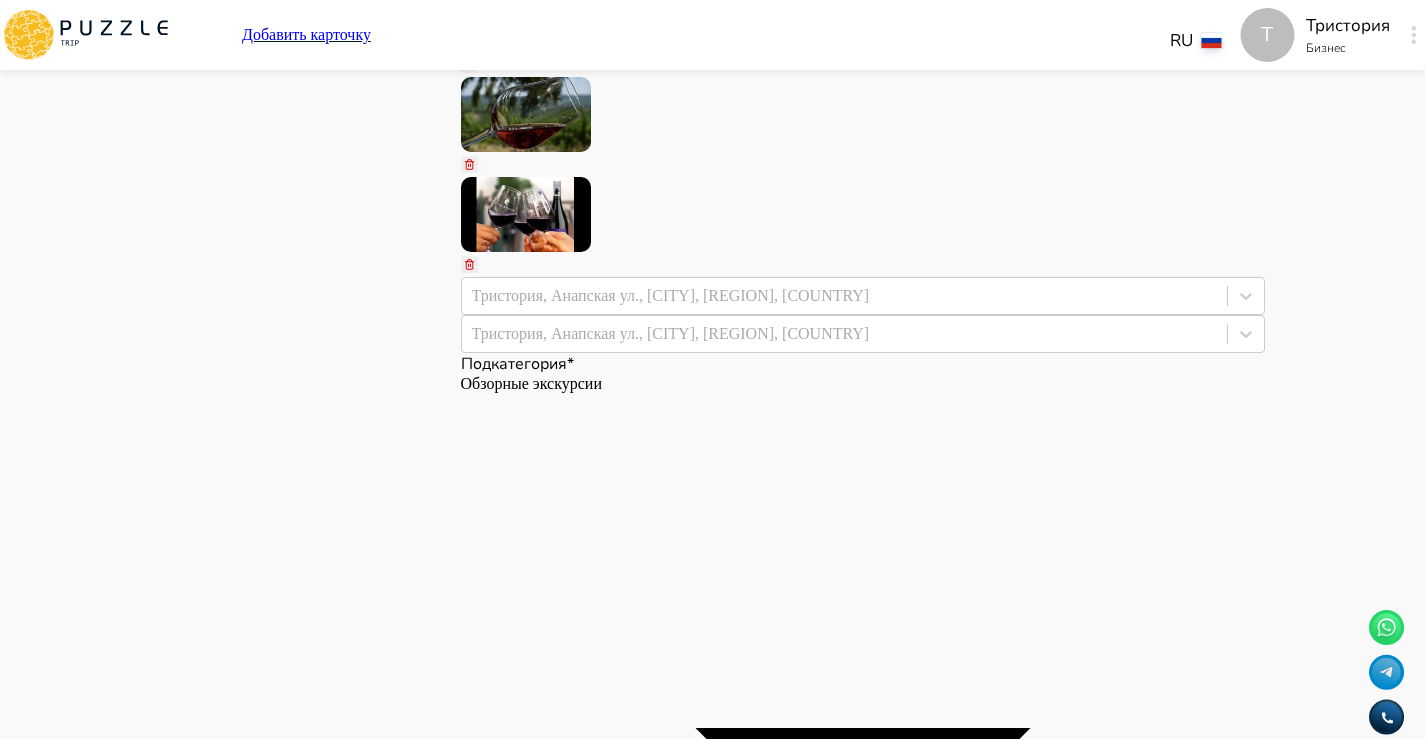 scroll, scrollTop: 2201, scrollLeft: 0, axis: vertical 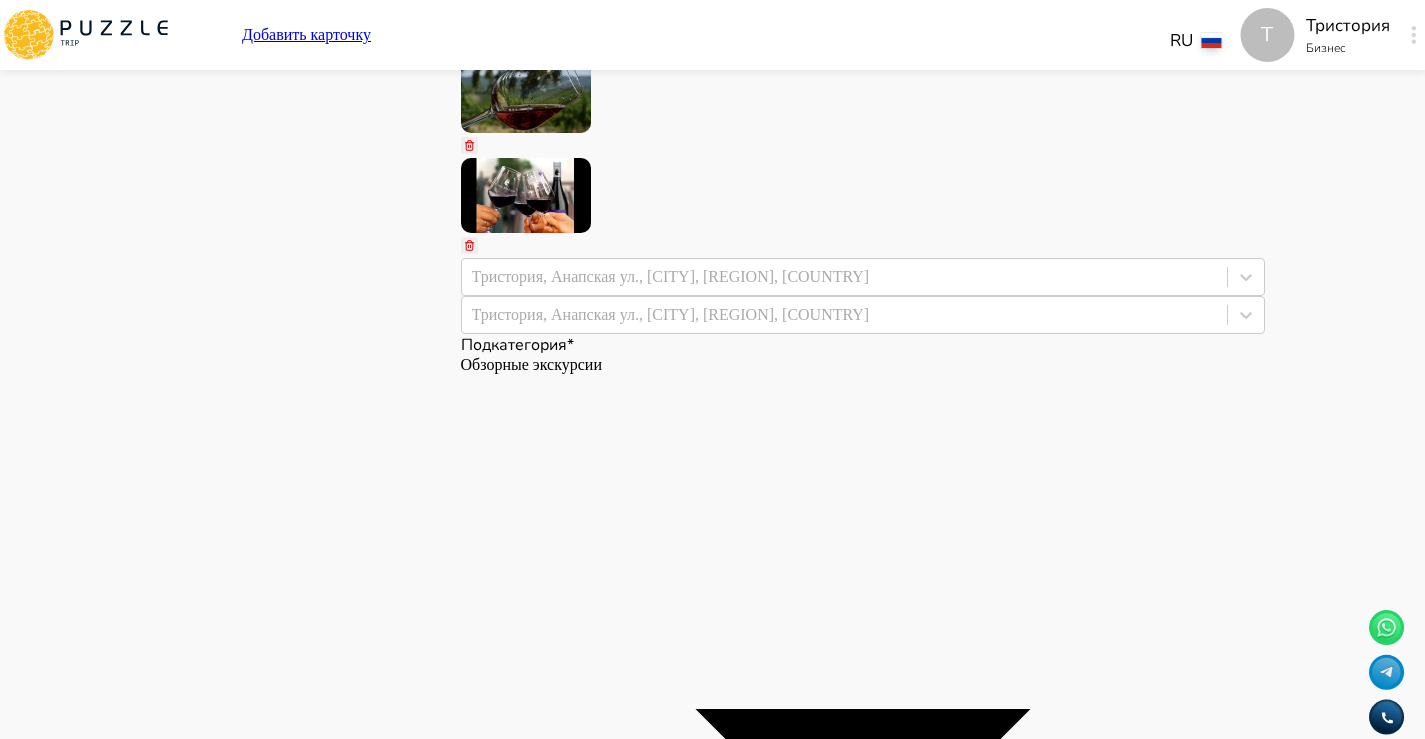 click at bounding box center [469, 8936] 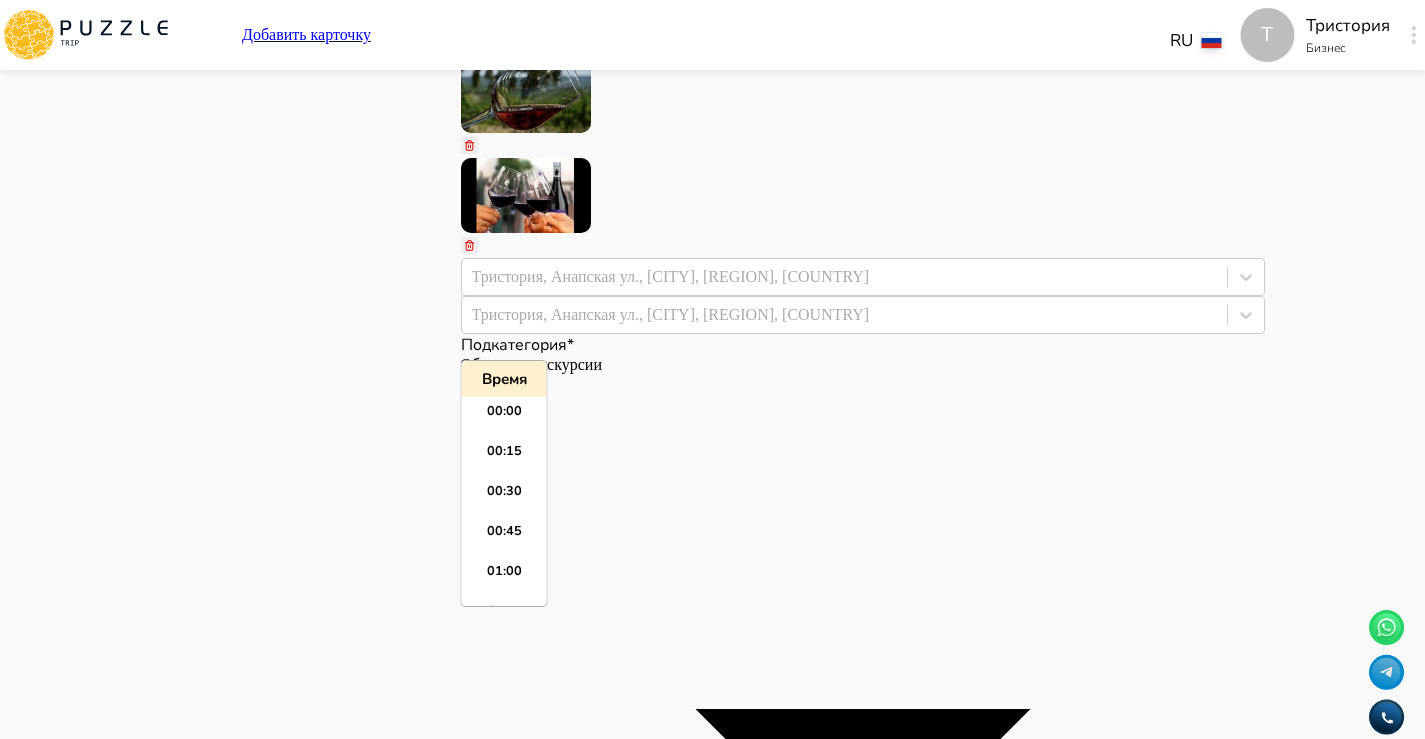 scroll, scrollTop: 2595, scrollLeft: 0, axis: vertical 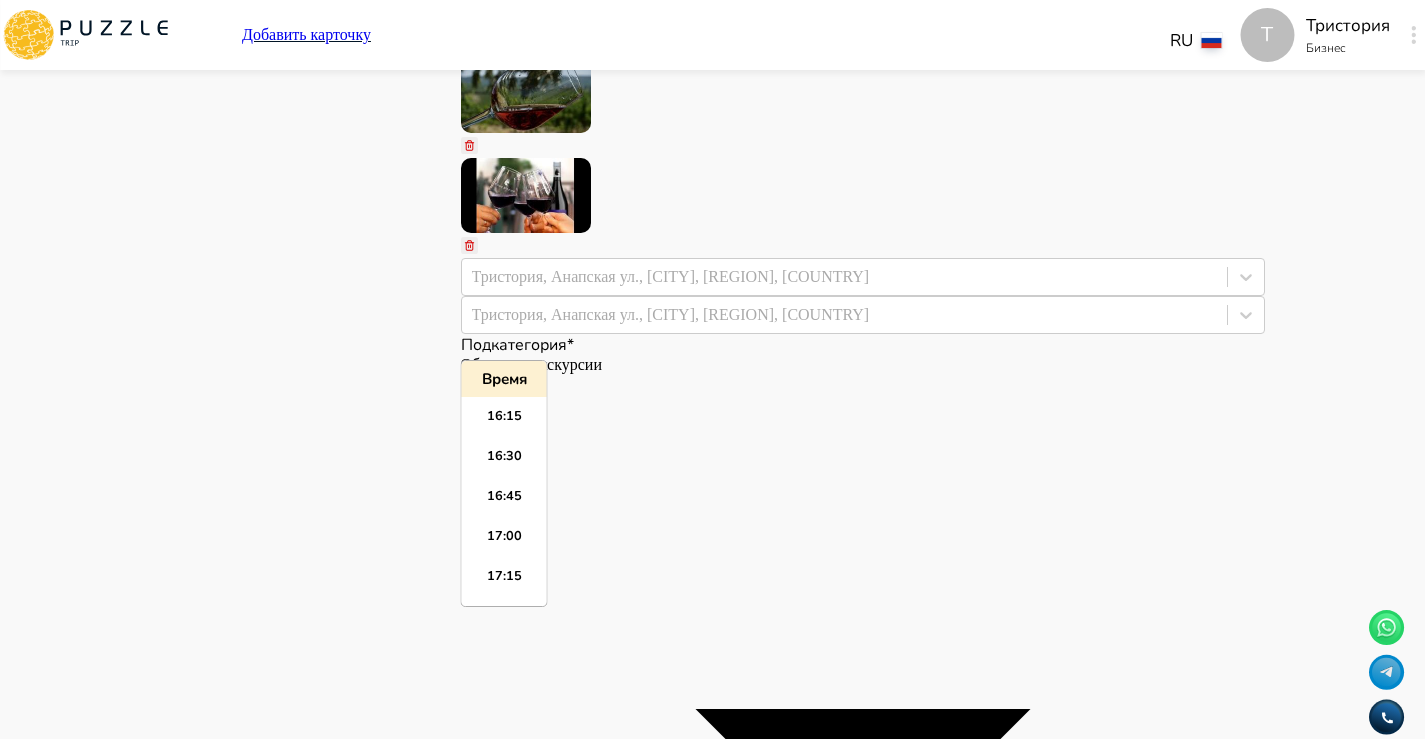 paste on "*****" 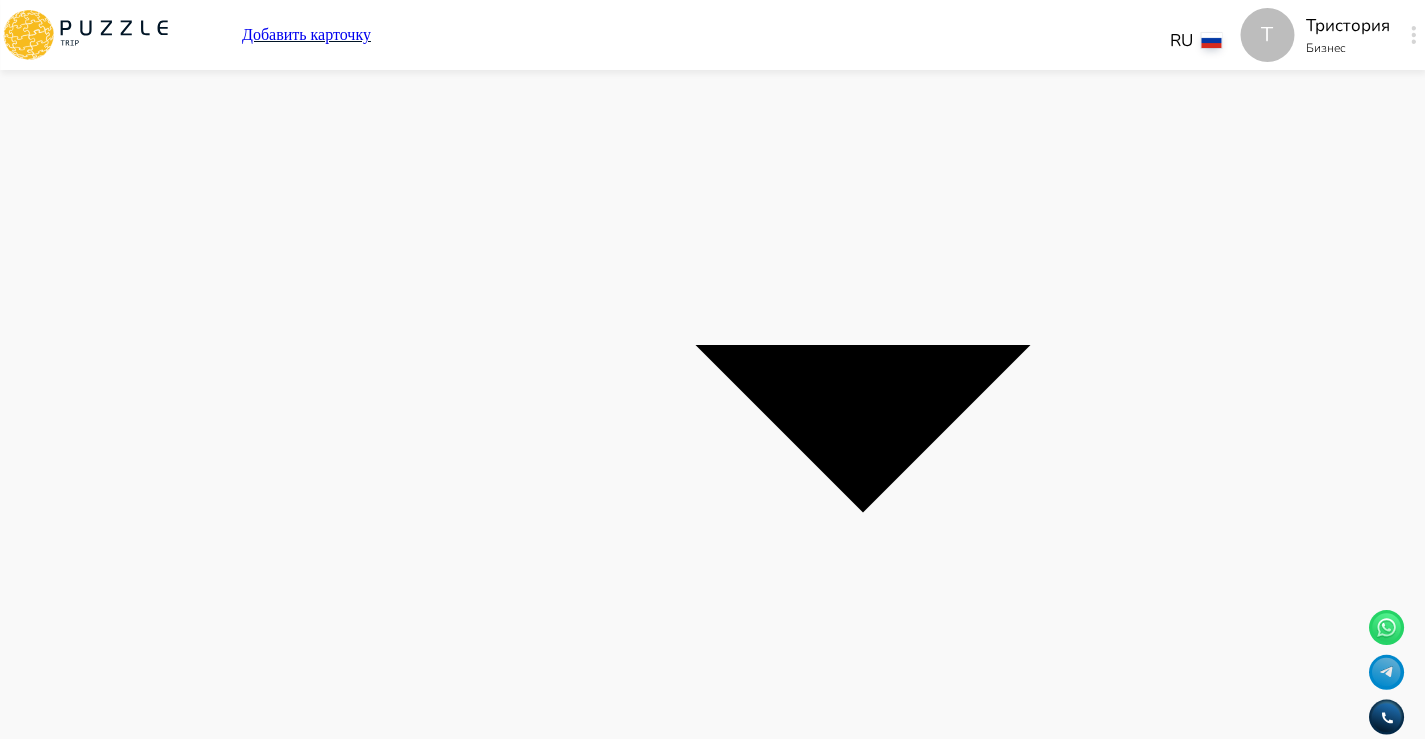 scroll 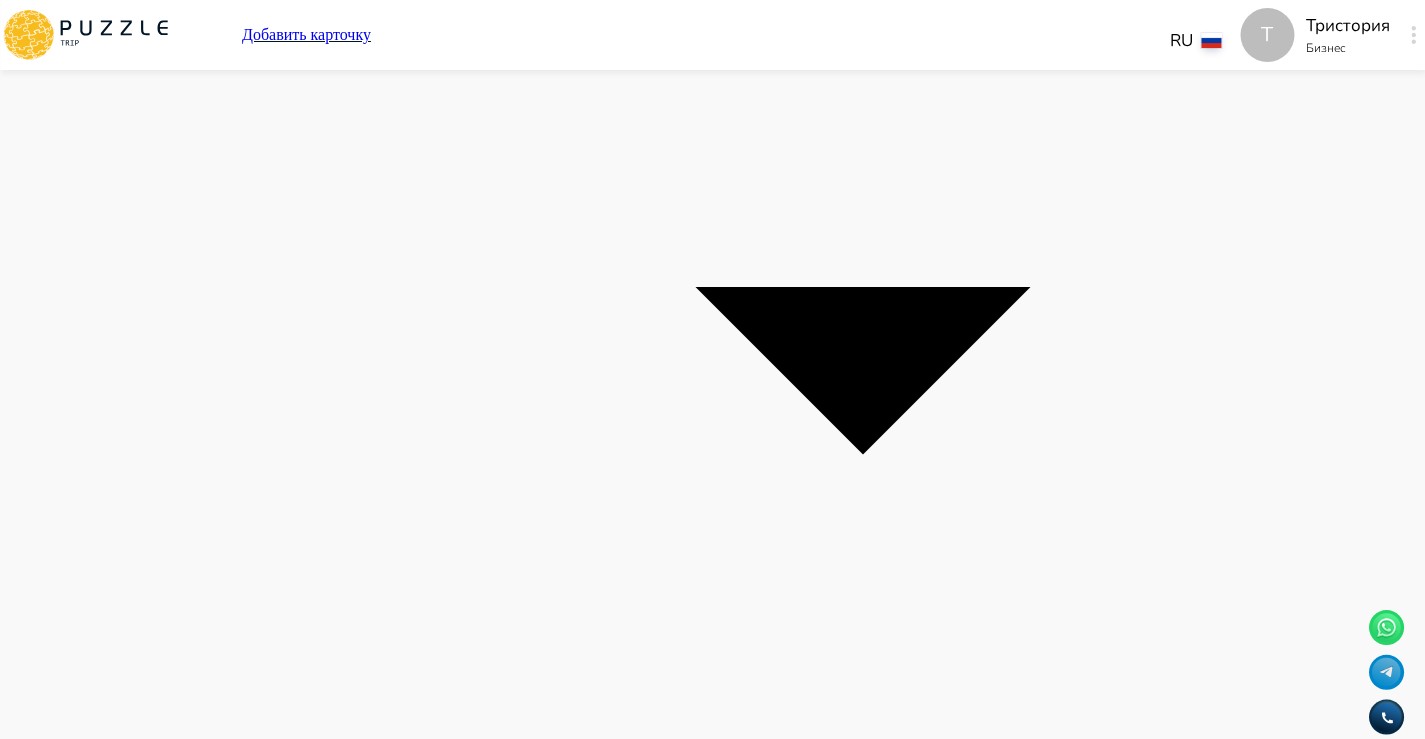 click 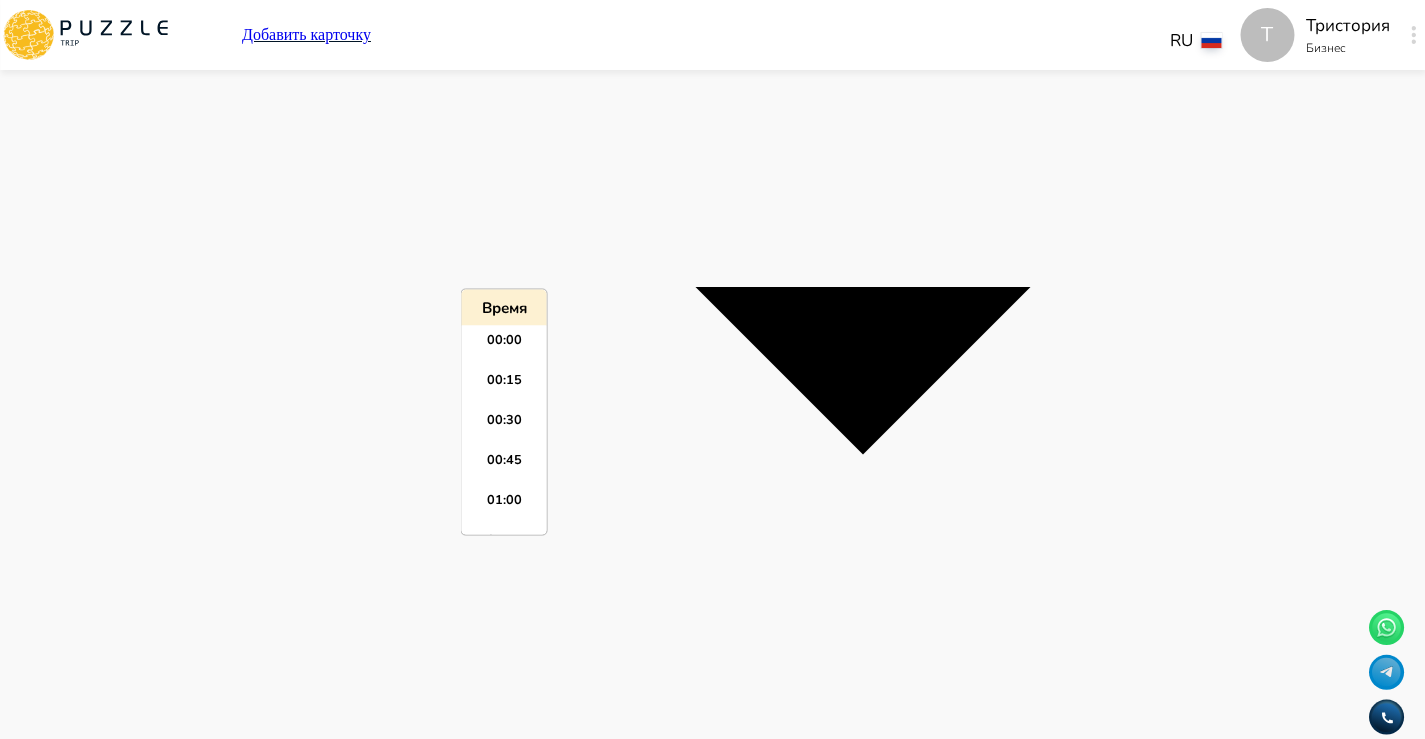 click at bounding box center [863, 8882] 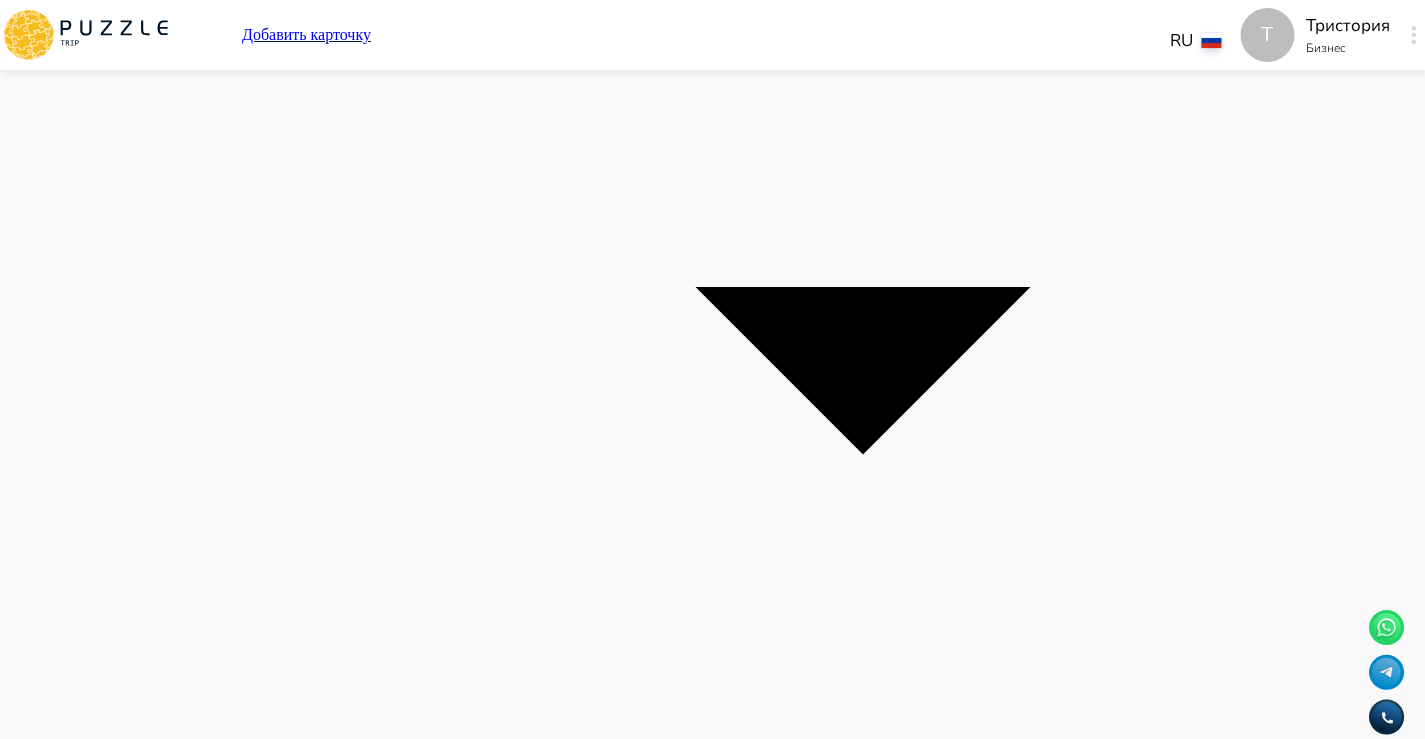 click on "Панель управления Управление профилем Управление услугами Отчеты Управление бронированиями Чат Мой кошелёк $ 0 Выплата   $0 Выйти" at bounding box center (287, 12495) 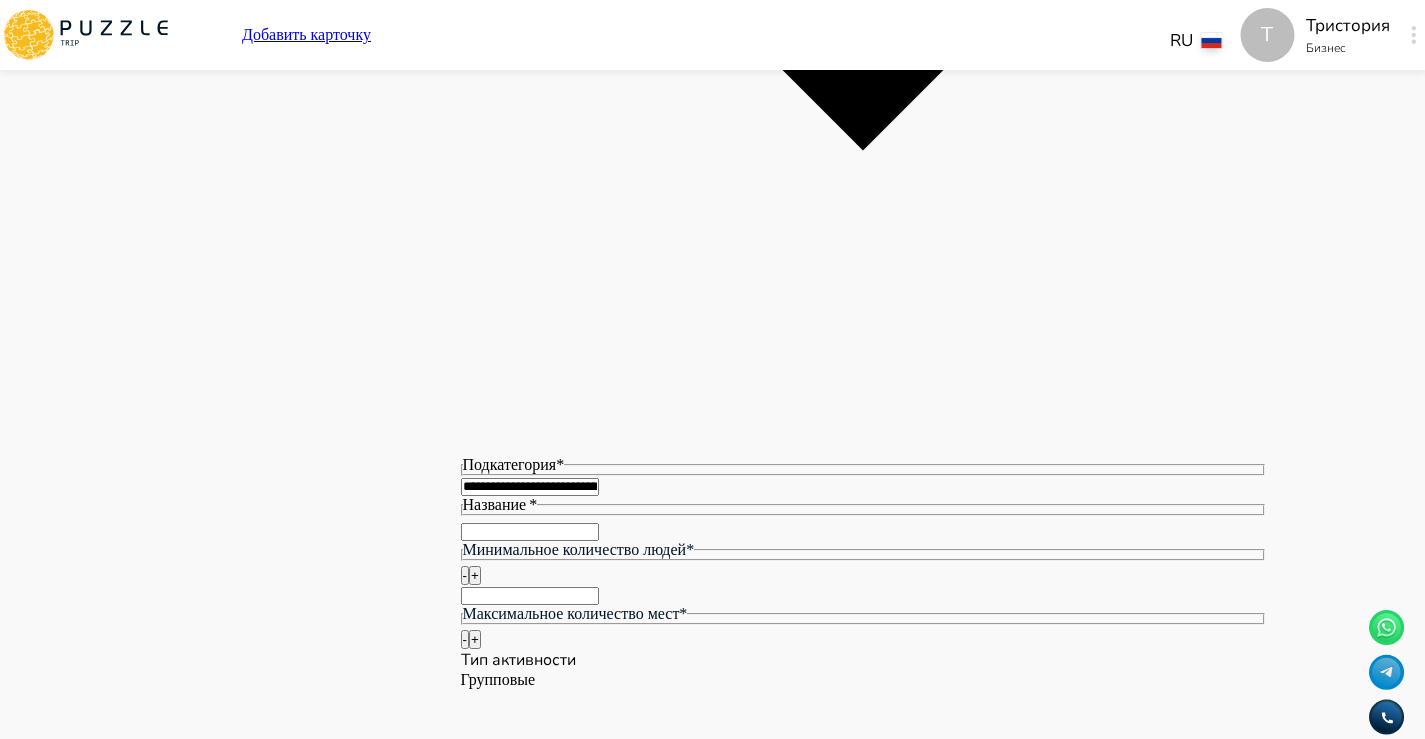 click at bounding box center (469, 8924) 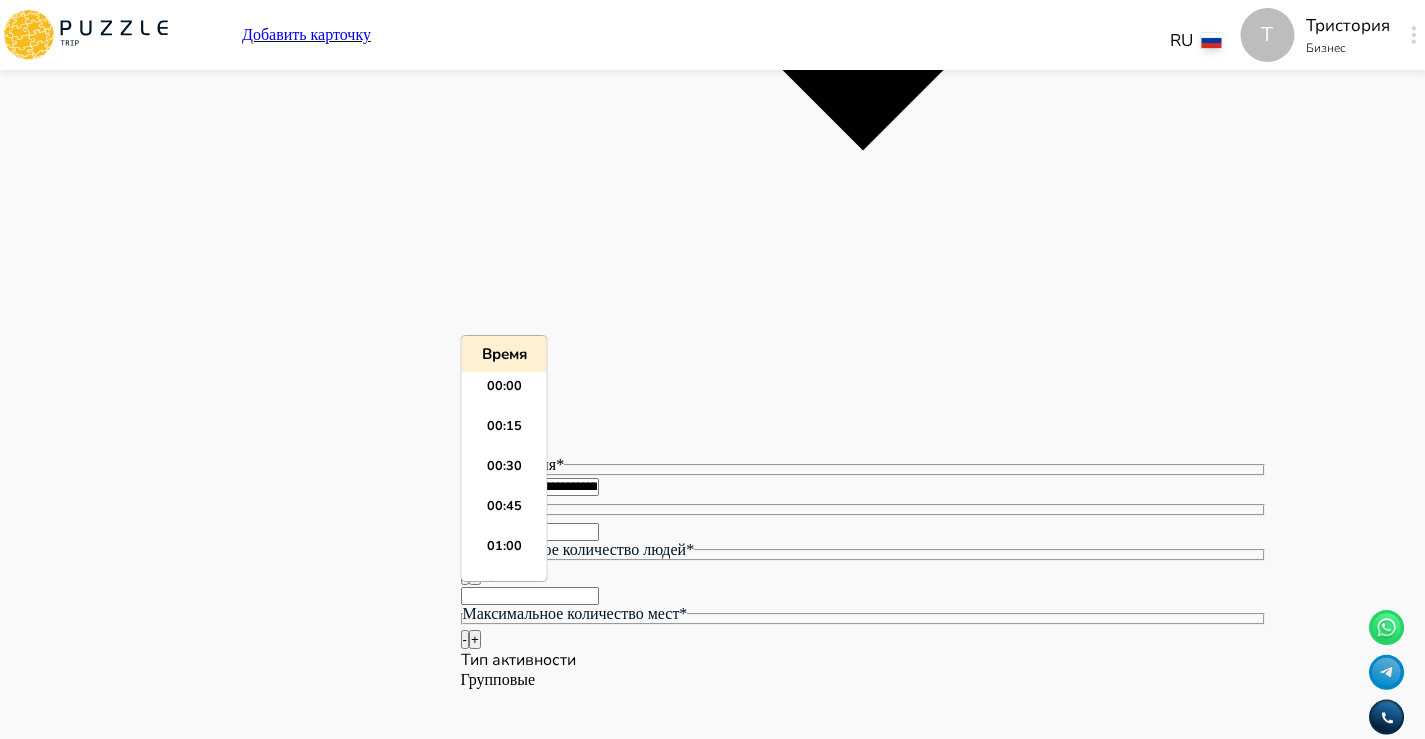 click at bounding box center (863, 8935) 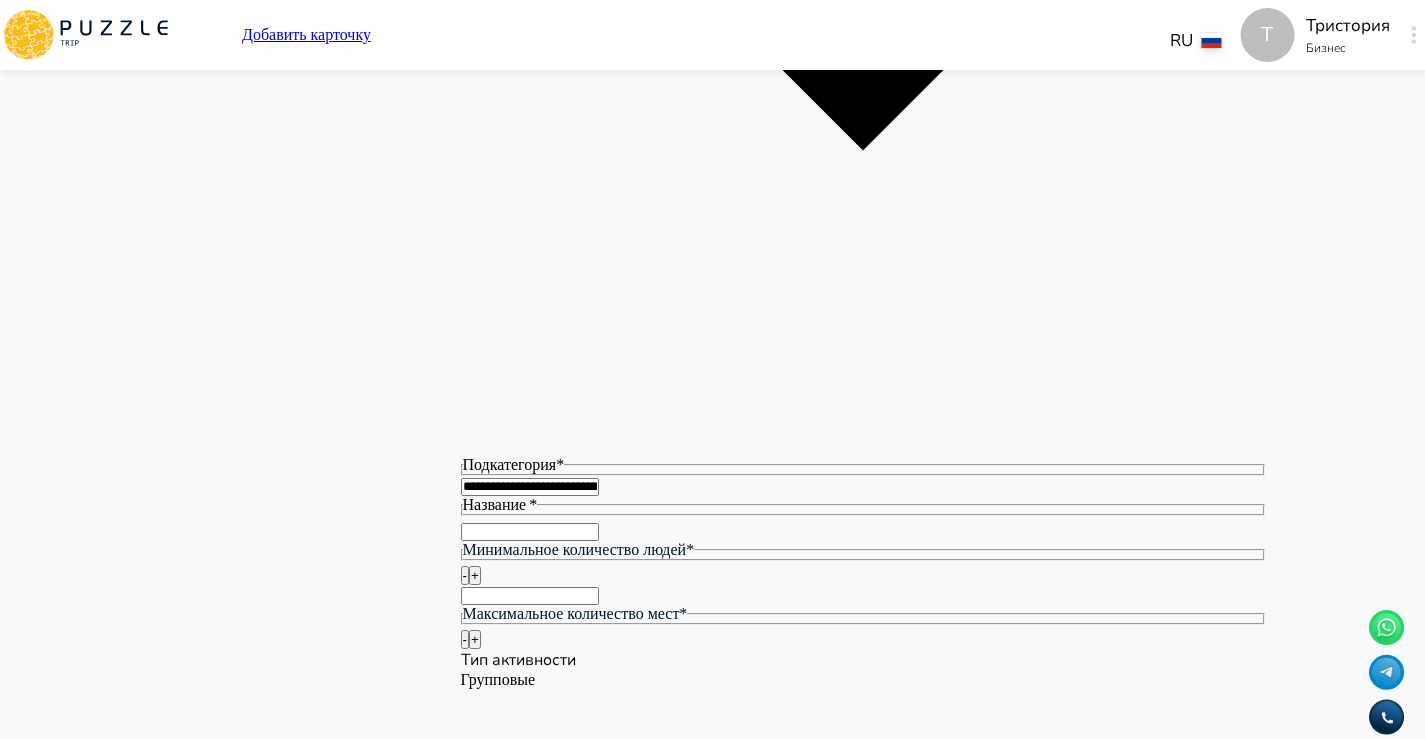 click on "Панель управления Управление профилем Управление услугами Отчеты Управление бронированиями Чат Мой кошелёк $ 0 Выплата   $0 Выйти" at bounding box center (287, 12223) 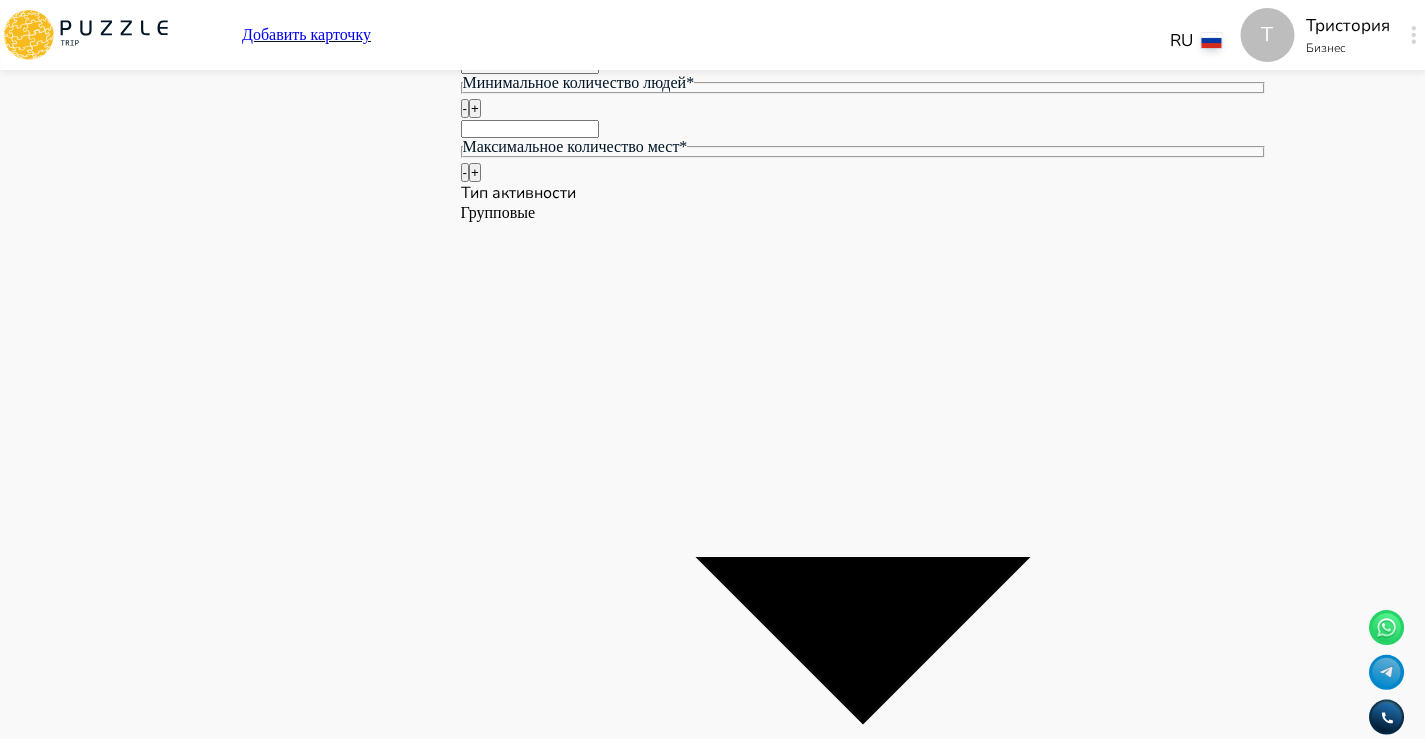 click 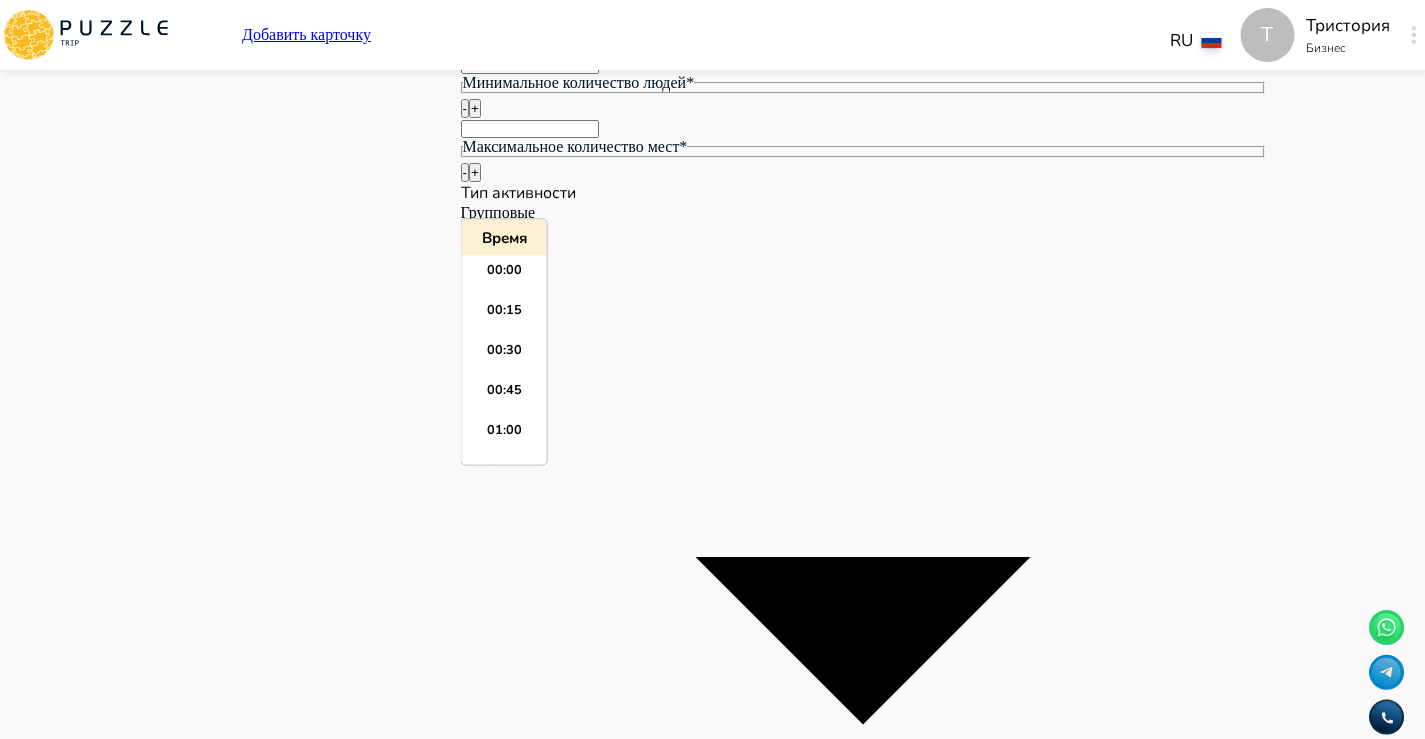 click at bounding box center [863, 8825] 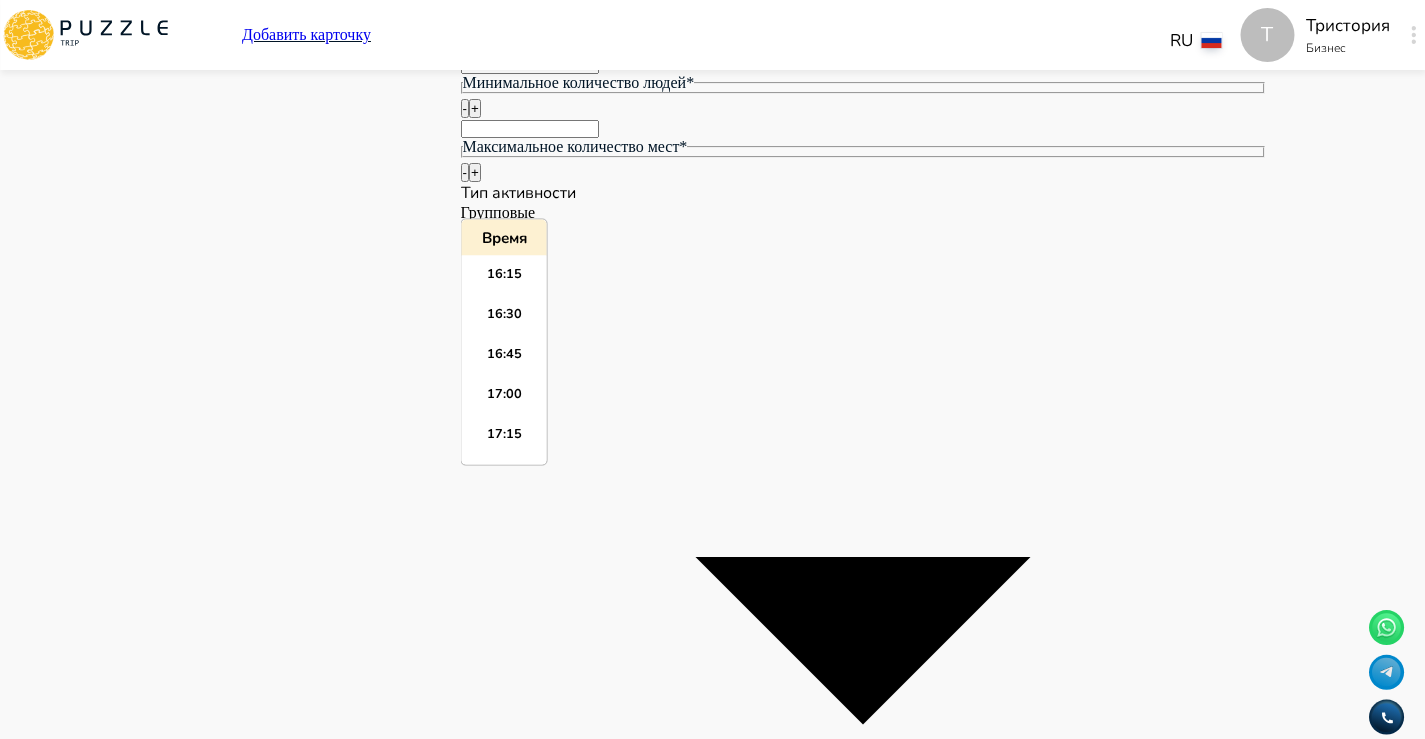 click on "Панель управления Управление профилем Управление услугами Отчеты Управление бронированиями Чат Мой кошелёк $ 0 Выплата   $0 Выйти" at bounding box center [287, 11788] 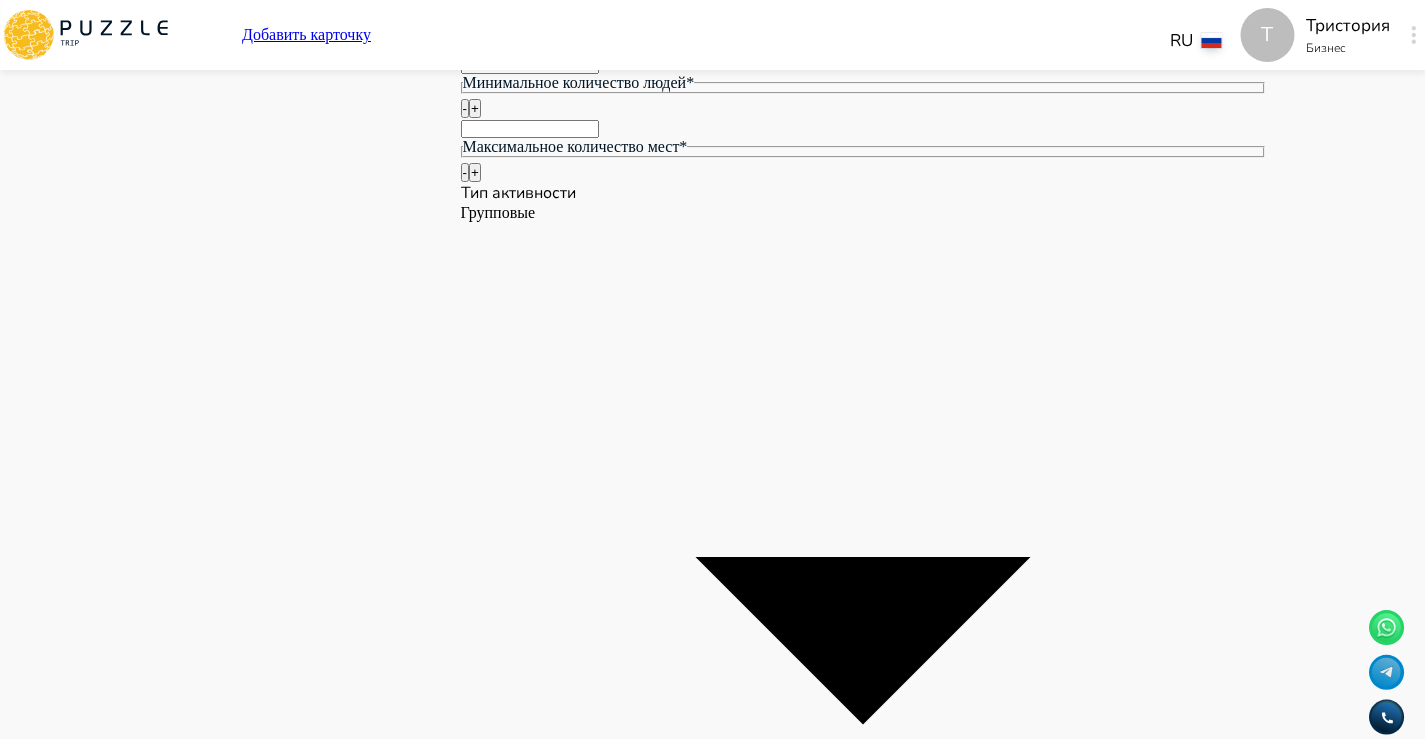 click at bounding box center [469, 8878] 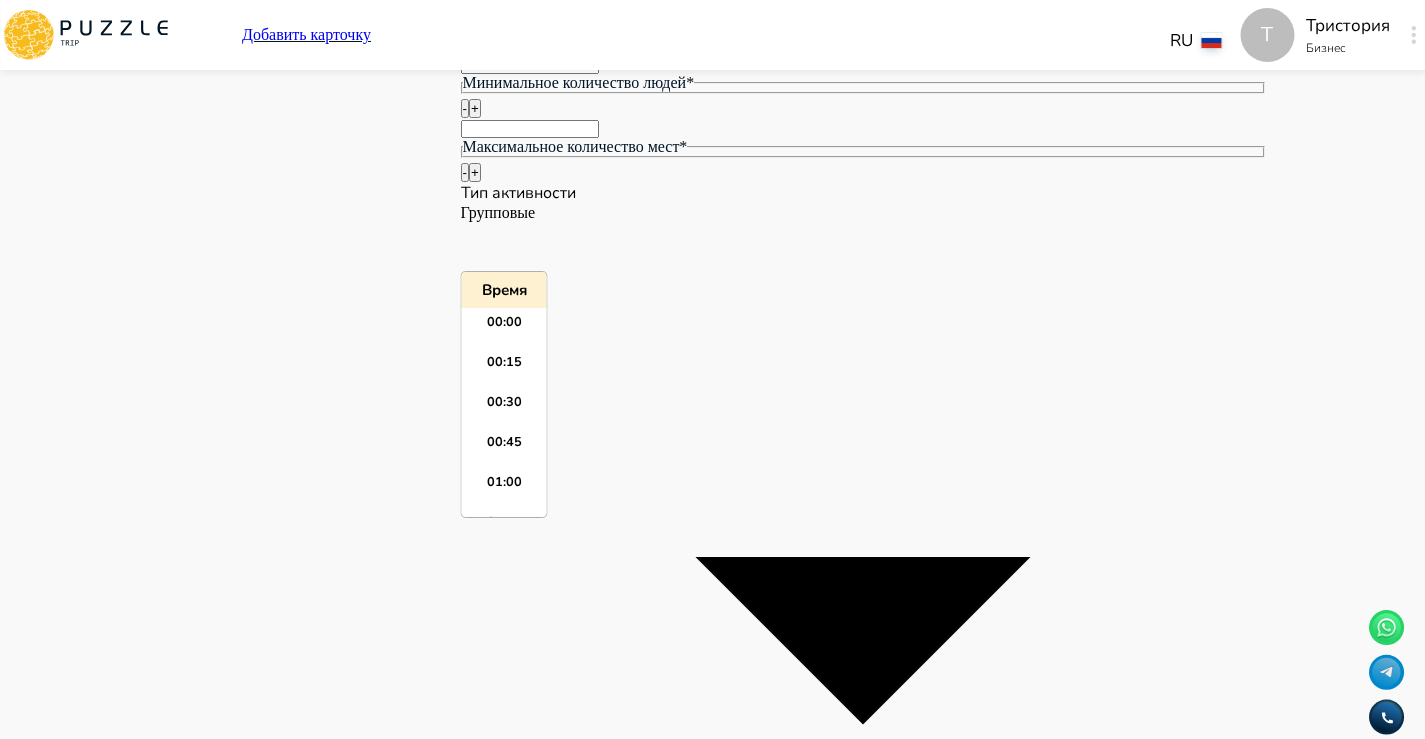 click at bounding box center (863, 8889) 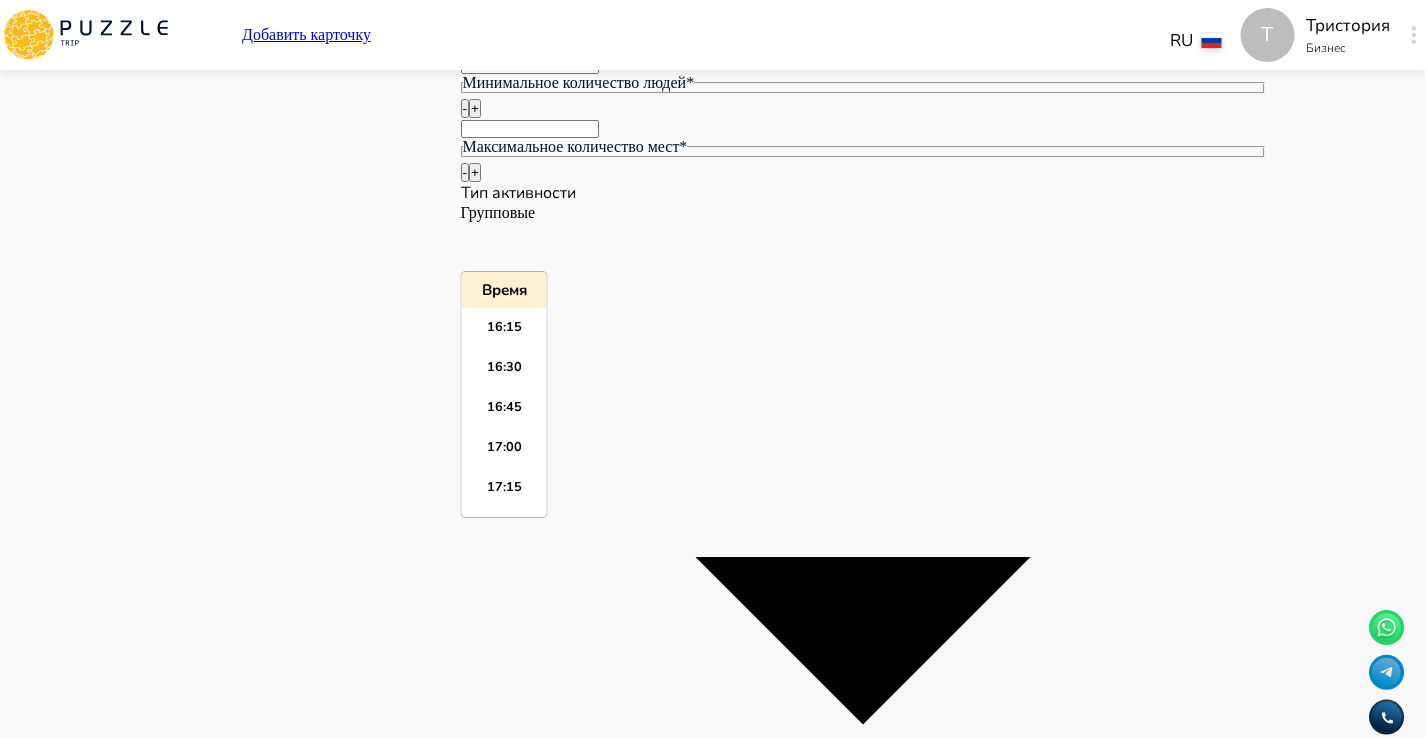 click at bounding box center [863, 8889] 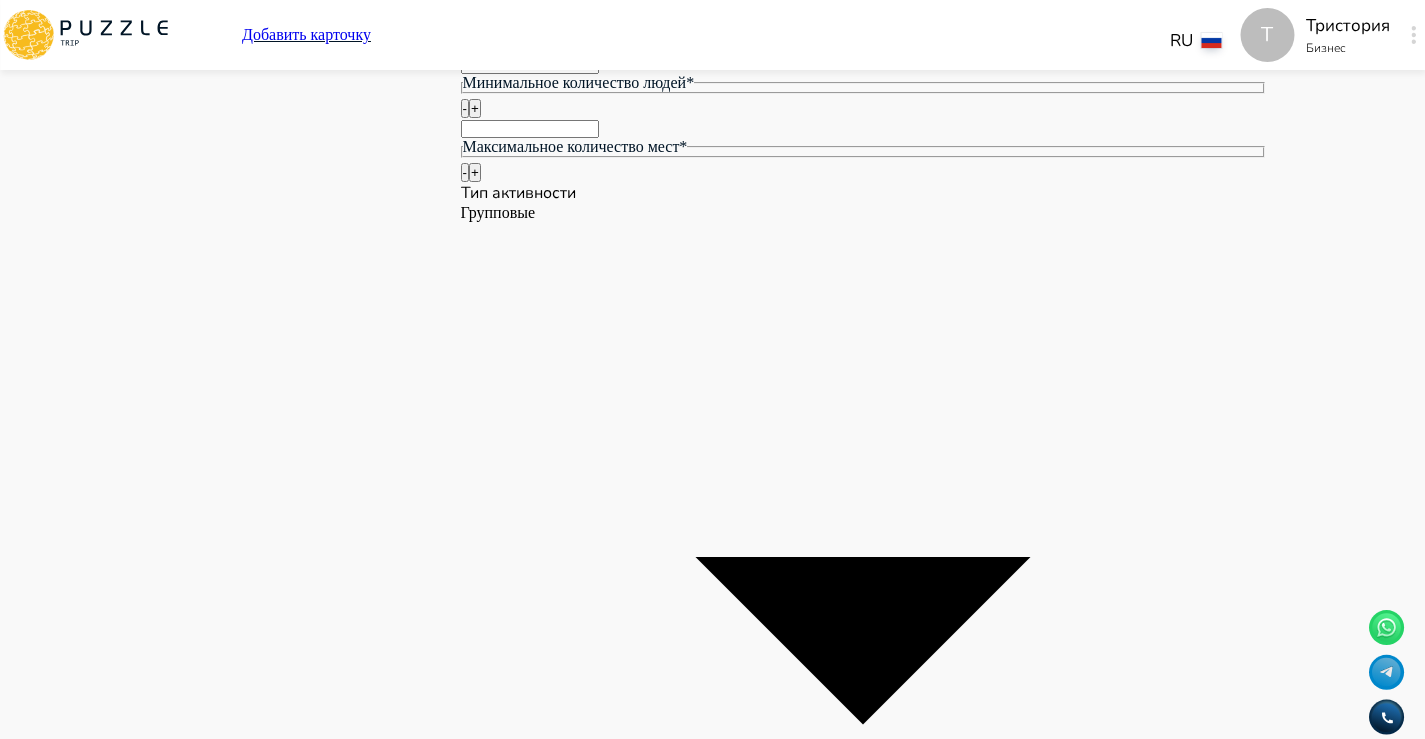 click on "Панель управления Управление профилем Управление услугами Отчеты Управление бронированиями Чат Мой кошелёк $ 0 Выплата   $0 Выйти" at bounding box center (287, 11820) 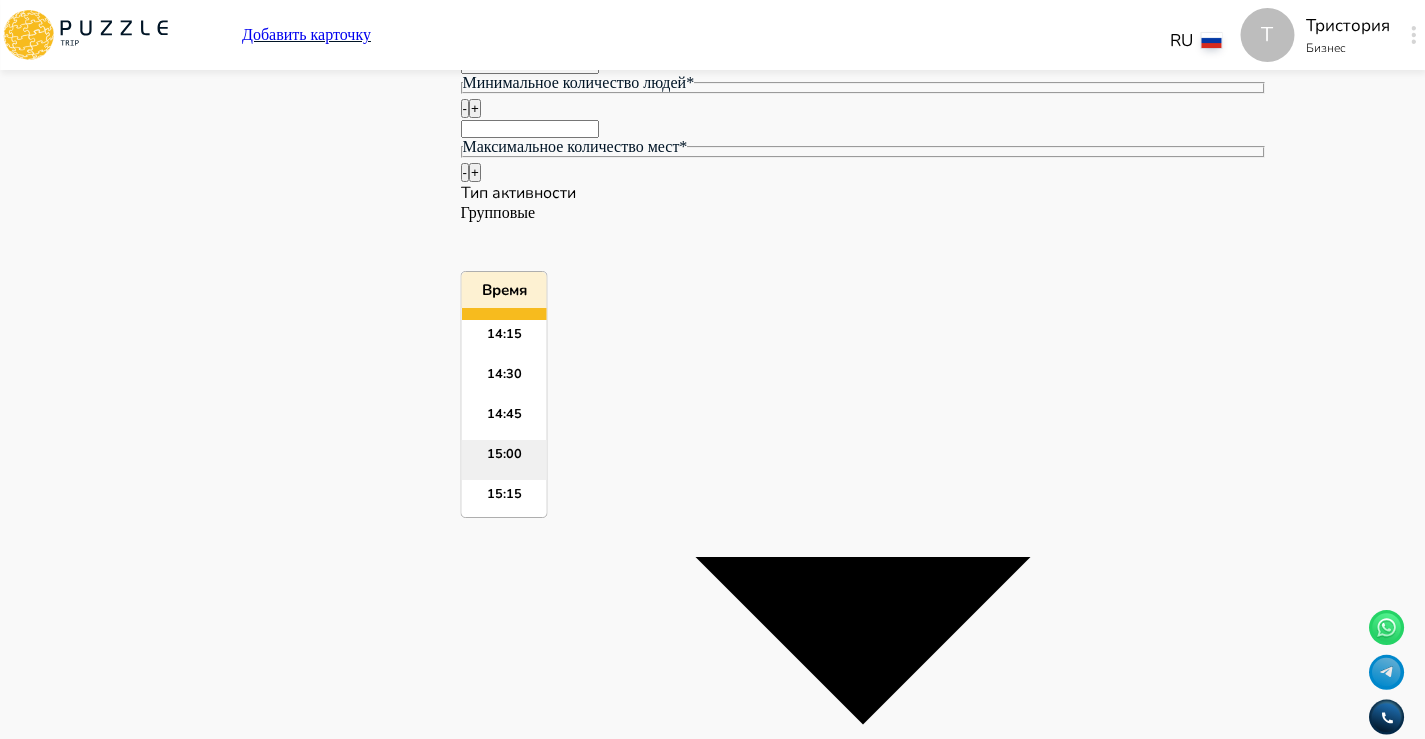click on "15:00" at bounding box center (504, 460) 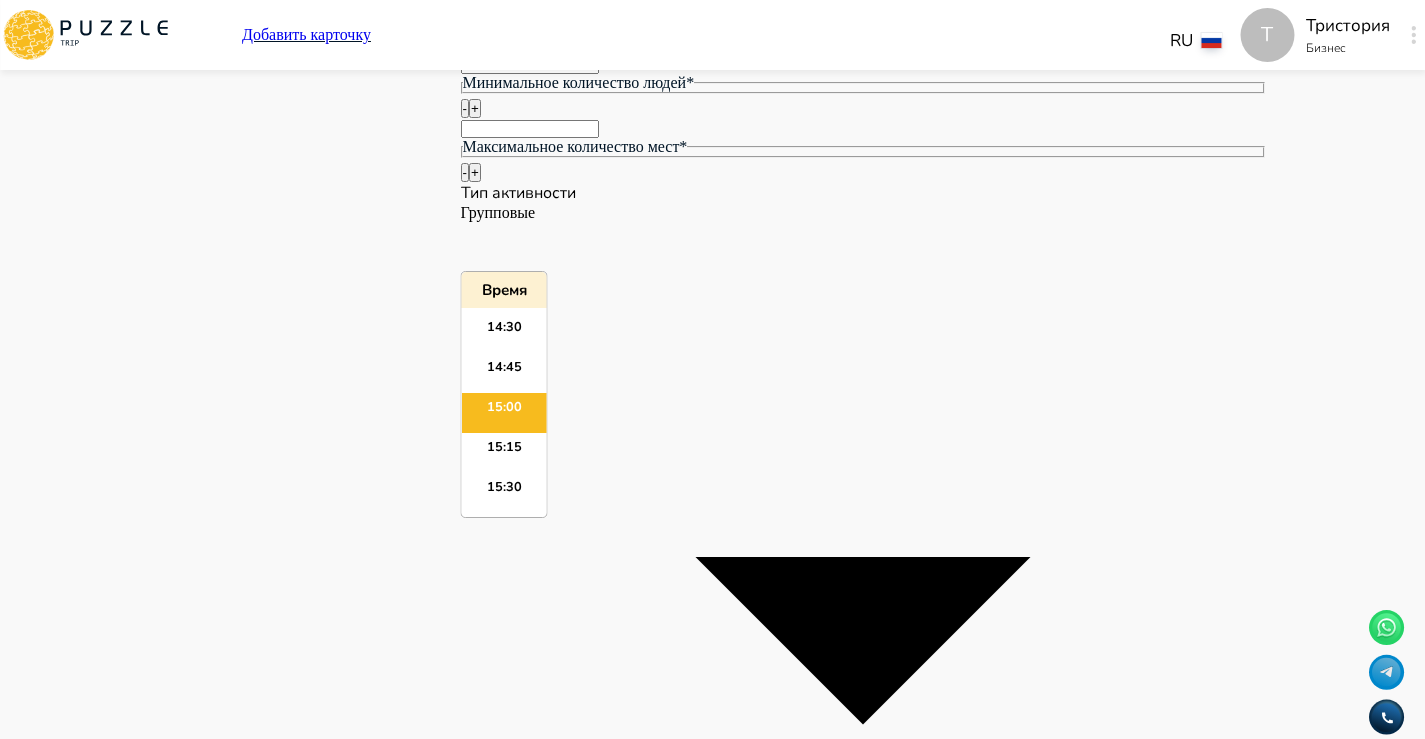 drag, startPoint x: 543, startPoint y: 558, endPoint x: 483, endPoint y: 557, distance: 60.00833 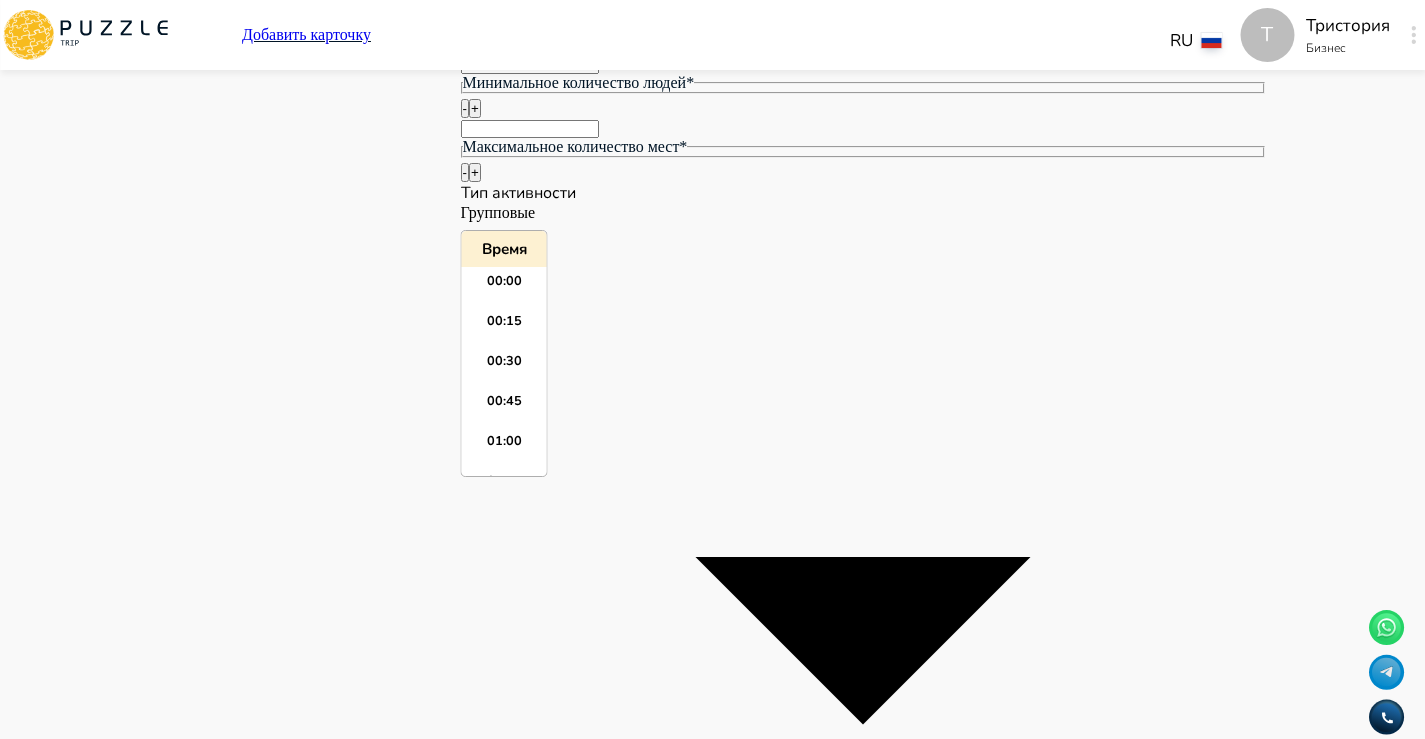 click at bounding box center [863, 8532] 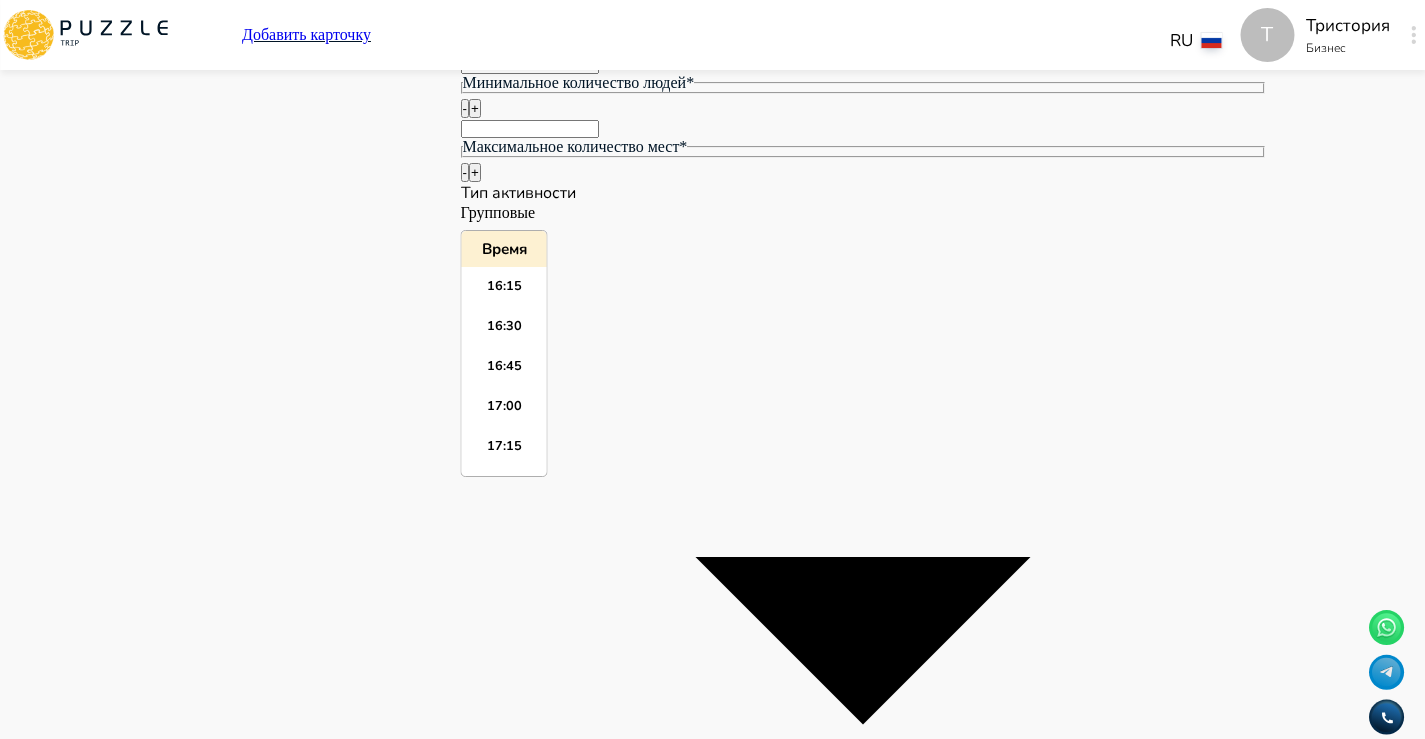click on "Панель управления Управление профилем Управление услугами Отчеты Управление бронированиями Чат Мой кошелёк $ 0 Выплата   $0 Выйти" at bounding box center (287, 11852) 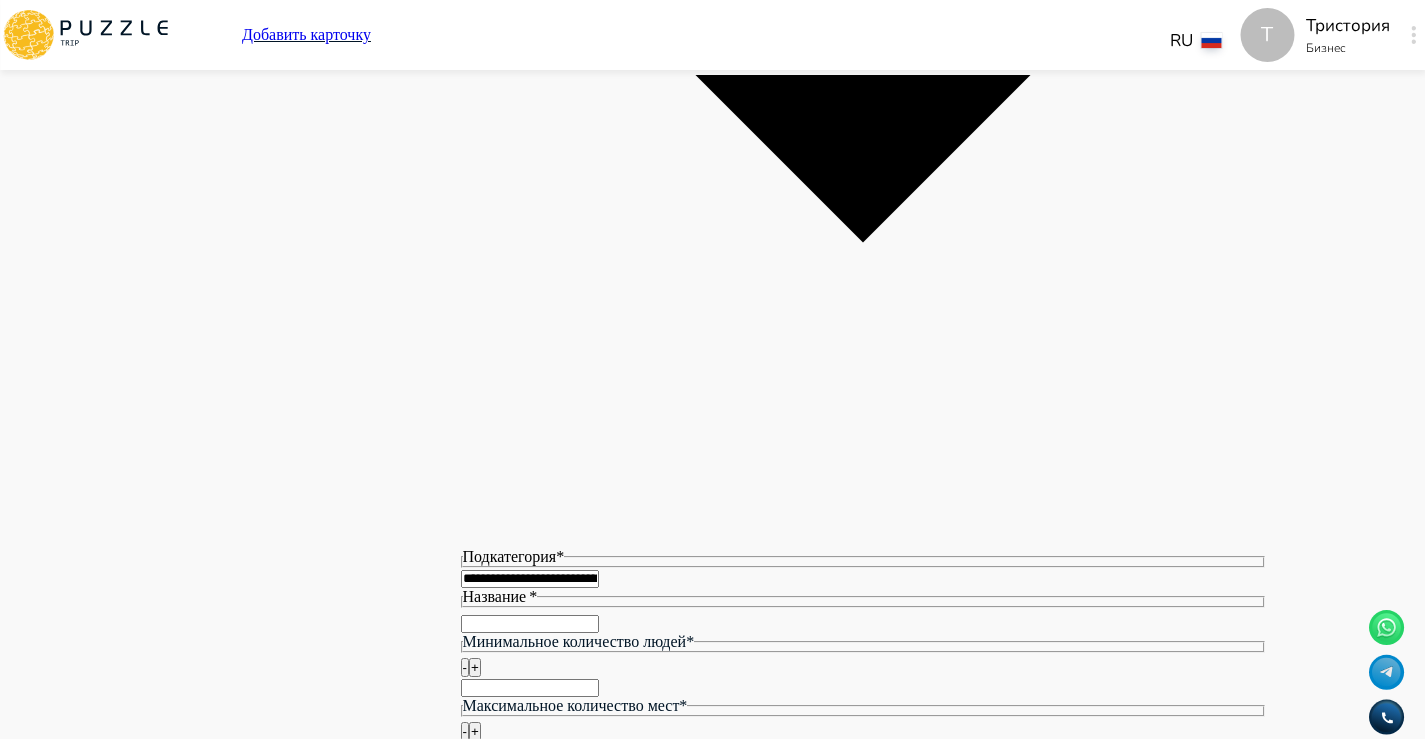 scroll, scrollTop: 2821, scrollLeft: 0, axis: vertical 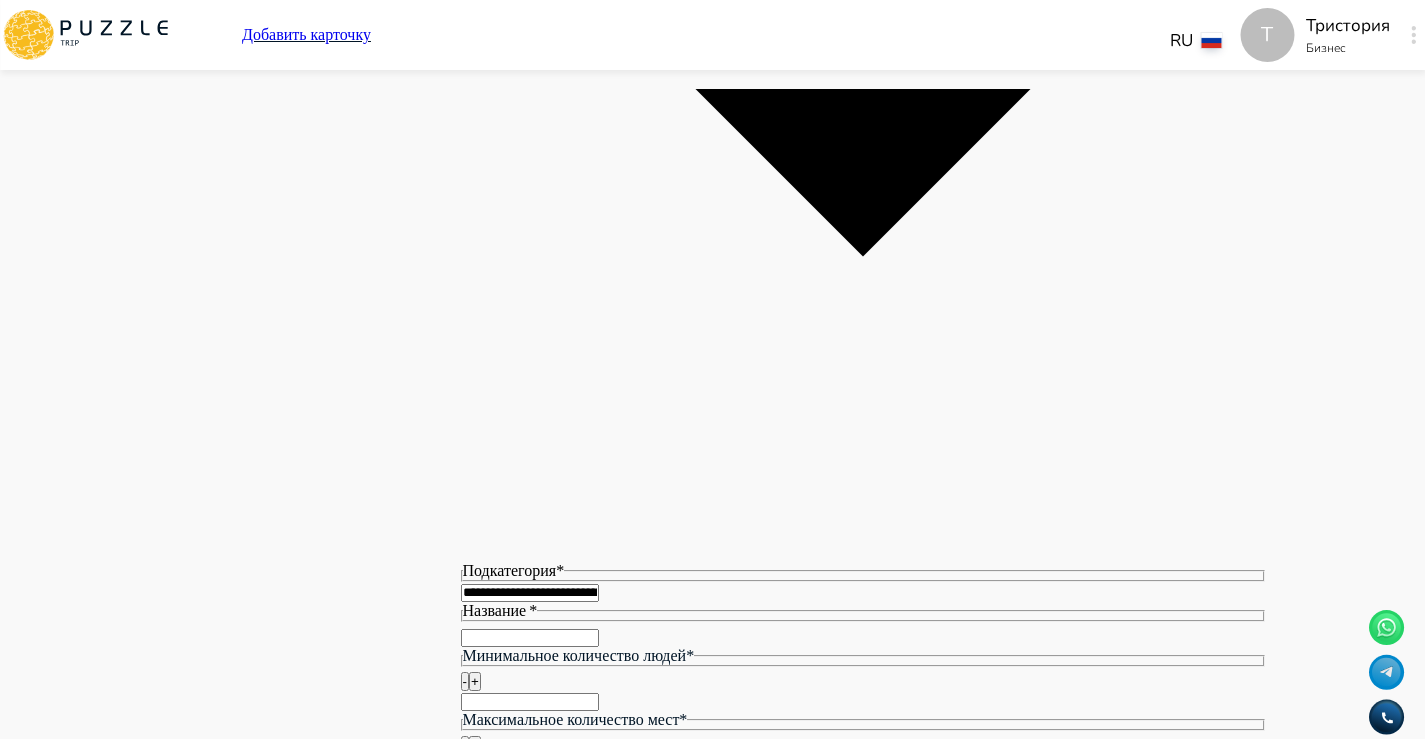 click 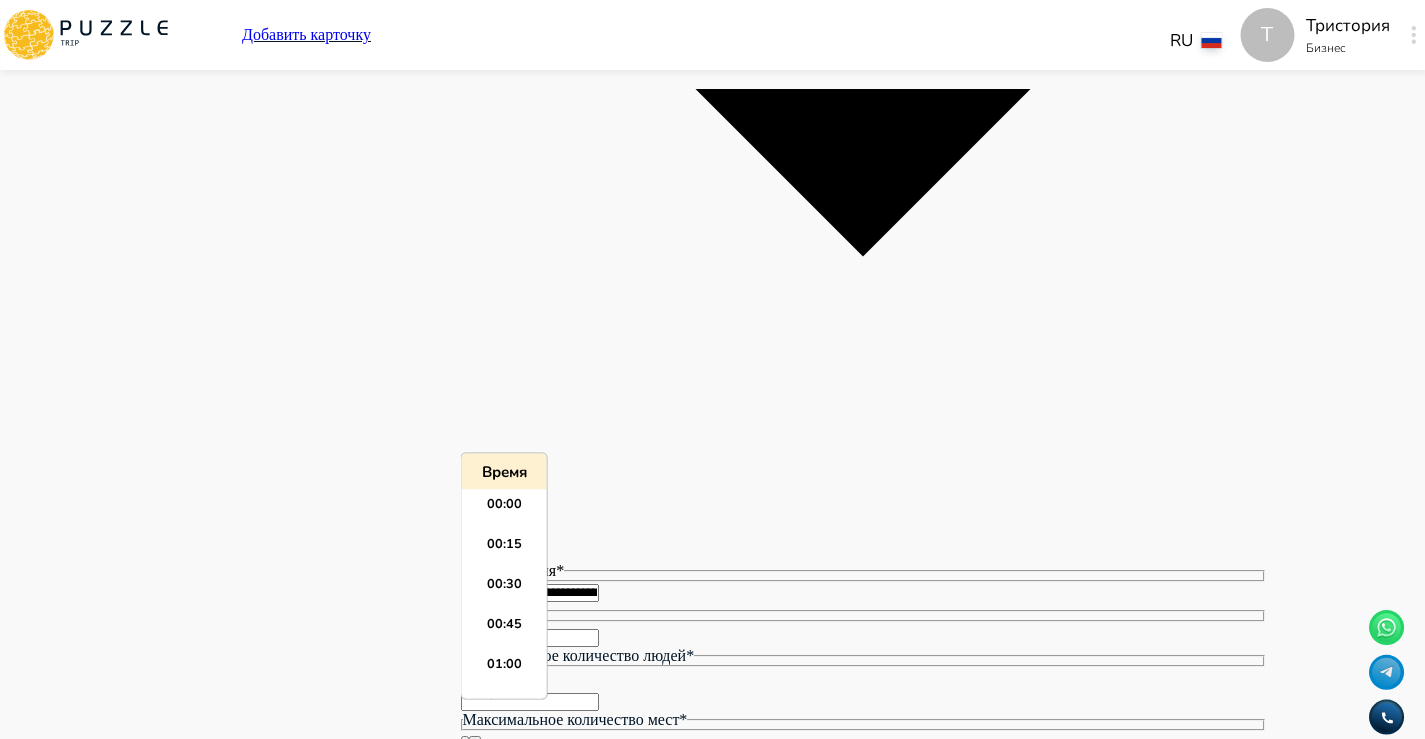 scroll, scrollTop: 2595, scrollLeft: 0, axis: vertical 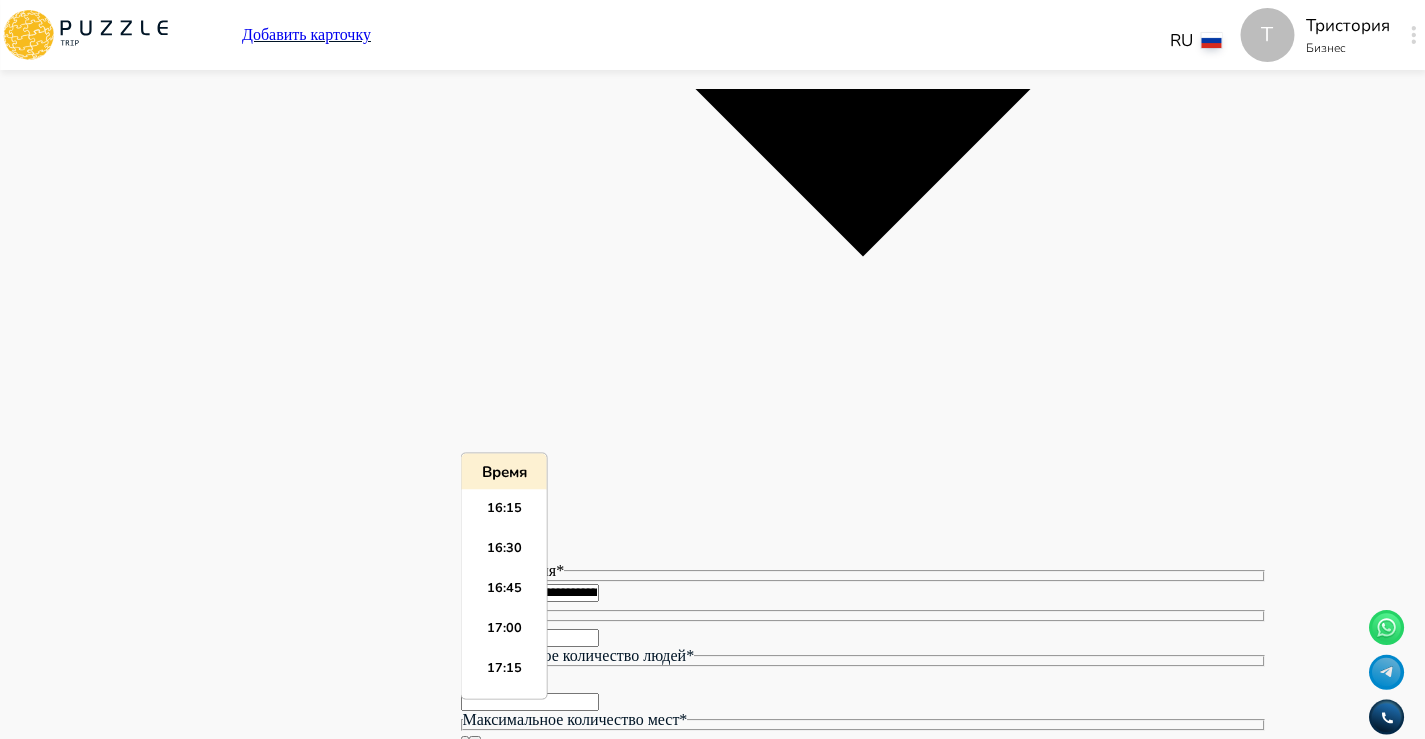 paste on "*****" 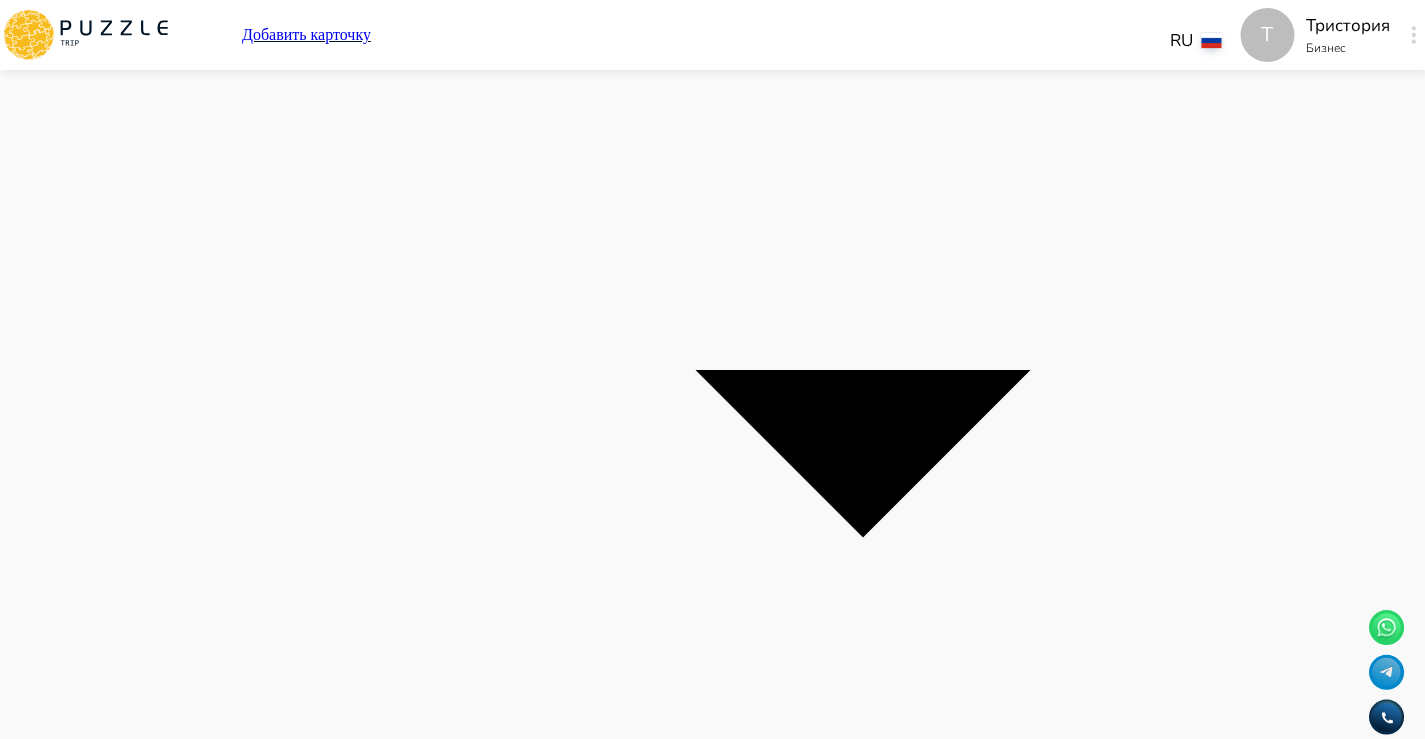 scroll, scrollTop: 2491, scrollLeft: 0, axis: vertical 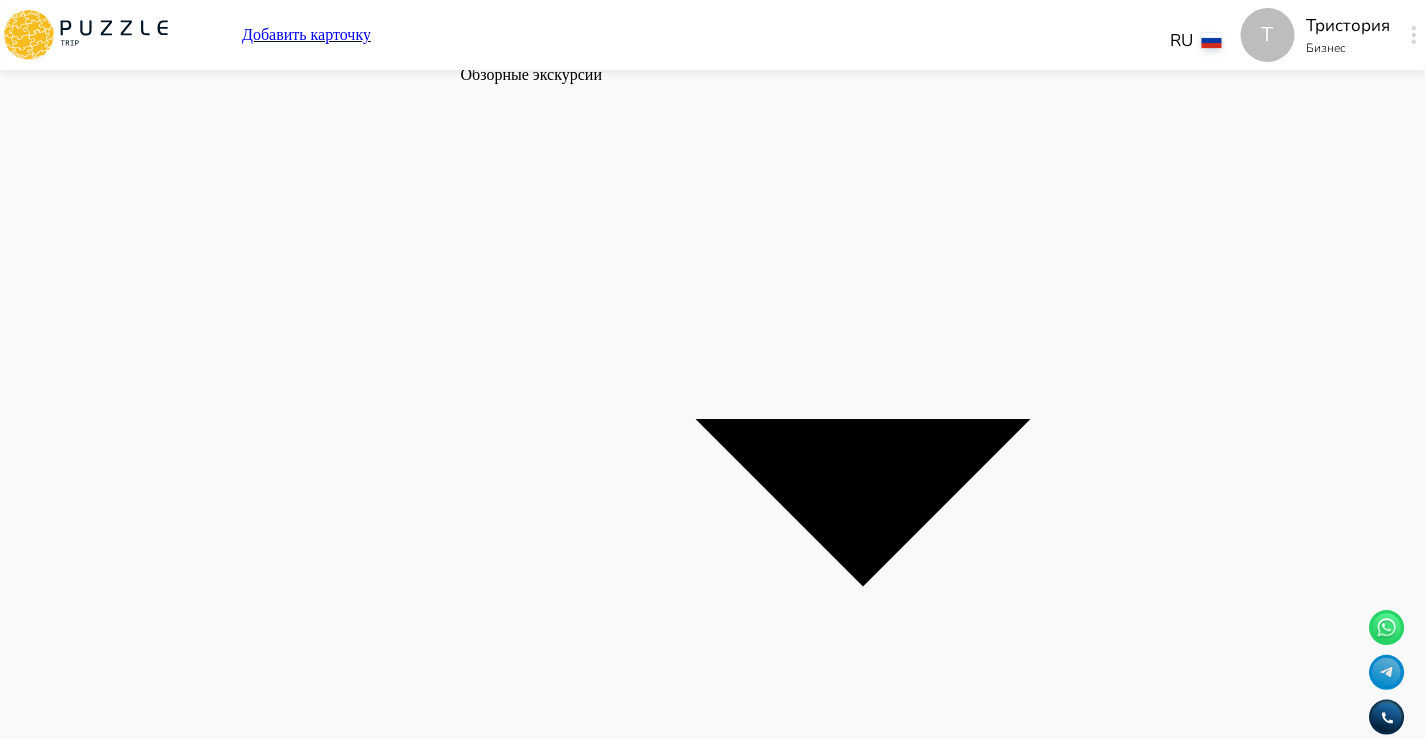 click at bounding box center [469, 8710] 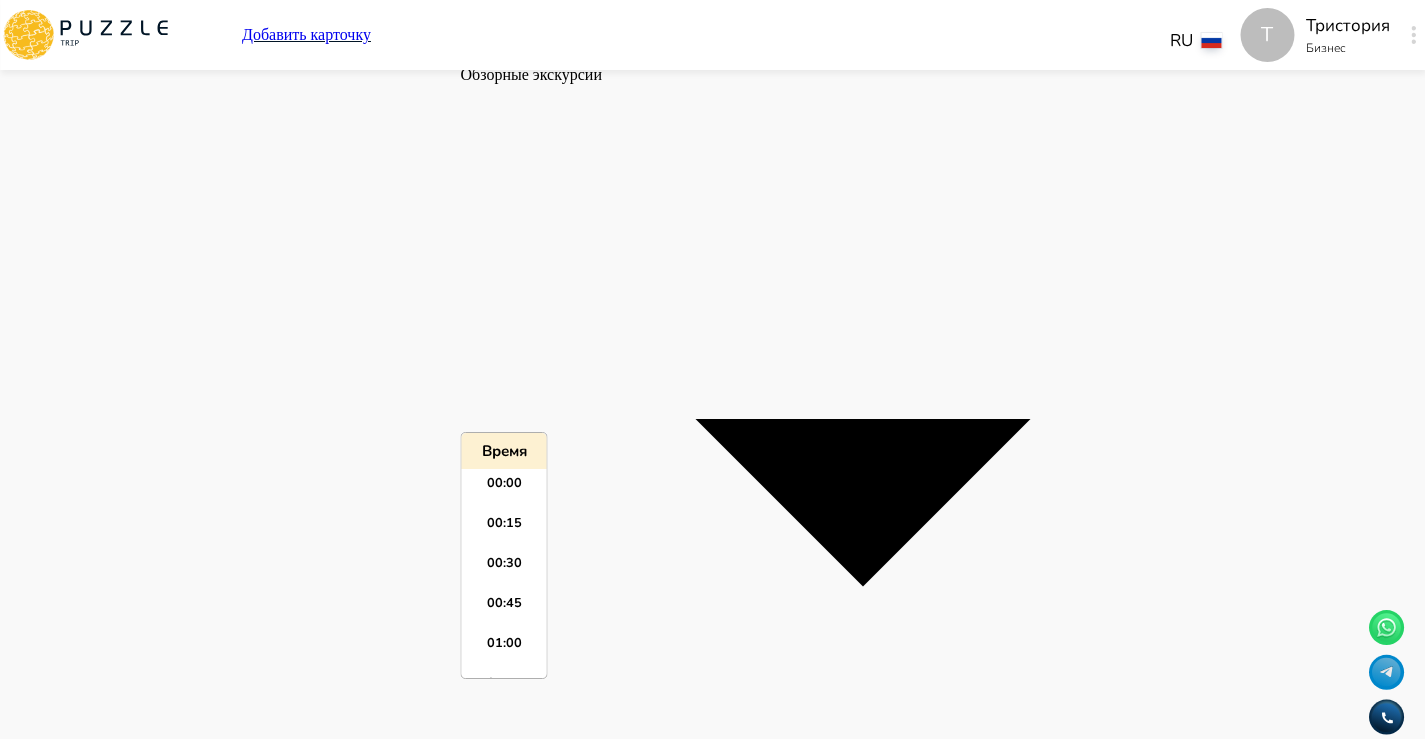 click at bounding box center [863, 8721] 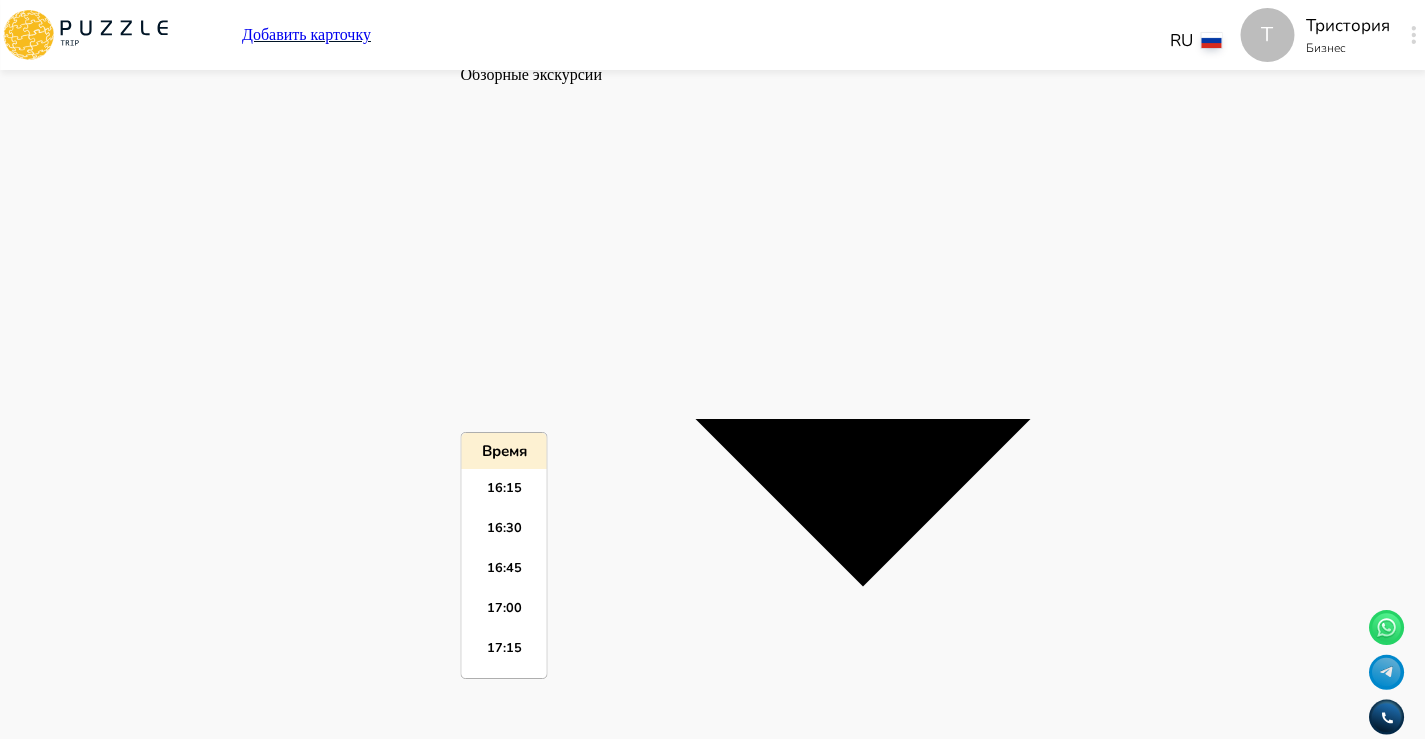 click on "Панель управления Управление профилем Управление услугами Отчеты Управление бронированиями Чат Мой кошелёк $ 0 Выплата   $0 Выйти" at bounding box center (287, 12819) 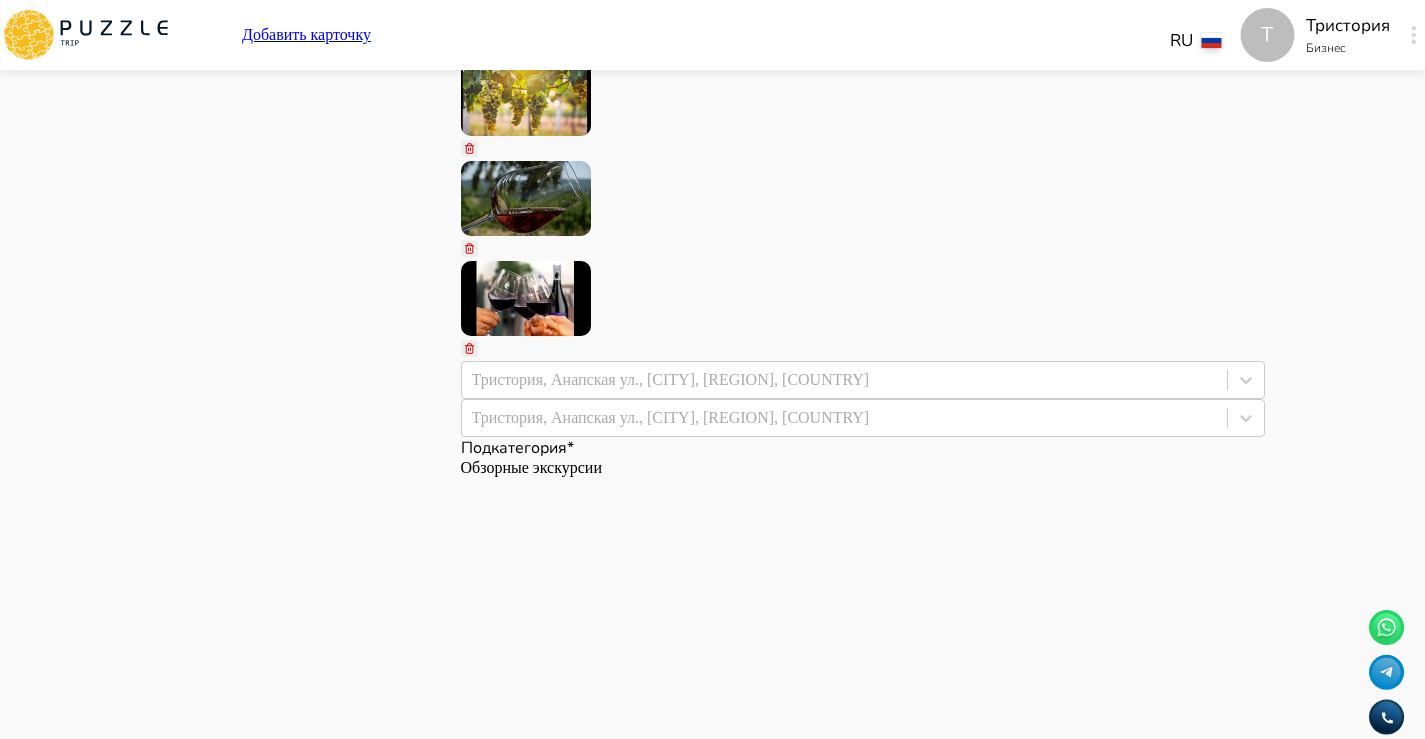click 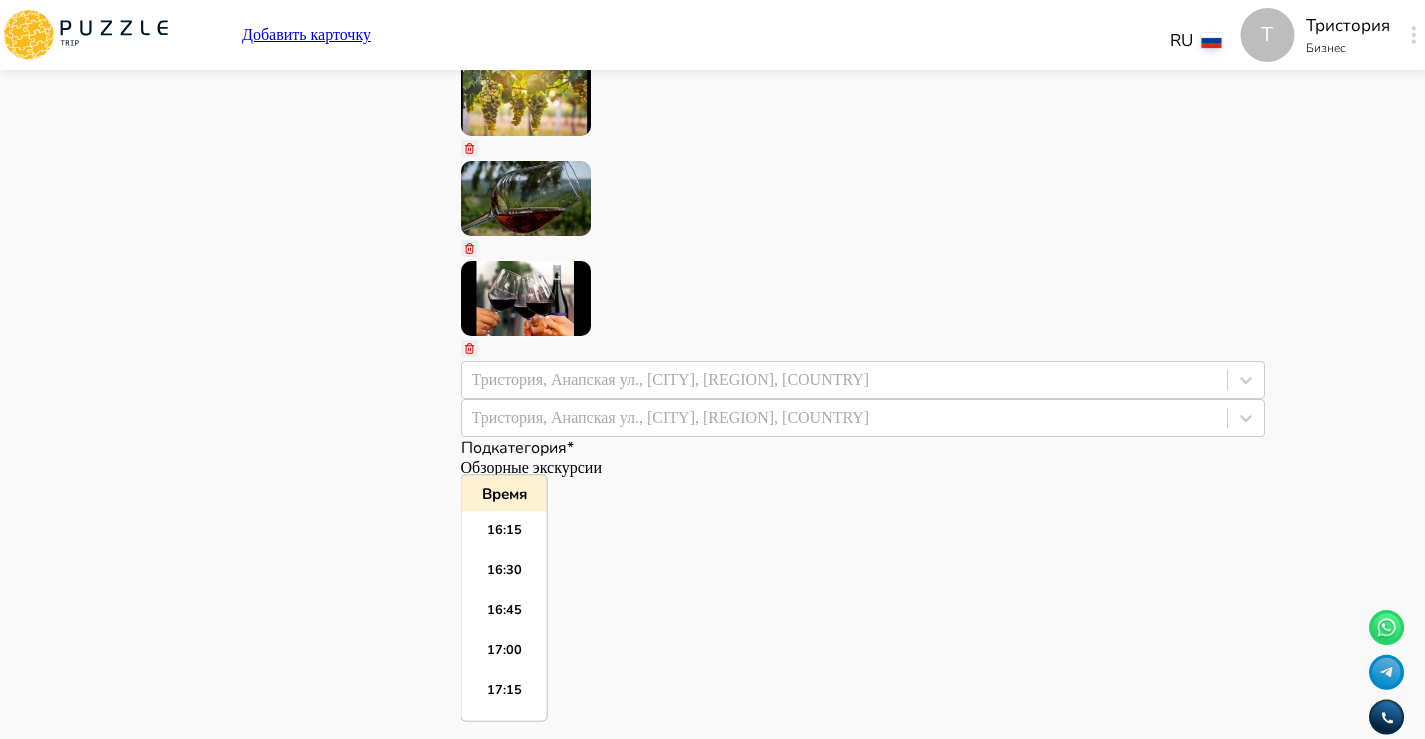 paste on "*****" 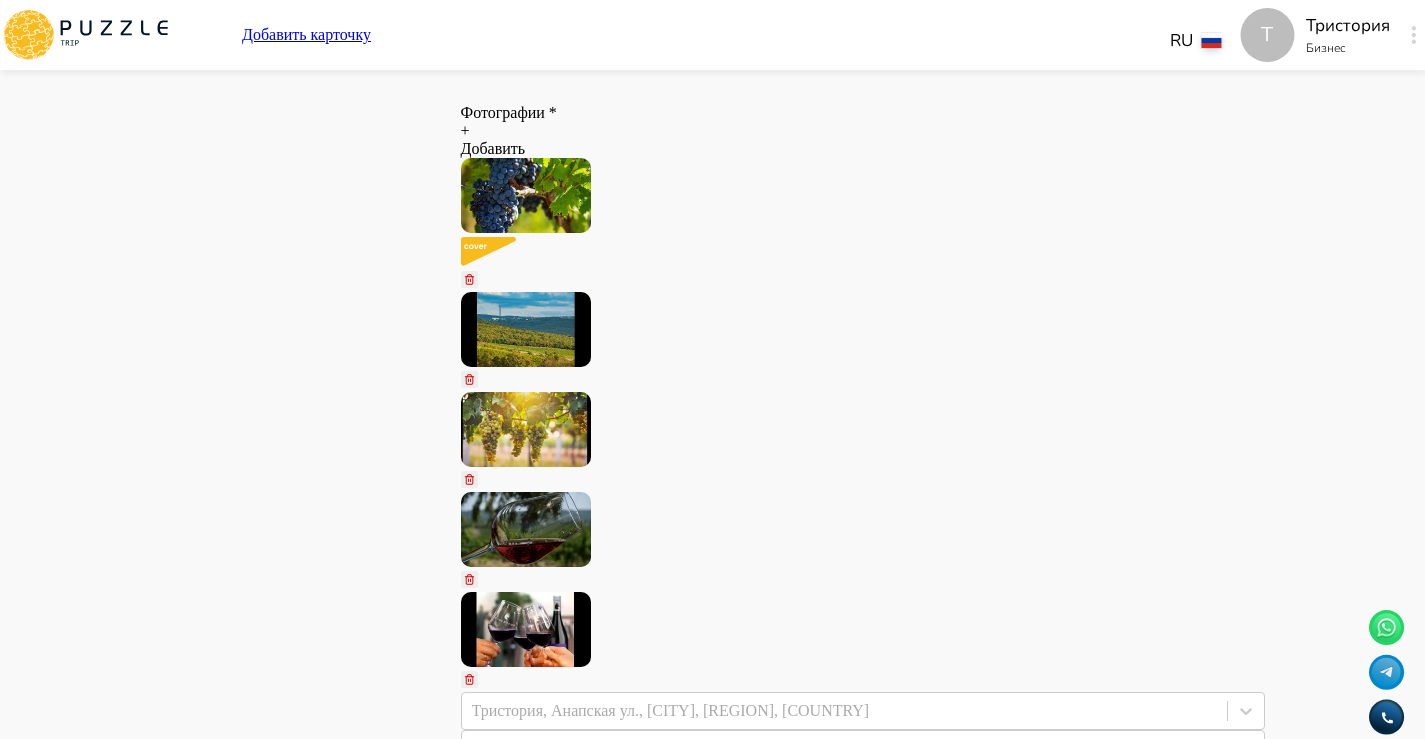 click 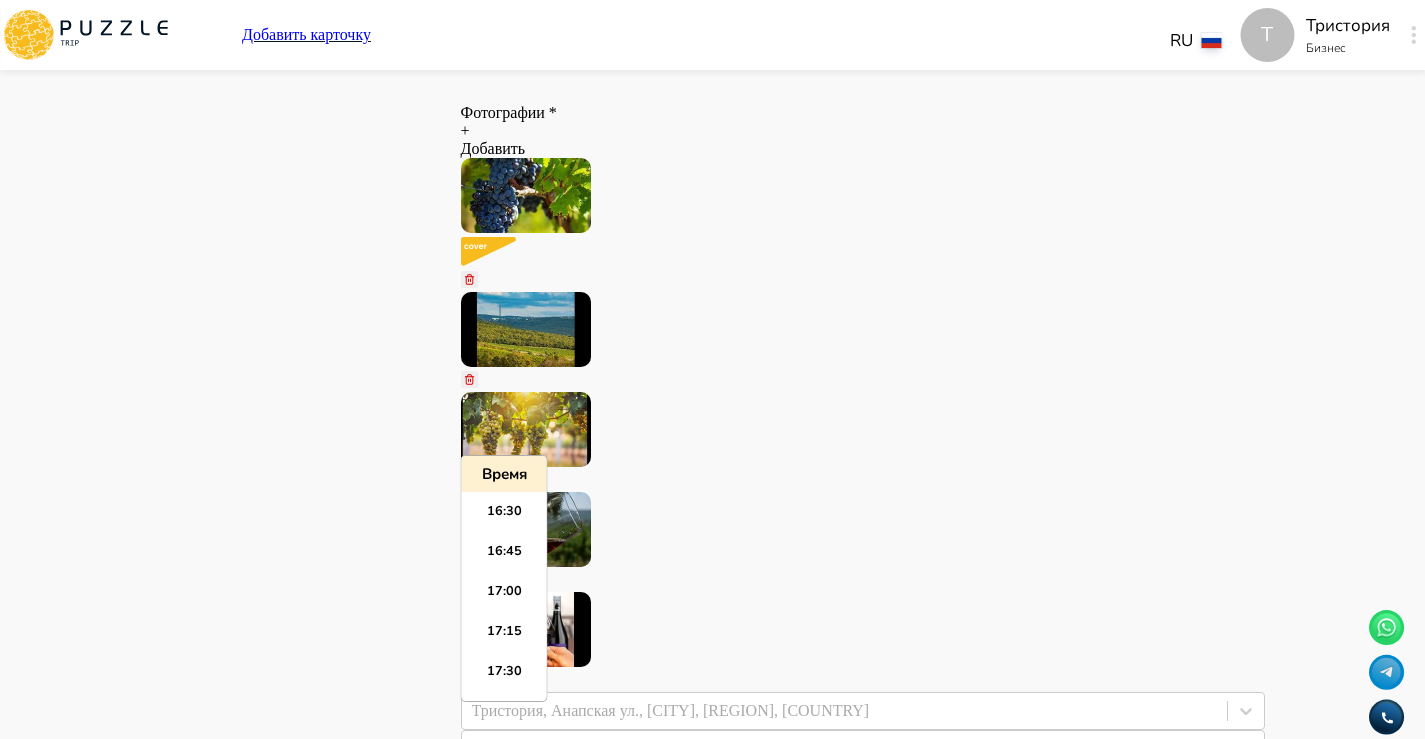 paste on "*****" 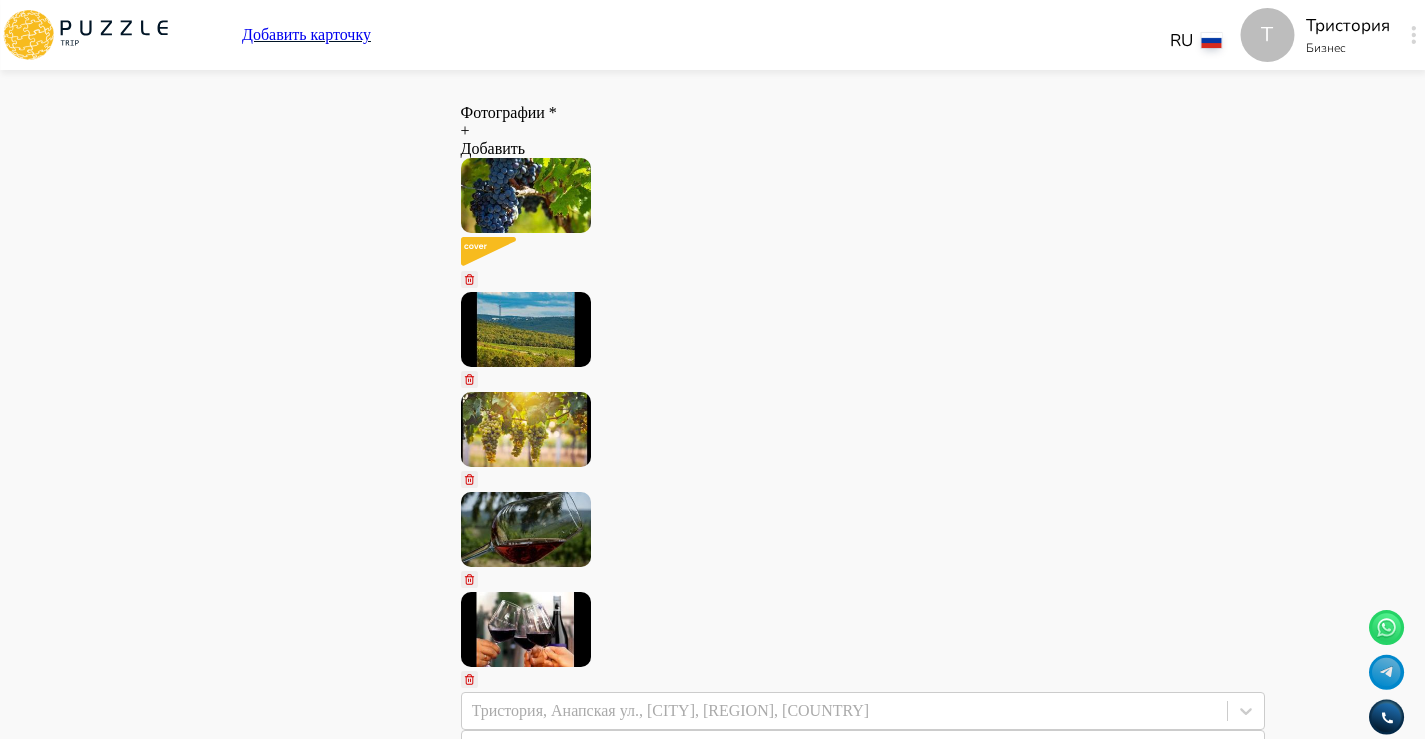 click on "Панель управления Управление профилем Управление услугами Отчеты Управление бронированиями Чат Мой кошелёк $ 0 Выплата   $0 Выйти" at bounding box center (287, 13607) 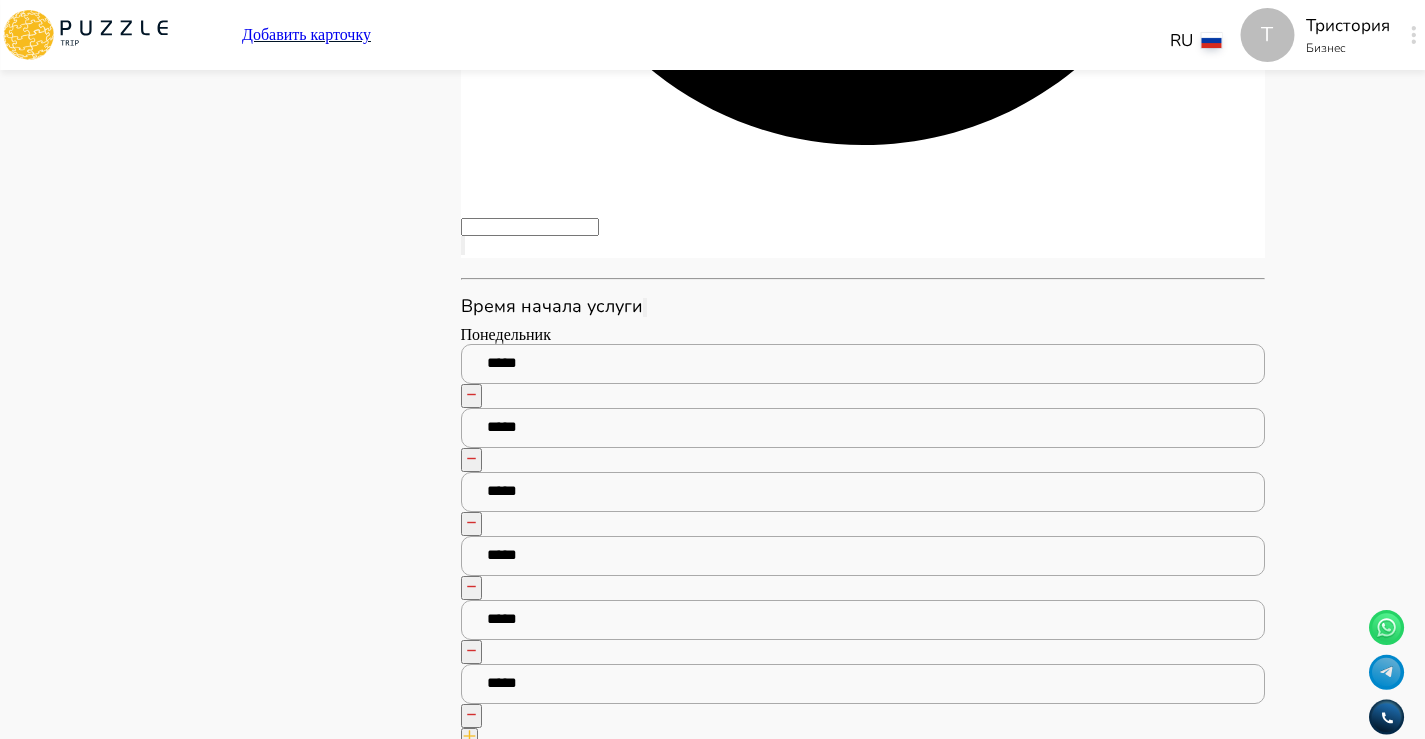 click on "Опубликовать" at bounding box center [506, 21247] 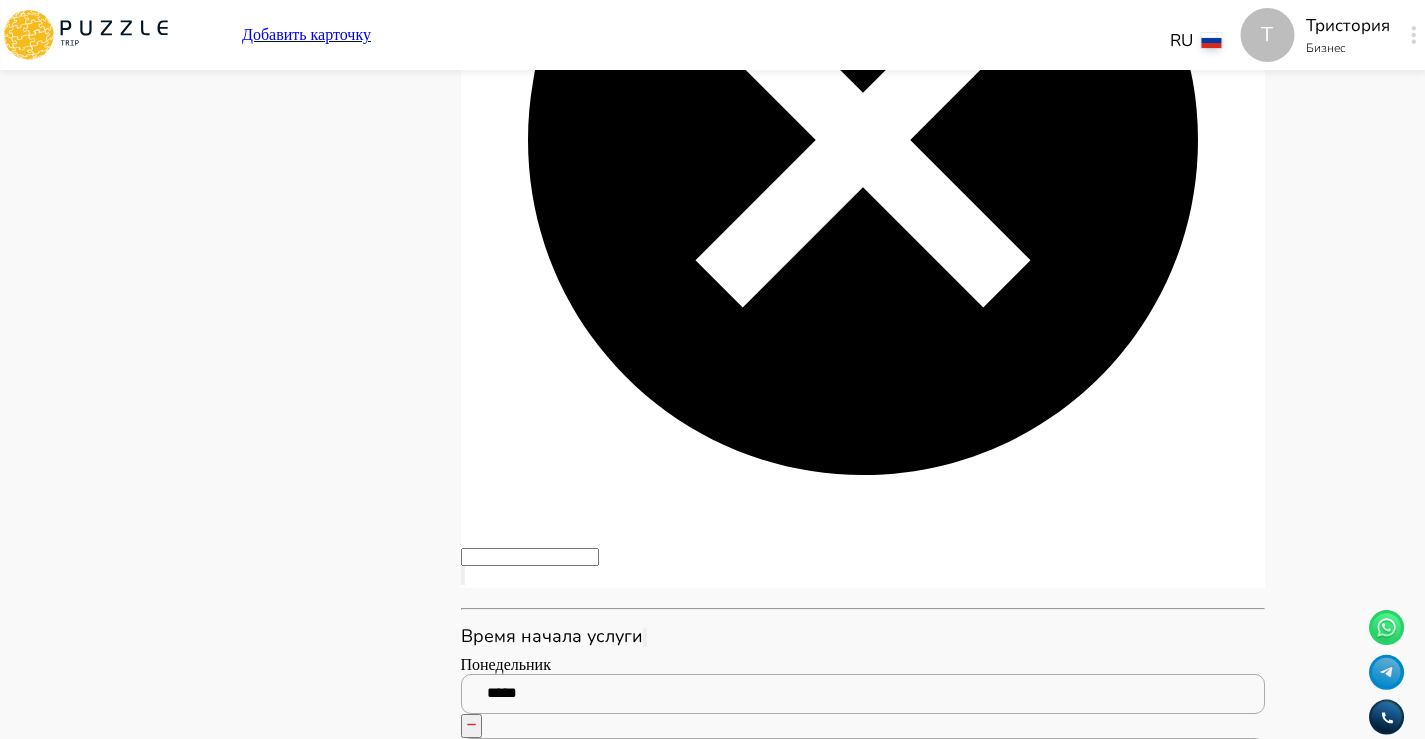 click on "Опубликовать" at bounding box center (506, 21577) 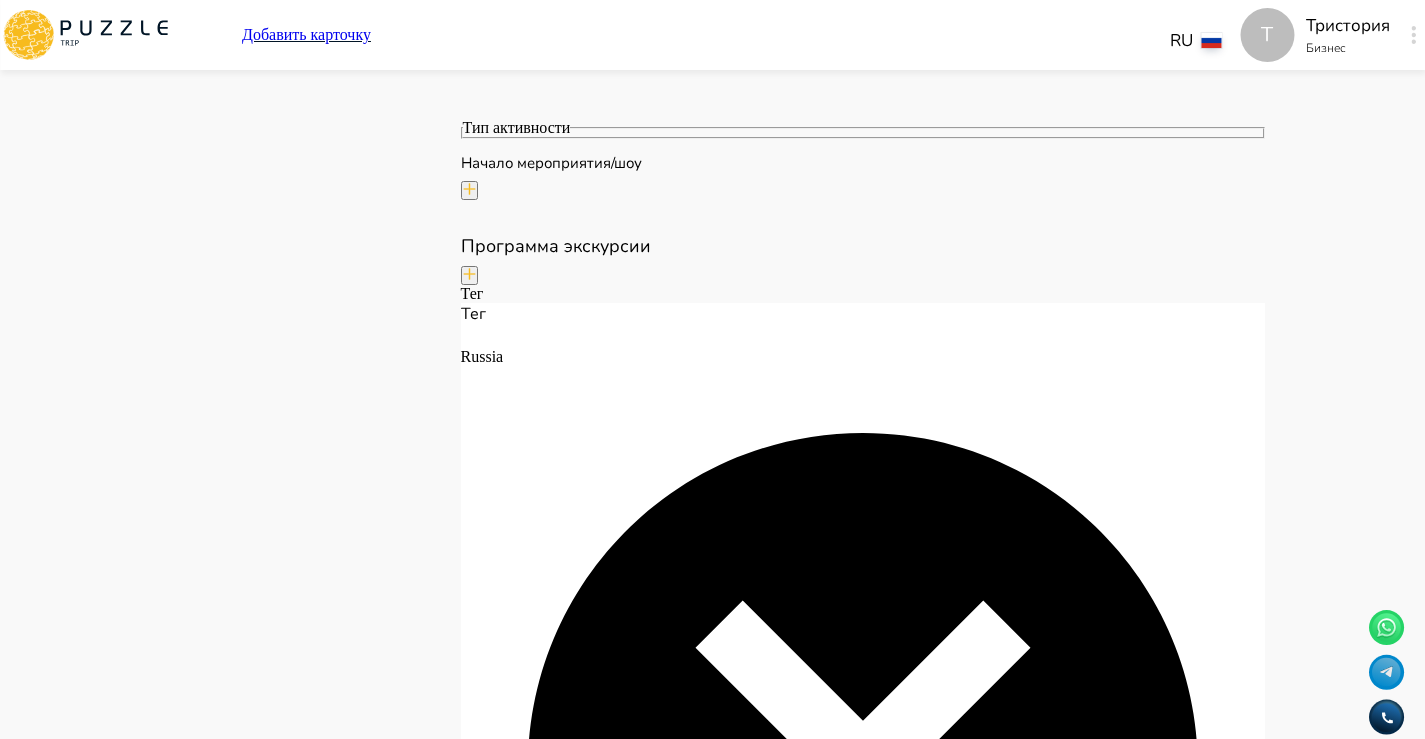scroll, scrollTop: 4299, scrollLeft: 0, axis: vertical 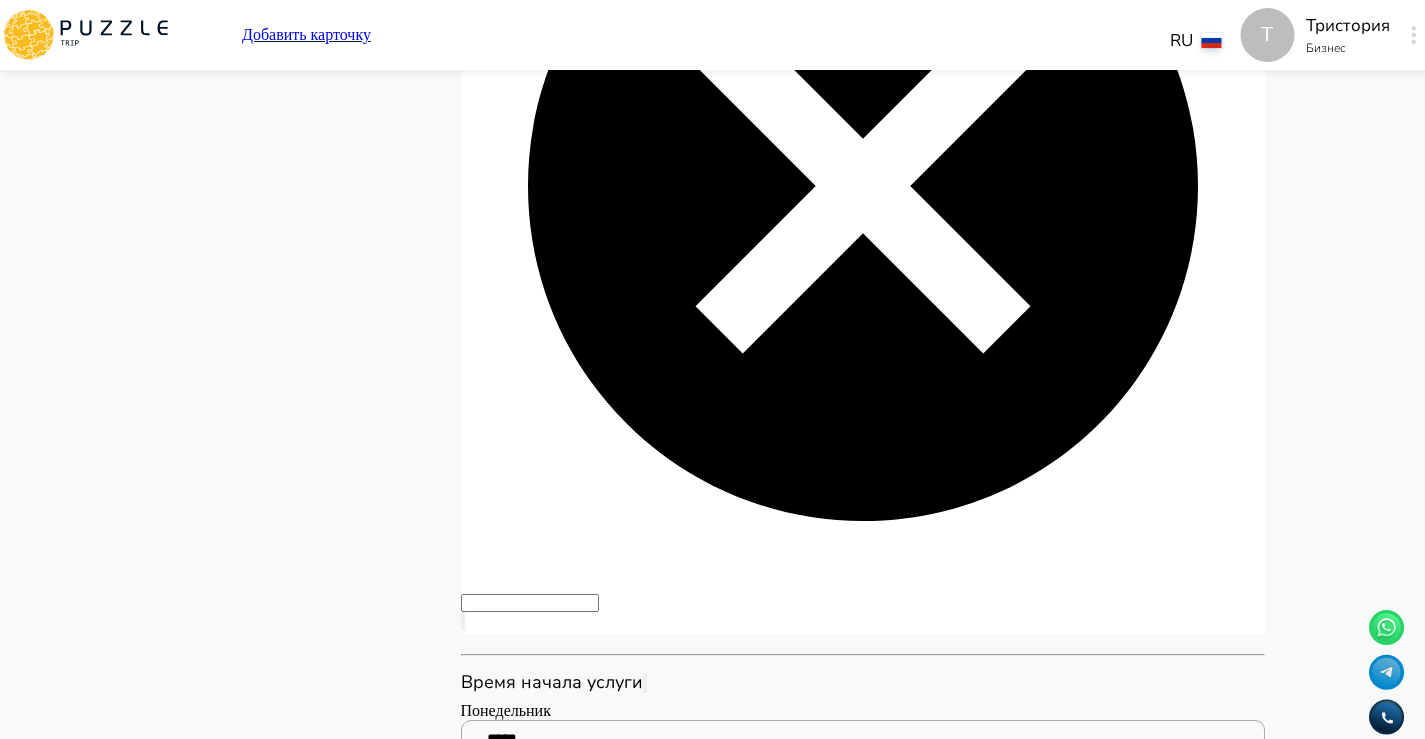 click on "Опубликовать" at bounding box center [506, 21623] 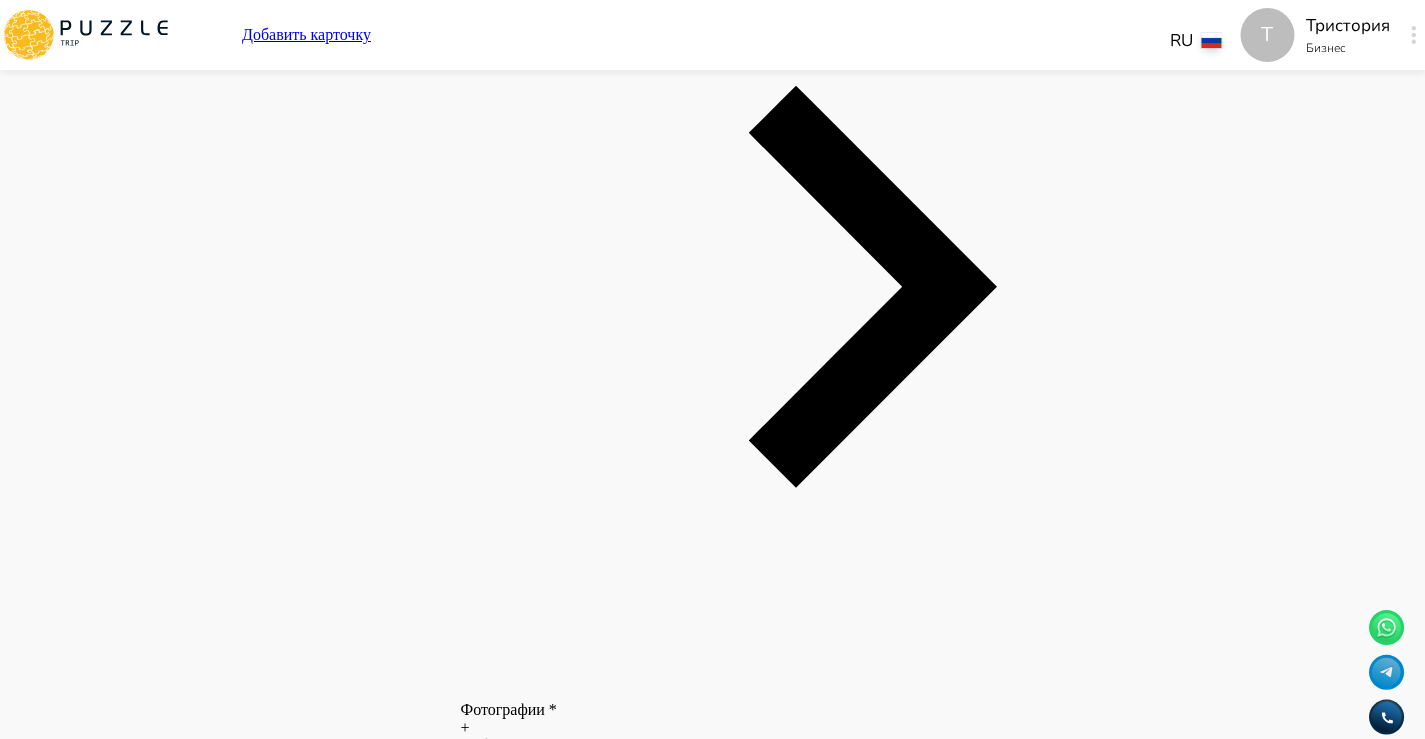 scroll, scrollTop: 1169, scrollLeft: 0, axis: vertical 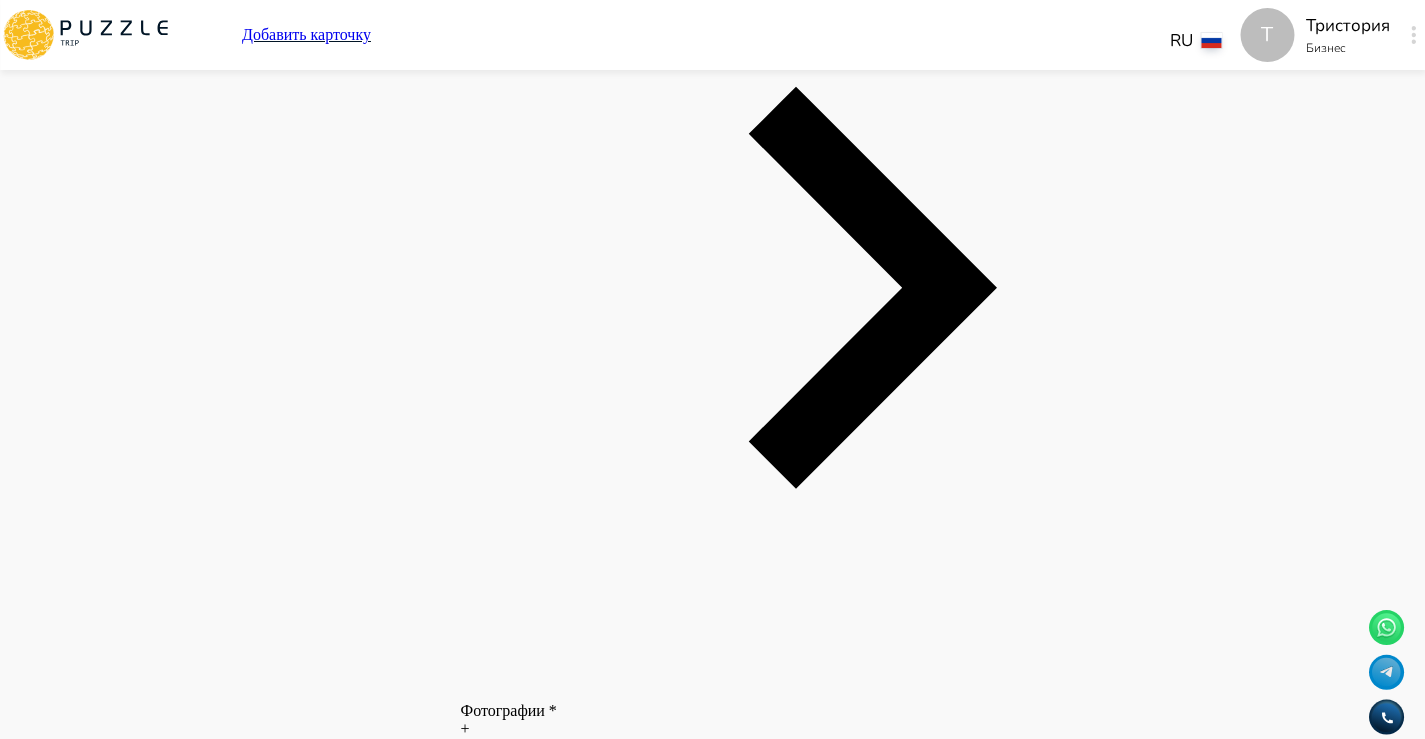 click at bounding box center [471, 8940] 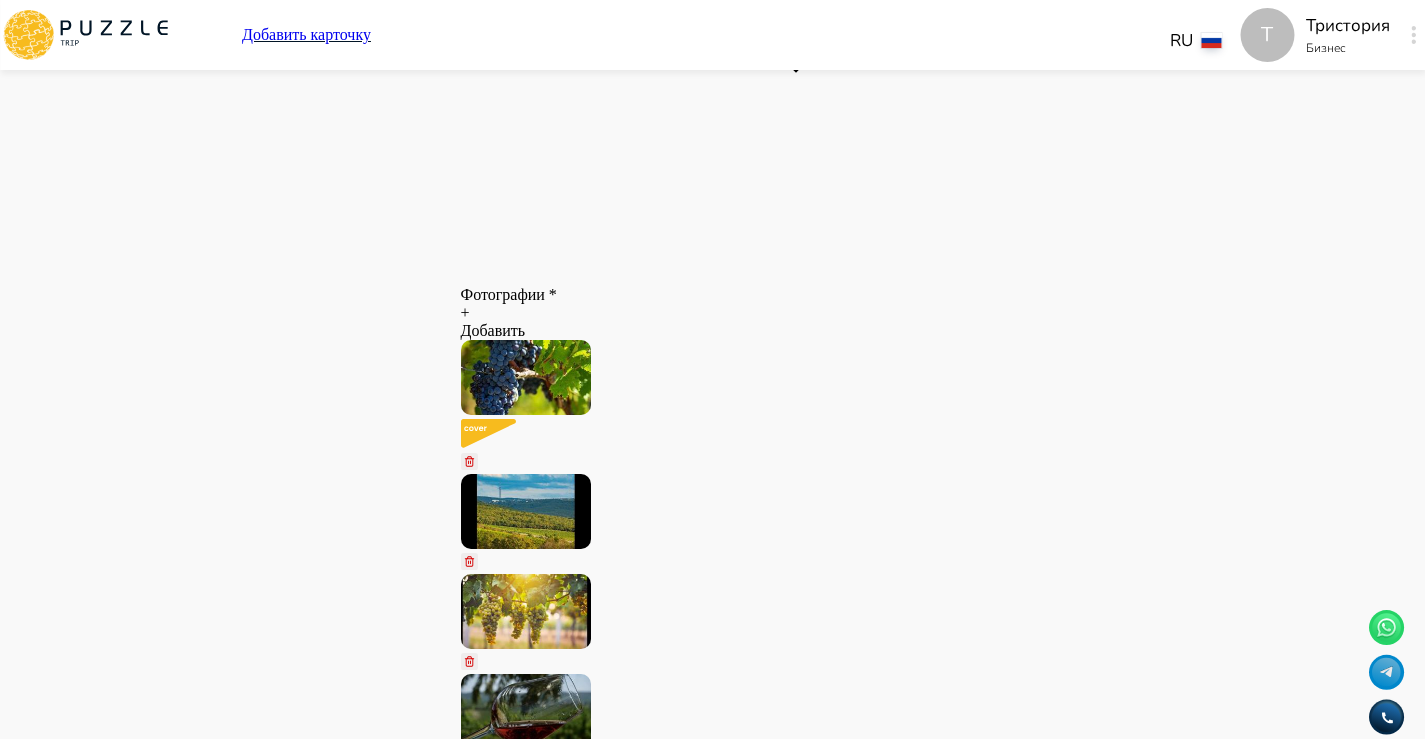 click at bounding box center (471, 8881) 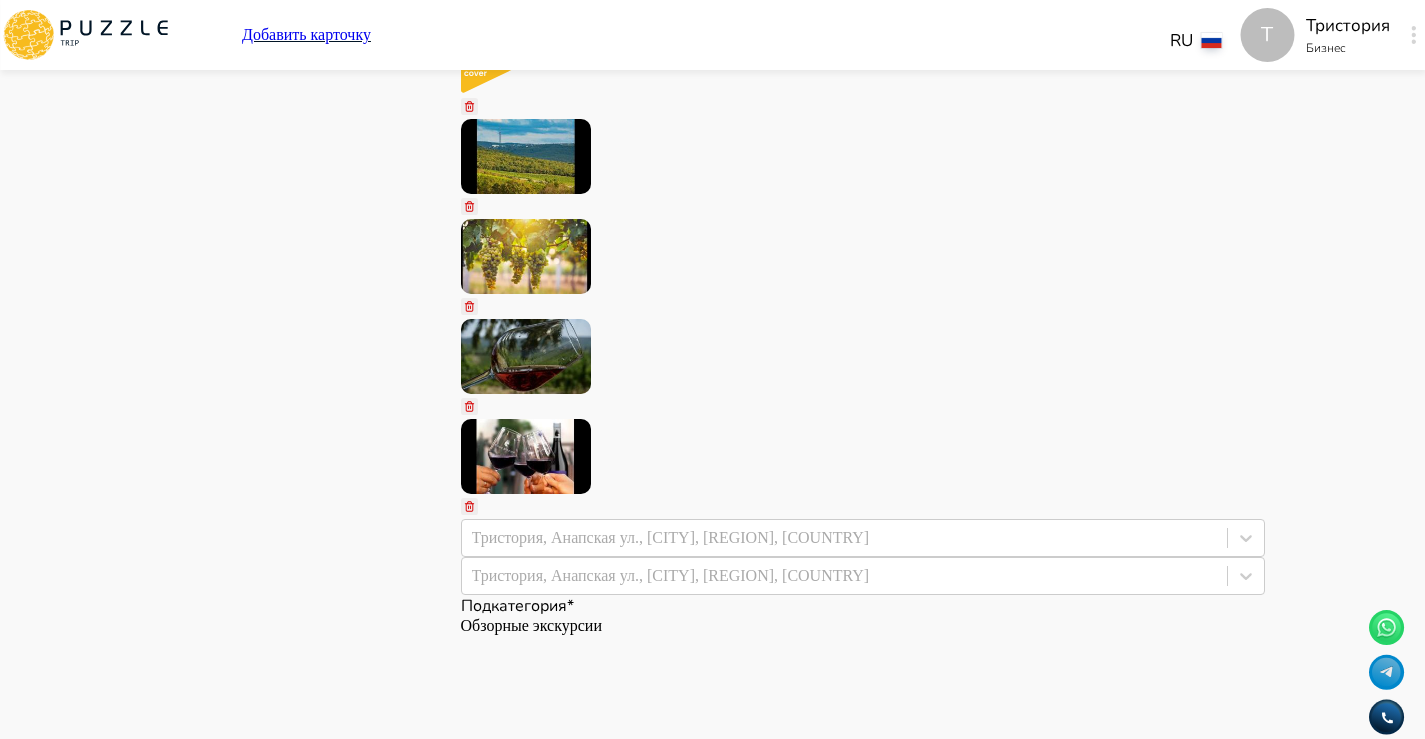 scroll, scrollTop: 1944, scrollLeft: 0, axis: vertical 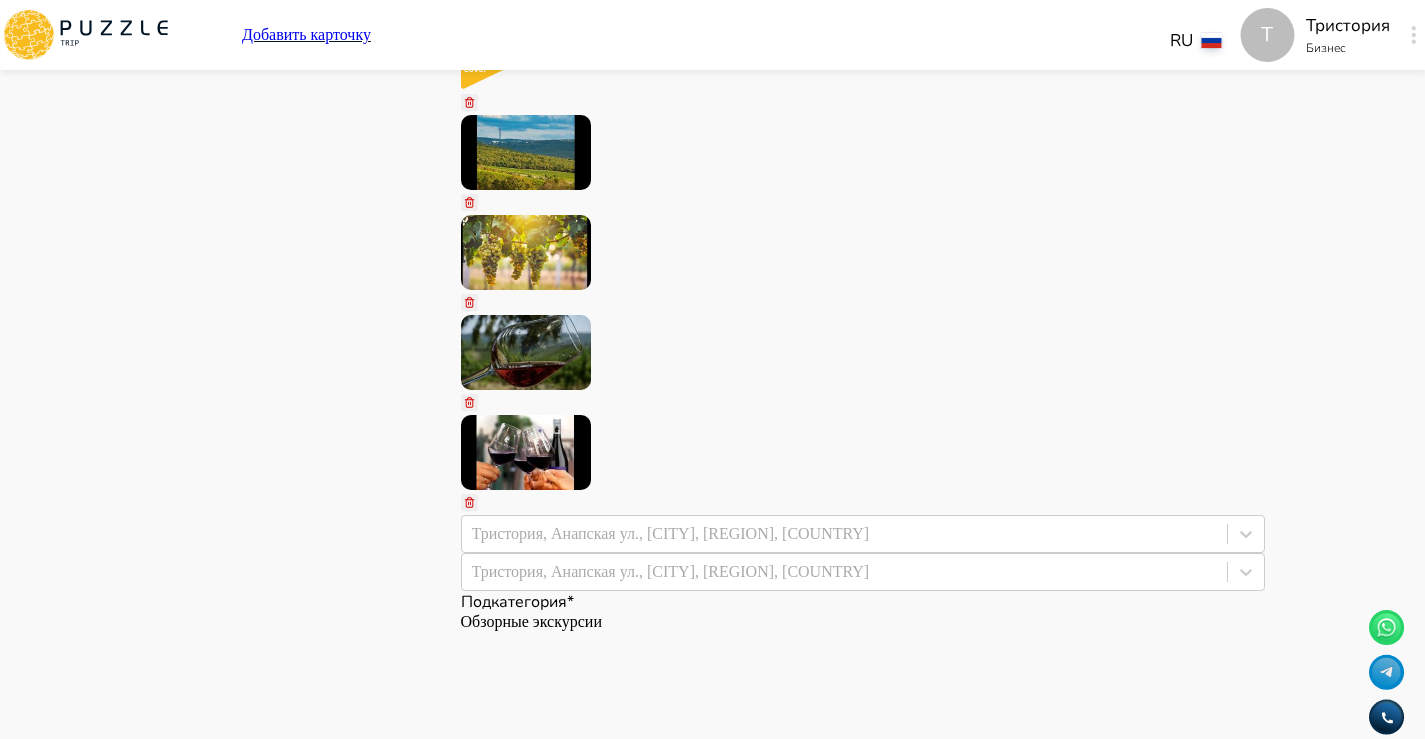 click on "Среда ***** ***** ***** ***** ***** *****" at bounding box center (863, 8699) 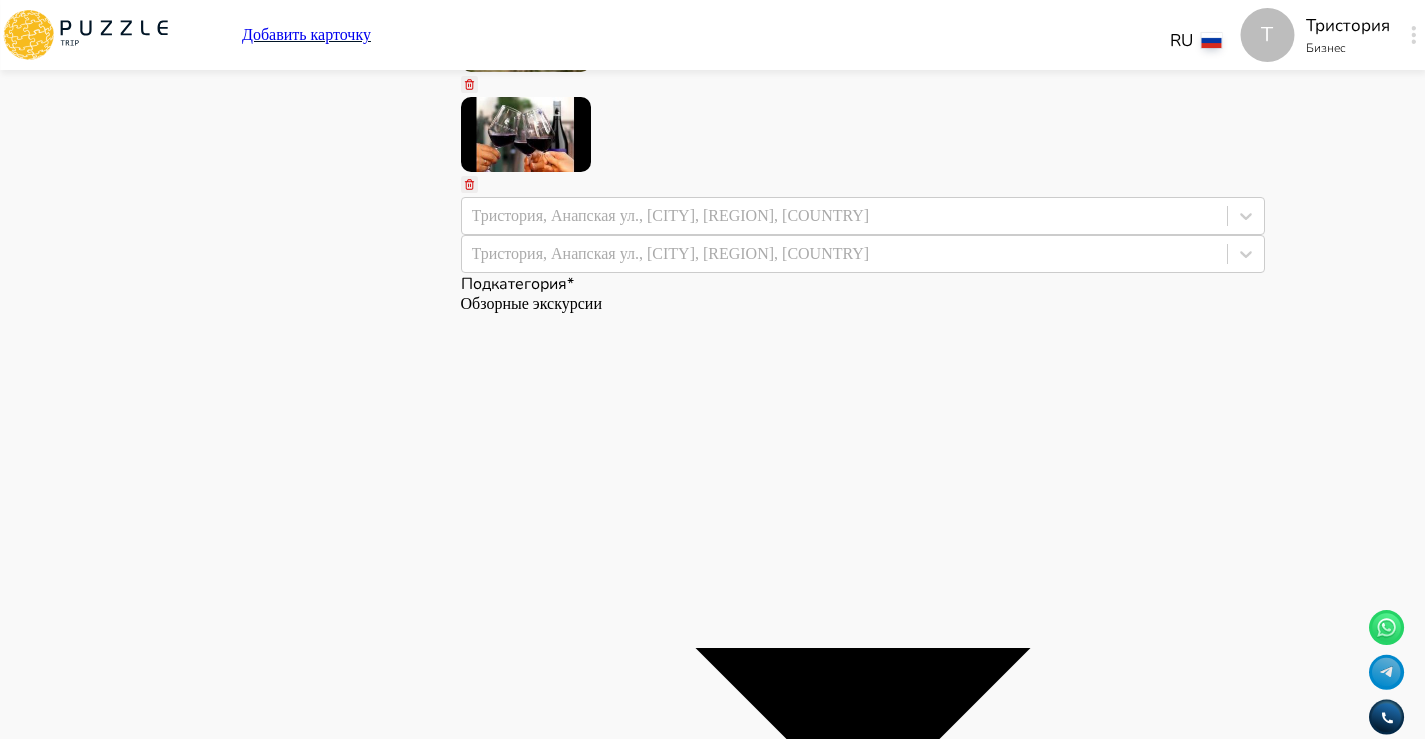 click at bounding box center [471, 8918] 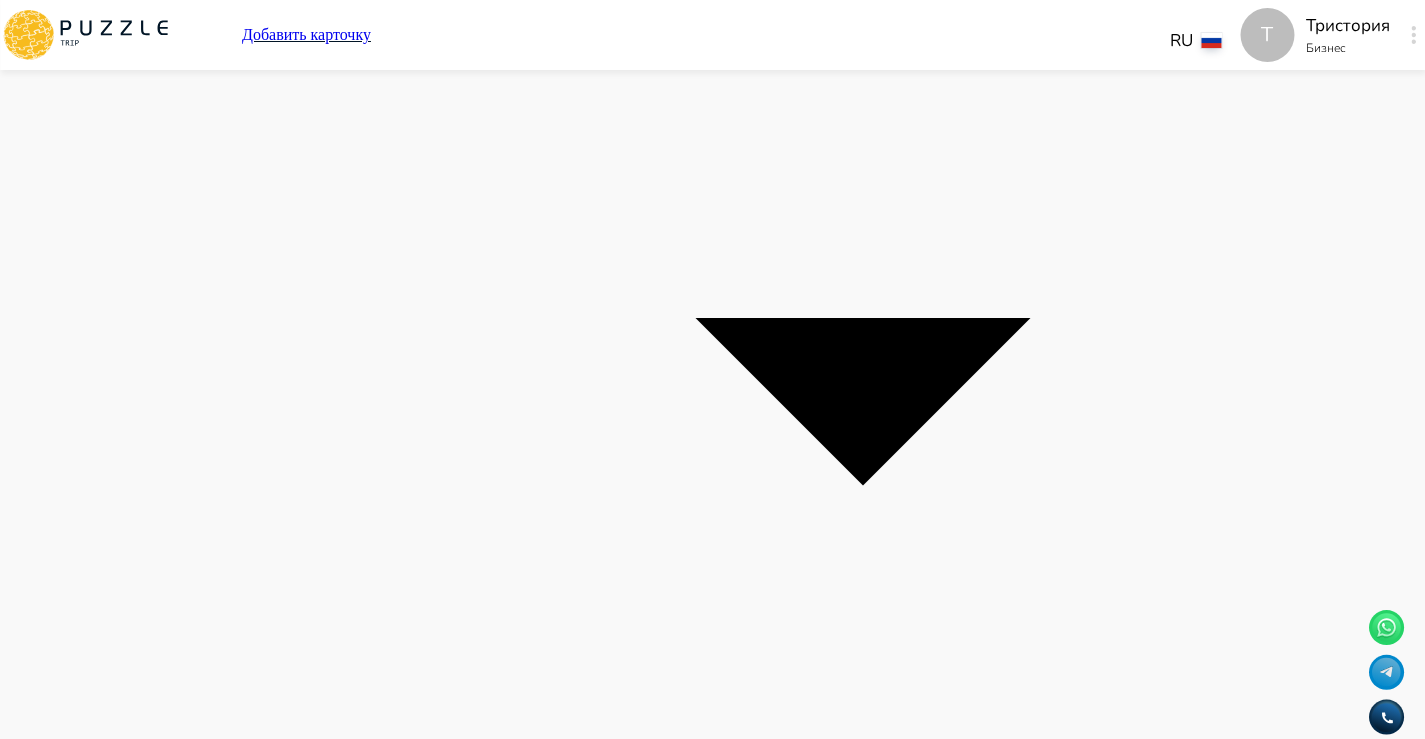 scroll, scrollTop: 2603, scrollLeft: 0, axis: vertical 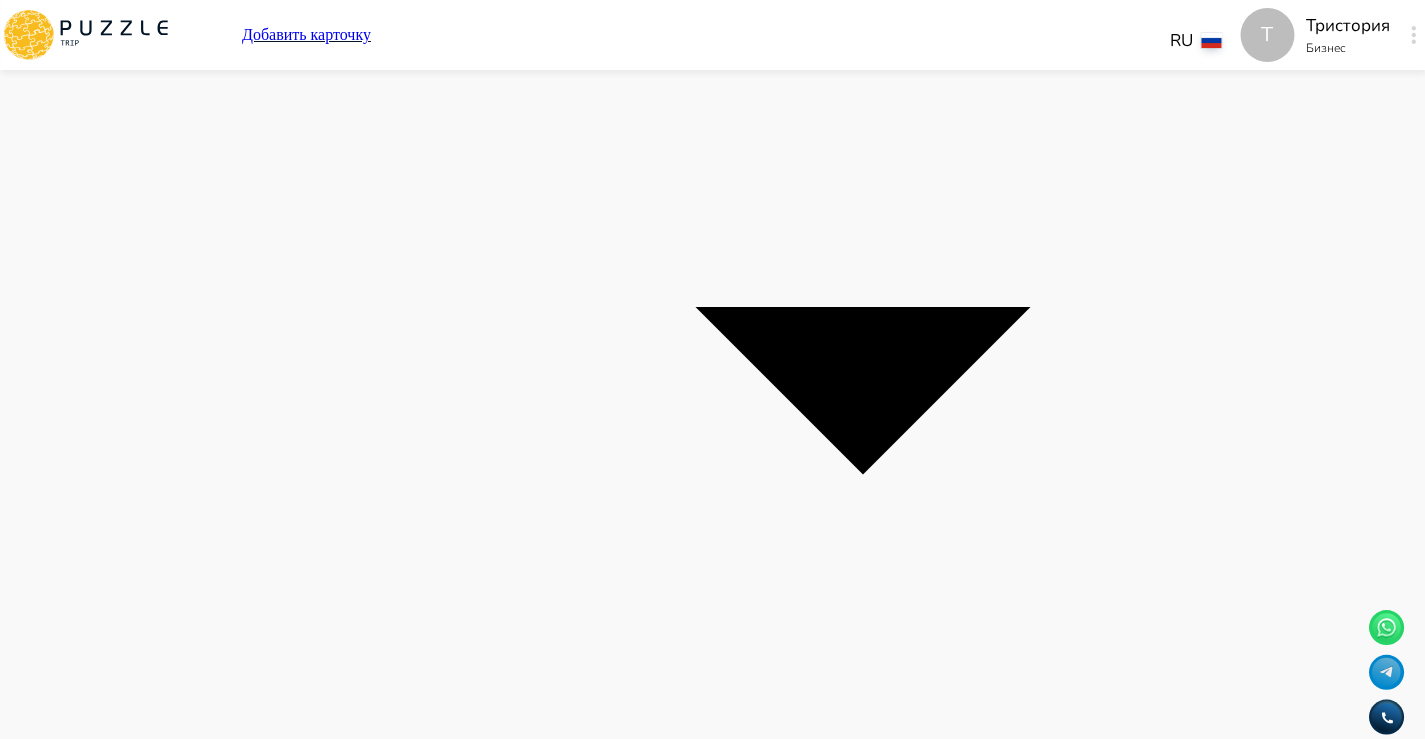 click at bounding box center [471, 8934] 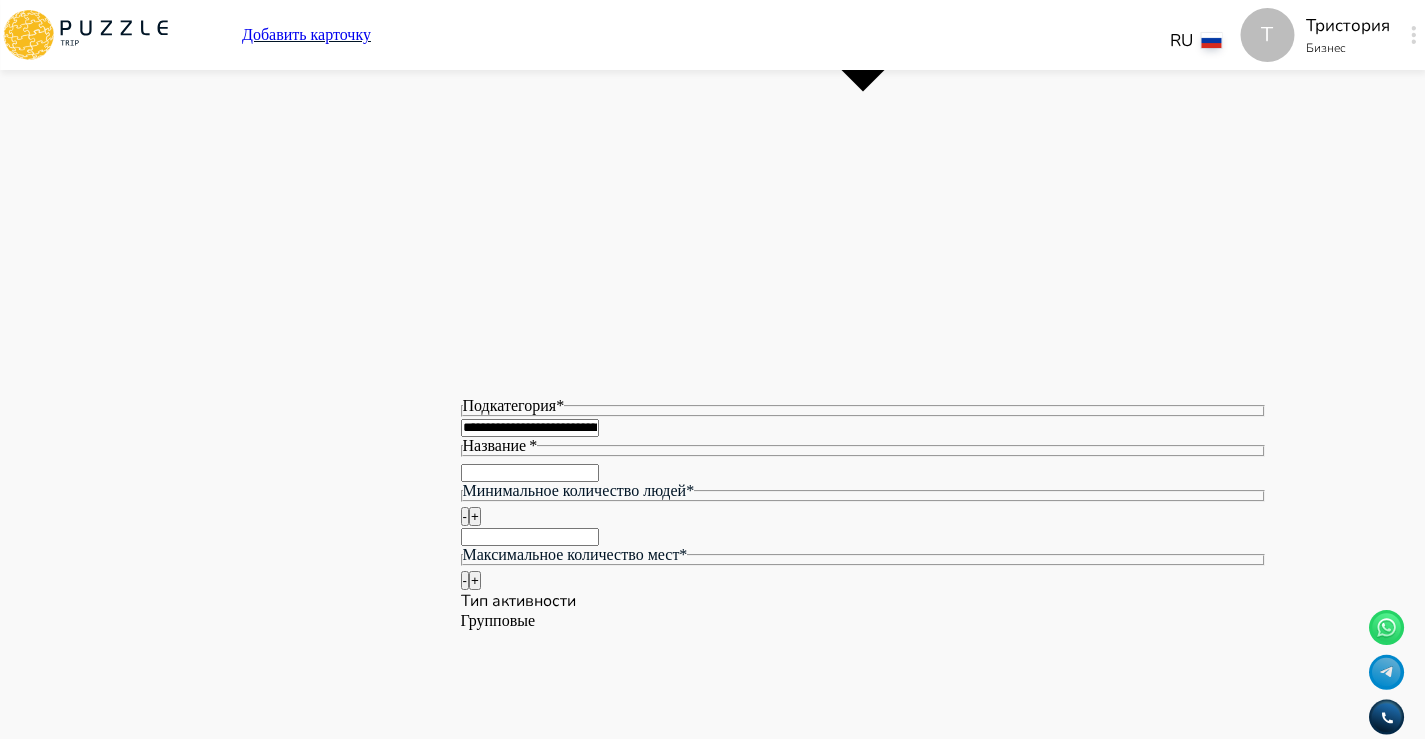scroll, scrollTop: 2989, scrollLeft: 0, axis: vertical 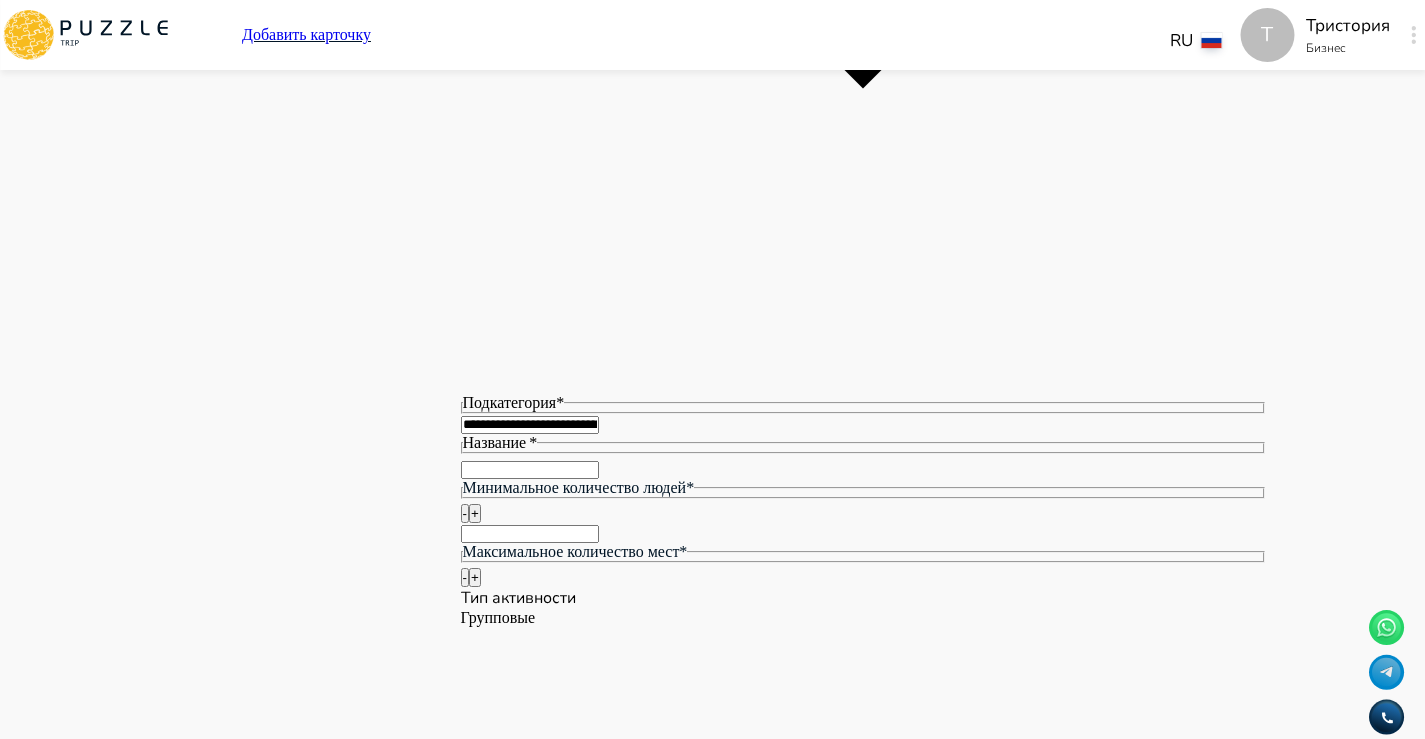 click 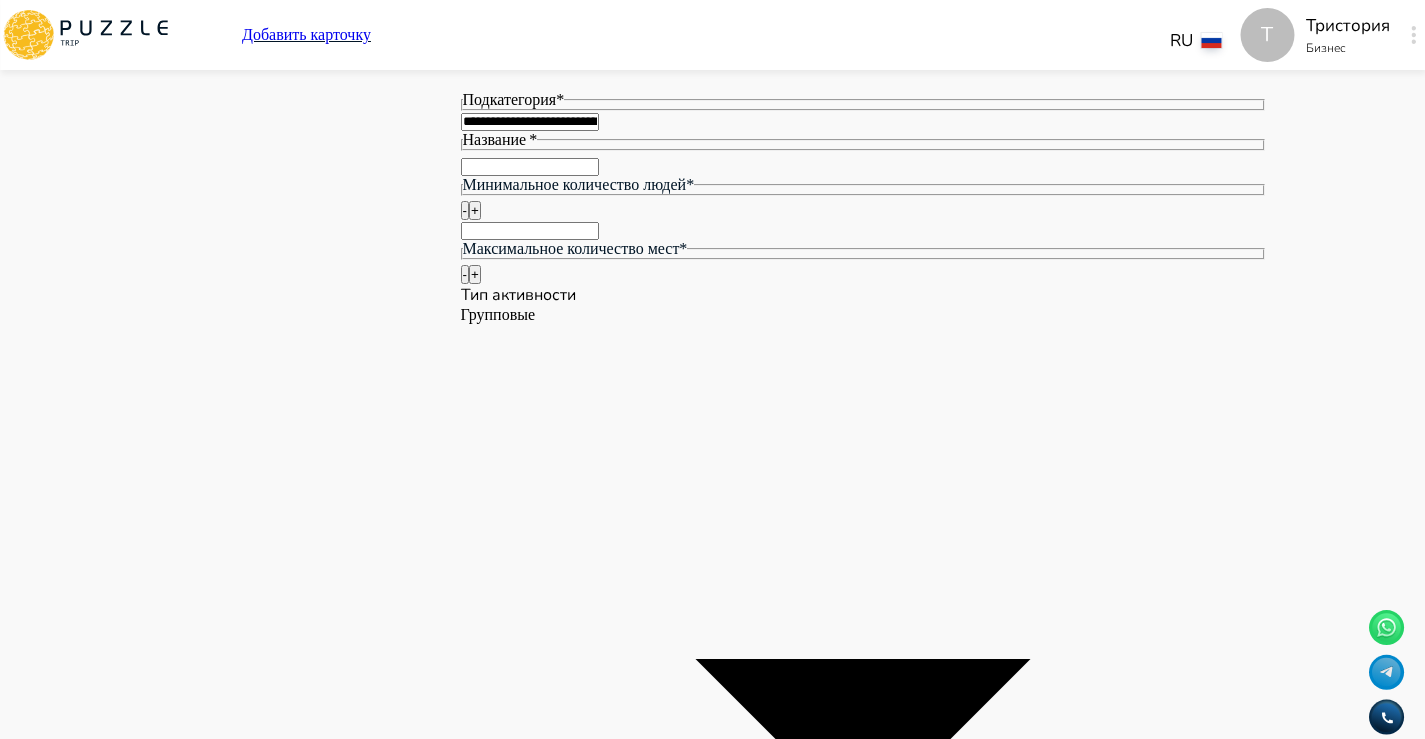 scroll, scrollTop: 3318, scrollLeft: 0, axis: vertical 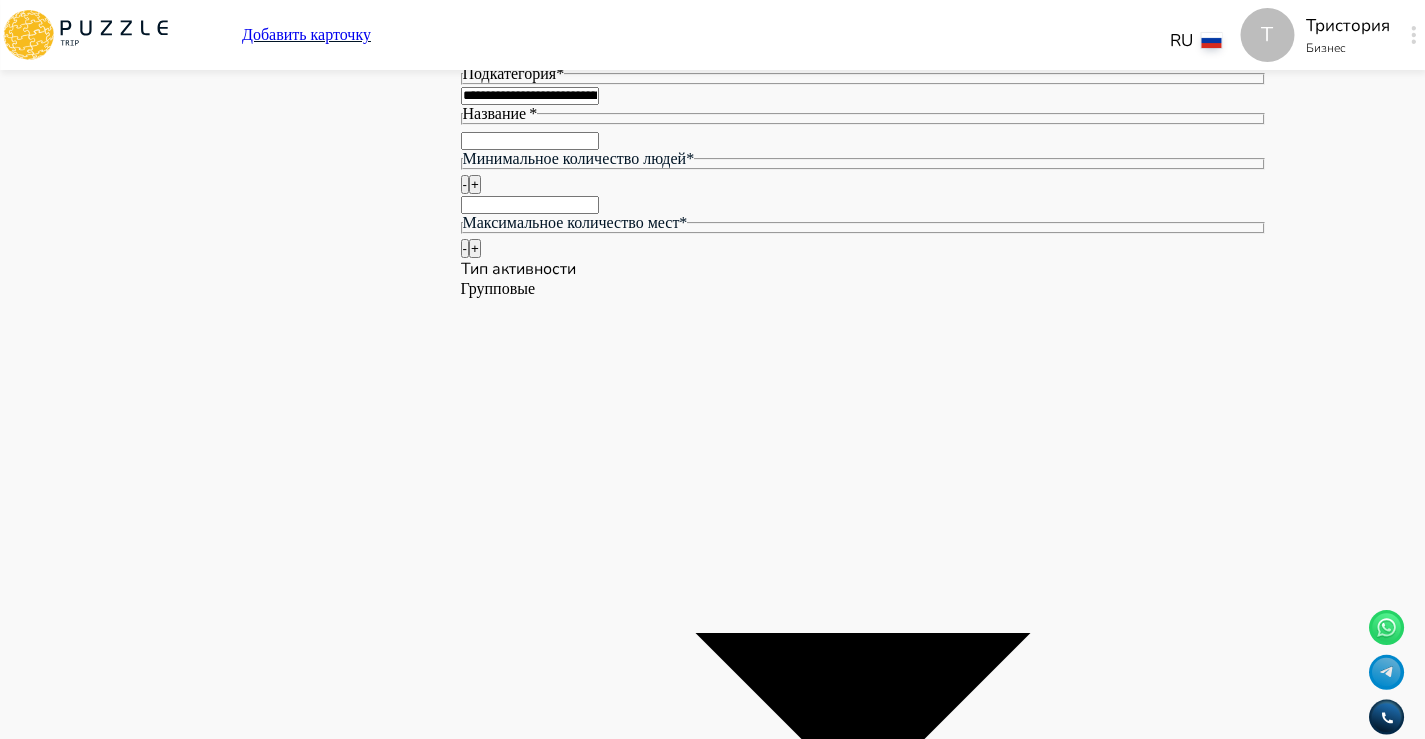 click at bounding box center (471, 8933) 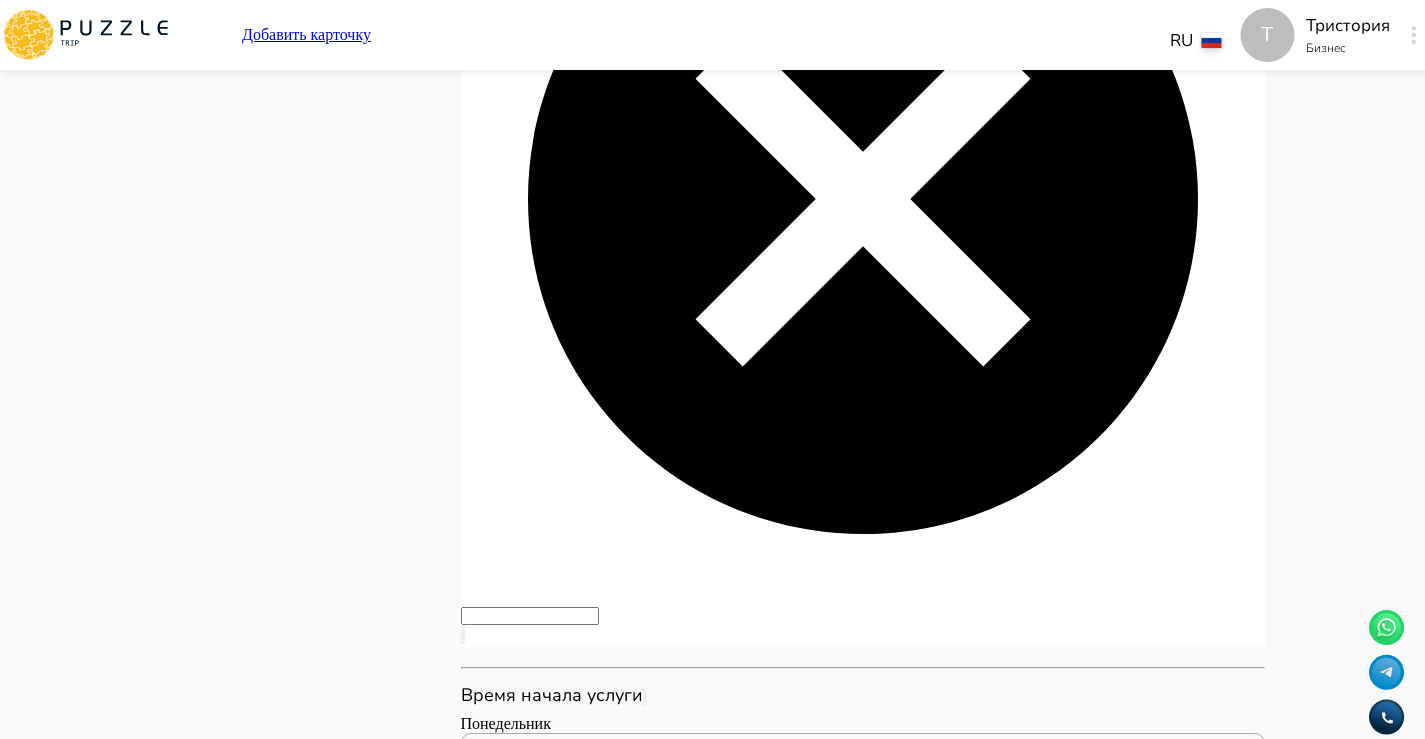 scroll, scrollTop: 9025, scrollLeft: 0, axis: vertical 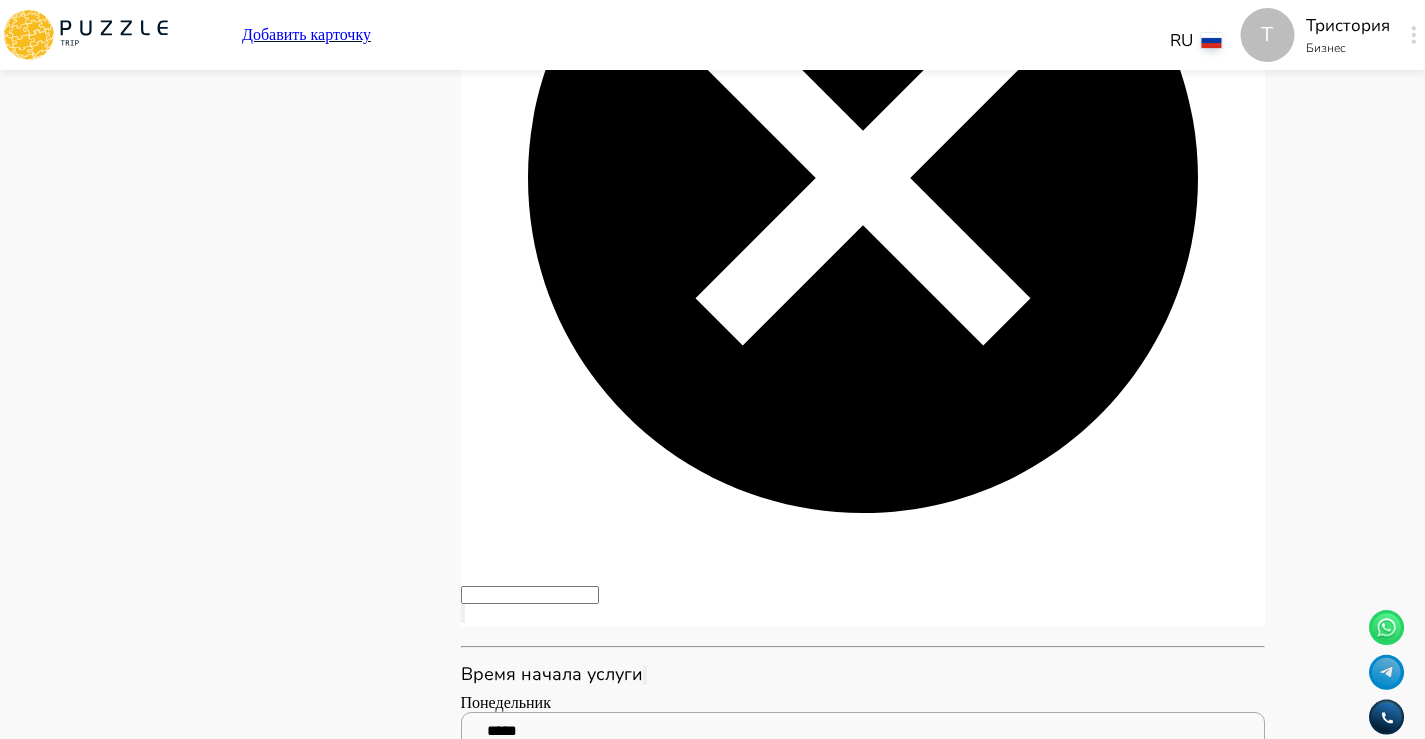 click on "Опубликовать" at bounding box center [506, 21167] 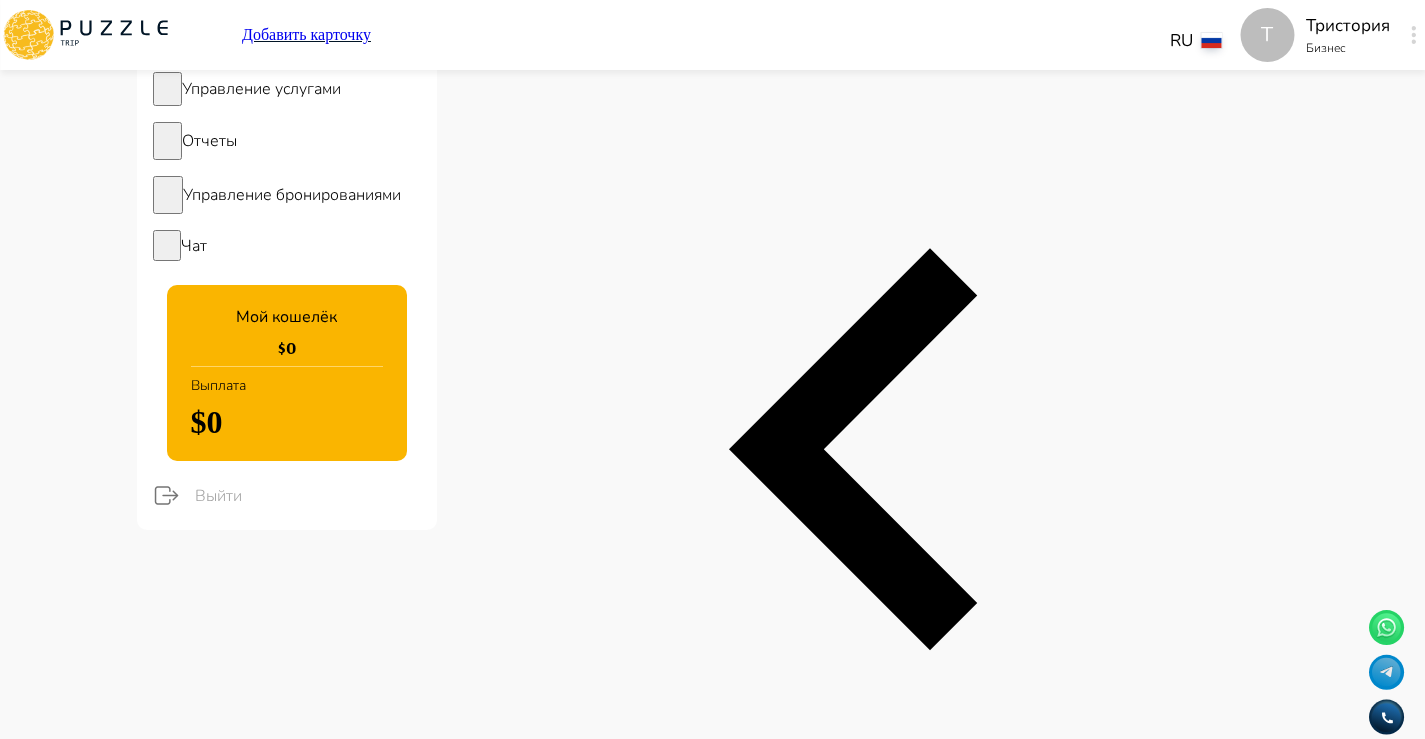 scroll, scrollTop: 139, scrollLeft: 0, axis: vertical 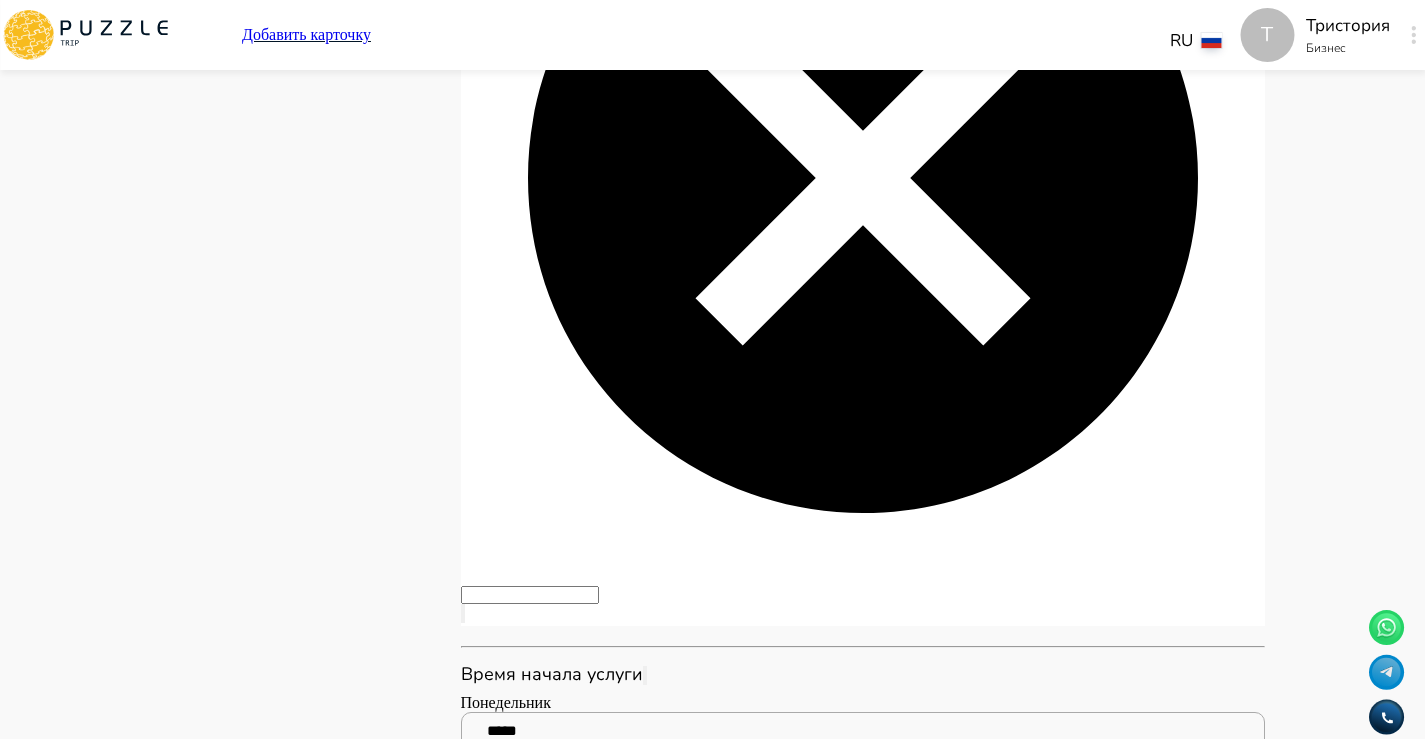 click on "Опубликовать" at bounding box center (506, 21167) 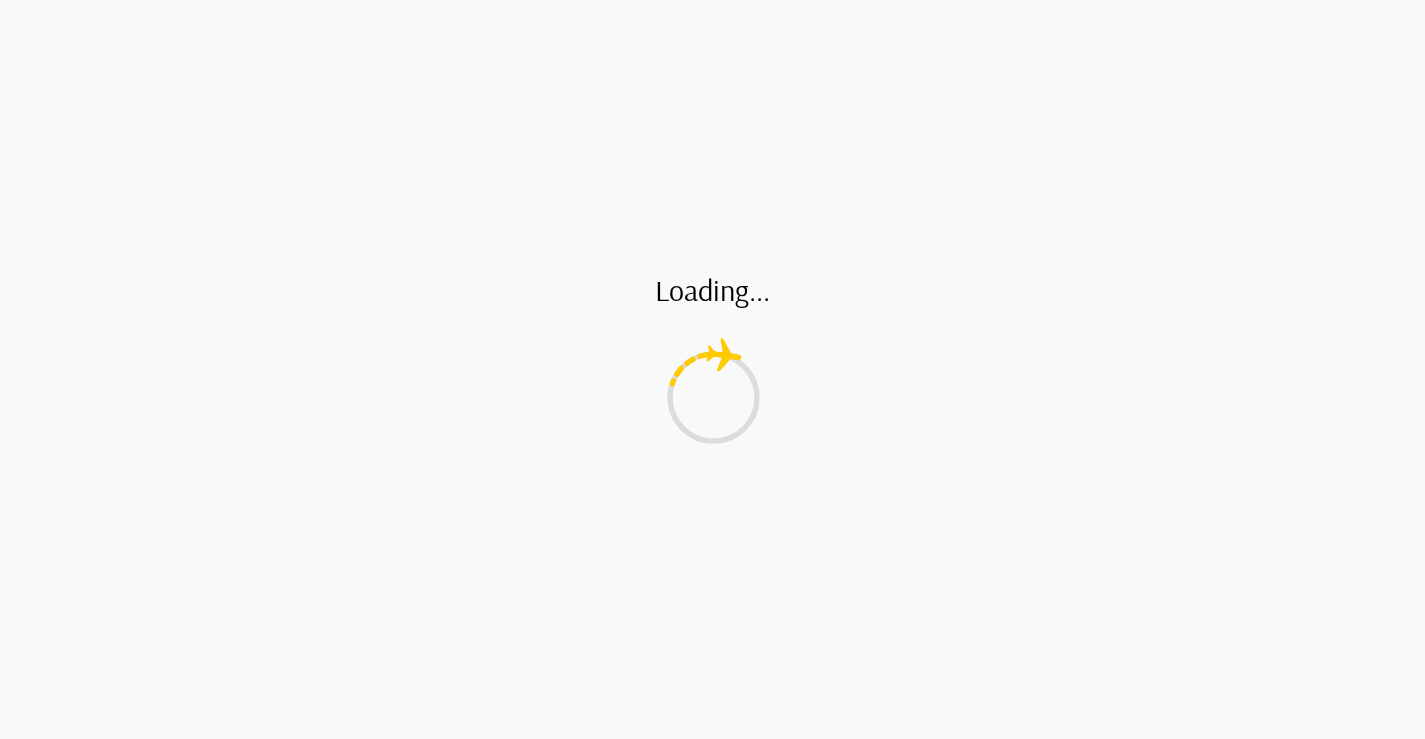scroll, scrollTop: 0, scrollLeft: 0, axis: both 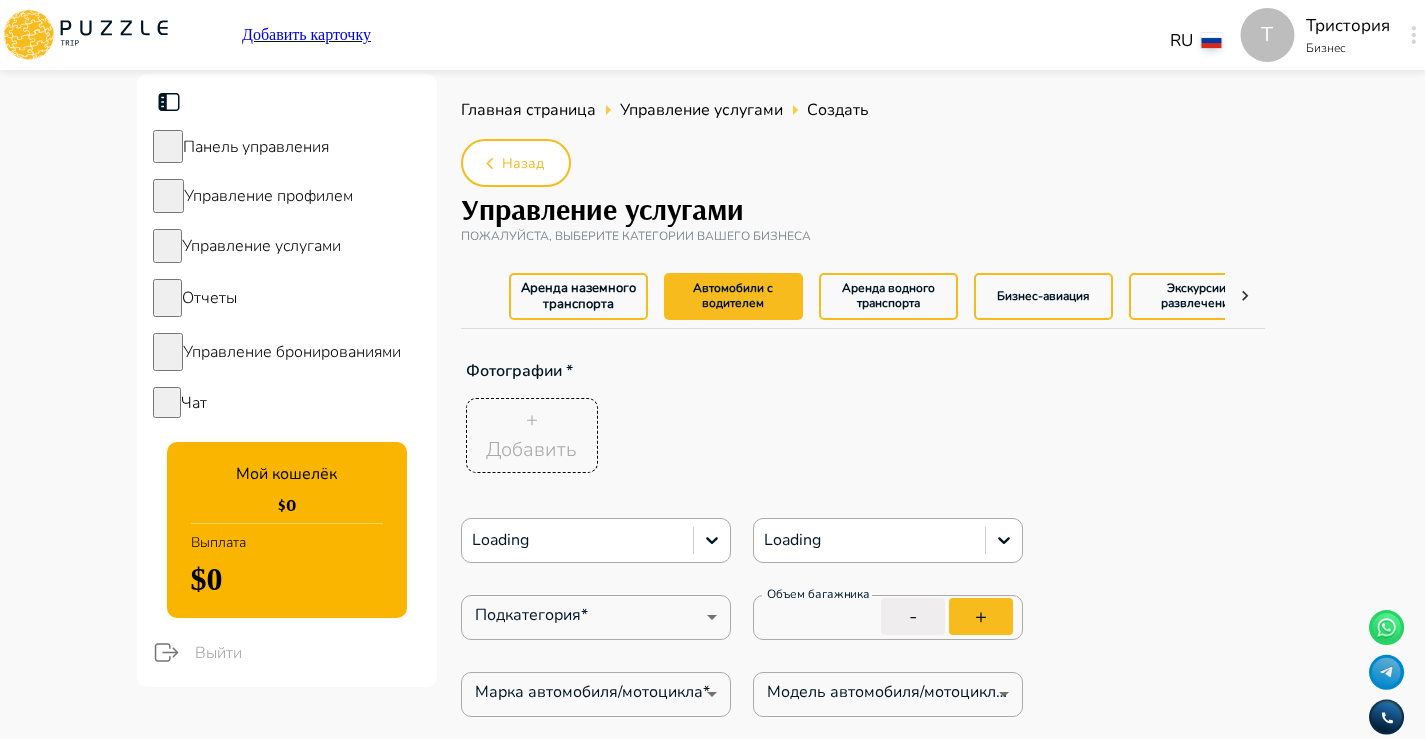 click on "Управление профилем" at bounding box center (268, 196) 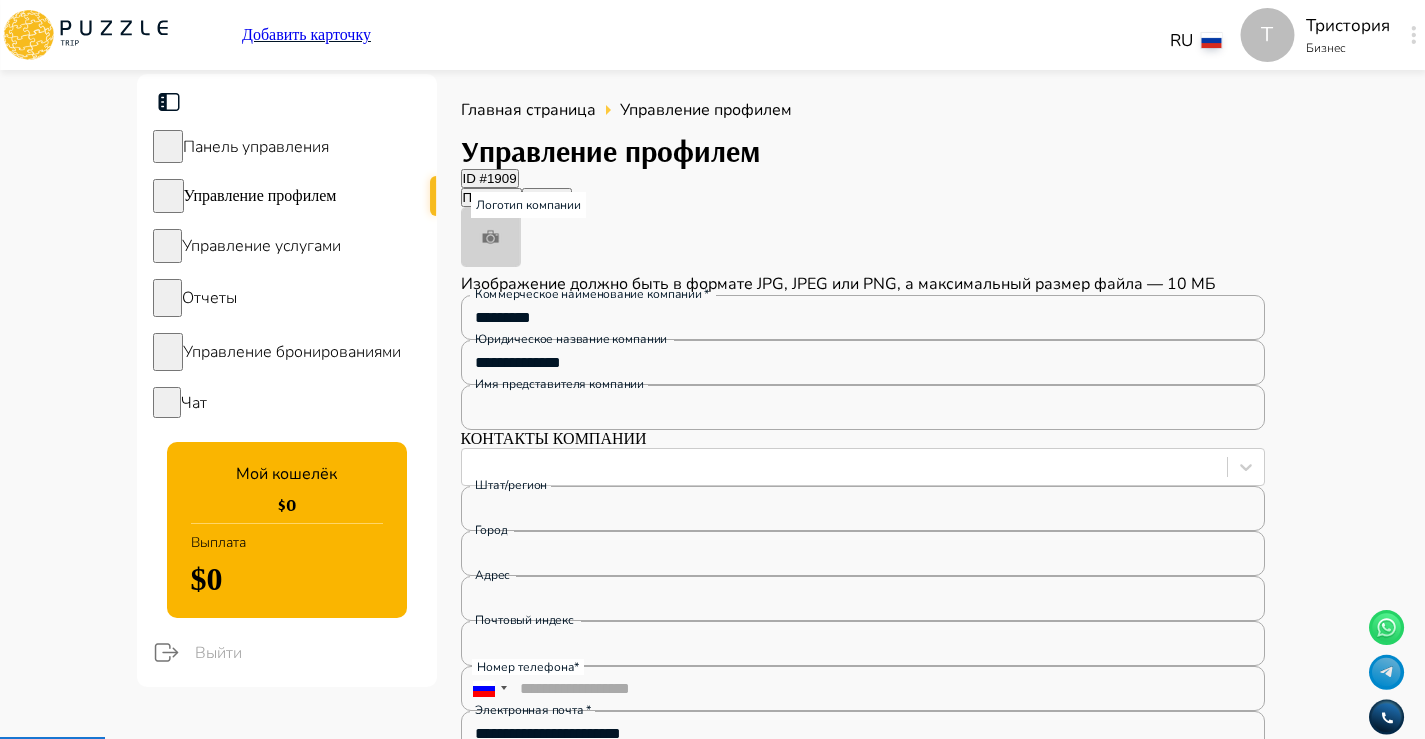 click on "Управление услугами" at bounding box center (287, 246) 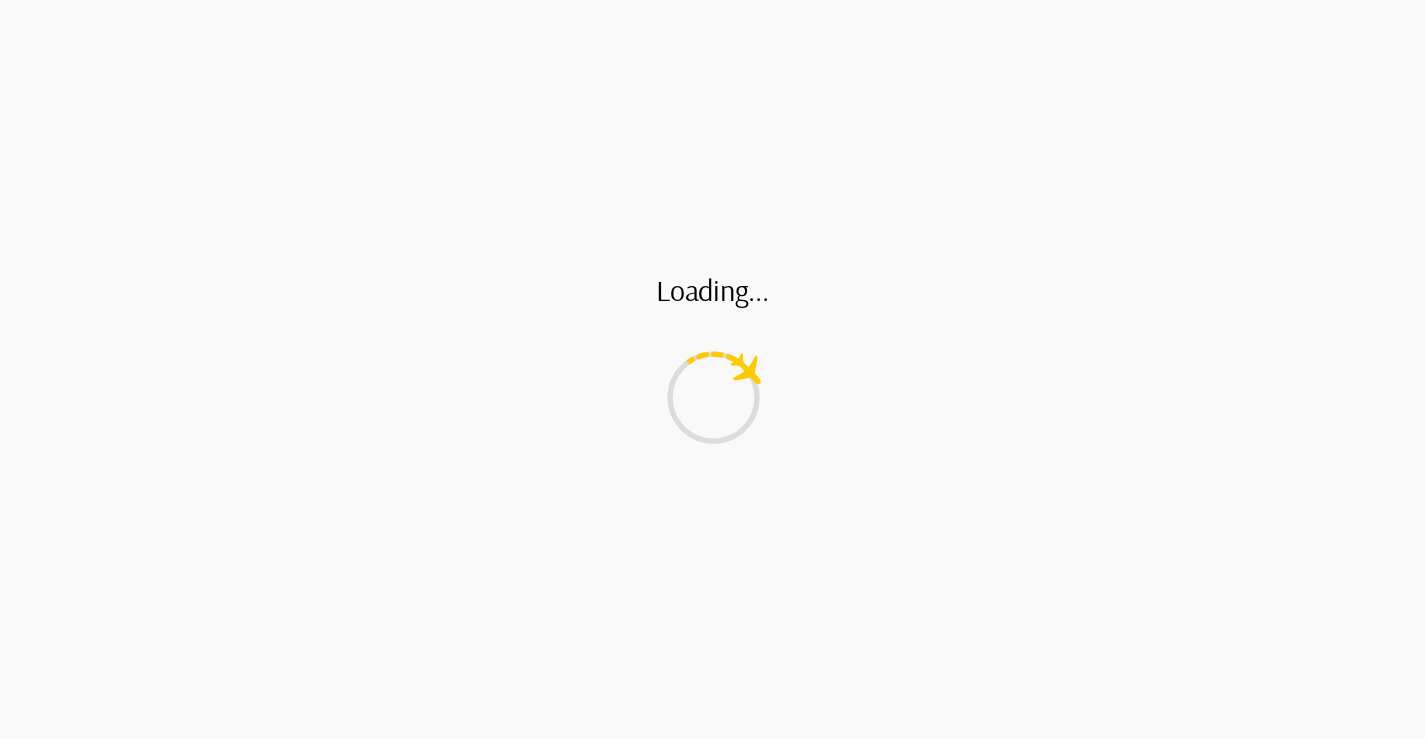 scroll, scrollTop: 0, scrollLeft: 0, axis: both 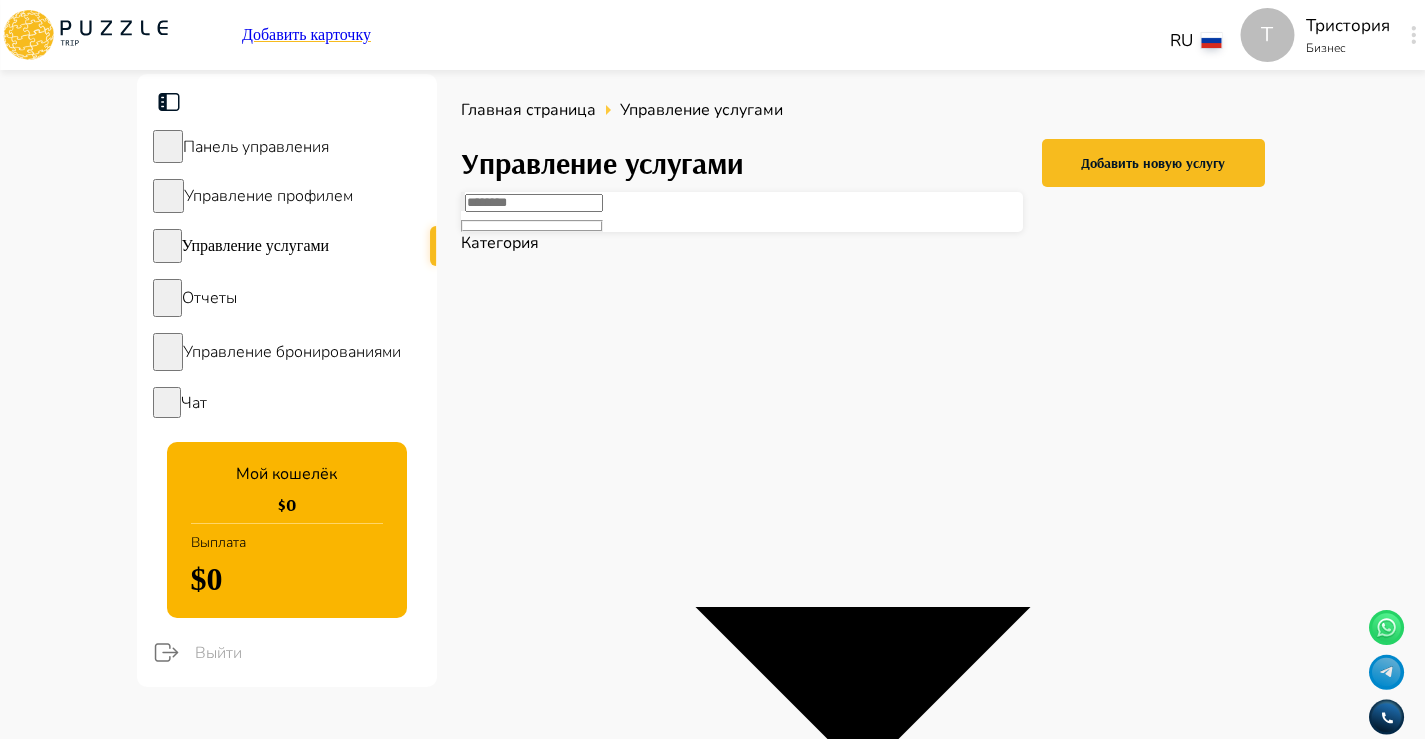 click on "Обзорные экскурсии" at bounding box center (697, 2178) 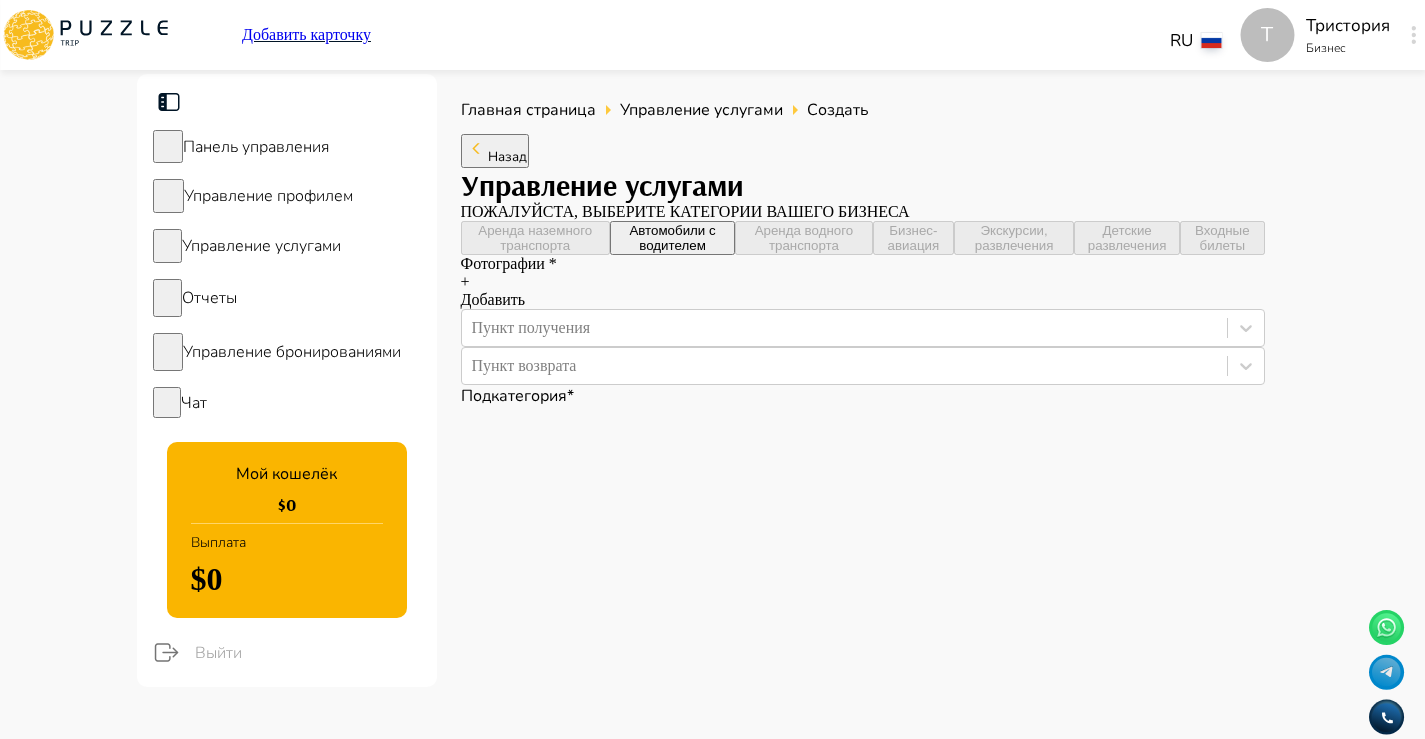 type on "*" 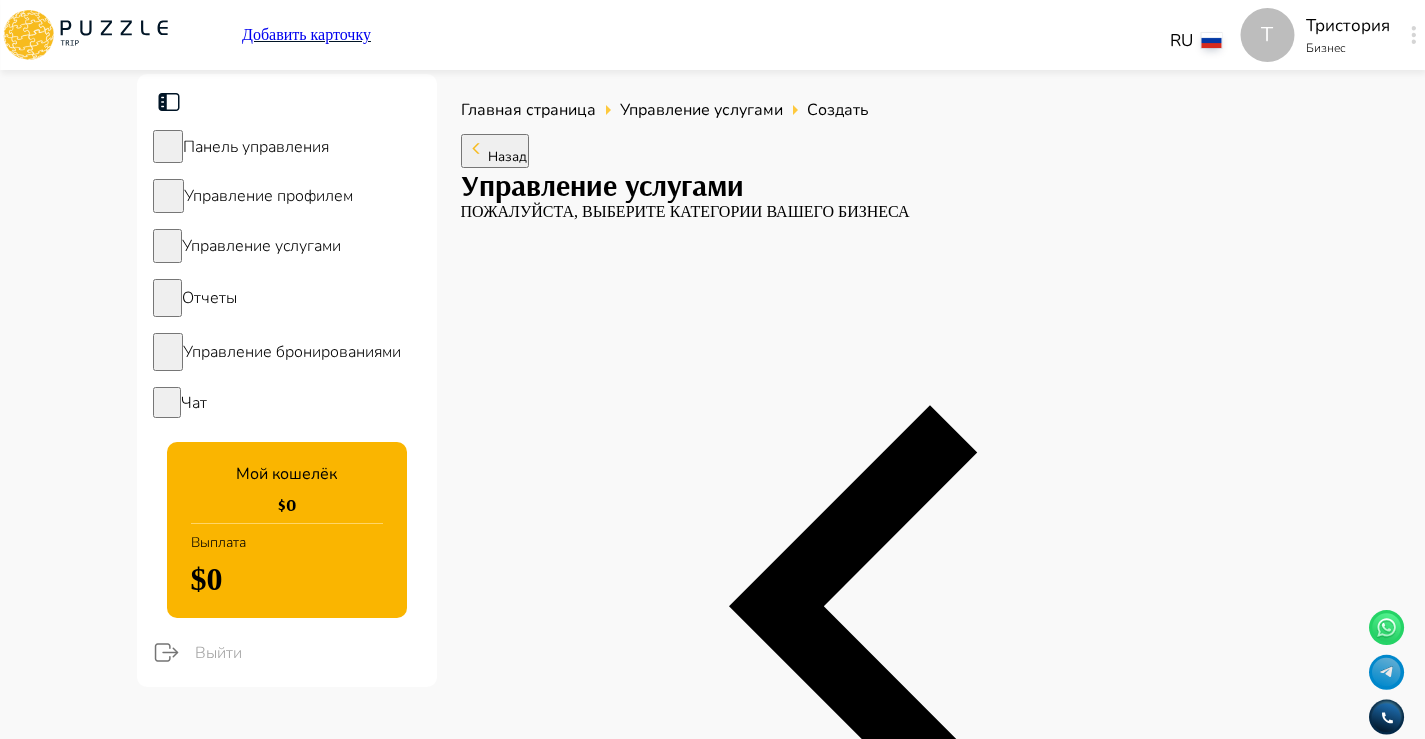 type on "*" 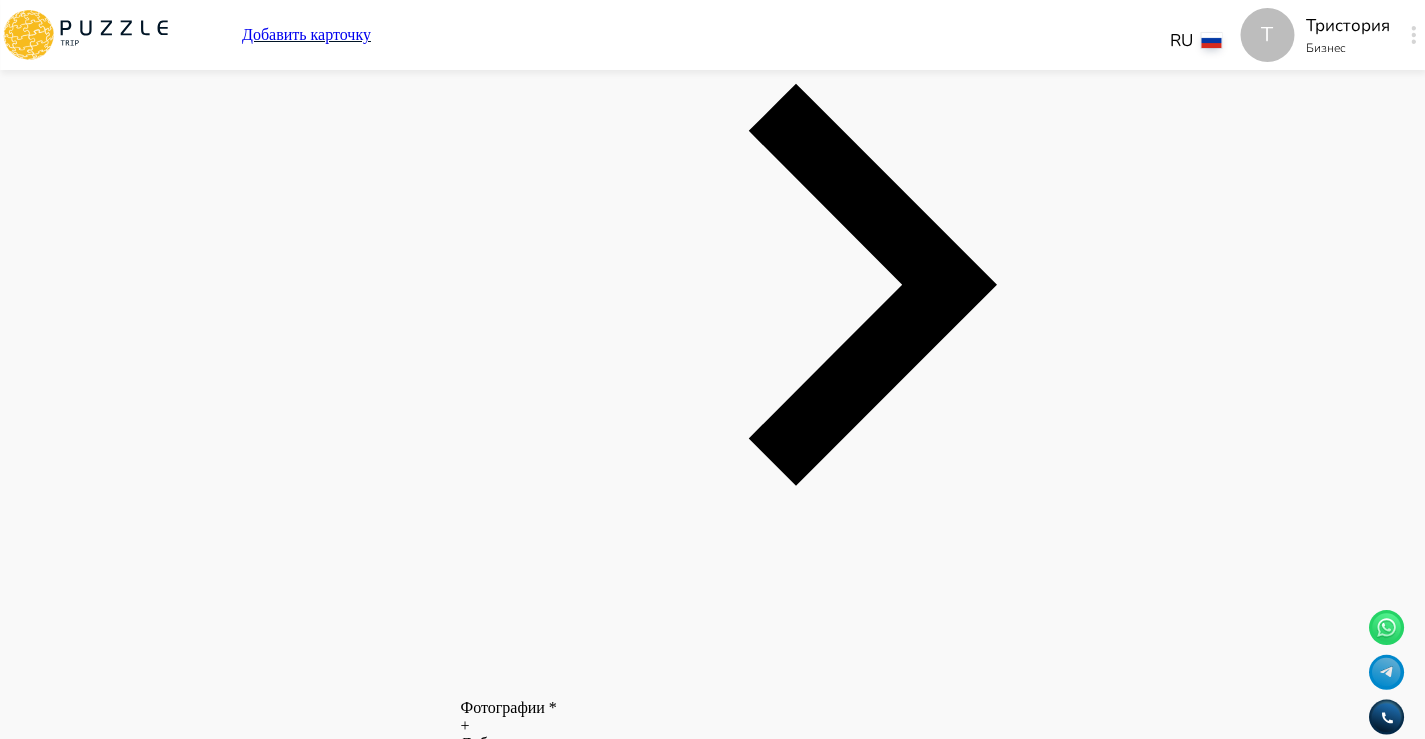 scroll, scrollTop: 1094, scrollLeft: 0, axis: vertical 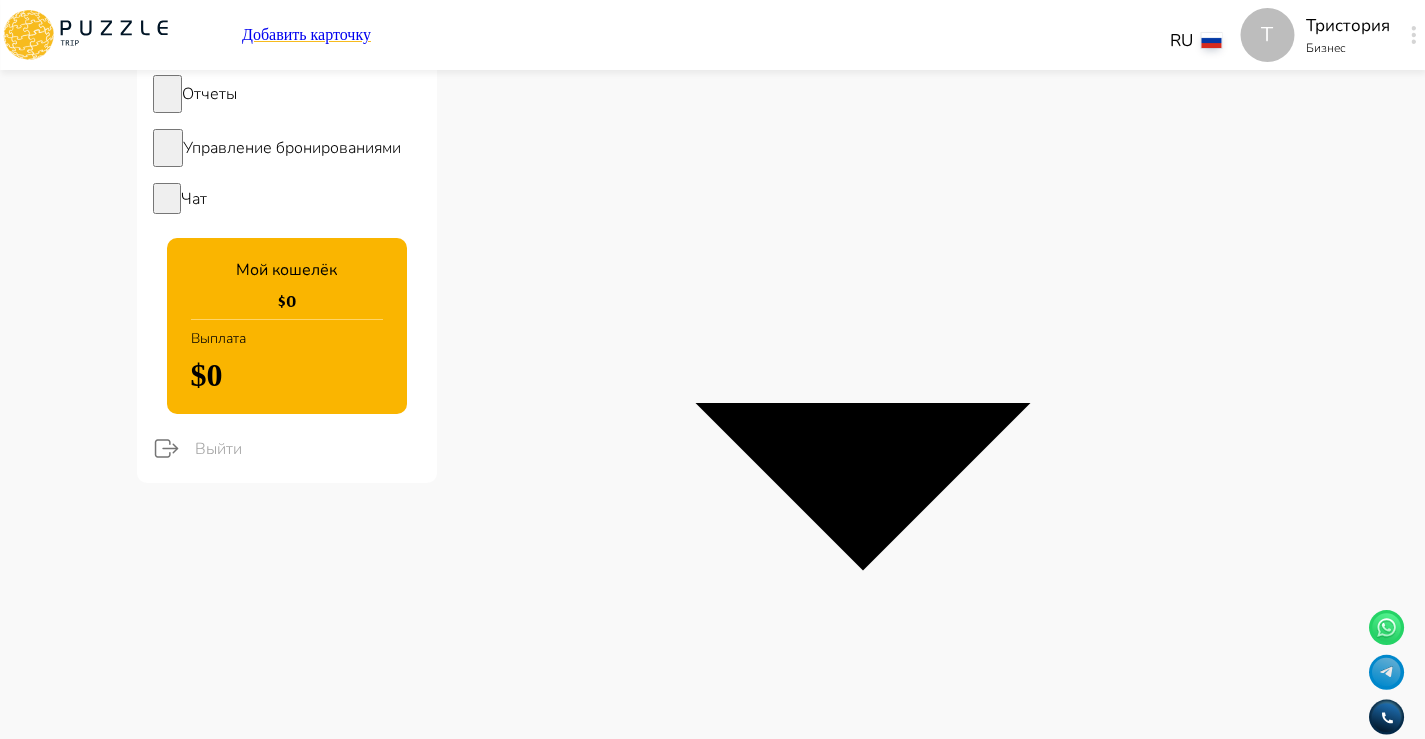 click on "Обзорные экскурсии" at bounding box center (697, 2049) 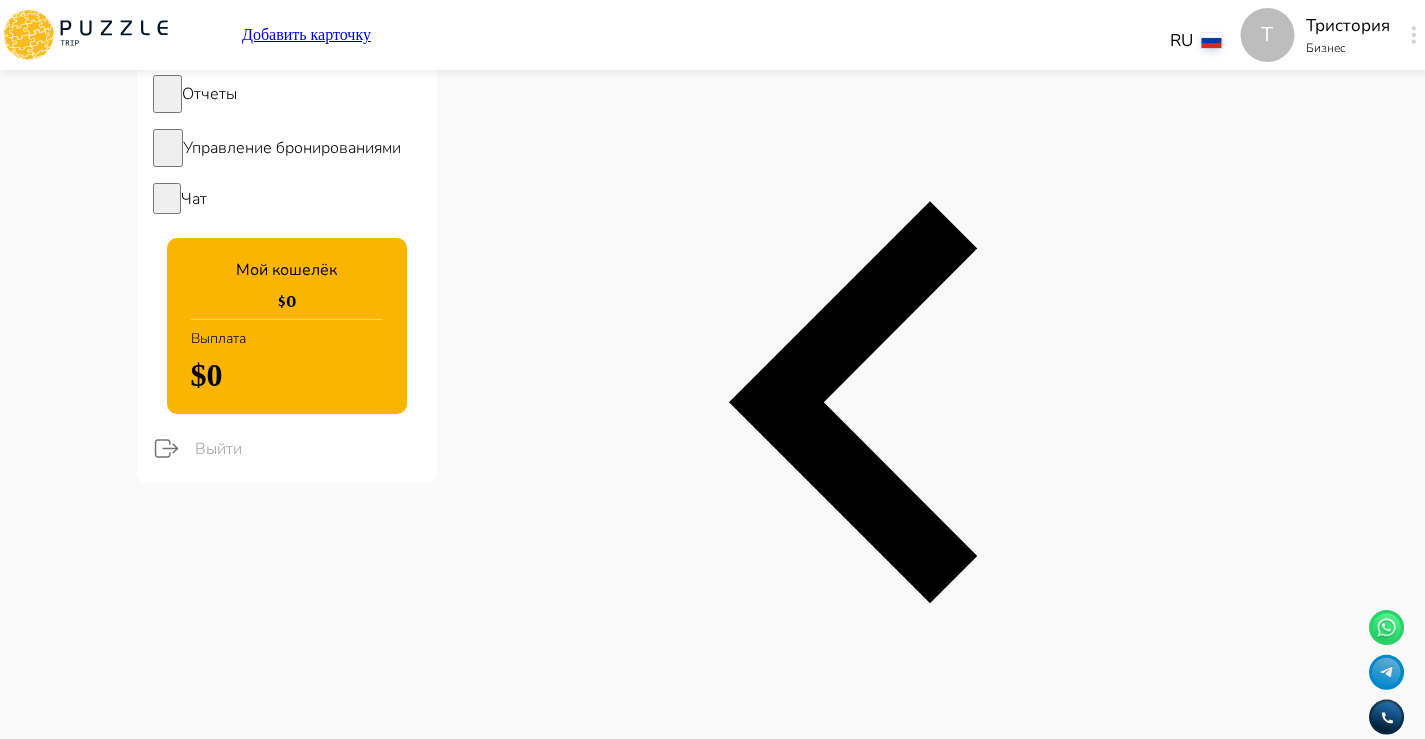 scroll, scrollTop: 0, scrollLeft: 0, axis: both 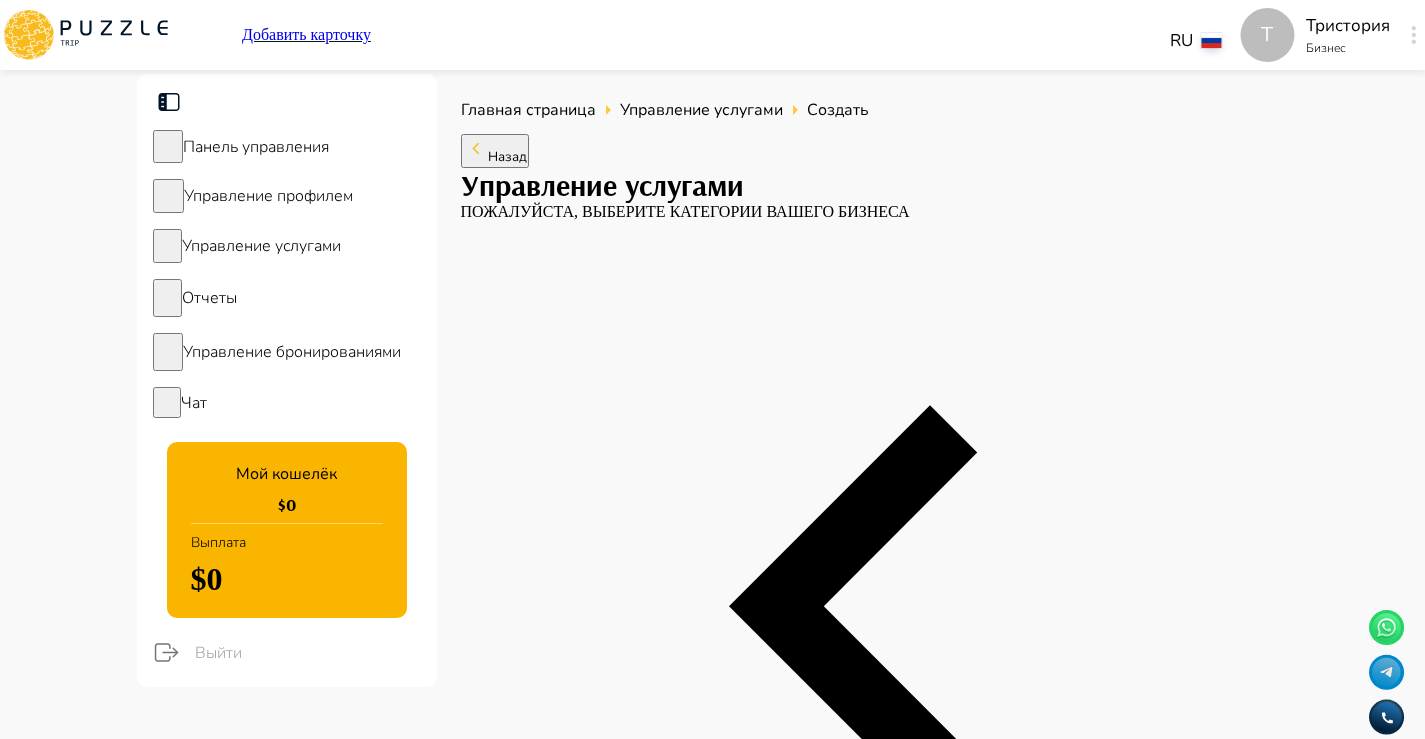 type on "*" 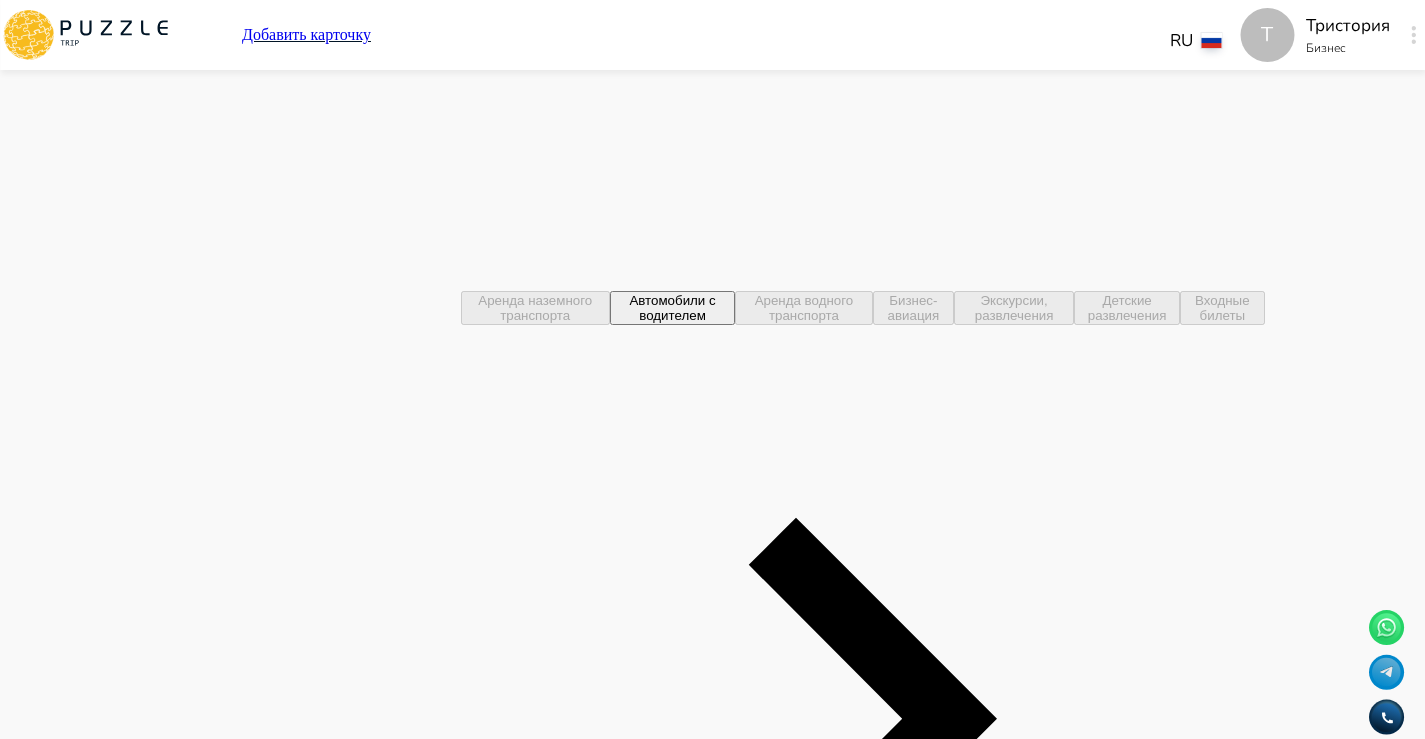 scroll, scrollTop: 743, scrollLeft: 0, axis: vertical 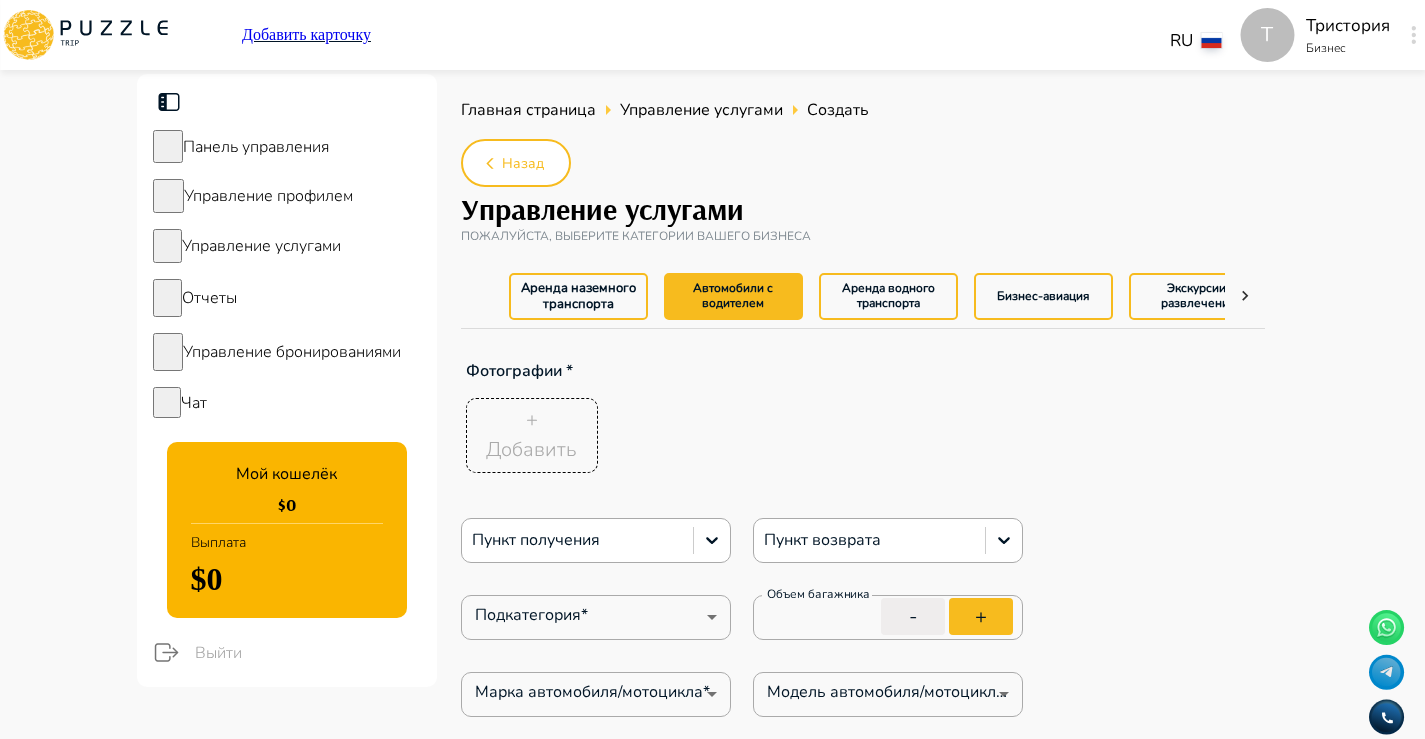 click on "Управление услугами" at bounding box center [287, 246] 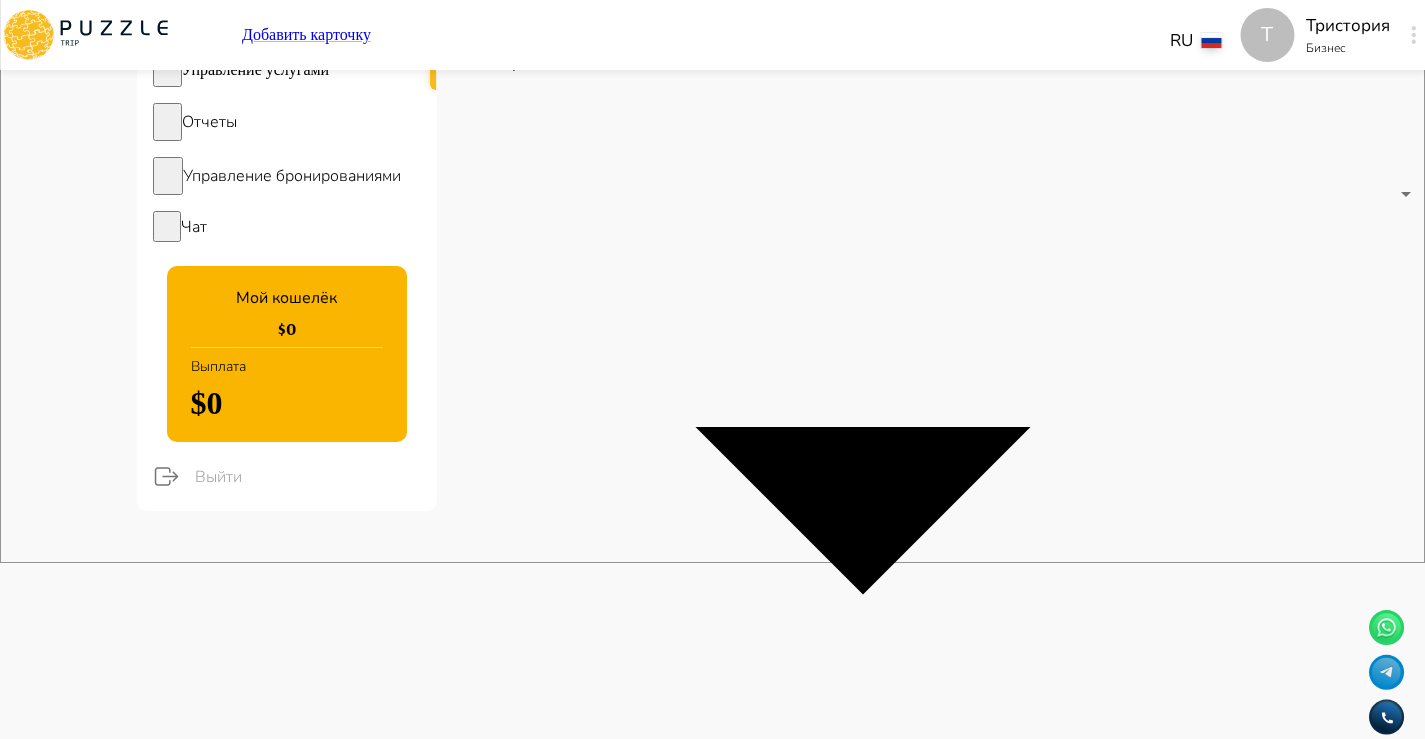 scroll, scrollTop: 184, scrollLeft: 0, axis: vertical 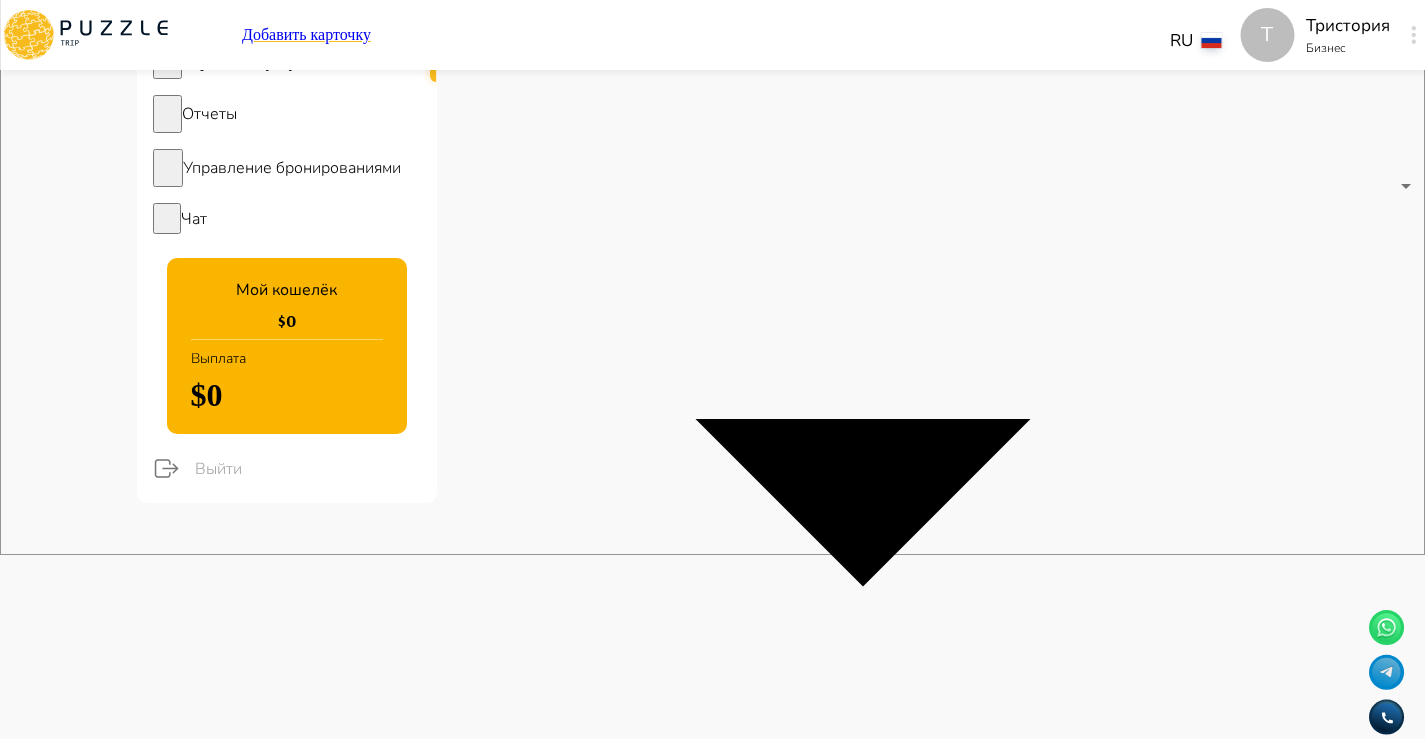 click on "Обзорные экскурсии" at bounding box center (697, 1982) 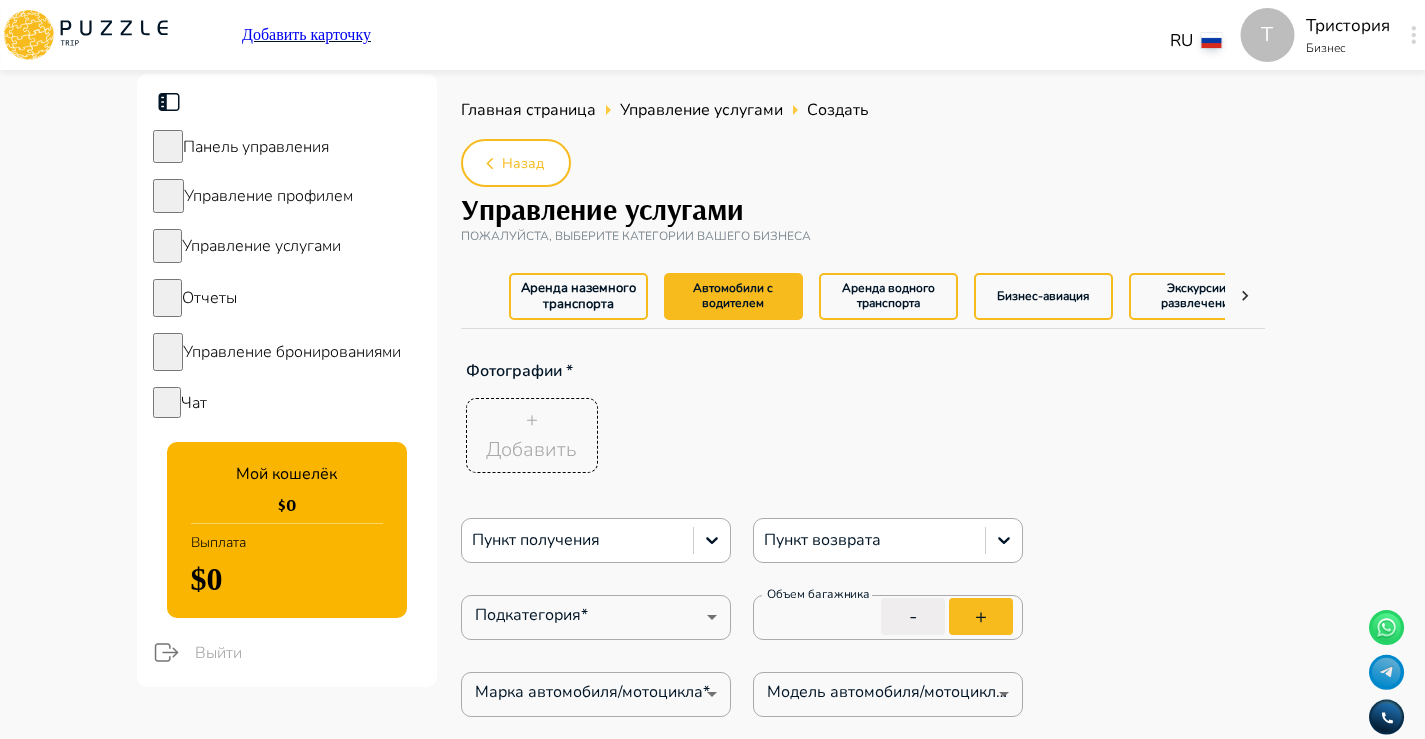 type on "*" 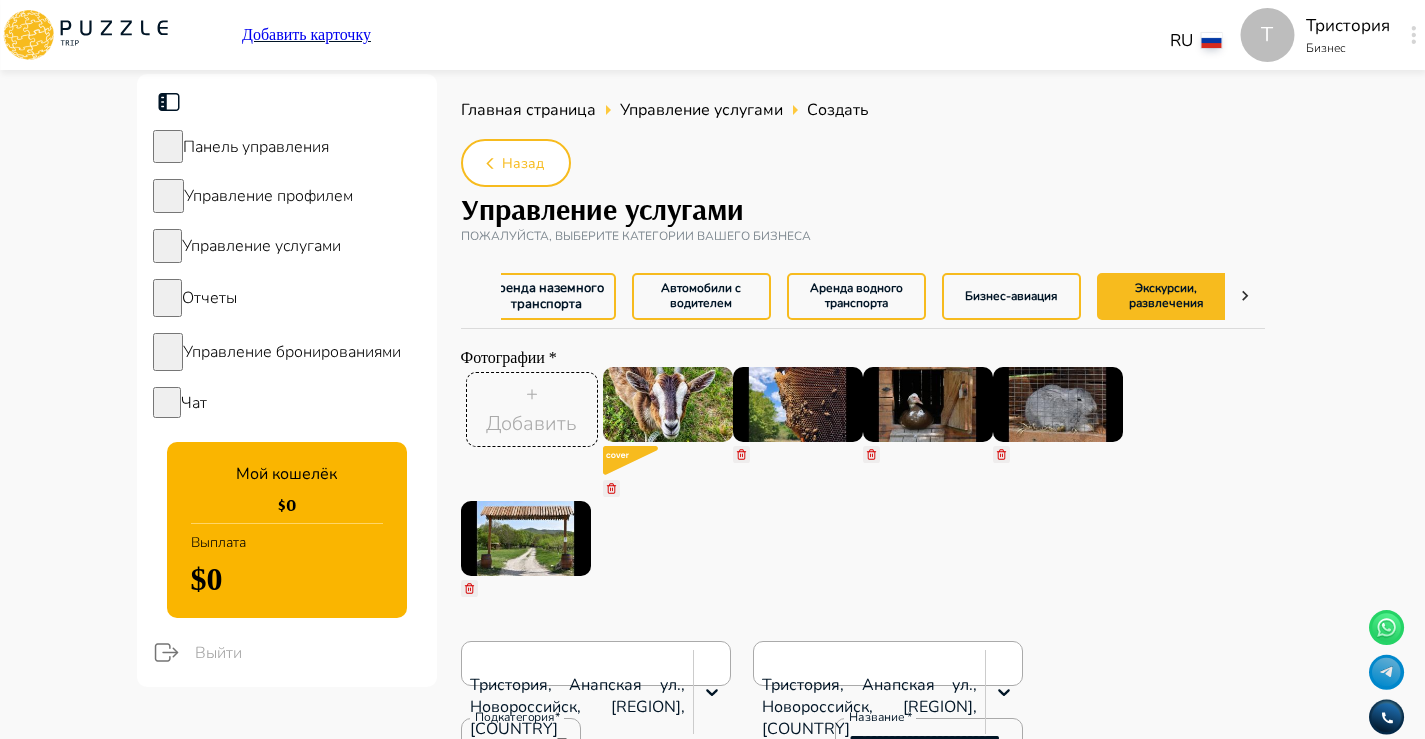 type on "*" 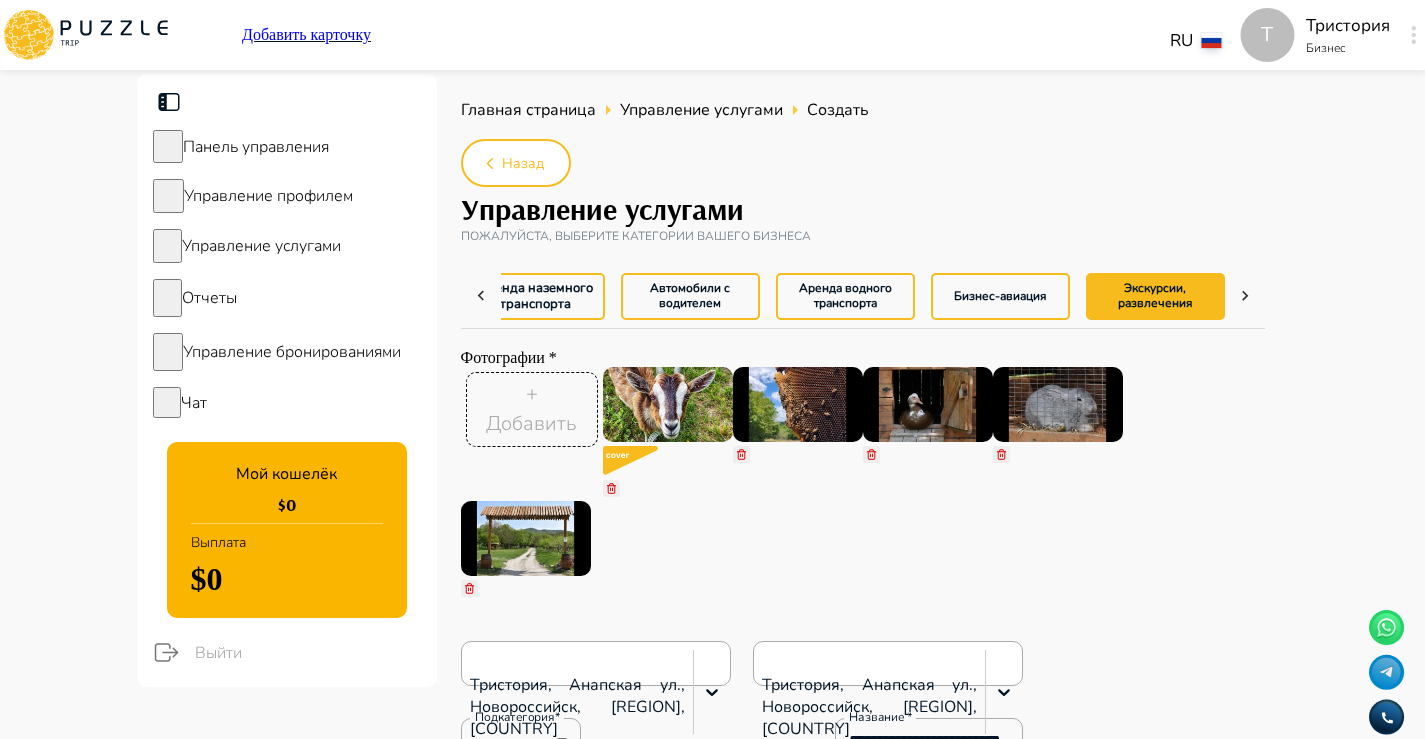 scroll, scrollTop: 0, scrollLeft: 43, axis: horizontal 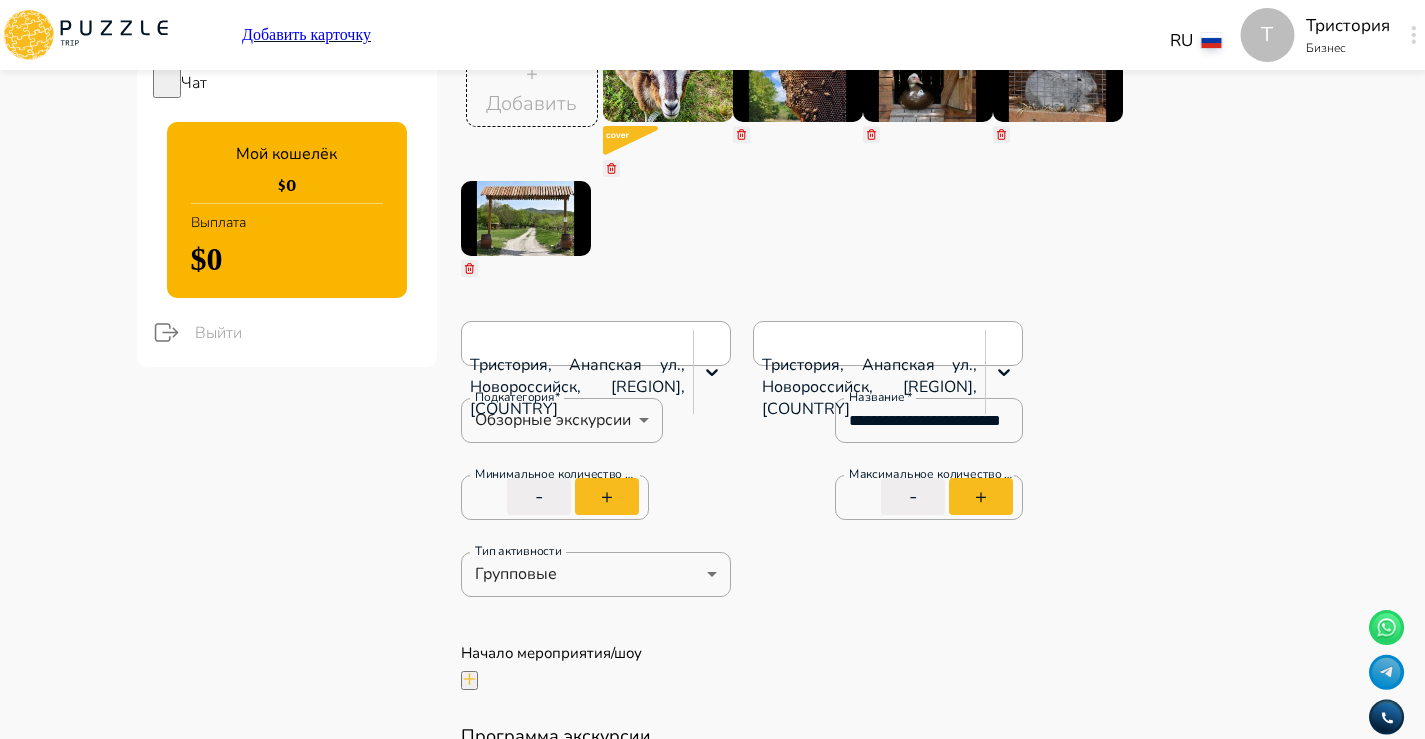 type on "*" 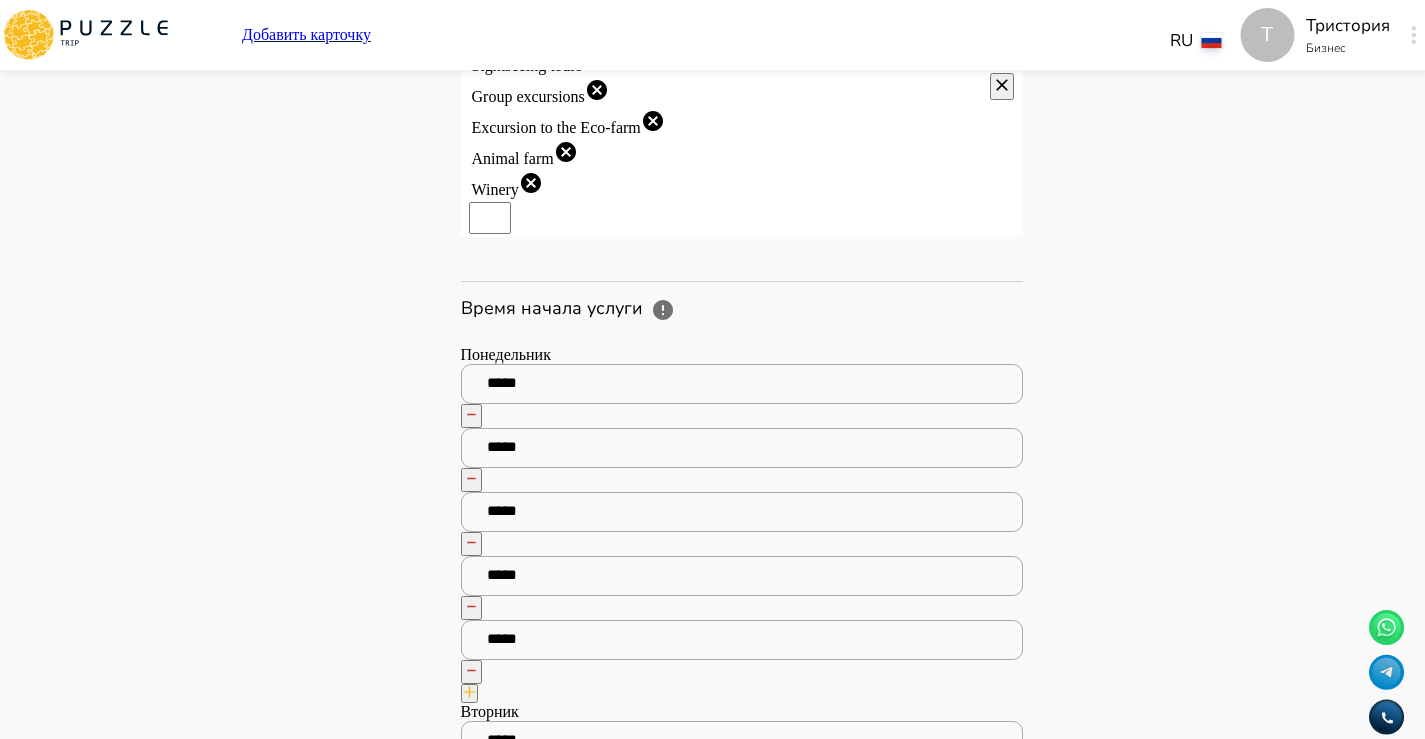 scroll, scrollTop: 1228, scrollLeft: 0, axis: vertical 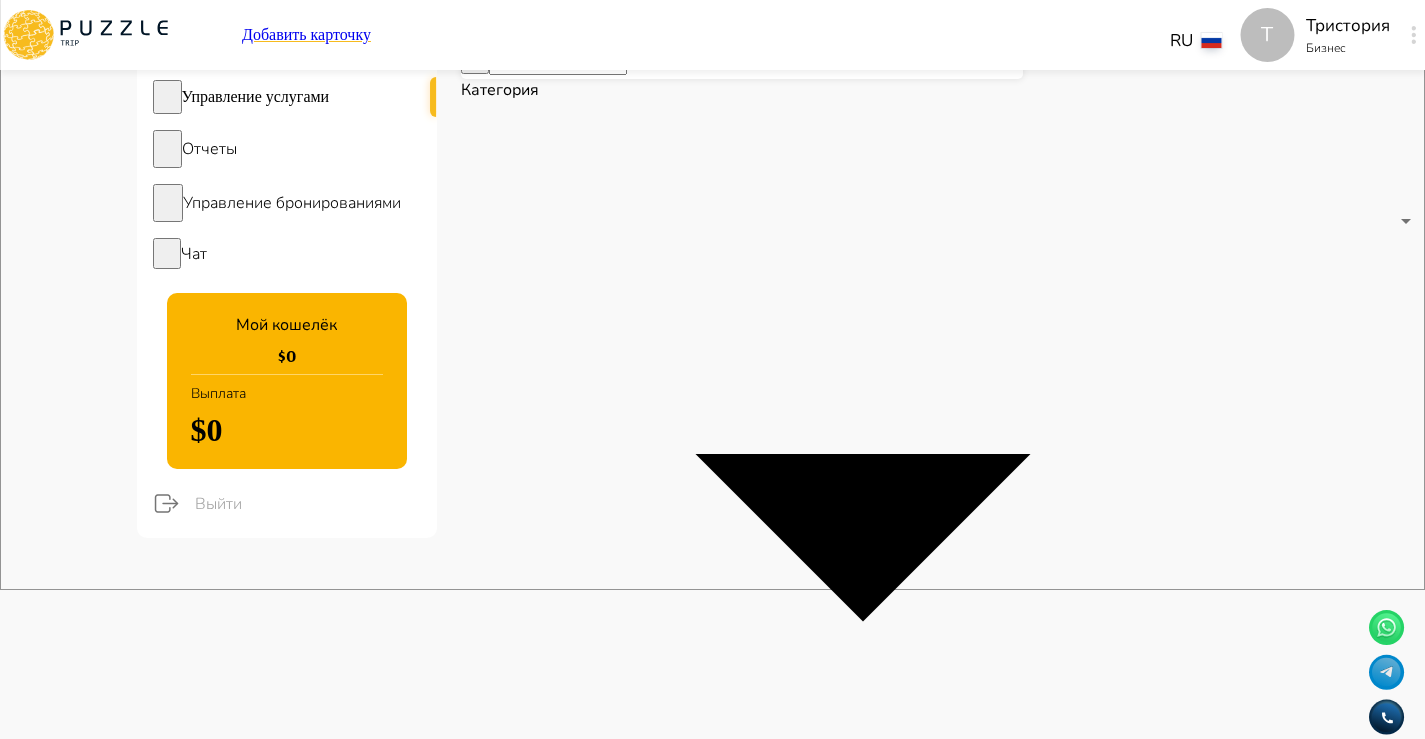 click on "Рабочее время" at bounding box center (1219, 2017) 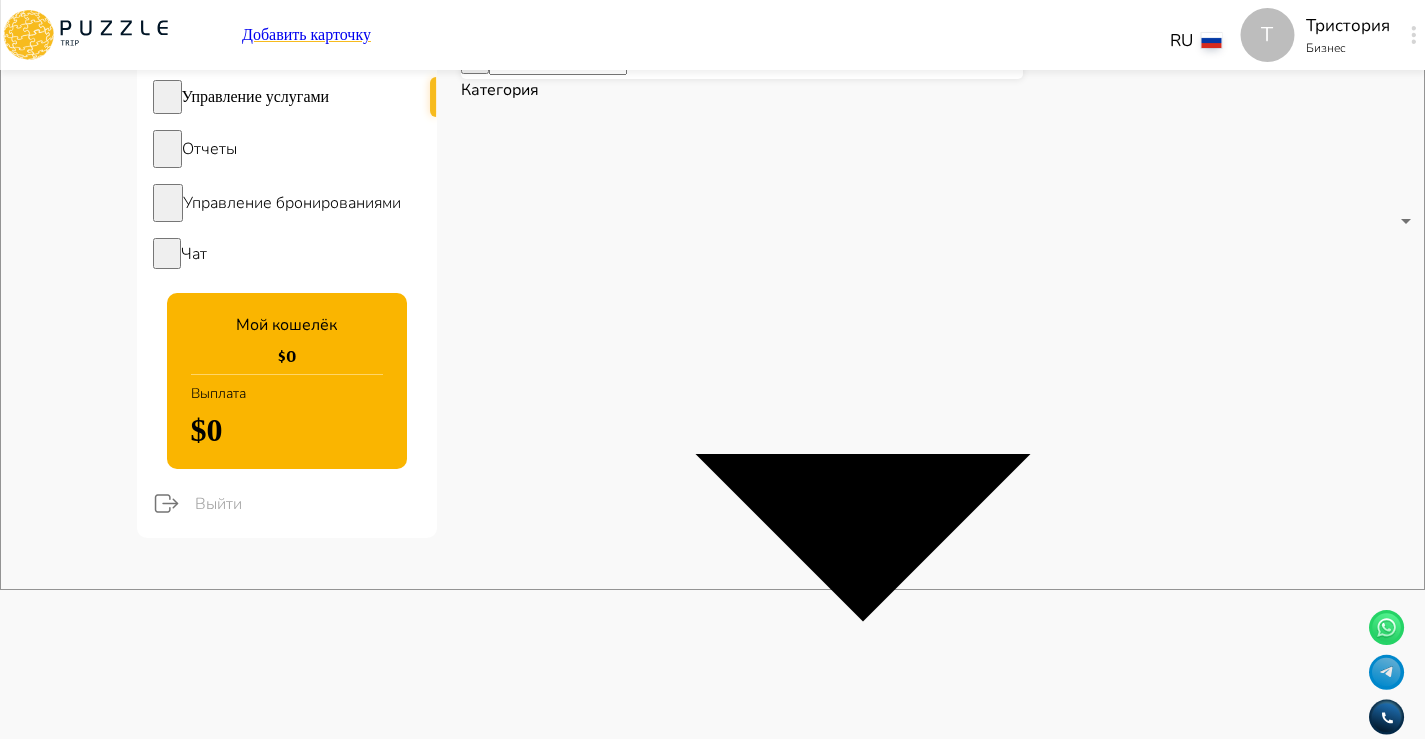 click on "Отмена" at bounding box center [105, 3372] 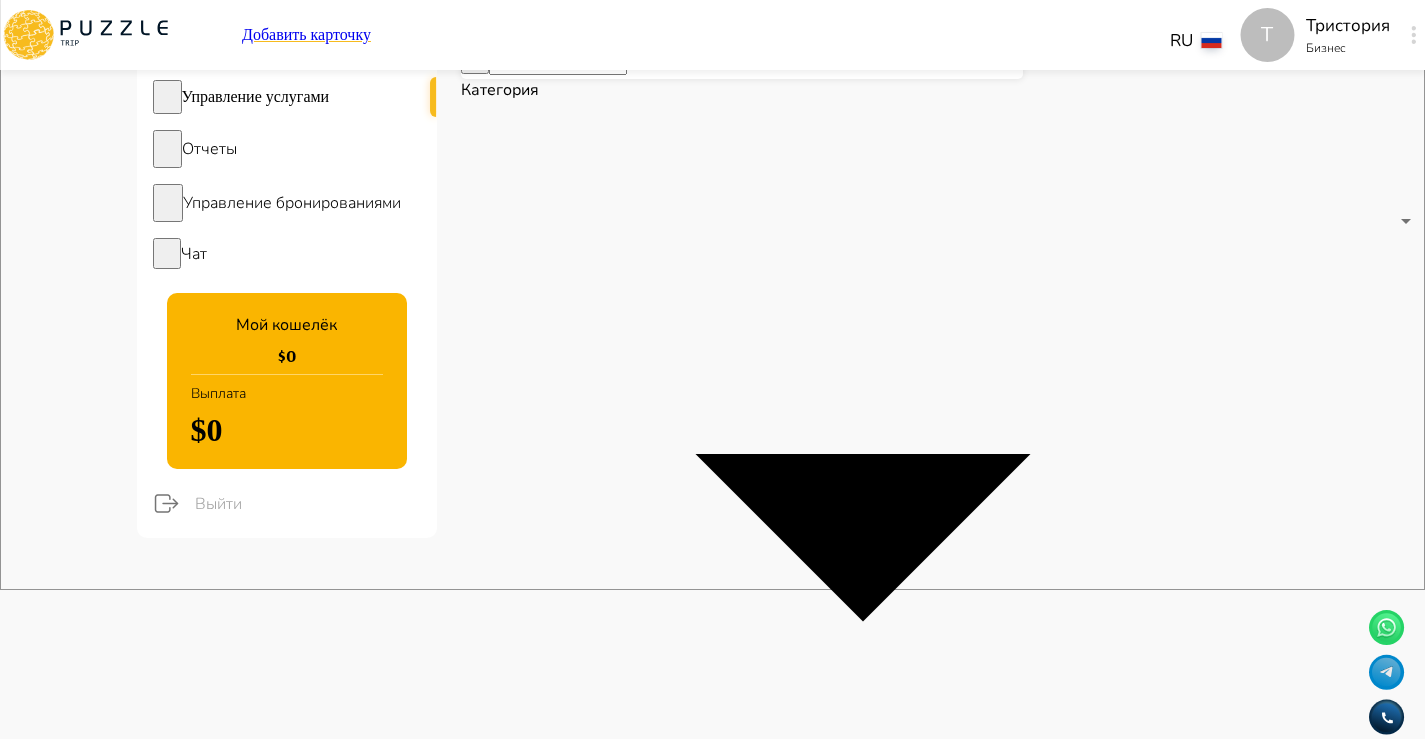click on "Рабочее время" at bounding box center (1219, 1927) 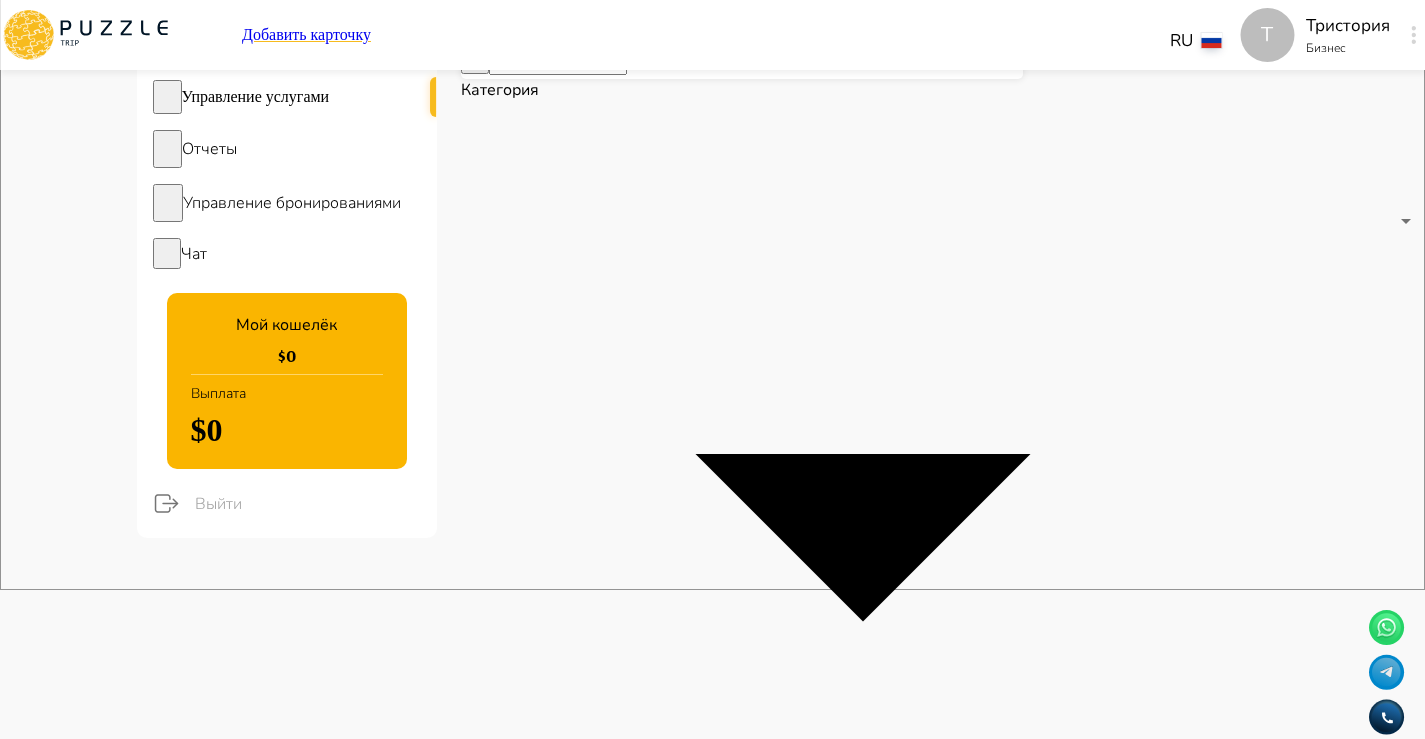 type on "*****" 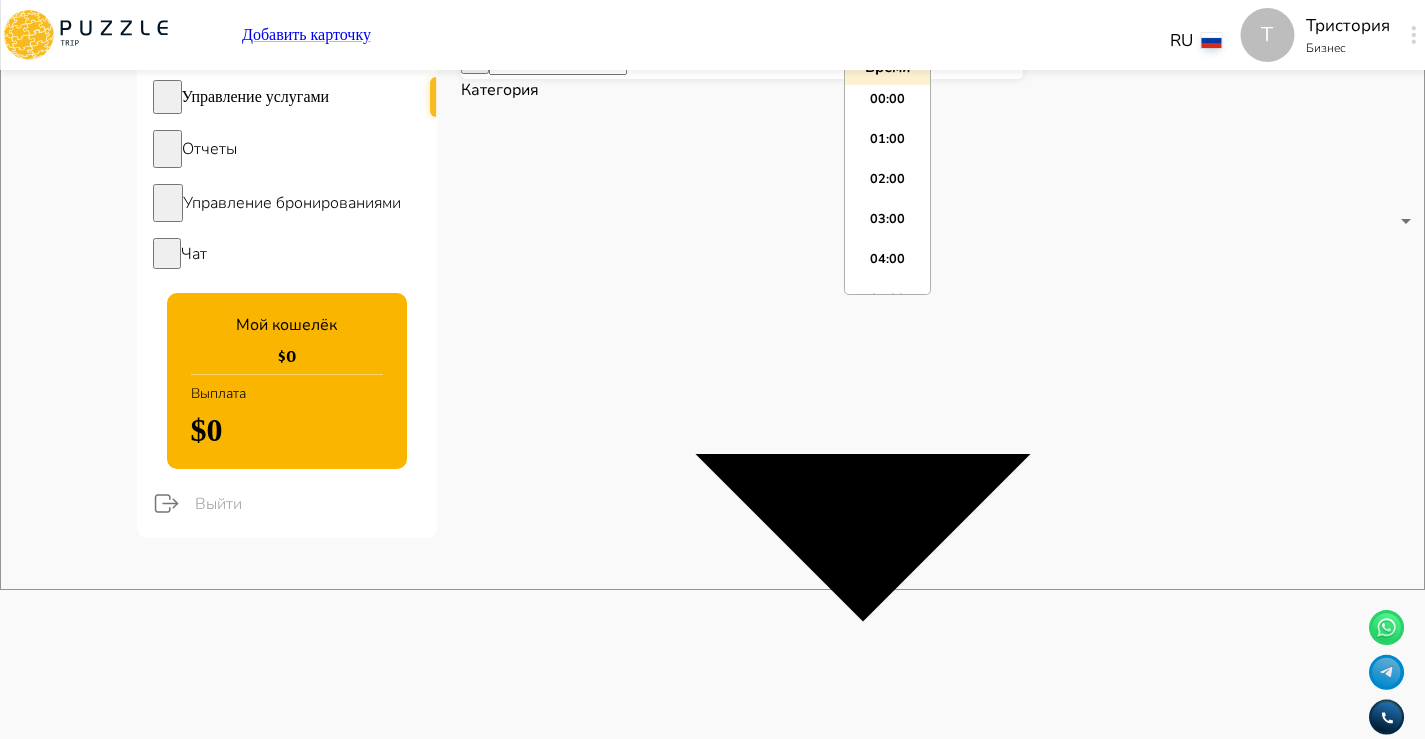 scroll, scrollTop: 595, scrollLeft: 0, axis: vertical 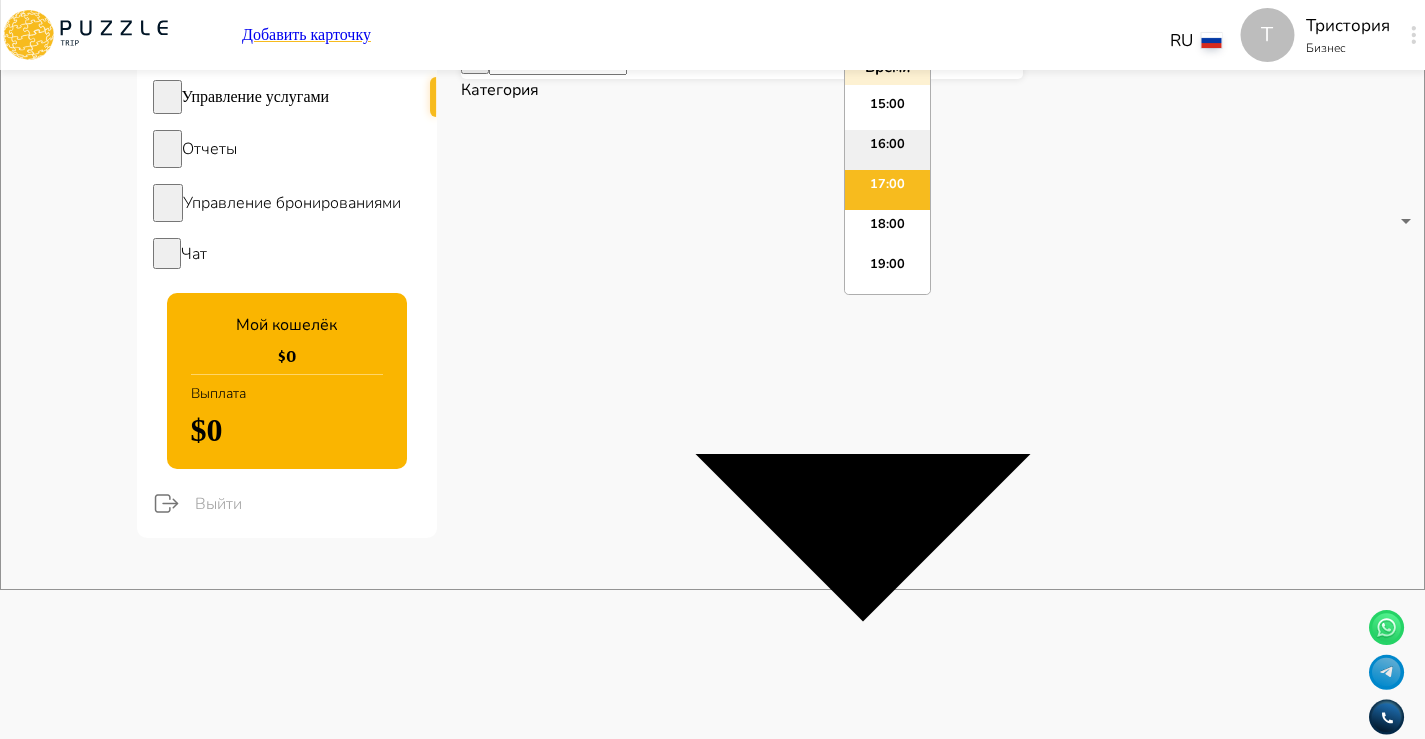 click on "16:00" at bounding box center (887, 150) 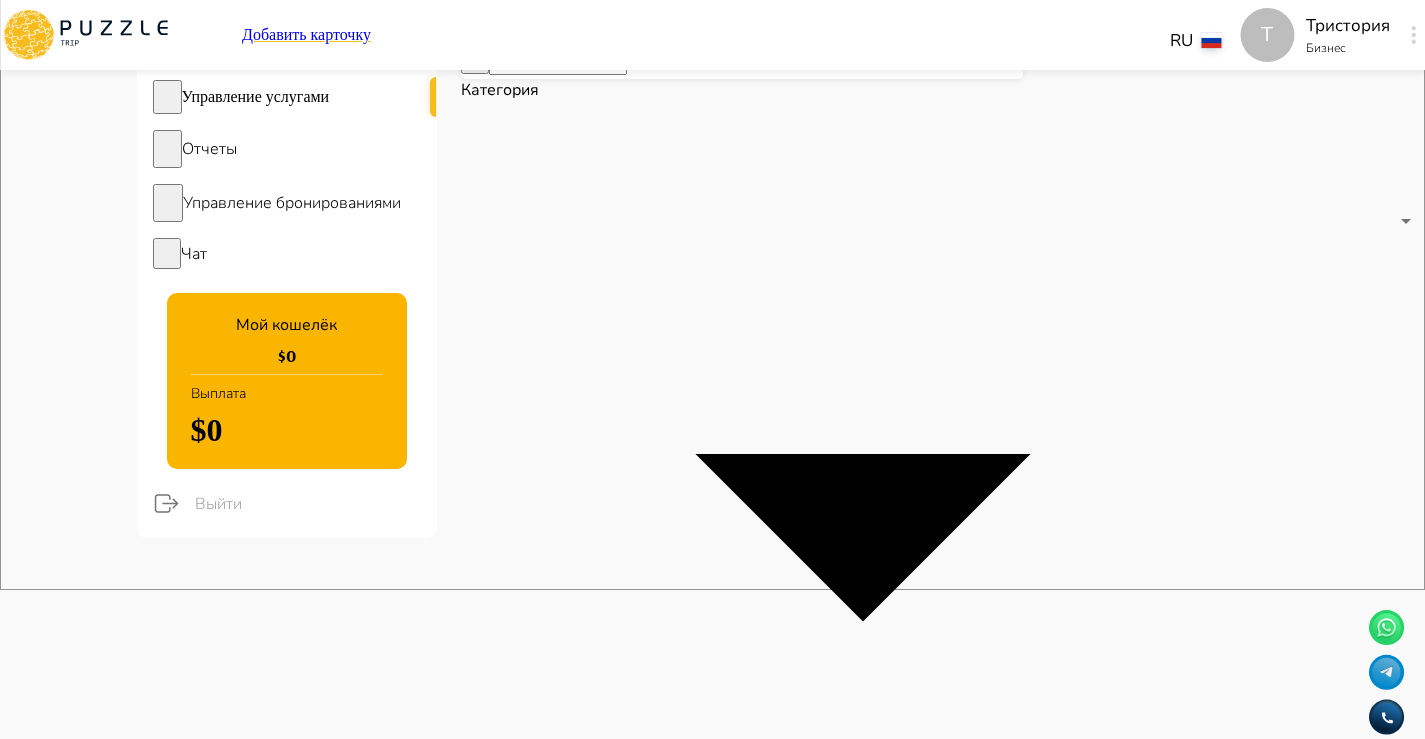 click on "*****" at bounding box center [712, 2793] 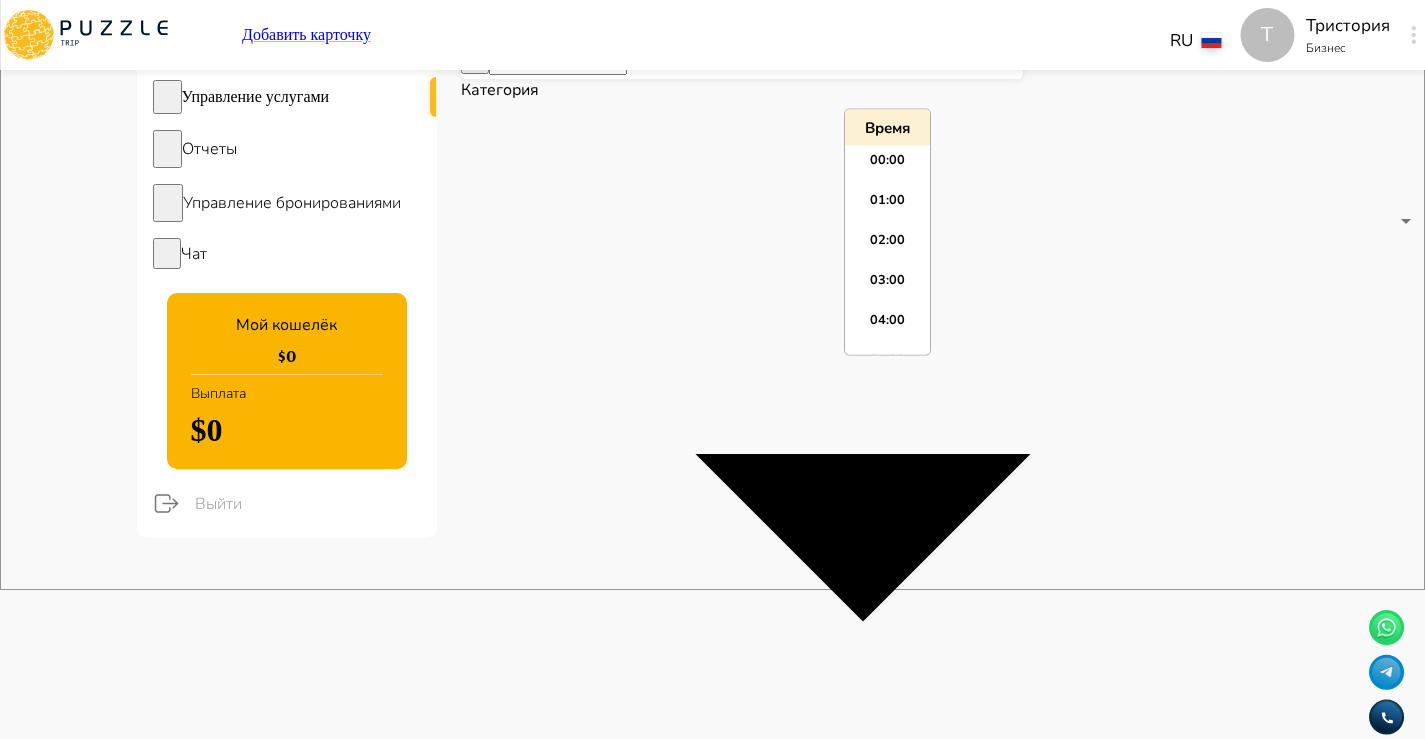 scroll, scrollTop: 595, scrollLeft: 0, axis: vertical 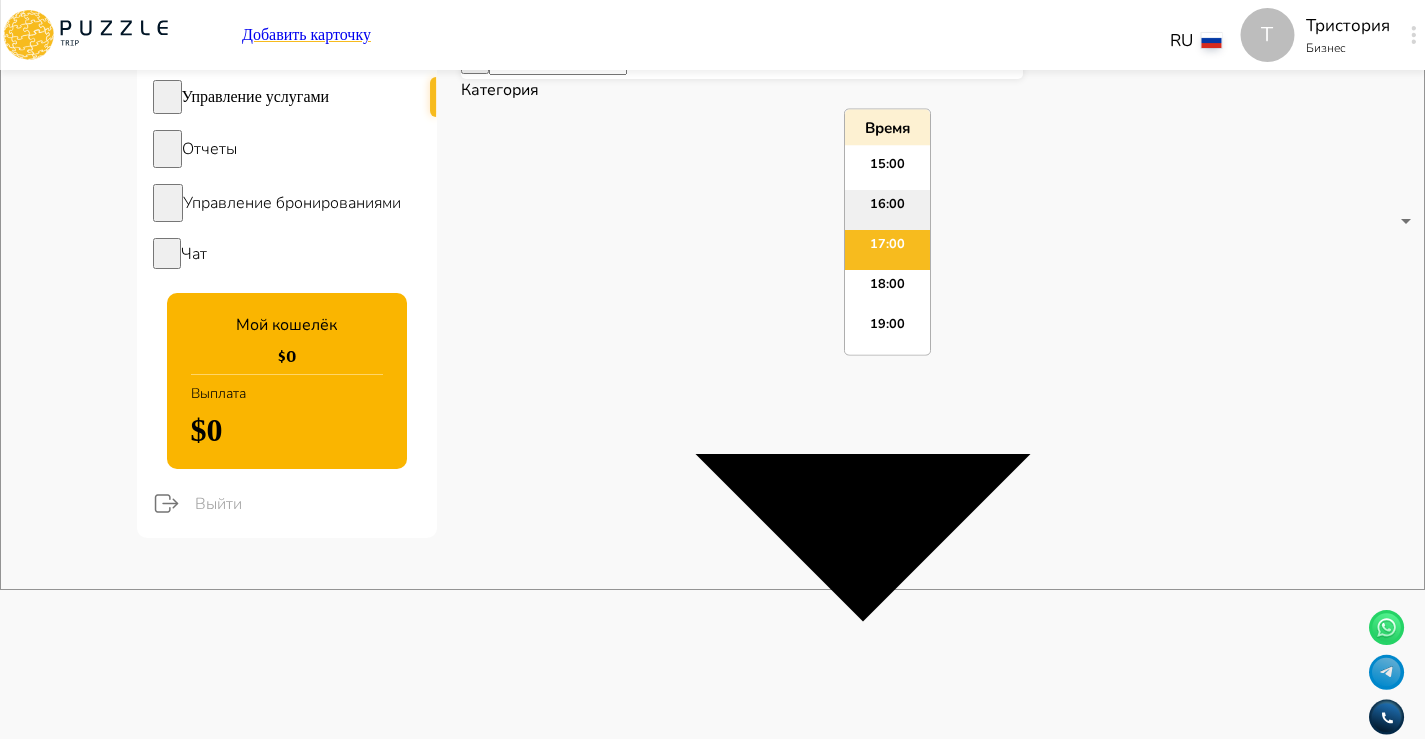click on "16:00" at bounding box center (887, 211) 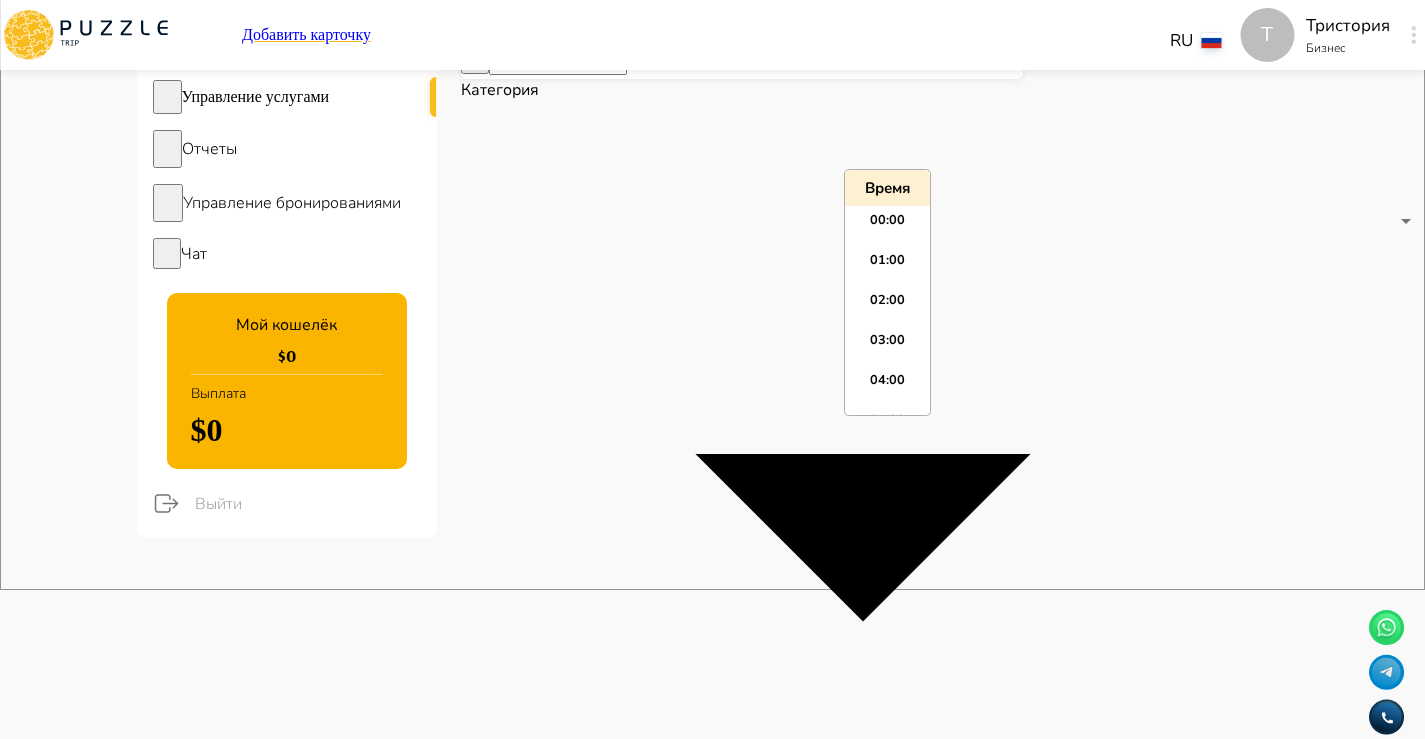 click on "*****" at bounding box center (712, 2903) 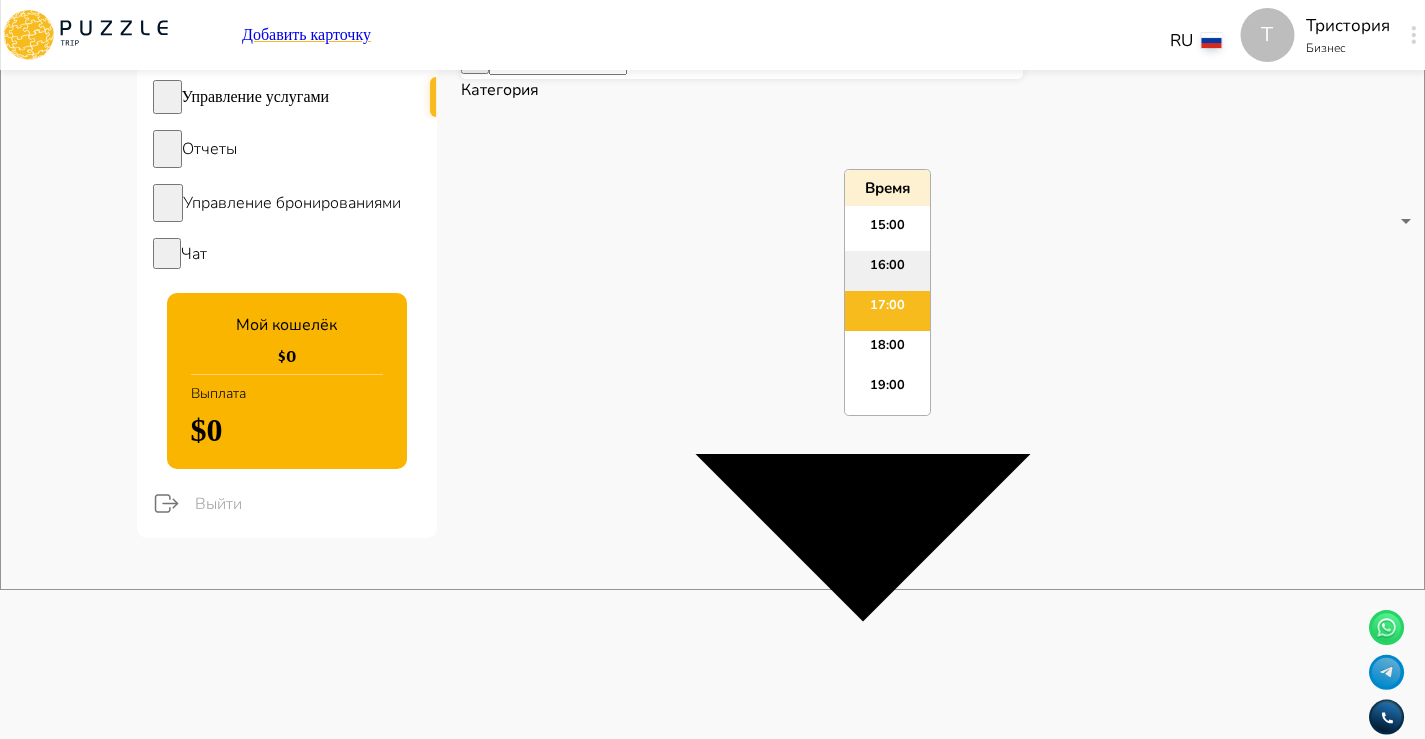 click on "16:00" at bounding box center [887, 271] 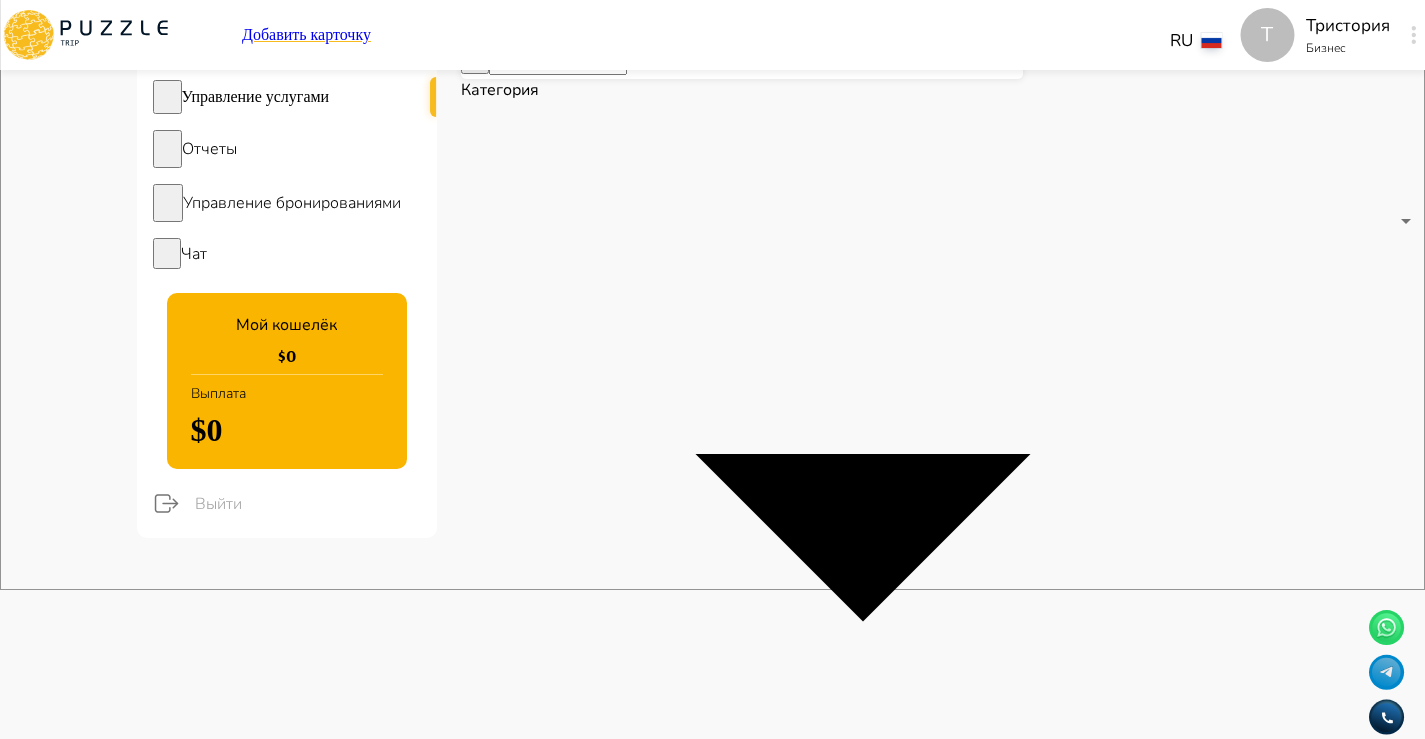 click on "*****" at bounding box center (712, 3013) 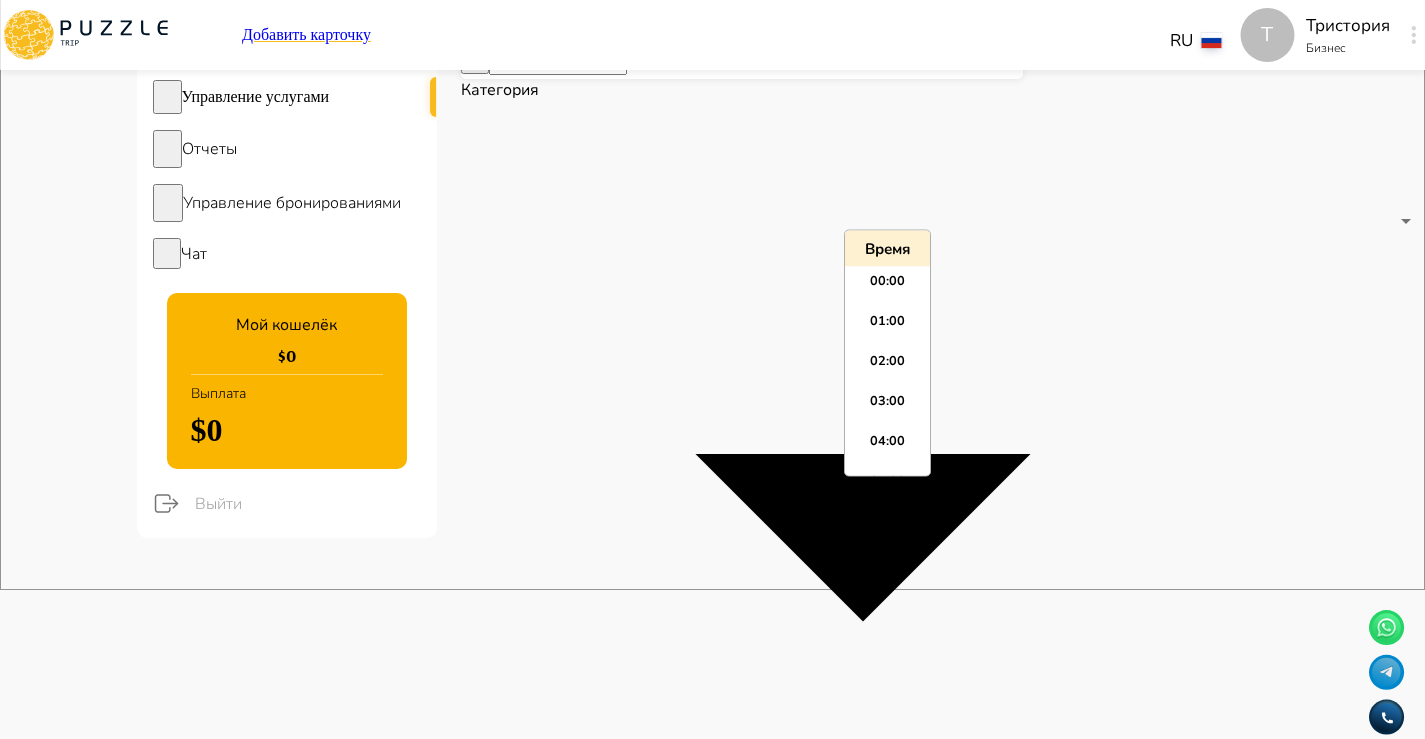 scroll, scrollTop: 595, scrollLeft: 0, axis: vertical 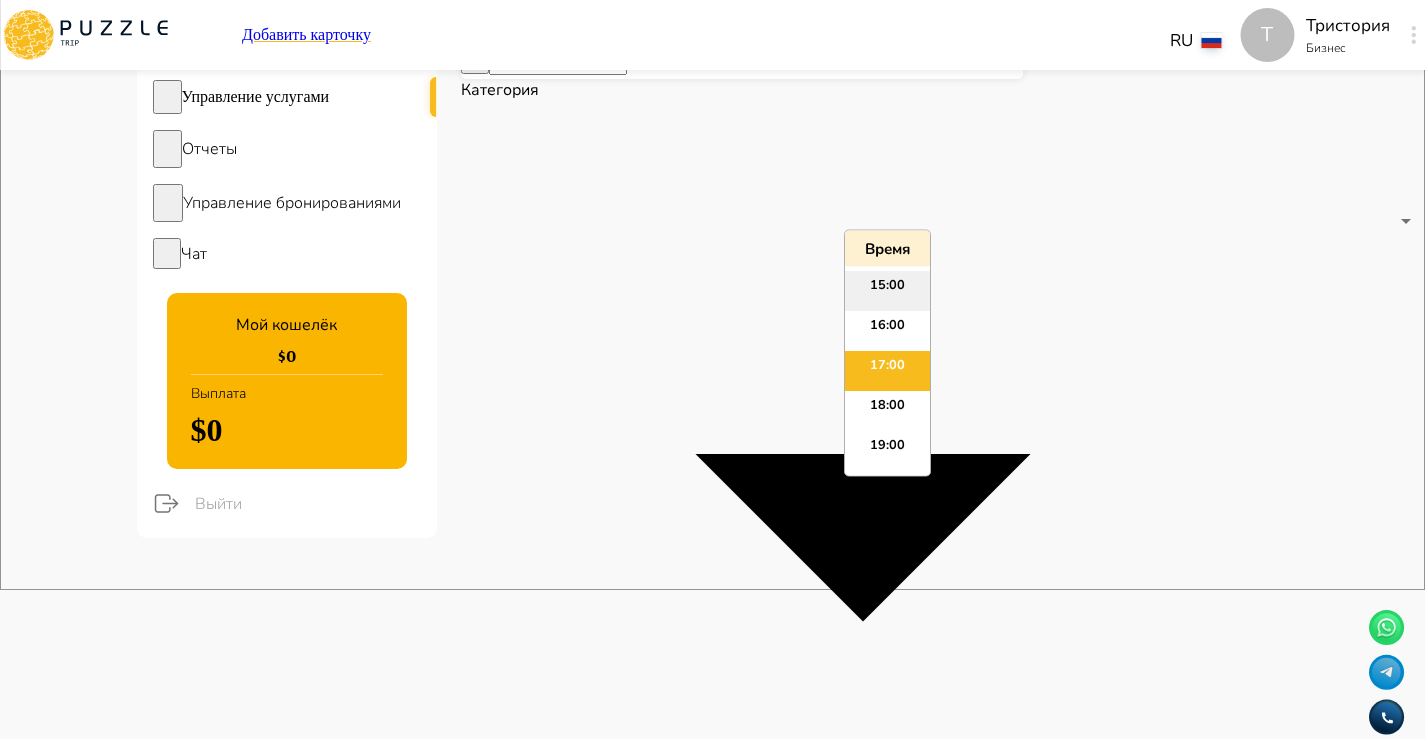 click on "15:00" at bounding box center (887, 292) 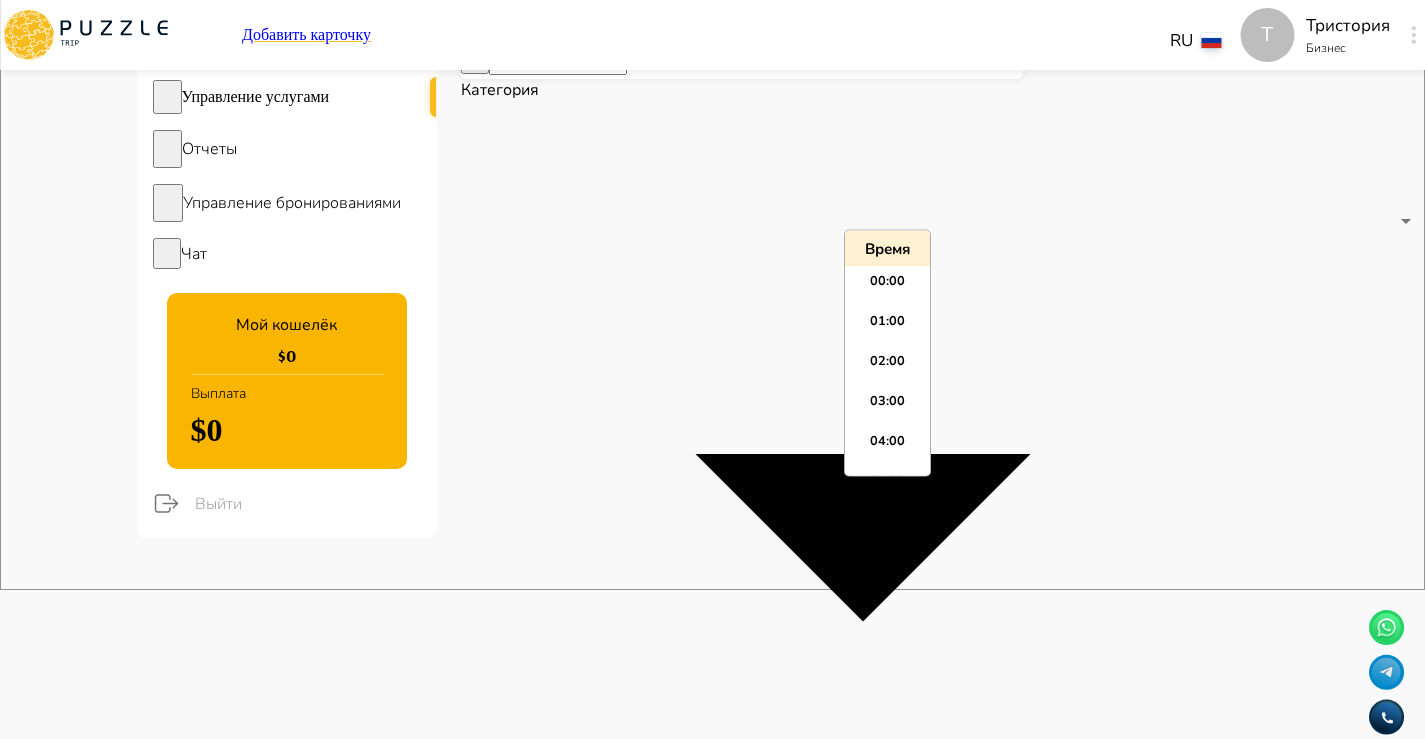 click on "*****" at bounding box center (712, 3013) 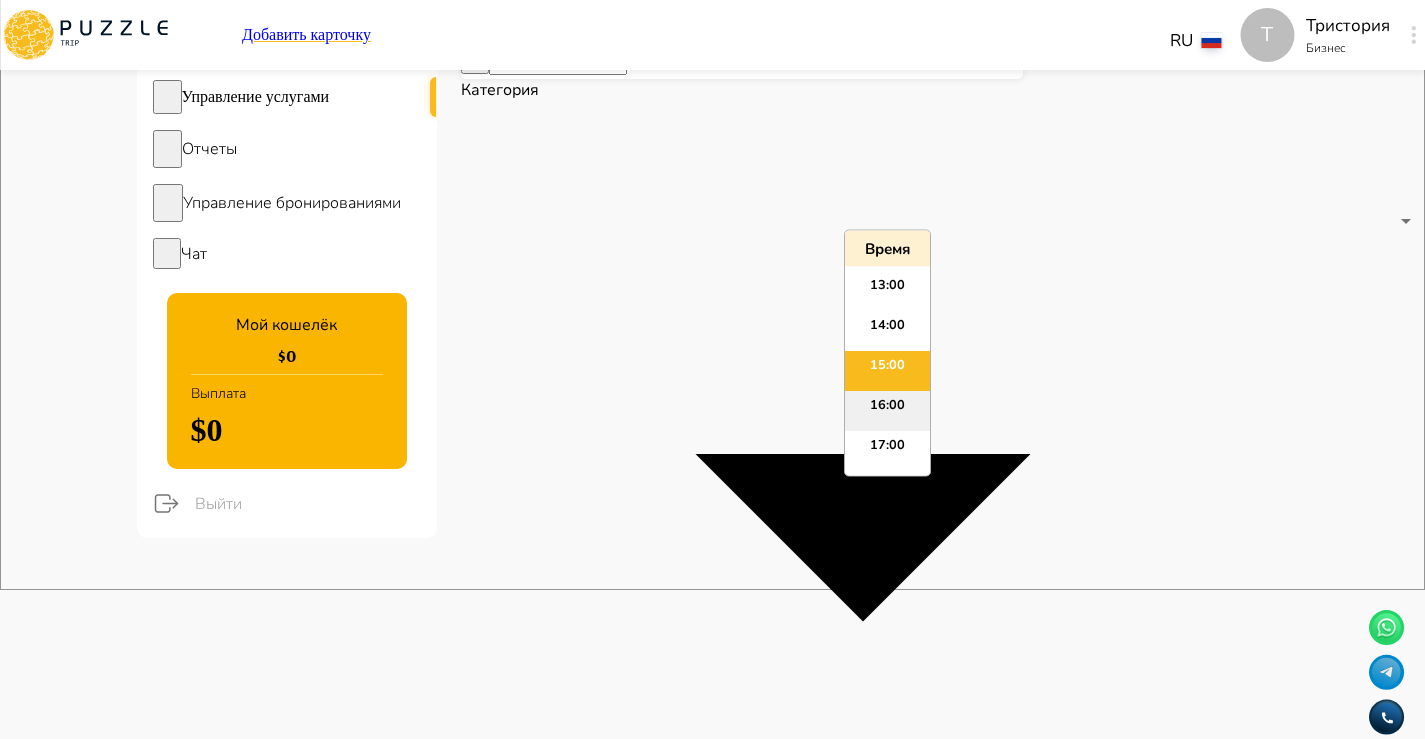 click on "16:00" at bounding box center (887, 412) 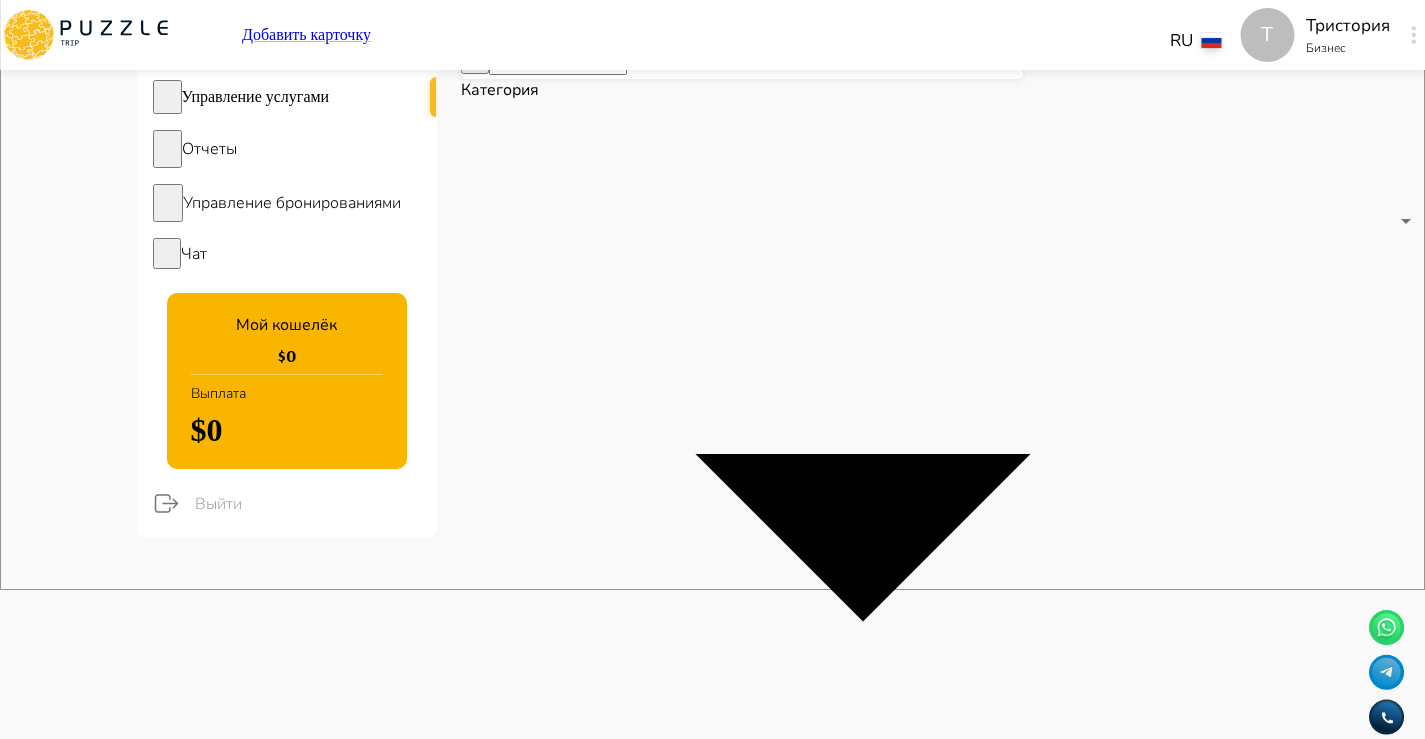 click on "*****" at bounding box center (712, 3123) 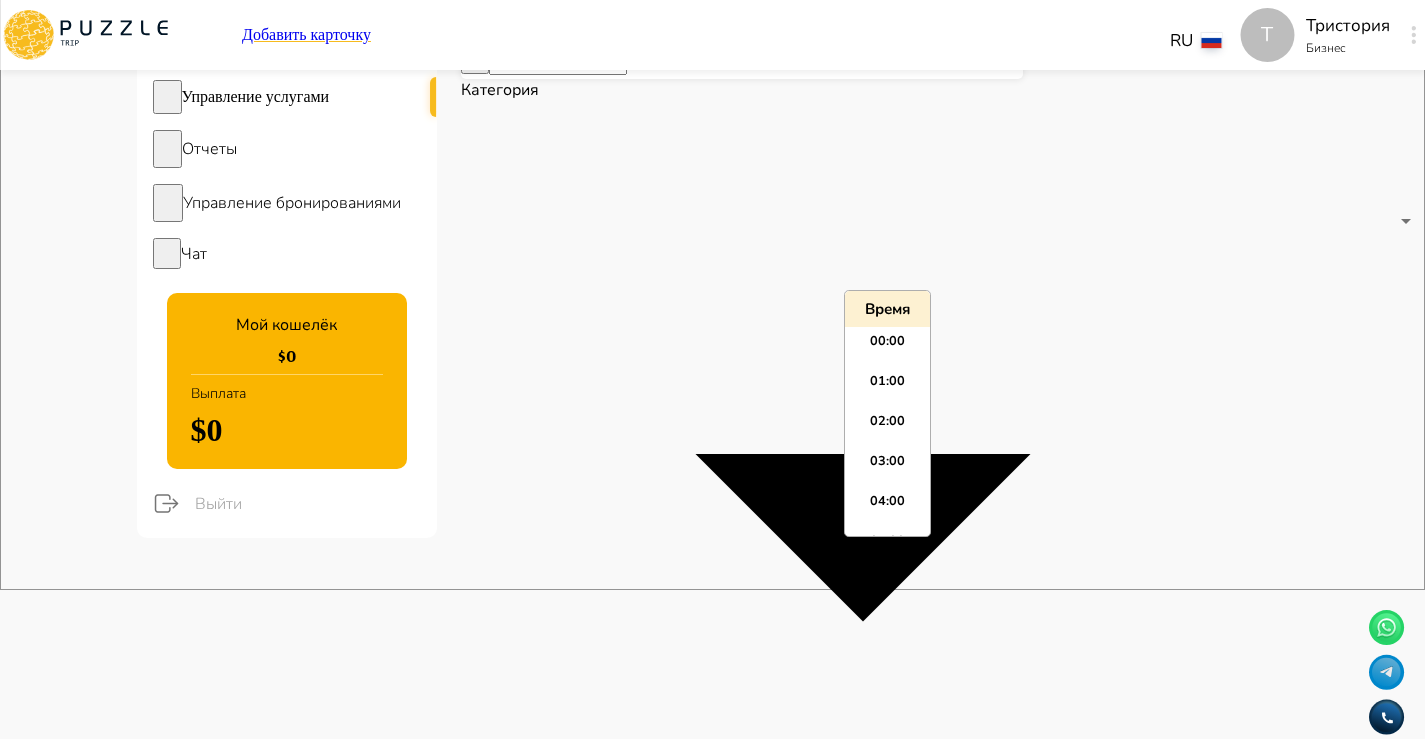 scroll, scrollTop: 595, scrollLeft: 0, axis: vertical 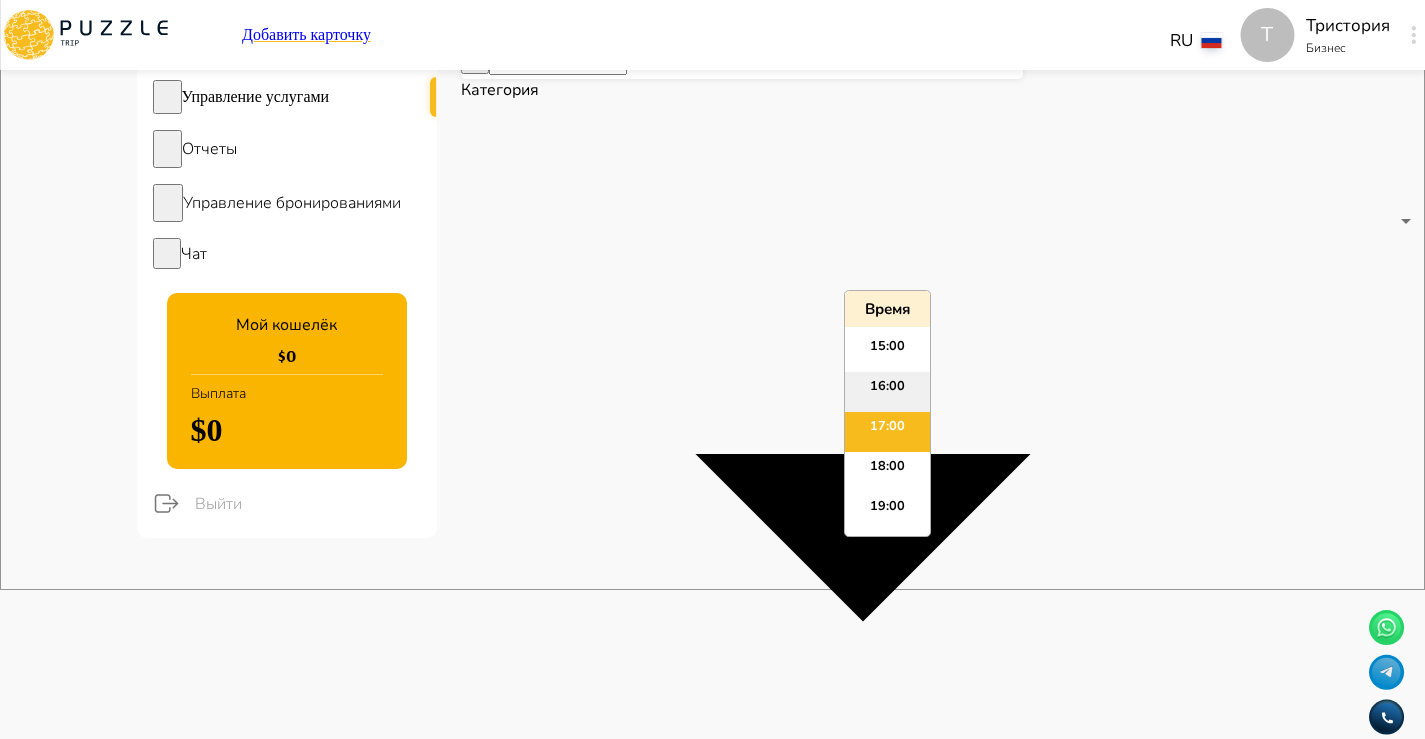 click on "16:00" at bounding box center [887, 392] 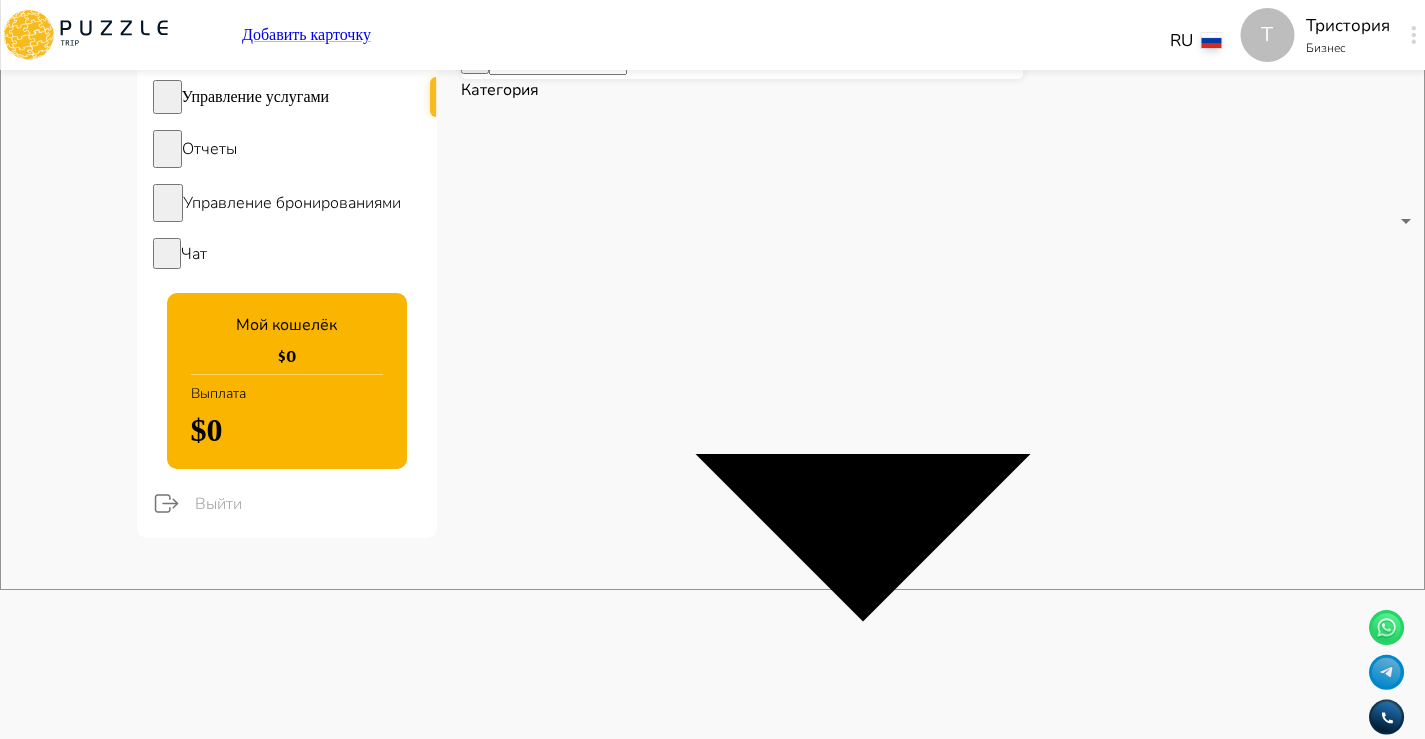 click on "*****" at bounding box center (712, 3233) 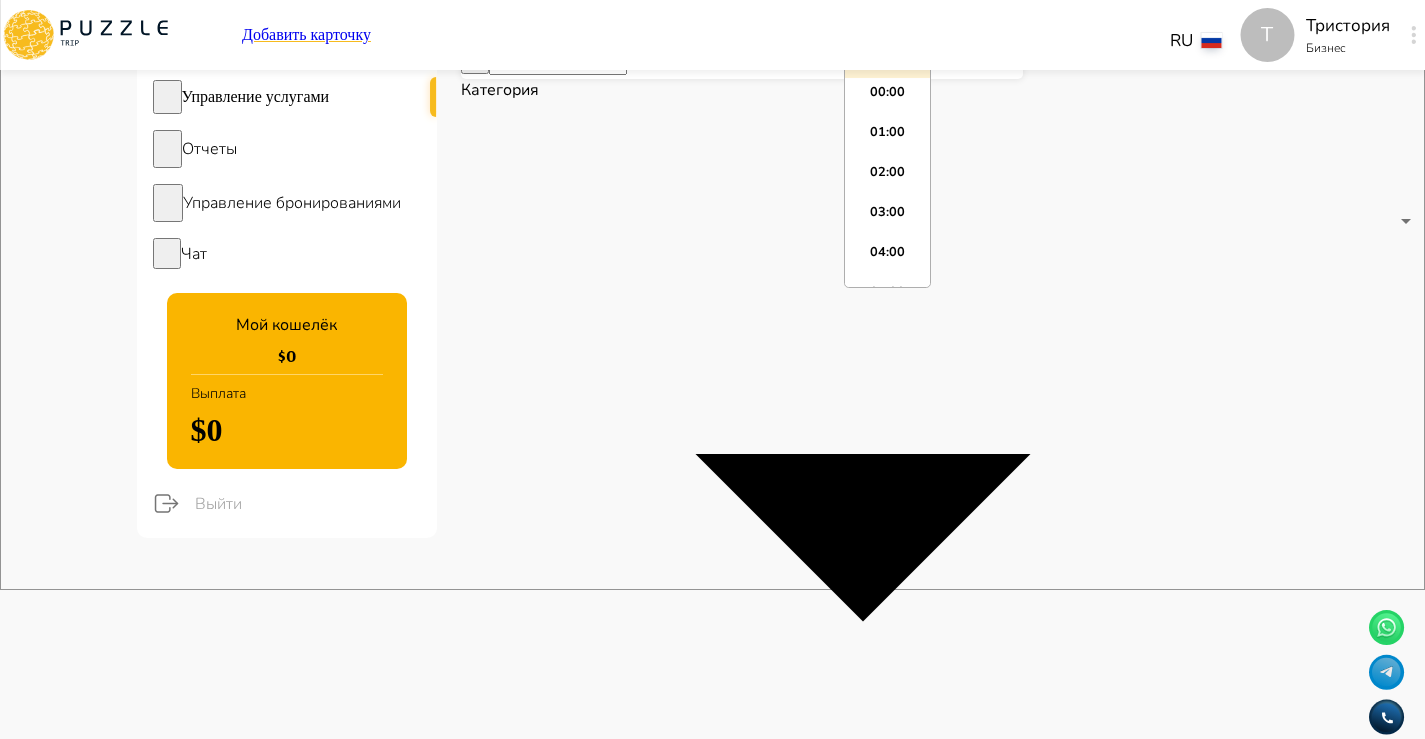 scroll, scrollTop: 595, scrollLeft: 0, axis: vertical 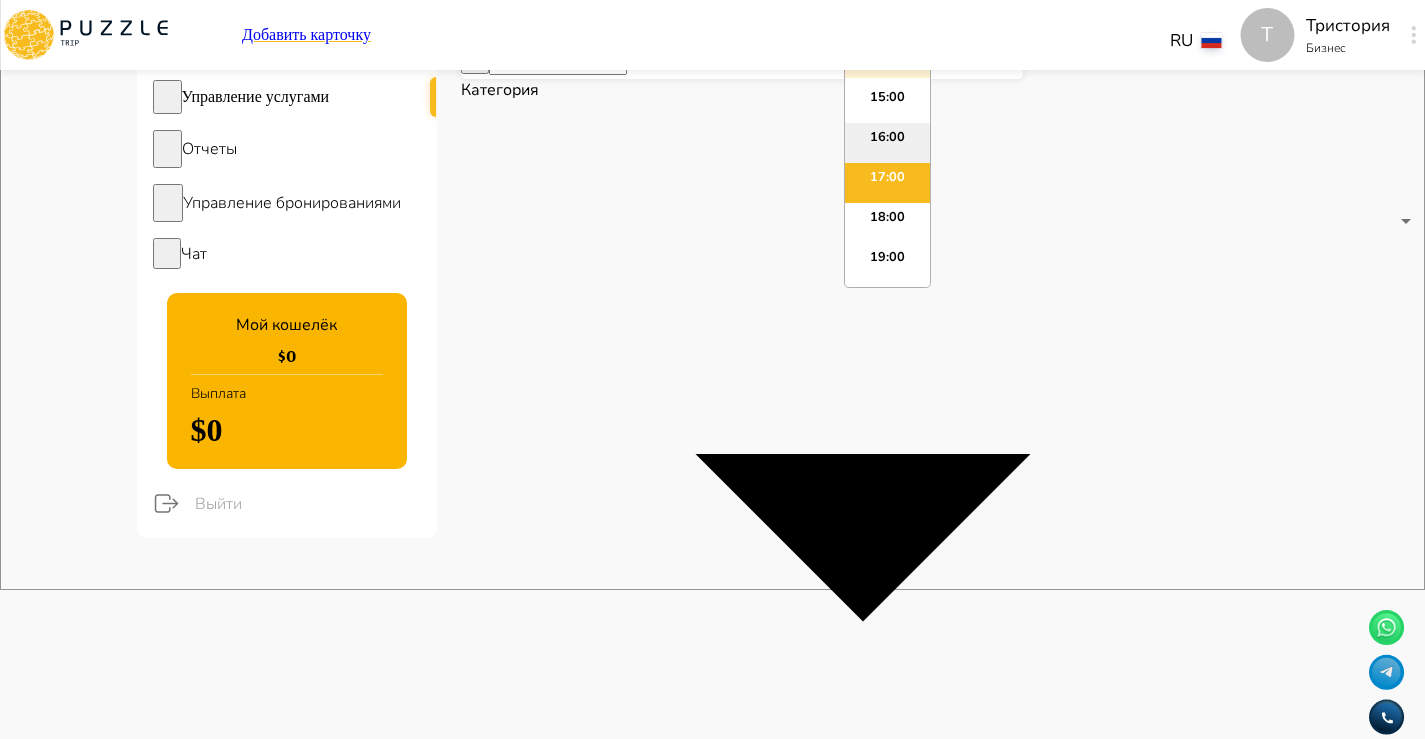 click on "16:00" at bounding box center [887, 143] 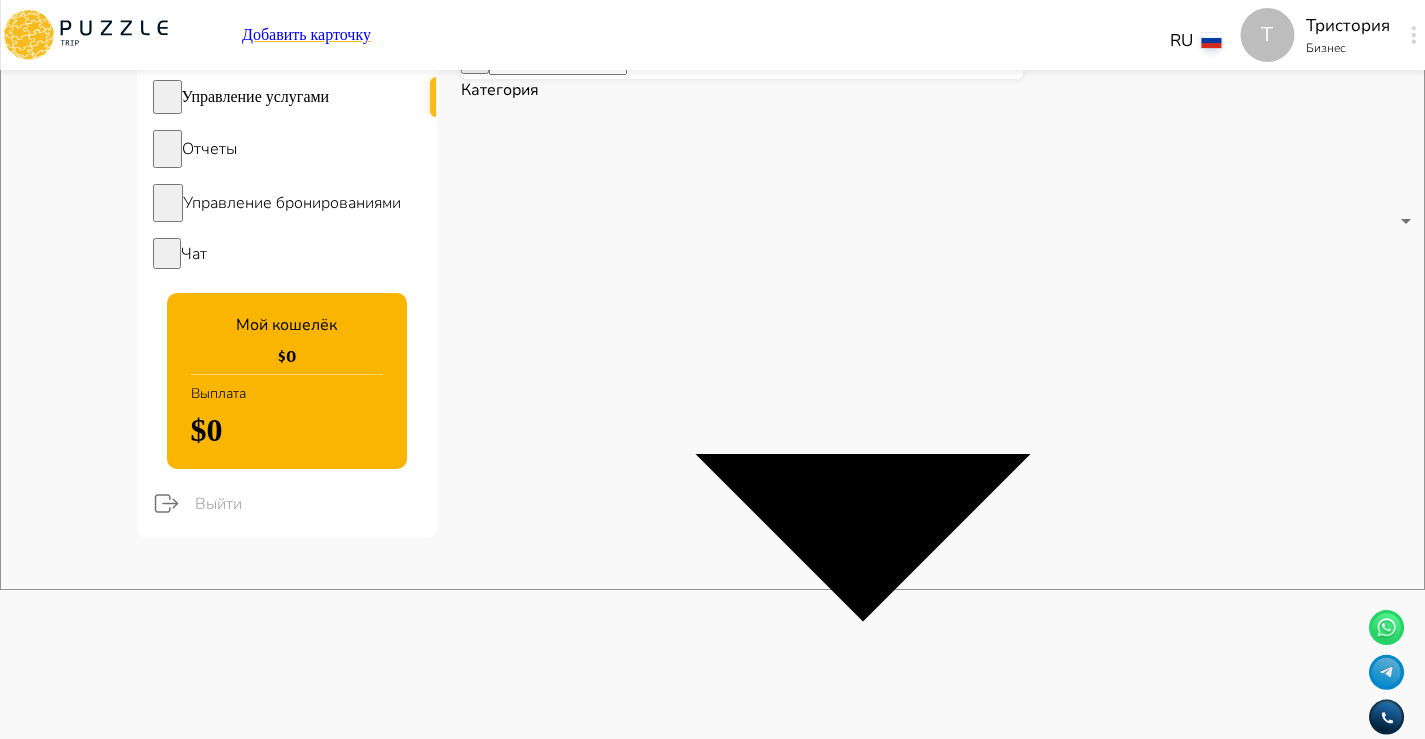 click on "*****" at bounding box center [712, 3343] 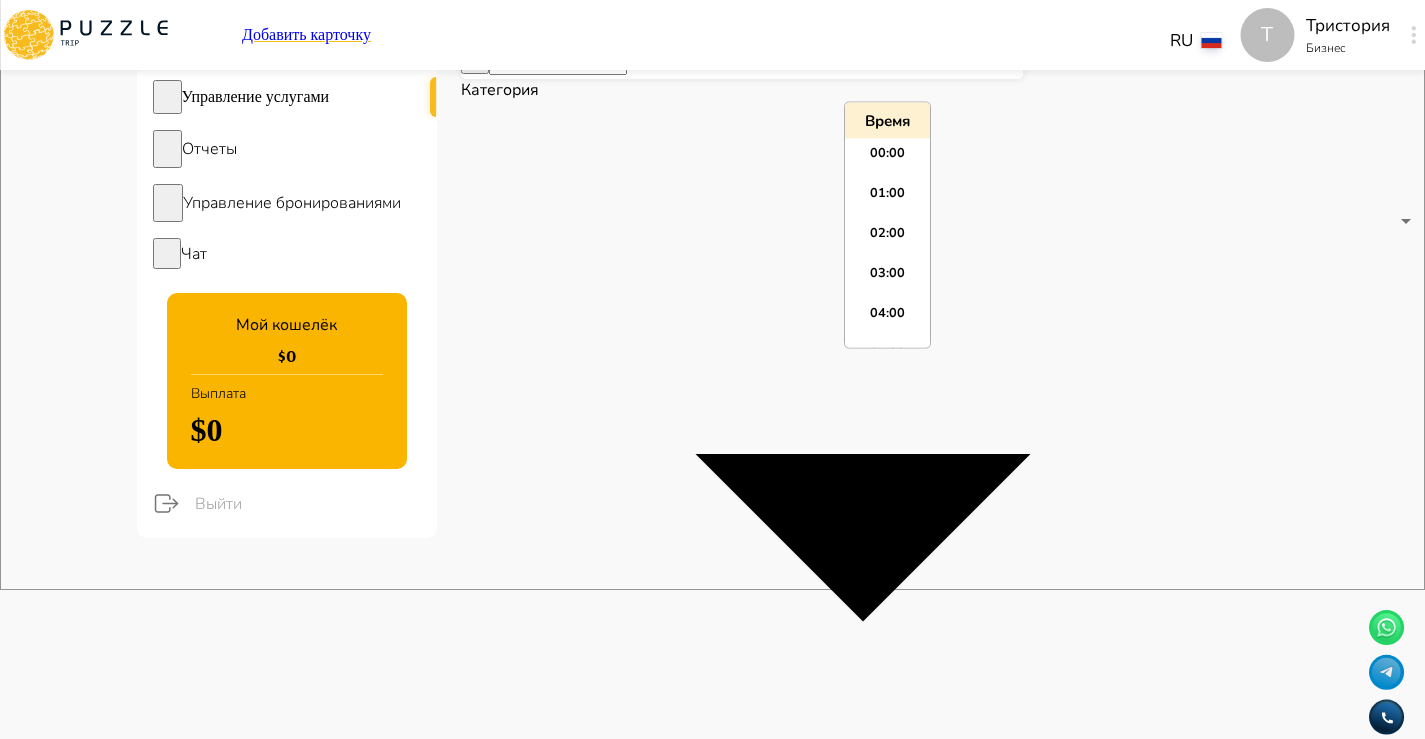 scroll, scrollTop: 595, scrollLeft: 0, axis: vertical 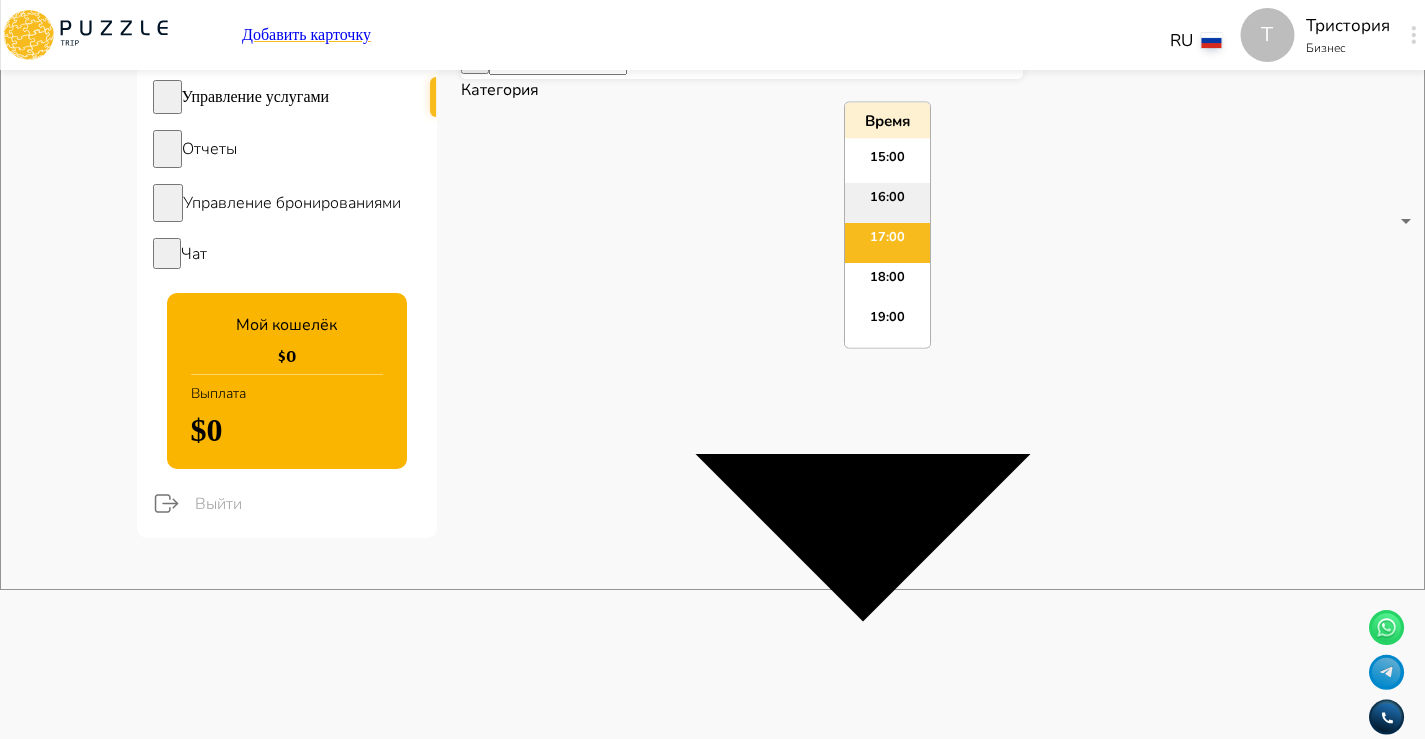click on "16:00" at bounding box center [887, 204] 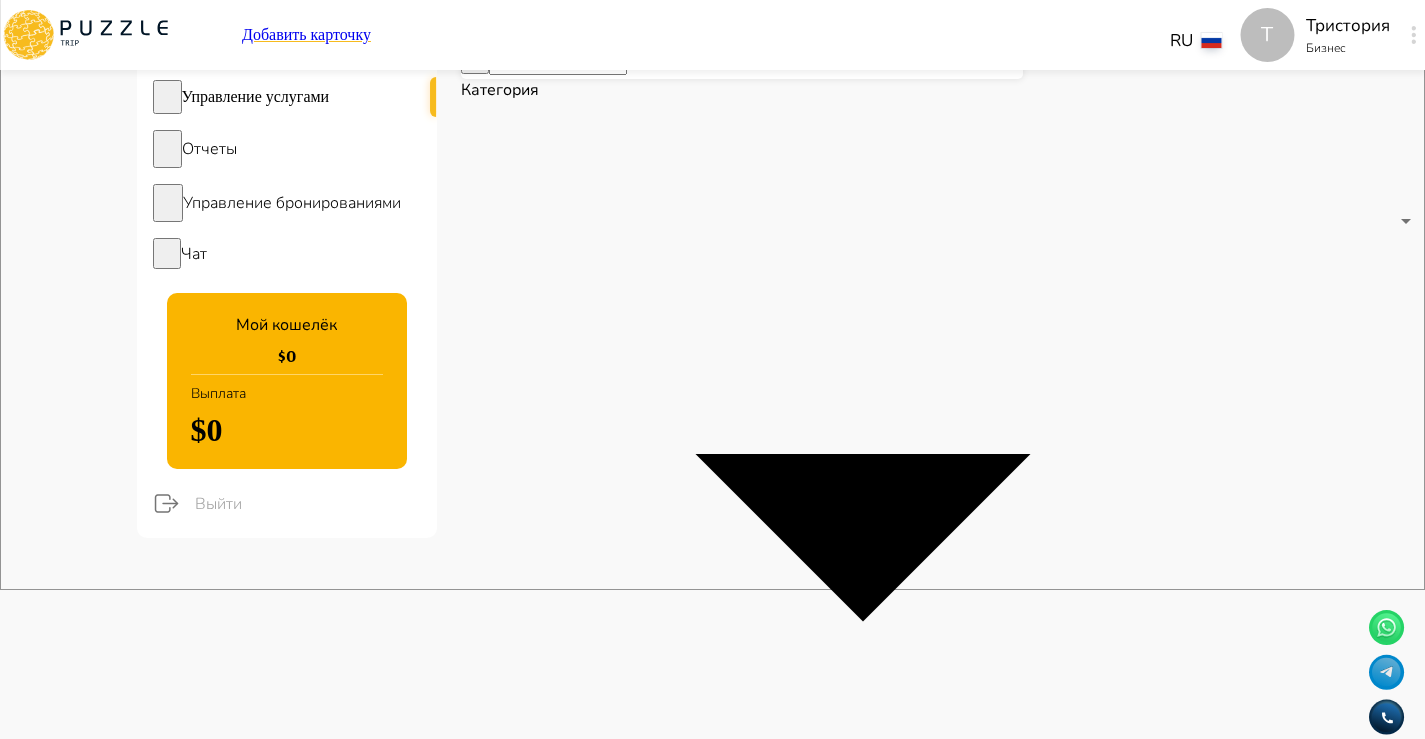 click on "Добавить" at bounding box center (31, 3372) 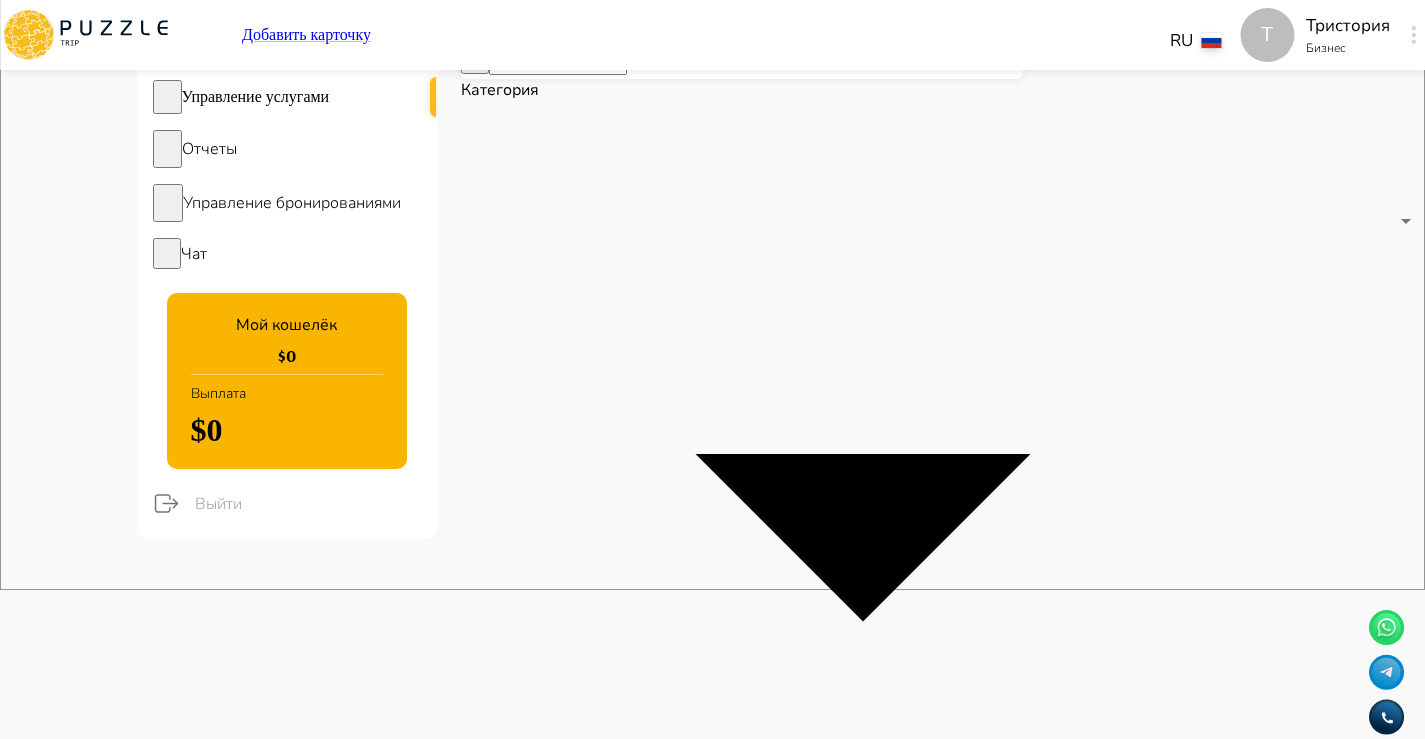 scroll, scrollTop: 0, scrollLeft: 0, axis: both 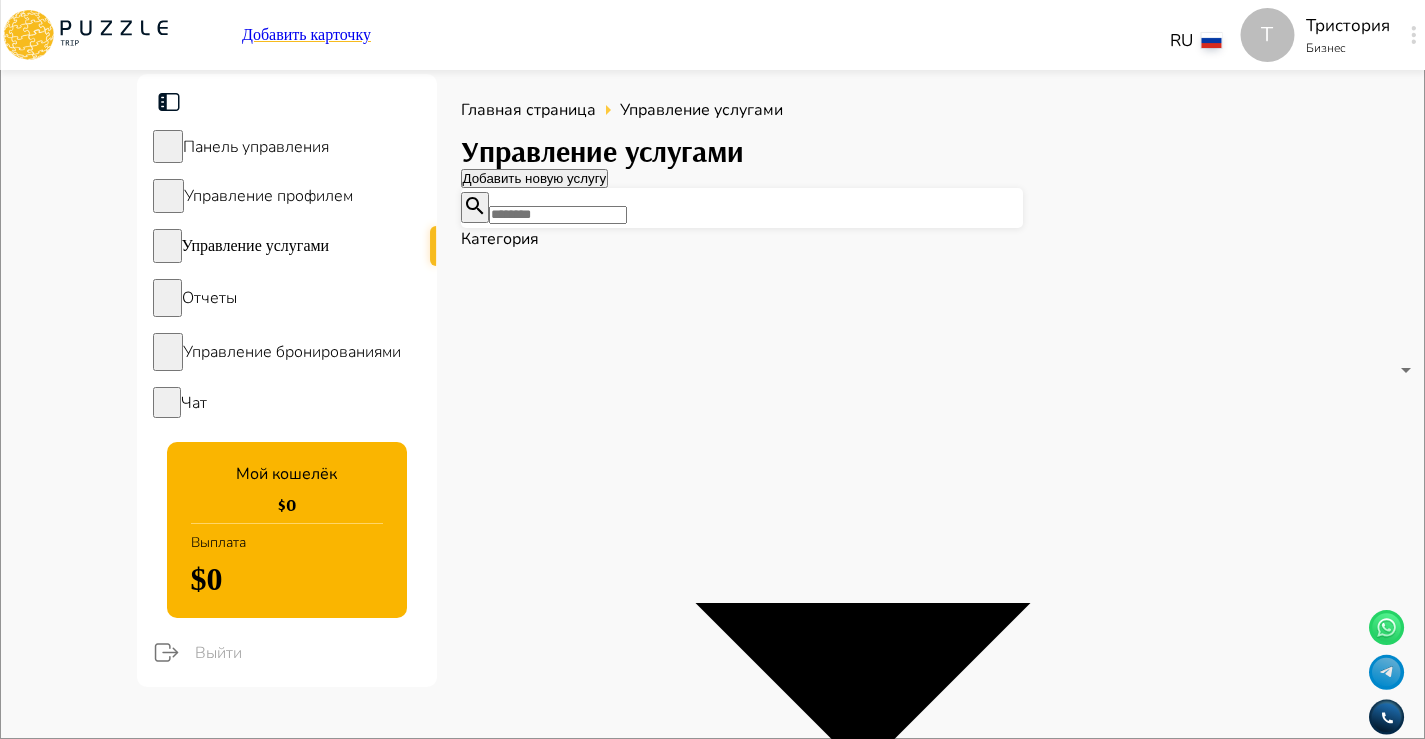 click on "Добавить новую услугу" at bounding box center [535, 178] 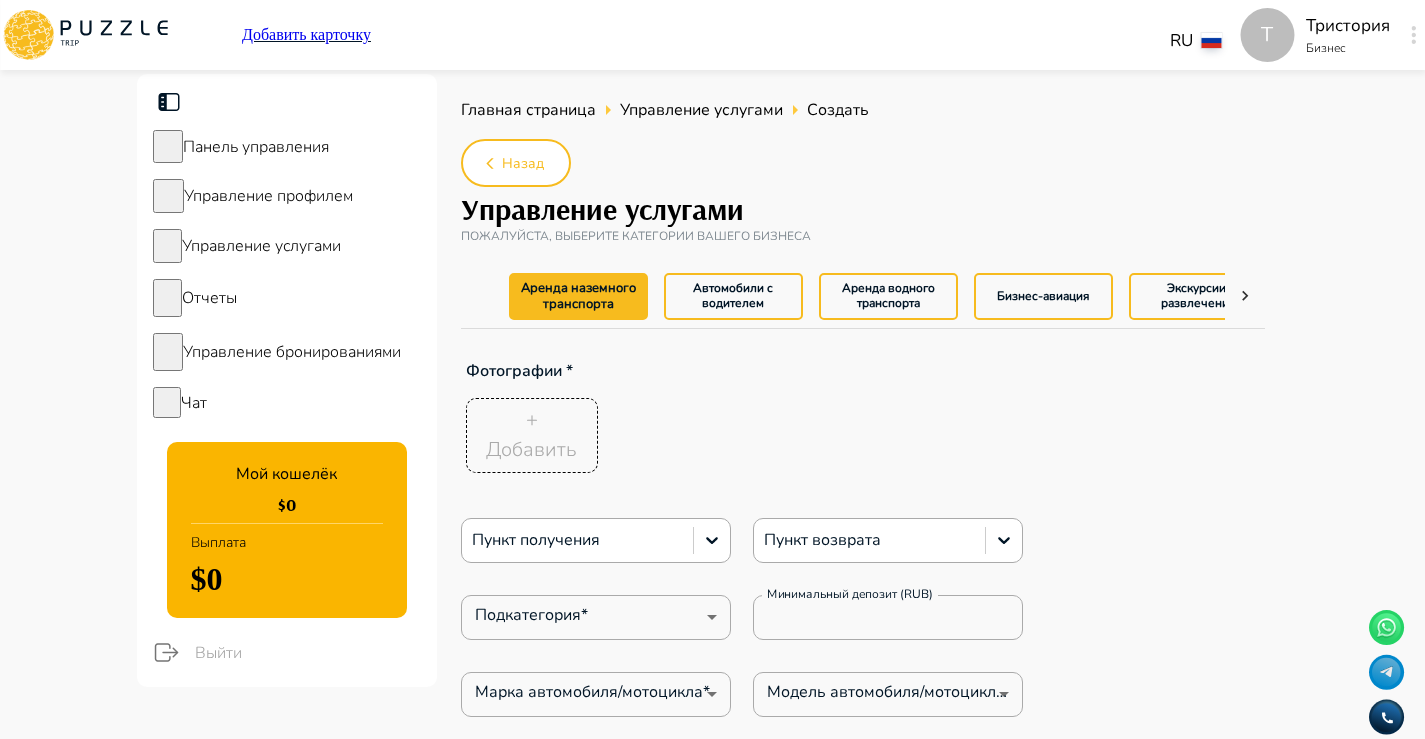 type on "*" 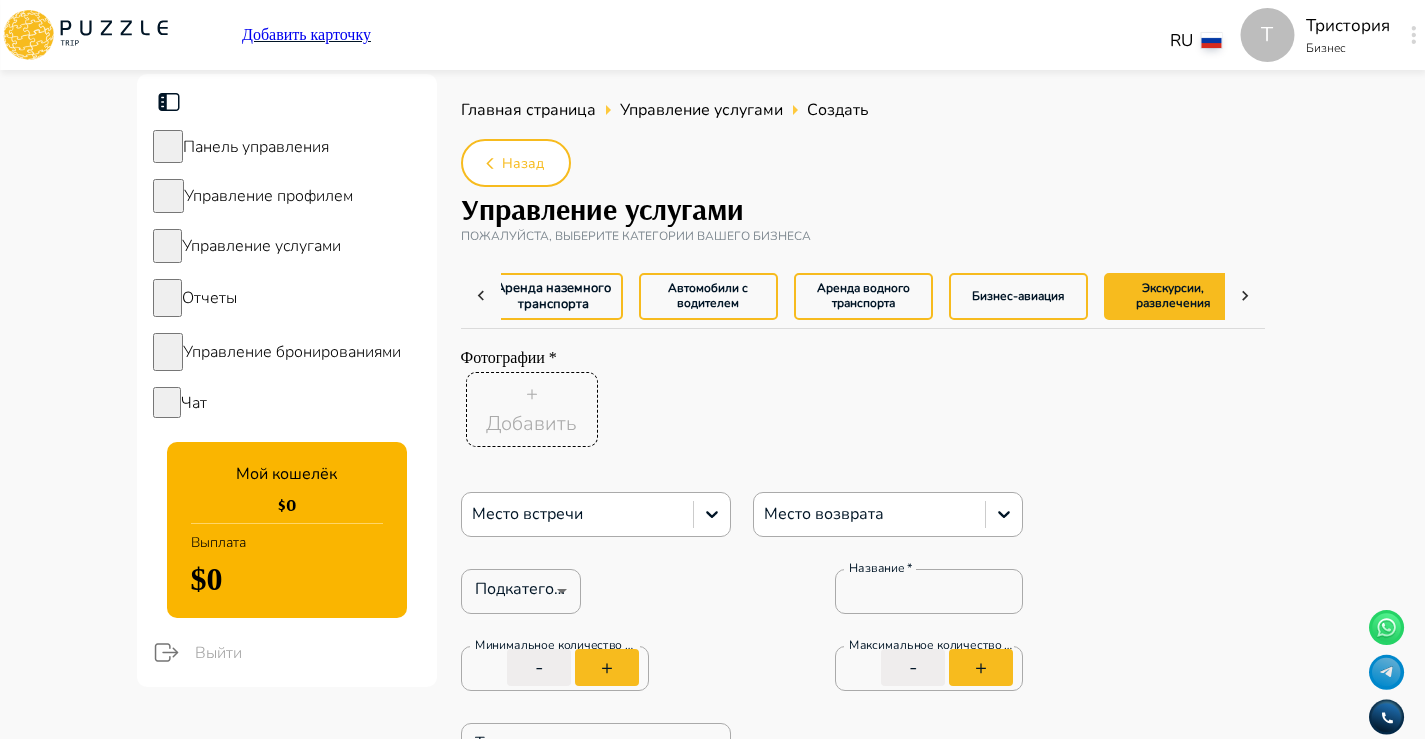 scroll, scrollTop: 0, scrollLeft: 43, axis: horizontal 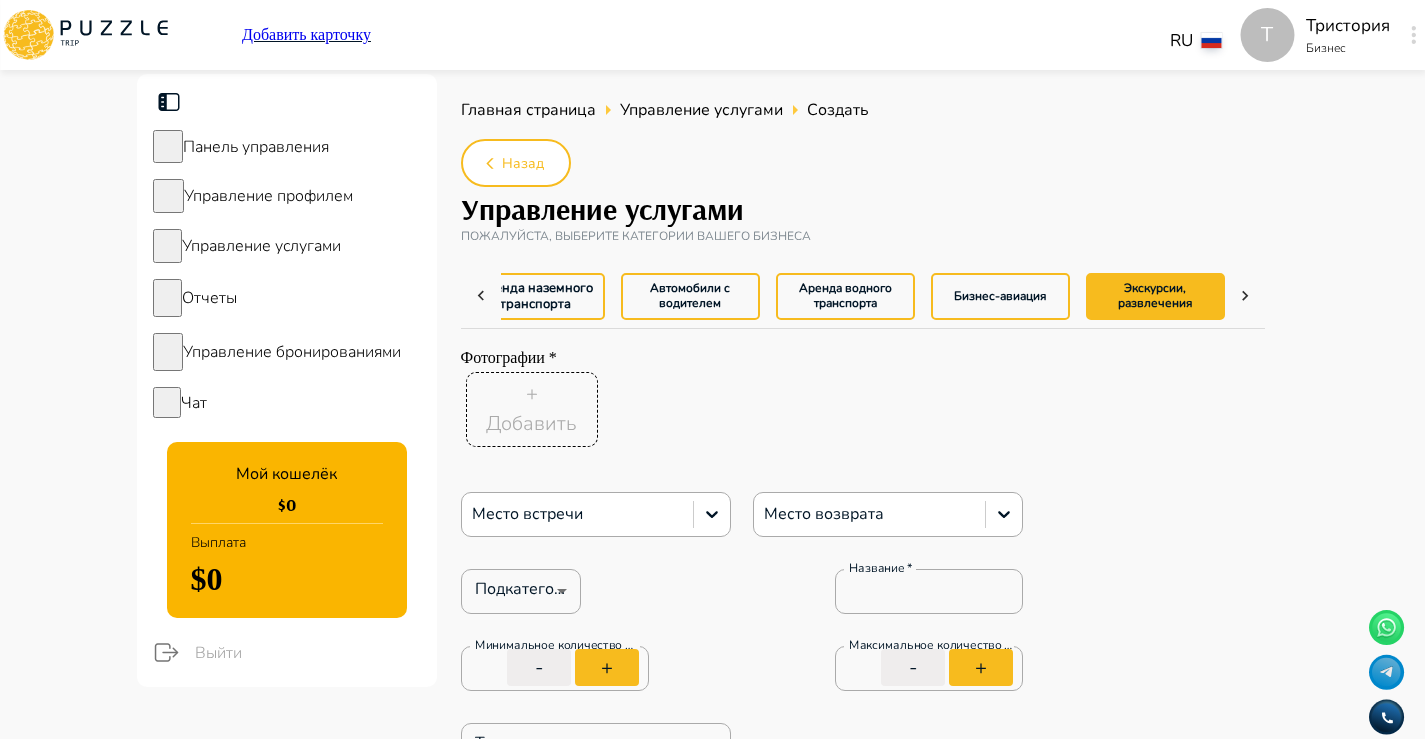type on "*" 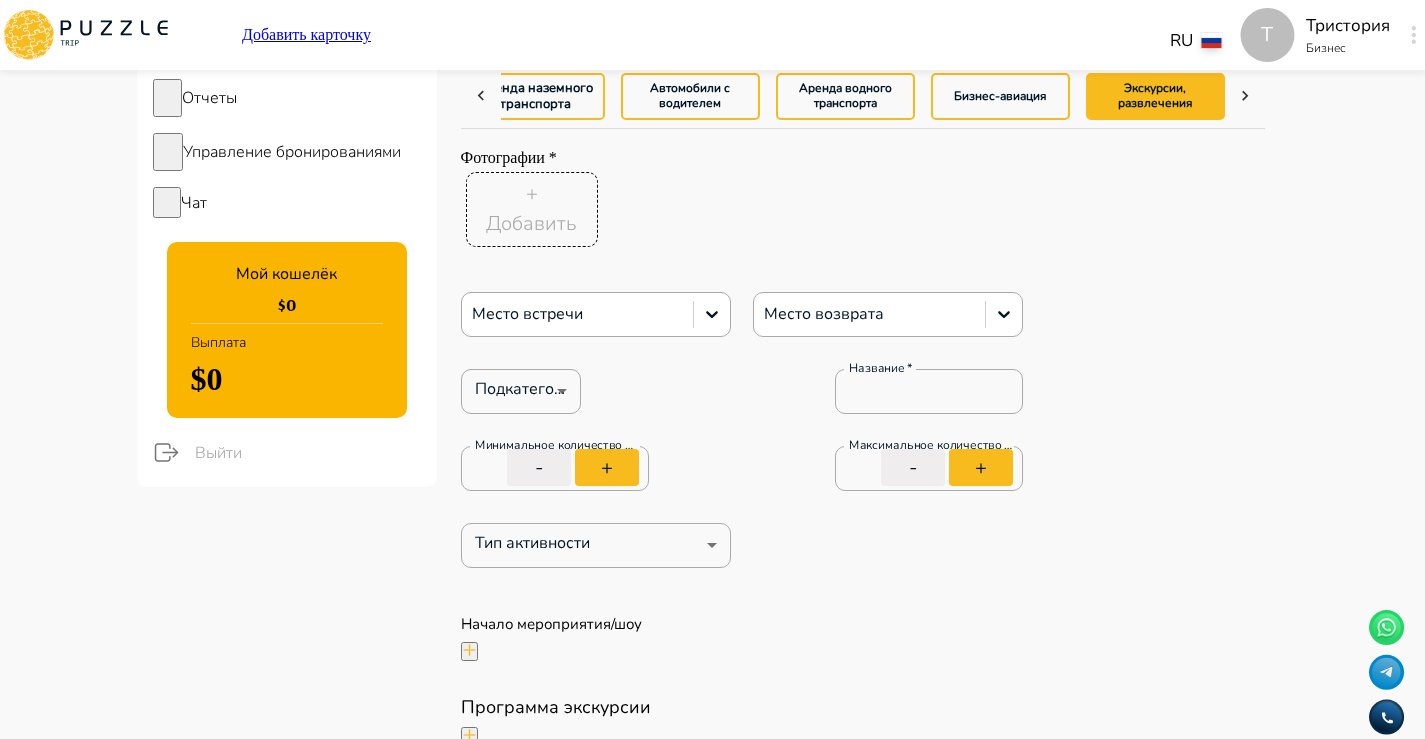 scroll, scrollTop: 230, scrollLeft: 0, axis: vertical 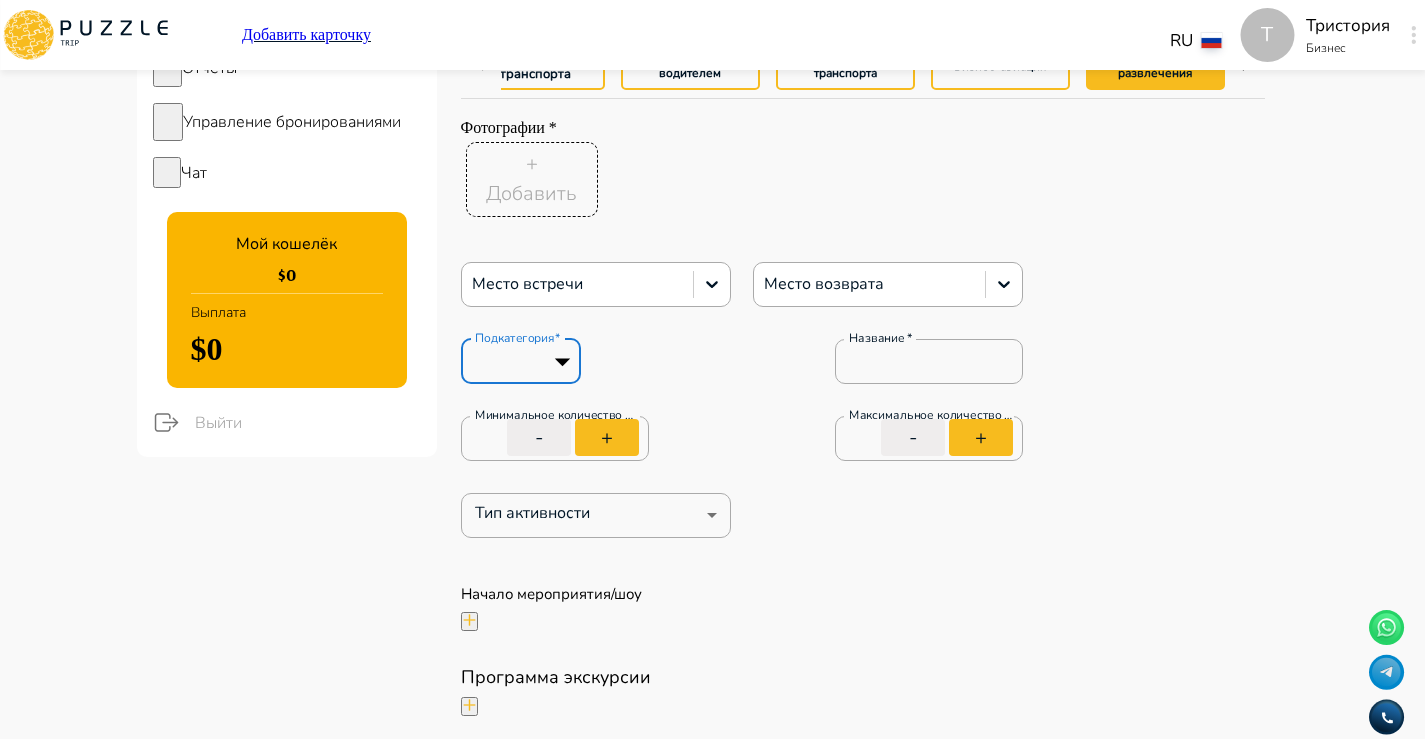 click on "Т Добавить карточку RU   ** Т Тристория Бизнес Т Панель управления Управление профилем Управление услугами Отчеты Управление бронированиями Чат Мой кошелёк $ 0 Выплата   $0 Выйти Главная страница Управление услугами Создать Назад Управление услугами ПОЖАЛУЙСТА, ВЫБЕРИТЕ КАТЕГОРИИ ВАШЕГО БИЗНЕСА Аренда наземного транспорта Автомобили с водителем Аренда водного транспорта Бизнес-авиация Экскурсии, развлечения Детские  развлечения Входные билеты Фотографии * + Добавить Место встречи Место возврата Подкатегория* ​ Подкатегория* Название   * Название   * * -" at bounding box center [712, 3543] 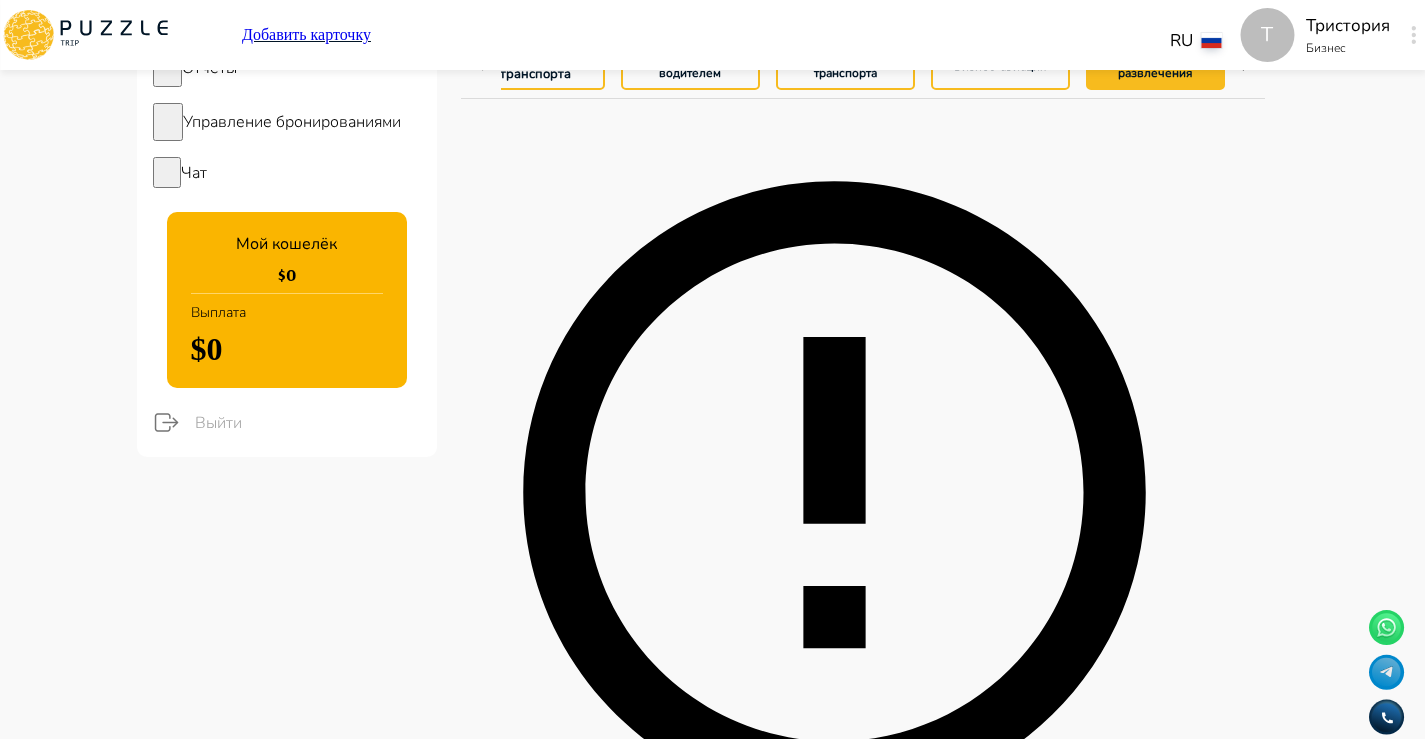 type on "*" 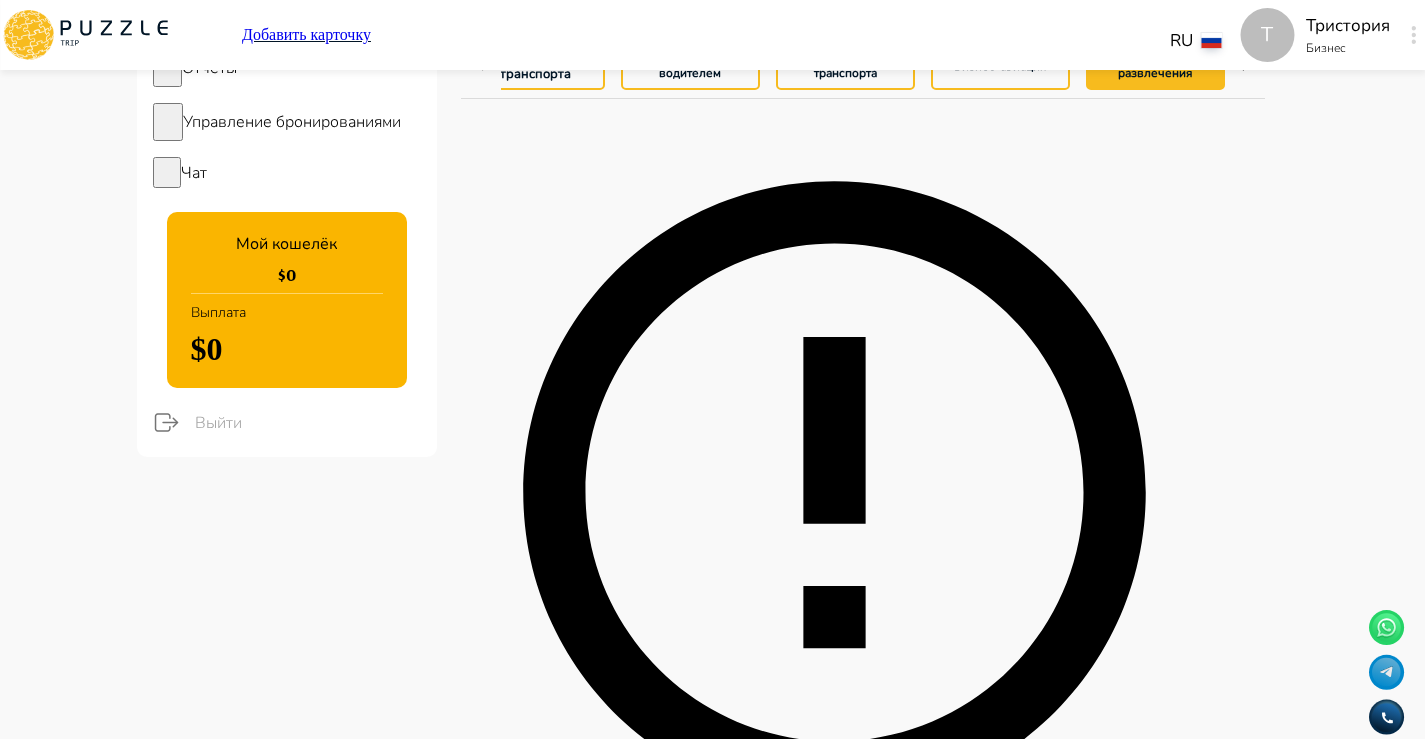 type on "*" 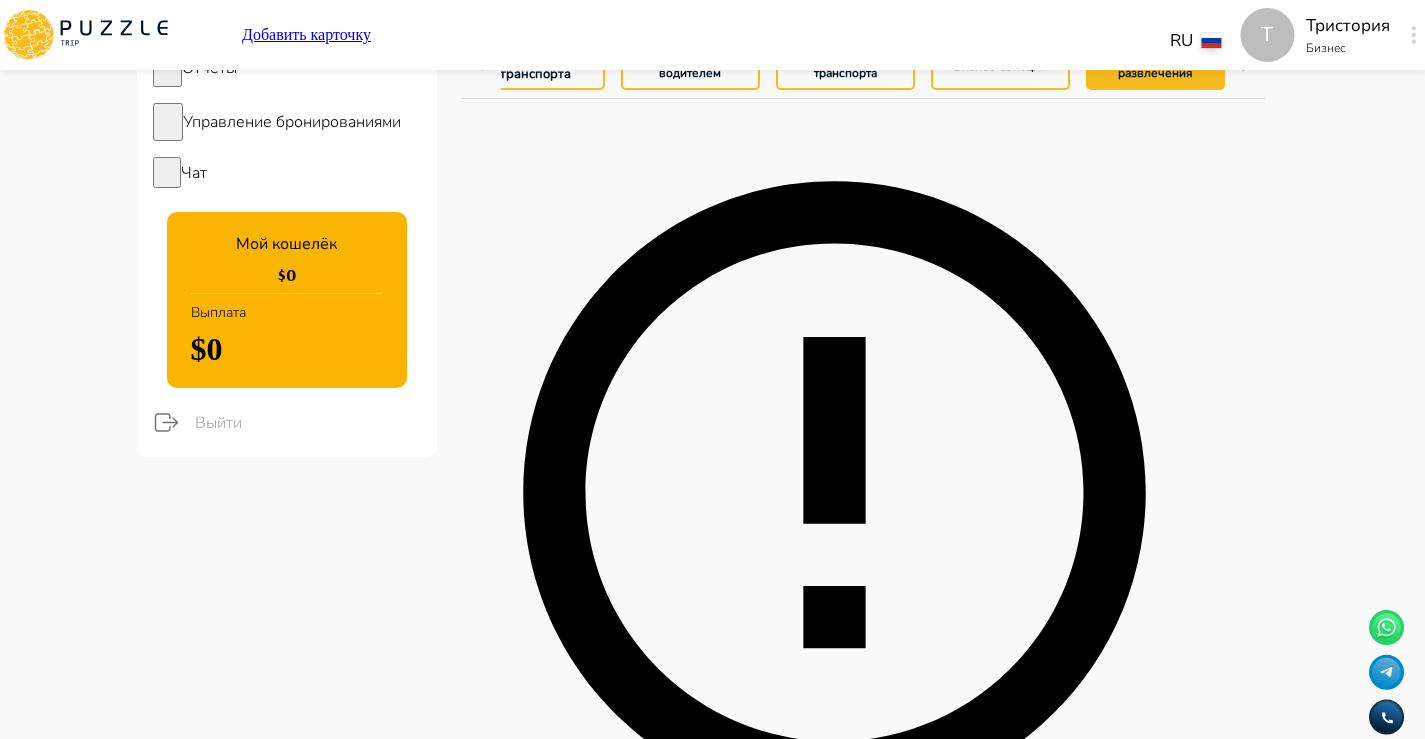 click on "**********" at bounding box center [742, 4007] 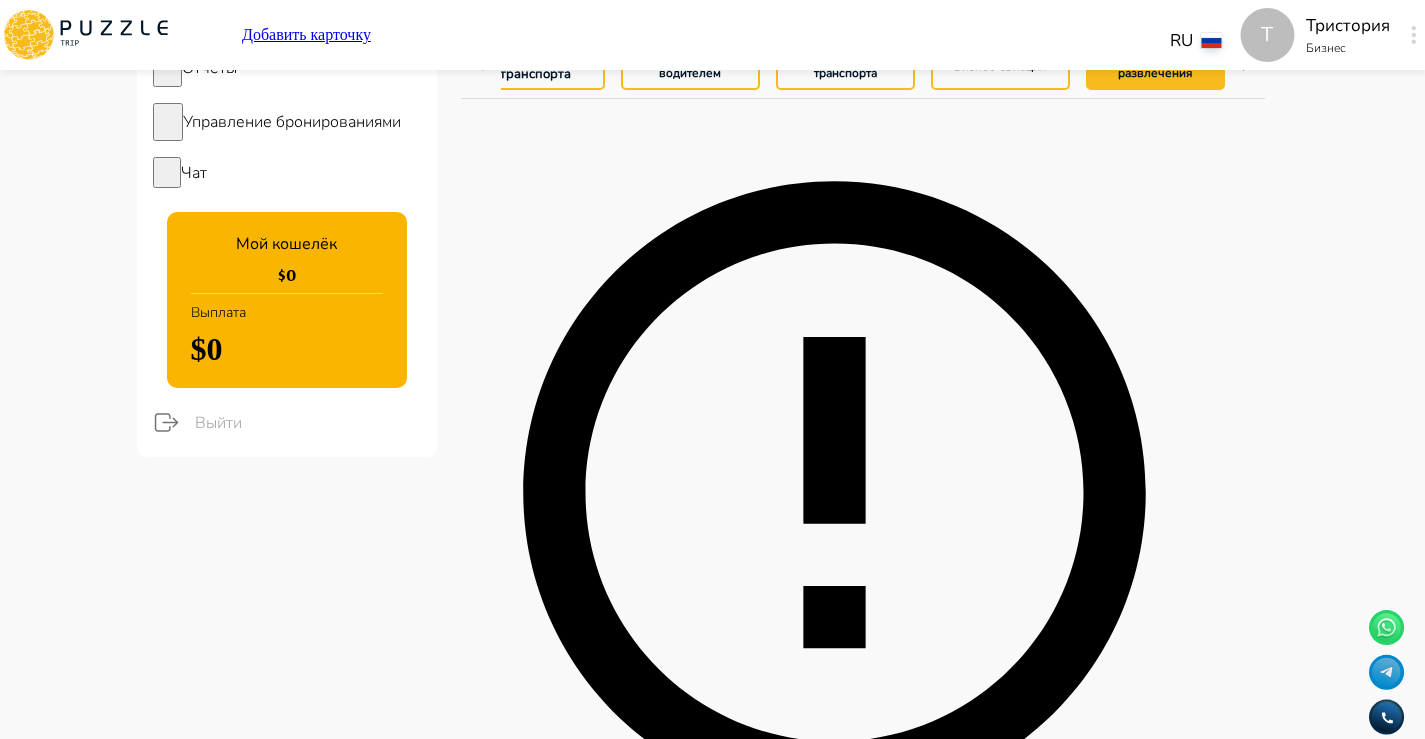 click on "Отмена Обрезать" at bounding box center (712, 8060) 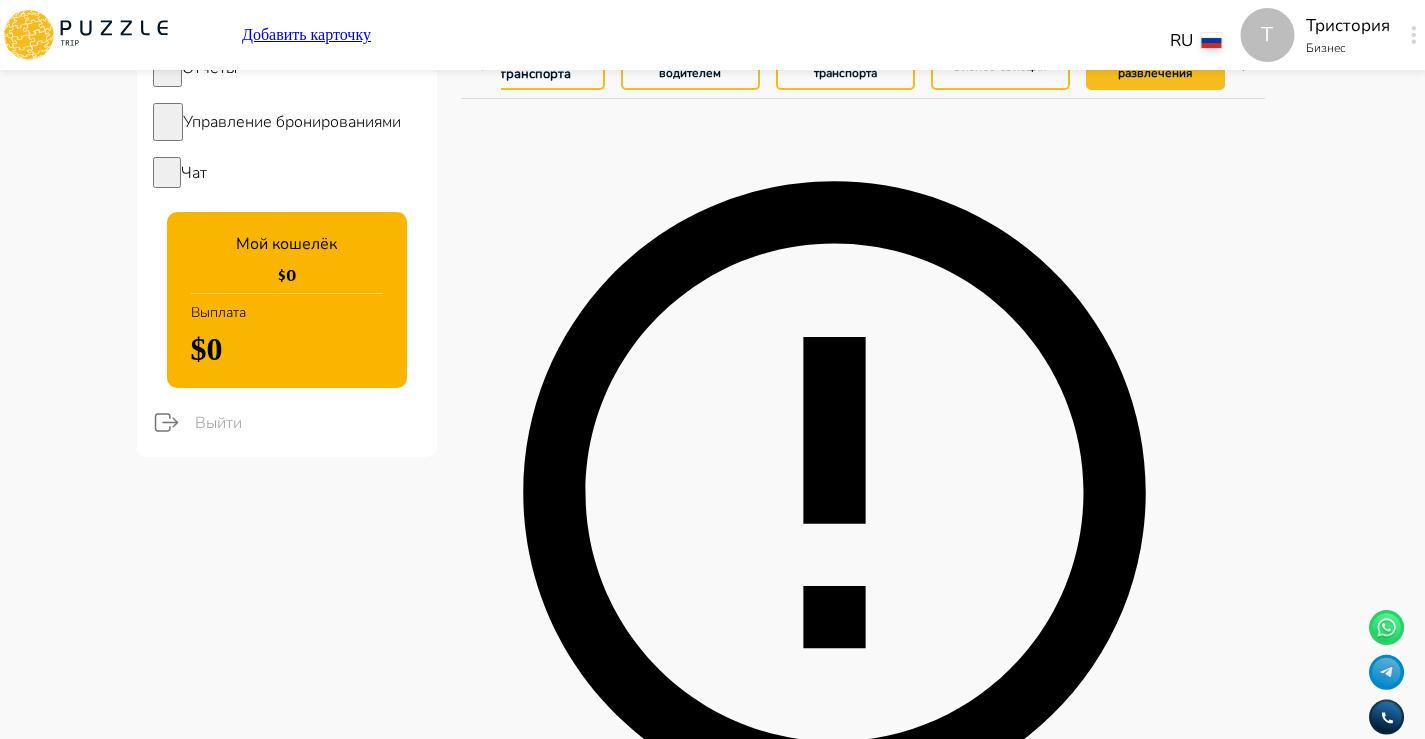 click on "Добавить" at bounding box center [531, 964] 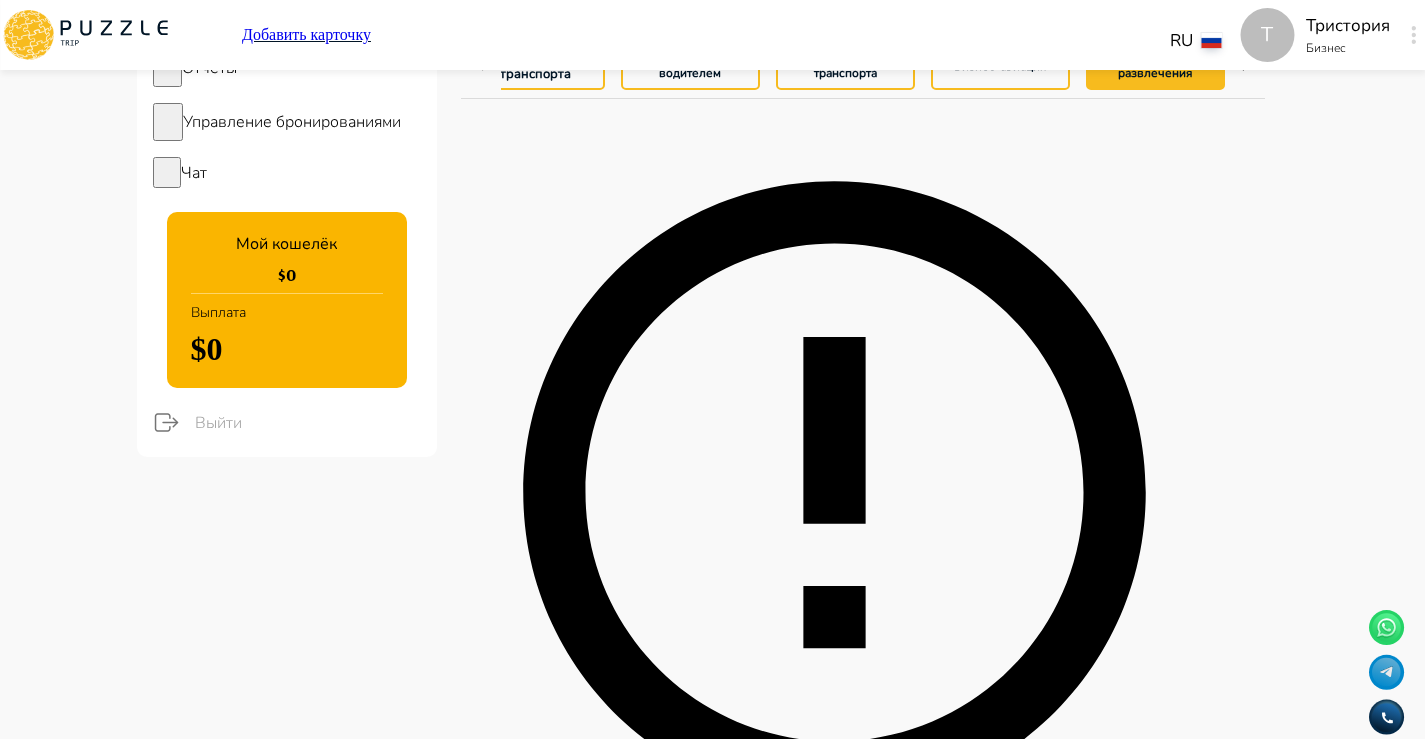 click on "Отмена Обрезать" at bounding box center (712, 8143) 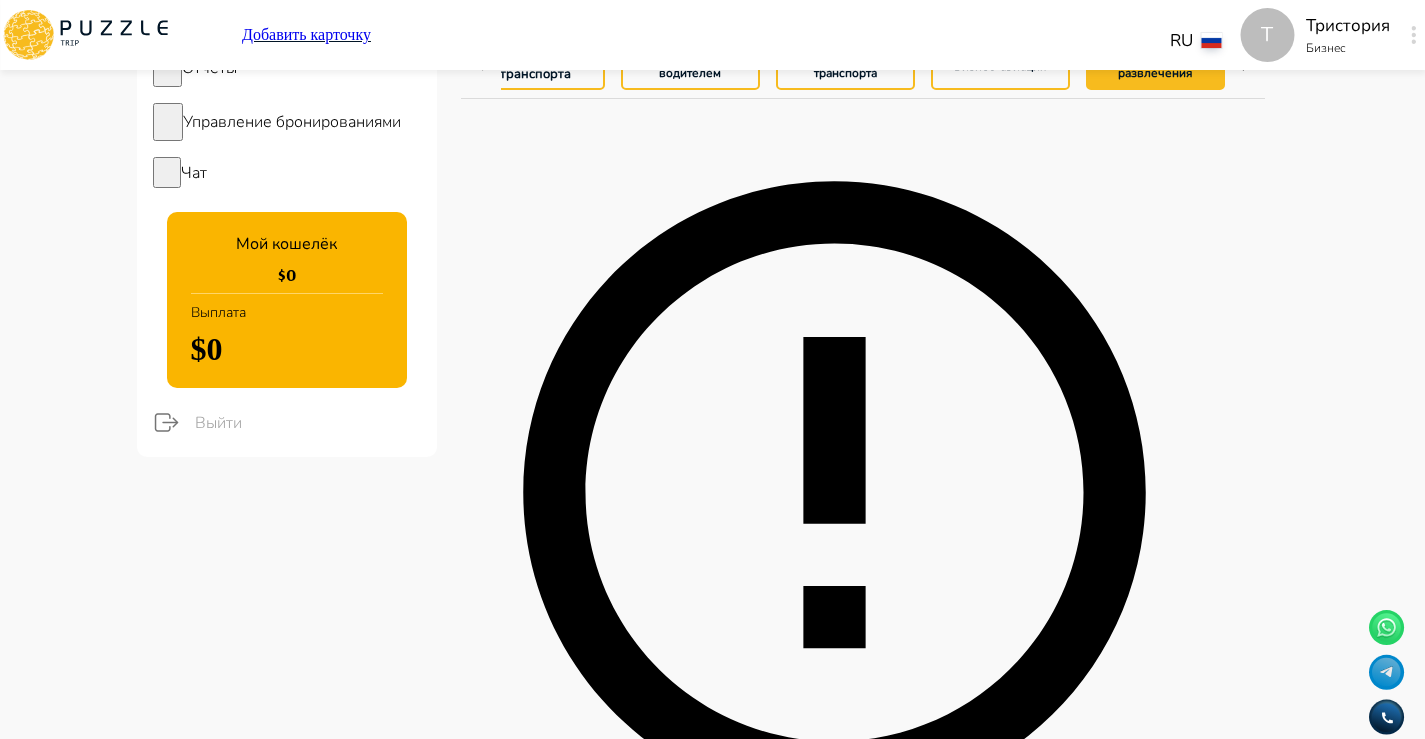 click on "Добавить" at bounding box center (531, 964) 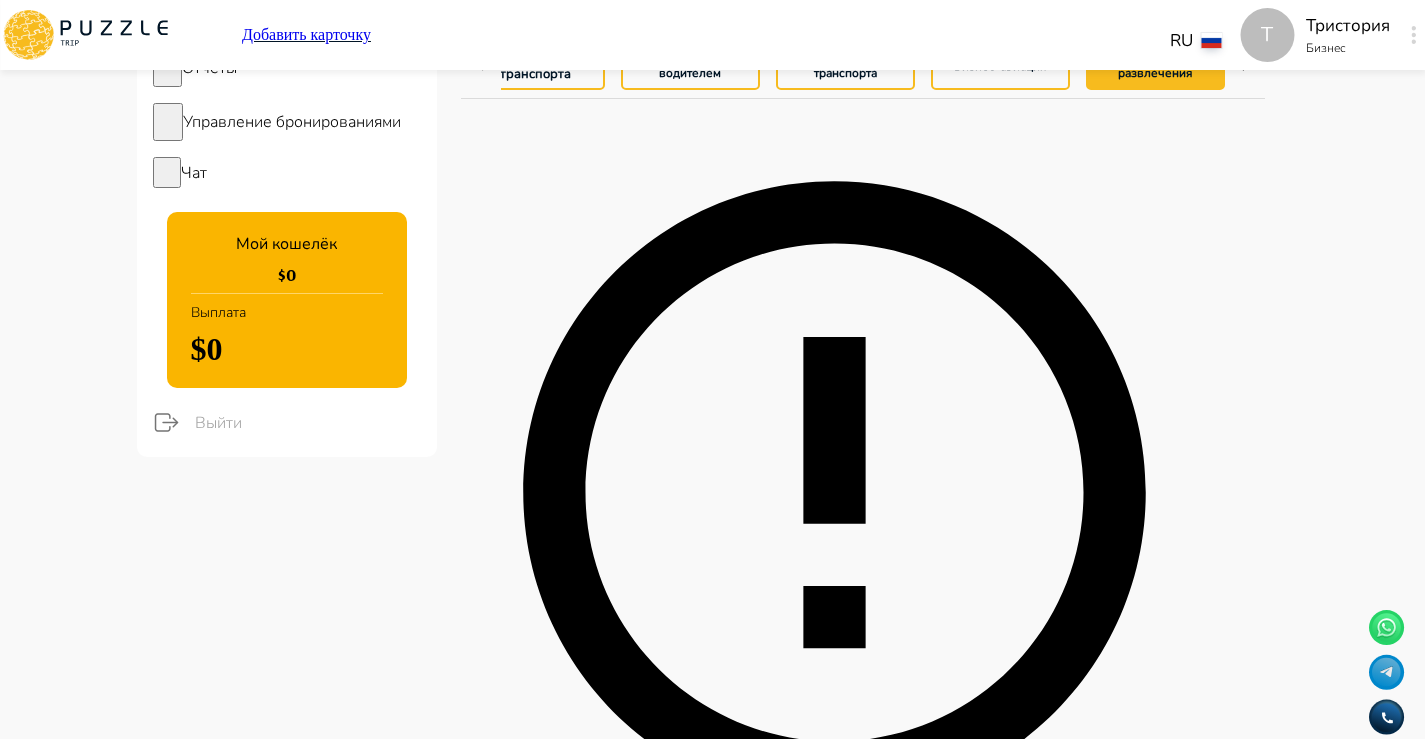 click on "Отмена Обрезать" at bounding box center [712, 8105] 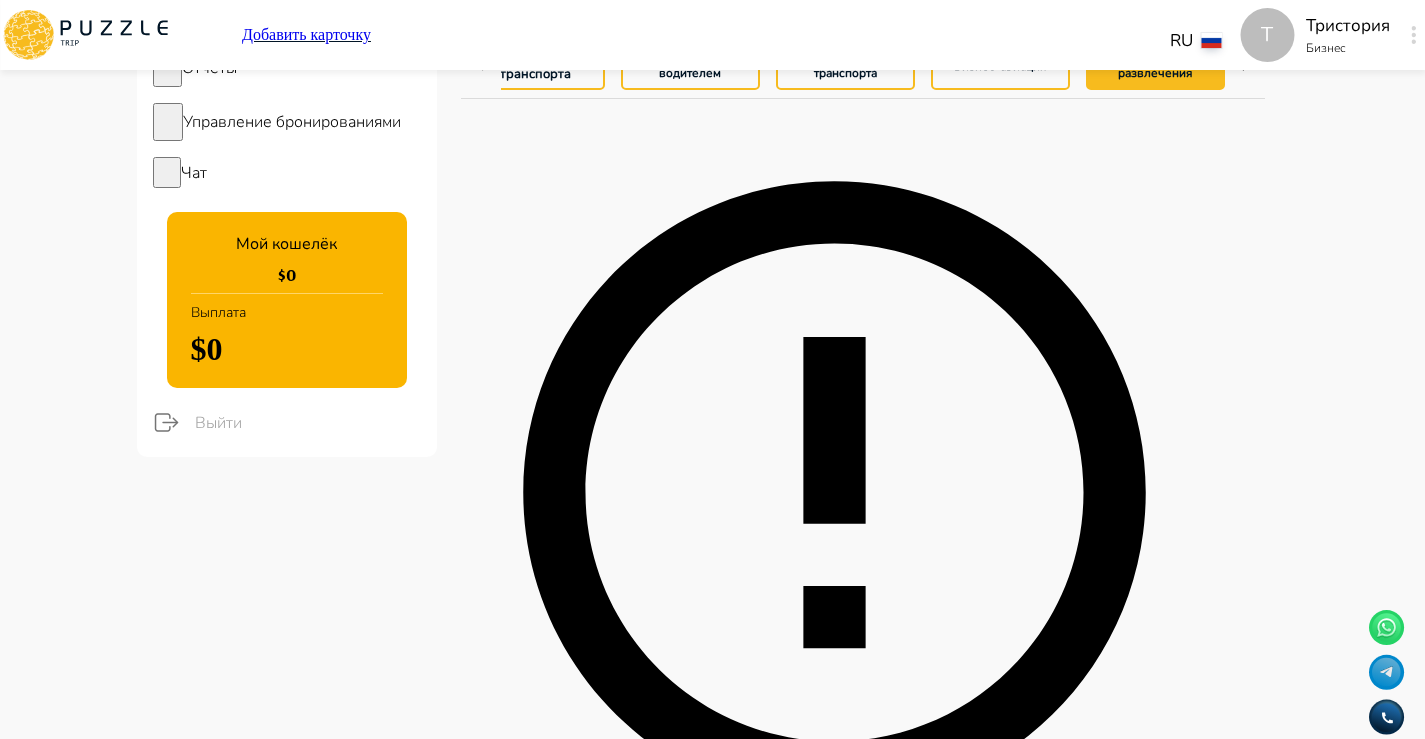 click on "Добавить" at bounding box center [531, 964] 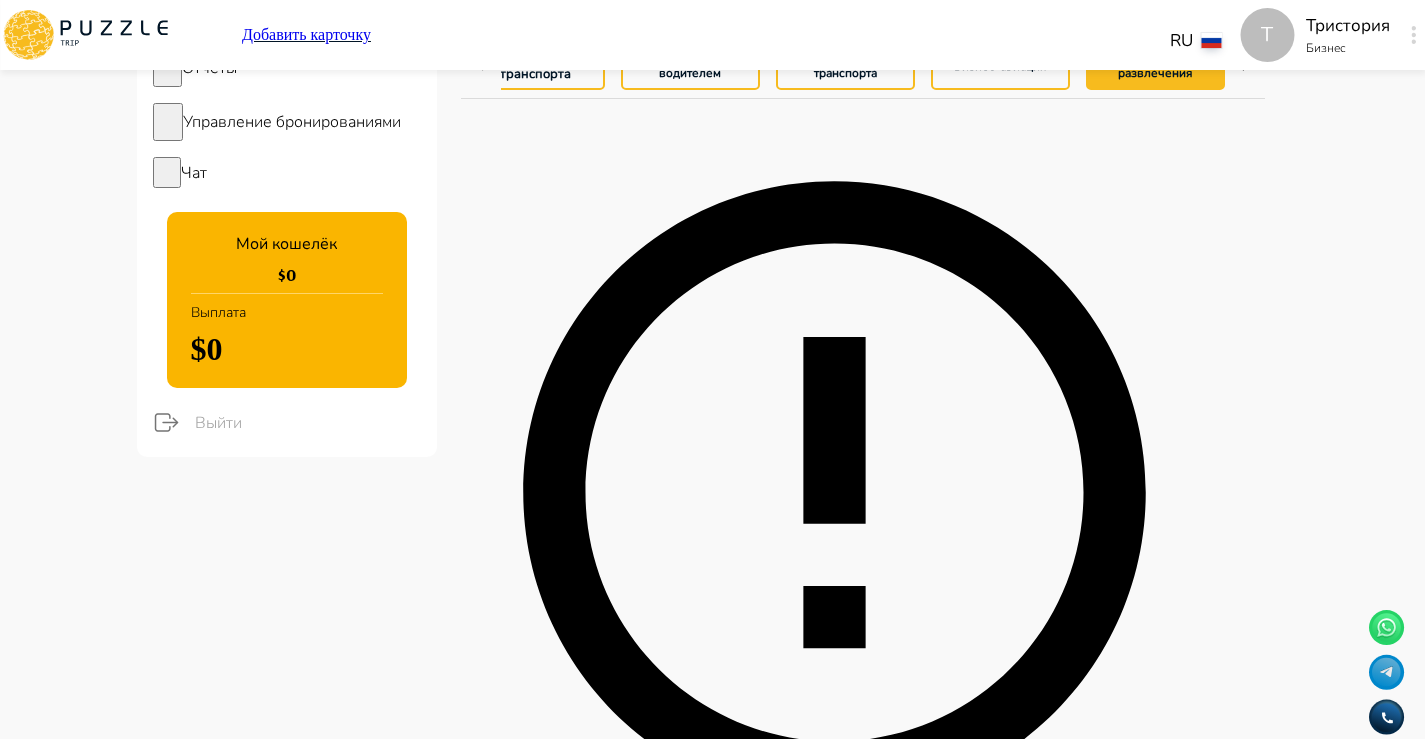 click on "Т Добавить карточку RU   ** Т Тристория Бизнес Т Панель управления Управление профилем Управление услугами Отчеты Управление бронированиями Чат Мой кошелёк $ 0 Выплата   $0 Выйти Главная страница Управление услугами Создать Назад Управление услугами ПОЖАЛУЙСТА, ВЫБЕРИТЕ КАТЕГОРИИ ВАШЕГО БИЗНЕСА Аренда наземного транспорта Автомобили с водителем Аренда водного транспорта Бизнес-авиация Экскурсии, развлечения Детские  развлечения Входные билеты Пожалуйста, проверьте обязательные поля Фотографии * + Добавить Подкатегория* Обзорные экскурсии ** Название *" at bounding box center [712, 4086] 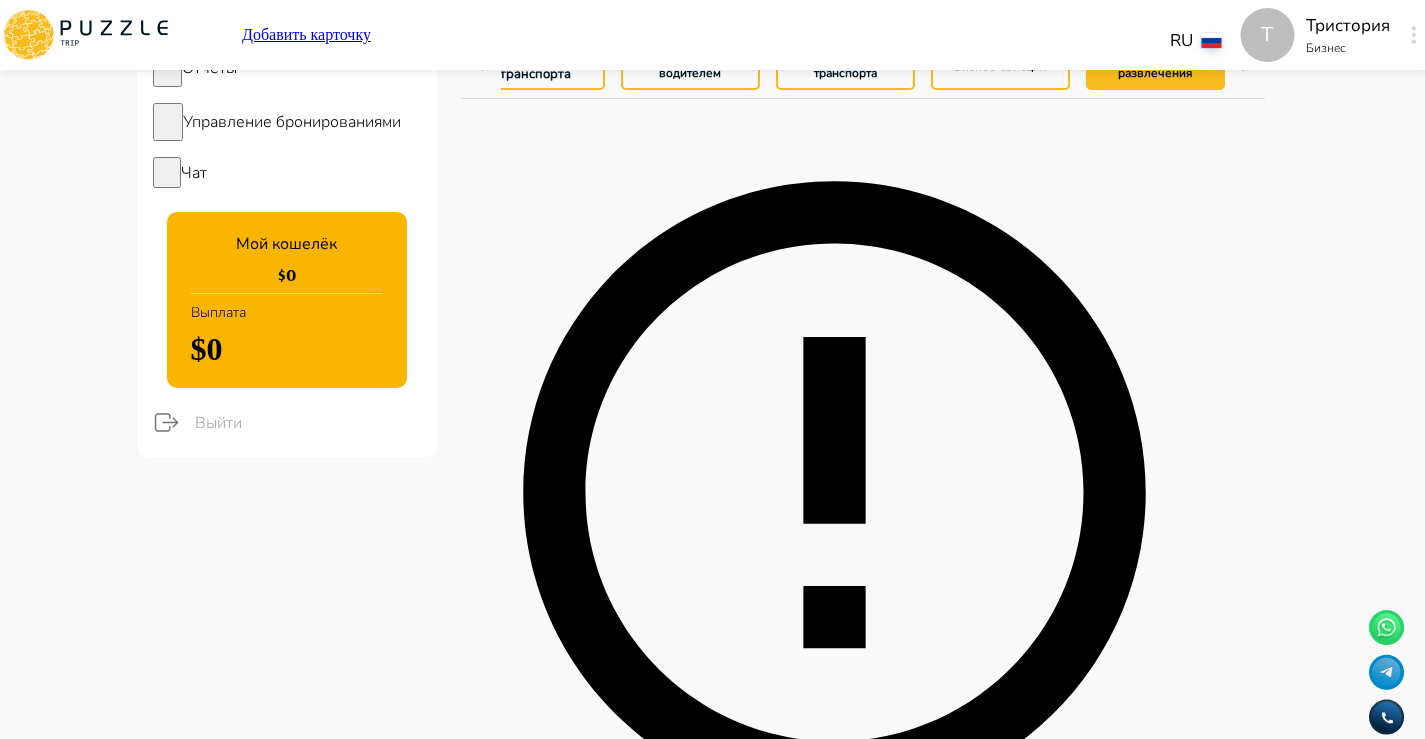 click on "Добавить" at bounding box center (531, 964) 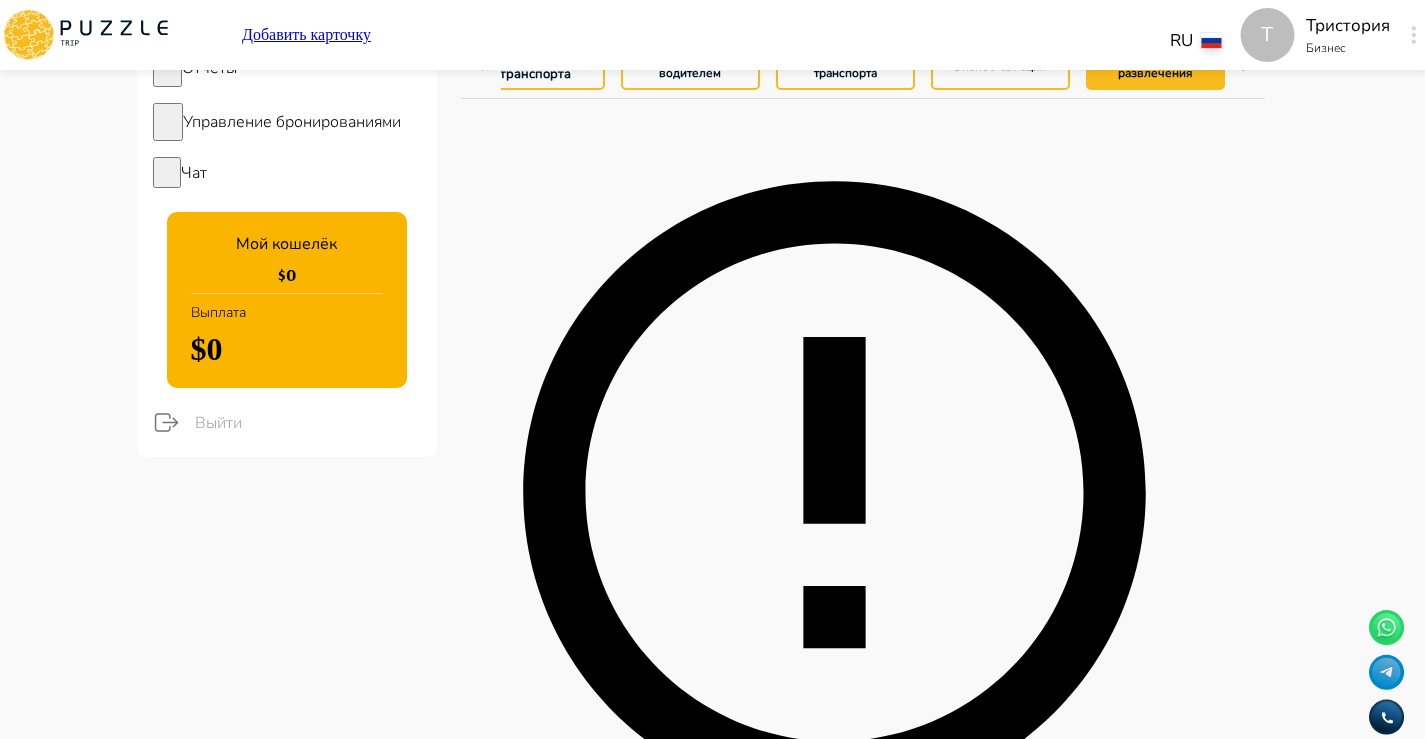 click on "Т Добавить карточку RU   ** Т Тристория Бизнес Т Панель управления Управление профилем Управление услугами Отчеты Управление бронированиями Чат Мой кошелёк $ 0 Выплата   $0 Выйти Главная страница Управление услугами Создать Назад Управление услугами ПОЖАЛУЙСТА, ВЫБЕРИТЕ КАТЕГОРИИ ВАШЕГО БИЗНЕСА Аренда наземного транспорта Автомобили с водителем Аренда водного транспорта Бизнес-авиация Экскурсии, развлечения Детские  развлечения Входные билеты Пожалуйста, проверьте обязательные поля Фотографии * + Добавить Подкатегория* Обзорные экскурсии ** Название *" at bounding box center (712, 4067) 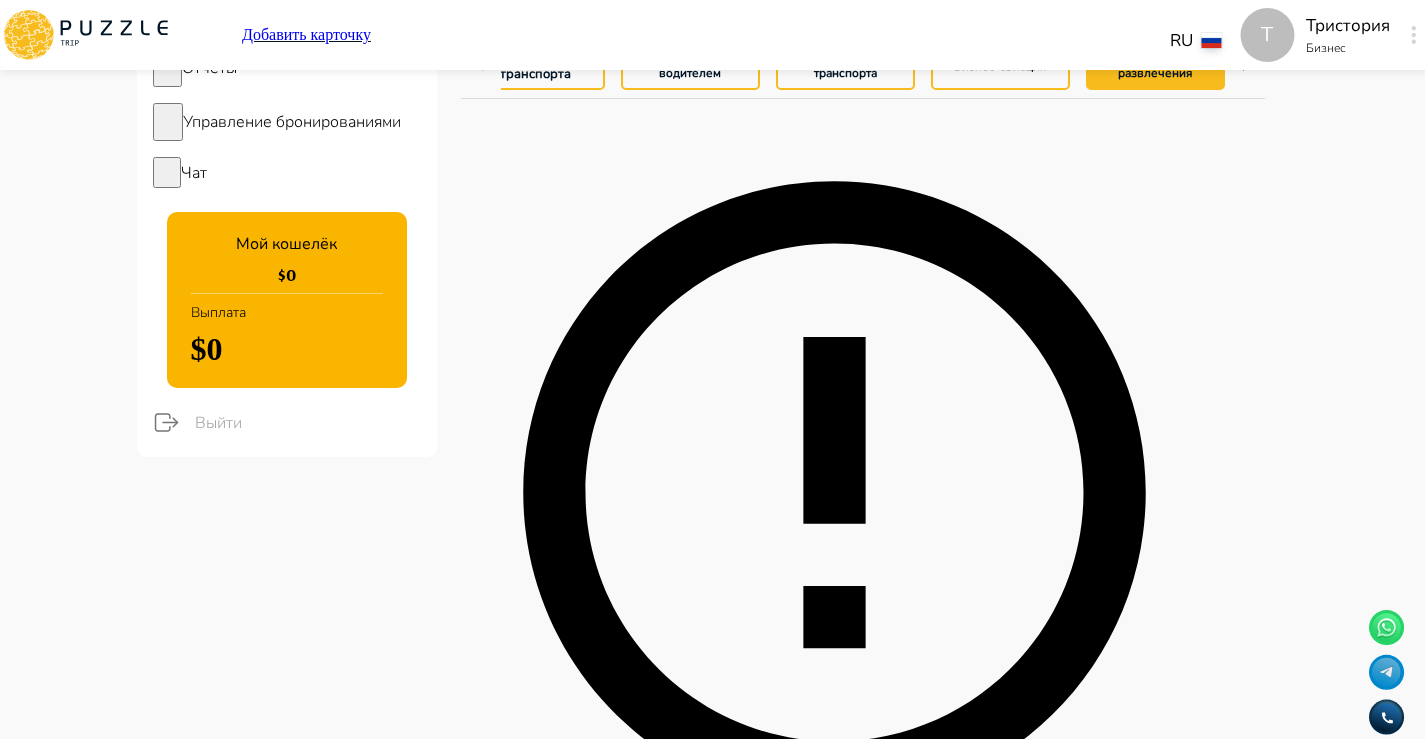 click on "**********" at bounding box center (863, 3806) 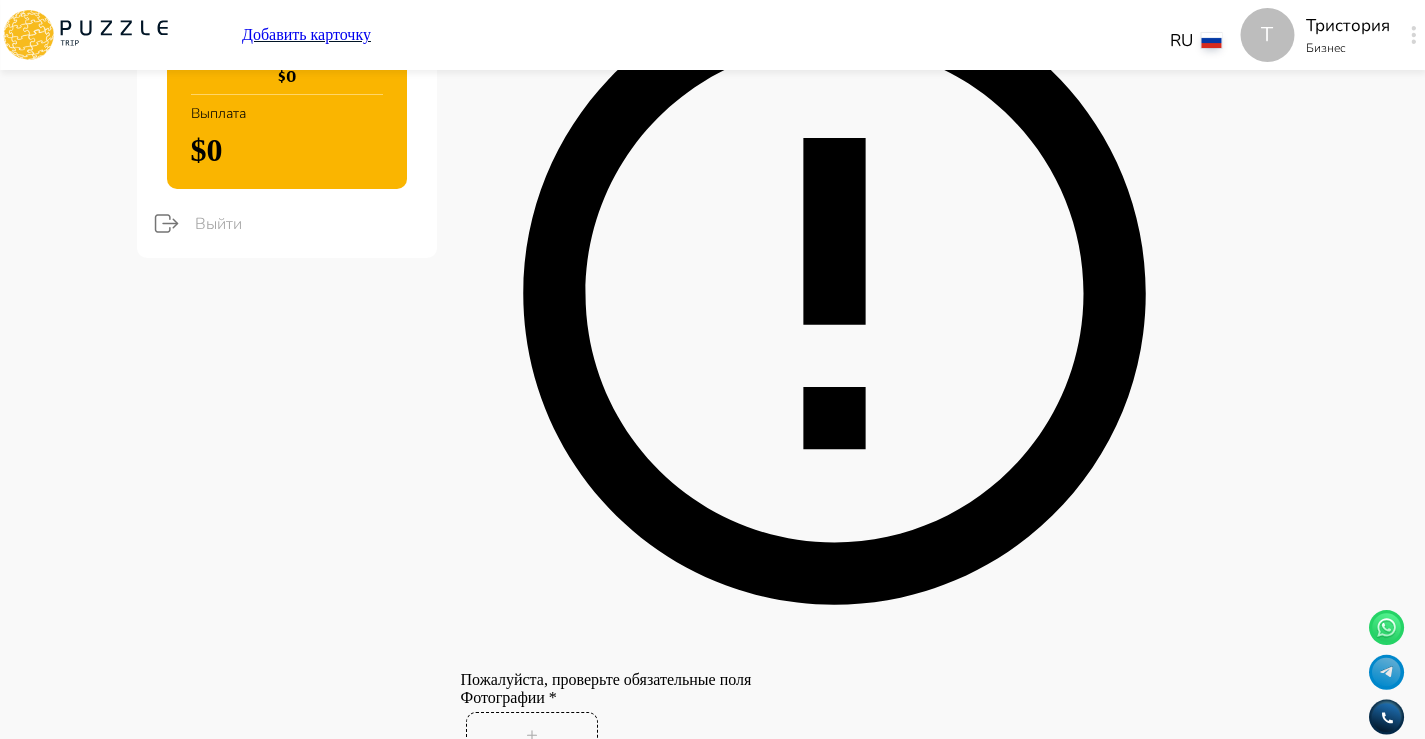 scroll, scrollTop: 419, scrollLeft: 0, axis: vertical 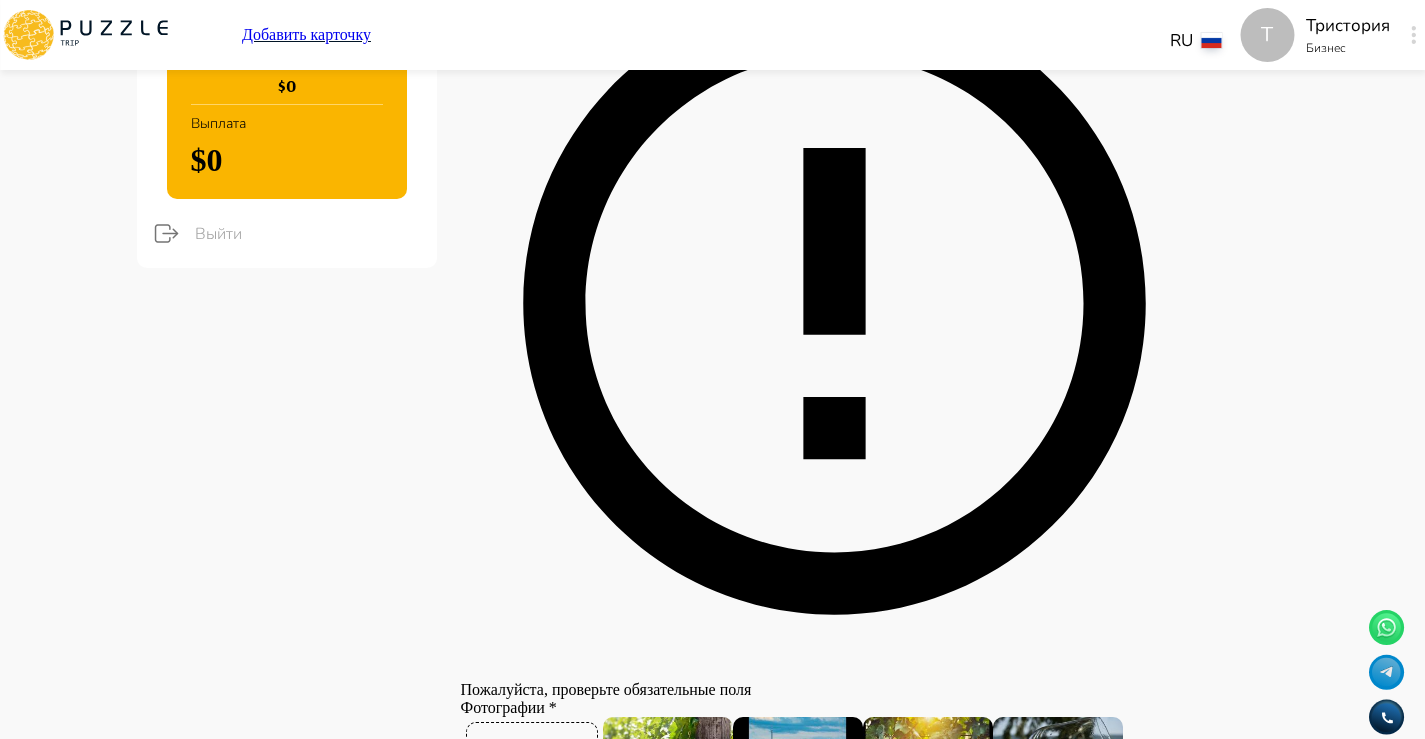 drag, startPoint x: 1127, startPoint y: 268, endPoint x: 495, endPoint y: 81, distance: 659.08496 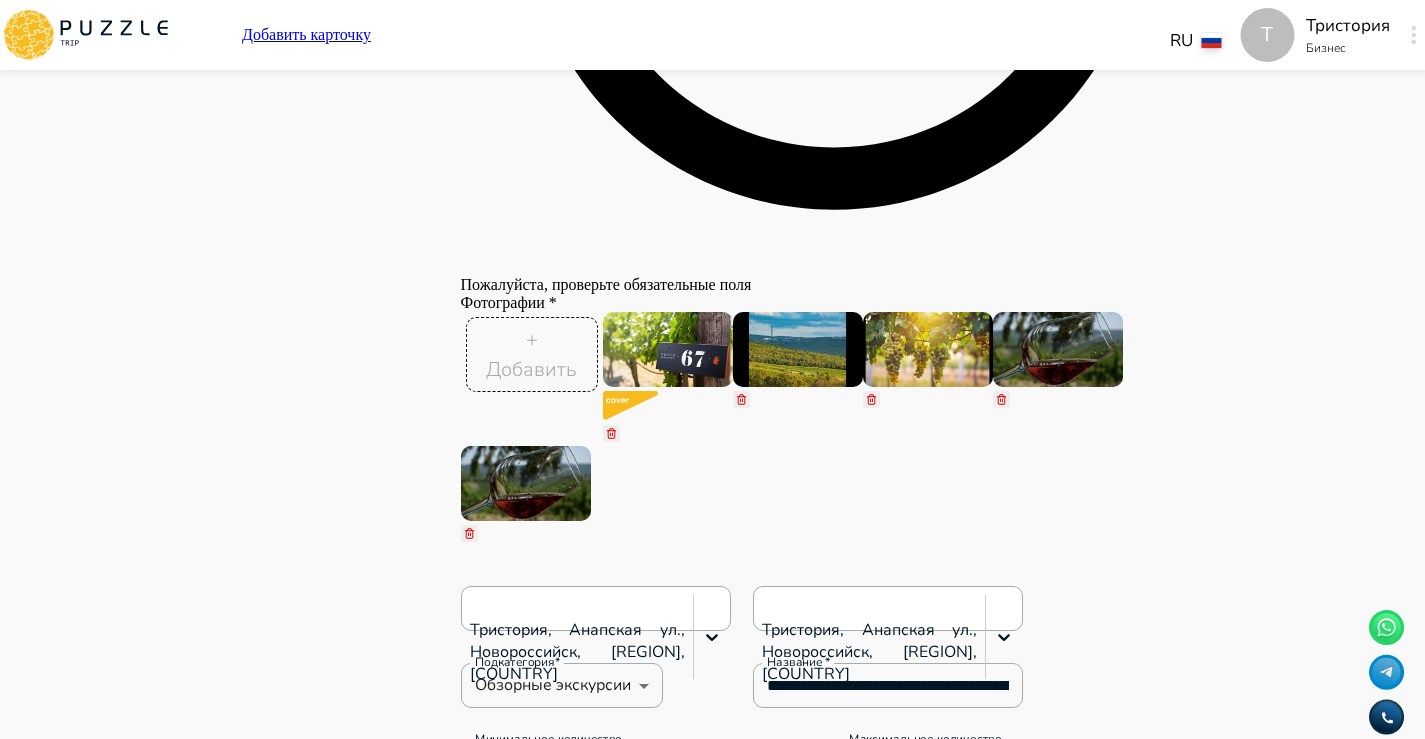 scroll, scrollTop: 823, scrollLeft: 0, axis: vertical 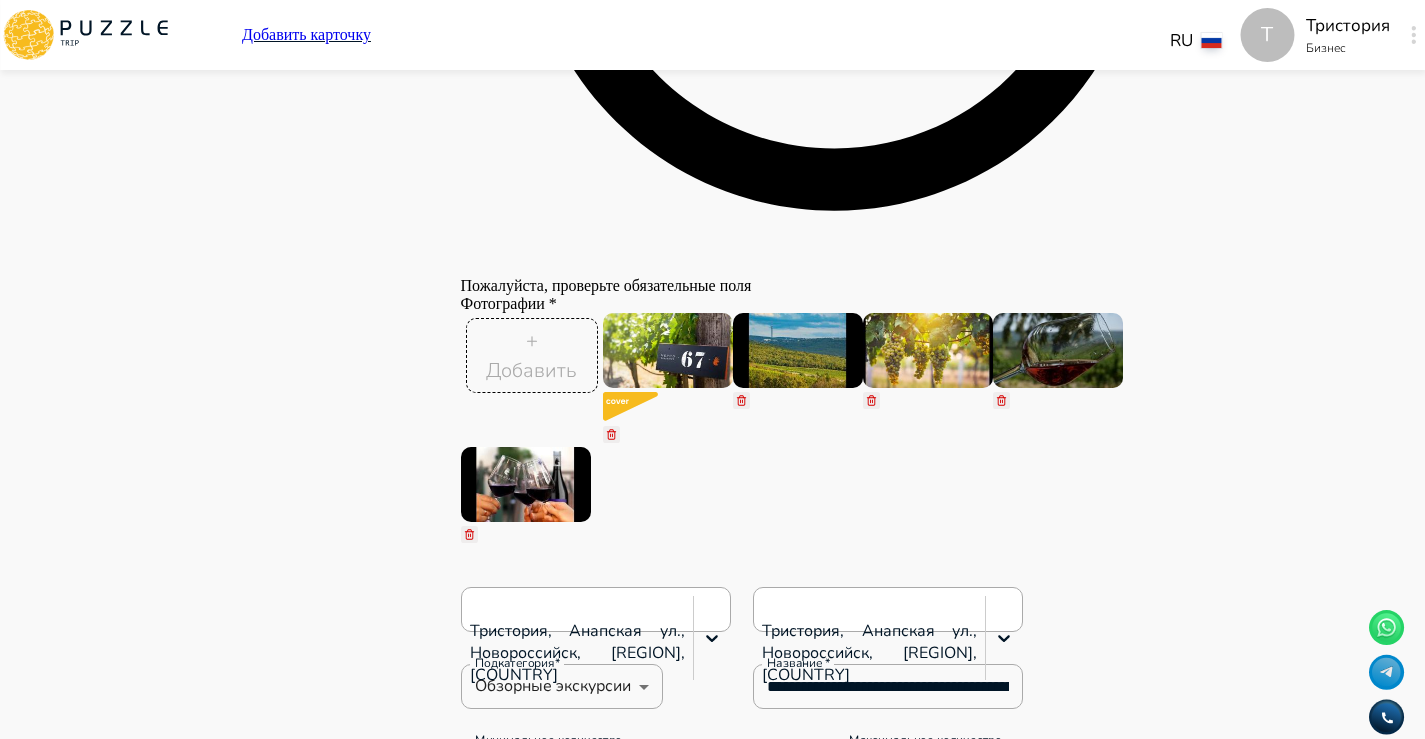 click on "Тег" at bounding box center [746, 1143] 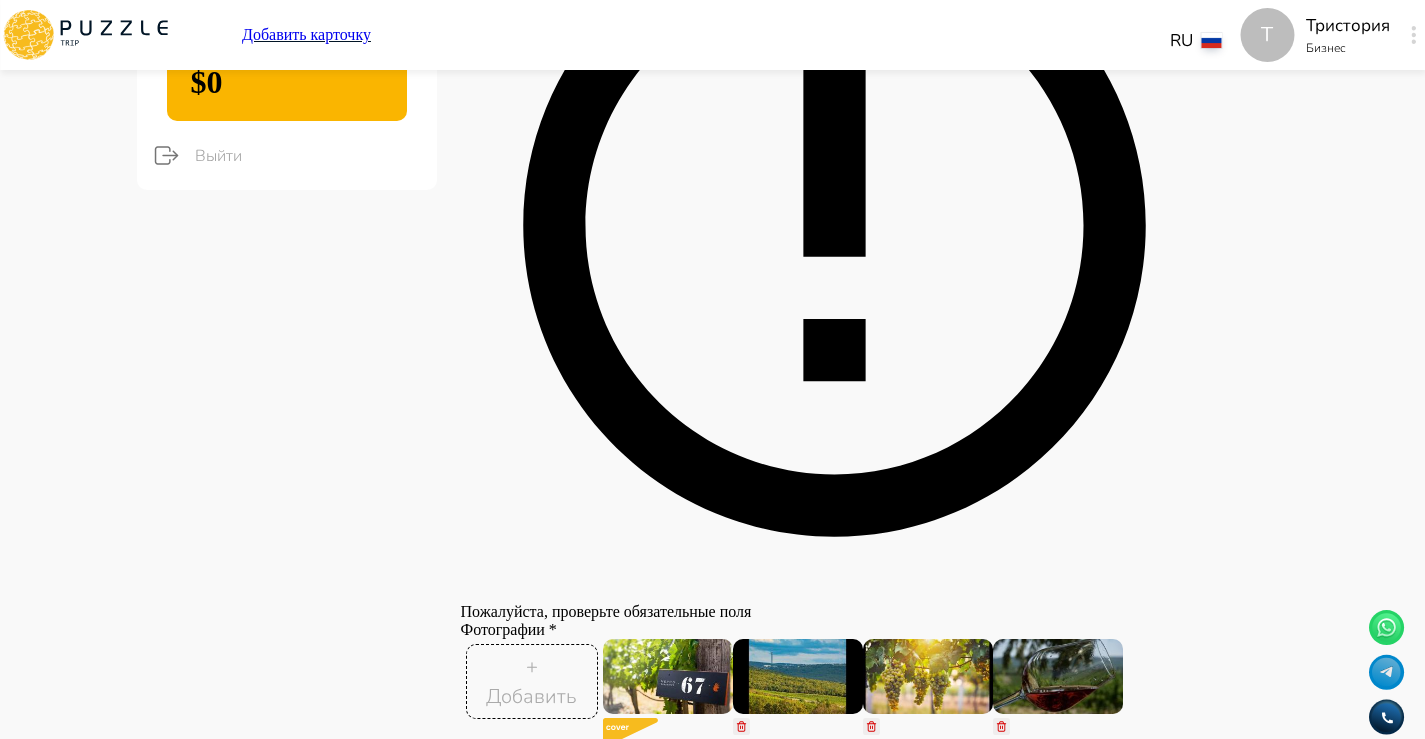 scroll, scrollTop: 470, scrollLeft: 0, axis: vertical 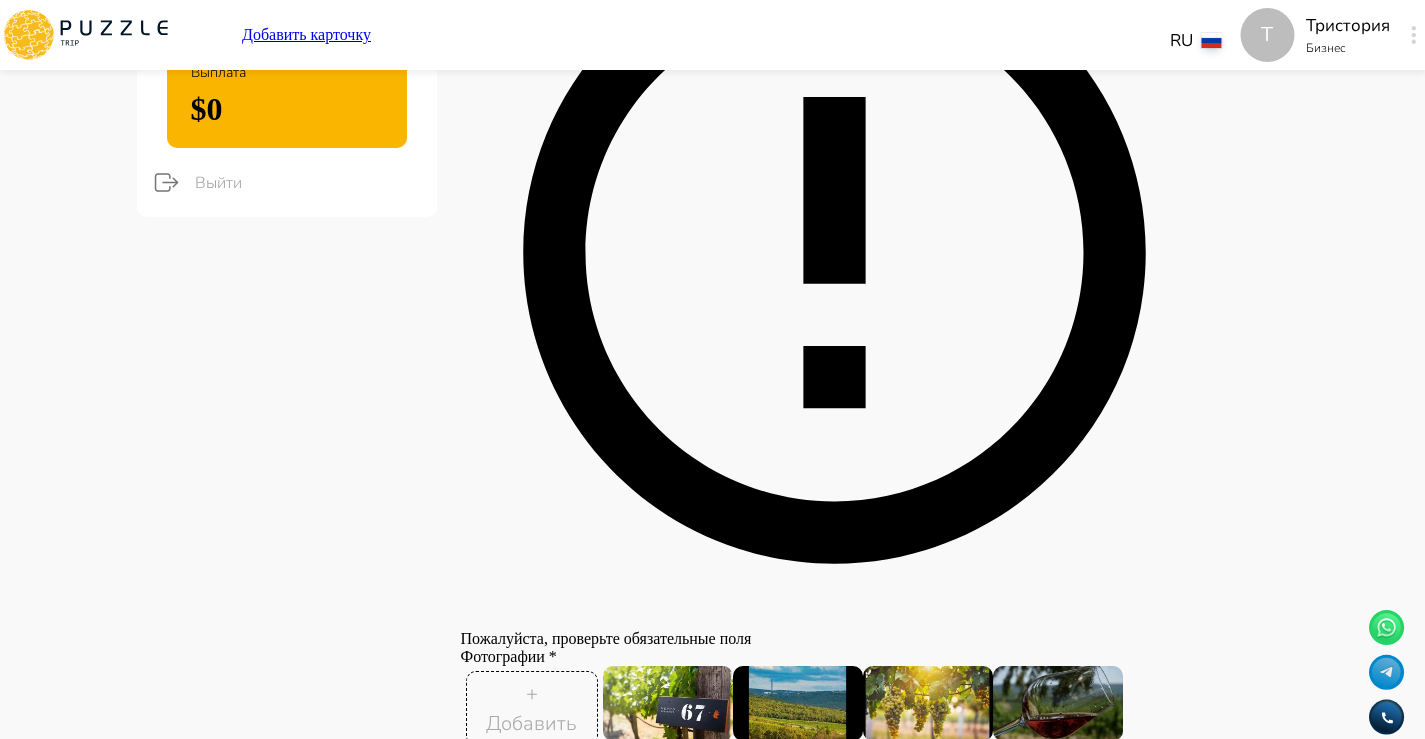 click on "**********" at bounding box center [888, 1040] 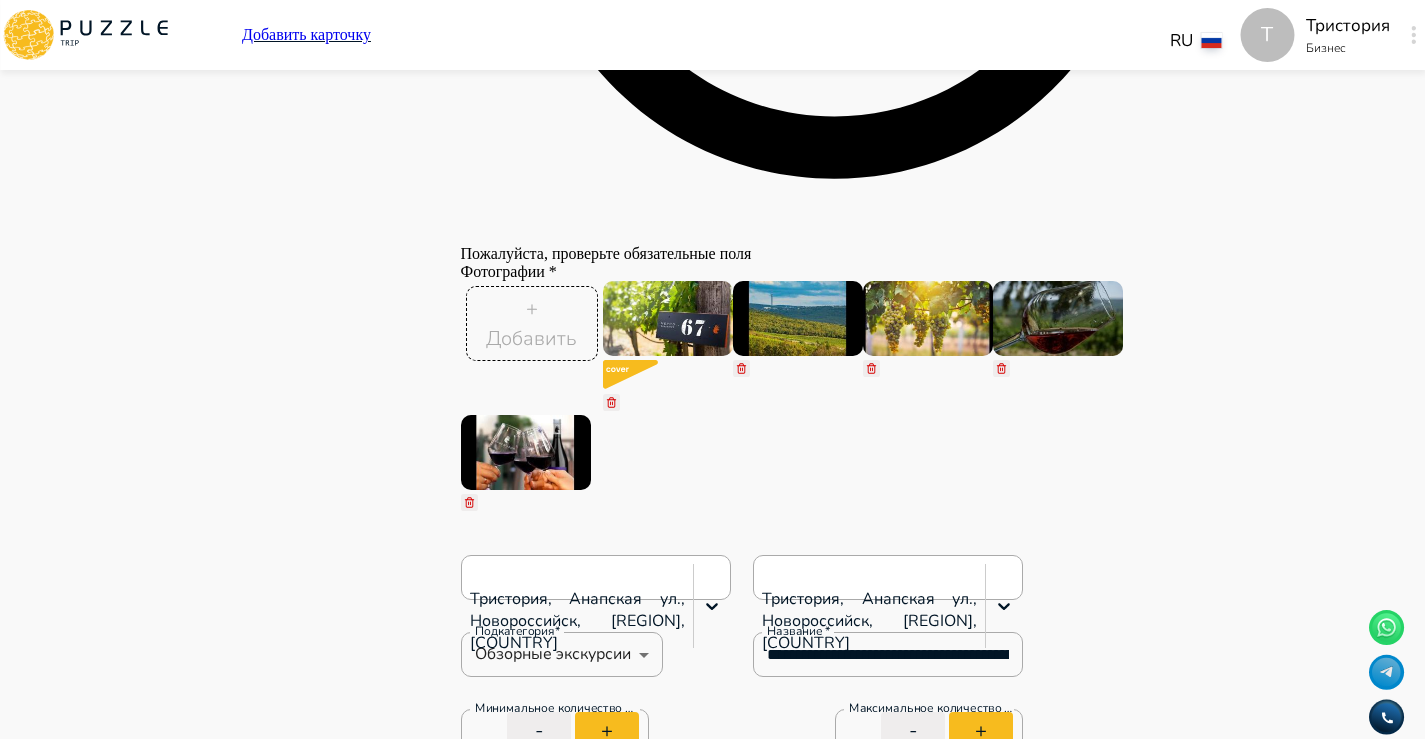 scroll, scrollTop: 890, scrollLeft: 0, axis: vertical 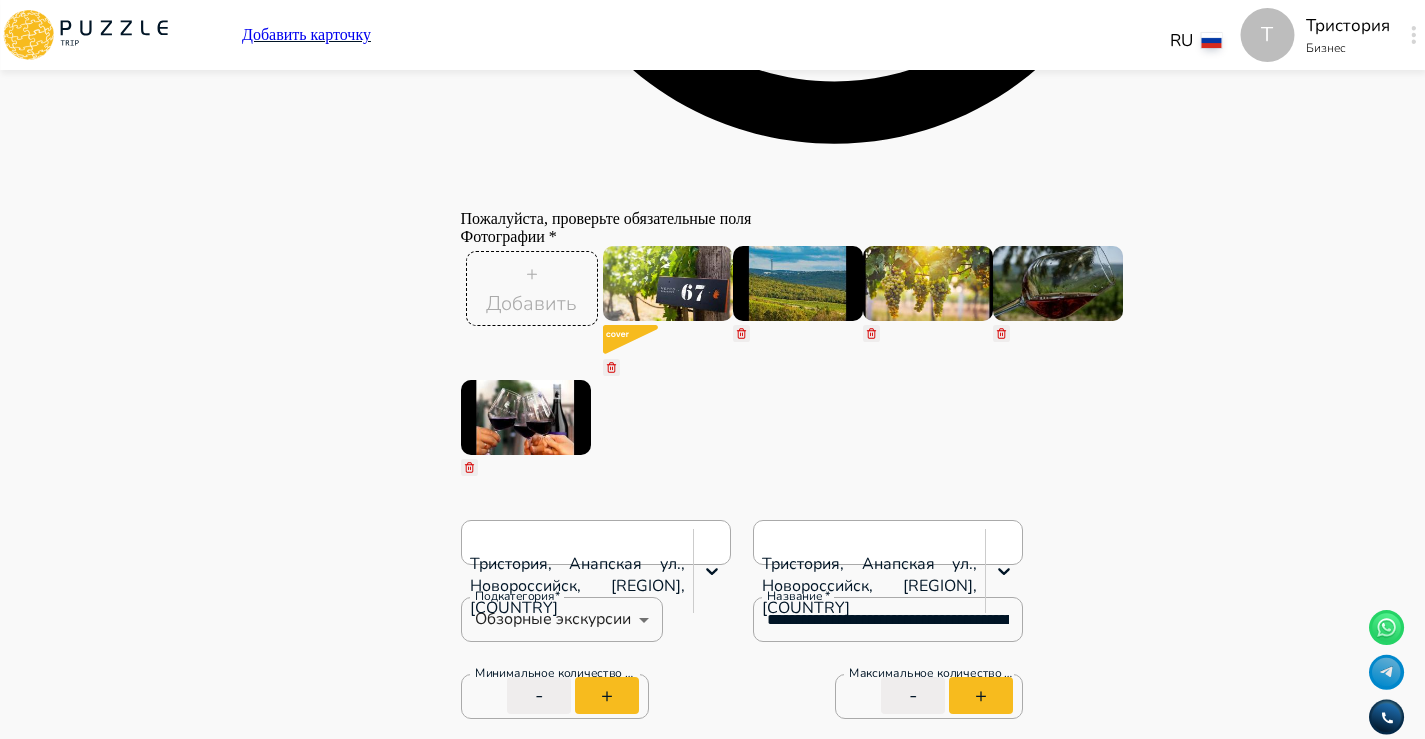click on "Russia Novorossiysk Sightseeing tours Individual excursions" at bounding box center (742, 1152) 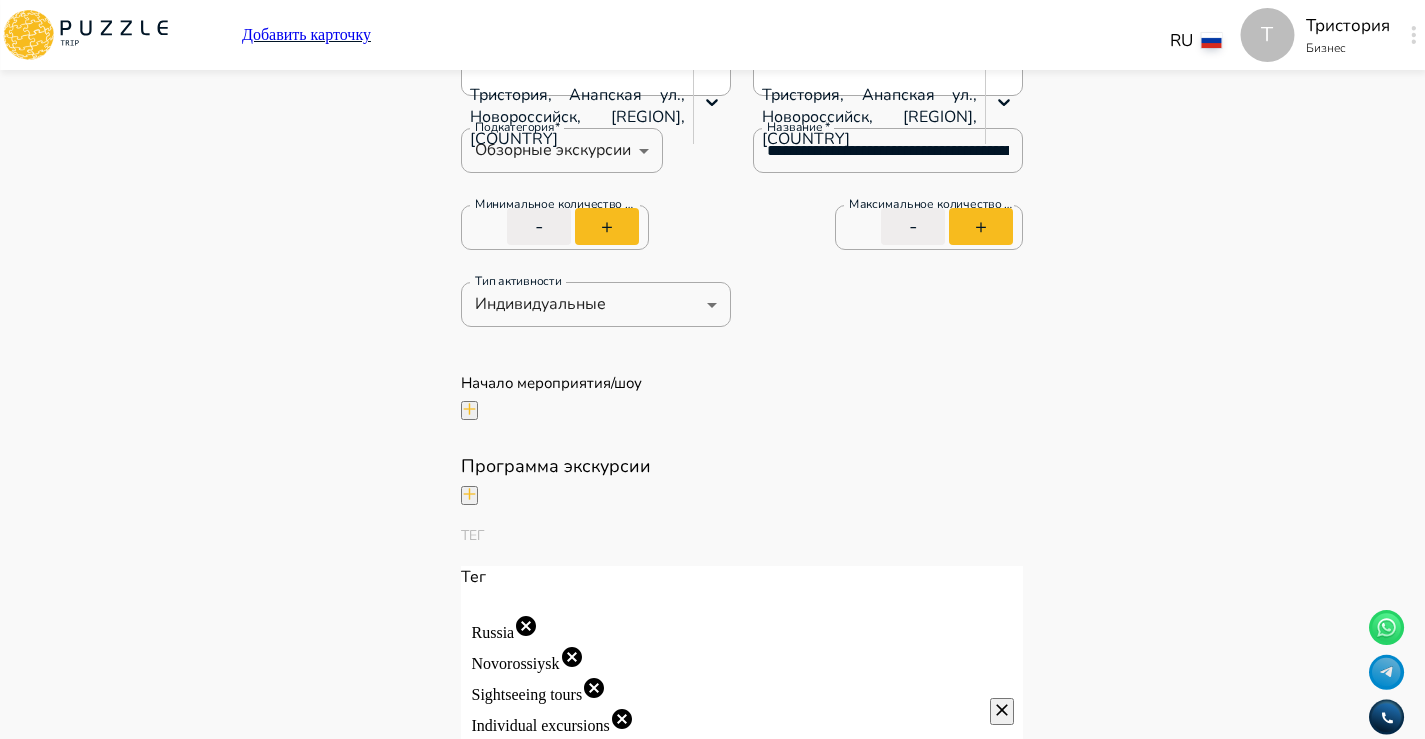 scroll, scrollTop: 1360, scrollLeft: 0, axis: vertical 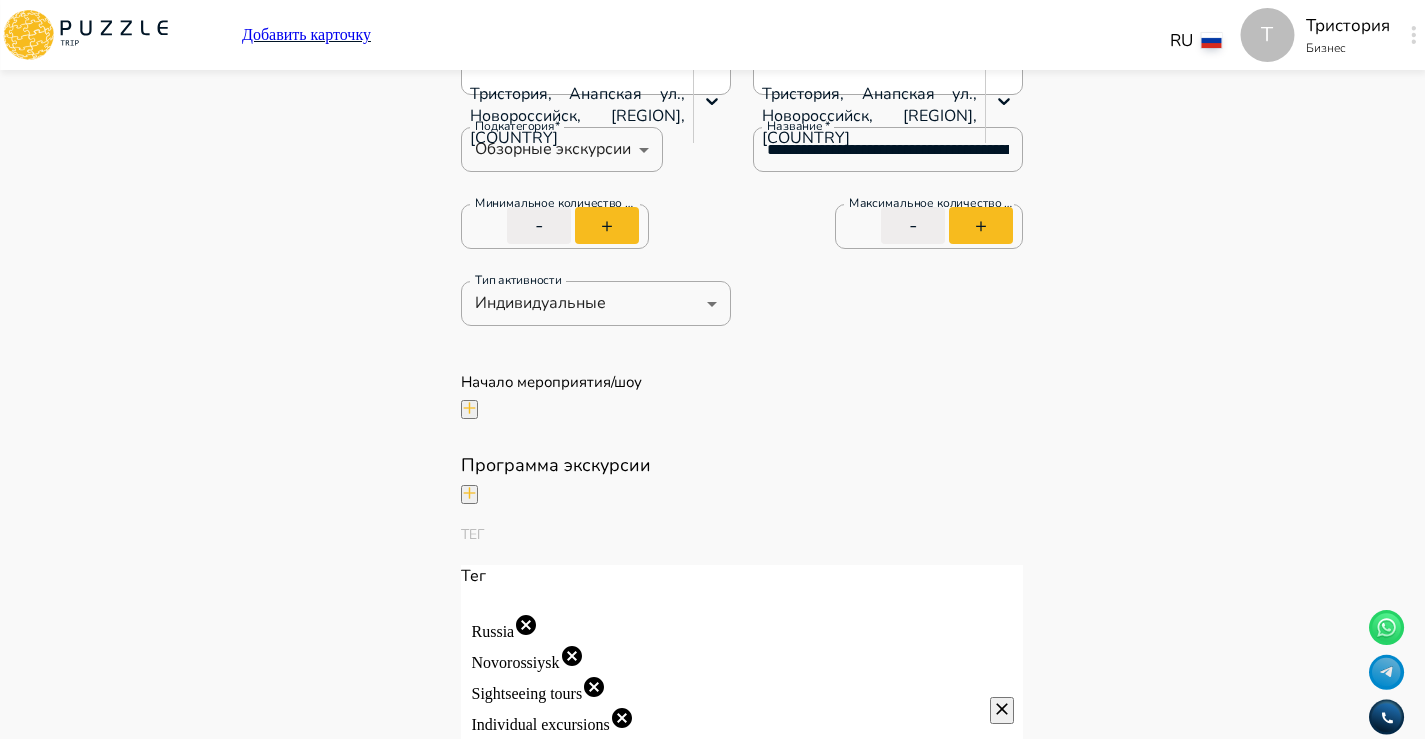 click at bounding box center [469, 994] 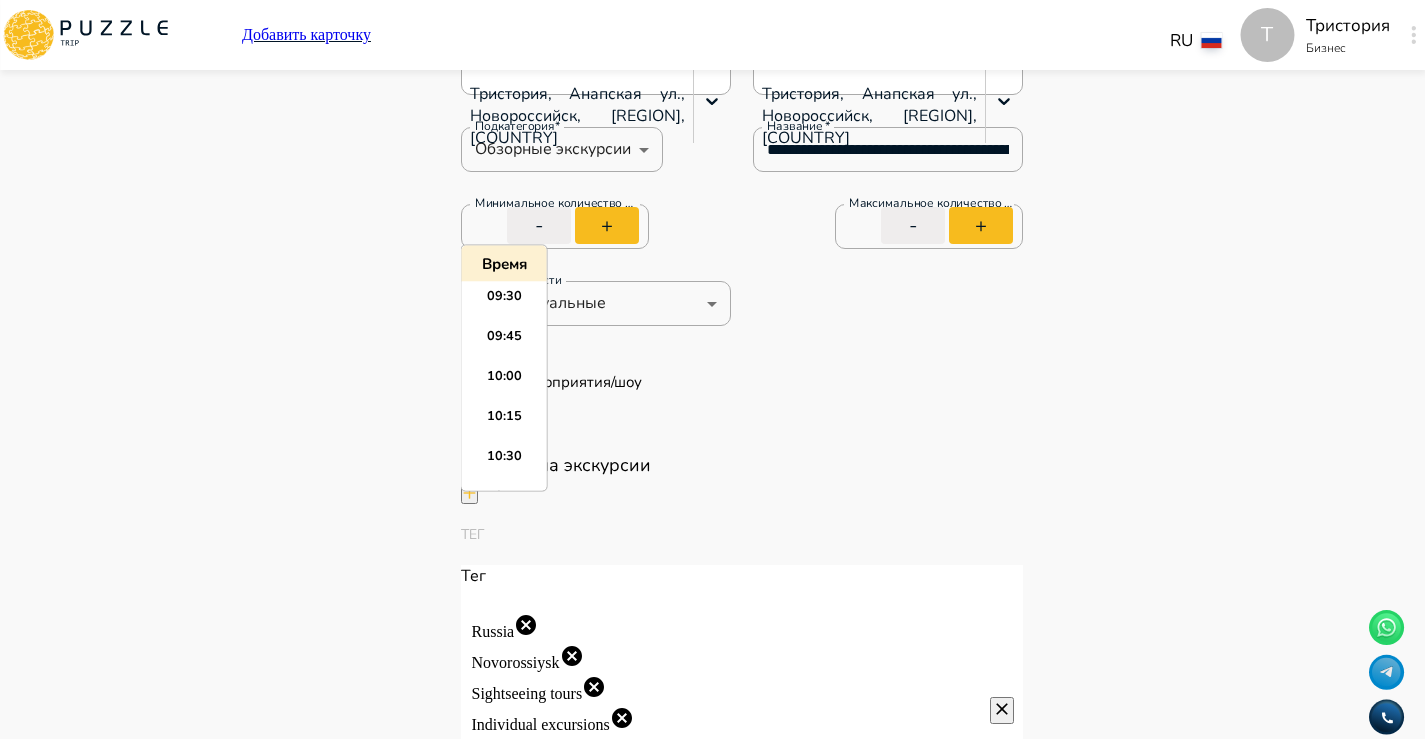 scroll, scrollTop: 1518, scrollLeft: 0, axis: vertical 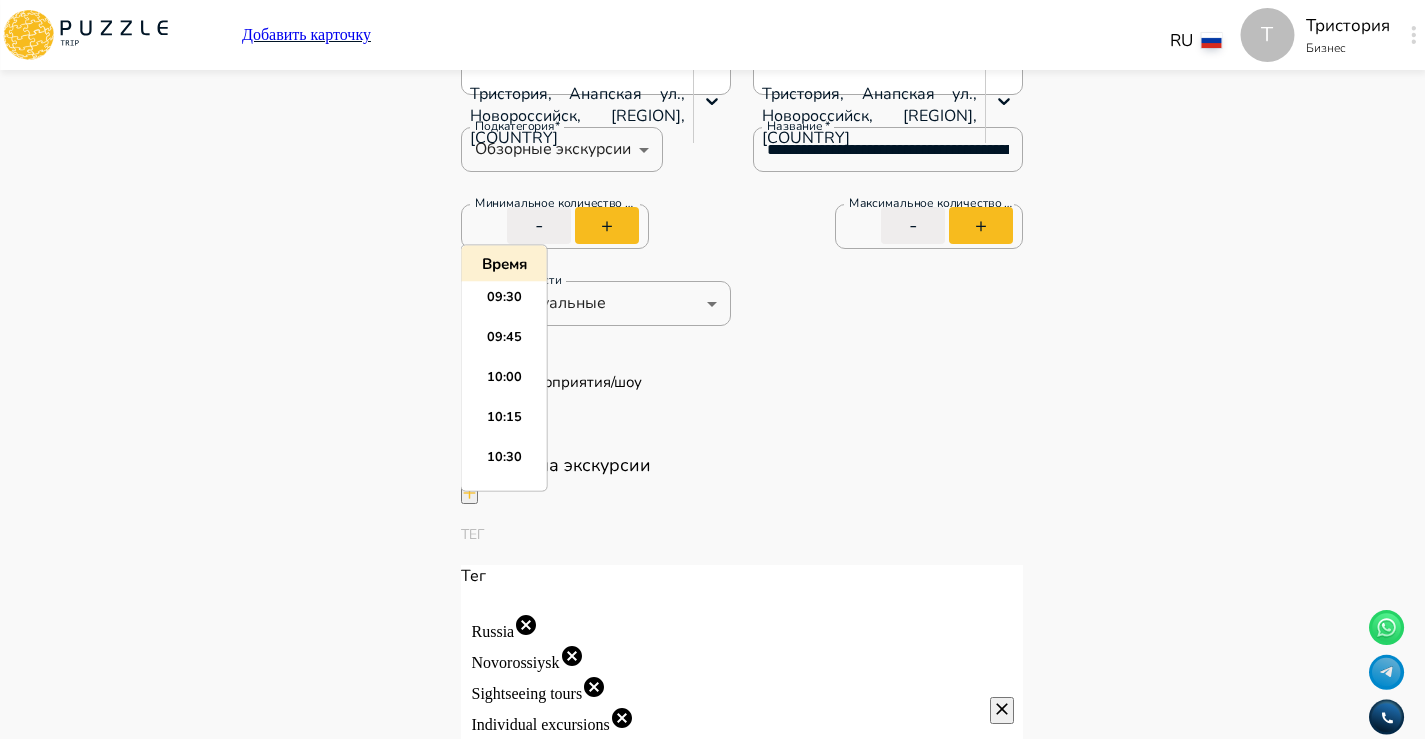 click on "10:00" at bounding box center (504, 384) 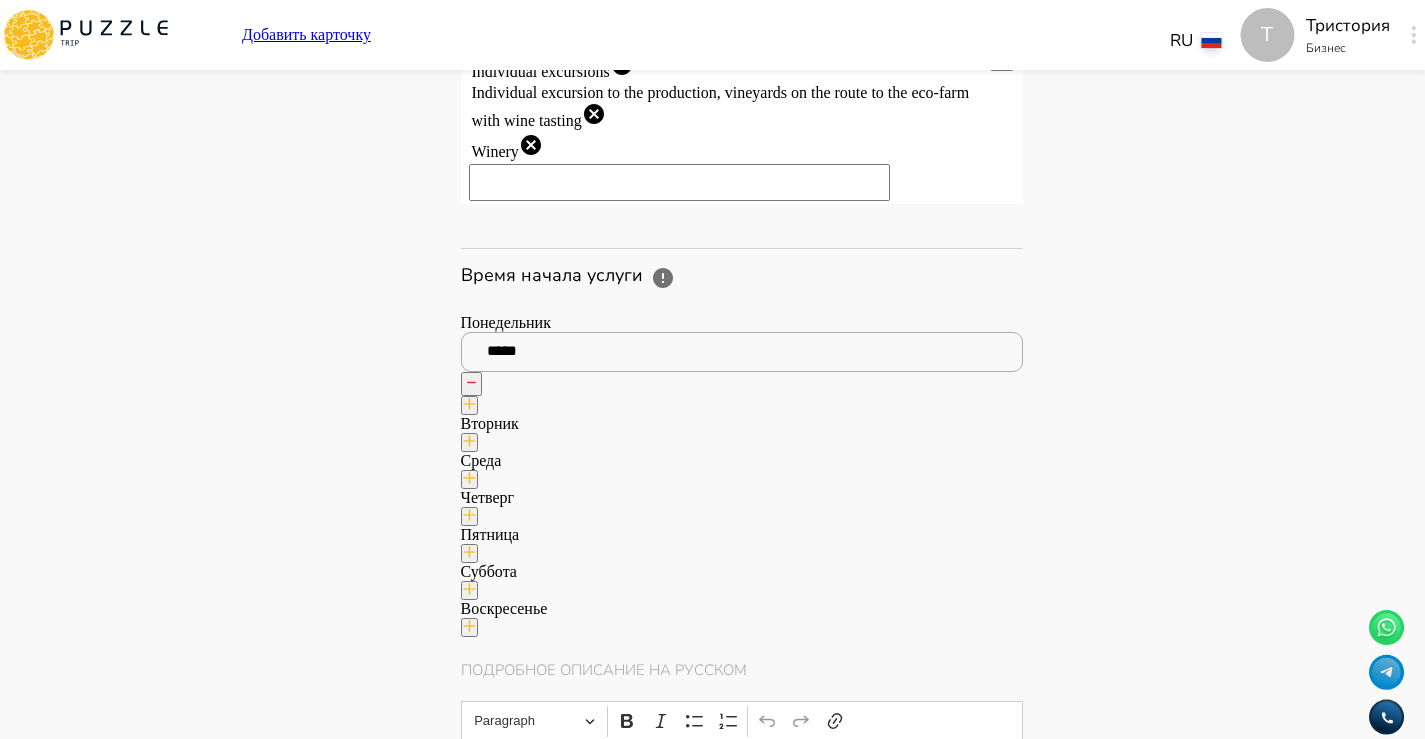 scroll, scrollTop: 2161, scrollLeft: 0, axis: vertical 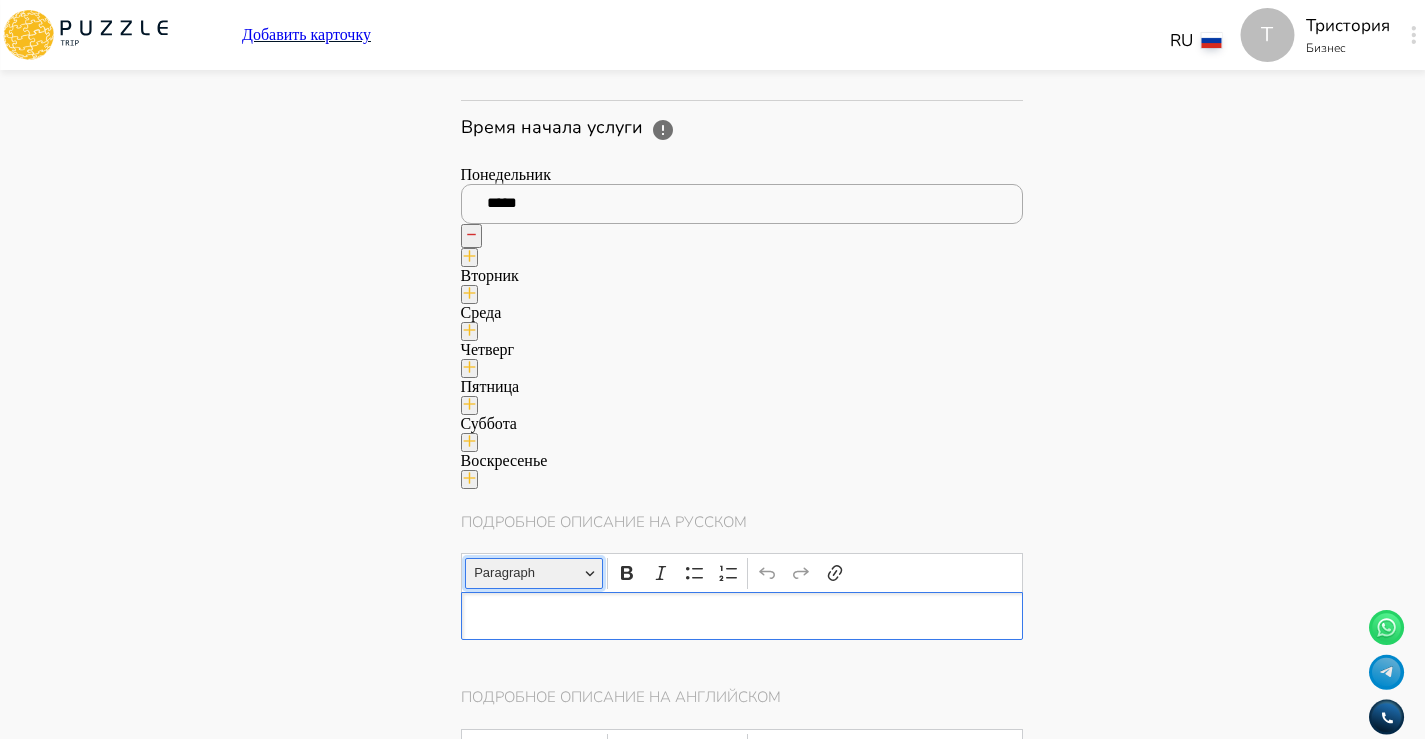 click on "Paragraph" at bounding box center [526, 573] 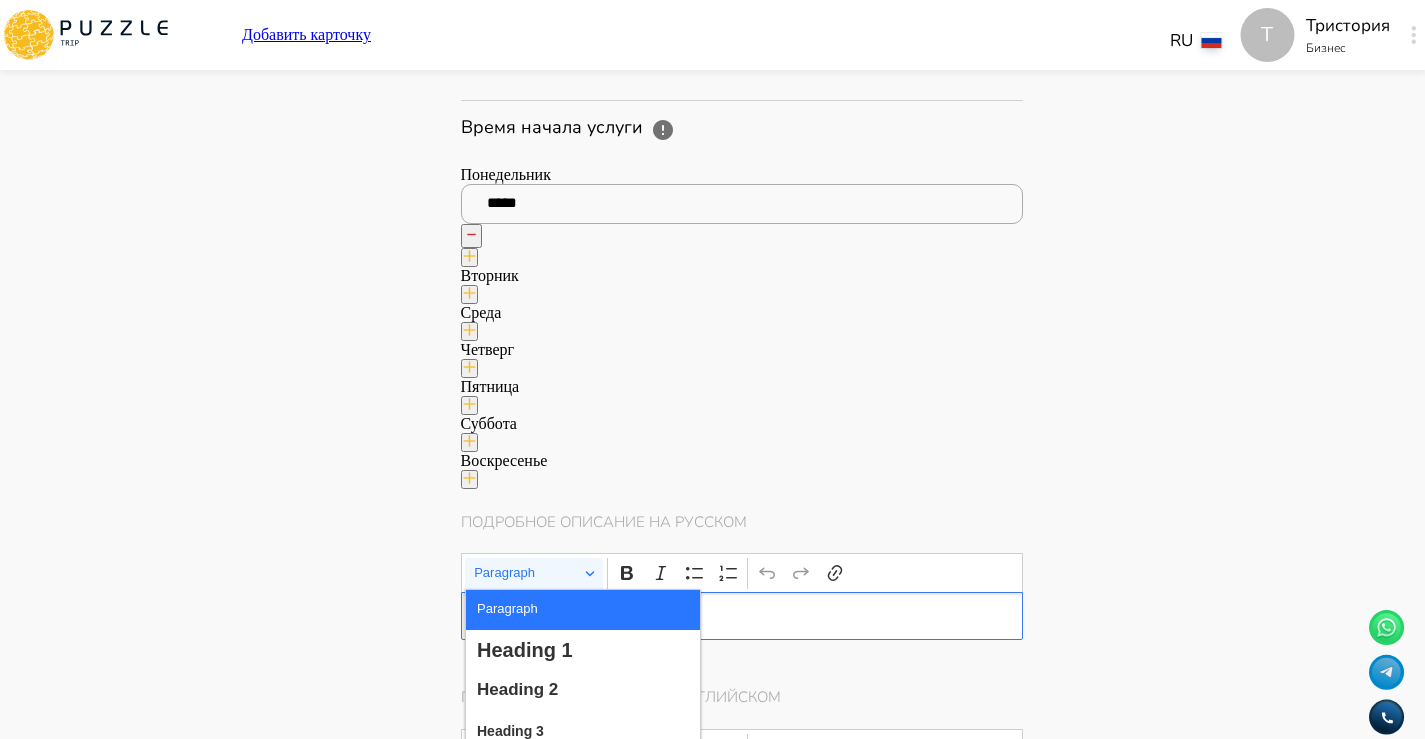 click at bounding box center [742, 616] 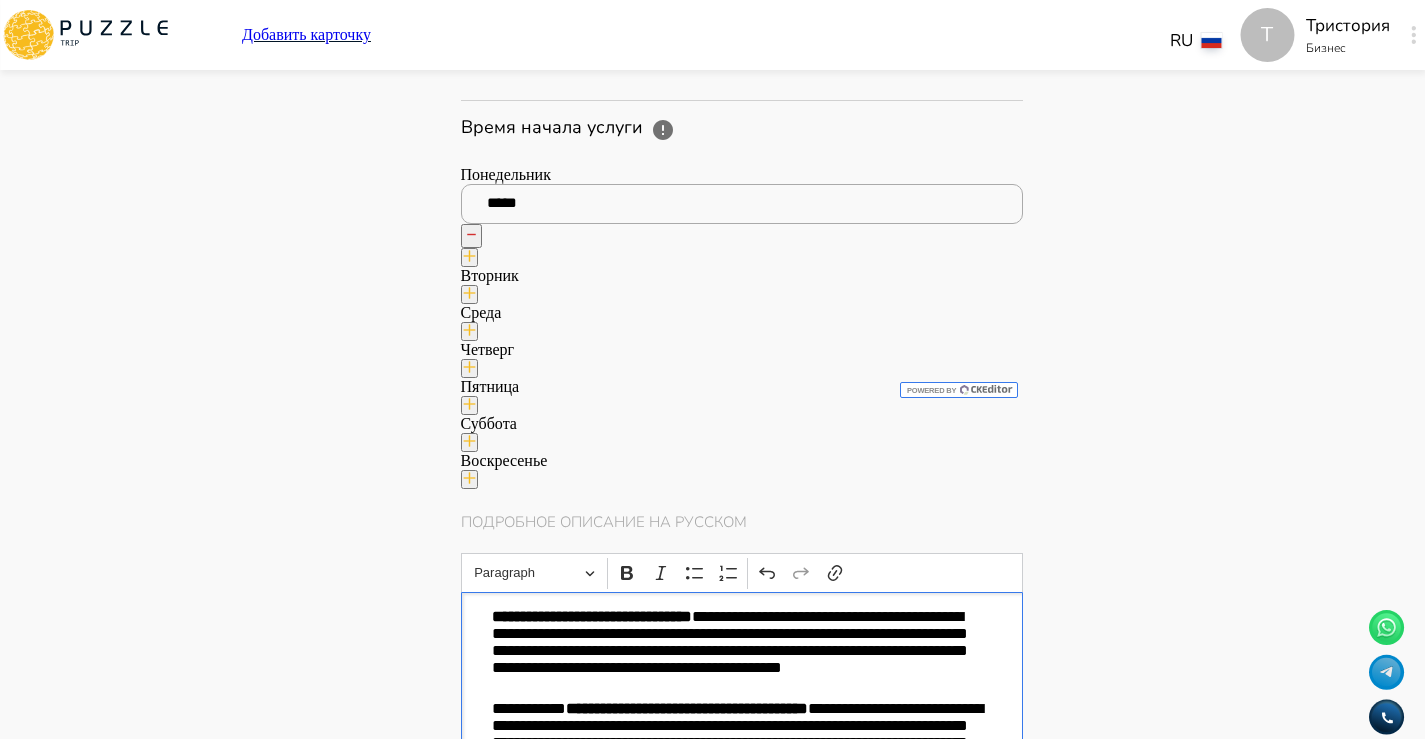 click on "**********" at bounding box center [702, 782] 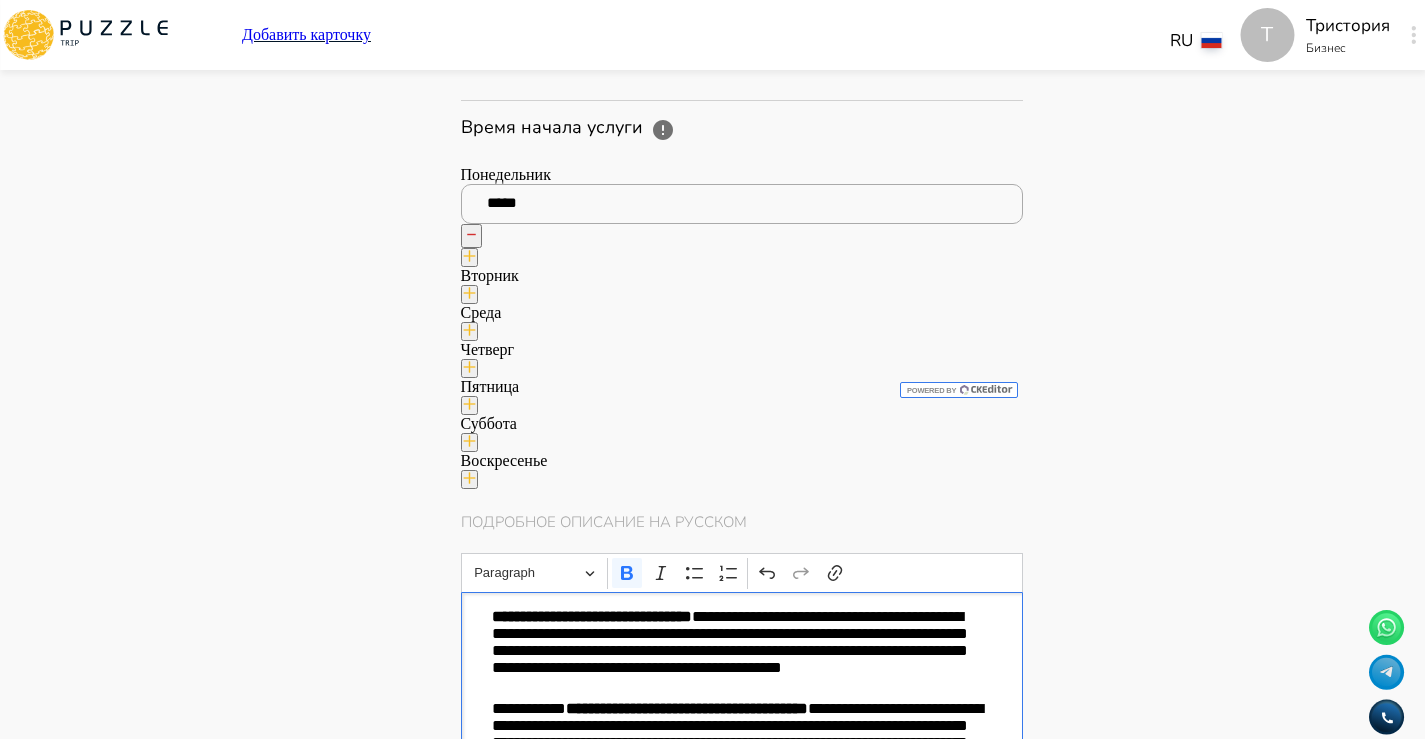 drag, startPoint x: 758, startPoint y: 333, endPoint x: 778, endPoint y: 332, distance: 20.024984 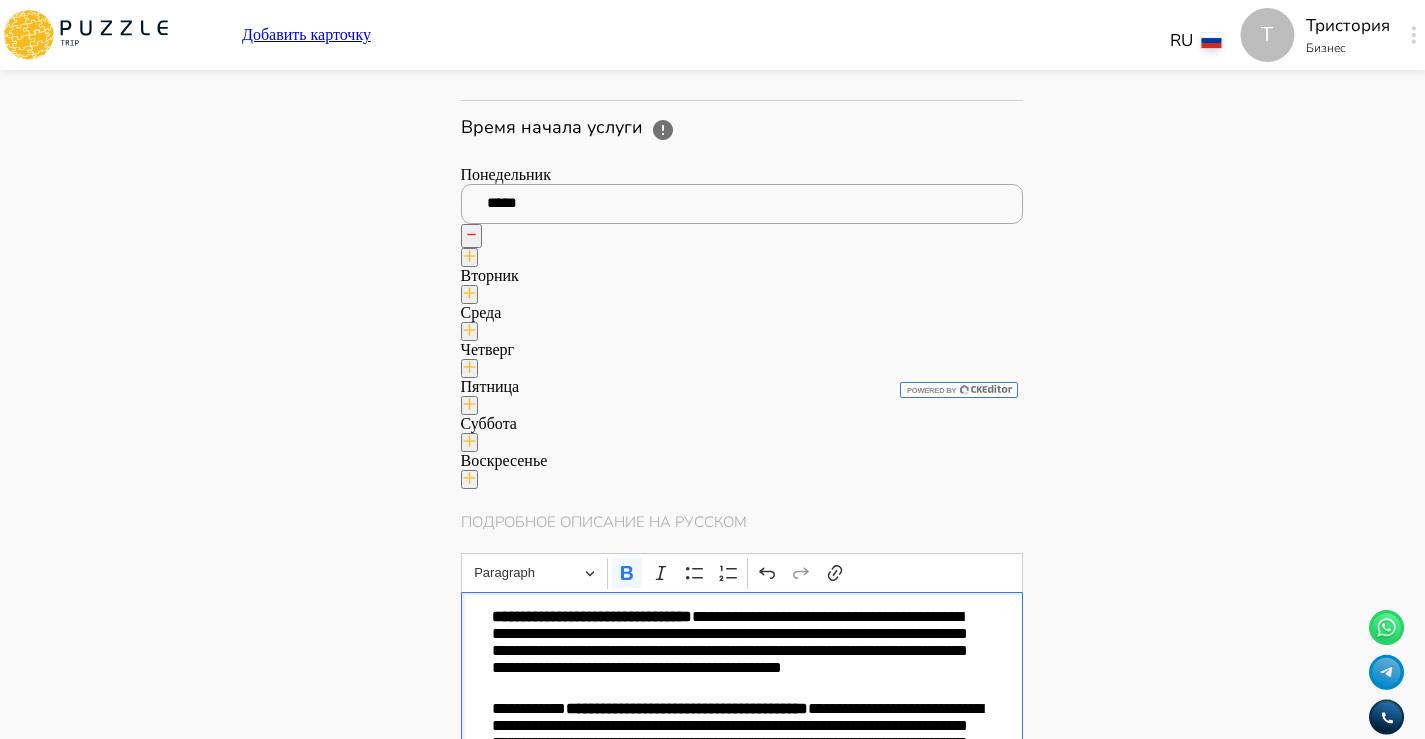 click on "Панель управления Управление профилем Управление услугами Отчеты Управление бронированиями Чат Мой кошелёк $ 0 Выплата   $0 Выйти" at bounding box center (287, 2008) 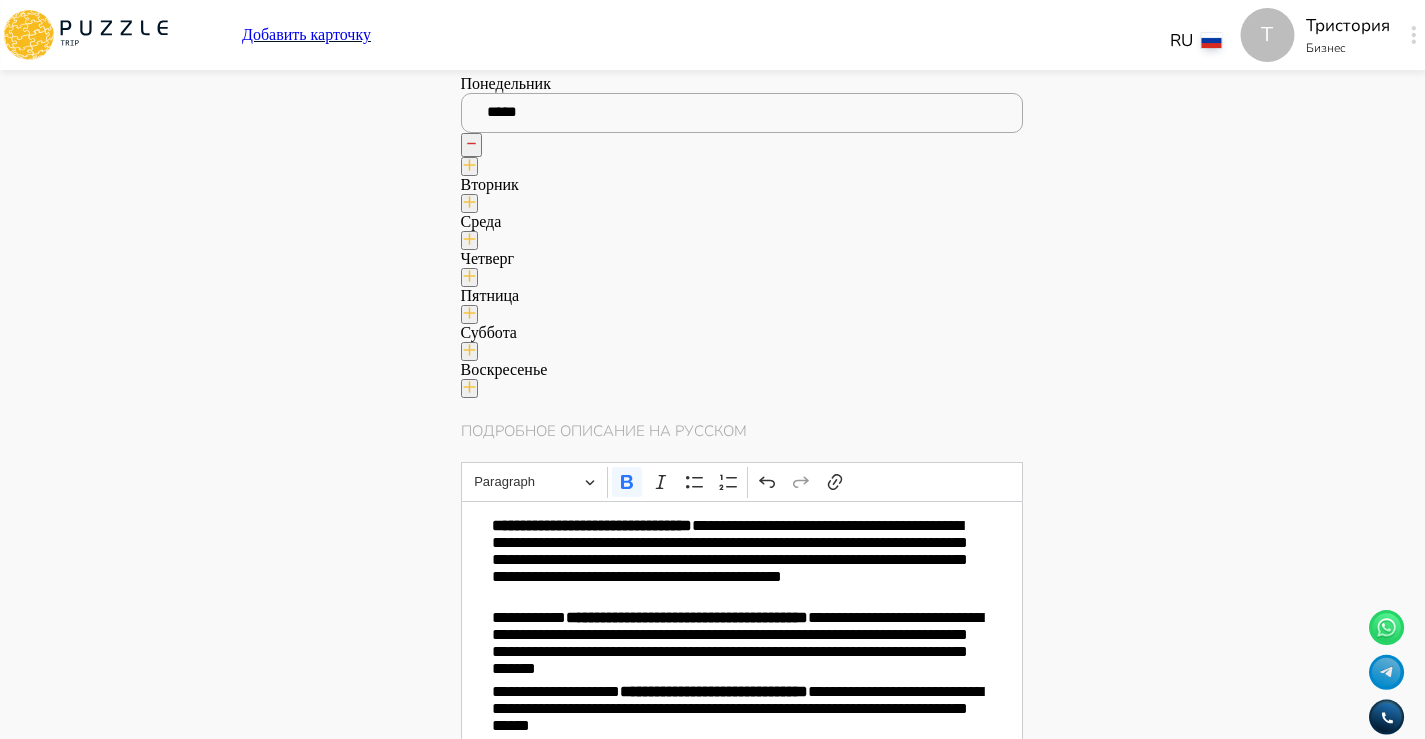 scroll, scrollTop: 2262, scrollLeft: 0, axis: vertical 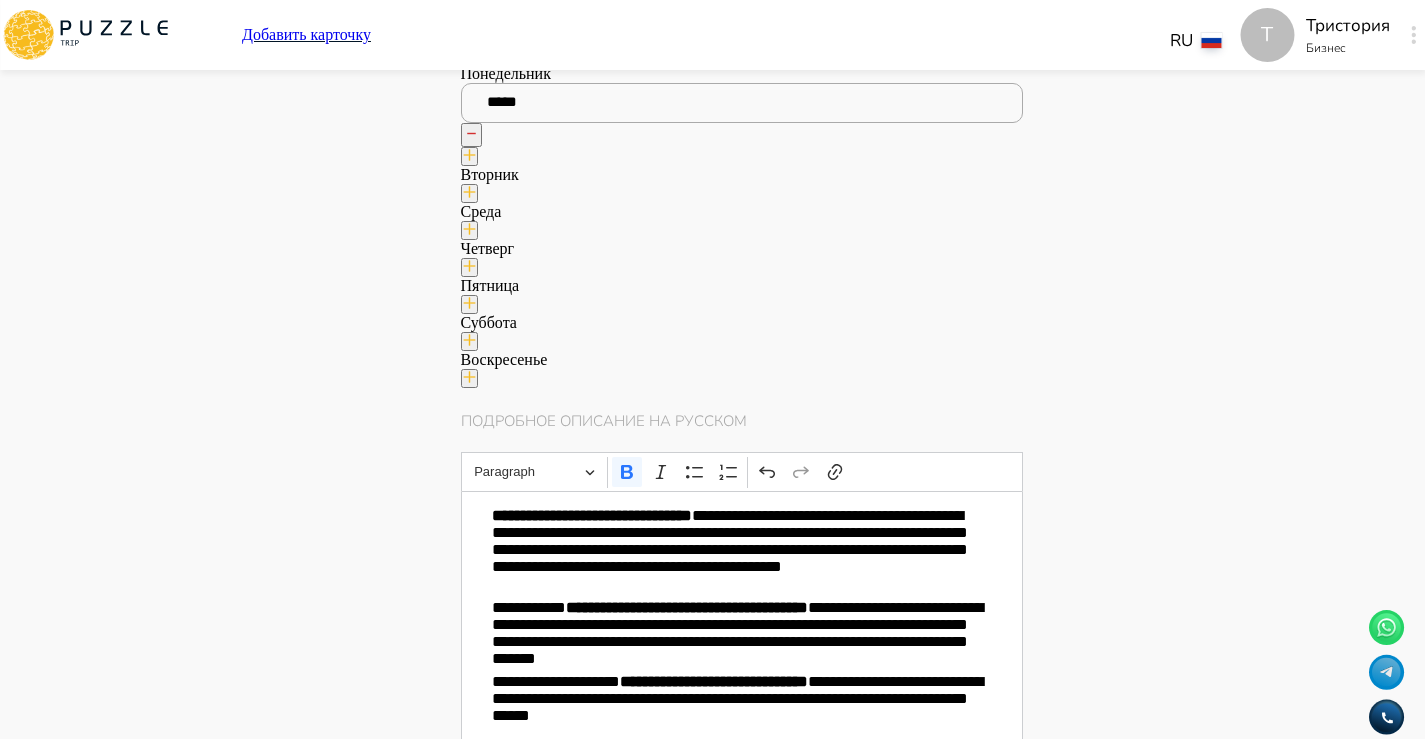 click at bounding box center [742, 896] 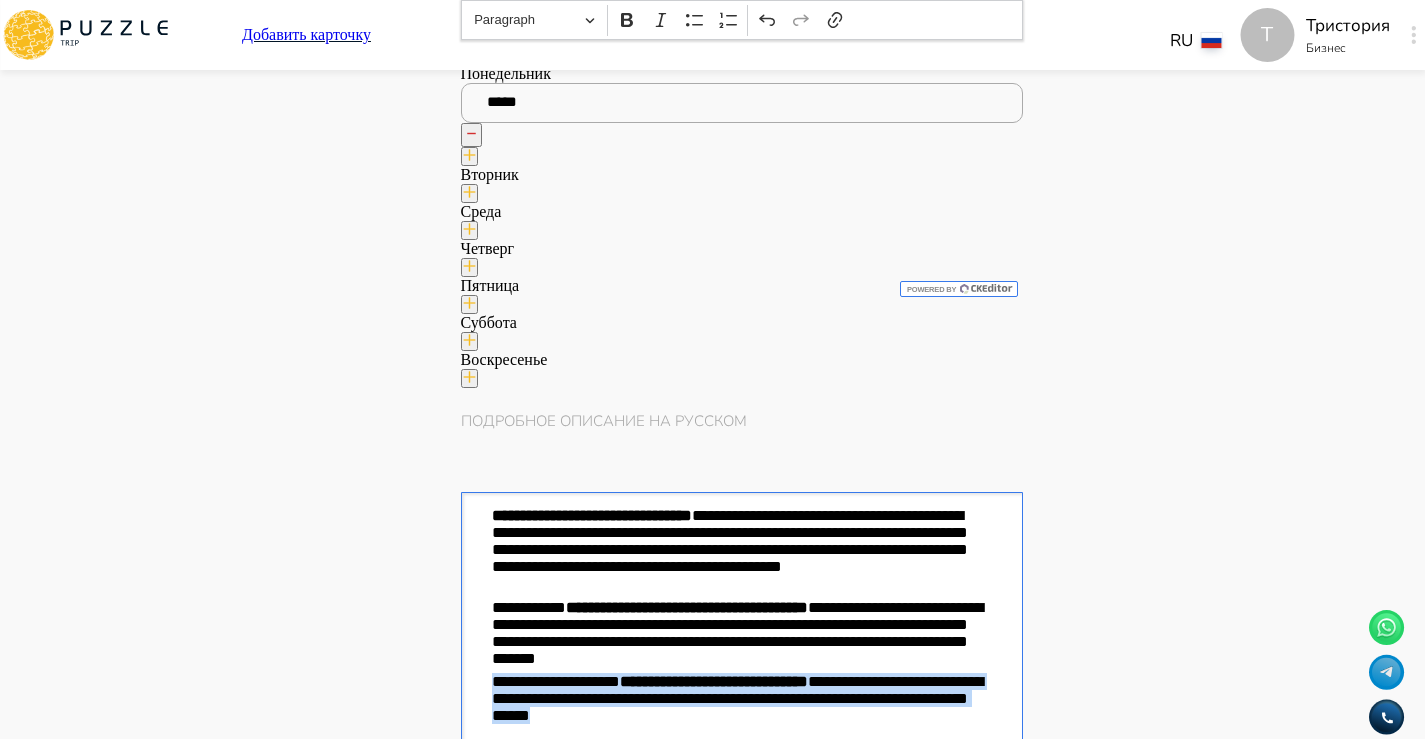 drag, startPoint x: 492, startPoint y: 225, endPoint x: 1198, endPoint y: 317, distance: 711.9691 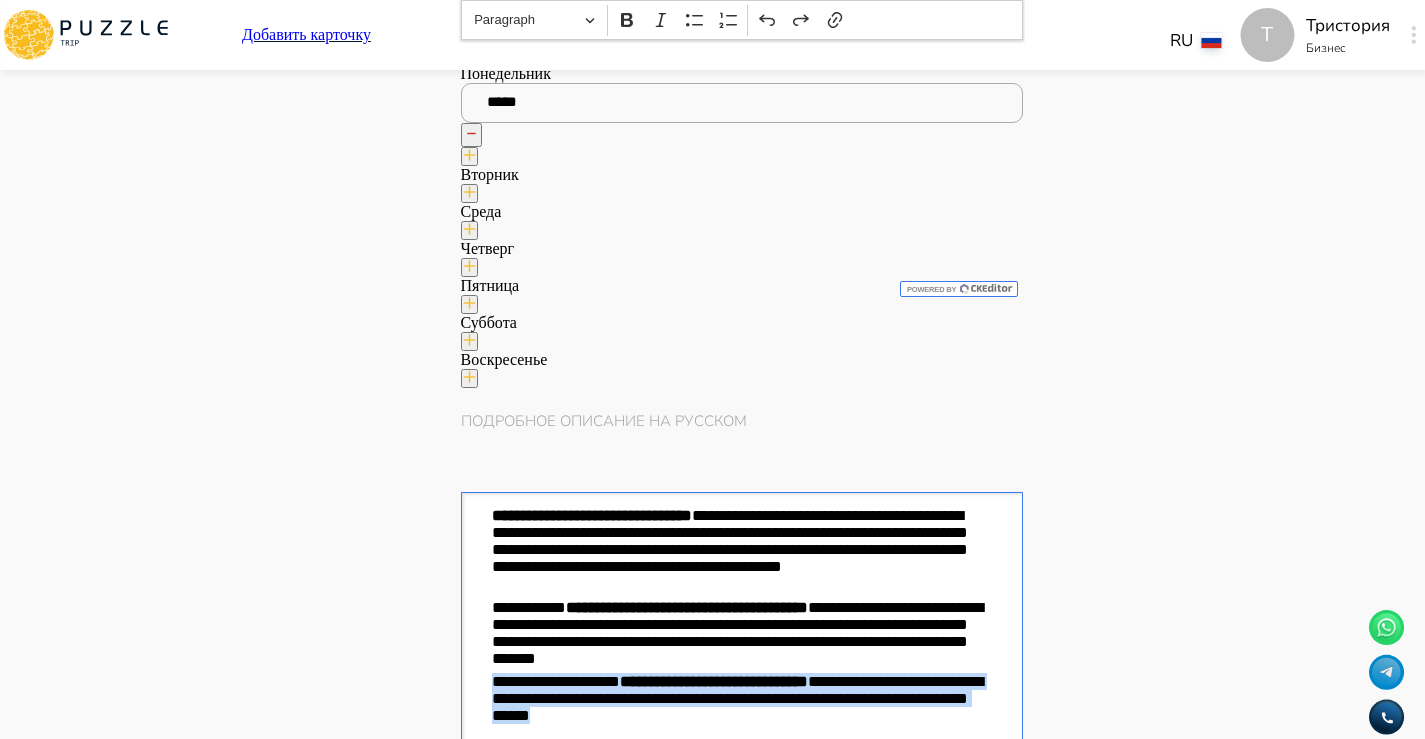 copy on "**********" 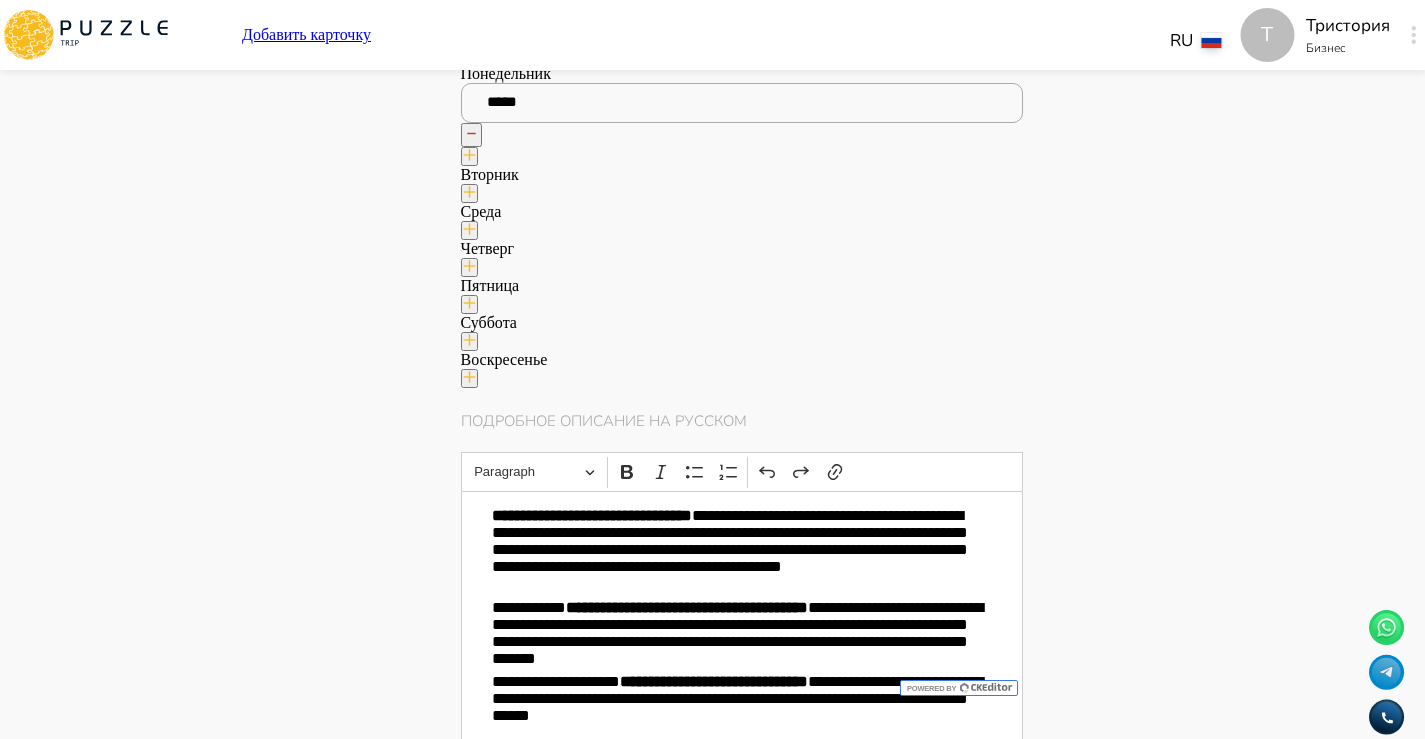 click on "**********" at bounding box center [759, 1081] 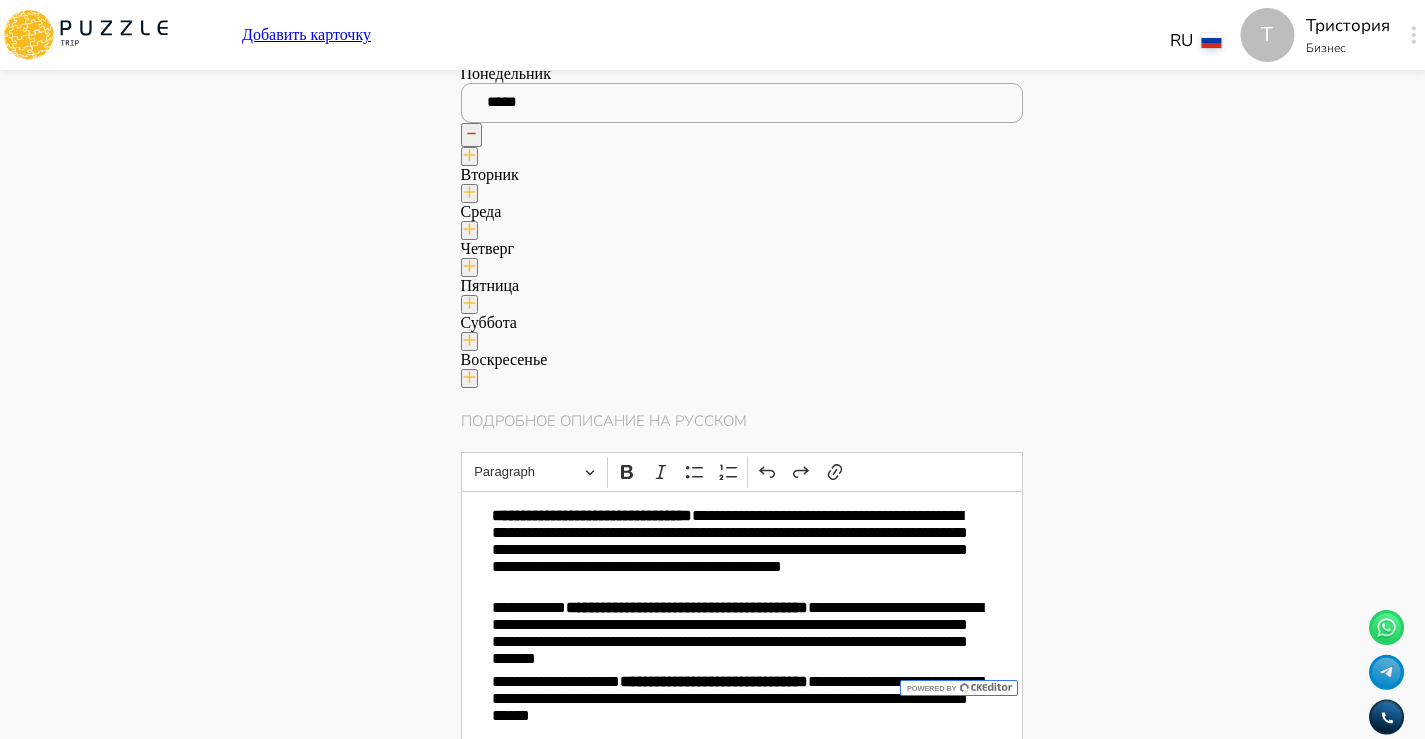 drag, startPoint x: 669, startPoint y: 630, endPoint x: 895, endPoint y: 628, distance: 226.00885 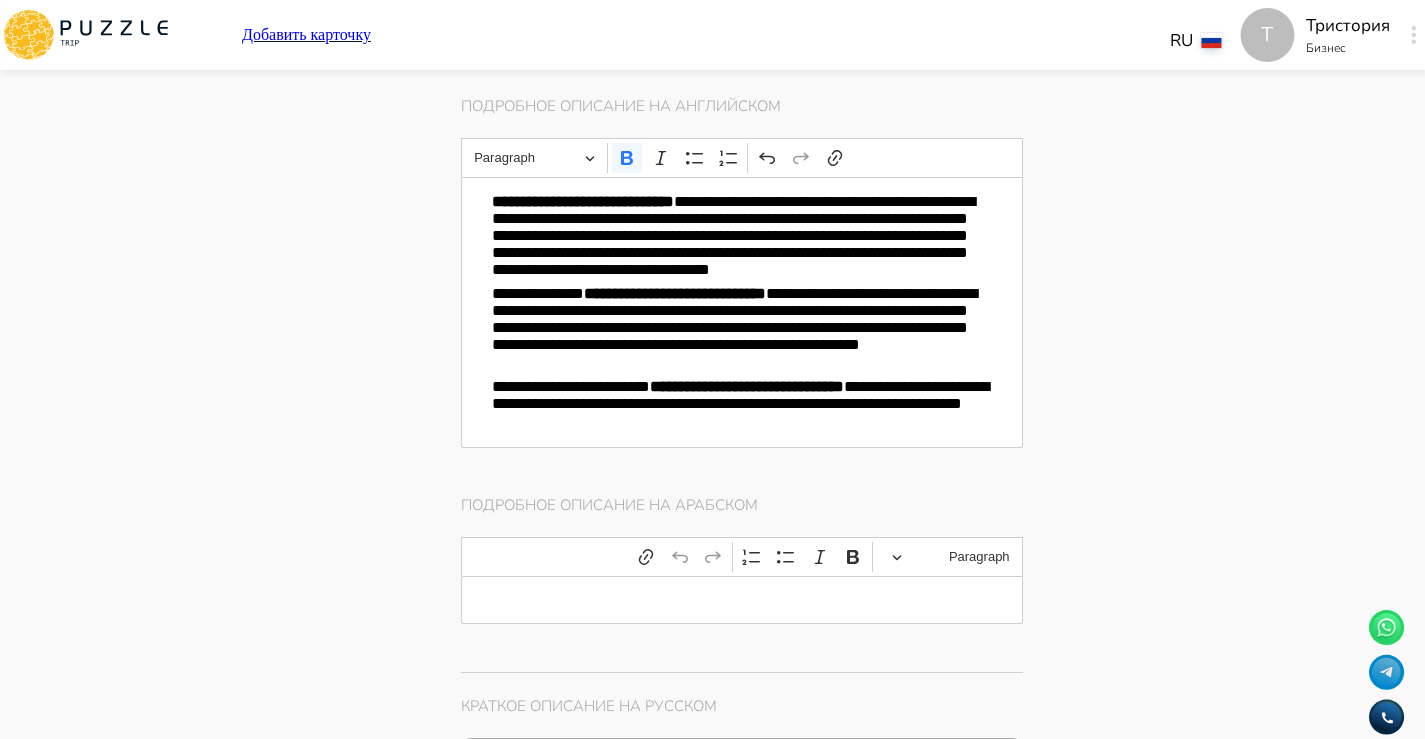 scroll, scrollTop: 2991, scrollLeft: 0, axis: vertical 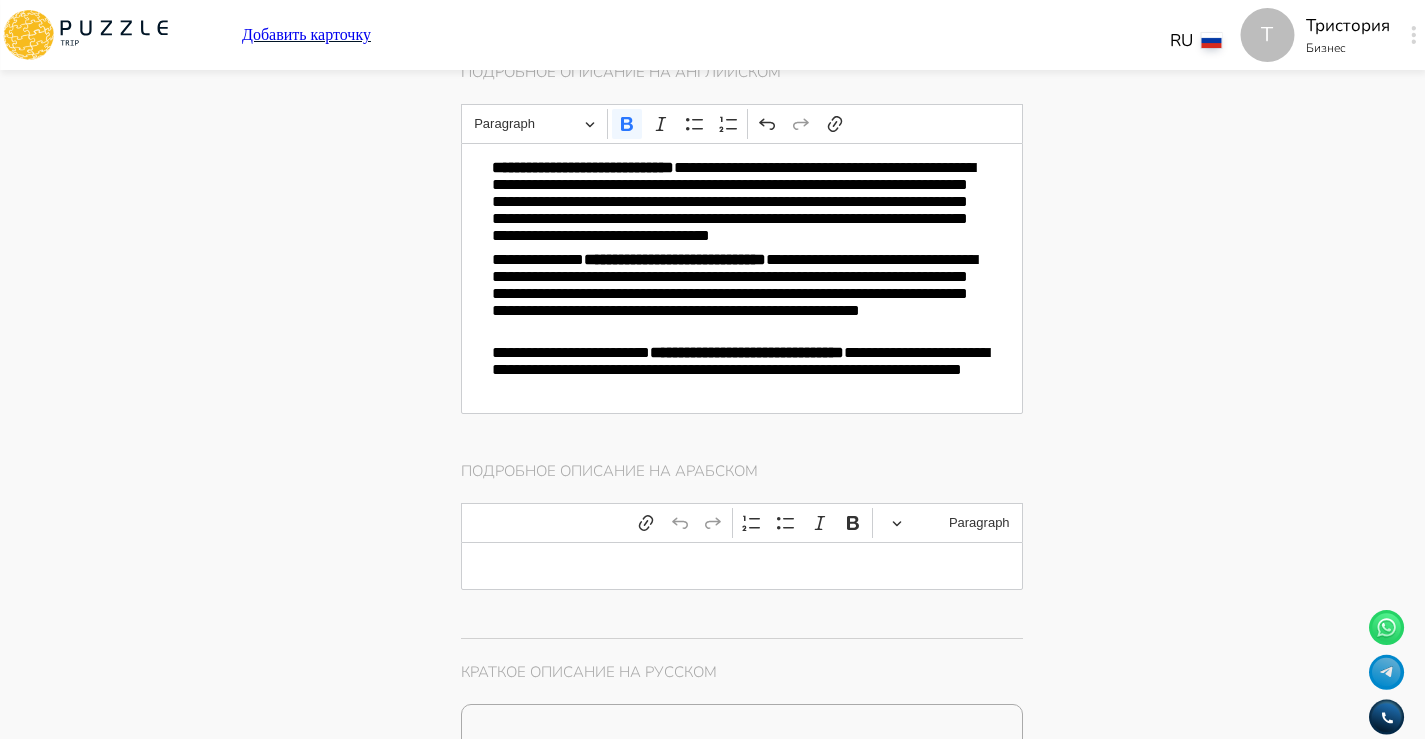 click on "Описание *" at bounding box center (742, 770) 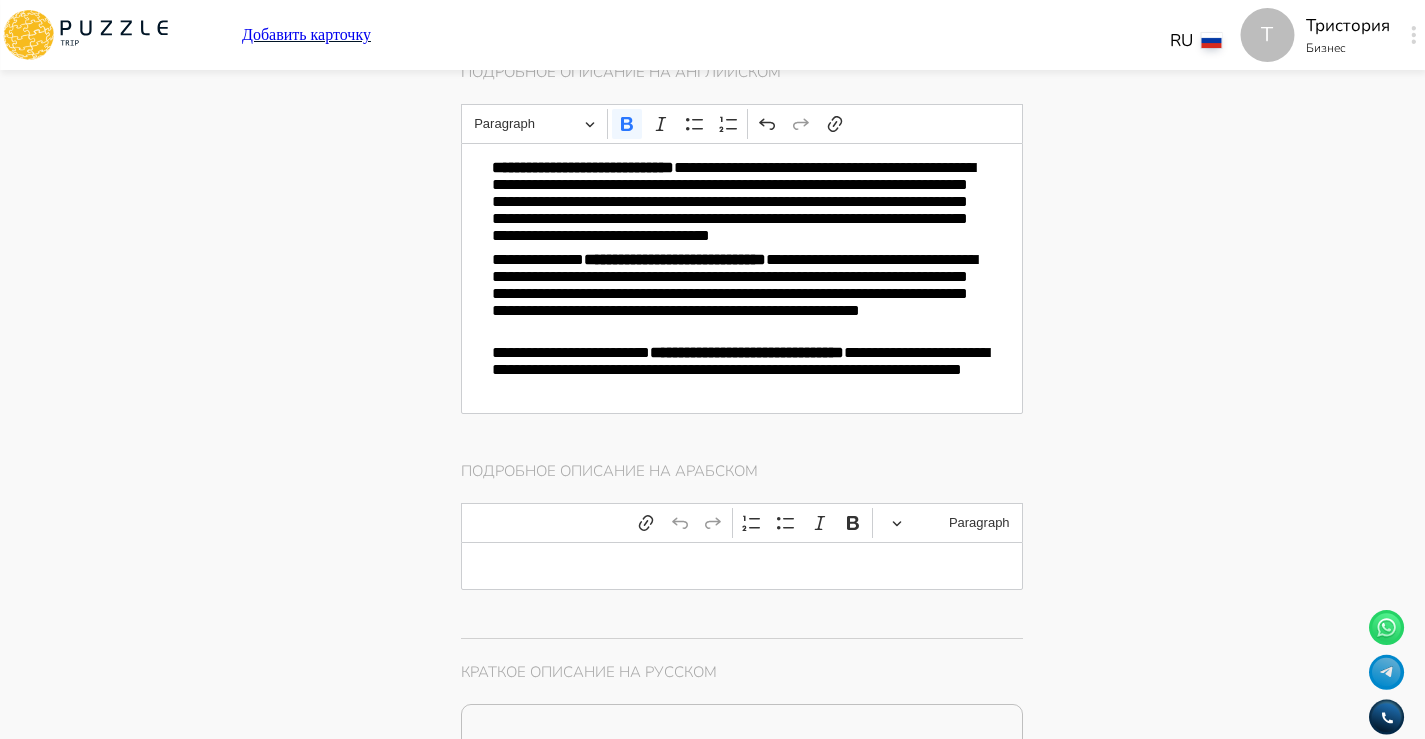 type on "**********" 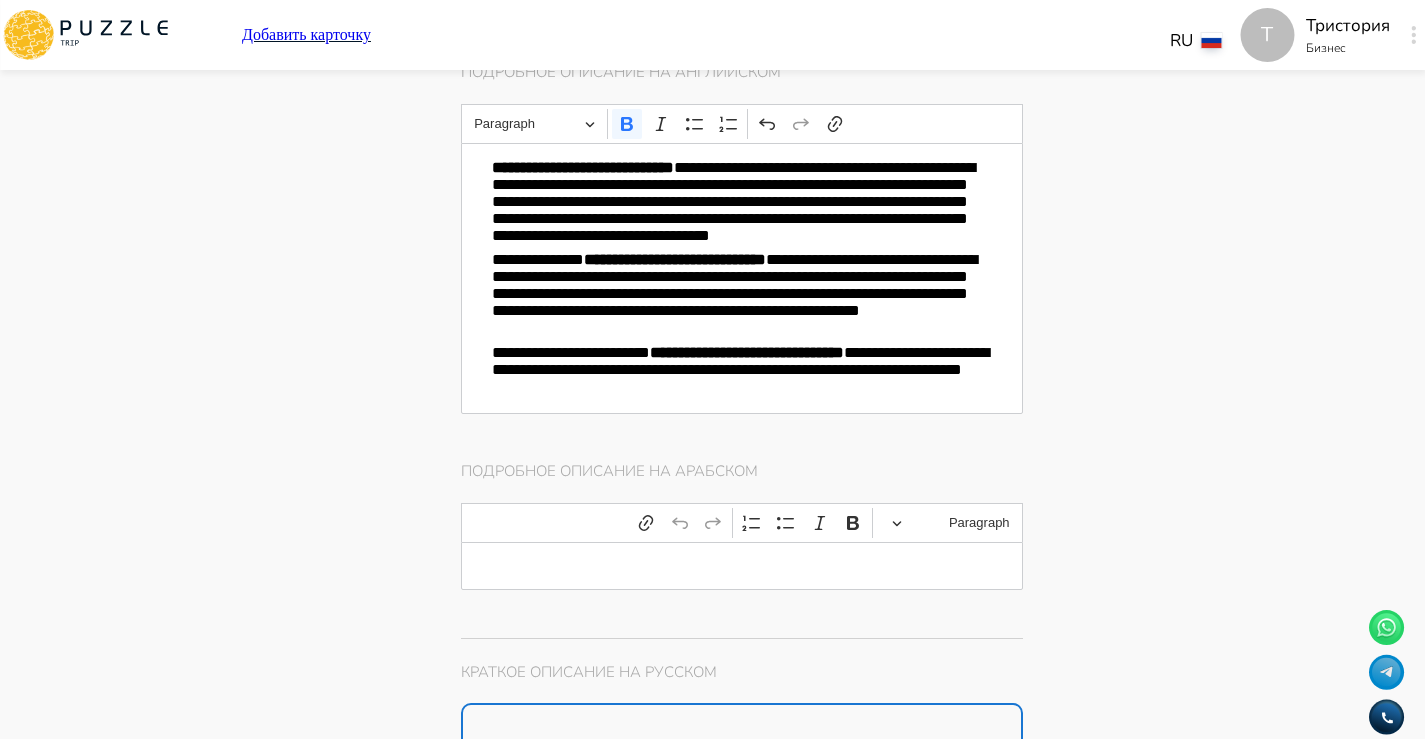 click on "Описание *" at bounding box center [742, 770] 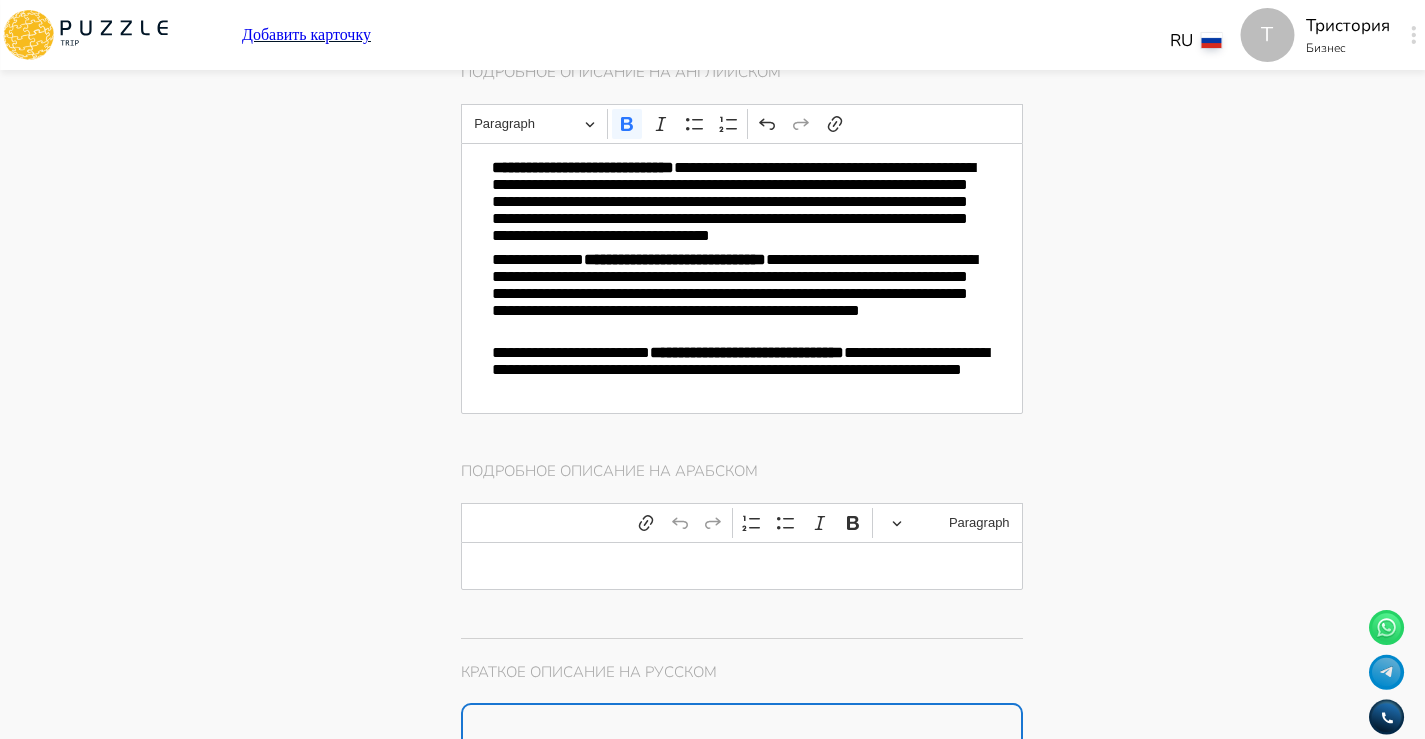 paste on "**********" 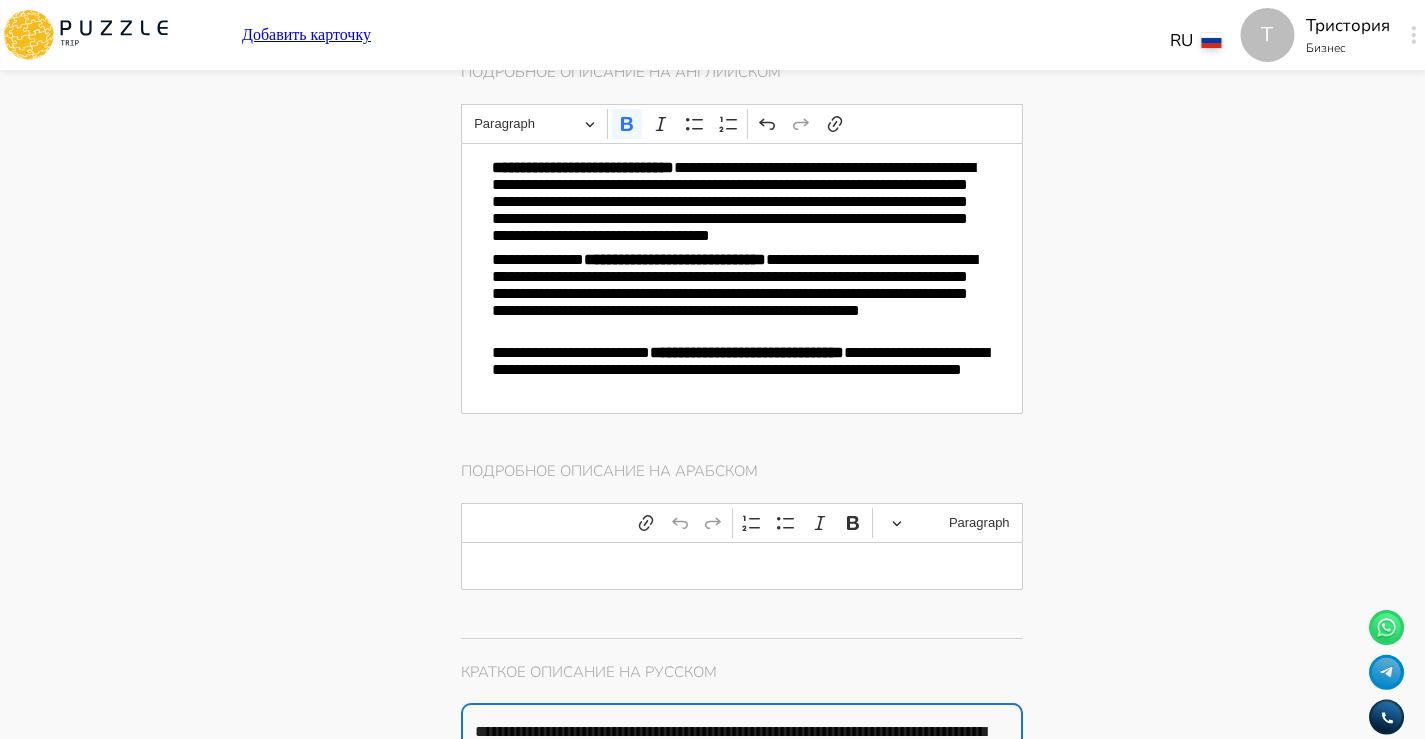 type on "*" 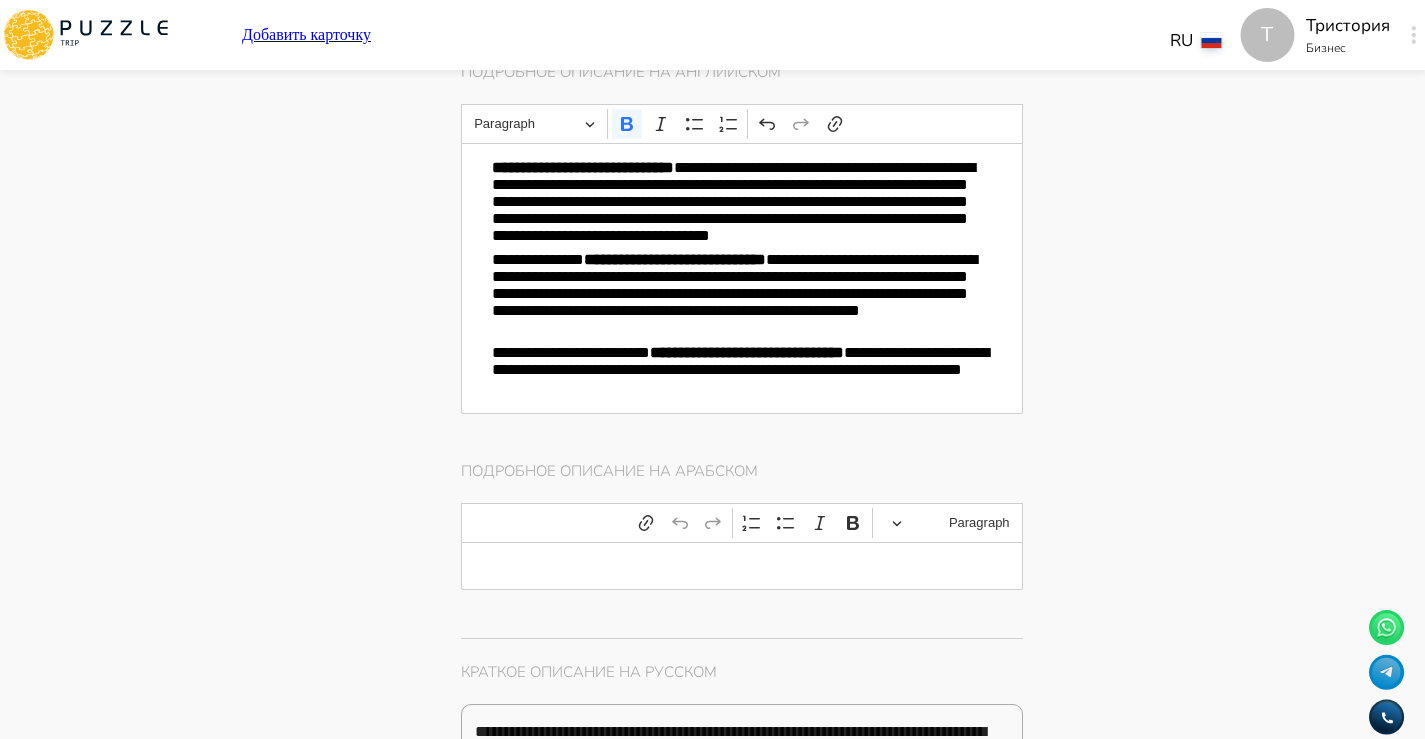 click on "Панель управления Управление профилем Управление услугами Отчеты Управление бронированиями Чат Мой кошелёк $ 0 Выплата   $0 Выйти" at bounding box center [287, 1290] 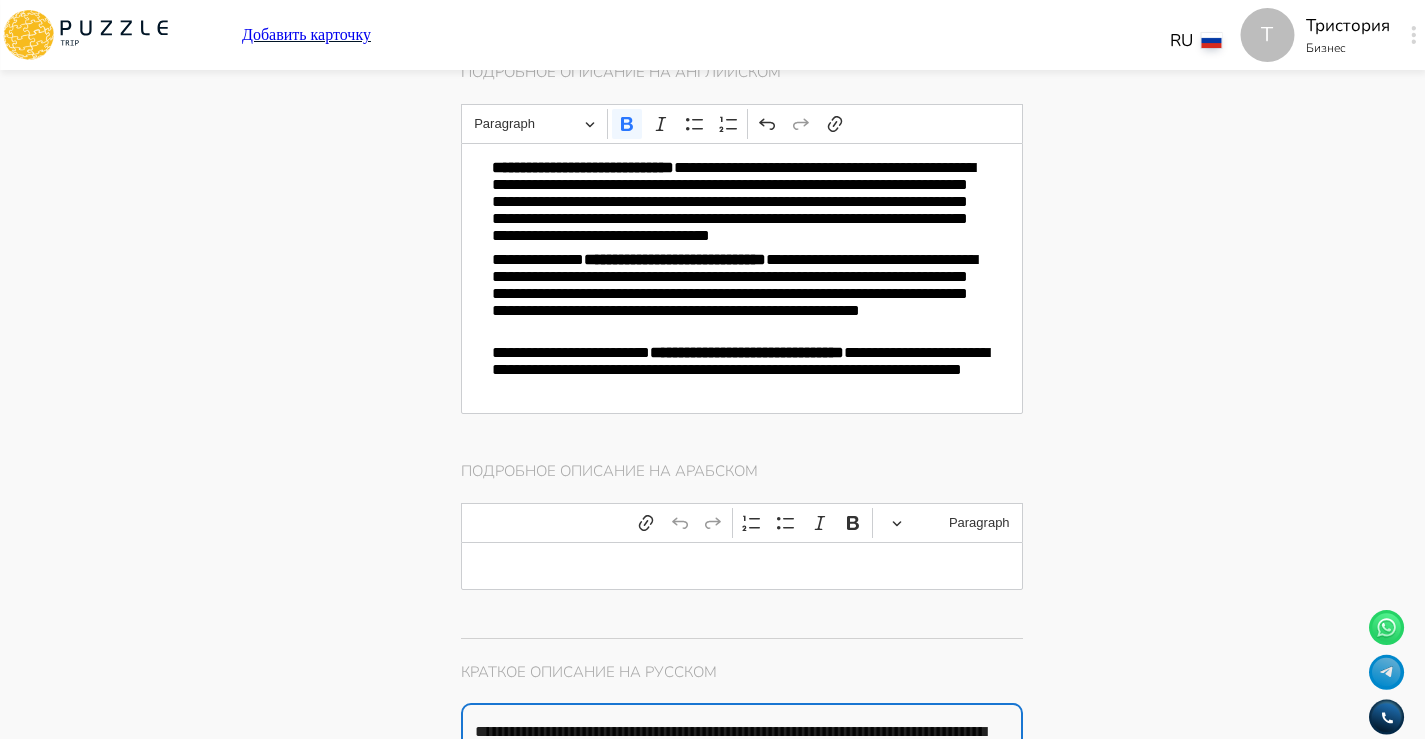 drag, startPoint x: 474, startPoint y: 282, endPoint x: 821, endPoint y: 271, distance: 347.17432 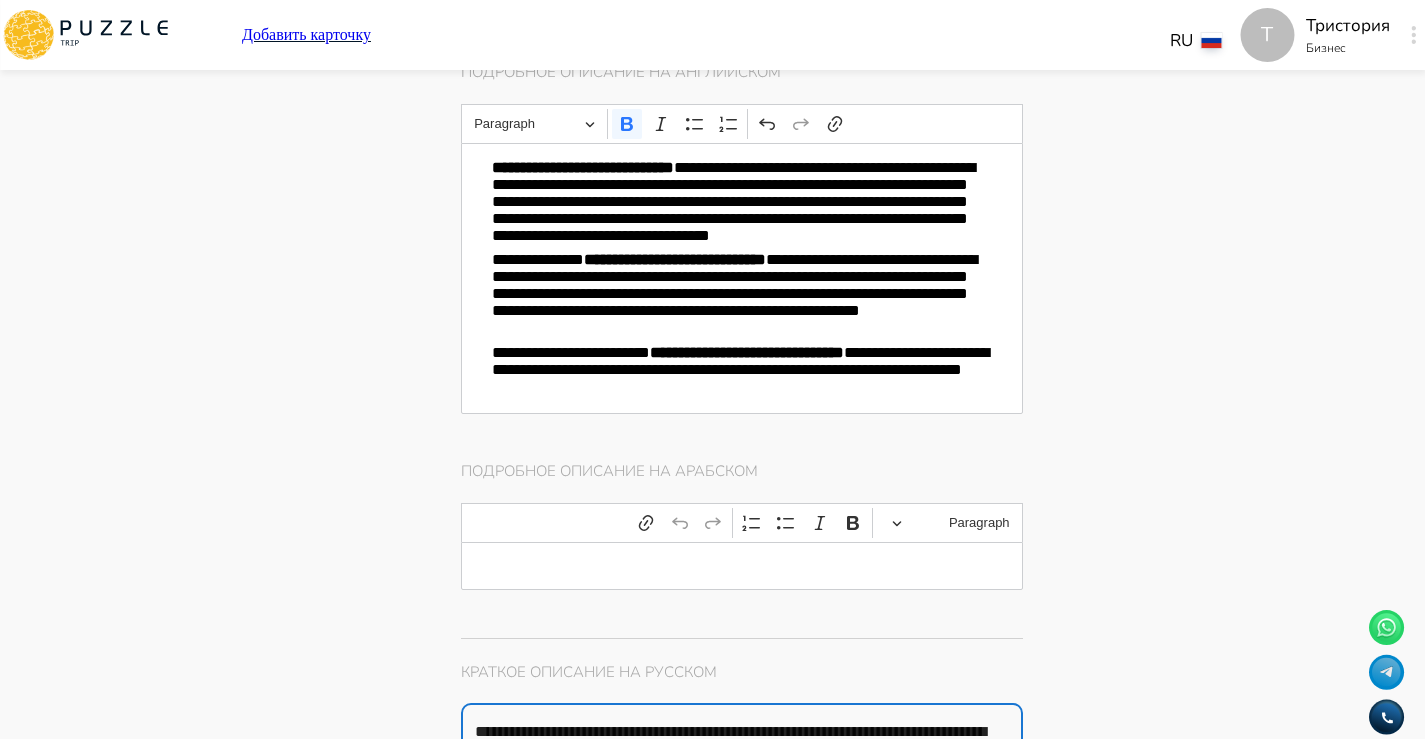 click on "**********" at bounding box center [742, 770] 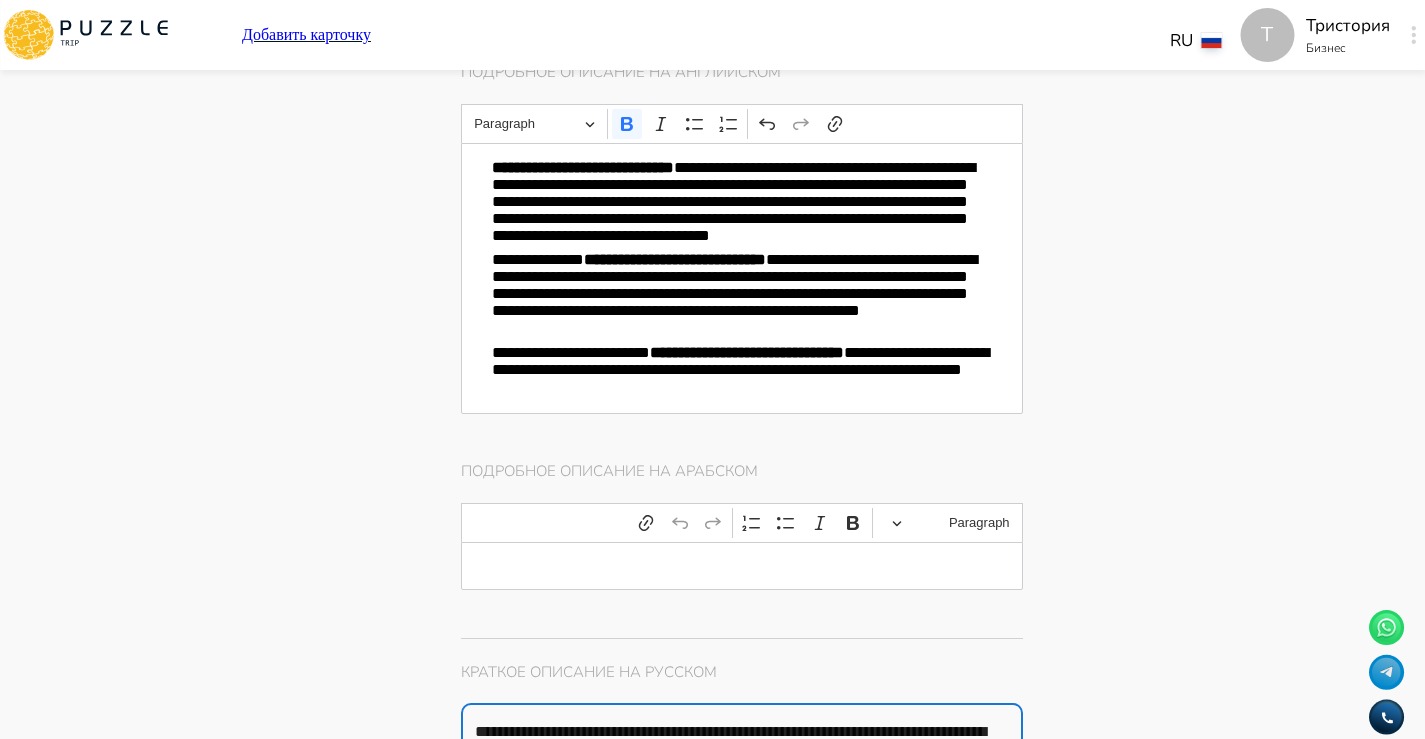 click on "Панель управления Управление профилем Управление услугами Отчеты Управление бронированиями Чат Мой кошелёк $ 0 Выплата   $0 Выйти" at bounding box center (287, 1290) 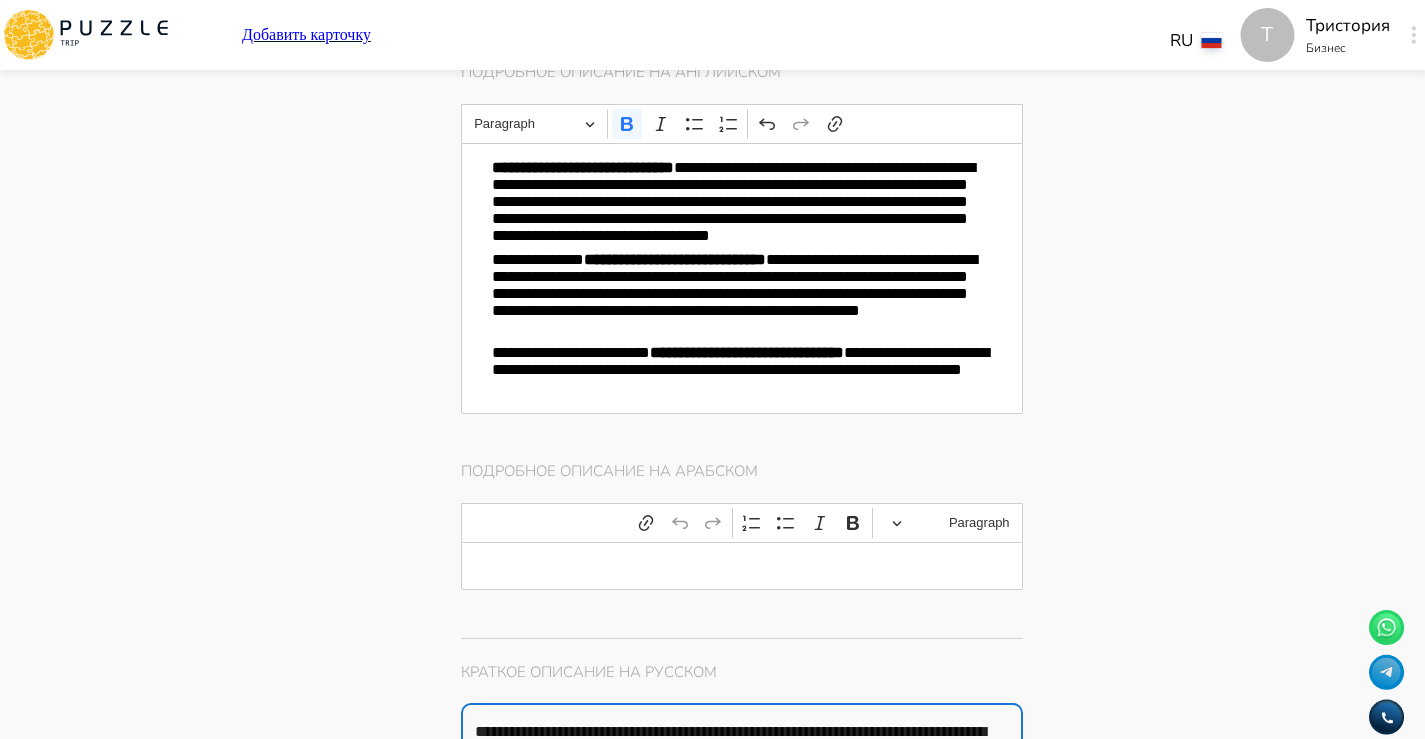 type on "**********" 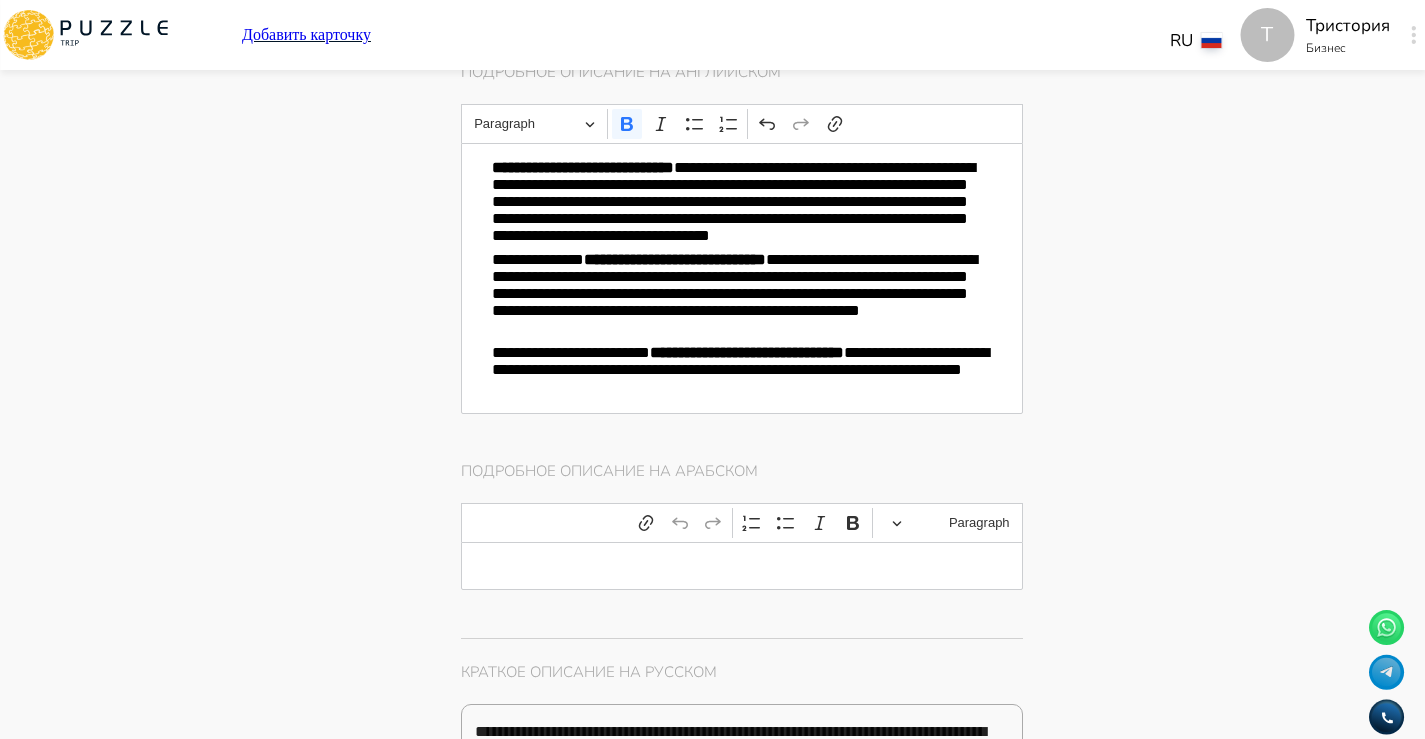 click on "**********" at bounding box center (742, 991) 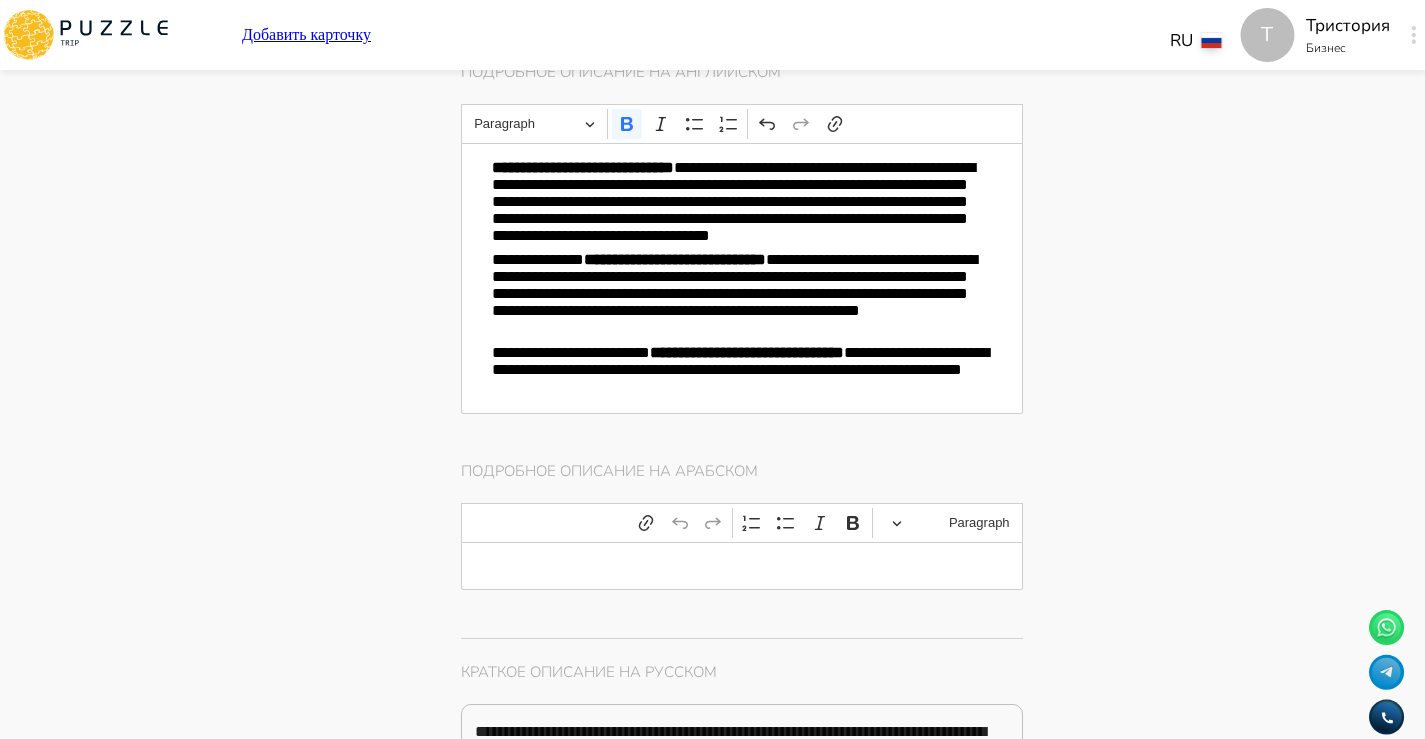 type on "**********" 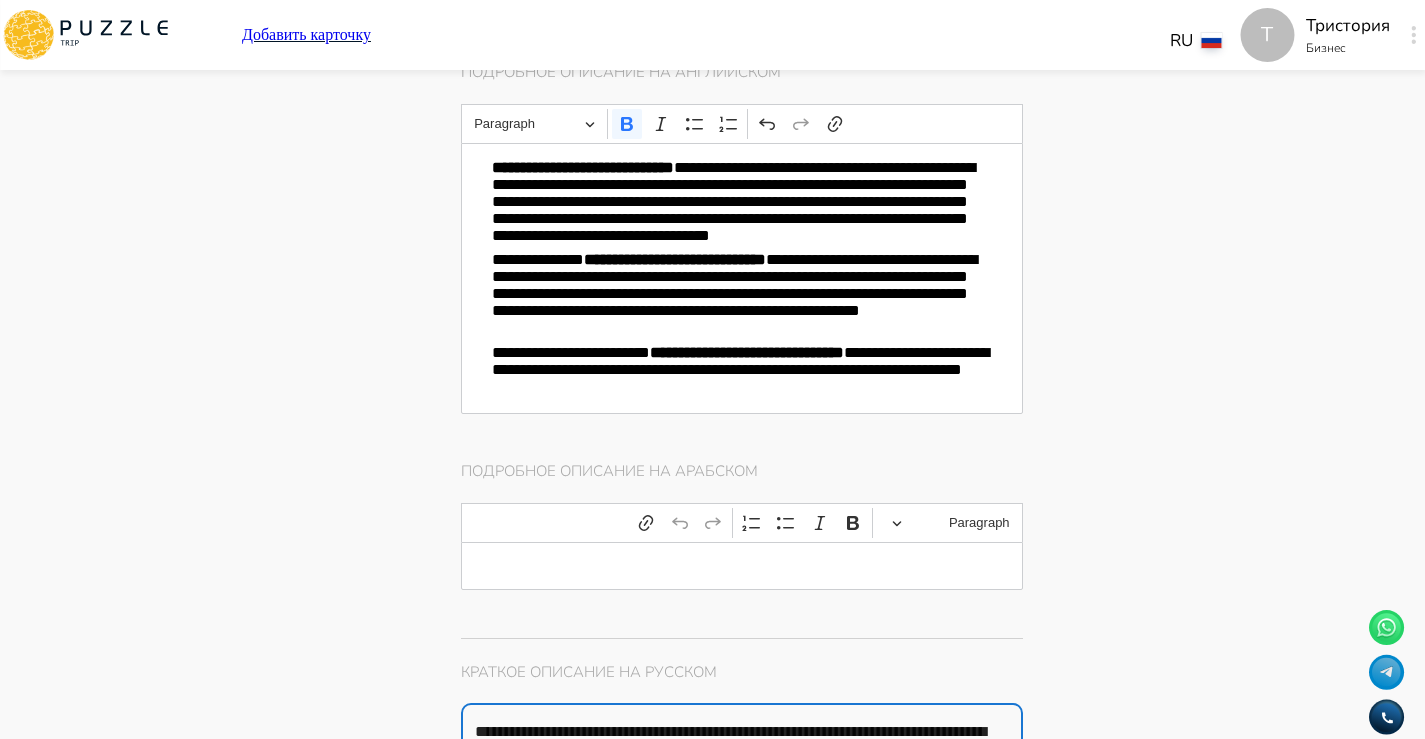type on "*" 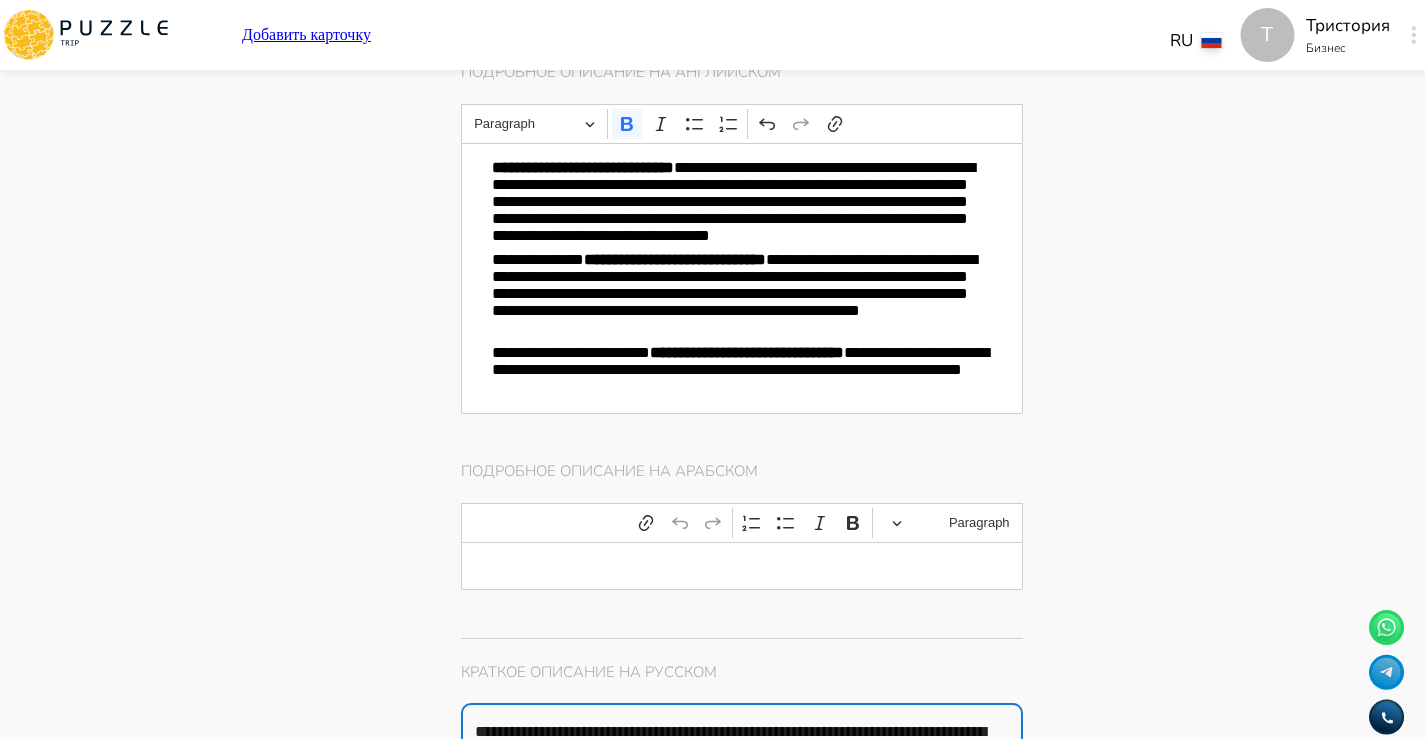 type on "*" 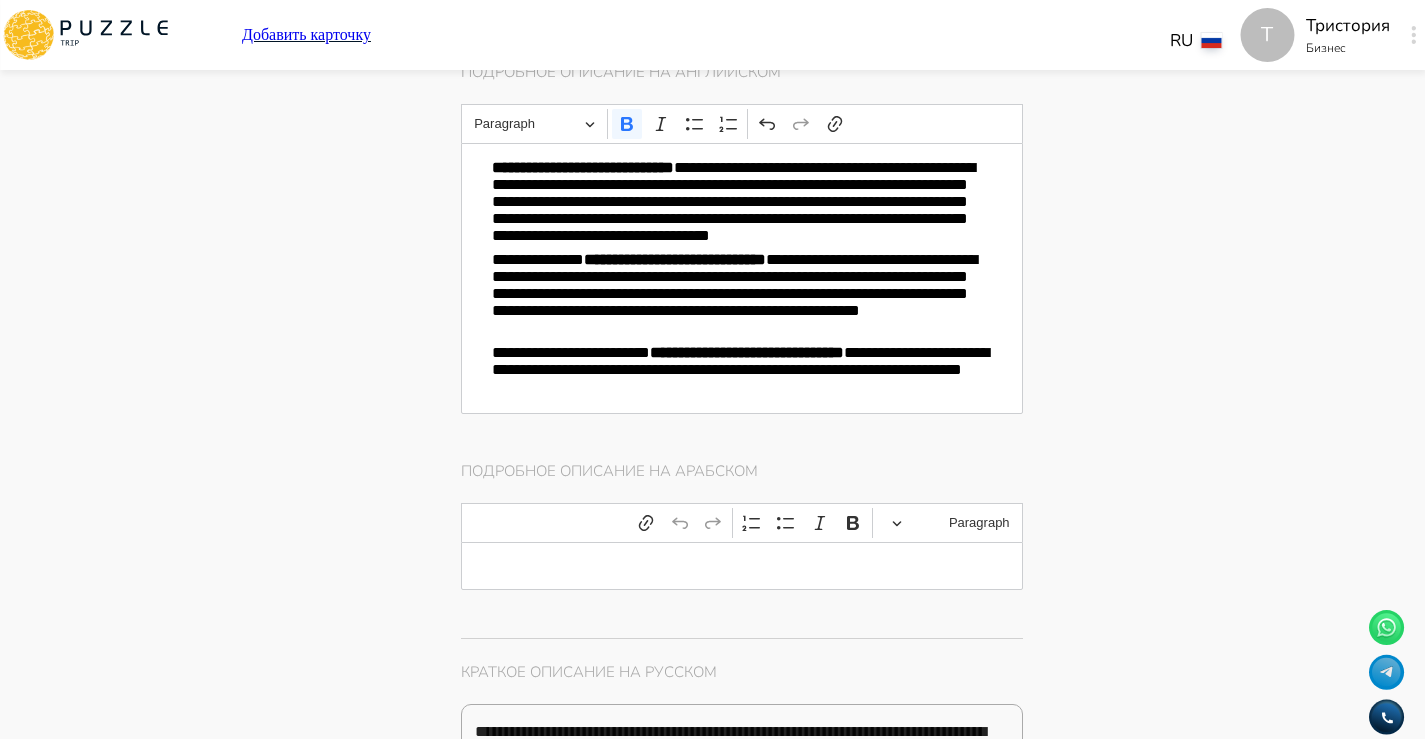 type on "*" 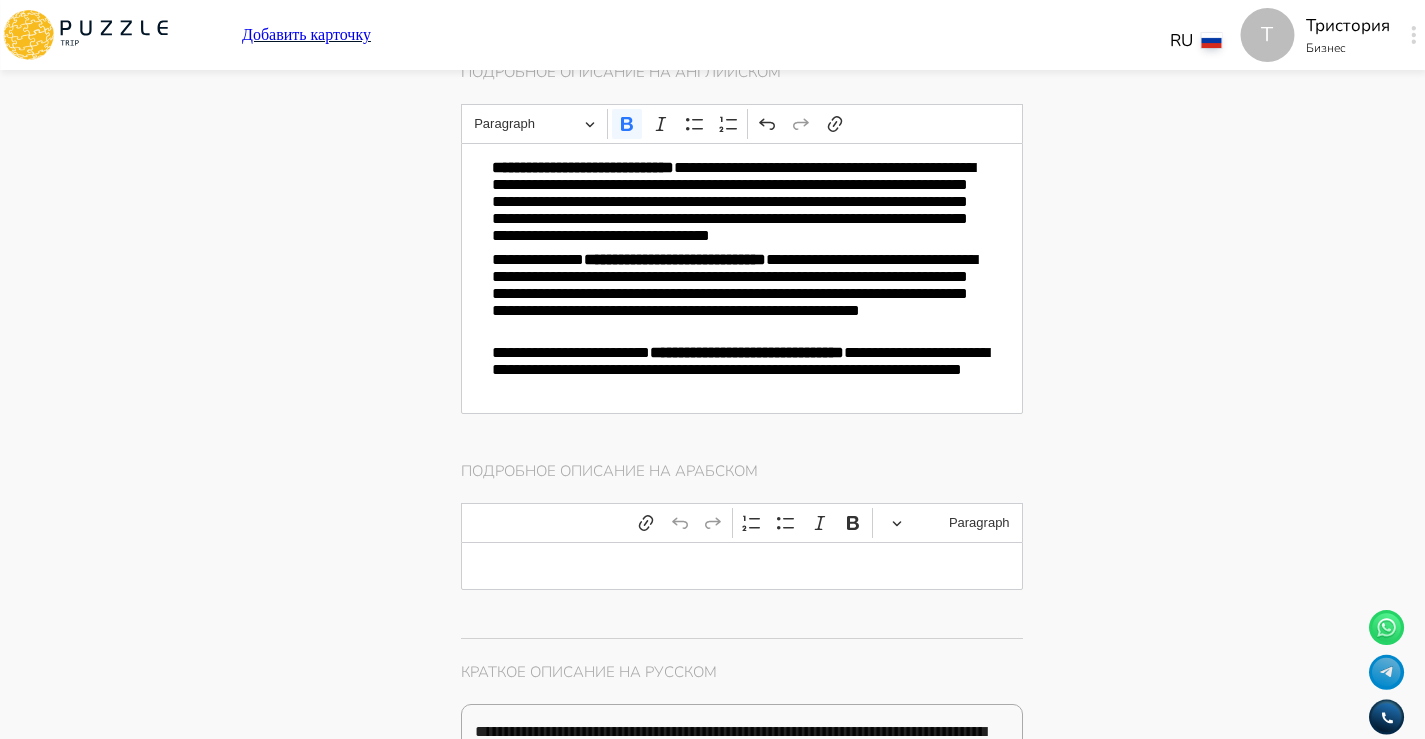 click on "**********" at bounding box center (863, 1406) 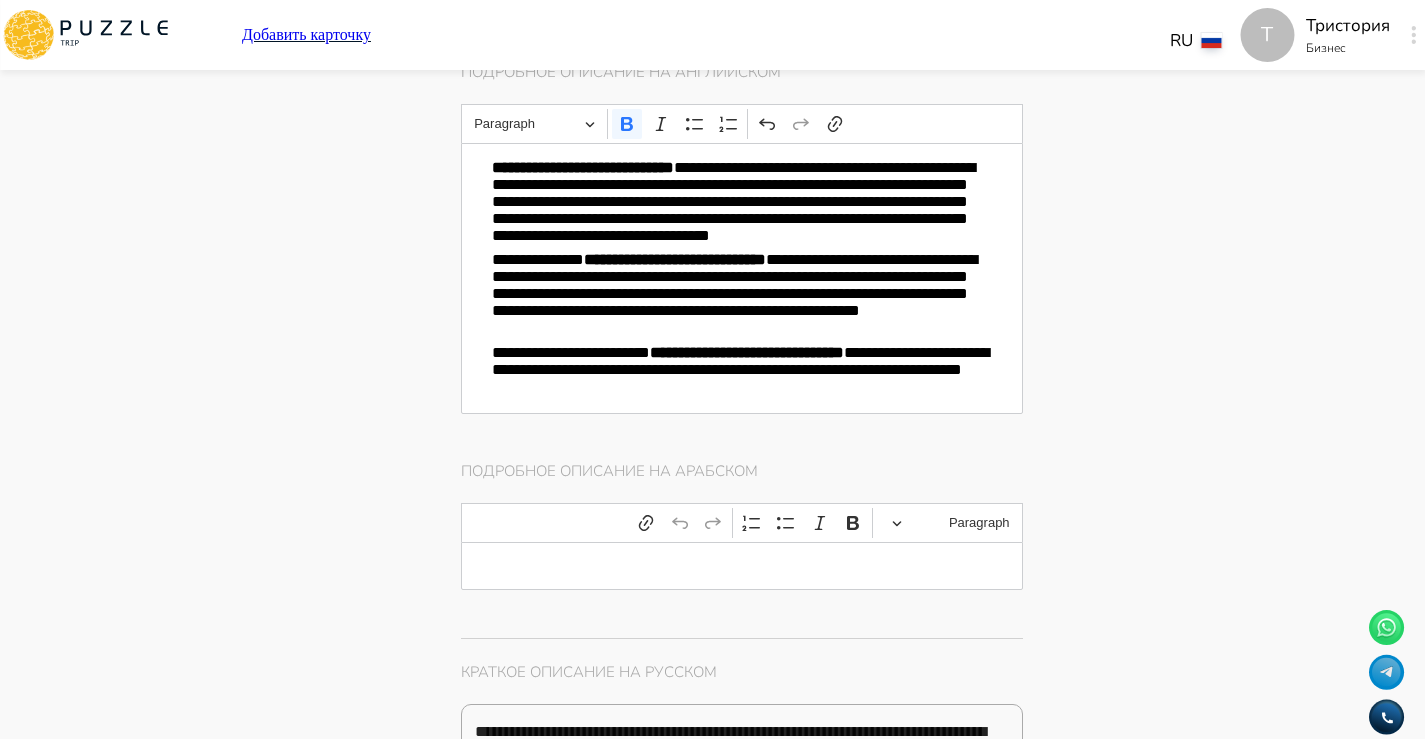 click on "**********" at bounding box center [863, 1406] 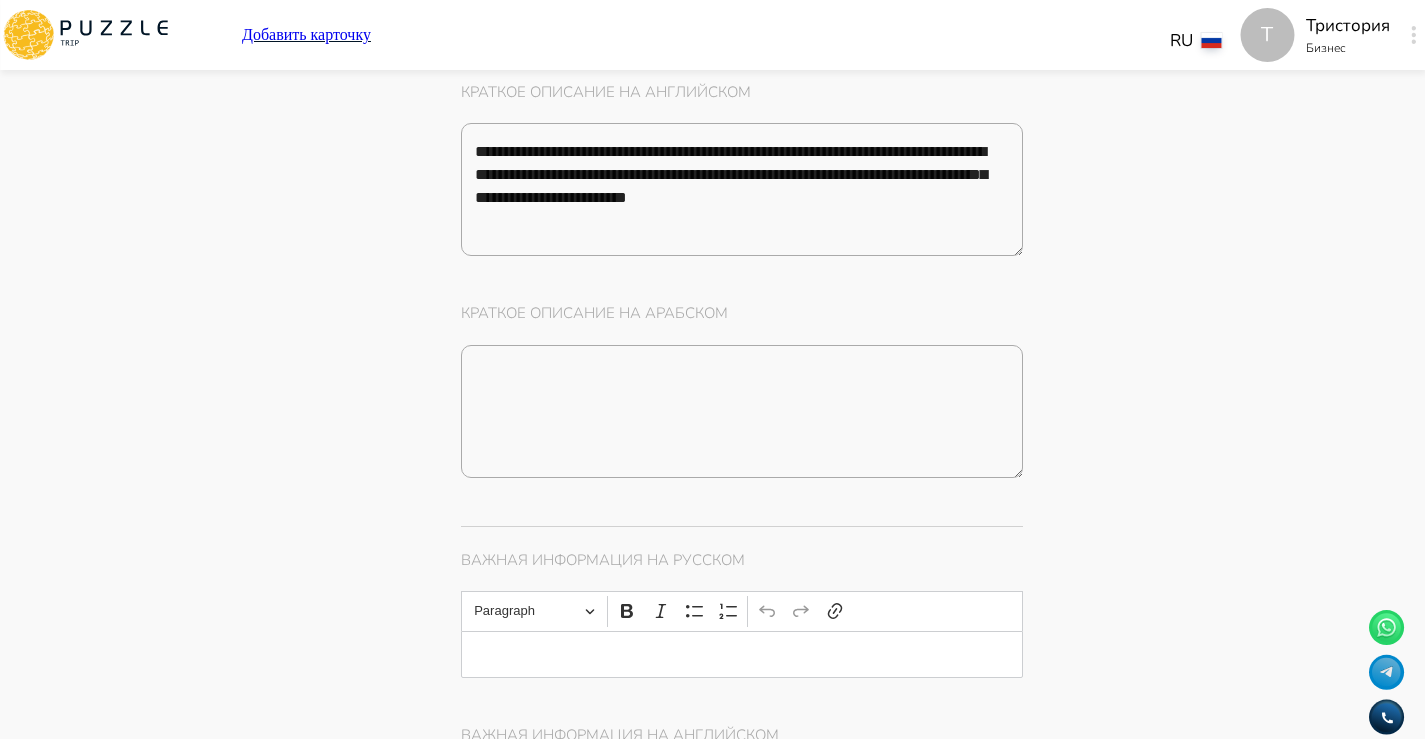 scroll, scrollTop: 3794, scrollLeft: 0, axis: vertical 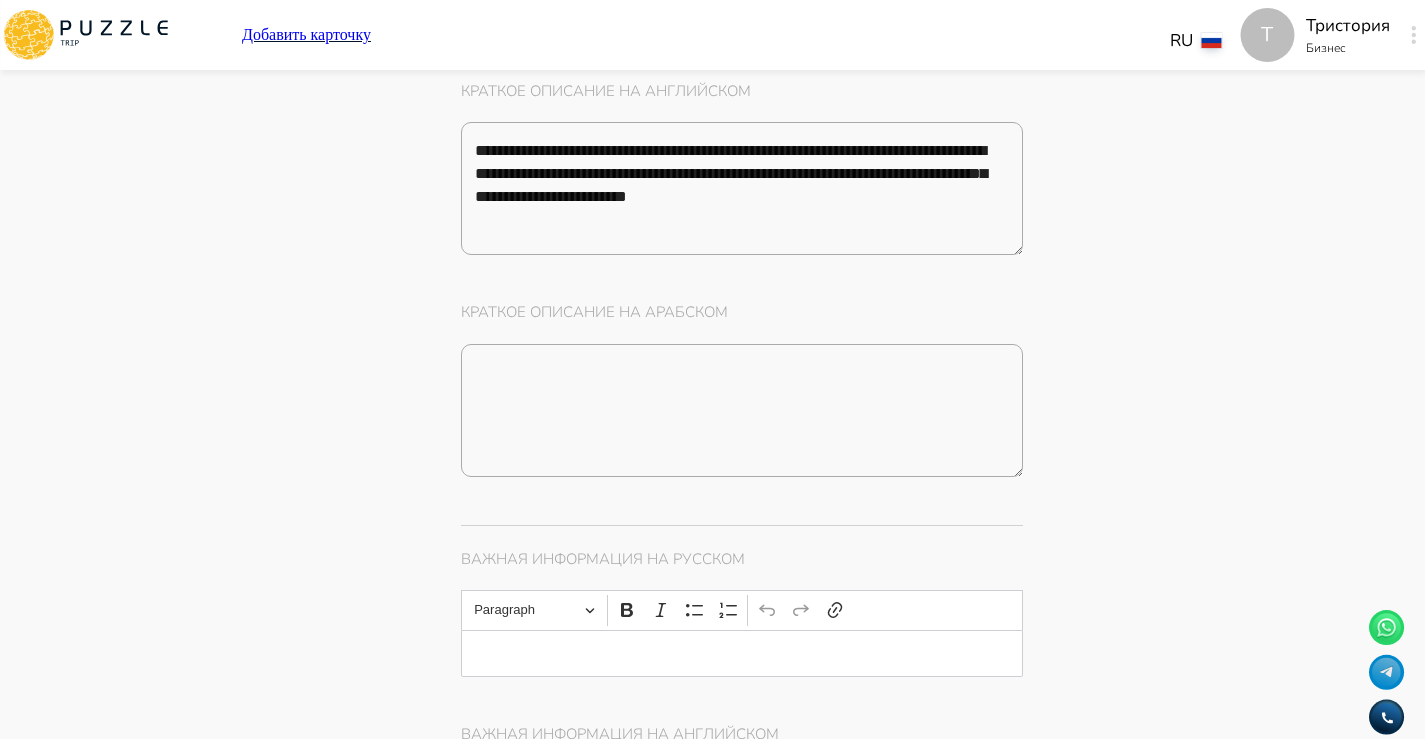 click at bounding box center [742, 829] 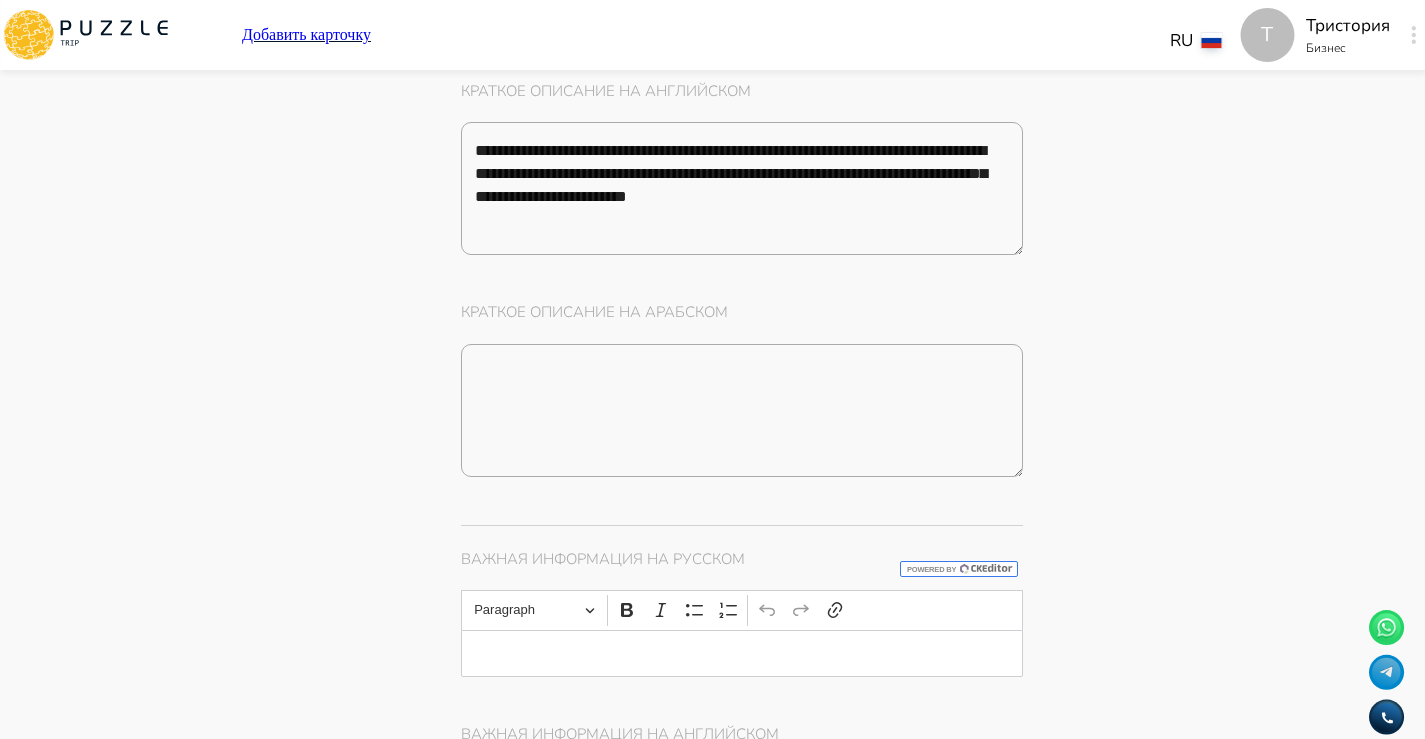 type on "*" 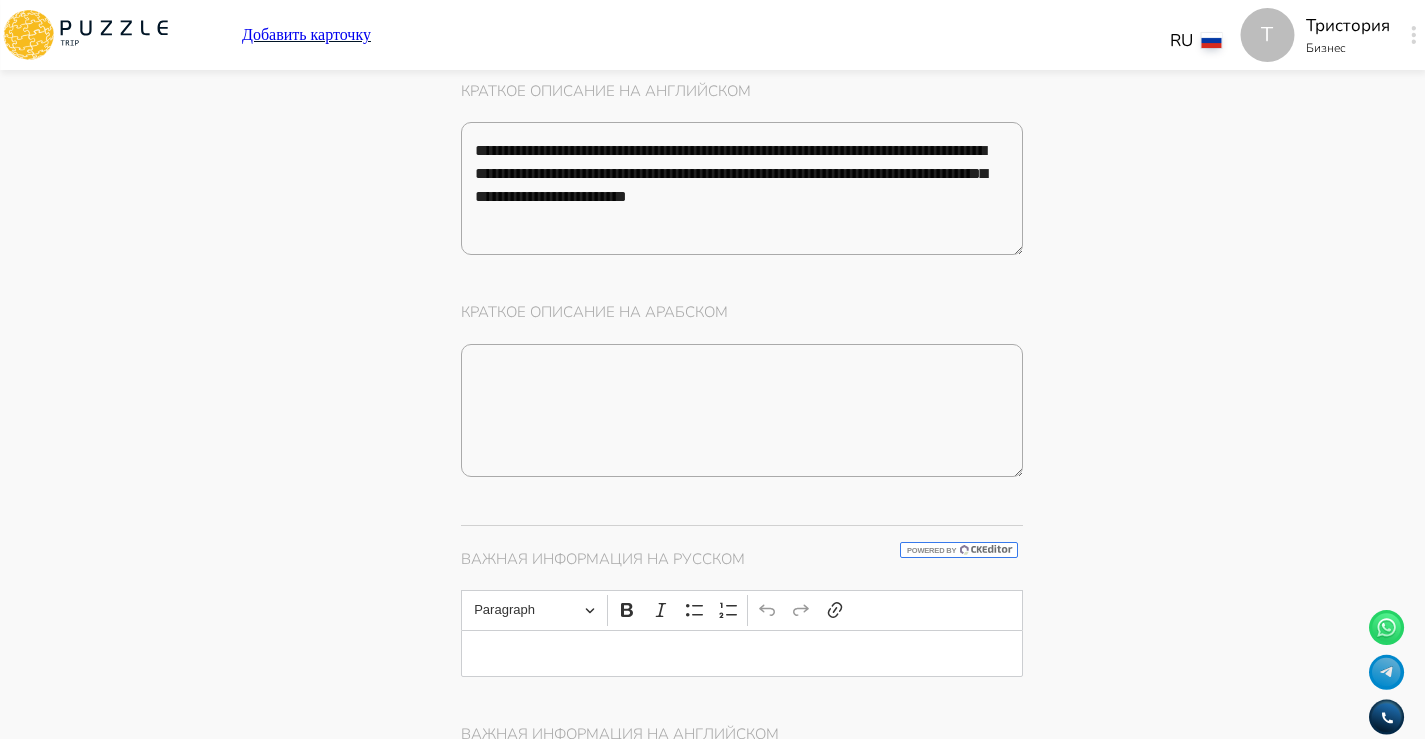 type on "*" 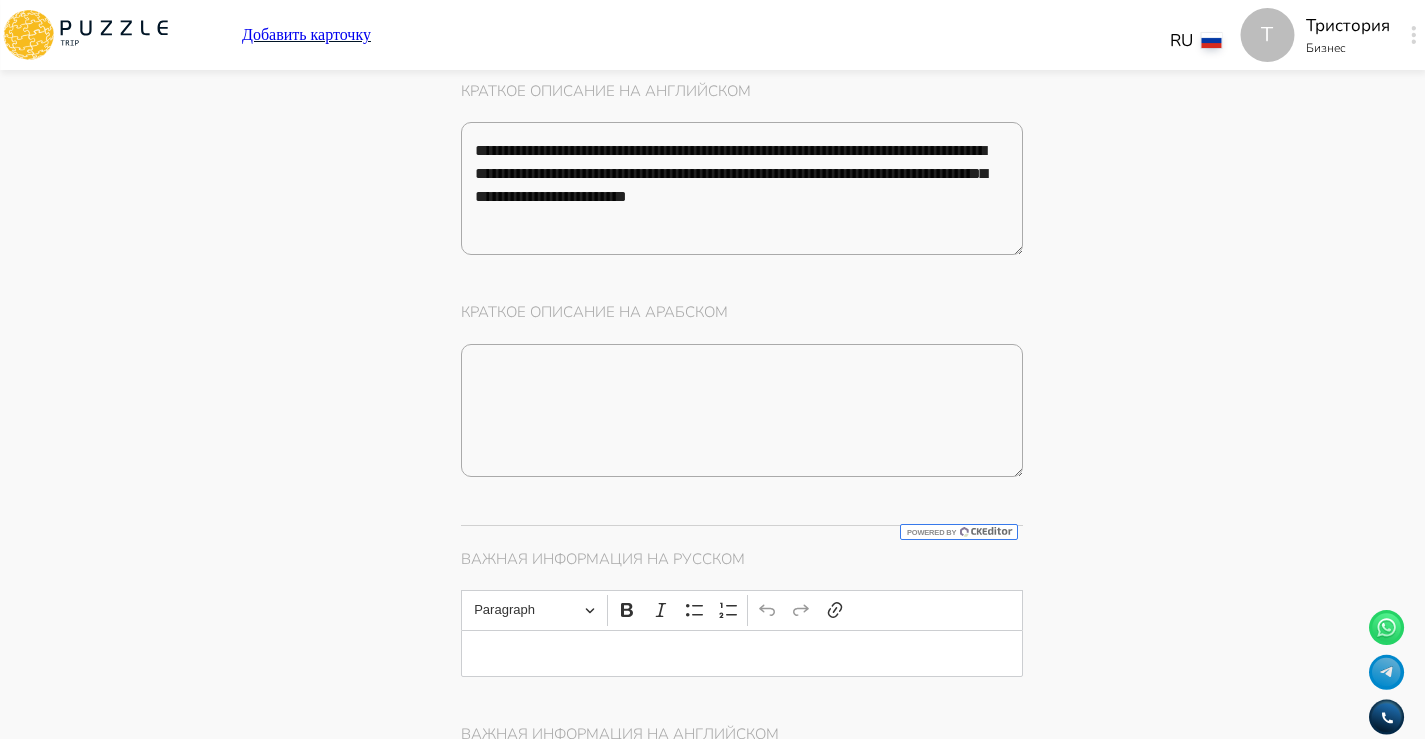 click at bounding box center (742, 654) 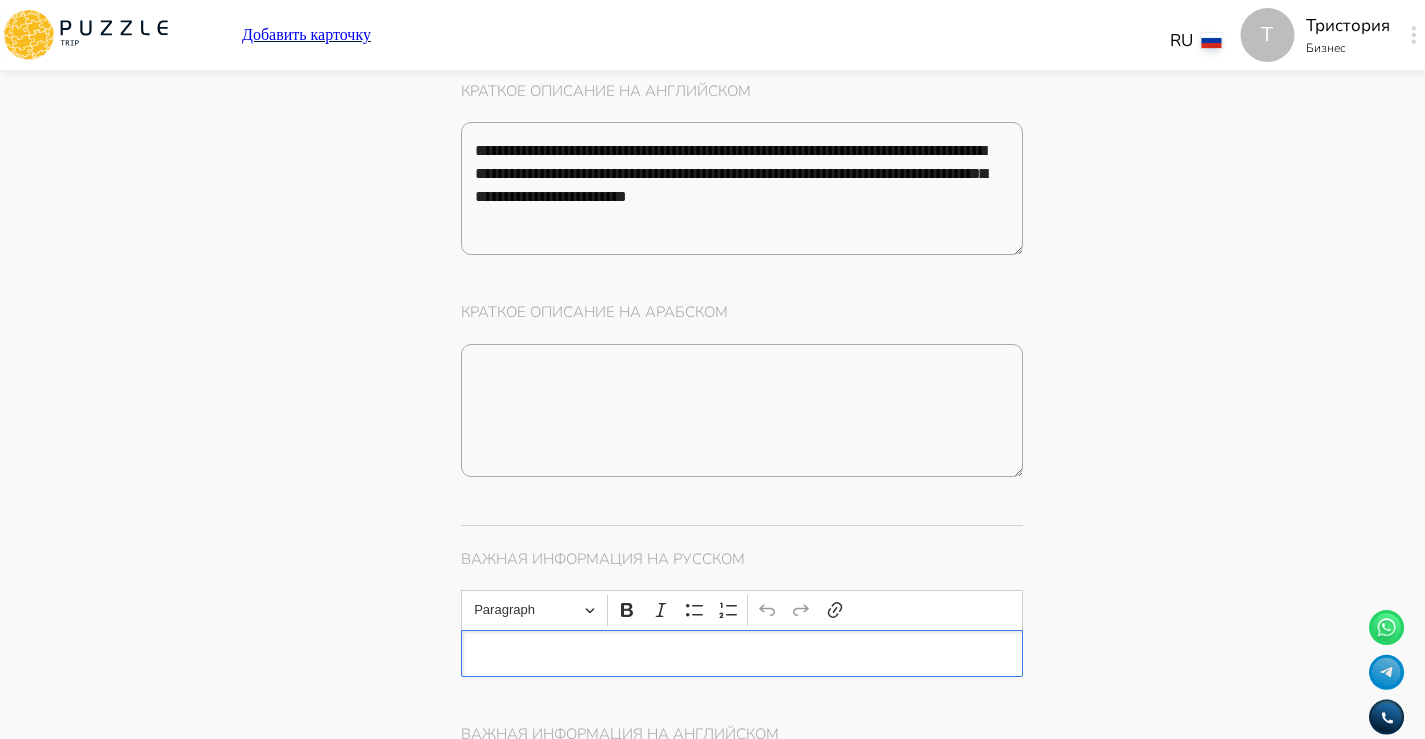 type on "*" 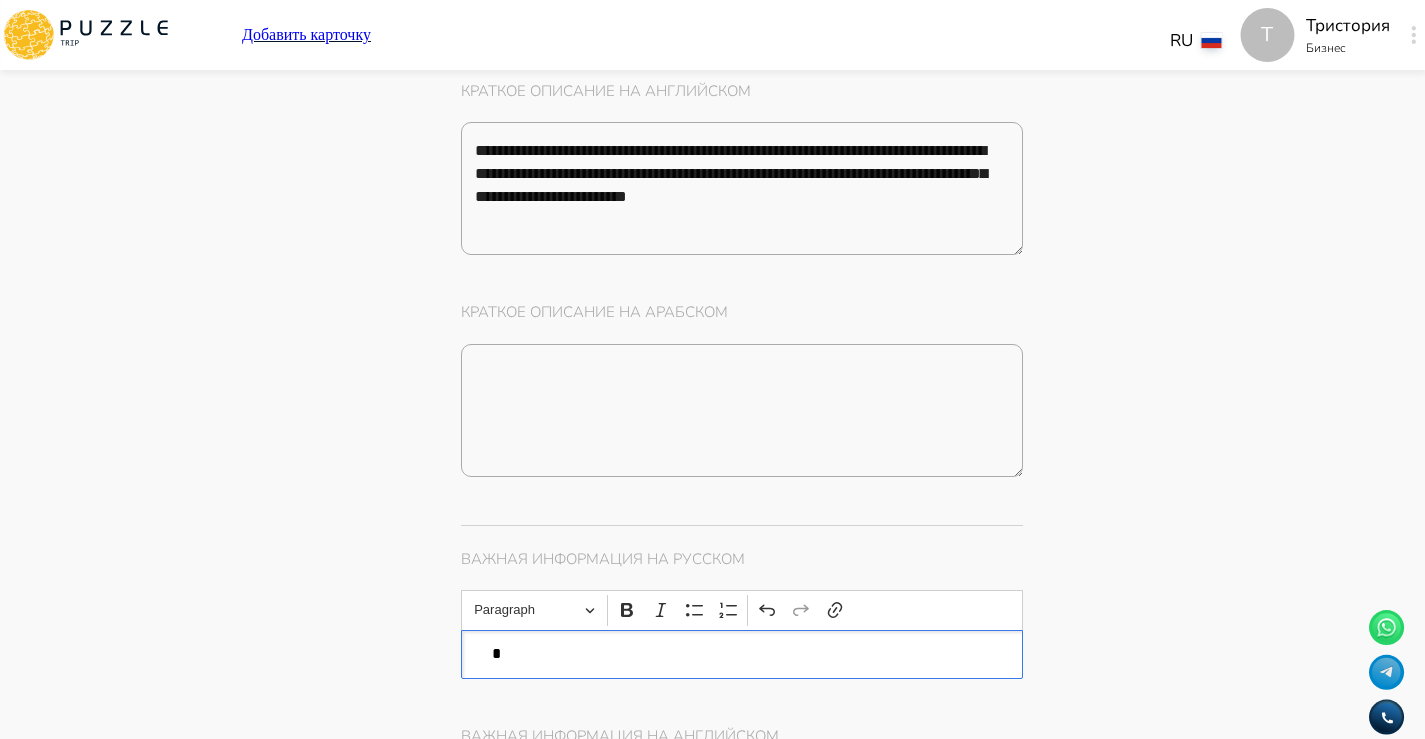 type on "*" 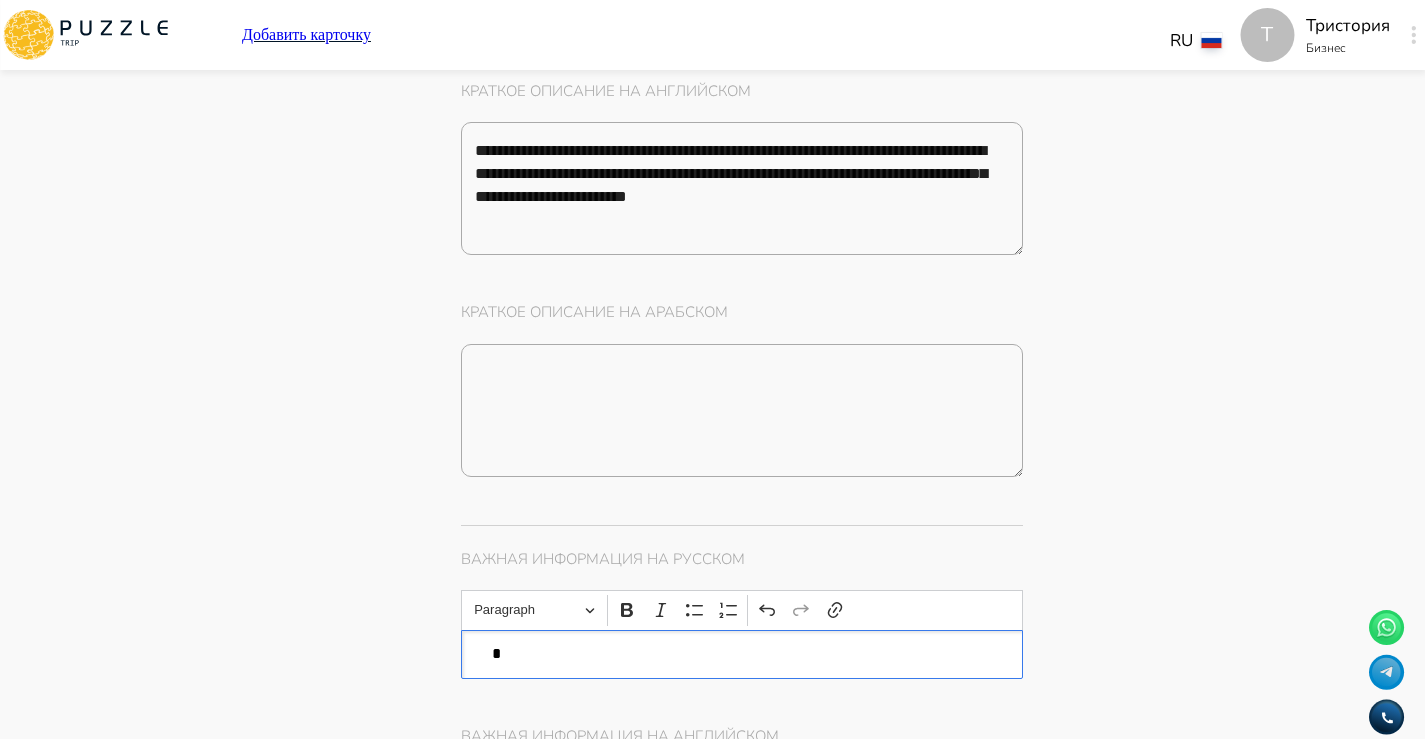 type on "*" 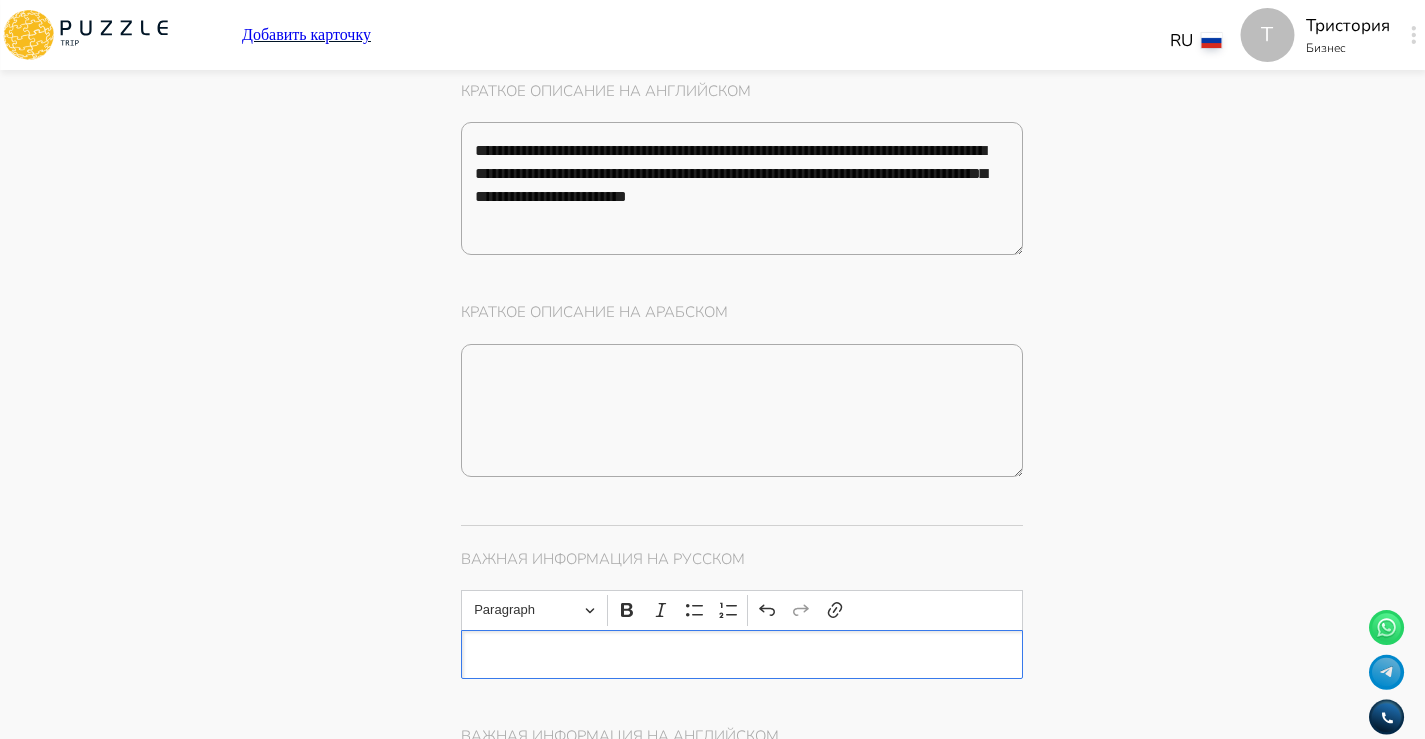 type on "*" 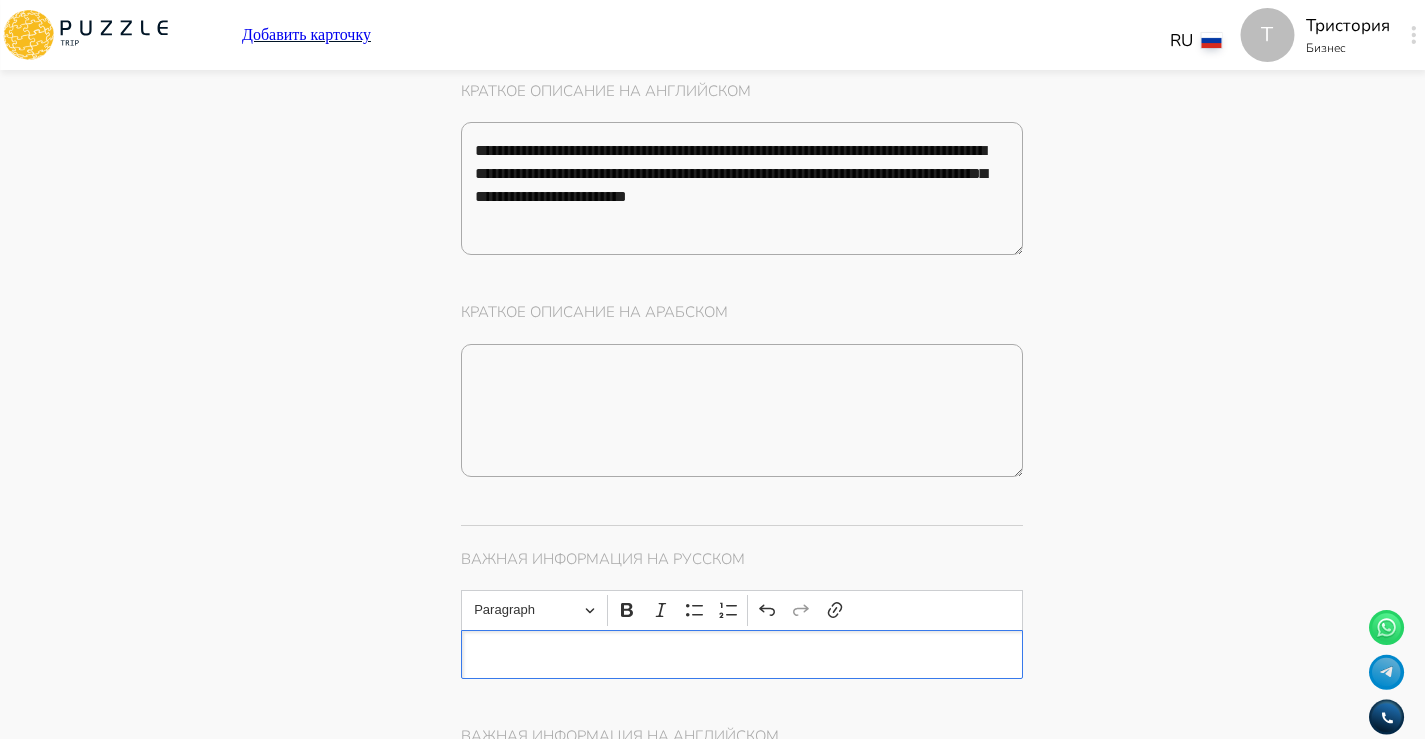 type on "*" 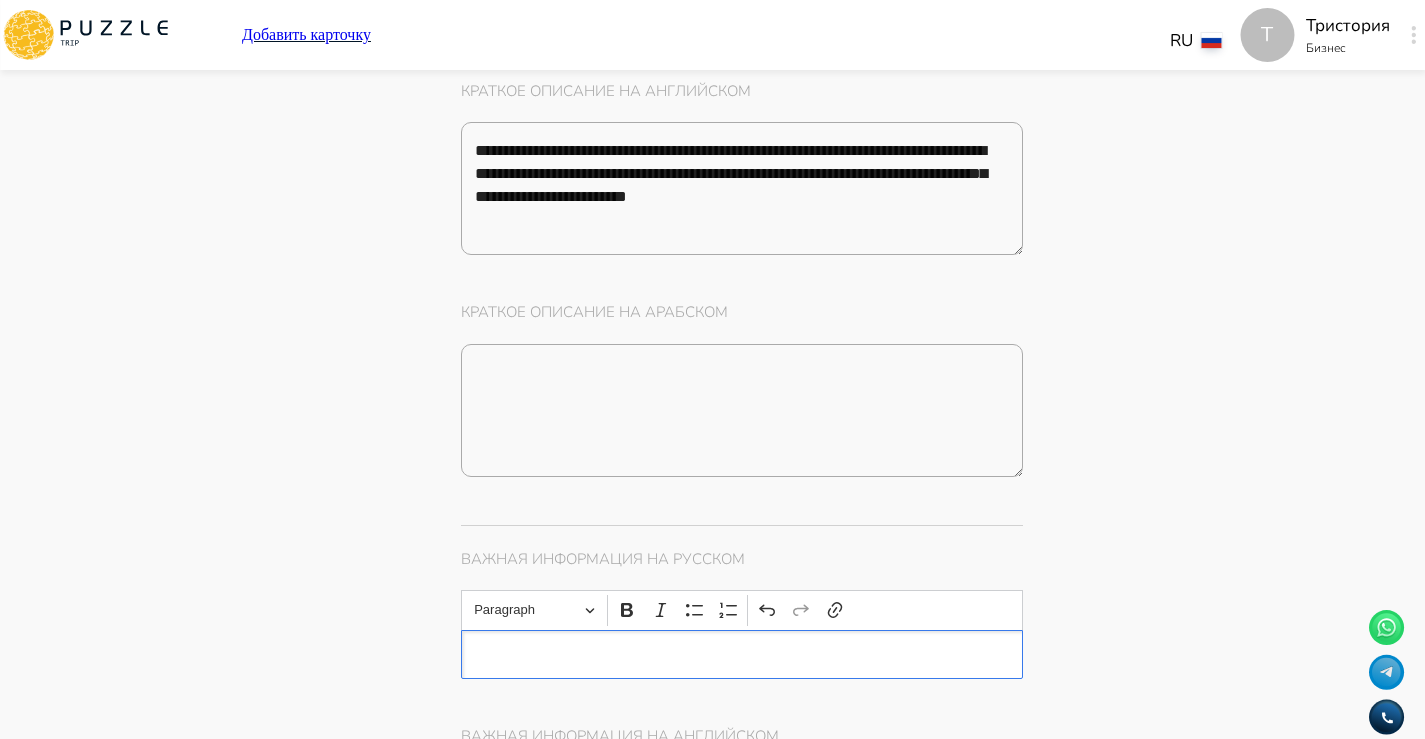 type on "*" 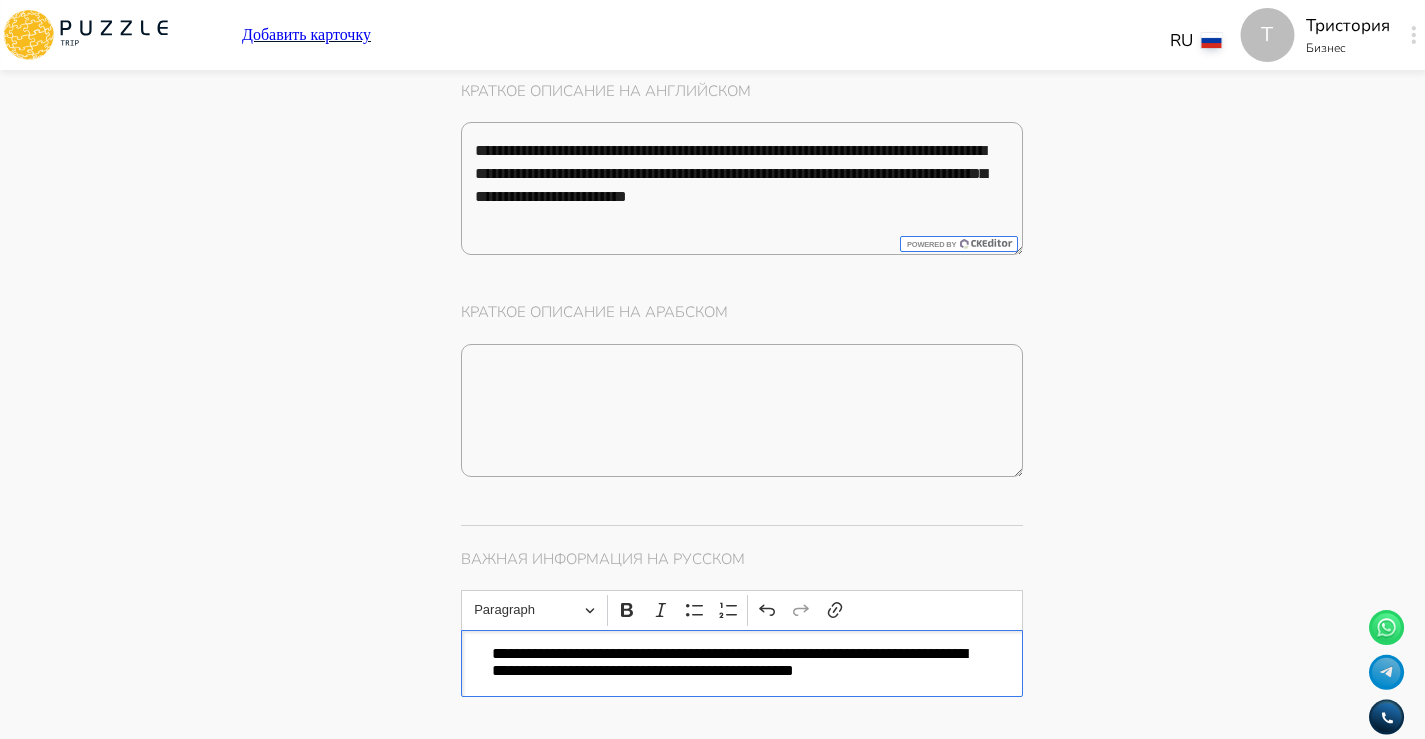 type on "*" 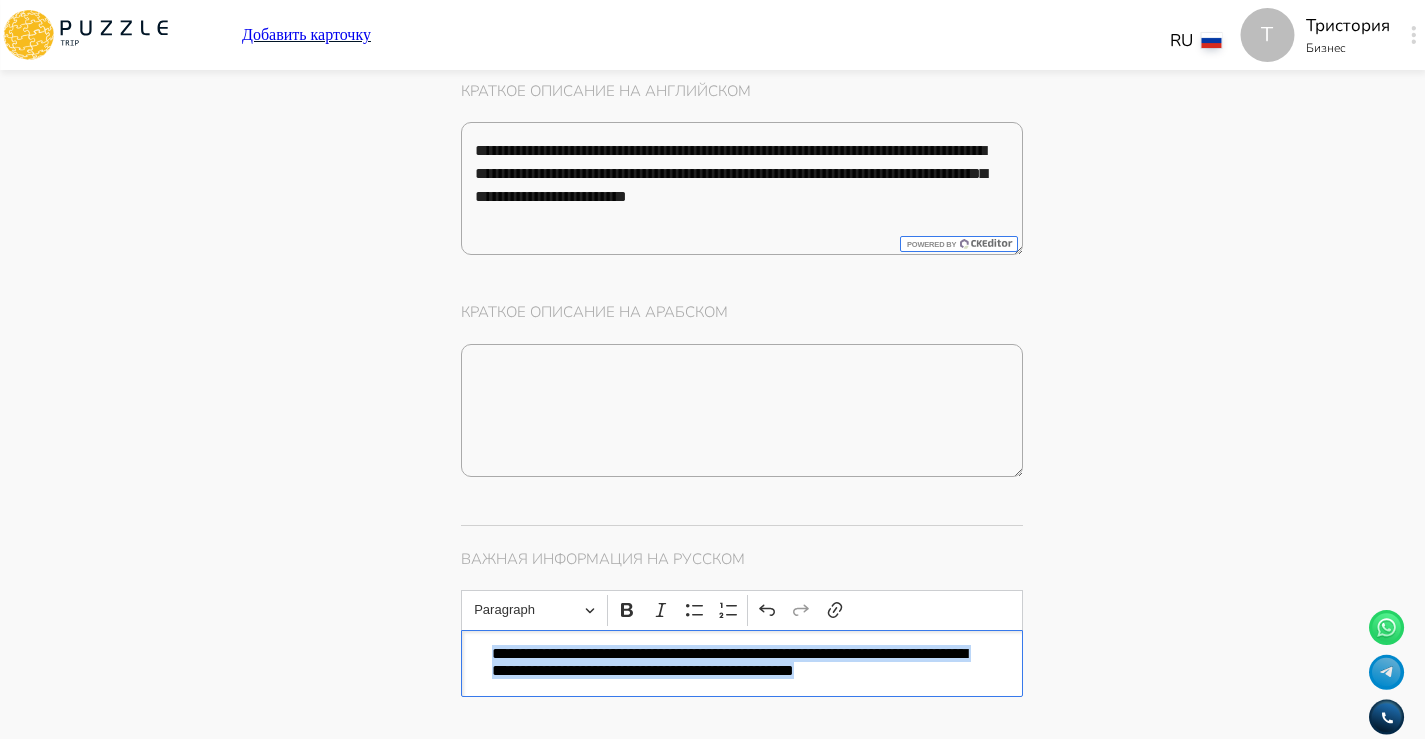 type on "*" 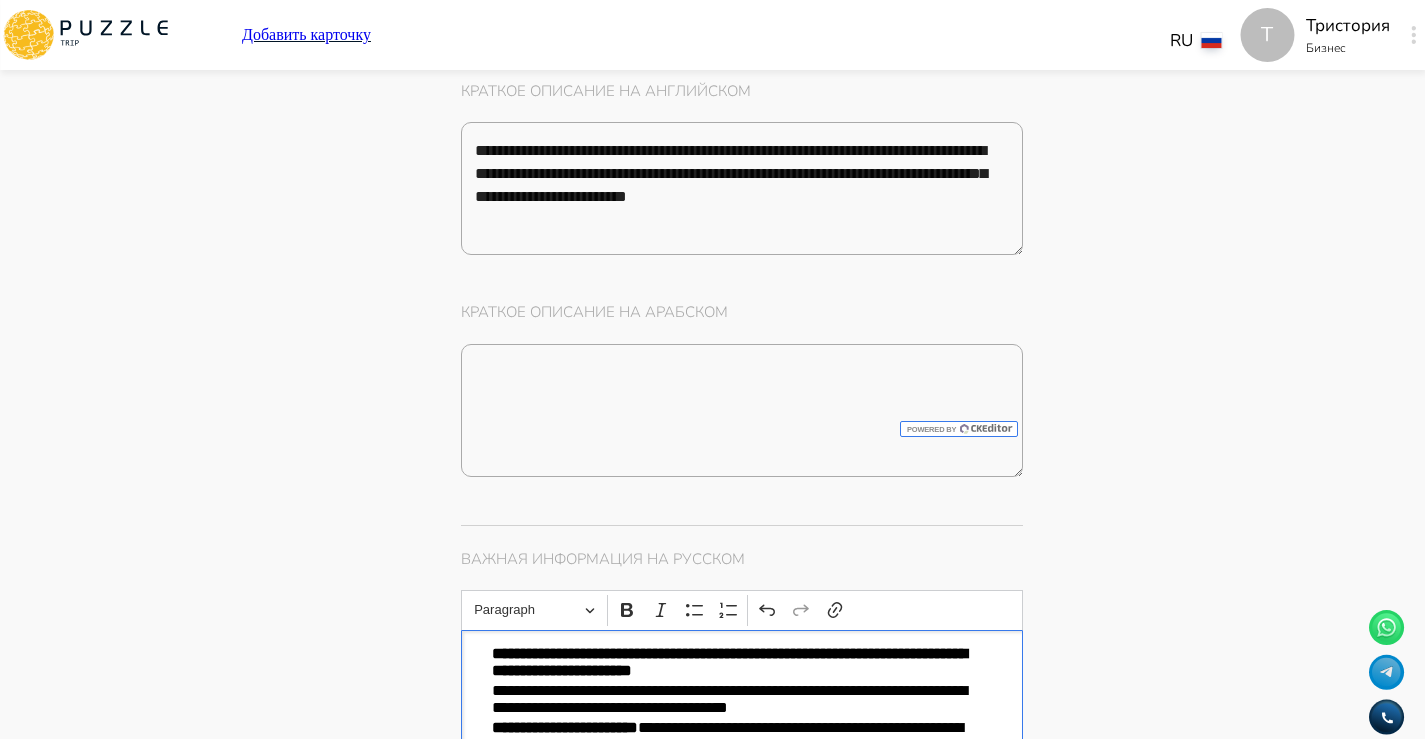 type on "*" 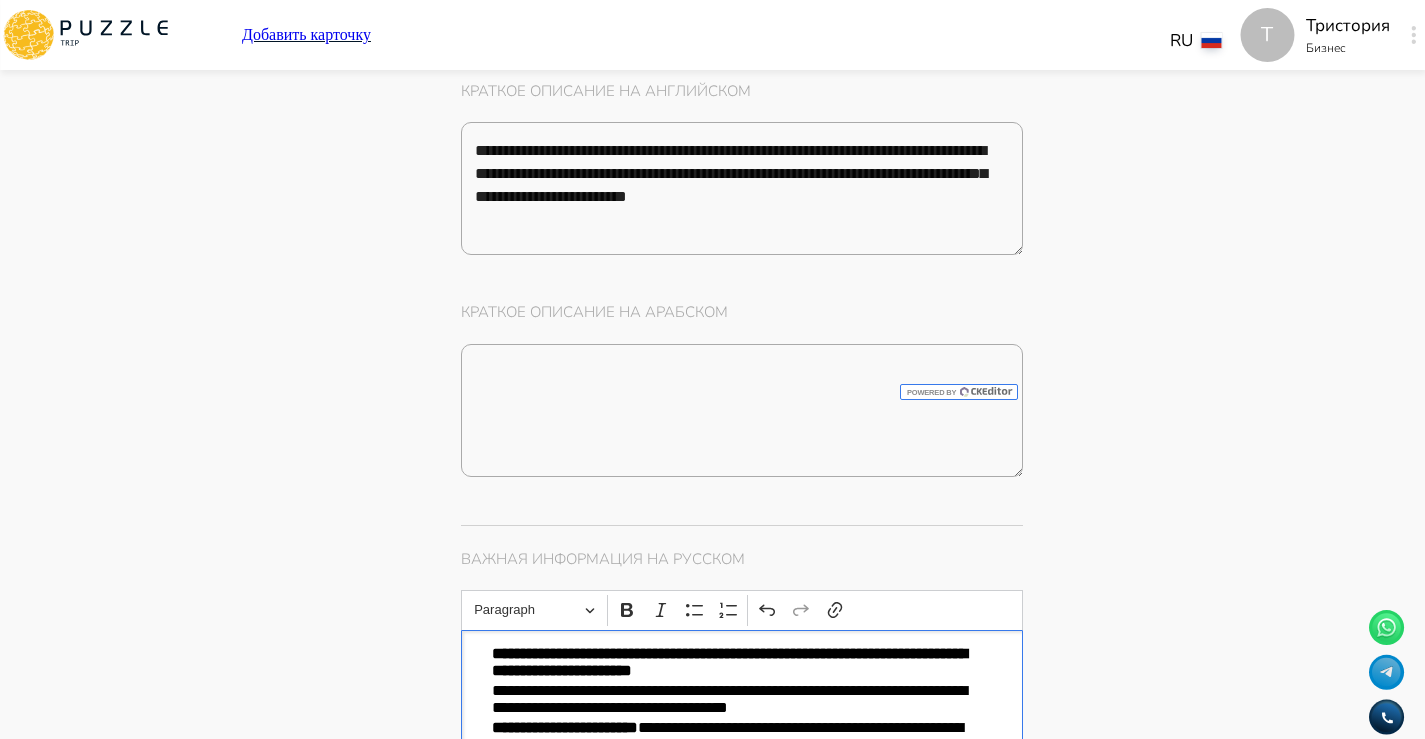 click on "**********" at bounding box center (729, 662) 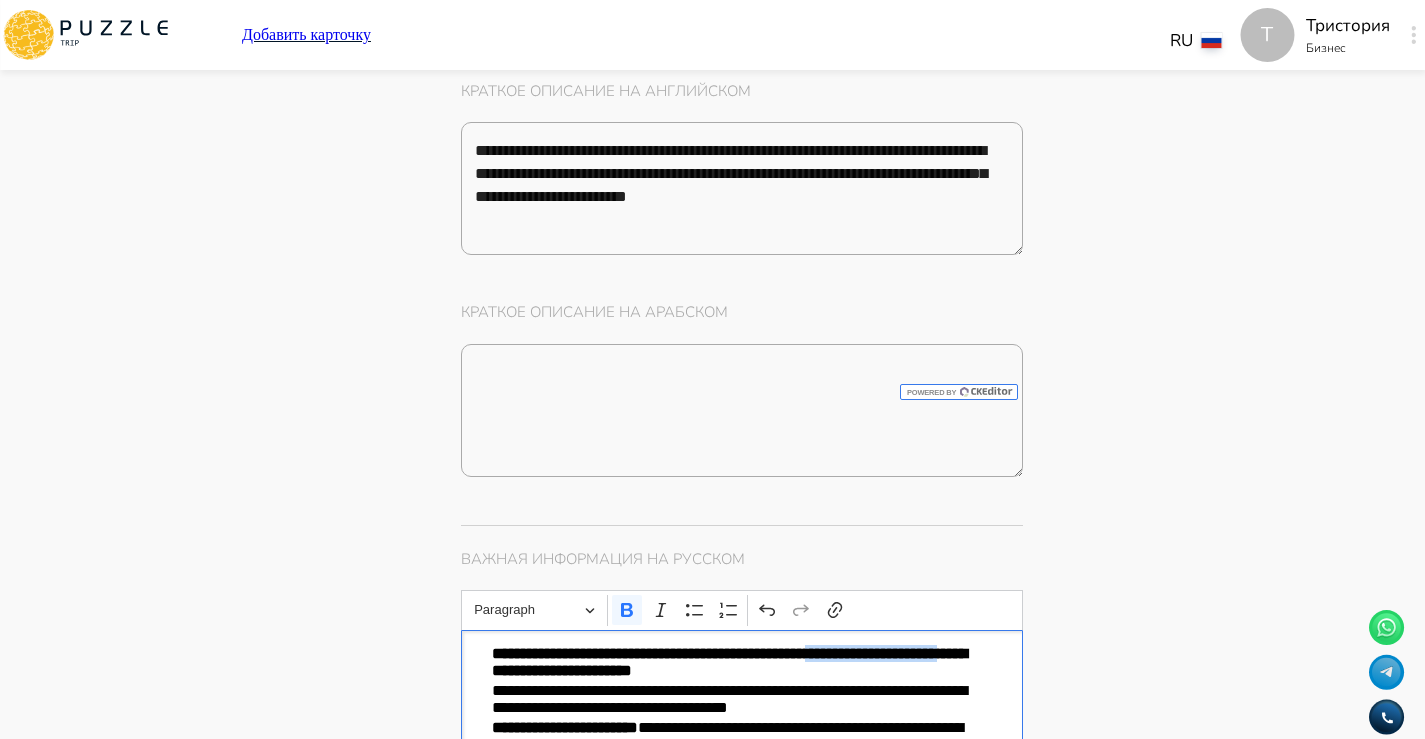 drag, startPoint x: 906, startPoint y: 204, endPoint x: 541, endPoint y: 220, distance: 365.35052 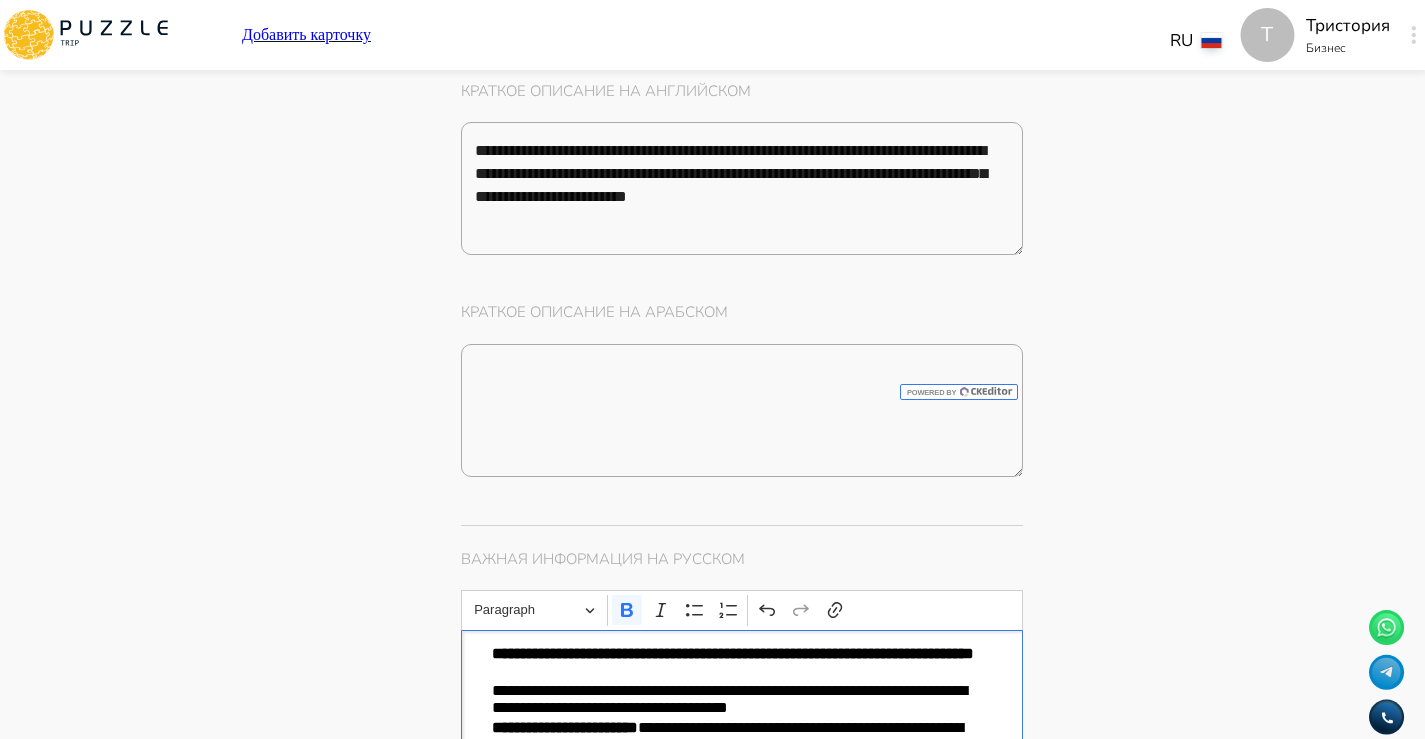 click on "**********" at bounding box center (742, 738) 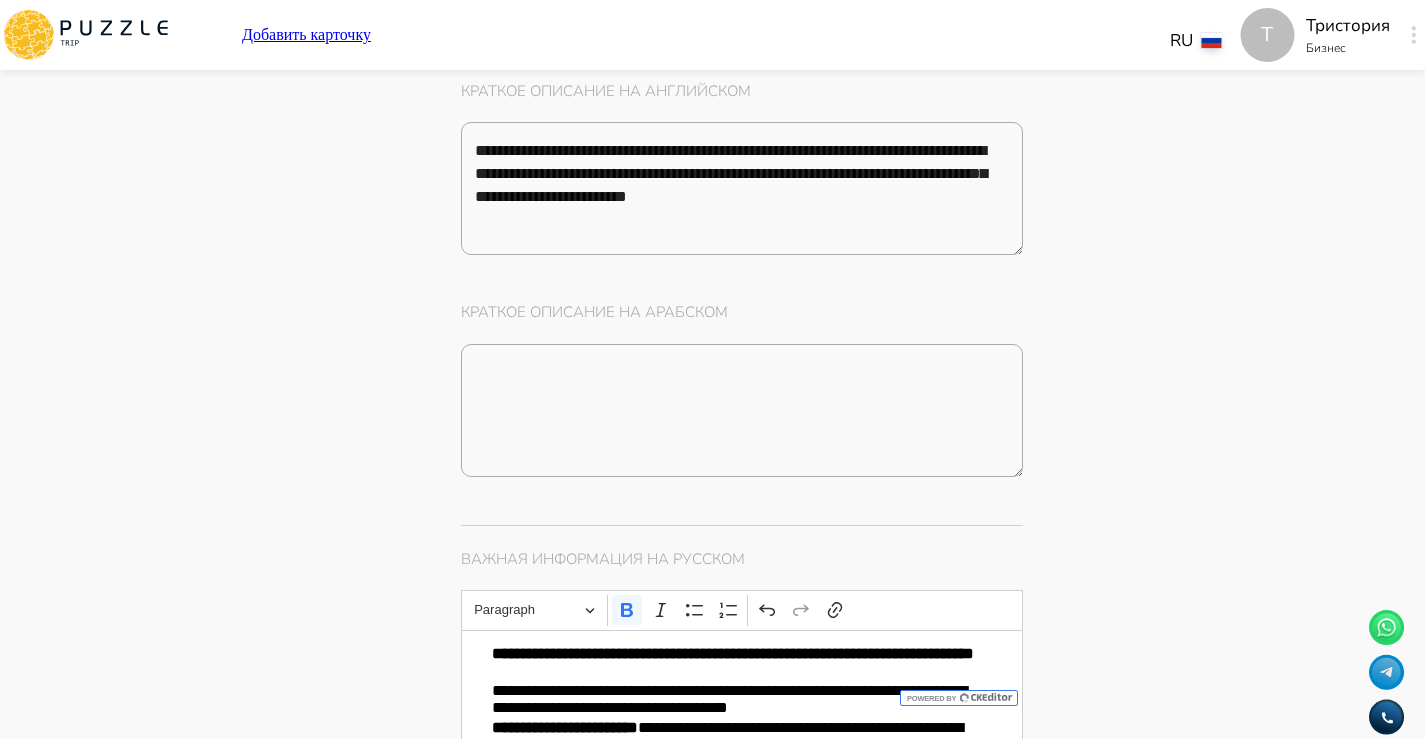 click on "**********" at bounding box center (729, 1006) 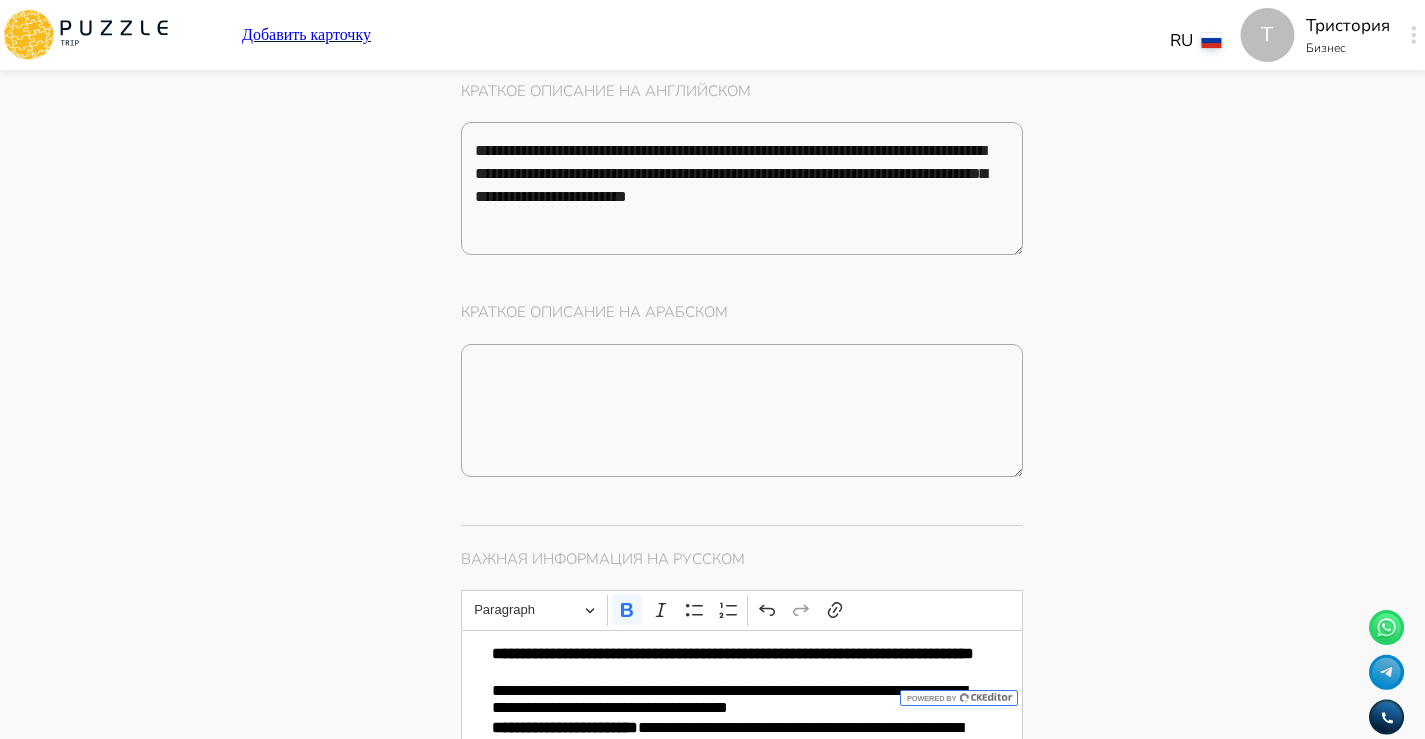drag, startPoint x: 544, startPoint y: 560, endPoint x: 906, endPoint y: 541, distance: 362.4983 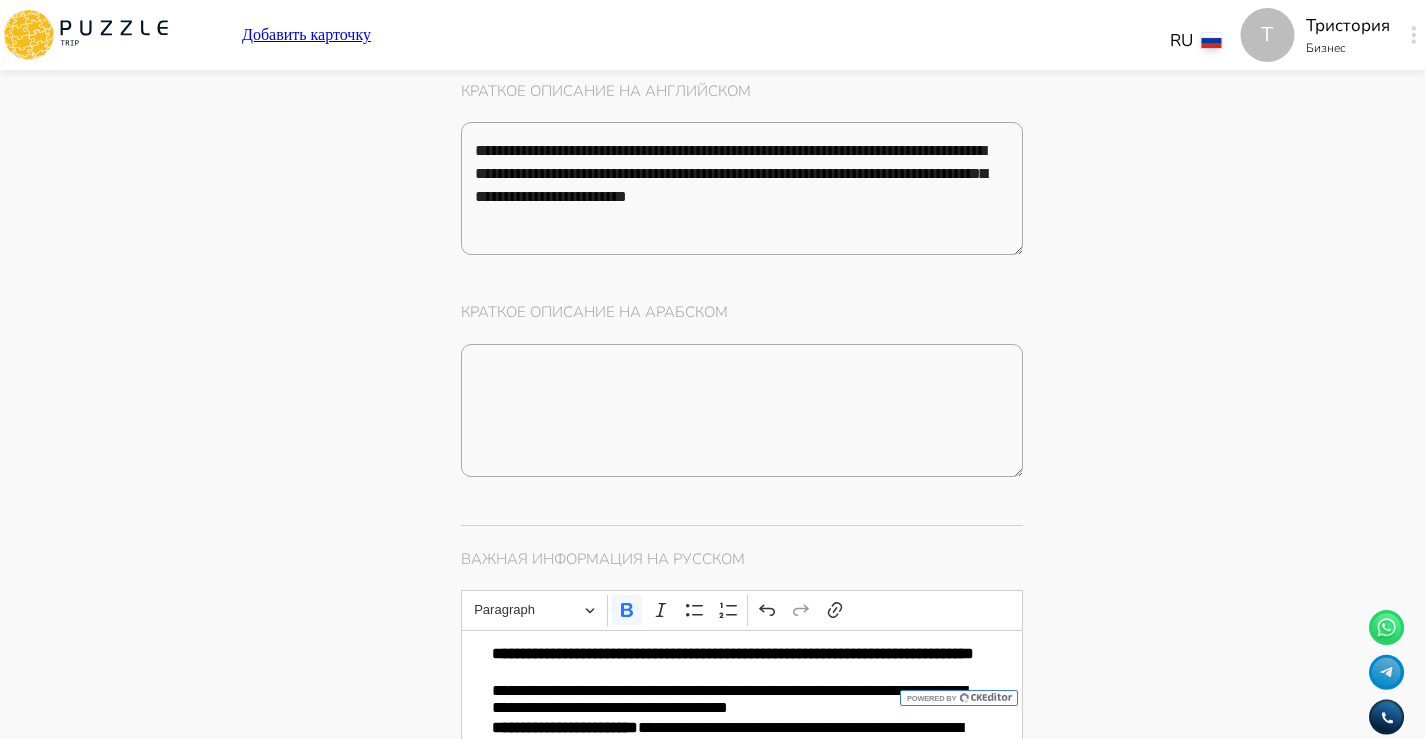 click on "Панель управления Управление профилем Управление услугами Отчеты Управление бронированиями Чат Мой кошелёк $ 0 Выплата   $0 Выйти" at bounding box center [287, 626] 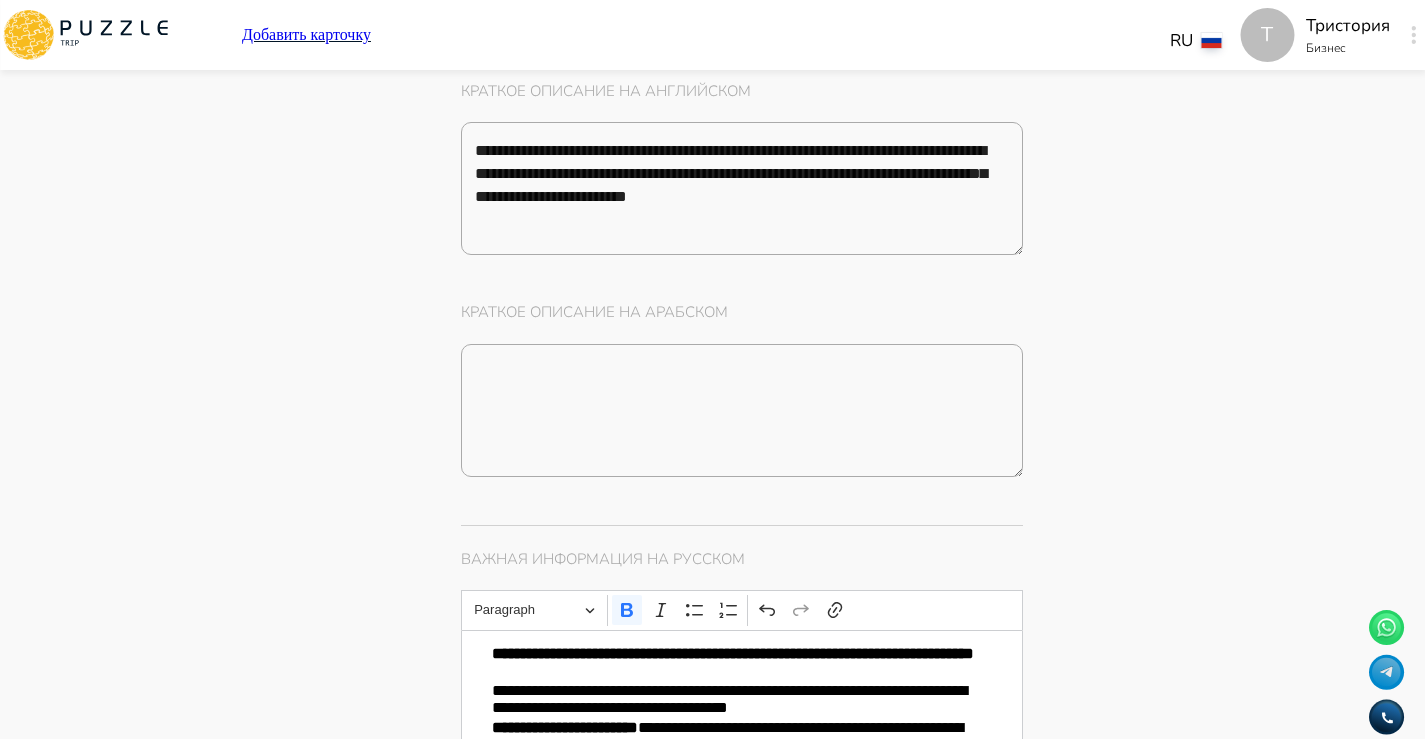 click on "Панель управления Управление профилем Управление услугами Отчеты Управление бронированиями Чат Мой кошелёк $ 0 Выплата   $0 Выйти" at bounding box center [287, 626] 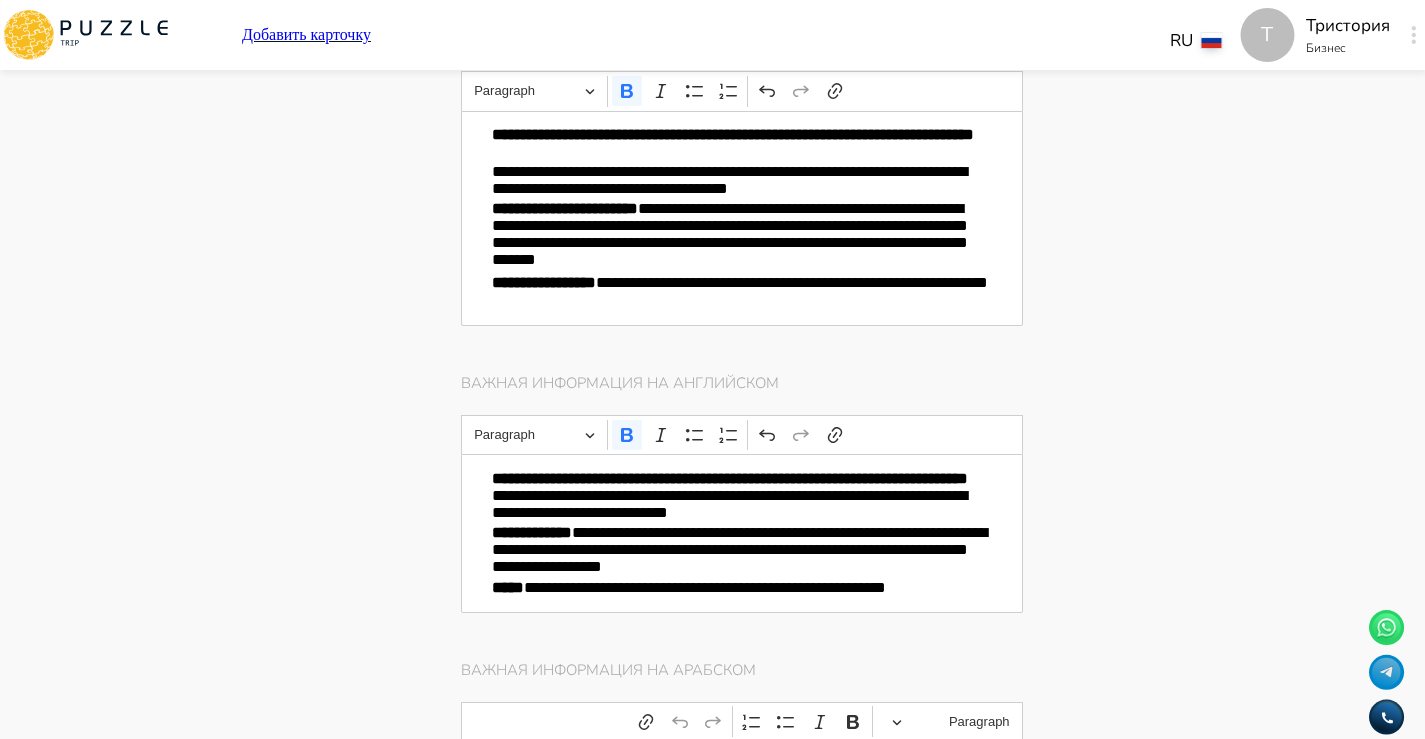 scroll, scrollTop: 4325, scrollLeft: 0, axis: vertical 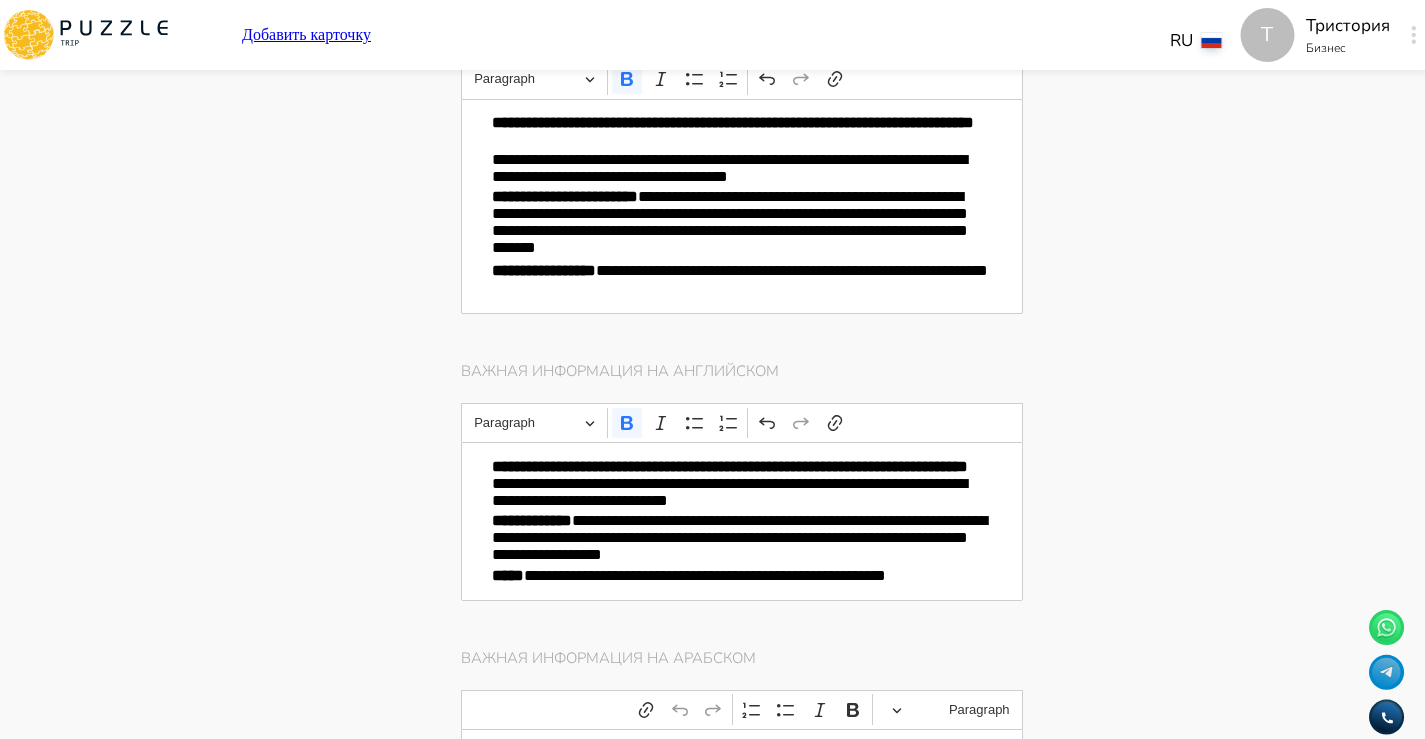 click on "*" at bounding box center [742, 886] 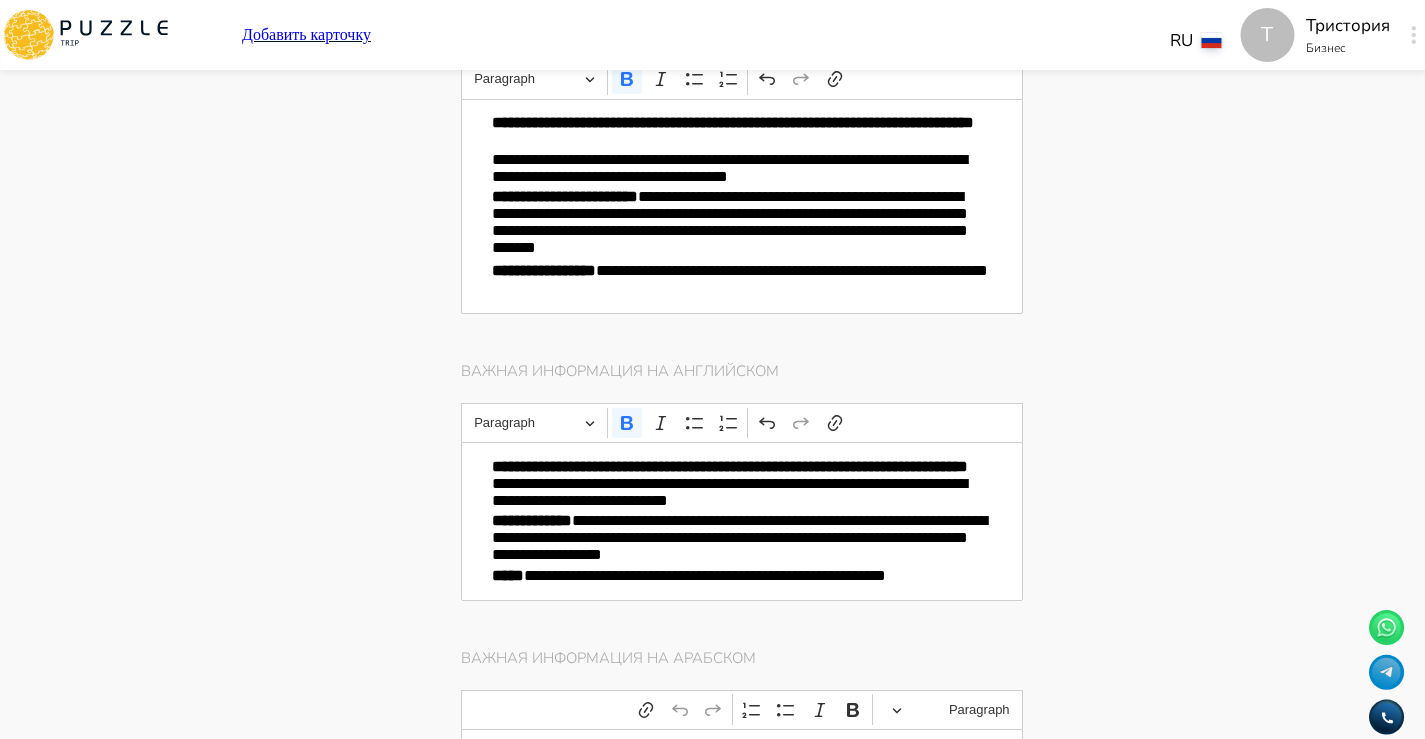 click on "Панель управления Управление профилем Управление услугами Отчеты Управление бронированиями Чат Мой кошелёк $ 0 Выплата   $0 Выйти" at bounding box center (287, 95) 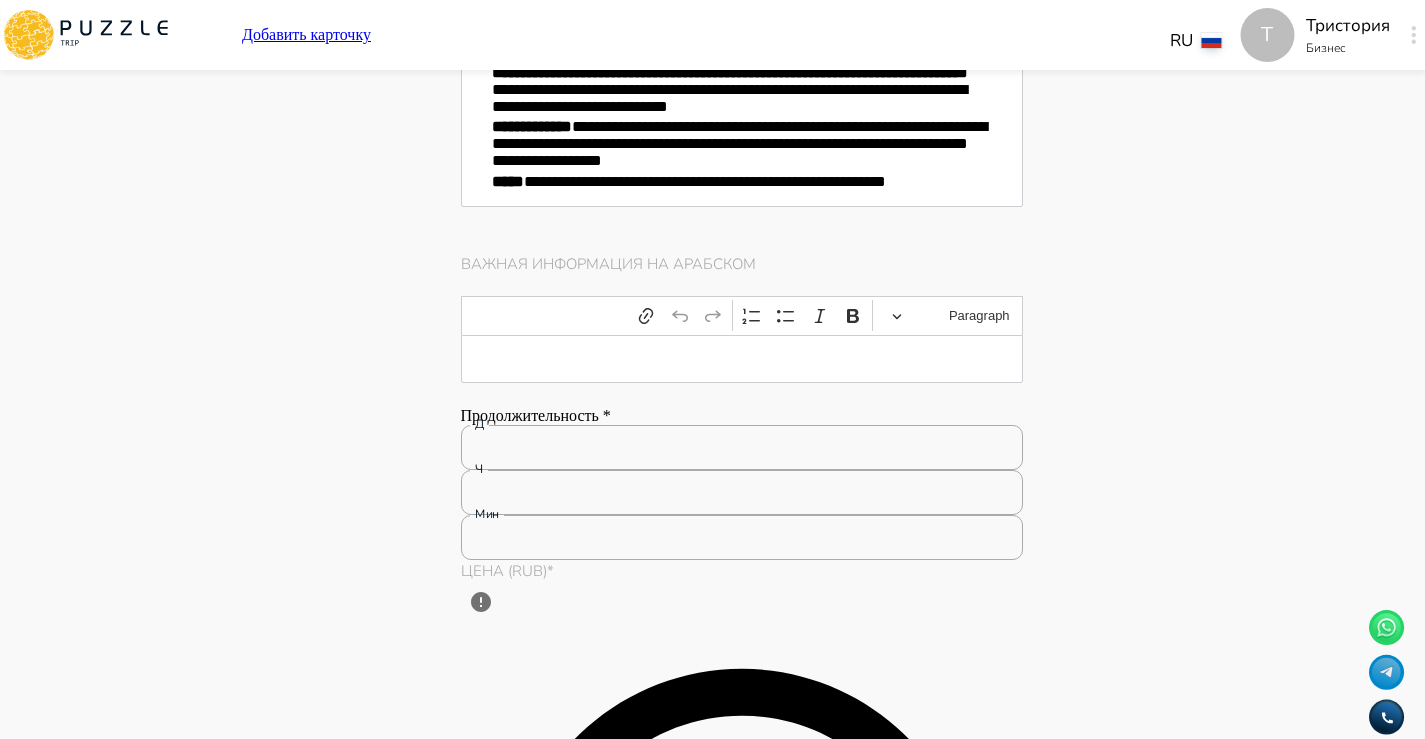 scroll, scrollTop: 4693, scrollLeft: 0, axis: vertical 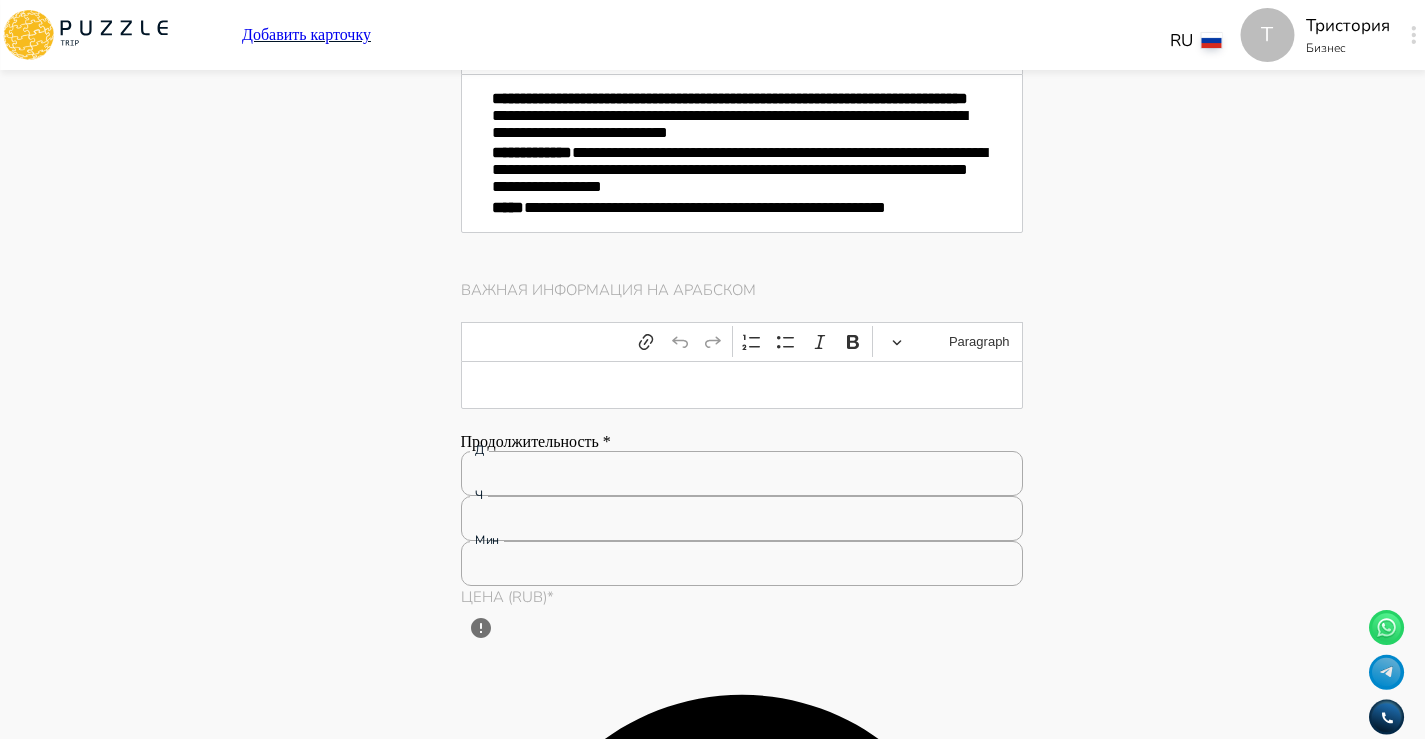 click on "Билеты" at bounding box center [489, 2956] 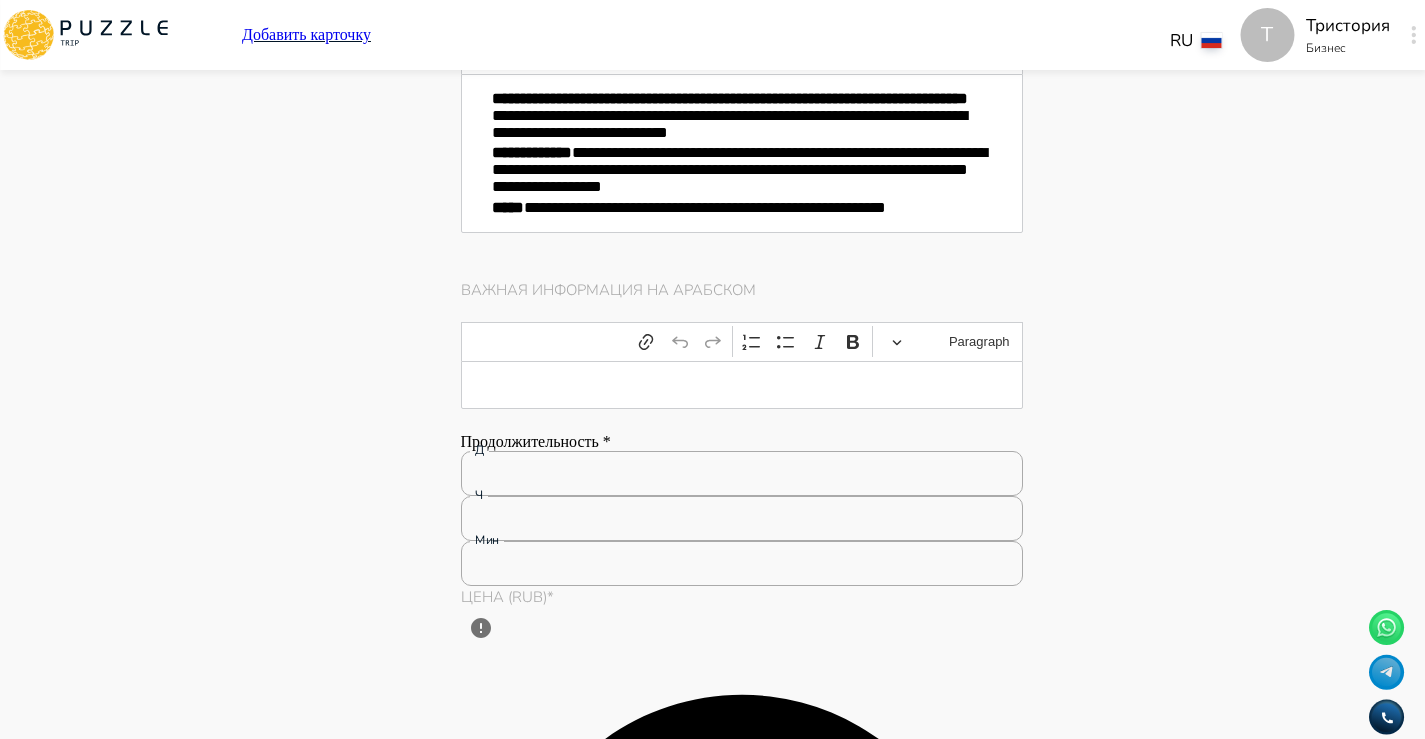 click on "Т Добавить карточку RU   ** Т Тристория Бизнес Т Панель управления Управление профилем Управление услугами Отчеты Управление бронированиями Чат Мой кошелёк $ 0 Выплата   $0 Выйти Главная страница Управление услугами Создать Назад Управление услугами ПОЖАЛУЙСТА, ВЫБЕРИТЕ КАТЕГОРИИ ВАШЕГО БИЗНЕСА Аренда наземного транспорта Автомобили с водителем Аренда водного транспорта Бизнес-авиация Экскурсии, развлечения Детские  развлечения Входные билеты Пожалуйста, проверьте обязательные поля Фотографии * + Добавить Подкатегория* Обзорные экскурсии ** Название *" at bounding box center [712, 432] 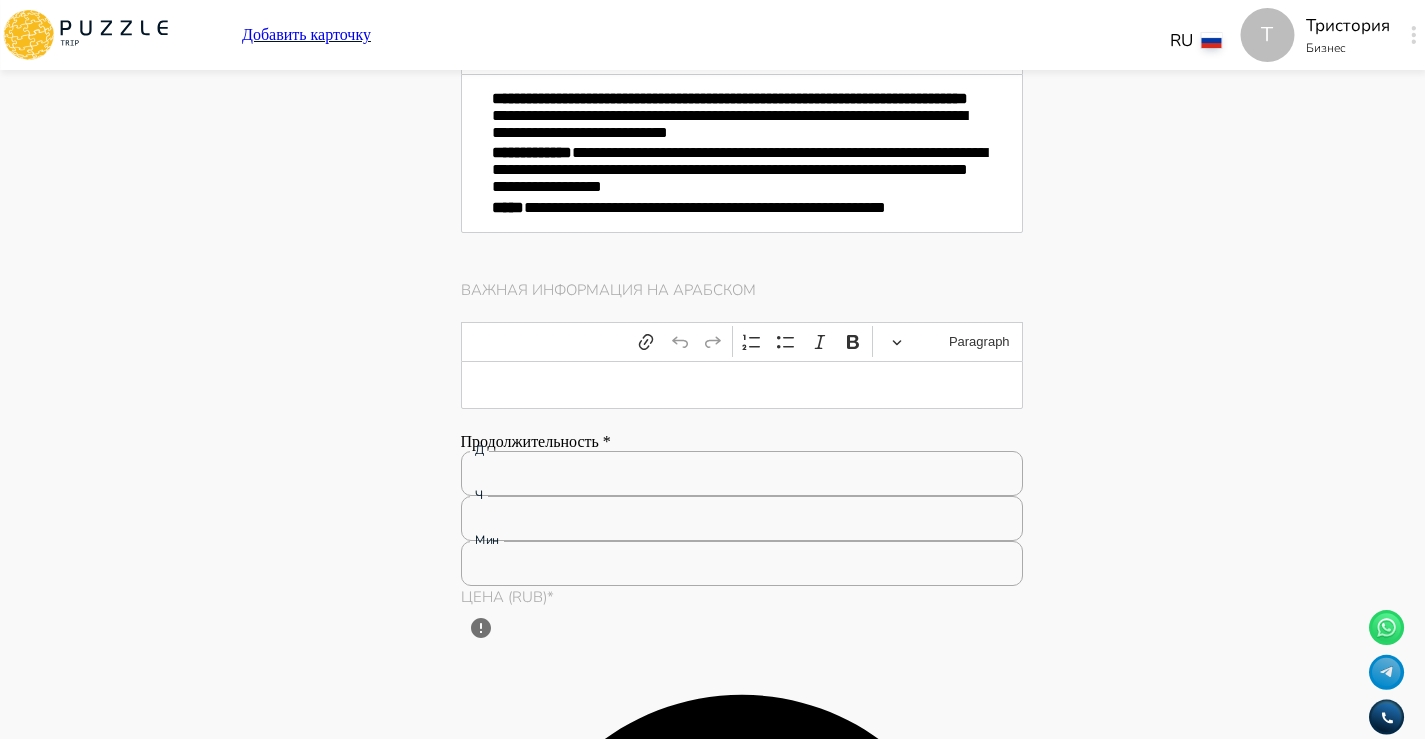 click on "Т Добавить карточку RU   ** Т Тристория Бизнес Т Панель управления Управление профилем Управление услугами Отчеты Управление бронированиями Чат Мой кошелёк $ 0 Выплата   $0 Выйти Главная страница Управление услугами Создать Назад Управление услугами ПОЖАЛУЙСТА, ВЫБЕРИТЕ КАТЕГОРИИ ВАШЕГО БИЗНЕСА Аренда наземного транспорта Автомобили с водителем Аренда водного транспорта Бизнес-авиация Экскурсии, развлечения Детские  развлечения Входные билеты Пожалуйста, проверьте обязательные поля Фотографии * + Добавить Подкатегория* Обзорные экскурсии ** Название *" at bounding box center (712, 324) 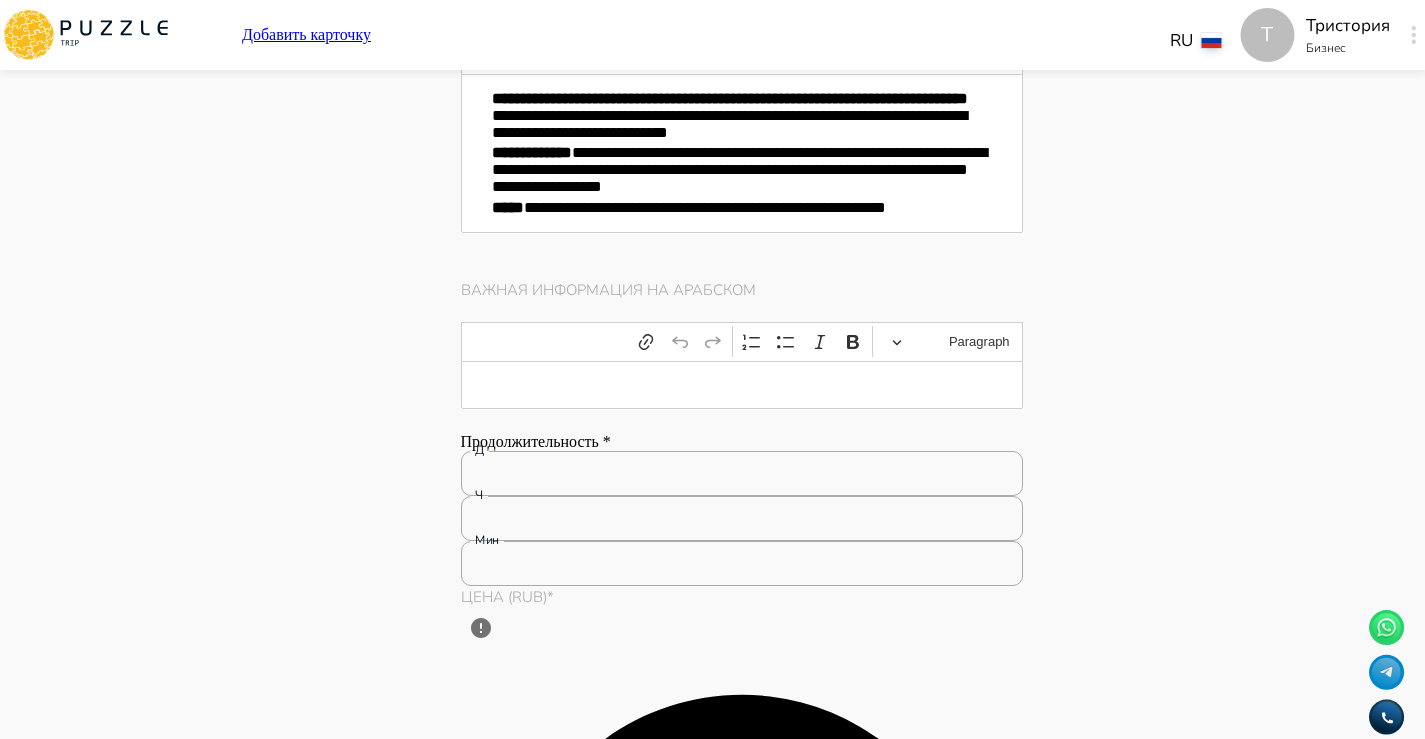 scroll, scrollTop: 489, scrollLeft: 0, axis: vertical 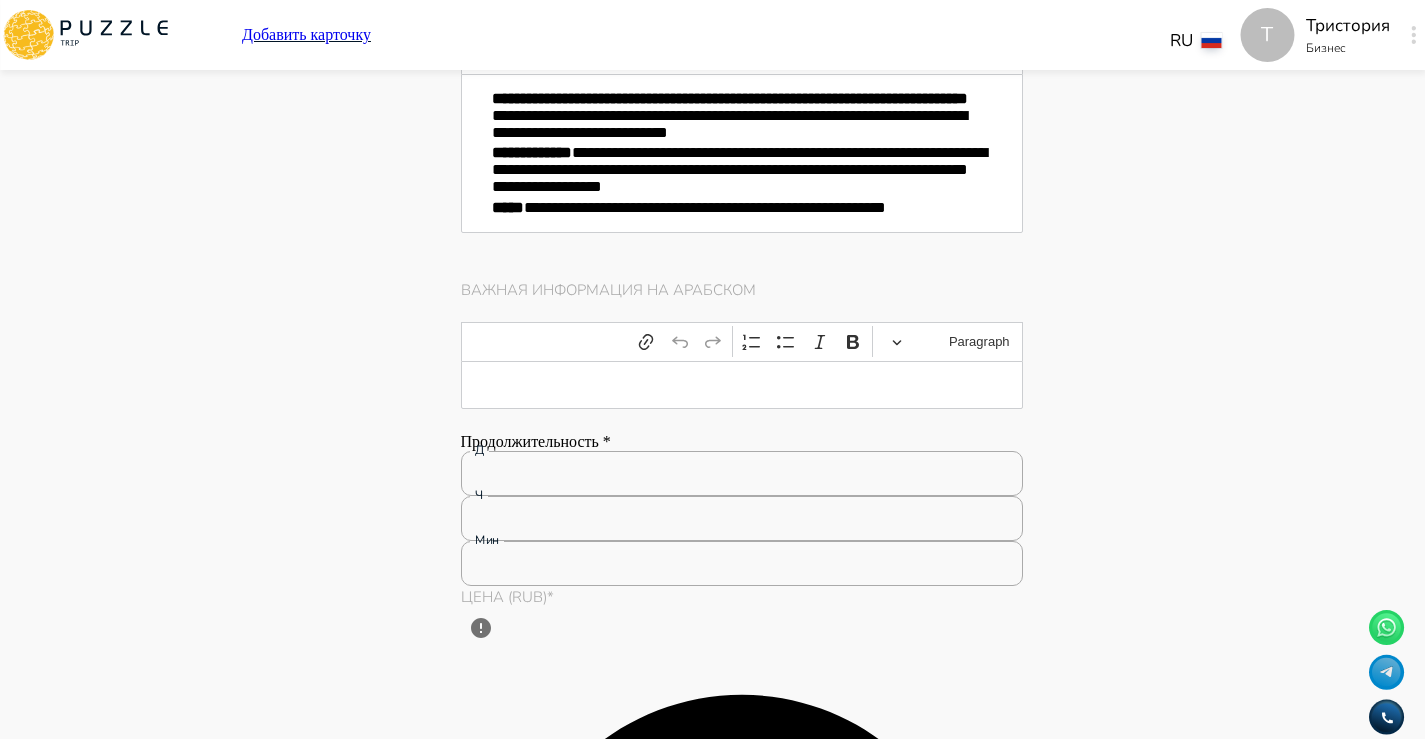 click on "Описание *" at bounding box center [742, 3117] 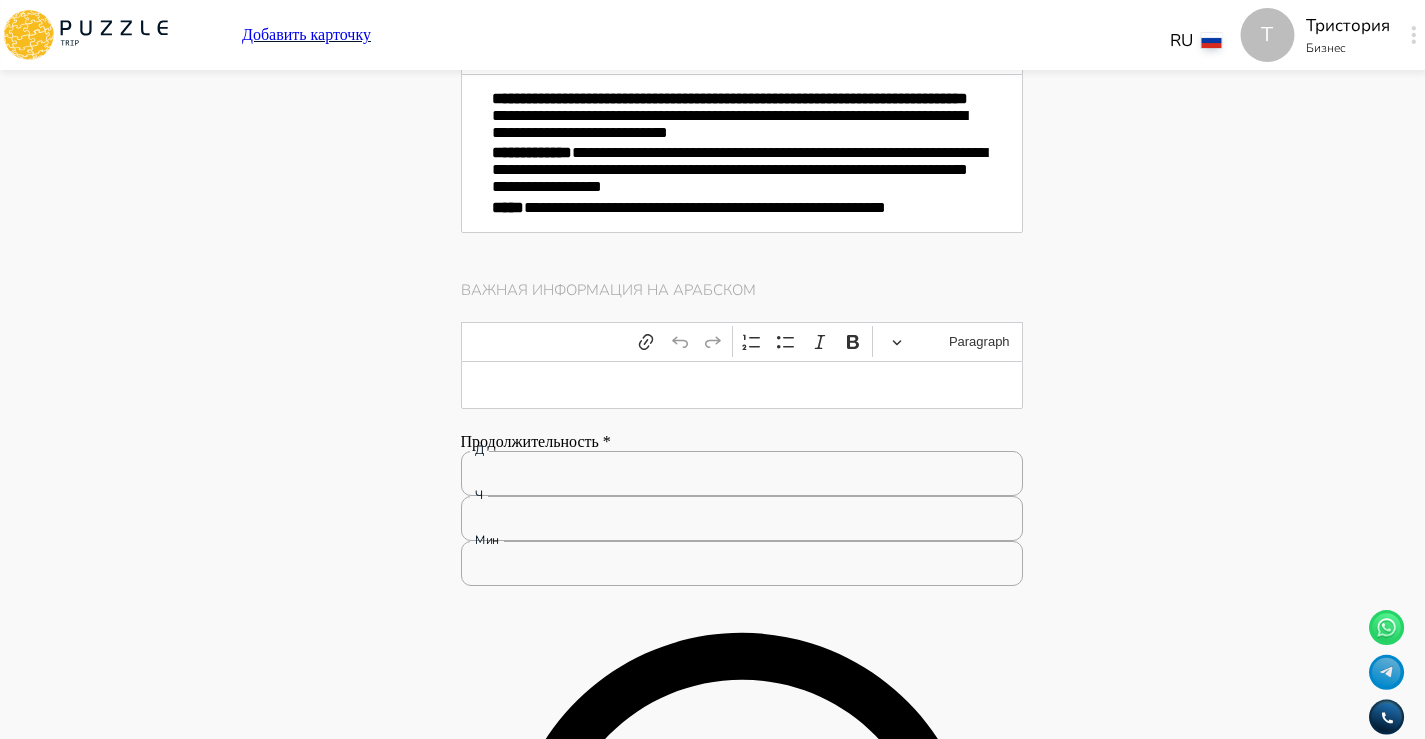 click on "Диапазон" at bounding box center (742, 3747) 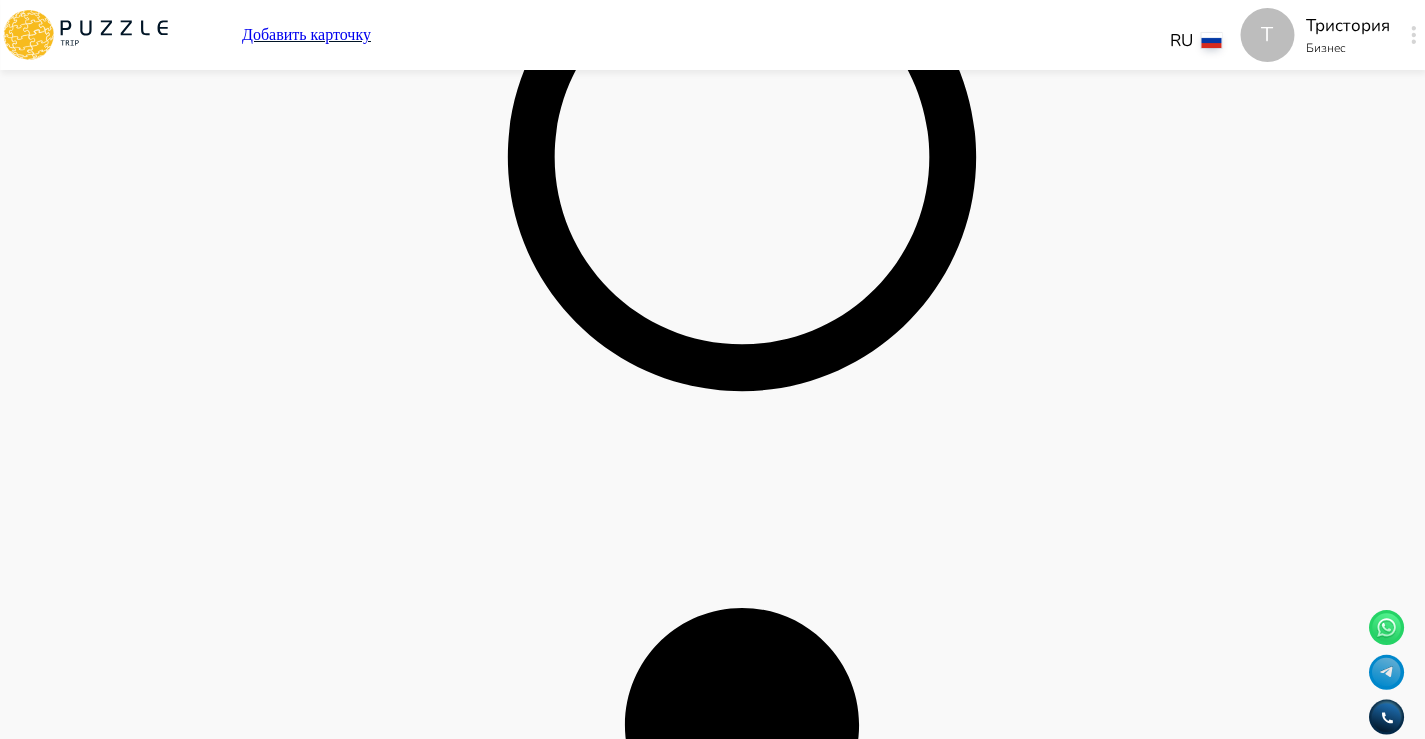 click on "Панель управления Управление профилем Управление услугами Отчеты Управление бронированиями Чат Мой кошелёк $ 0 Выплата   $0 Выйти" at bounding box center (287, -261) 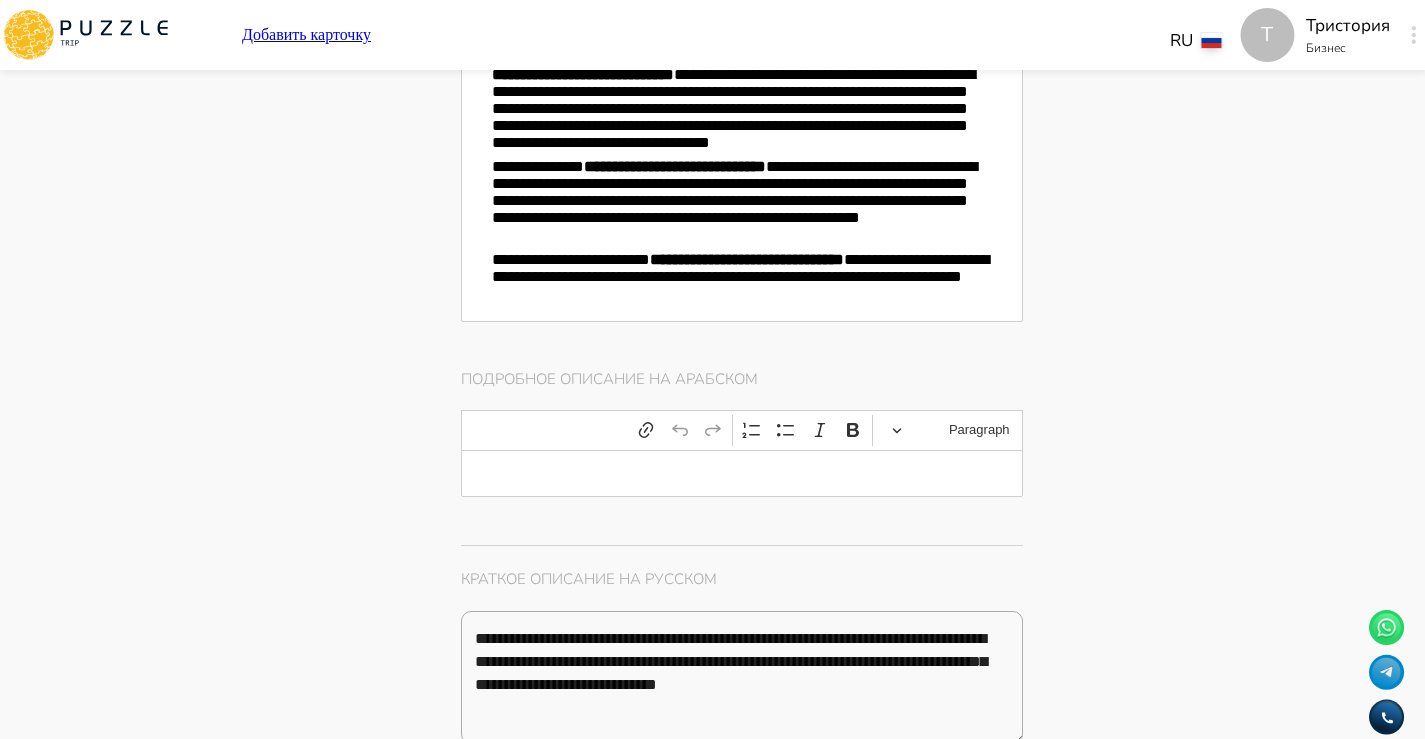 scroll, scrollTop: 2327, scrollLeft: 0, axis: vertical 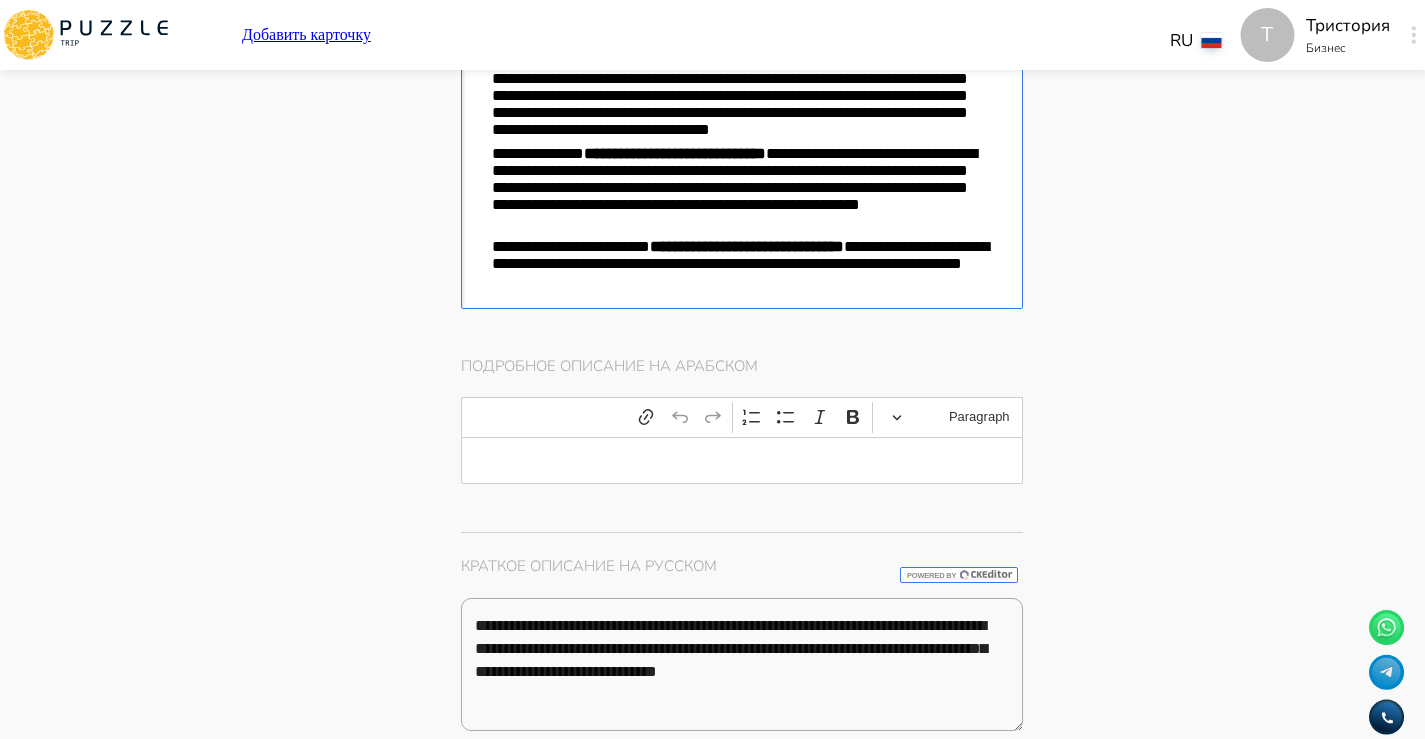 click on "**********" at bounding box center [747, 246] 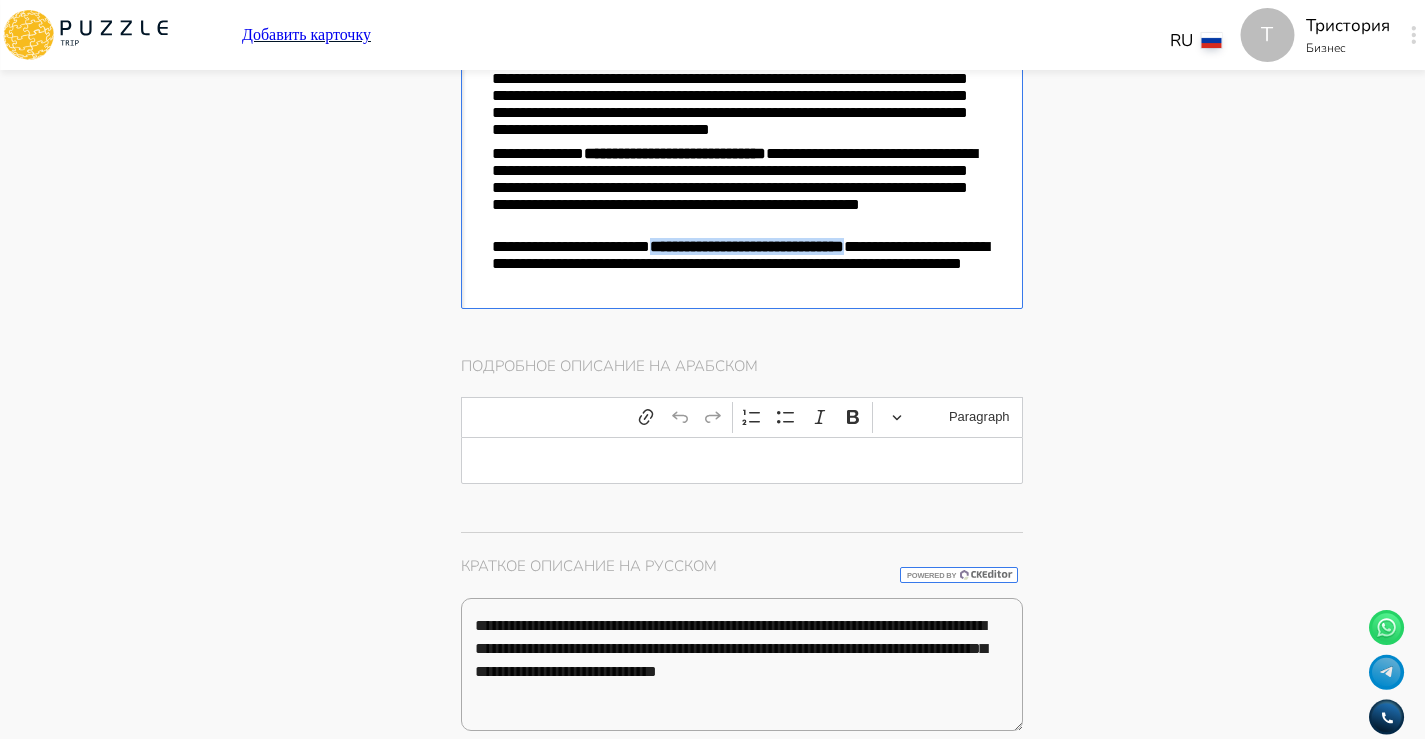 drag, startPoint x: 684, startPoint y: 512, endPoint x: 845, endPoint y: 517, distance: 161.07762 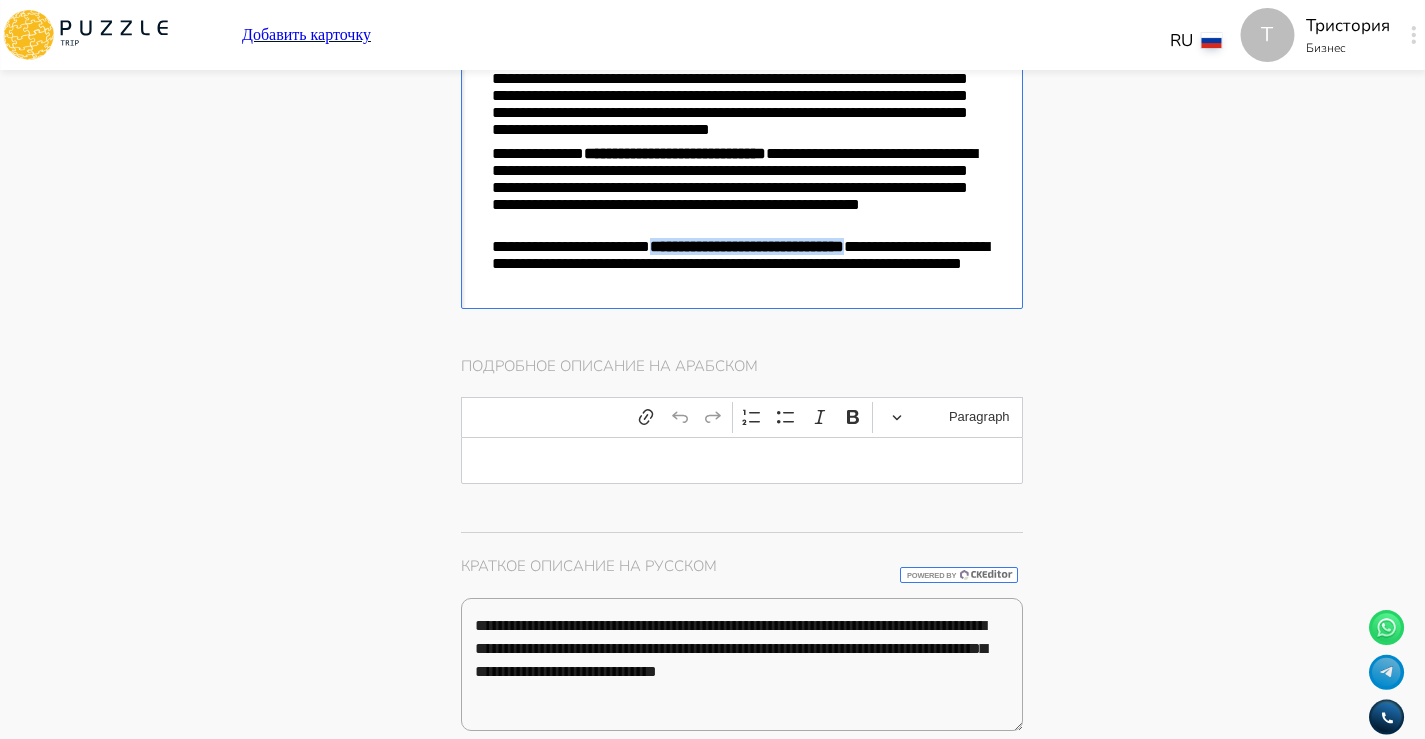 click on "**********" at bounding box center [747, 246] 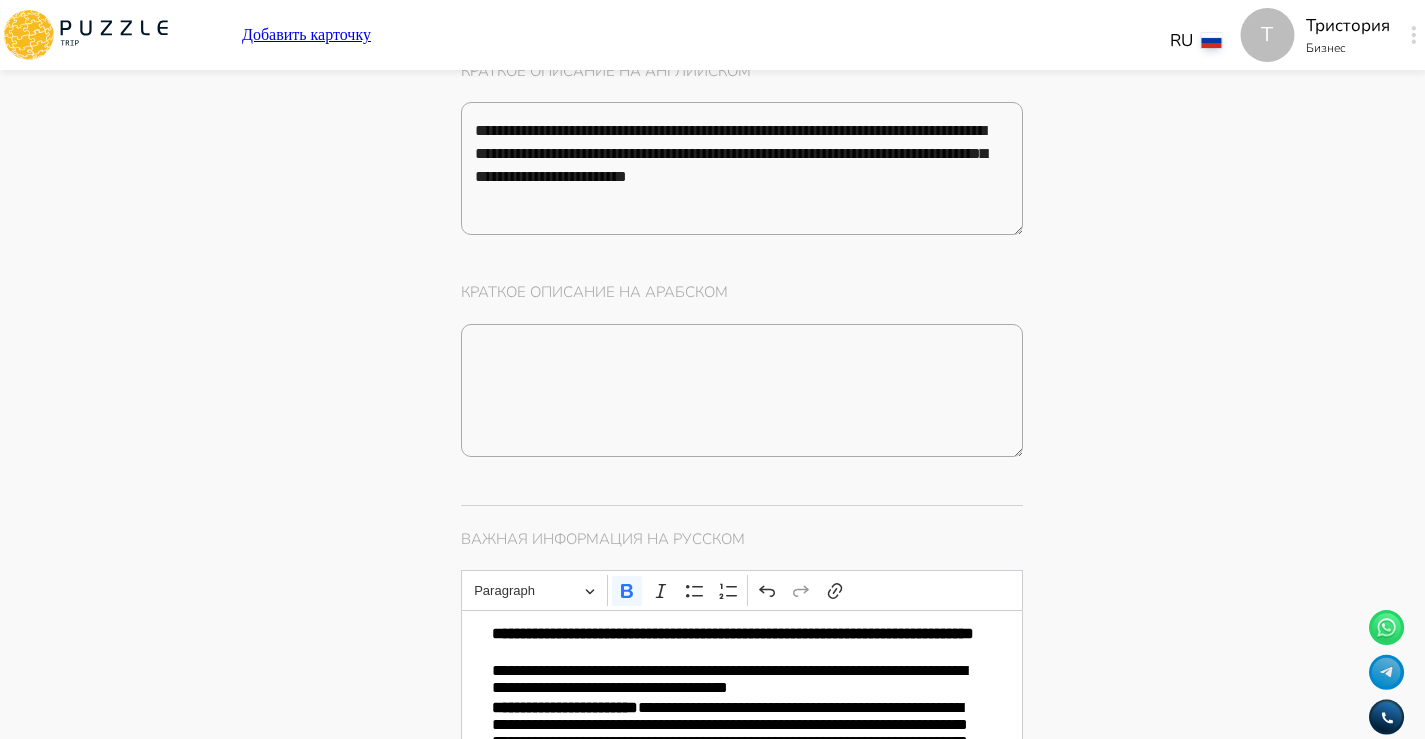 scroll, scrollTop: 3030, scrollLeft: 0, axis: vertical 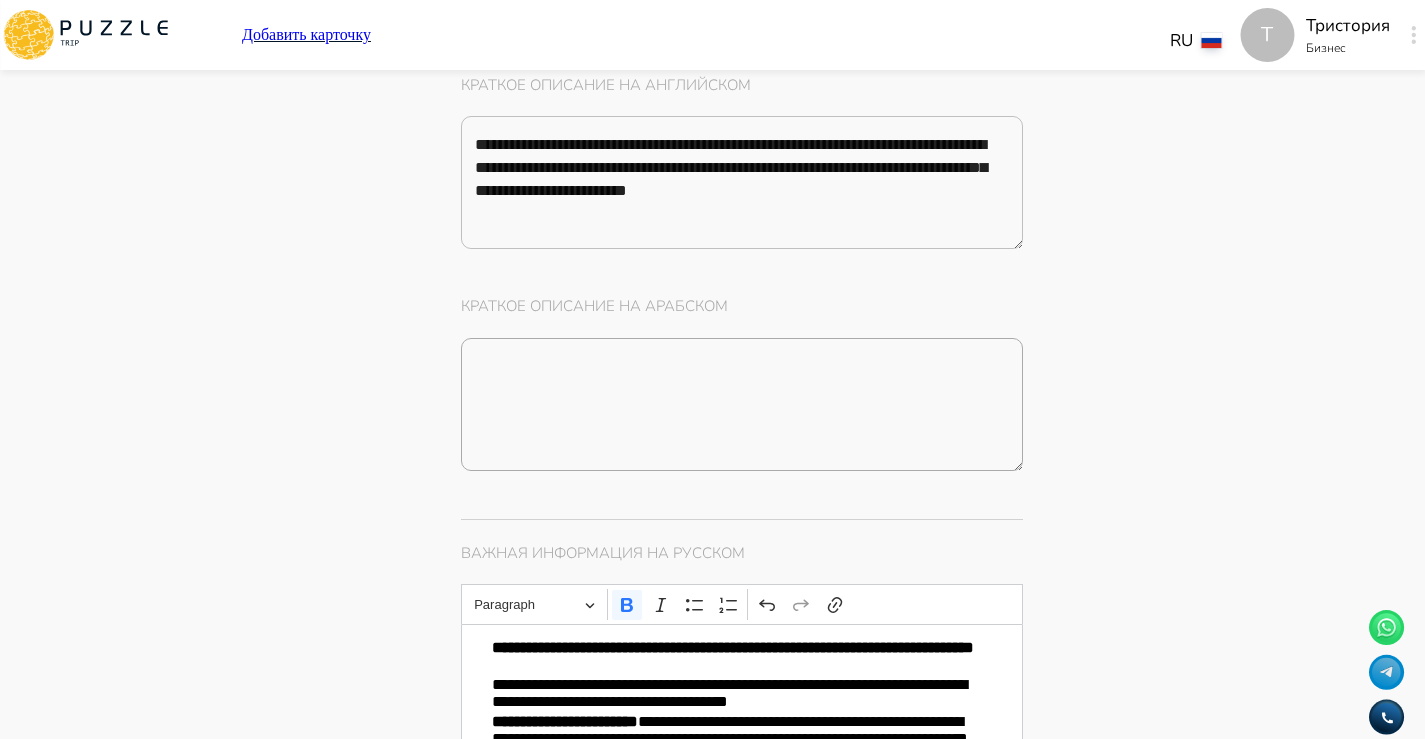 click on "**********" at bounding box center [742, -39] 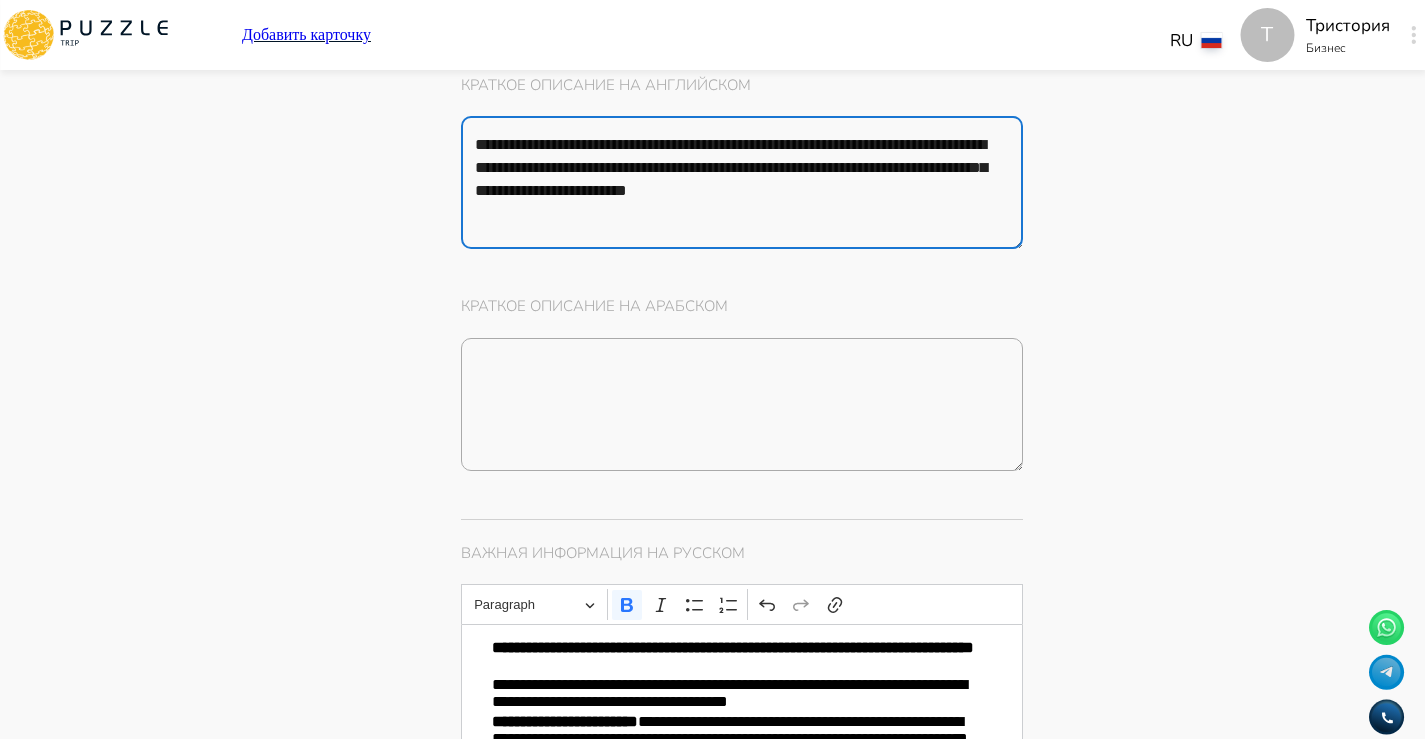 click on "**********" at bounding box center [742, 182] 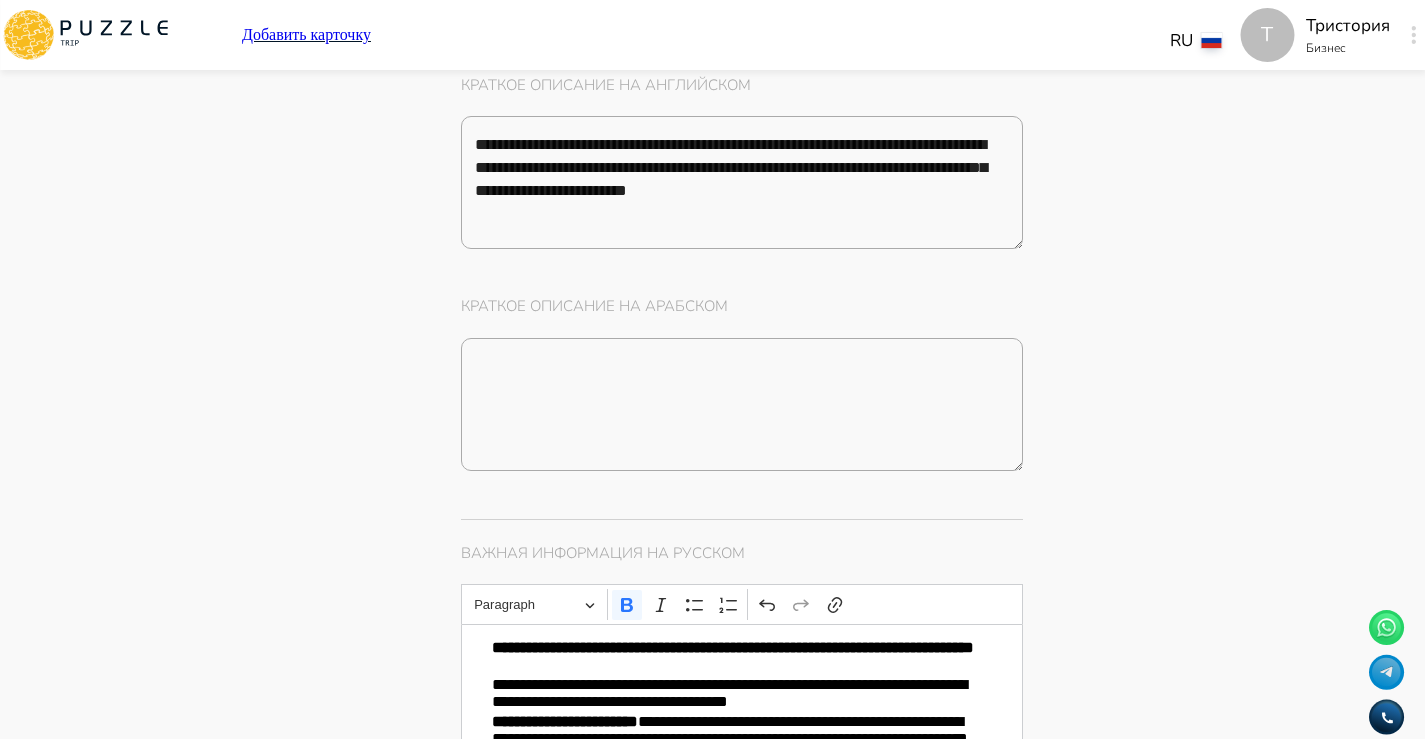 click on "**********" at bounding box center [863, 1521] 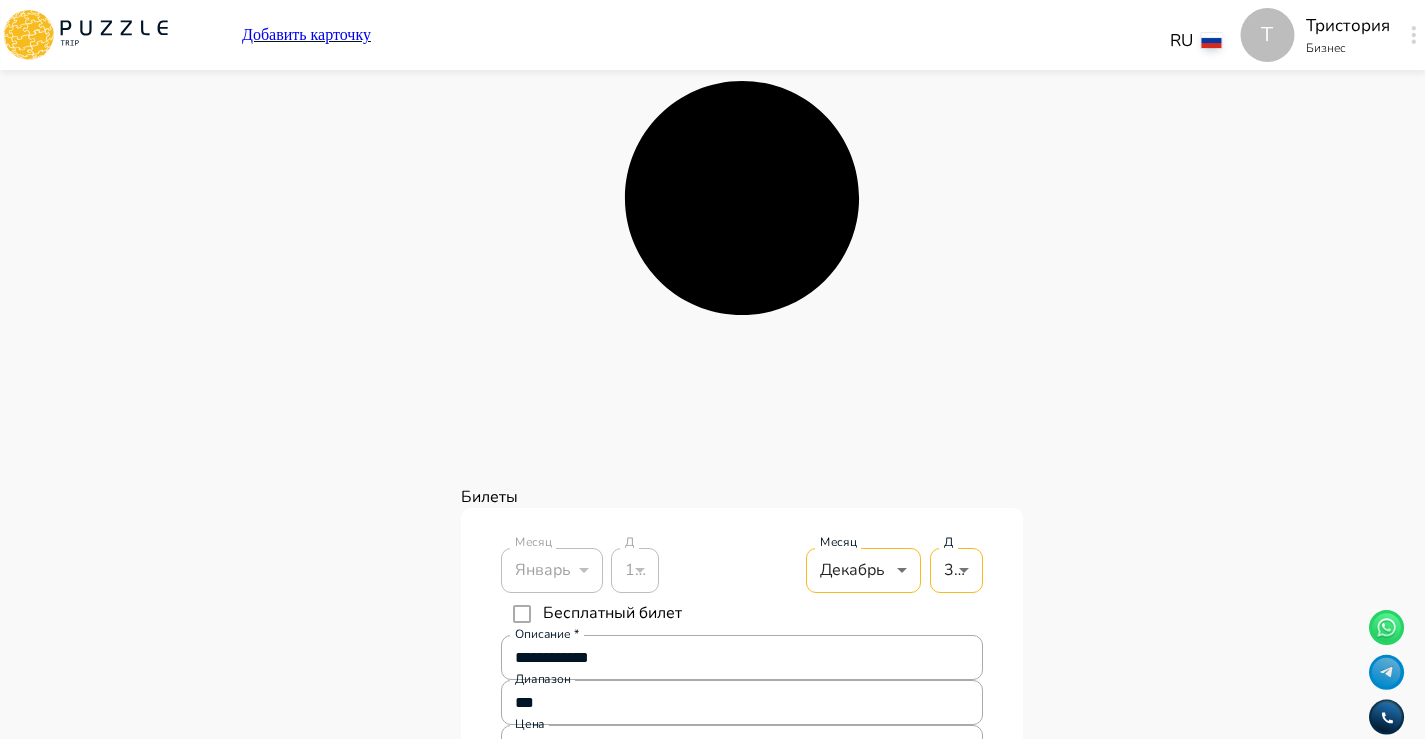 scroll, scrollTop: 6397, scrollLeft: 0, axis: vertical 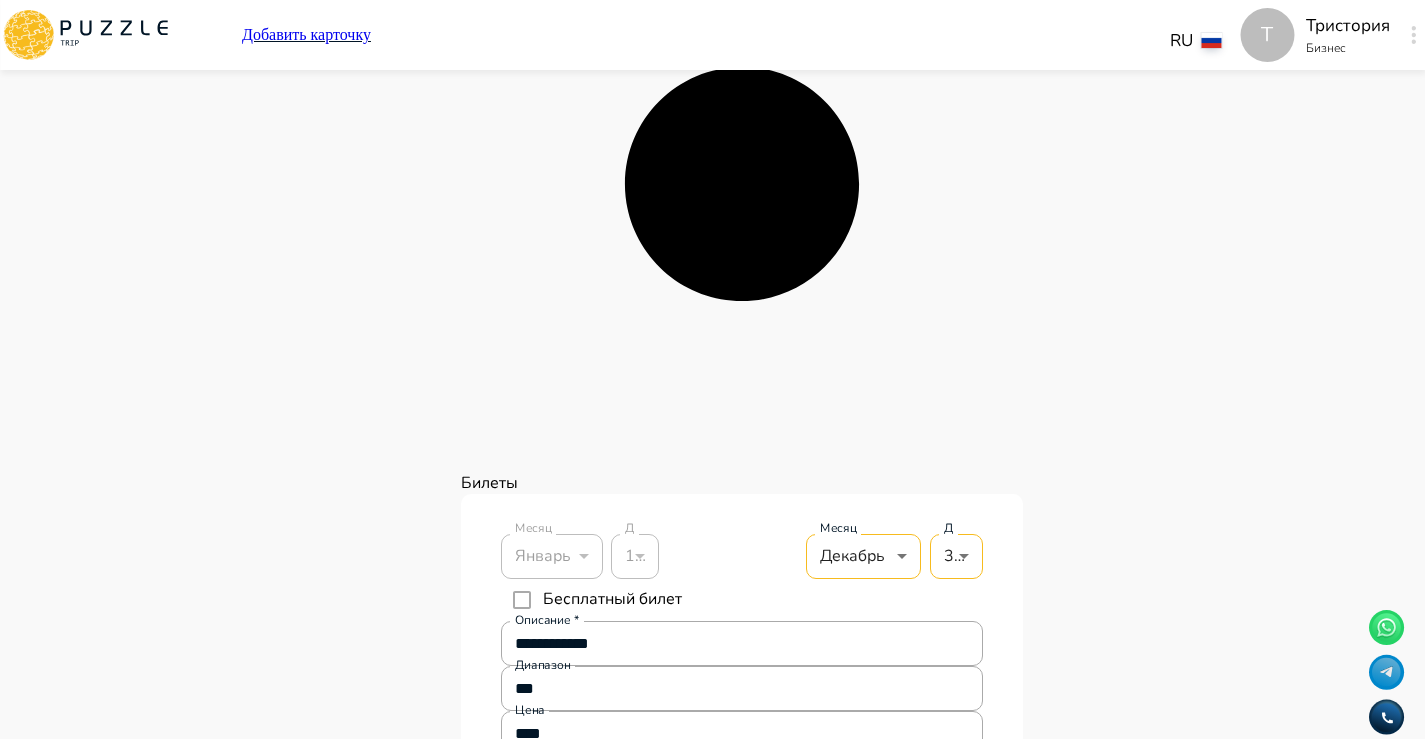 click at bounding box center [742, 1608] 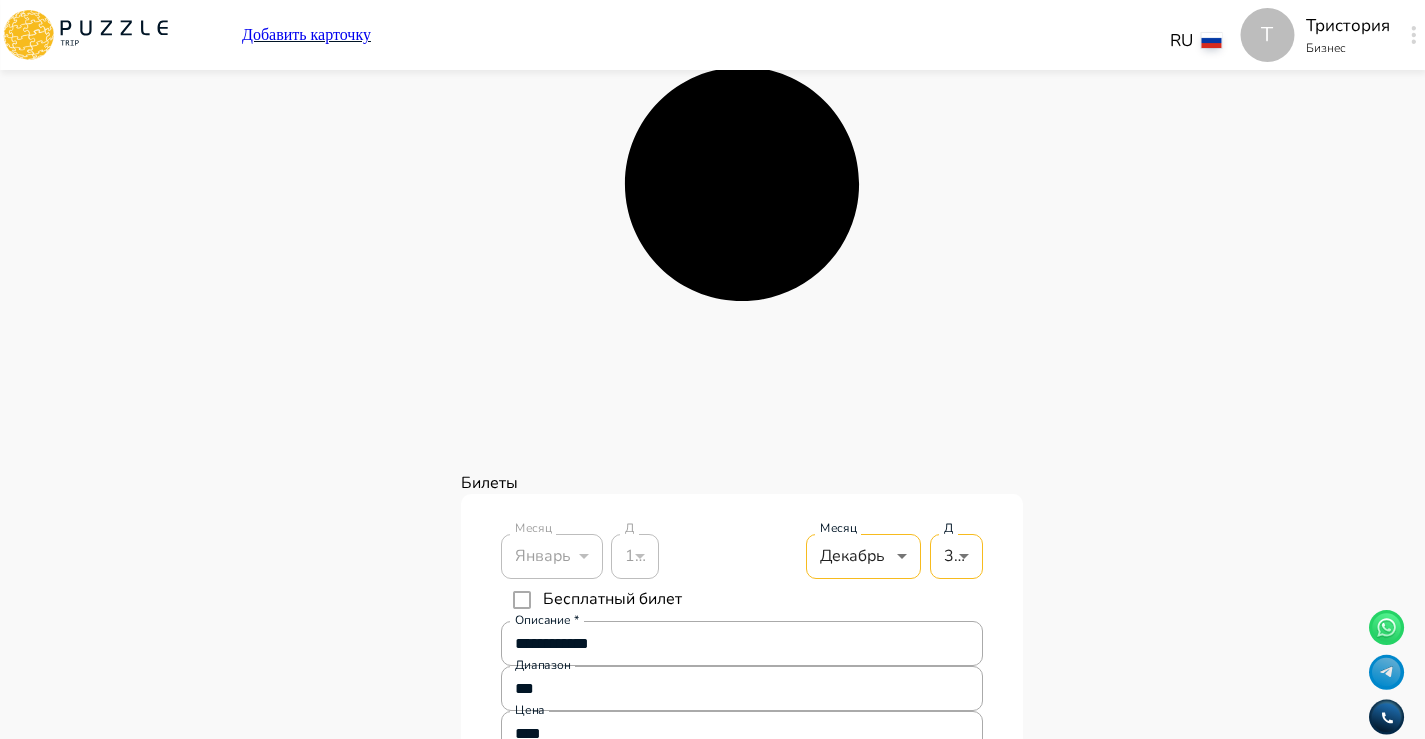 paste on "**********" 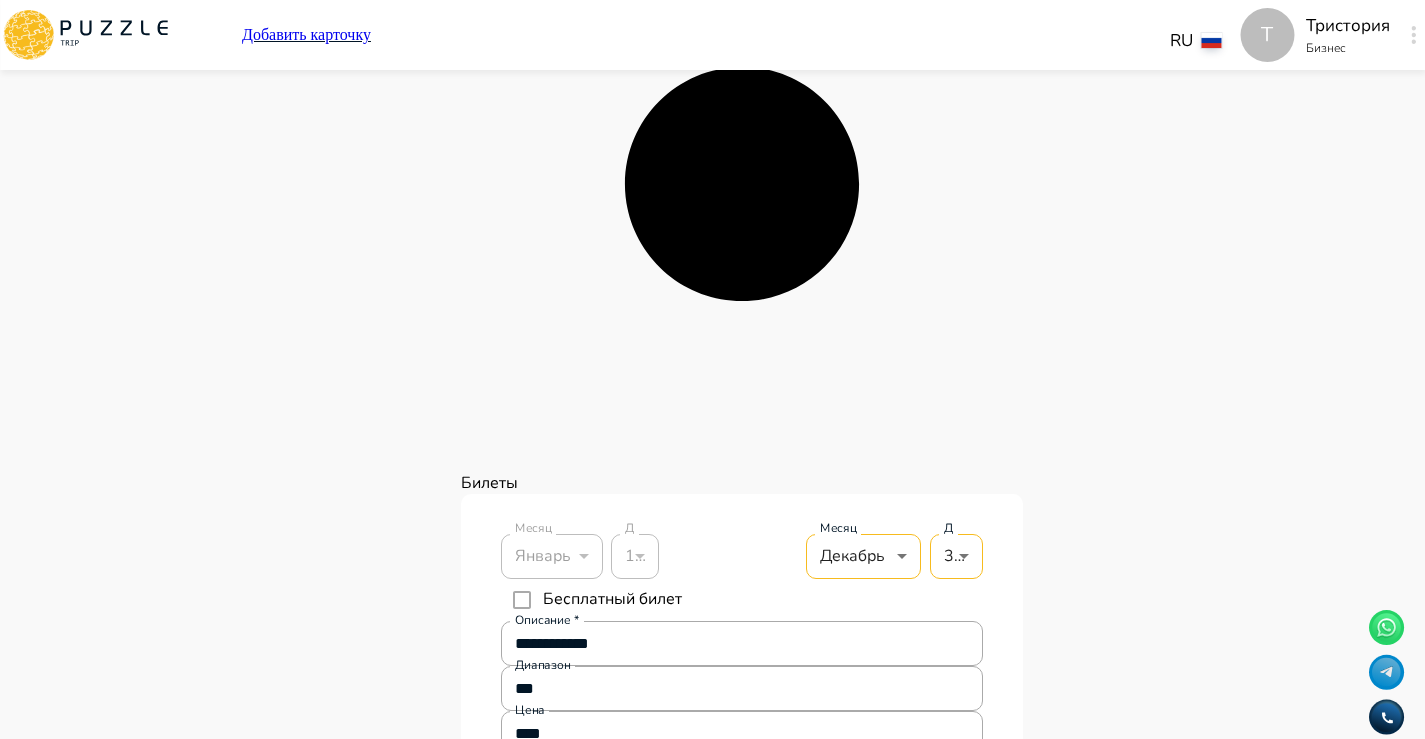 click on "Что не включено" at bounding box center [746, 1846] 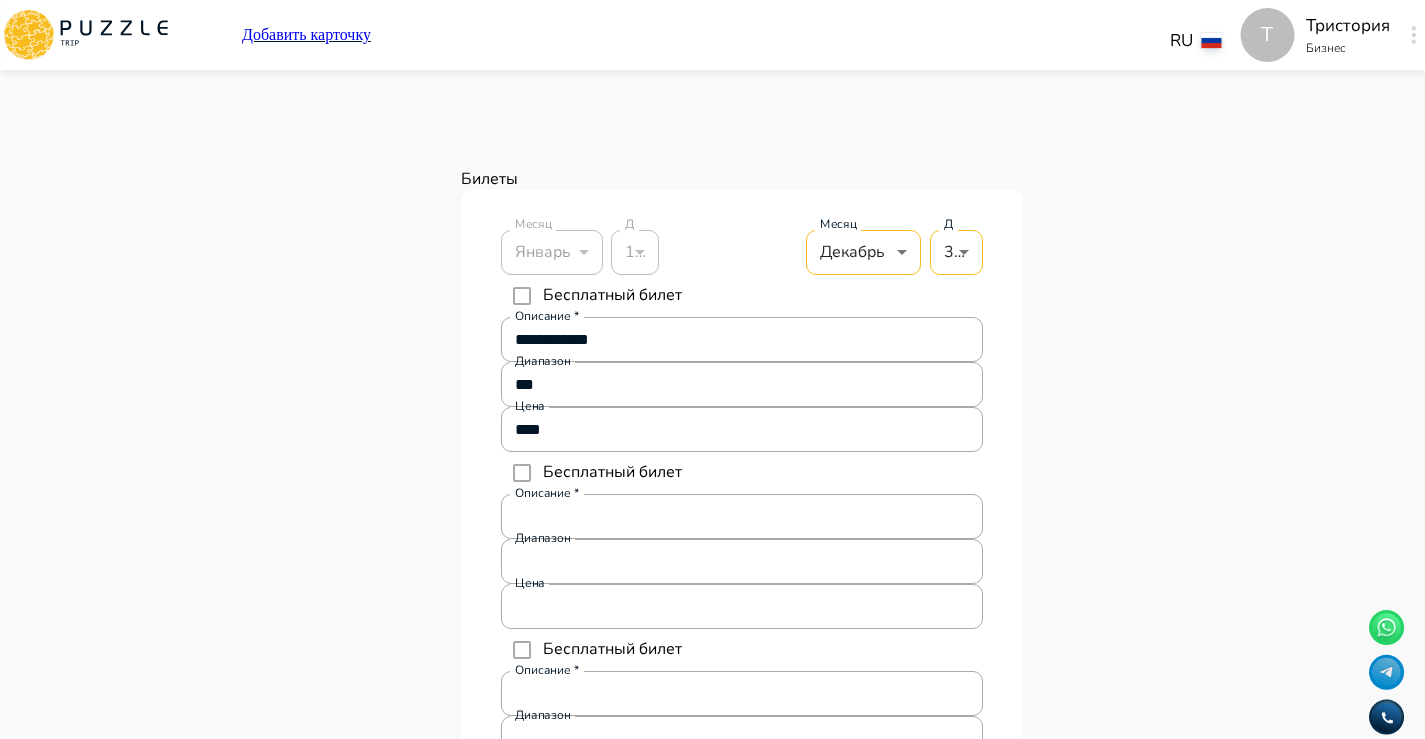 scroll, scrollTop: 6723, scrollLeft: 0, axis: vertical 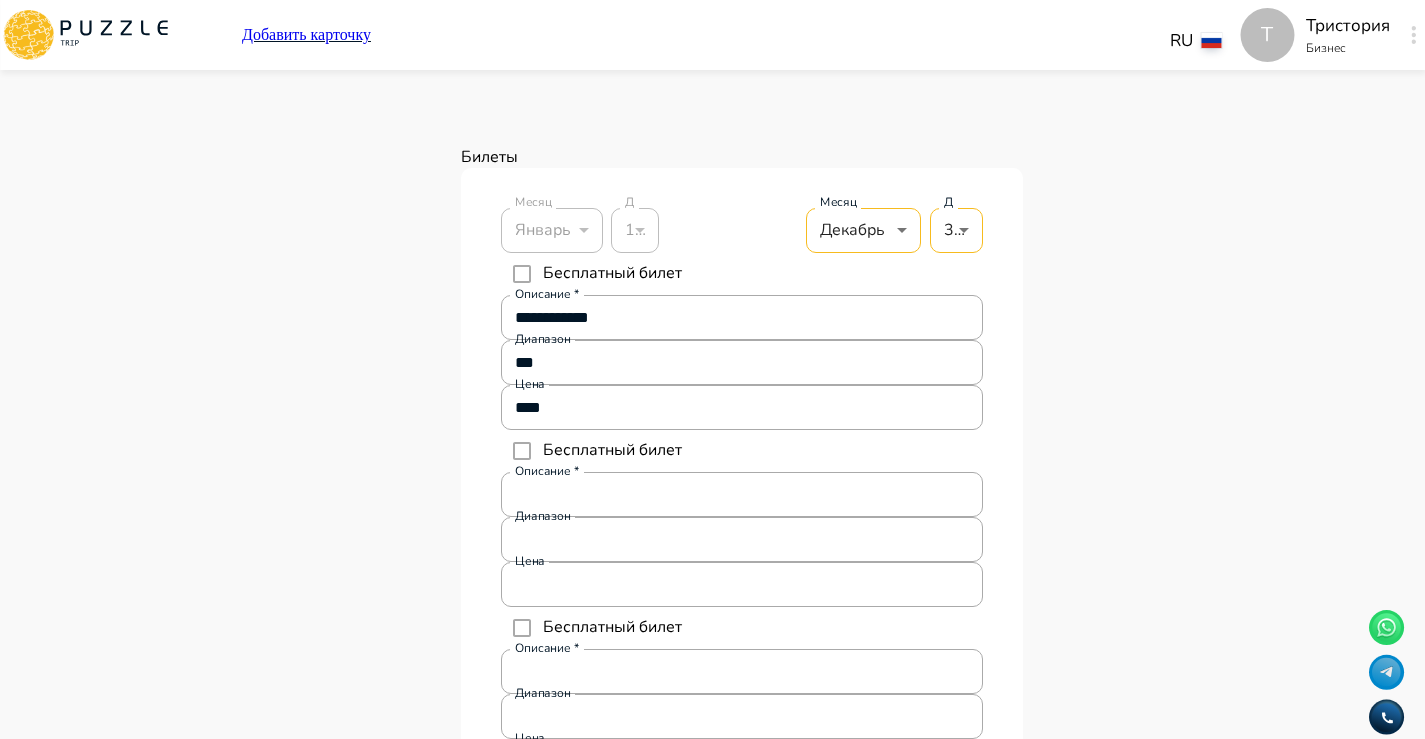 click on "Панель управления Управление профилем Управление услугами Отчеты Управление бронированиями Чат Мой кошелёк $ 0 Выплата   $0 Выйти" at bounding box center (287, -2169) 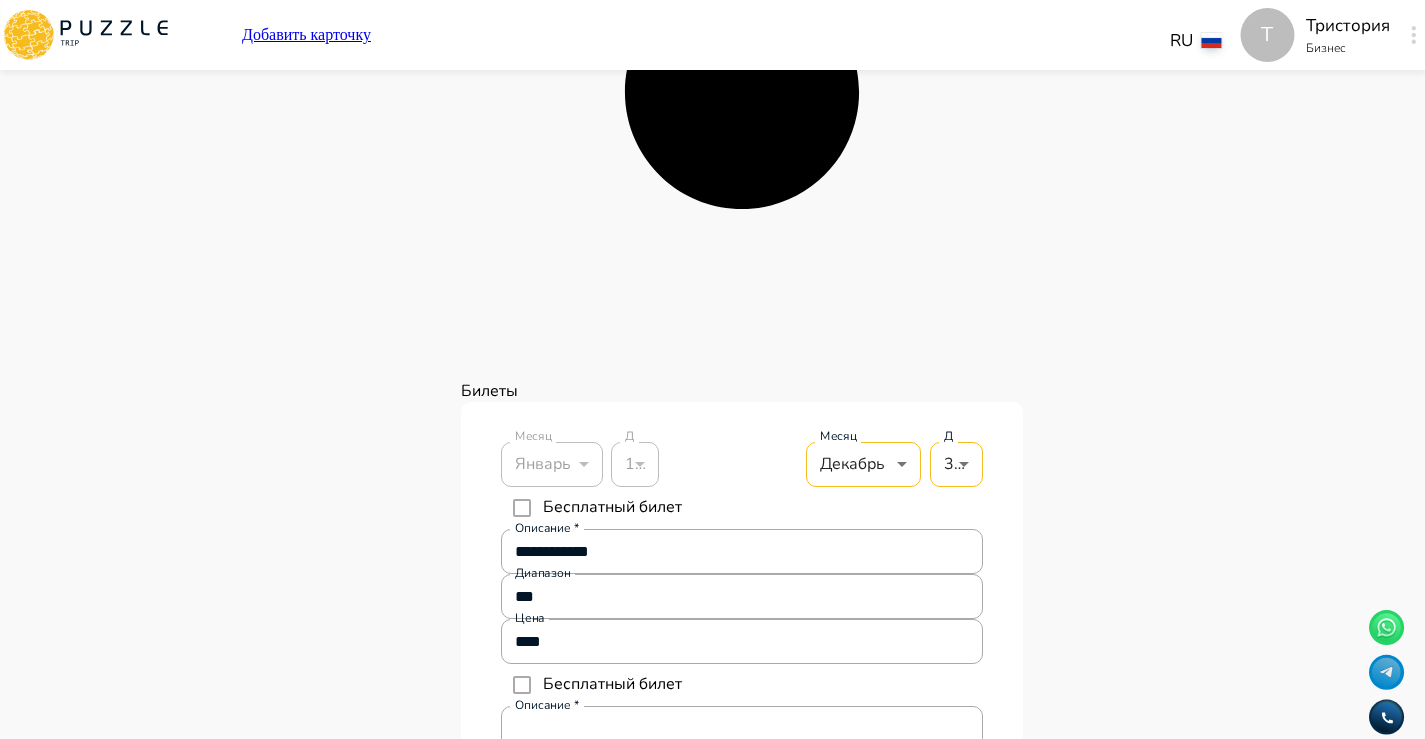 scroll, scrollTop: 7240, scrollLeft: 0, axis: vertical 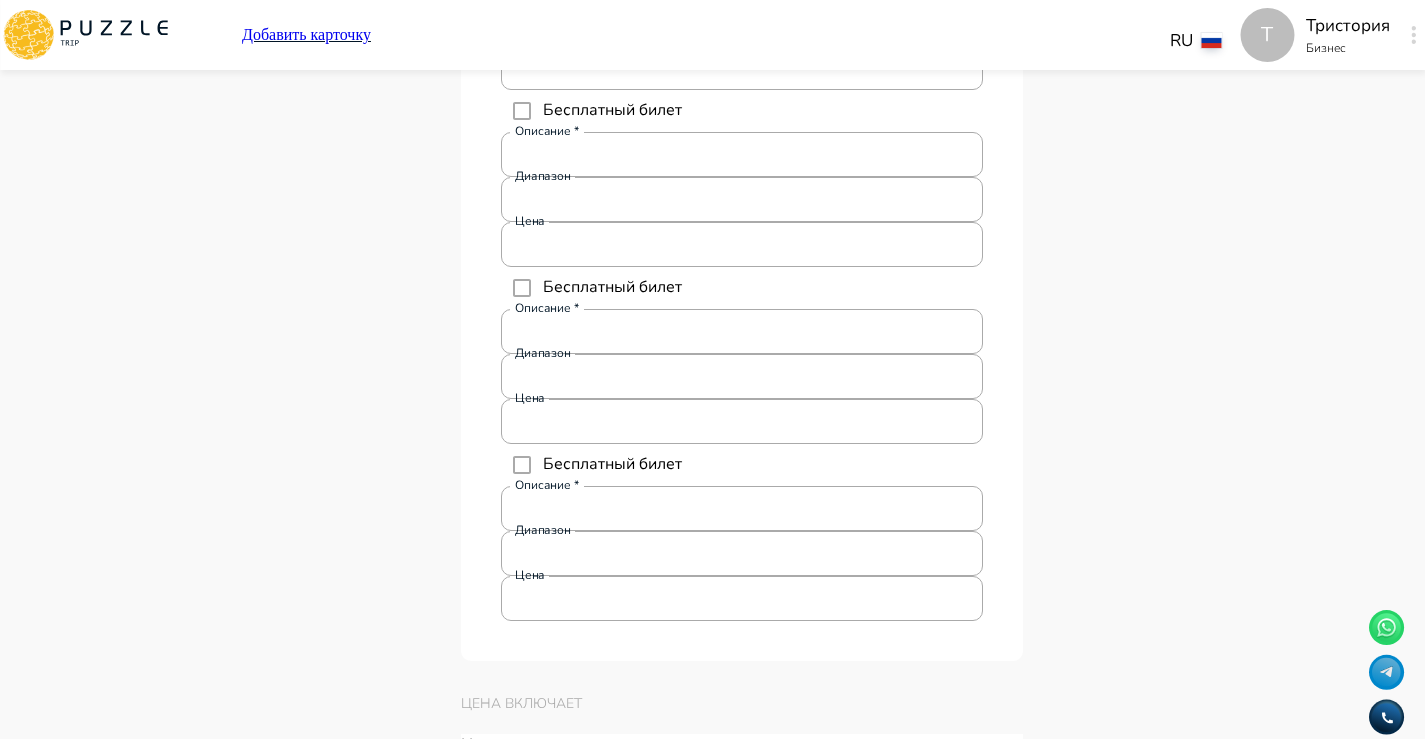 click on "Опубликовать" at bounding box center (1123, 1721) 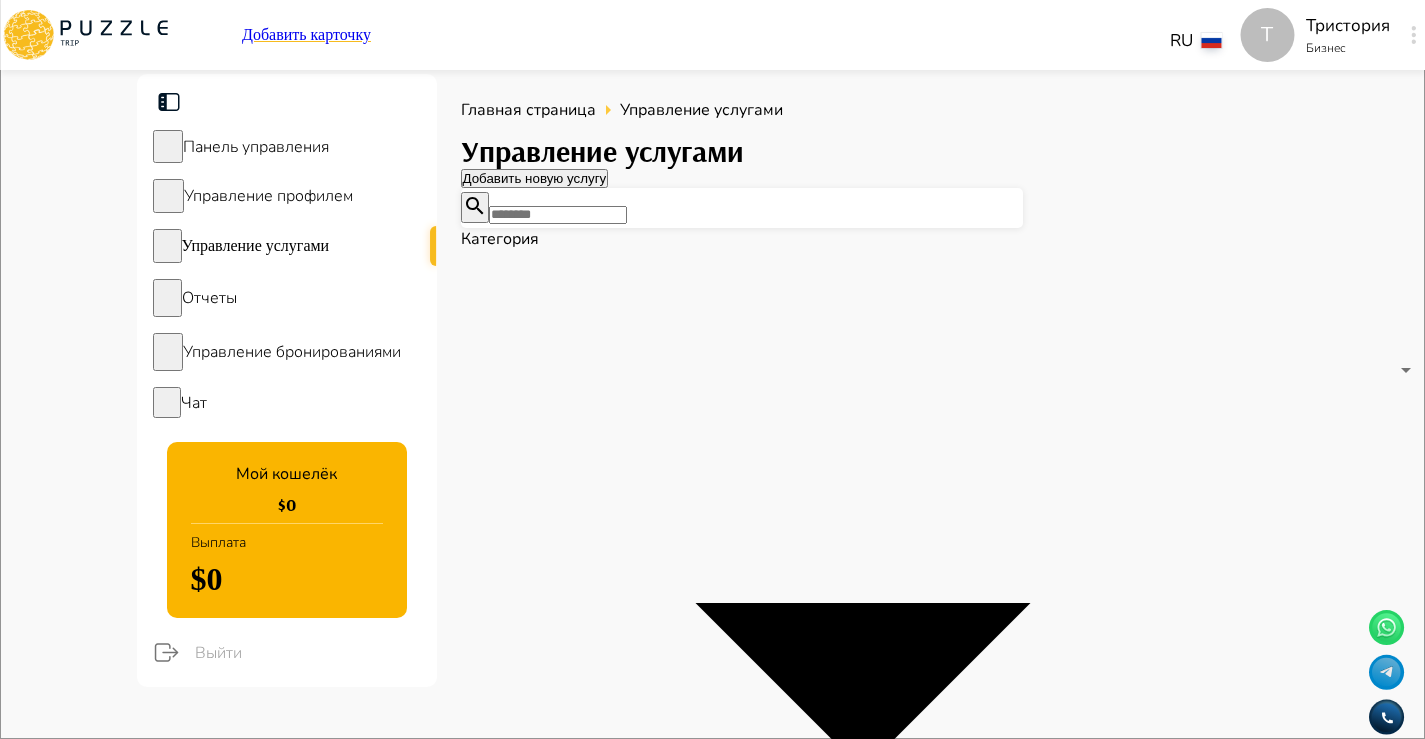 scroll, scrollTop: 0, scrollLeft: 293, axis: horizontal 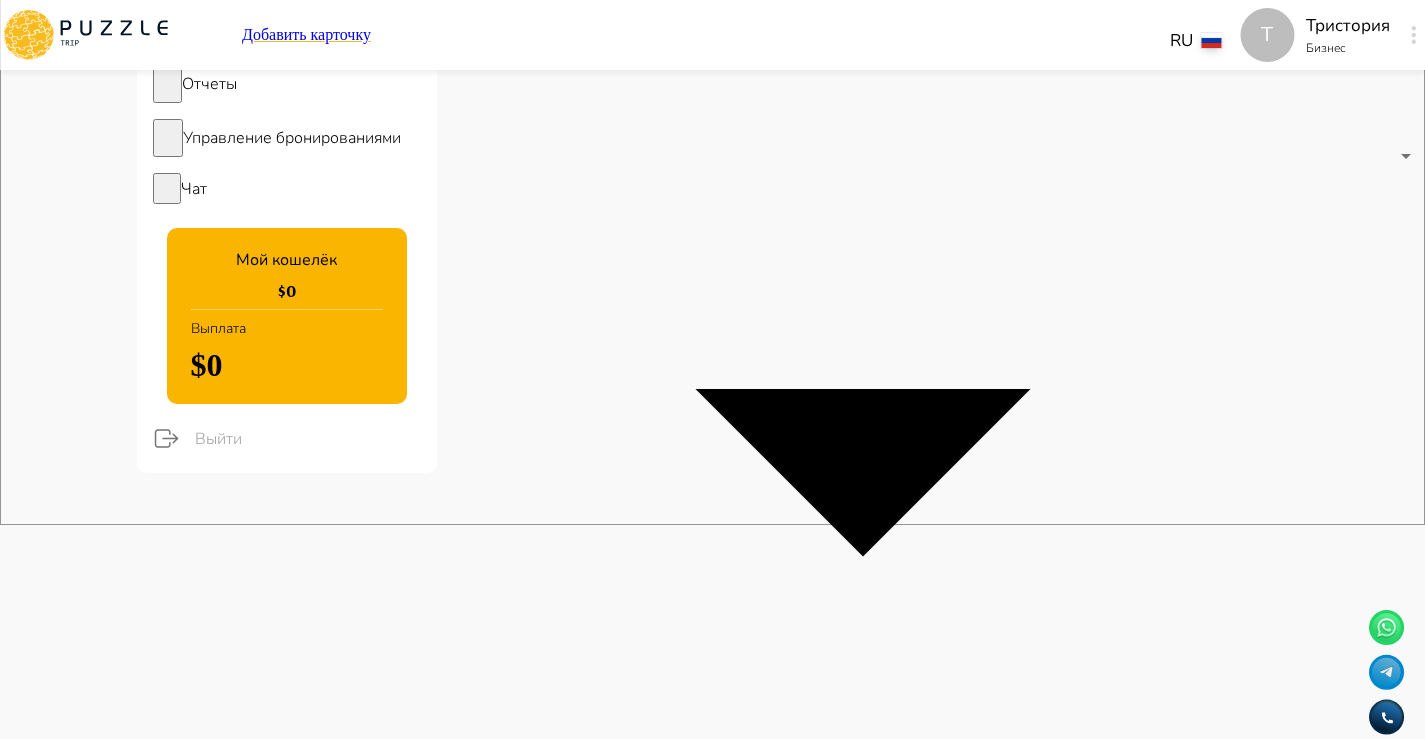 click on "Рабочее время" at bounding box center [1219, 1976] 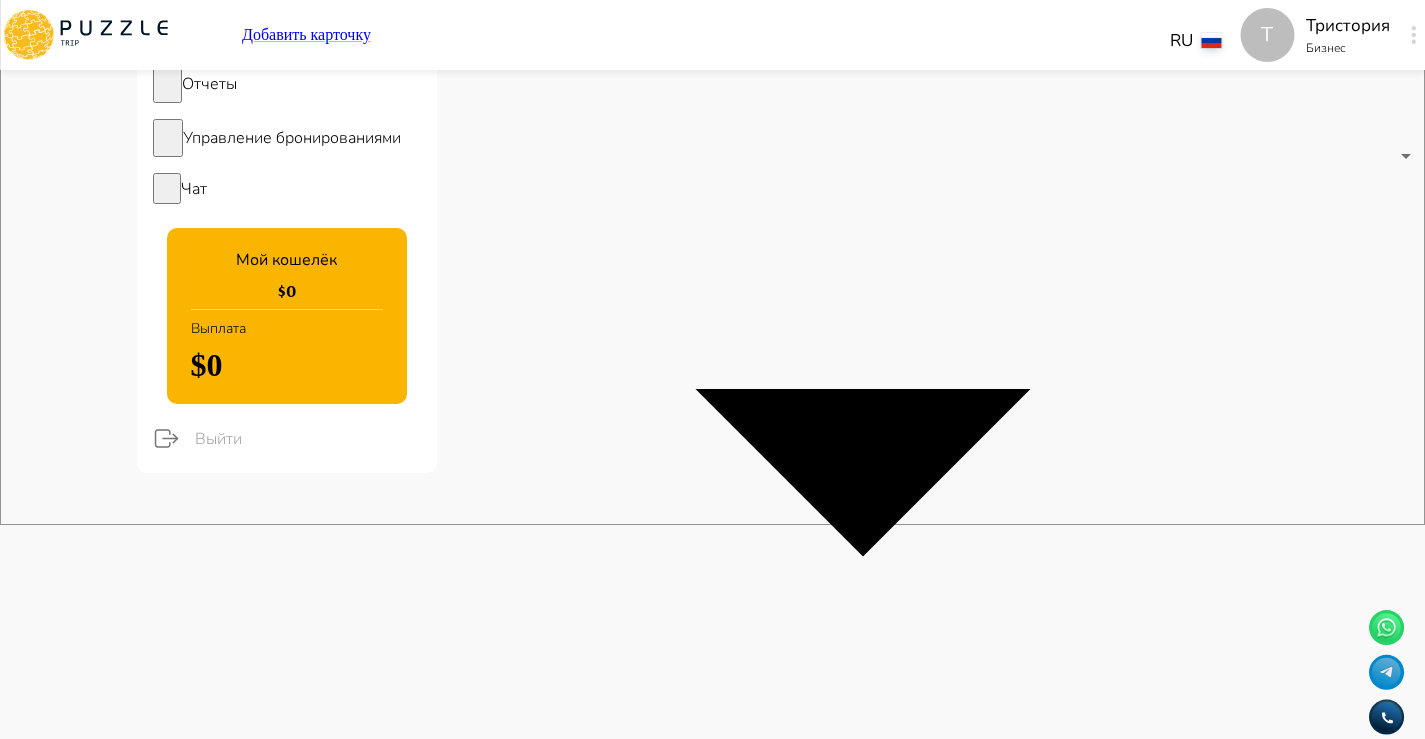 click on "Отмена" at bounding box center [105, 3421] 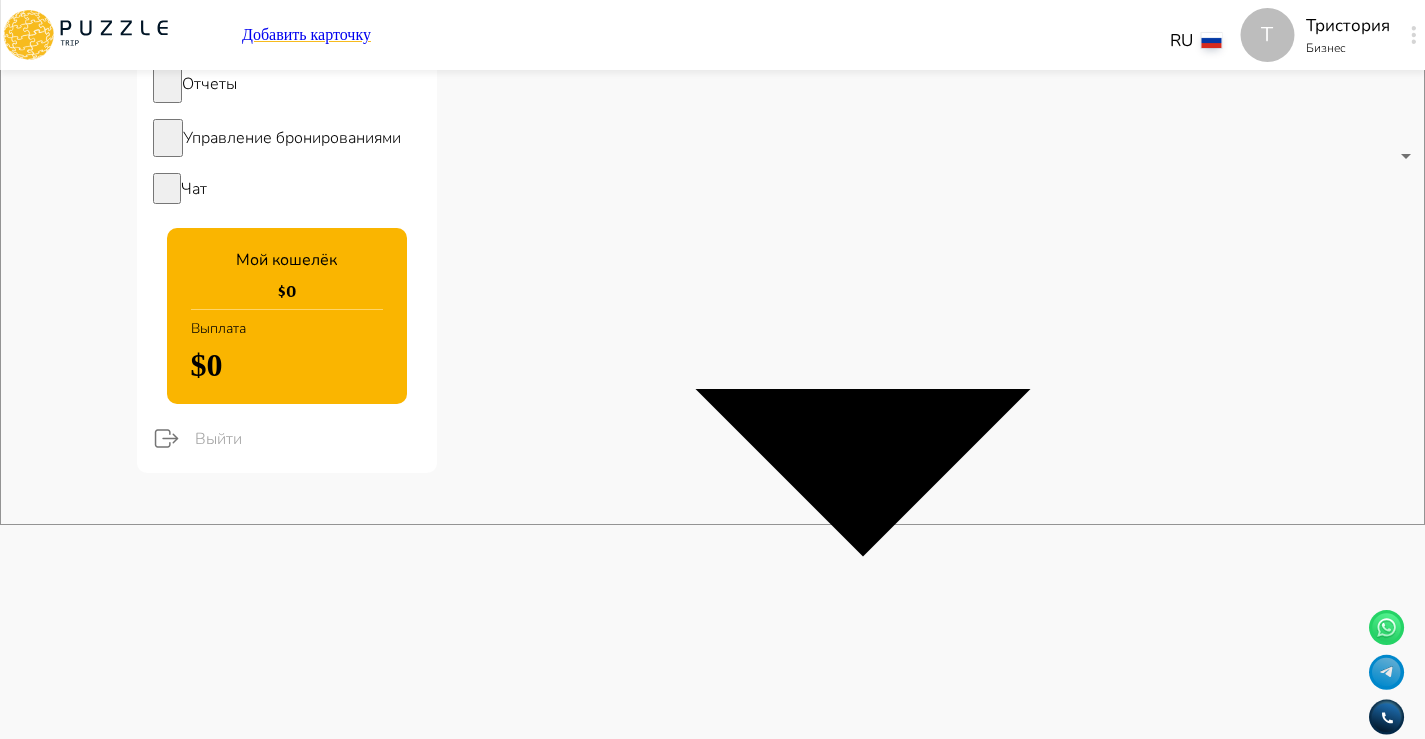 click on "Рабочее время" at bounding box center [1219, 1870] 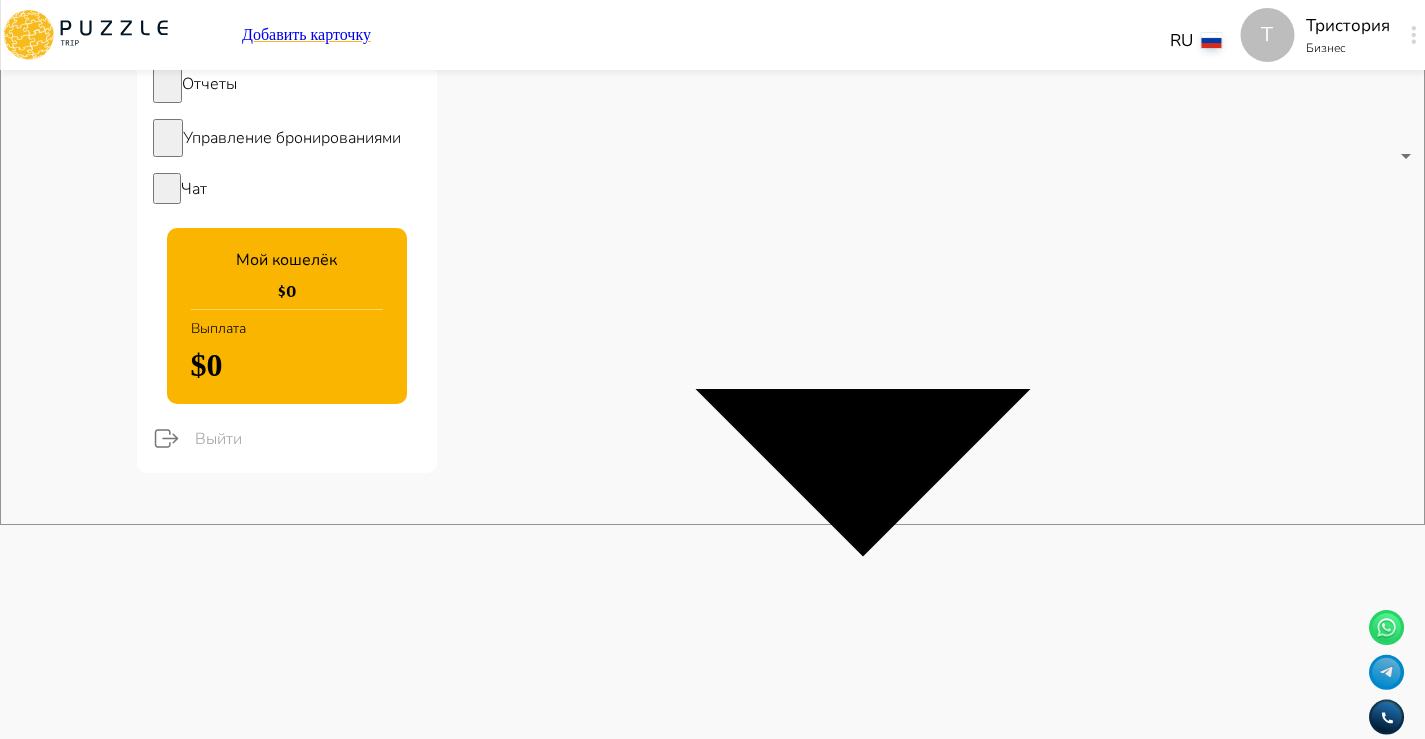 click on "Отмена" at bounding box center [105, 3421] 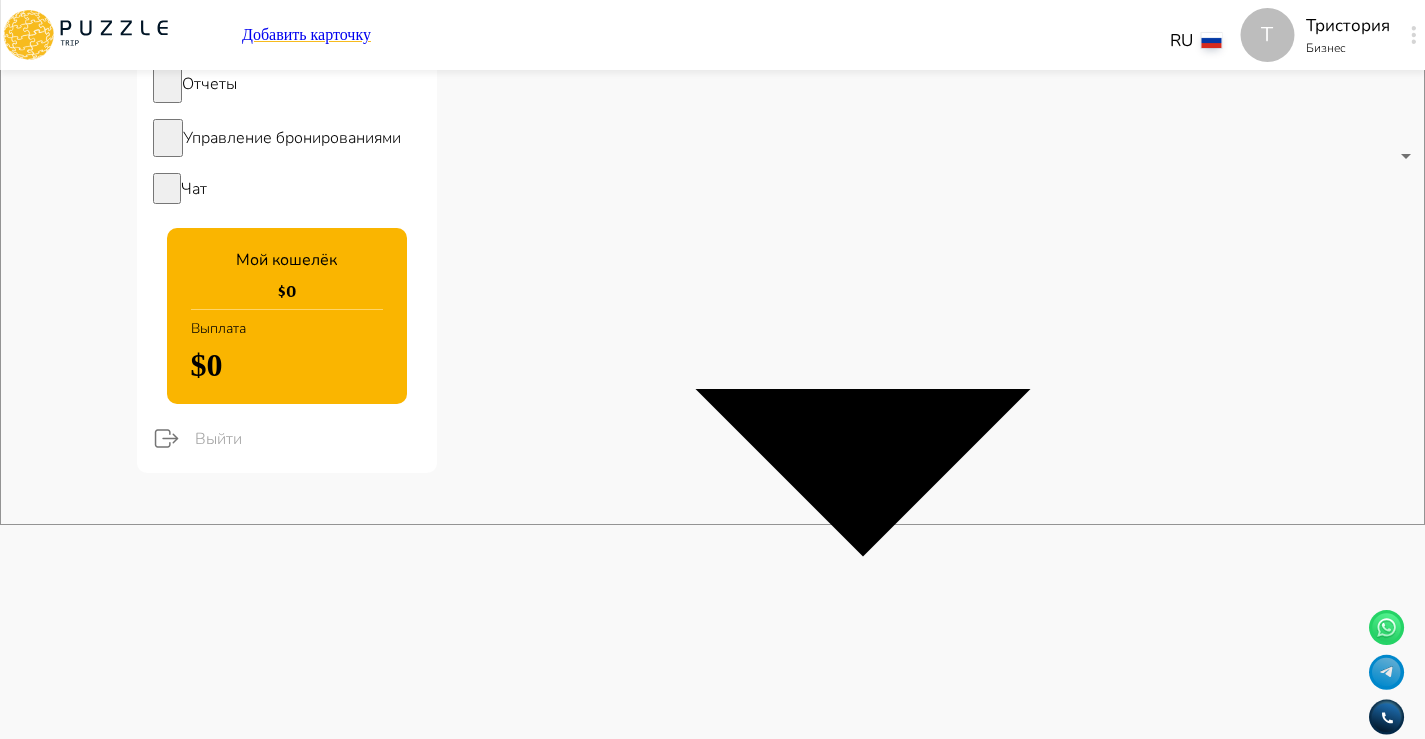 click on "[BRAND_NAME], [STREET], [CITY], [REGION], [COUNTRY]" at bounding box center [919, 1870] 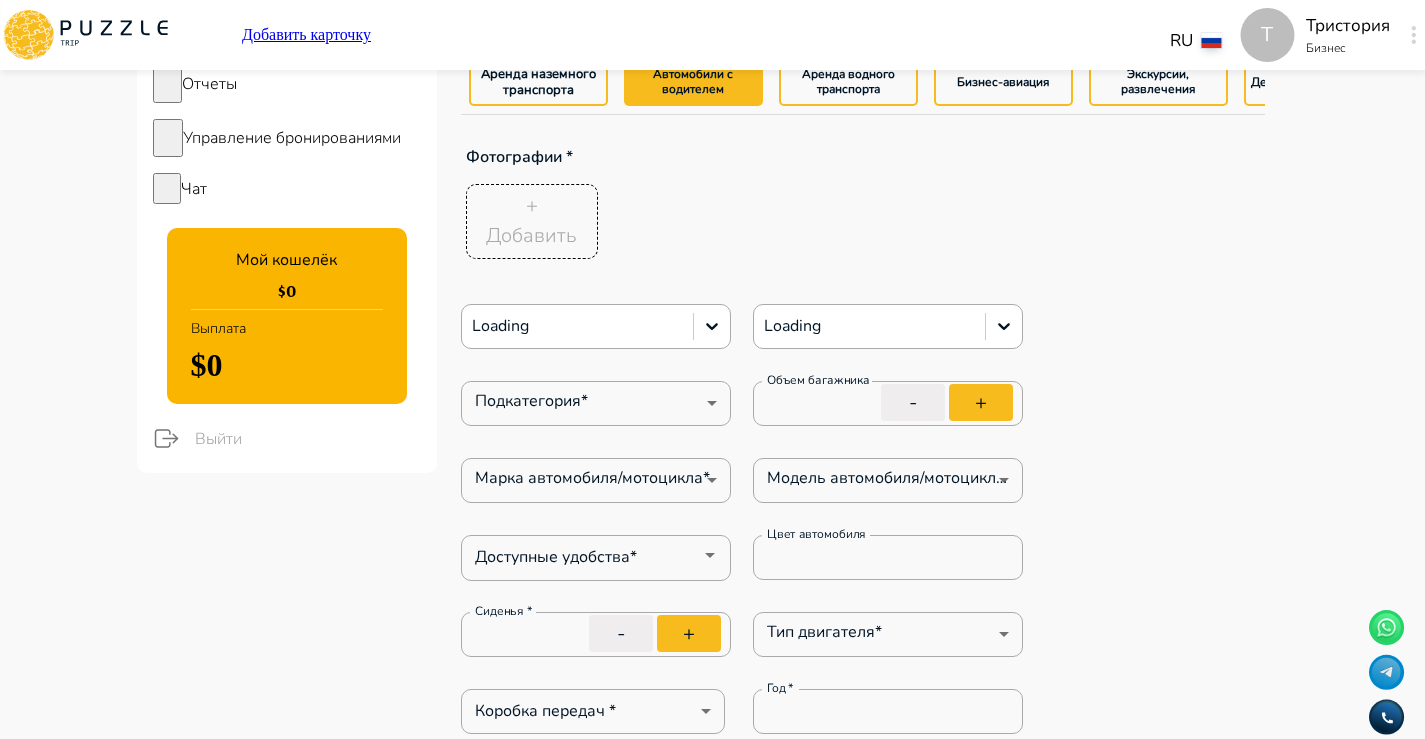 scroll, scrollTop: 0, scrollLeft: 0, axis: both 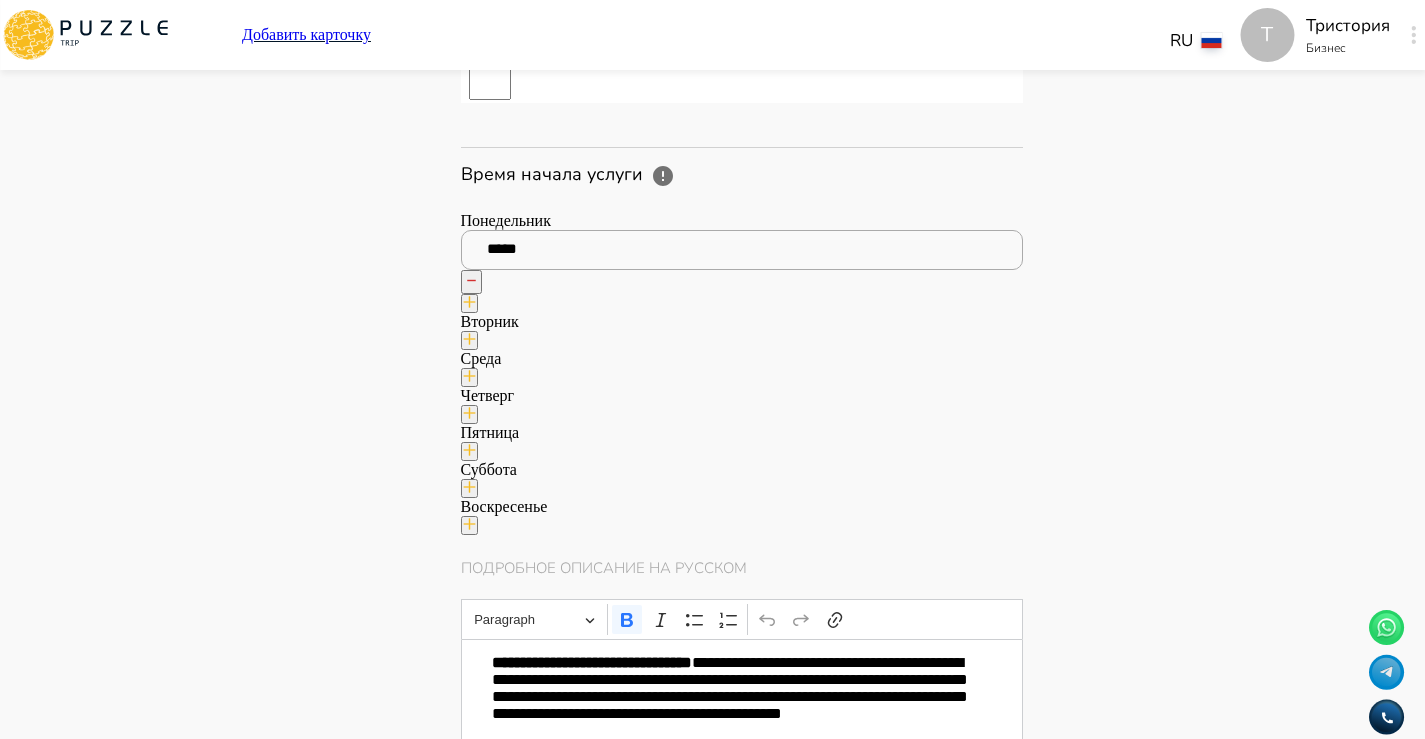 click at bounding box center [469, 303] 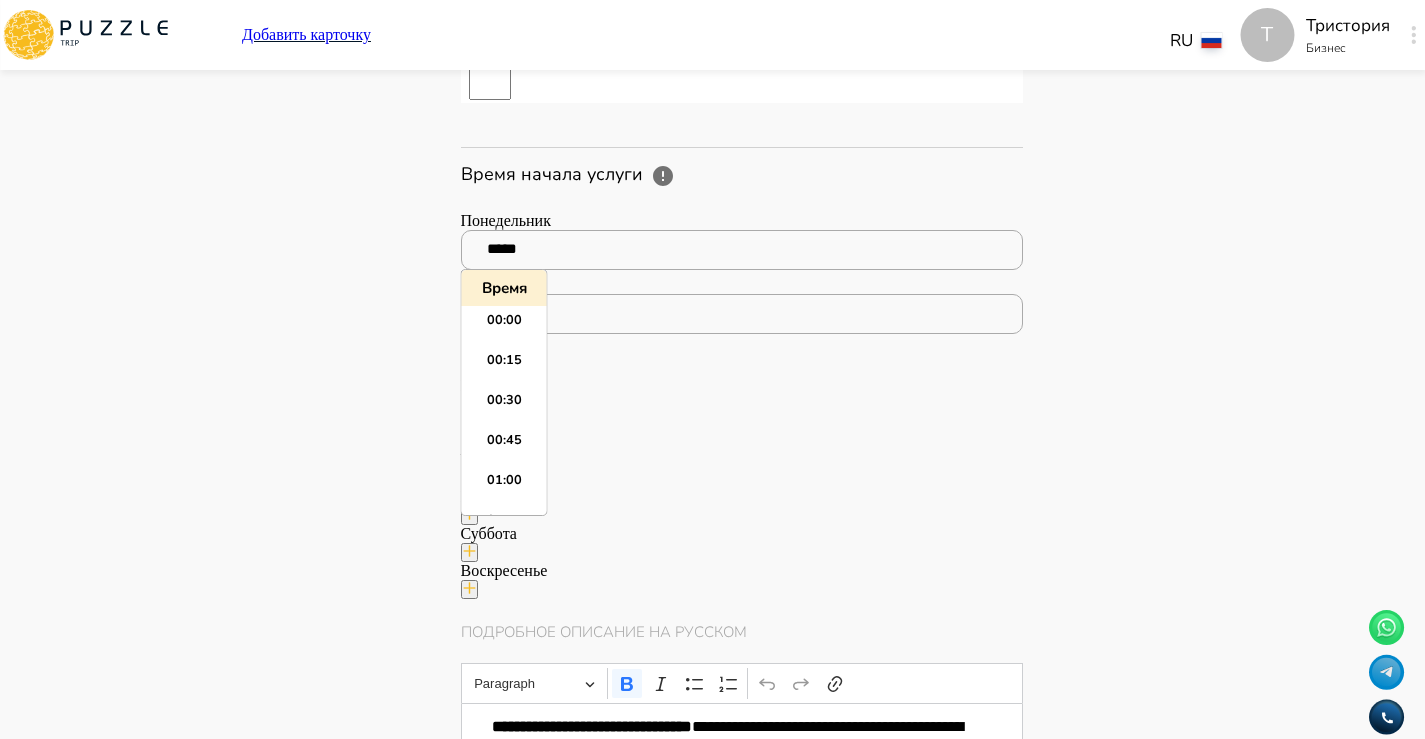 click at bounding box center [742, 314] 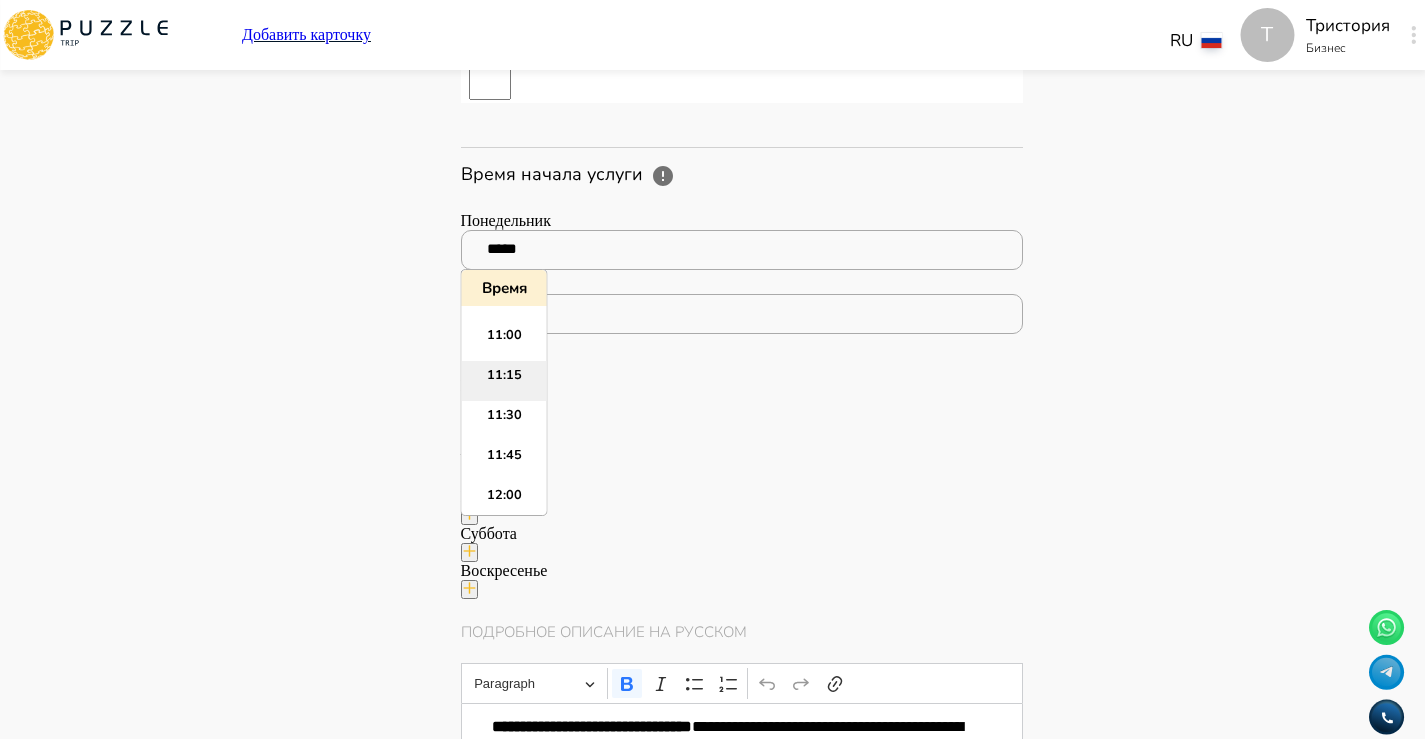 scroll, scrollTop: 1742, scrollLeft: 0, axis: vertical 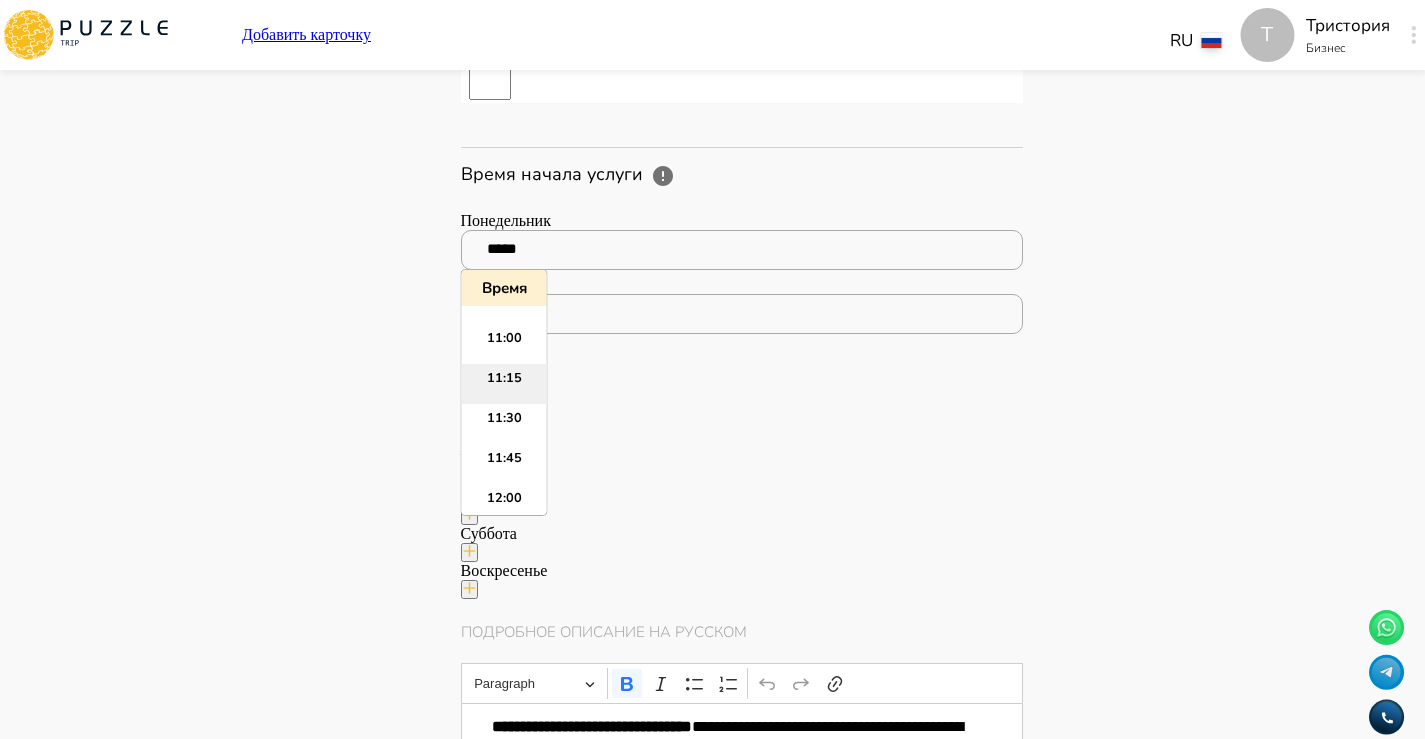 click on "11:00" at bounding box center [504, 344] 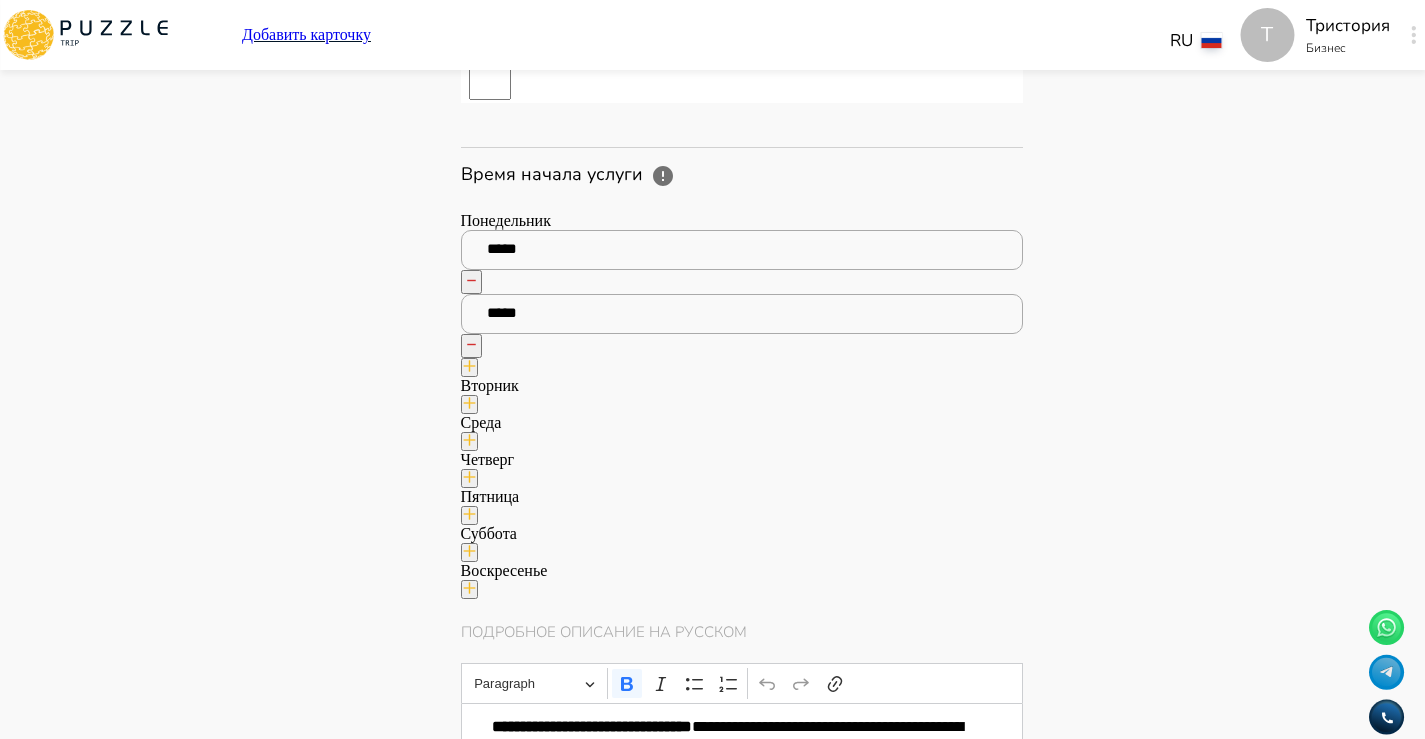 click on "Понедельник ***** Selected time: 11:00 ***** Вторник Среда Четверг Пятница Суббота Воскресенье" at bounding box center (742, 405) 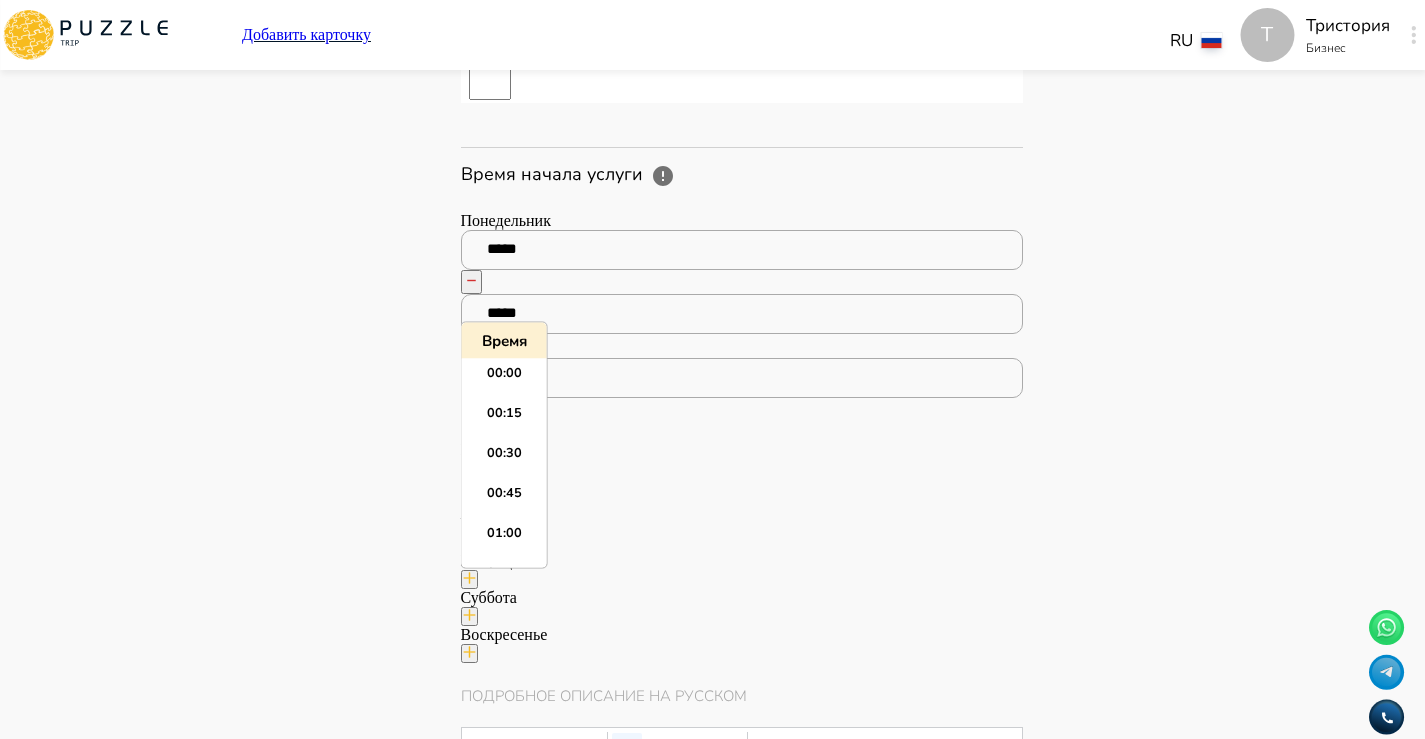 click at bounding box center (742, 378) 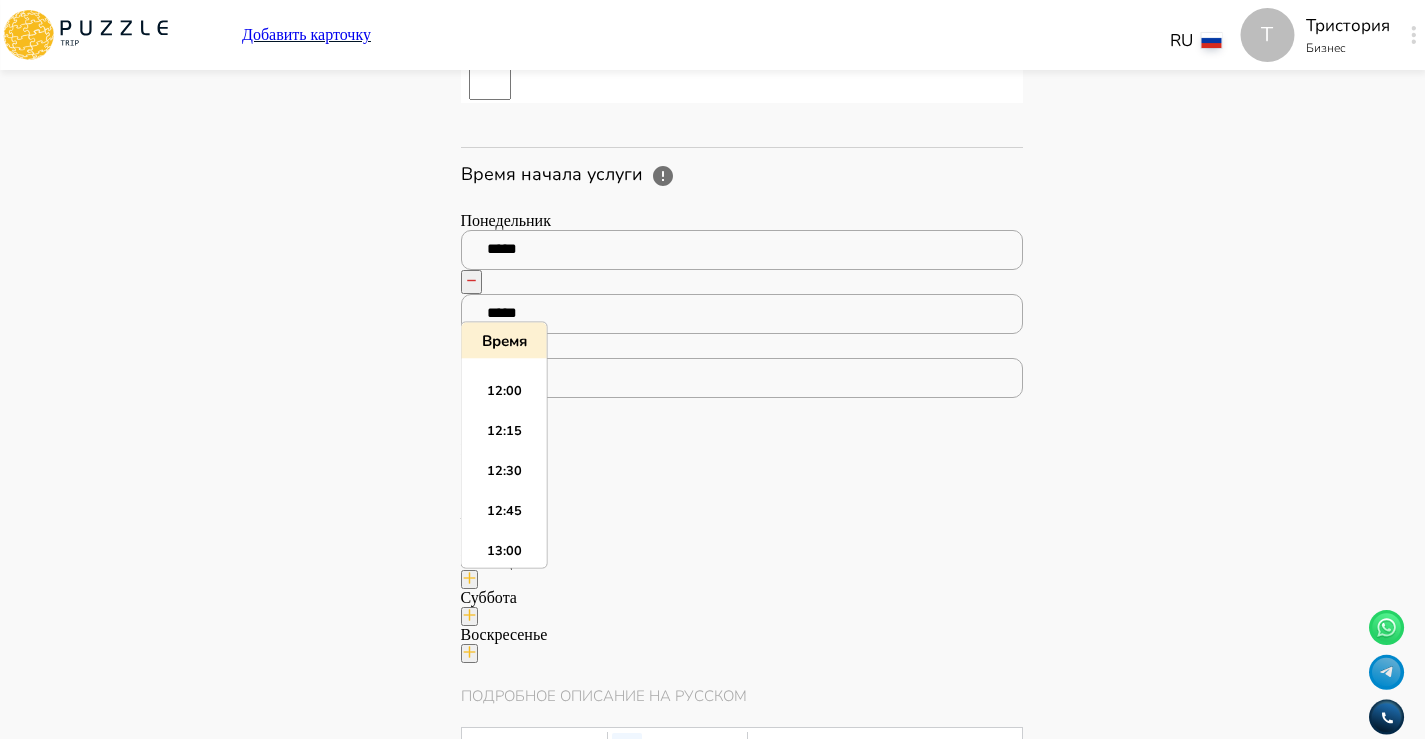 scroll, scrollTop: 1900, scrollLeft: 0, axis: vertical 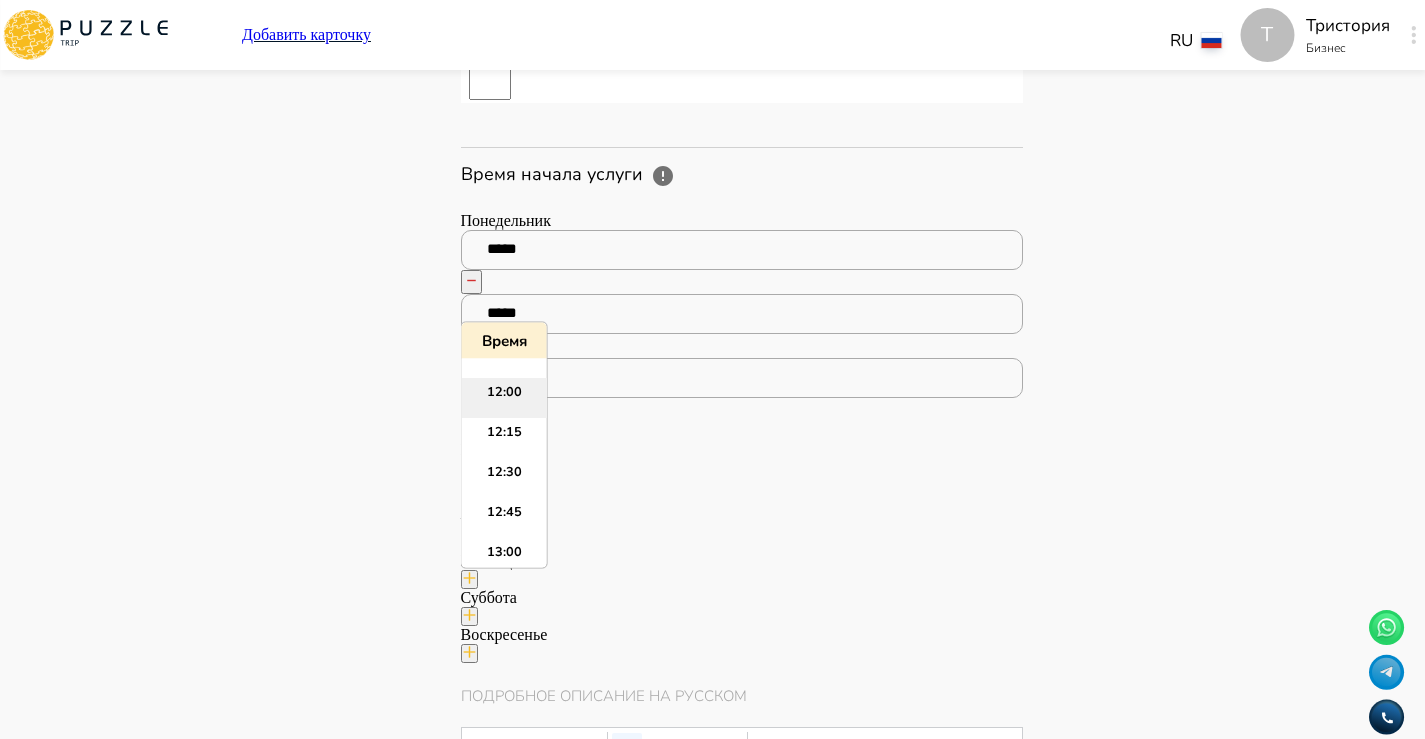 click on "12:00" at bounding box center [504, 399] 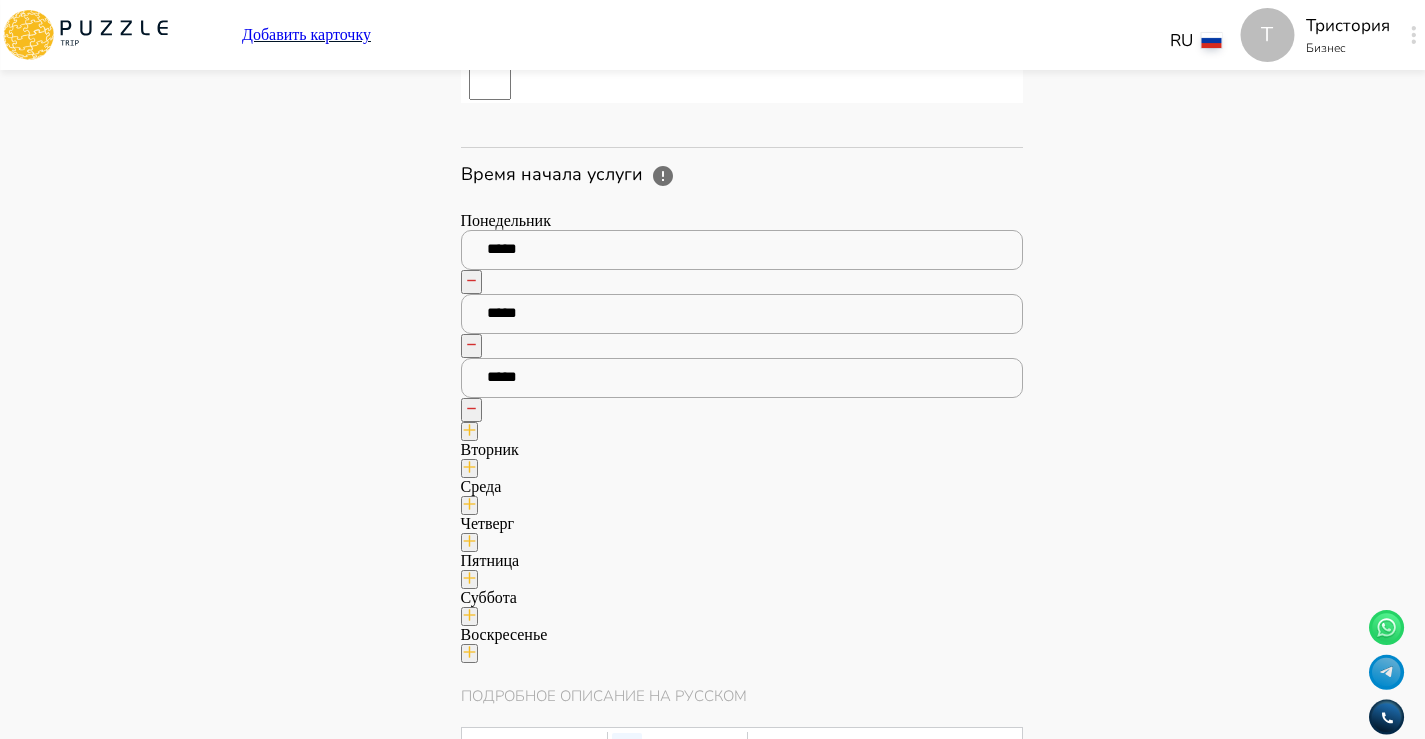 click at bounding box center (469, 431) 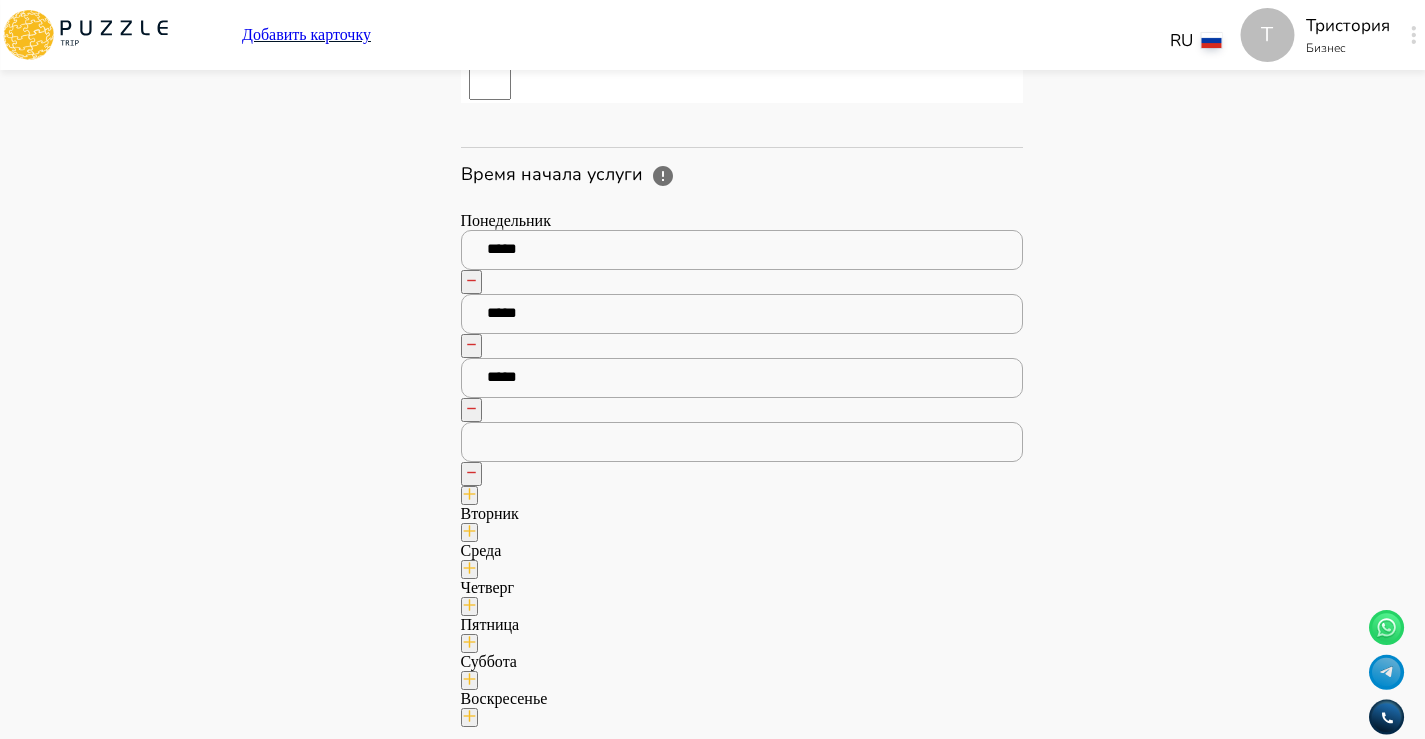 click at bounding box center [742, 442] 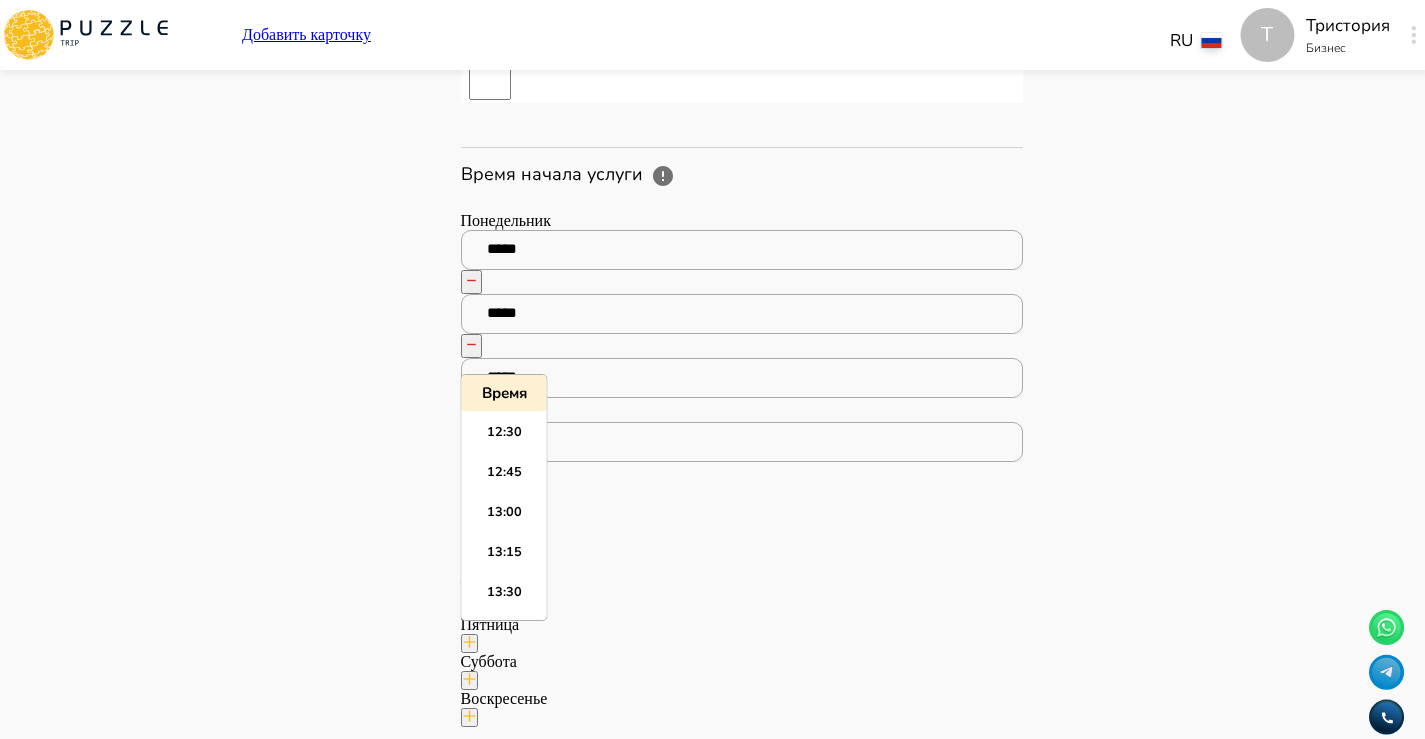 scroll, scrollTop: 1992, scrollLeft: 0, axis: vertical 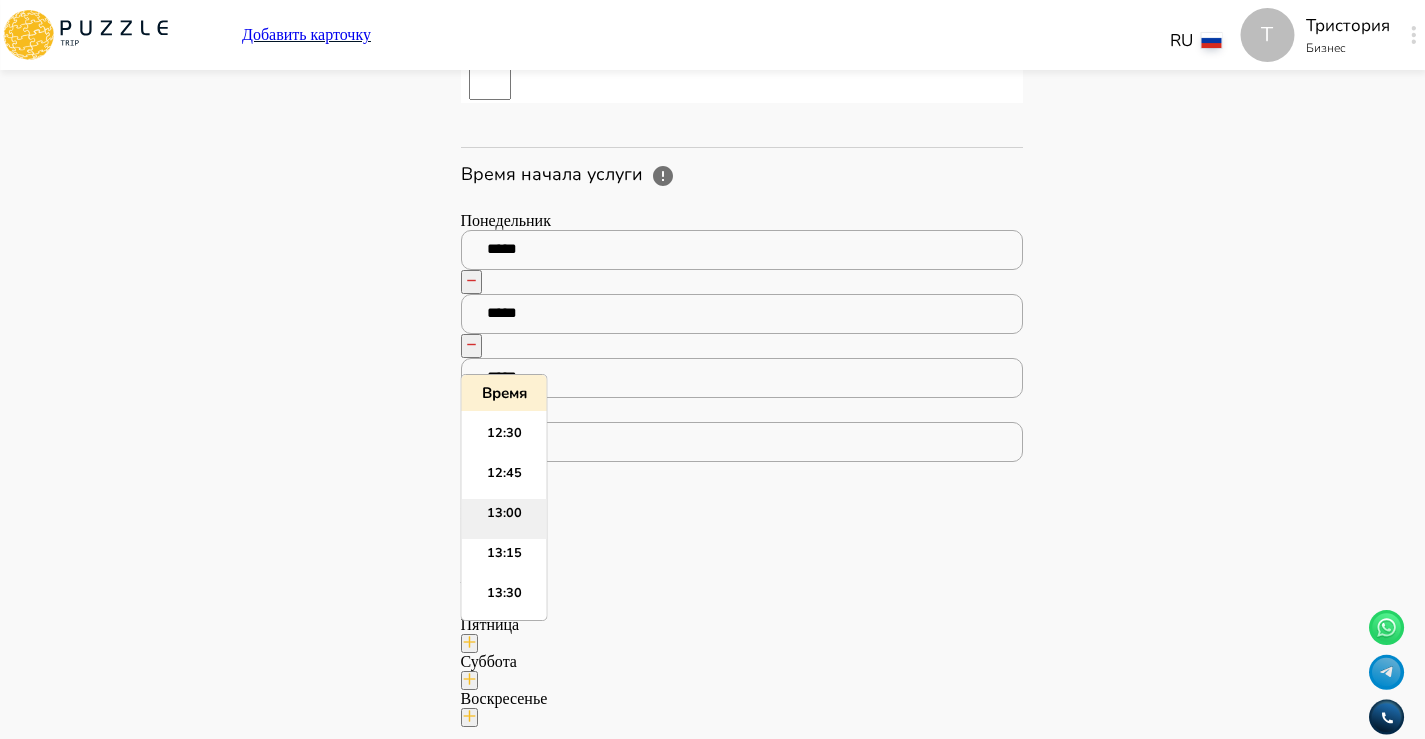 click on "13:00" at bounding box center [504, 519] 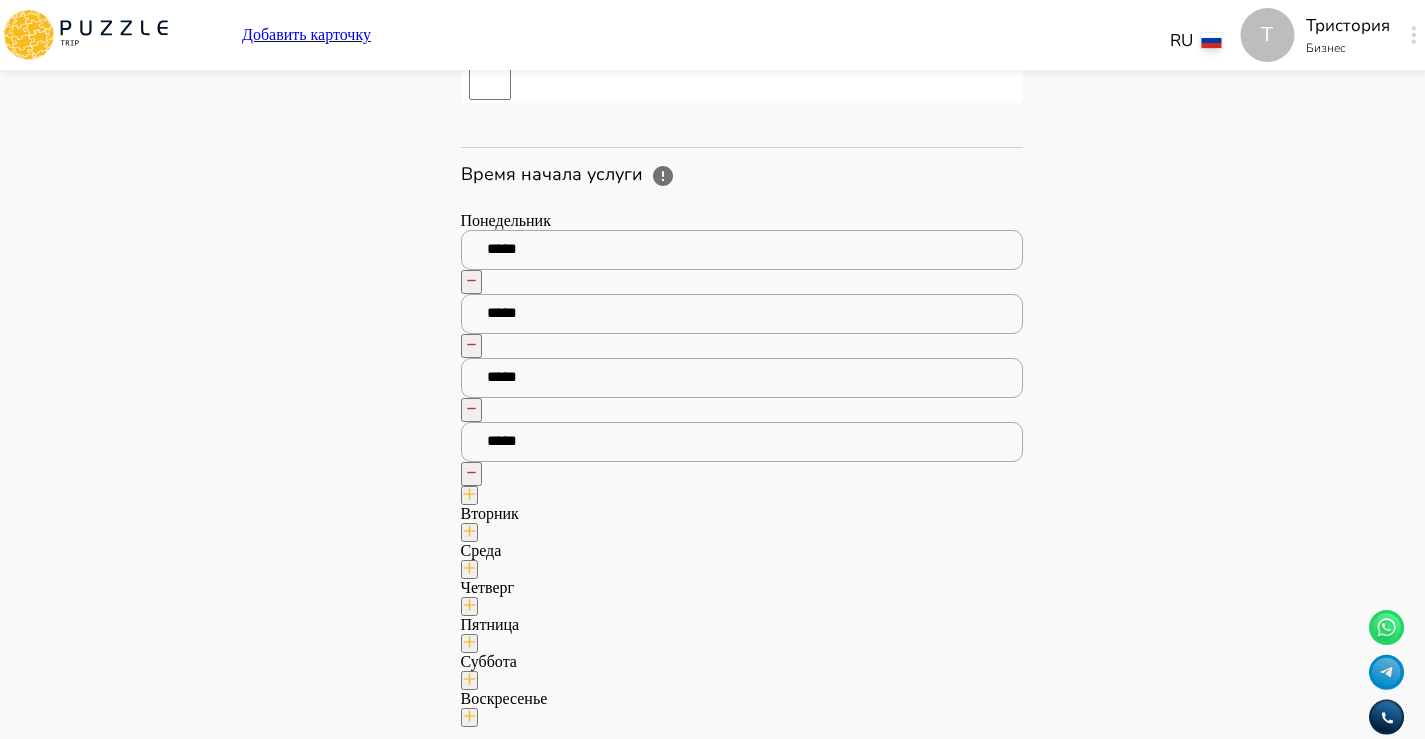click at bounding box center [469, 495] 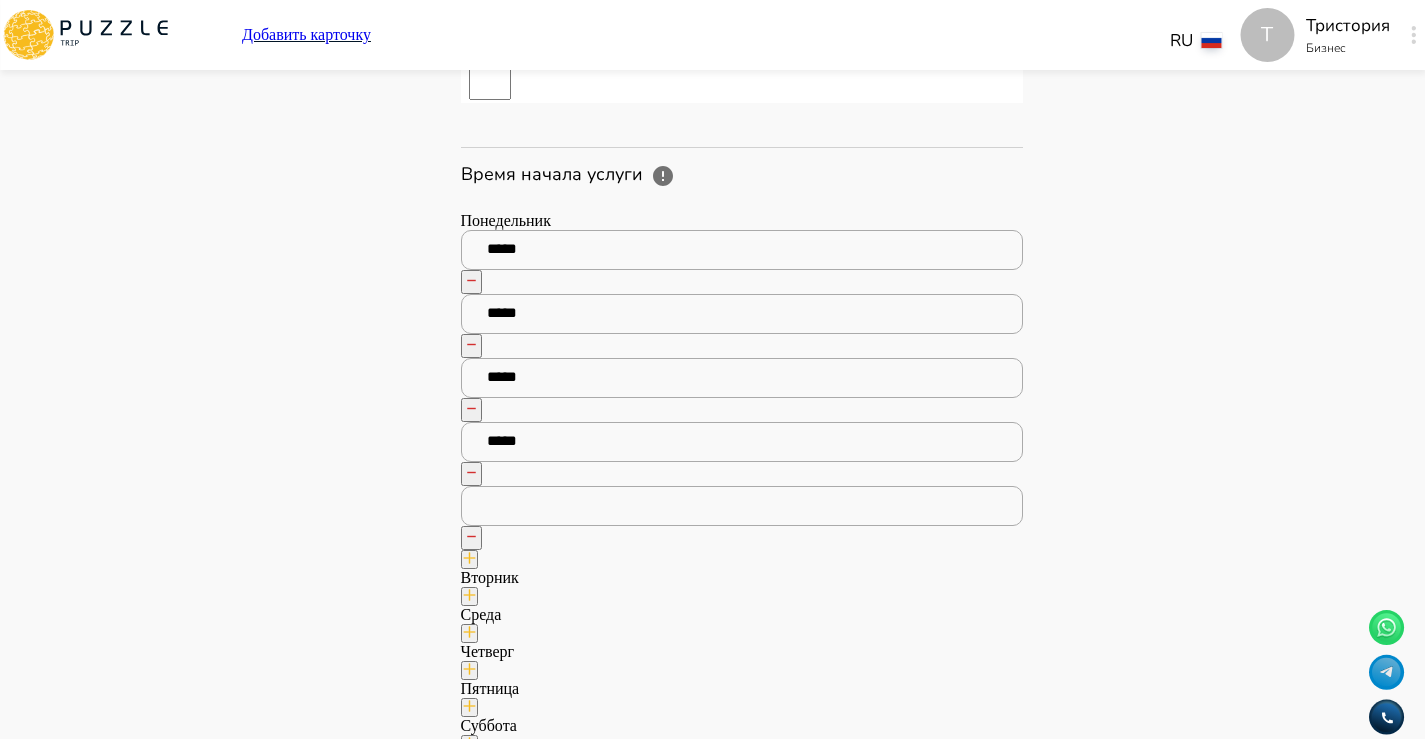 click at bounding box center [742, 506] 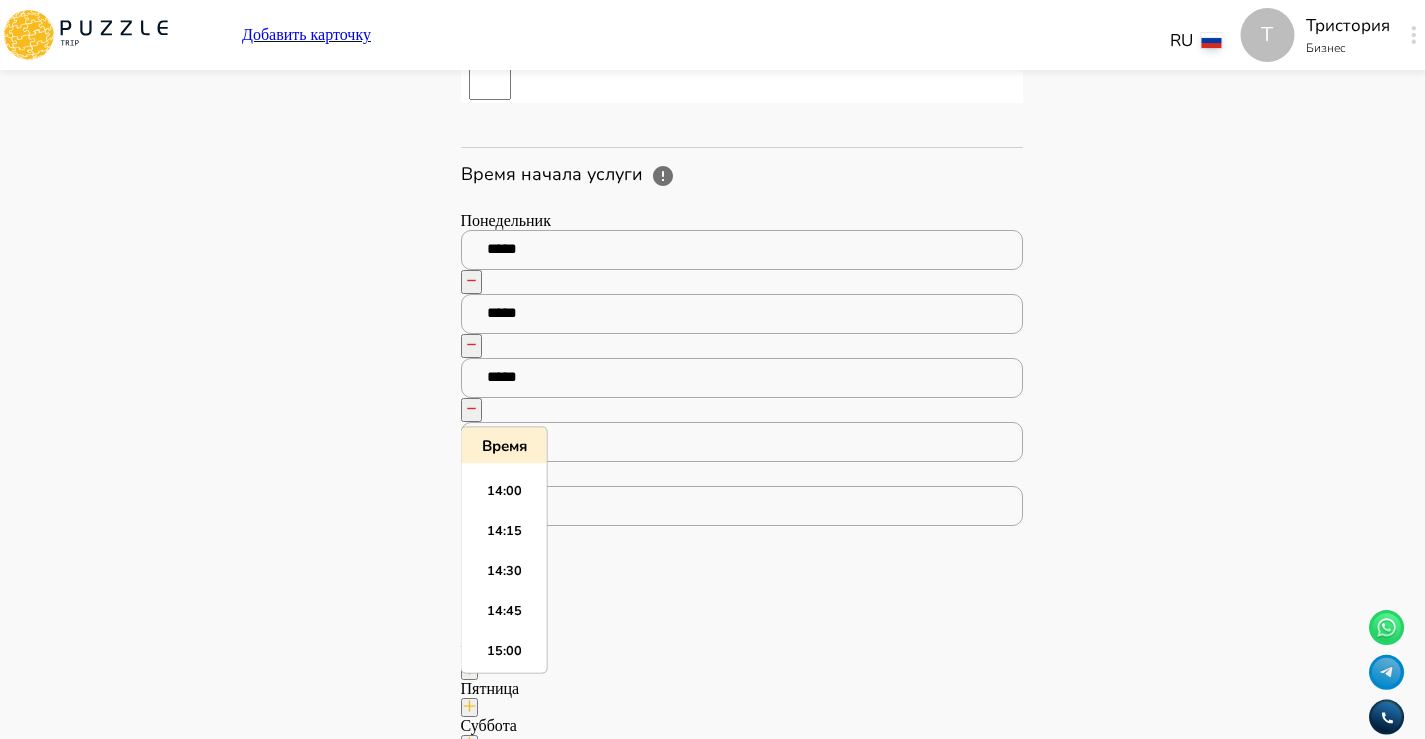 scroll, scrollTop: 2220, scrollLeft: 0, axis: vertical 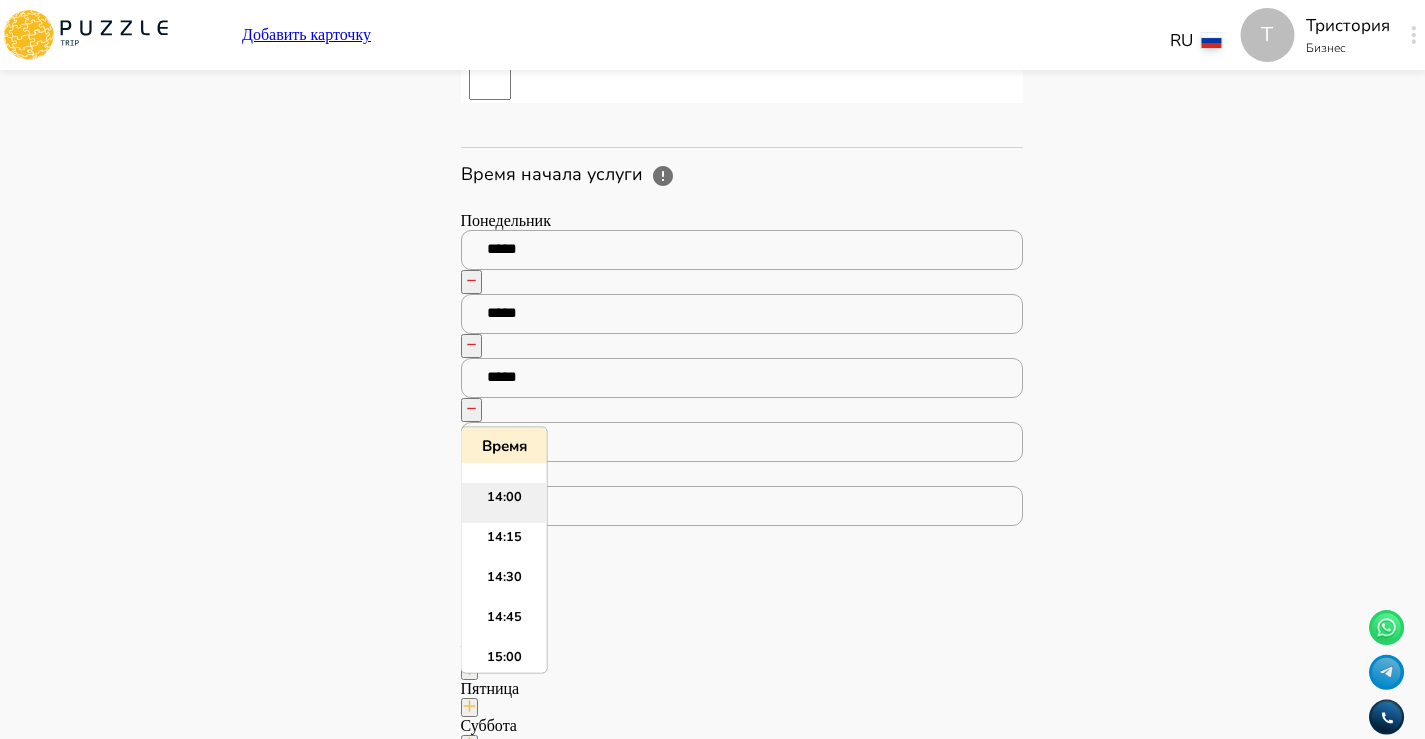 click on "14:00" at bounding box center [504, 504] 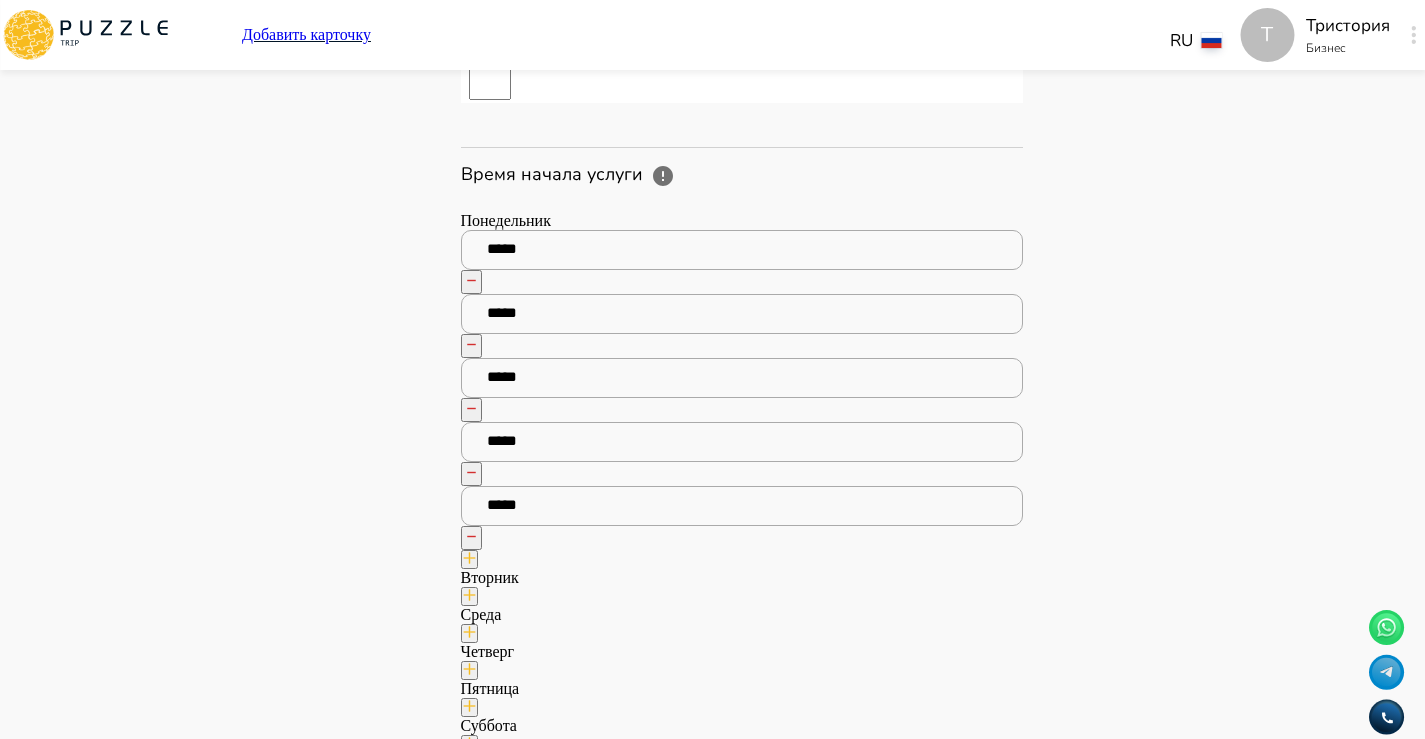 click on "Панель управления Управление профилем Управление услугами Отчеты Управление бронированиями Чат Мой кошелёк $ 0 Выплата   $0 Выйти" at bounding box center [287, 3327] 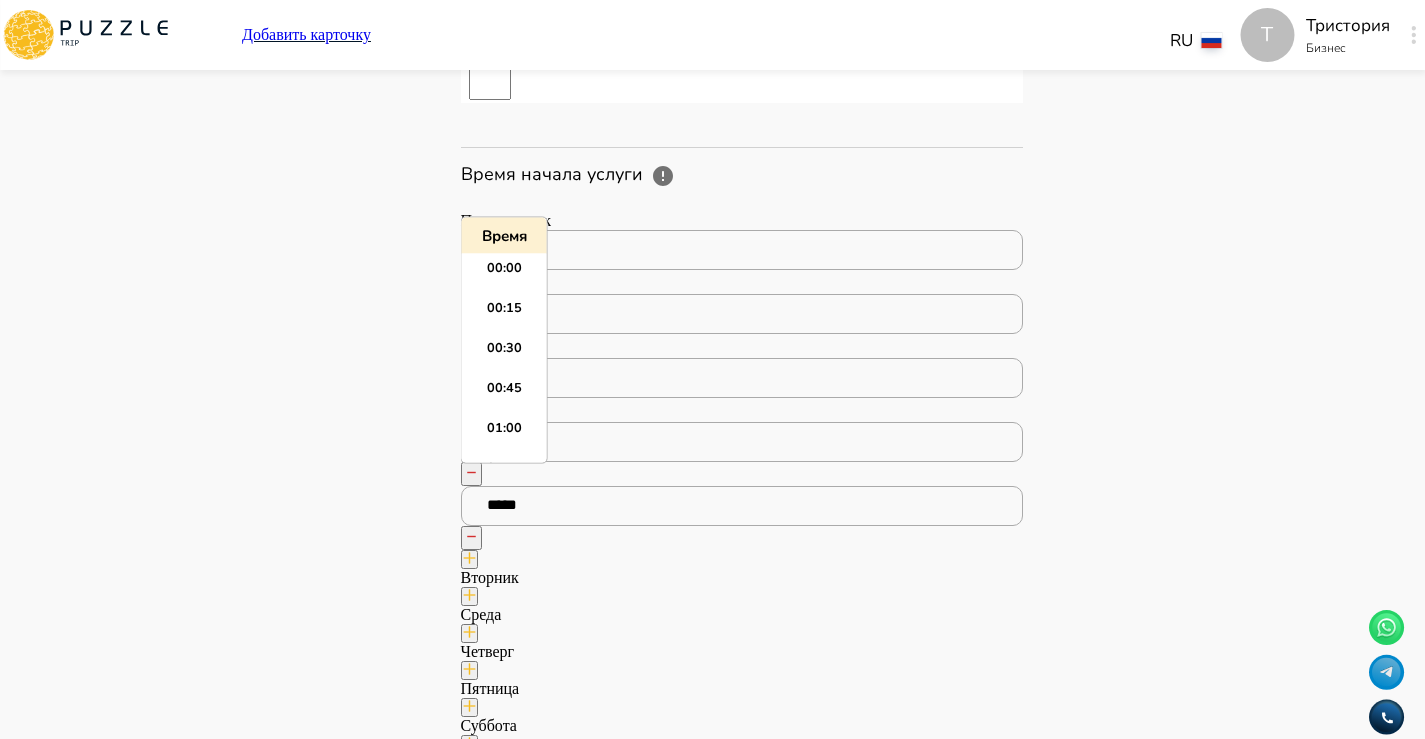 scroll, scrollTop: 1515, scrollLeft: 0, axis: vertical 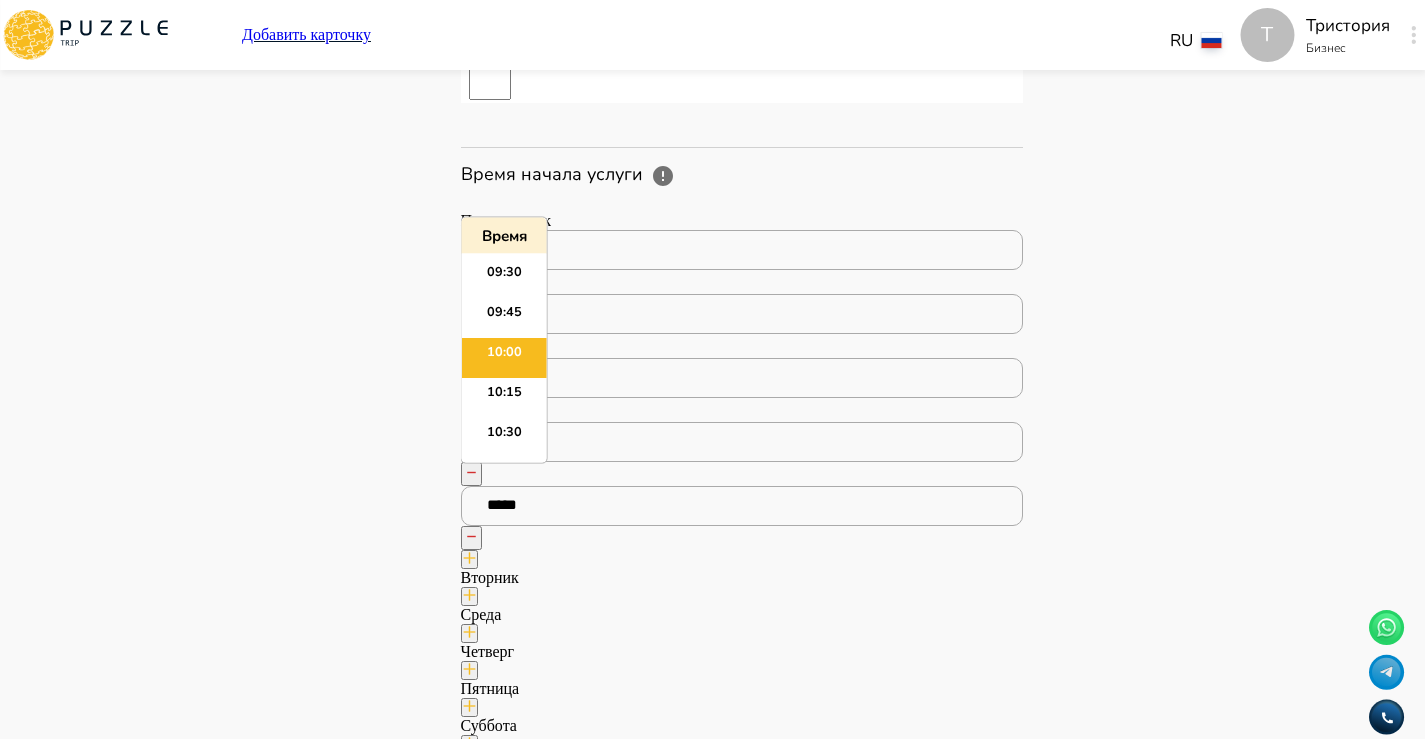 click on "*****" at bounding box center [742, 250] 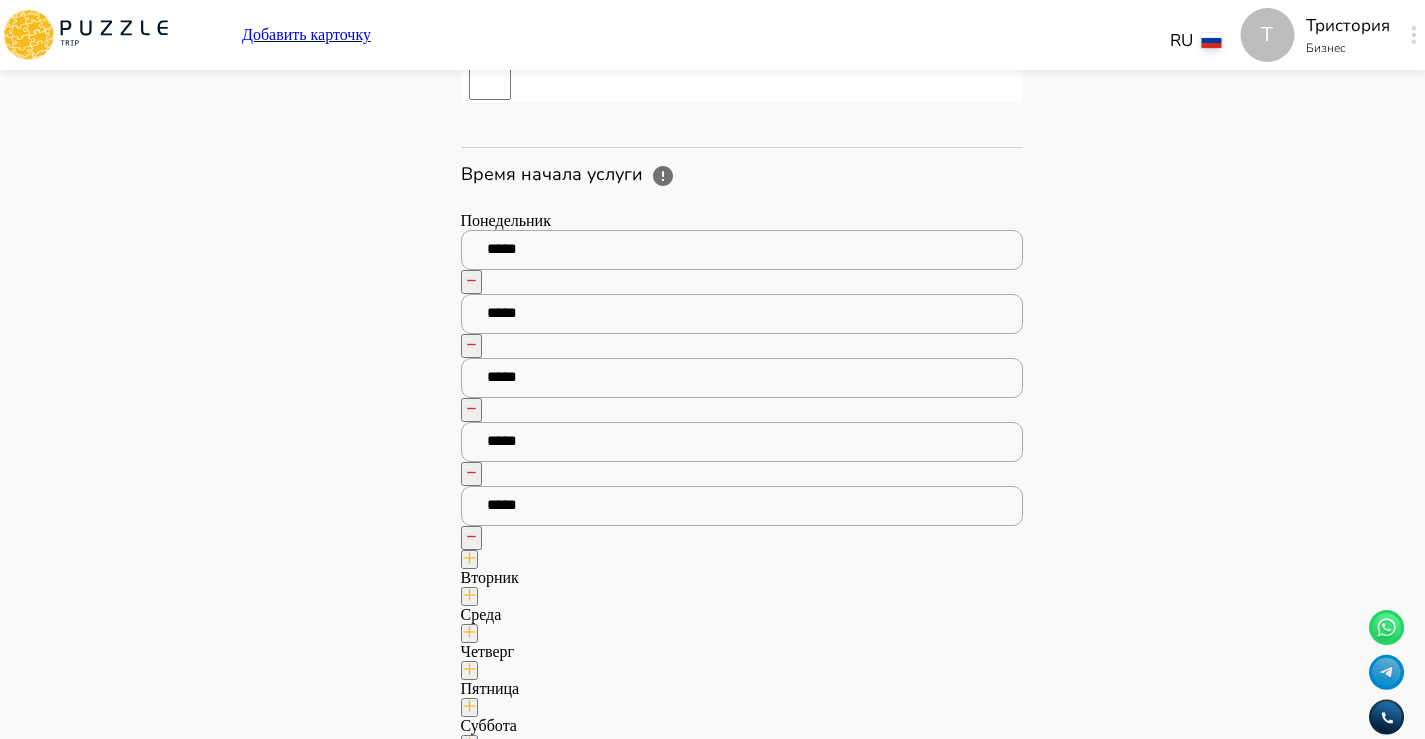 click at bounding box center [469, 596] 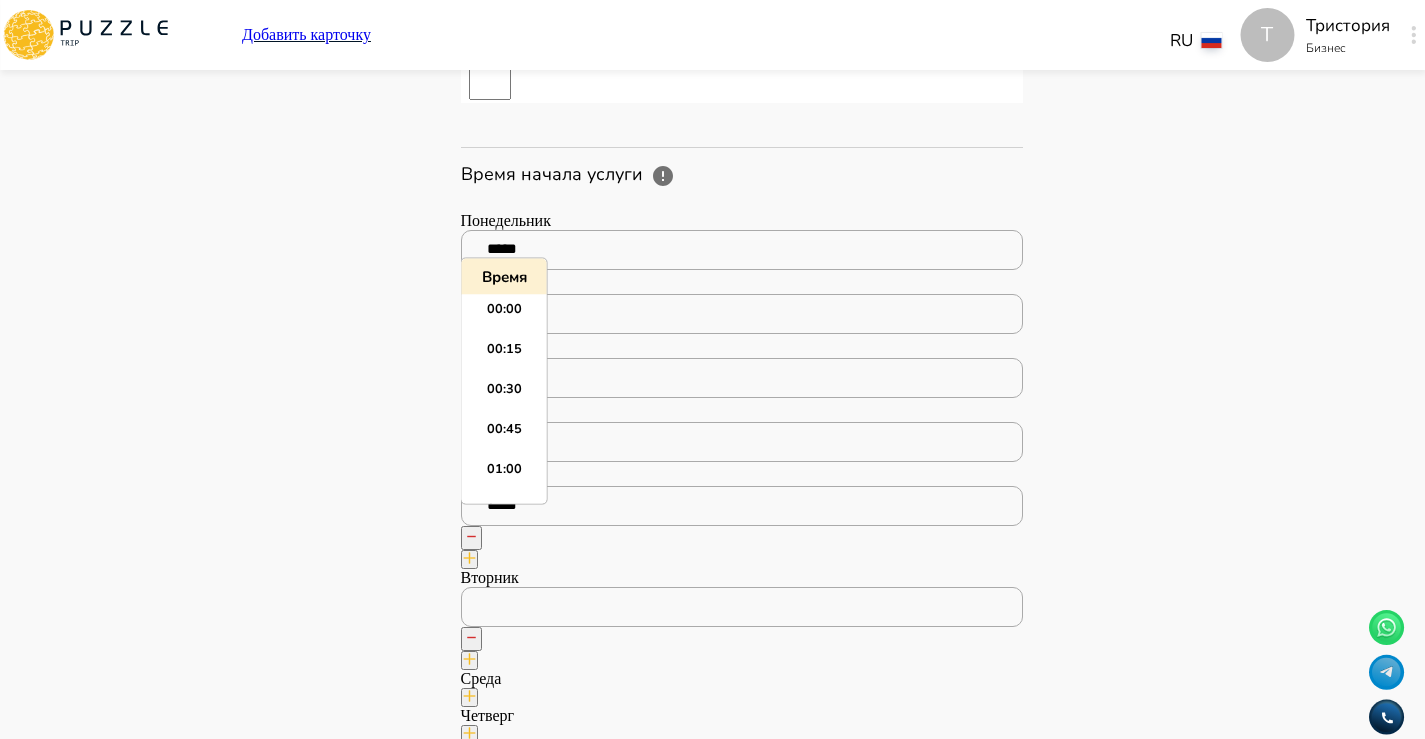 scroll, scrollTop: 2675, scrollLeft: 0, axis: vertical 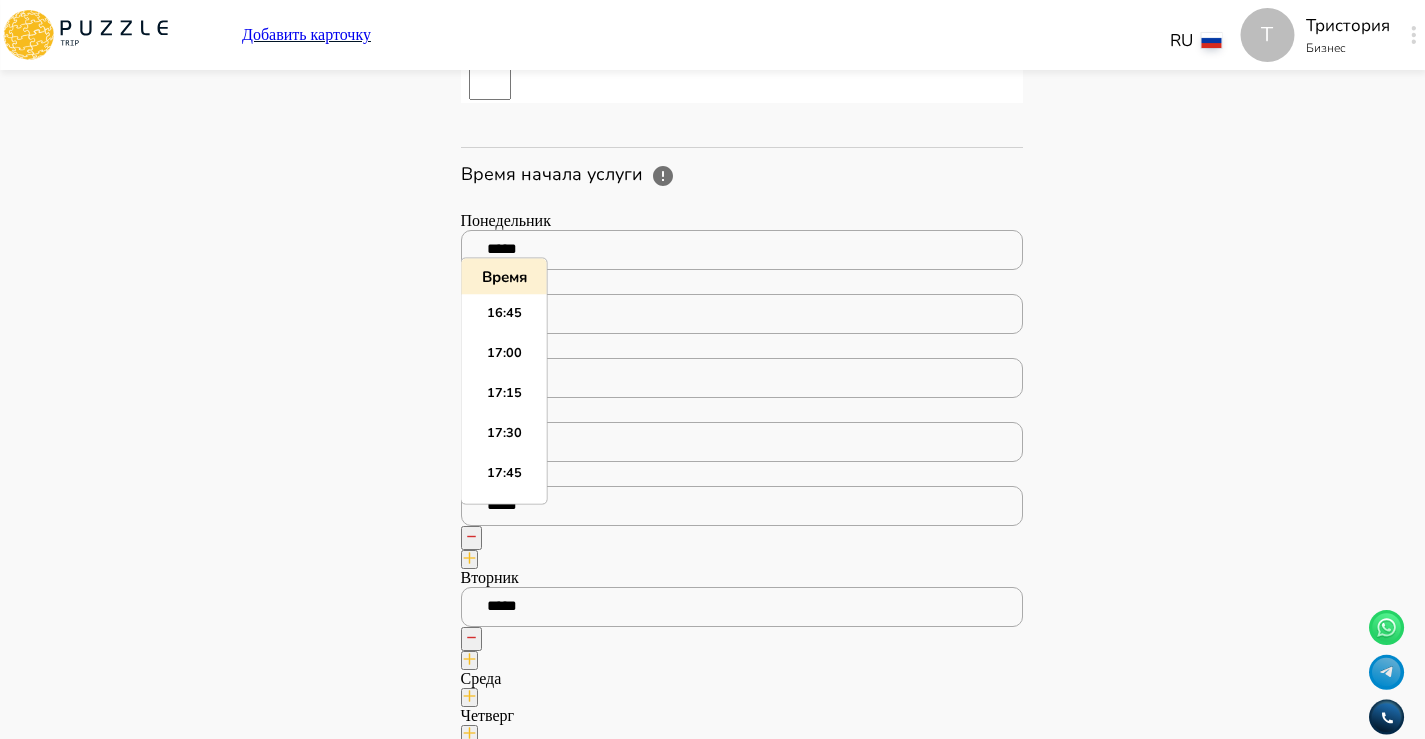 click on "Панель управления Управление профилем Управление услугами Отчеты Управление бронированиями Чат Мой кошелёк $ 0 Выплата   $0 Выйти" at bounding box center [287, 3359] 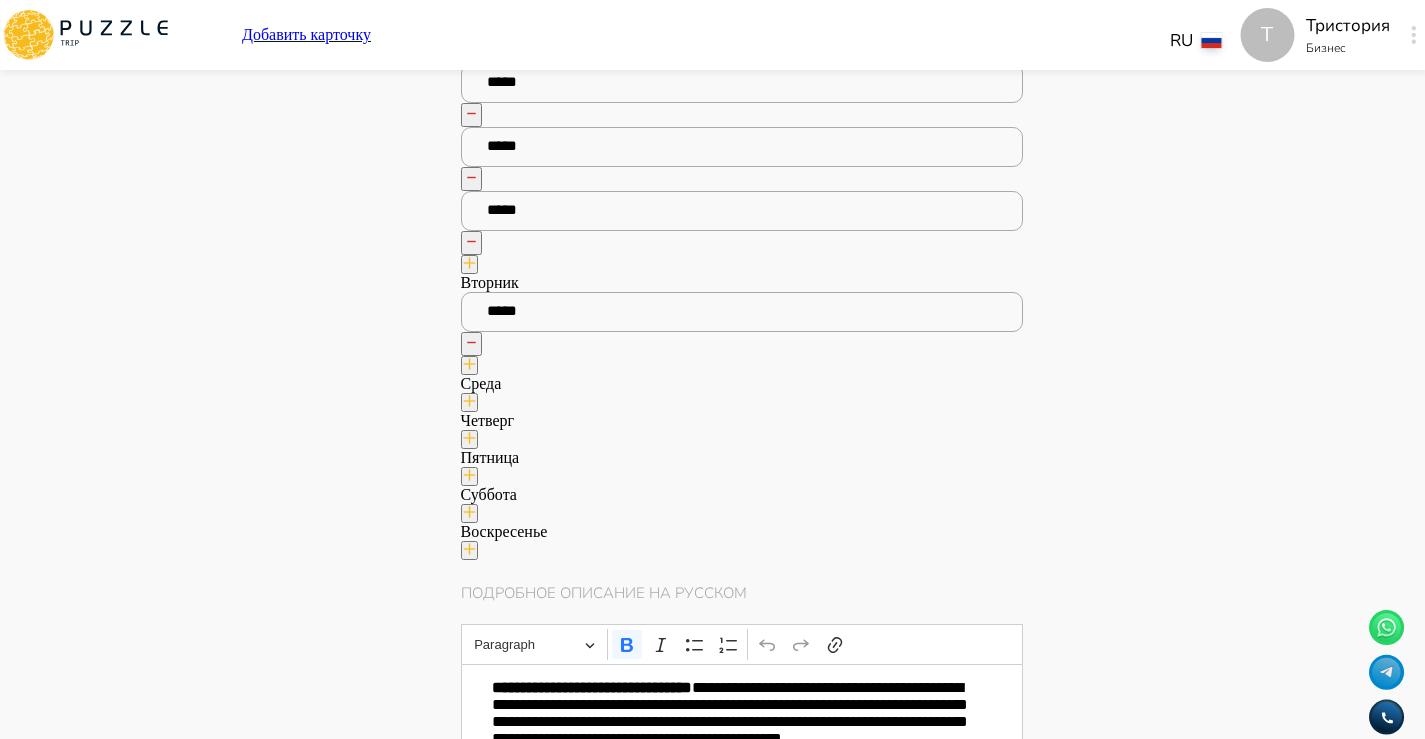 scroll, scrollTop: 1652, scrollLeft: 0, axis: vertical 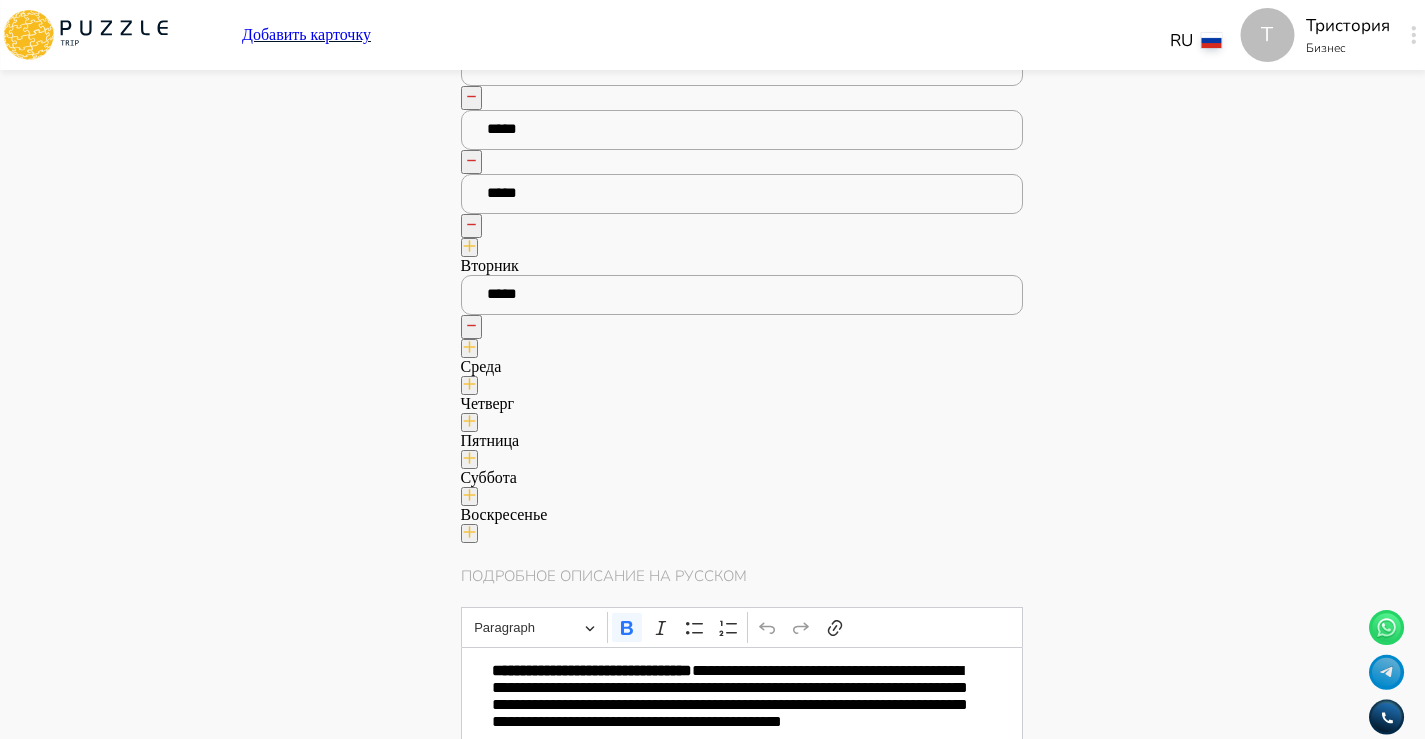 click at bounding box center [469, 385] 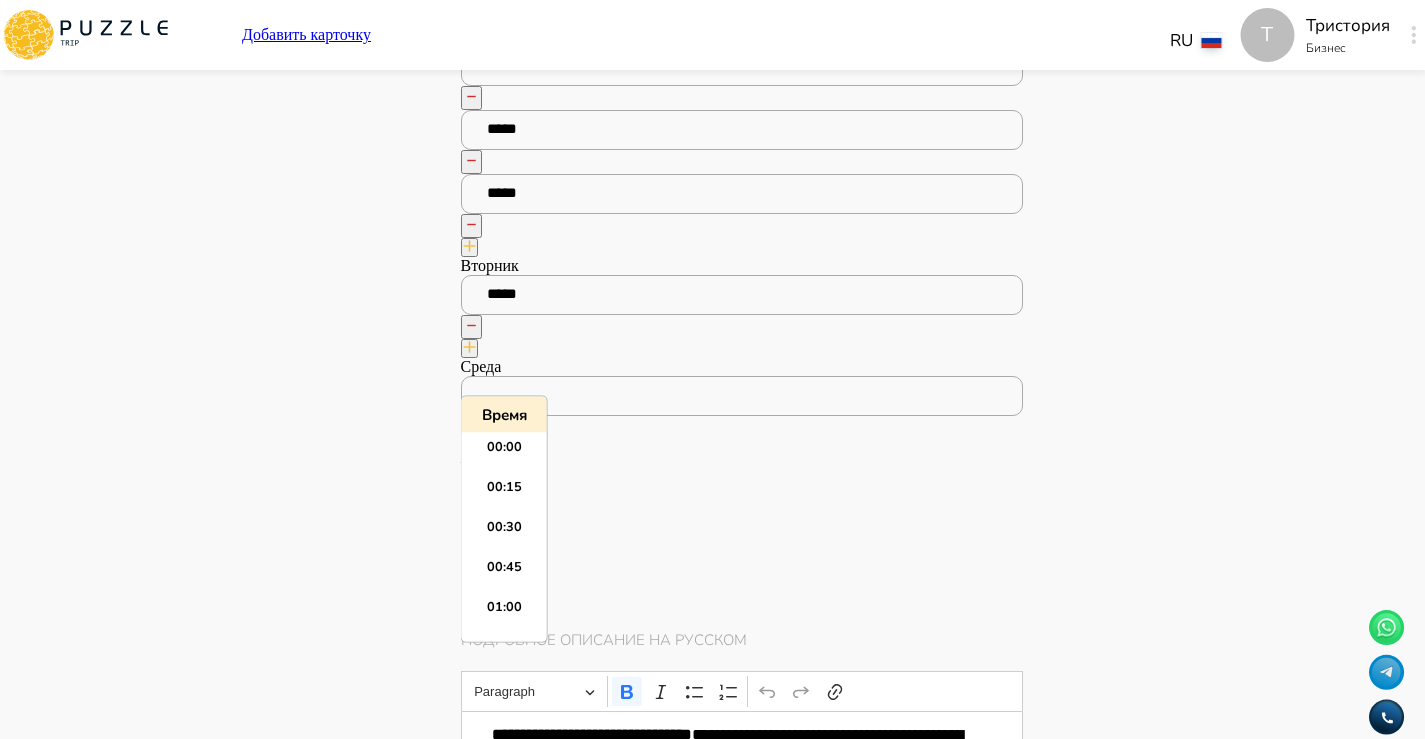 scroll, scrollTop: 2675, scrollLeft: 0, axis: vertical 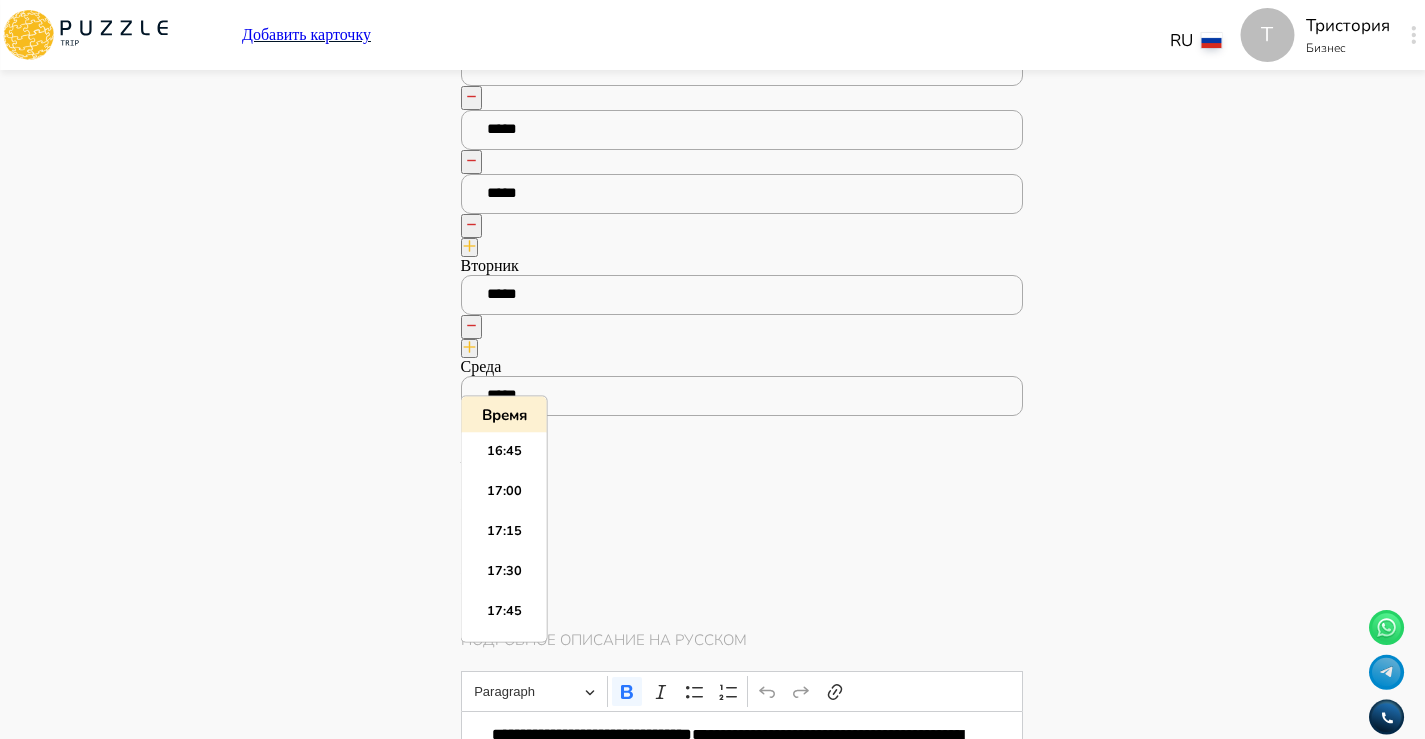 click on "Четверг" at bounding box center [742, 477] 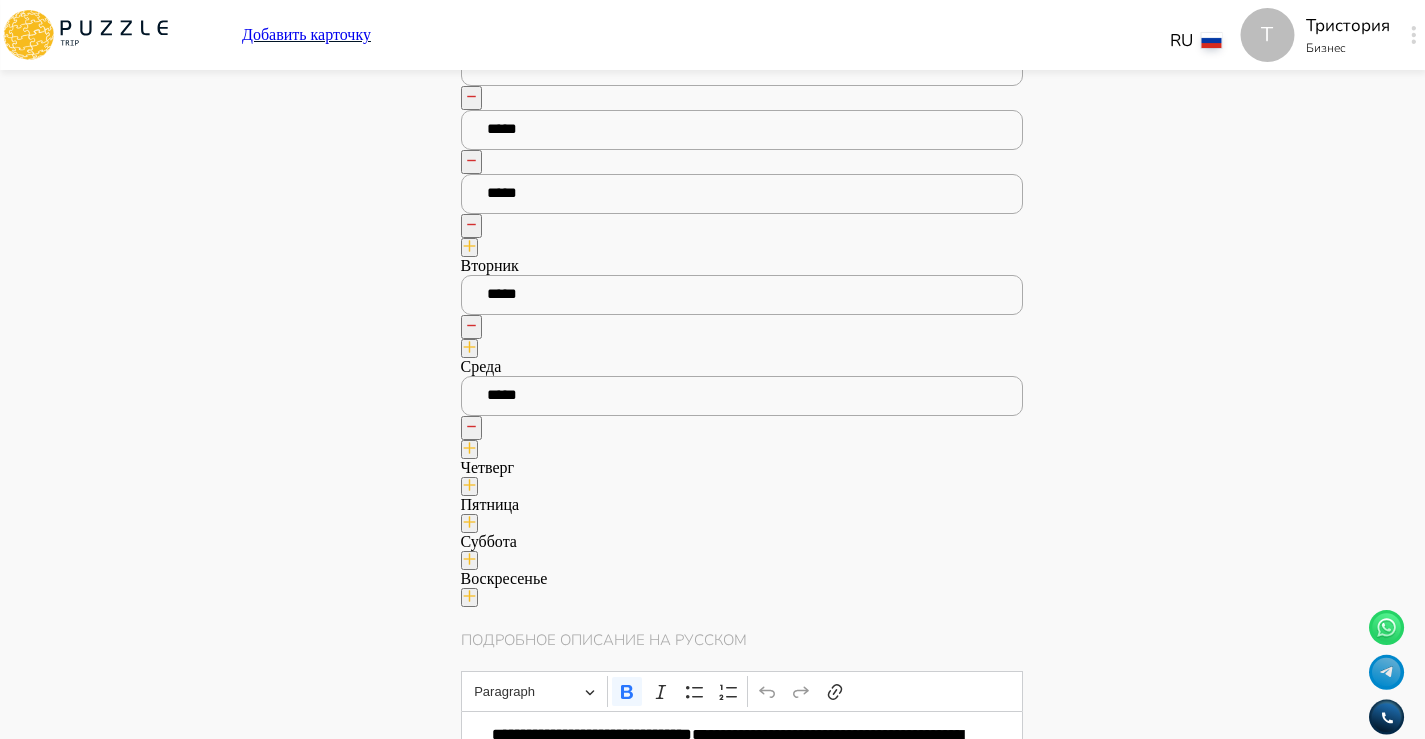 click at bounding box center (469, 486) 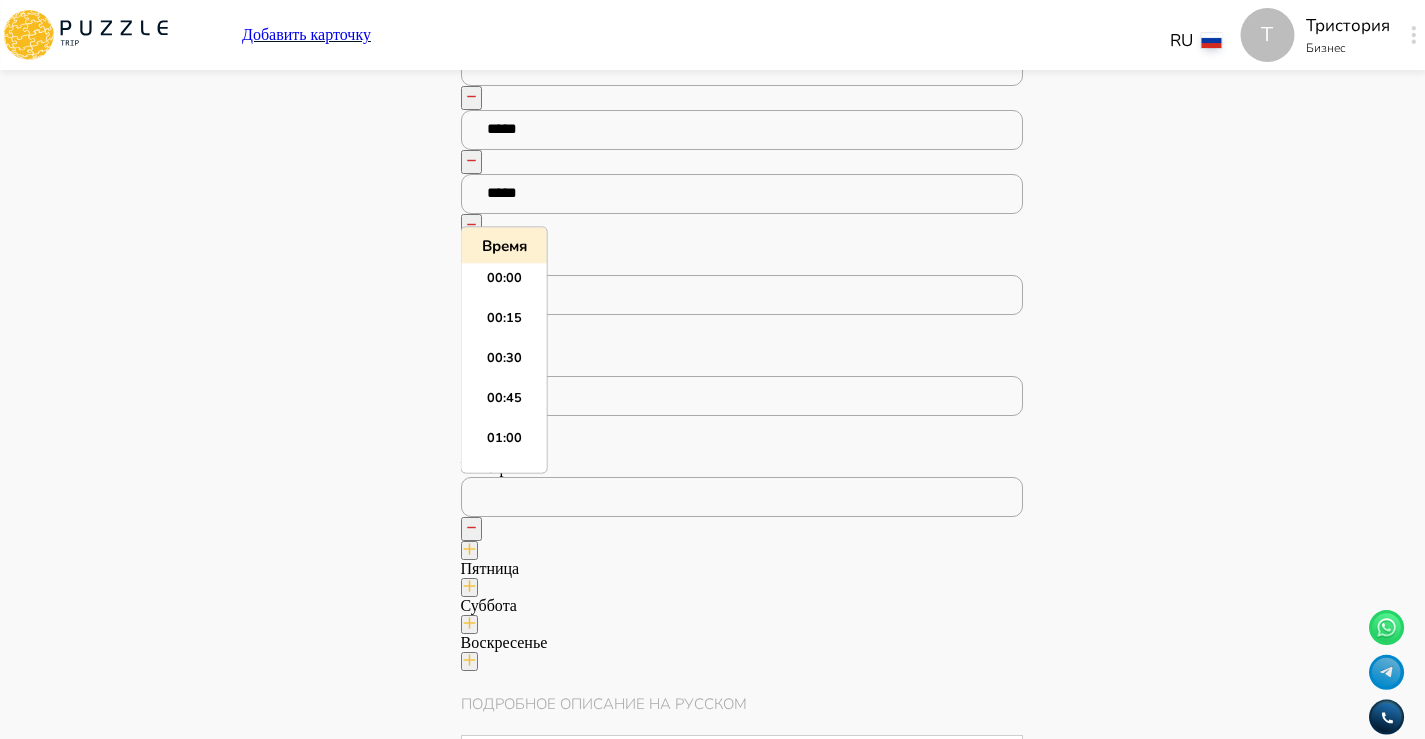 click at bounding box center (742, 497) 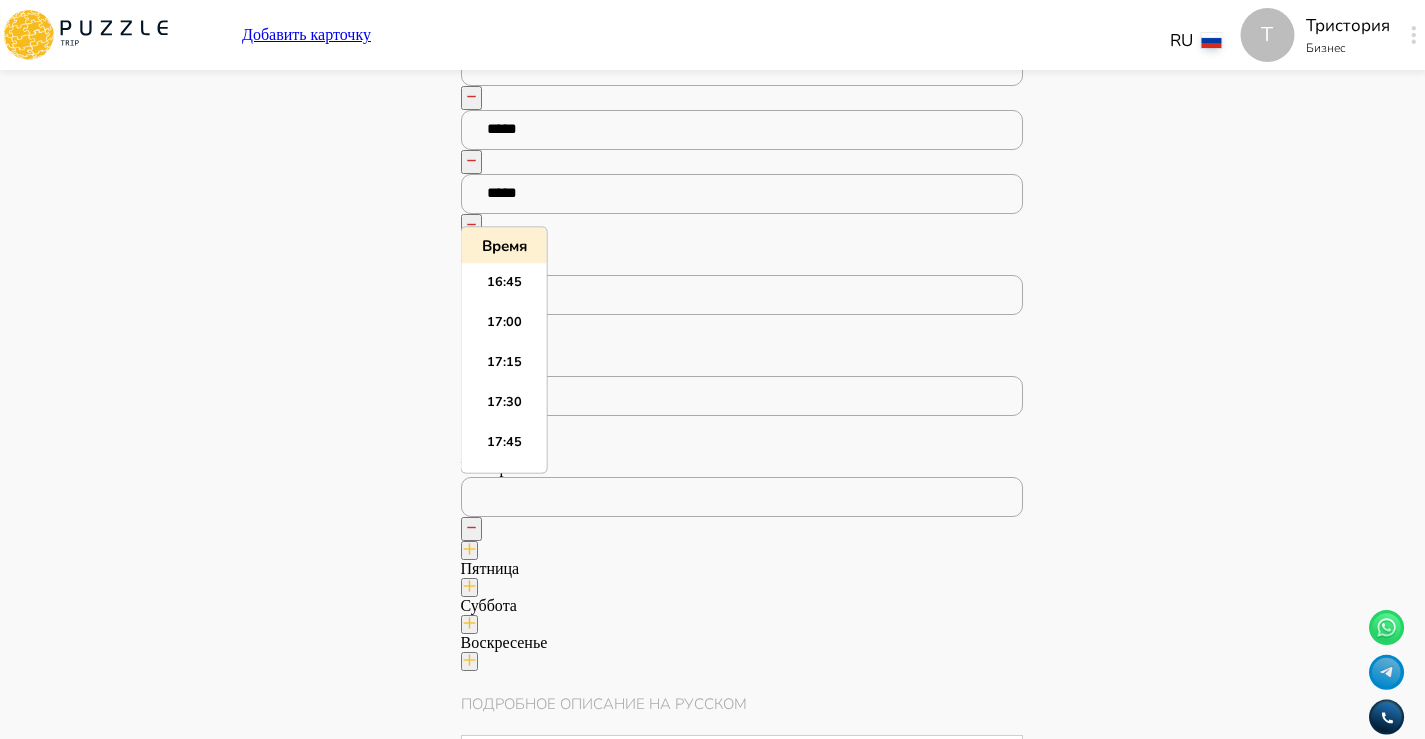 paste on "*****" 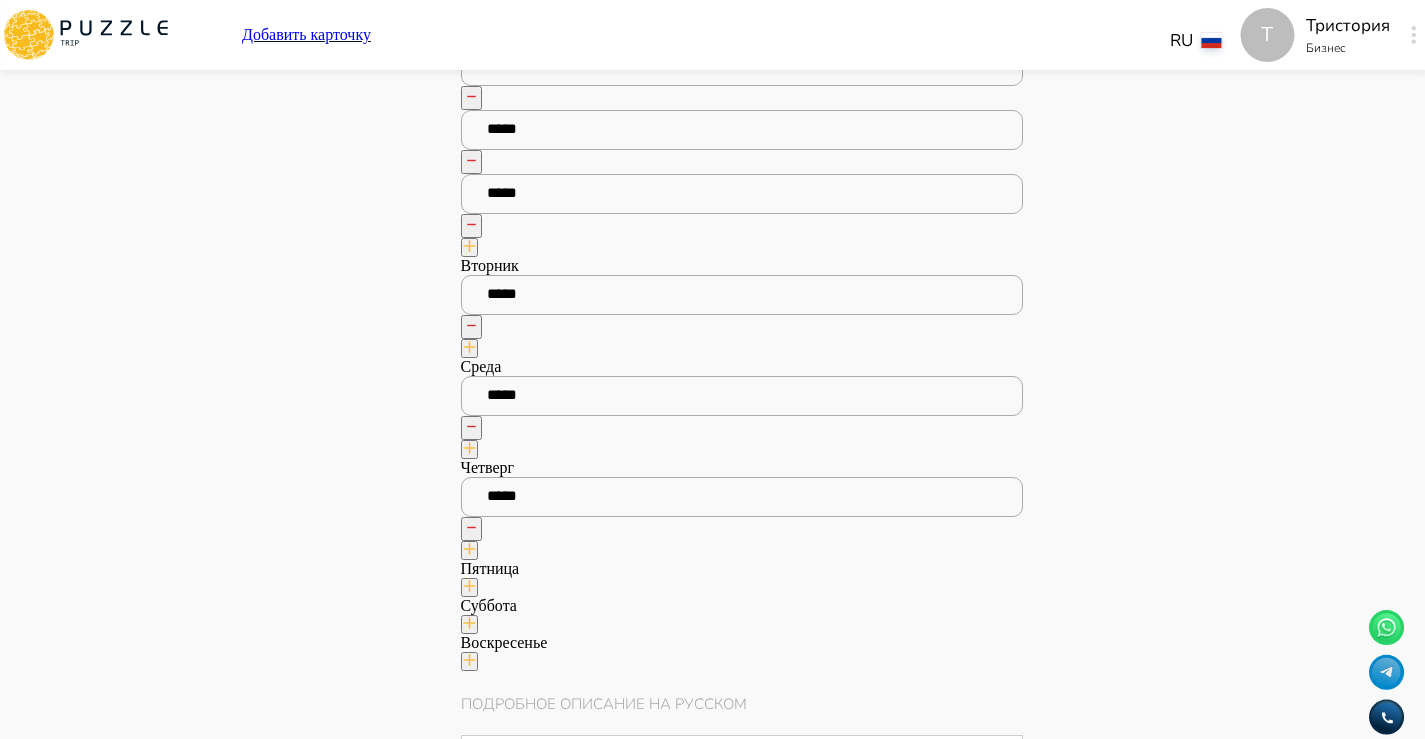 click on "Четверг *****" at bounding box center (742, 509) 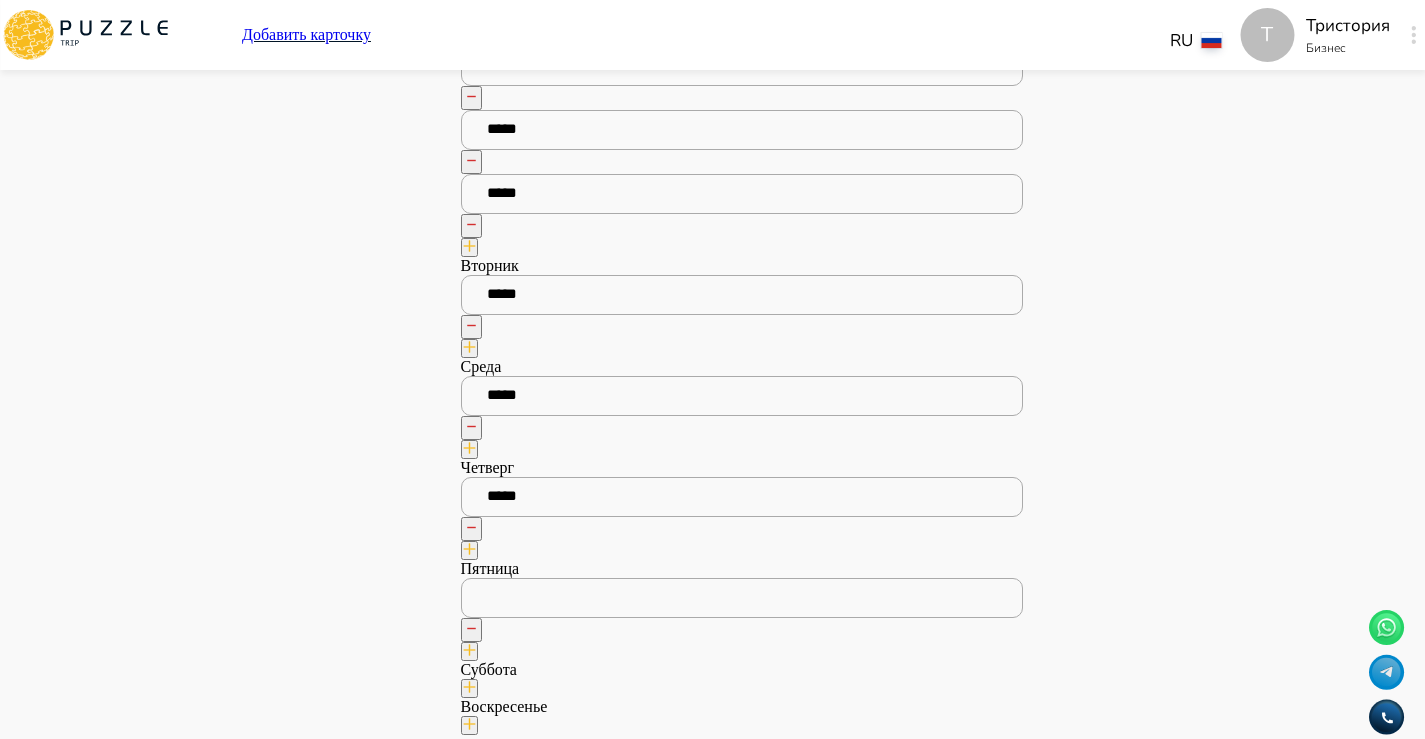 click at bounding box center [742, 598] 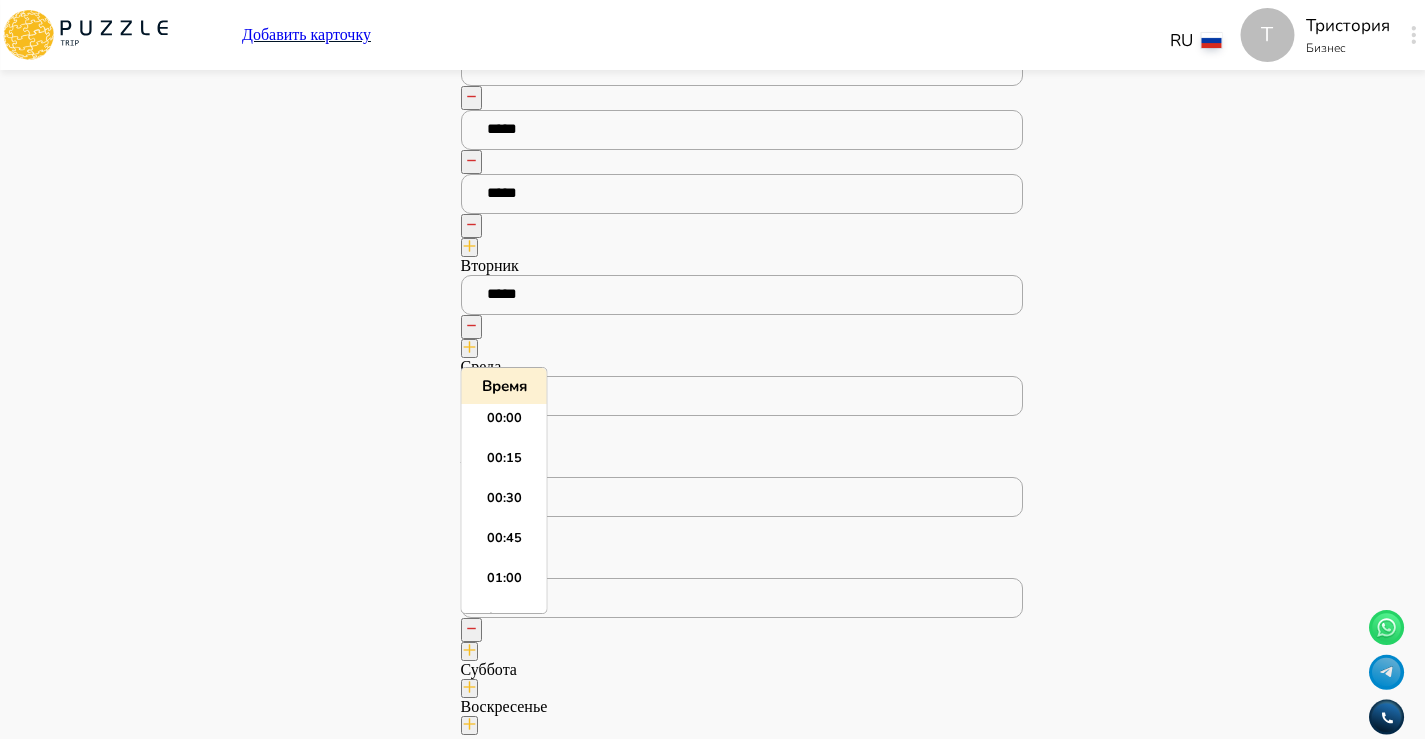 scroll, scrollTop: 2675, scrollLeft: 0, axis: vertical 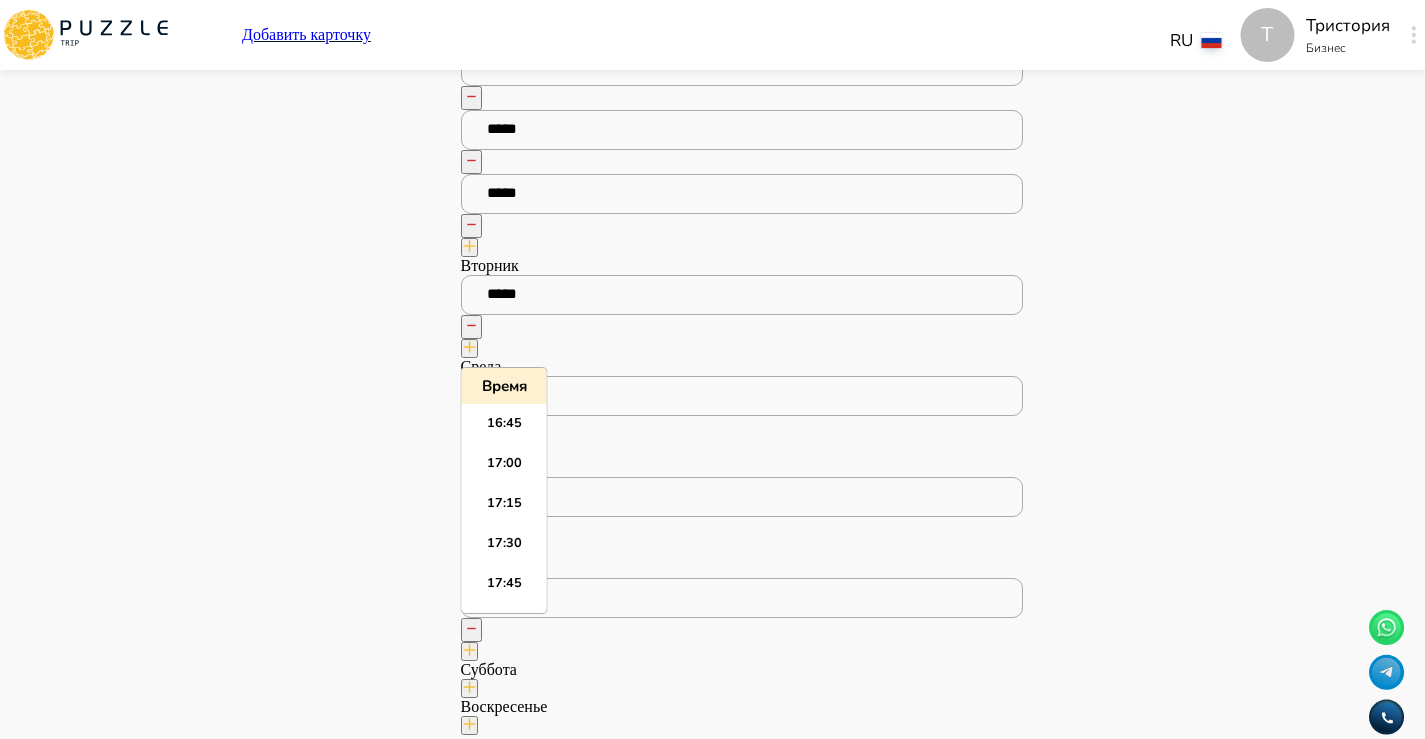 paste on "*****" 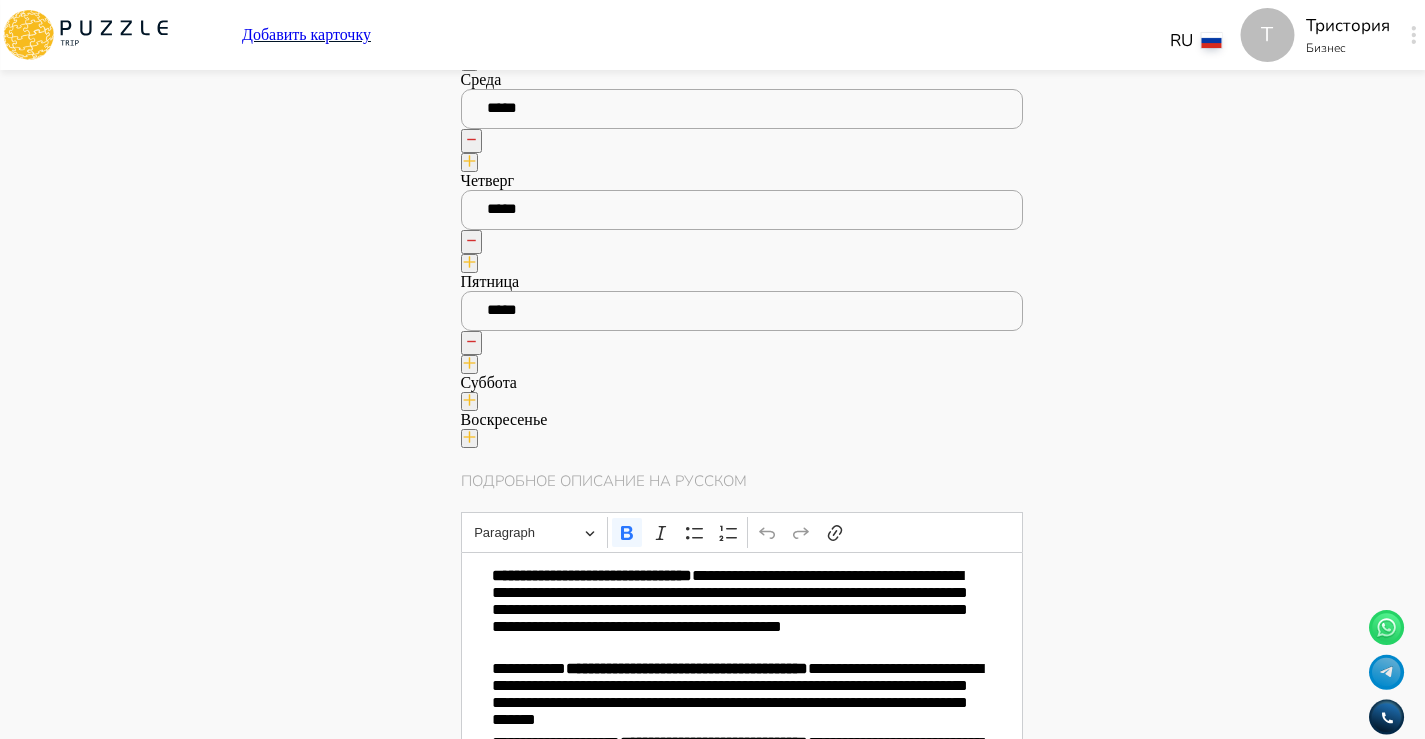 scroll, scrollTop: 1949, scrollLeft: 0, axis: vertical 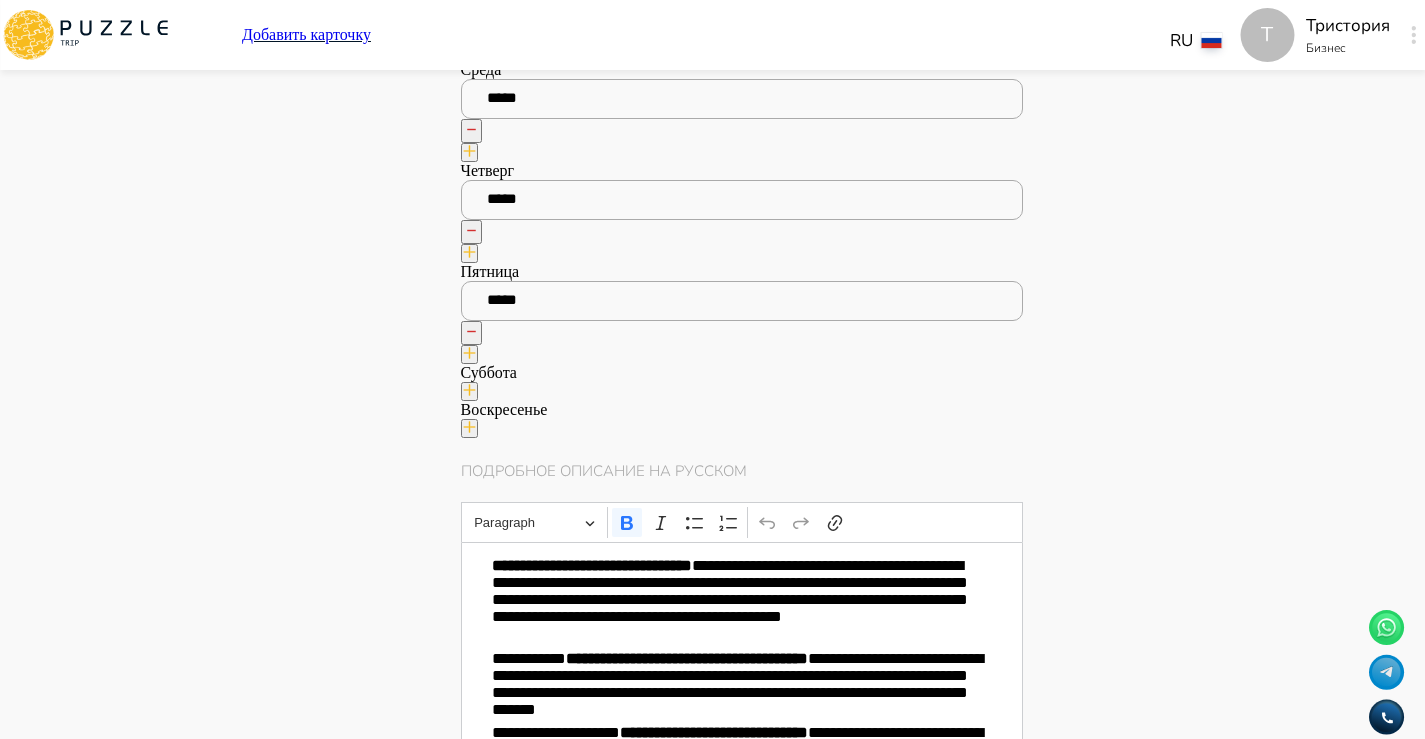 click 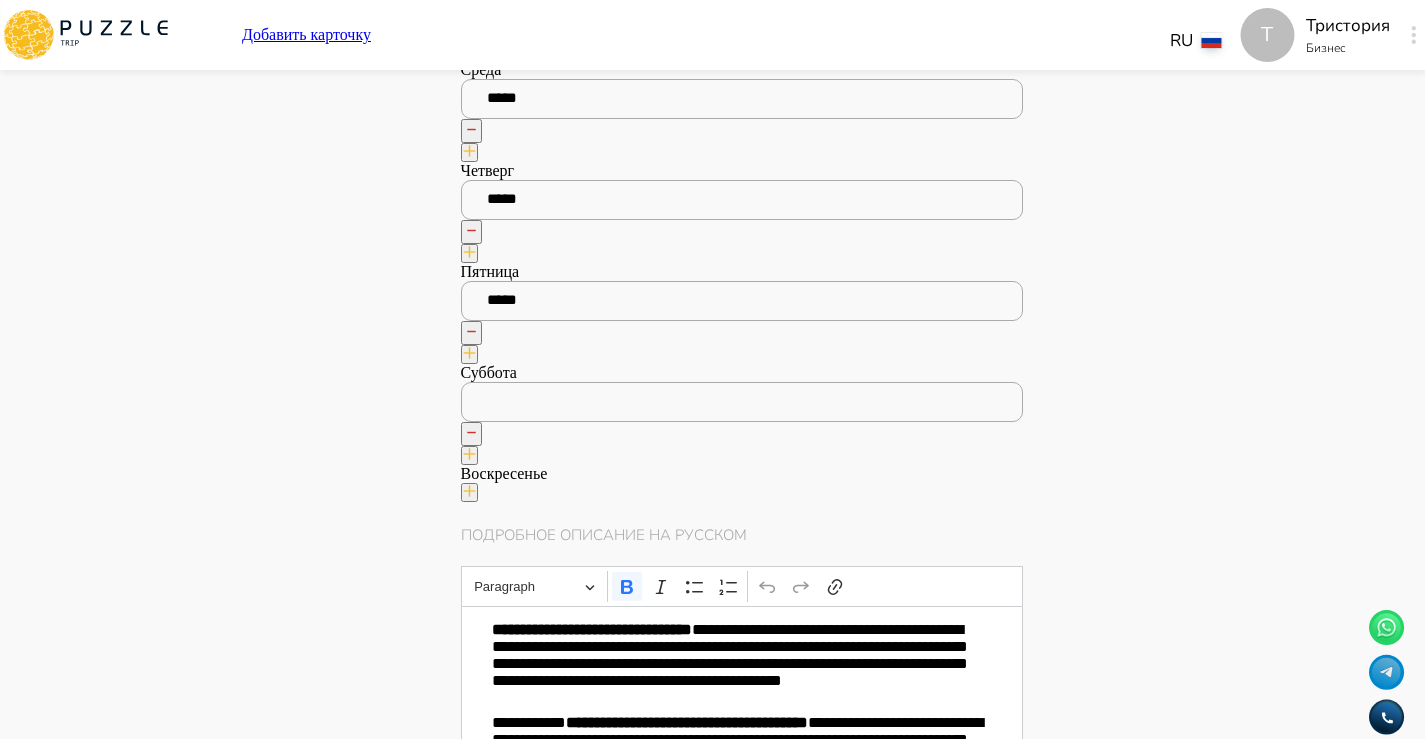 click at bounding box center [742, 402] 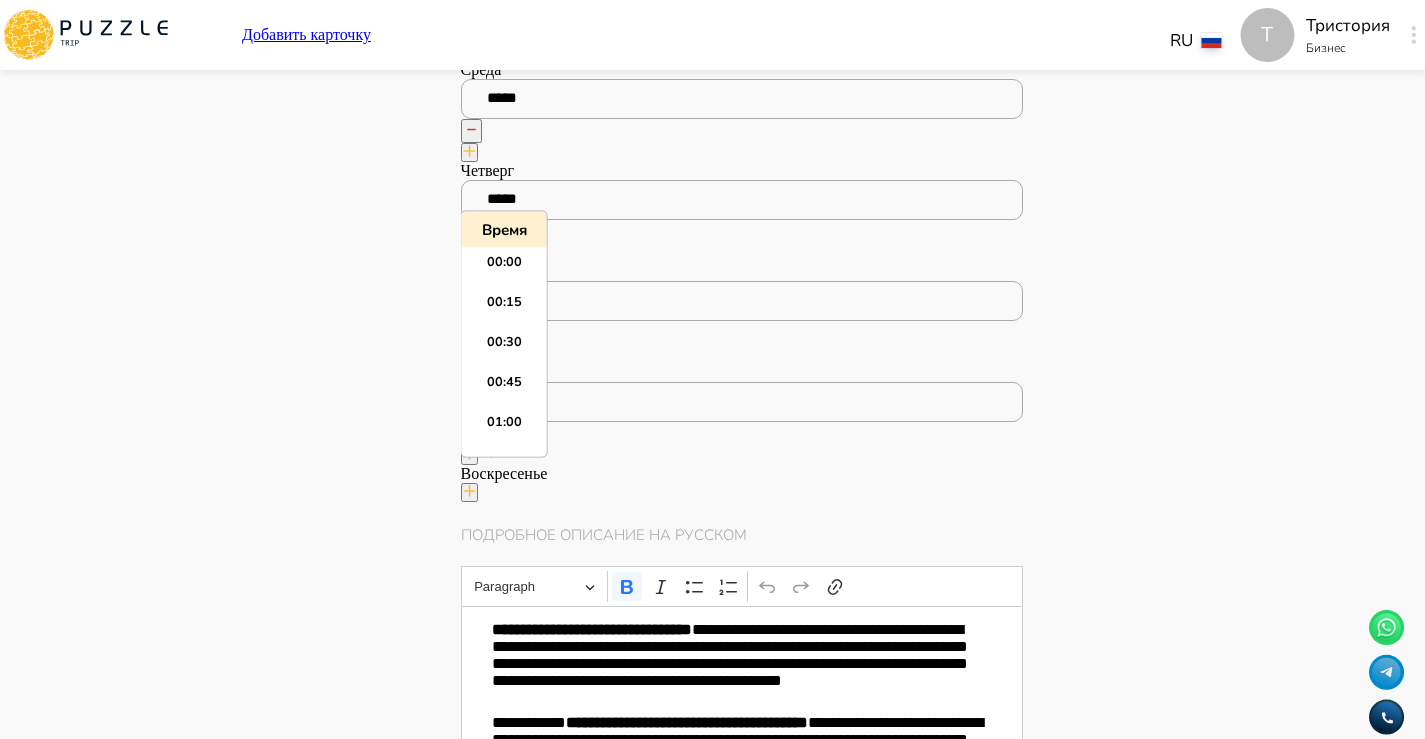 scroll, scrollTop: 2675, scrollLeft: 0, axis: vertical 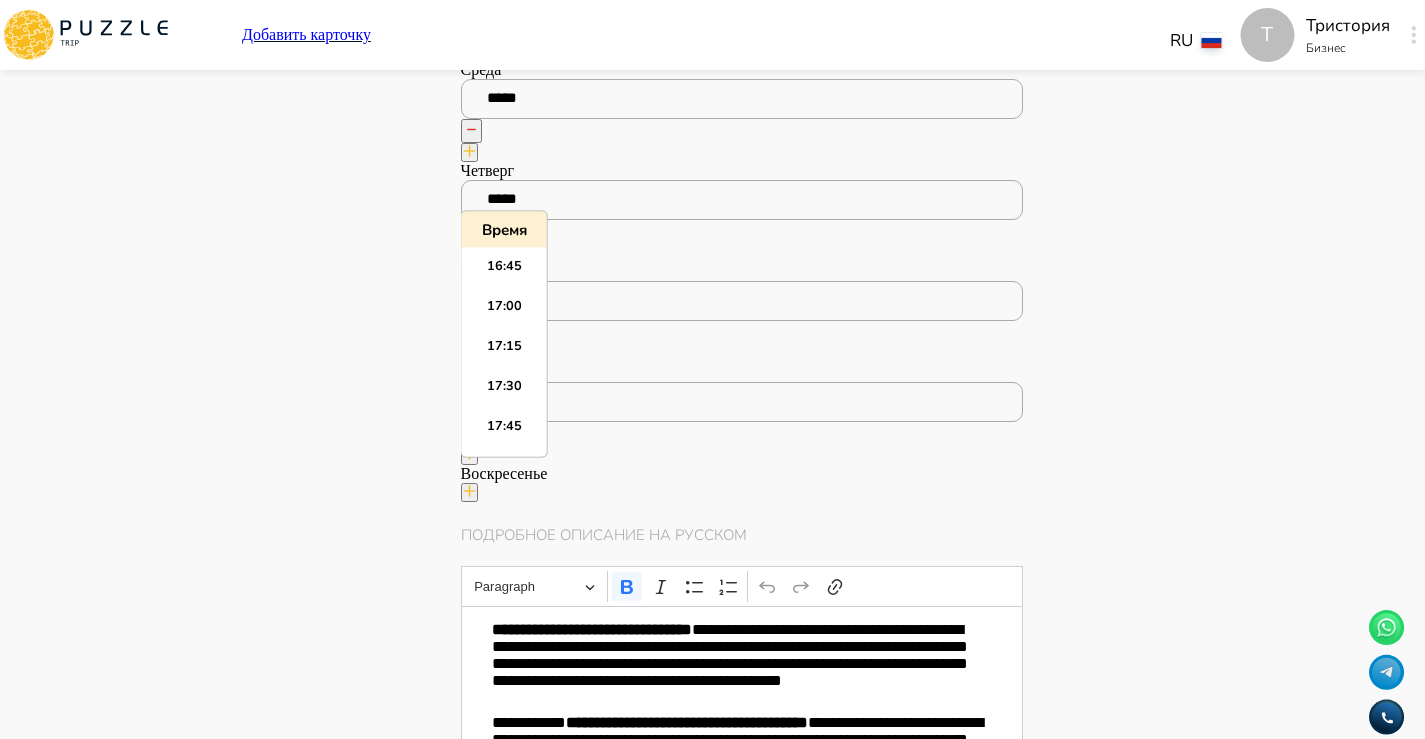 paste on "*****" 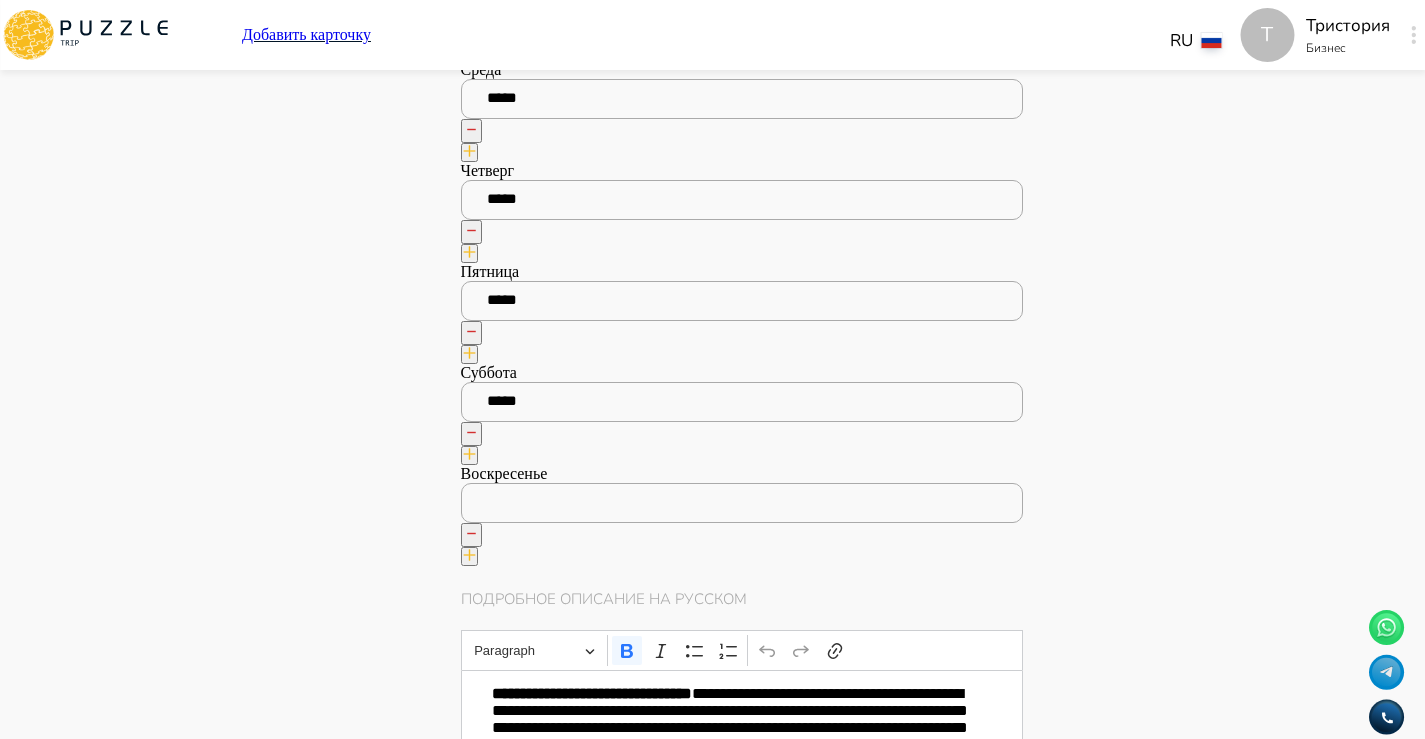 click at bounding box center (742, 503) 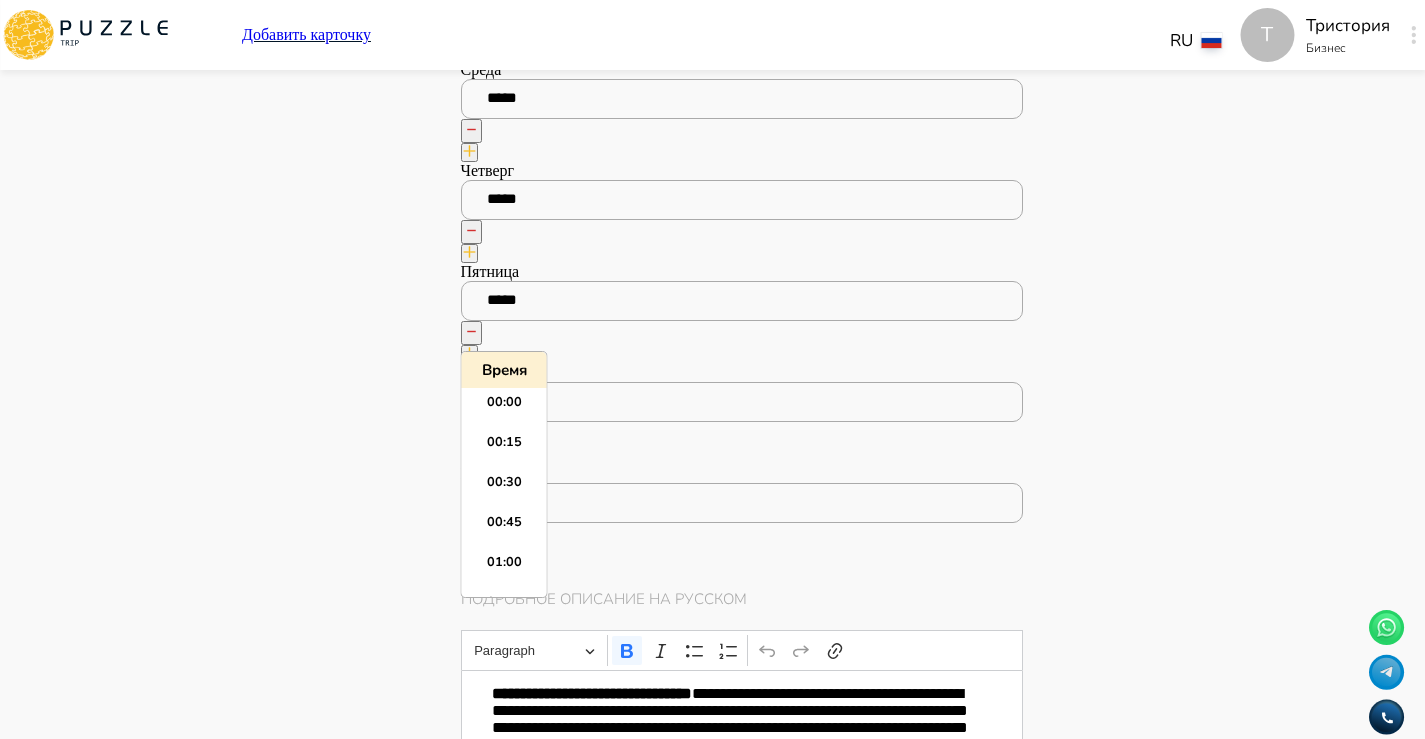 scroll, scrollTop: 2675, scrollLeft: 0, axis: vertical 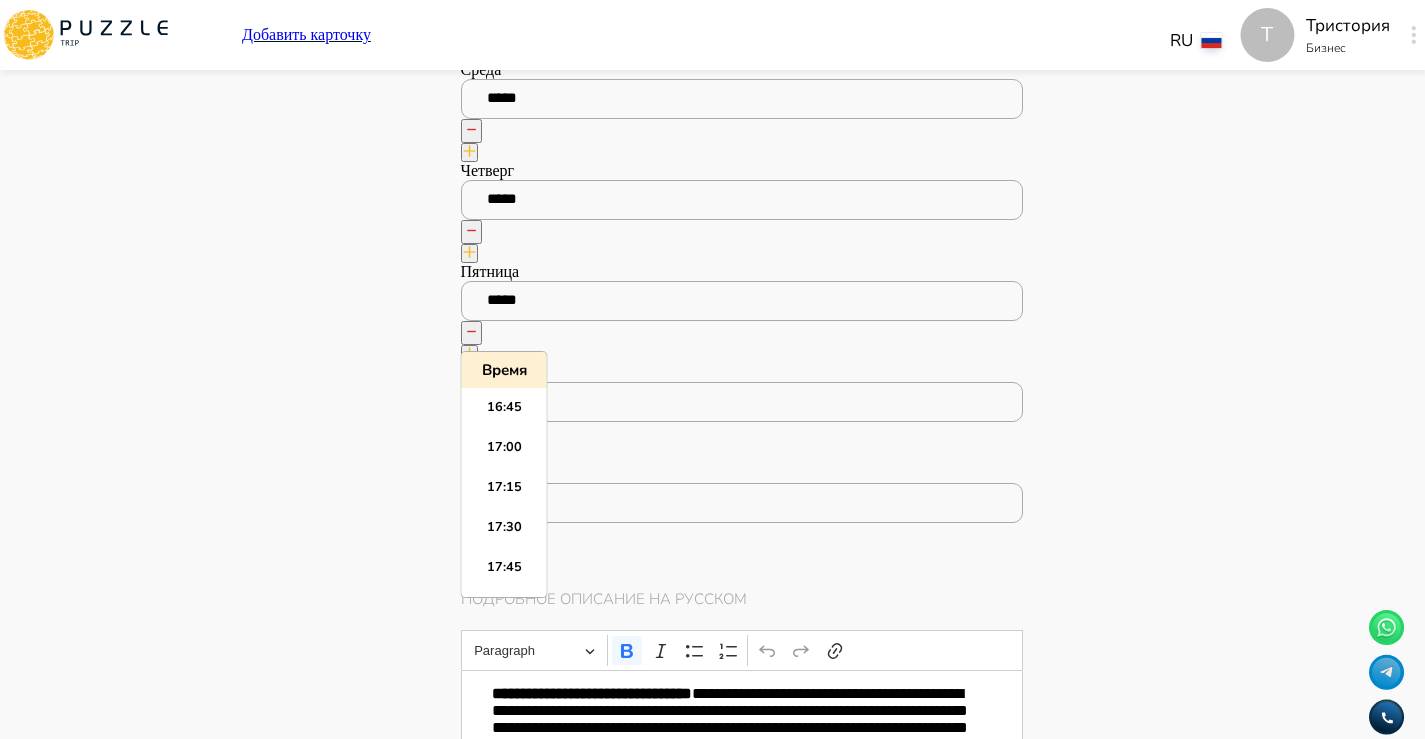 paste on "*****" 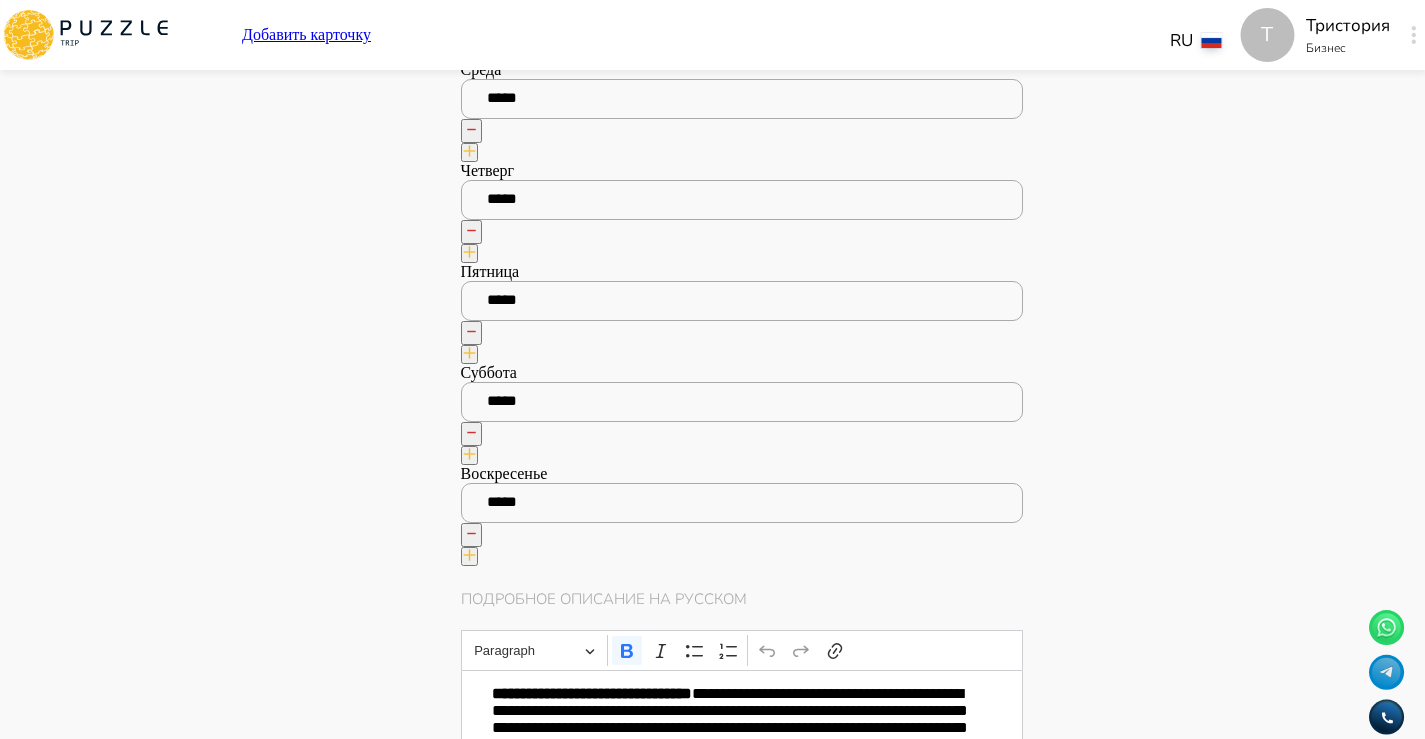 click at bounding box center [469, 556] 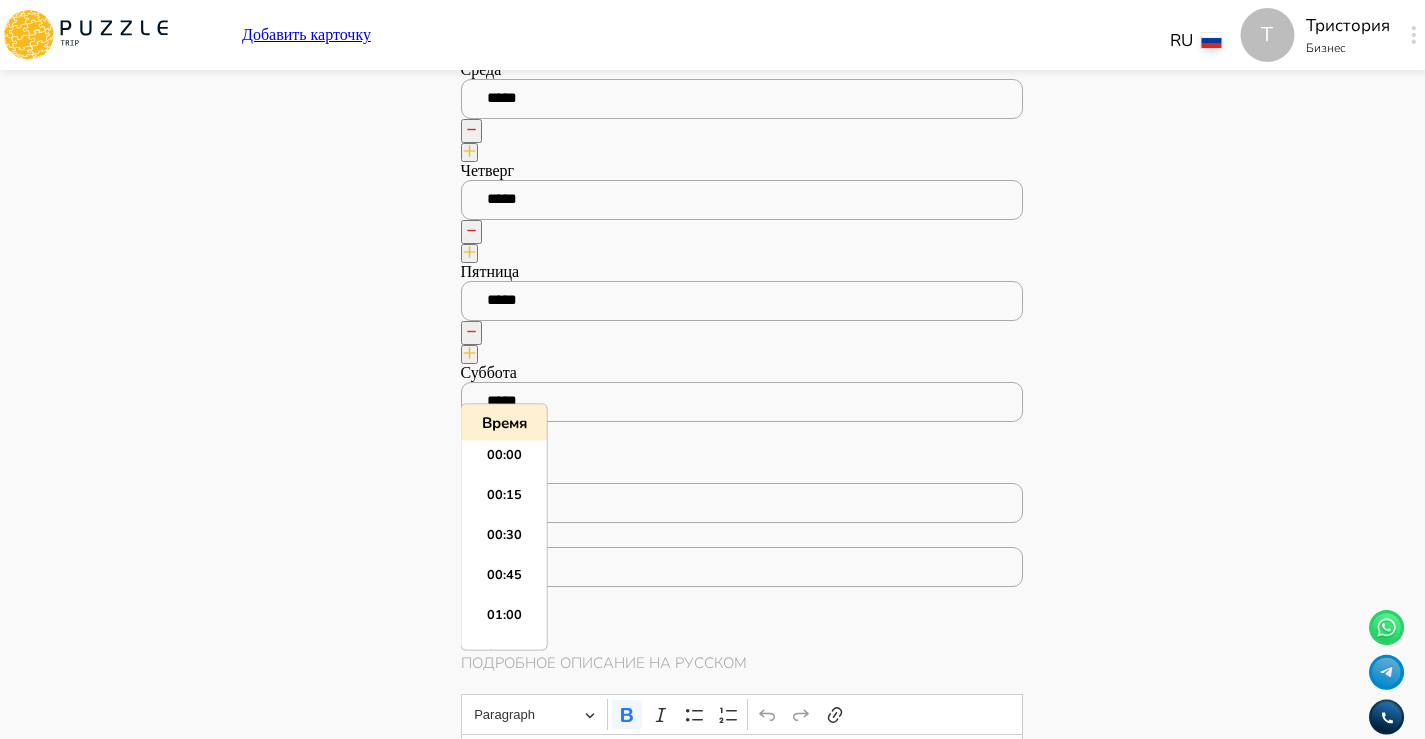 scroll, scrollTop: 2675, scrollLeft: 0, axis: vertical 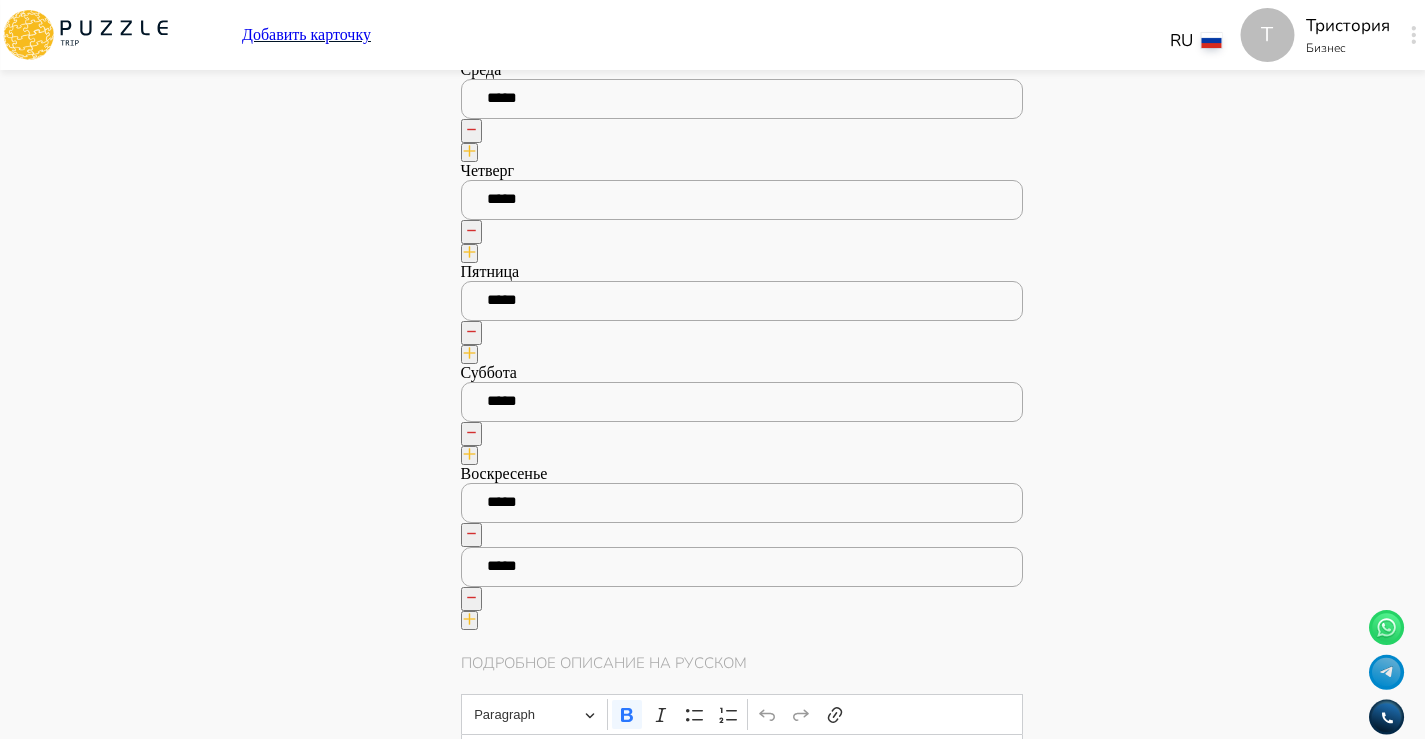 click on "Панель управления Управление профилем Управление услугами Отчеты Управление бронированиями Чат Мой кошелёк $ 0 Выплата   $0 Выйти" at bounding box center (287, 2942) 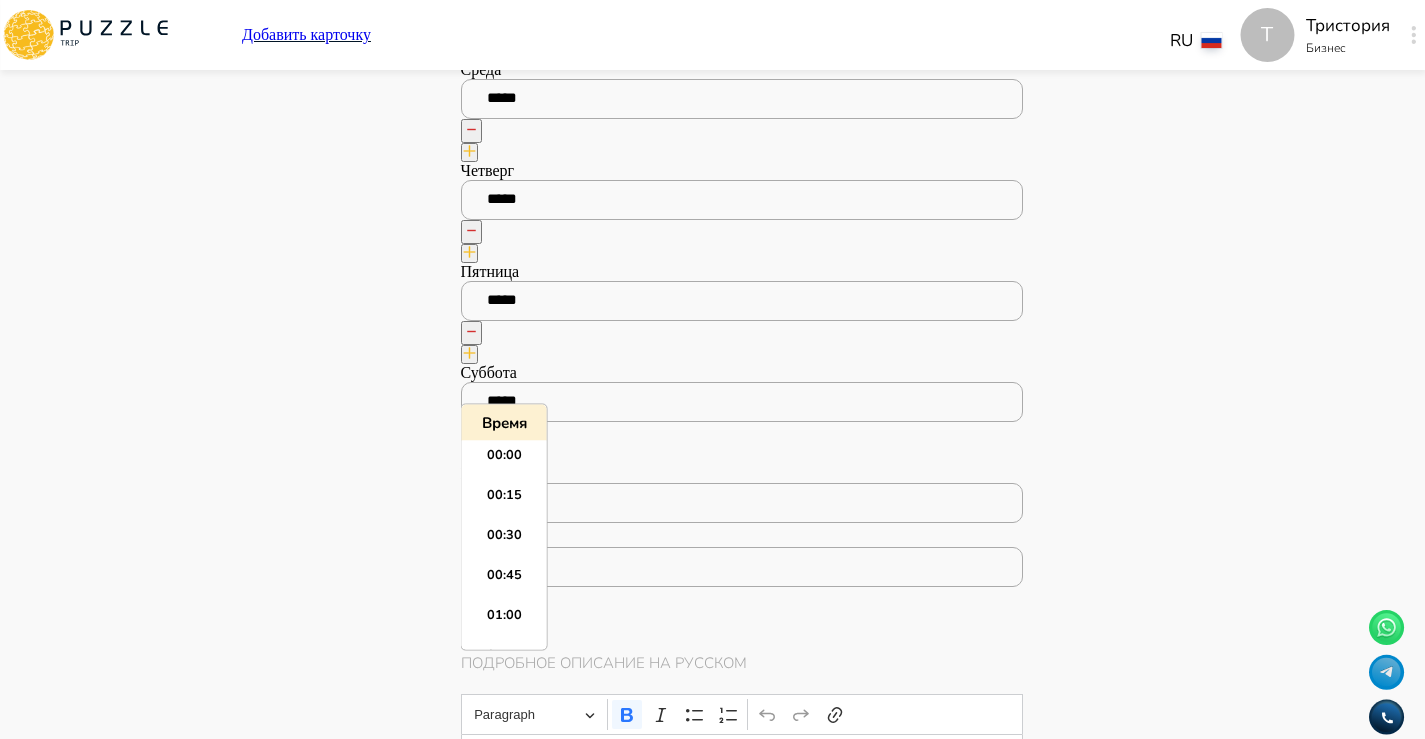 click on "*****" at bounding box center (742, 567) 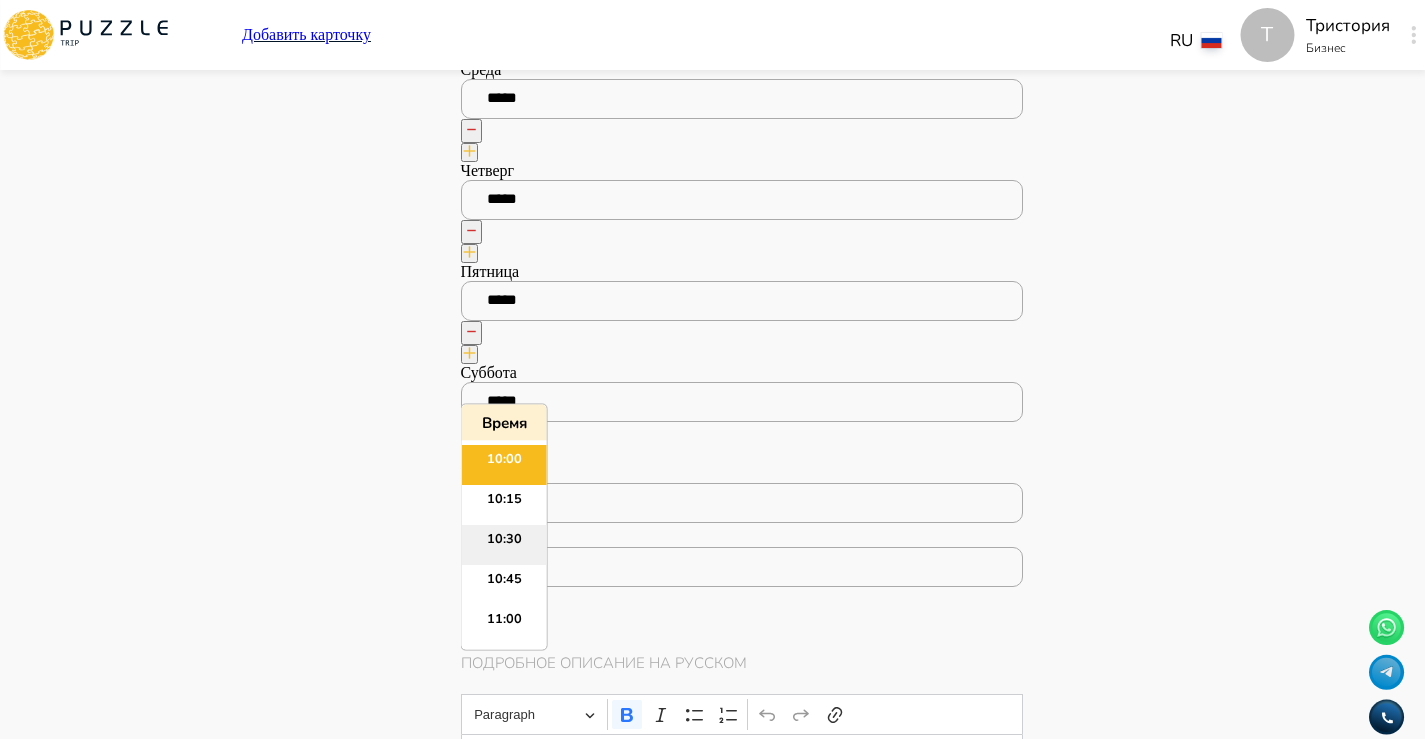scroll, scrollTop: 1614, scrollLeft: 0, axis: vertical 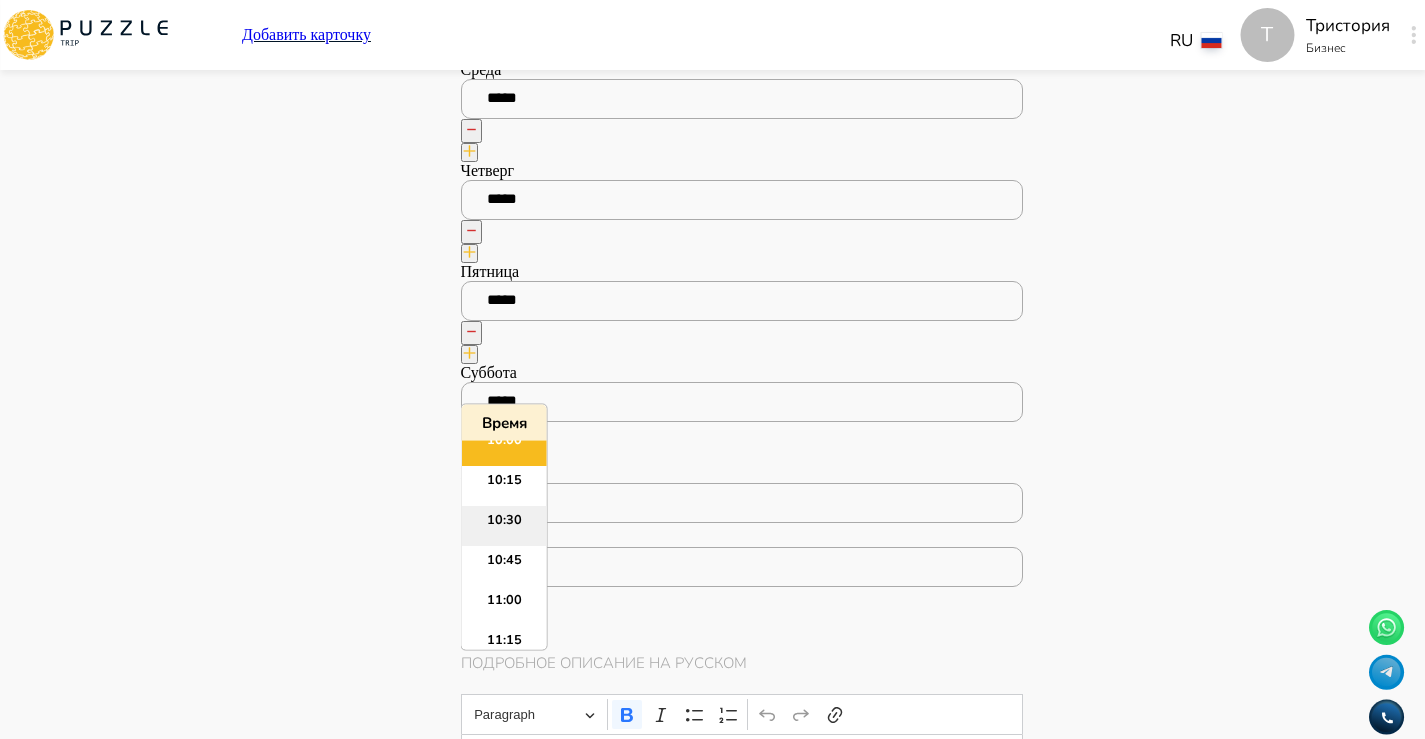 click on "11:00" at bounding box center (504, 607) 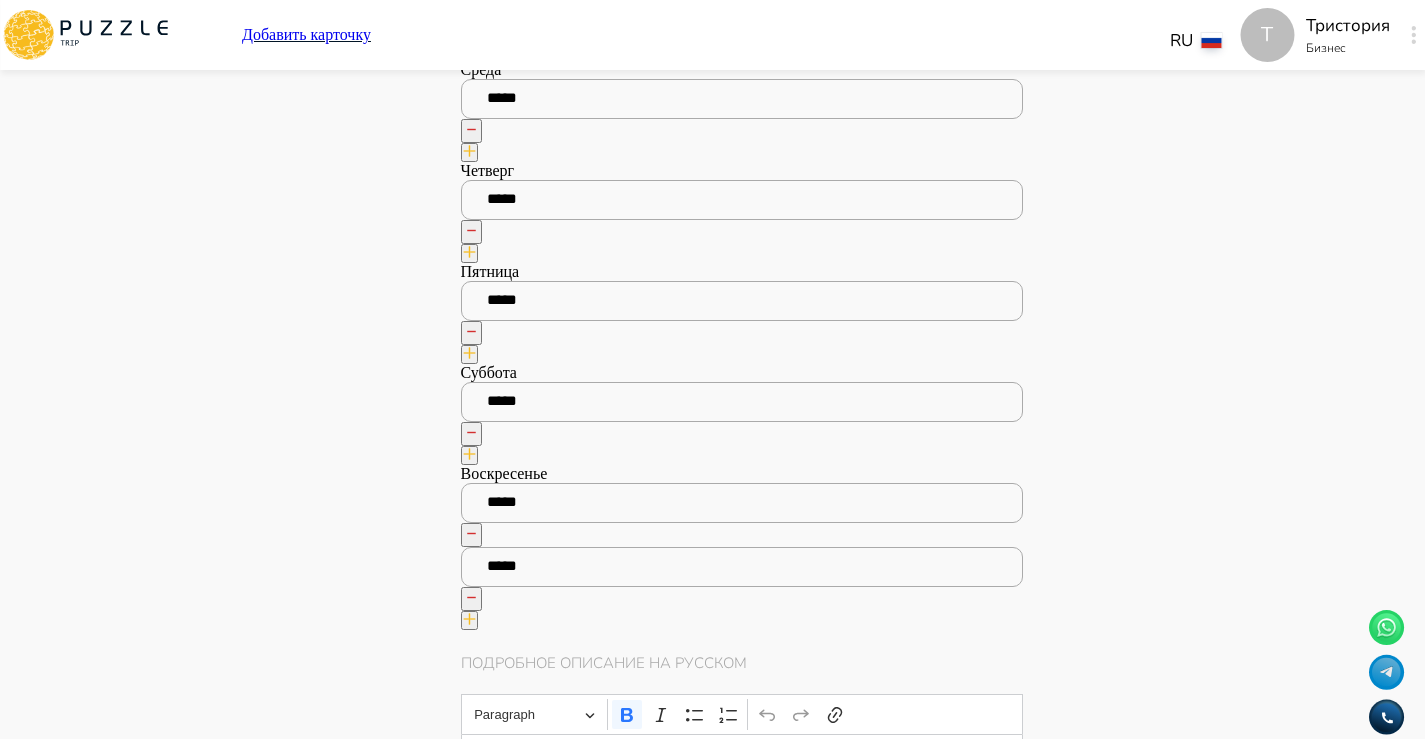 click on "Панель управления Управление профилем Управление услугами Отчеты Управление бронированиями Чат Мой кошелёк $ 0 Выплата   $0 Выйти" at bounding box center [287, 2942] 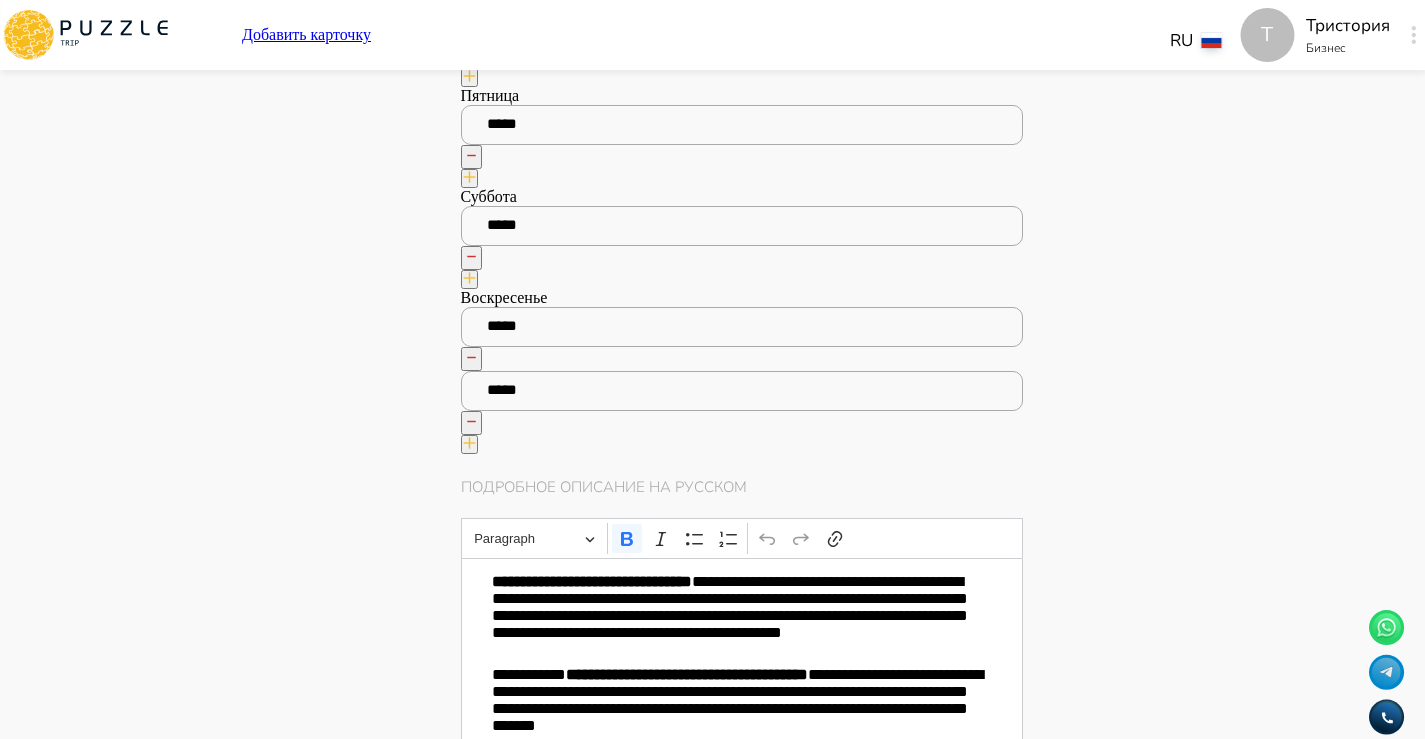 scroll, scrollTop: 2155, scrollLeft: 0, axis: vertical 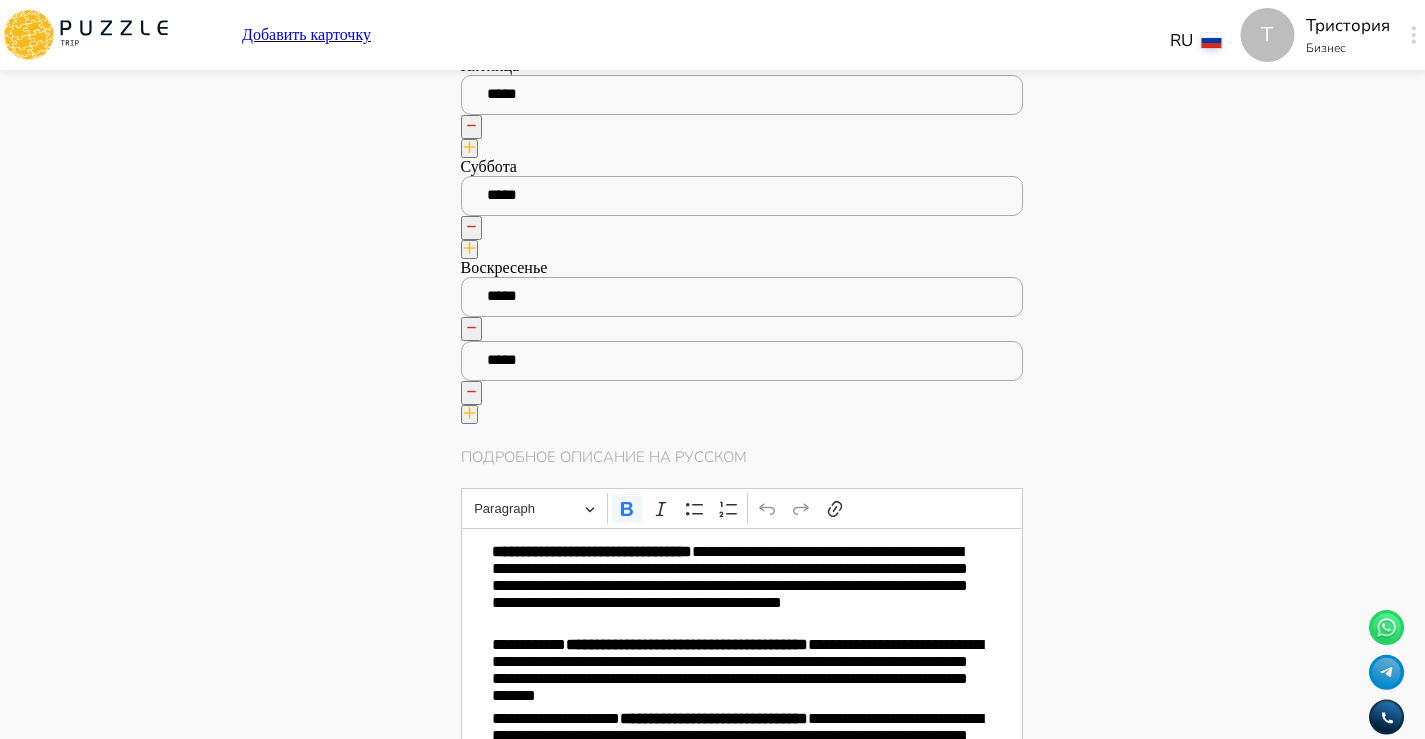 click on "*****" at bounding box center (742, 361) 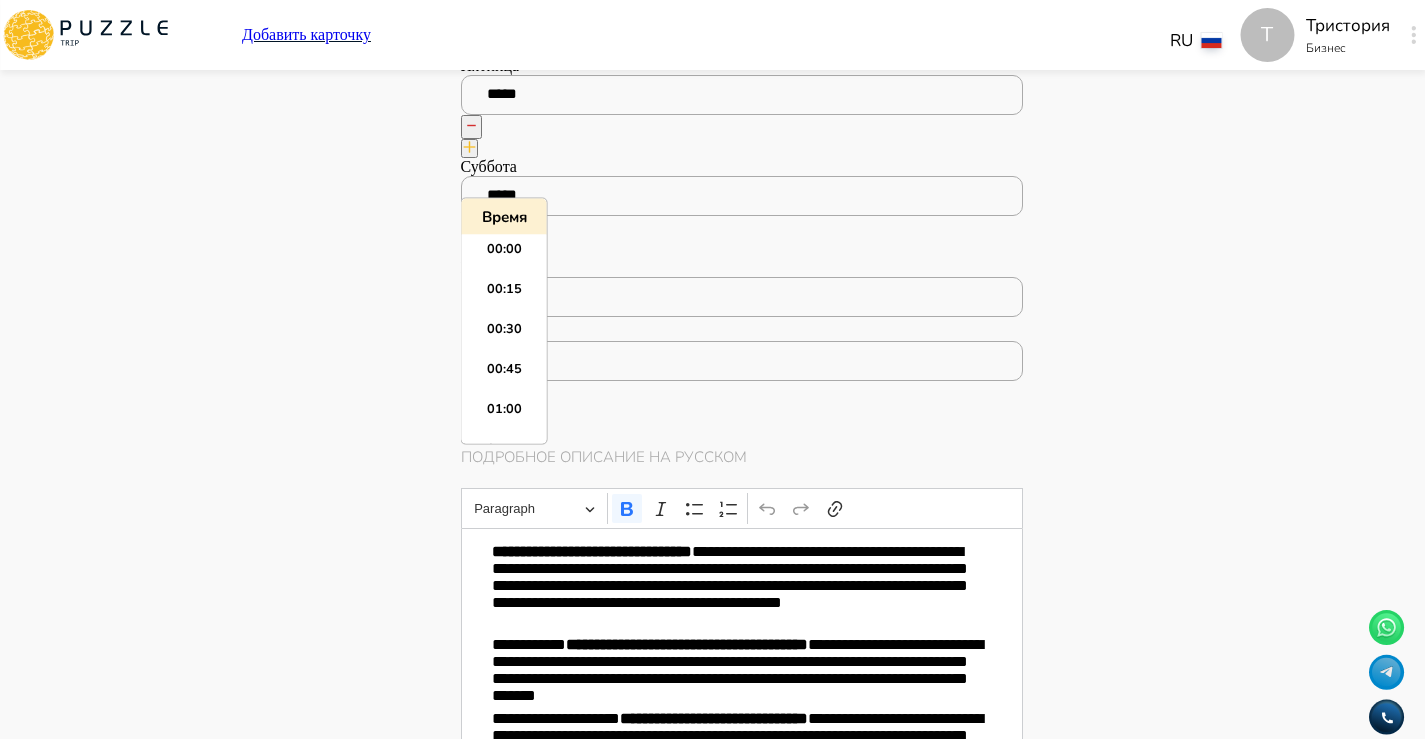 click on "*****" at bounding box center [742, 361] 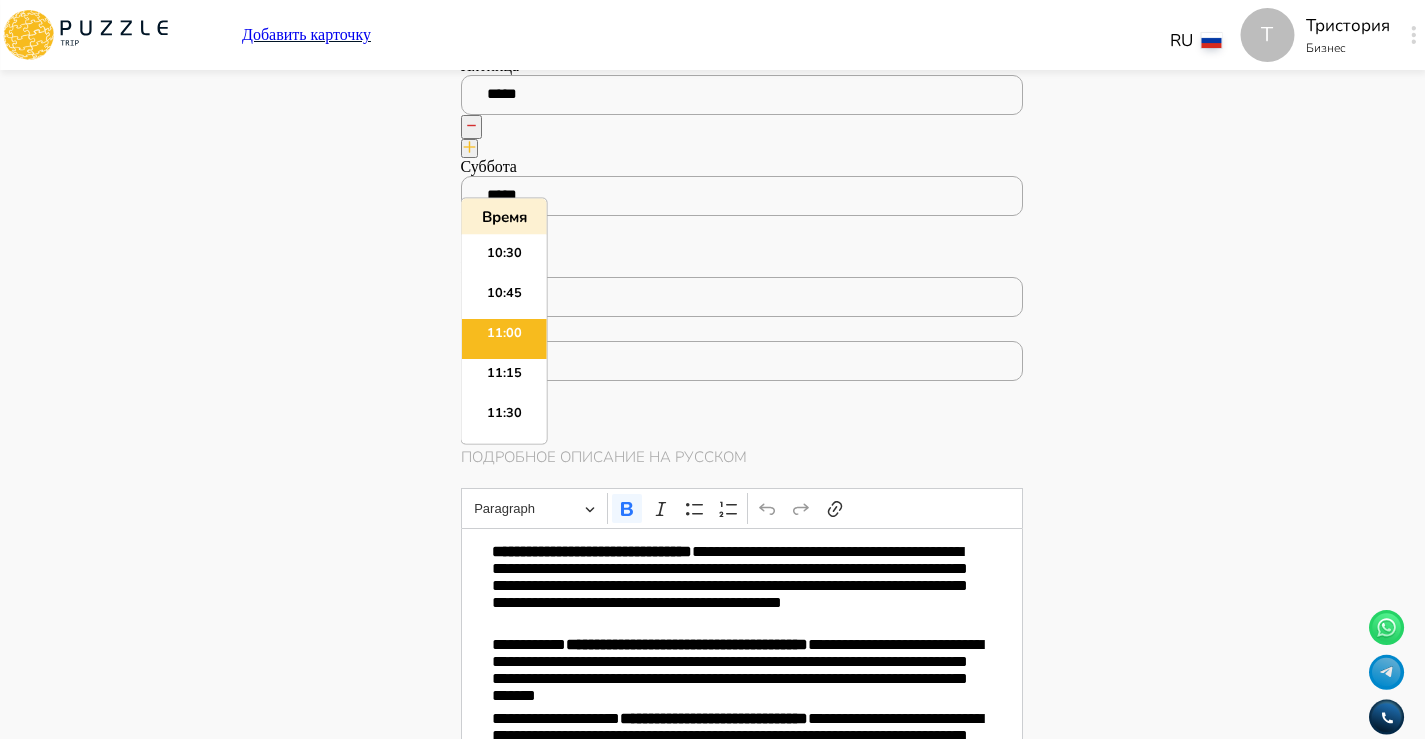 click on "*****" at bounding box center (742, 361) 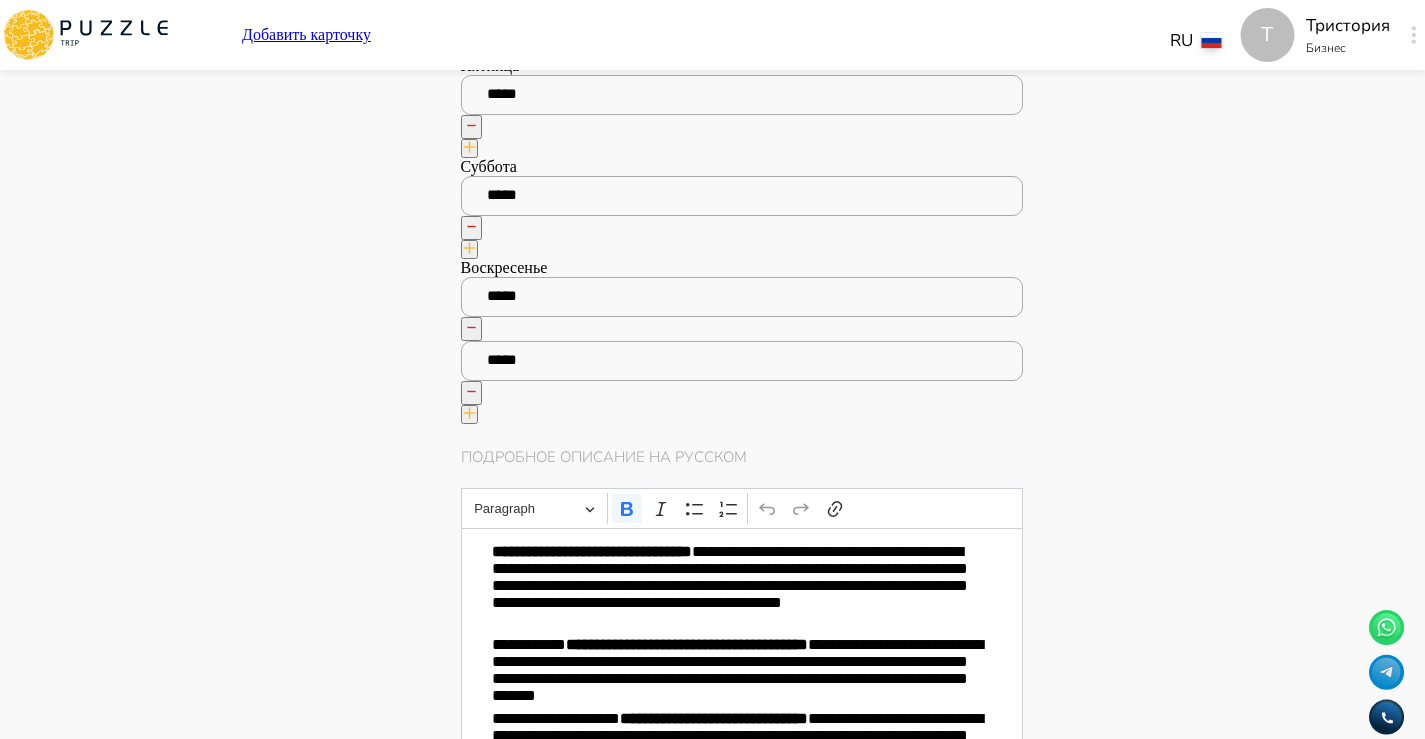 click on "Панель управления Управление профилем Управление услугами Отчеты Управление бронированиями Чат Мой кошелёк $ 0 Выплата   $0 Выйти" at bounding box center [287, 2736] 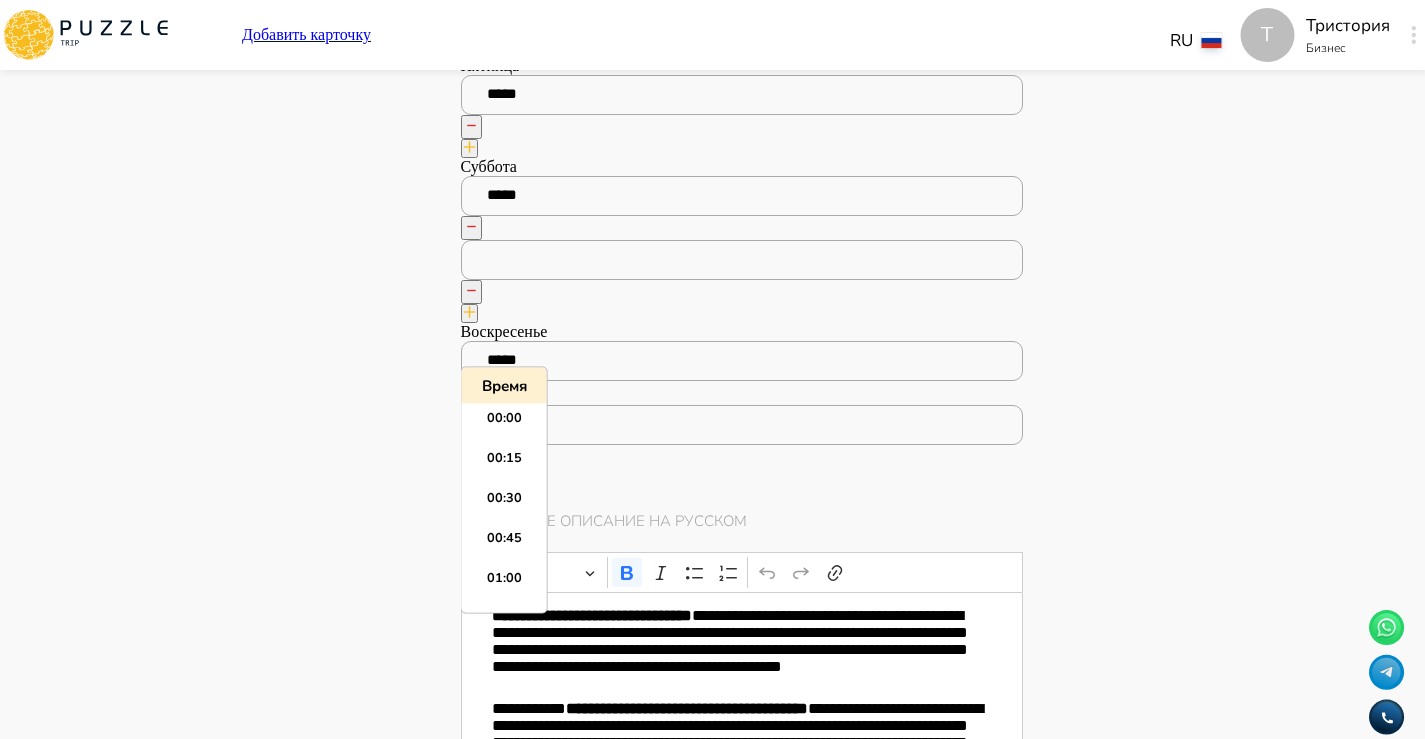 scroll, scrollTop: 2675, scrollLeft: 0, axis: vertical 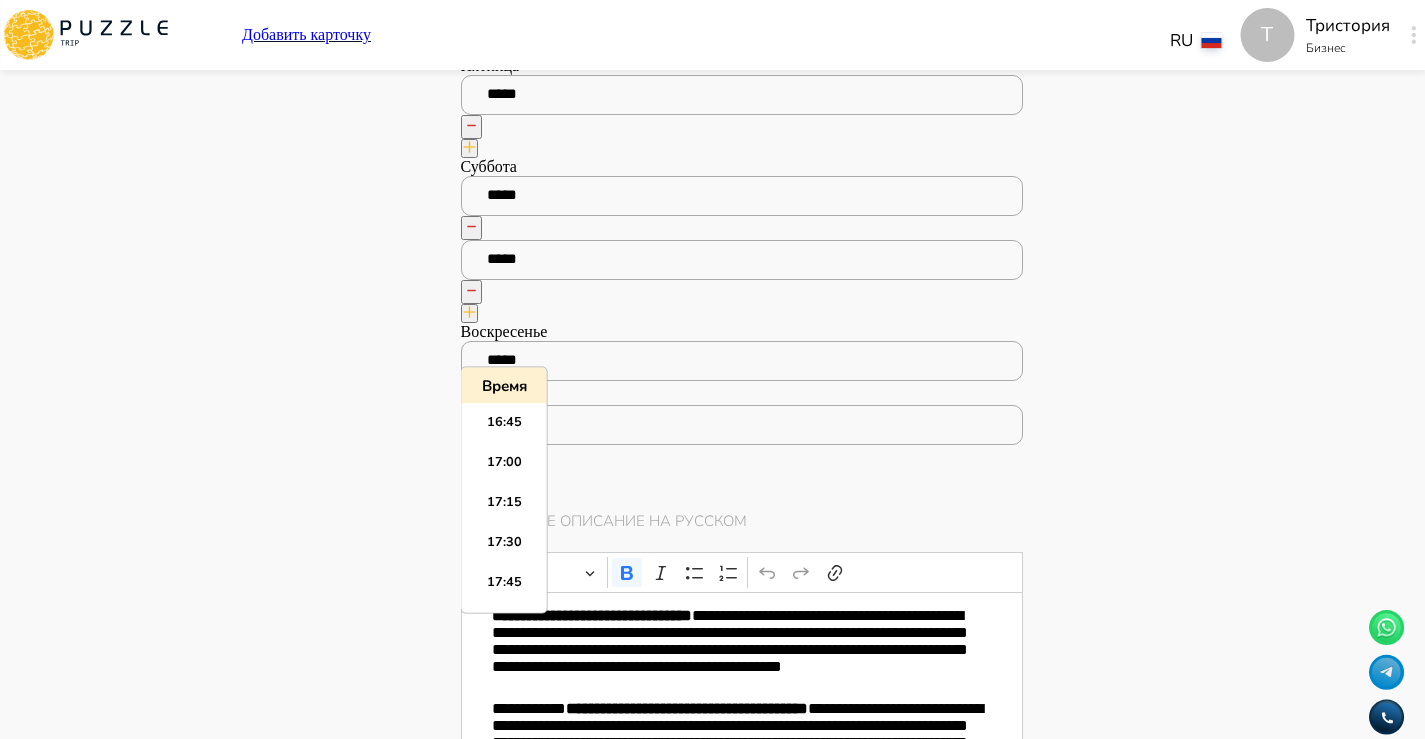 click at bounding box center [469, 148] 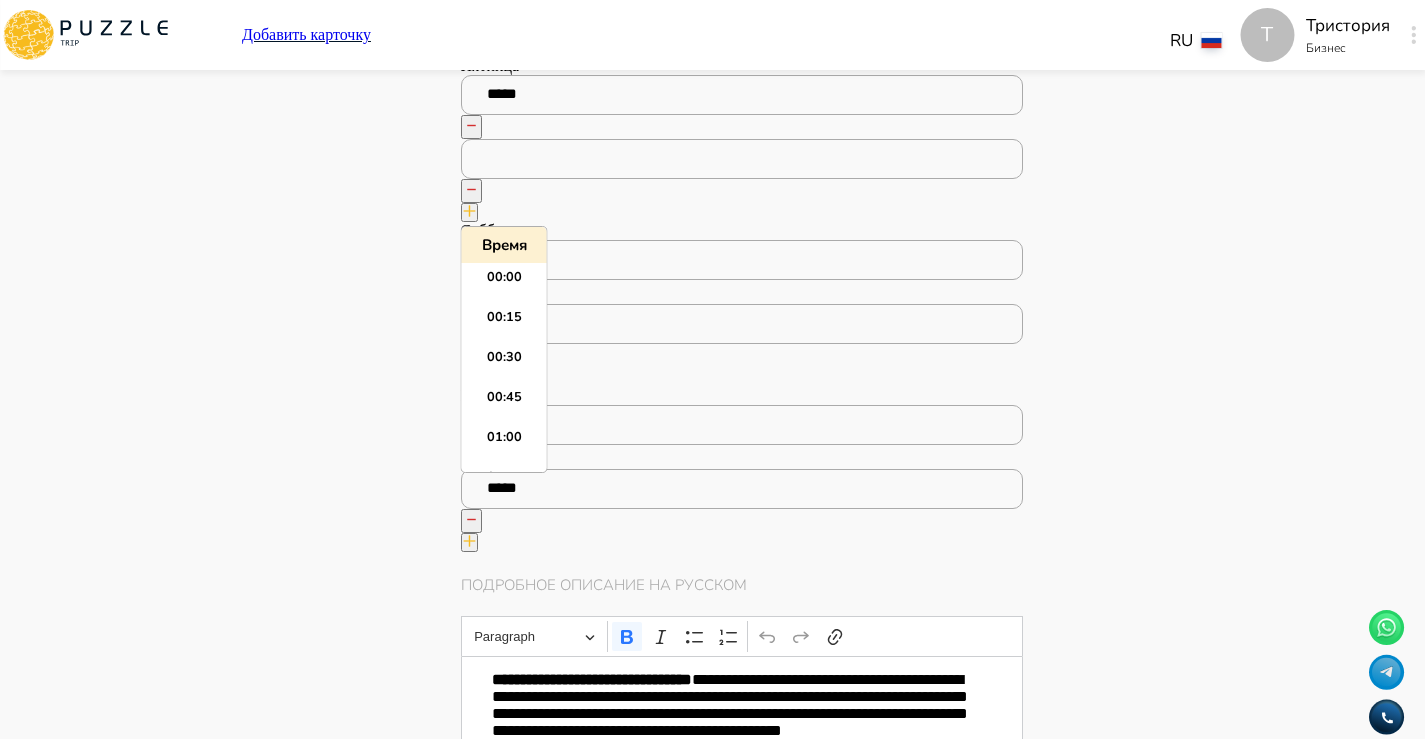 click at bounding box center [742, 159] 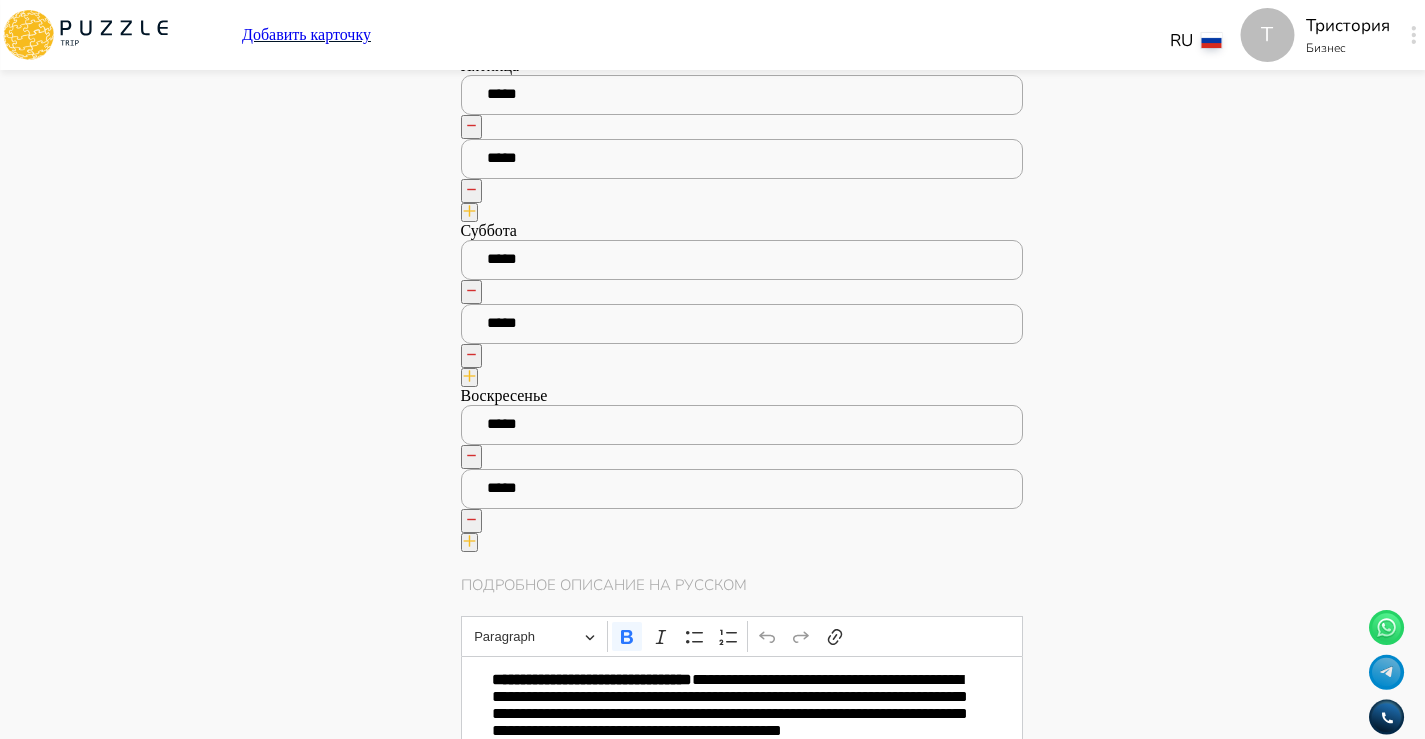 click on "Панель управления Управление профилем Управление услугами Отчеты Управление бронированиями Чат Мой кошелёк $ 0 Выплата   $0 Выйти" at bounding box center (287, 2800) 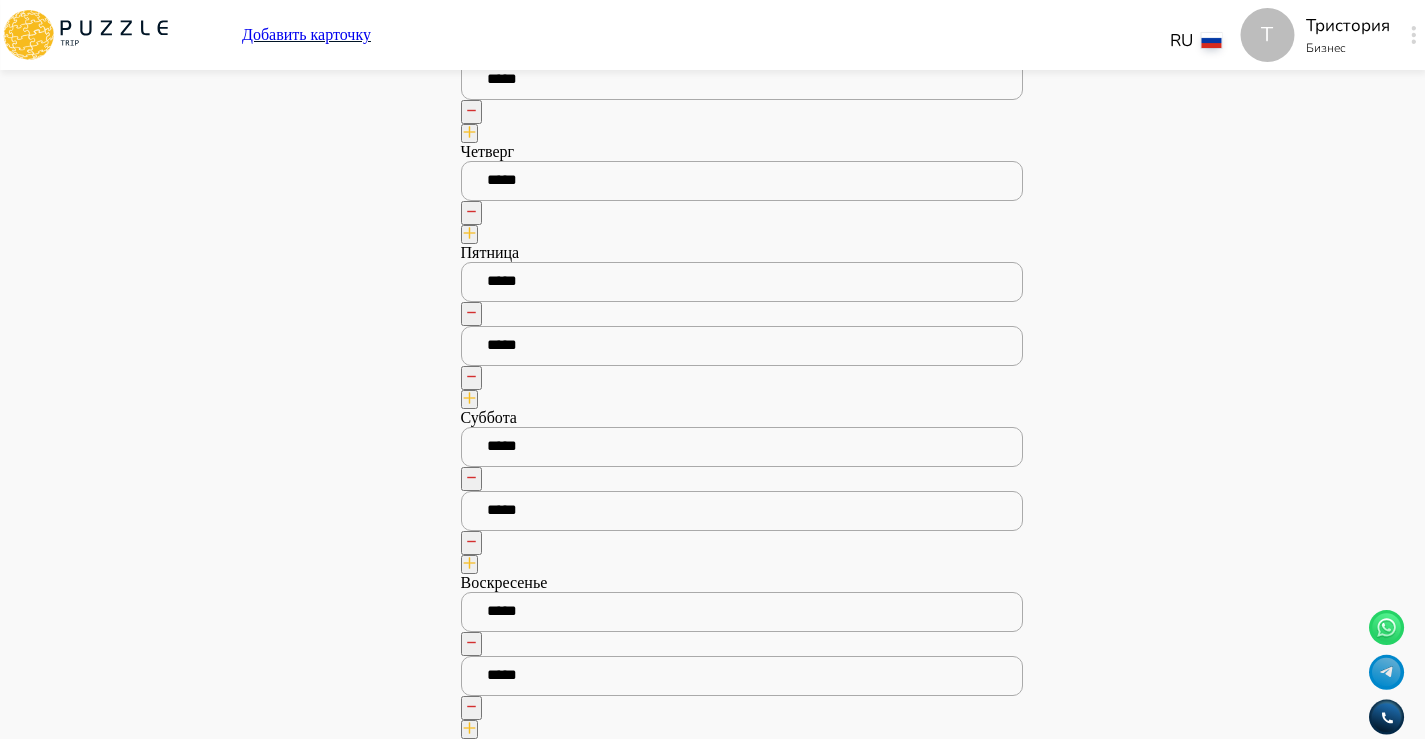 scroll, scrollTop: 1950, scrollLeft: 0, axis: vertical 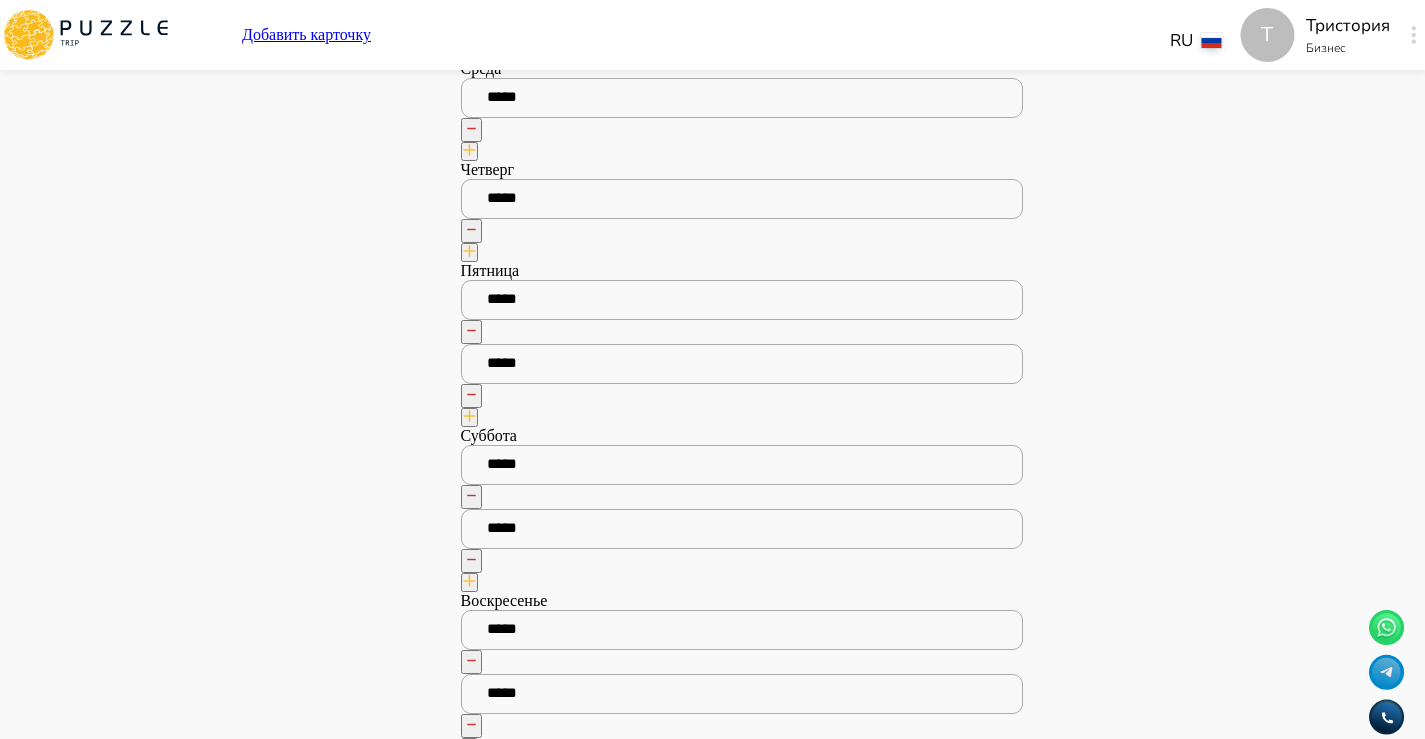 click on "Четверг *****" at bounding box center [742, 211] 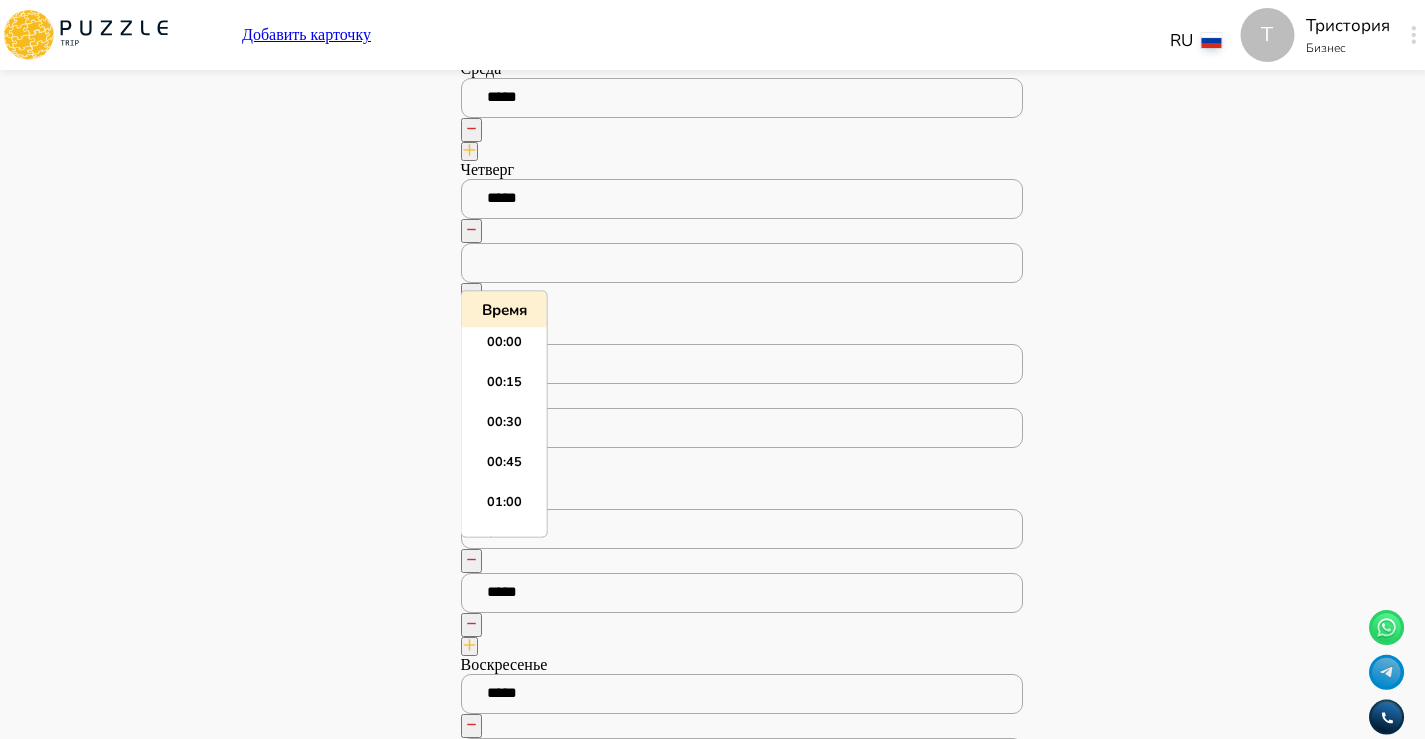 scroll, scrollTop: 2675, scrollLeft: 0, axis: vertical 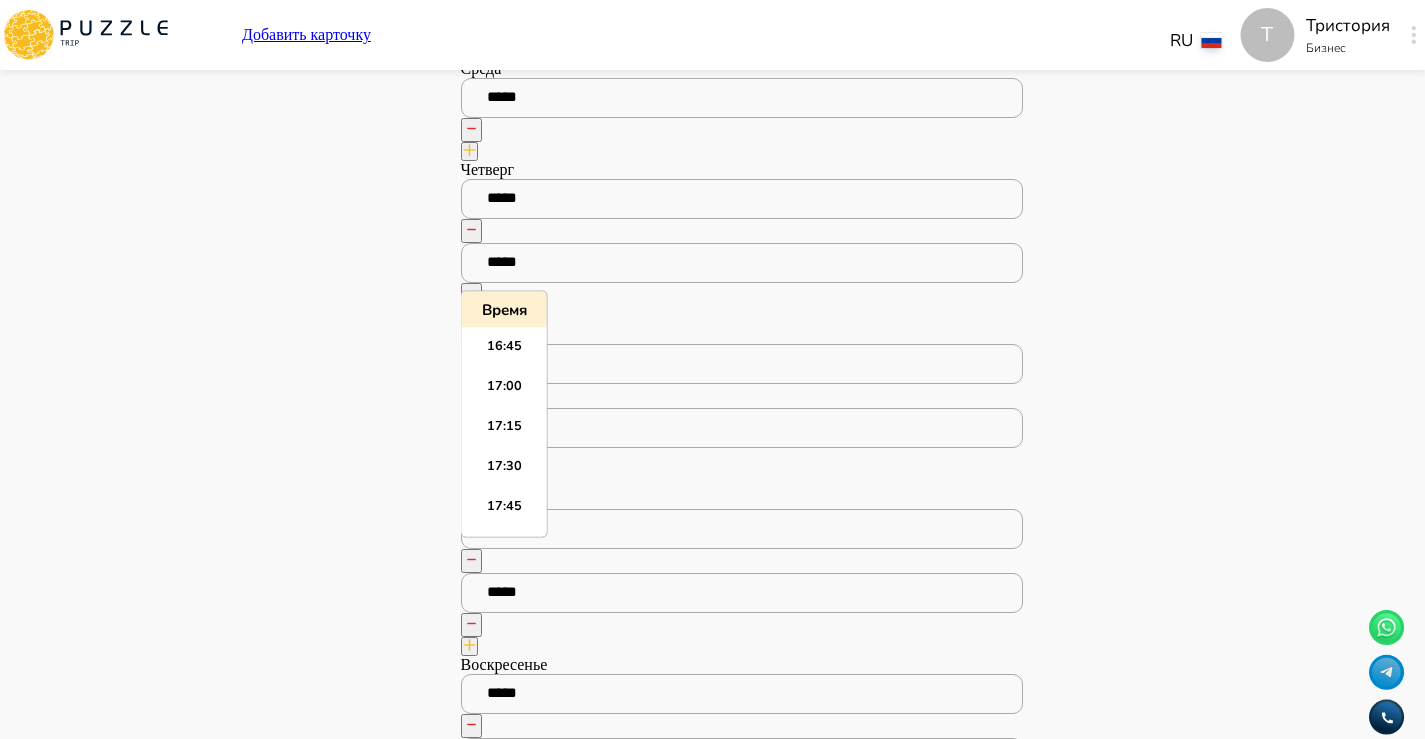 click on "Панель управления Управление профилем Управление услугами Отчеты Управление бронированиями Чат Мой кошелёк $ 0 Выплата   $0 Выйти" at bounding box center [287, 3037] 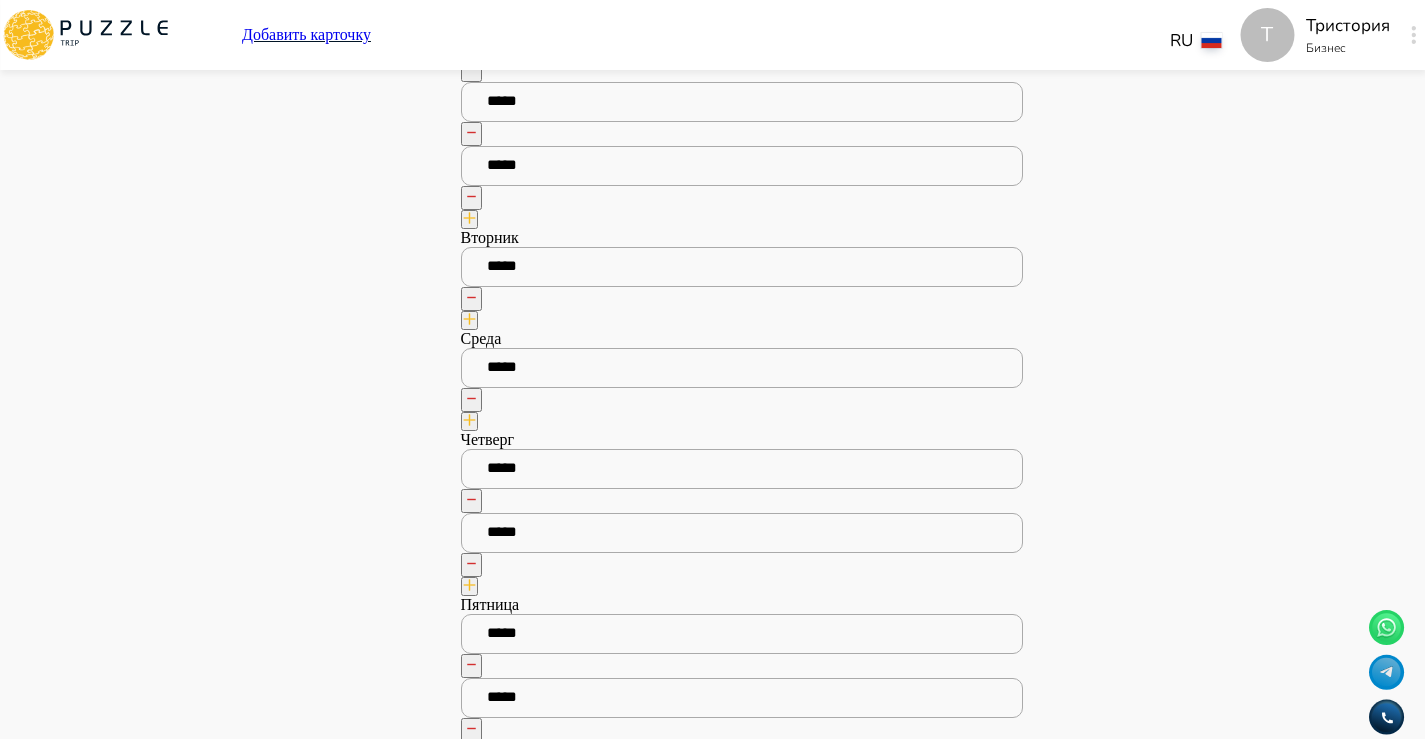 scroll, scrollTop: 1672, scrollLeft: 0, axis: vertical 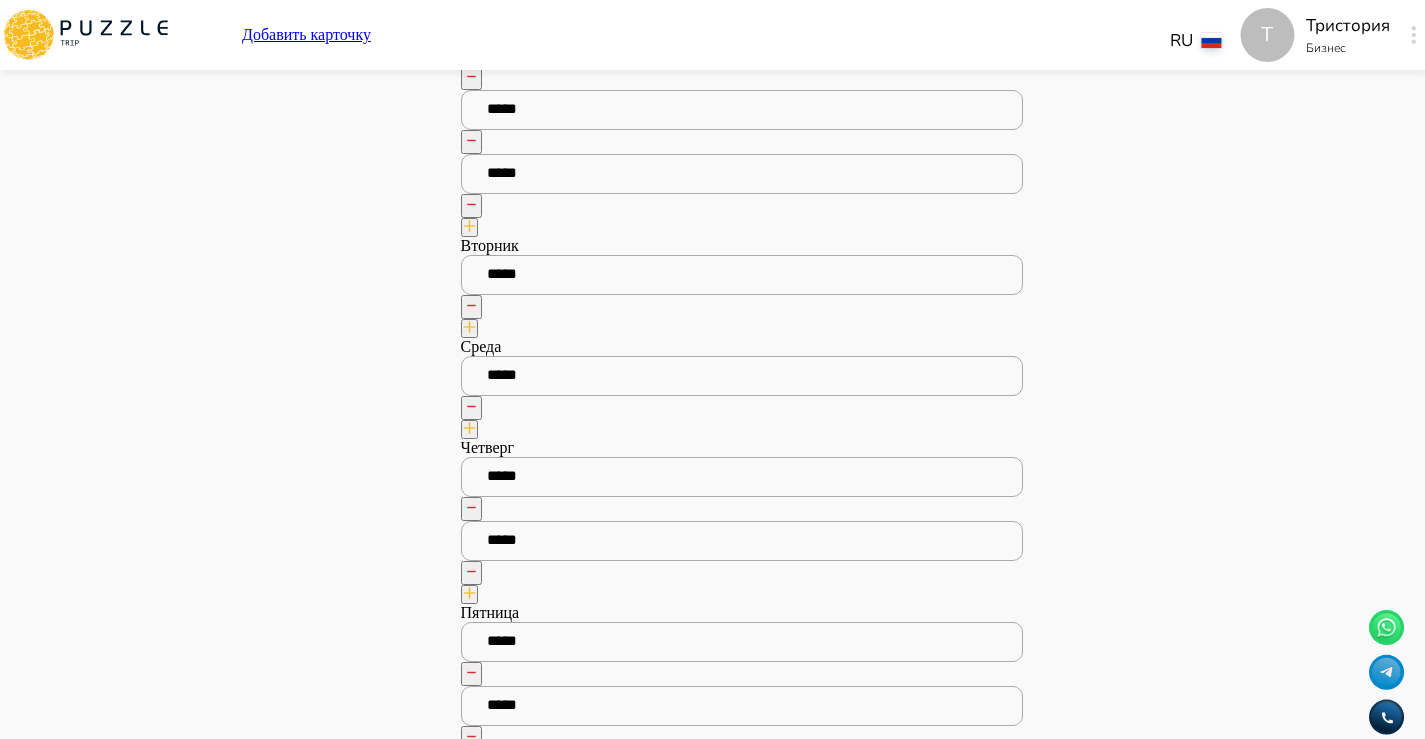 click at bounding box center (469, 429) 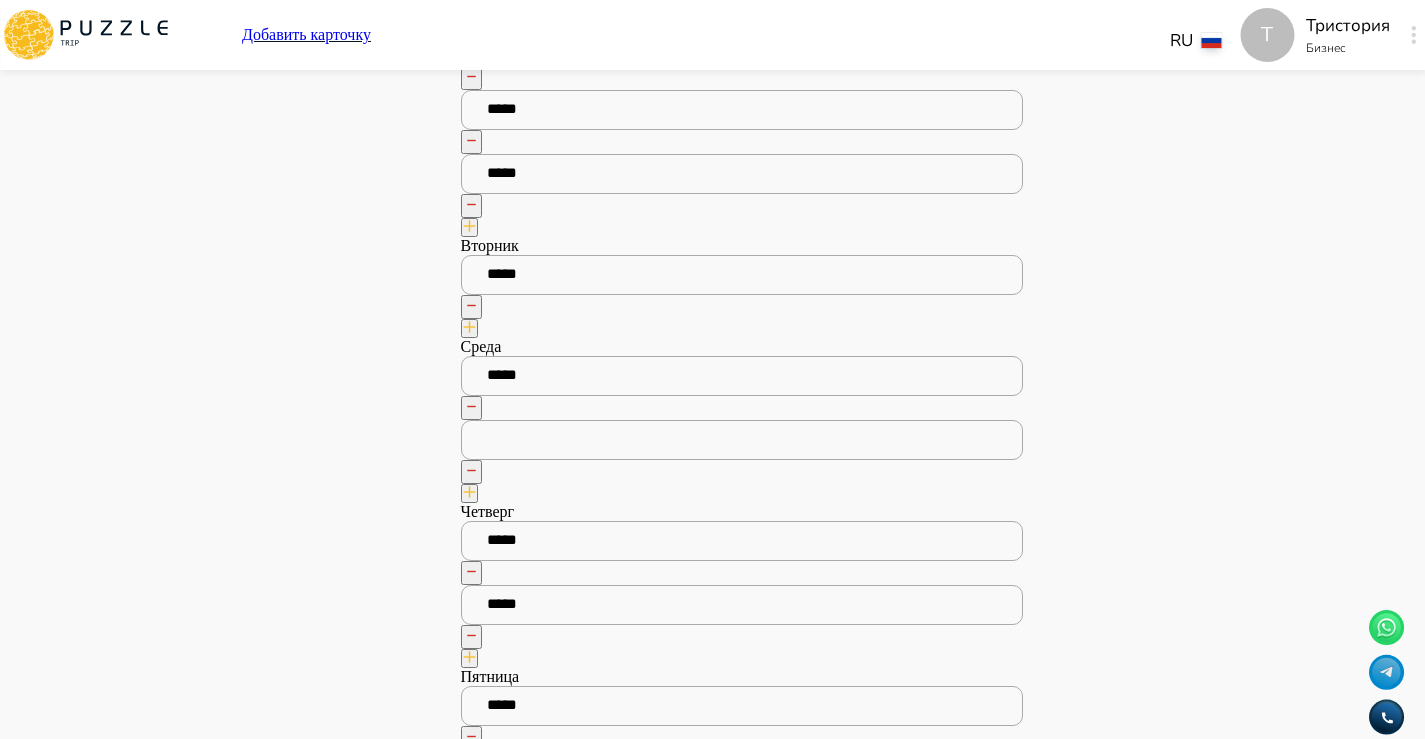 click at bounding box center [742, 440] 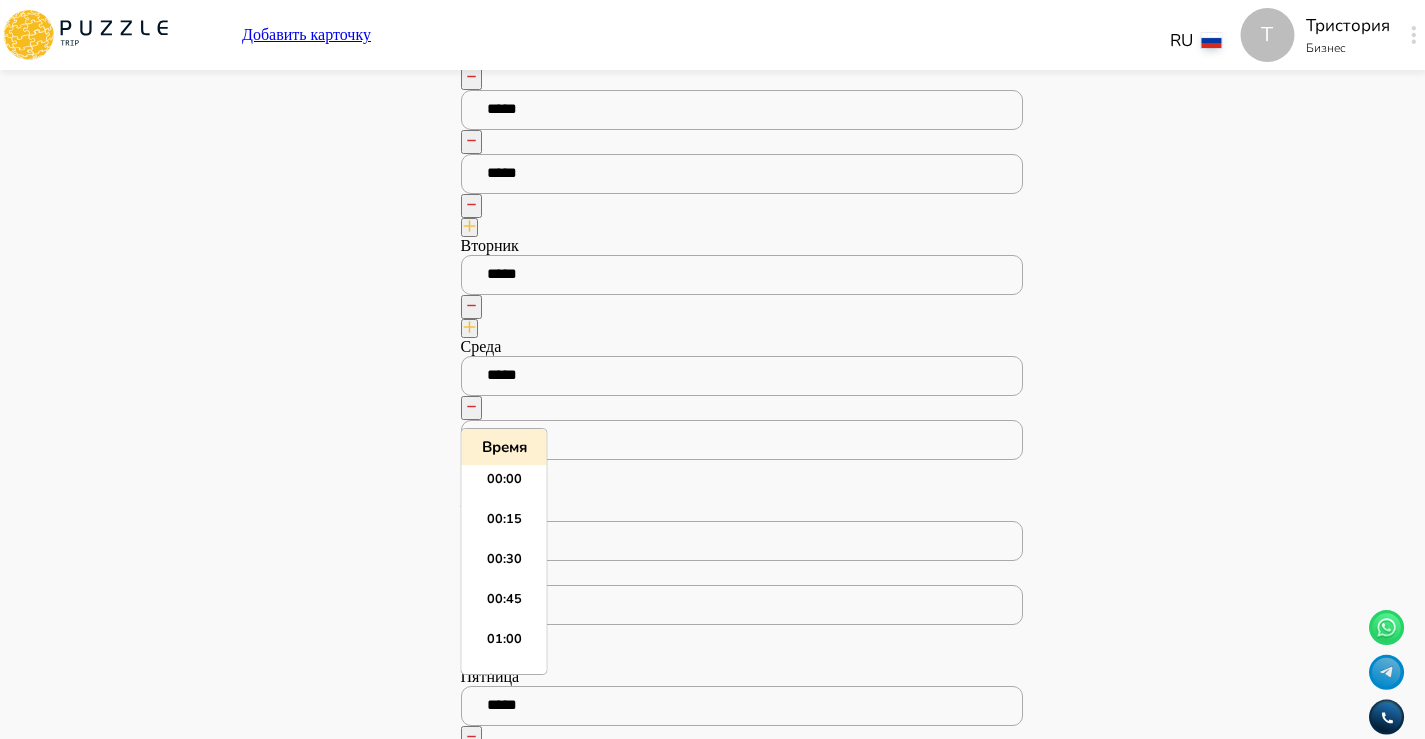 scroll, scrollTop: 2675, scrollLeft: 0, axis: vertical 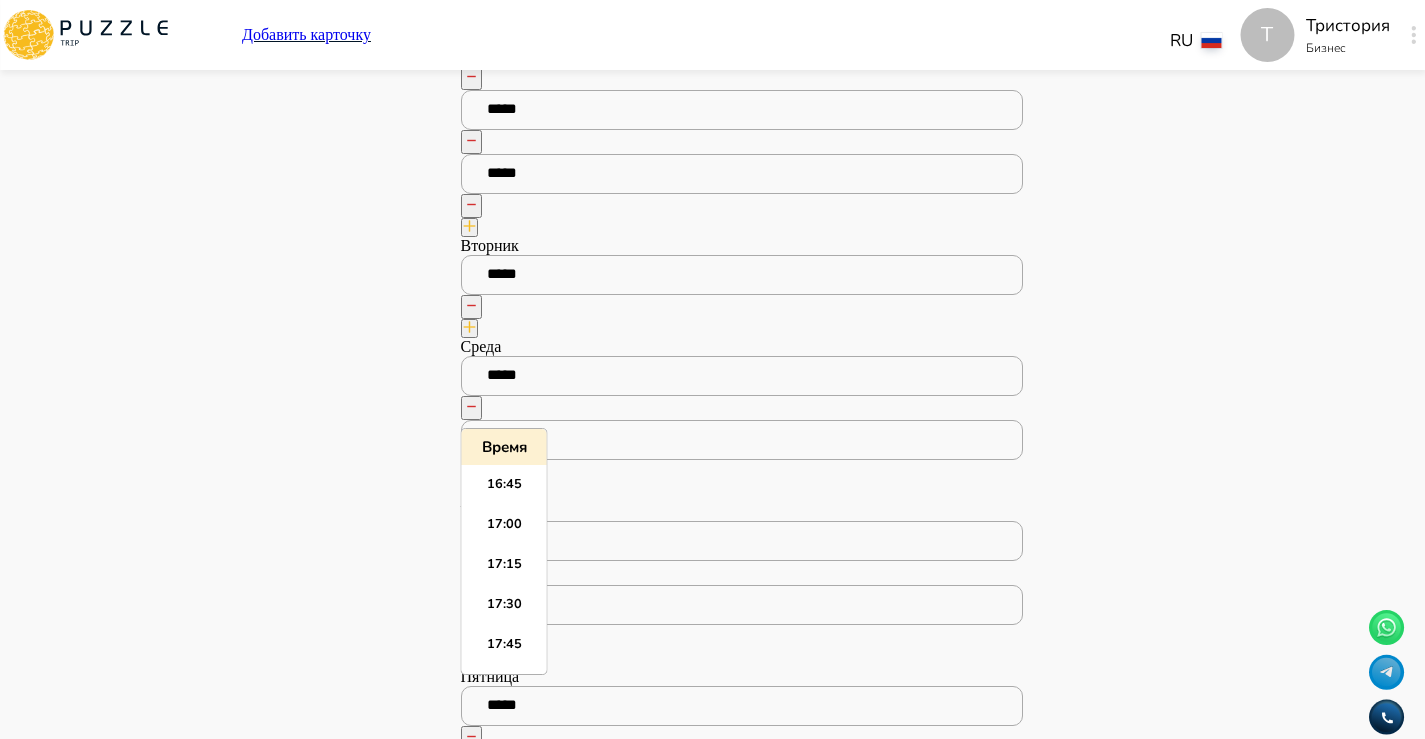 paste on "*****" 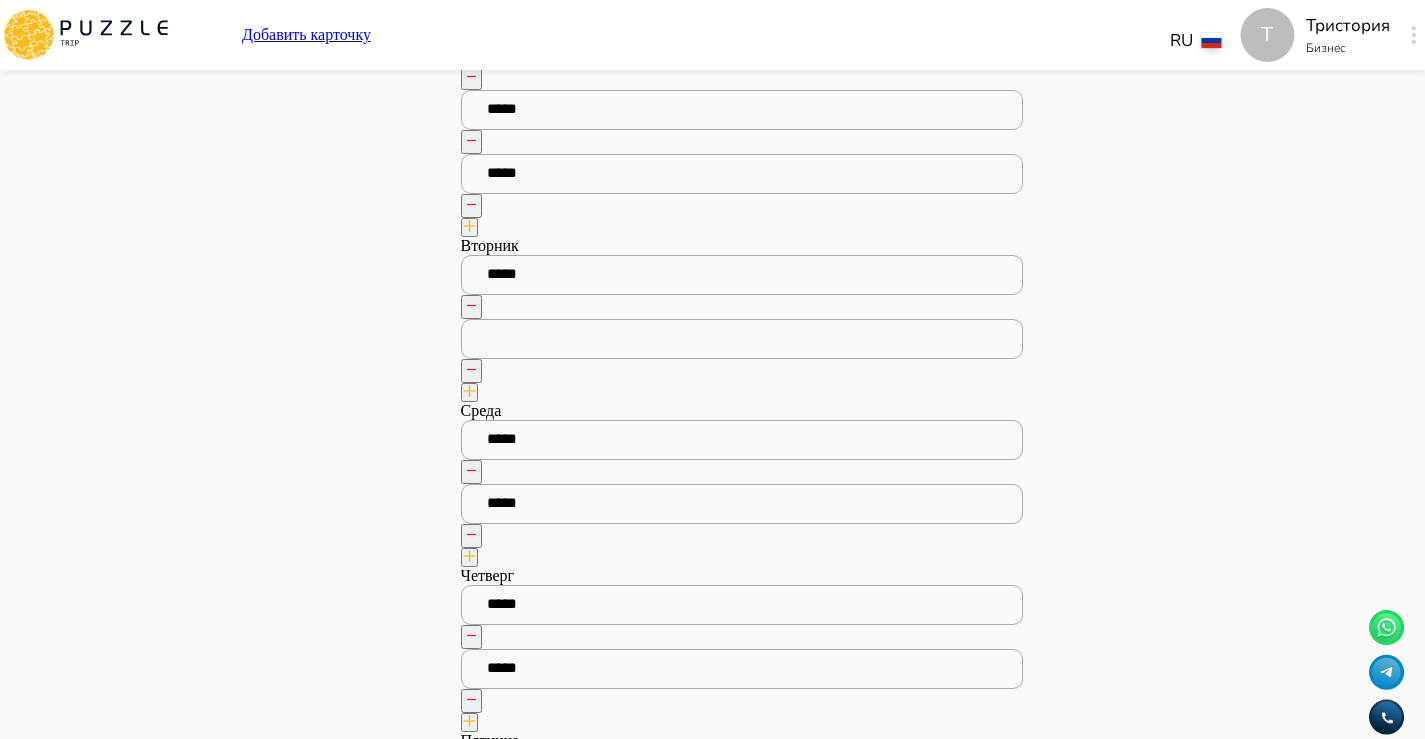click at bounding box center [742, 339] 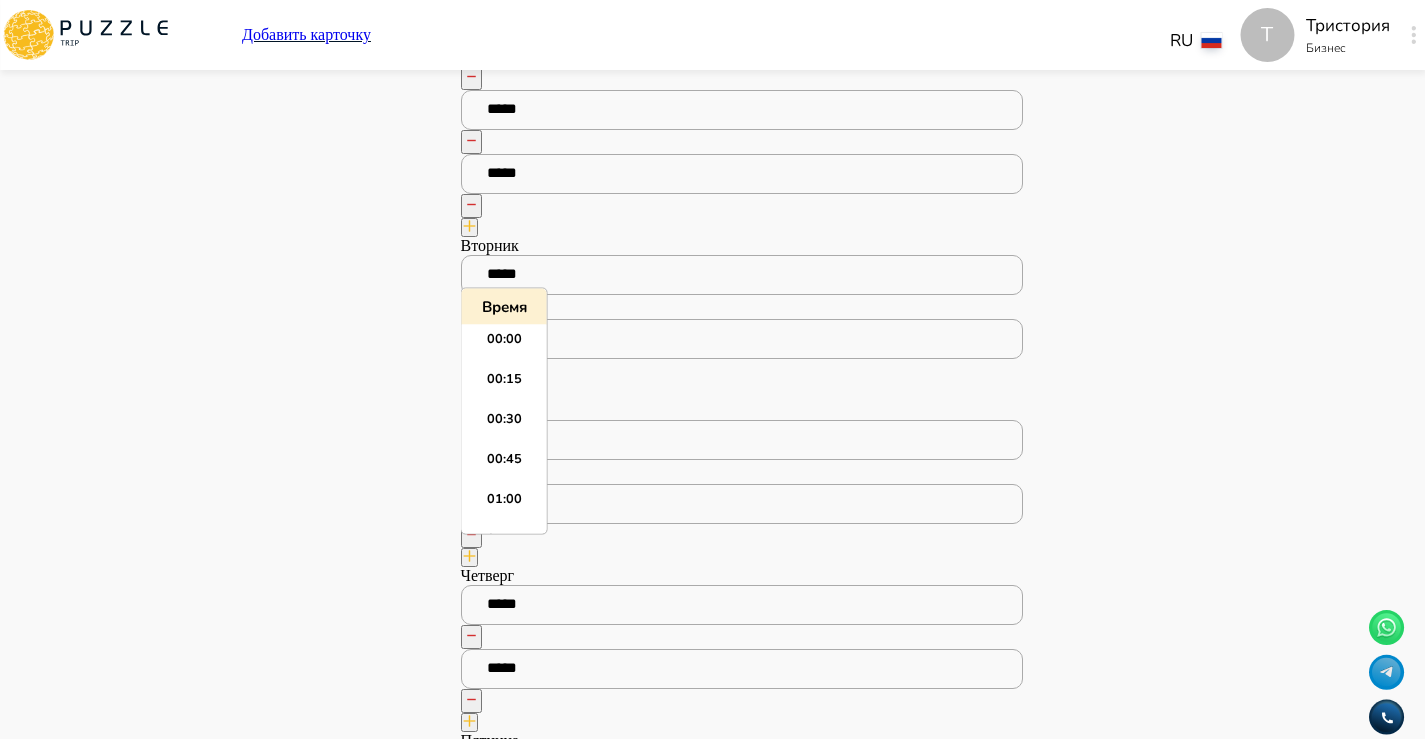 scroll, scrollTop: 2675, scrollLeft: 0, axis: vertical 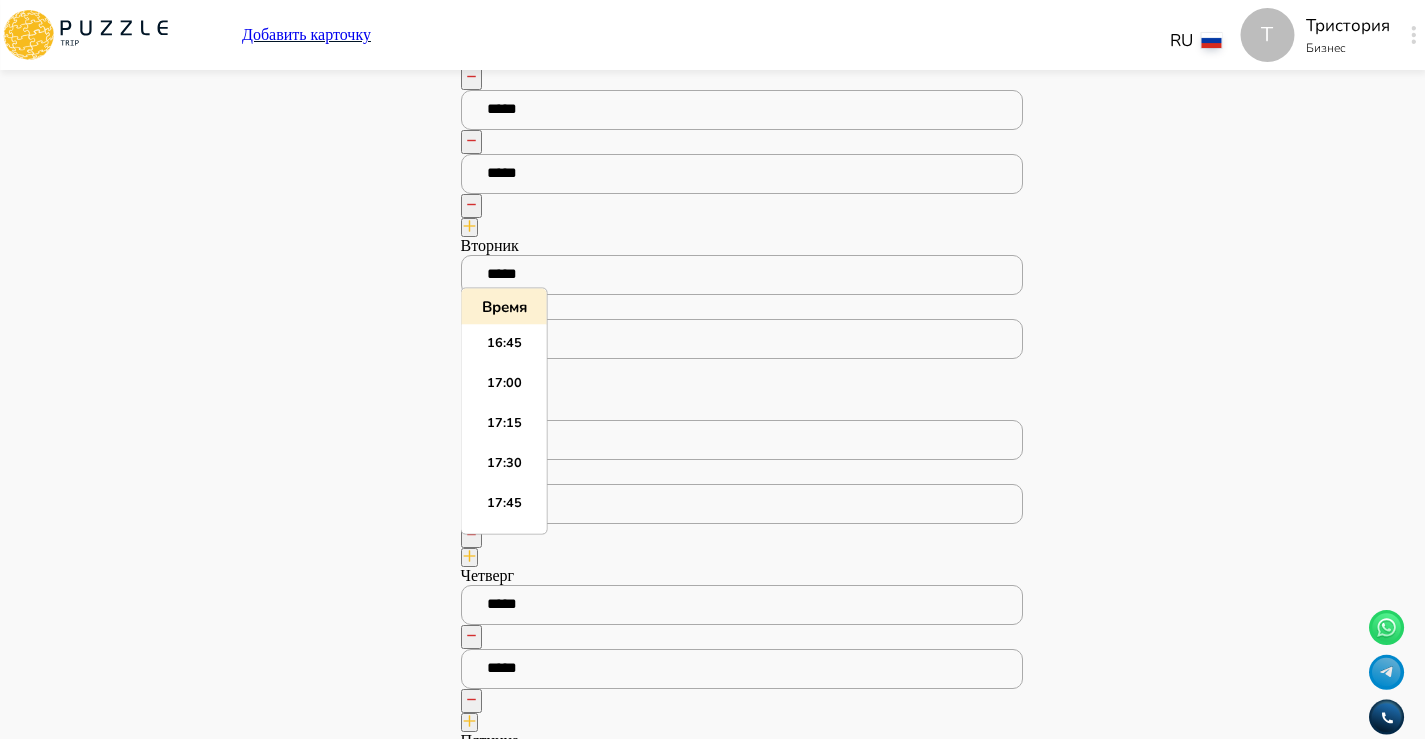 paste on "*****" 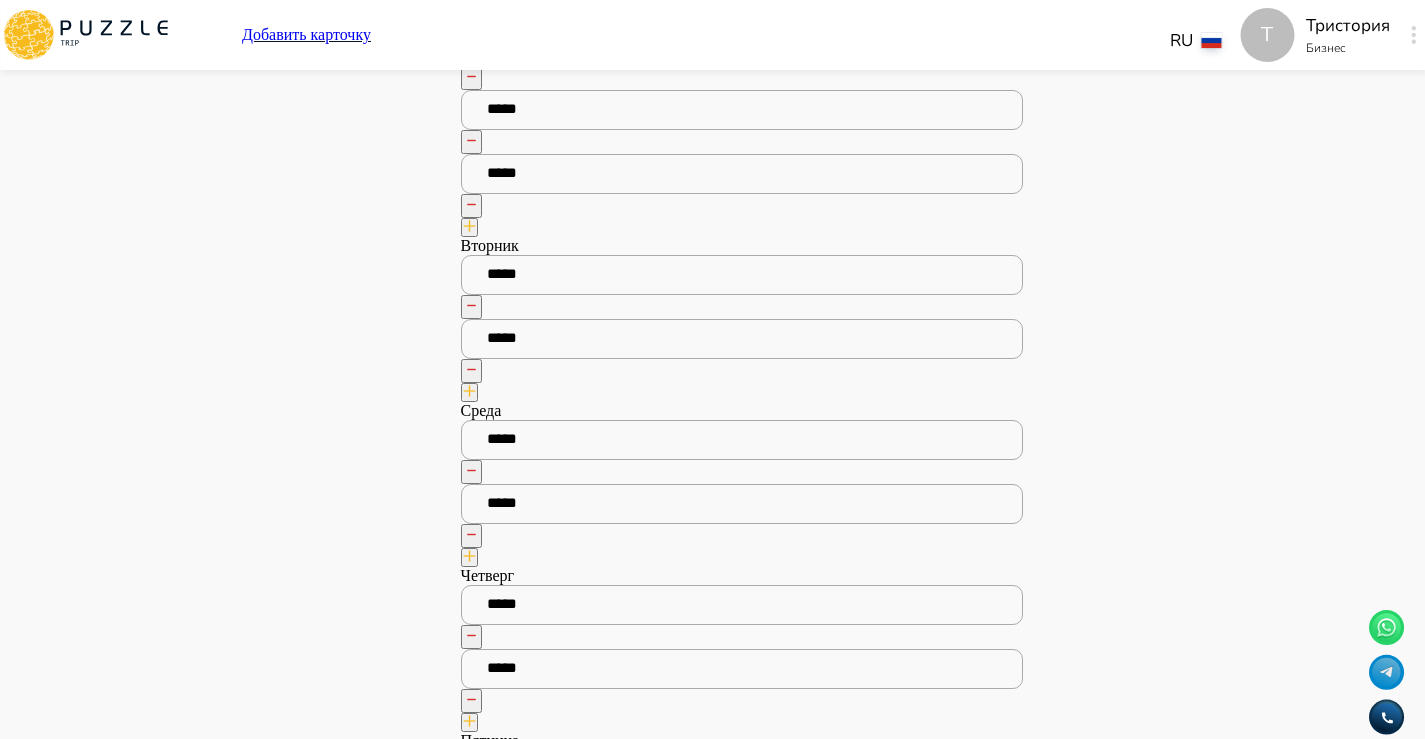 click on "Панель управления Управление профилем Управление услугами Отчеты Управление бронированиями Чат Мой кошелёк $ 0 Выплата   $0 Выйти" at bounding box center (287, 3379) 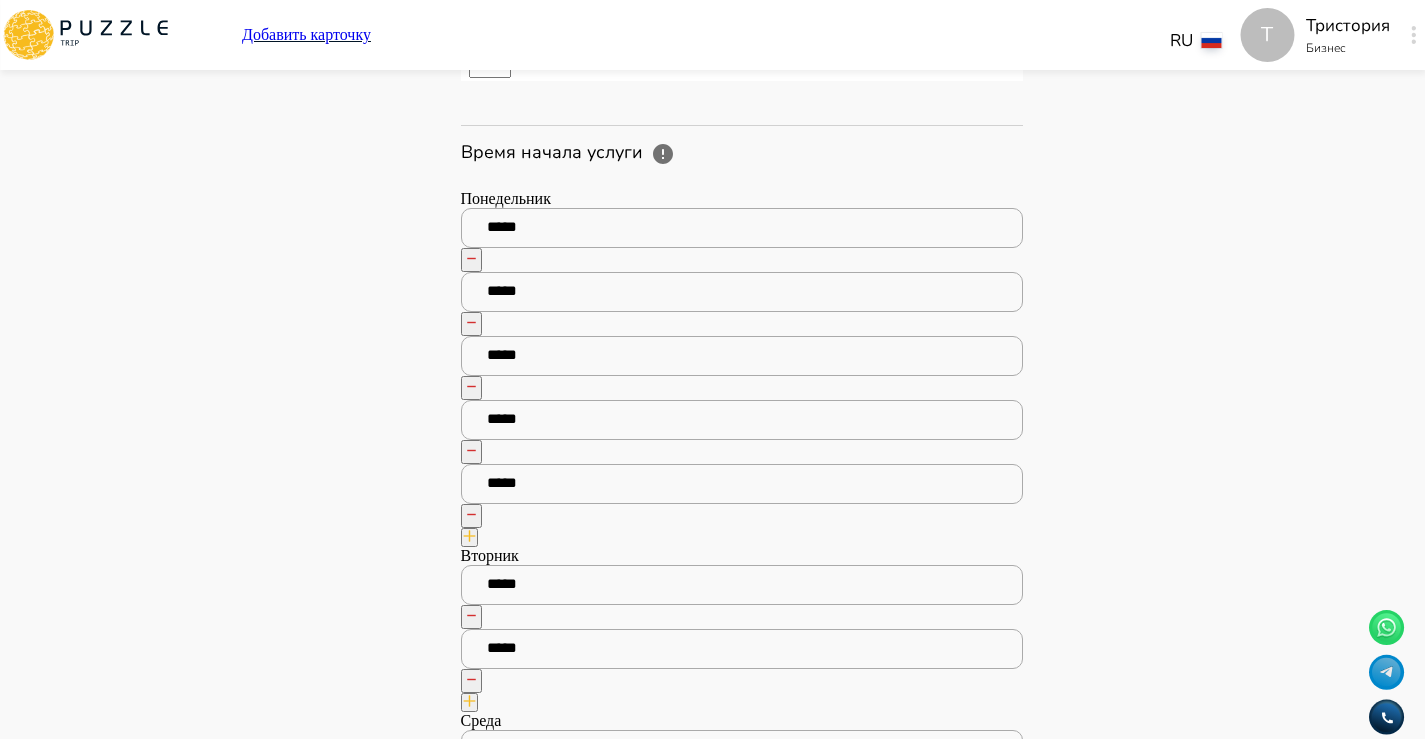 scroll, scrollTop: 1363, scrollLeft: 0, axis: vertical 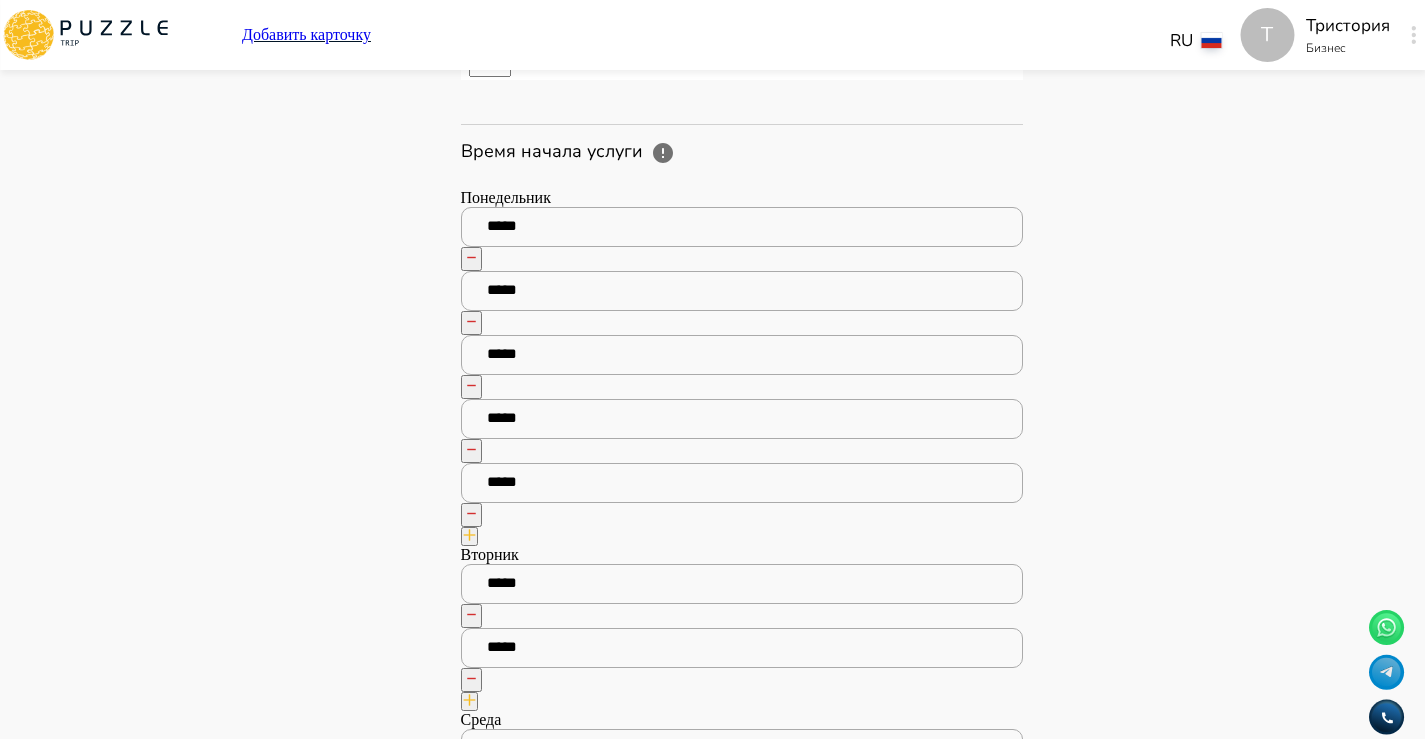 click at bounding box center (469, 701) 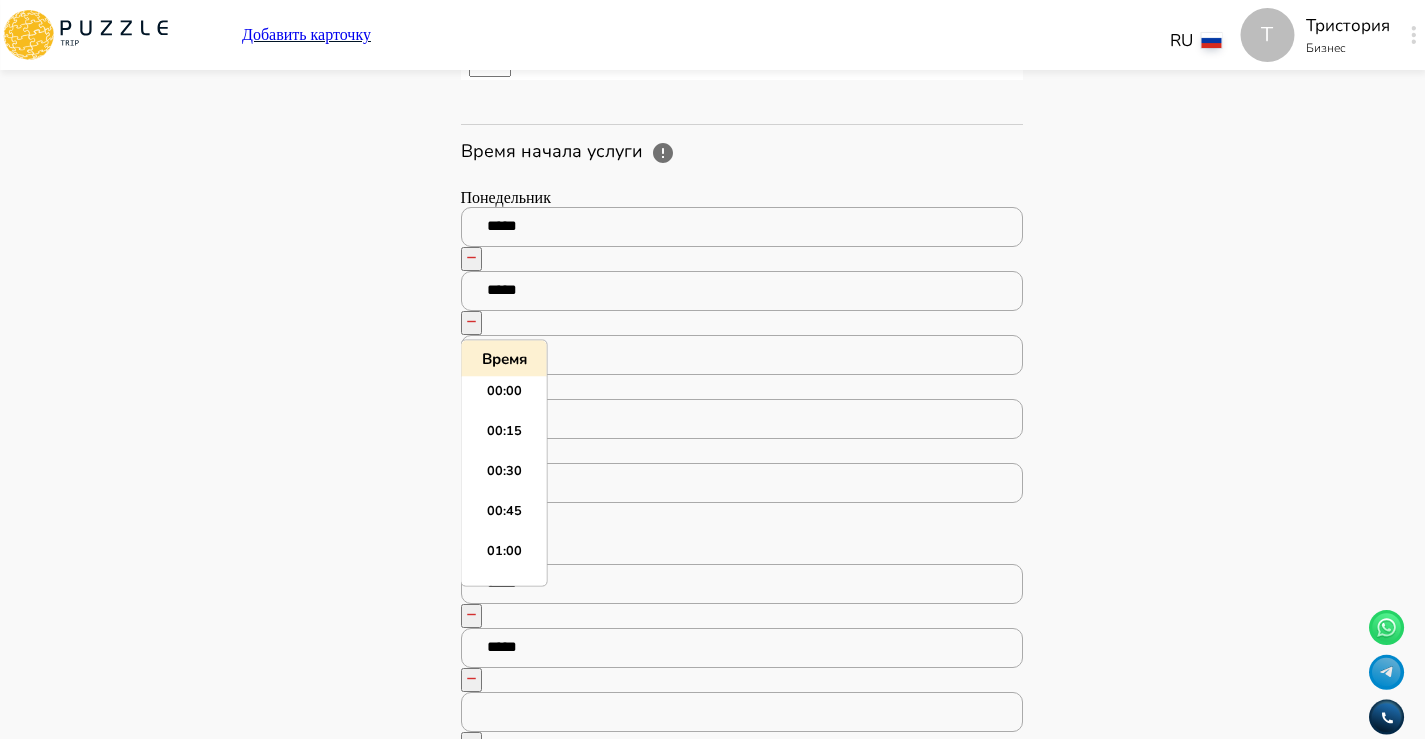 scroll, scrollTop: 2675, scrollLeft: 0, axis: vertical 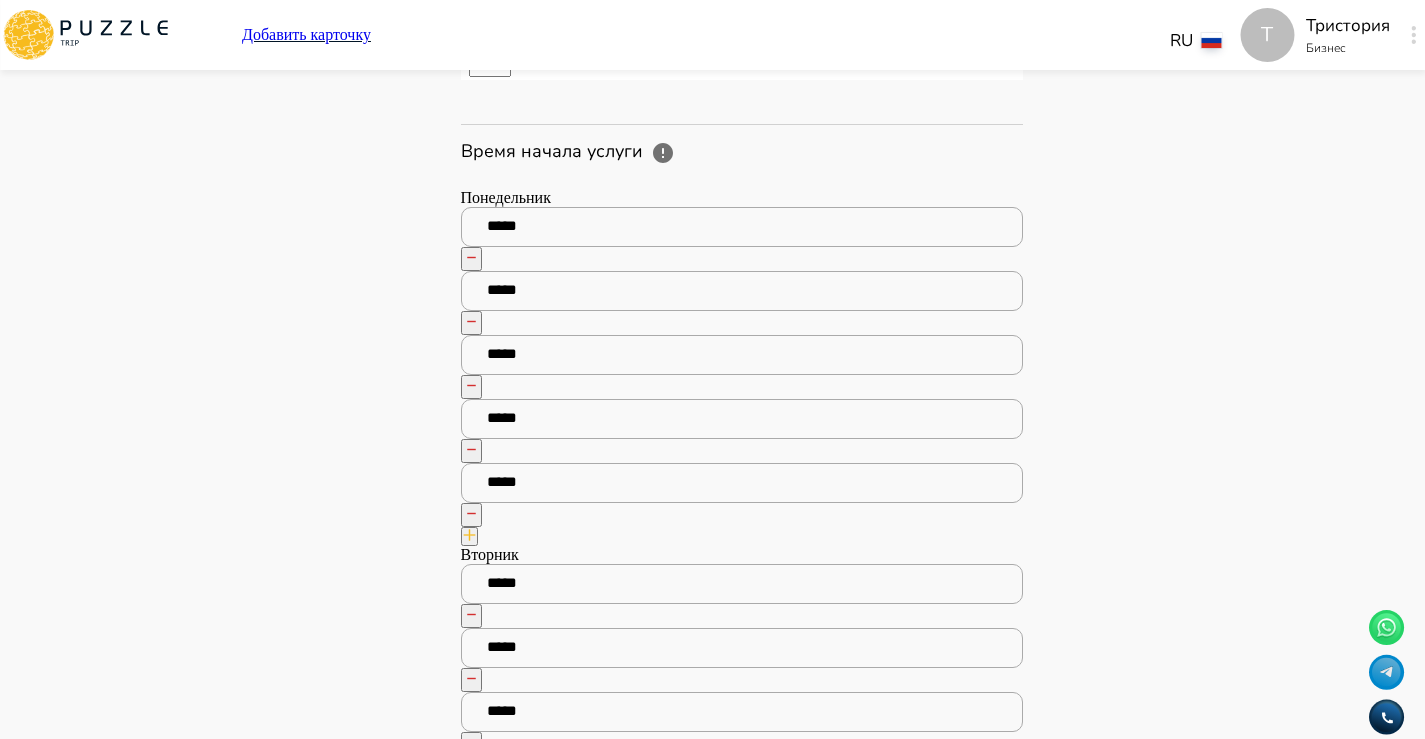 click on "Панель управления Управление профилем Управление услугами Отчеты Управление бронированиями Чат Мой кошелёк $ 0 Выплата   $0 Выйти" at bounding box center [287, 3720] 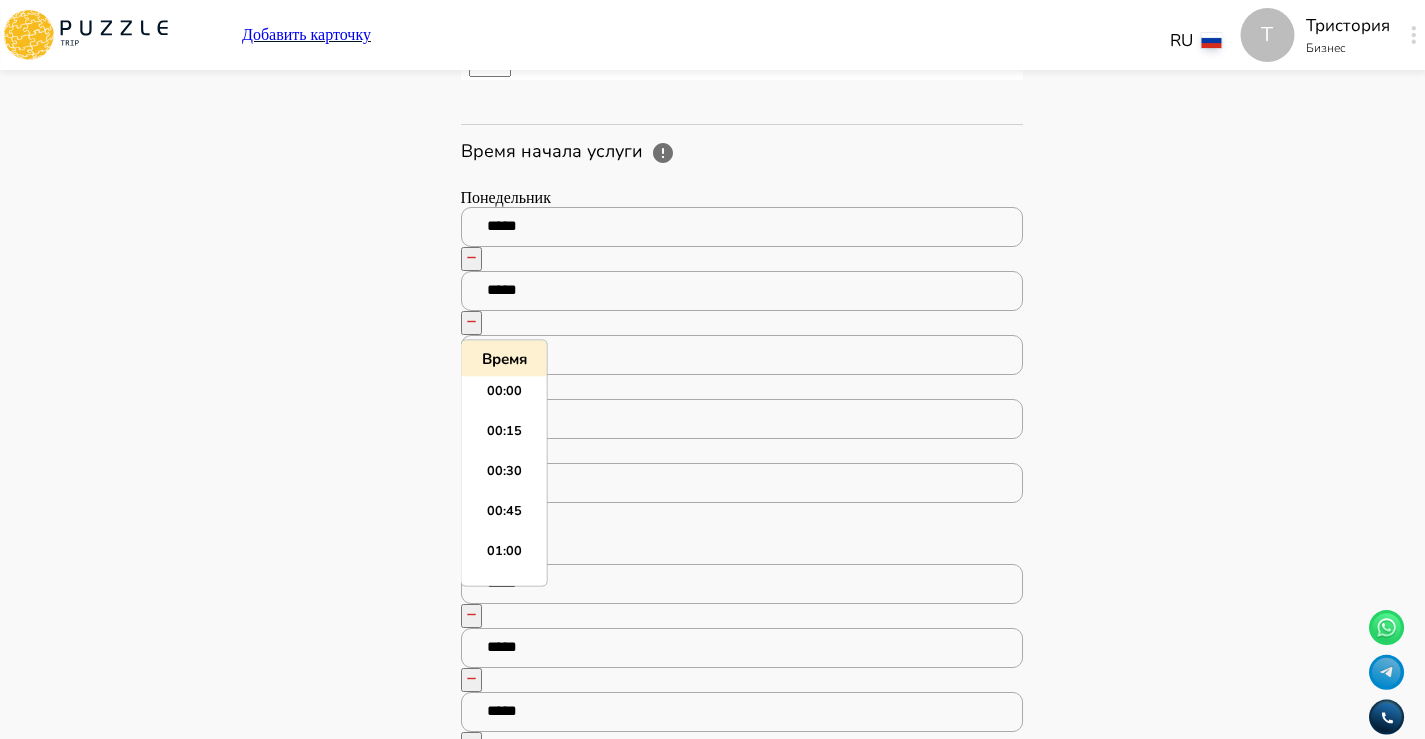 click on "*****" at bounding box center (742, 712) 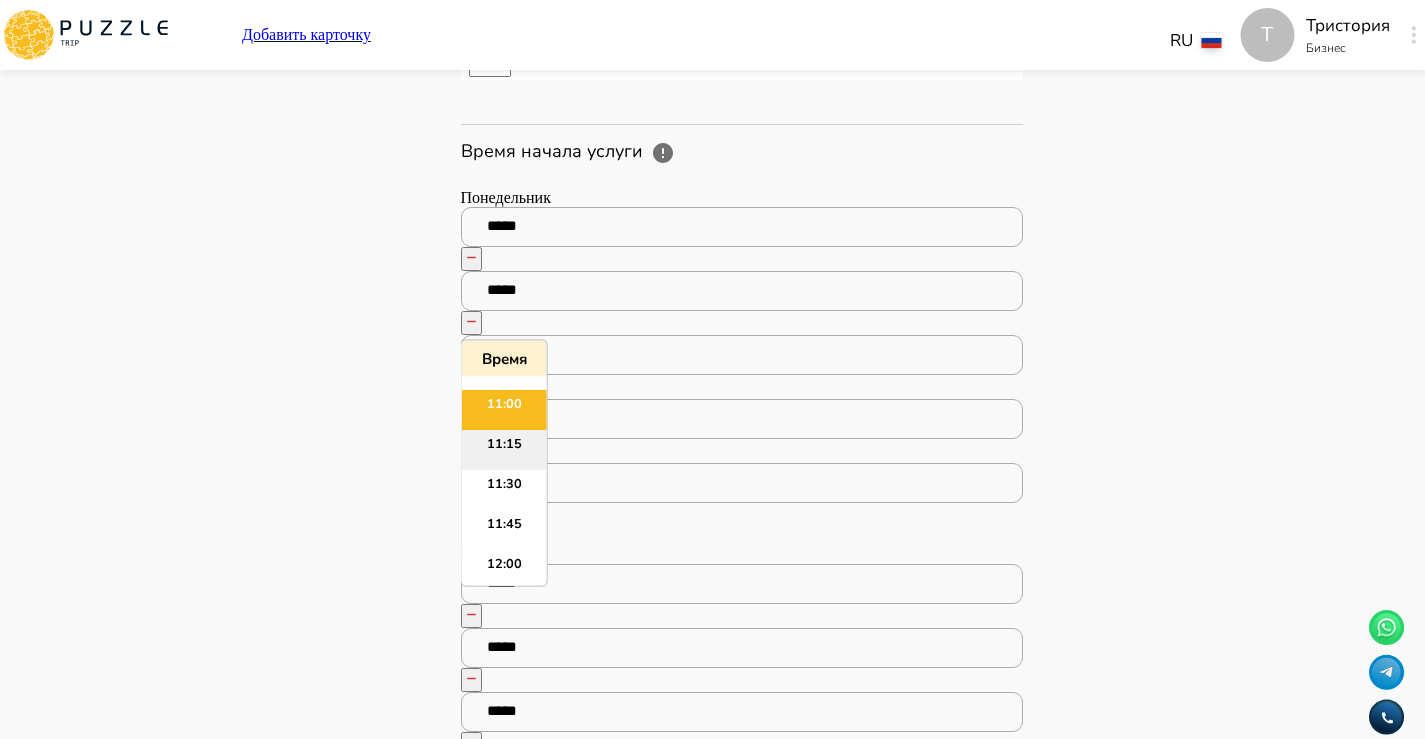 scroll, scrollTop: 1759, scrollLeft: 0, axis: vertical 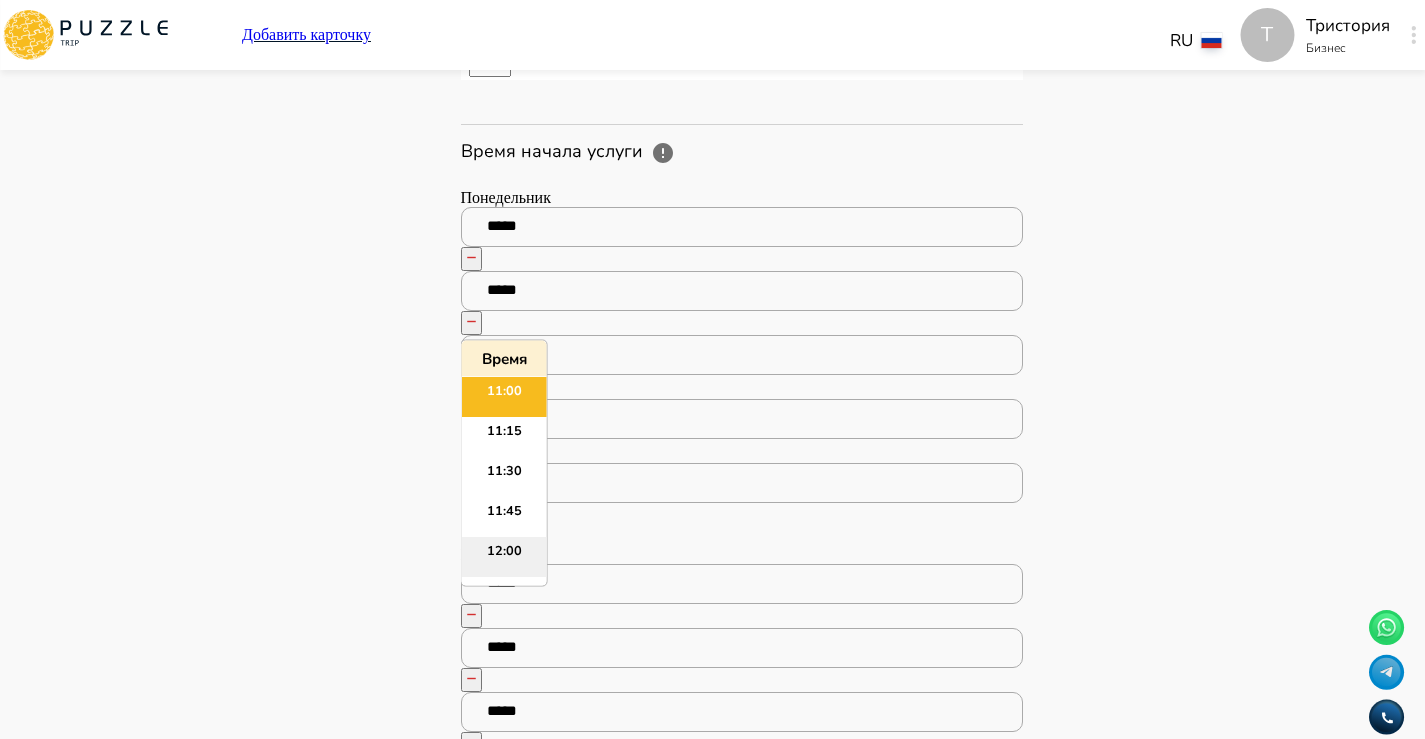 click on "12:00" at bounding box center [504, 558] 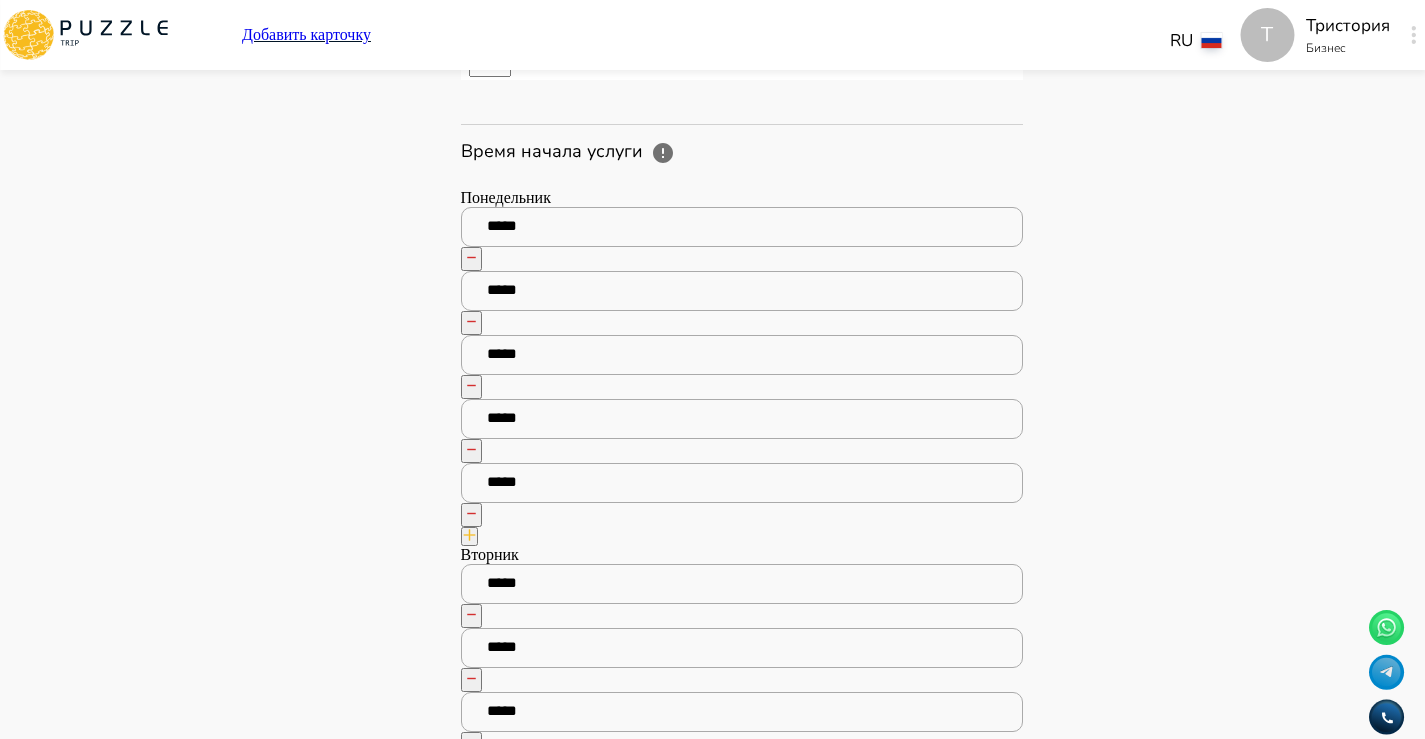 click on "*****" at bounding box center (742, 712) 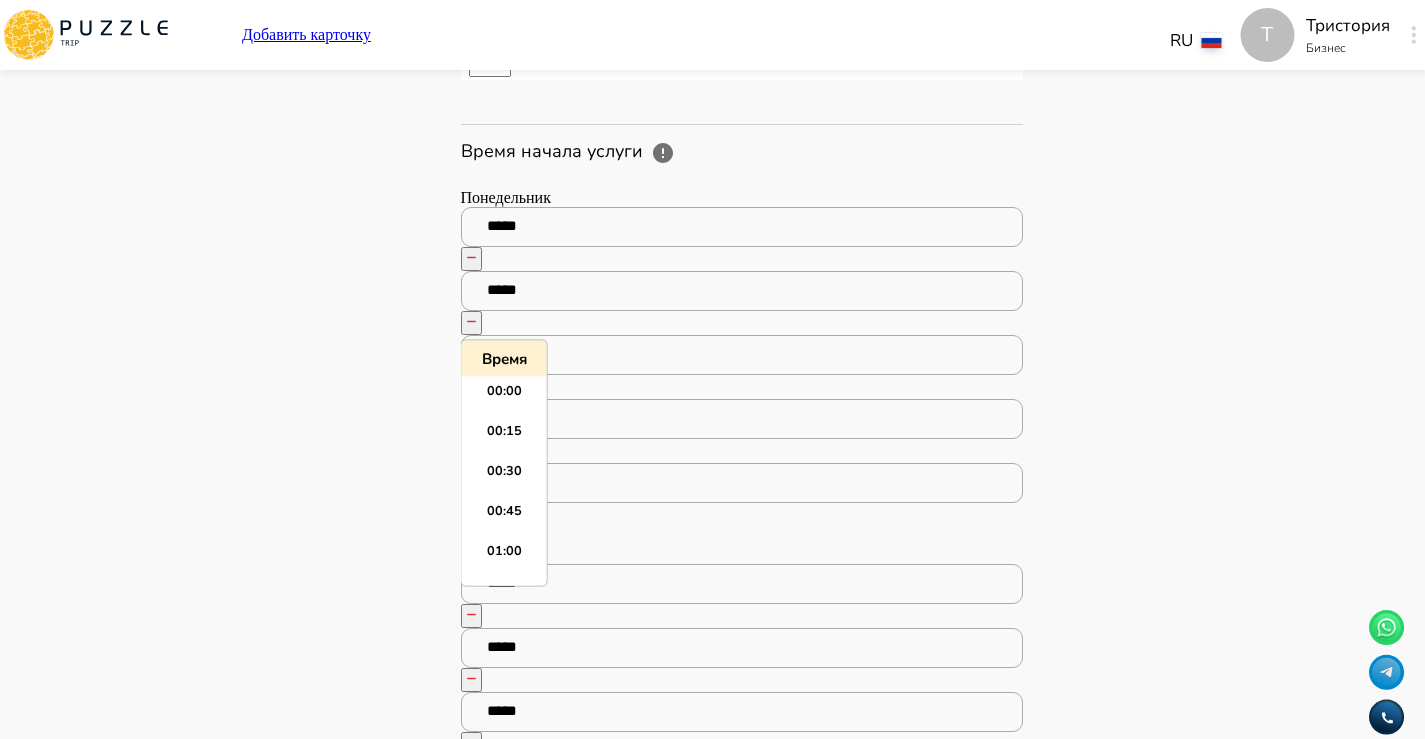scroll, scrollTop: 1835, scrollLeft: 0, axis: vertical 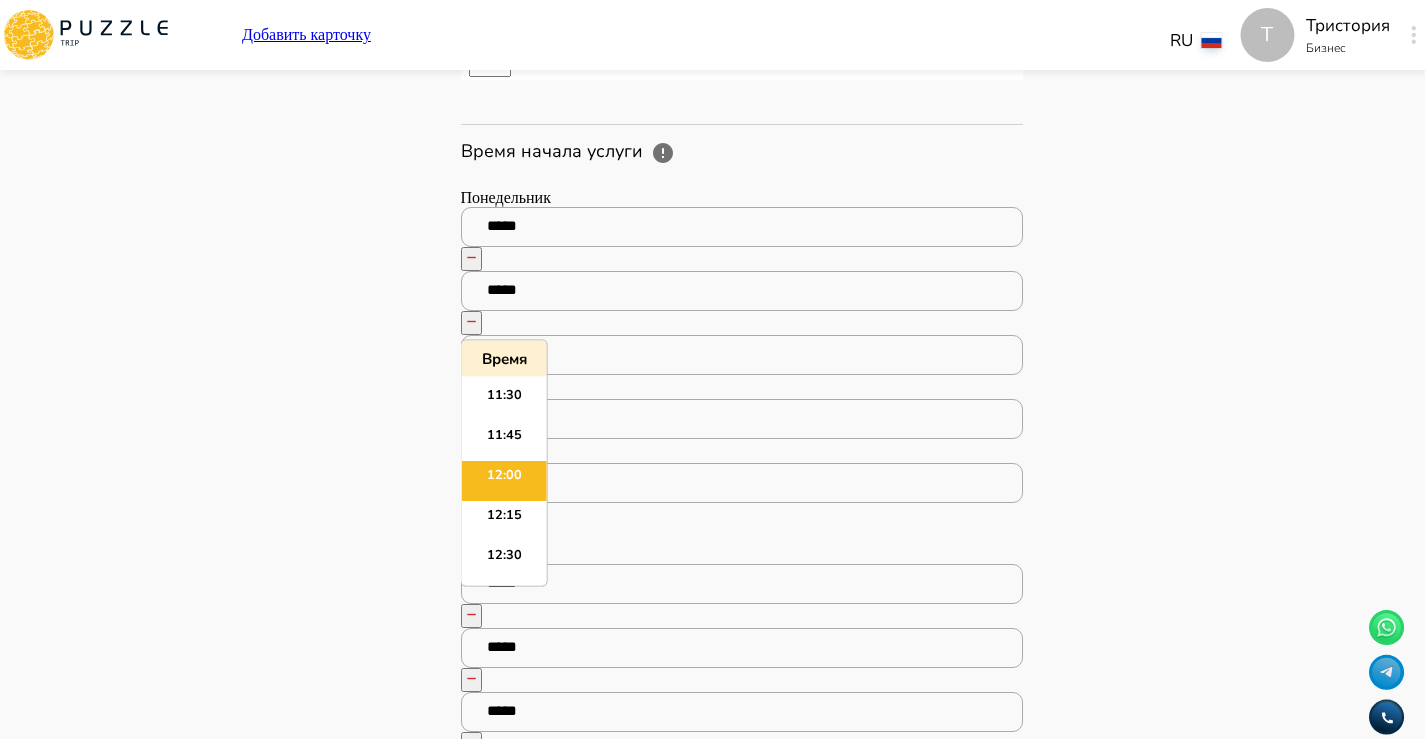 click on "*****" at bounding box center [742, 712] 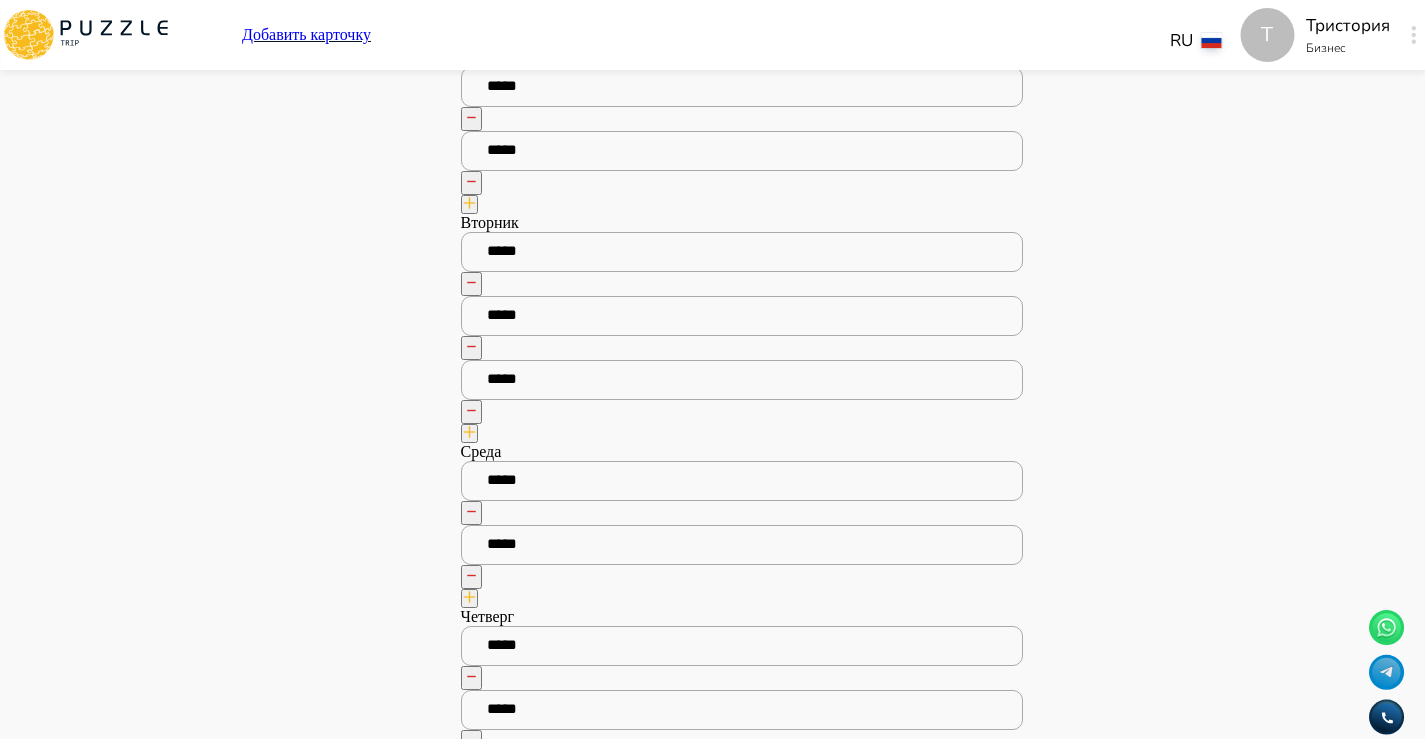 scroll, scrollTop: 1738, scrollLeft: 0, axis: vertical 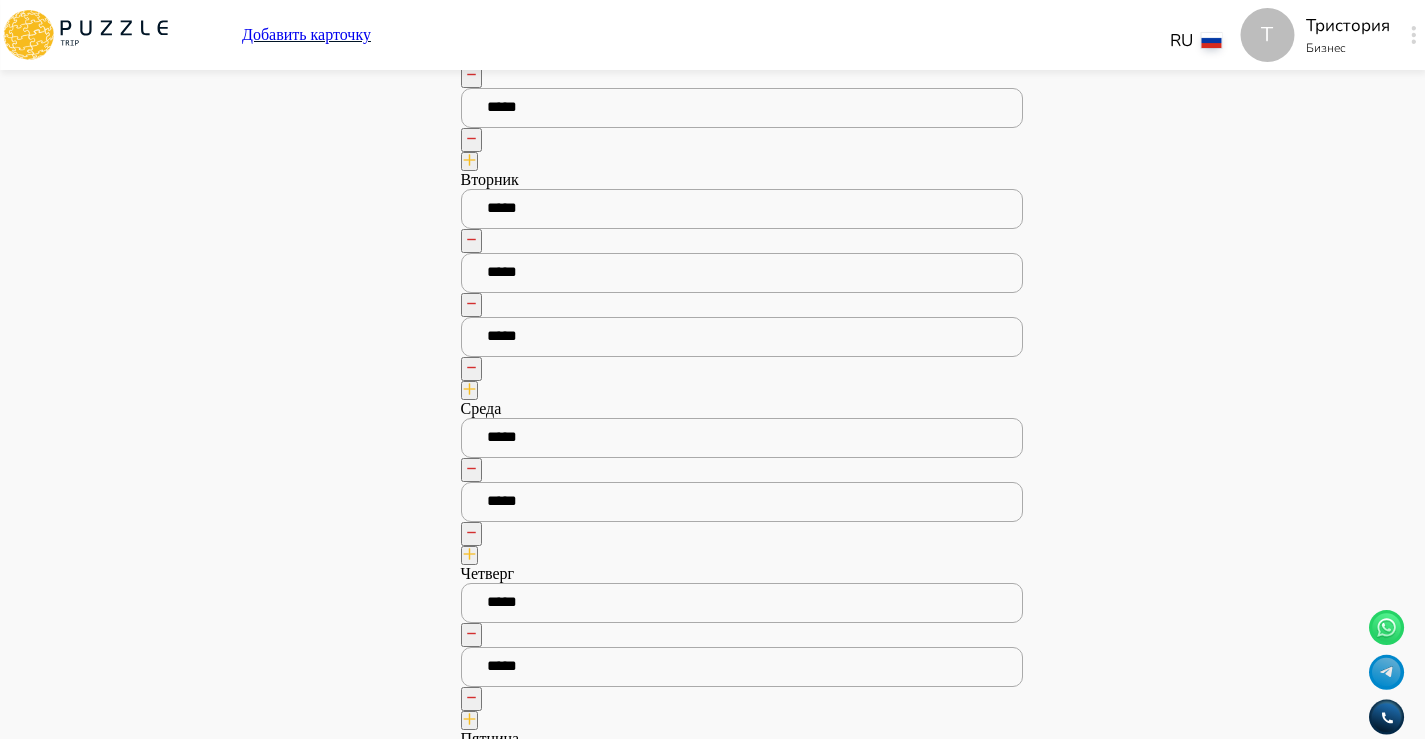 click at bounding box center [469, 555] 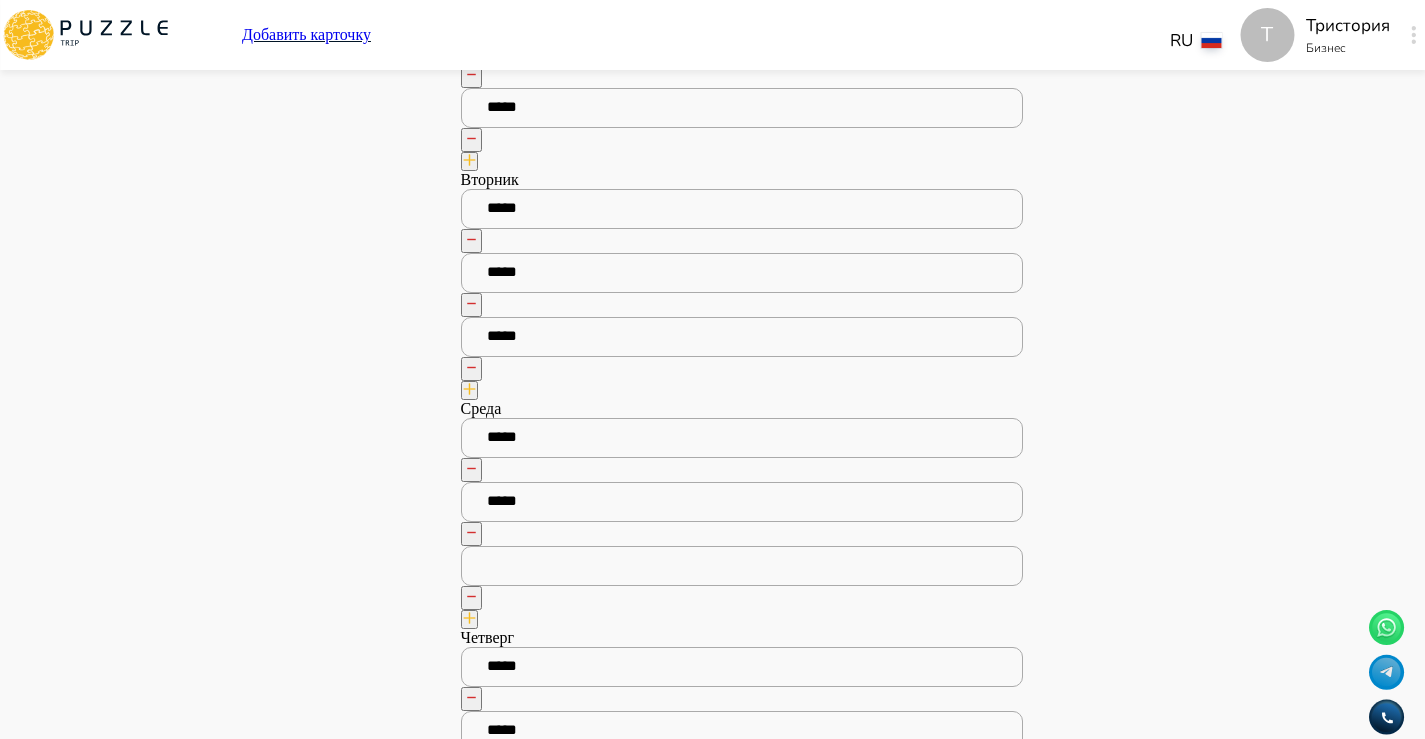 click at bounding box center [742, 566] 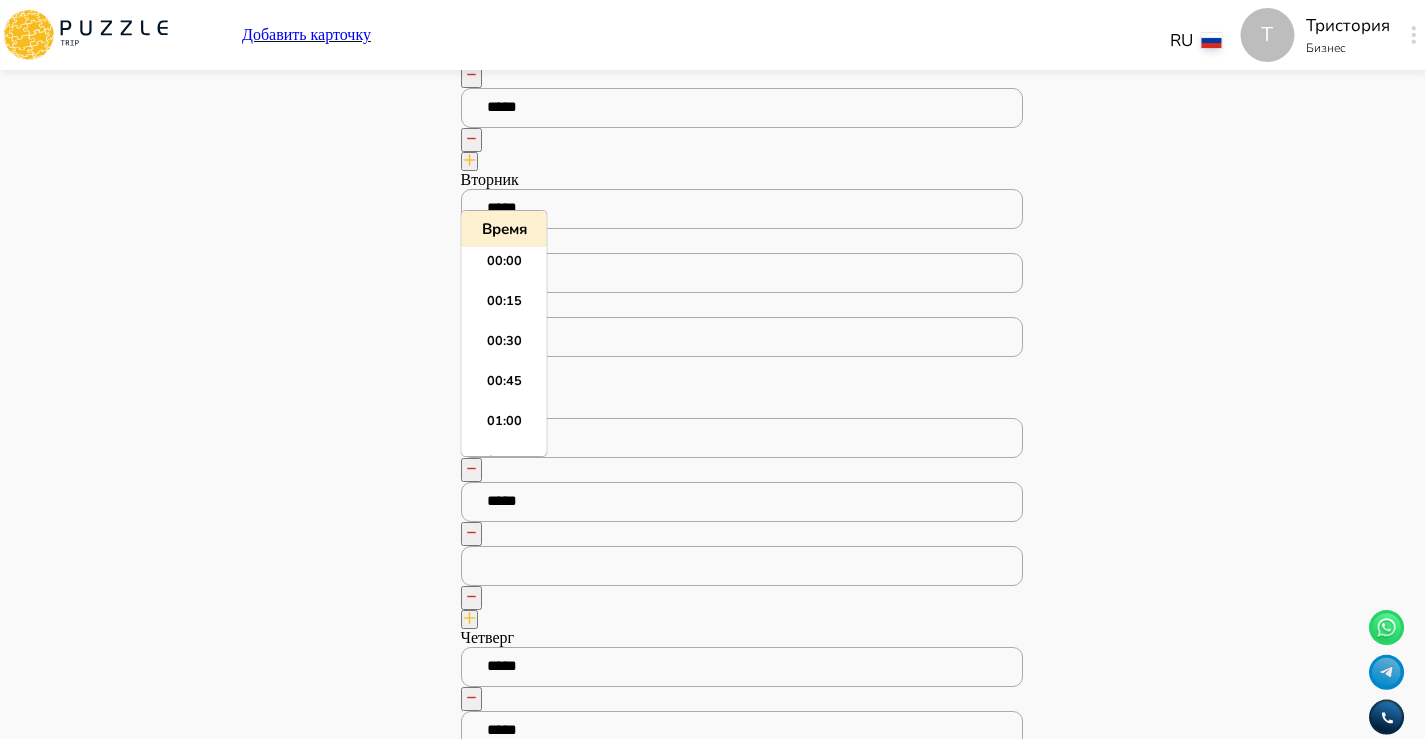 scroll, scrollTop: 2675, scrollLeft: 0, axis: vertical 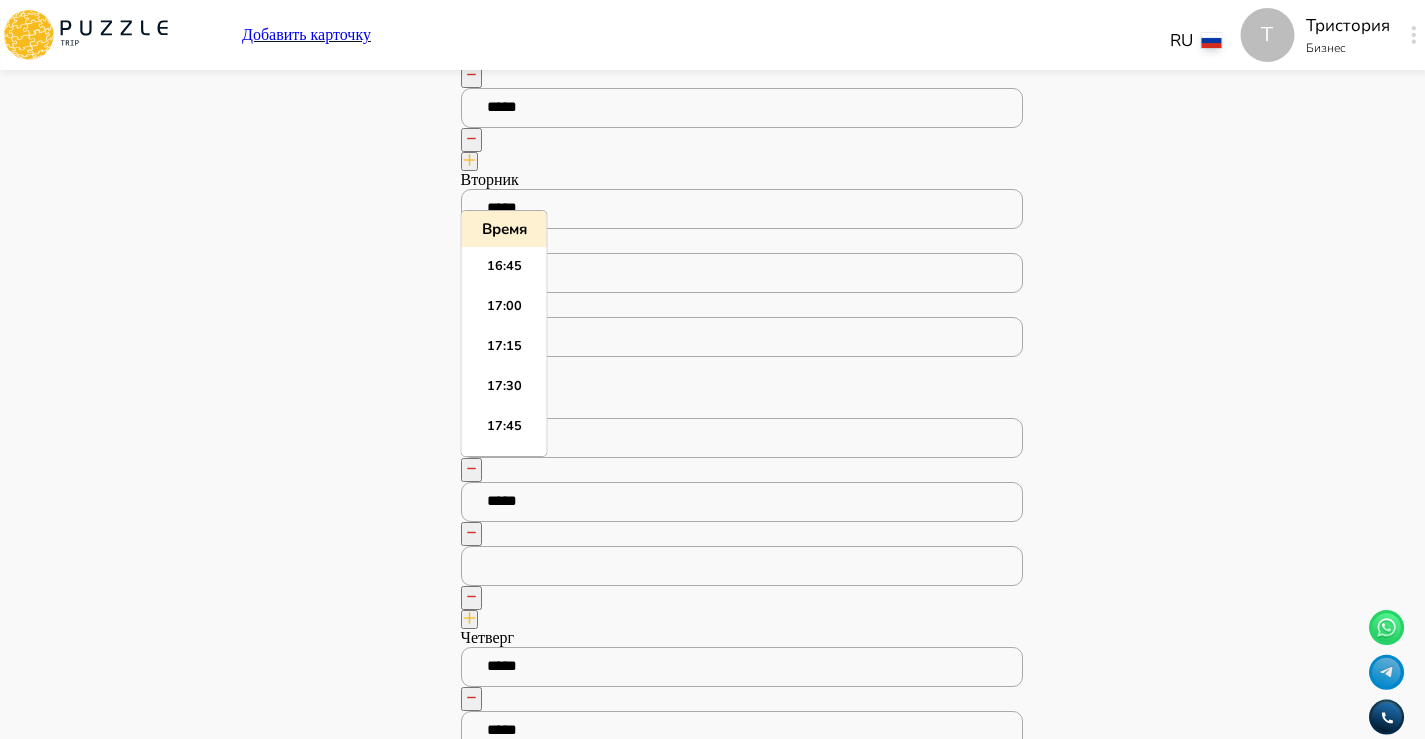 paste on "*****" 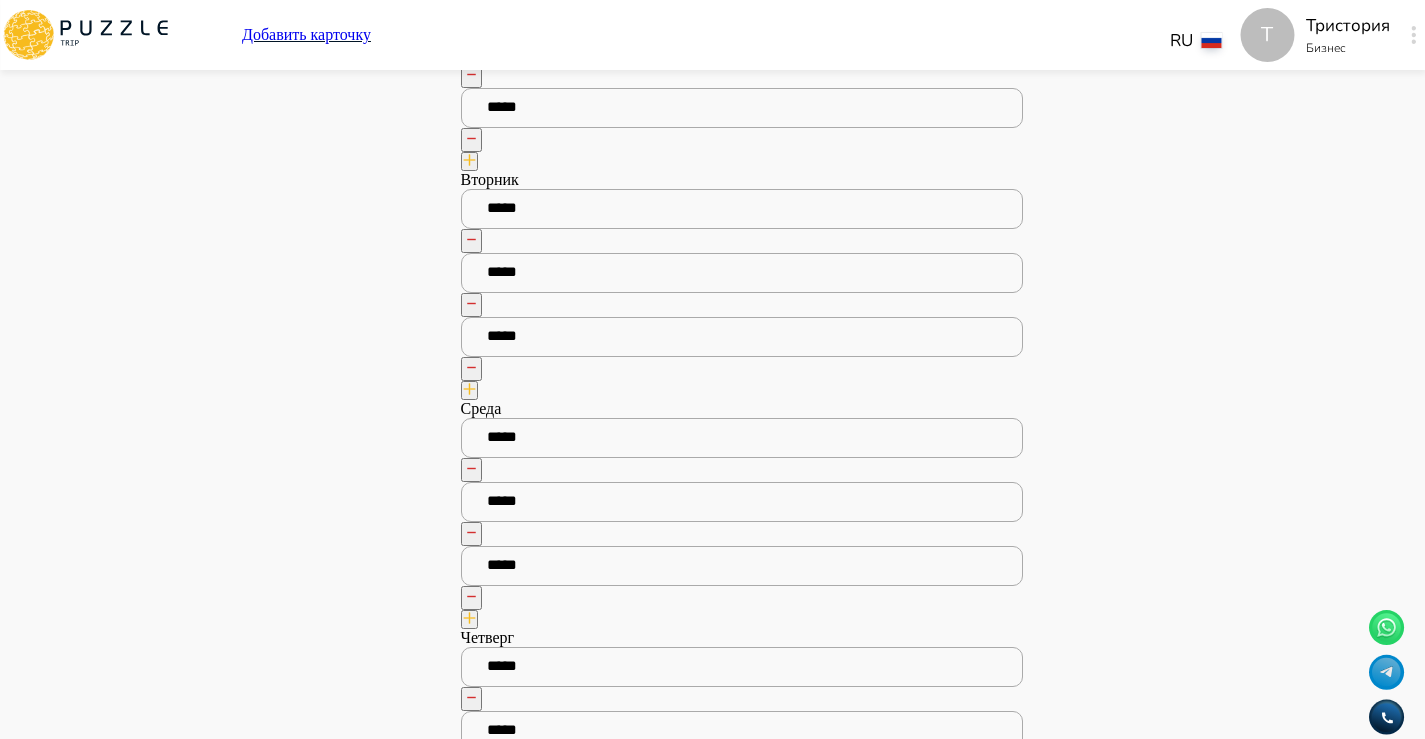 click on "Панель управления Управление профилем Управление услугами Отчеты Управление бронированиями Чат Мой кошелёк $ 0 Выплата   $0 Выйти" at bounding box center (287, 3377) 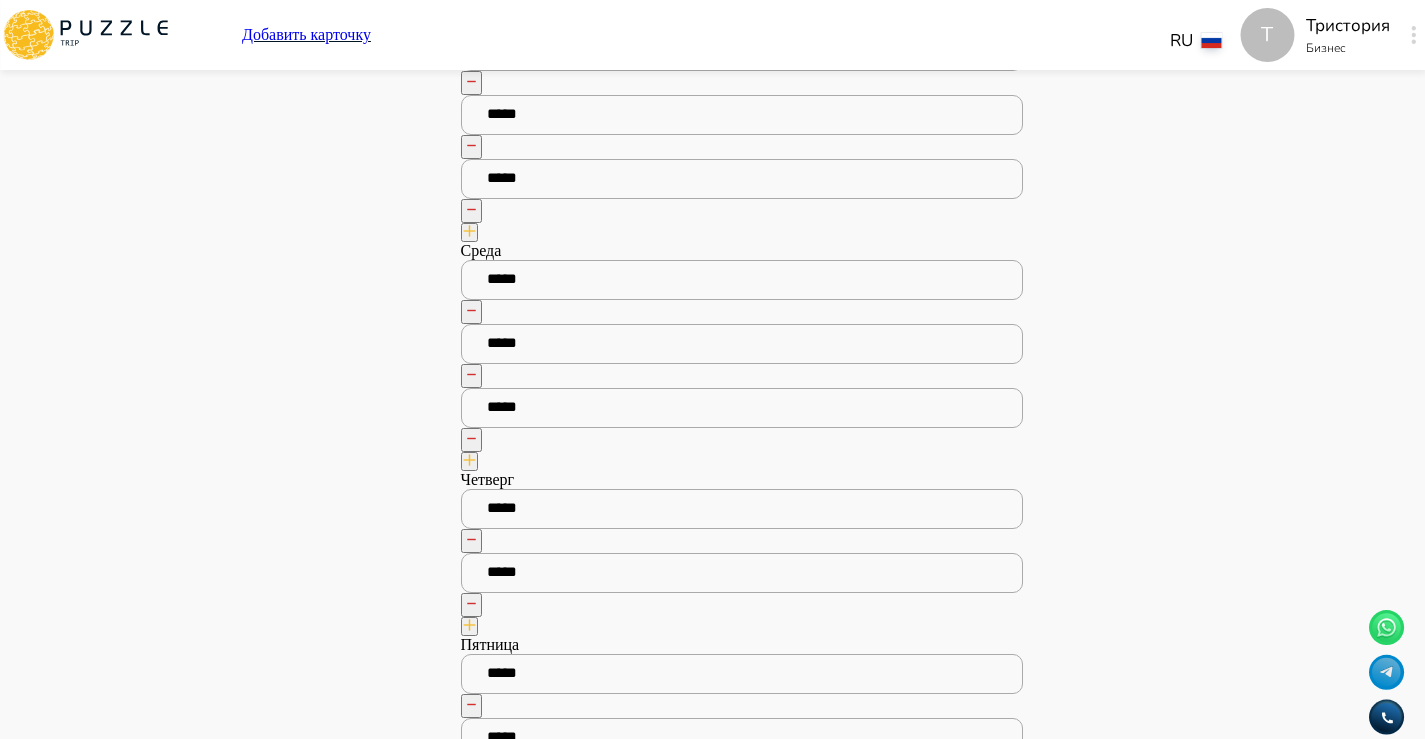 scroll, scrollTop: 1966, scrollLeft: 0, axis: vertical 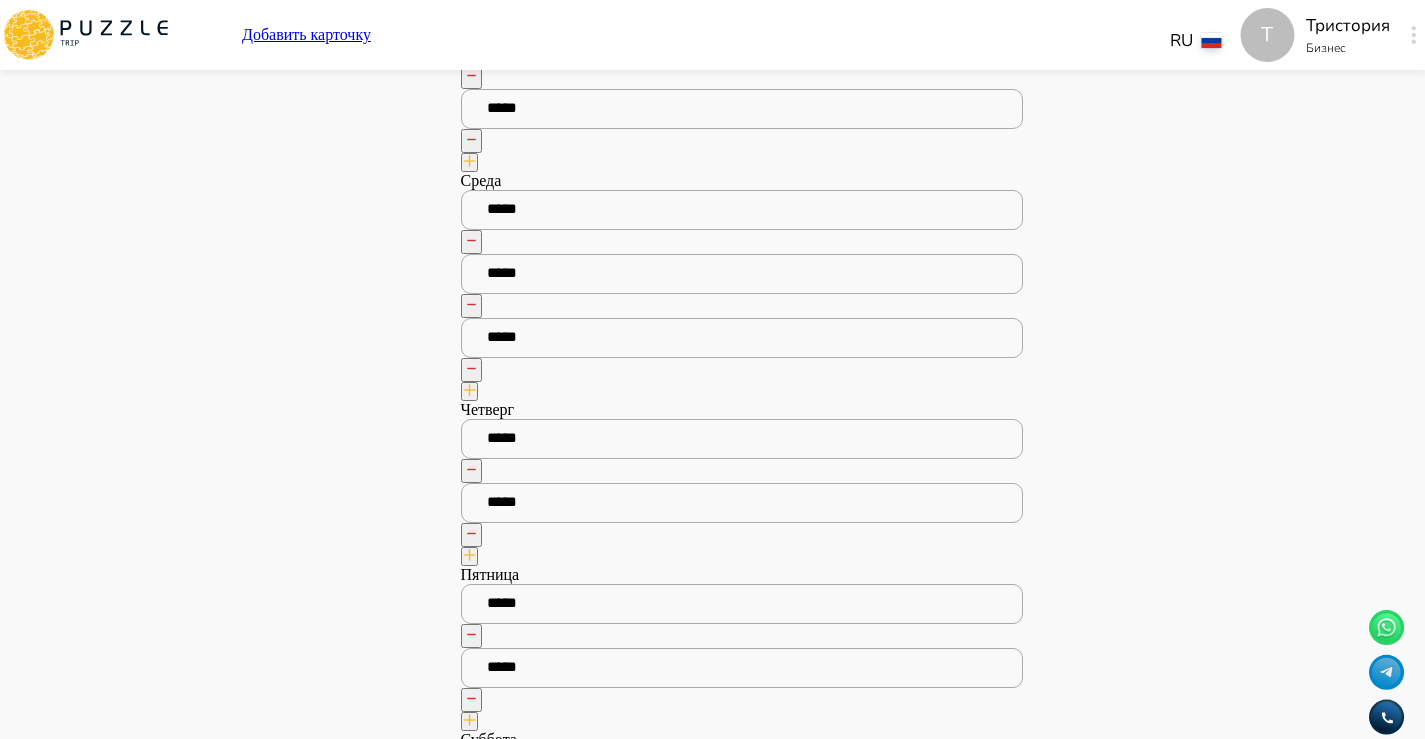 click at bounding box center [469, 556] 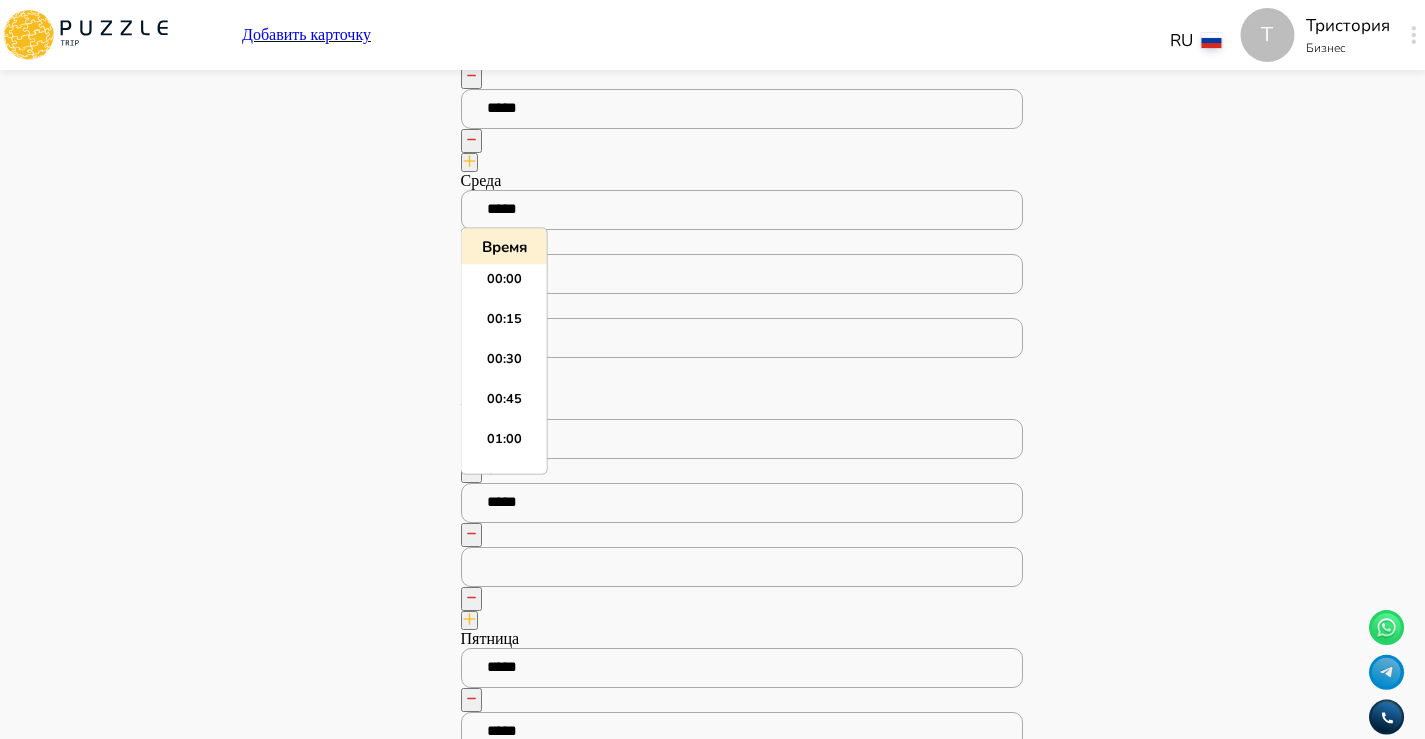 scroll, scrollTop: 2675, scrollLeft: 0, axis: vertical 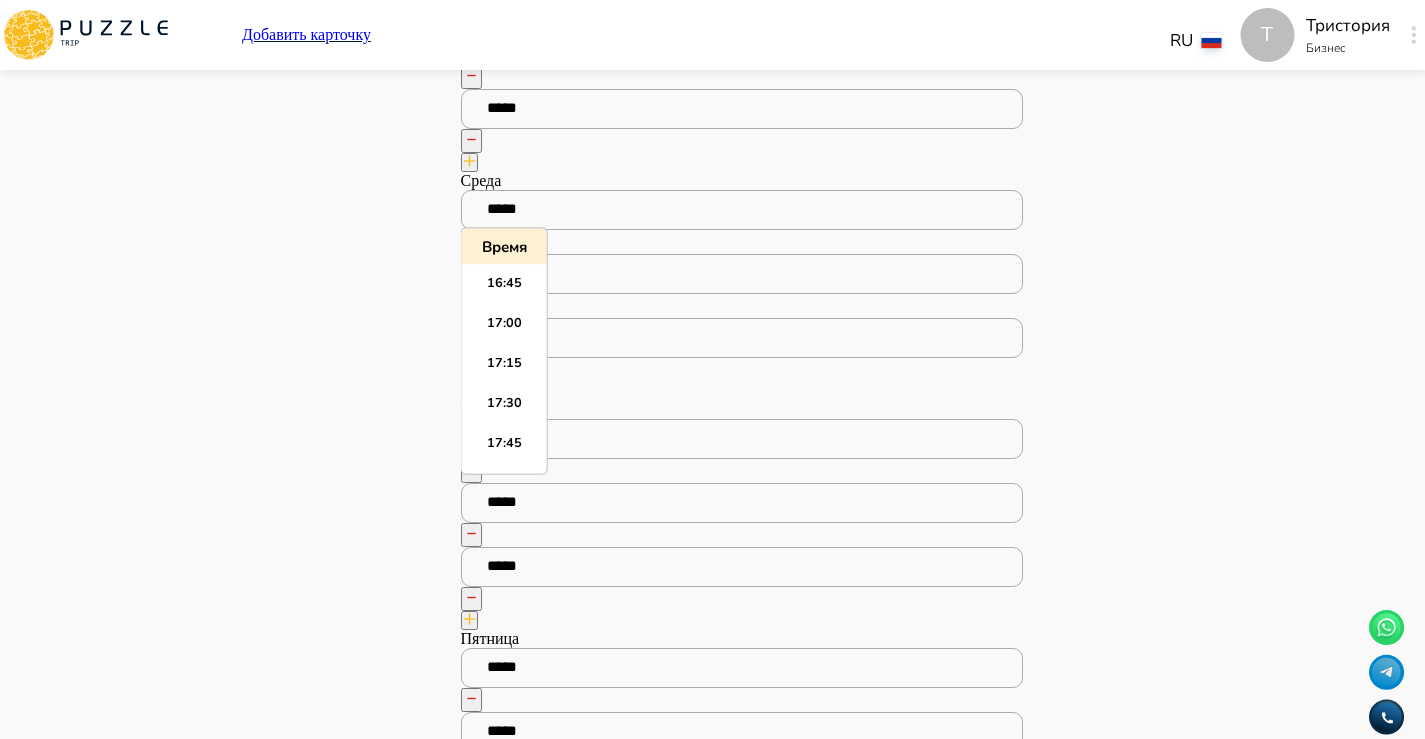 click on "Панель управления Управление профилем Управление услугами Отчеты Управление бронированиями Чат Мой кошелёк $ 0 Выплата   $0 Выйти" at bounding box center [287, 3181] 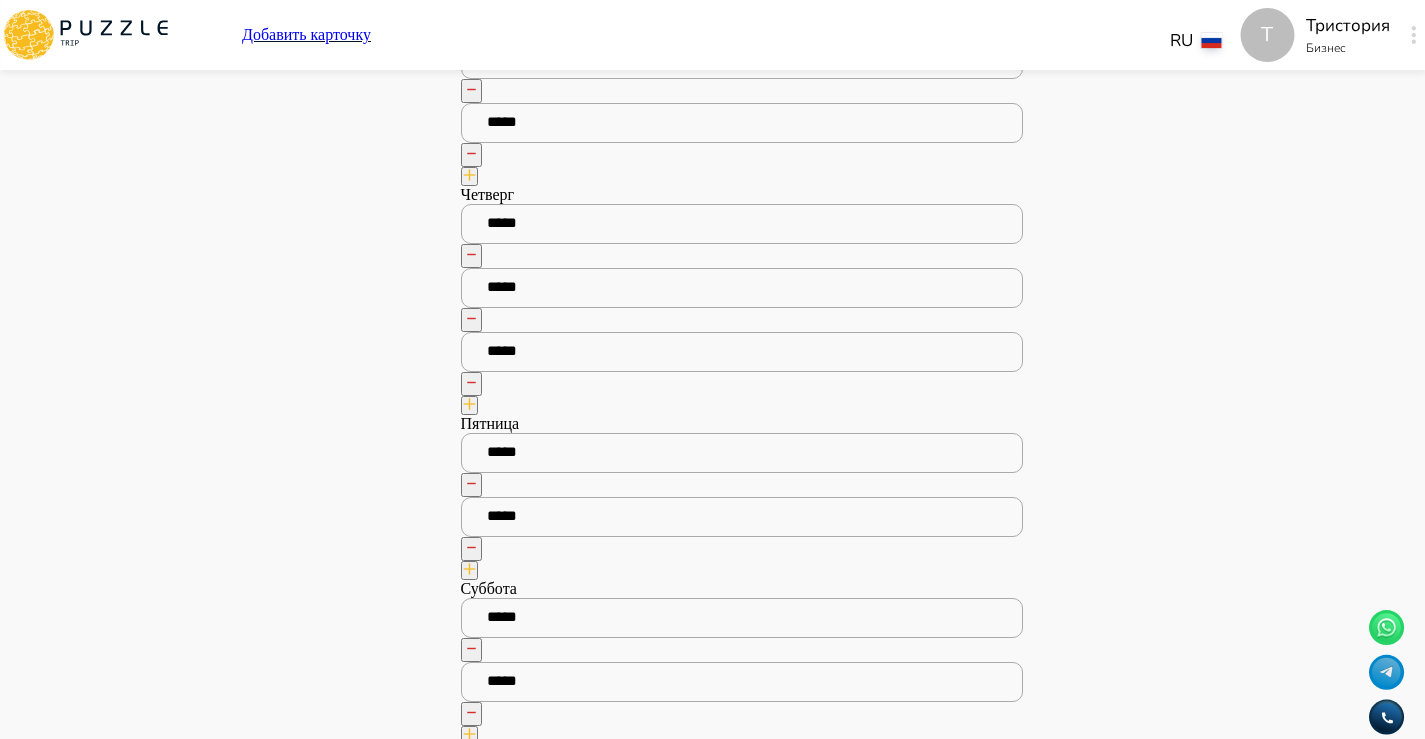 scroll 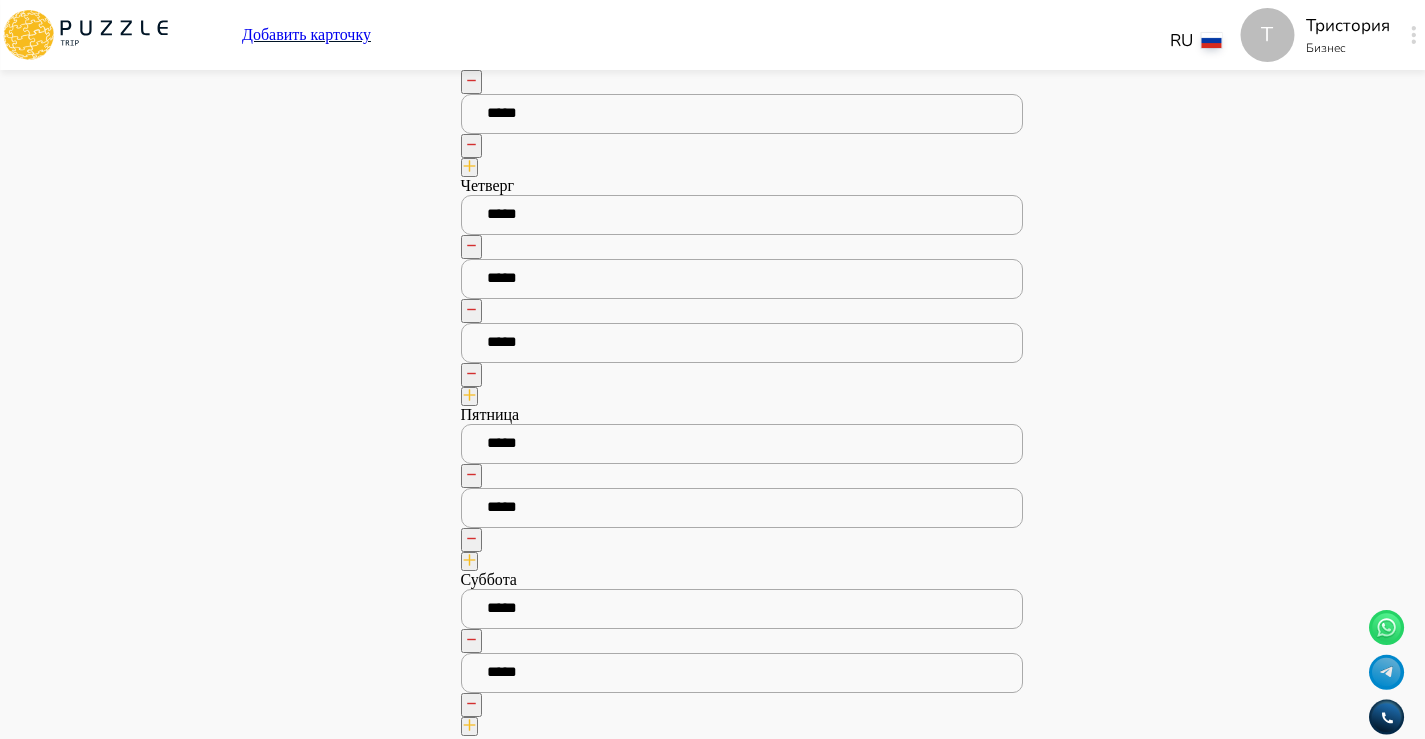 click 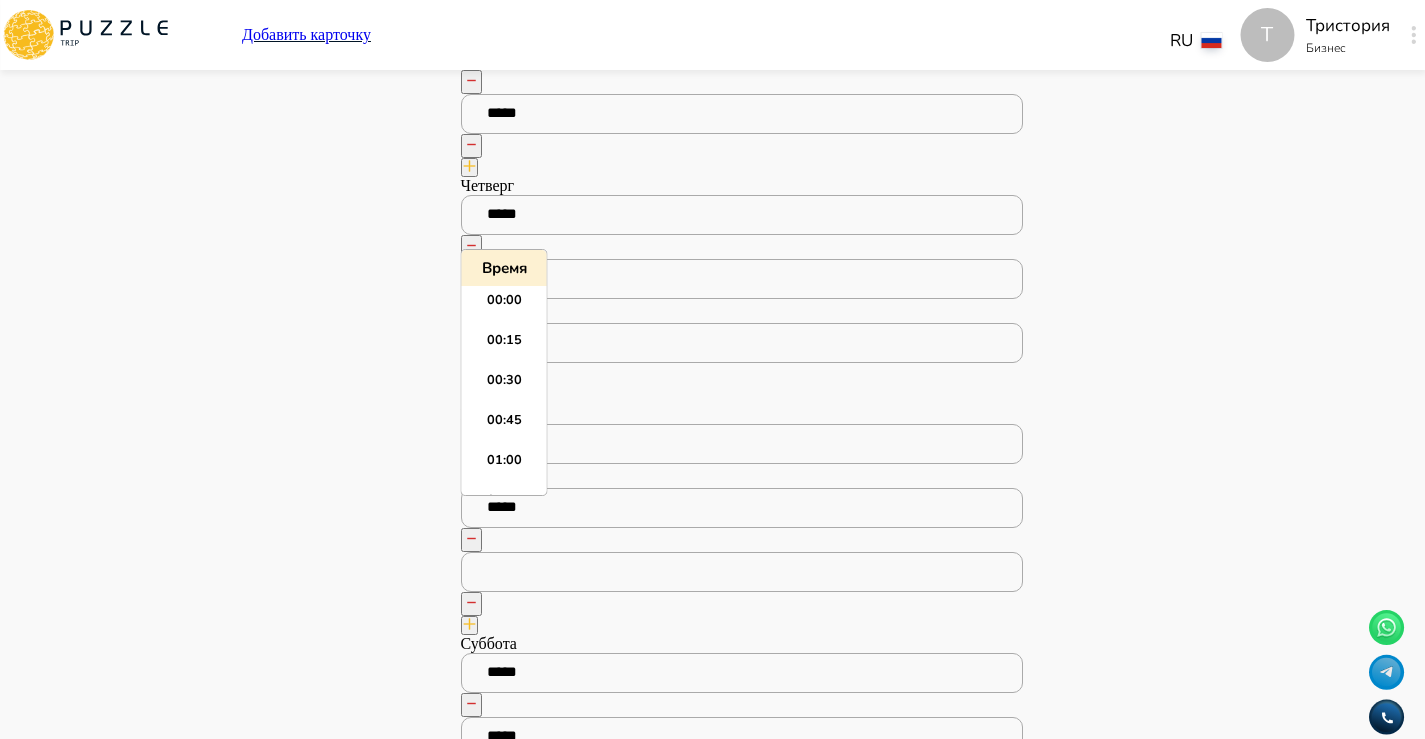 click at bounding box center (742, 572) 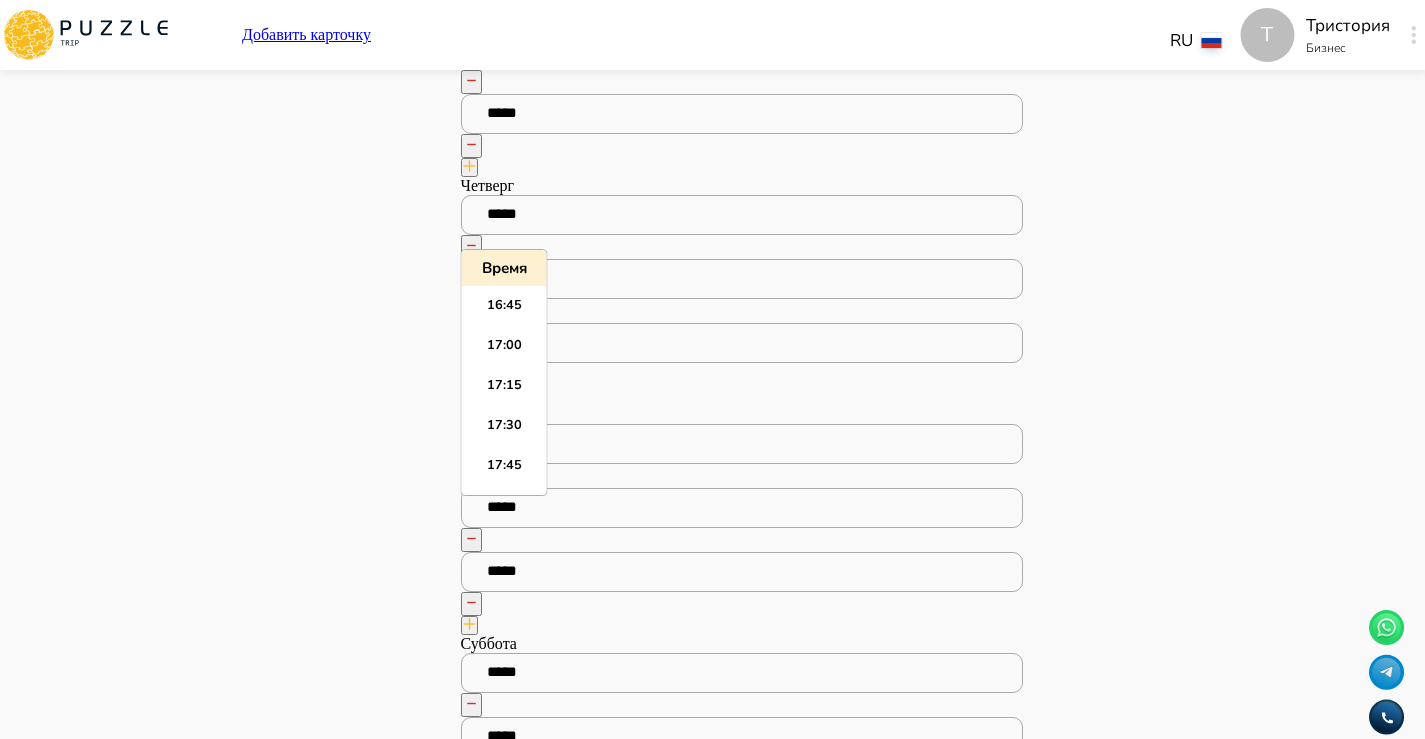 click on "Панель управления Управление профилем Управление услугами Отчеты Управление бронированиями Чат Мой кошелёк $ 0 Выплата   $0 Выйти" at bounding box center [287, 2989] 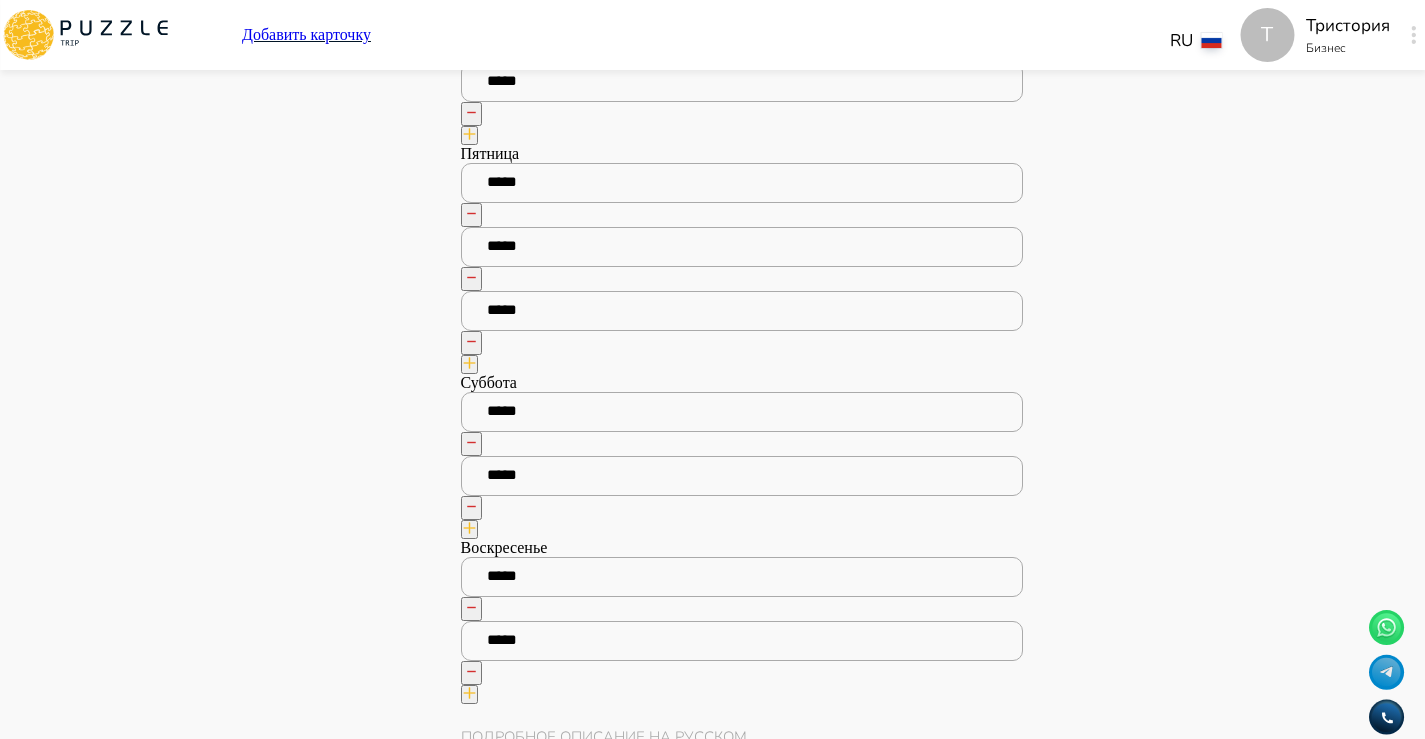 click at bounding box center [469, 529] 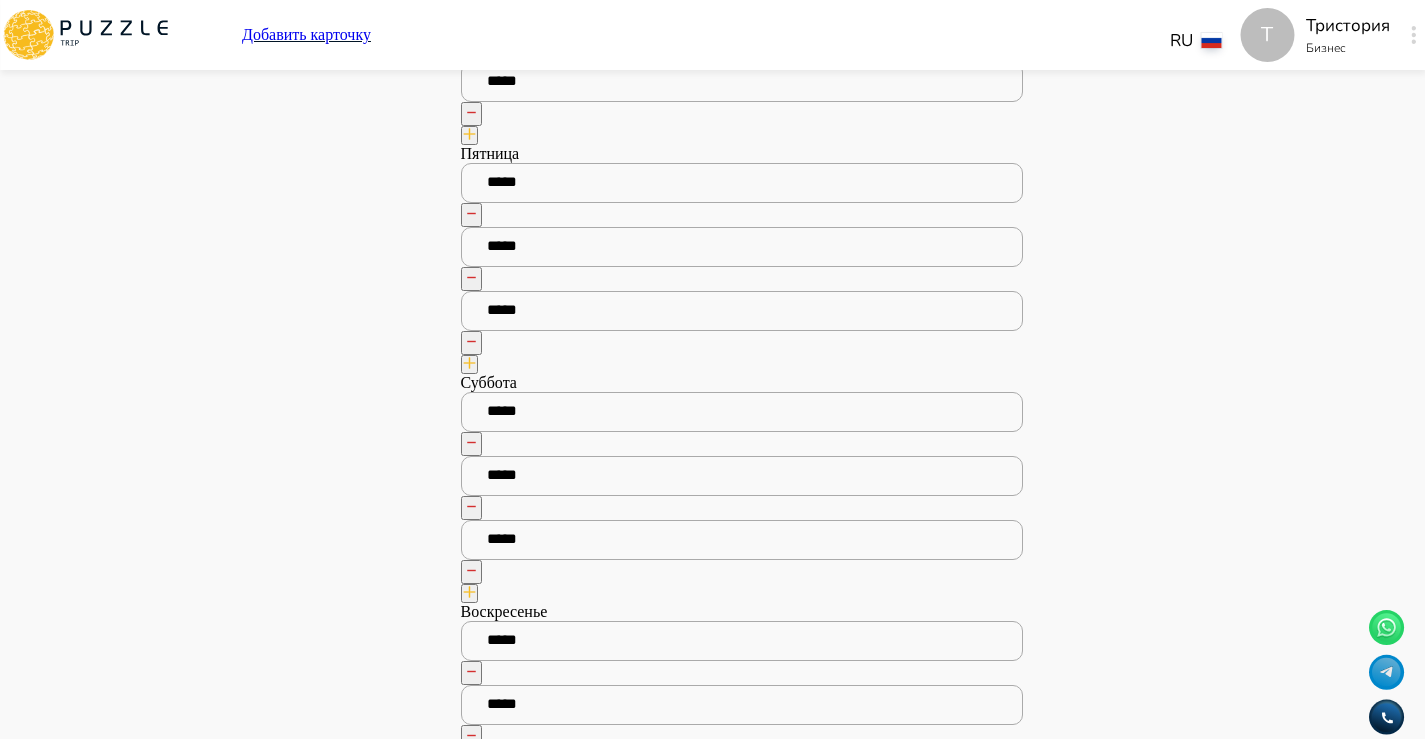 click on "Панель управления Управление профилем Управление услугами Отчеты Управление бронированиями Чат Мой кошелёк $ 0 Выплата   $0 Выйти" at bounding box center [287, 2760] 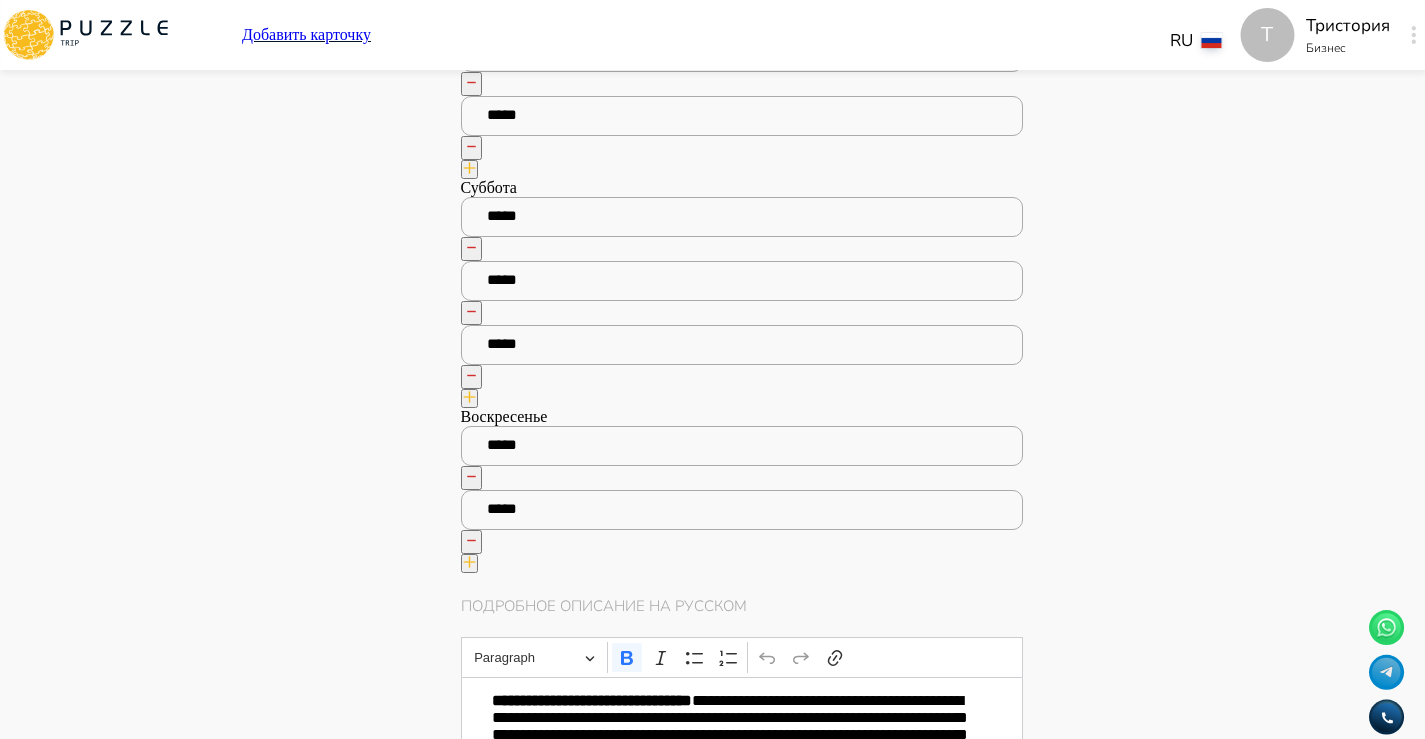 click at bounding box center (469, 563) 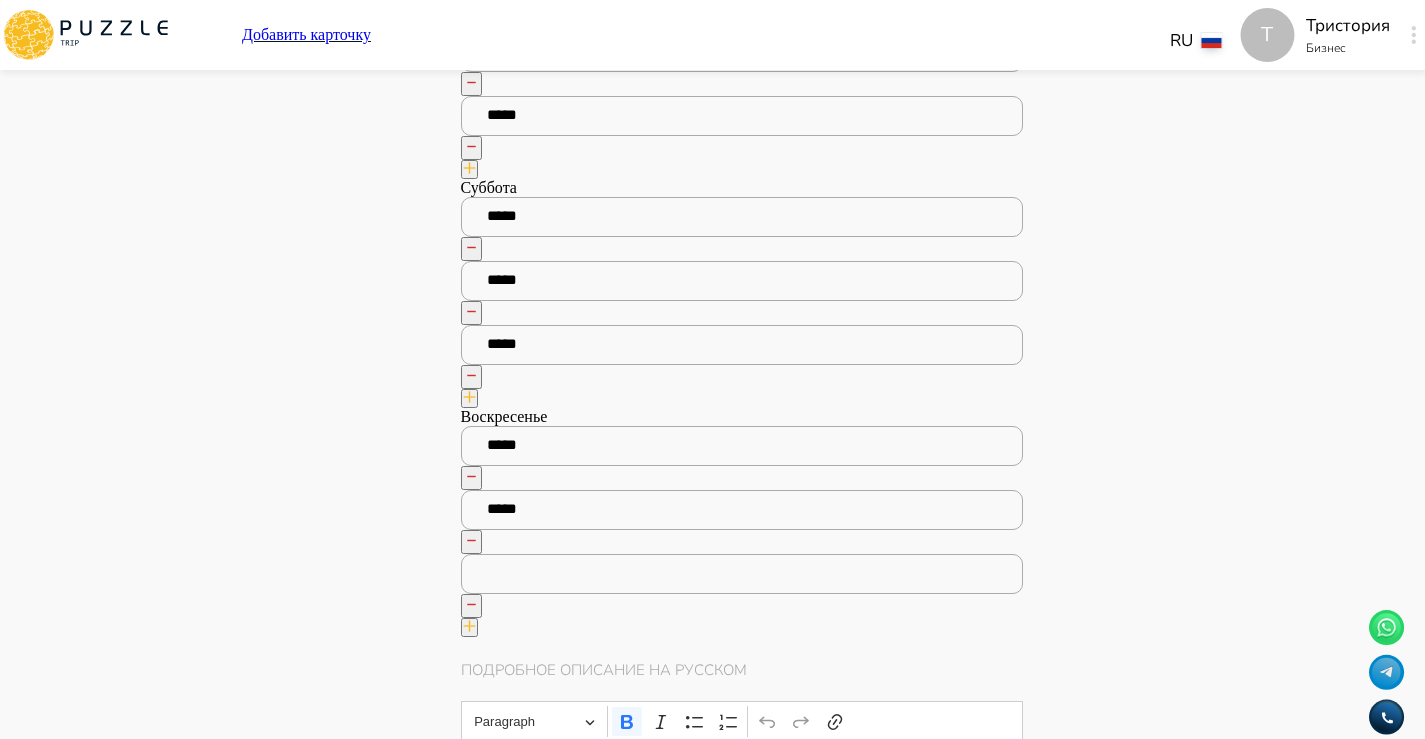click at bounding box center [742, 574] 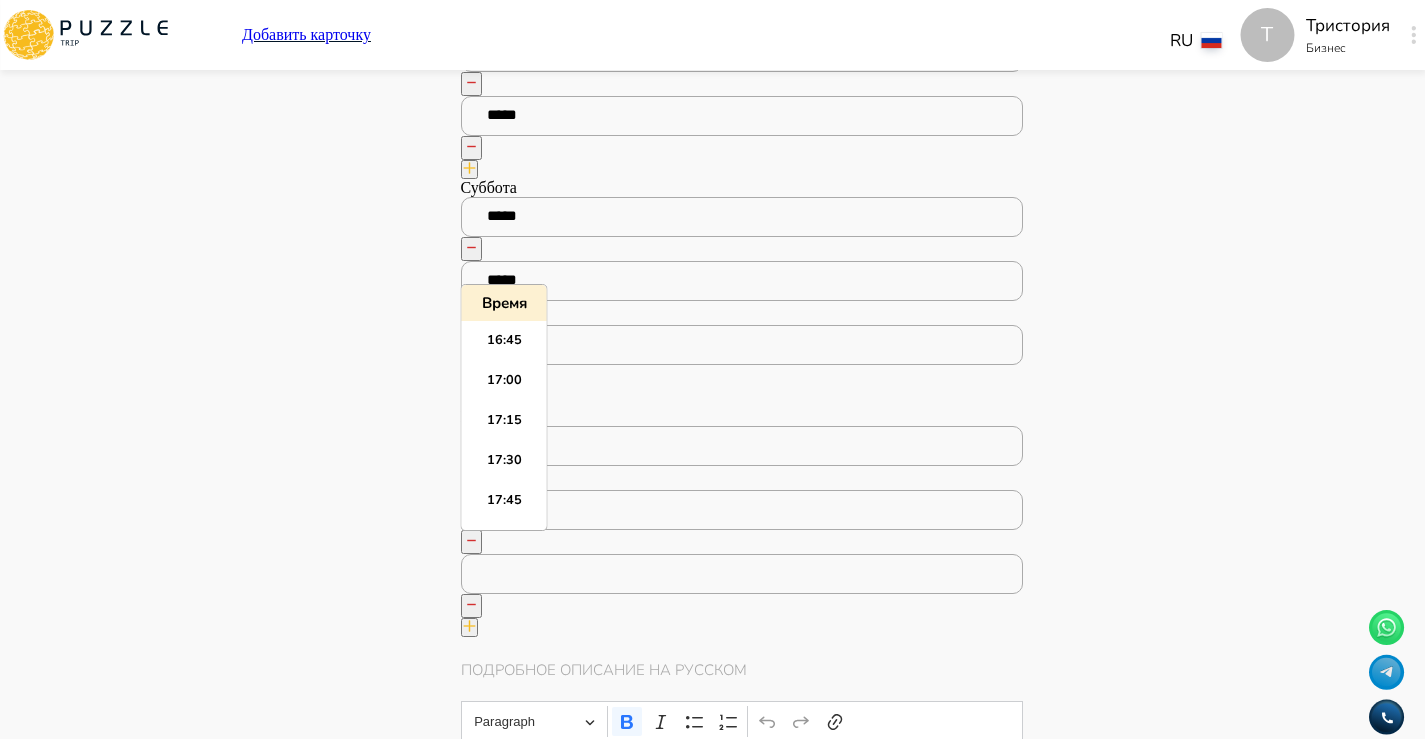 paste on "*****" 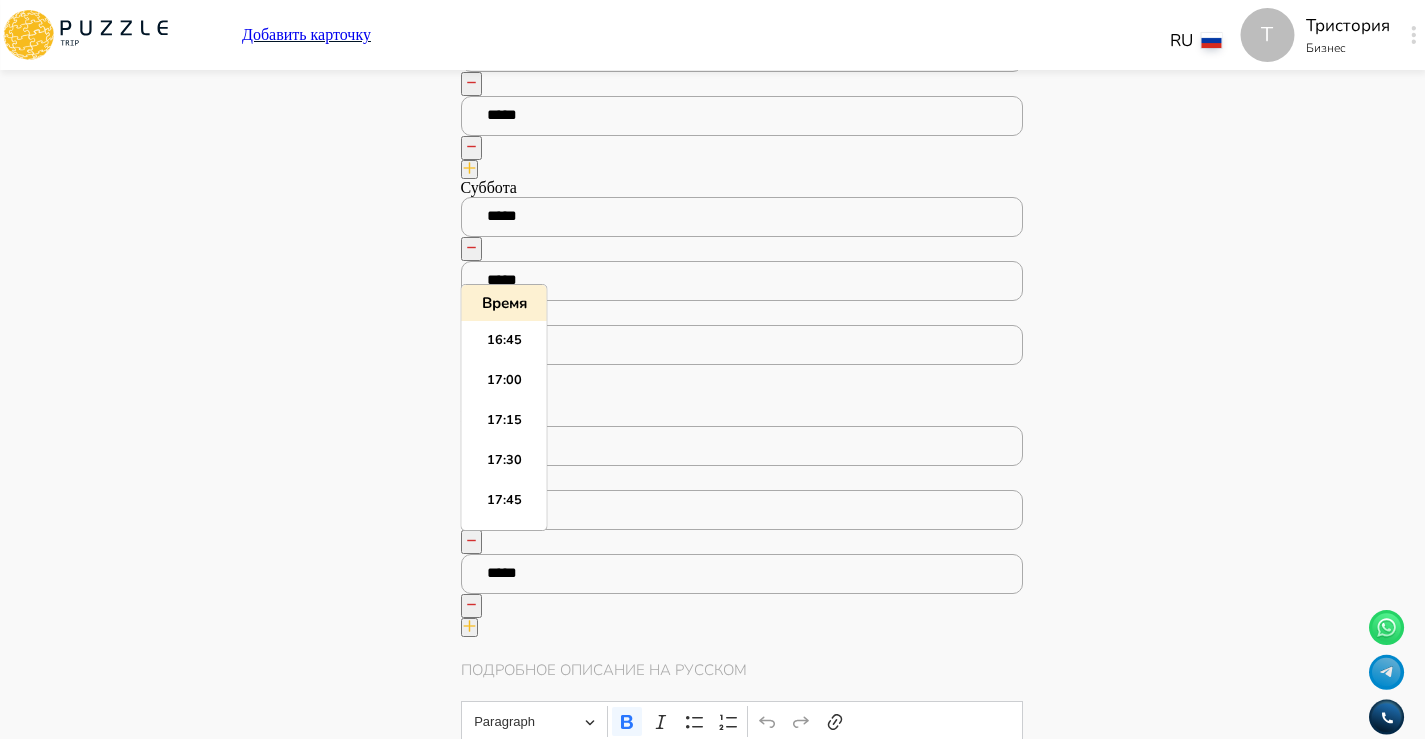 click on "Панель управления Управление профилем Управление услугами Отчеты Управление бронированиями Чат Мой кошелёк $ 0 Выплата   $0 Выйти" at bounding box center (287, 2597) 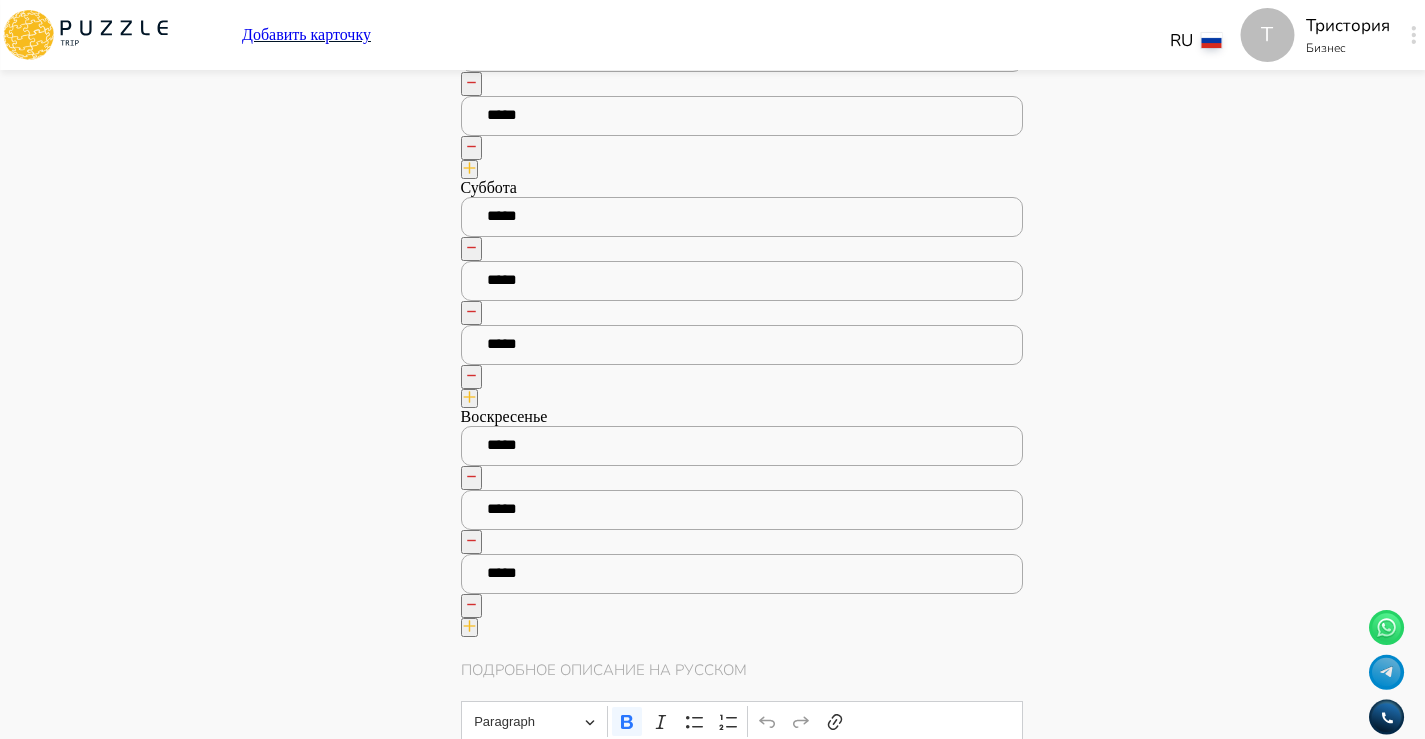click 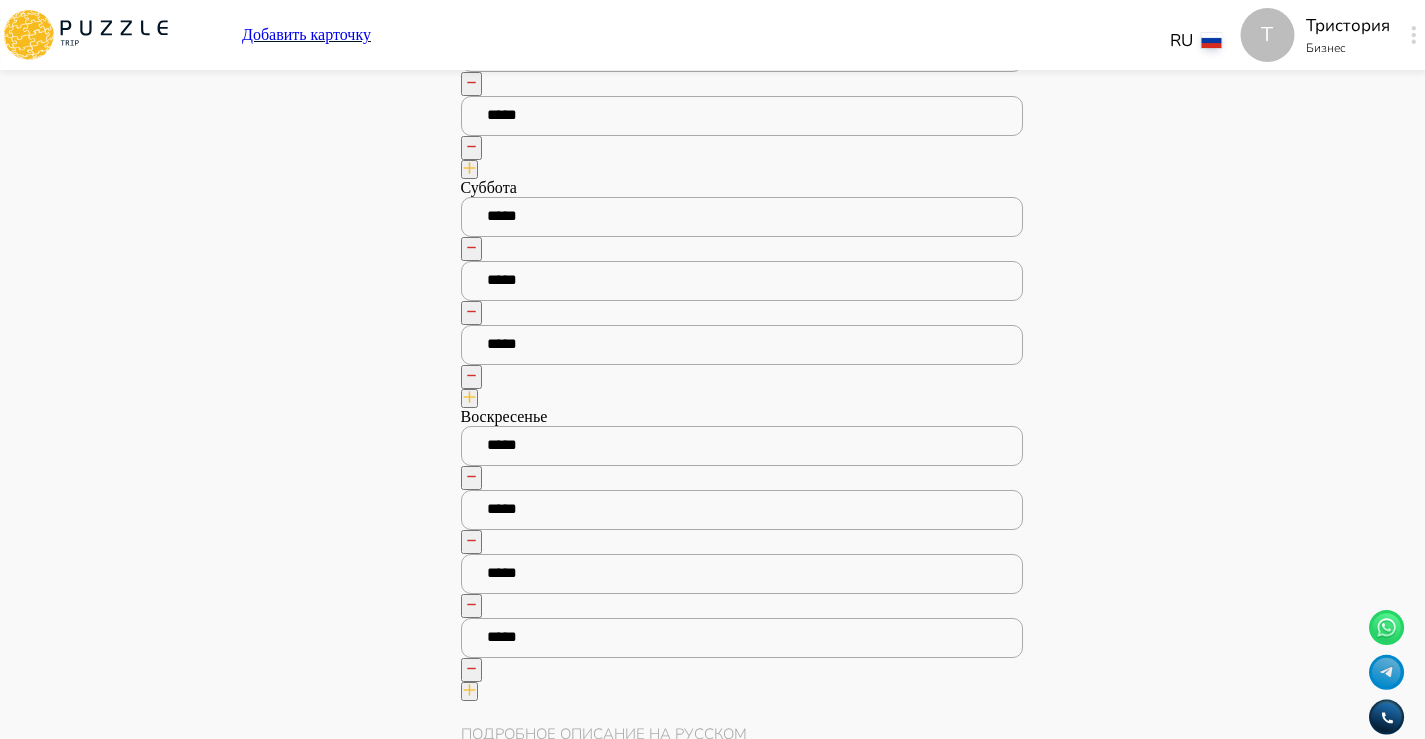 click on "Воскресенье ***** Selected time: 11:00 ***** ***** *****" at bounding box center (742, 554) 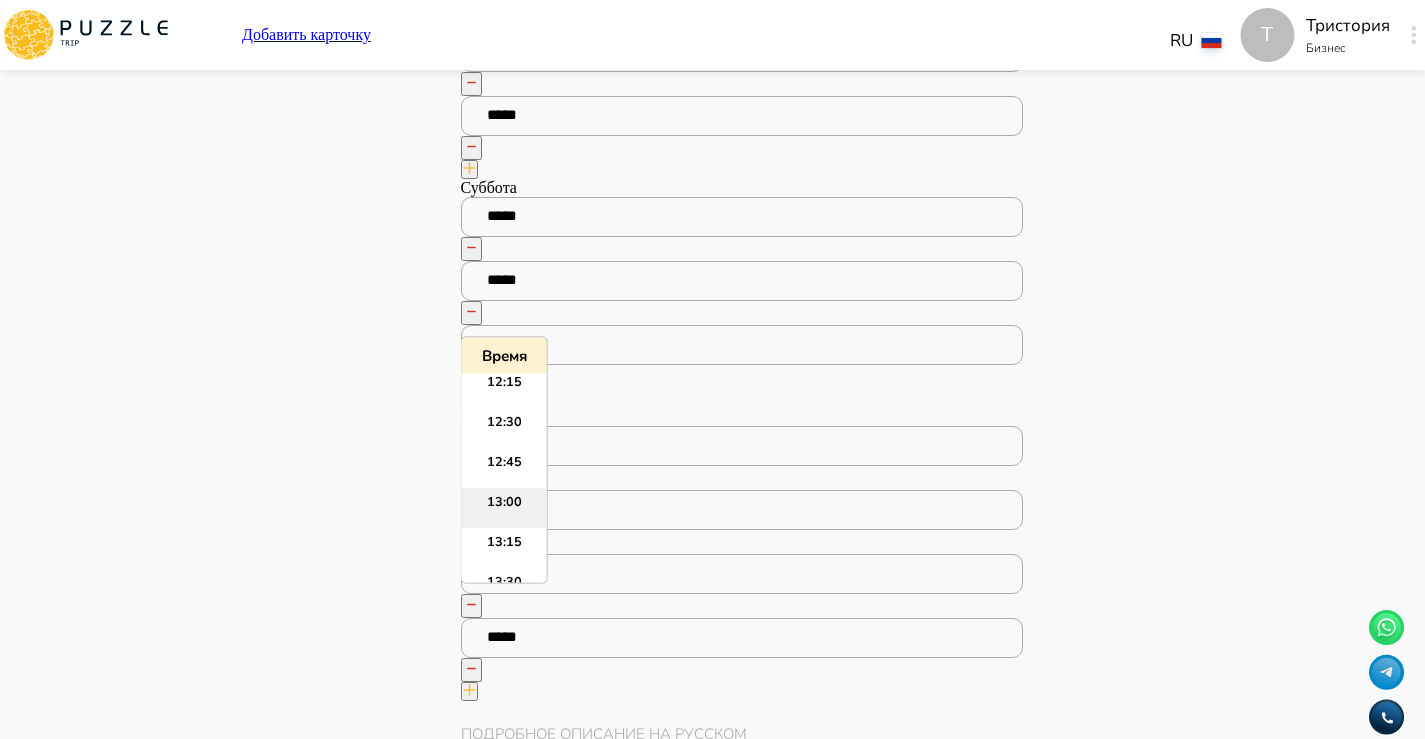 click on "13:00" at bounding box center [504, 509] 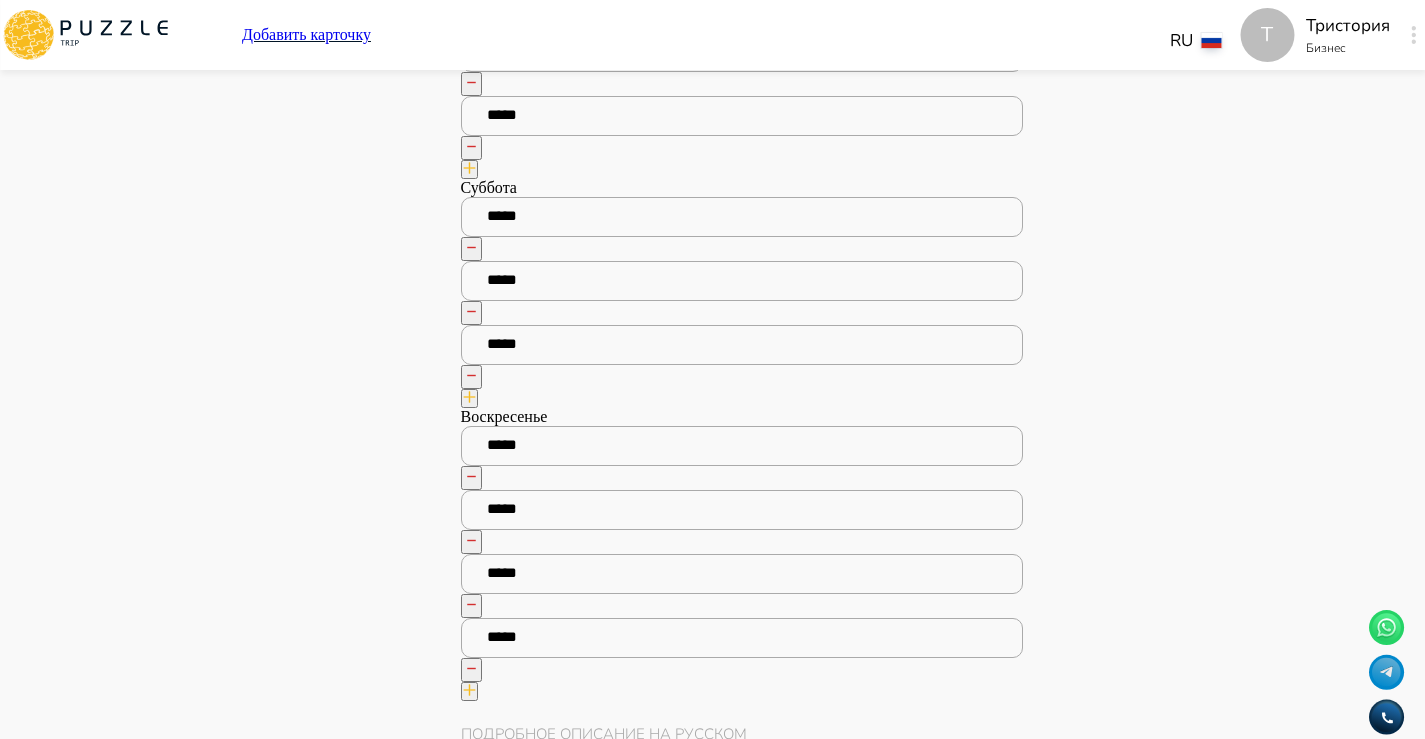 click on "*****" at bounding box center (742, 638) 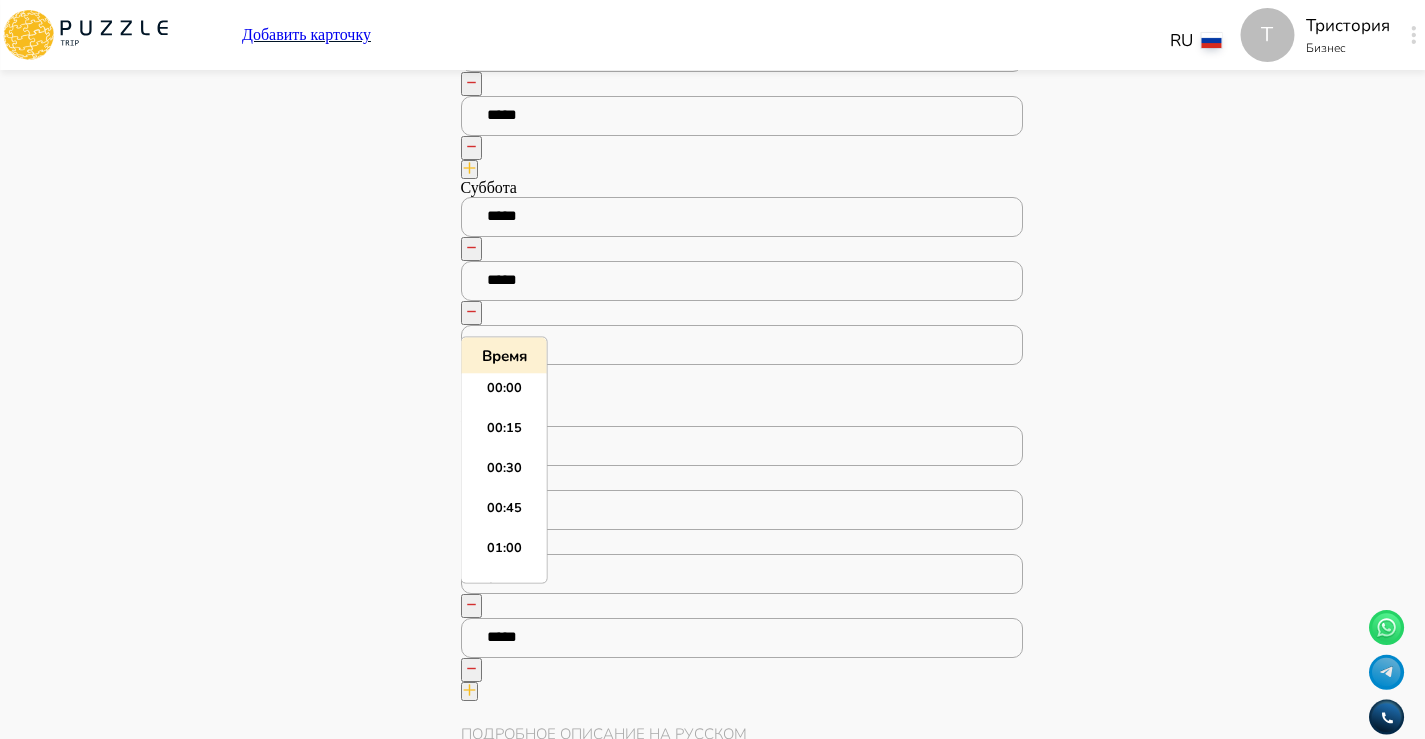 click on "*****" at bounding box center [742, 638] 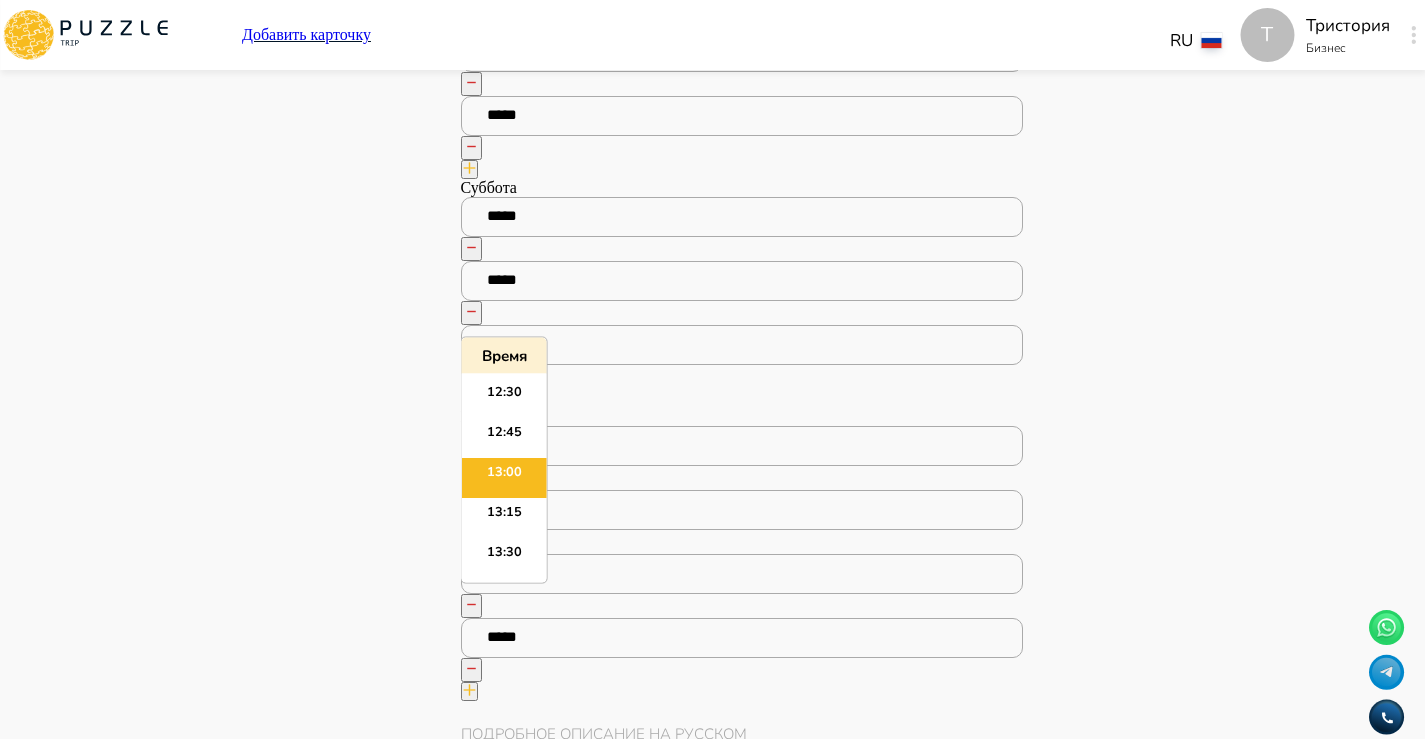 click on "*****" at bounding box center (742, 638) 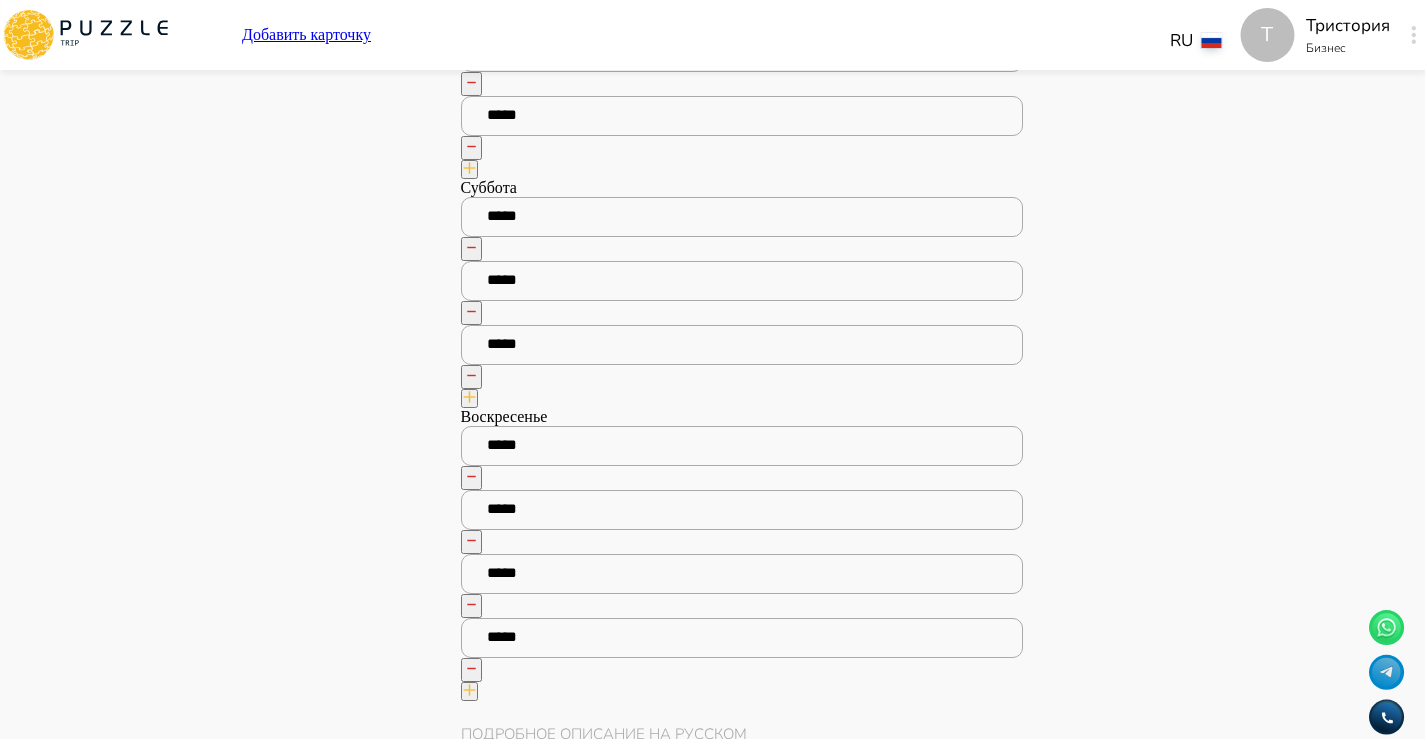 click on "Панель управления Управление профилем Управление услугами Отчеты Управление бронированиями Чат Мой кошелёк $ 0 Выплата   $0 Выйти" at bounding box center (287, 2629) 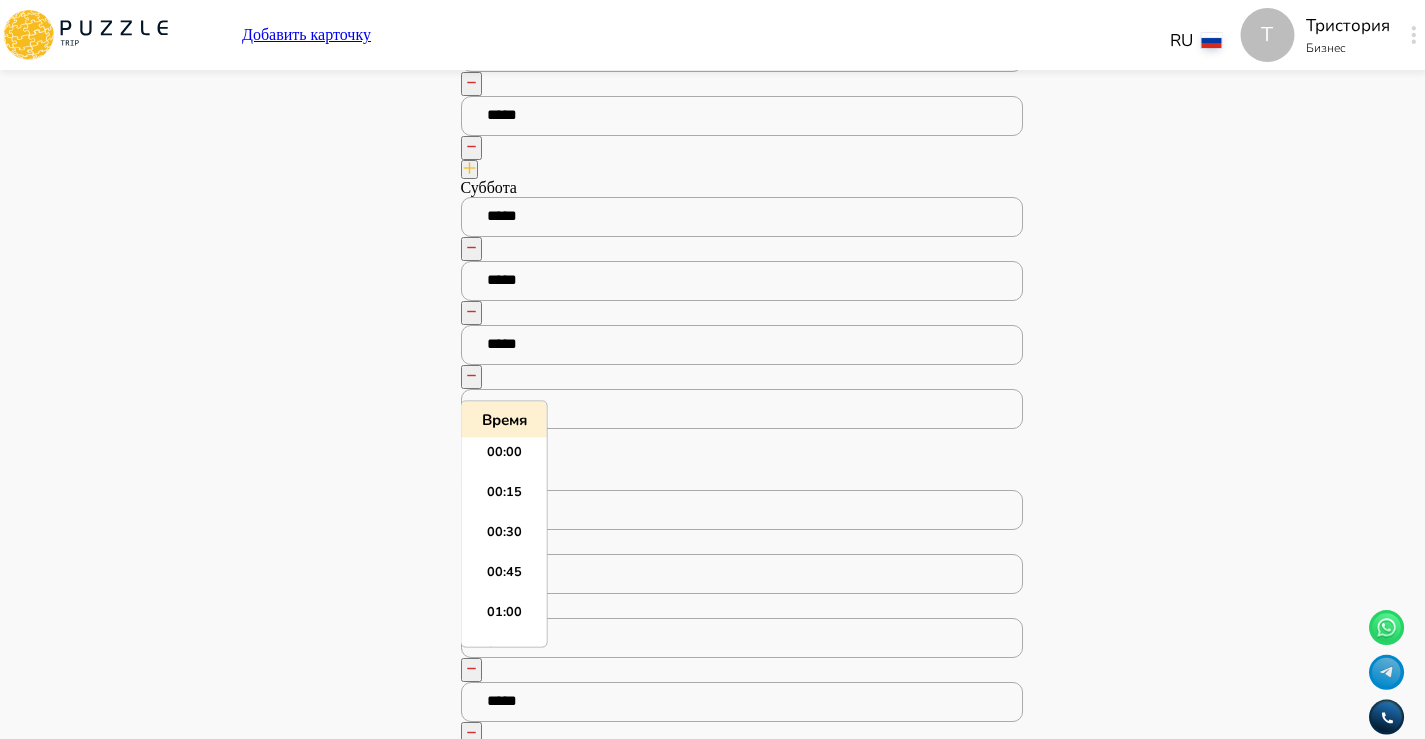 click at bounding box center (742, 409) 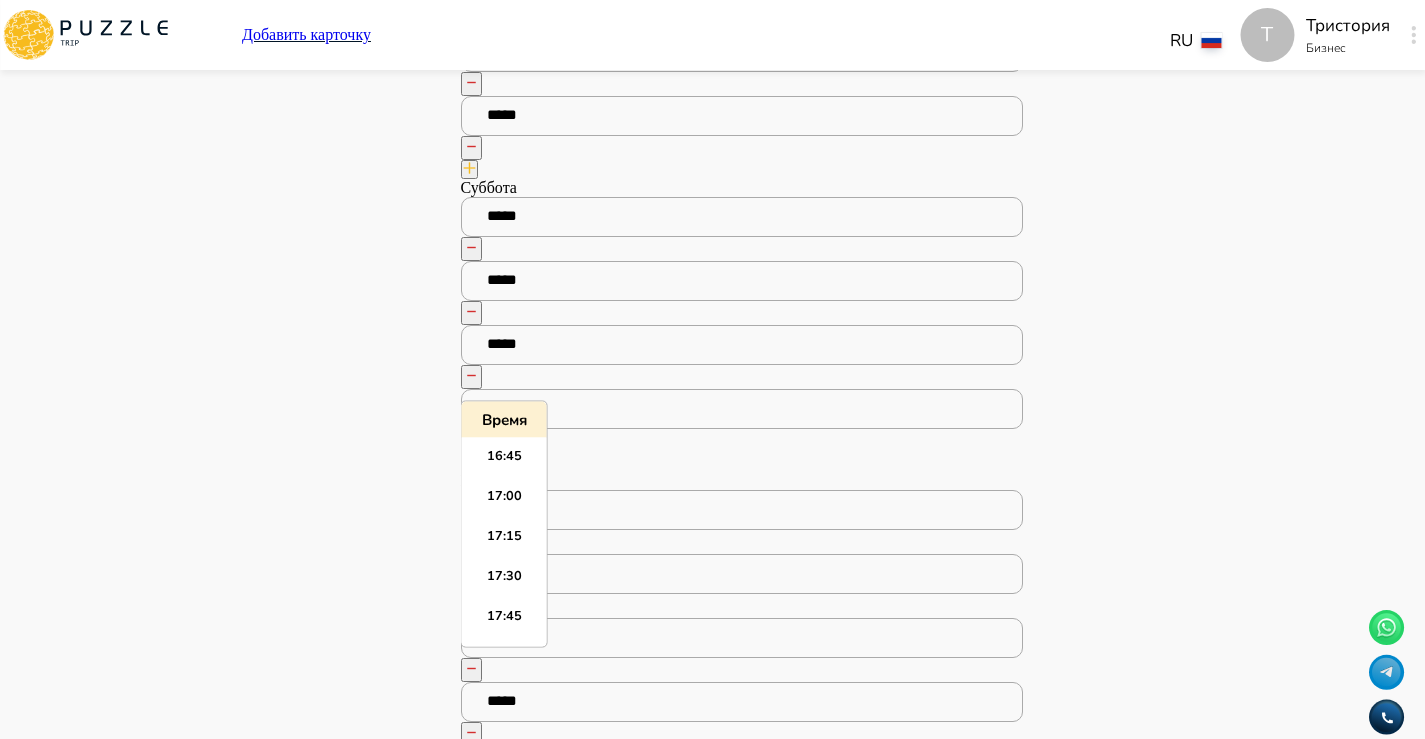 click on "Панель управления Управление профилем Управление услугами Отчеты Управление бронированиями Чат Мой кошелёк $ 0 Выплата   $0 Выйти" at bounding box center (287, 2661) 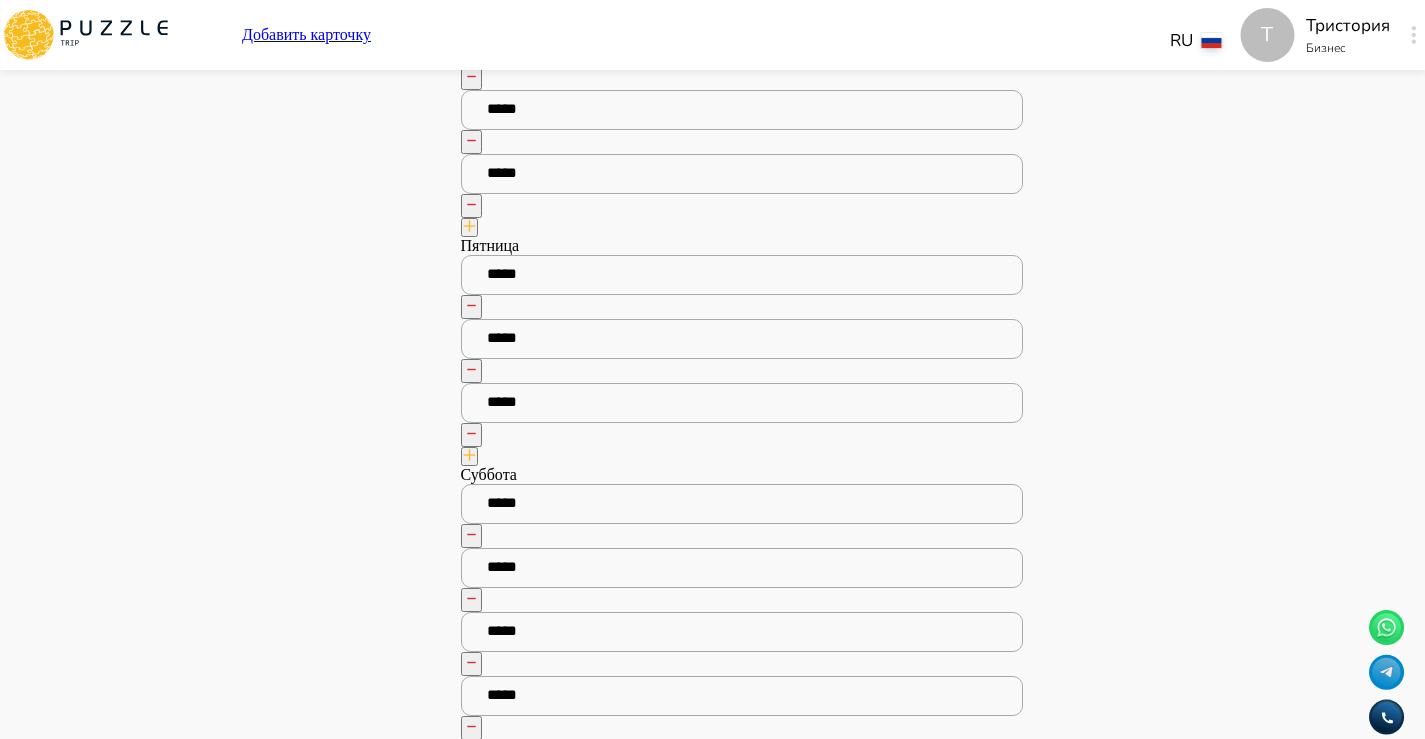 click 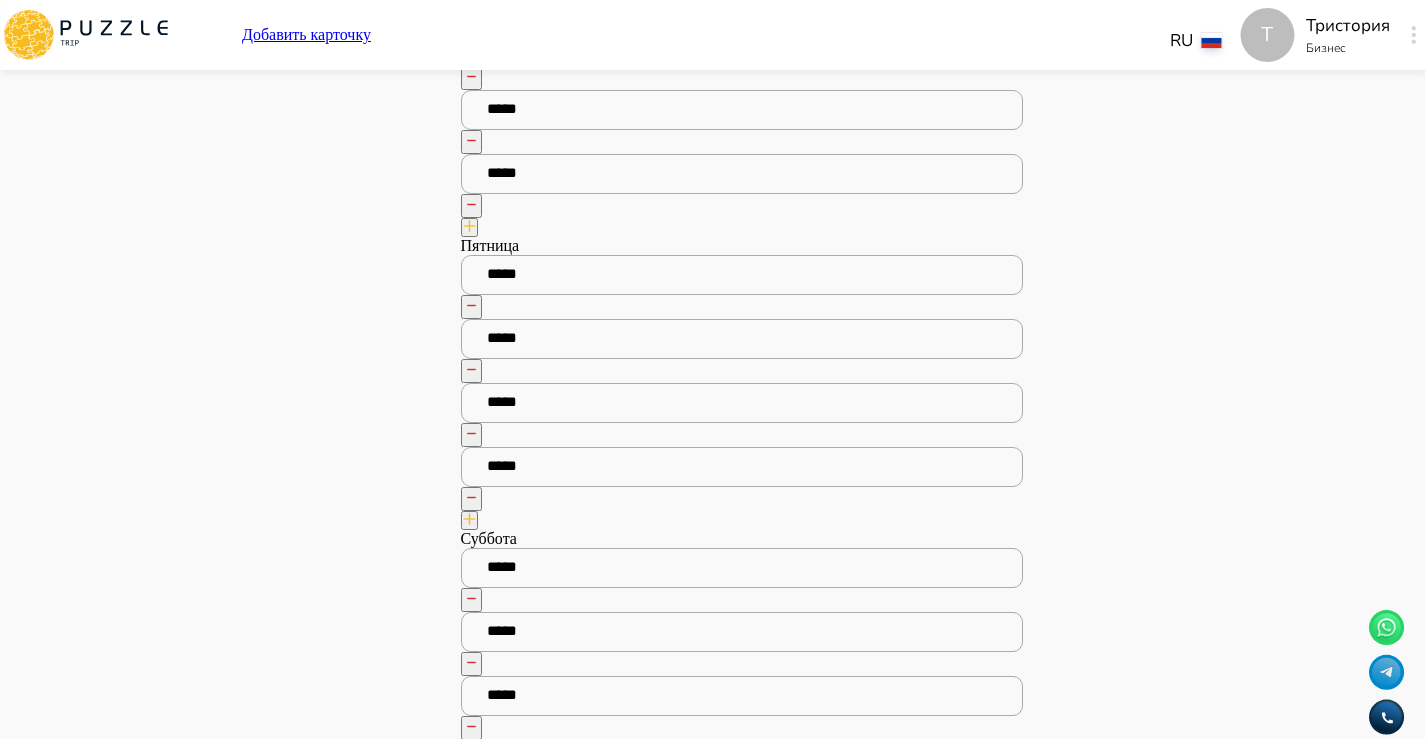 click on "Панель управления Управление профилем Управление услугами Отчеты Управление бронированиями Чат Мой кошелёк $ 0 Выплата   $0 Выйти" at bounding box center (287, 2980) 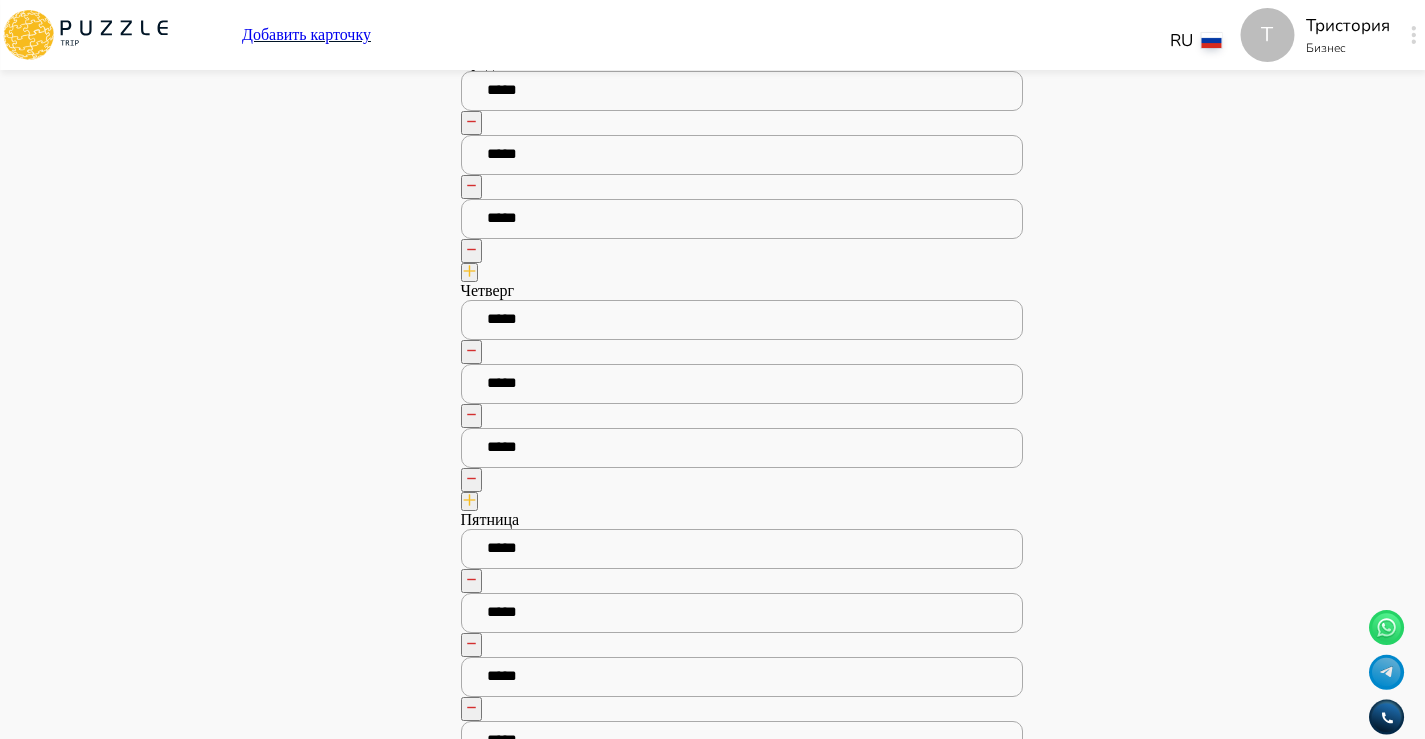 click at bounding box center [469, 501] 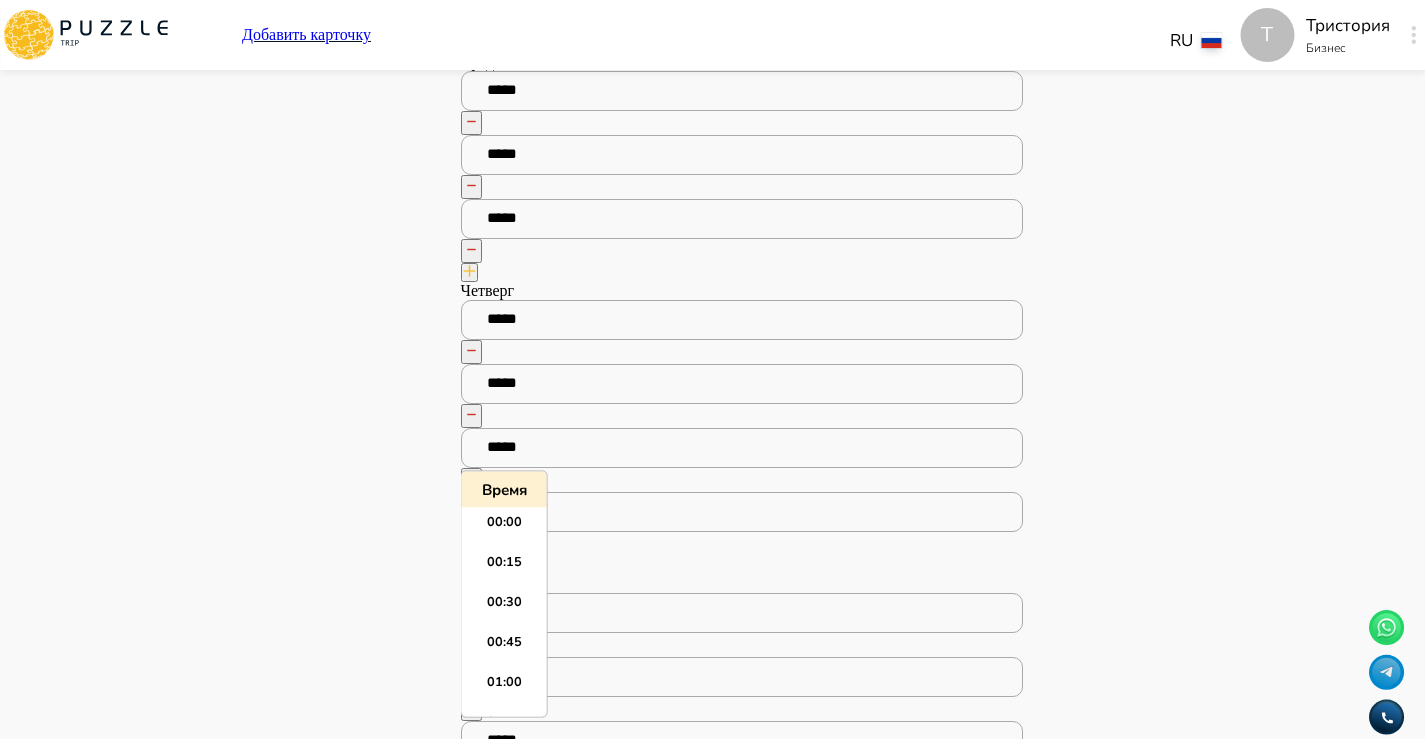 click at bounding box center [742, 512] 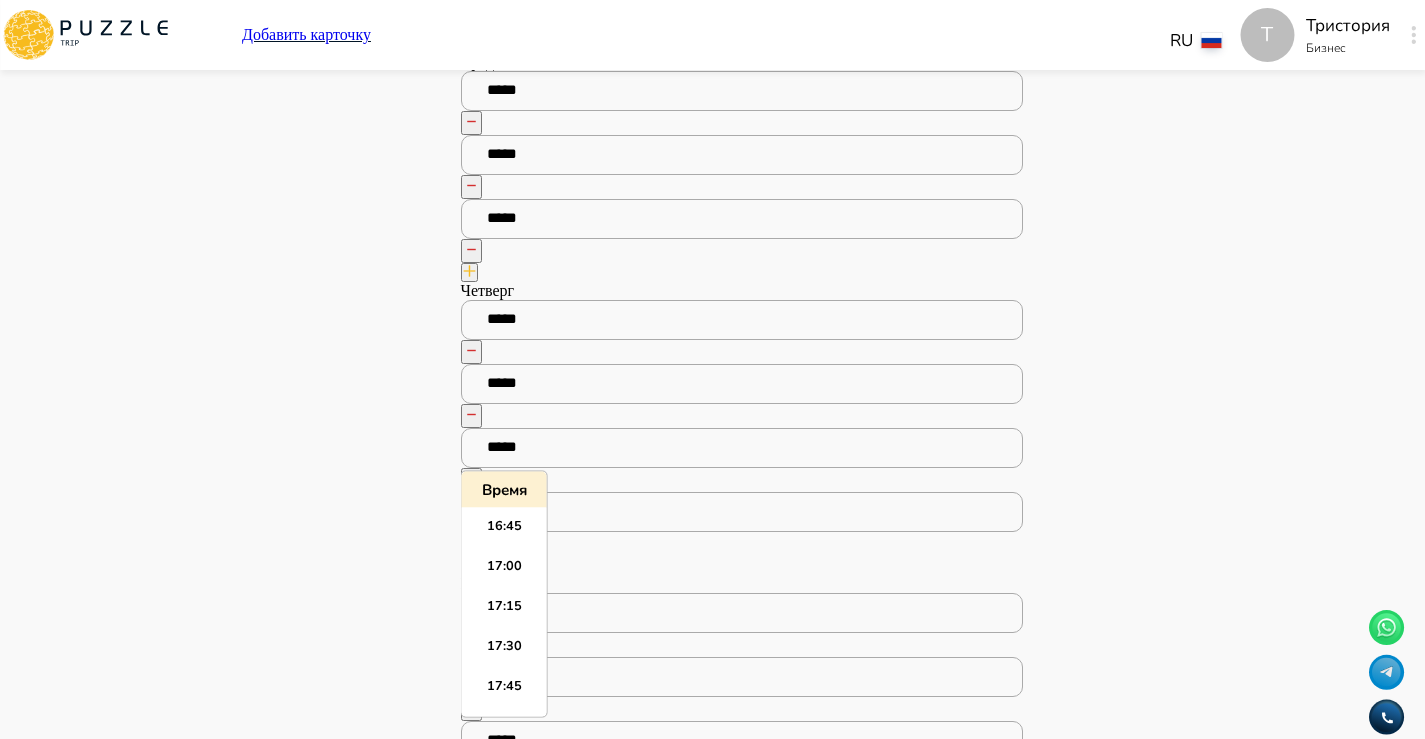 click on "Панель управления Управление профилем Управление услугами Отчеты Управление бронированиями Чат Мой кошелёк $ 0 Выплата   $0 Выйти" at bounding box center [287, 3286] 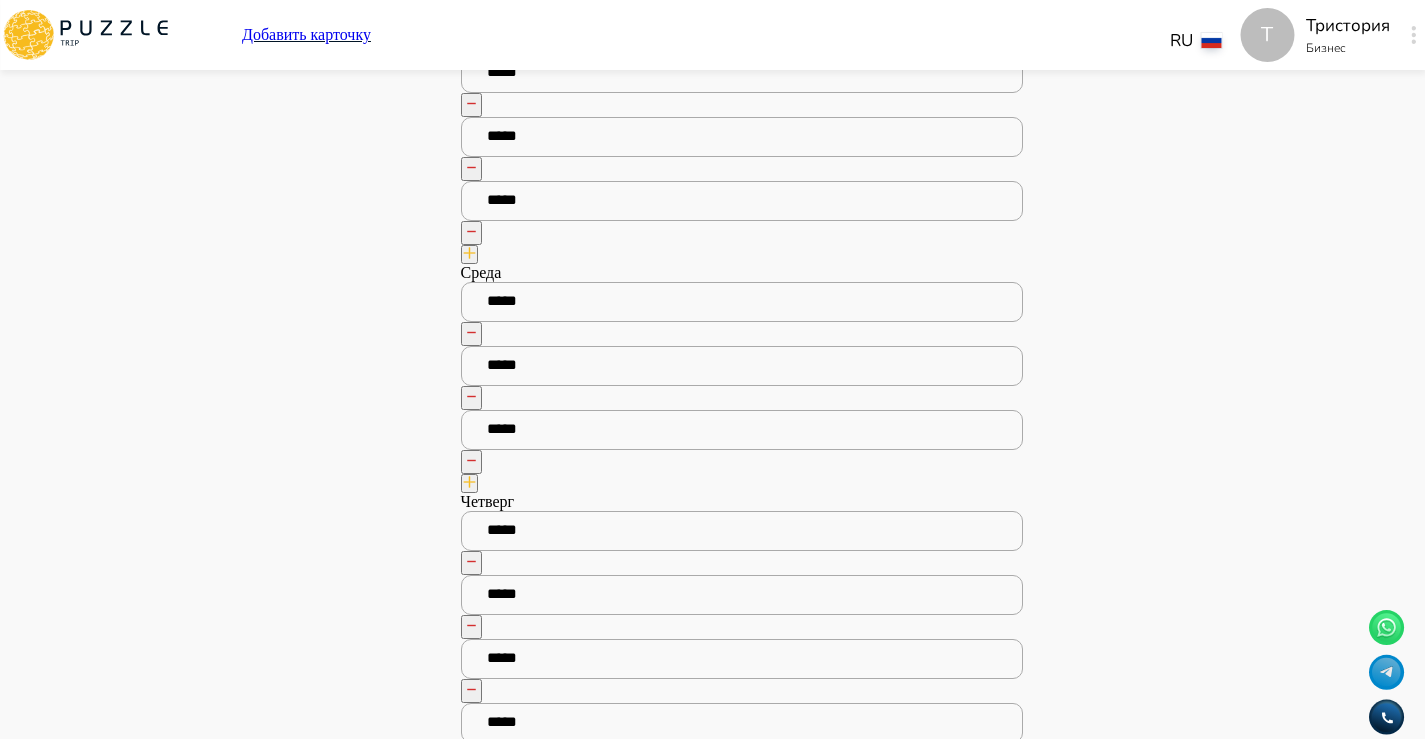 click at bounding box center [469, 483] 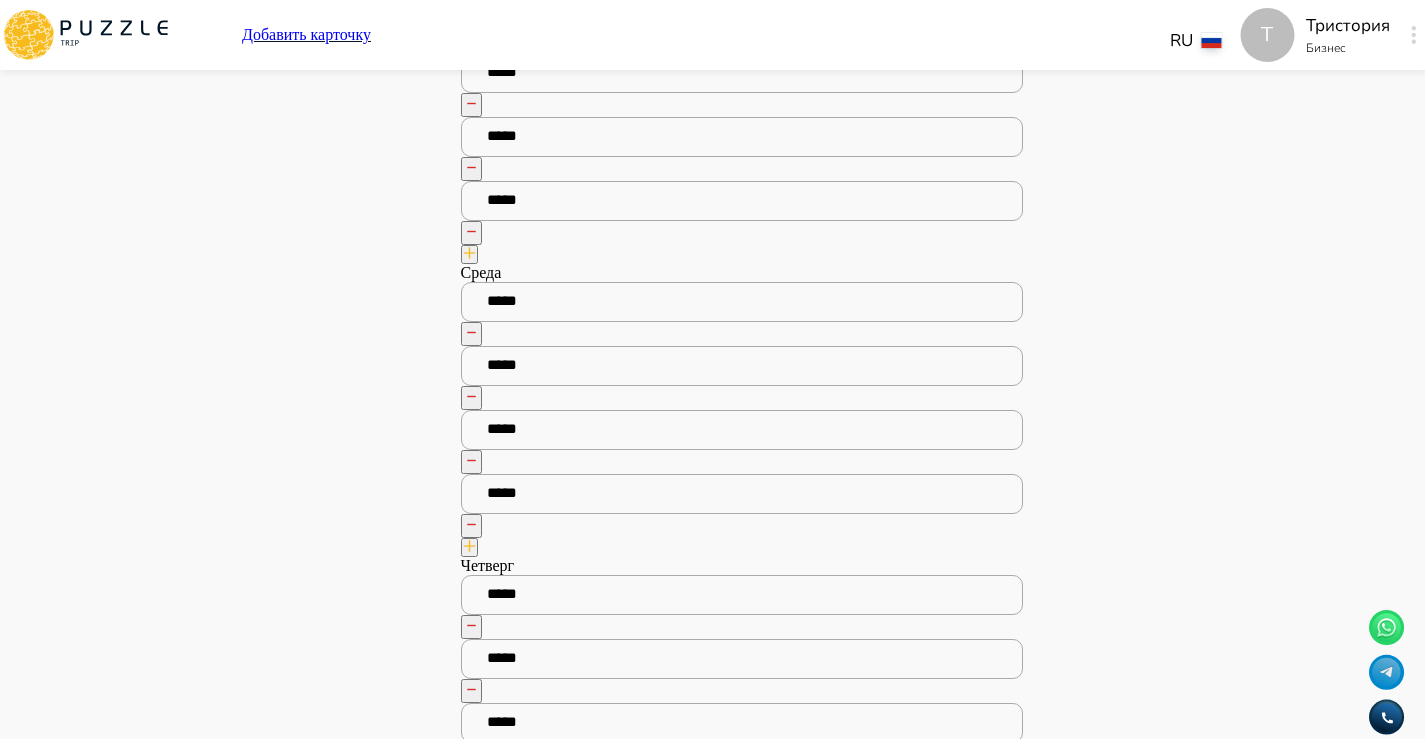 click on "Панель управления Управление профилем Управление услугами Отчеты Управление бронированиями Чат Мой кошелёк $ 0 Выплата   $0 Выйти" at bounding box center (287, 3529) 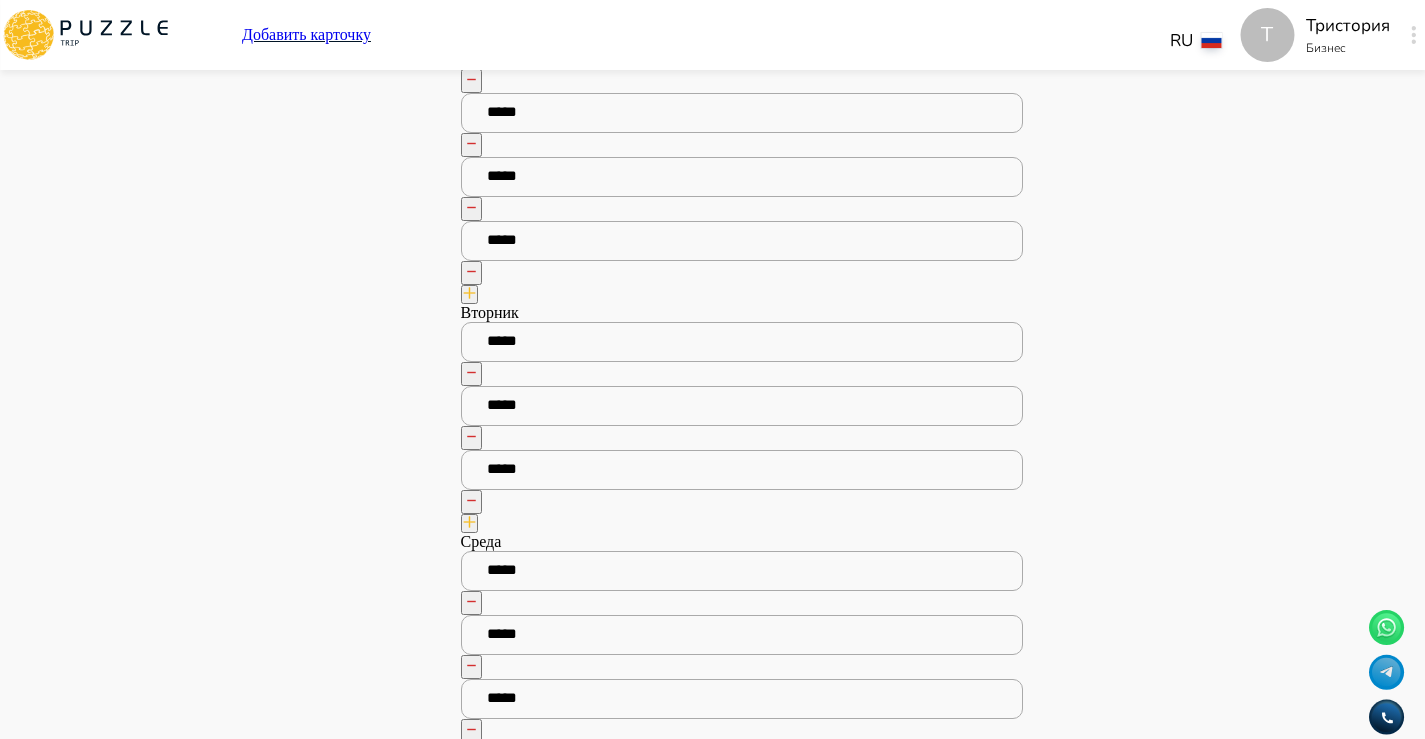 click at bounding box center [469, 523] 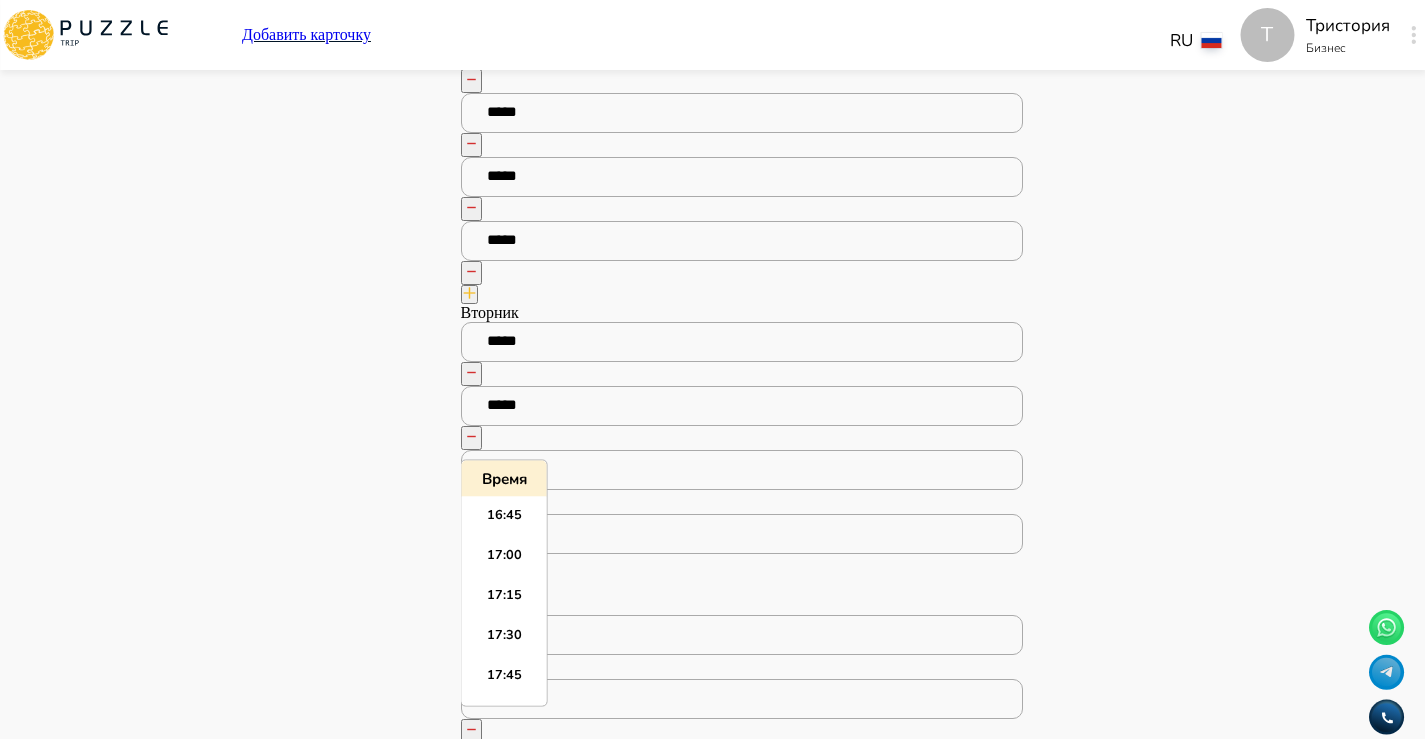 click on "Панель управления Управление профилем Управление услугами Отчеты Управление бронированиями Чат Мой кошелёк $ 0 Выплата   $0 Выйти" at bounding box center [287, 3830] 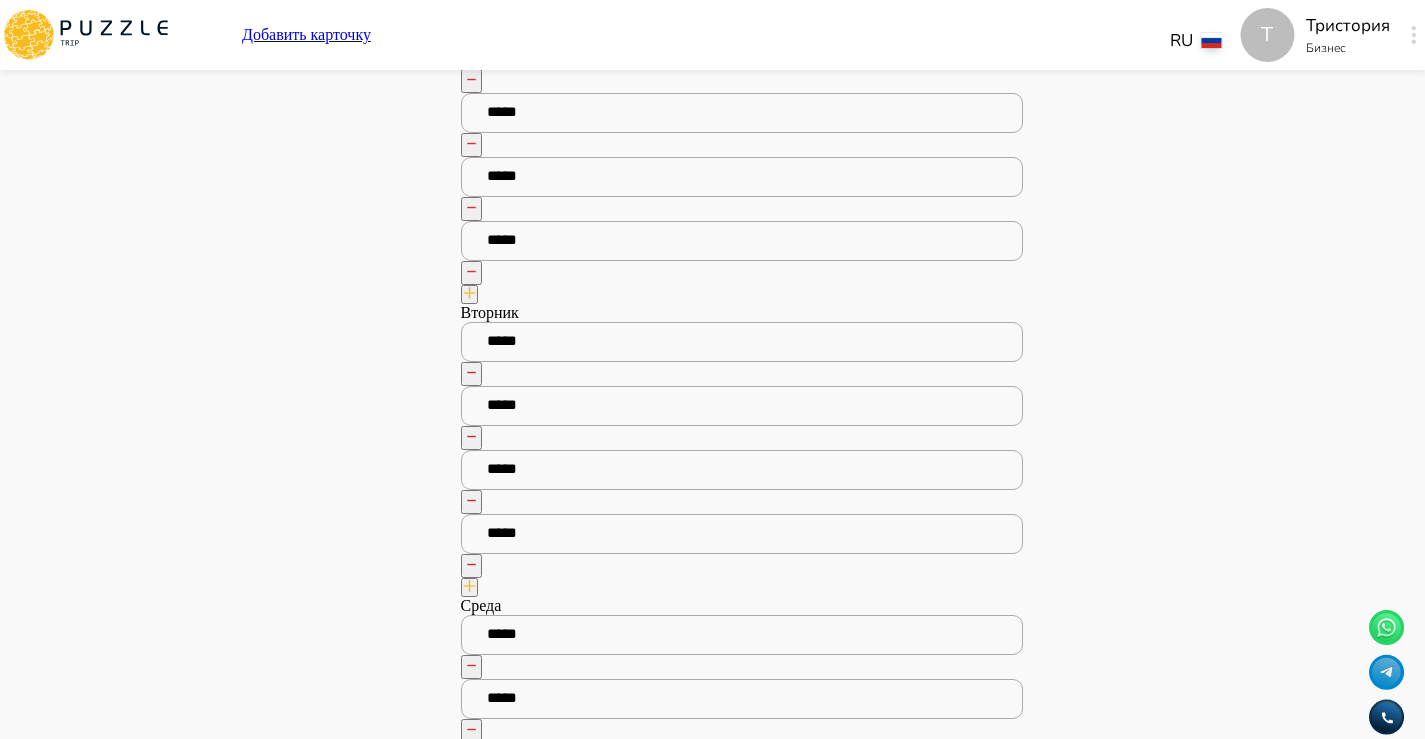 click at bounding box center (469, 587) 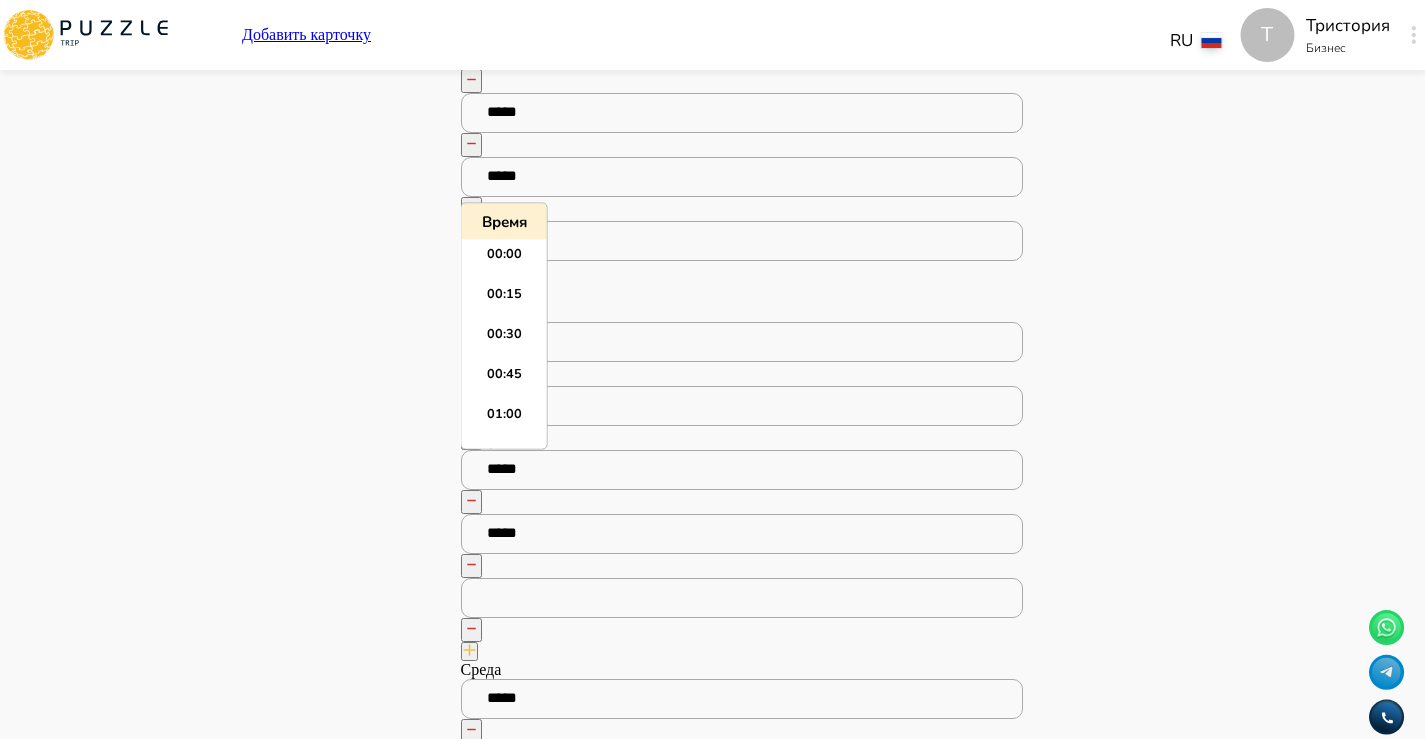 click at bounding box center (742, 598) 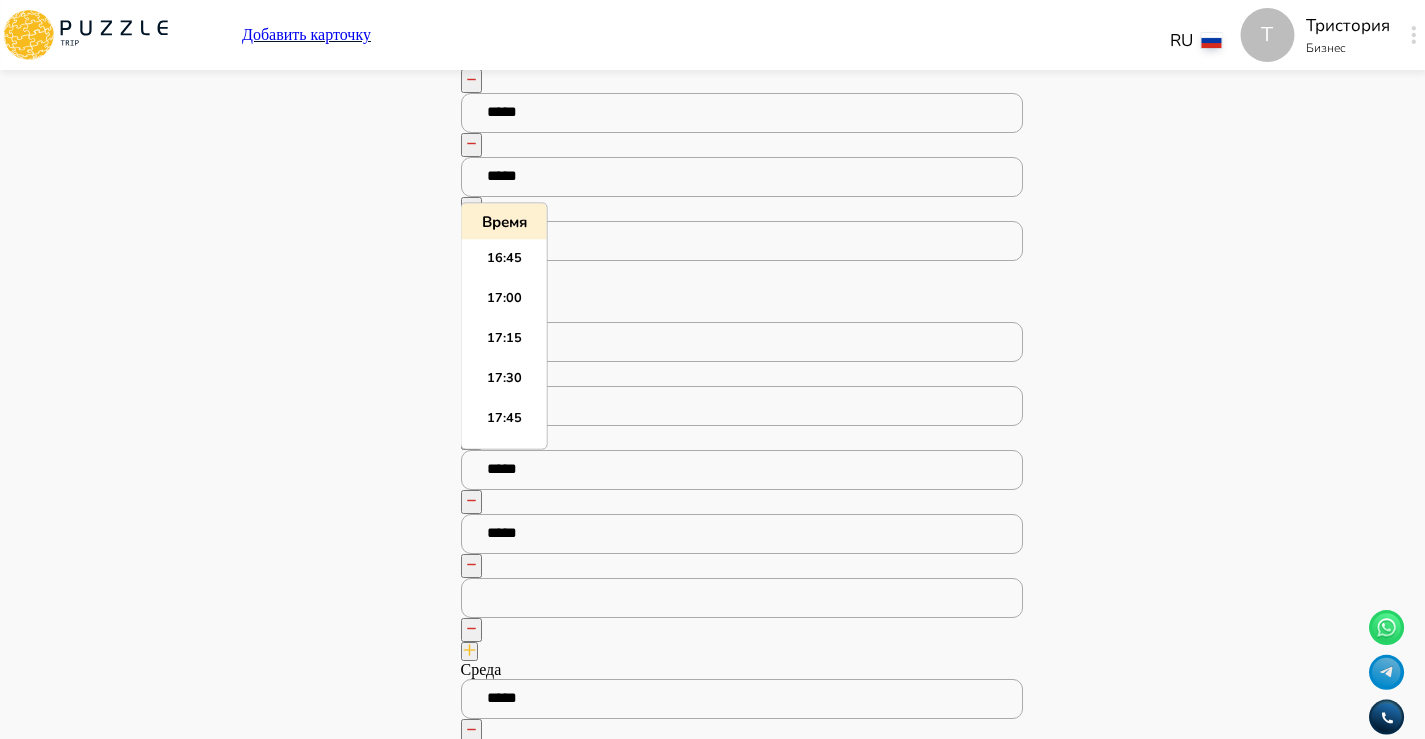 click at bounding box center [742, 598] 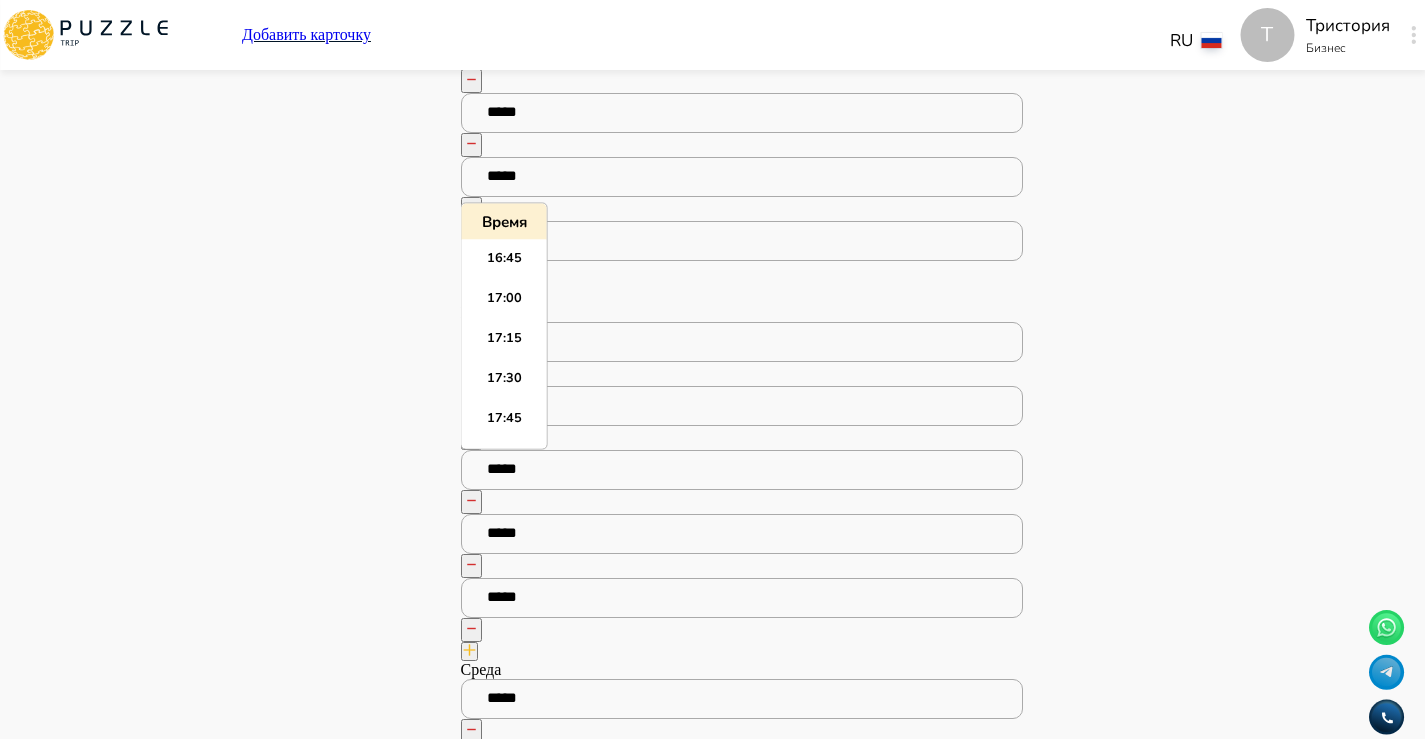 click on "Панель управления Управление профилем Управление услугами Отчеты Управление бронированиями Чат Мой кошелёк $ 0 Выплата   $0 Выйти" at bounding box center [287, 3862] 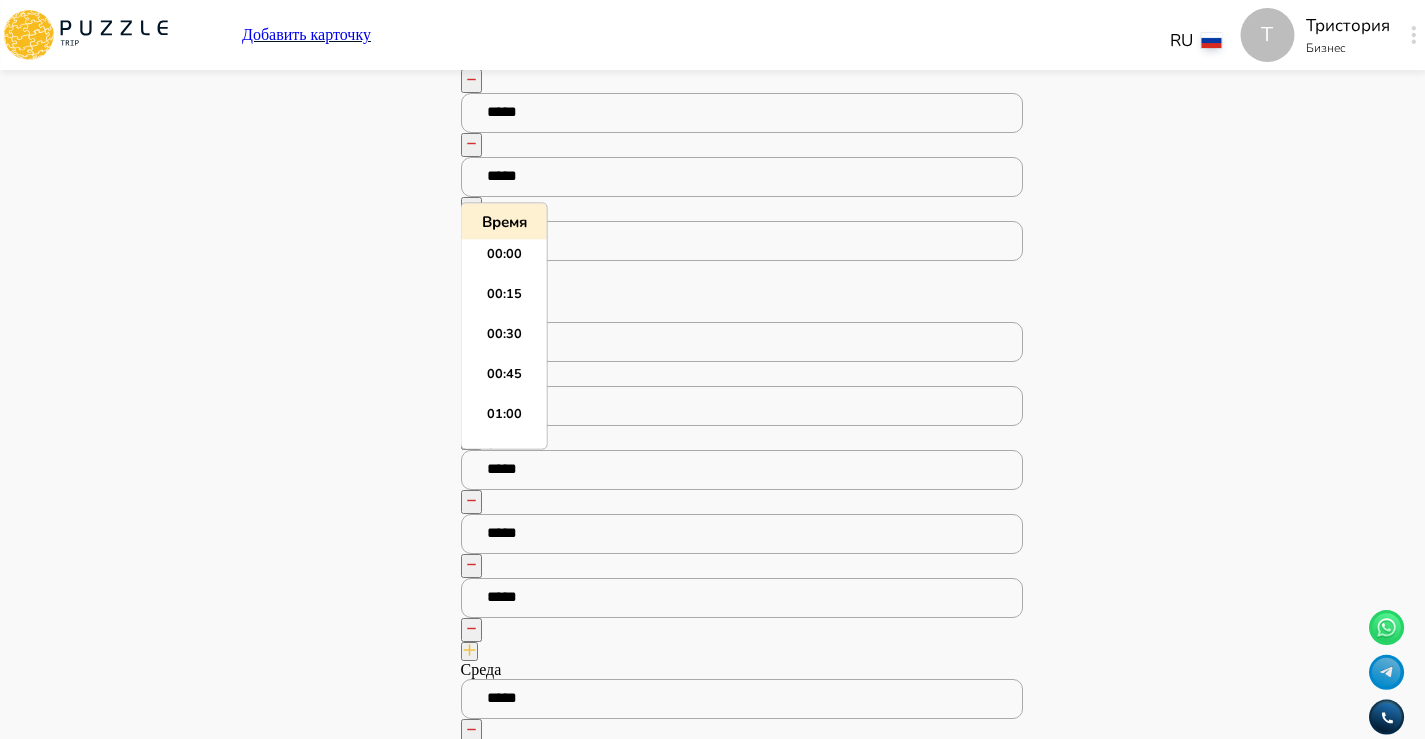 click on "*****" at bounding box center [742, 598] 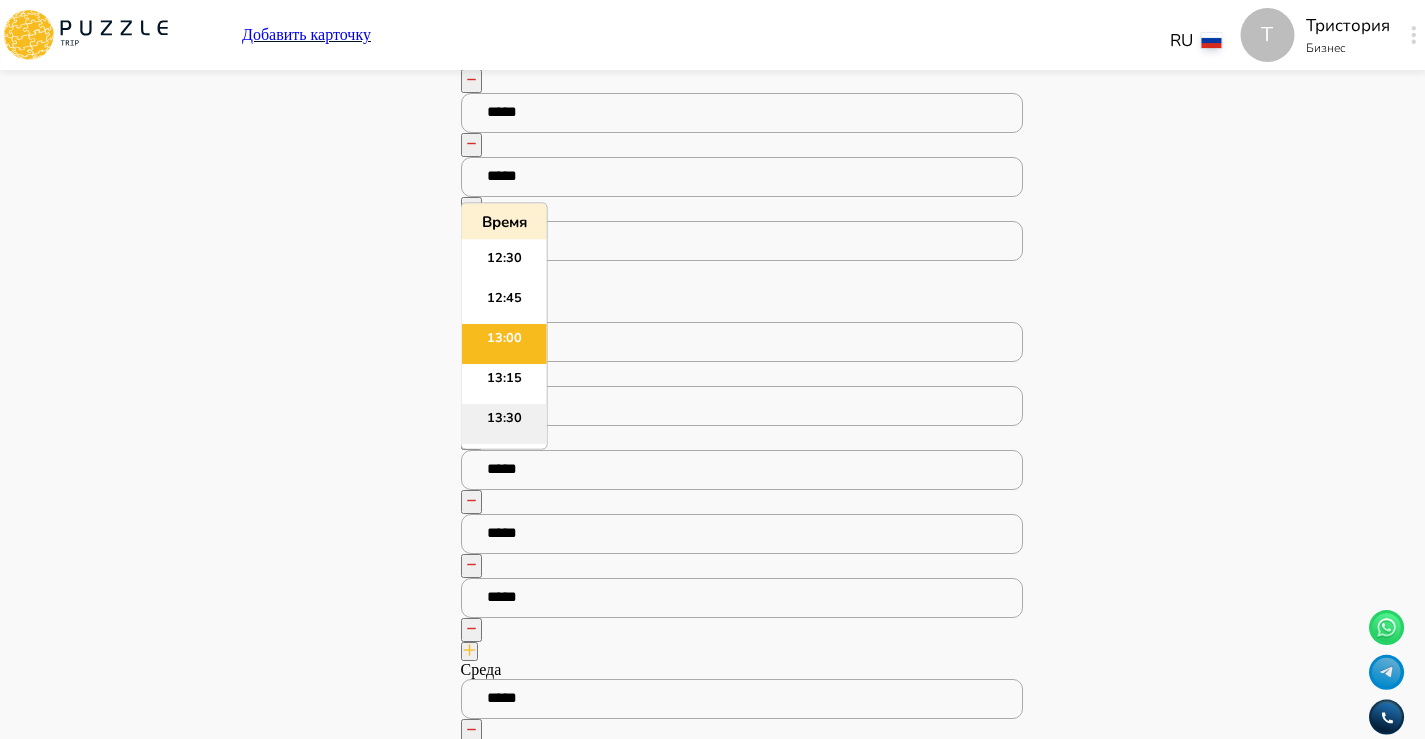 click on "13:30" at bounding box center [504, 425] 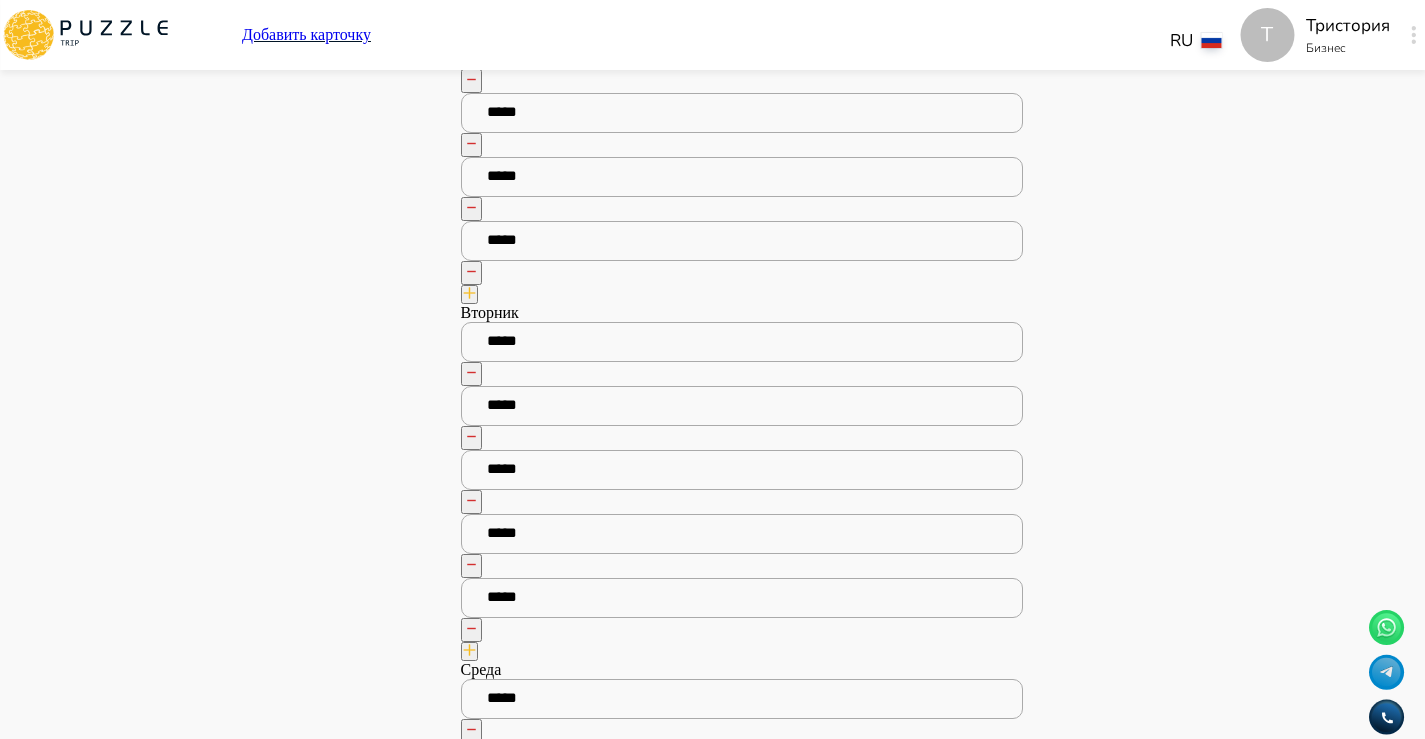 click on "*****" at bounding box center (742, 598) 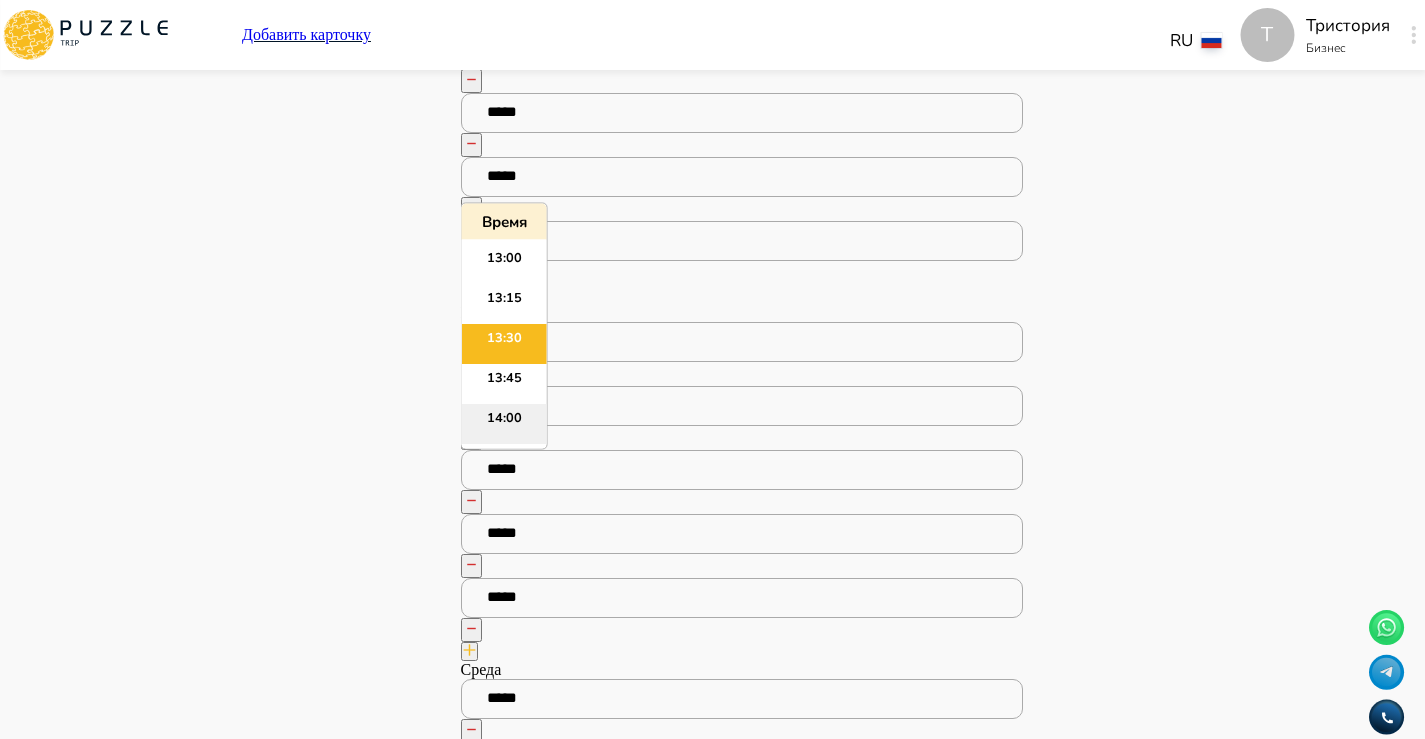 click on "14:00" at bounding box center [504, 425] 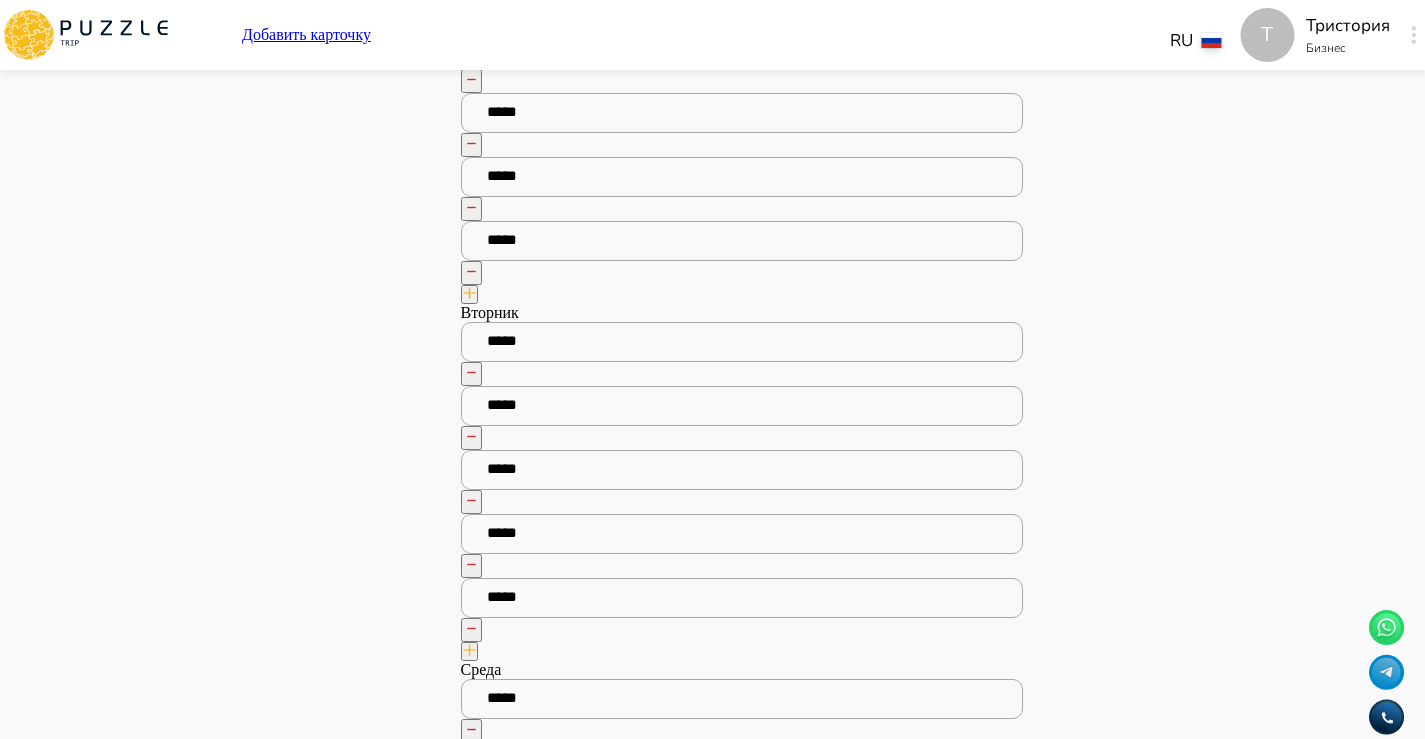 click on "*****" at bounding box center (742, 598) 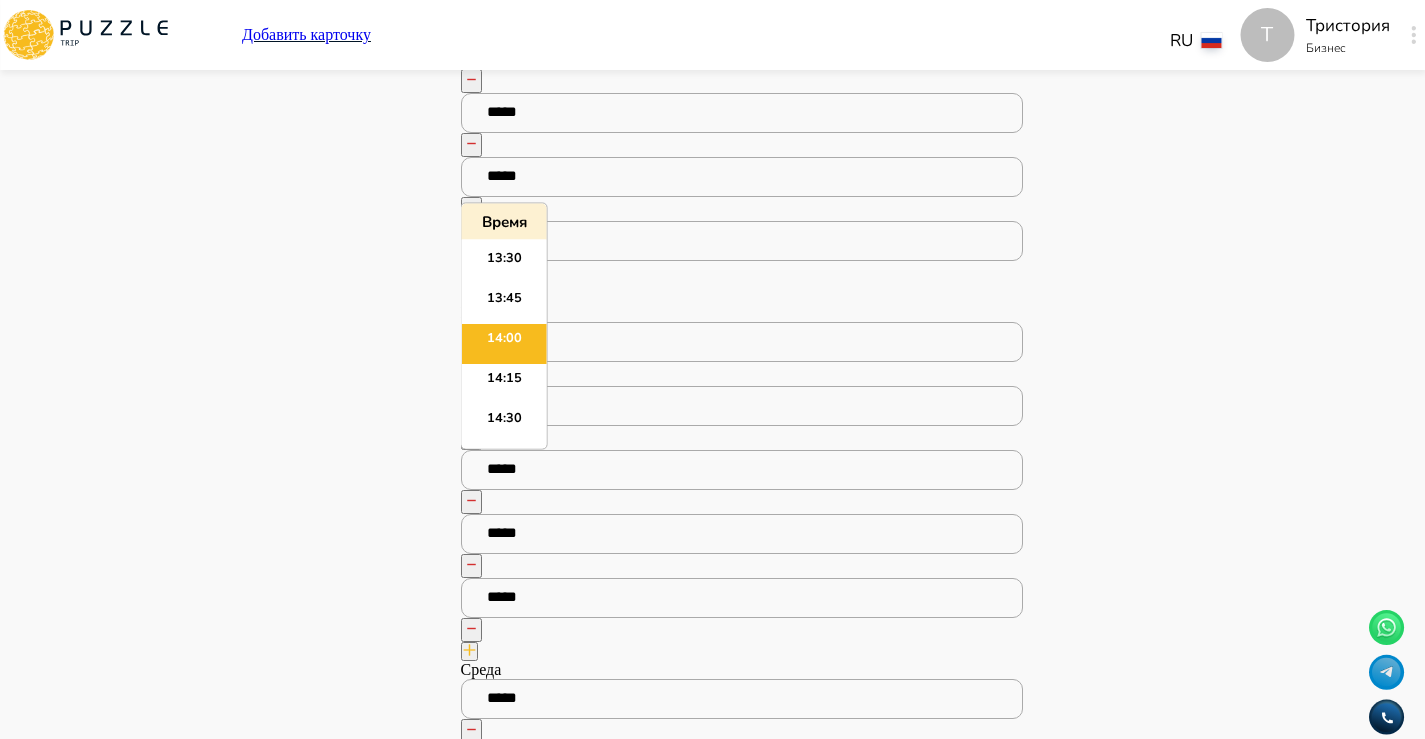 click on "*****" at bounding box center (742, 598) 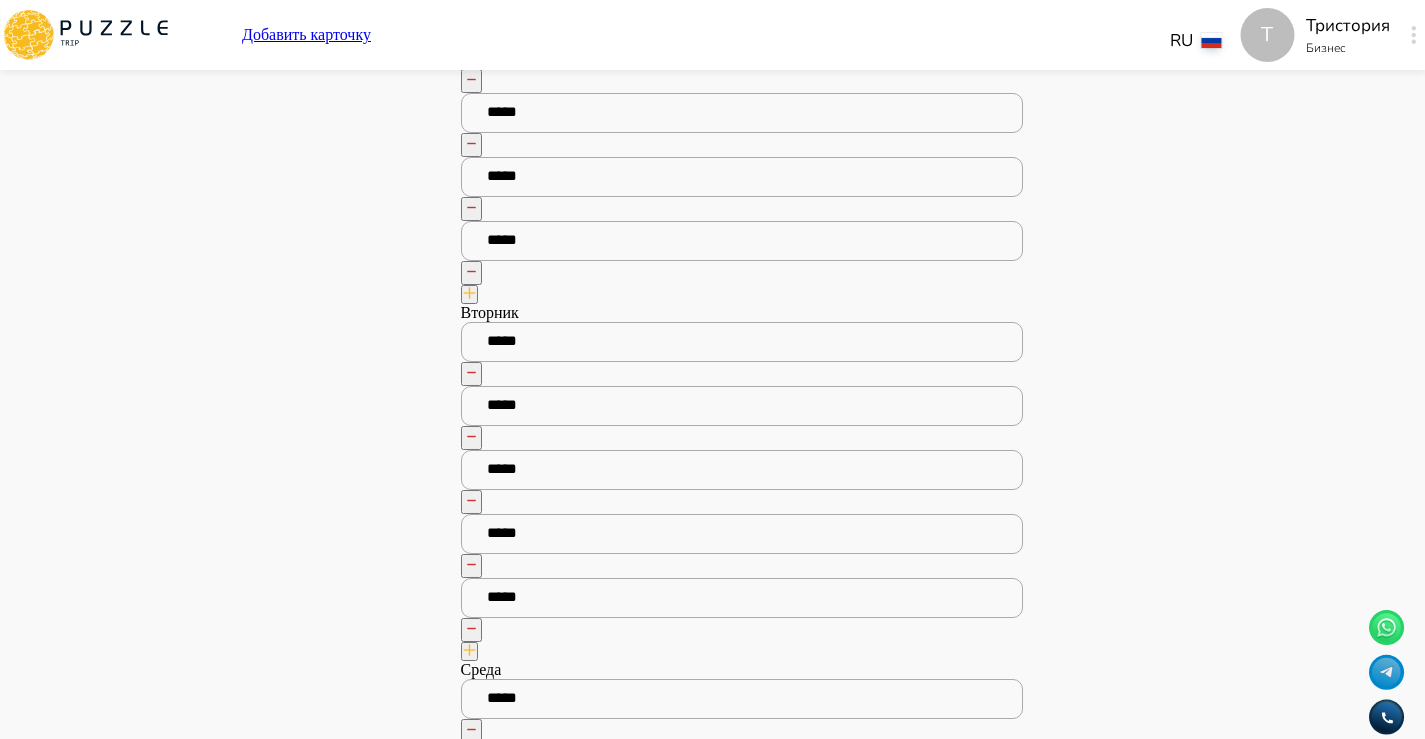click on "Панель управления Управление профилем Управление услугами Отчеты Управление бронированиями Чат Мой кошелёк $ 0 Выплата   $0 Выйти" at bounding box center [287, 3862] 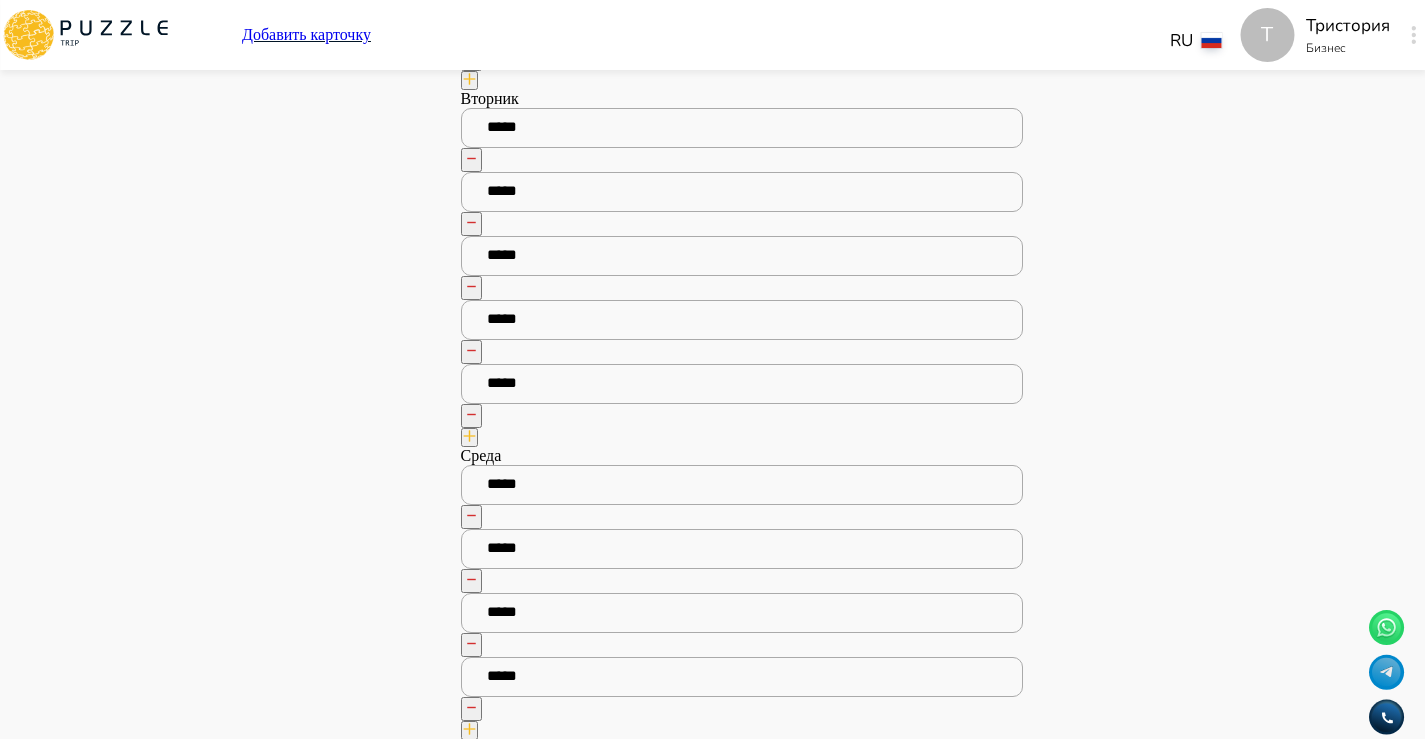 click at bounding box center (469, 730) 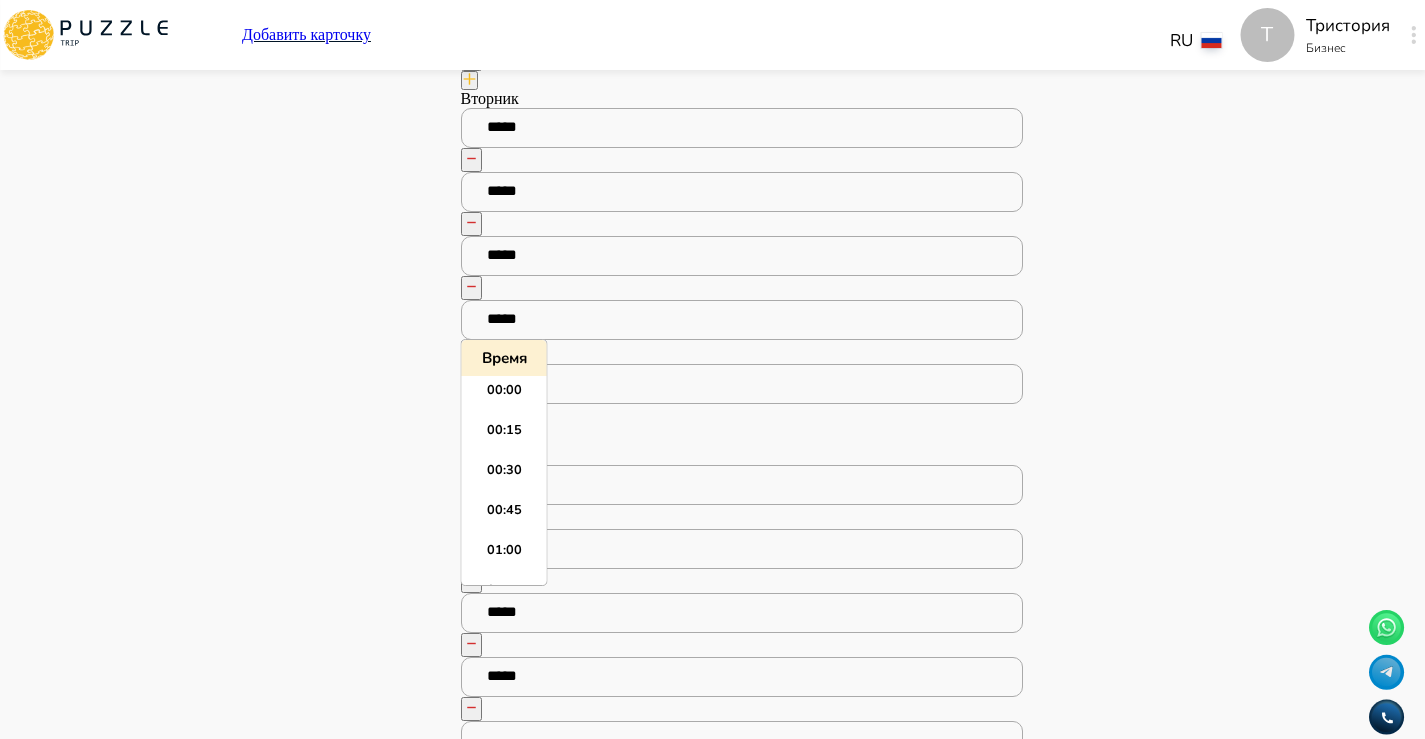 click at bounding box center [742, 741] 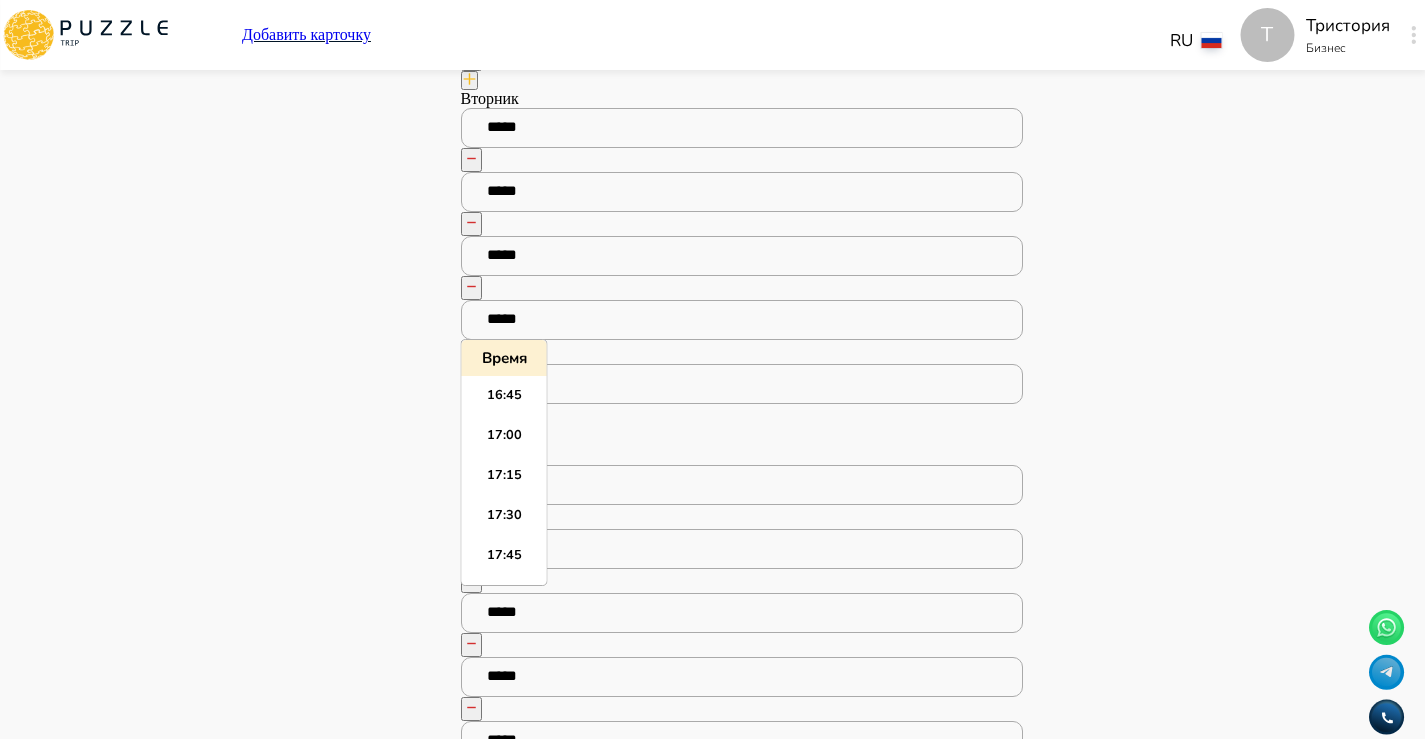 click on "Панель управления Управление профилем Управление услугами Отчеты Управление бронированиями Чат Мой кошелёк $ 0 Выплата   $0 Выйти" at bounding box center [287, 3680] 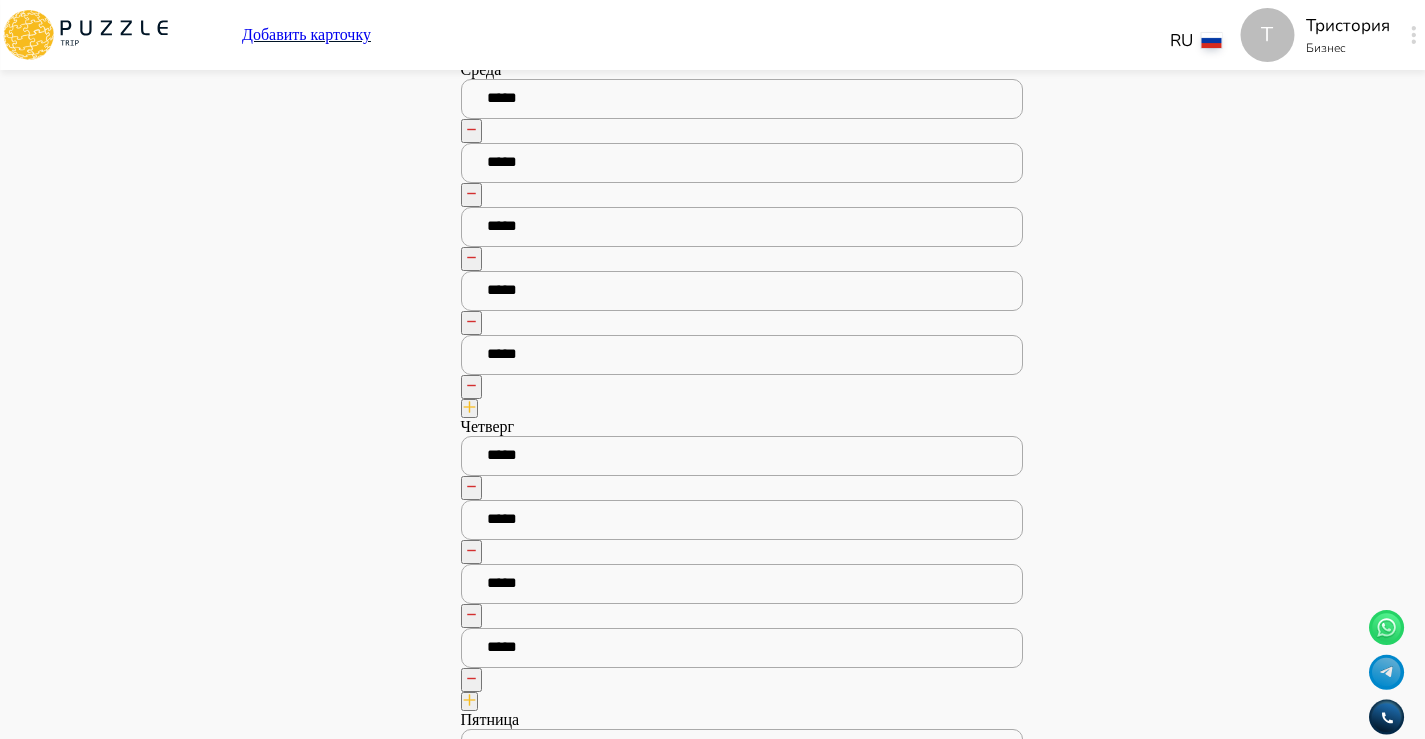 click at bounding box center [469, 701] 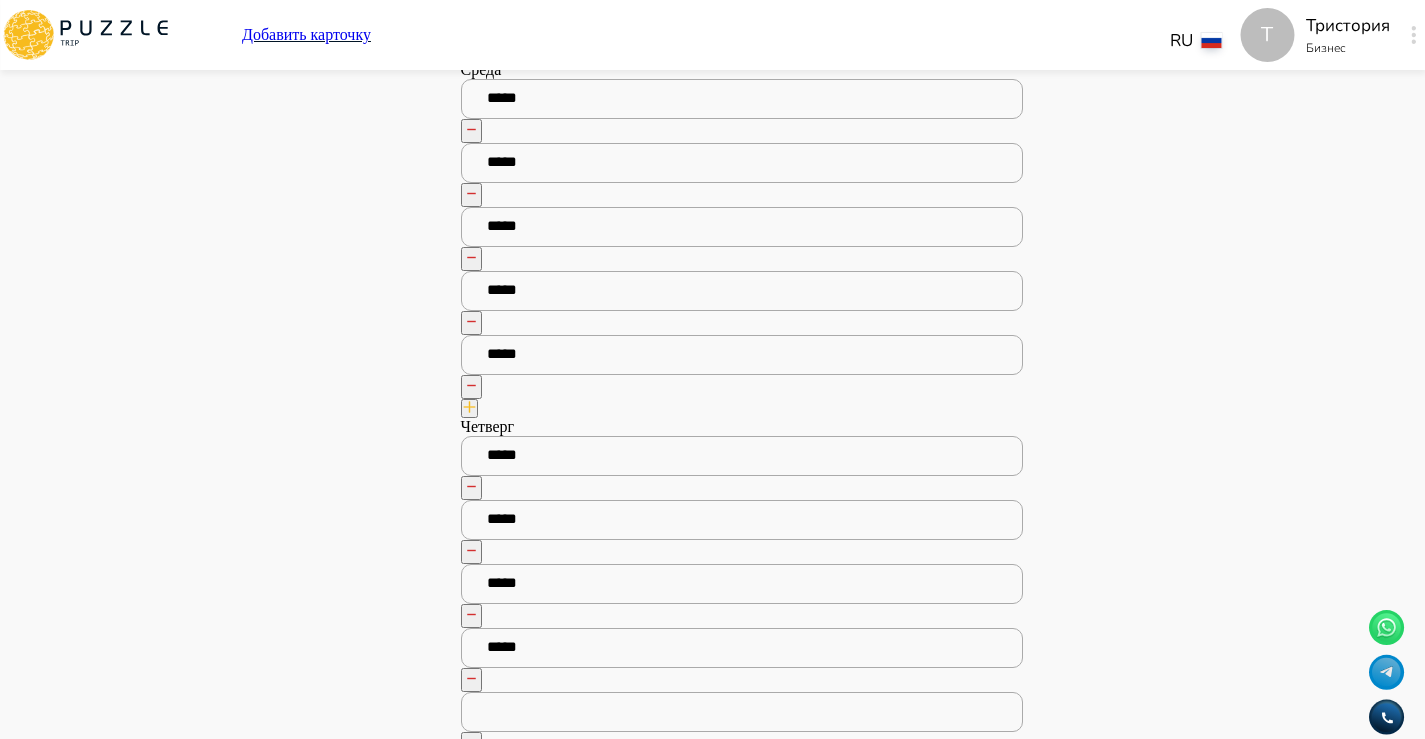 click at bounding box center [742, 712] 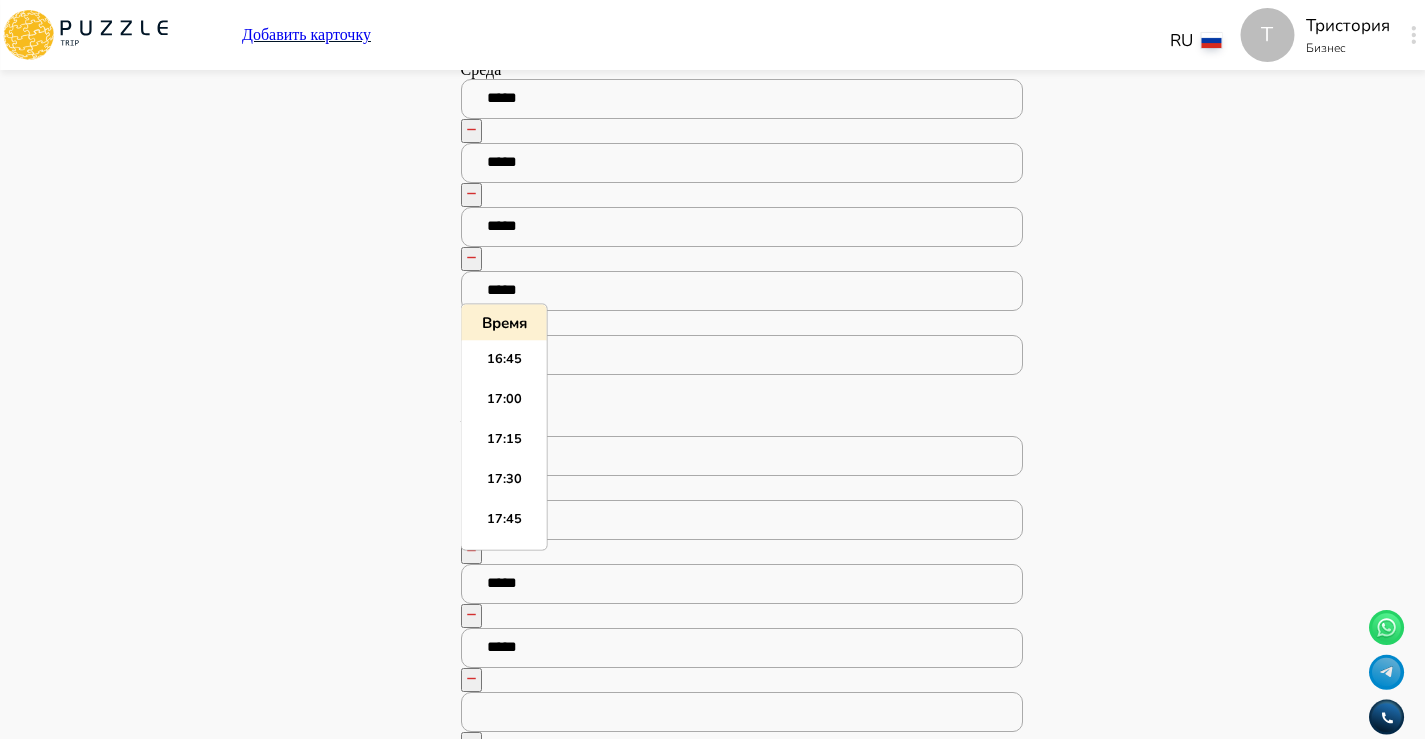 paste on "*****" 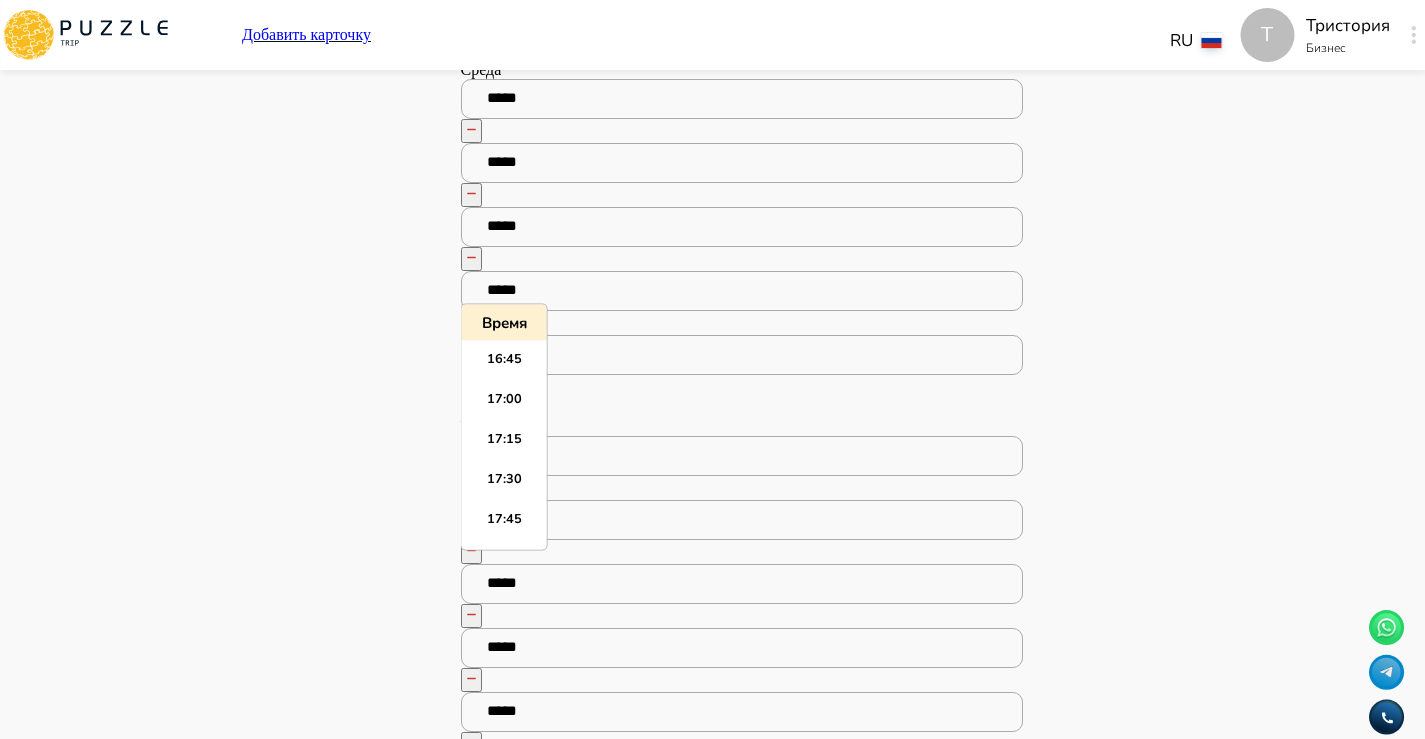 click on "Панель управления Управление профилем Управление услугами Отчеты Управление бронированиями Чат Мой кошелёк $ 0 Выплата   $0 Выйти" at bounding box center (287, 3326) 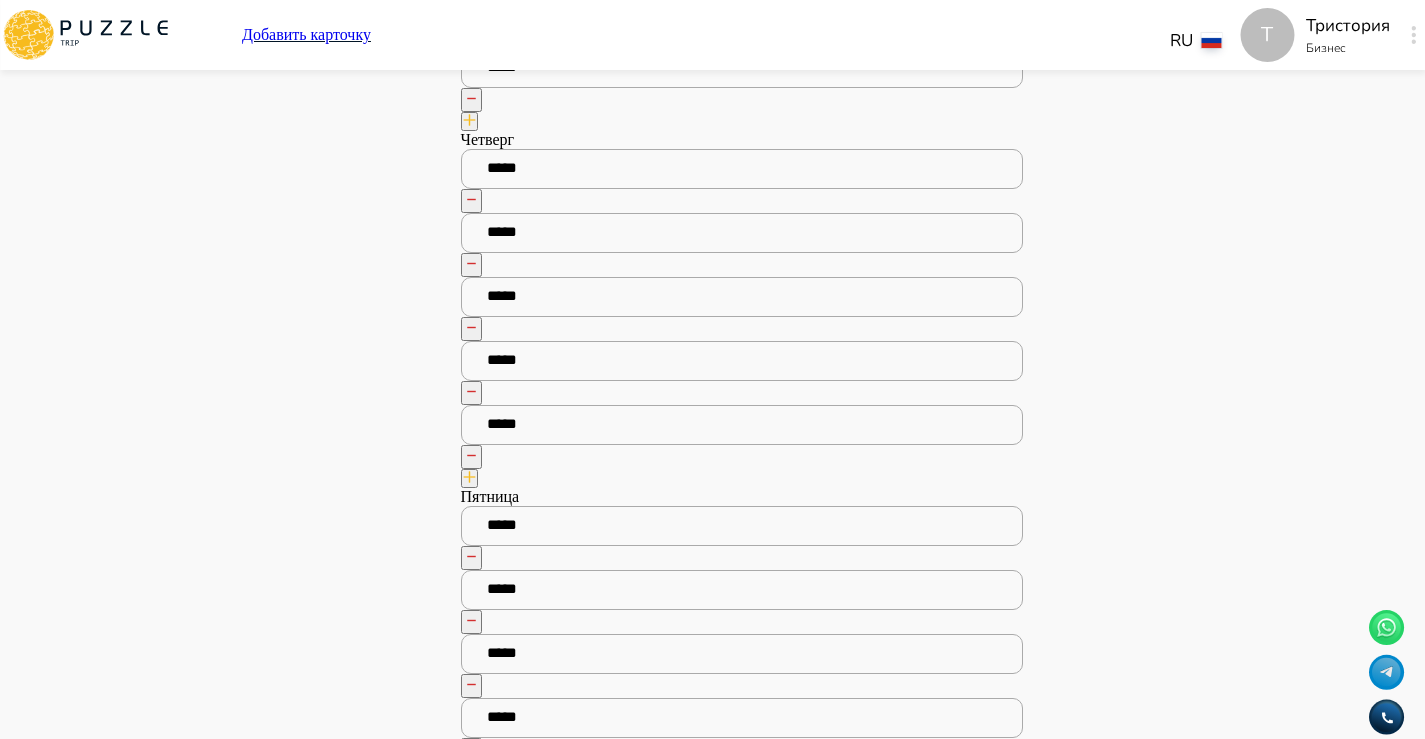 click 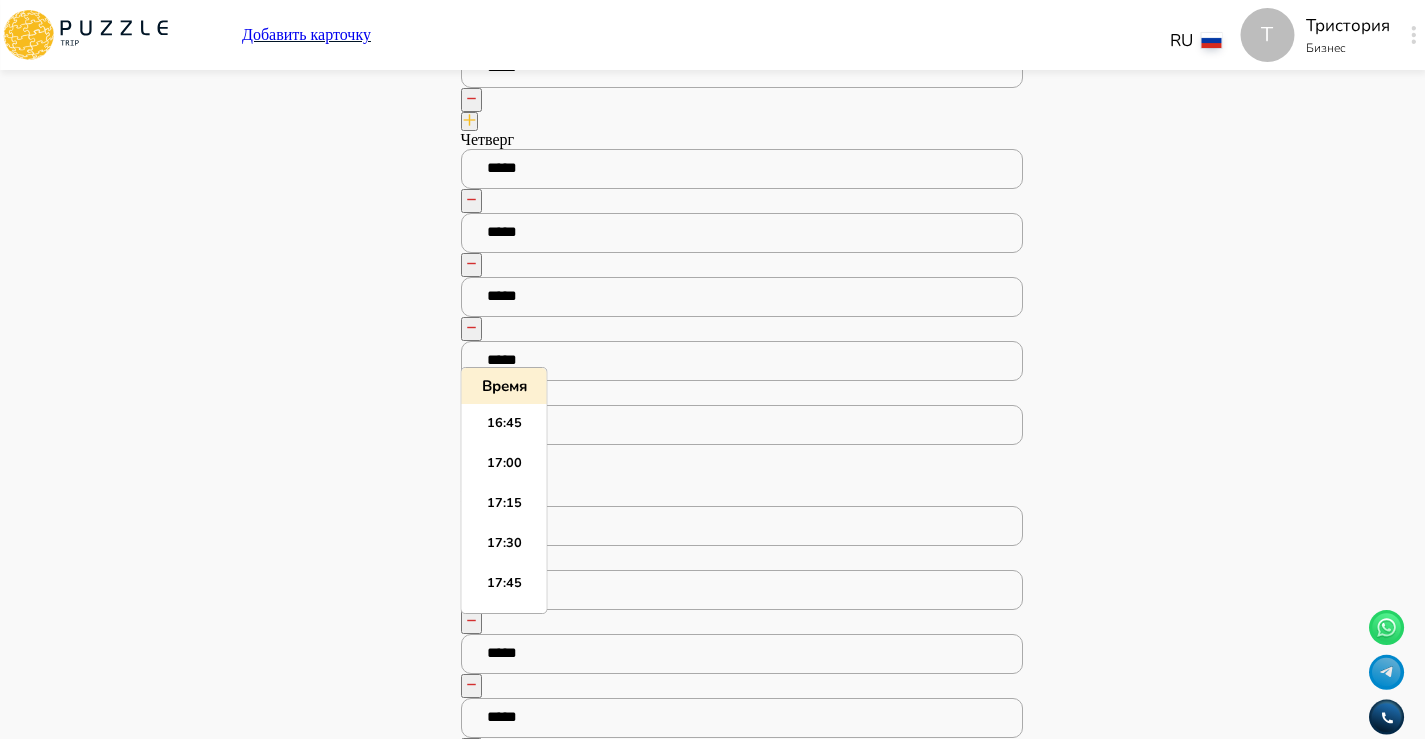paste on "*****" 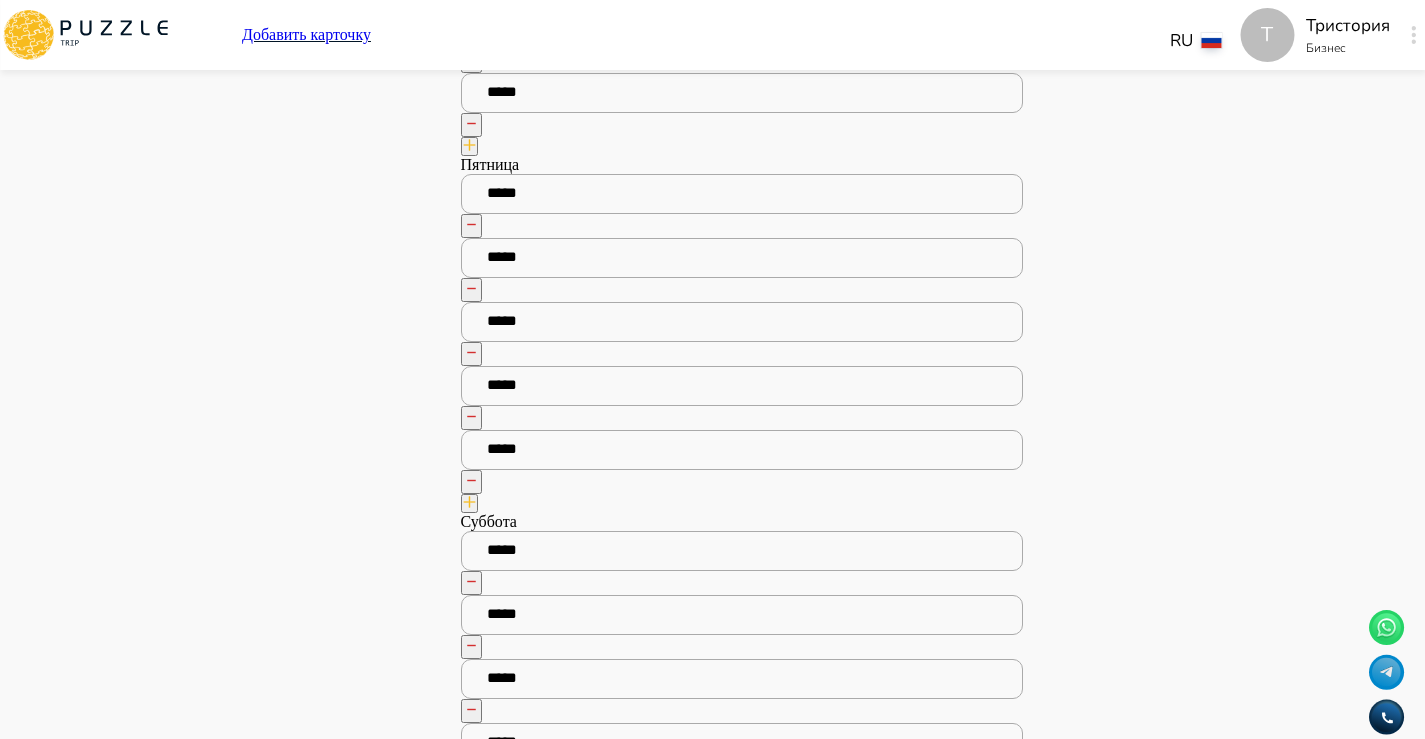 click 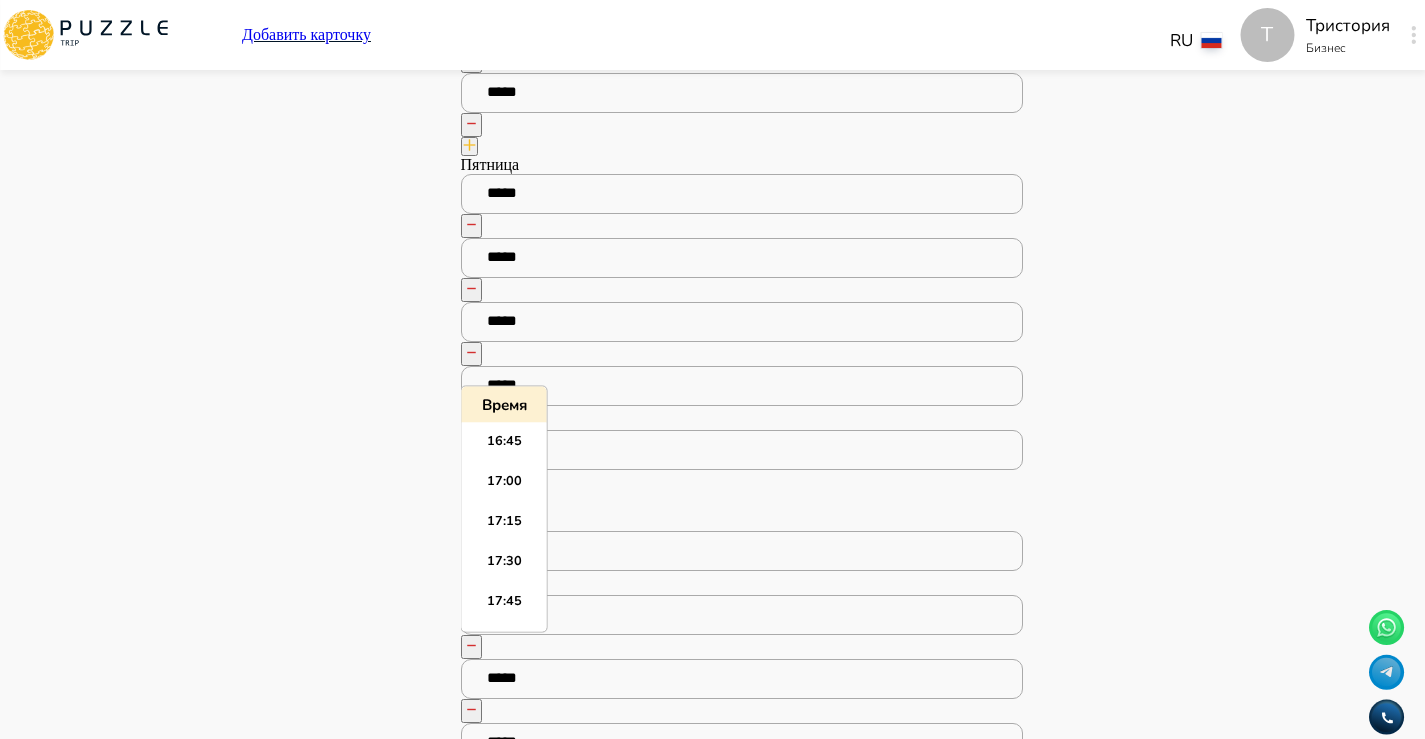 click at bounding box center [742, 807] 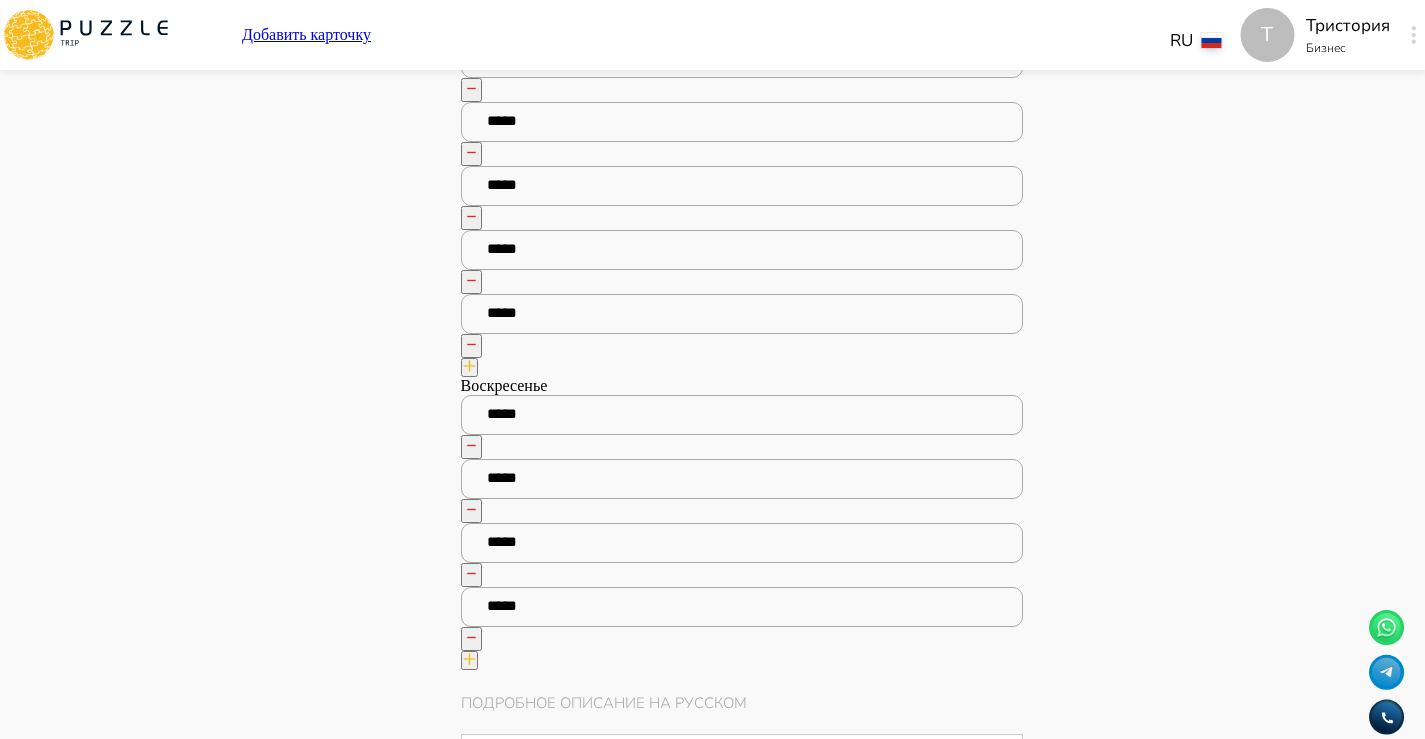 click 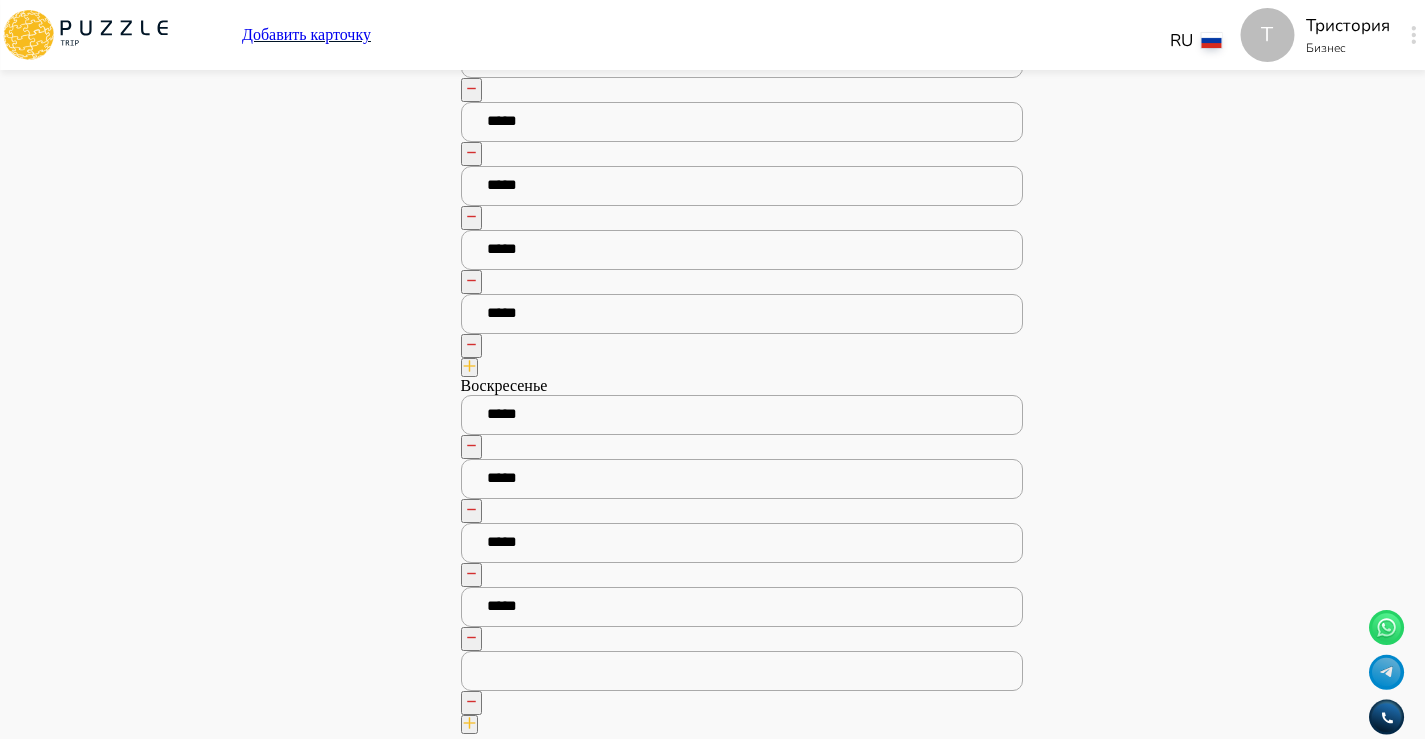 click at bounding box center [742, 671] 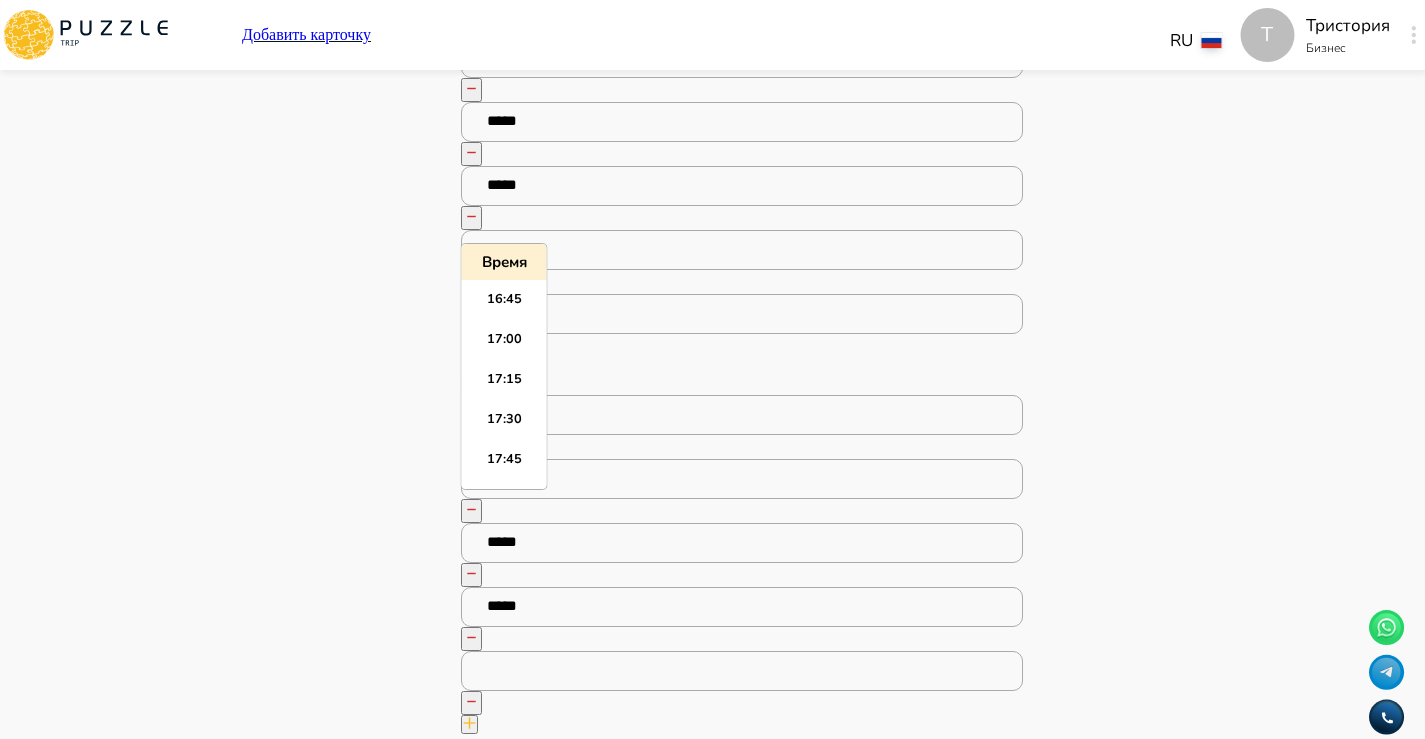 paste on "*****" 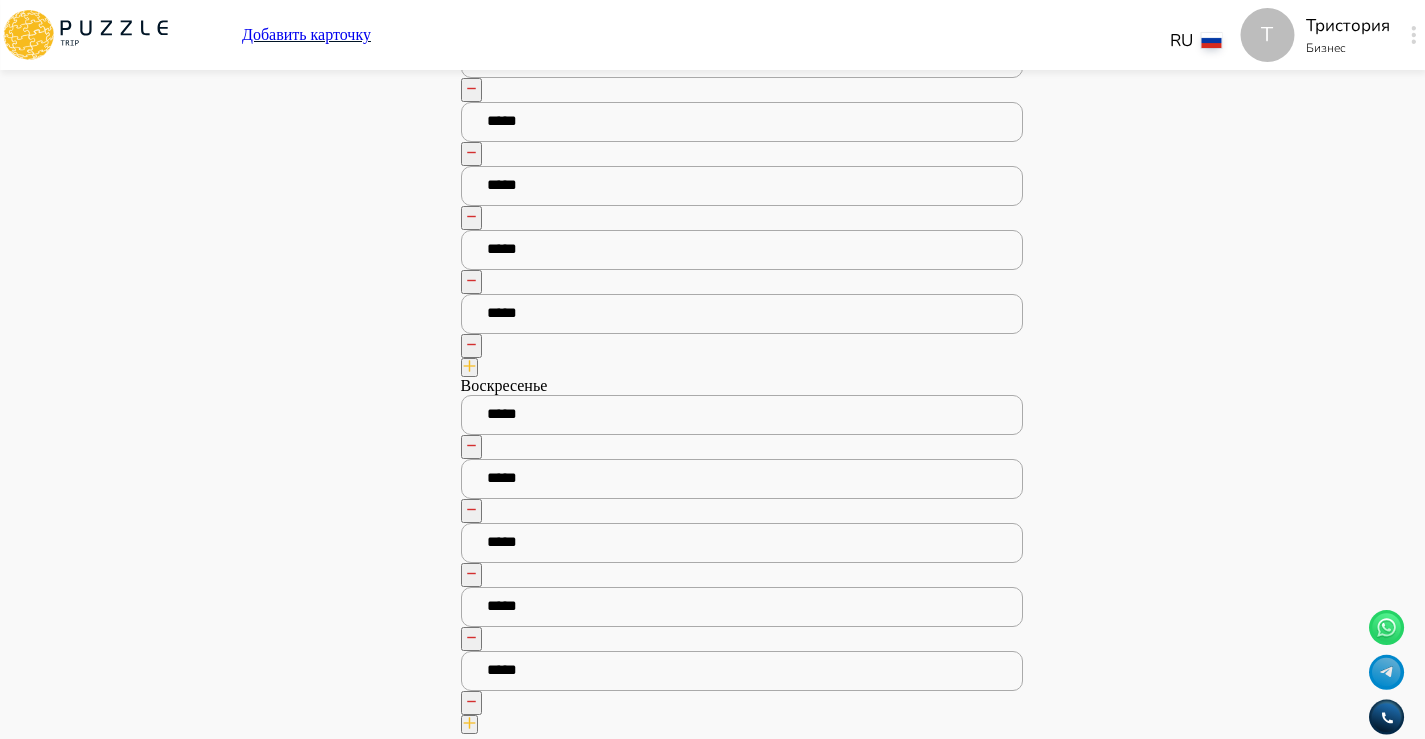 click on "Панель управления Управление профилем Управление услугами Отчеты Управление бронированиями Чат Мой кошелёк $ 0 Выплата   $0 Выйти" at bounding box center [287, 2310] 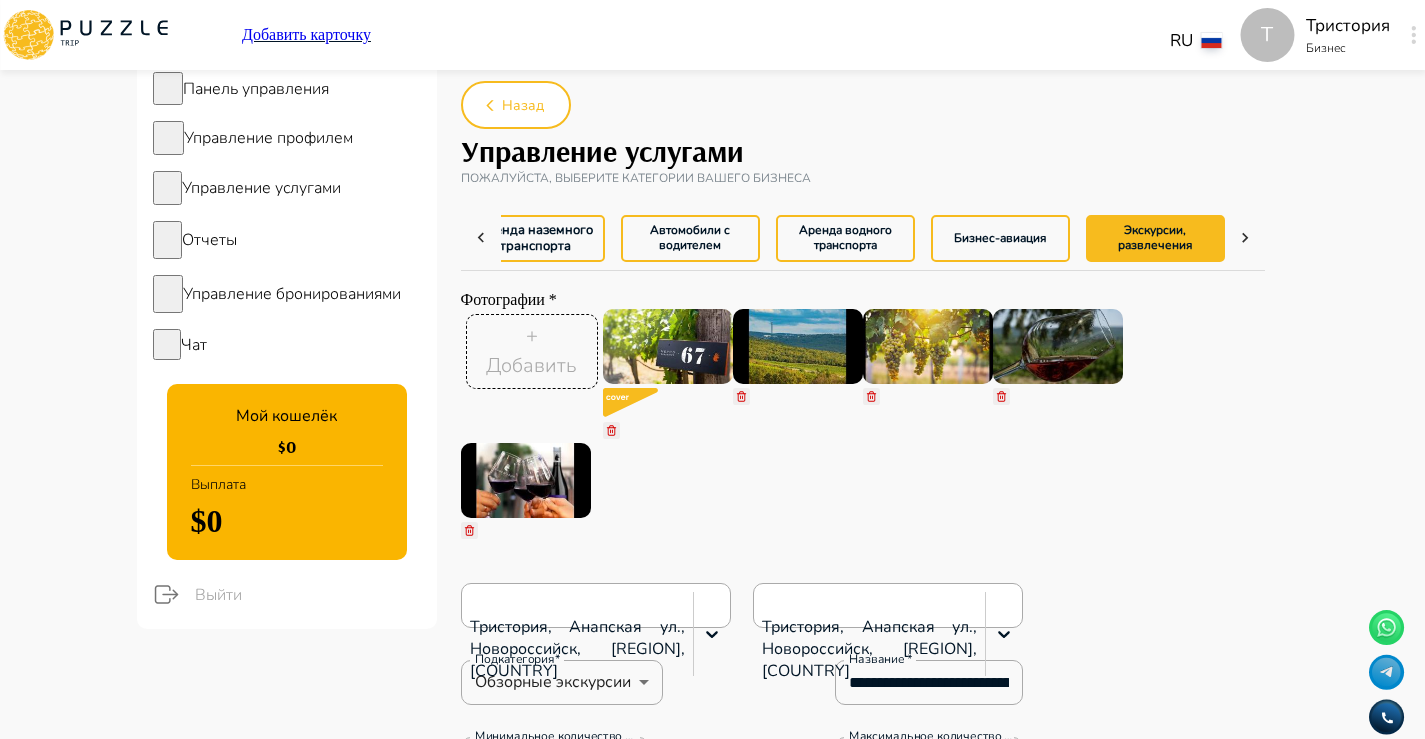 scroll, scrollTop: 0, scrollLeft: 0, axis: both 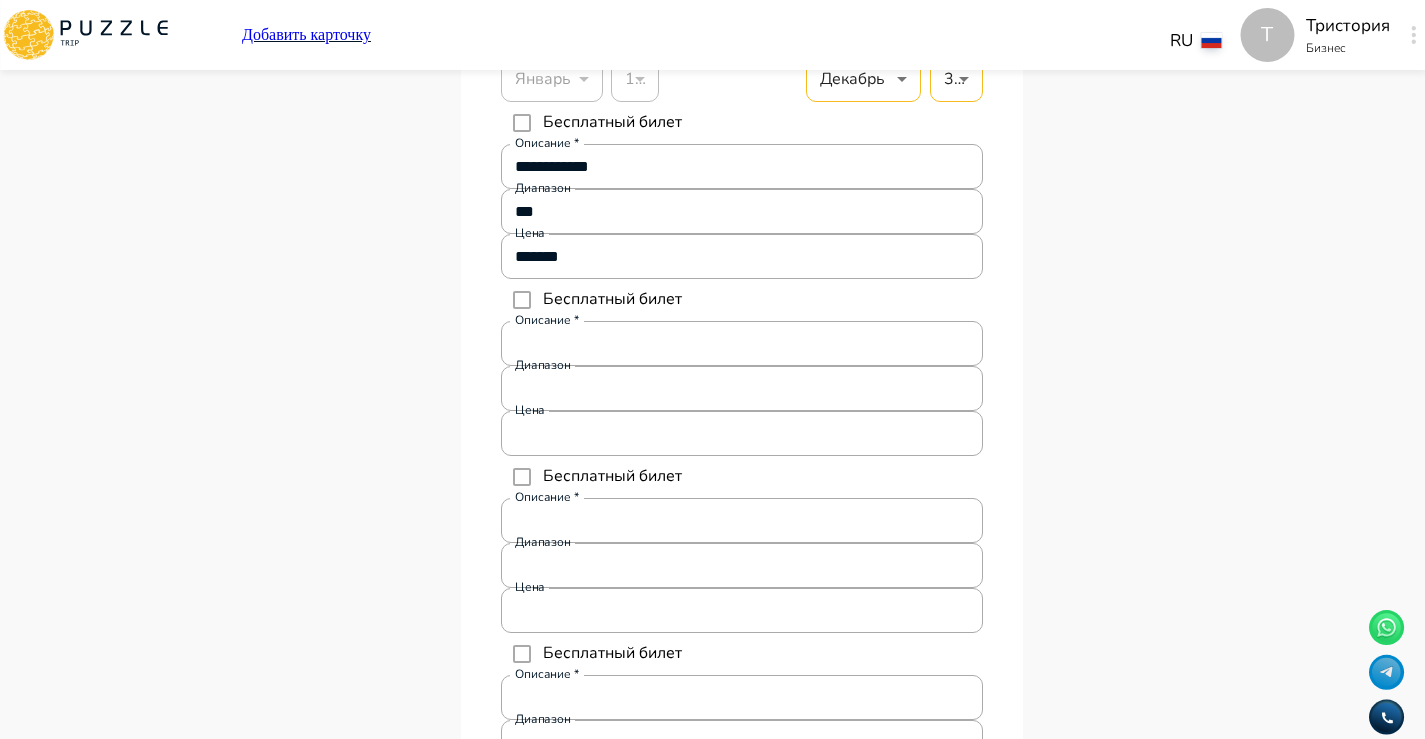 click on "Опубликовать" at bounding box center [1123, 2082] 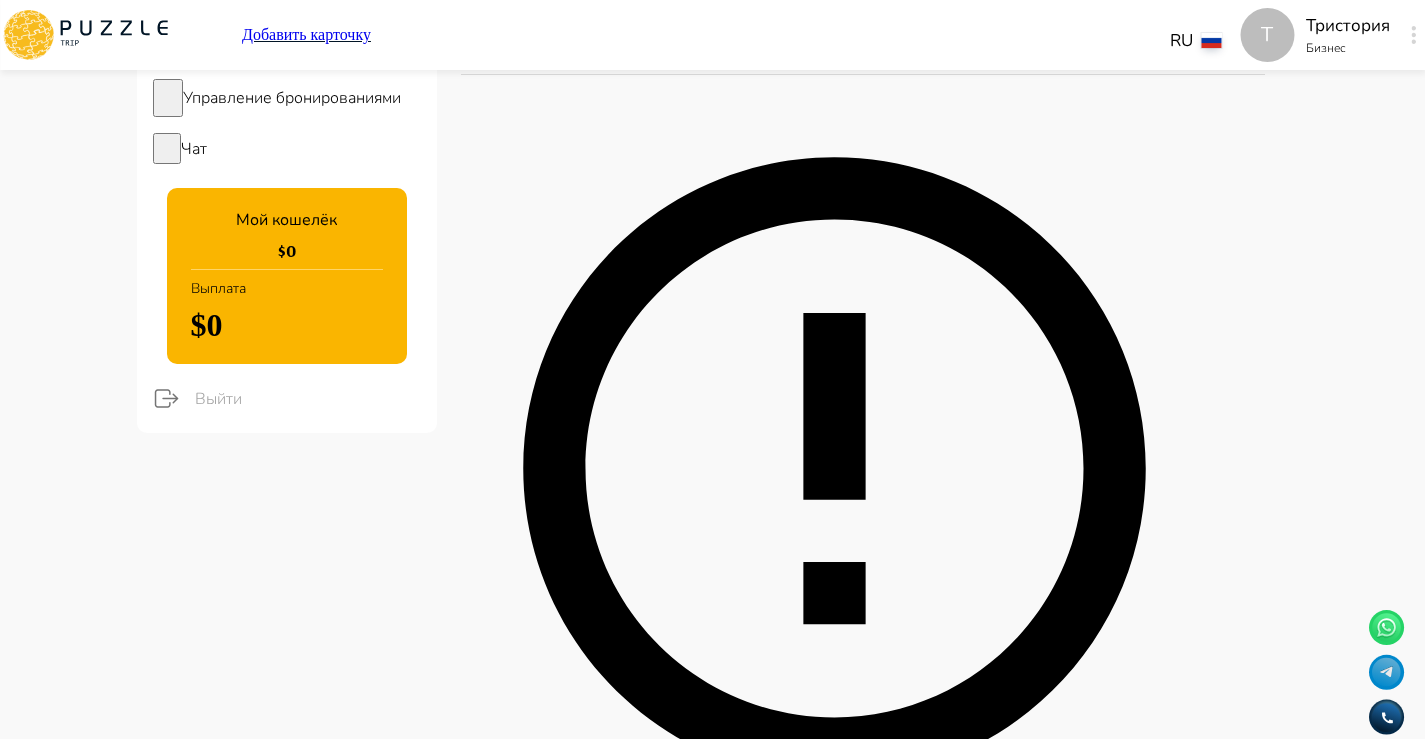 scroll, scrollTop: 0, scrollLeft: 0, axis: both 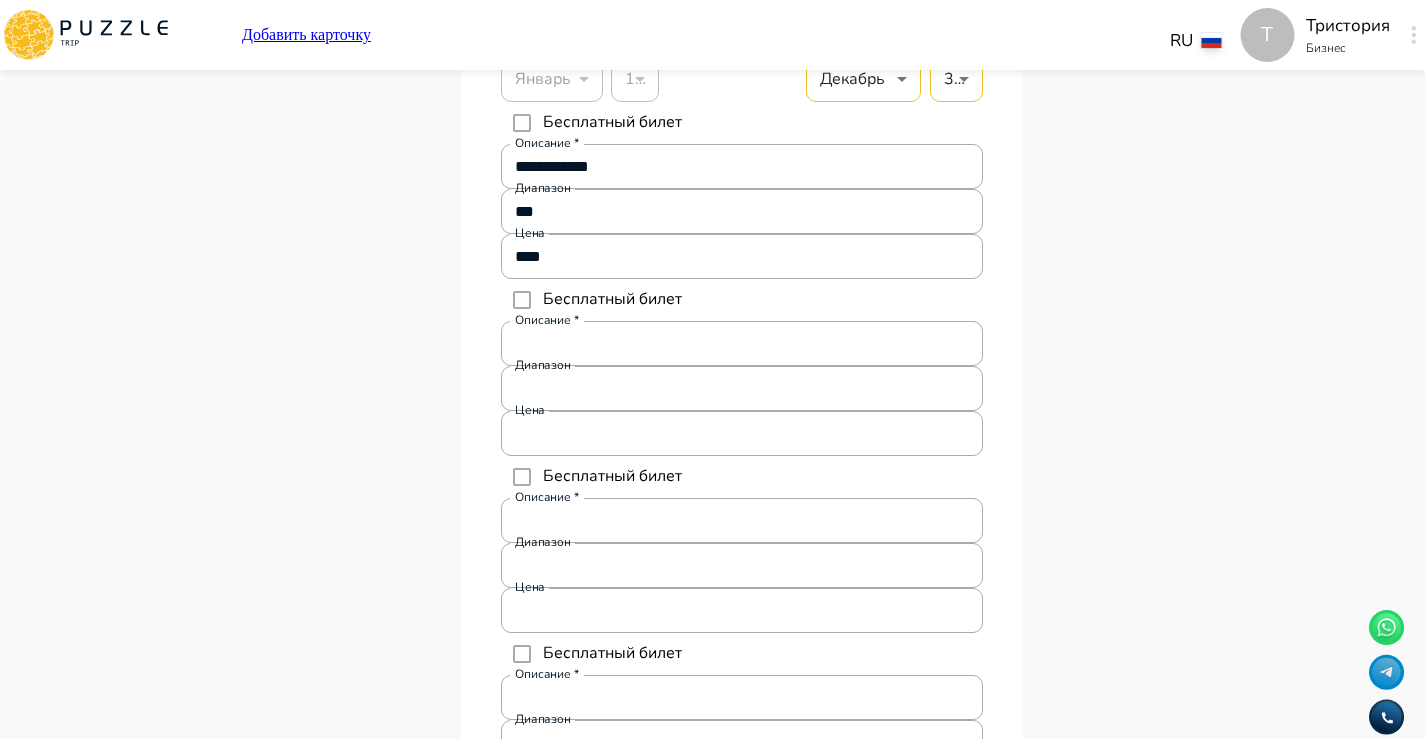 click on "Опубликовать" at bounding box center [1123, 2082] 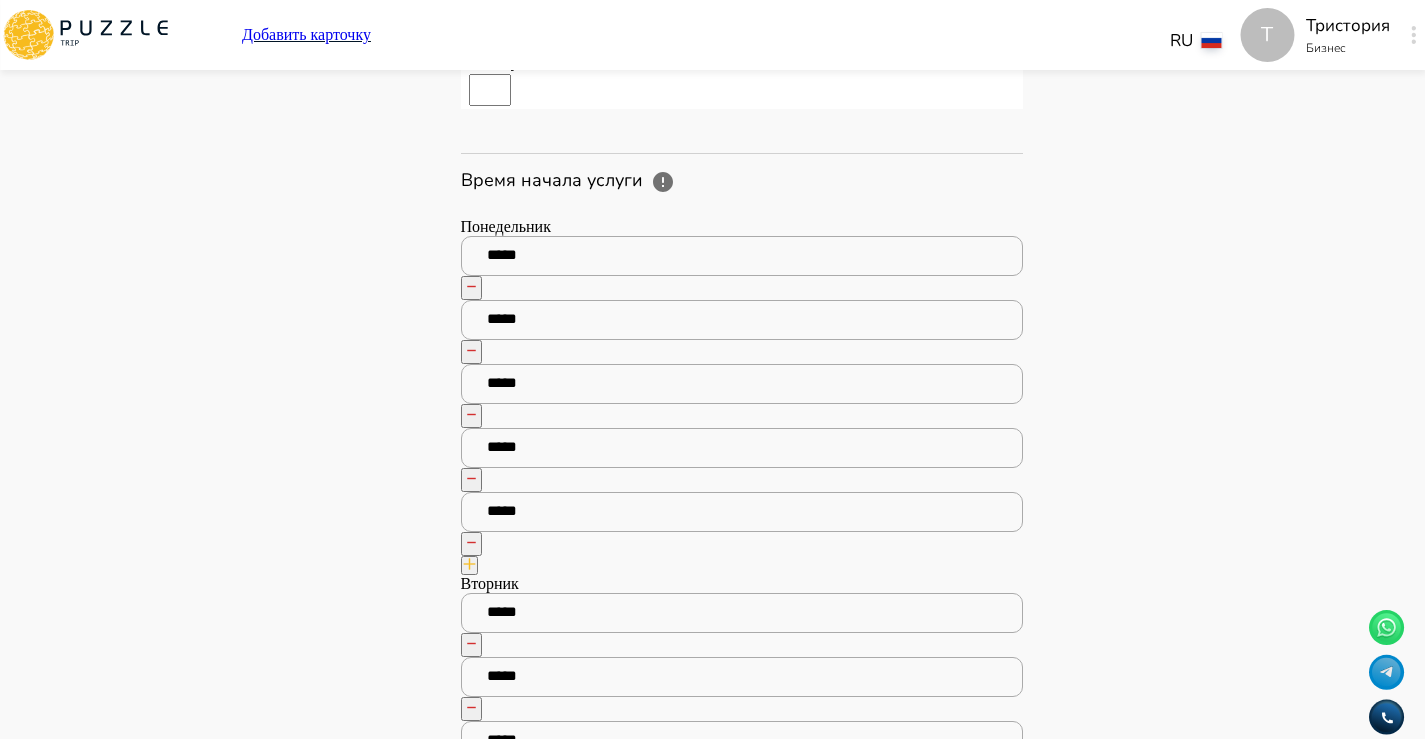 scroll, scrollTop: 1335, scrollLeft: 0, axis: vertical 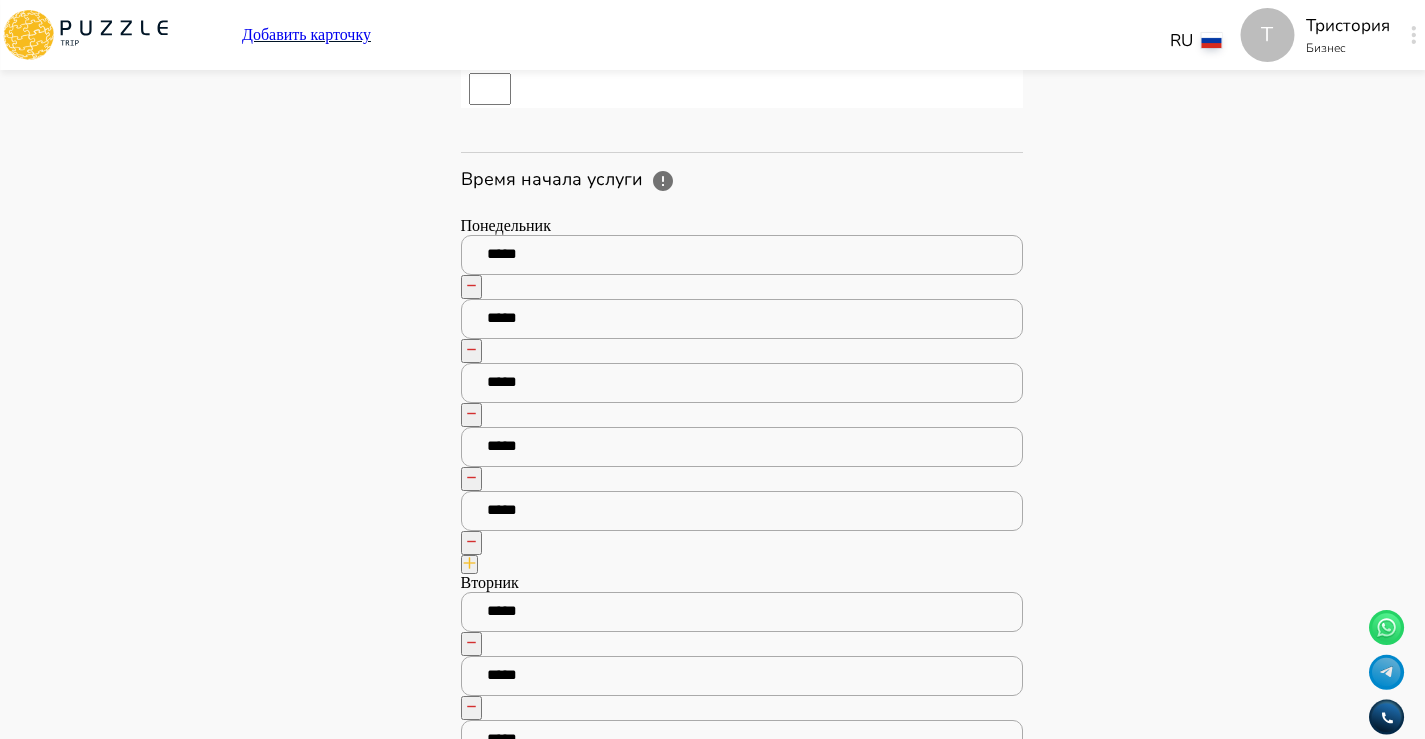 click at bounding box center (471, 543) 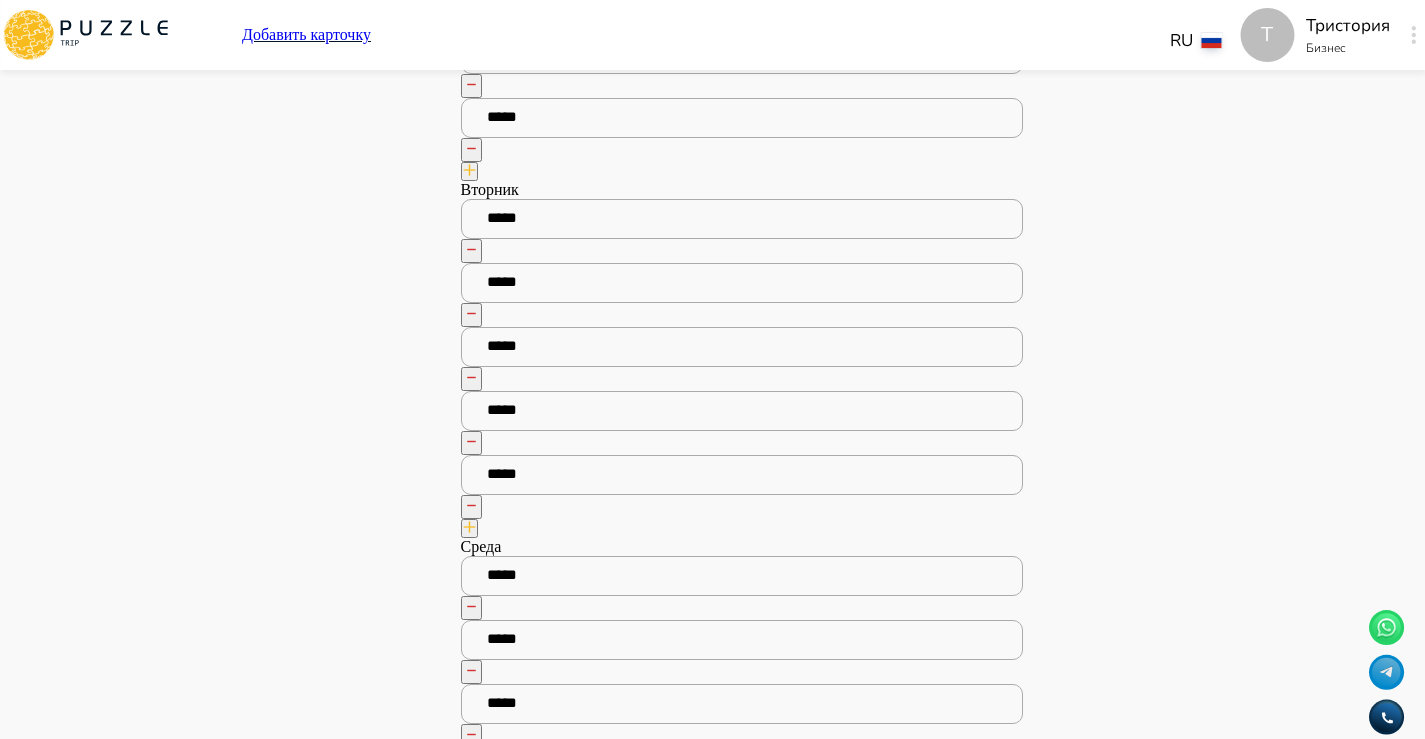 scroll, scrollTop: 1683, scrollLeft: 0, axis: vertical 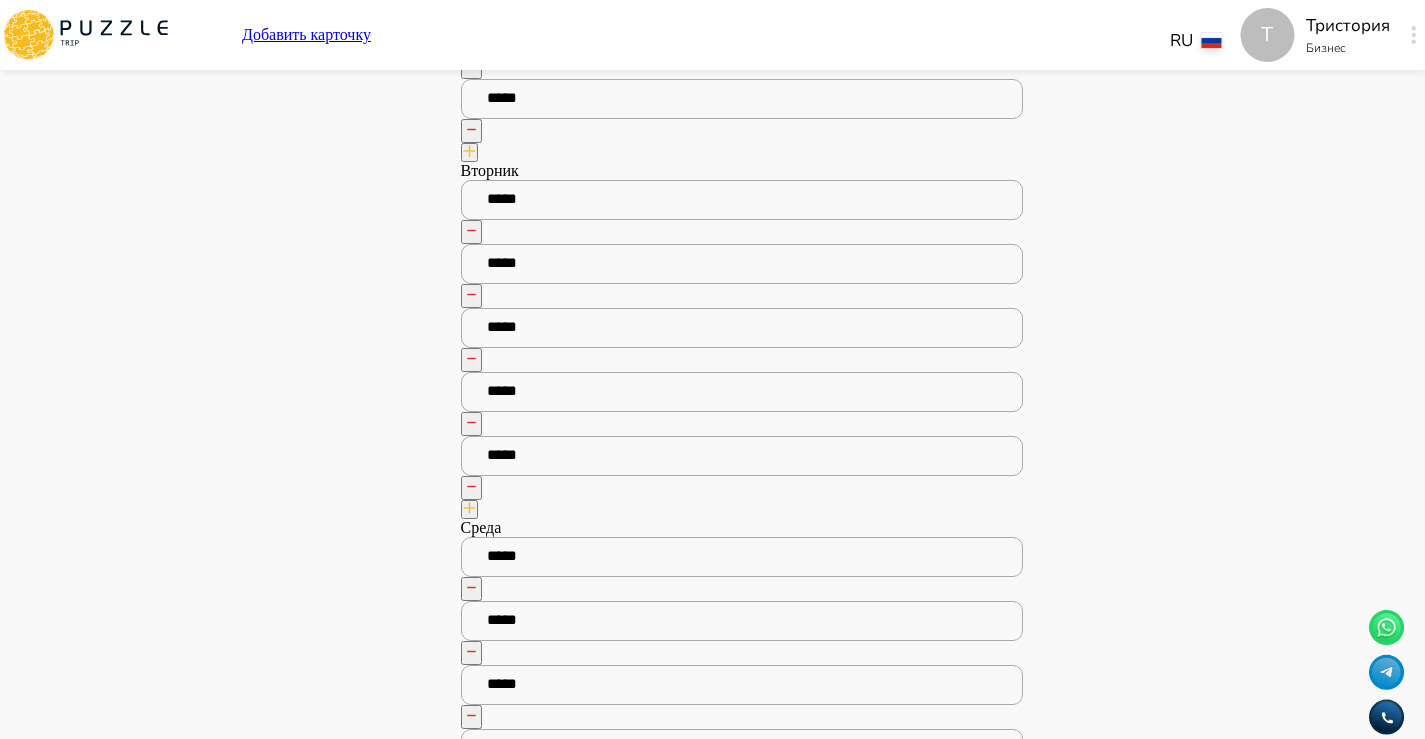click at bounding box center (471, 488) 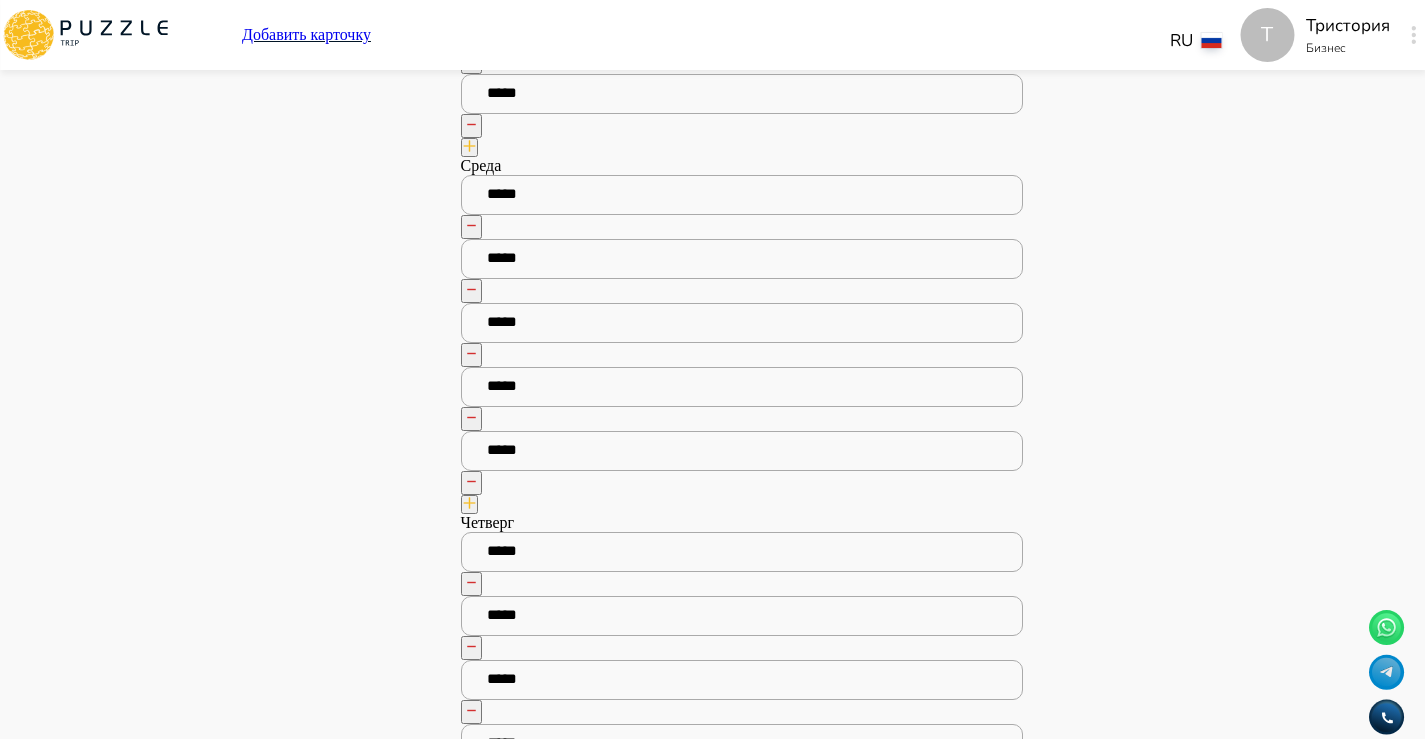 click 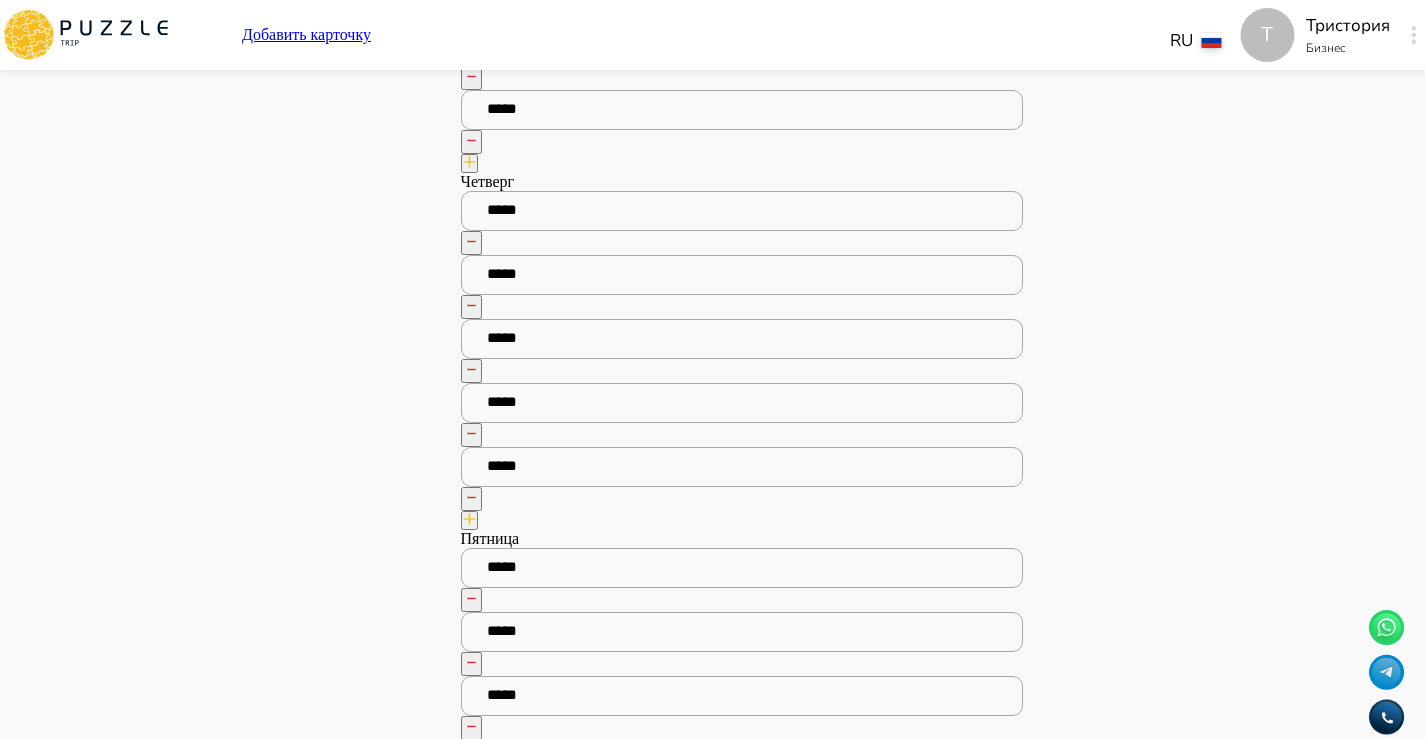 click at bounding box center [471, 499] 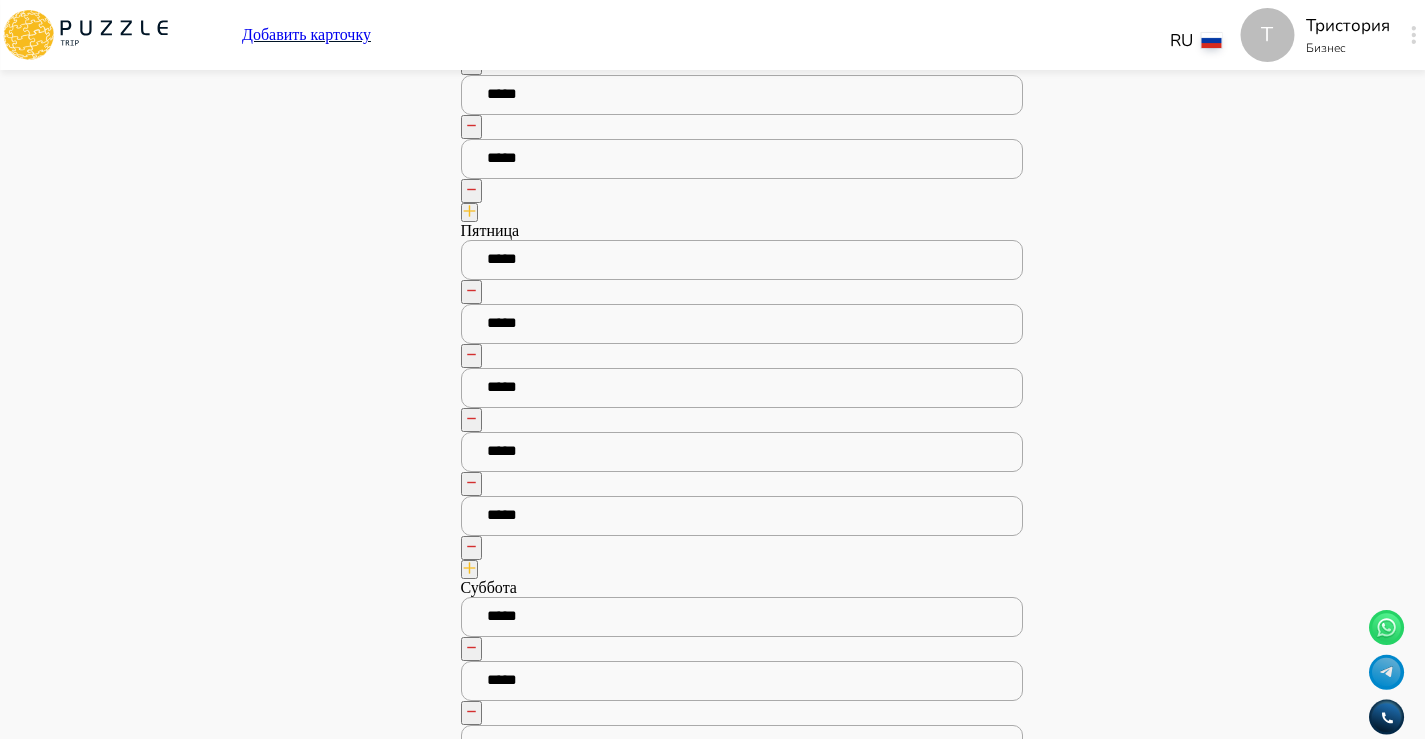 scroll, scrollTop: 2506, scrollLeft: 0, axis: vertical 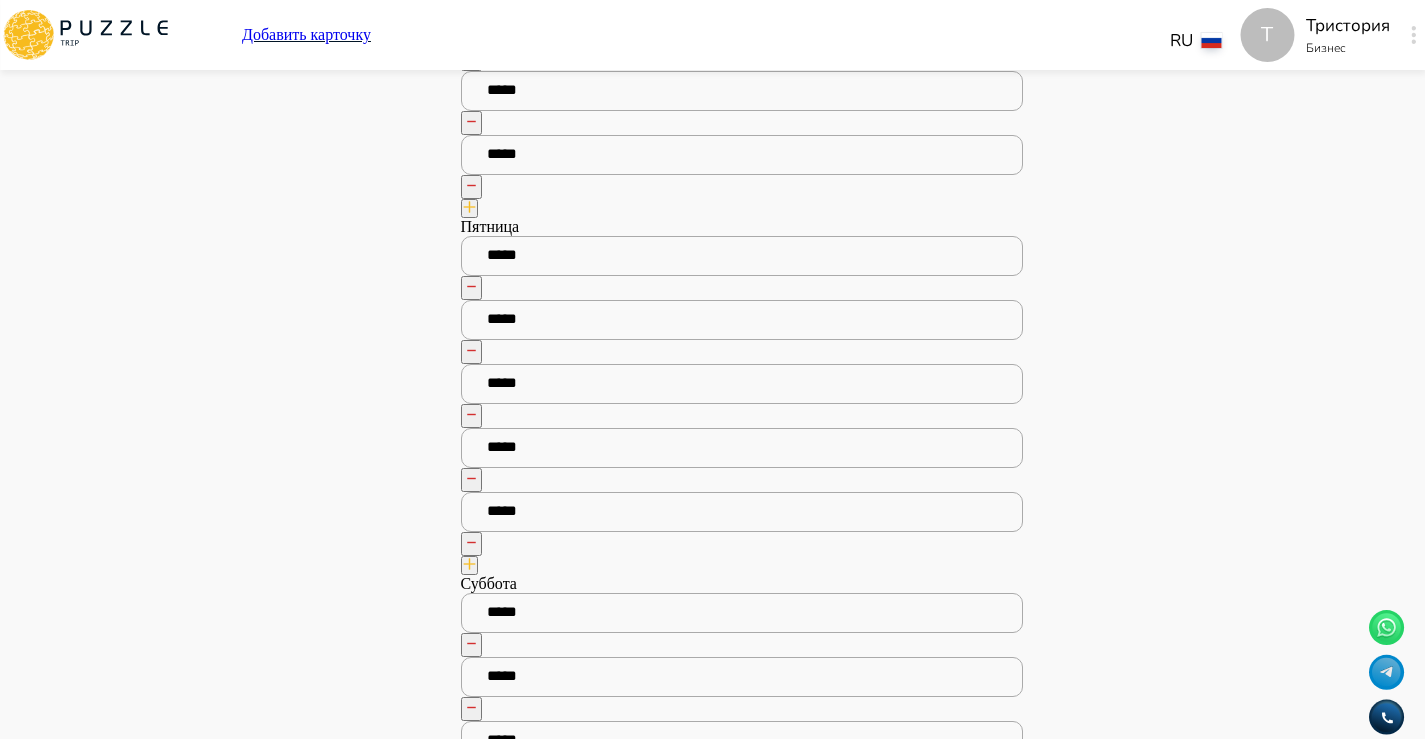 click at bounding box center [471, 544] 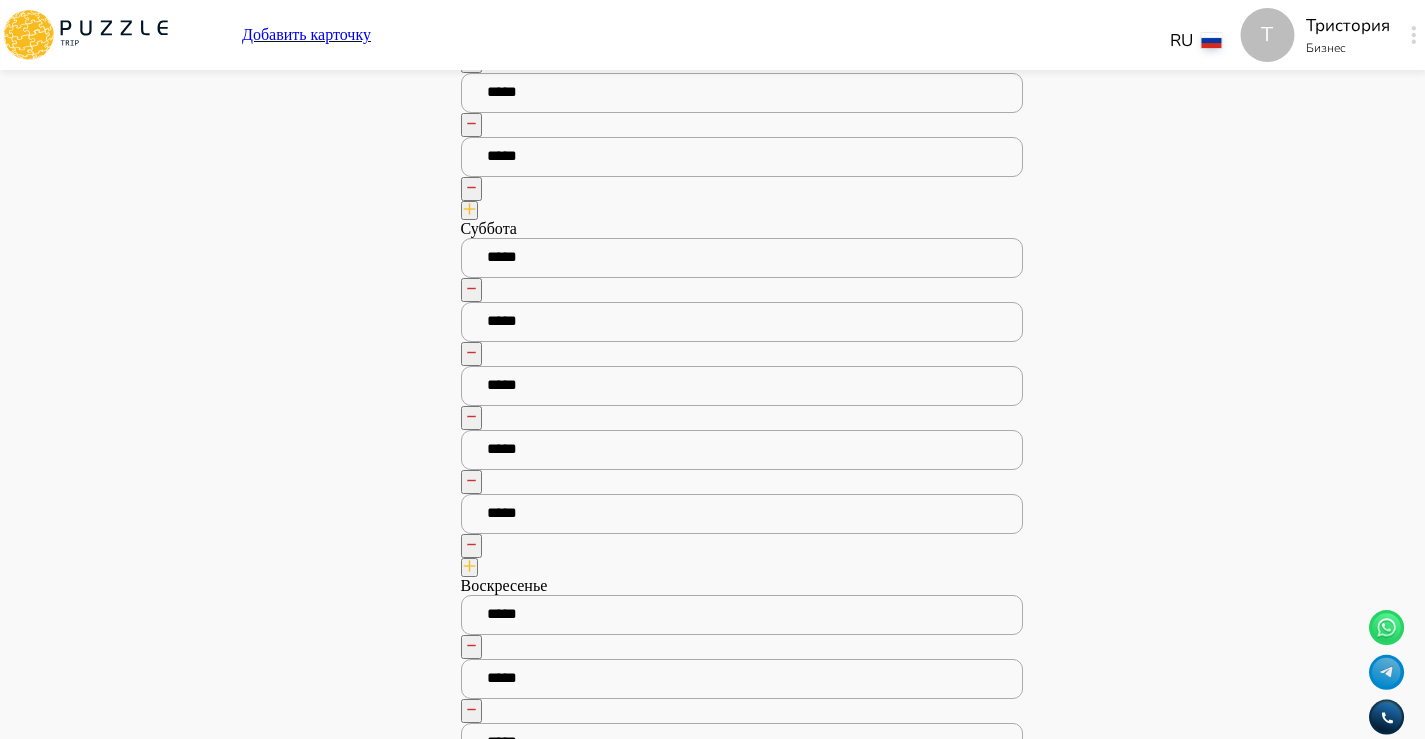click at bounding box center (471, 546) 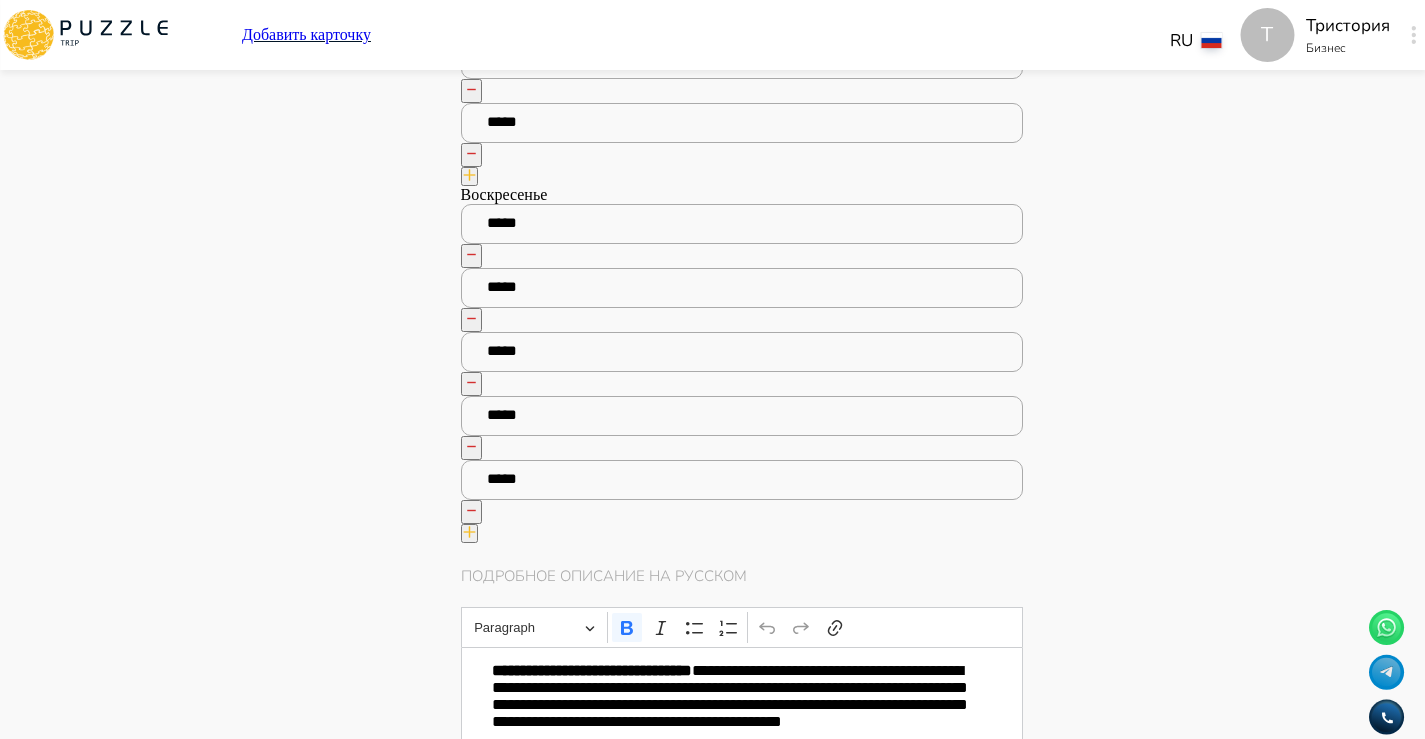 scroll, scrollTop: 3125, scrollLeft: 0, axis: vertical 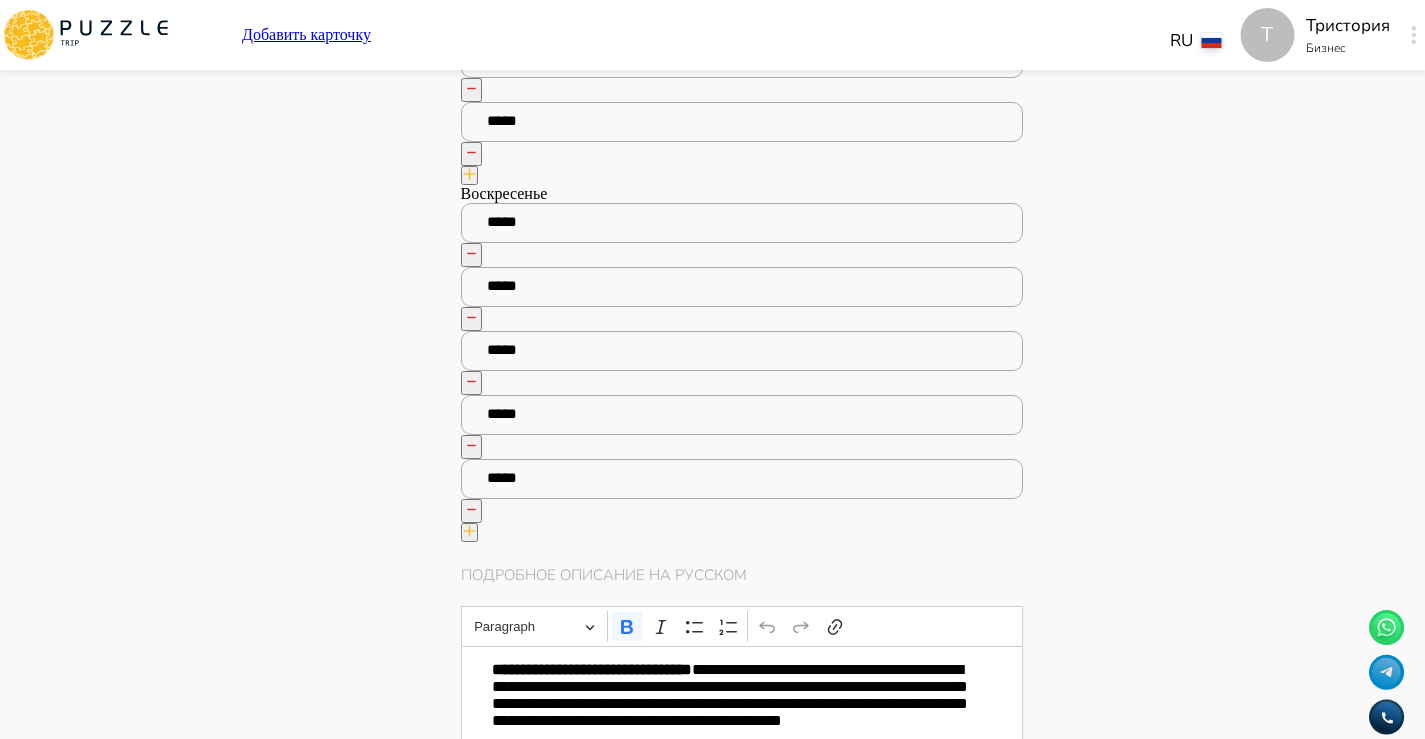 click 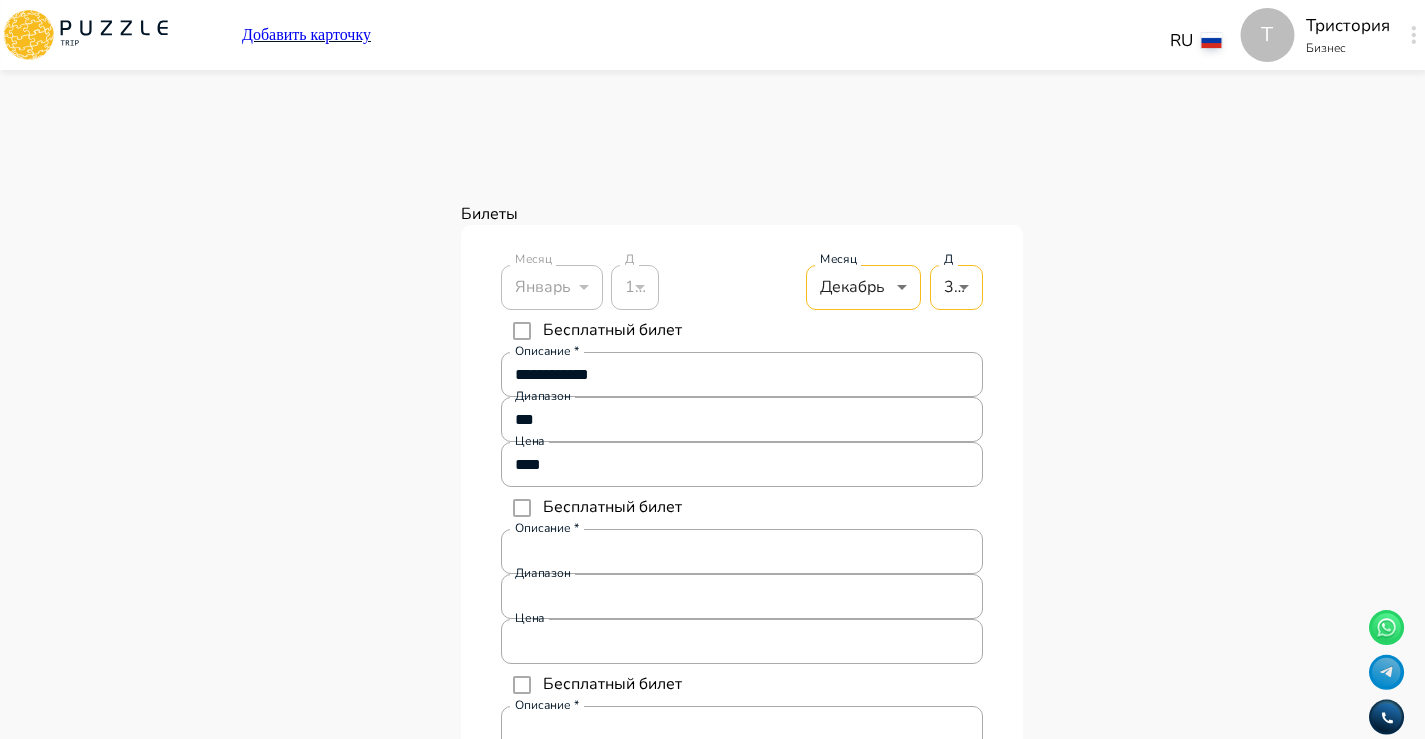 scroll, scrollTop: 8658, scrollLeft: 0, axis: vertical 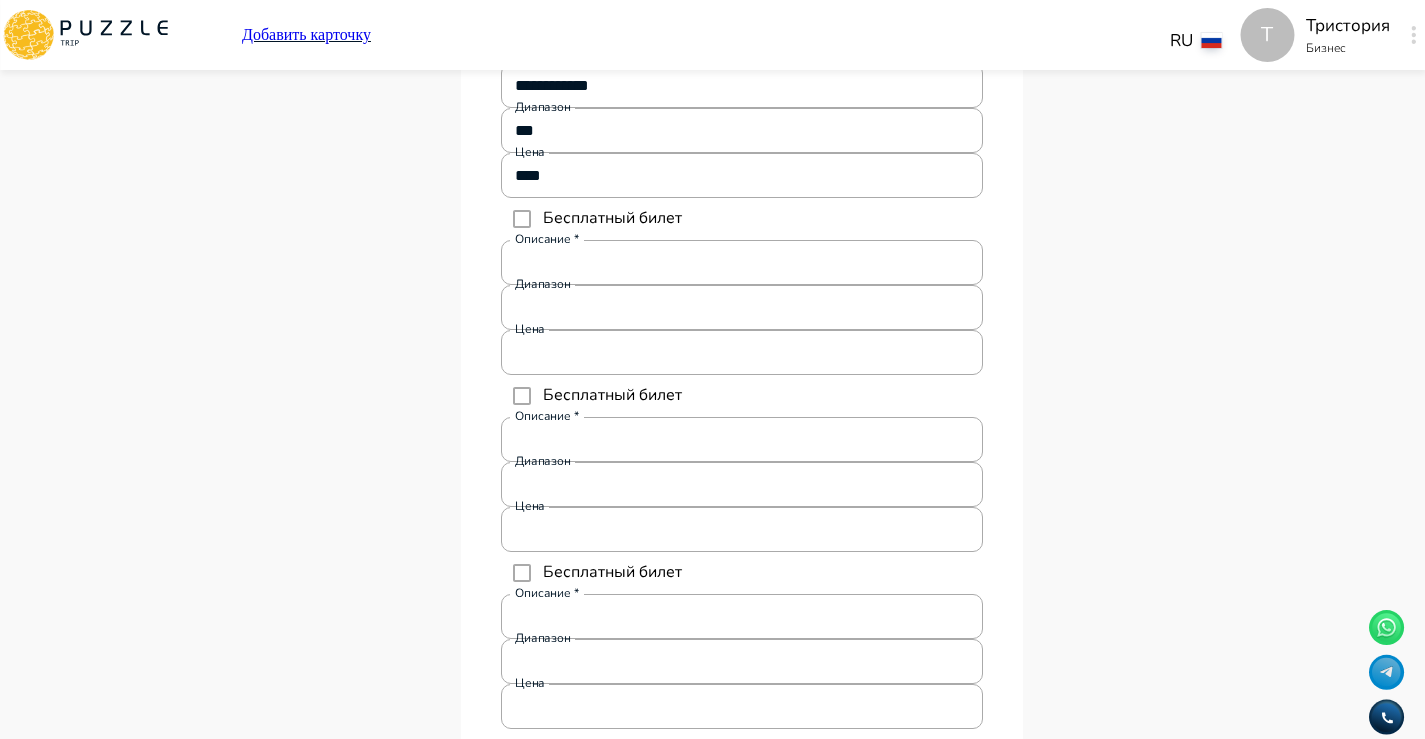 click on "**********" at bounding box center [863, -3139] 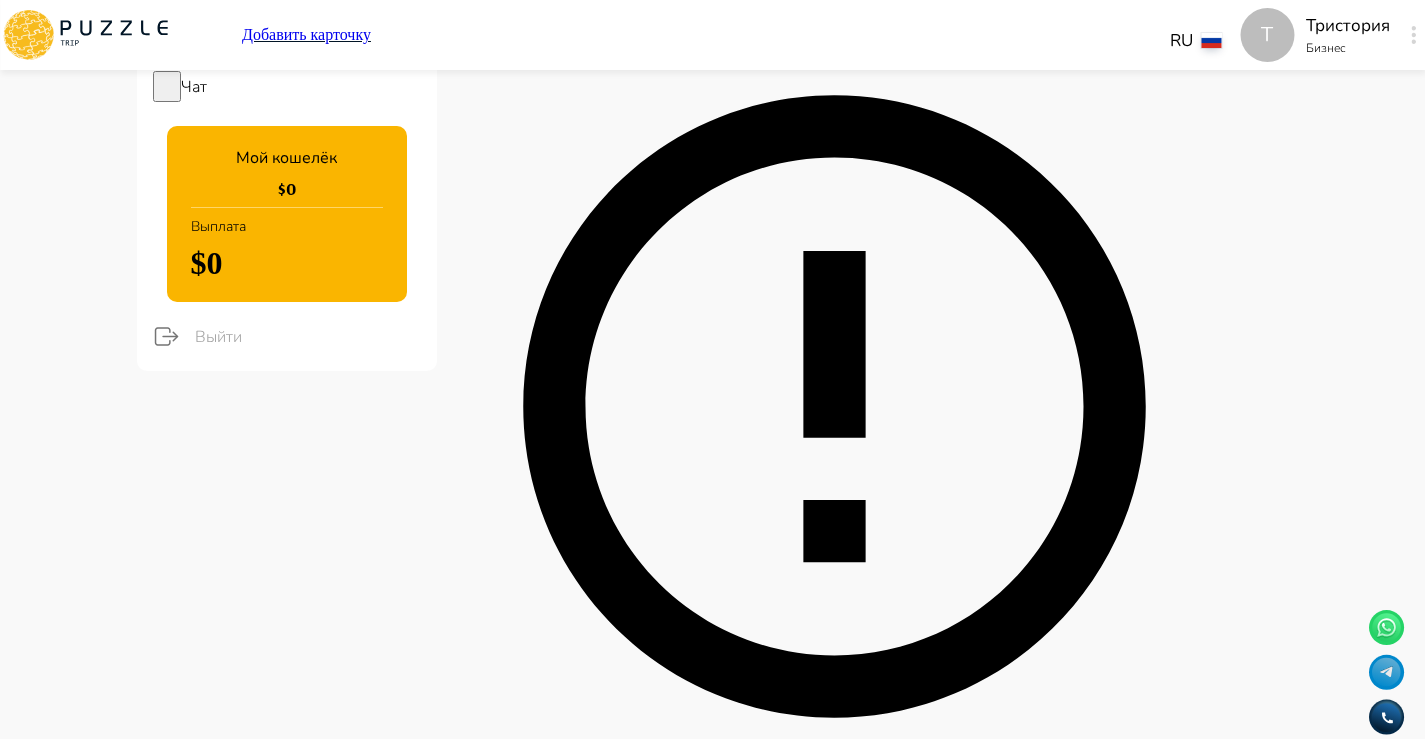 scroll, scrollTop: 315, scrollLeft: 0, axis: vertical 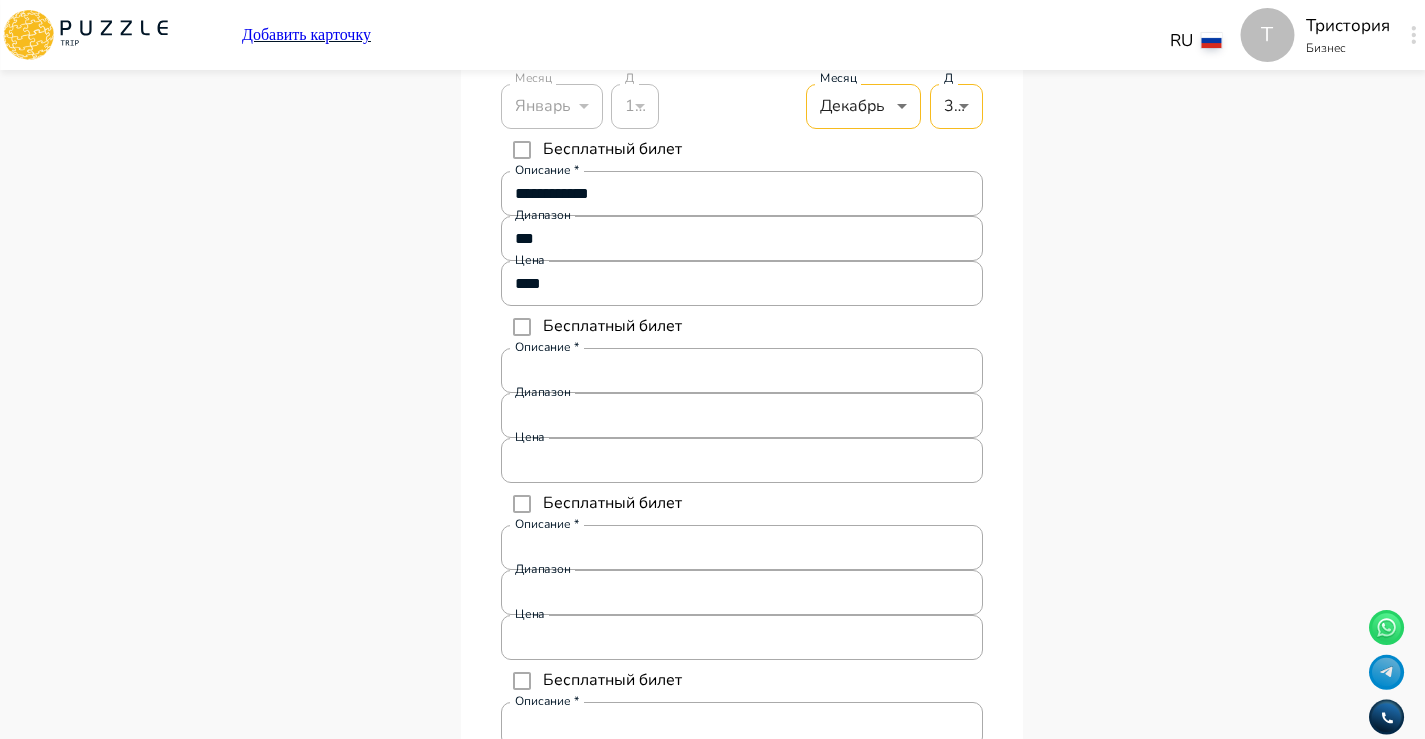 click on "Опубликовать" at bounding box center (1123, 2109) 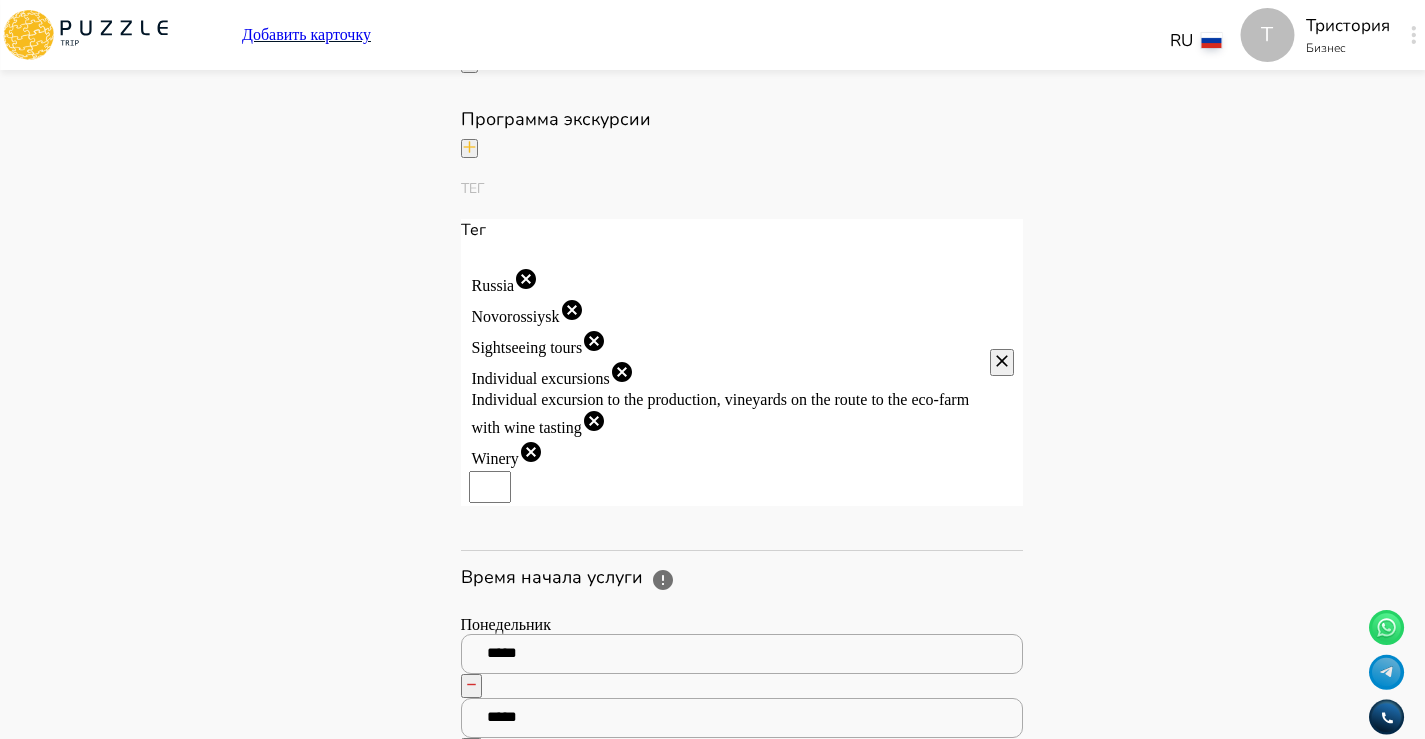 scroll, scrollTop: 0, scrollLeft: 0, axis: both 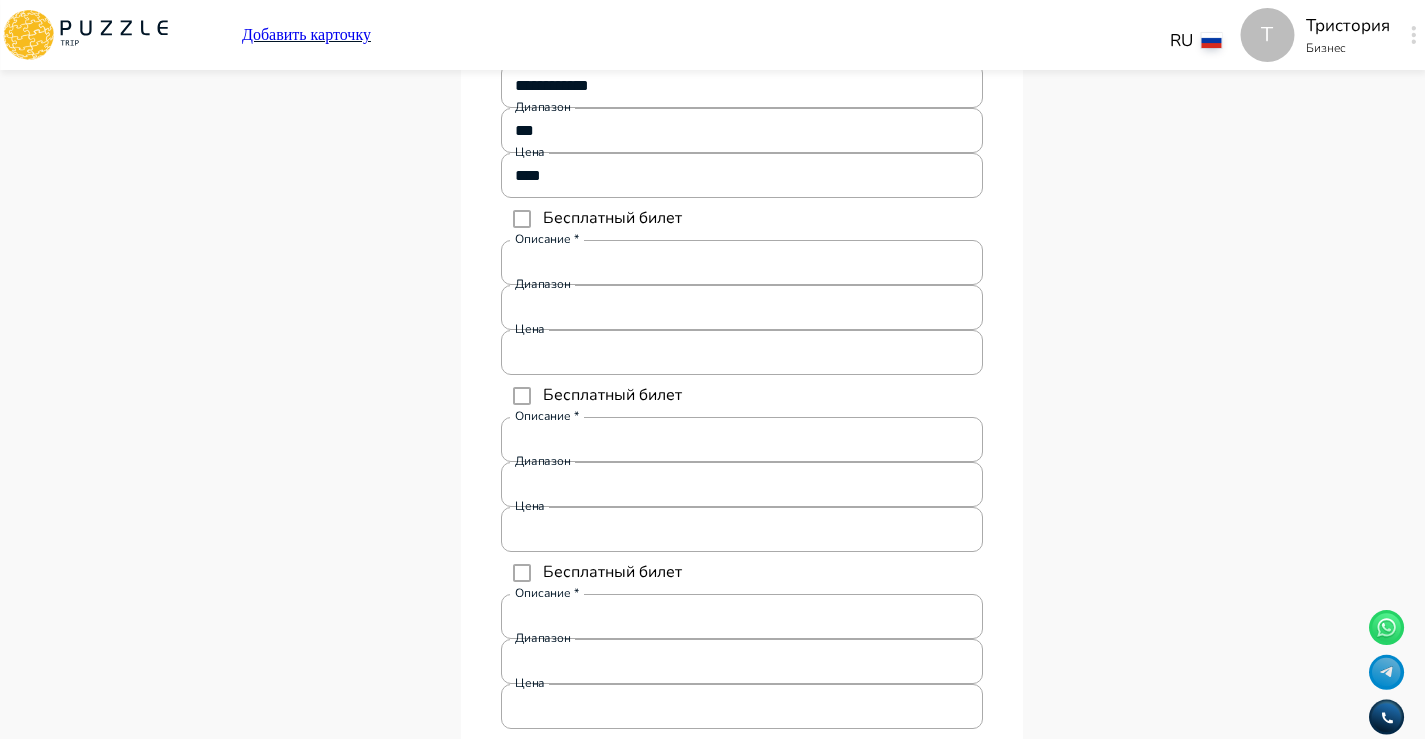click on "Опубликовать" at bounding box center (1123, 2001) 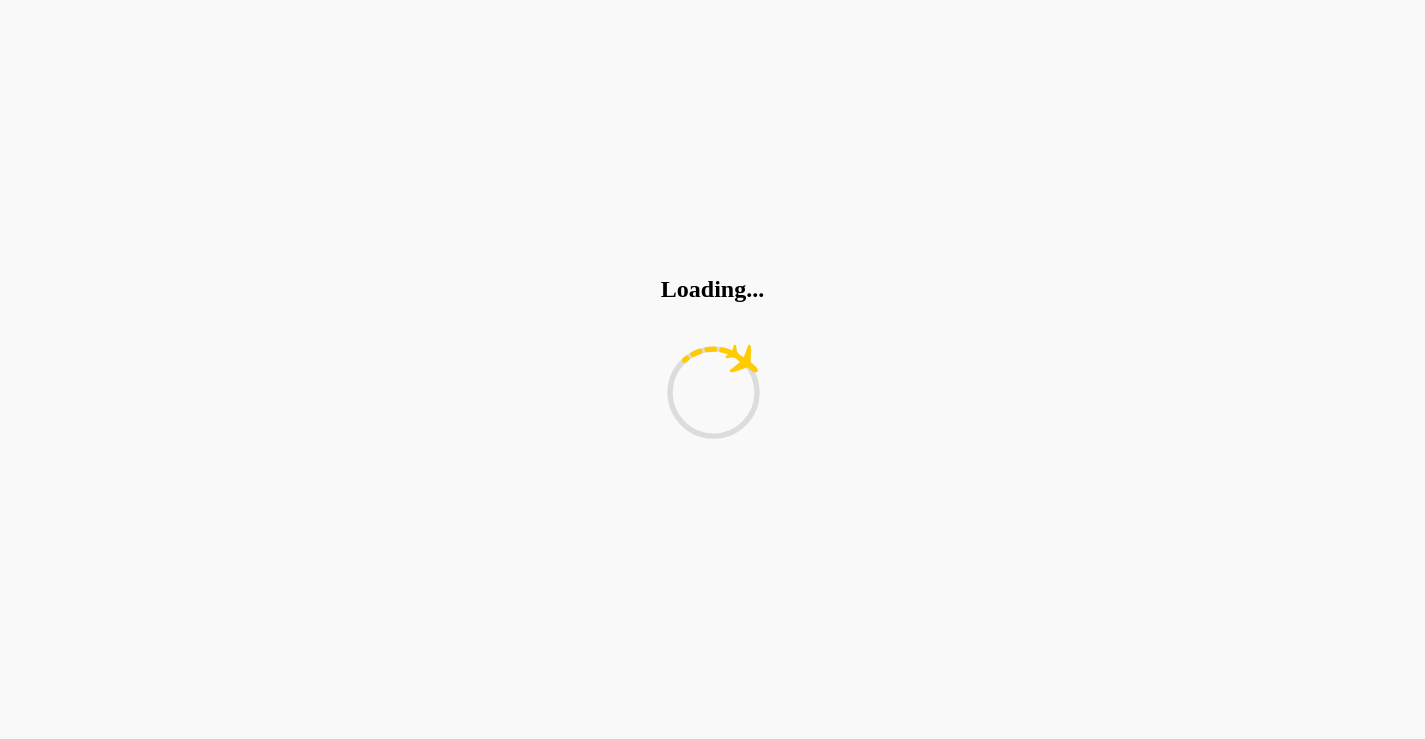 scroll, scrollTop: 0, scrollLeft: 0, axis: both 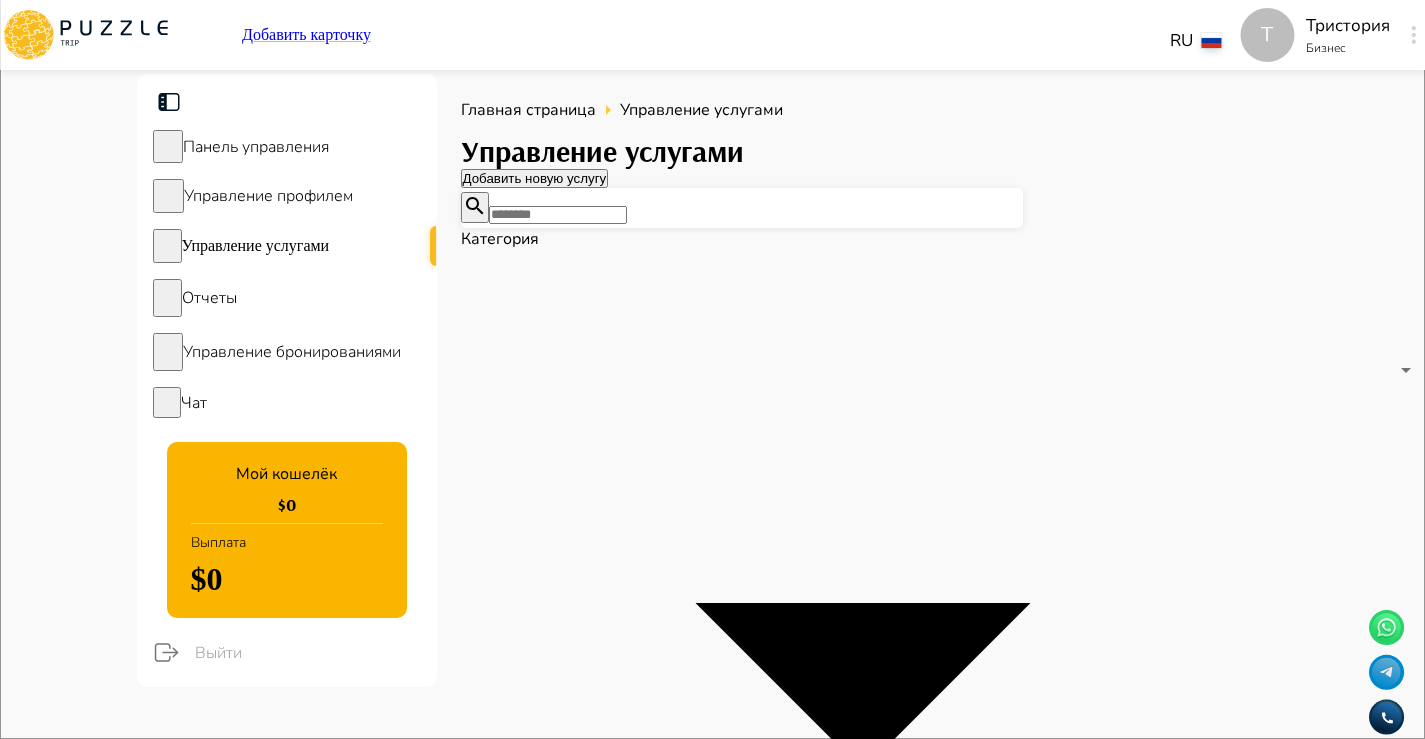 click on "Обзорные экскурсии" at bounding box center [697, 2084] 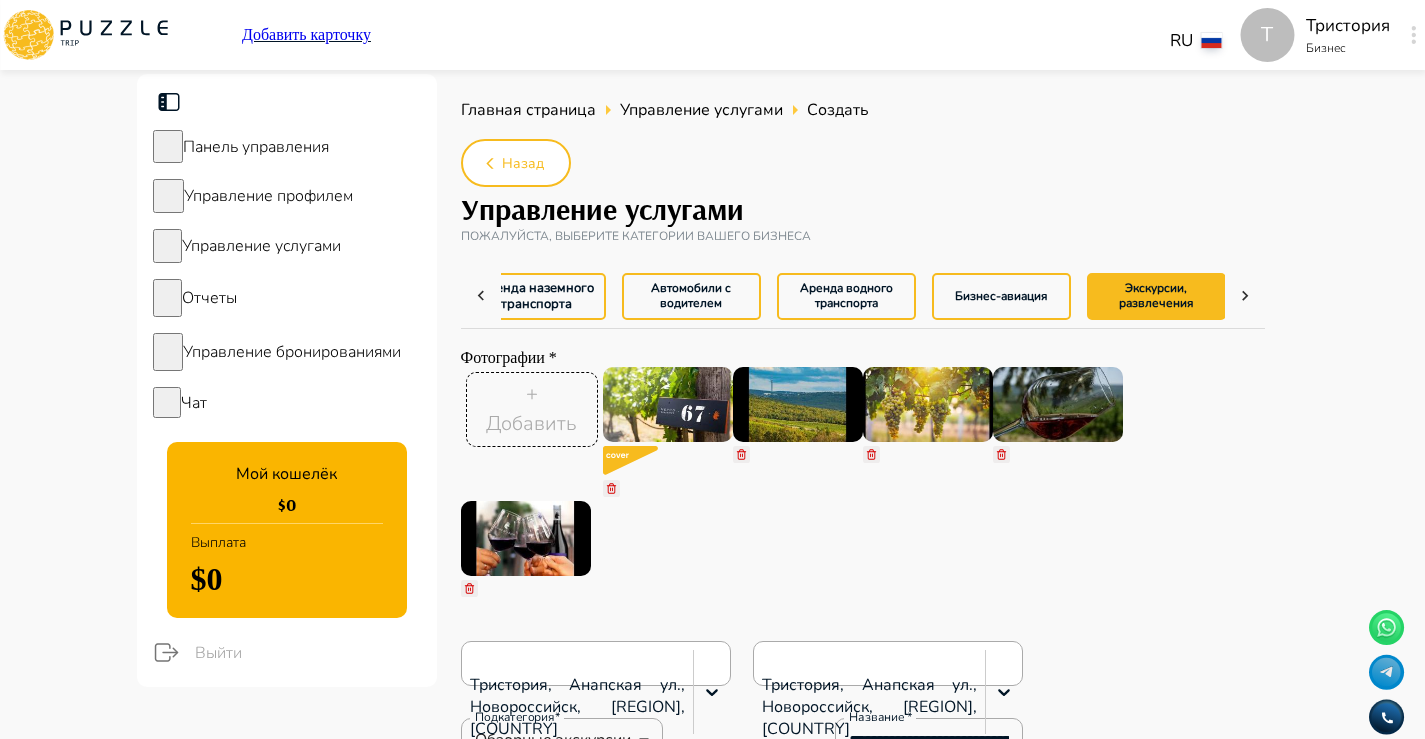 scroll, scrollTop: 0, scrollLeft: 43, axis: horizontal 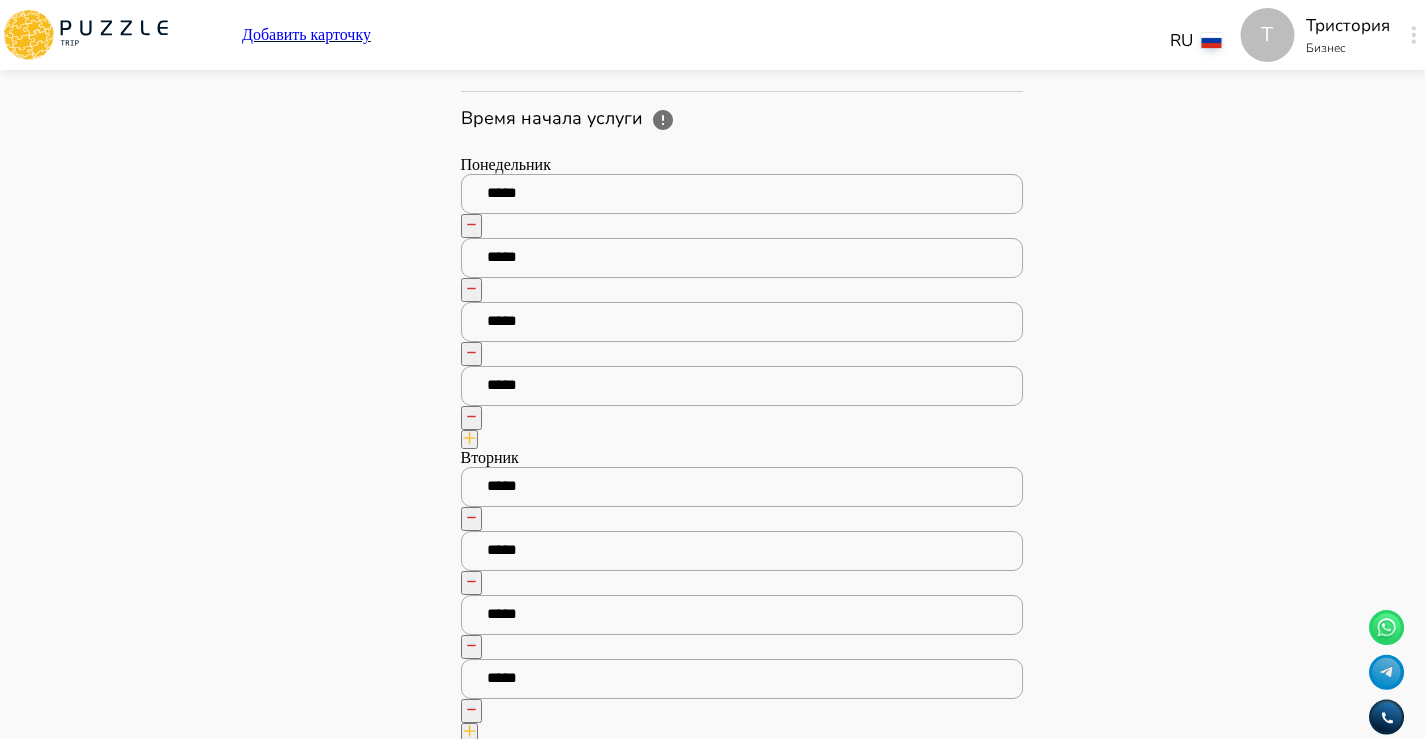 click at bounding box center [469, 439] 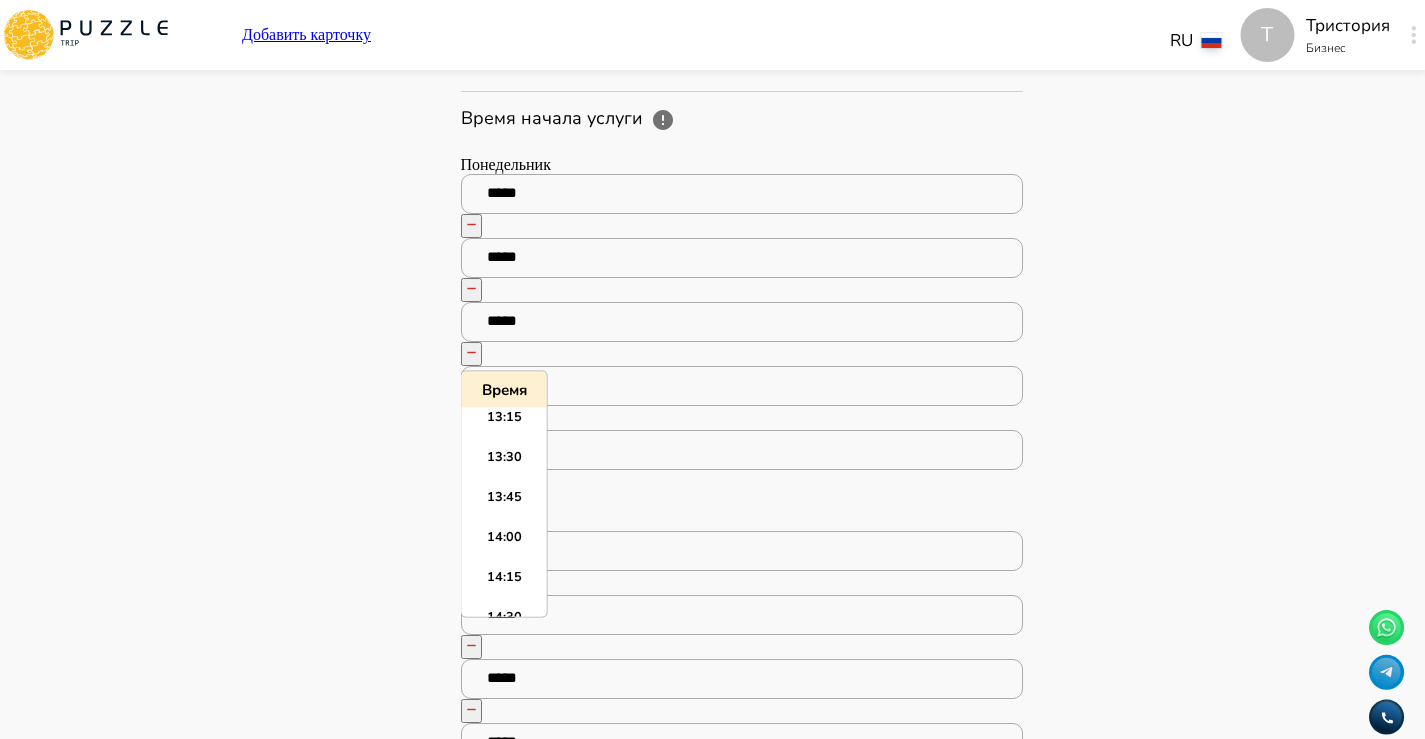 scroll, scrollTop: 2121, scrollLeft: 0, axis: vertical 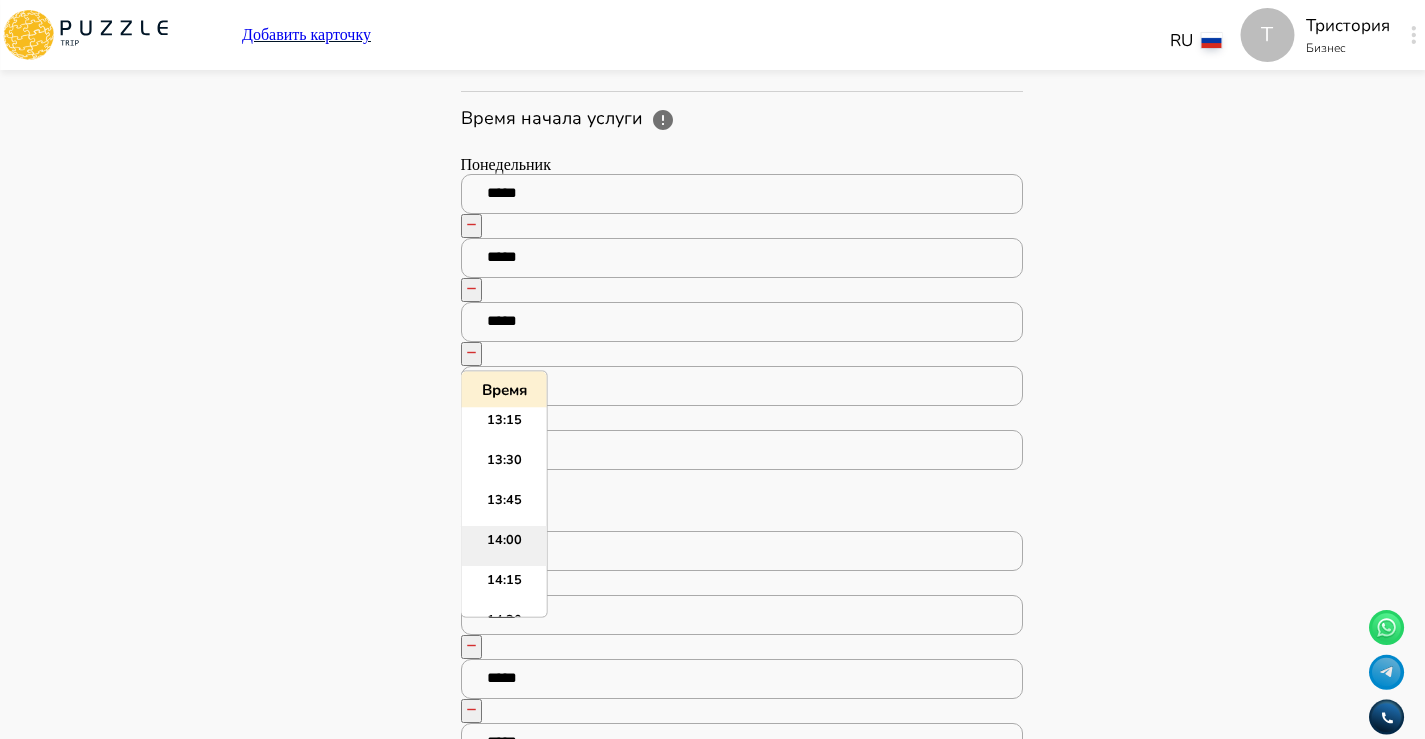 click on "14:00" at bounding box center [504, 547] 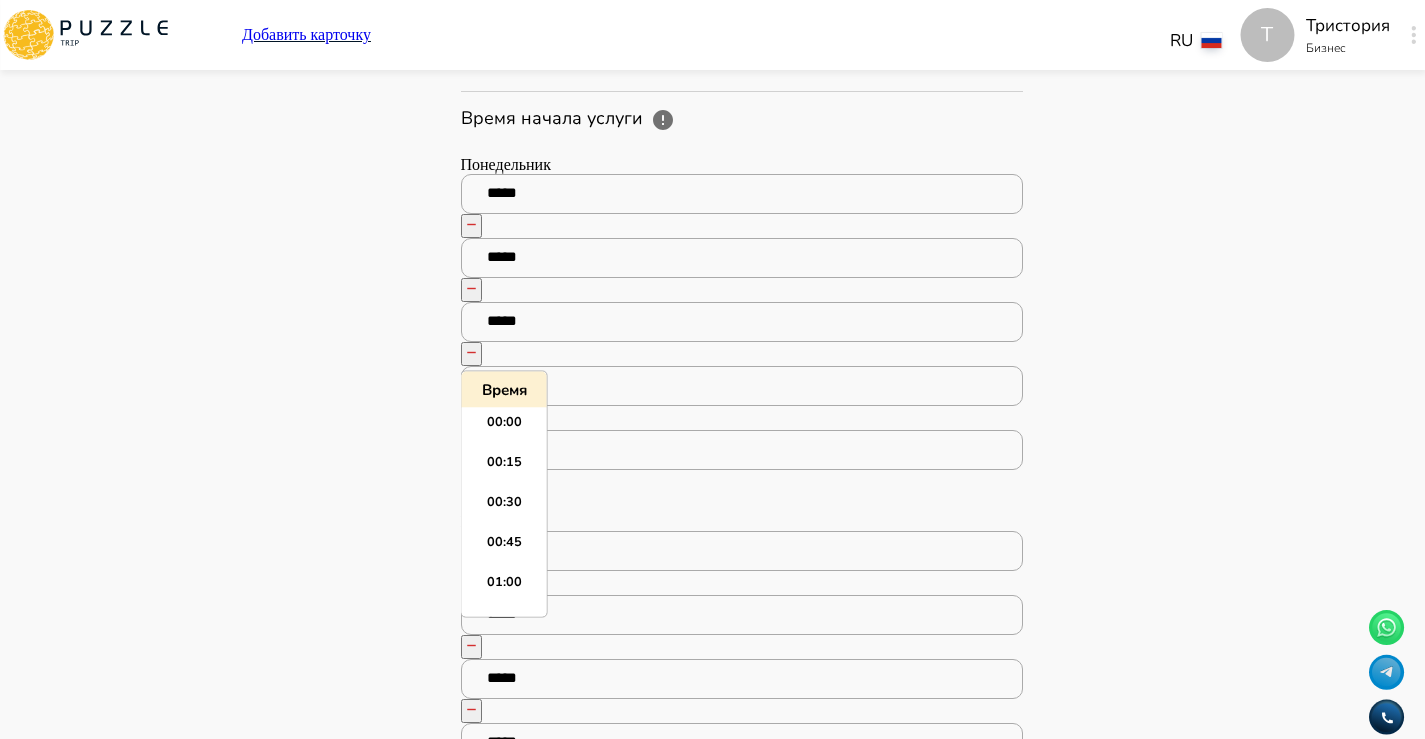 click on "*****" at bounding box center [742, 450] 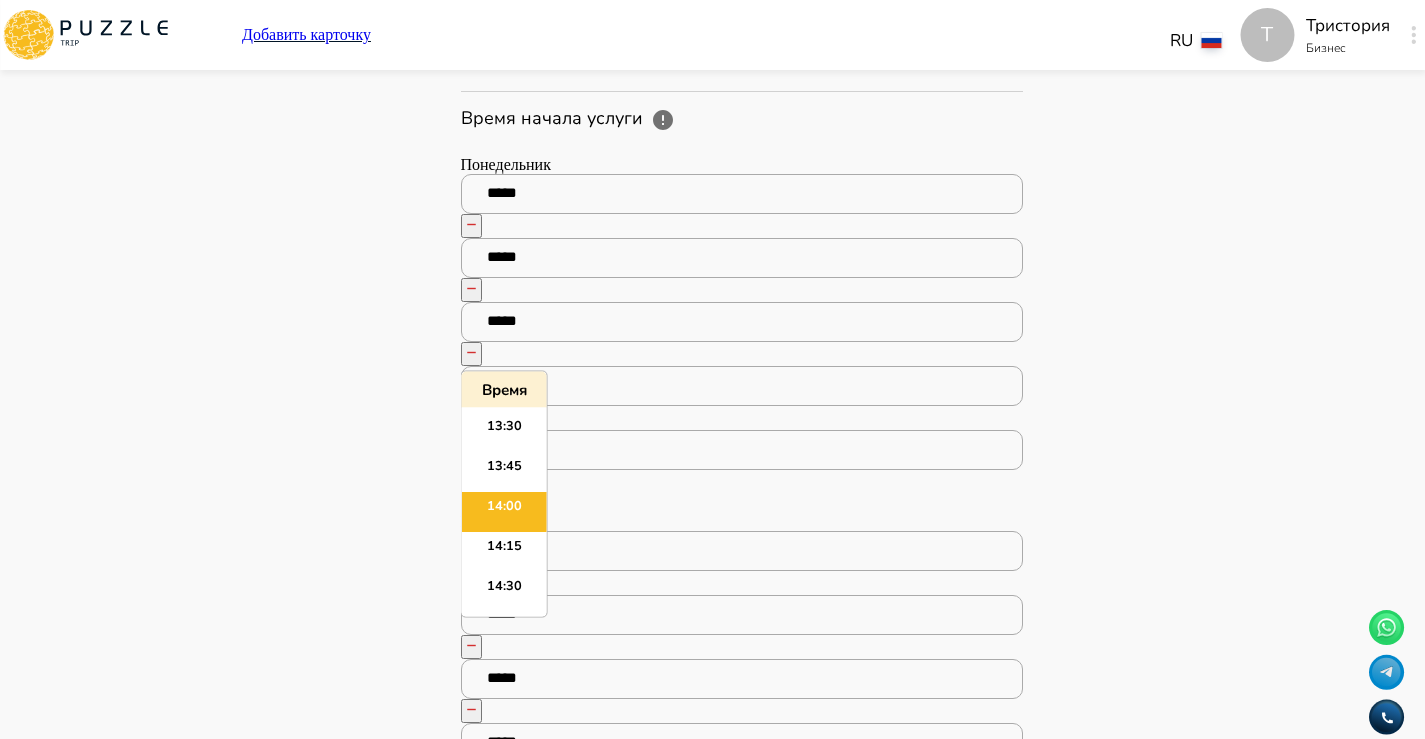 click on "*****" at bounding box center [742, 450] 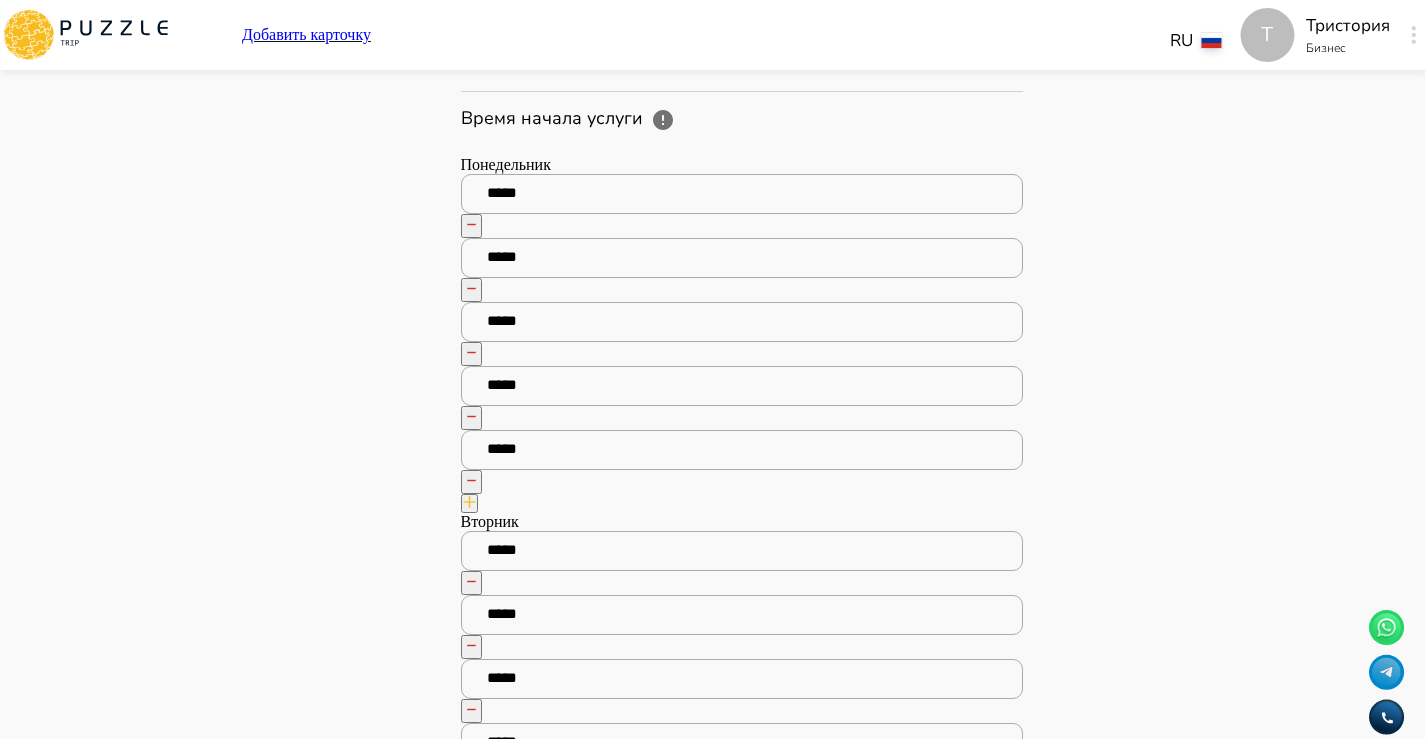 click 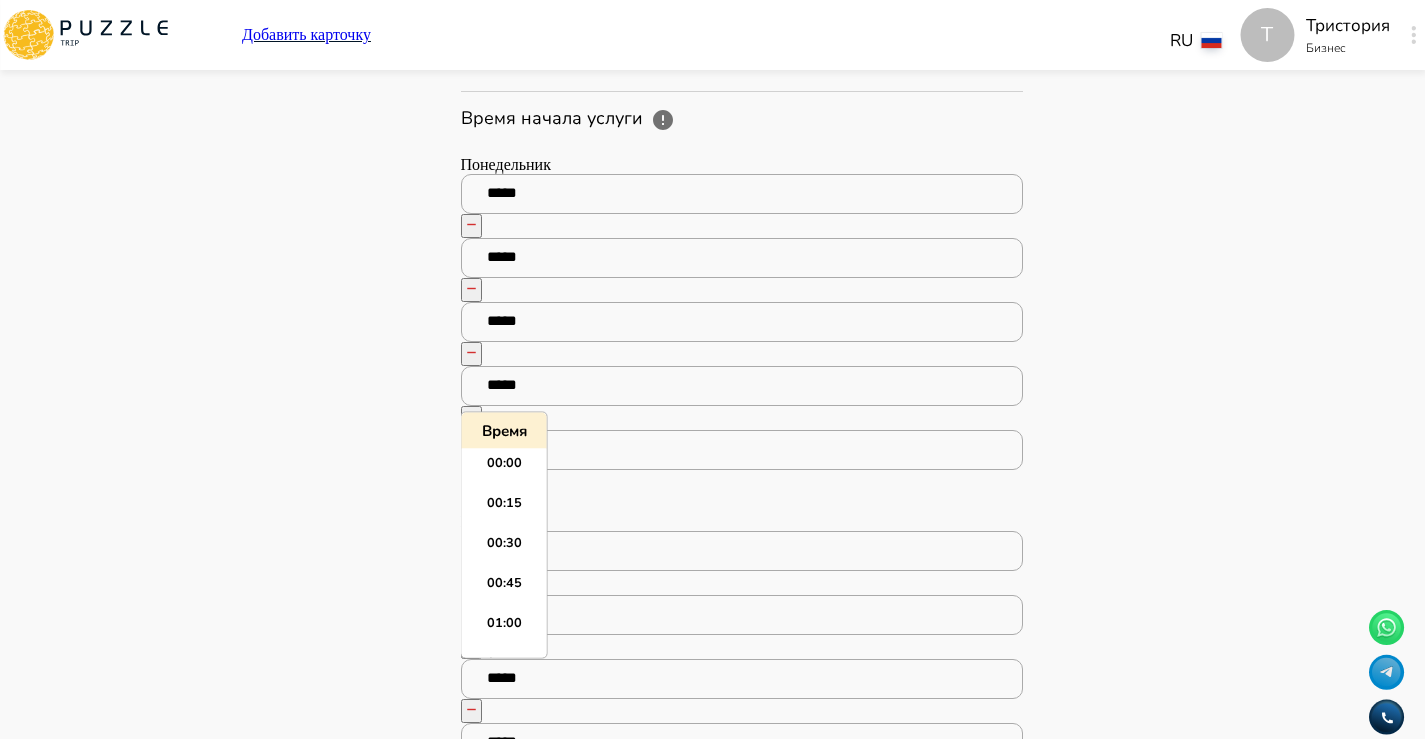 click at bounding box center [742, 807] 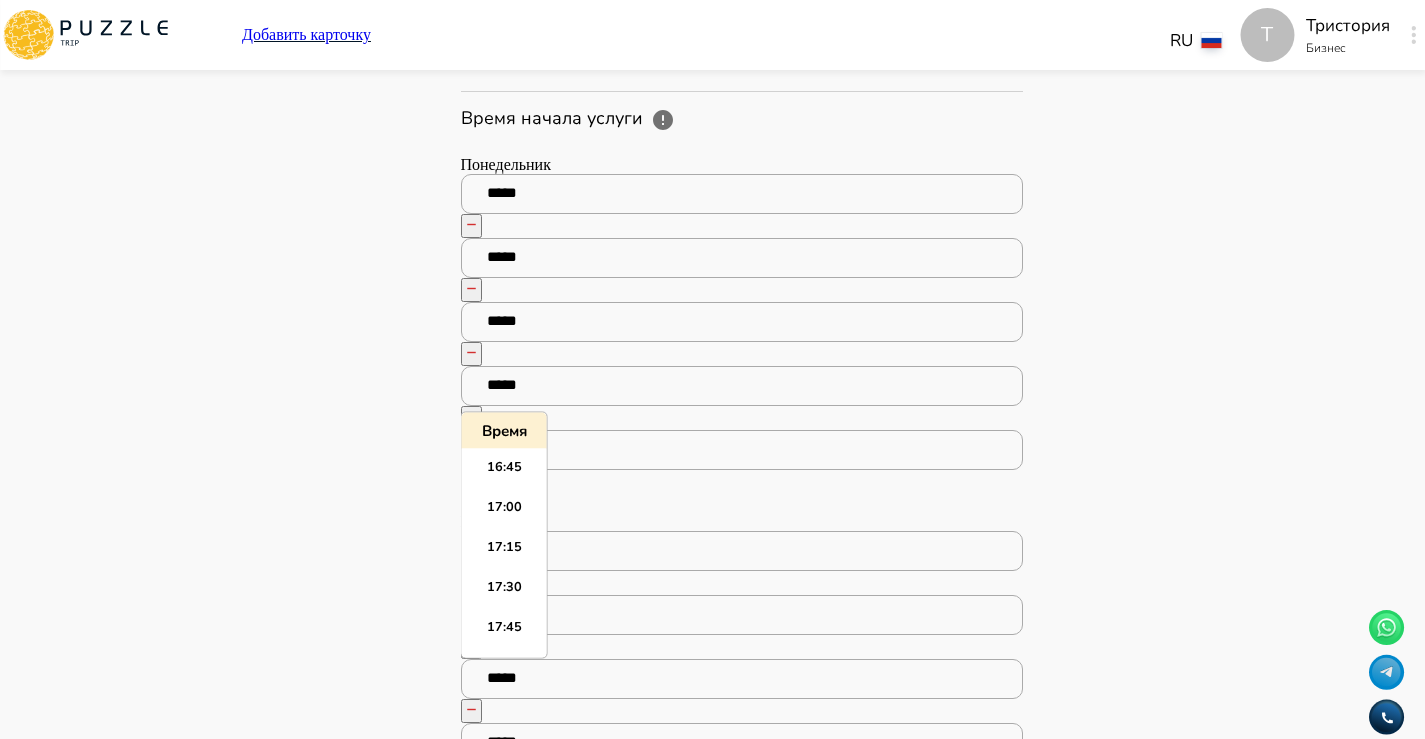 click on "Панель управления Управление профилем Управление услугами Отчеты Управление бронированиями Чат Мой кошелёк $ 0 Выплата   $0 Выйти" at bounding box center [287, 4071] 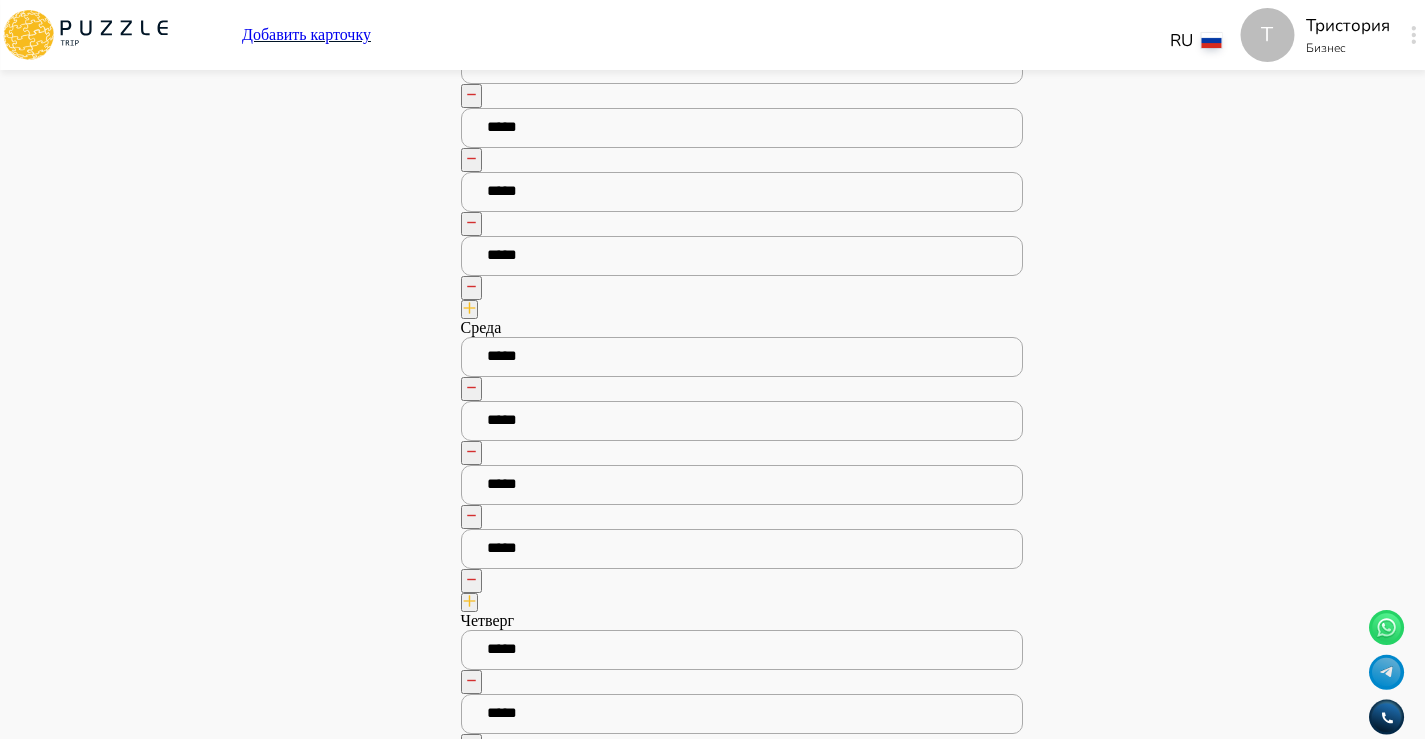 scroll, scrollTop: 1948, scrollLeft: 0, axis: vertical 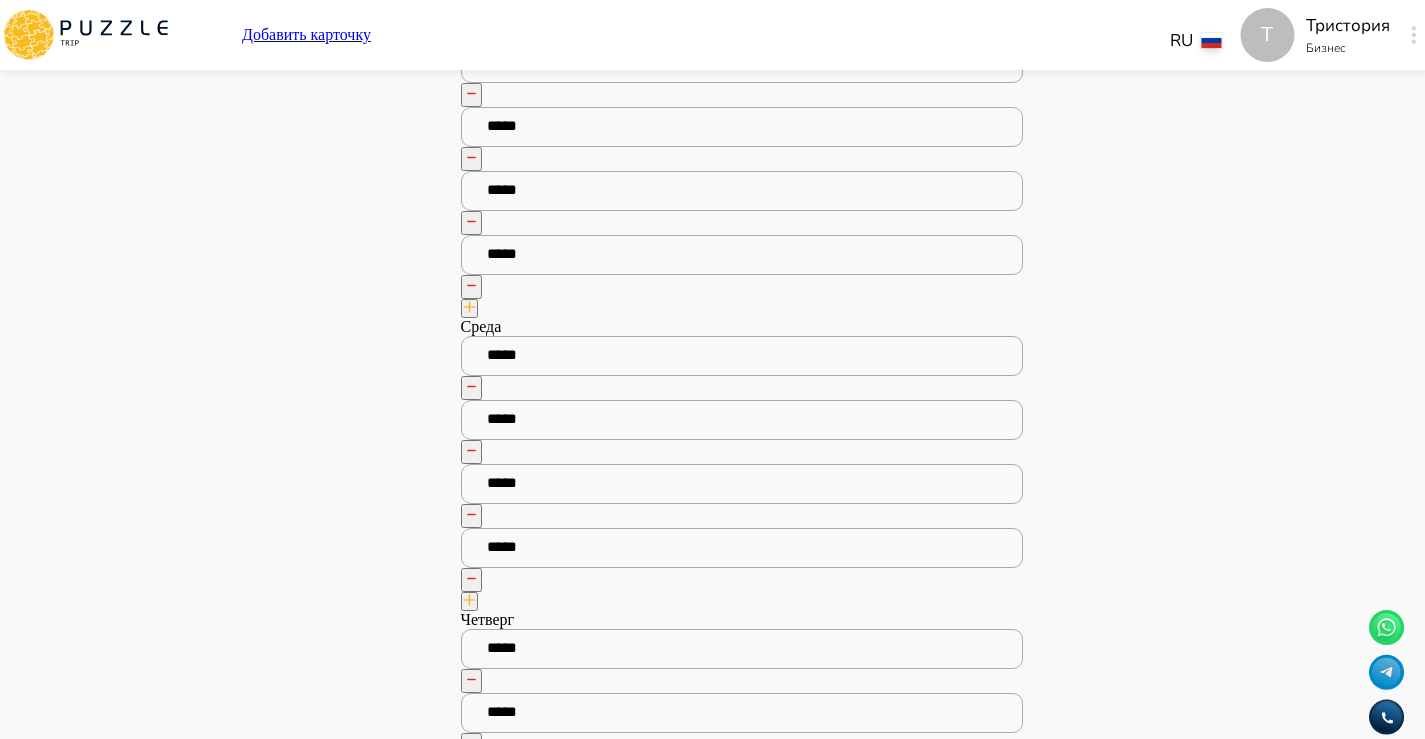 click at bounding box center [469, 601] 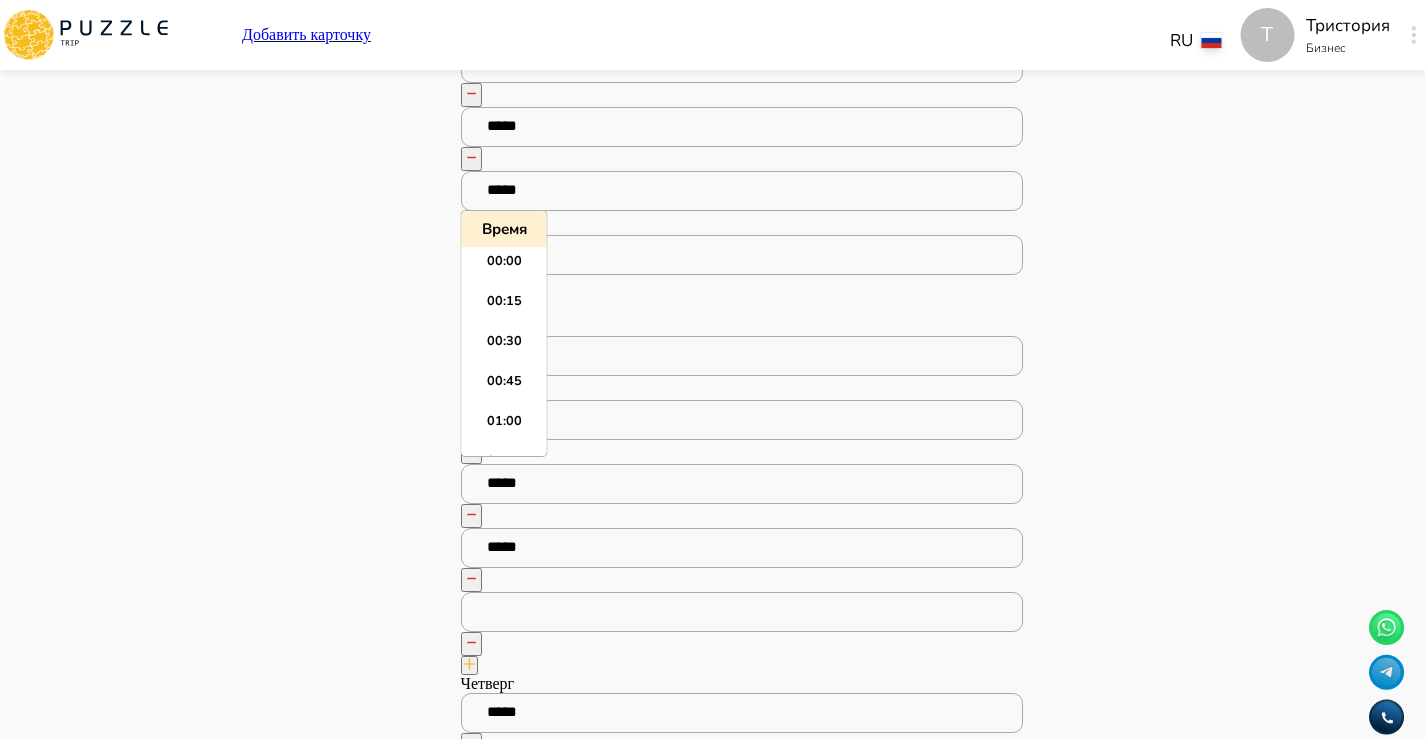 click at bounding box center (742, 612) 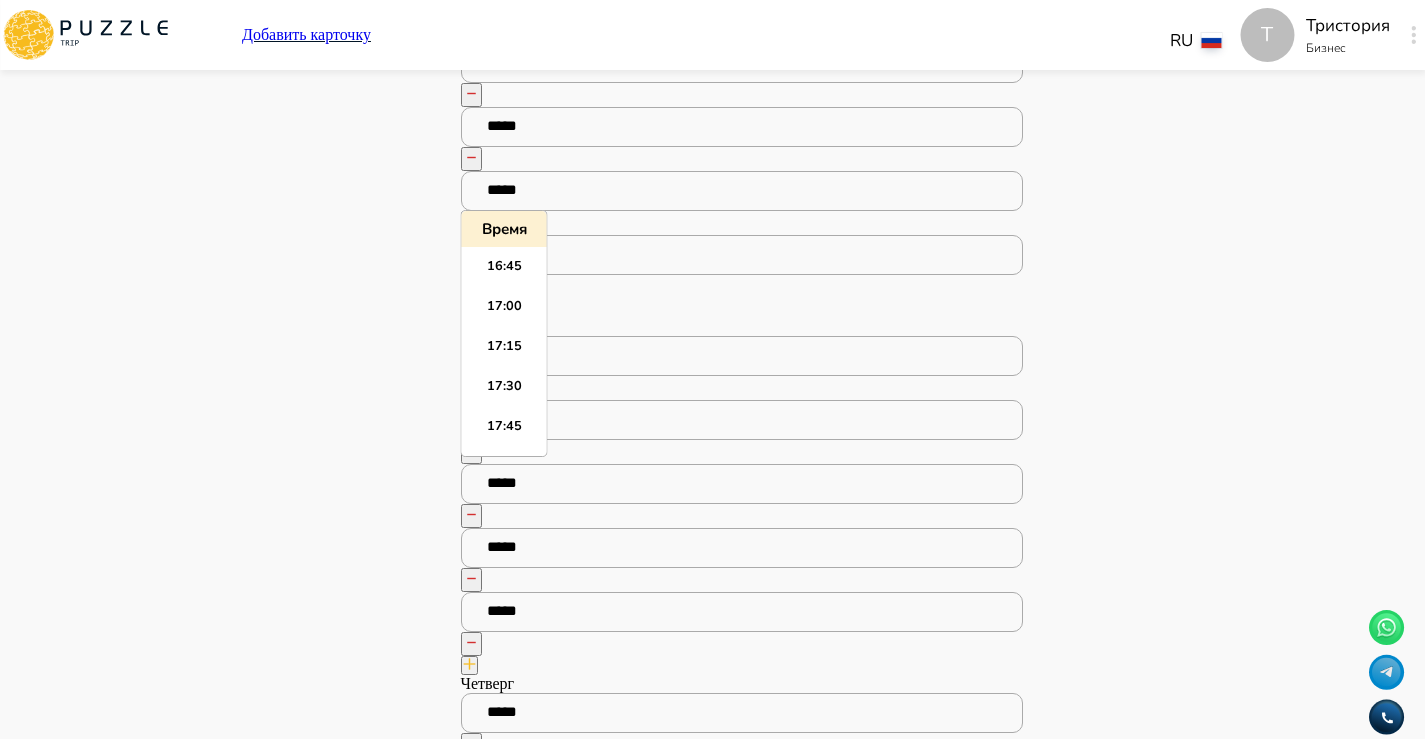 click on "Панель управления Управление профилем Управление услугами Отчеты Управление бронированиями Чат Мой кошелёк $ 0 Выплата   $0 Выйти" at bounding box center [287, 3551] 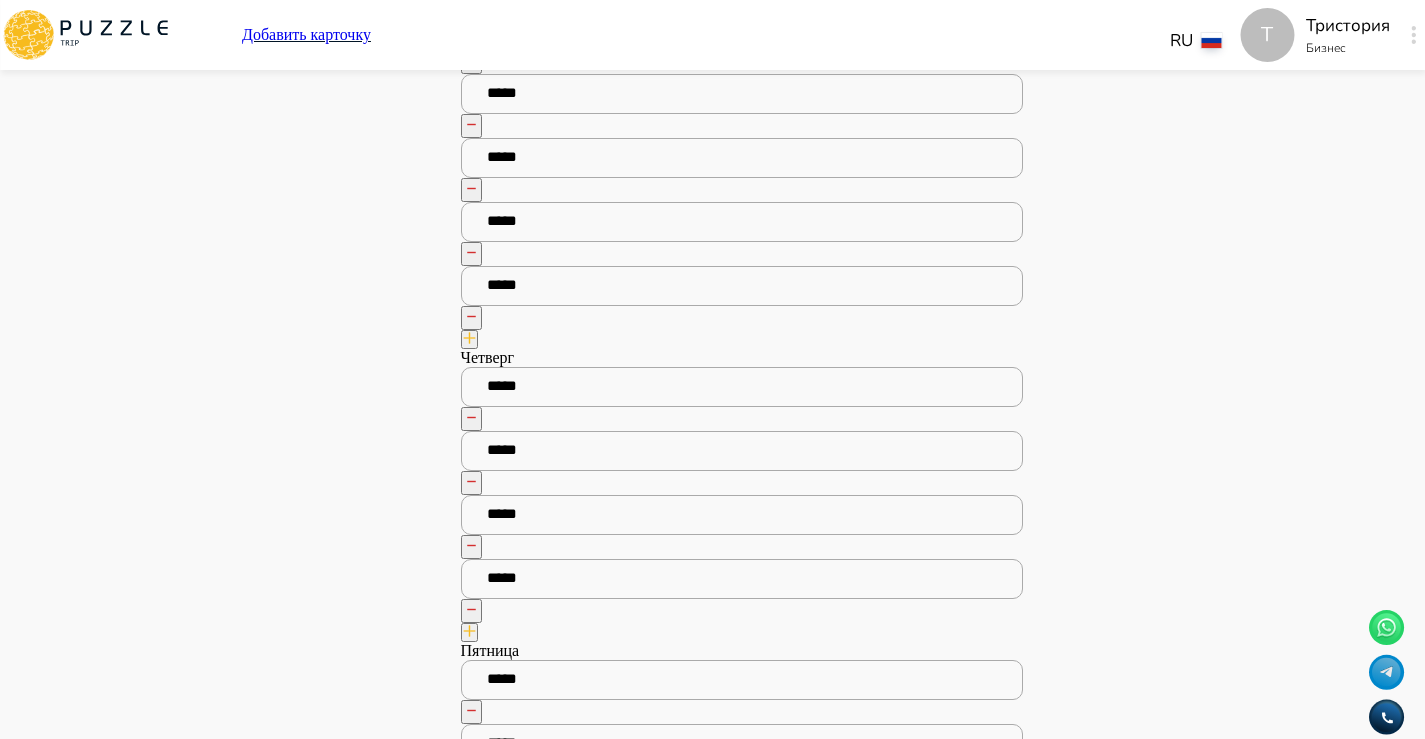 scroll, scrollTop: 2292, scrollLeft: 0, axis: vertical 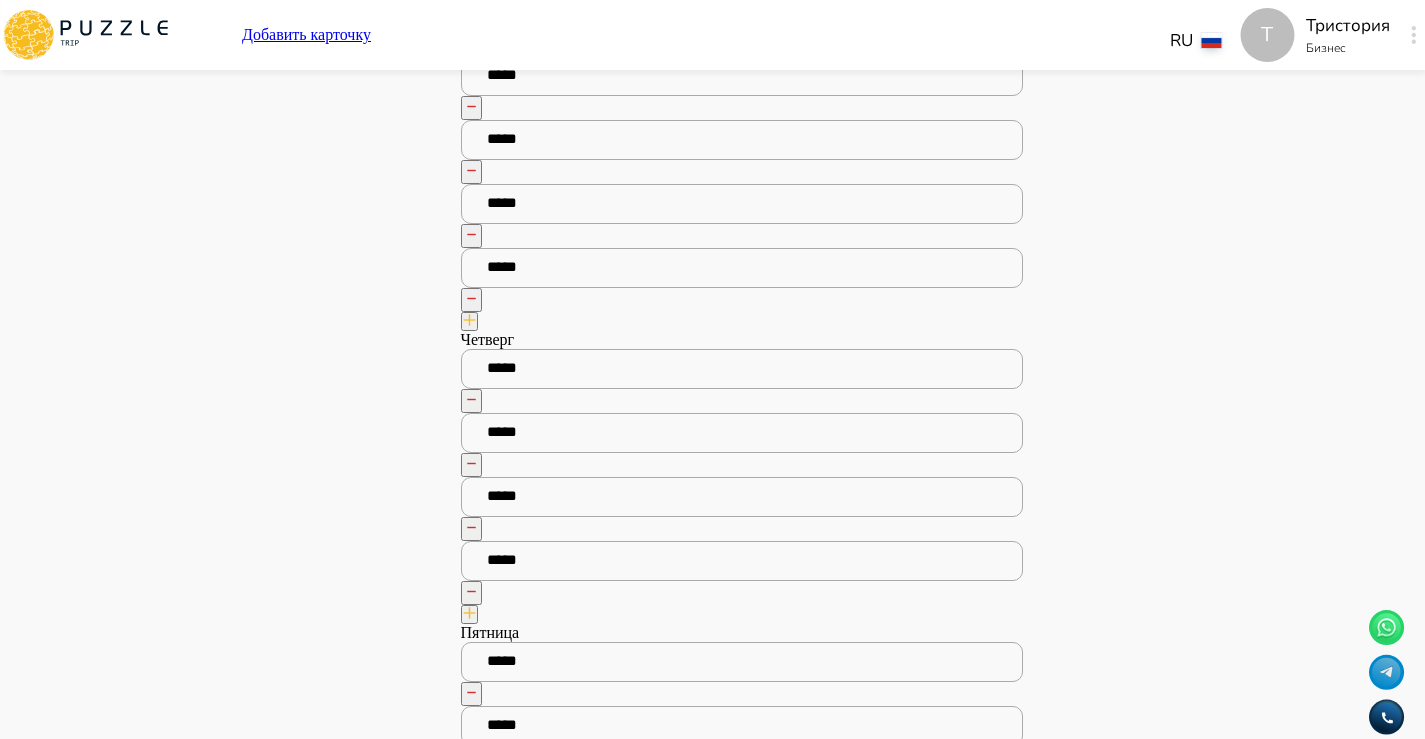 click at bounding box center [469, 614] 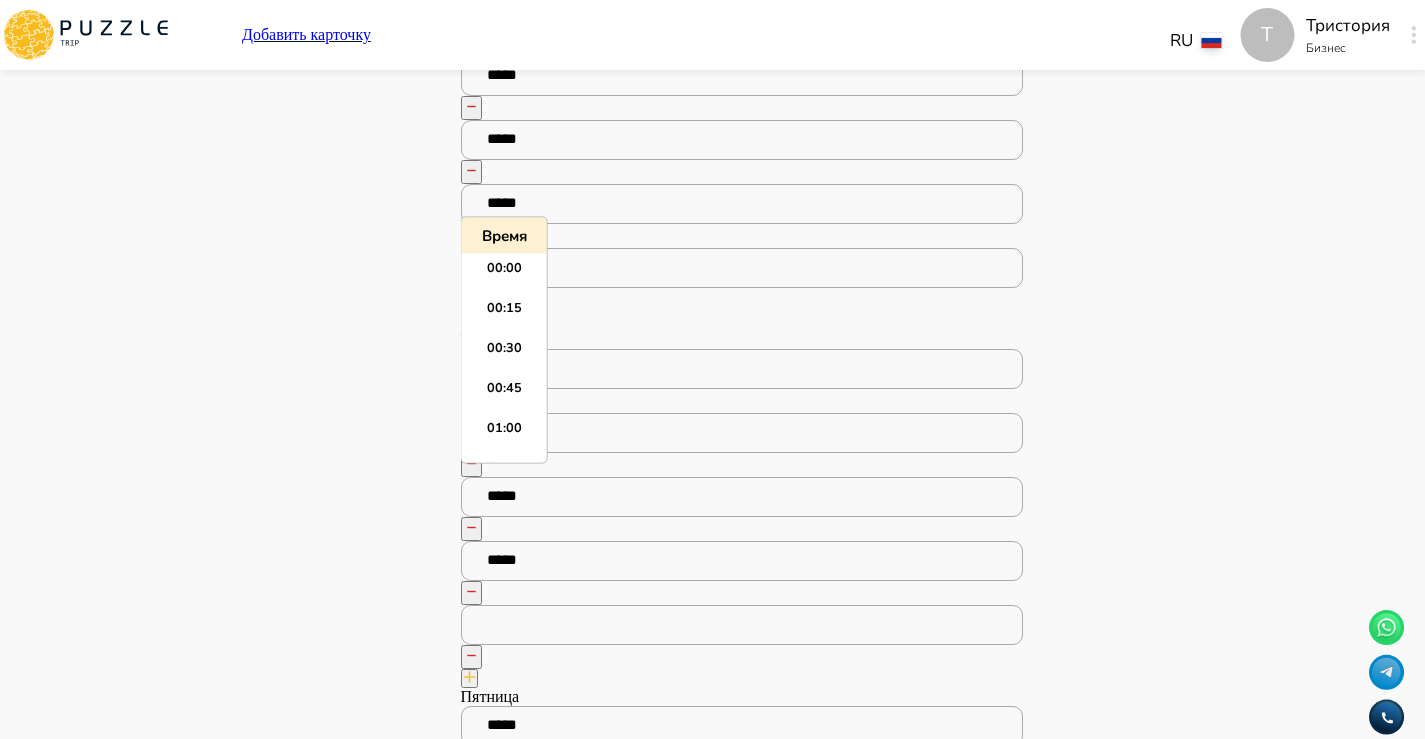 scroll, scrollTop: 2675, scrollLeft: 0, axis: vertical 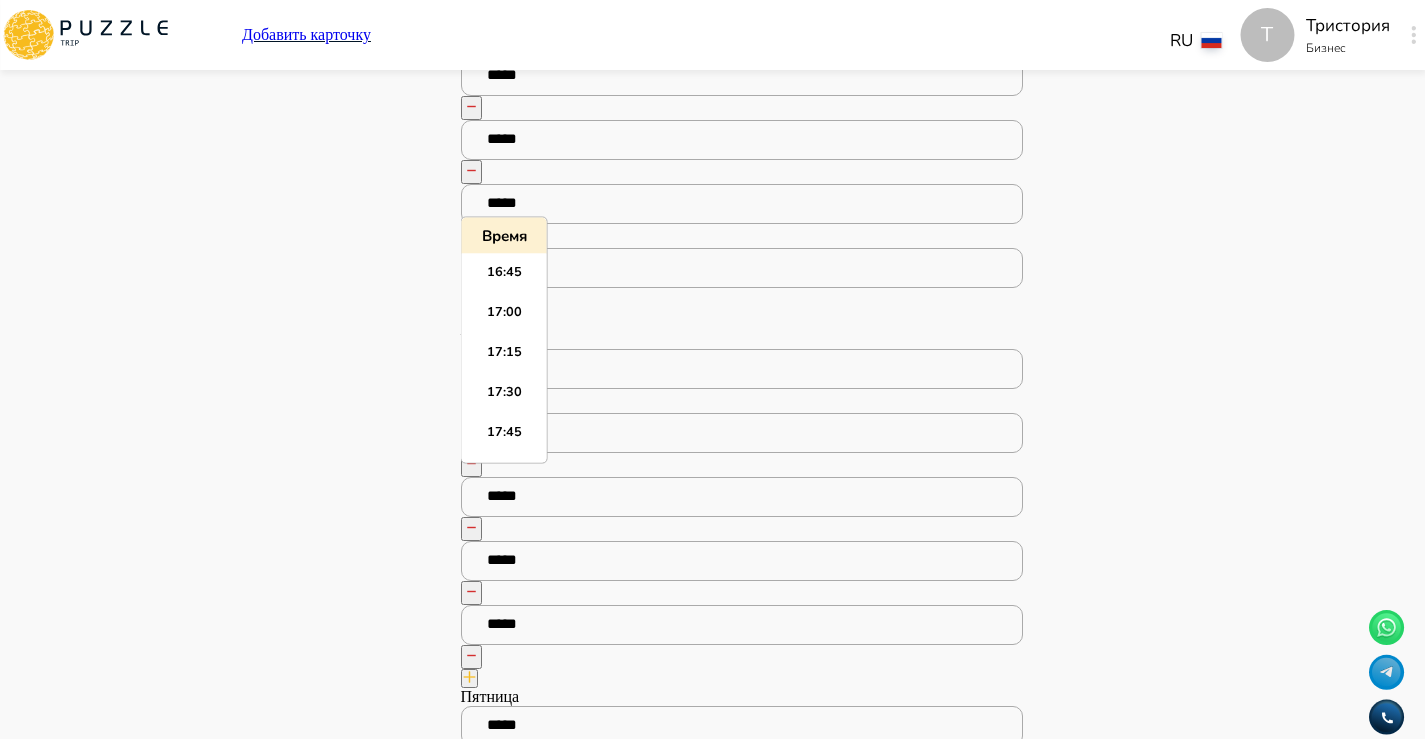 click on "Панель управления Управление профилем Управление услугами Отчеты Управление бронированиями Чат Мой кошелёк $ 0 Выплата   $0 Выйти" at bounding box center (287, 3239) 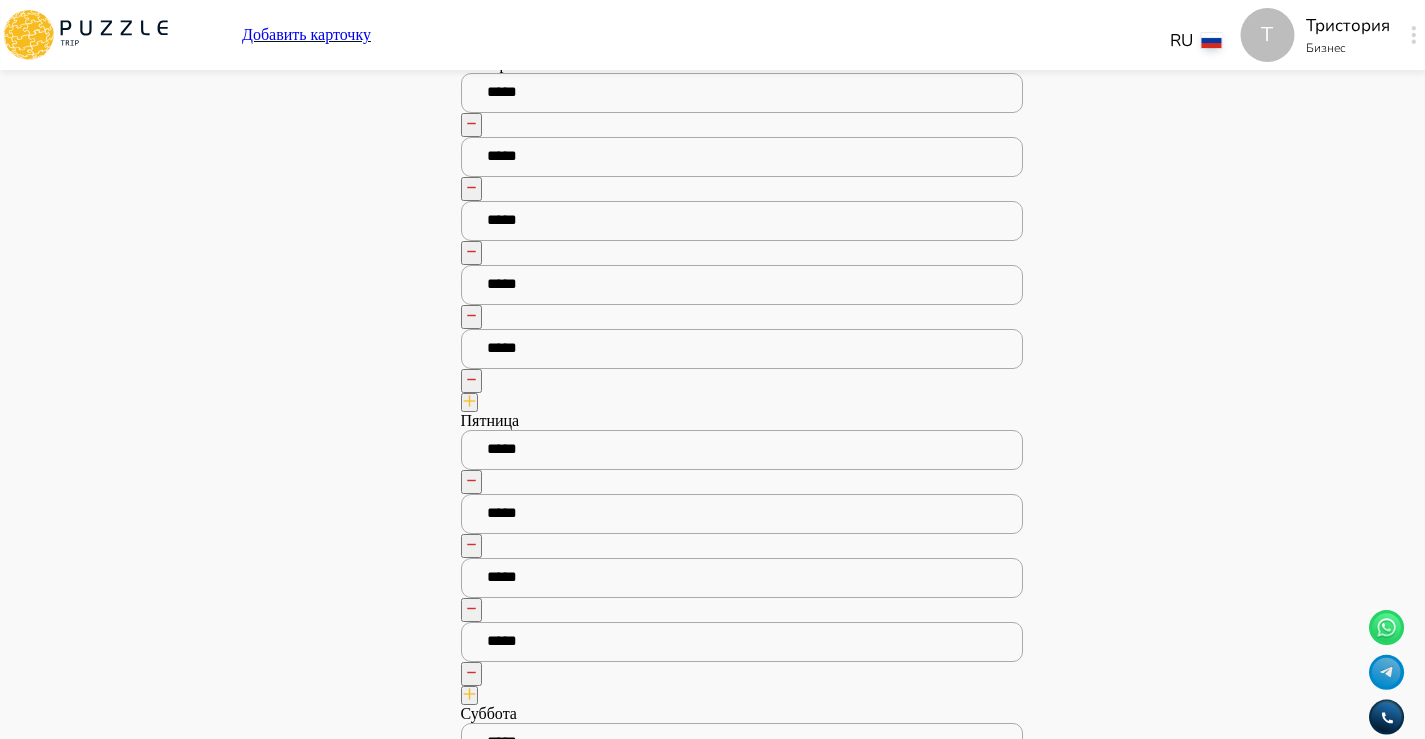 scroll, scrollTop: 2585, scrollLeft: 0, axis: vertical 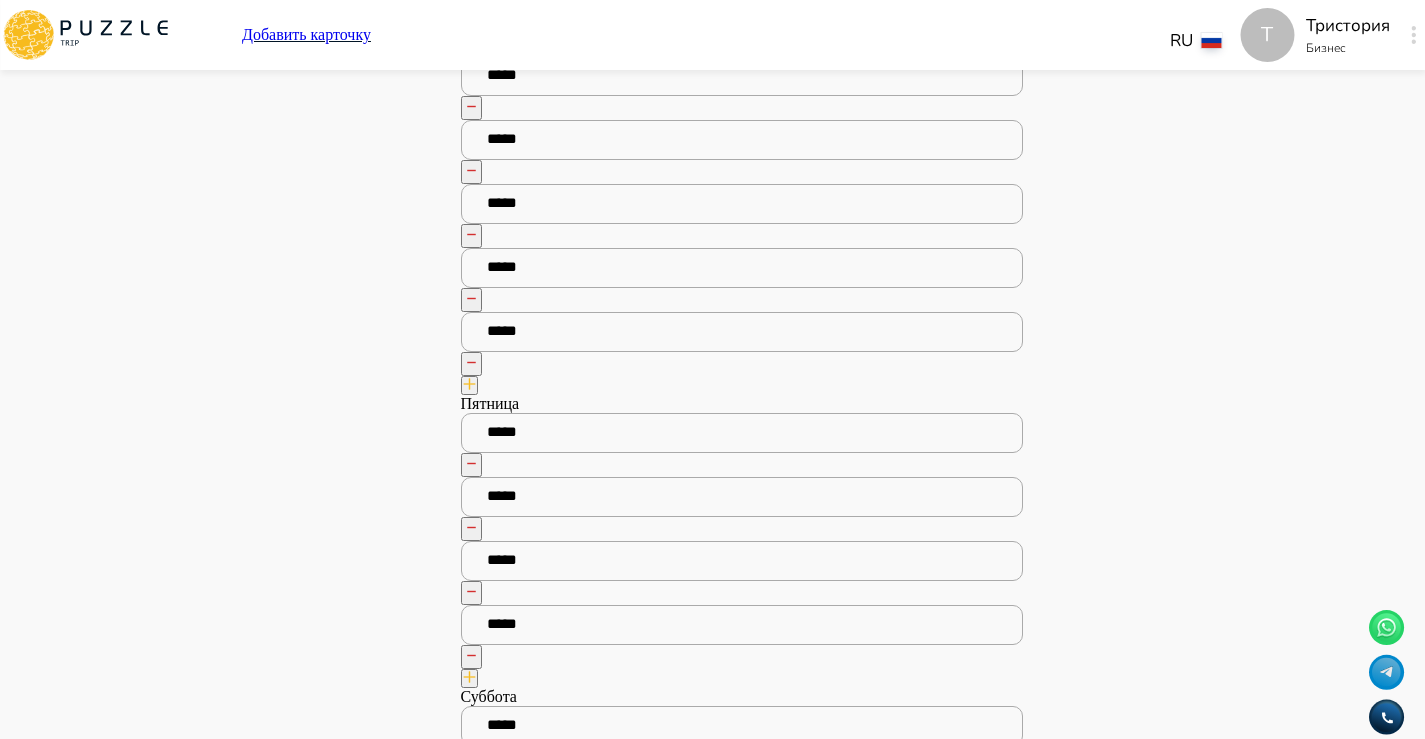 click at bounding box center [469, 678] 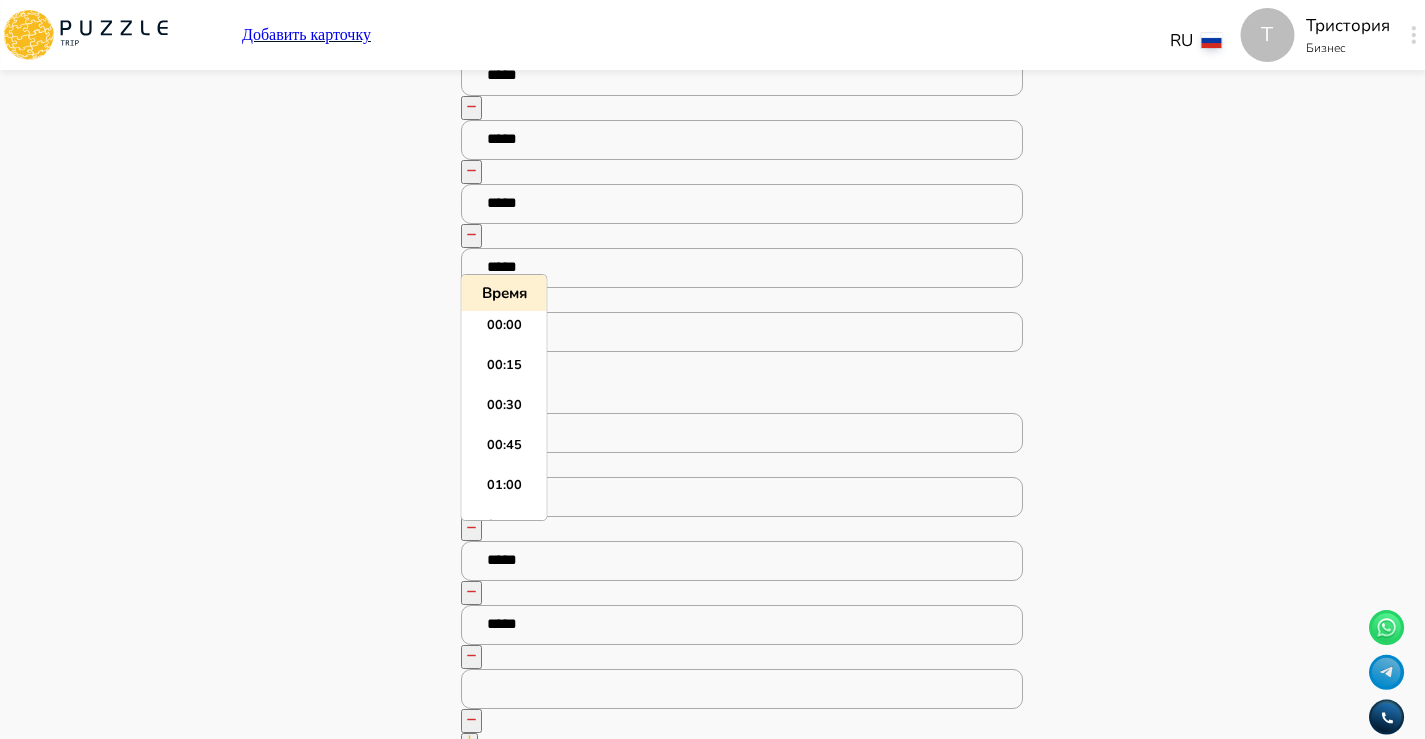 scroll, scrollTop: 2675, scrollLeft: 0, axis: vertical 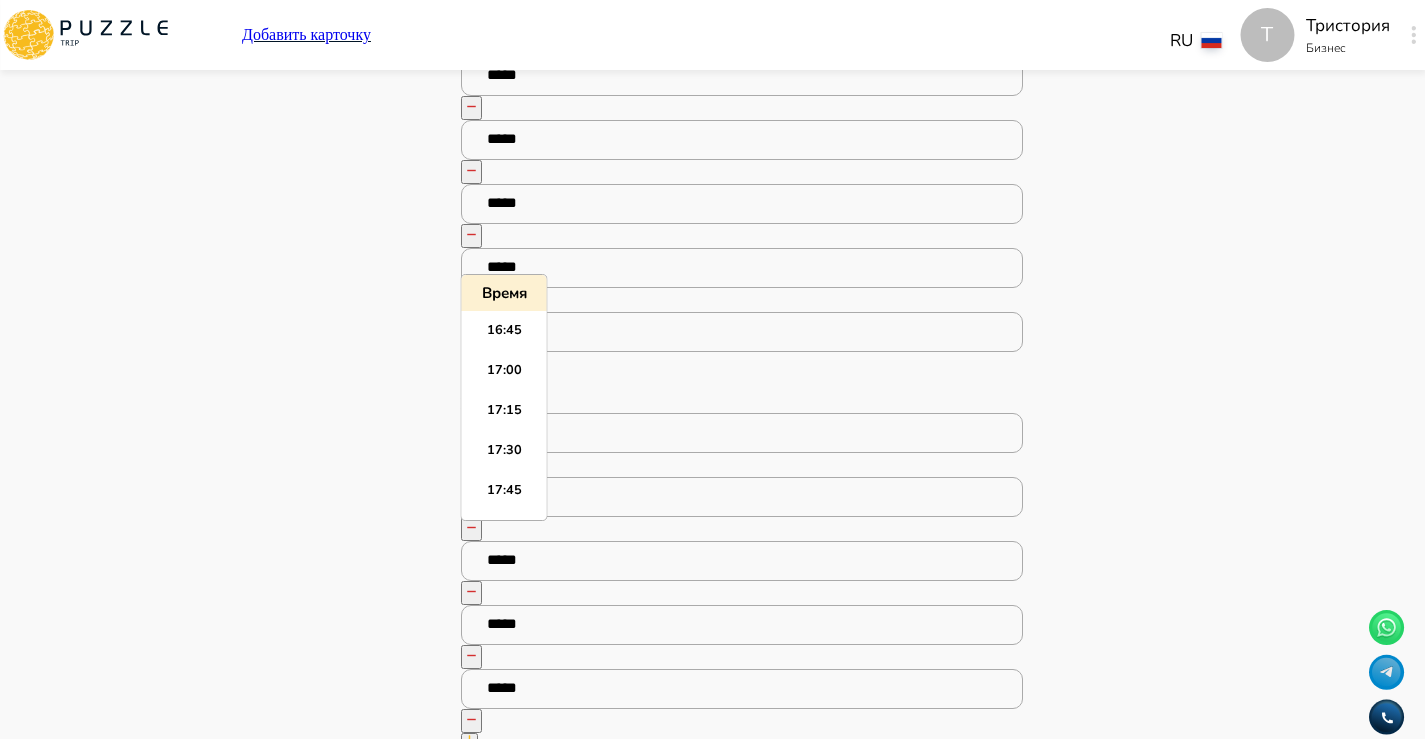 click on "Панель управления Управление профилем Управление услугами Отчеты Управление бронированиями Чат Мой кошелёк $ 0 Выплата   $0 Выйти" at bounding box center [287, 2978] 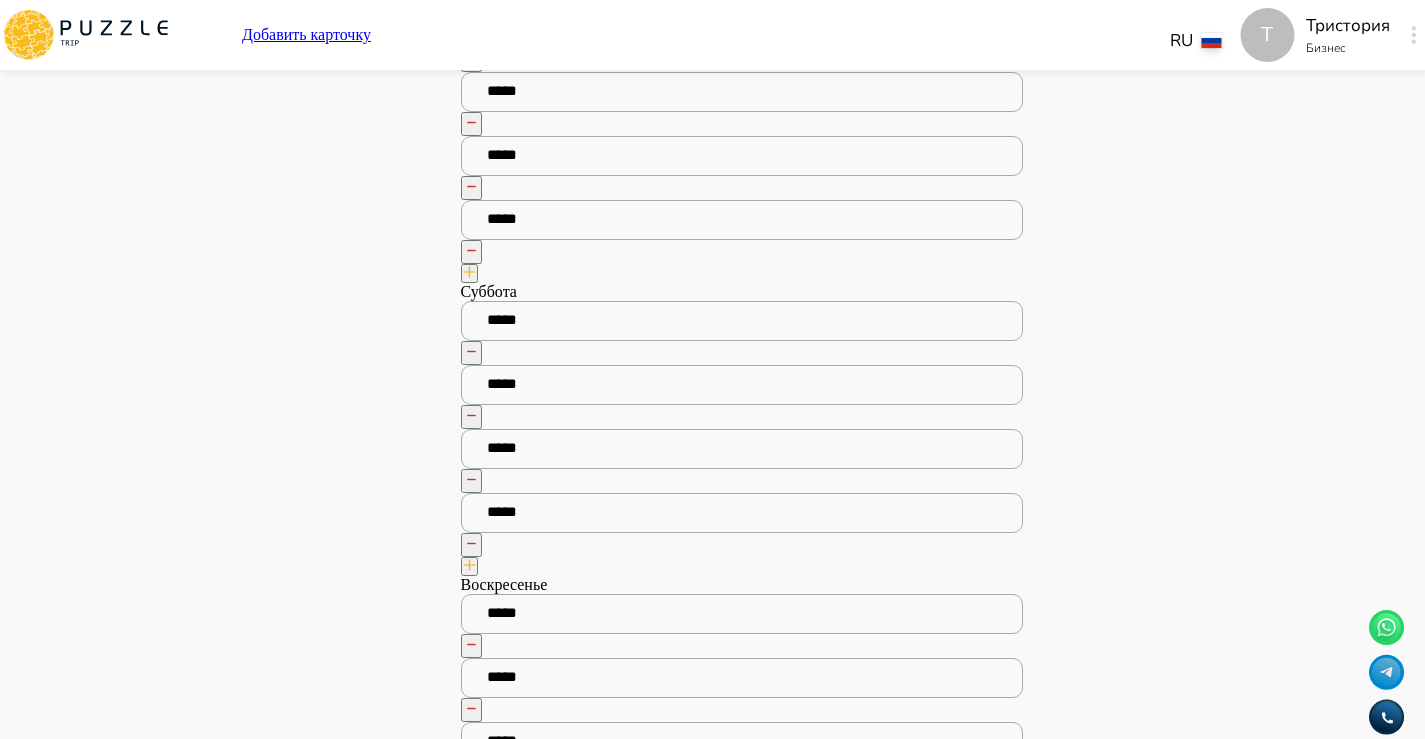 scroll, scrollTop: 3056, scrollLeft: 0, axis: vertical 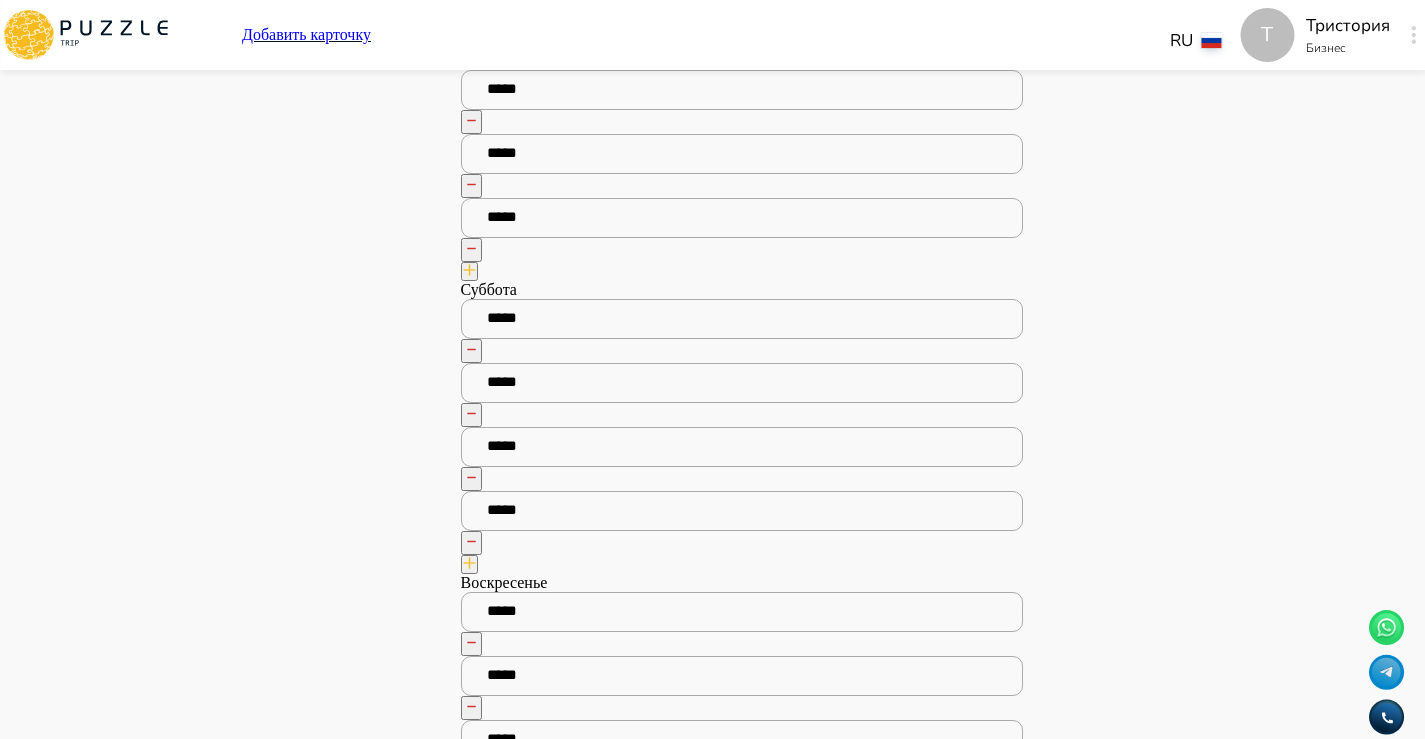 click at bounding box center [469, 564] 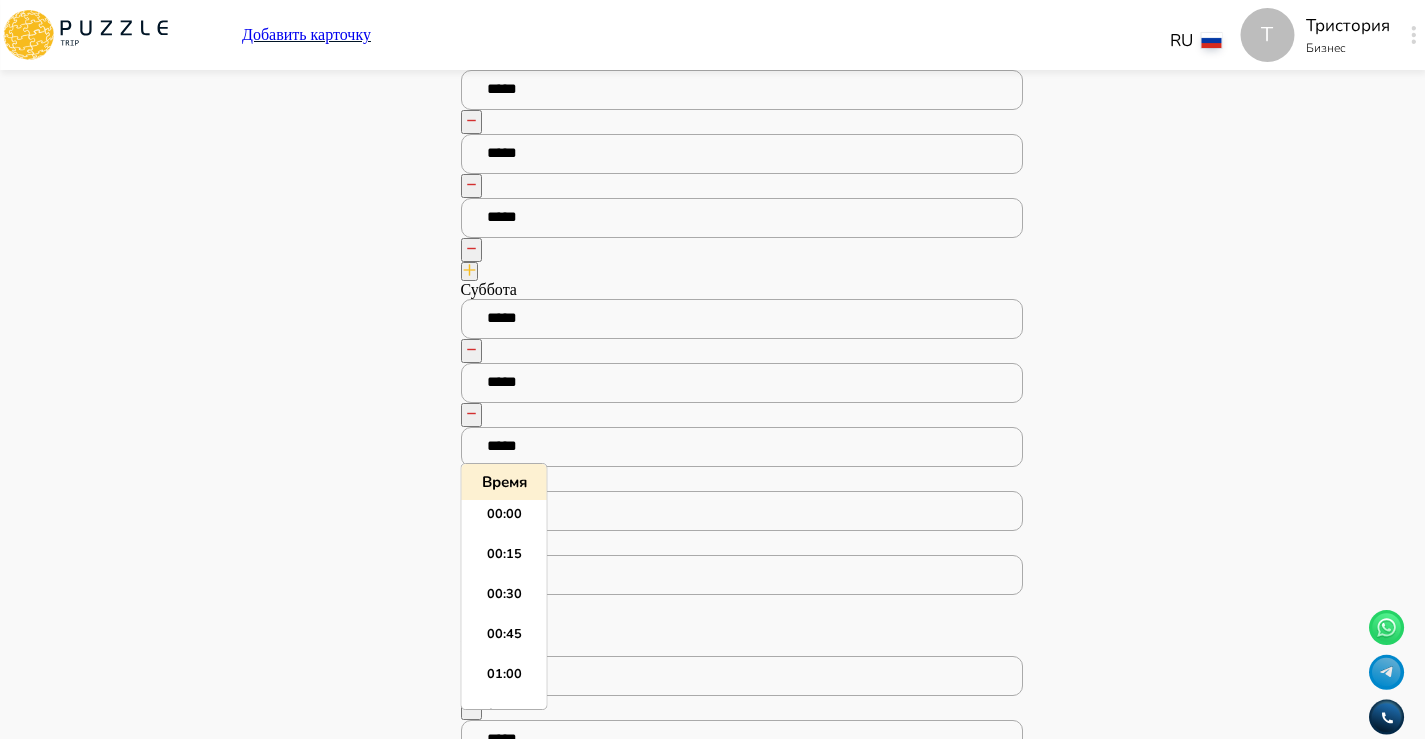 click at bounding box center (742, 575) 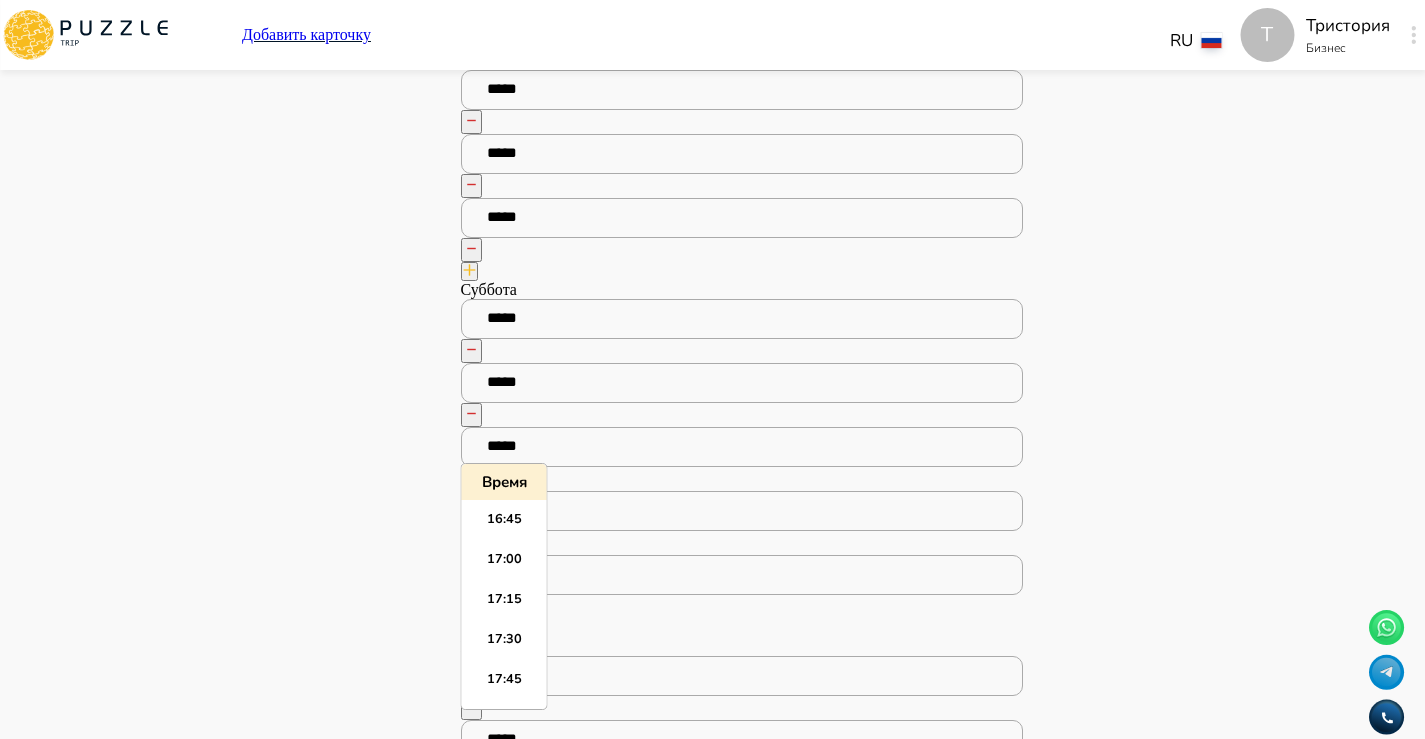 click on "Панель управления Управление профилем Управление услугами Отчеты Управление бронированиями Чат Мой кошелёк $ 0 Выплата   $0 Выйти" at bounding box center [287, 2539] 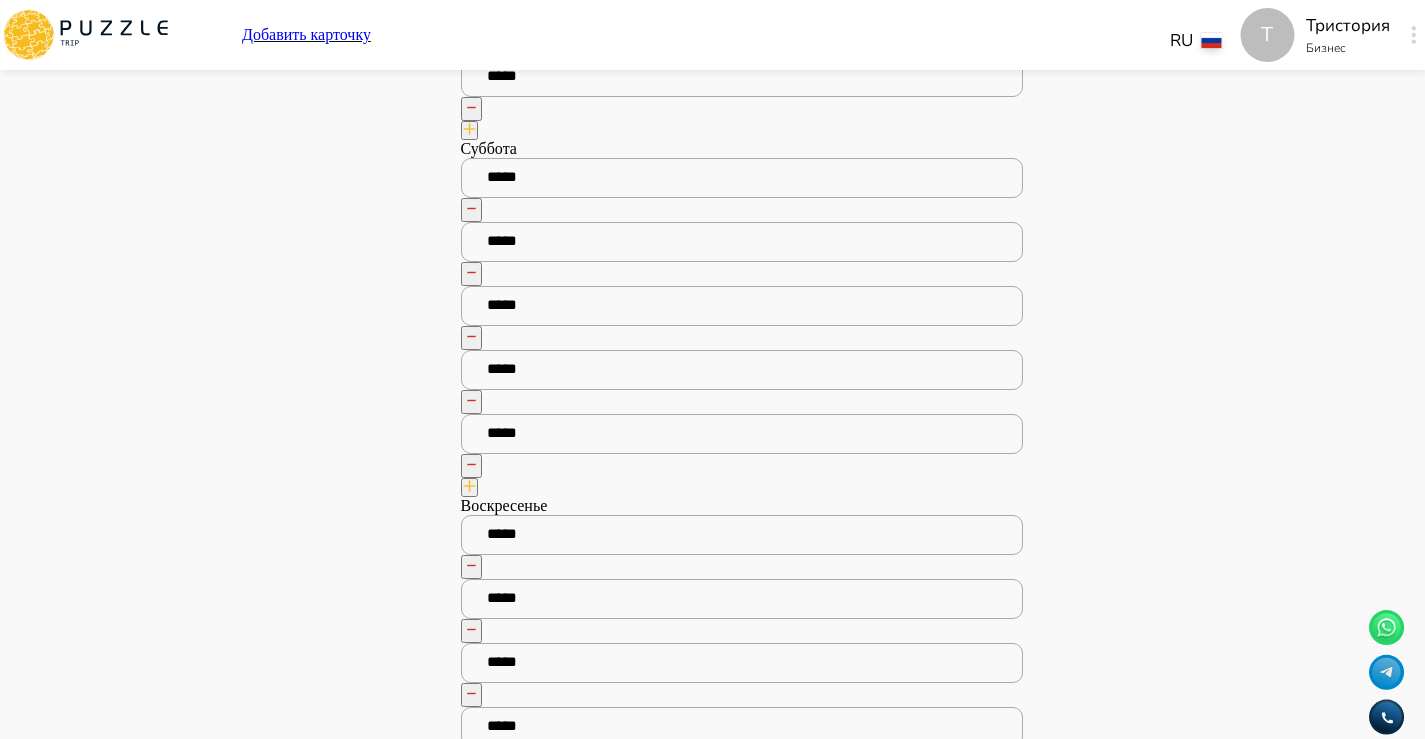 scroll, scrollTop: 3245, scrollLeft: 0, axis: vertical 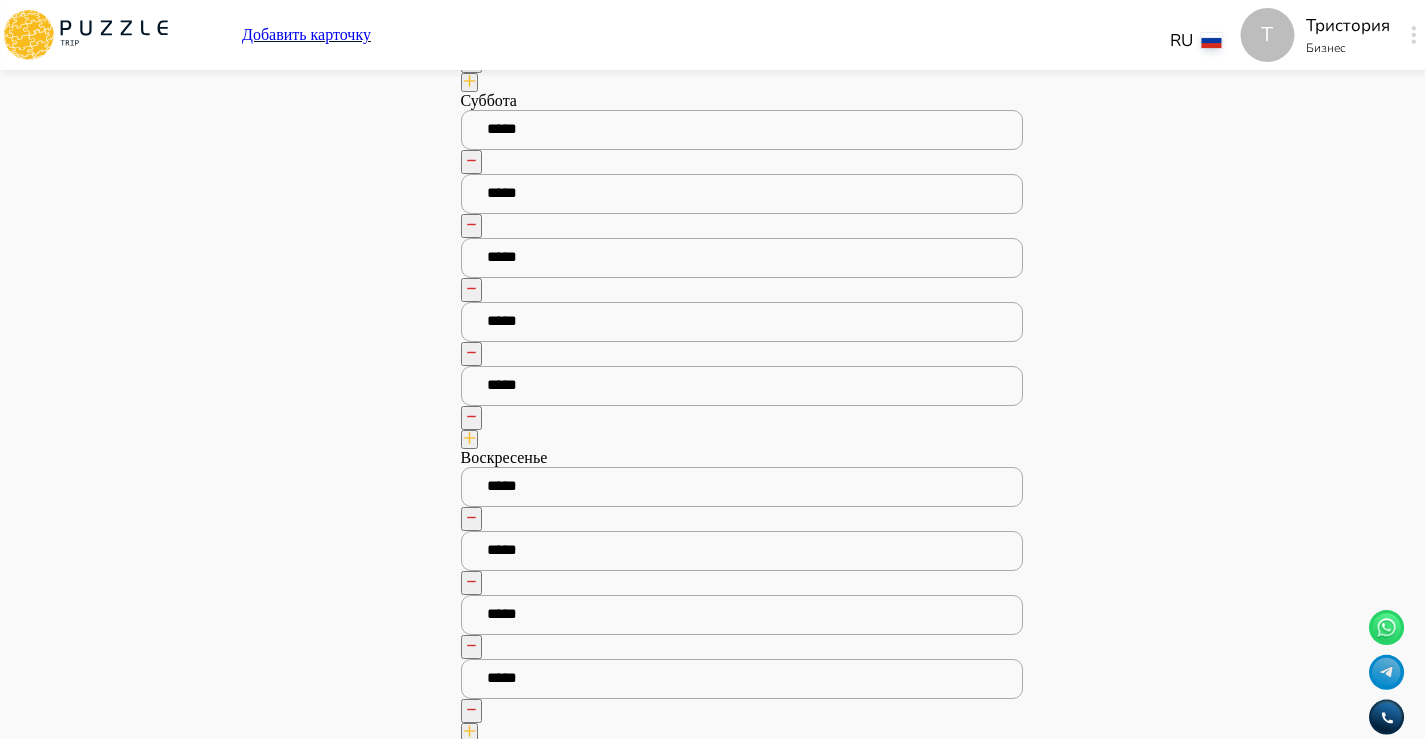 click 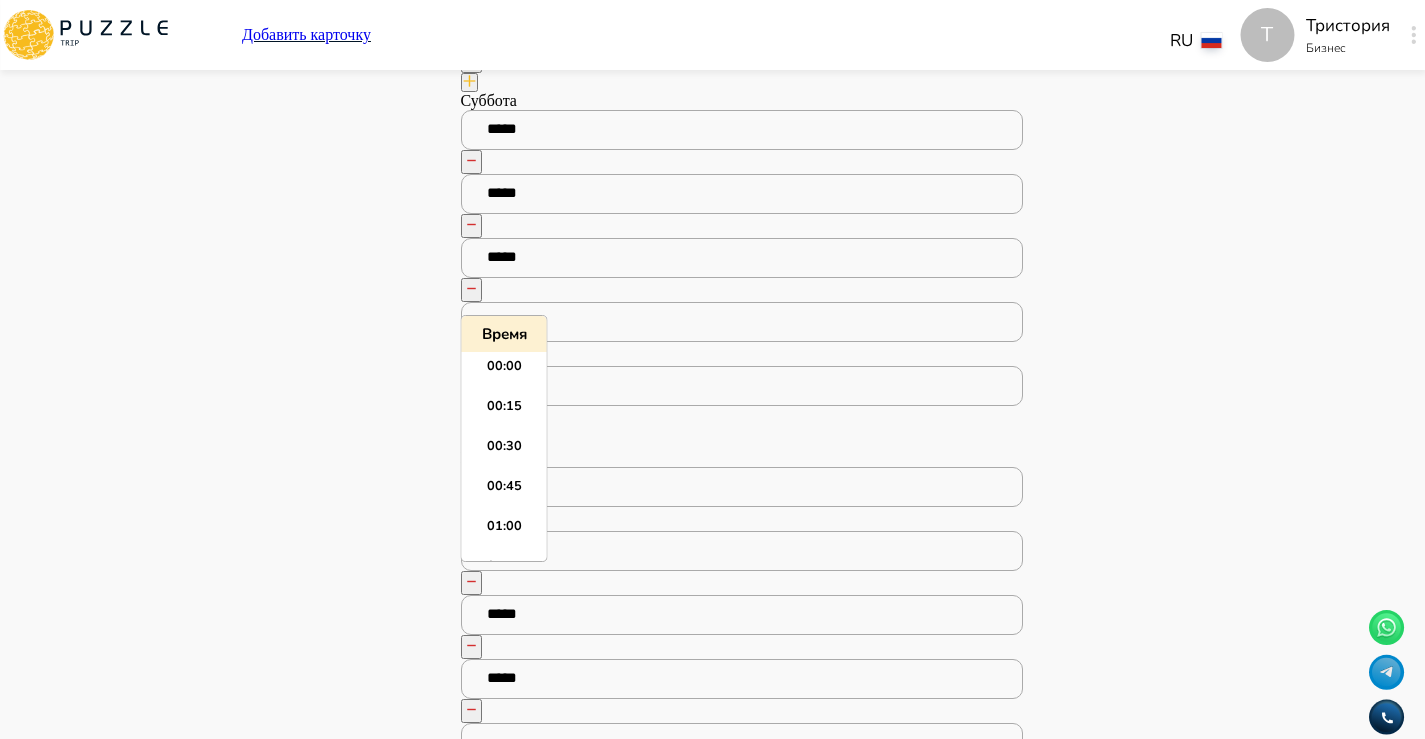 scroll, scrollTop: 2675, scrollLeft: 0, axis: vertical 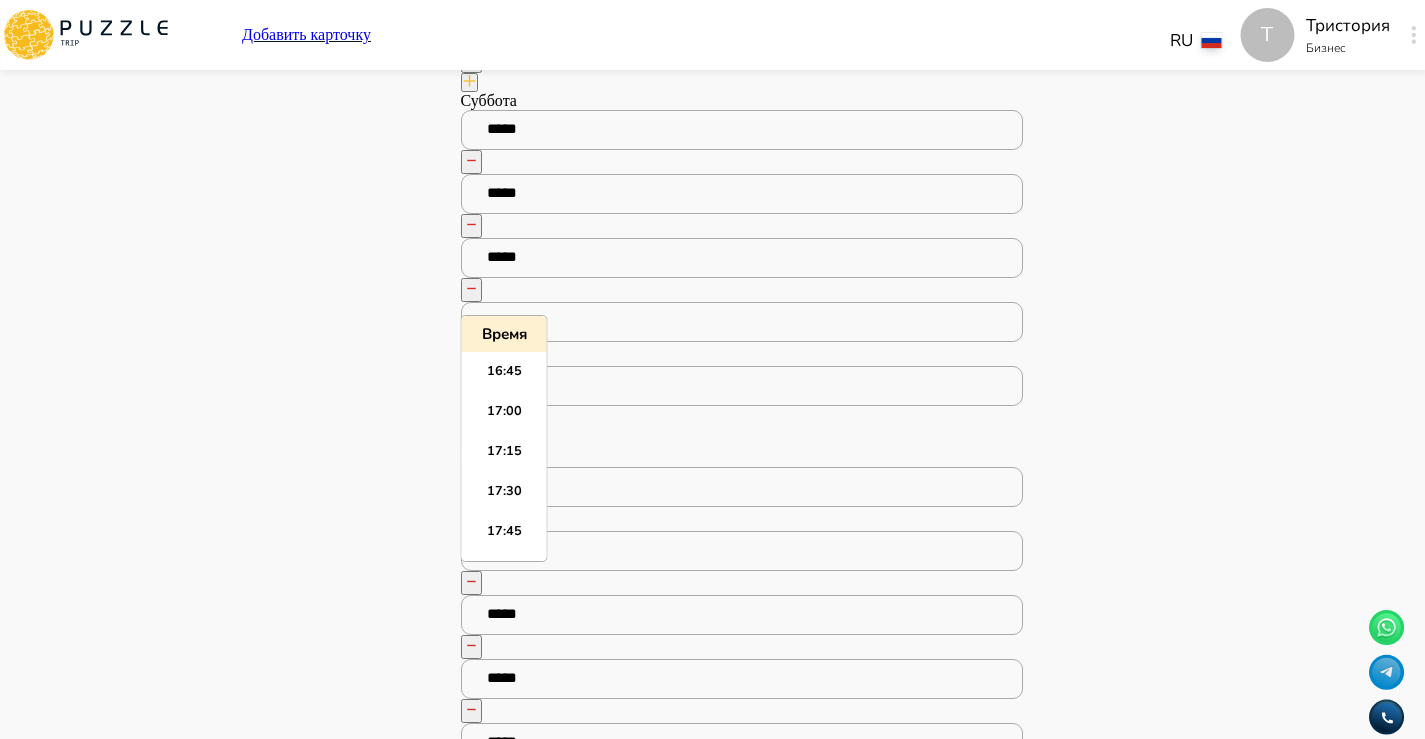 click on "Панель управления Управление профилем Управление услугами Отчеты Управление бронированиями Чат Мой кошелёк $ 0 Выплата   $0 Выйти" at bounding box center [287, 2382] 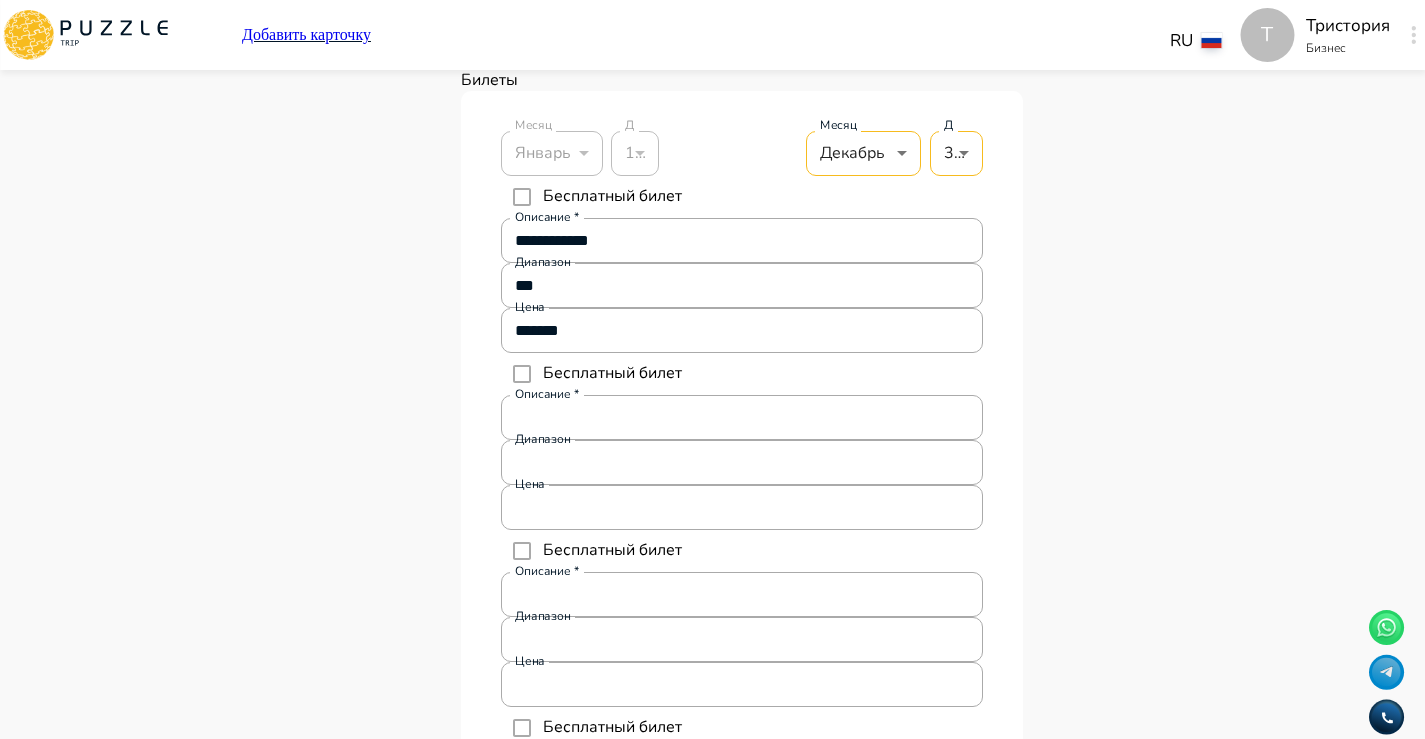 scroll, scrollTop: 9025, scrollLeft: 0, axis: vertical 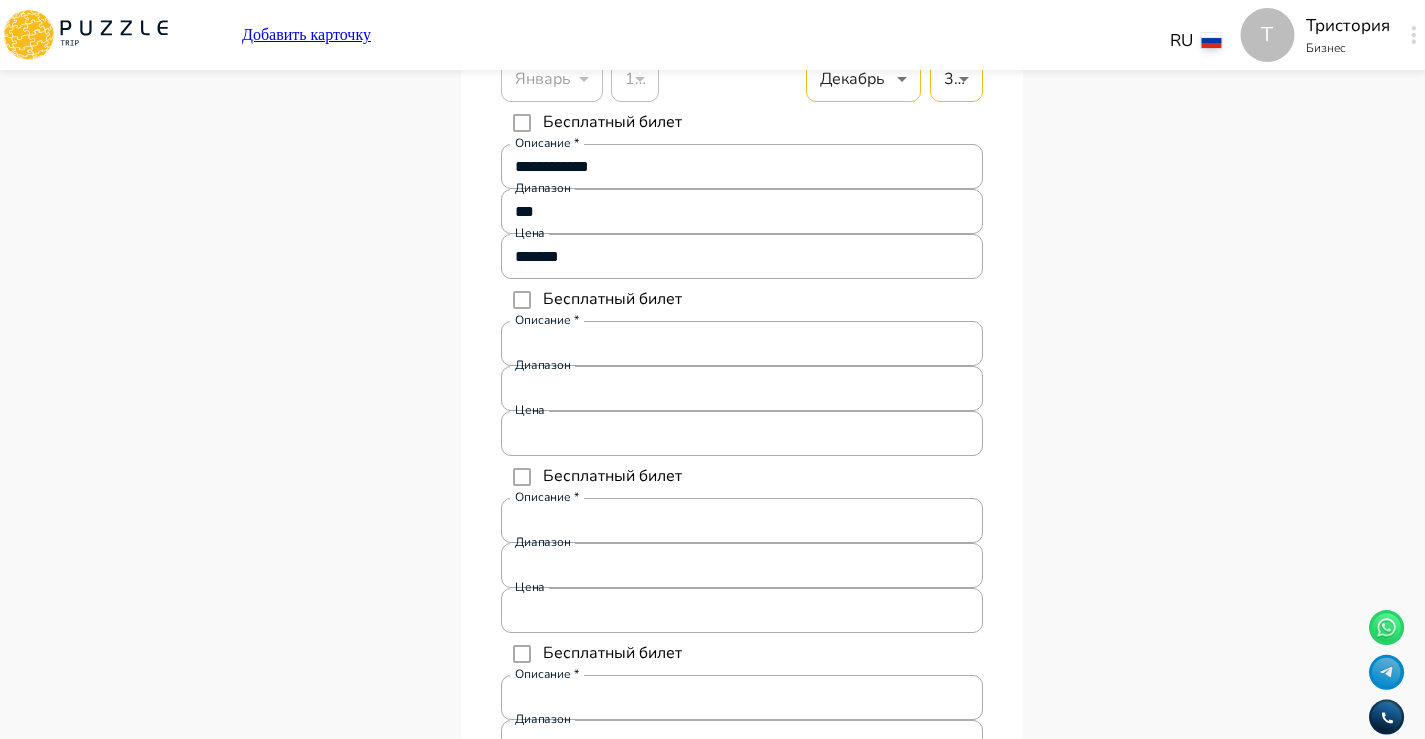 click on "**********" at bounding box center [863, -3282] 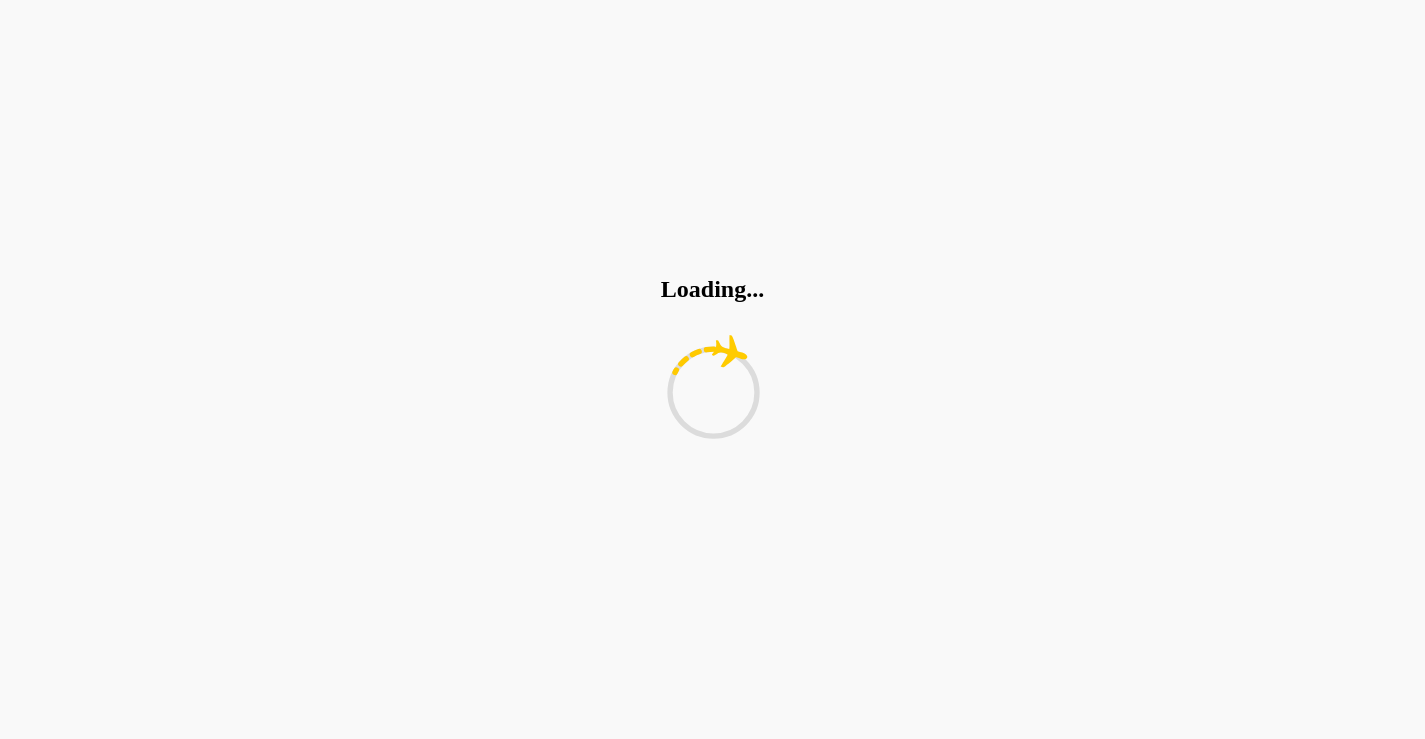 scroll, scrollTop: 0, scrollLeft: 0, axis: both 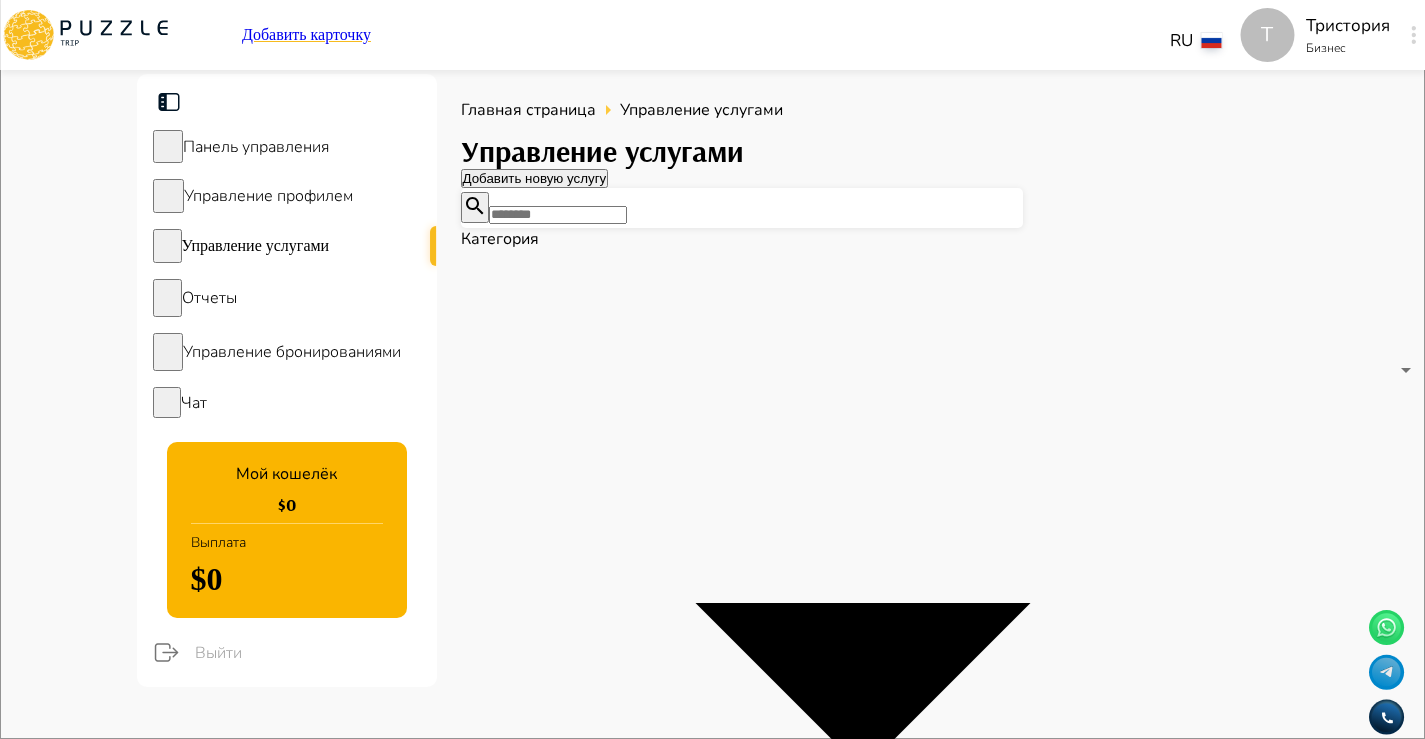 click on "Рабочее время" at bounding box center (1219, 2084) 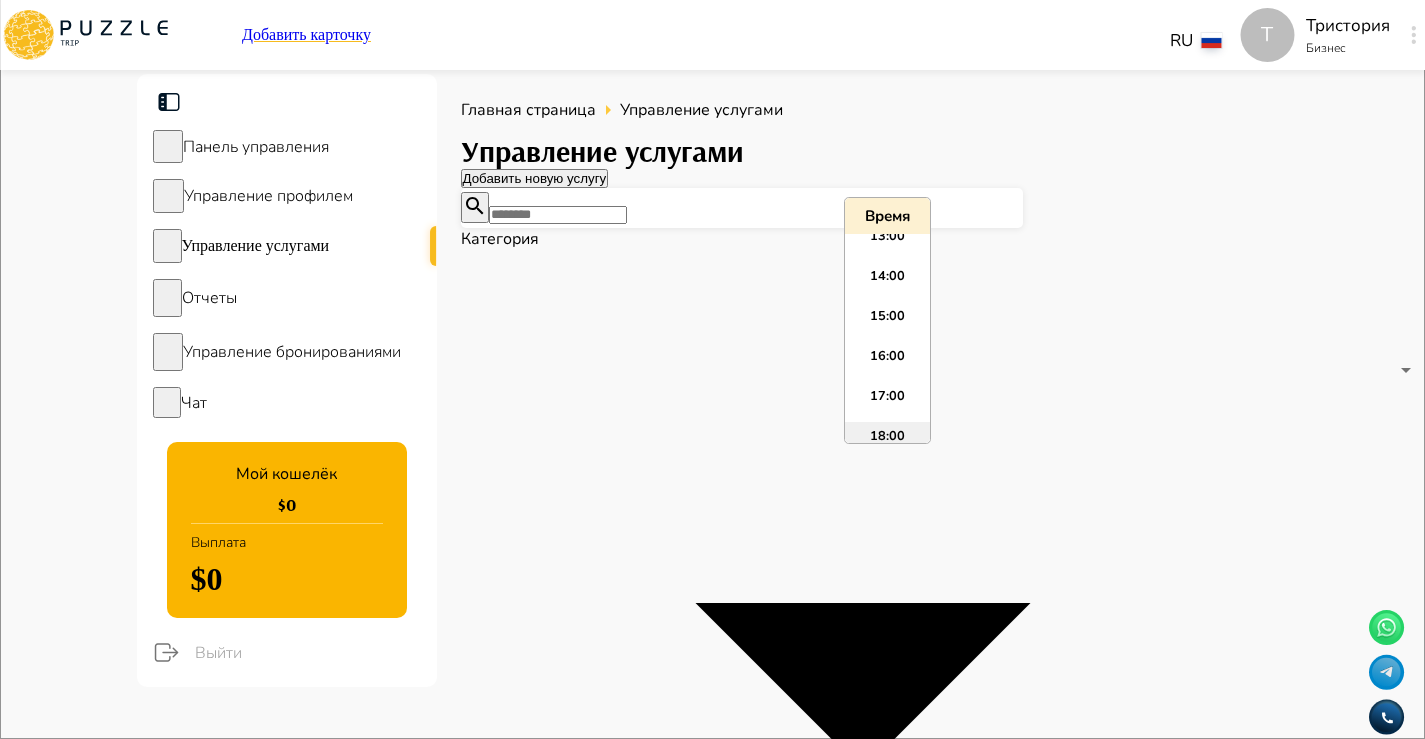 scroll, scrollTop: 523, scrollLeft: 0, axis: vertical 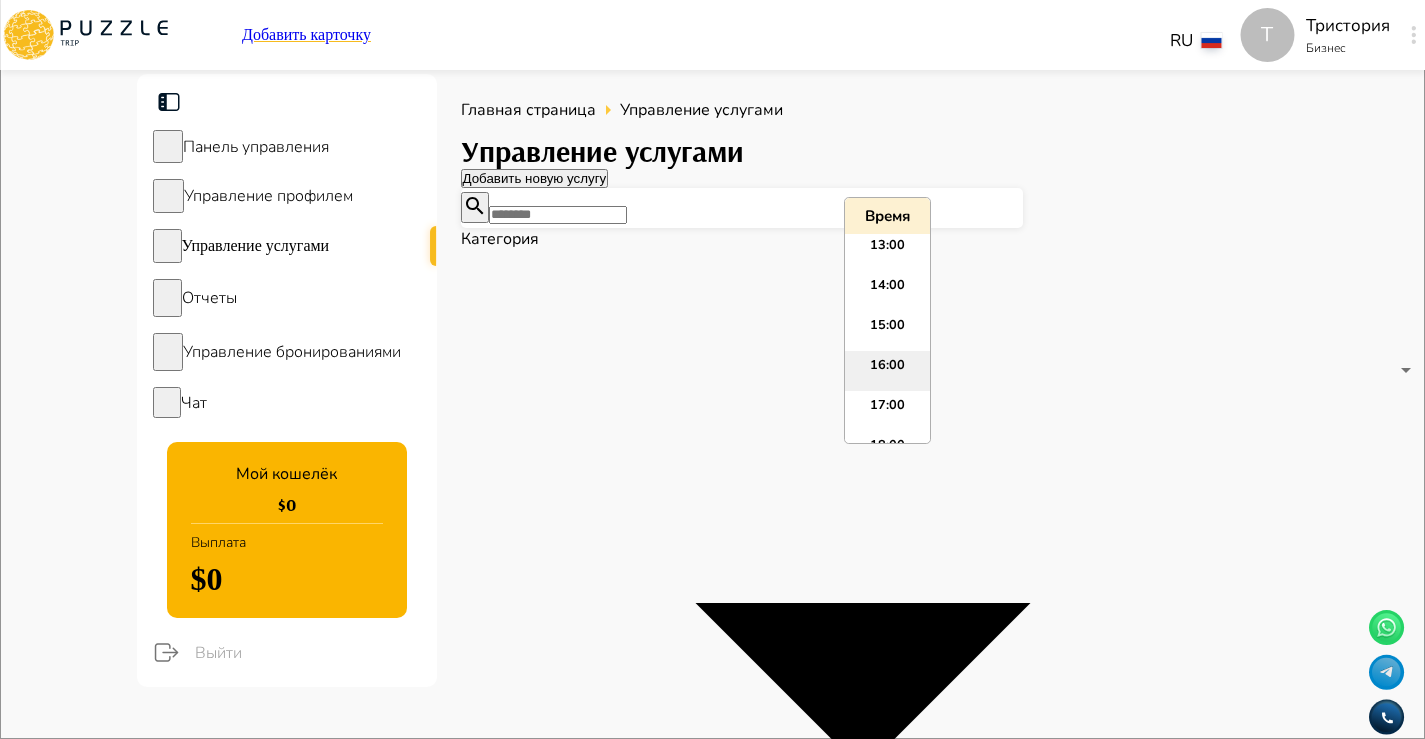 click on "16:00" at bounding box center (887, 371) 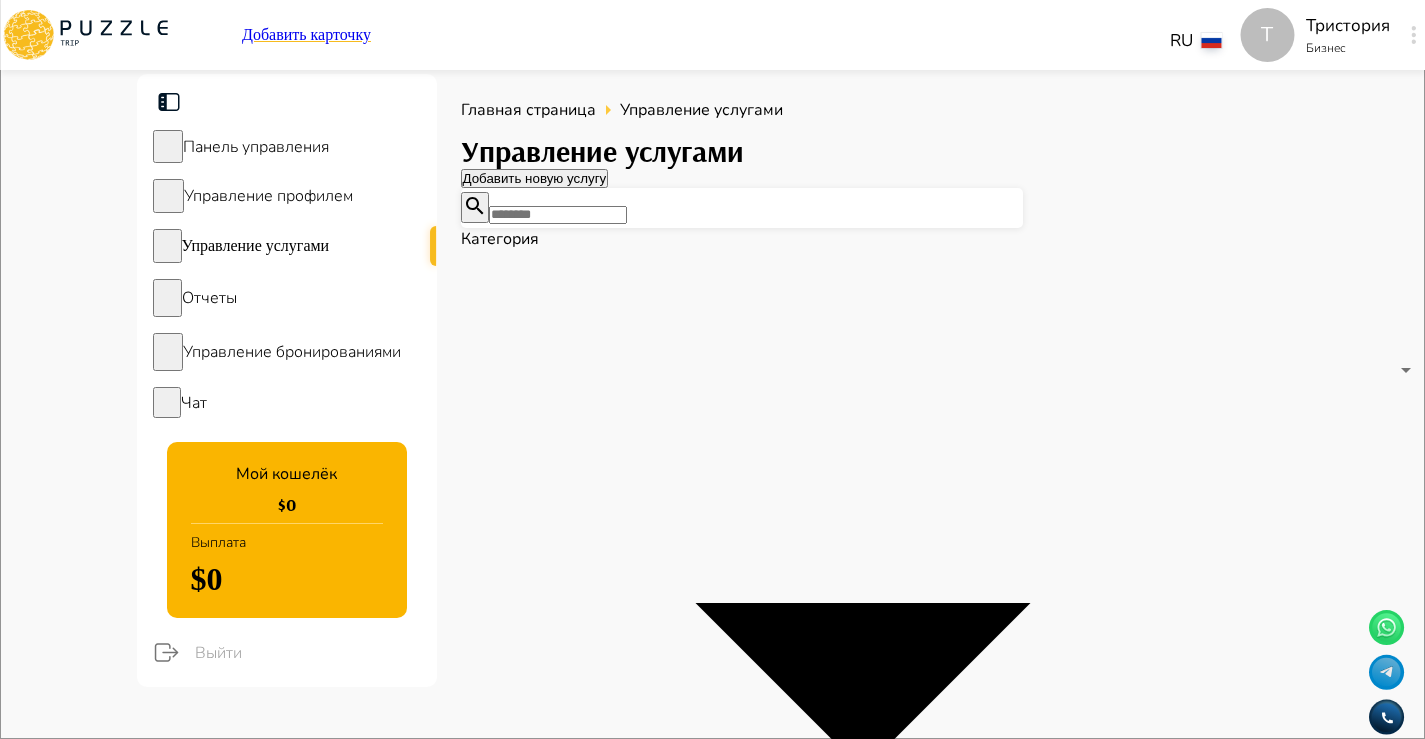 click on "Часы доступности сервиса Воскресенье ***** Selected time: 16:00 ***** Понедельник ***** ***** Вторник ***** ***** Среда ***** ***** Четверг ***** ***** Пятница ***** ***** Суббота ***** ***** Добавить Отмена" at bounding box center [712, 3239] 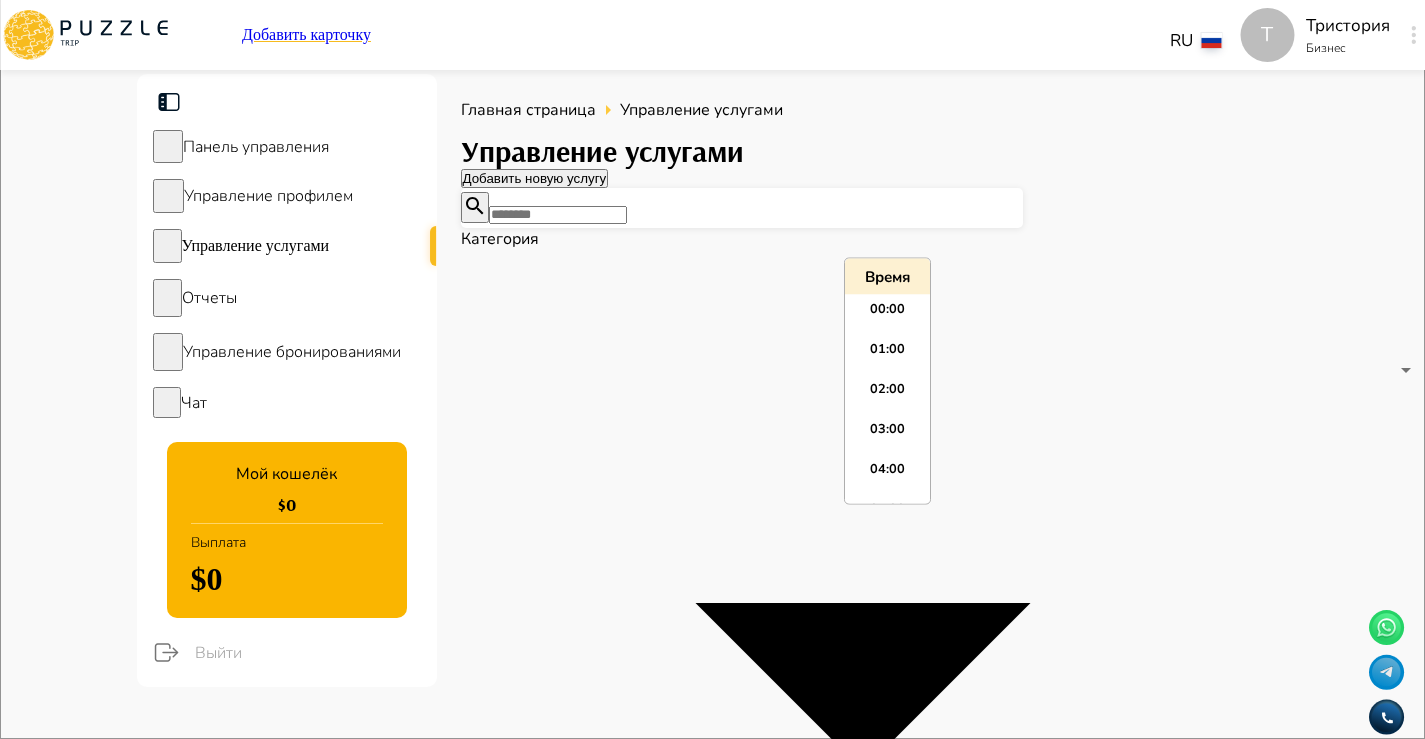click on "*****" at bounding box center (712, 3056) 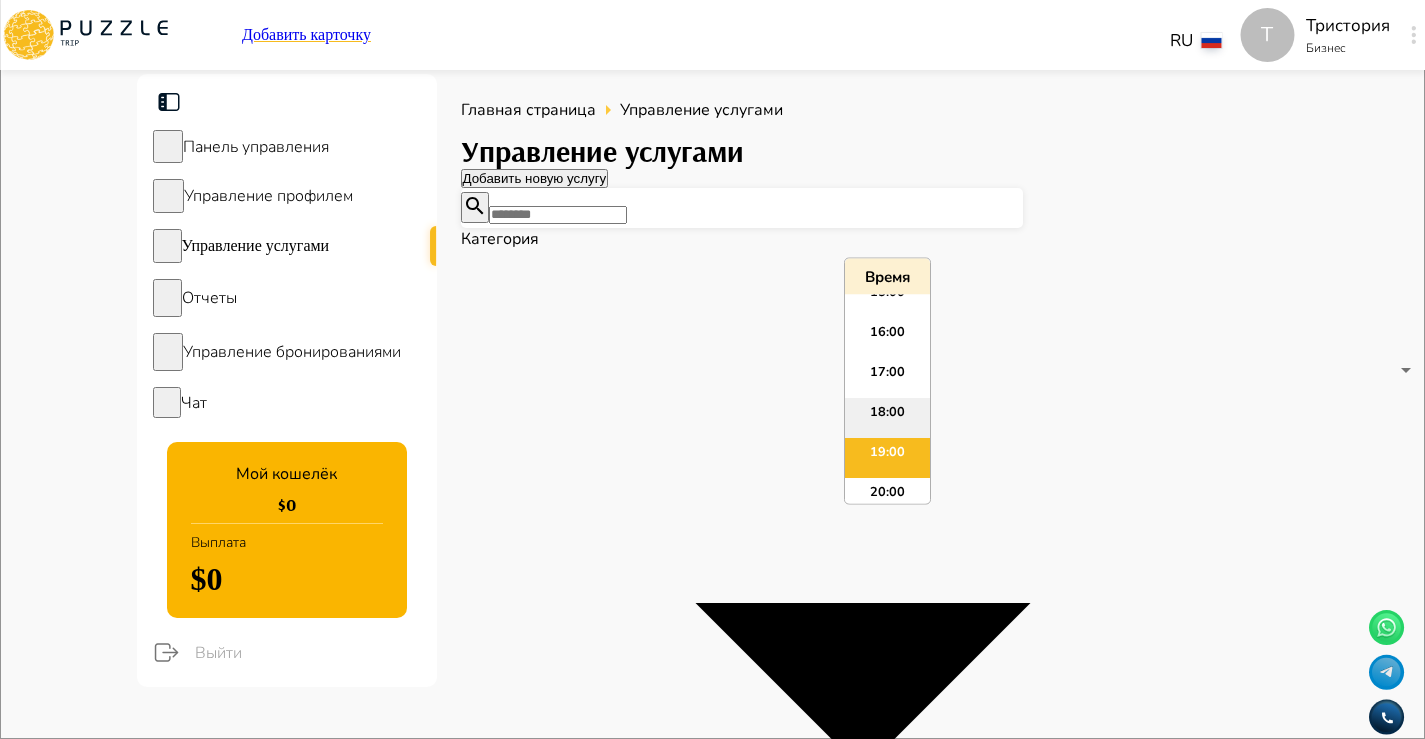 scroll, scrollTop: 614, scrollLeft: 0, axis: vertical 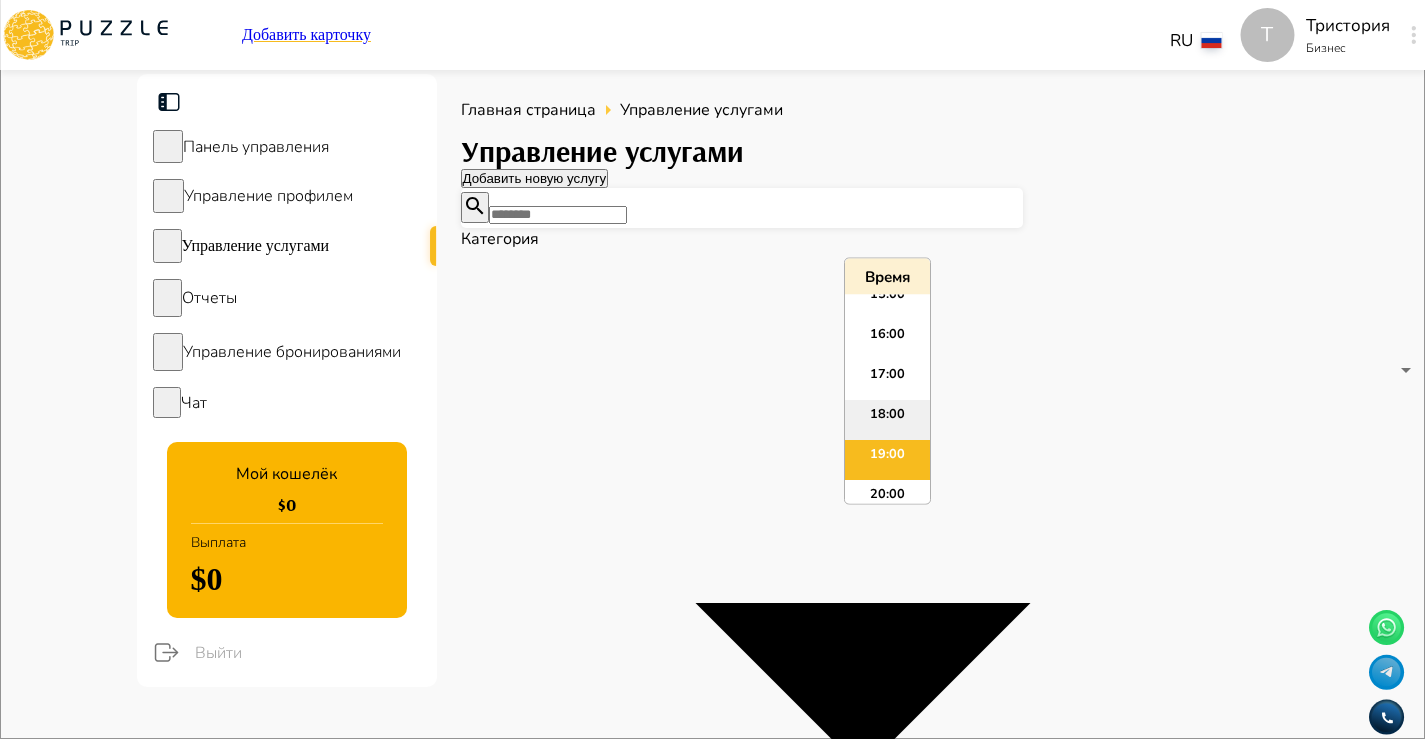 click on "16:00" at bounding box center (887, 341) 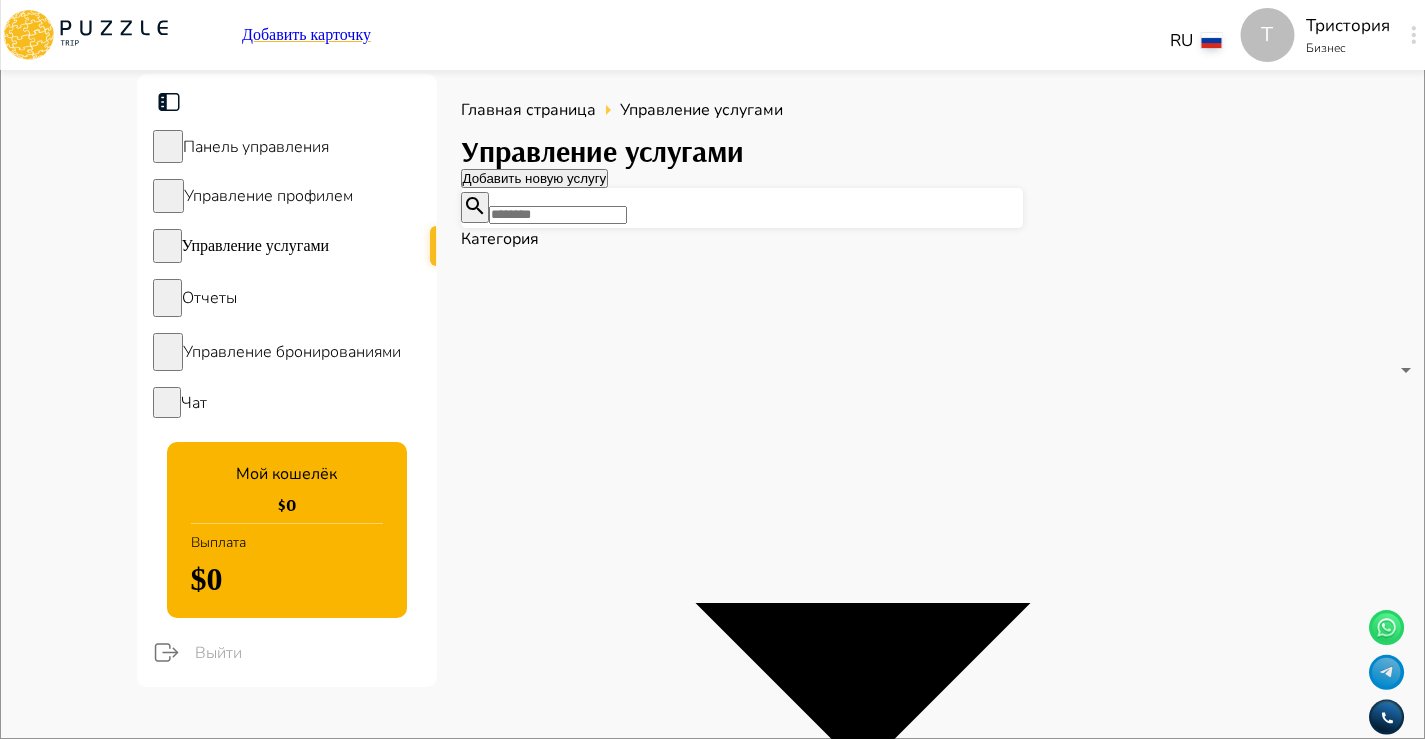 click on "*****" at bounding box center [712, 3166] 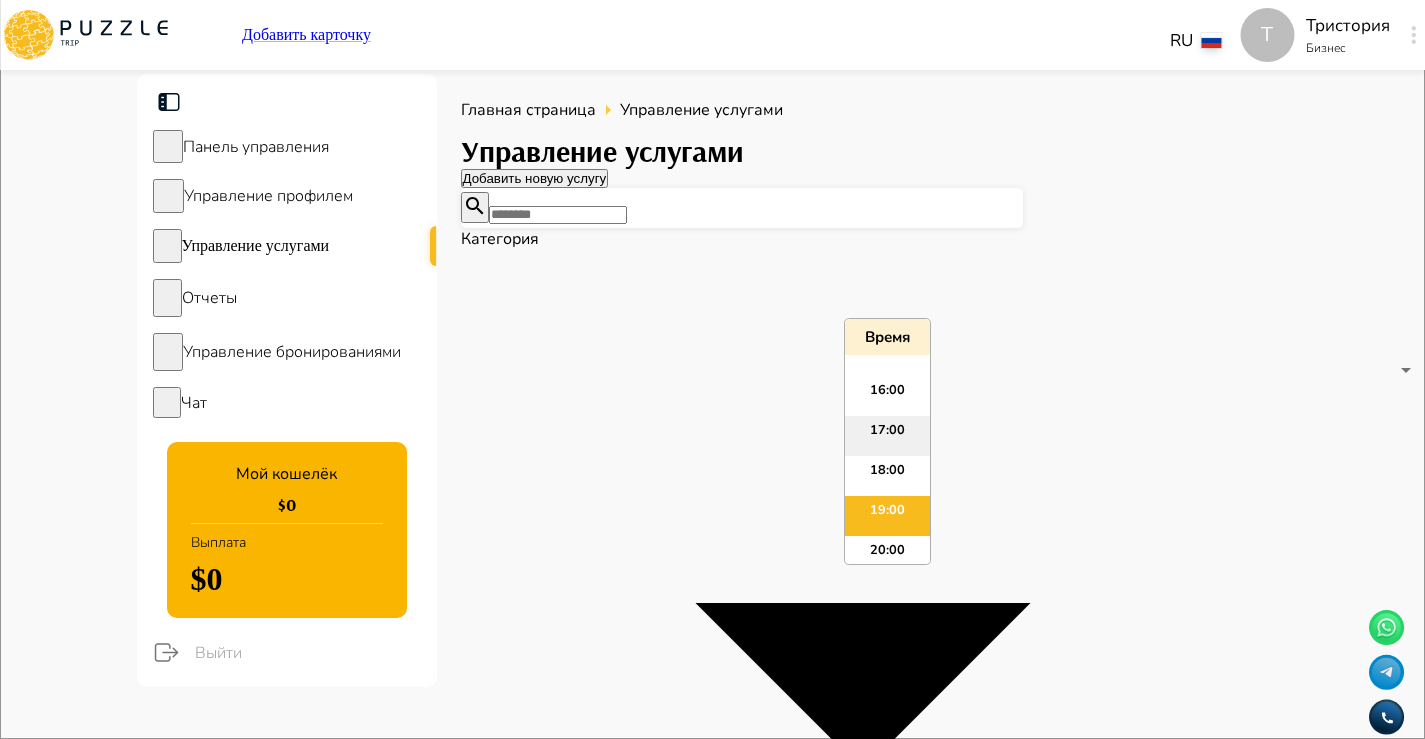 scroll, scrollTop: 615, scrollLeft: 0, axis: vertical 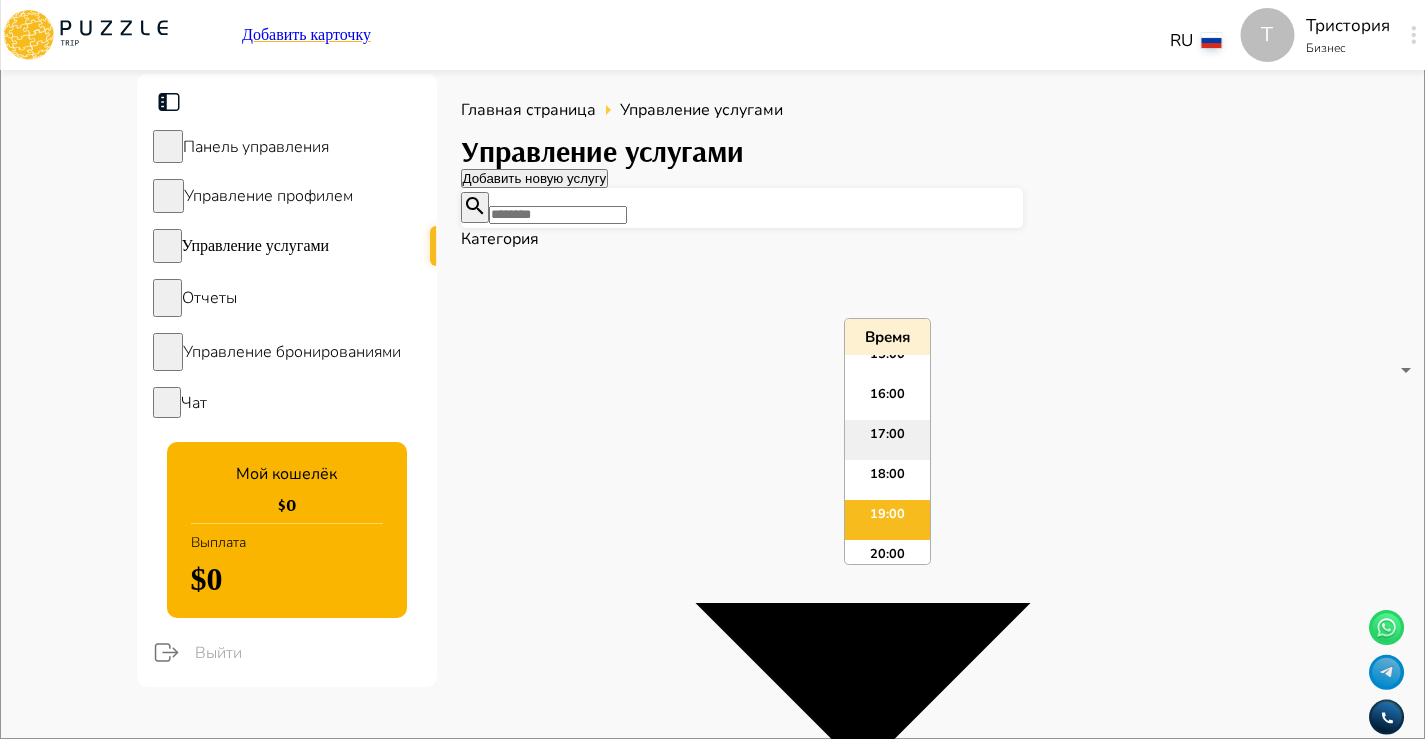 click on "16:00" at bounding box center (887, 400) 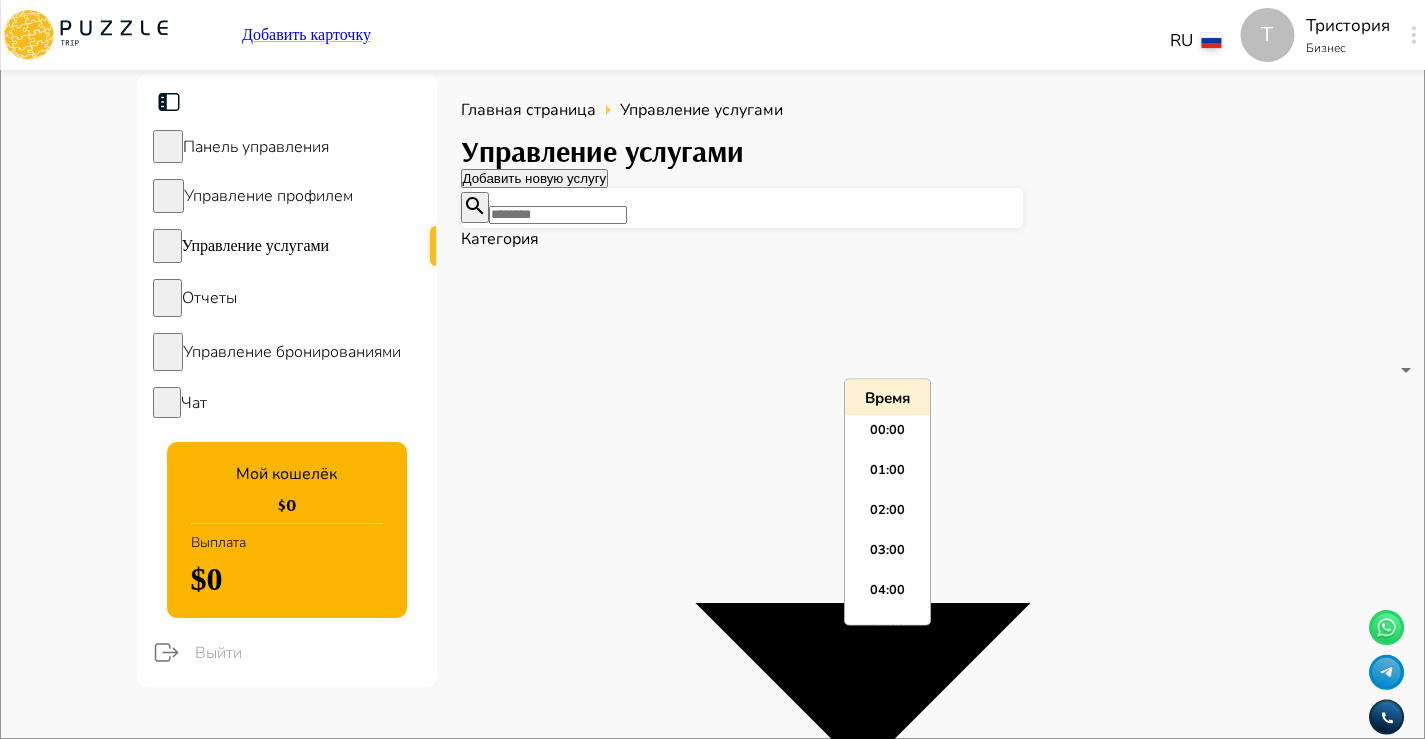 click on "*****" at bounding box center [712, 3276] 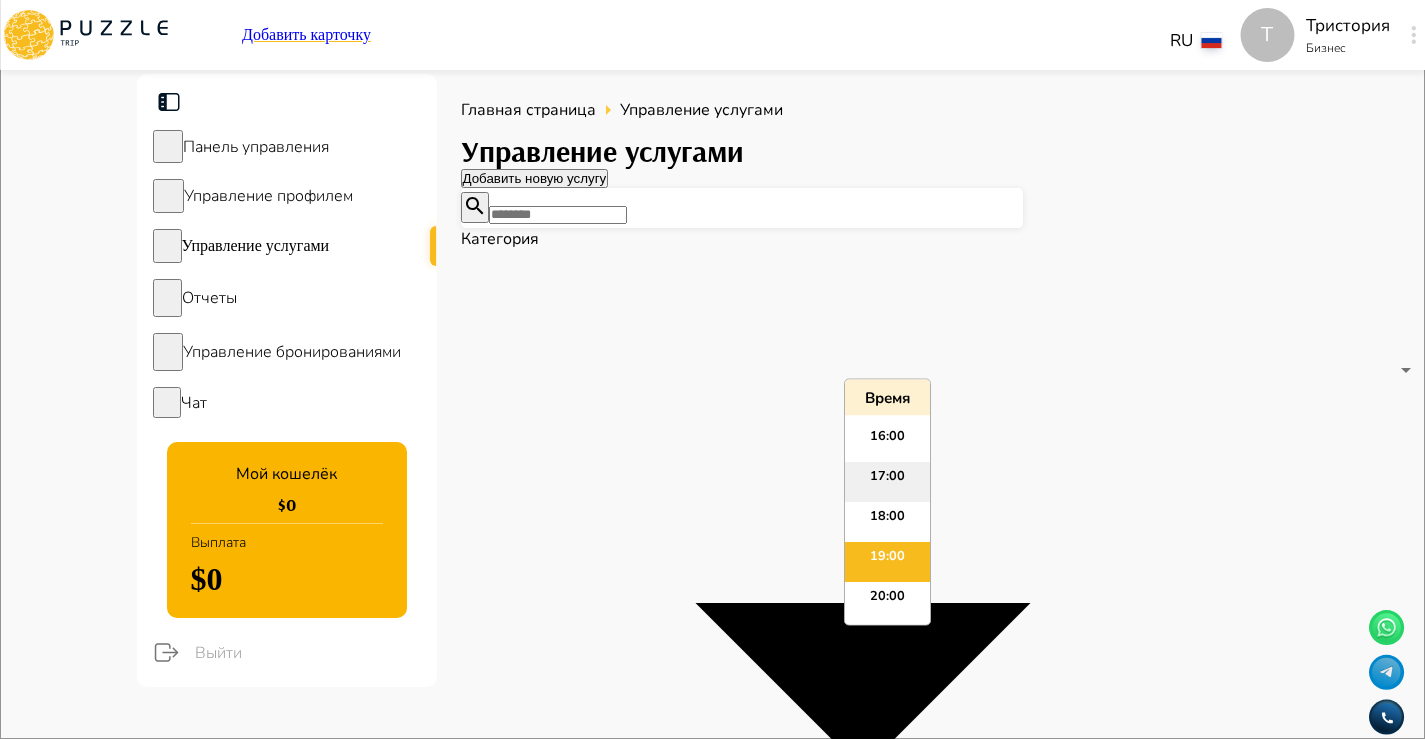 scroll, scrollTop: 630, scrollLeft: 0, axis: vertical 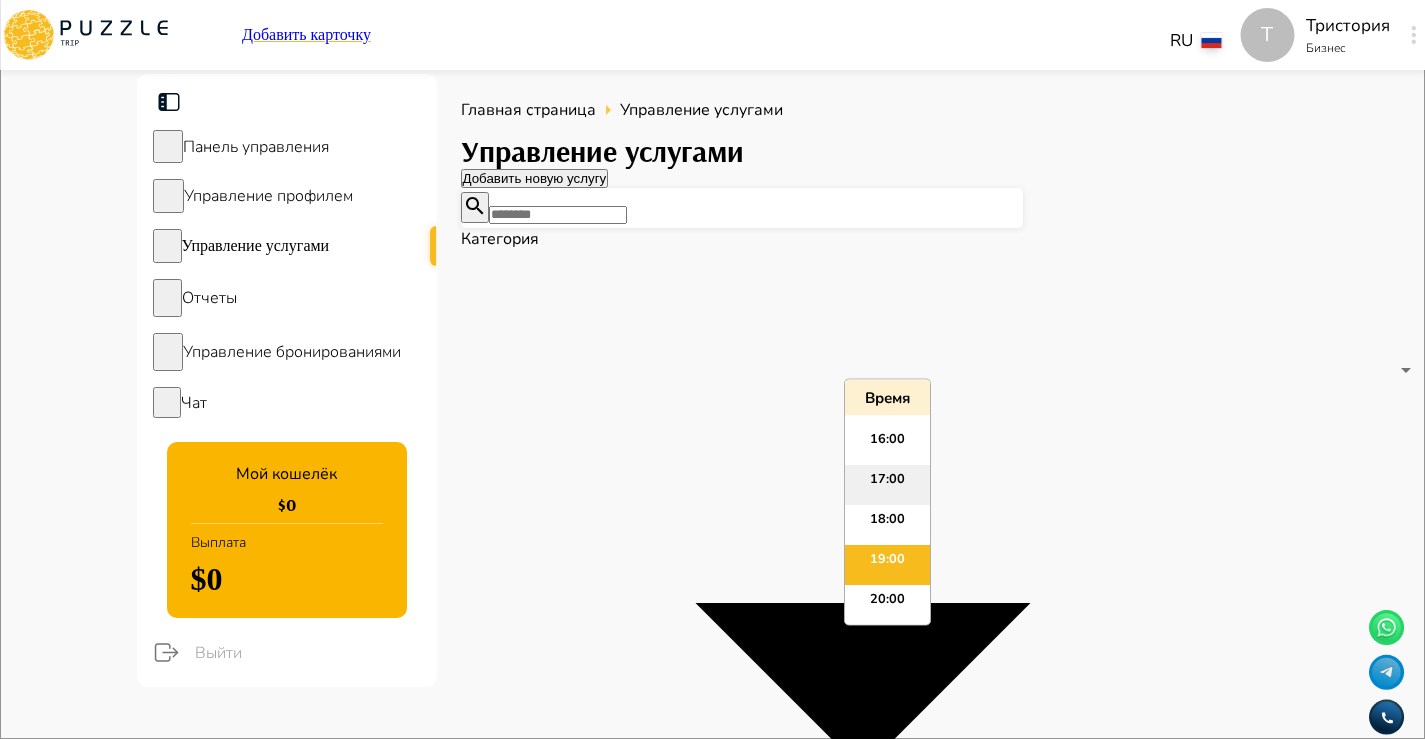 click on "16:00" at bounding box center [887, 446] 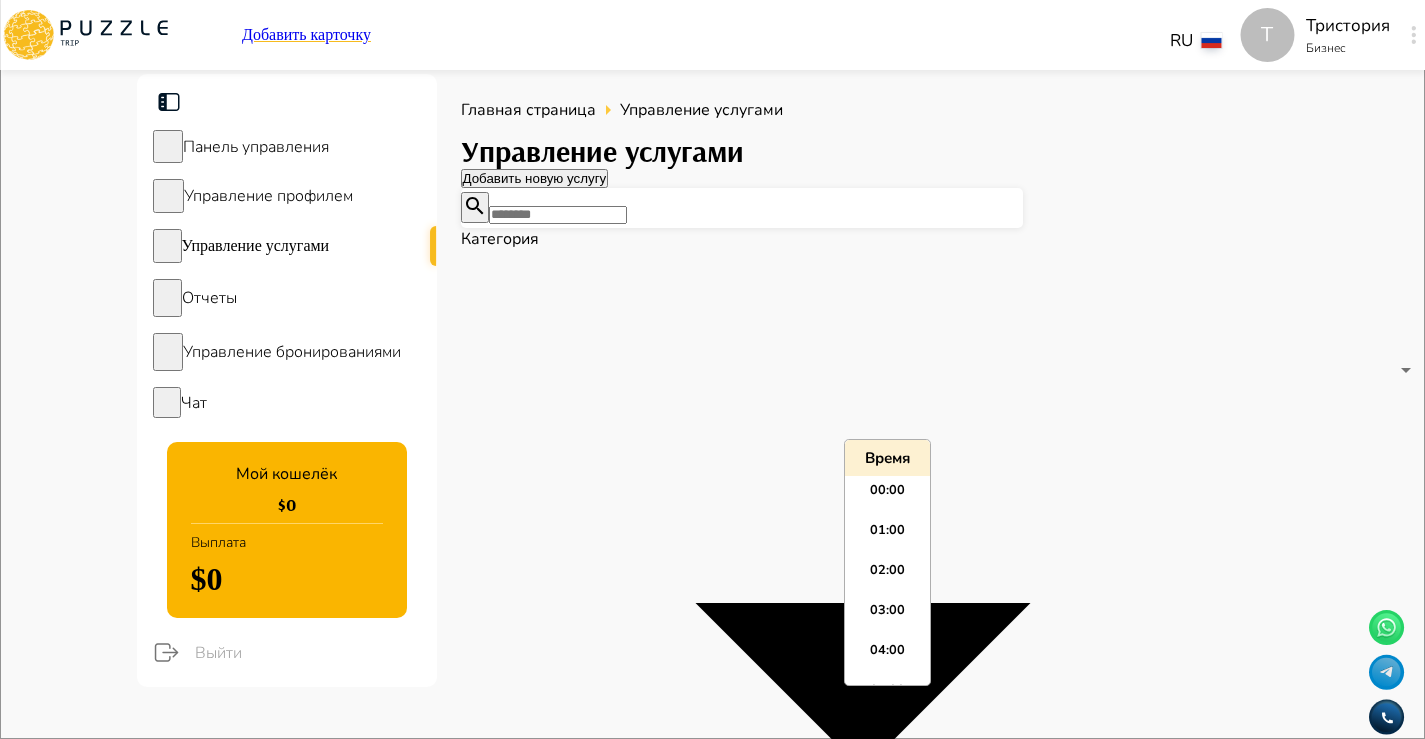 click on "*****" at bounding box center [712, 3386] 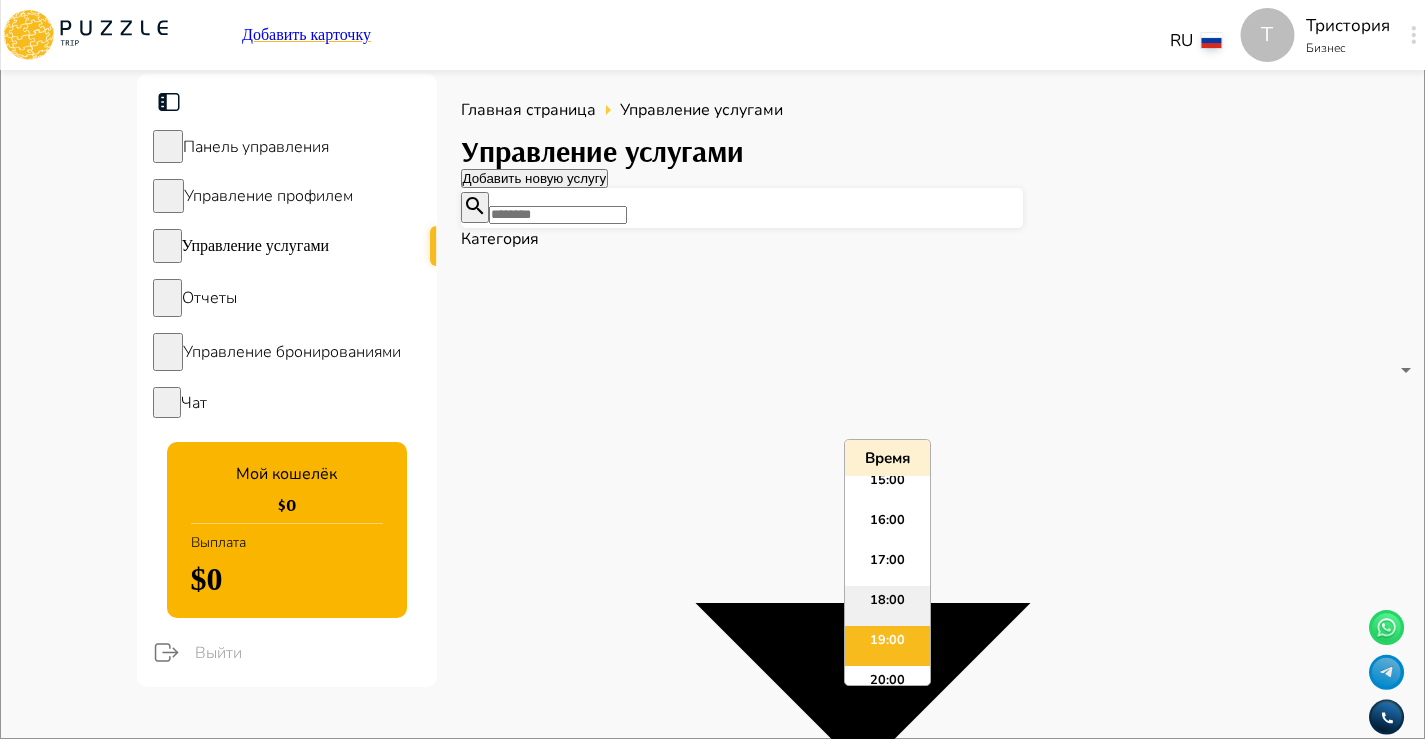 scroll, scrollTop: 605, scrollLeft: 0, axis: vertical 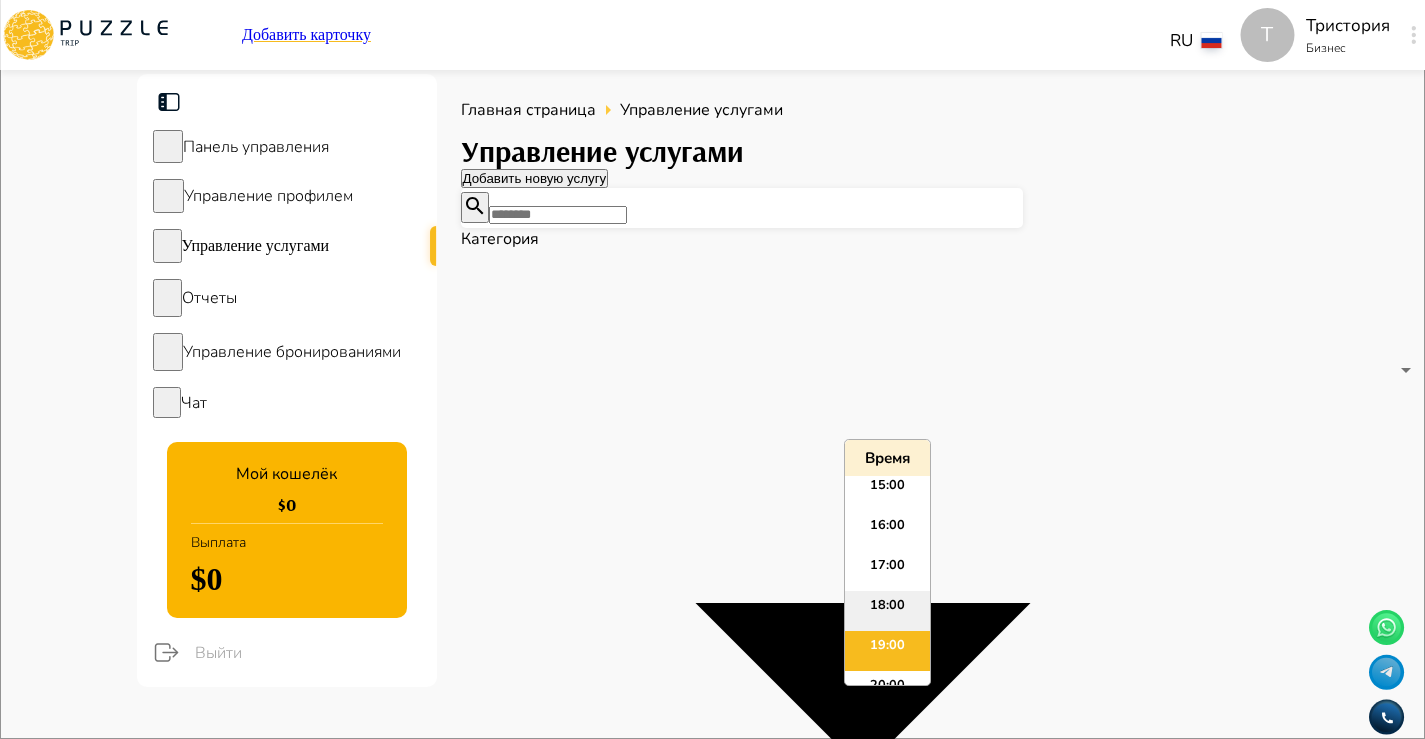 click on "16:00" at bounding box center (887, 531) 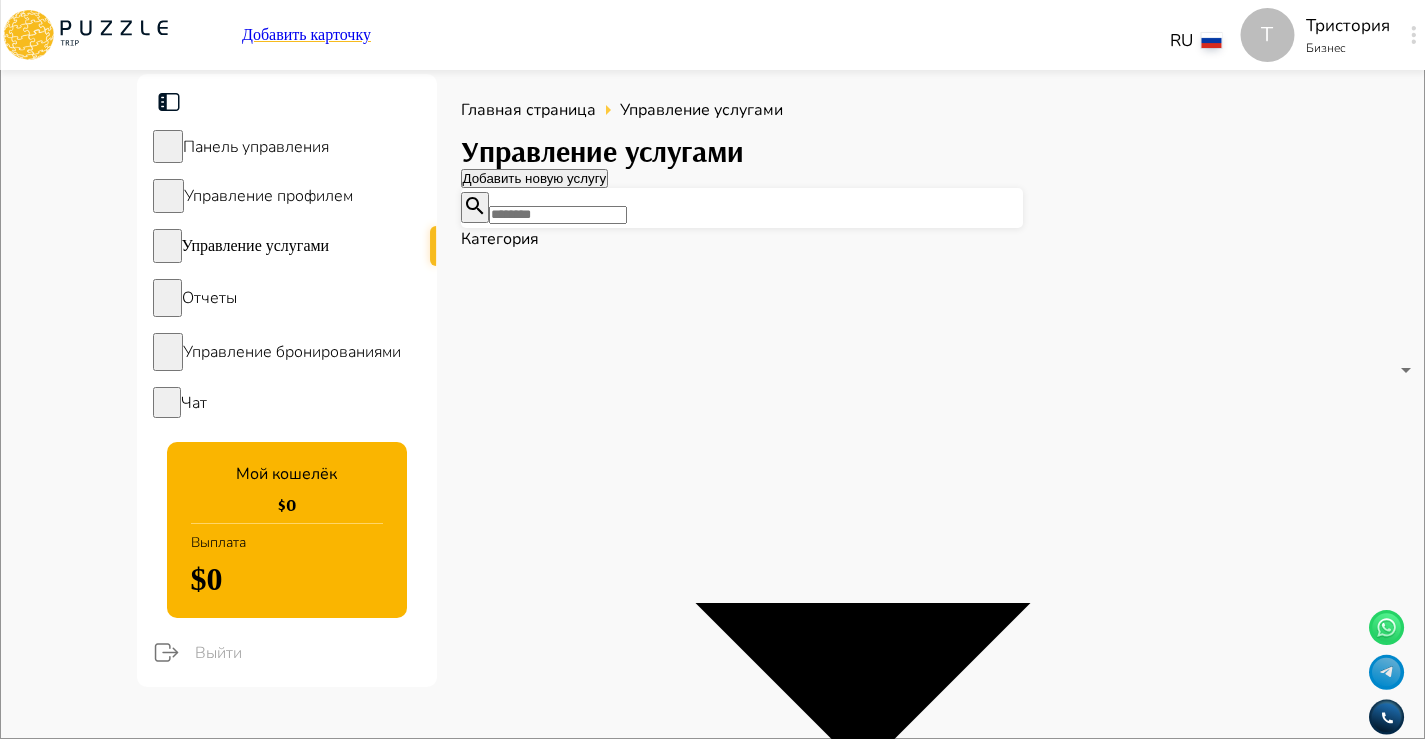 click on "*****" at bounding box center [712, 3496] 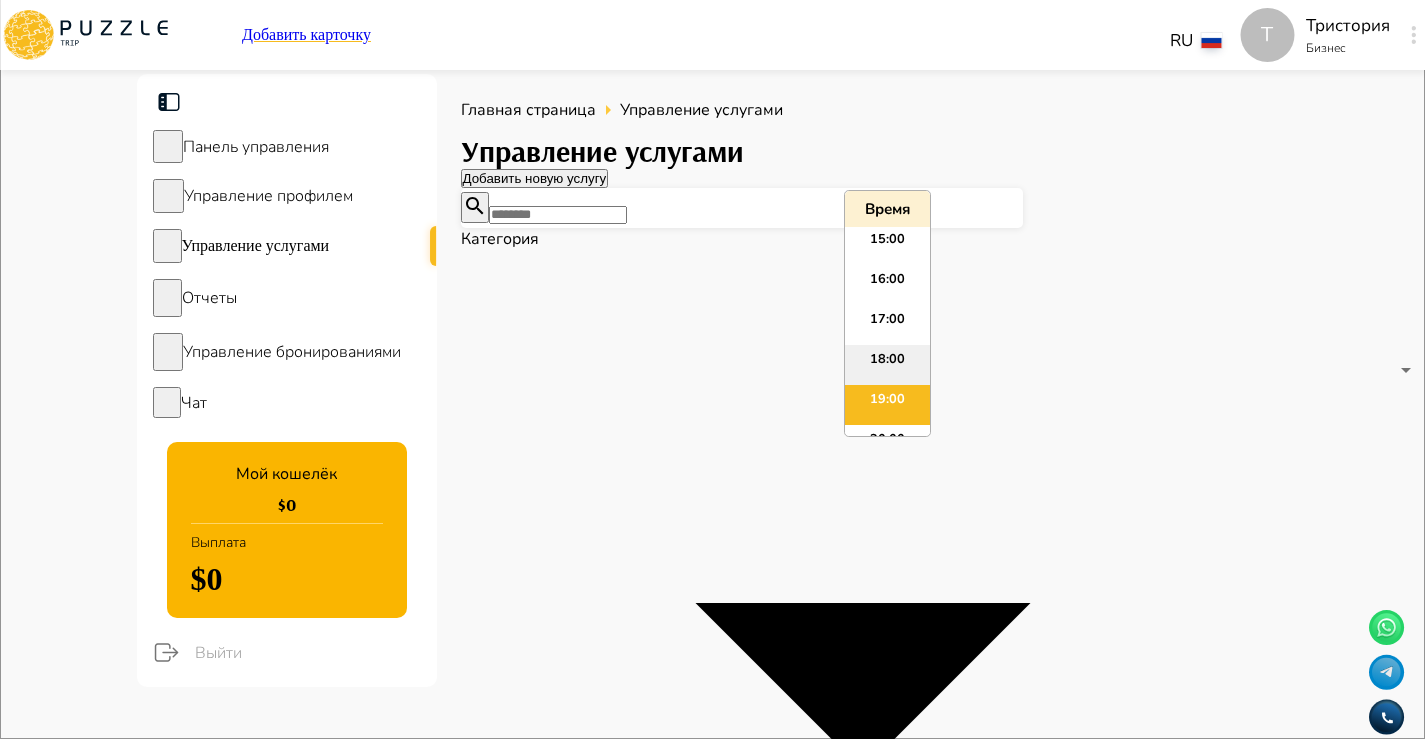 scroll, scrollTop: 604, scrollLeft: 0, axis: vertical 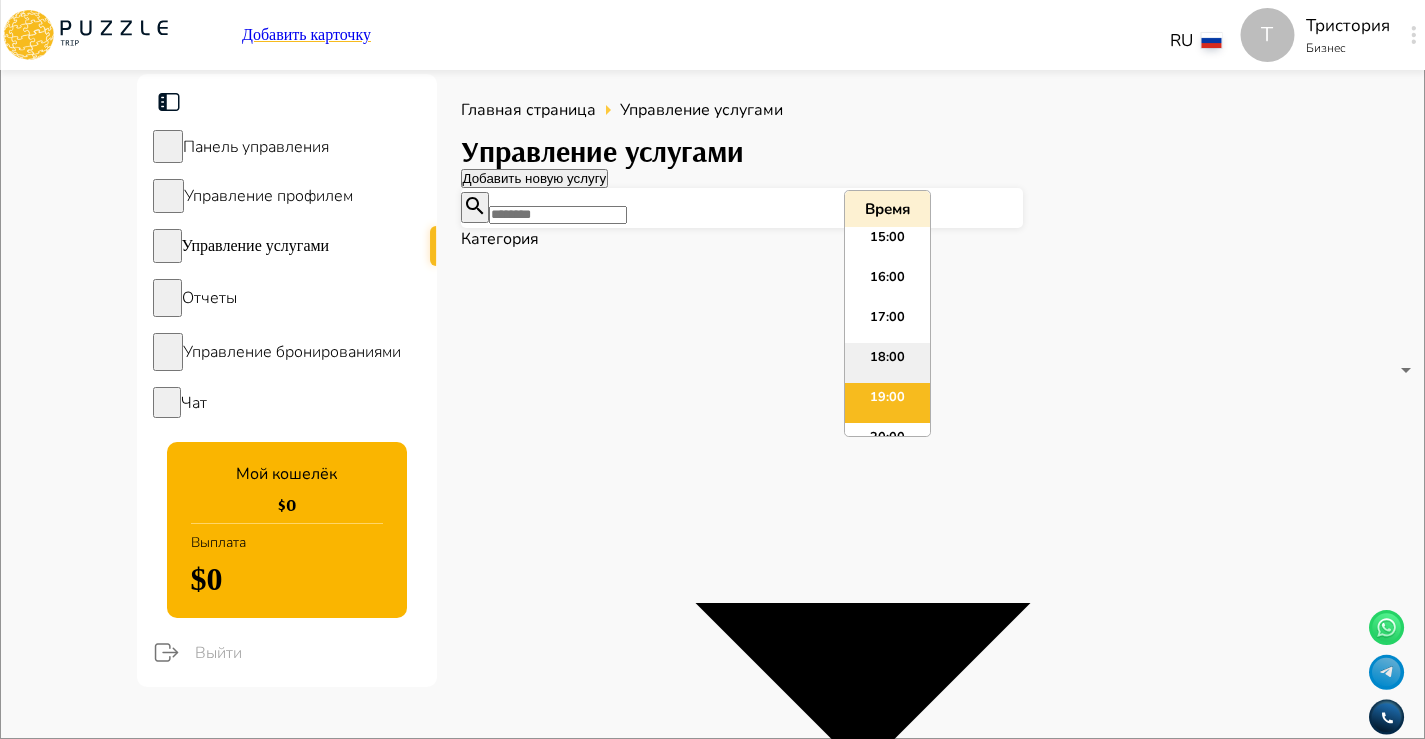click on "16:00" at bounding box center [887, 283] 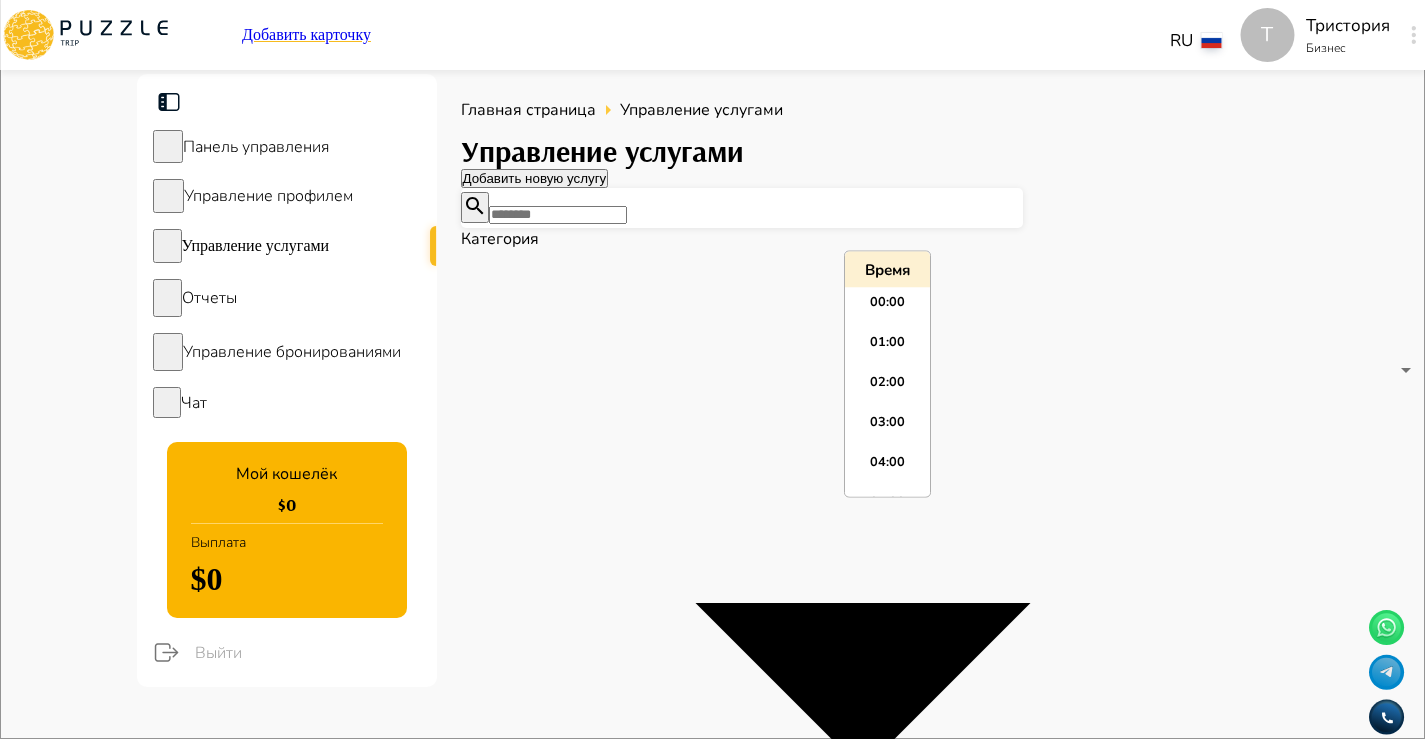 click on "*****" at bounding box center [712, 3606] 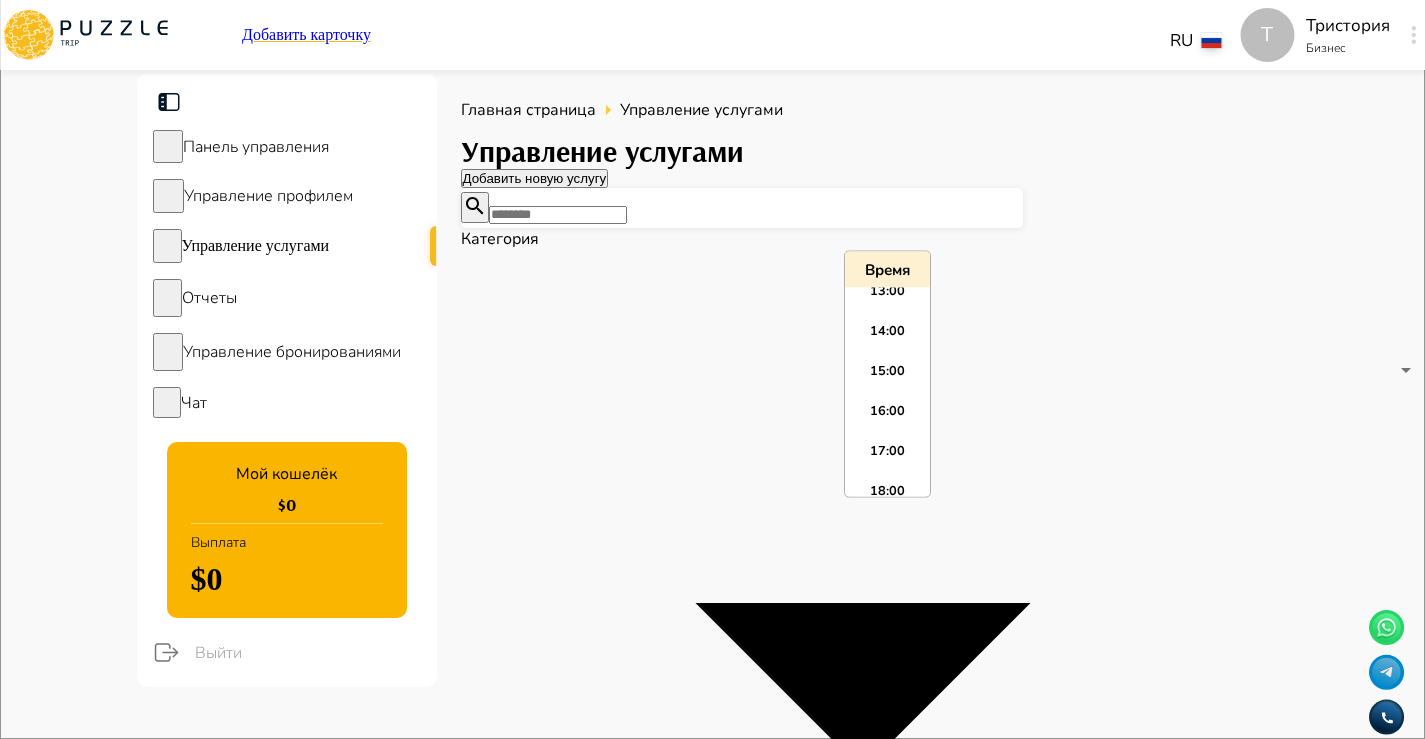 scroll, scrollTop: 528, scrollLeft: 0, axis: vertical 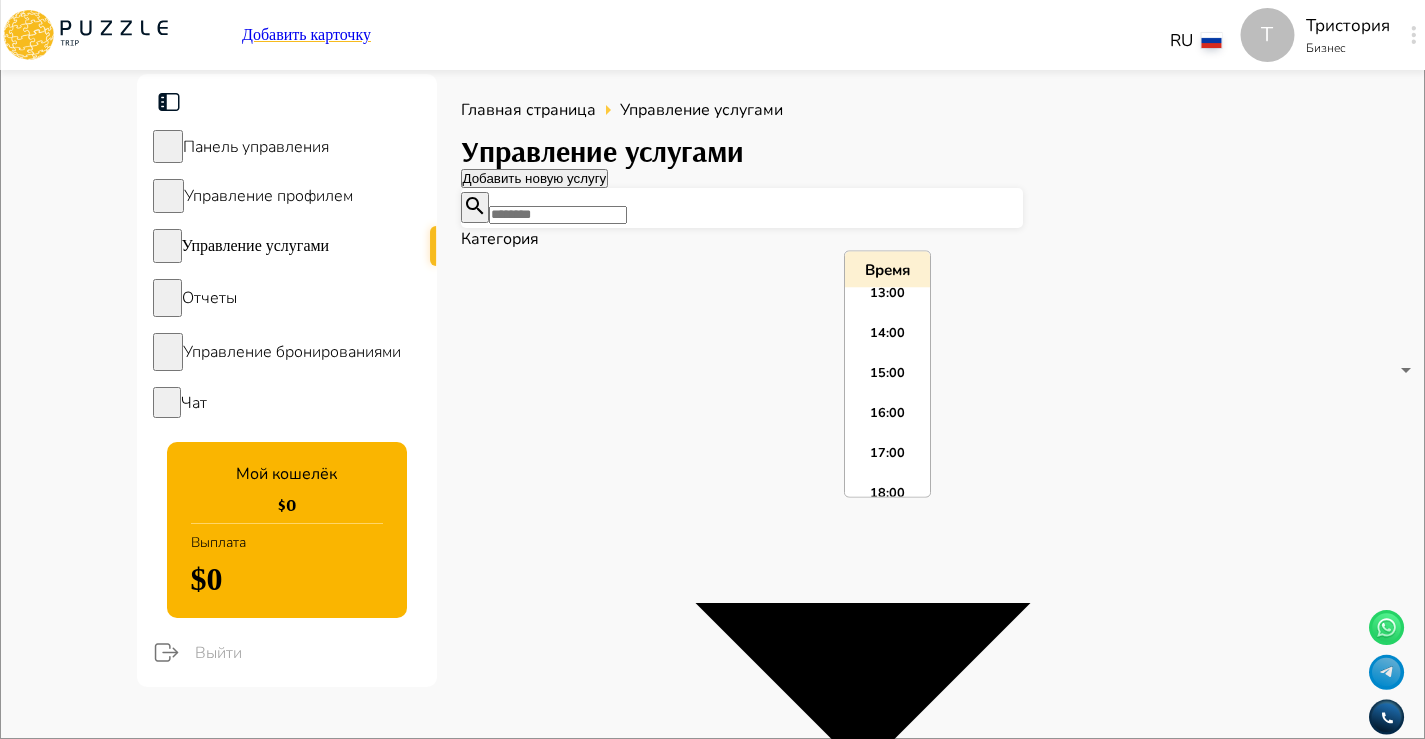 click on "16:00" at bounding box center (887, 420) 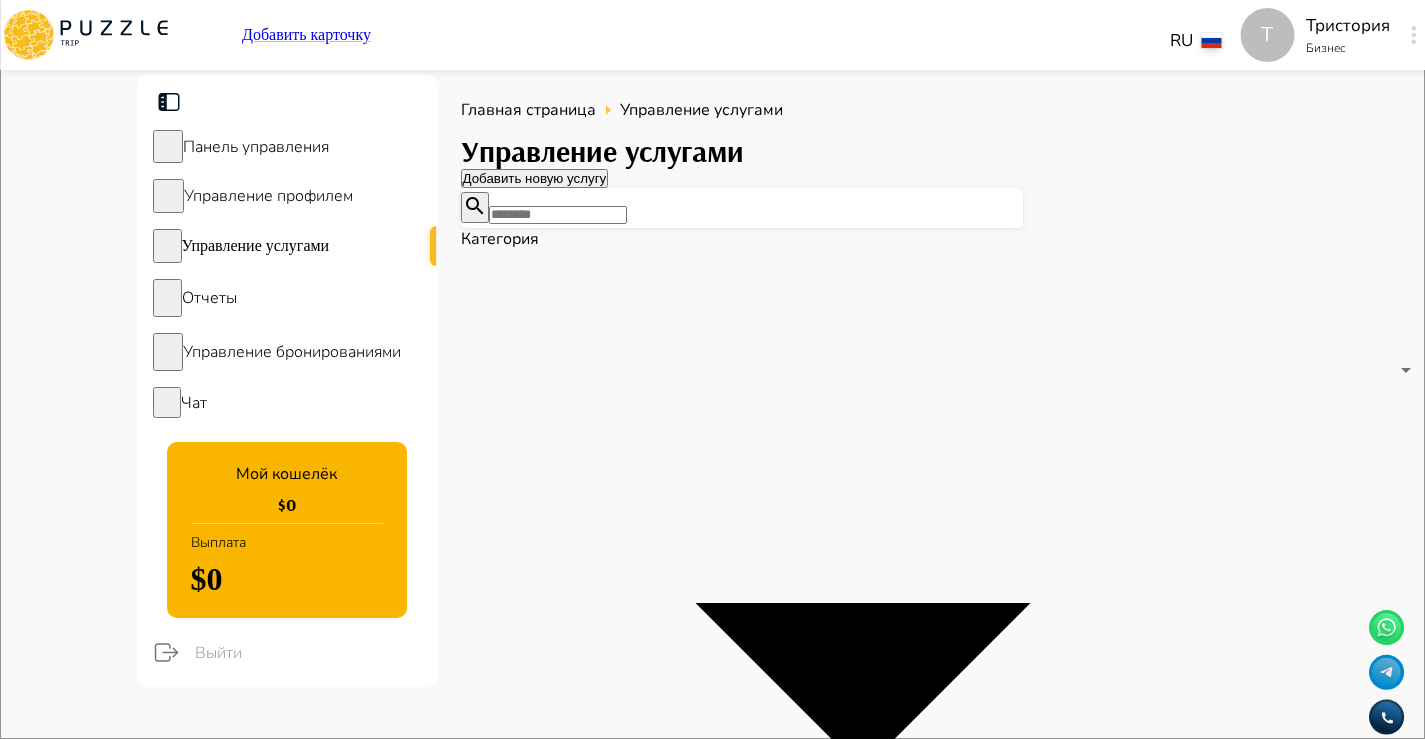click on "Добавить" at bounding box center (31, 3635) 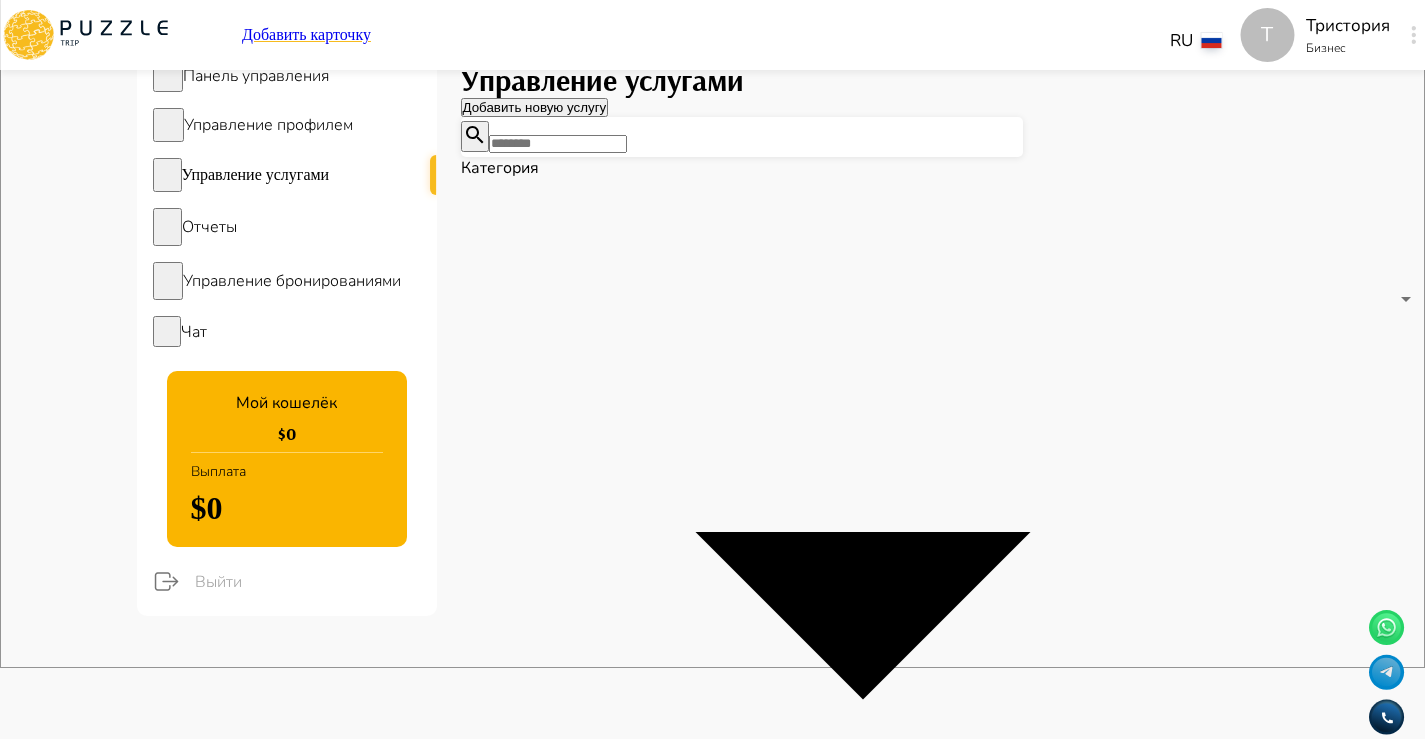 scroll, scrollTop: 0, scrollLeft: 0, axis: both 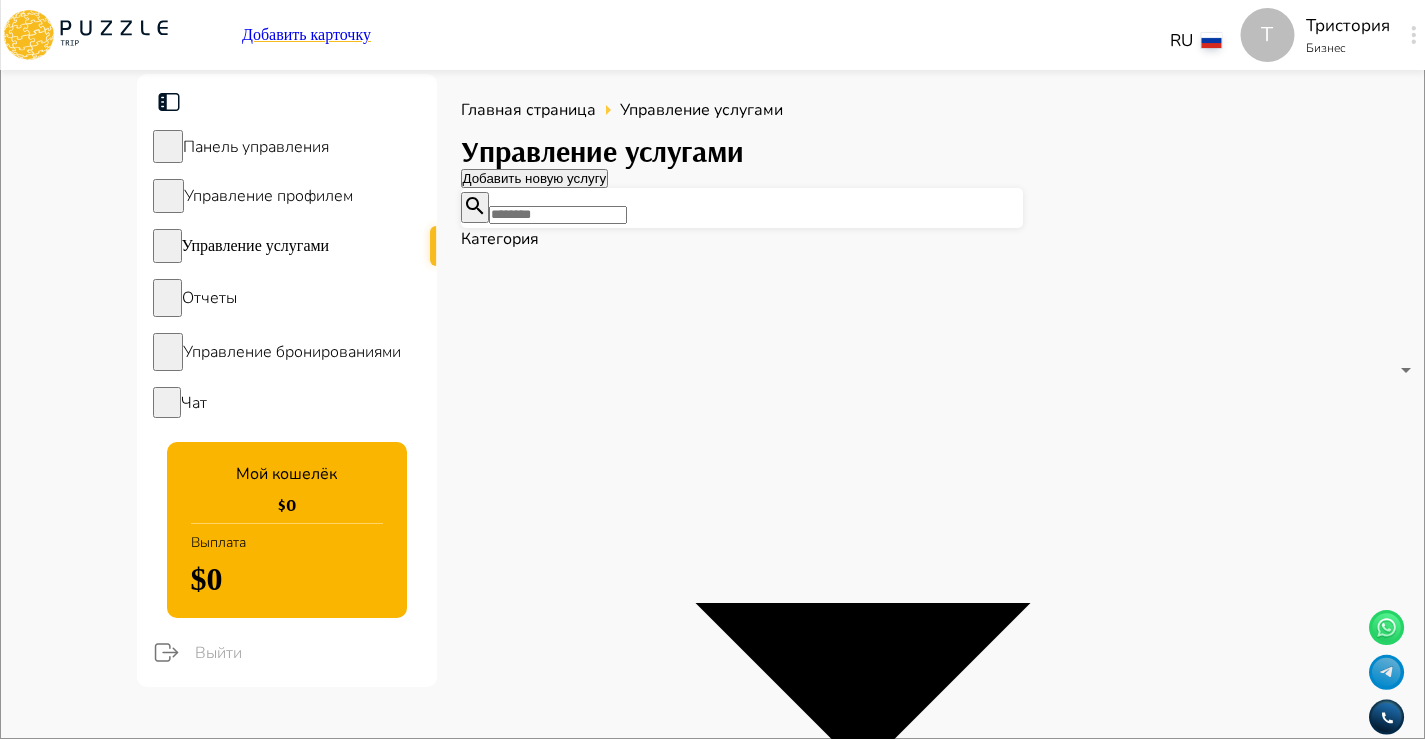 click on "Рабочее время" at bounding box center (1219, 2084) 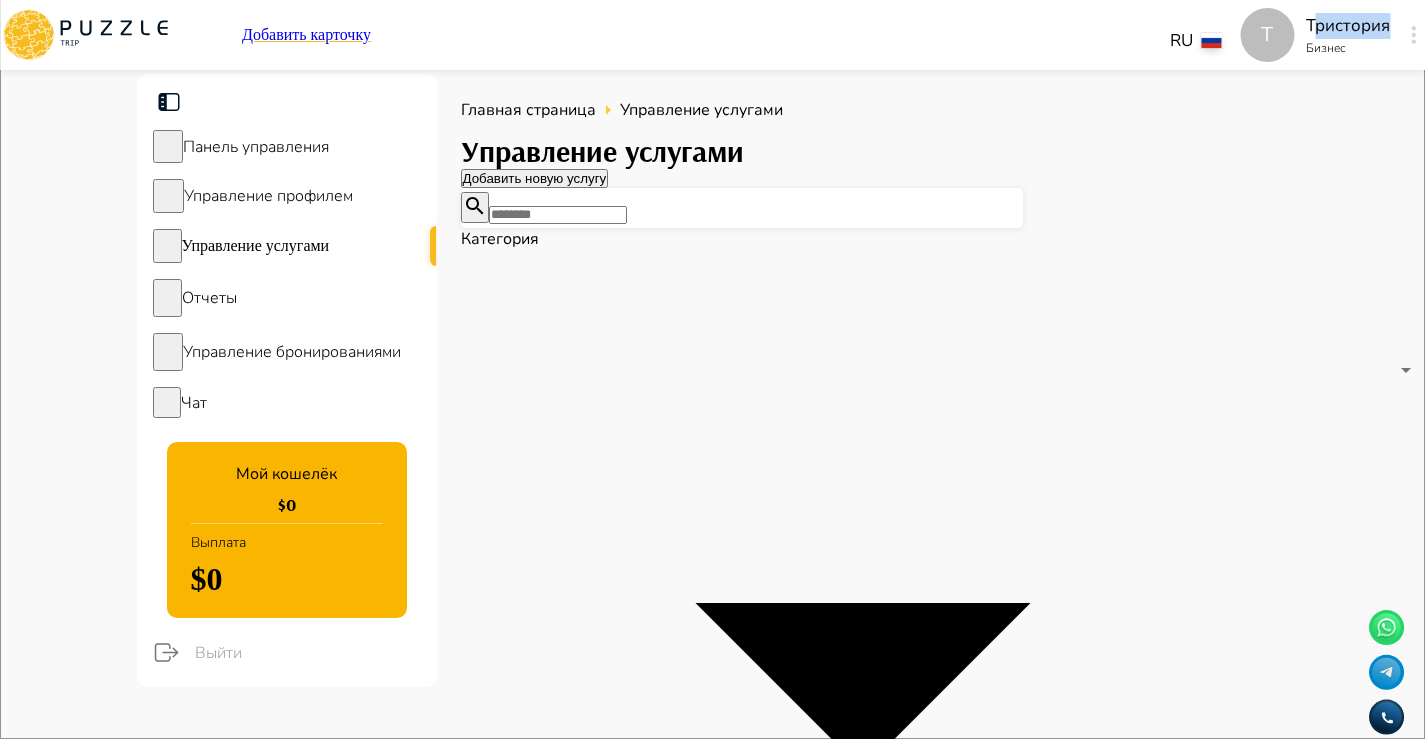 drag, startPoint x: 1175, startPoint y: 30, endPoint x: 1253, endPoint y: 30, distance: 78 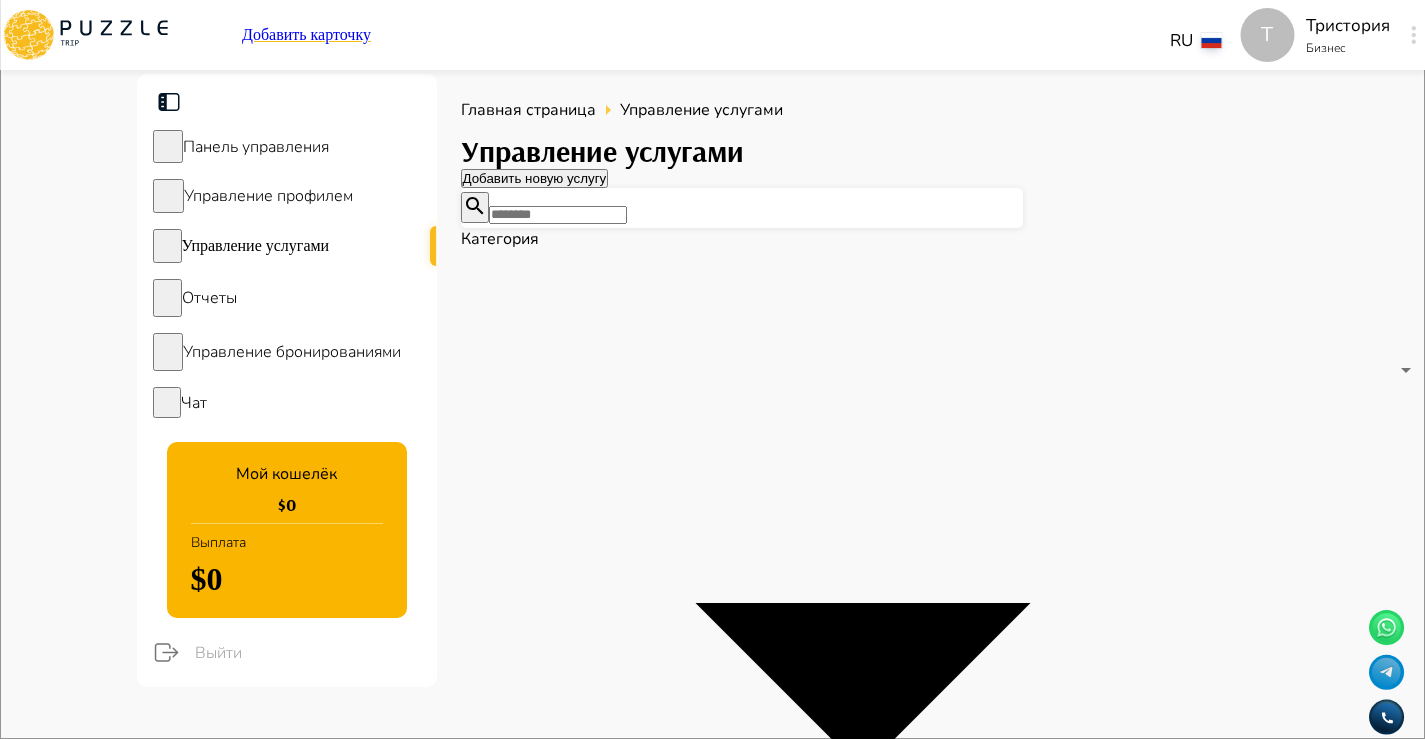 click on "Тристория" at bounding box center (1348, 26) 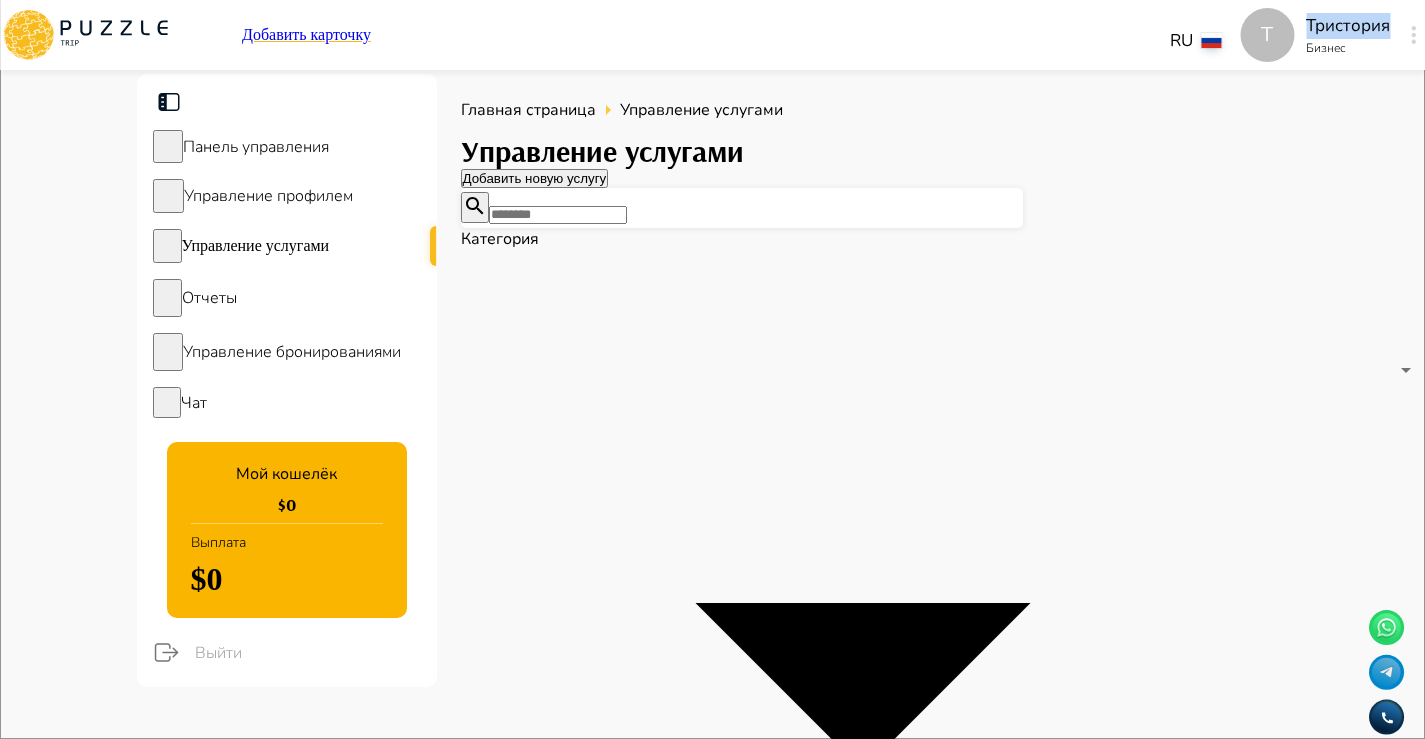 click on "Тристория" at bounding box center (1348, 26) 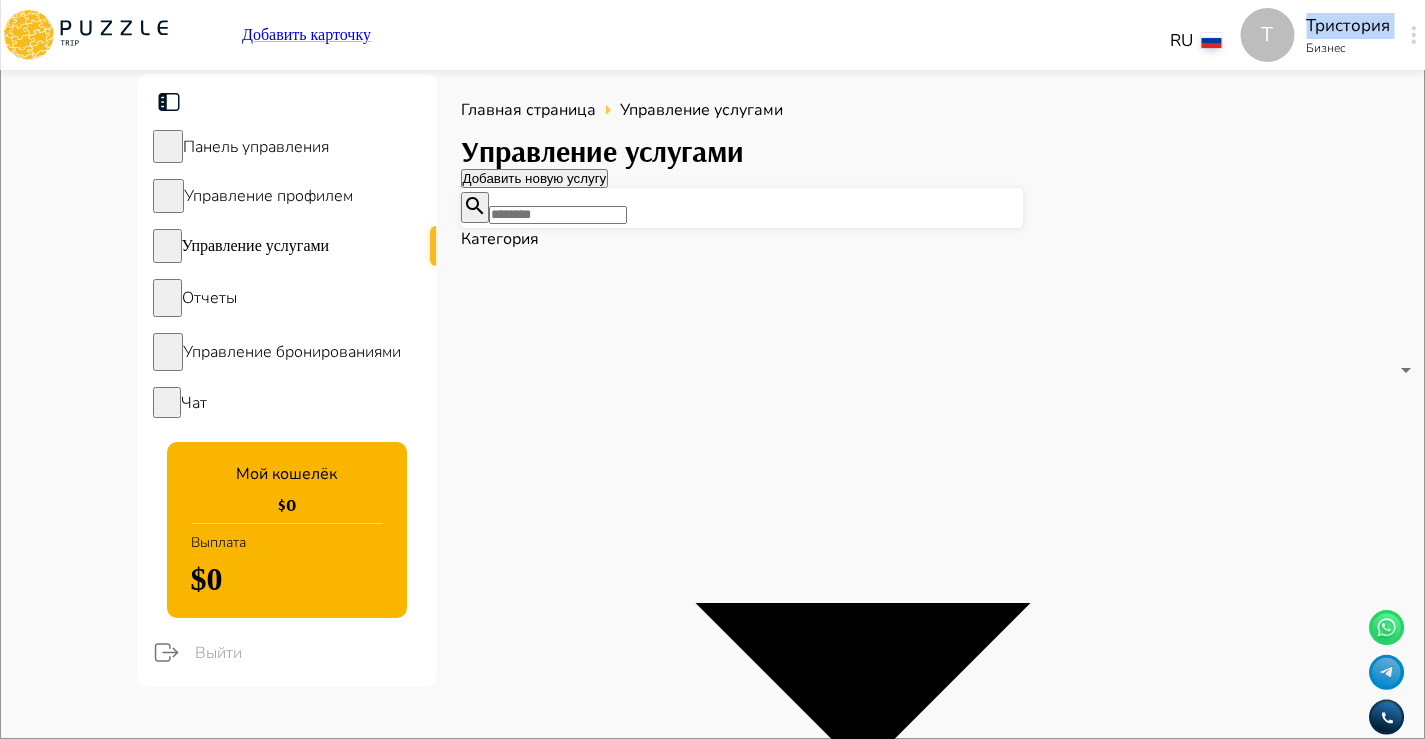 click on "Тристория" at bounding box center [1348, 26] 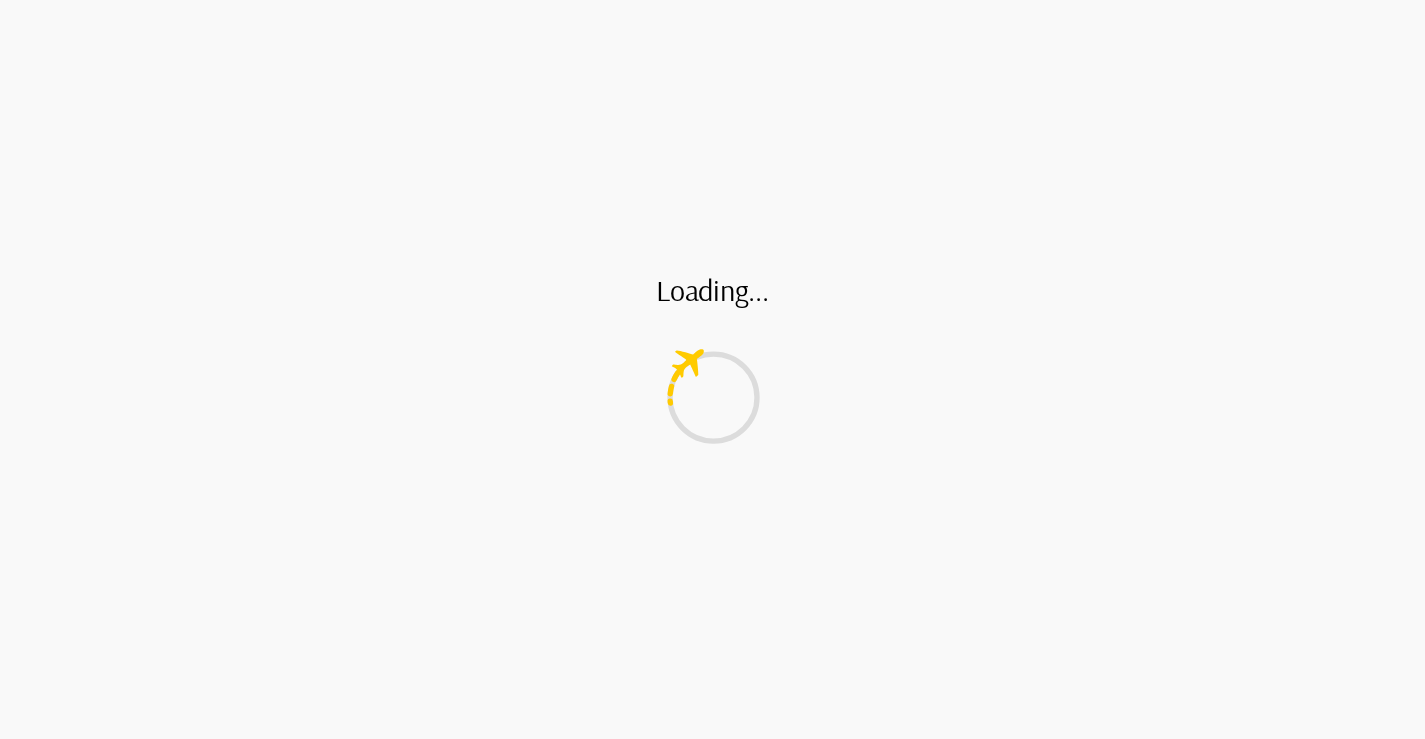 scroll, scrollTop: 315, scrollLeft: 0, axis: vertical 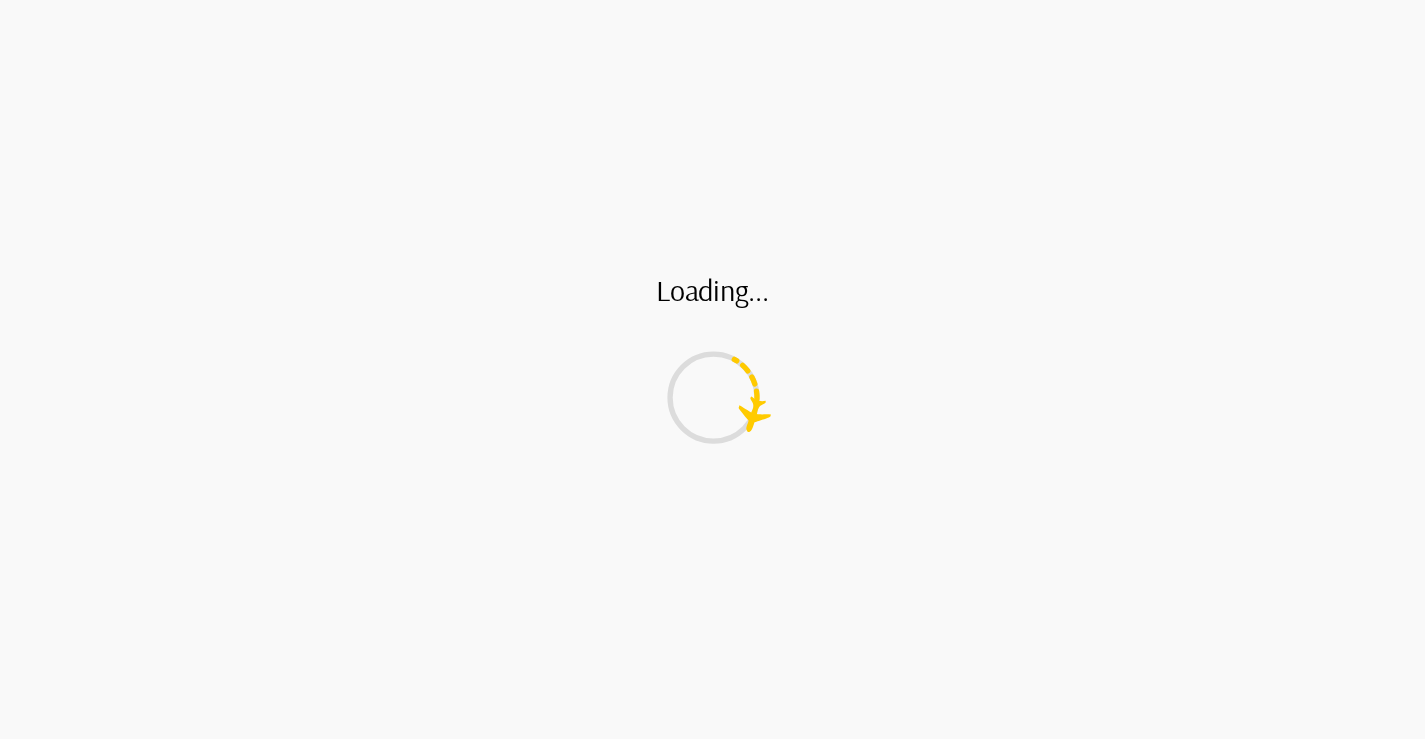 type on "*" 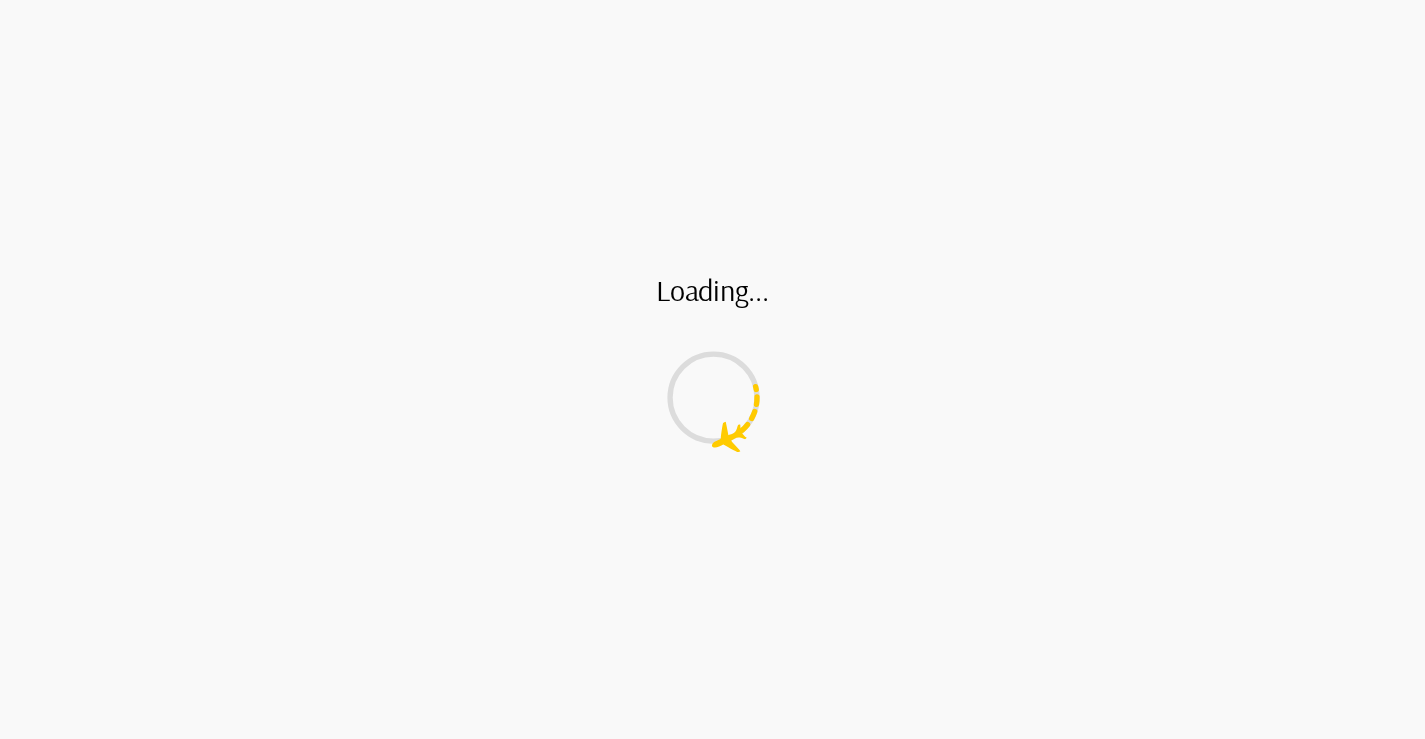type on "*" 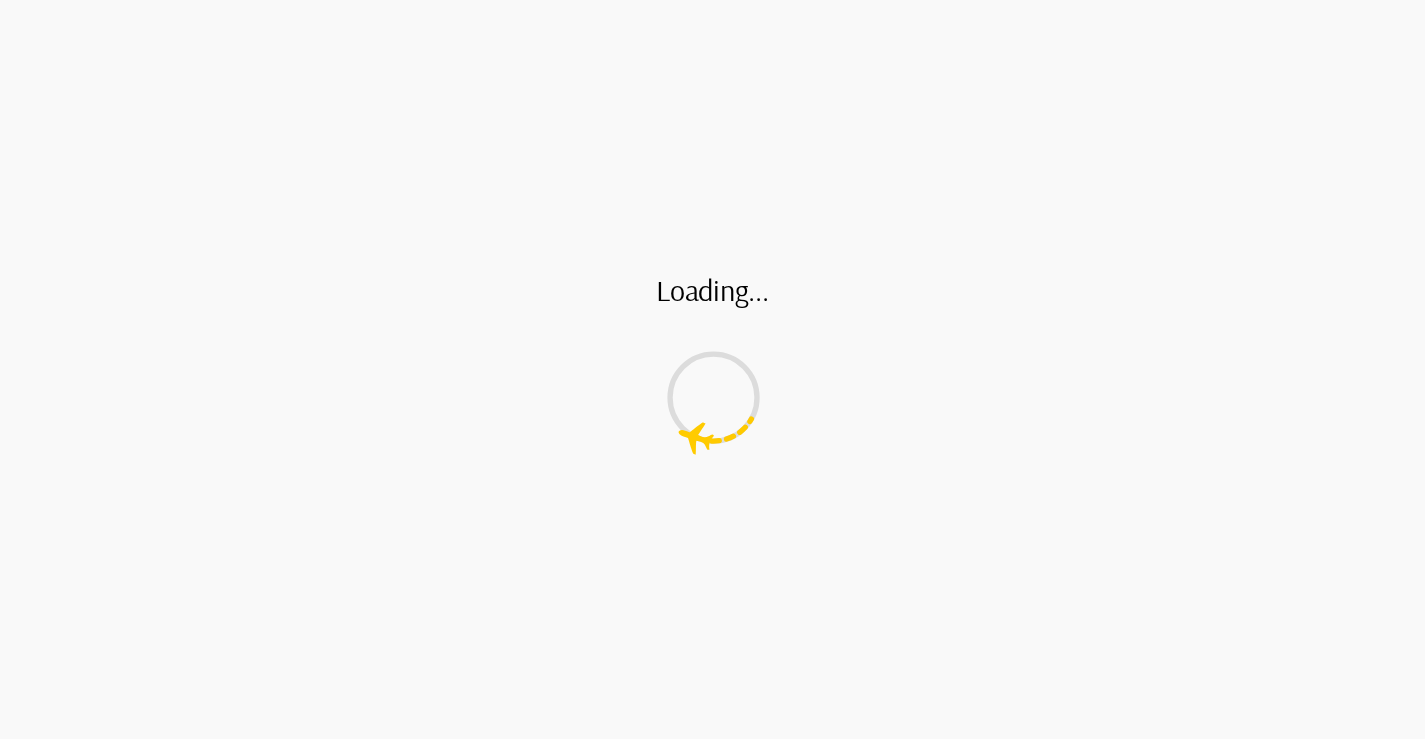 type on "*" 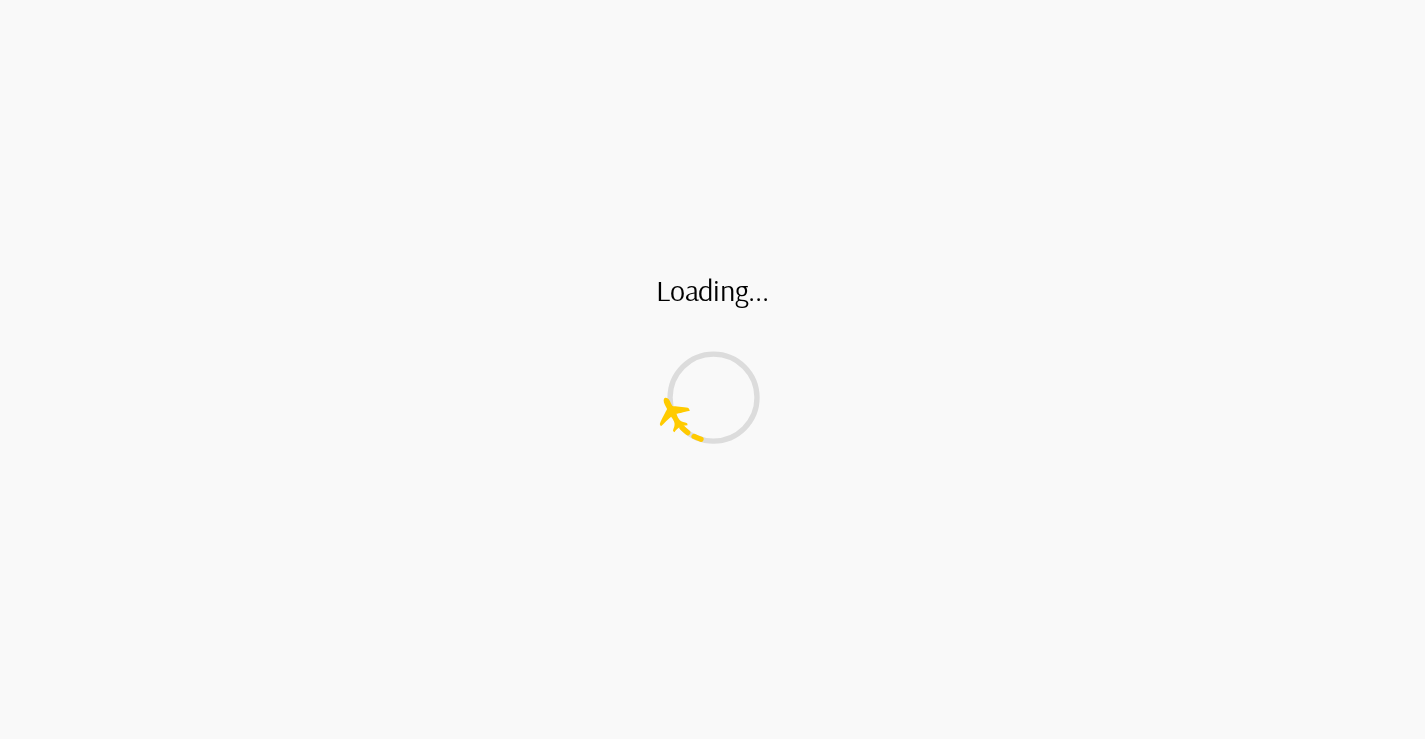 type on "*" 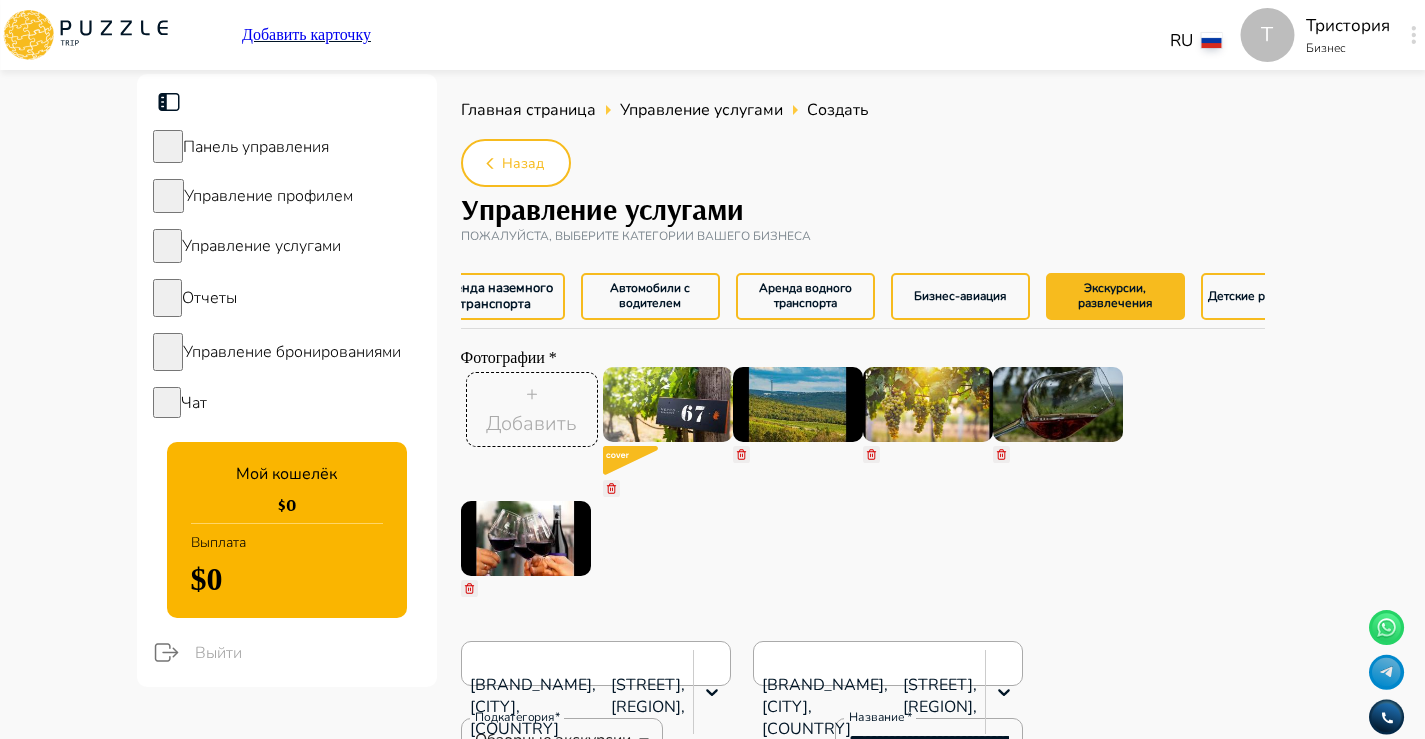 type on "*" 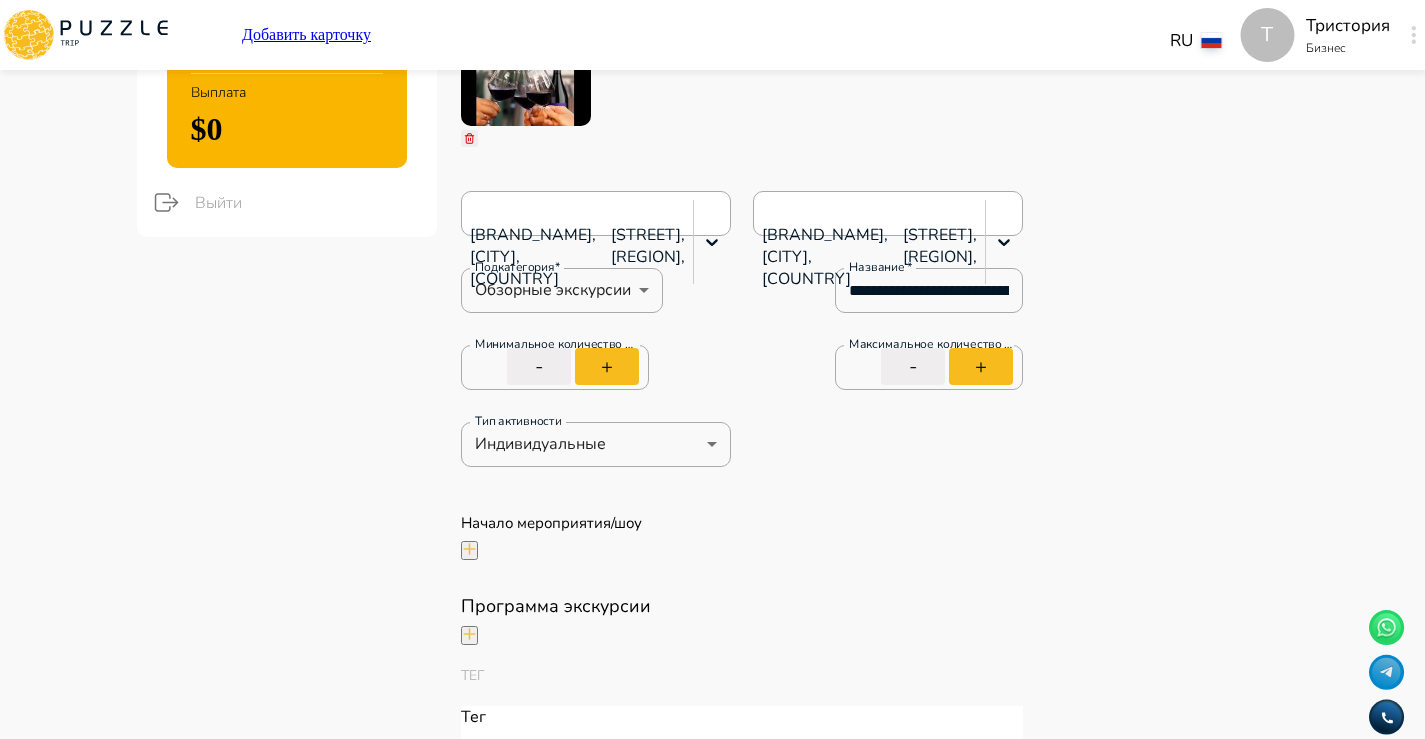 scroll, scrollTop: 442, scrollLeft: 0, axis: vertical 